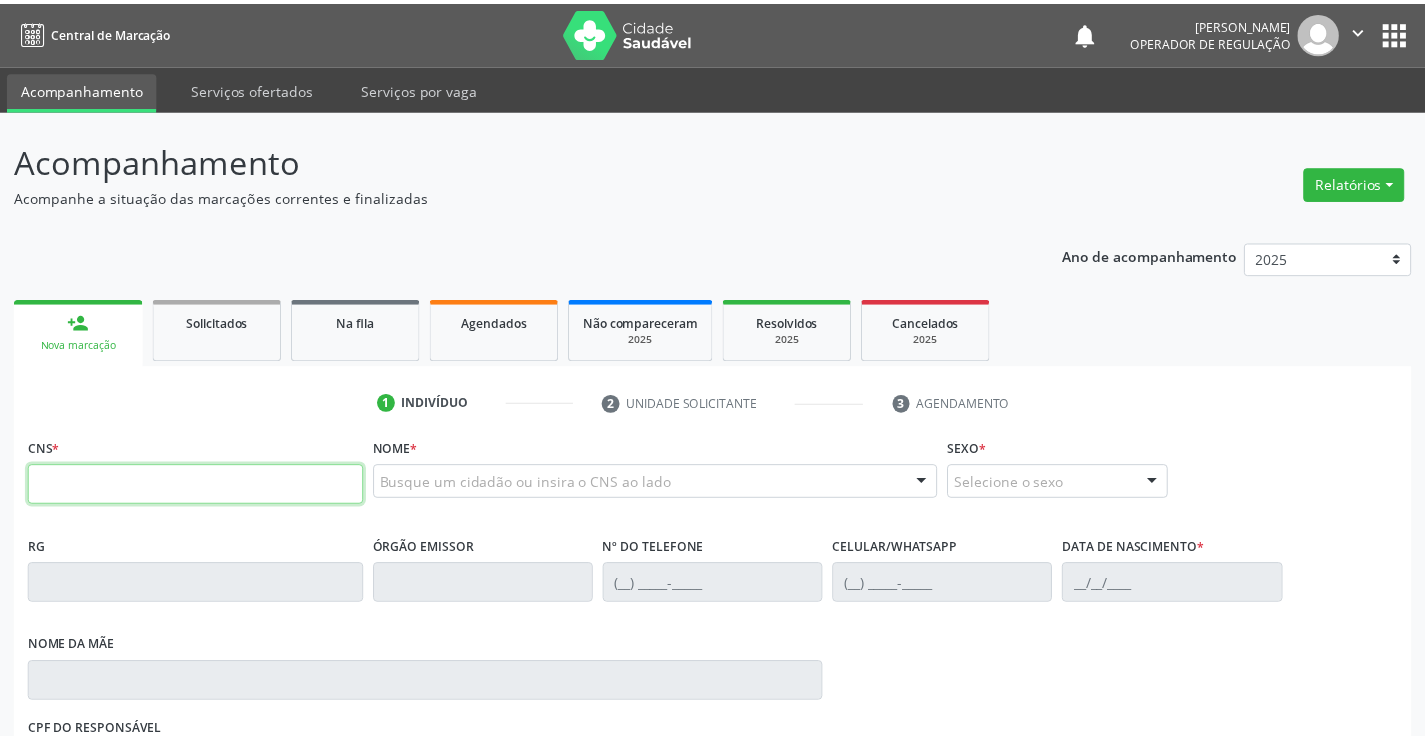 scroll, scrollTop: 0, scrollLeft: 0, axis: both 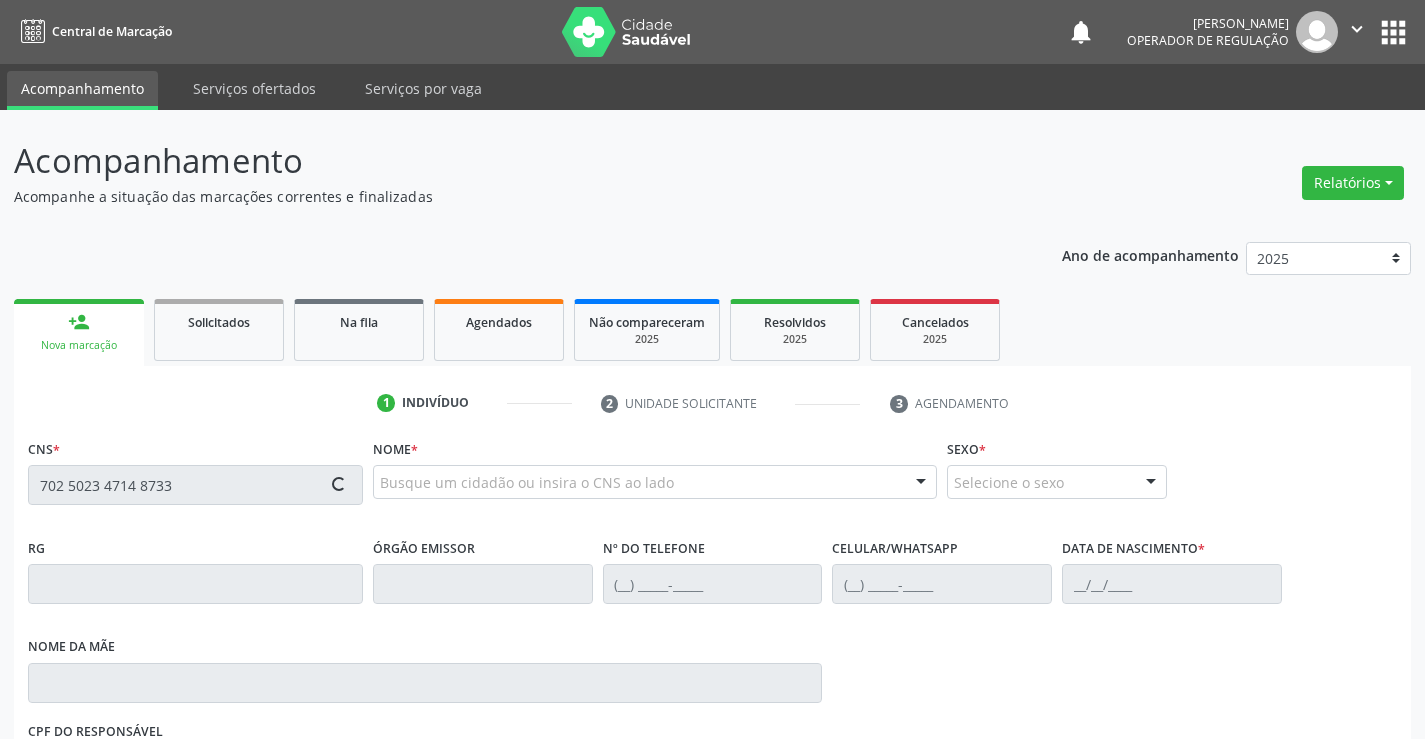 type on "702 5023 4714 8733" 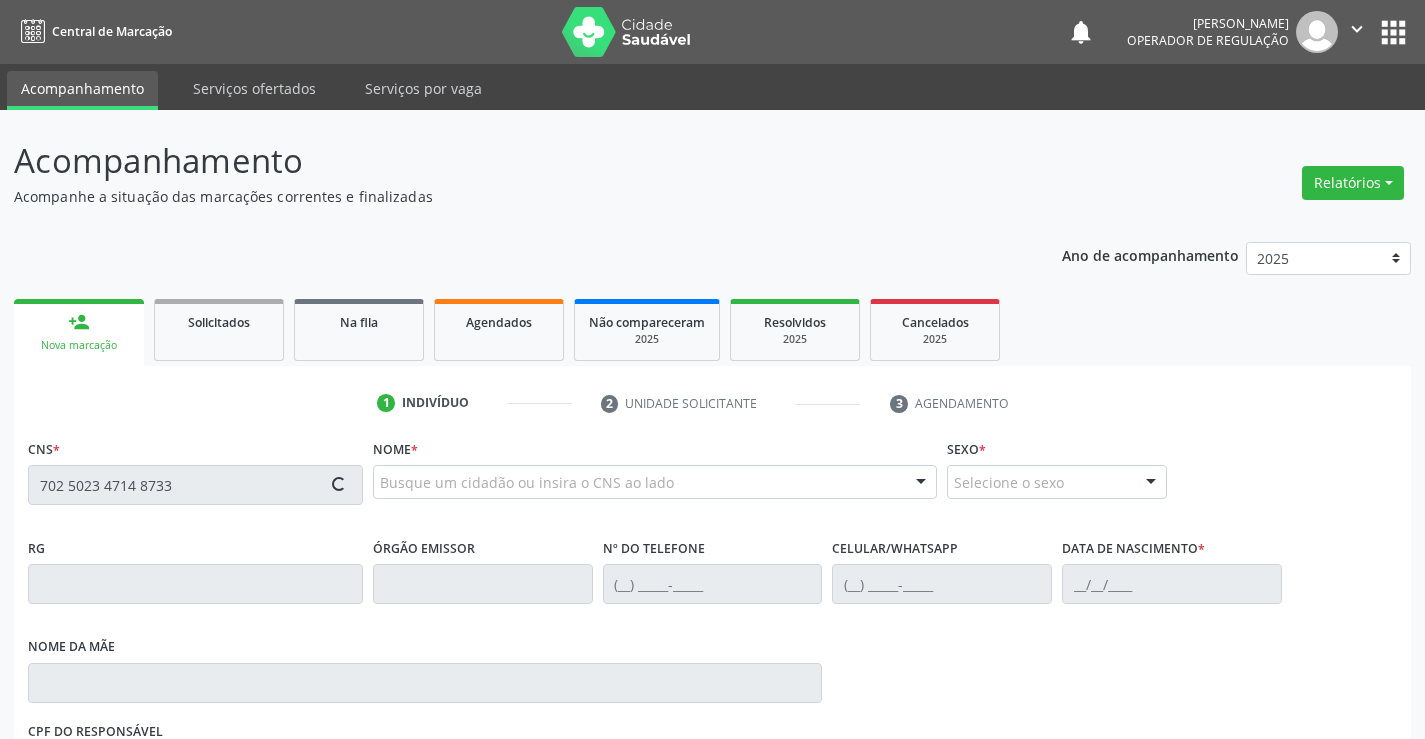 type 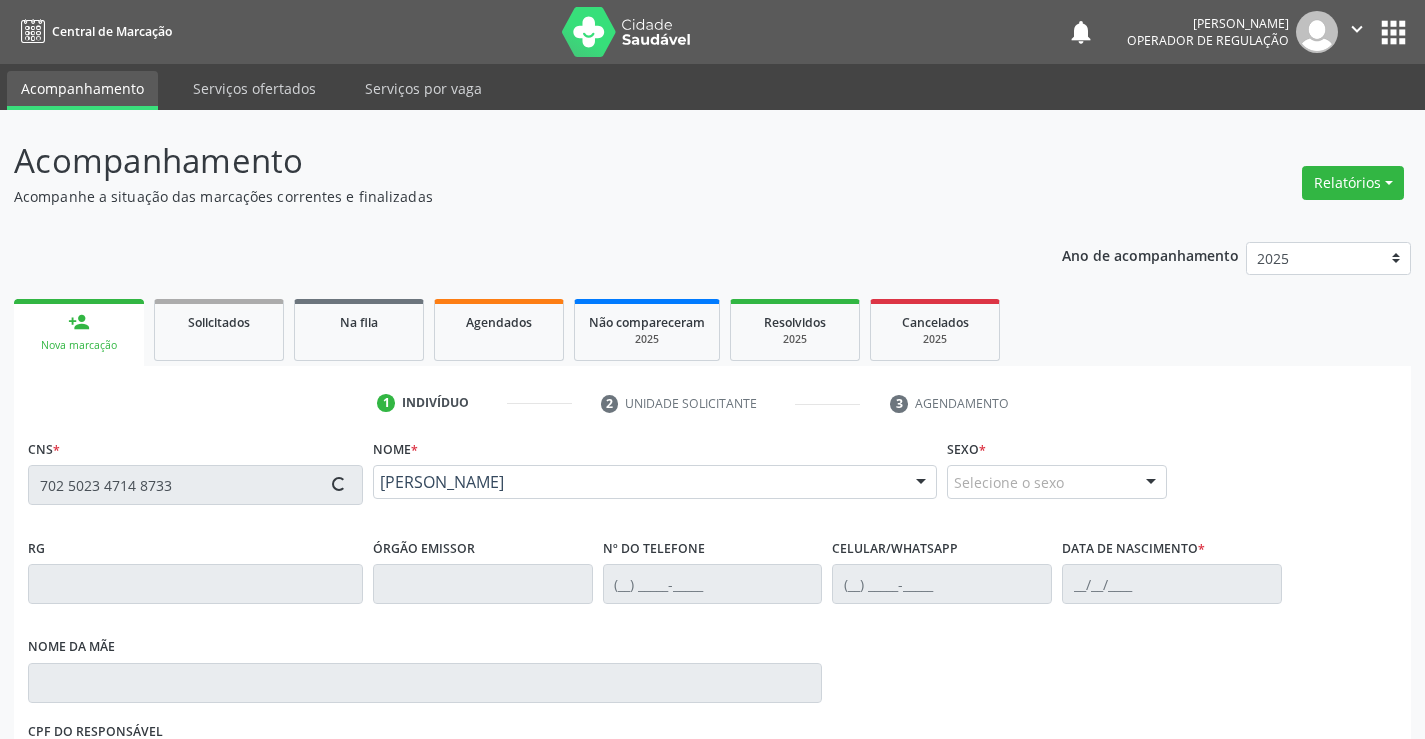 type on "31/08/2024" 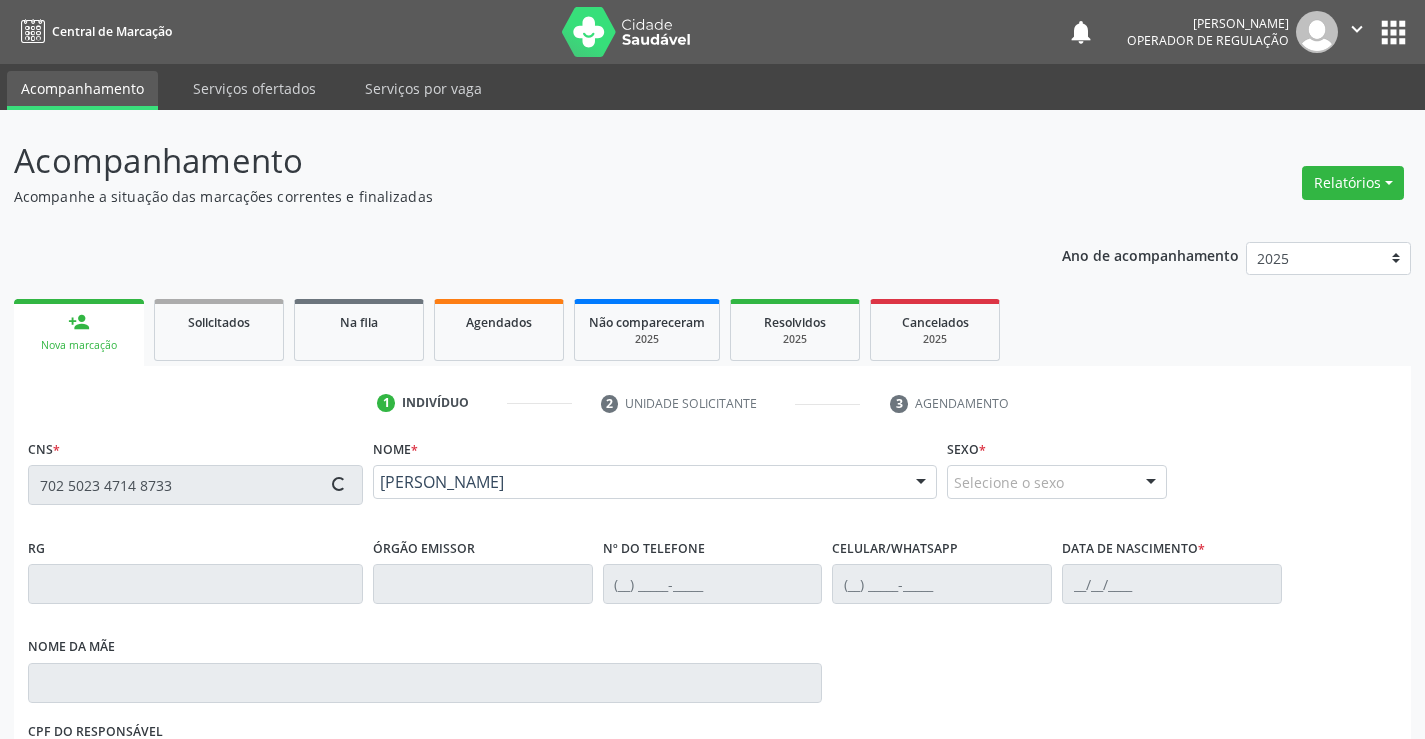 type on "SN" 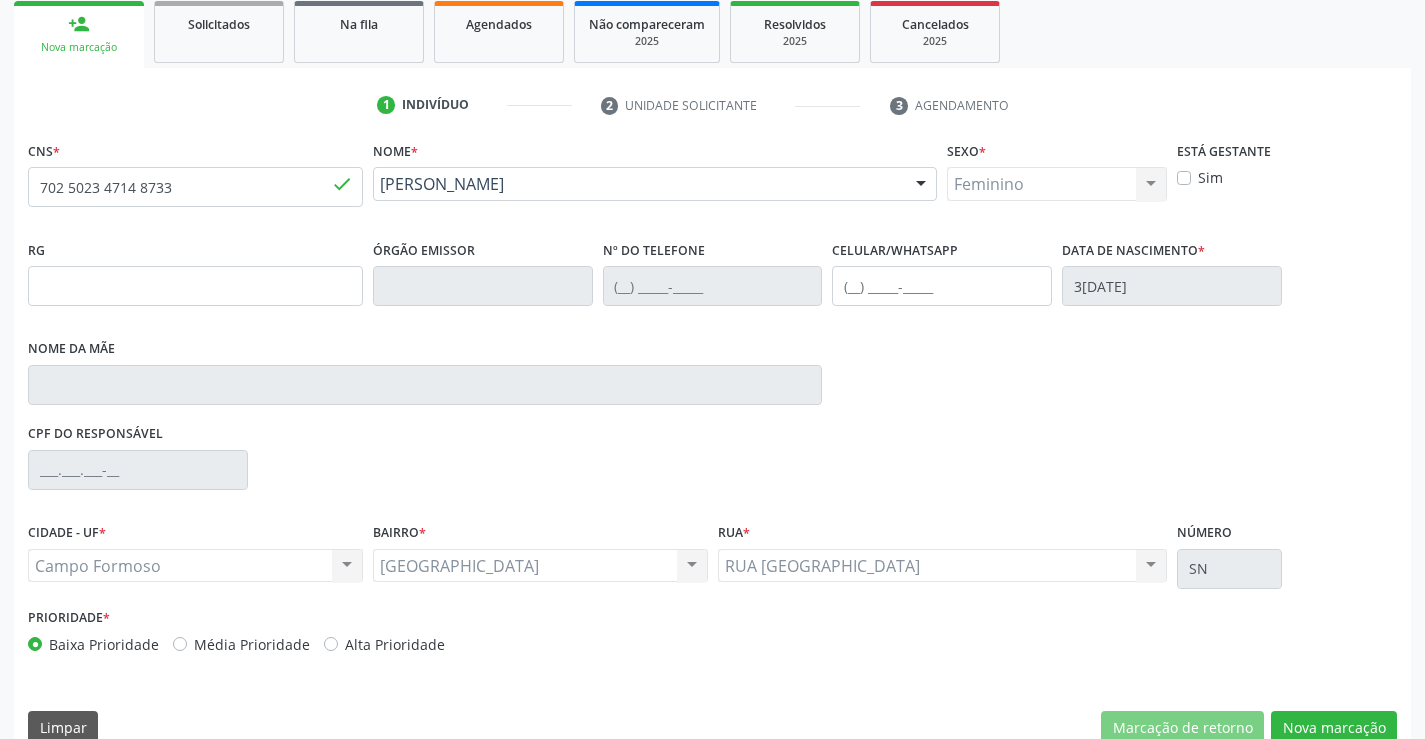 scroll, scrollTop: 300, scrollLeft: 0, axis: vertical 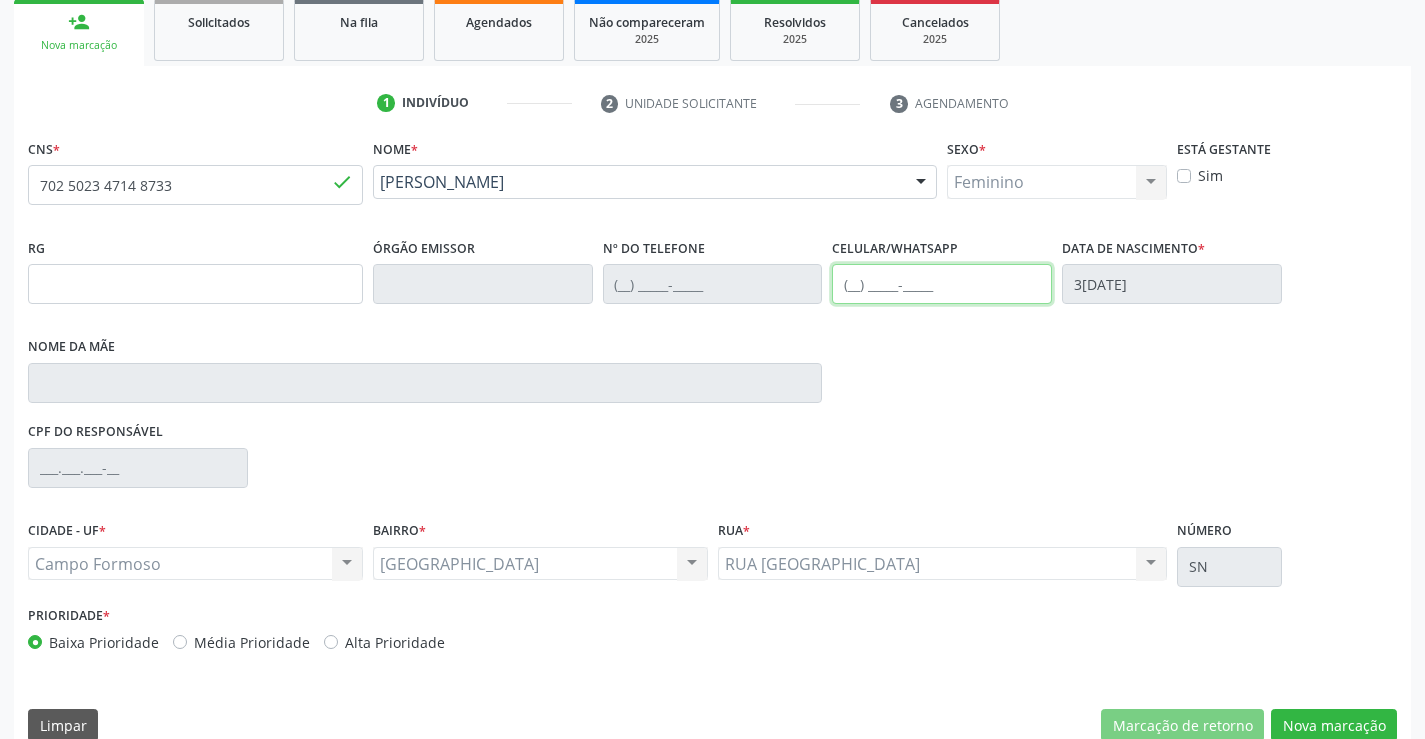 click at bounding box center (942, 284) 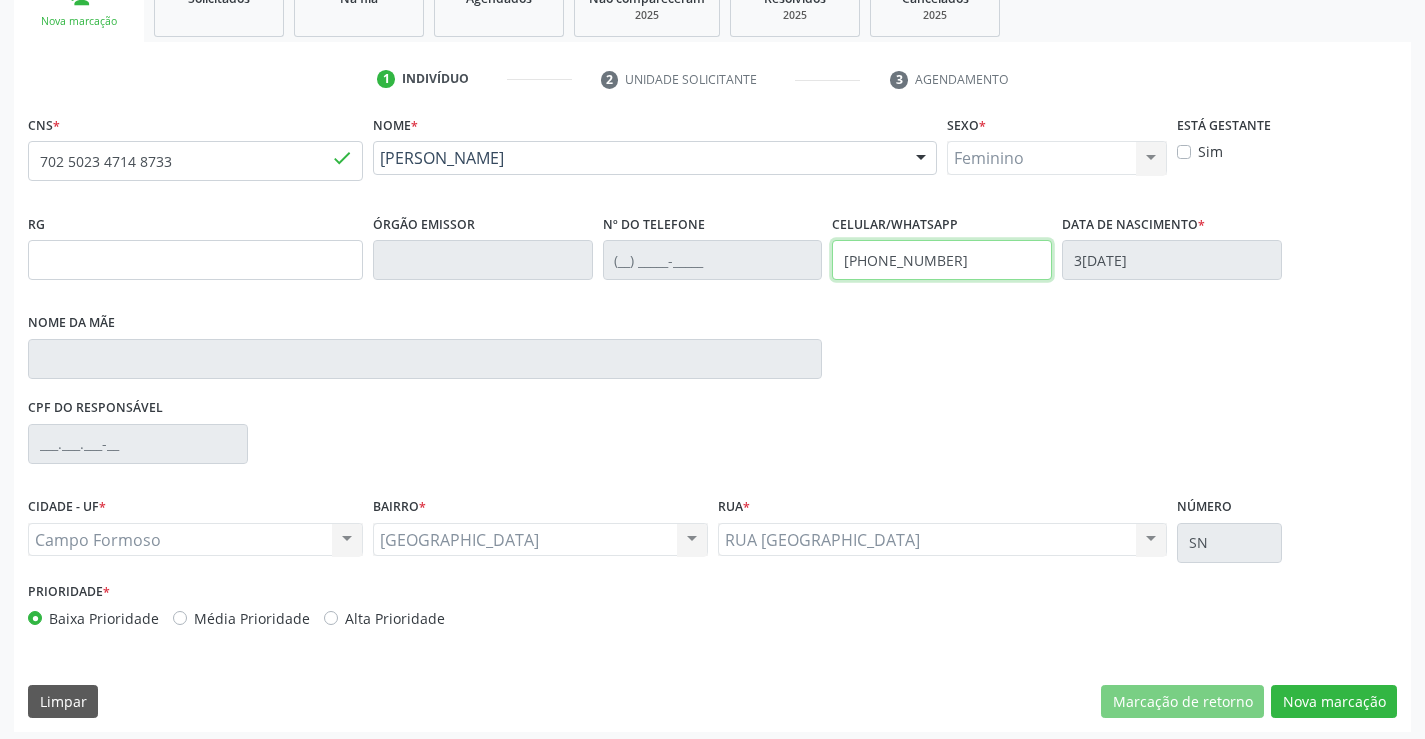 scroll, scrollTop: 331, scrollLeft: 0, axis: vertical 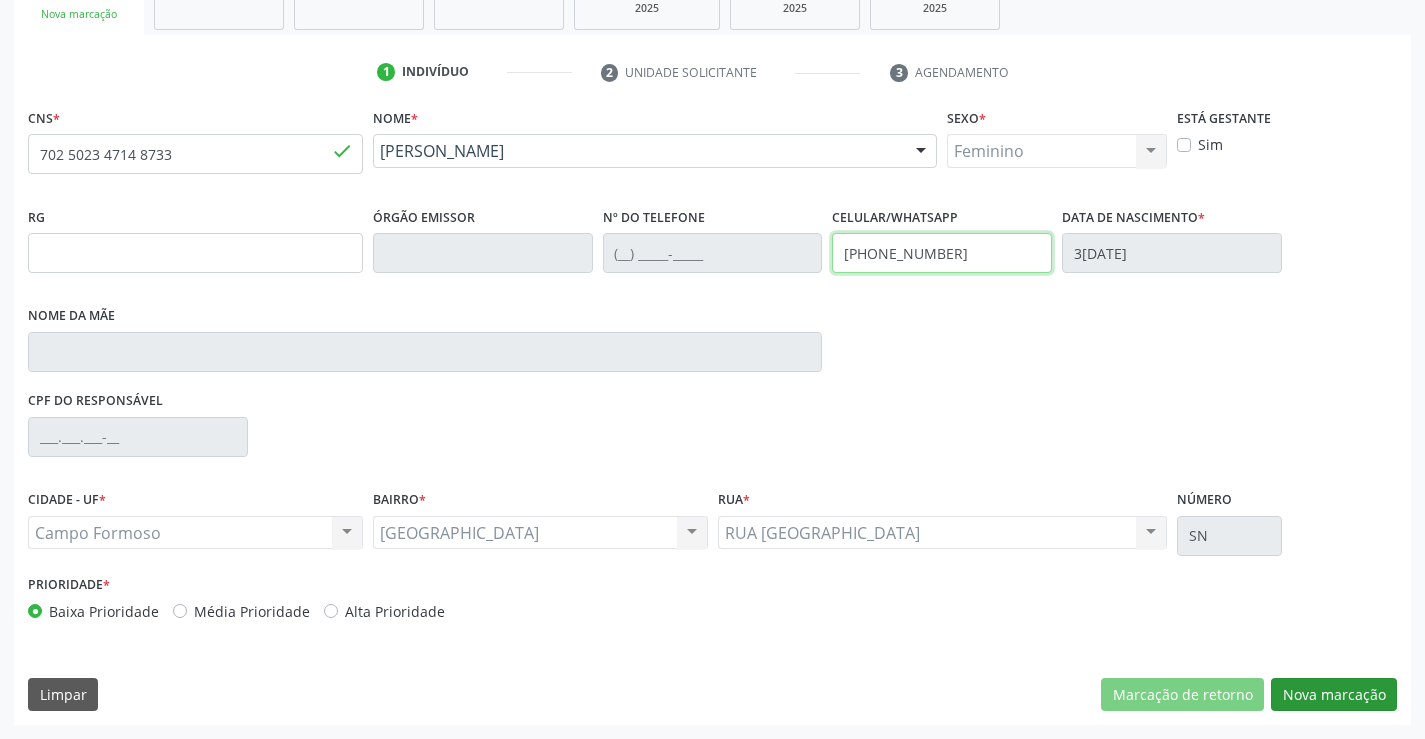 type on "(74) 99196-6406" 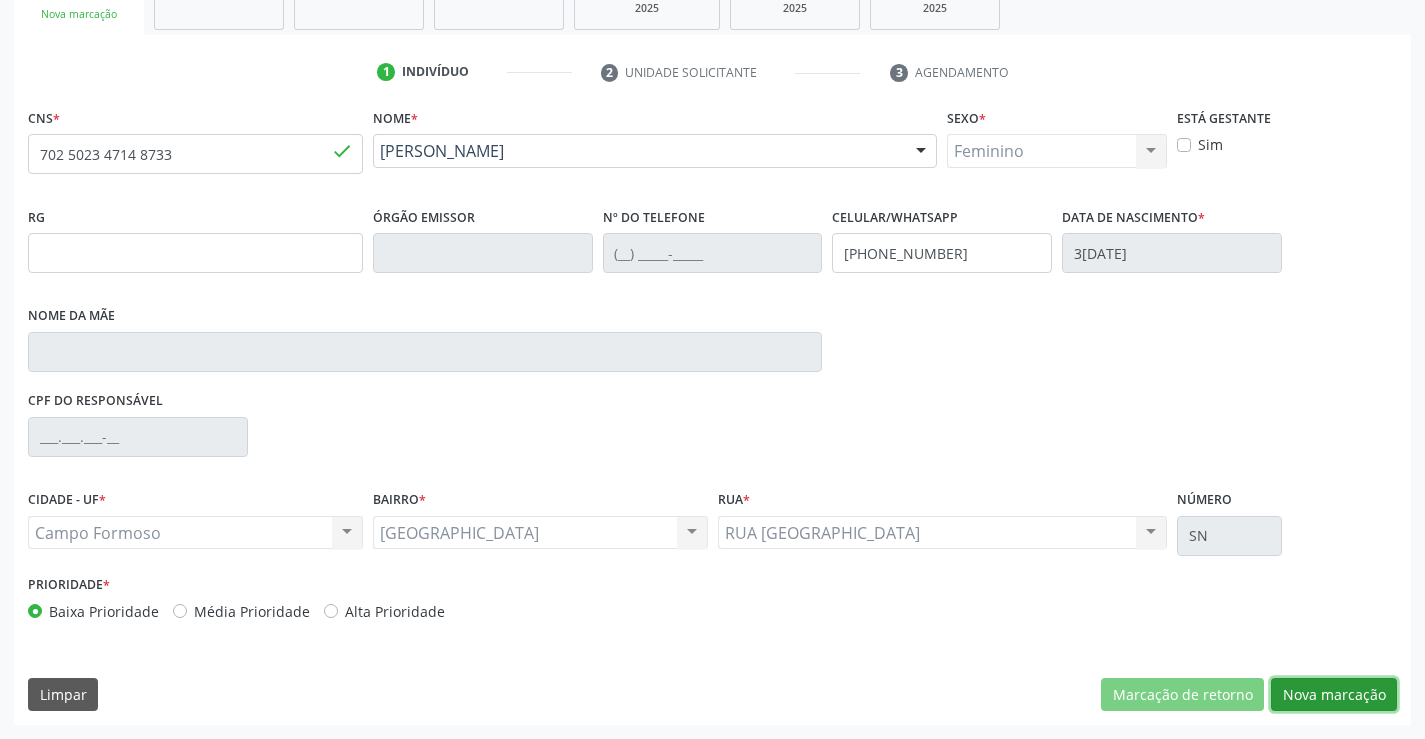 click on "Nova marcação" at bounding box center (1334, 695) 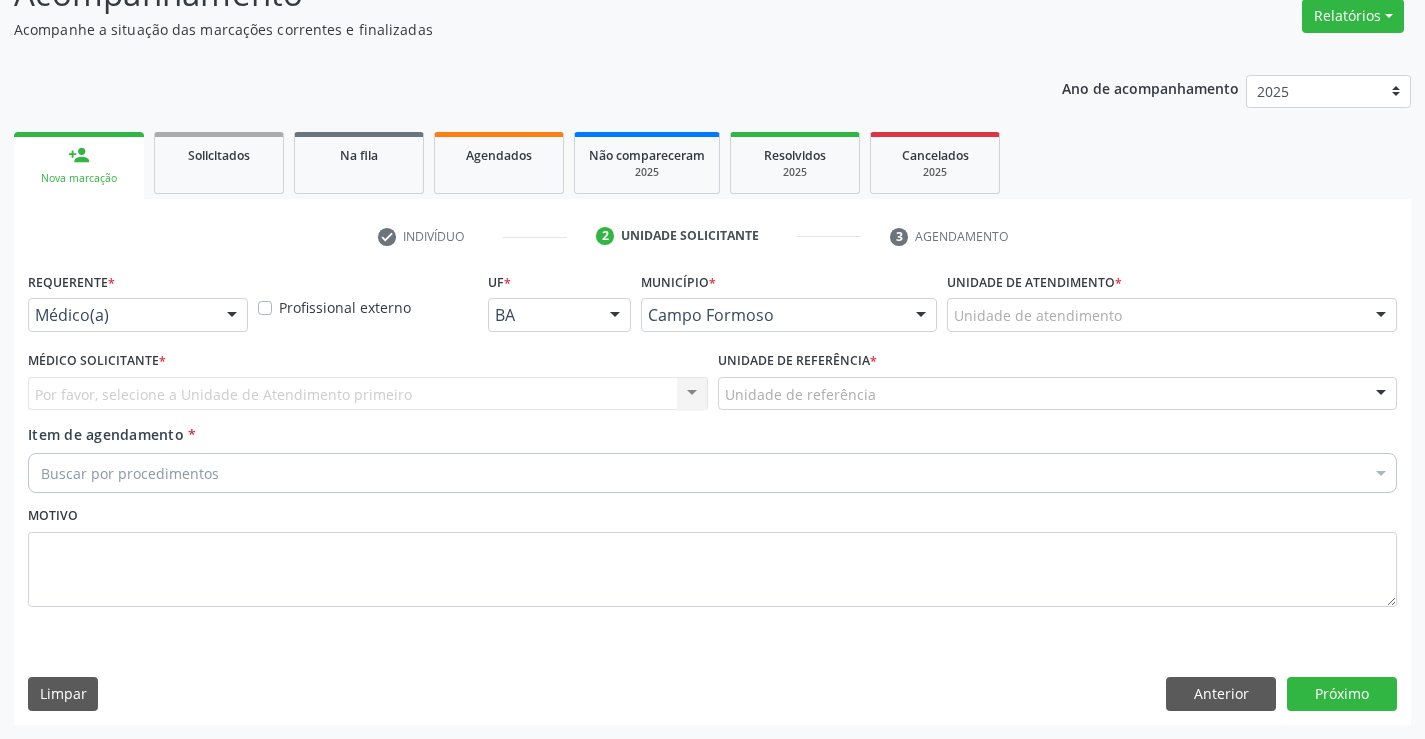 scroll, scrollTop: 167, scrollLeft: 0, axis: vertical 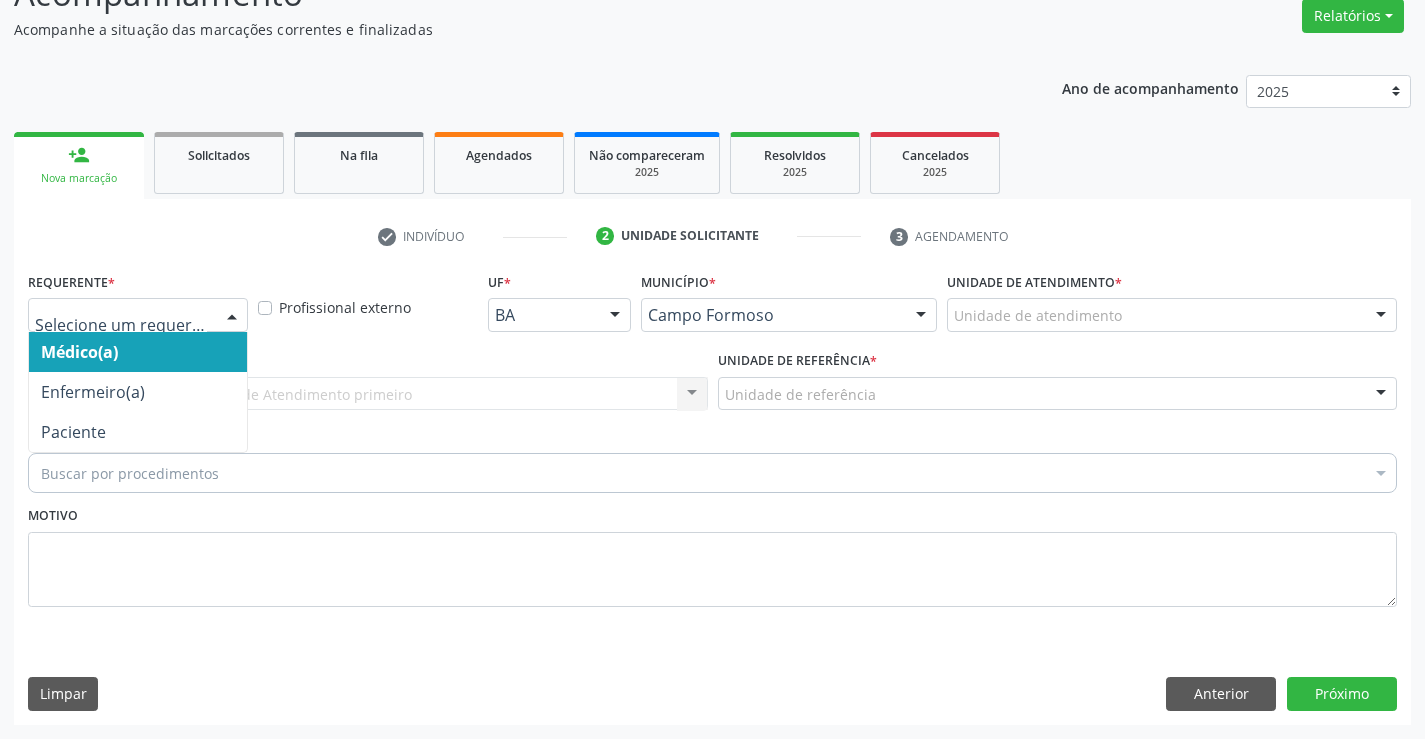 click at bounding box center [138, 315] 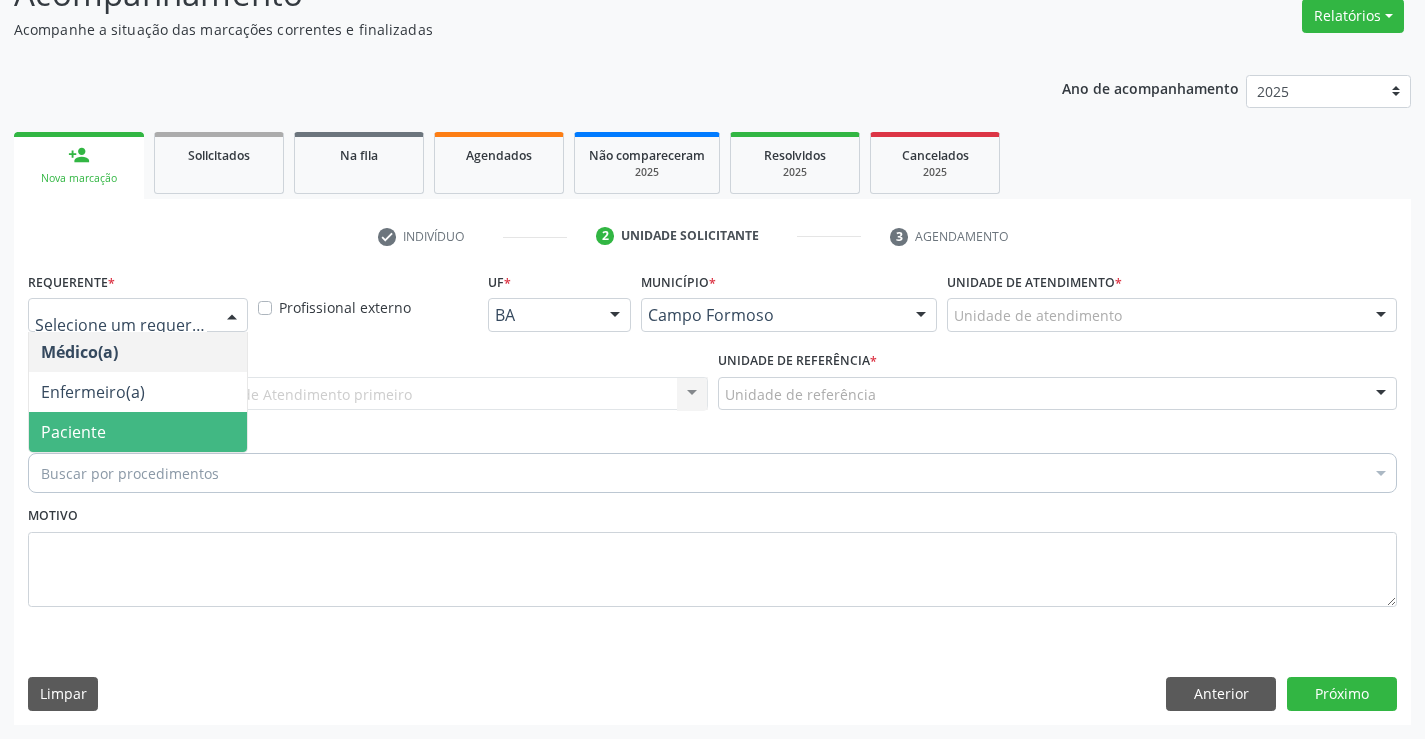 click on "Paciente" at bounding box center (73, 432) 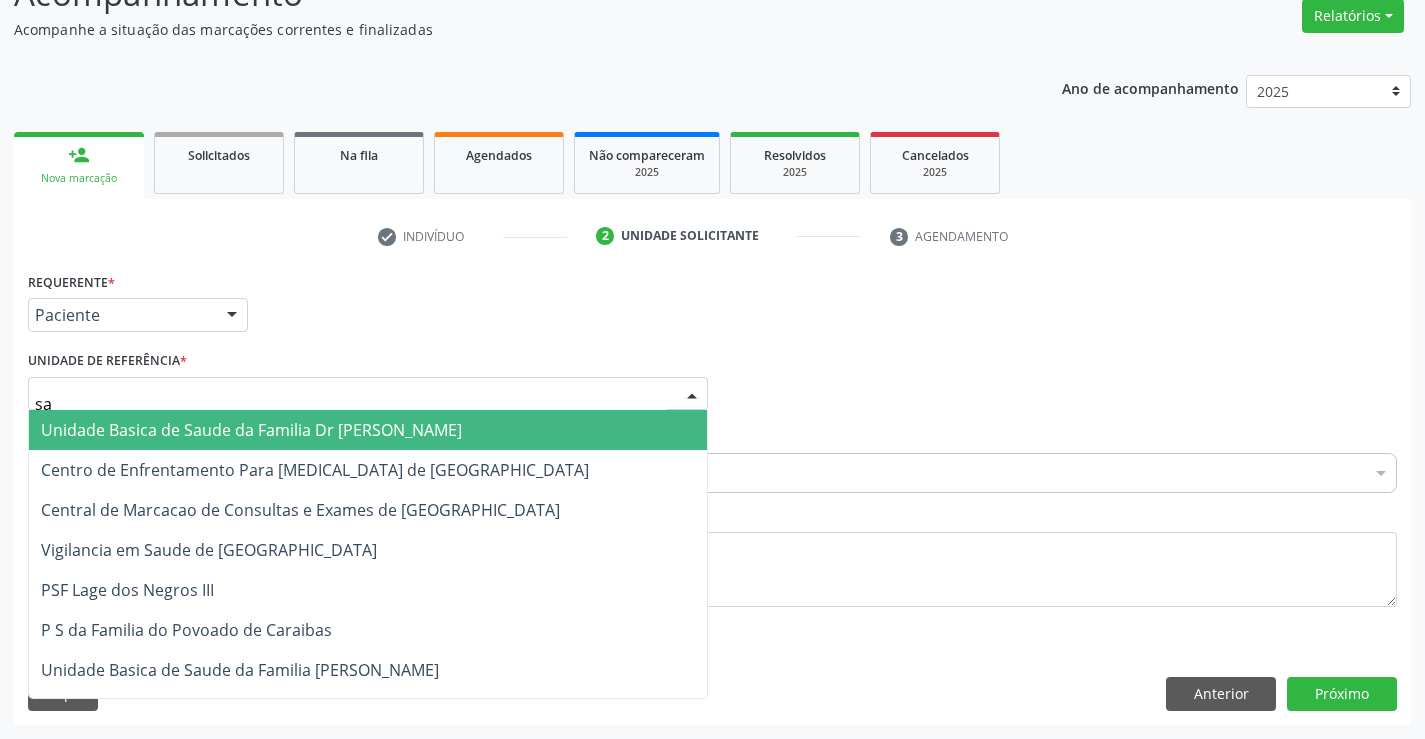 type on "sao" 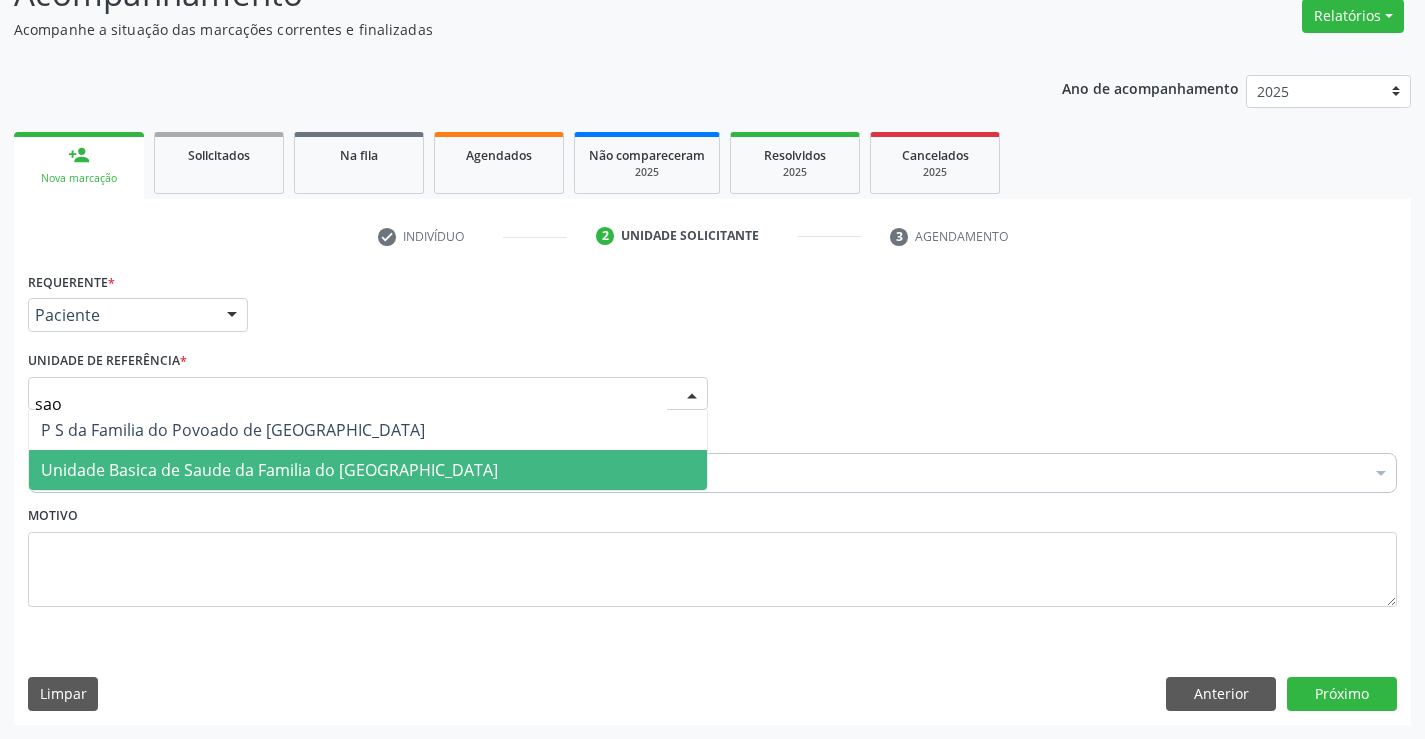 click on "Unidade Basica de Saude da Familia do [GEOGRAPHIC_DATA]" at bounding box center (269, 470) 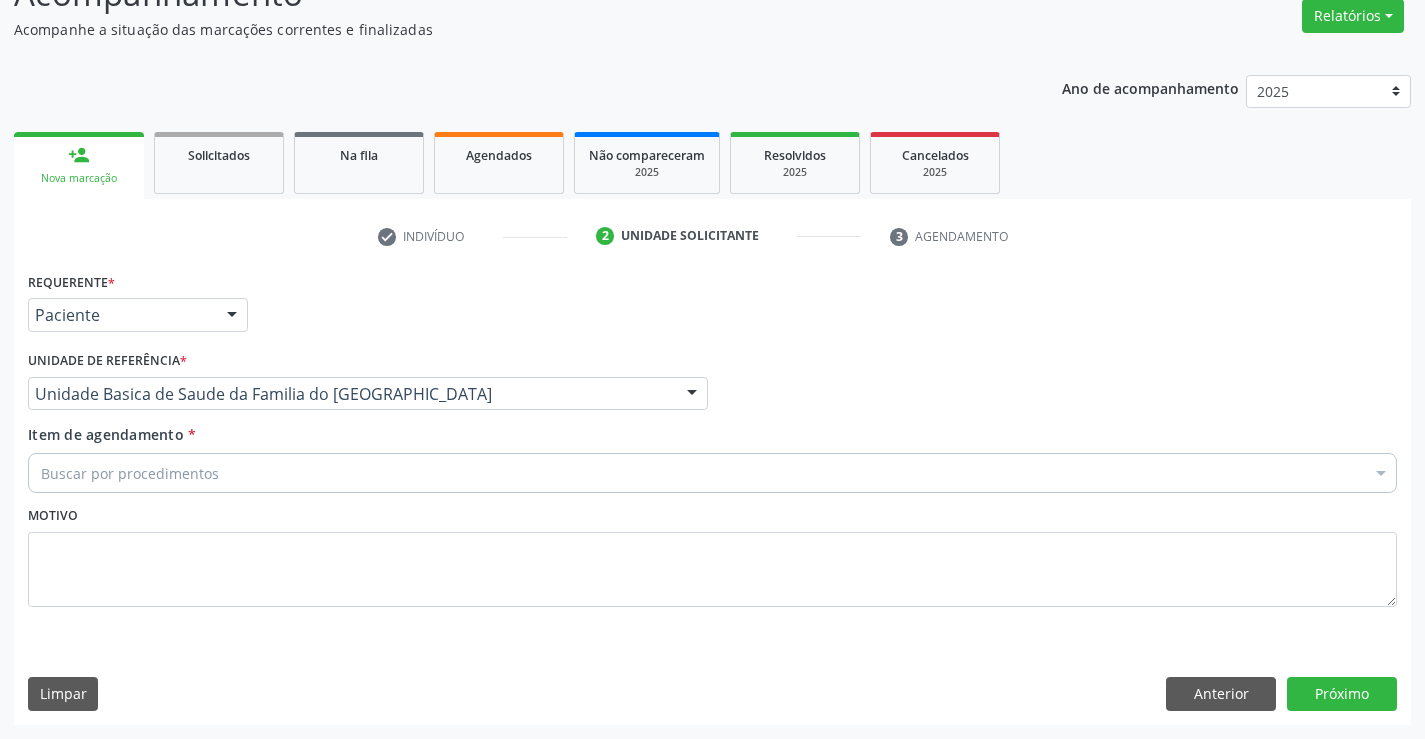 click on "Buscar por procedimentos" at bounding box center [712, 473] 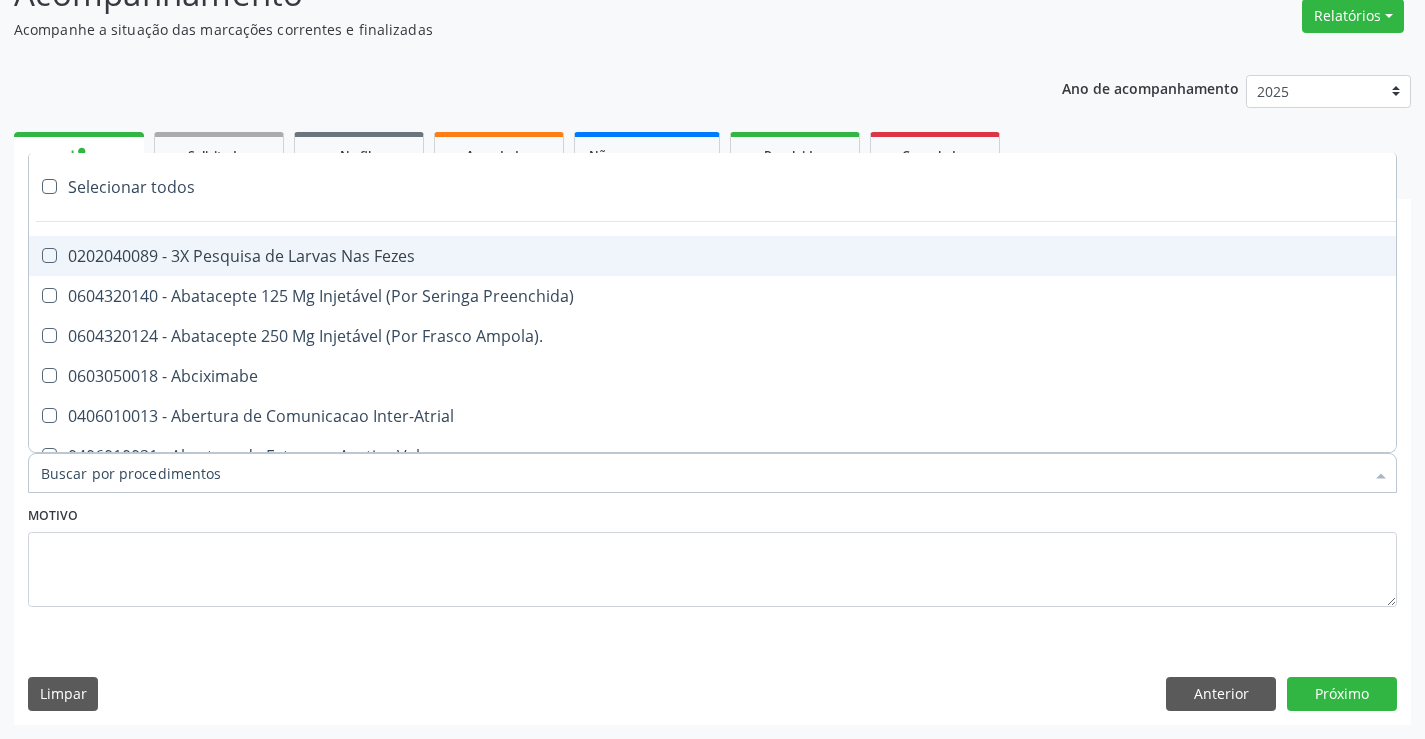 type on "j" 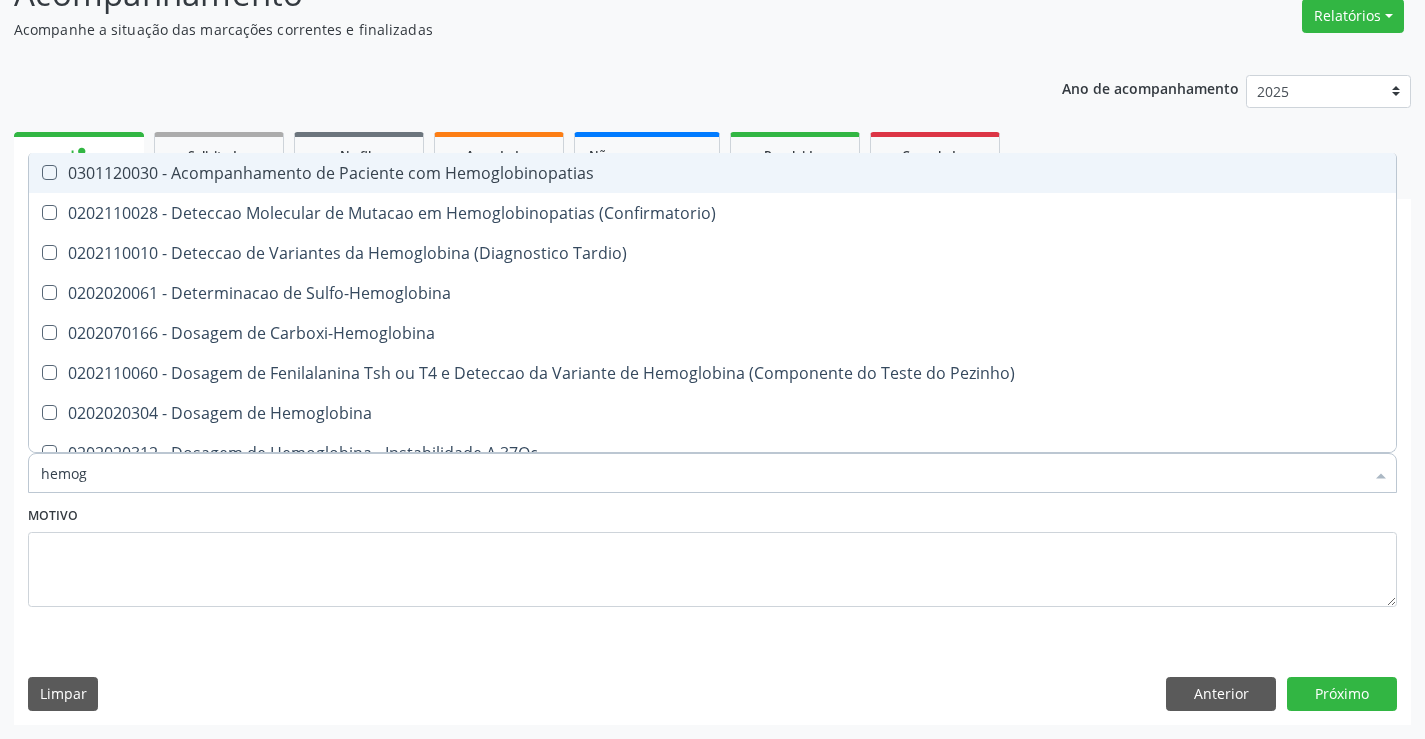 type on "hemogr" 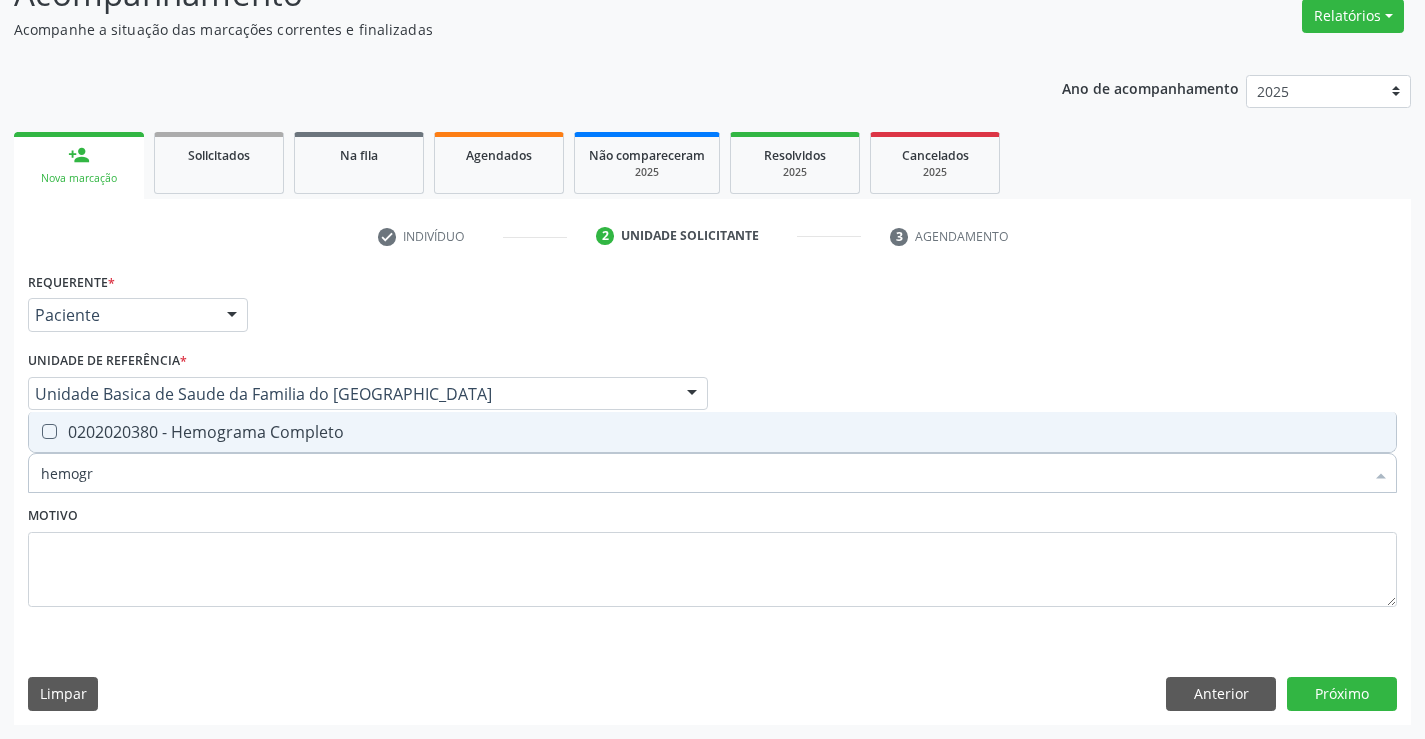 click on "0202020380 - Hemograma Completo" at bounding box center (712, 432) 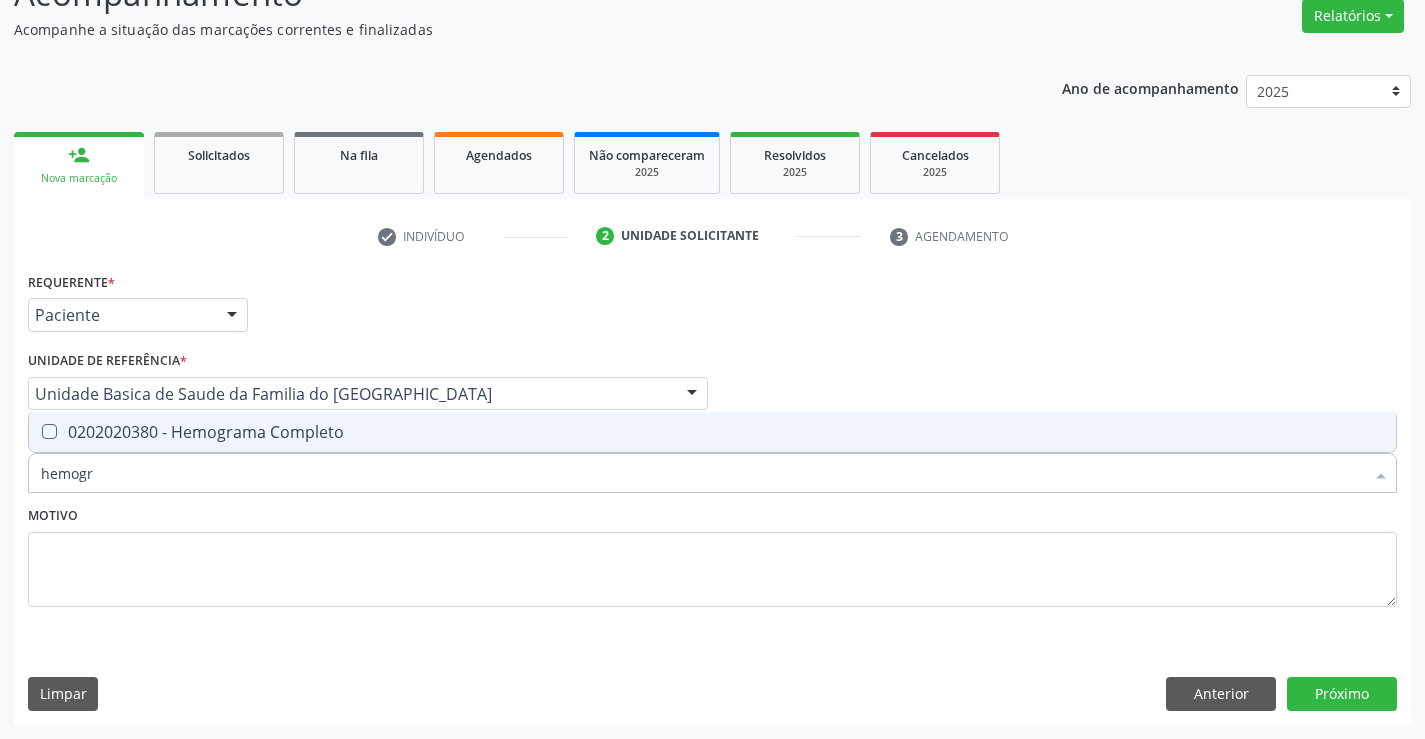 checkbox on "true" 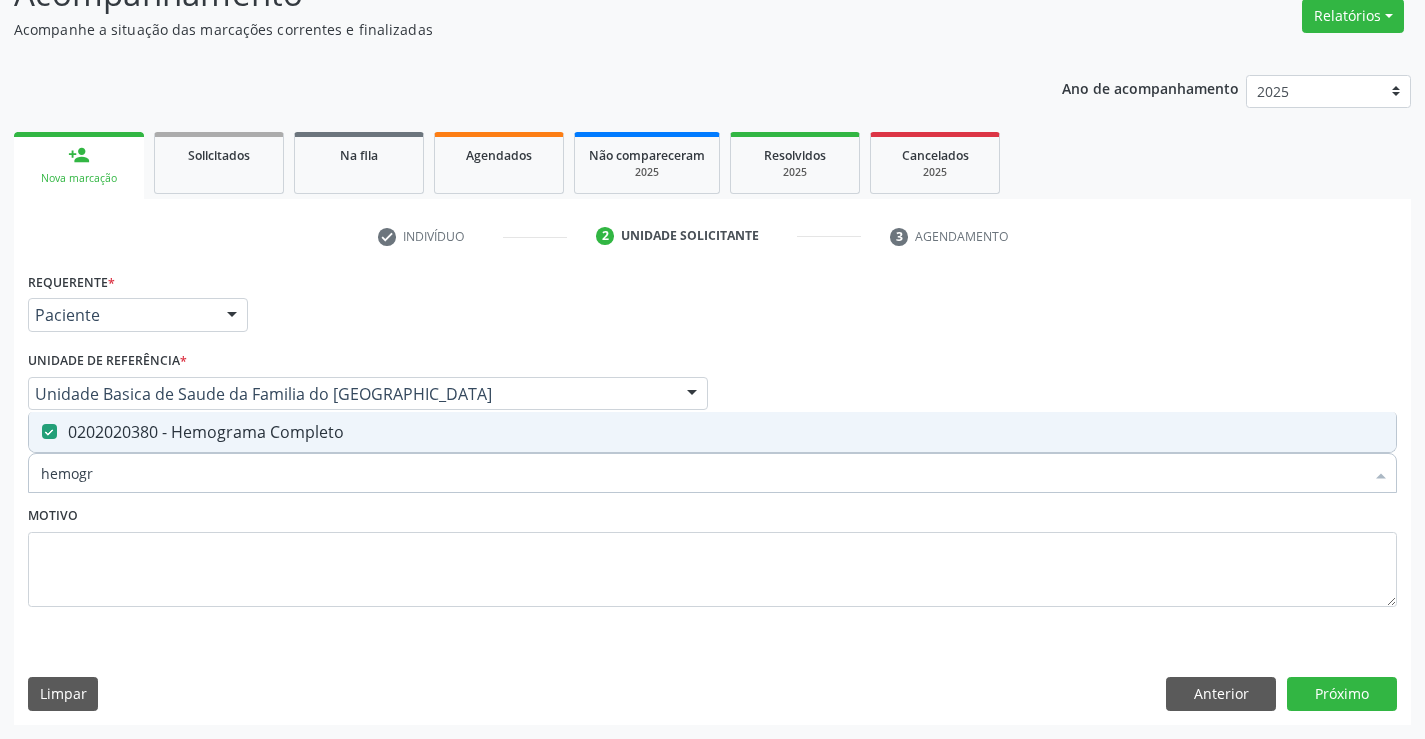 type on "hemogr" 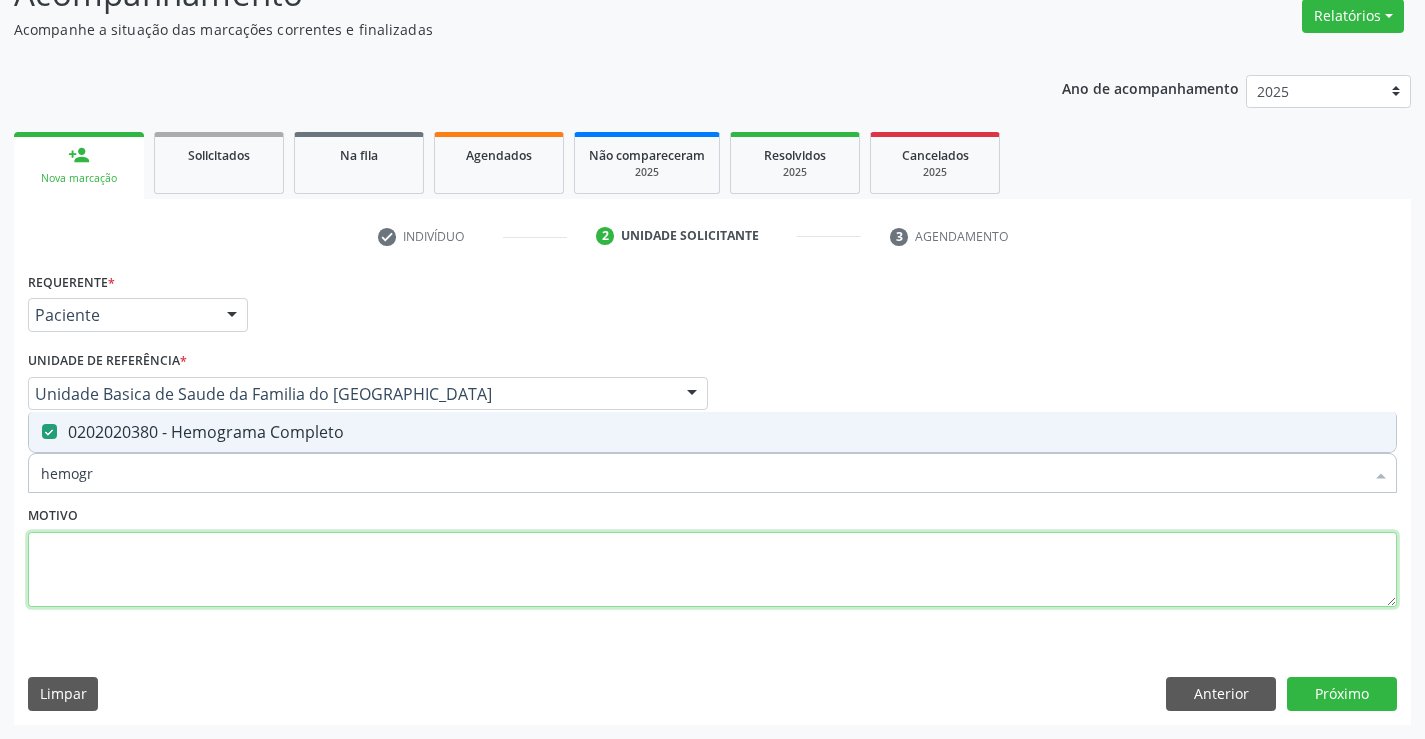 click at bounding box center [712, 570] 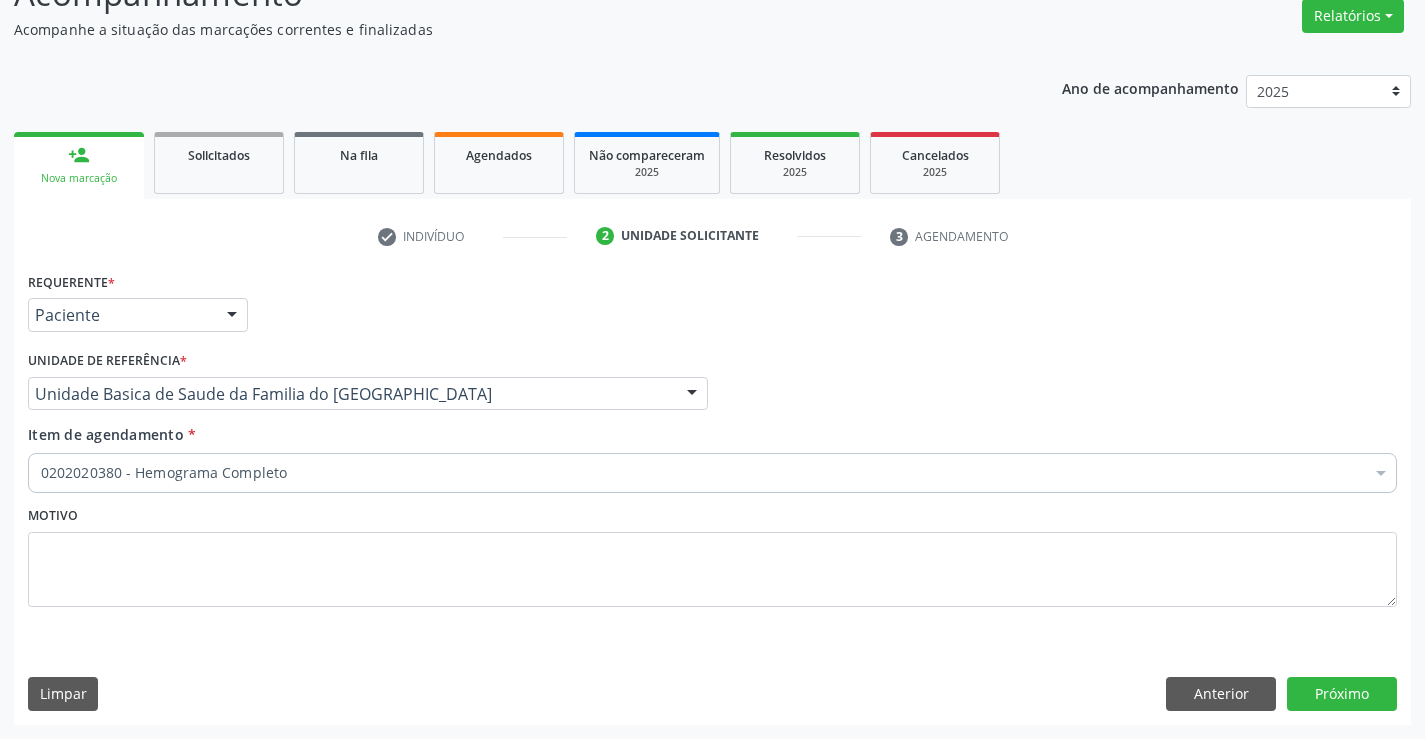 click on "0202020380 - Hemograma Completo" at bounding box center (712, 473) 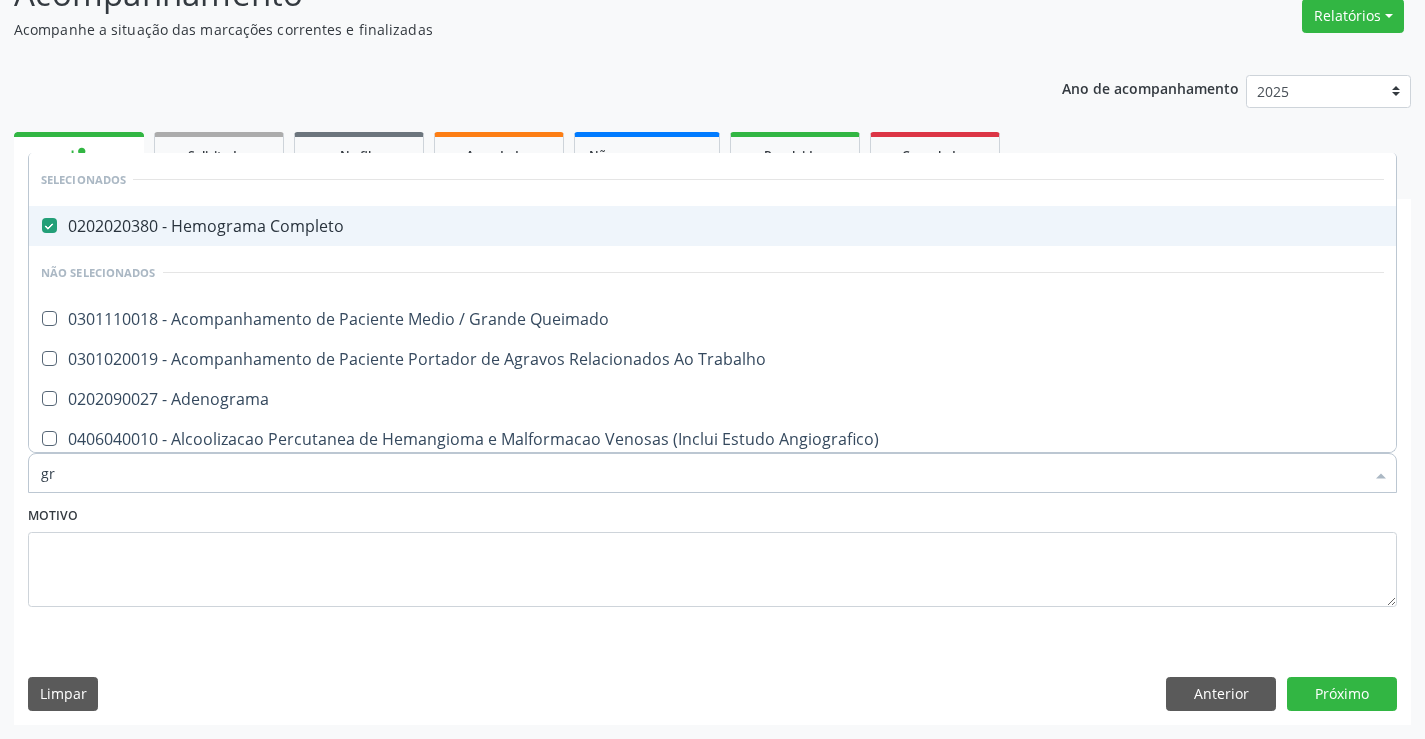 type on "g" 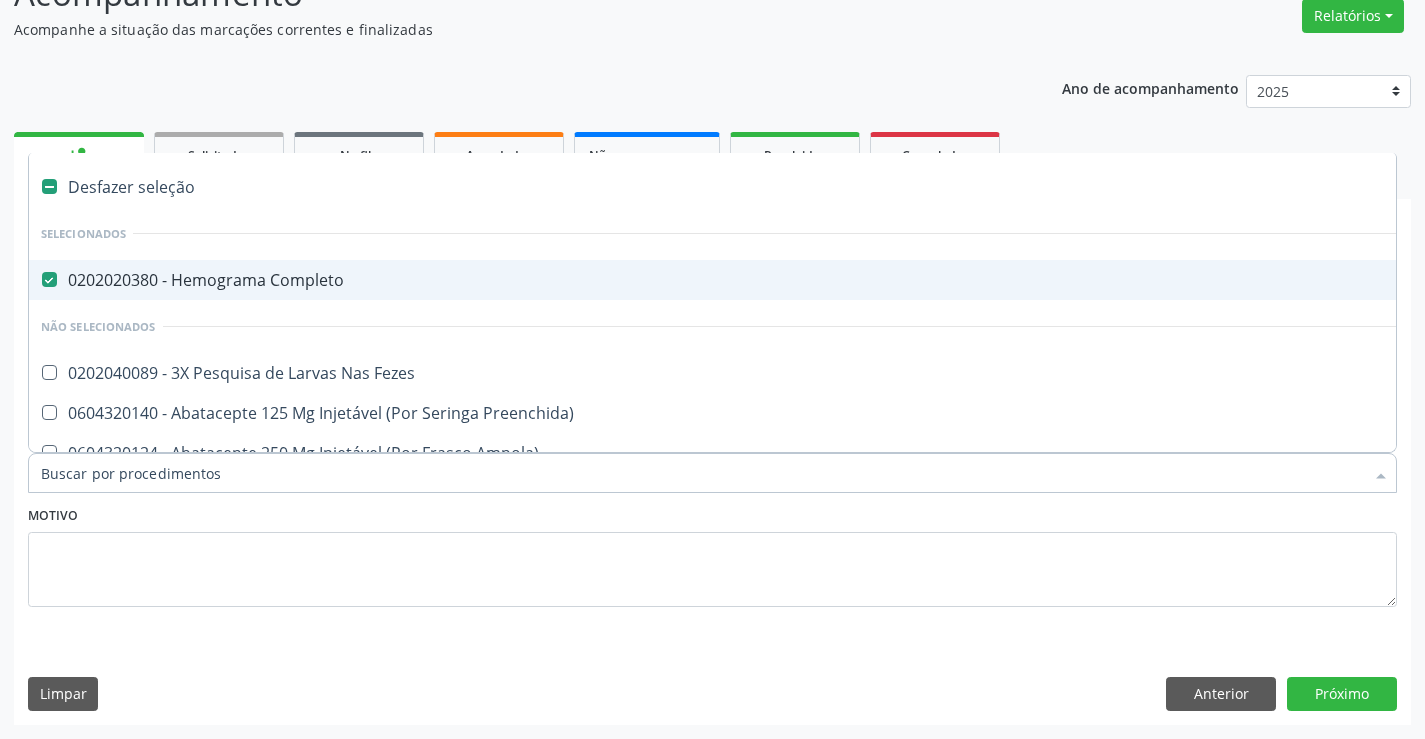 type on "g" 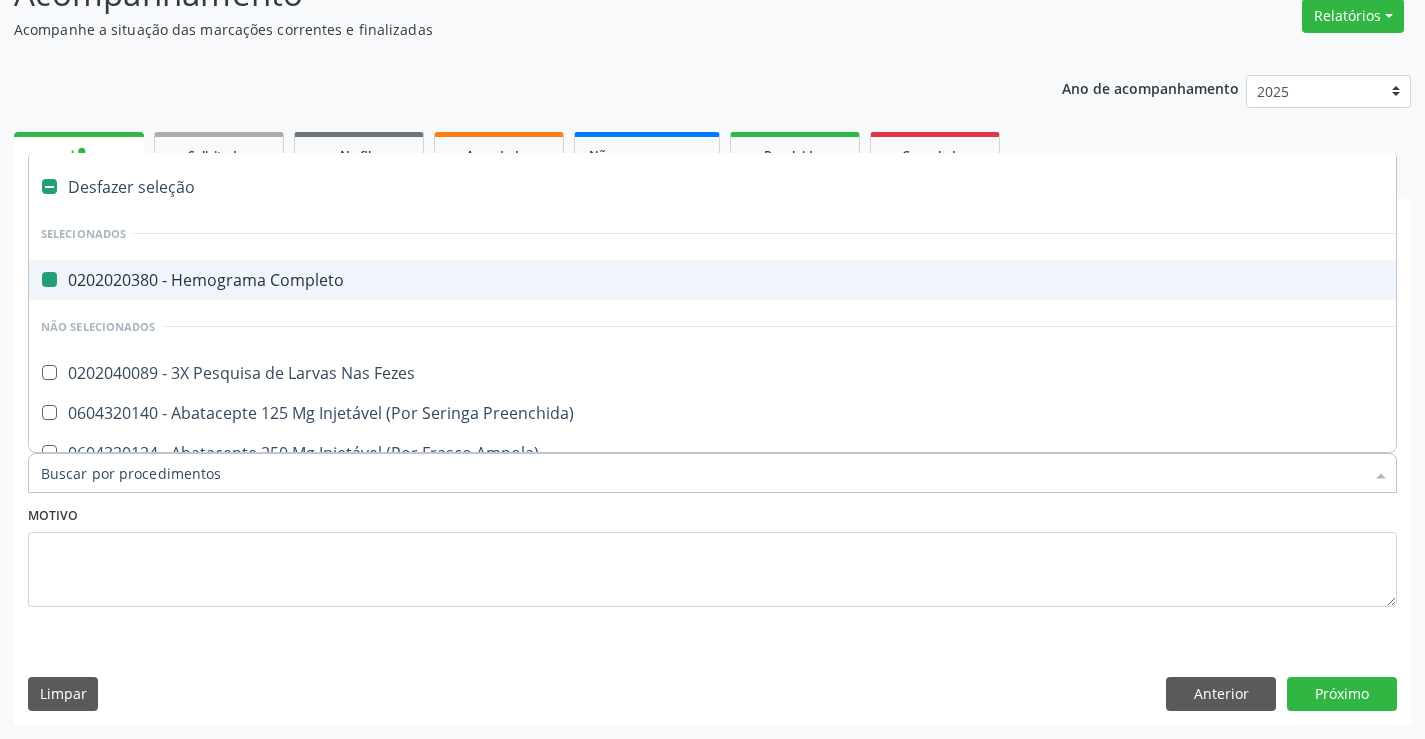 type on "f" 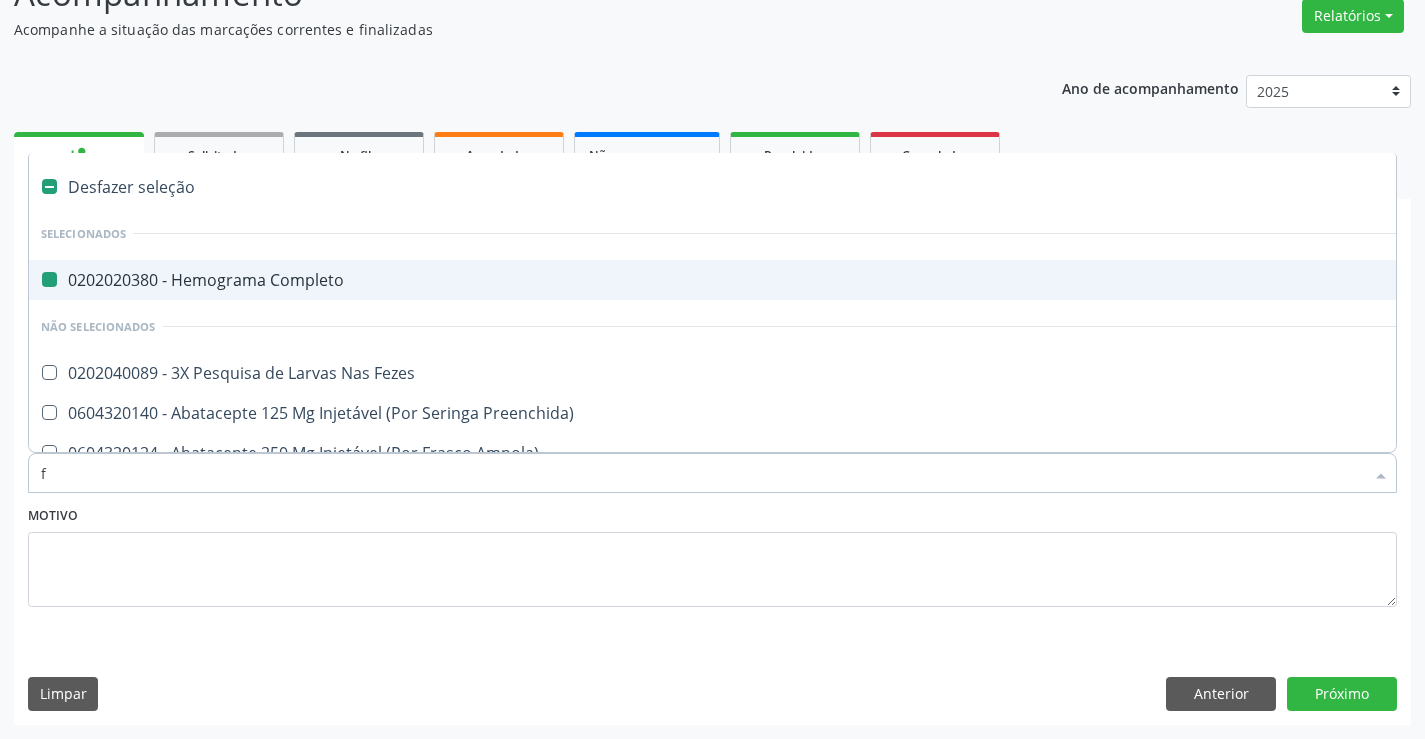 checkbox on "false" 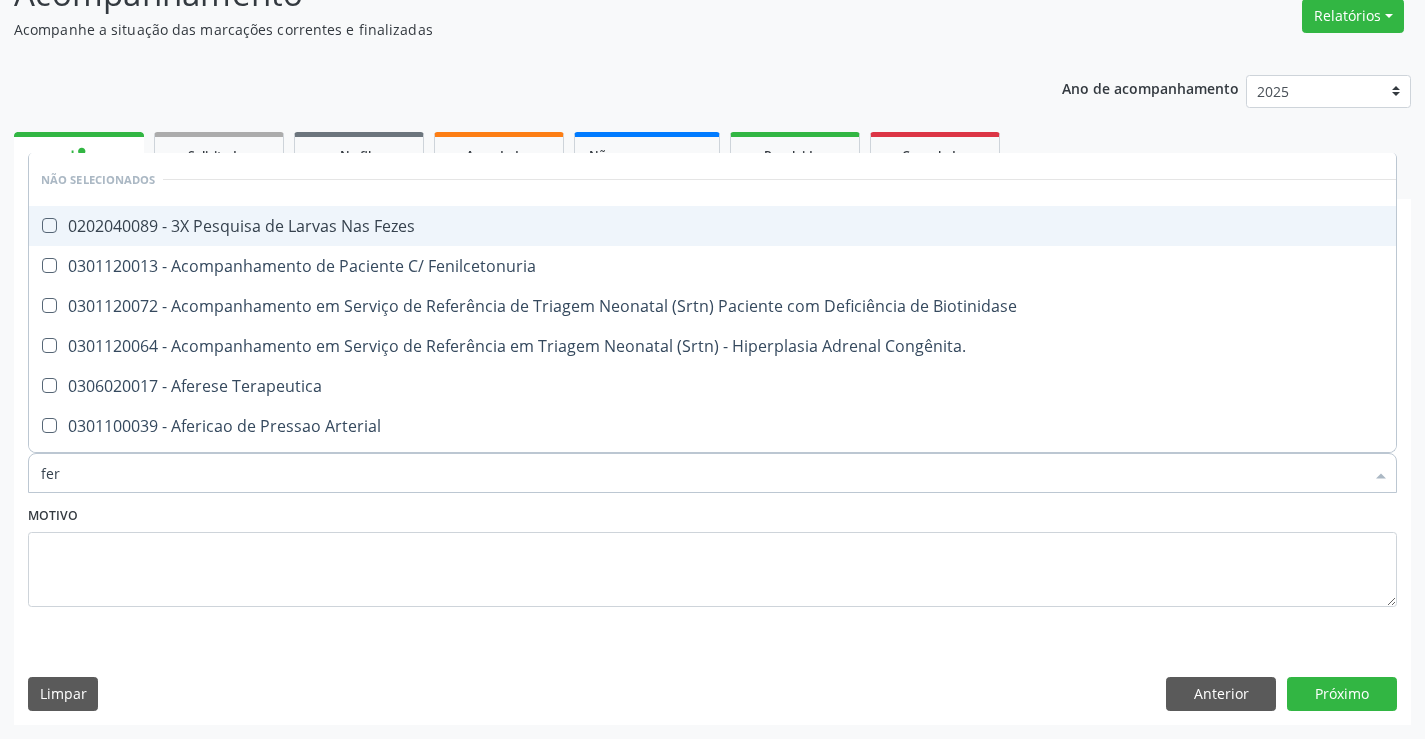 type on "ferr" 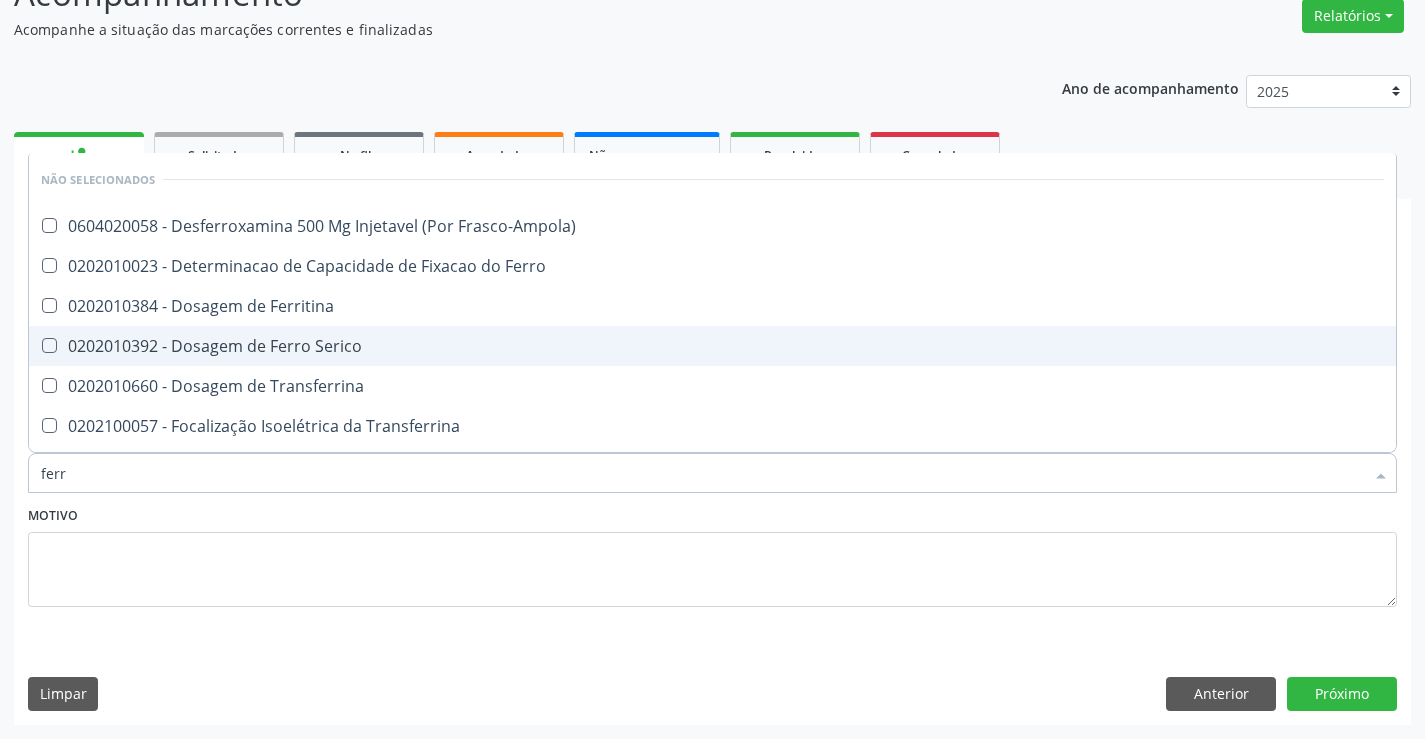 click on "0202010392 - Dosagem de Ferro Serico" at bounding box center (712, 346) 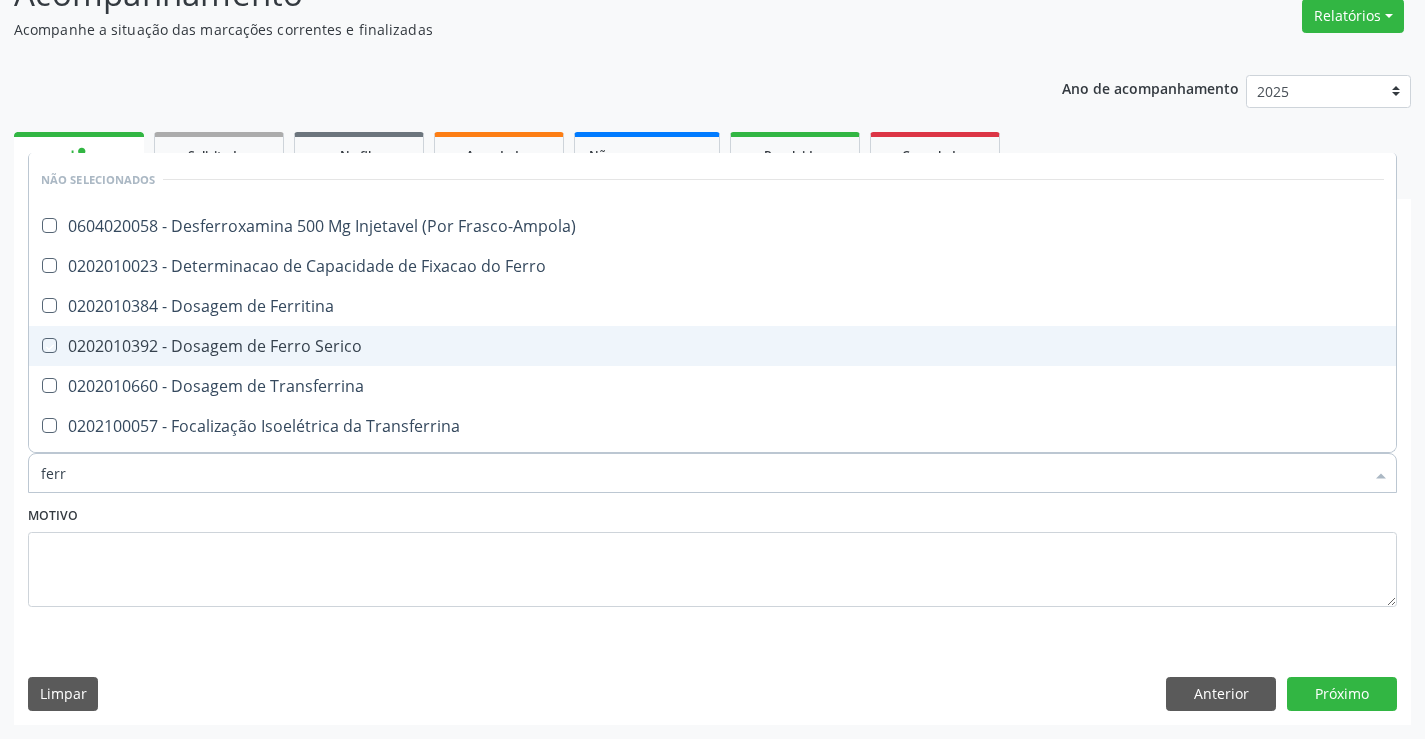 checkbox on "true" 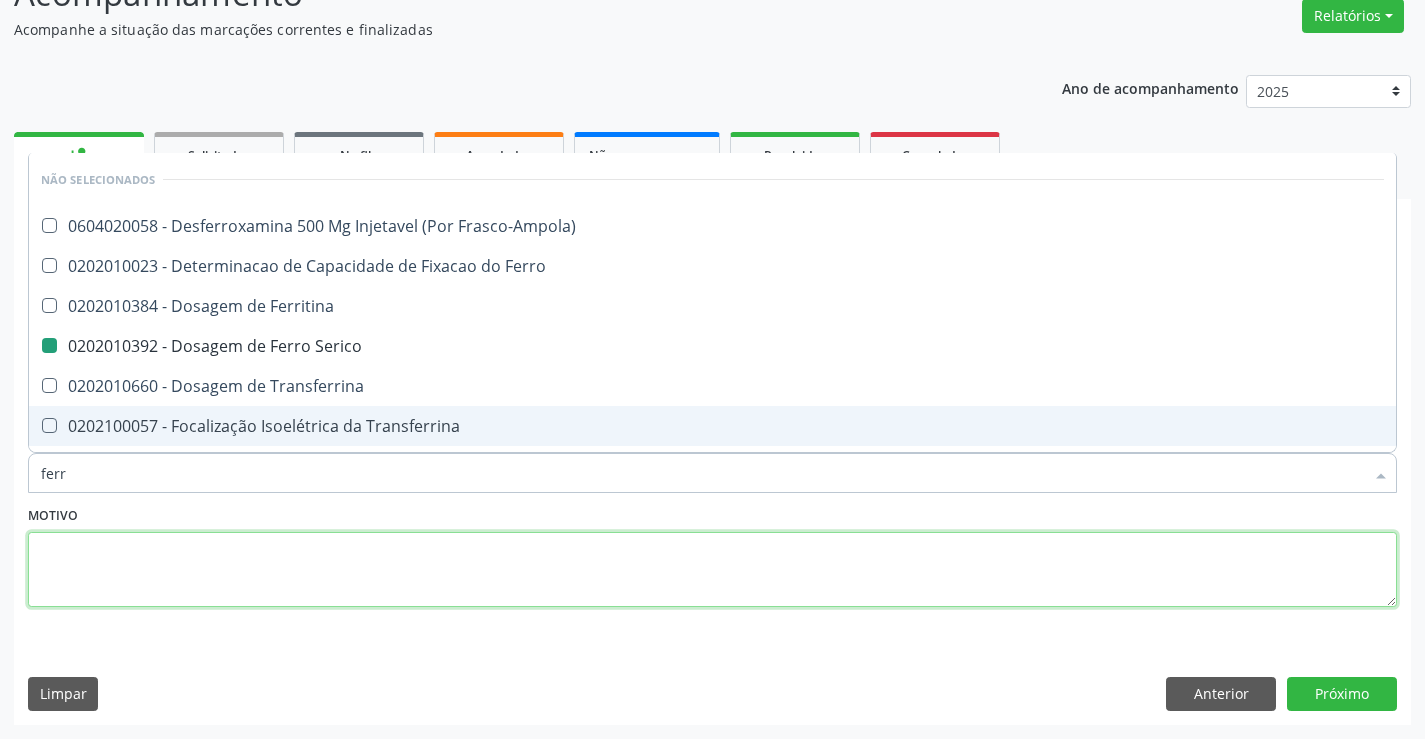 click at bounding box center [712, 570] 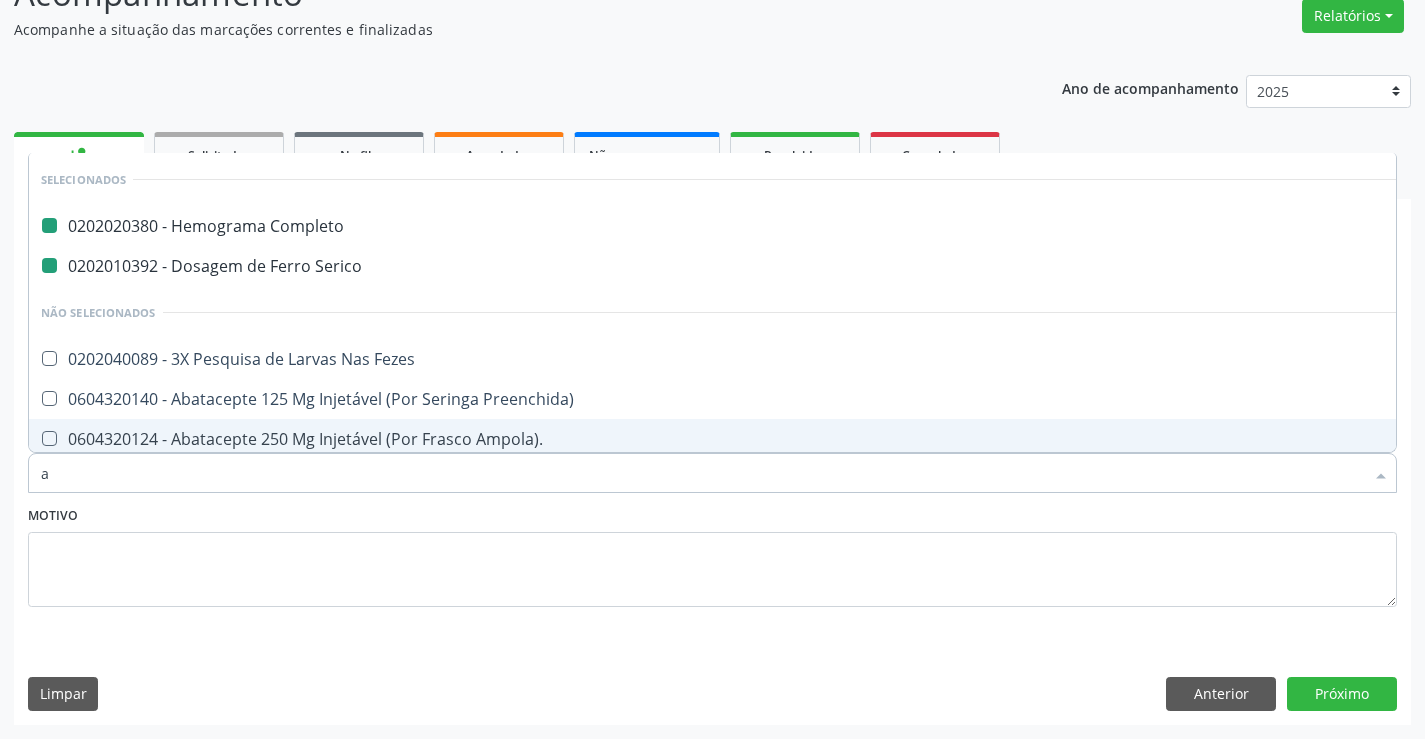 type on "ab" 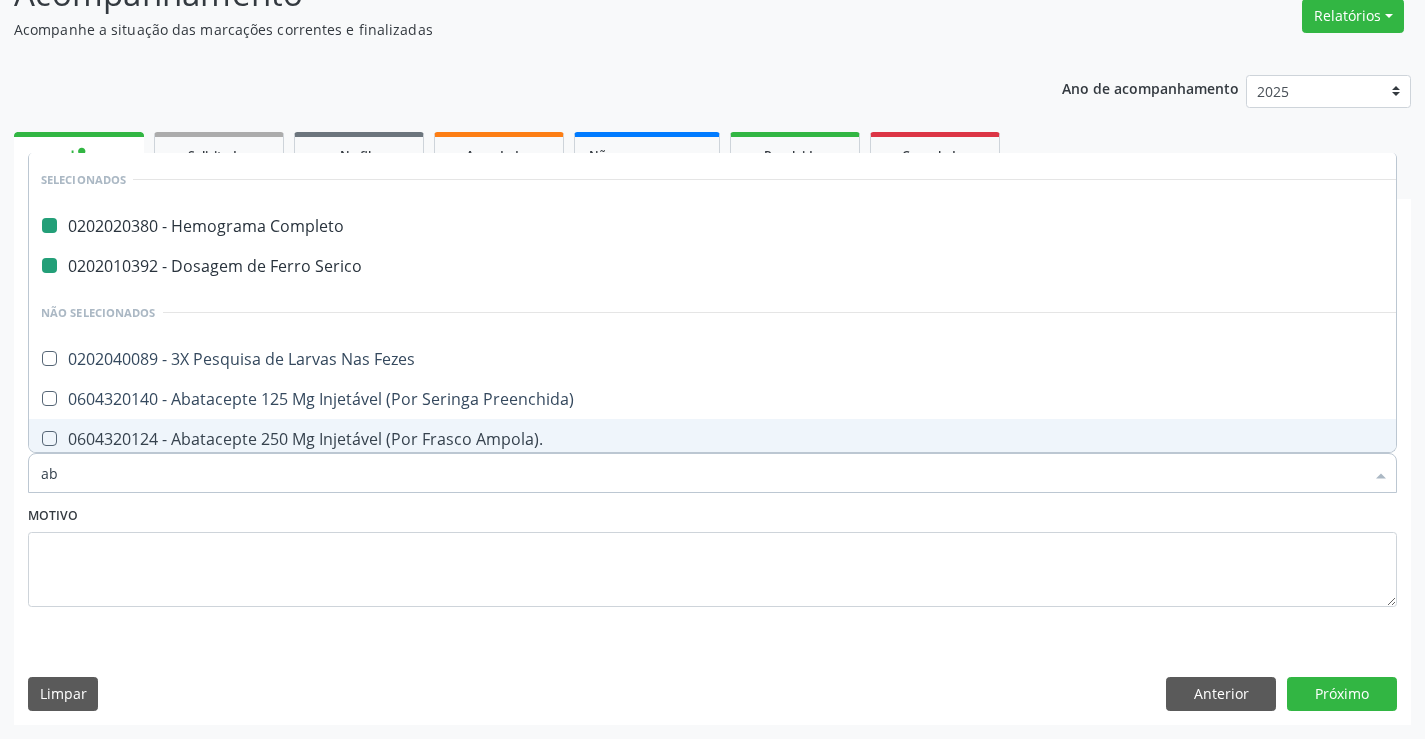 checkbox on "false" 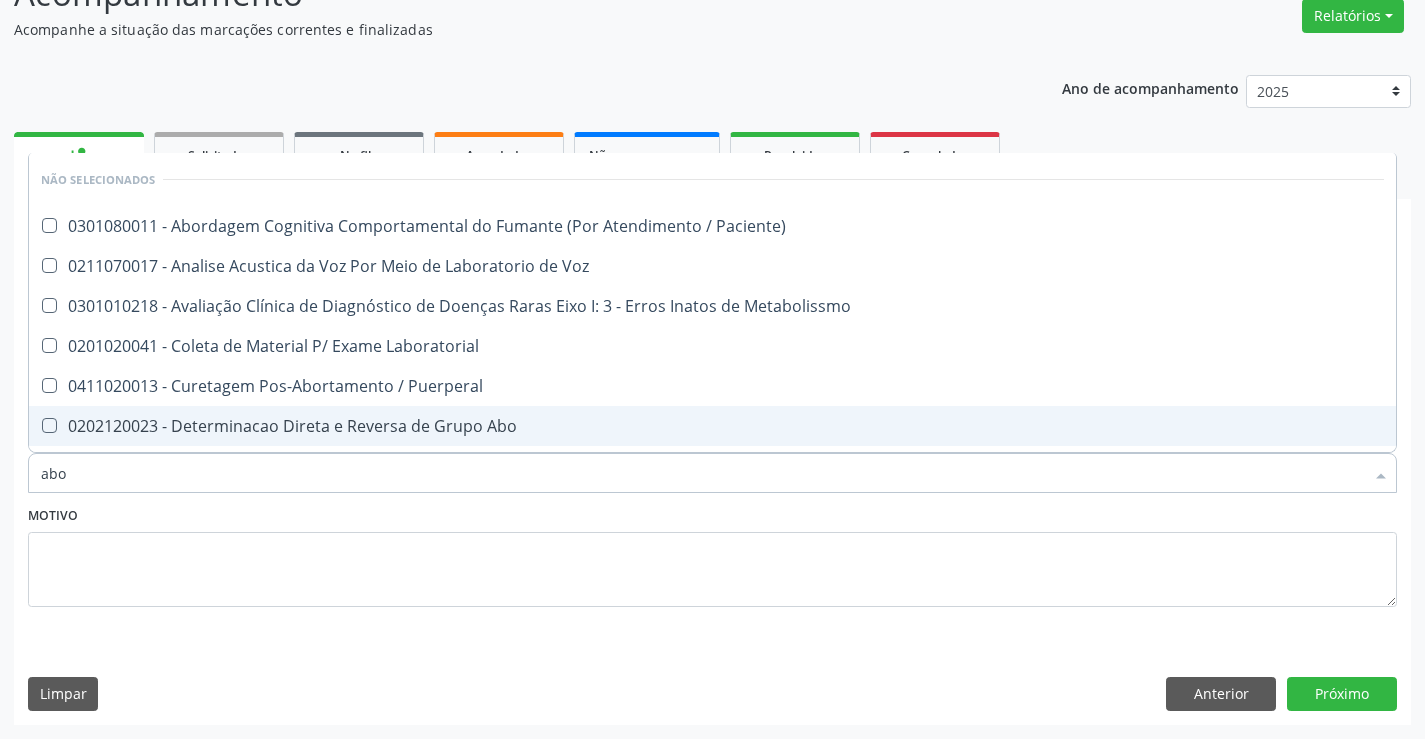 type on "abo" 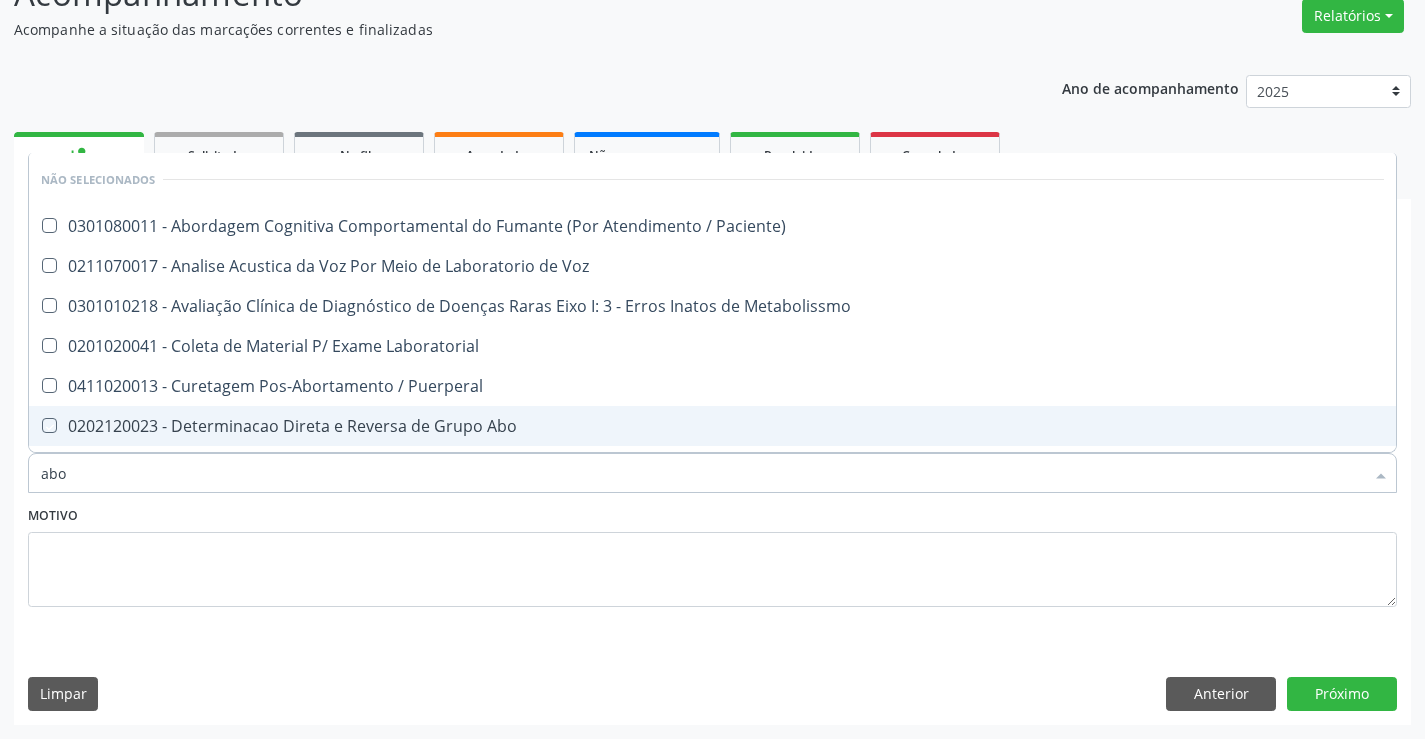 checkbox on "true" 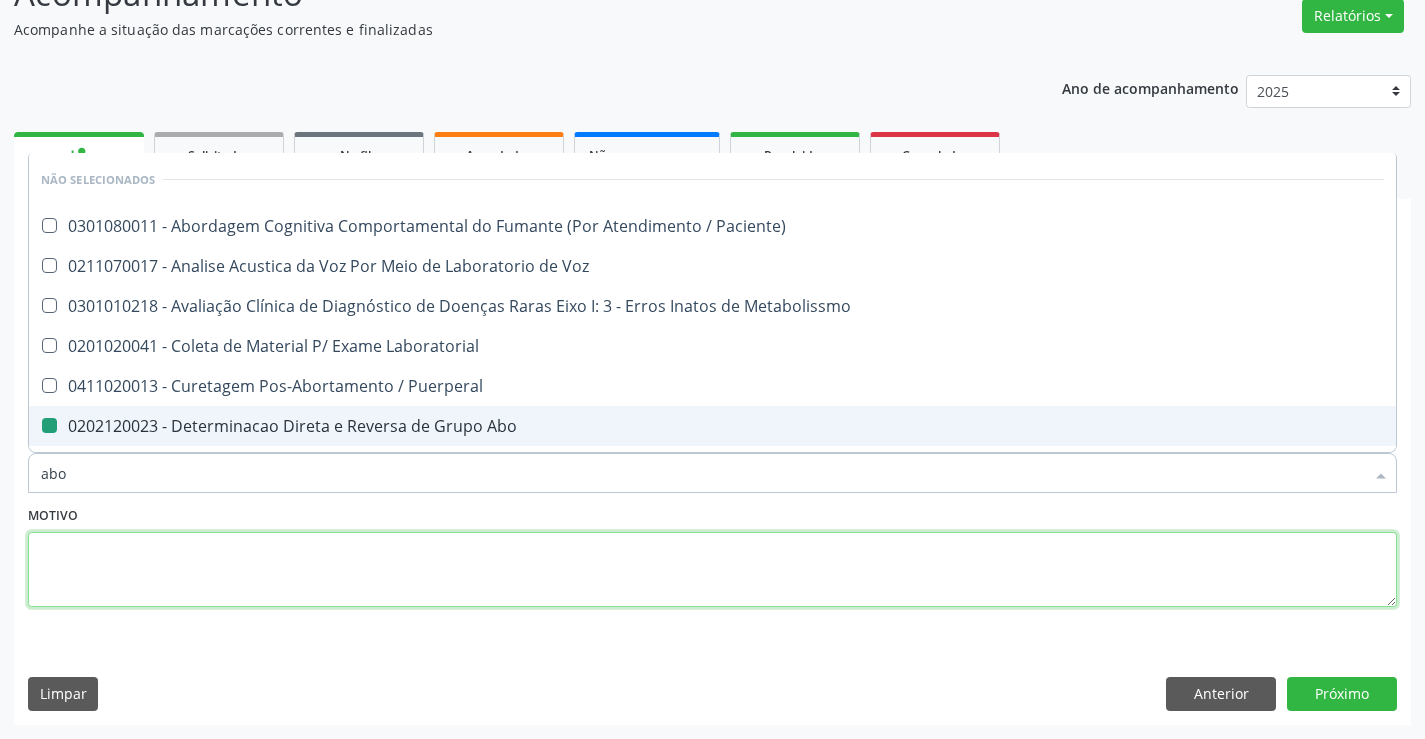 click at bounding box center (712, 570) 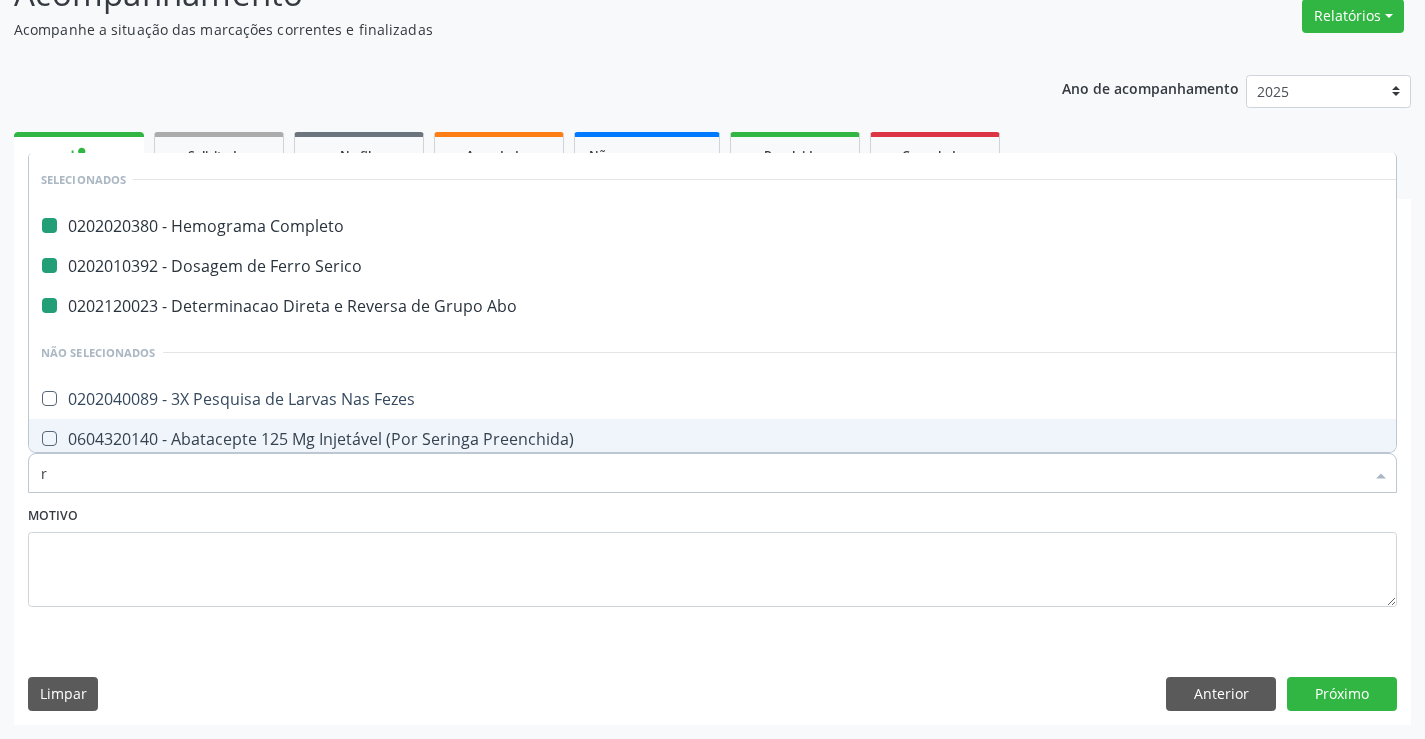 type on "rh" 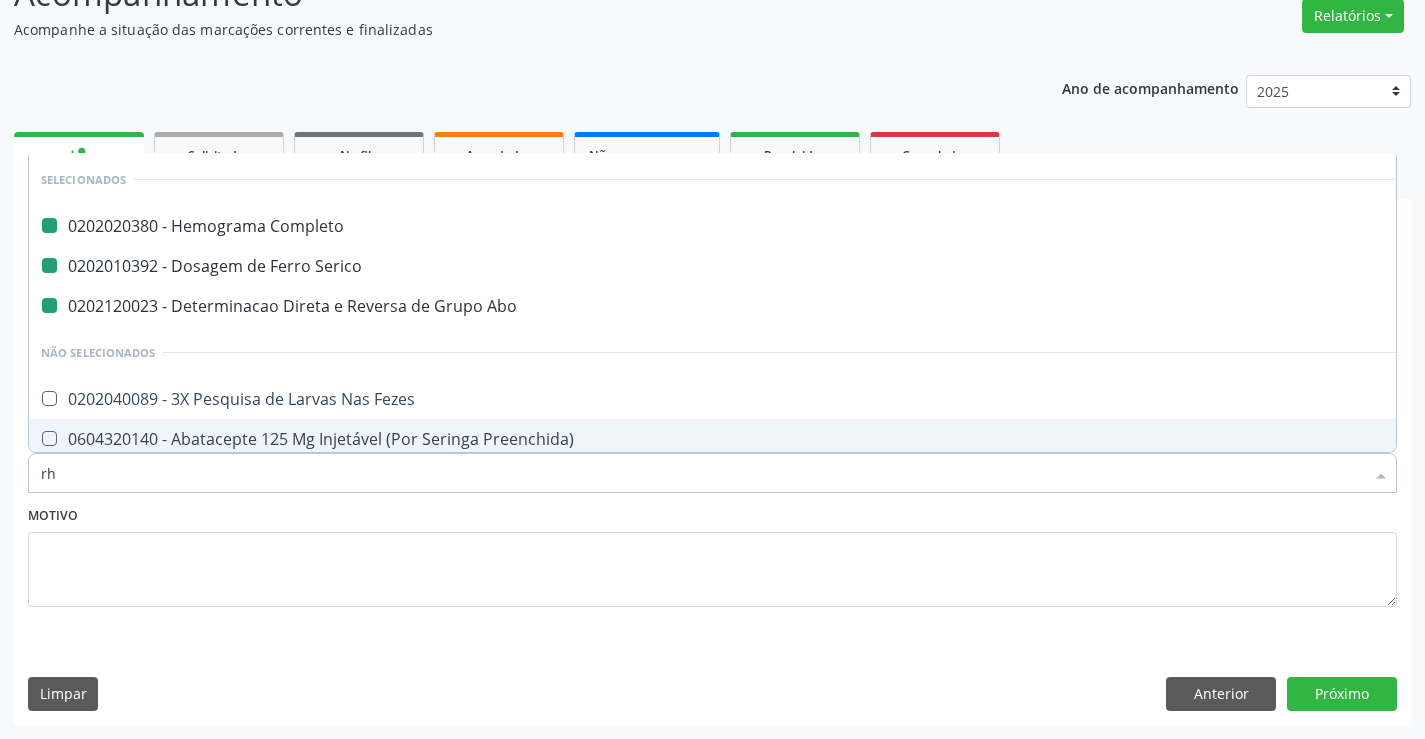 checkbox on "false" 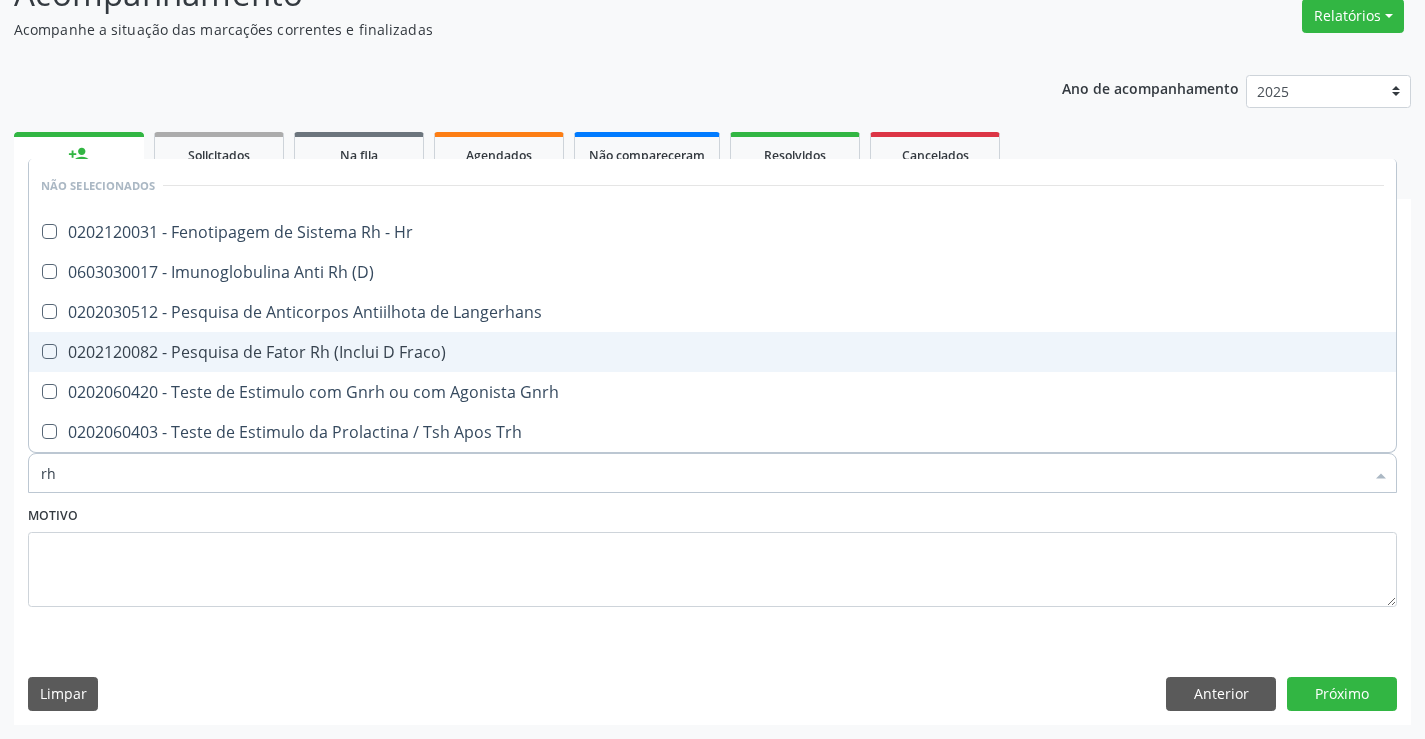 click on "0202120082 - Pesquisa de Fator Rh (Inclui D Fraco)" at bounding box center [712, 352] 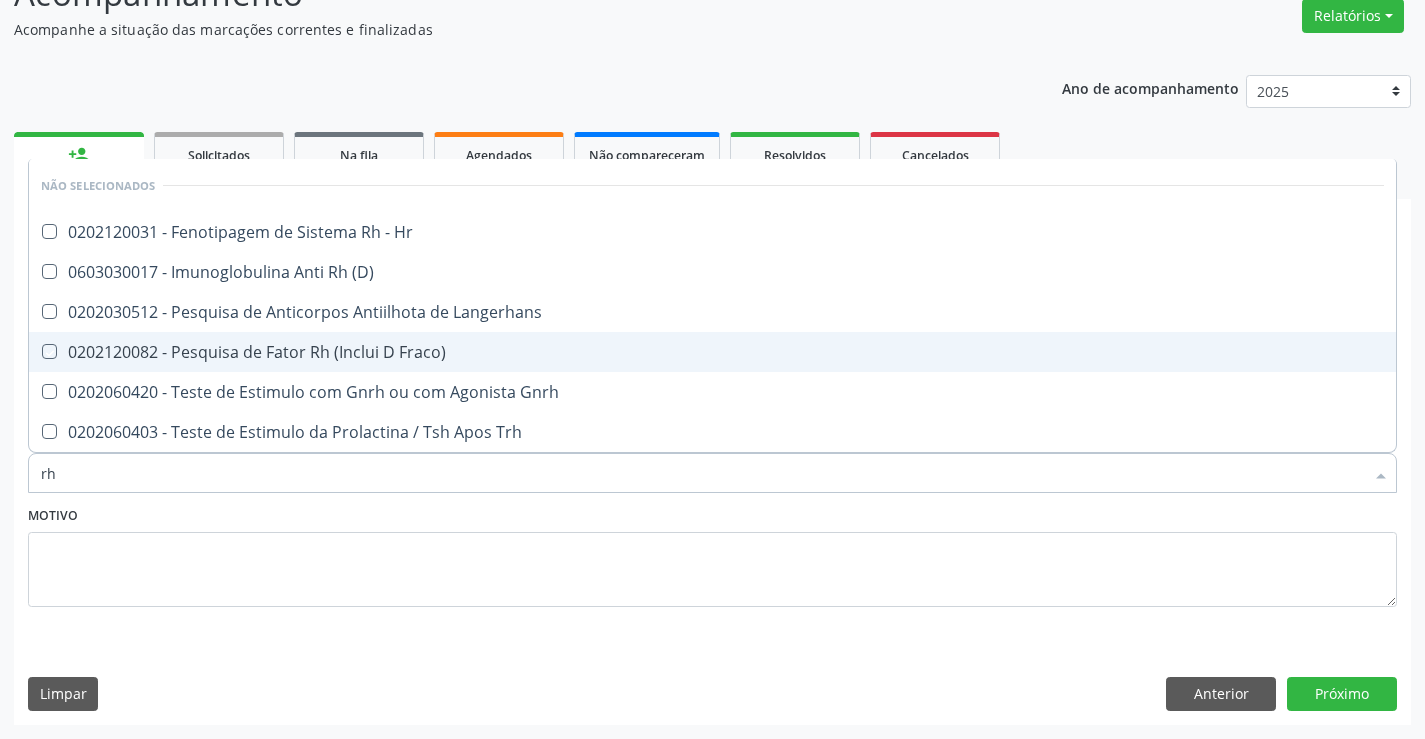 checkbox on "true" 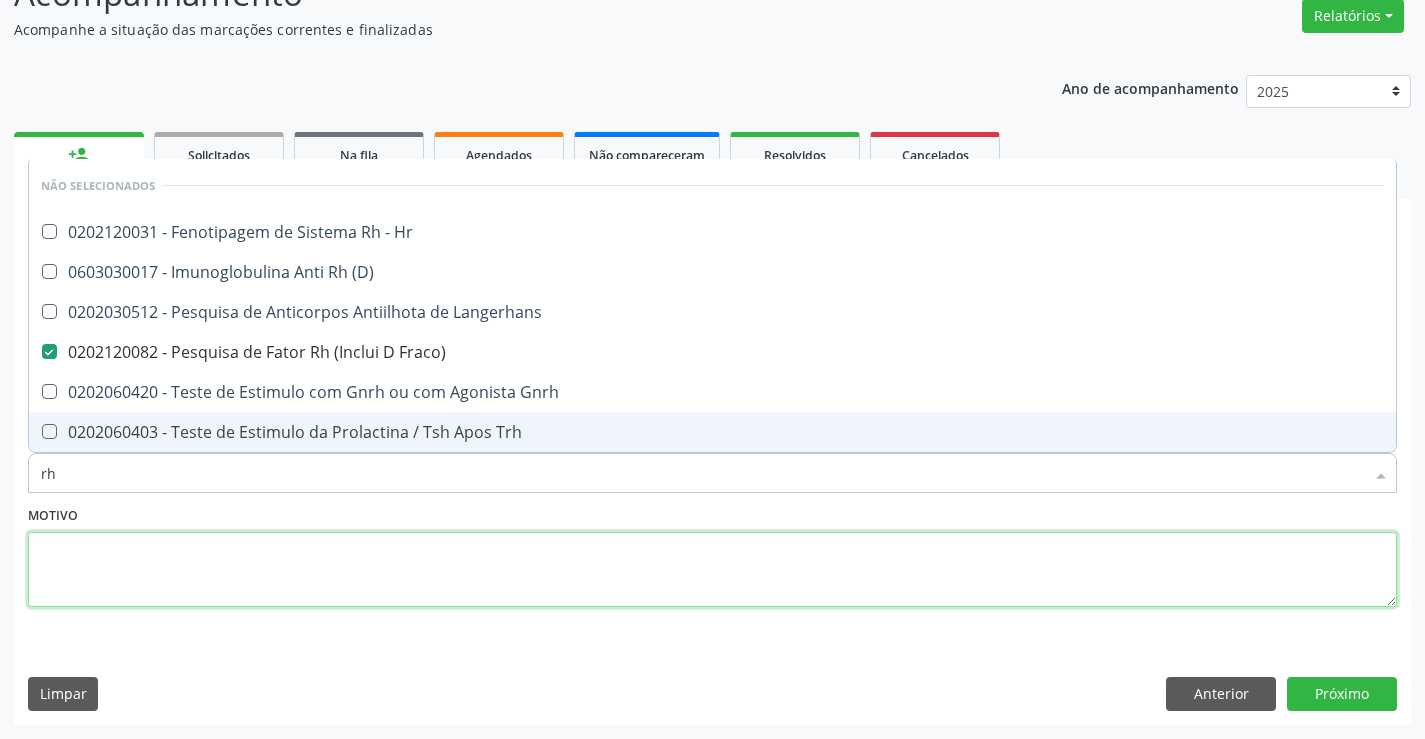 click at bounding box center [712, 570] 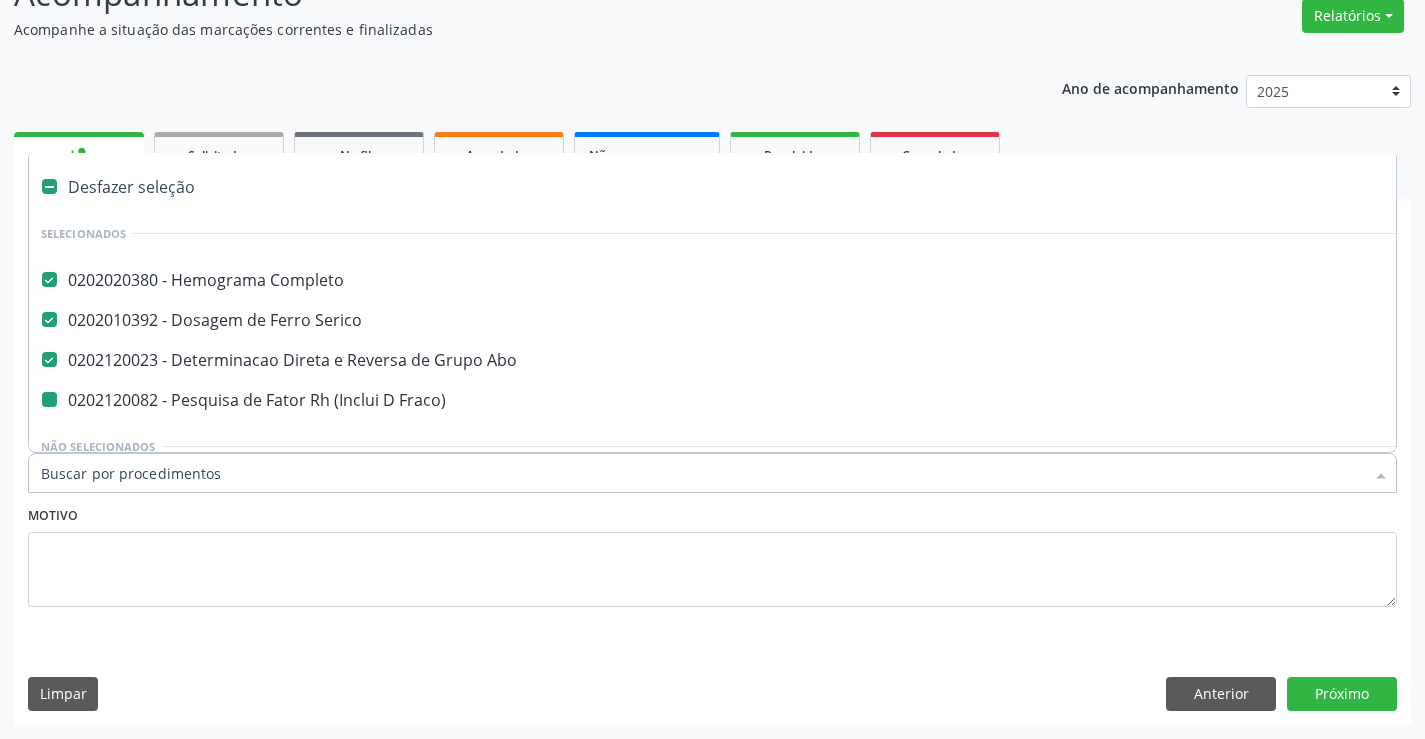 type on "u" 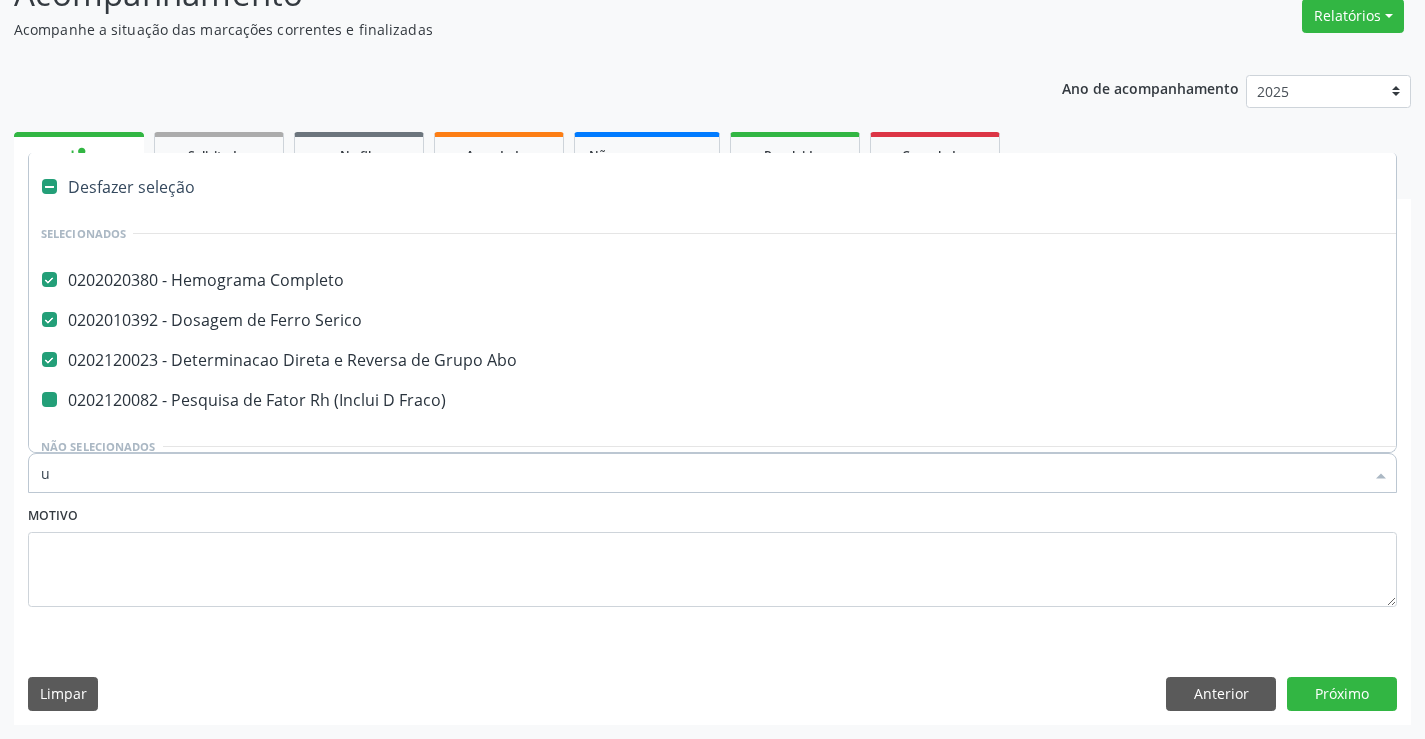 checkbox on "false" 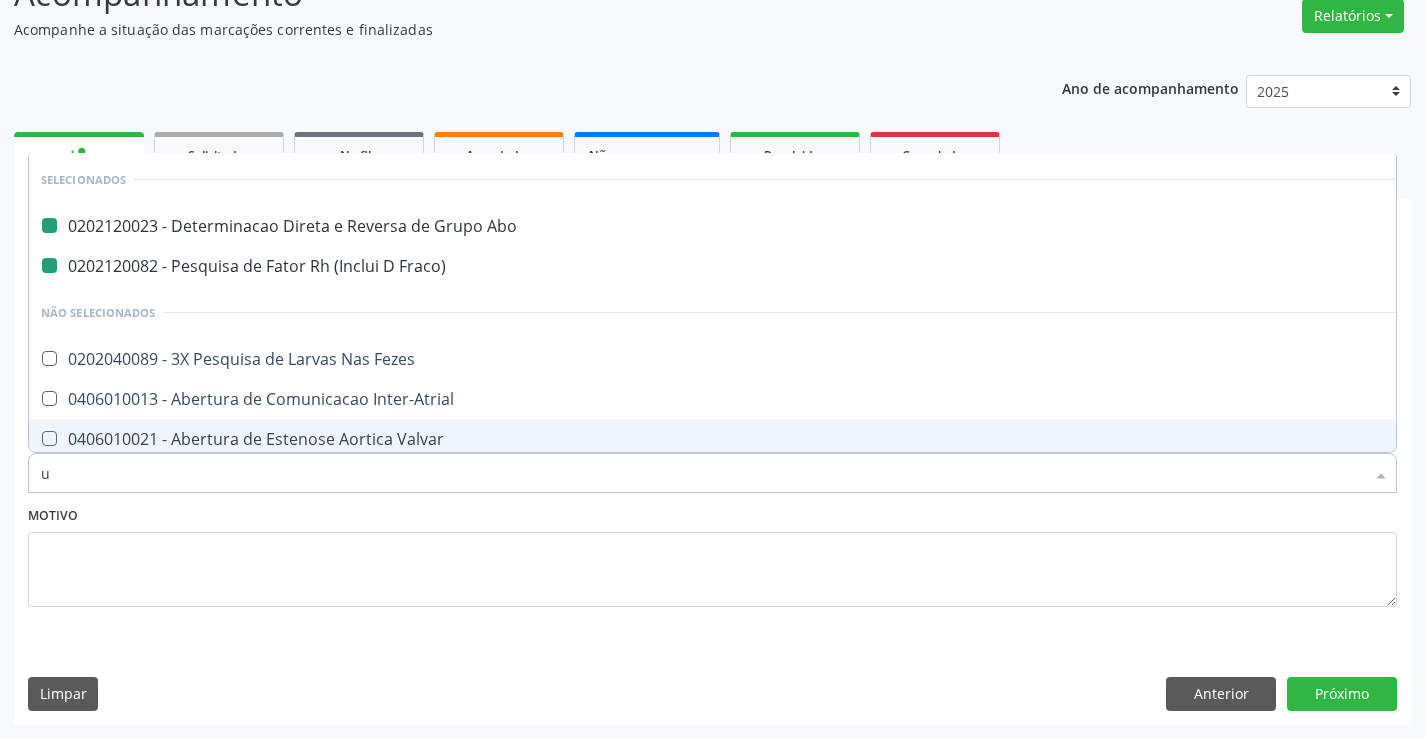 type on "ur" 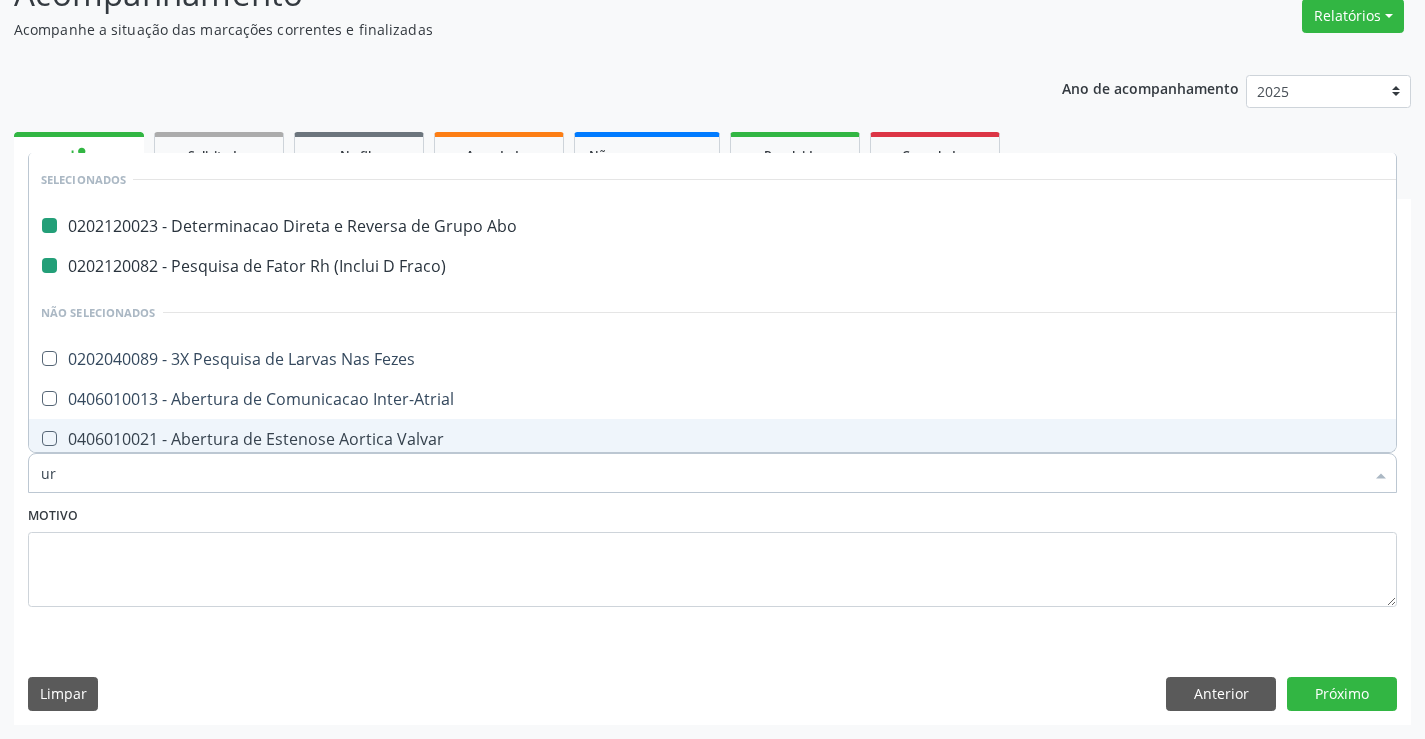 checkbox on "false" 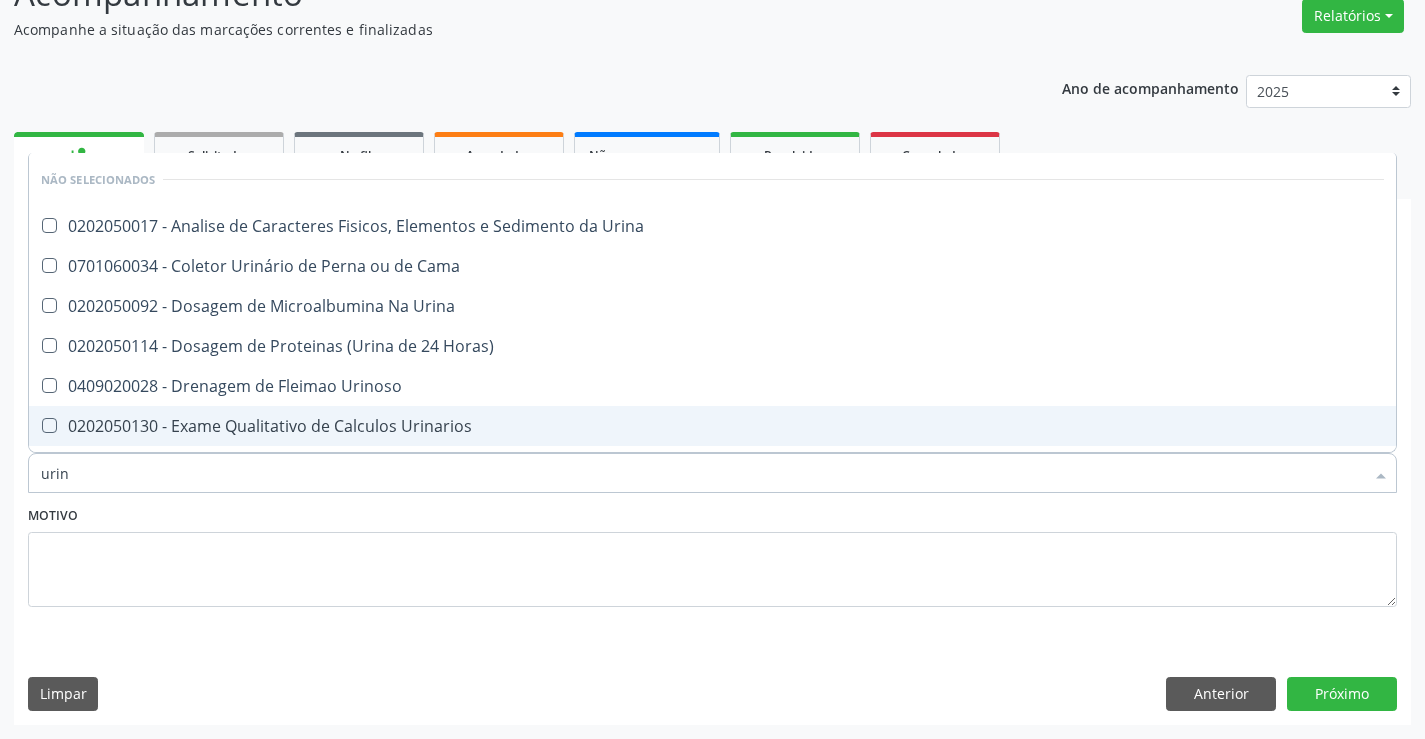 type on "urina" 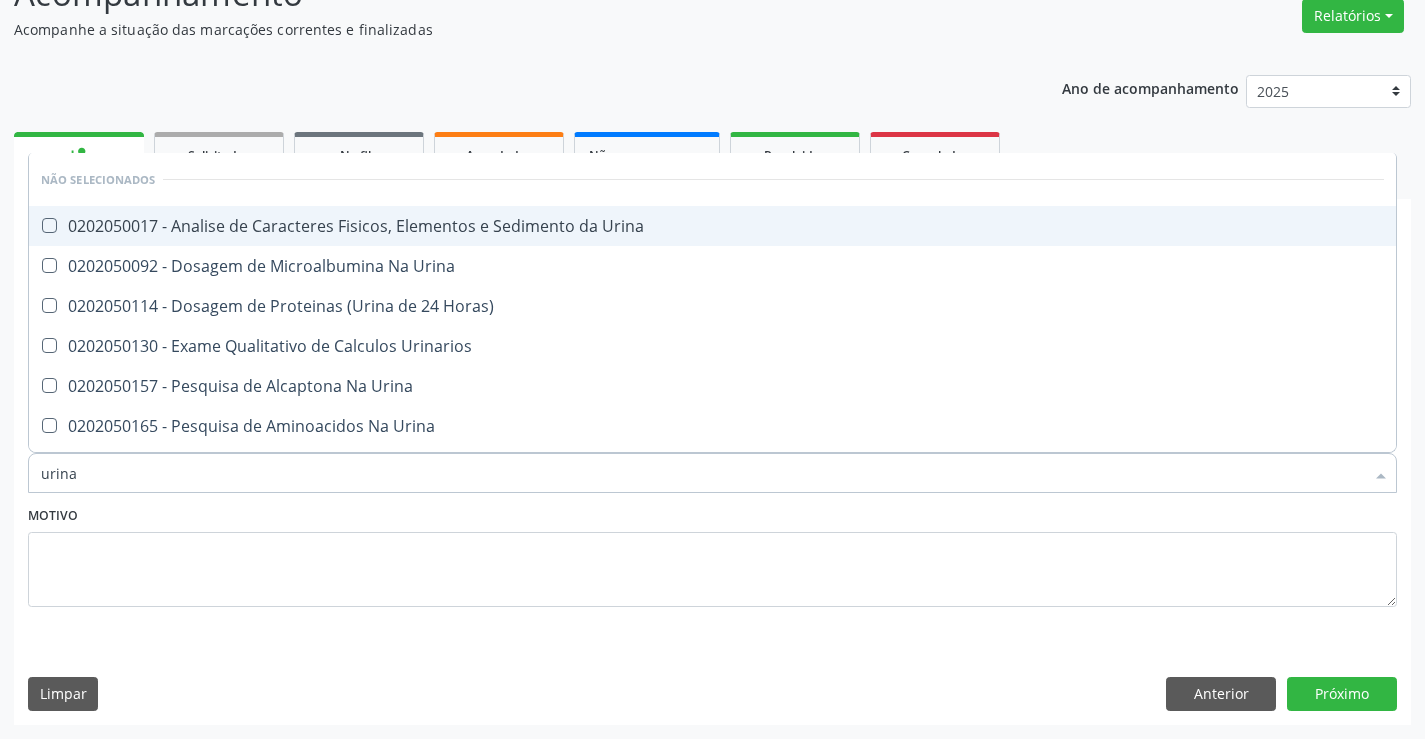 click on "0202050017 - Analise de Caracteres Fisicos, Elementos e Sedimento da Urina" at bounding box center [712, 226] 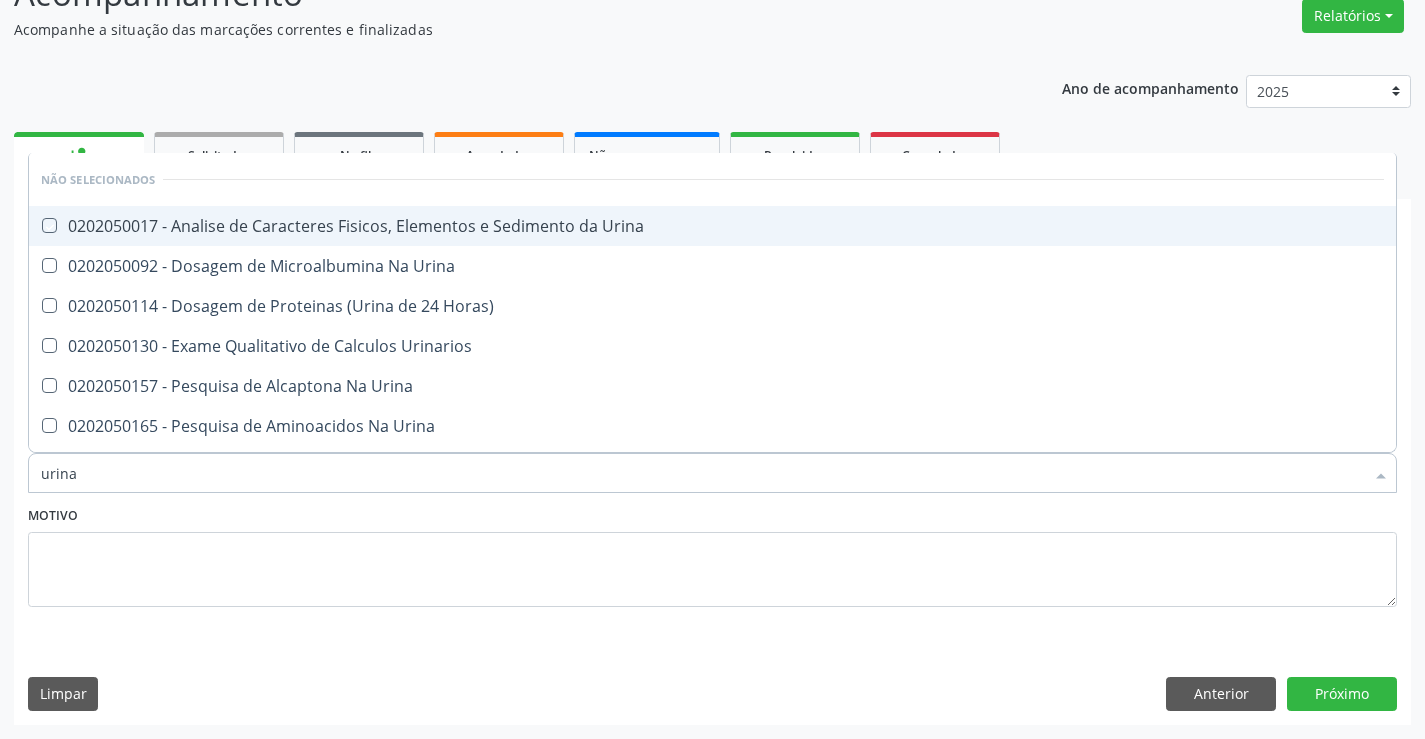 checkbox on "true" 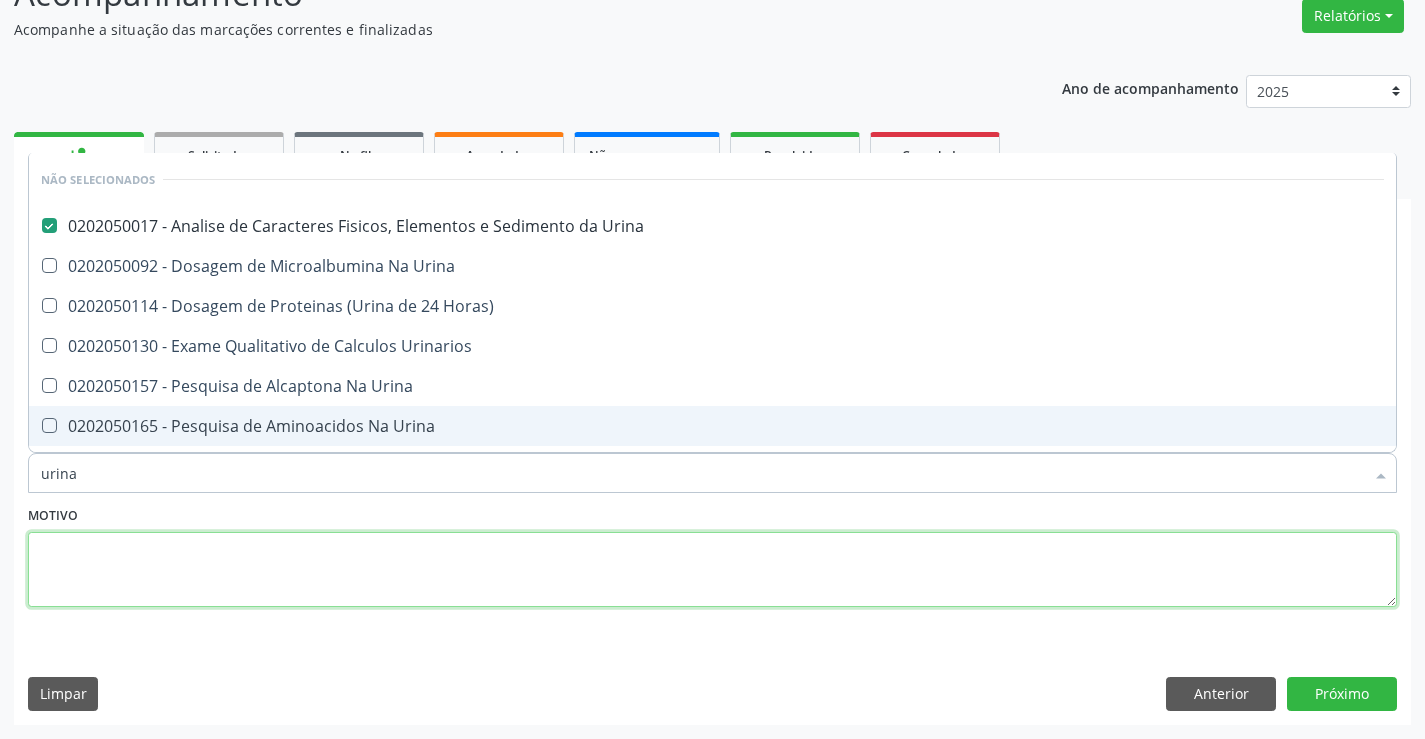 click at bounding box center (712, 570) 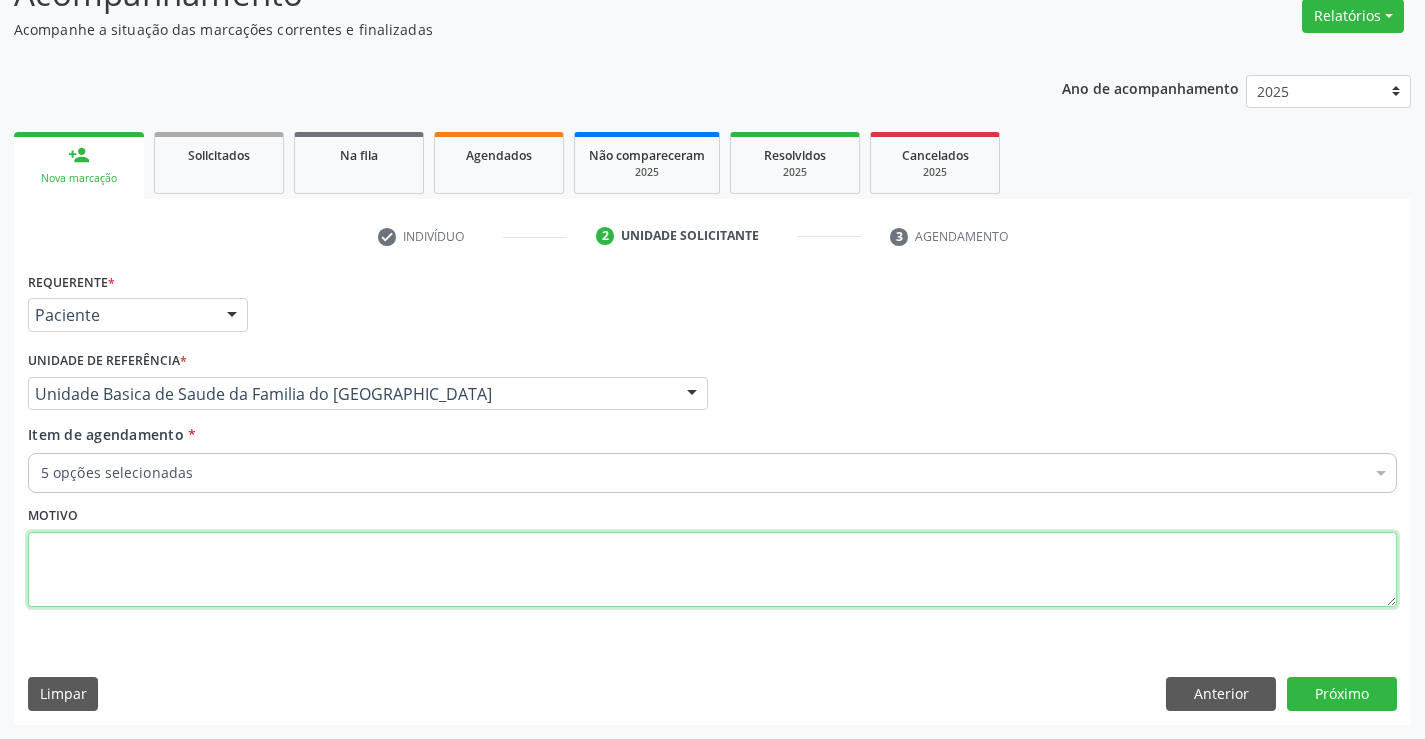 scroll, scrollTop: 74, scrollLeft: 0, axis: vertical 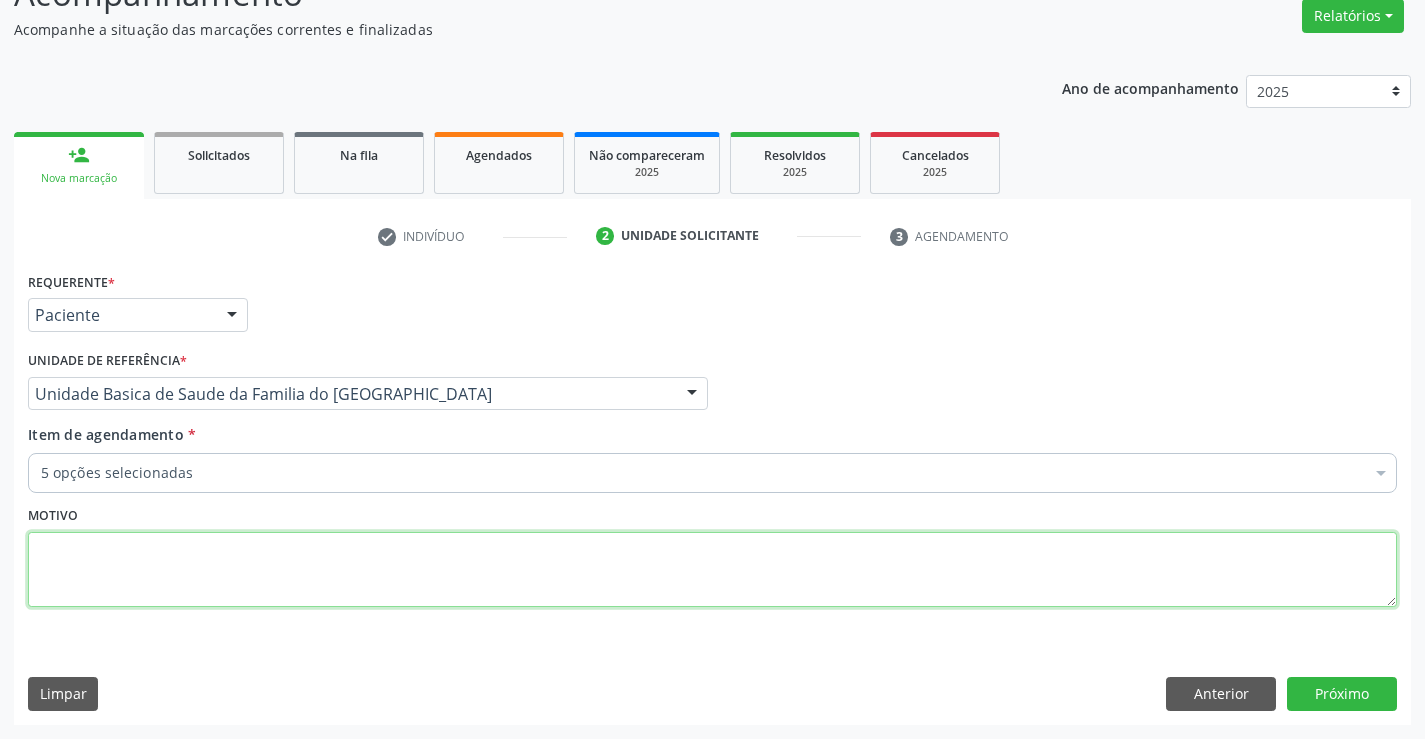 type on "t" 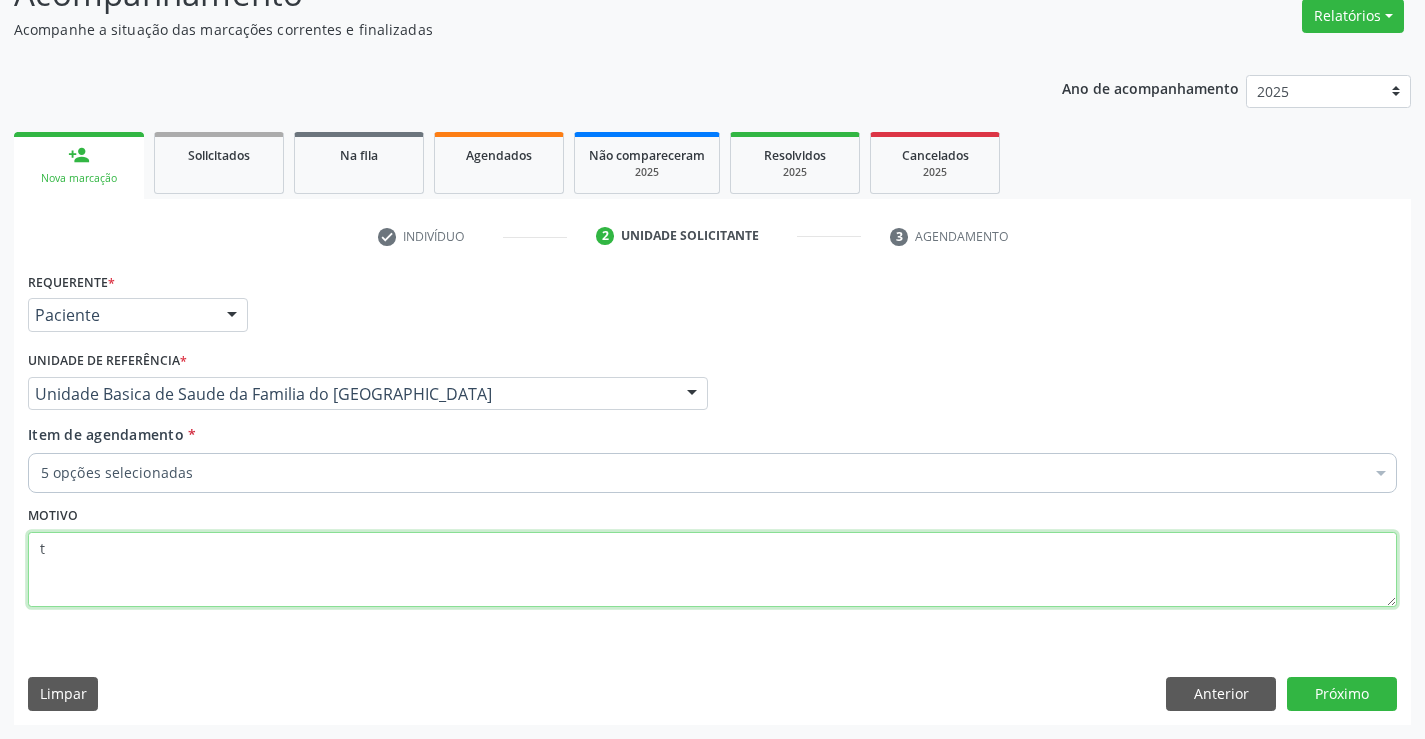 type 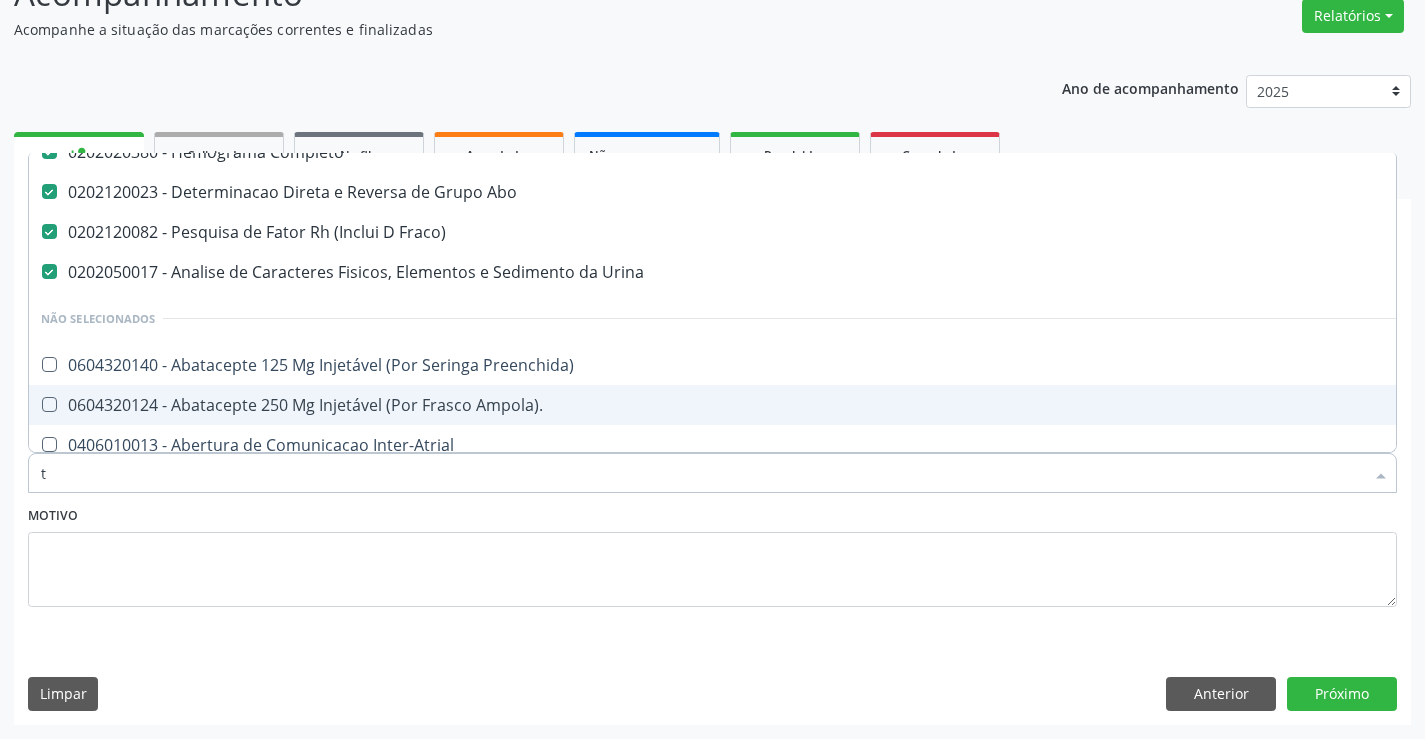 scroll, scrollTop: 20, scrollLeft: 0, axis: vertical 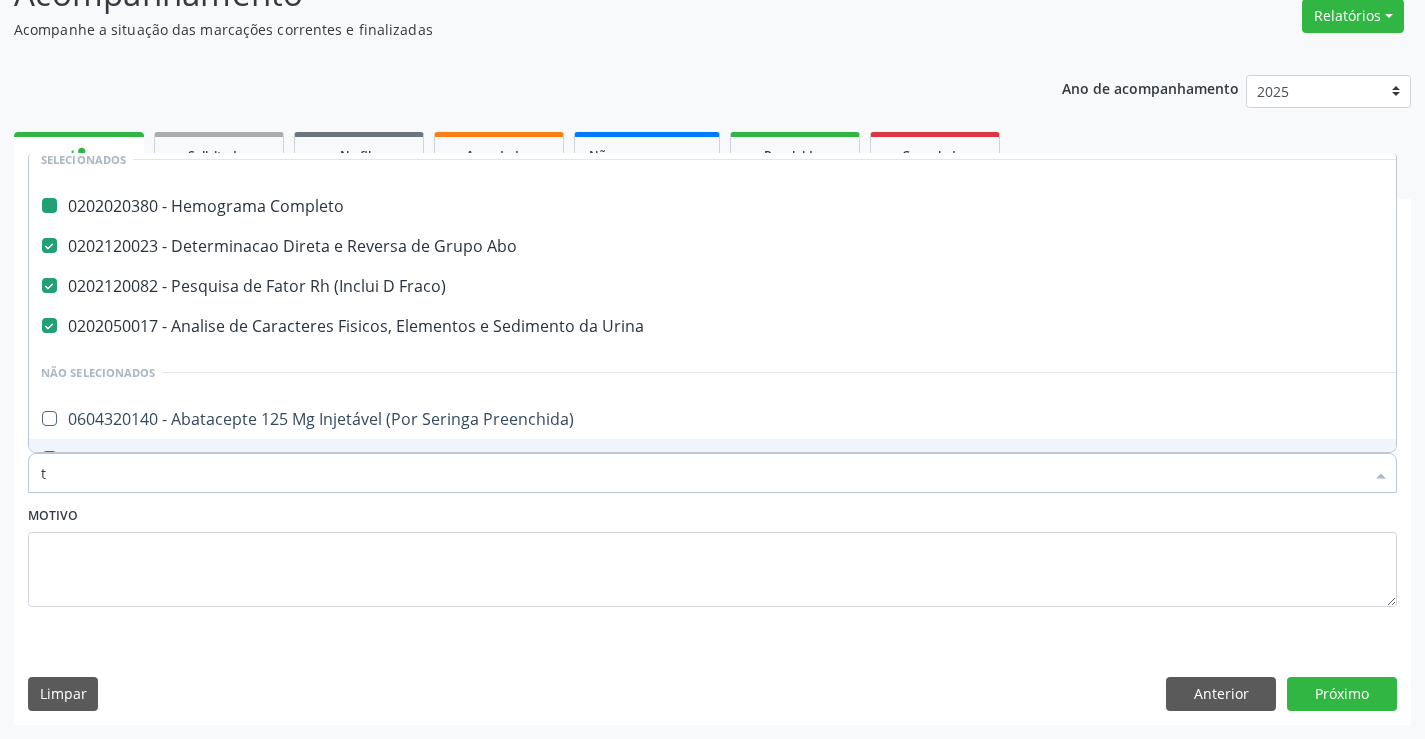type on "tp" 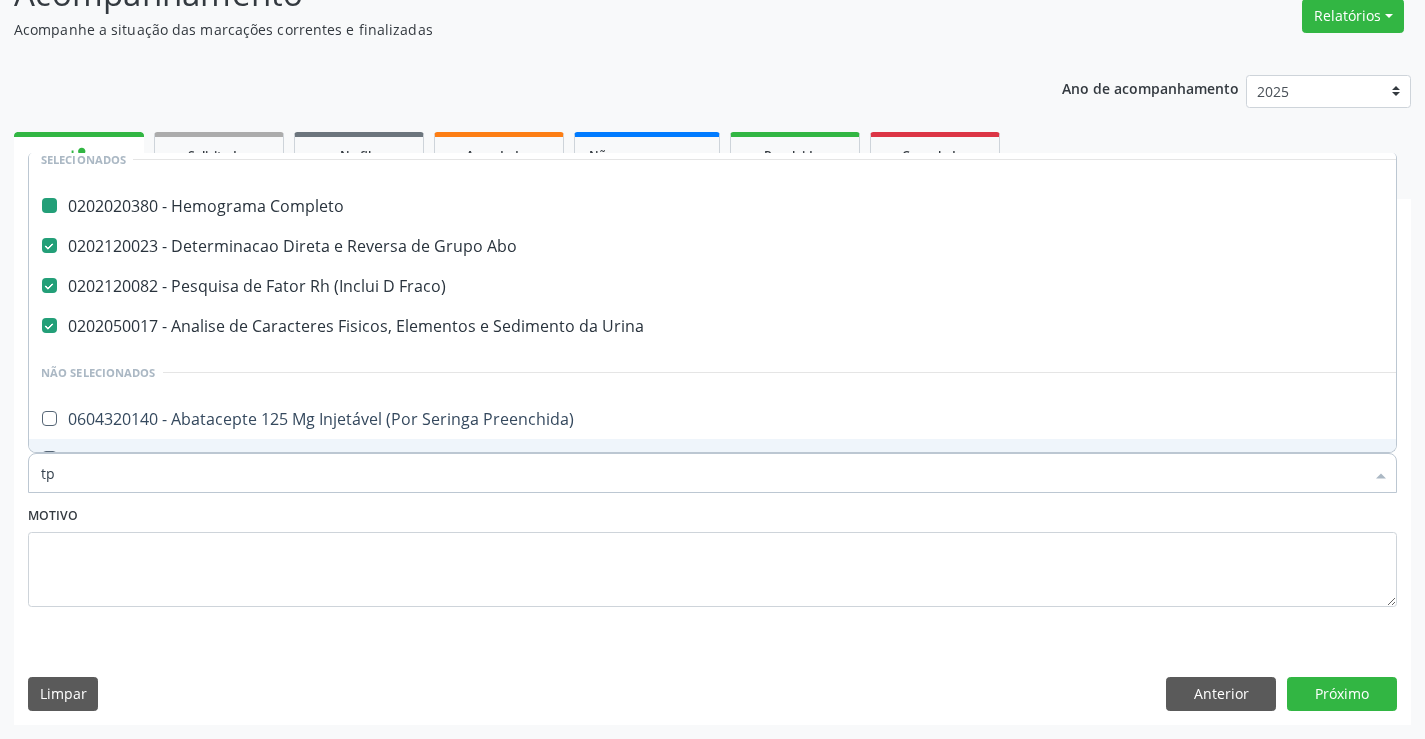 scroll, scrollTop: 0, scrollLeft: 0, axis: both 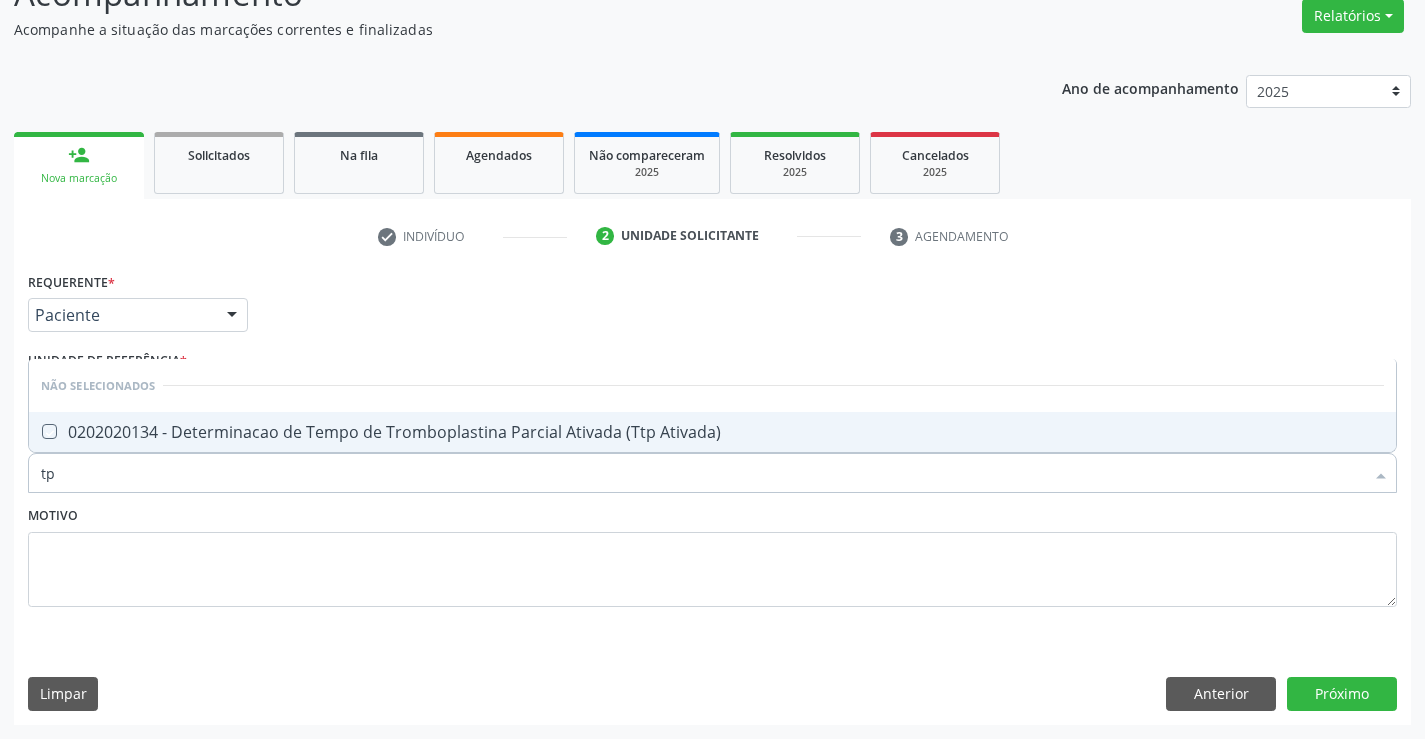 type on "t" 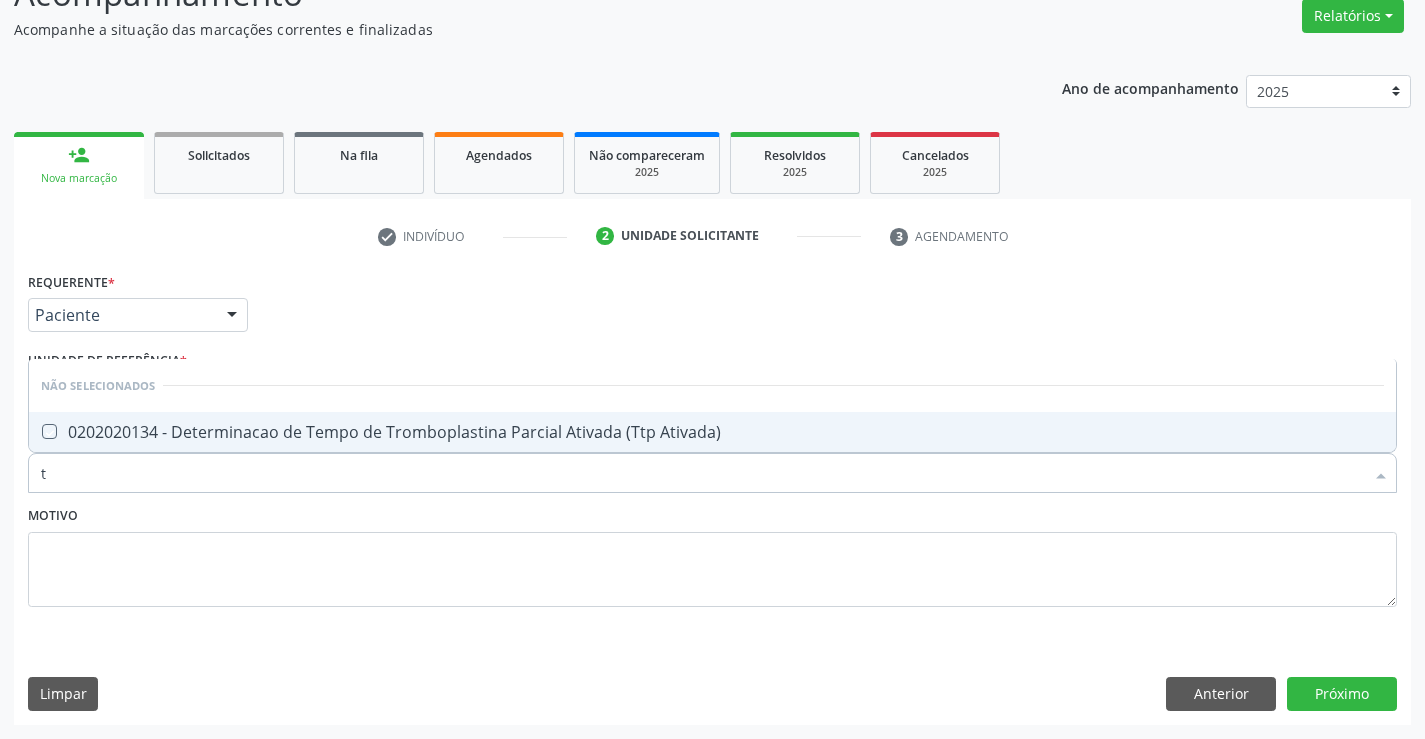 checkbox on "true" 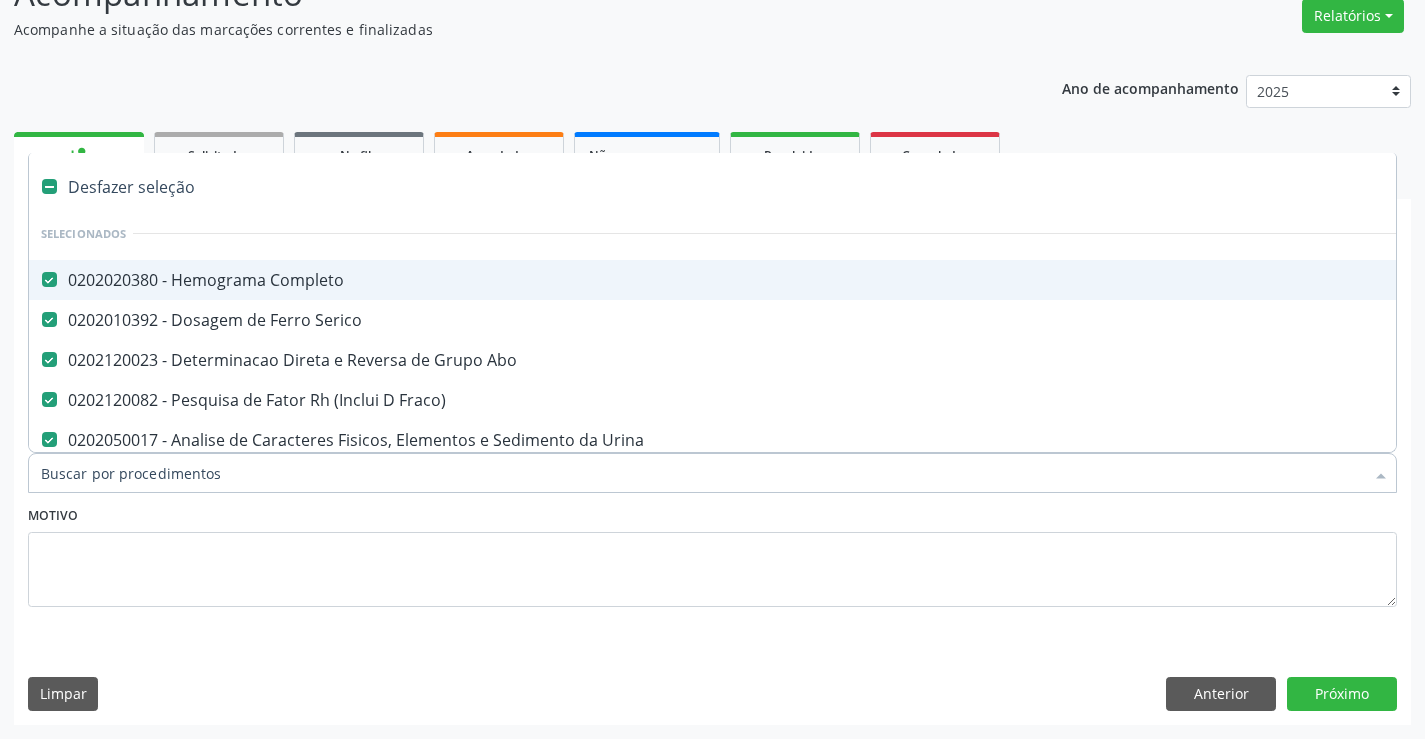type on "t" 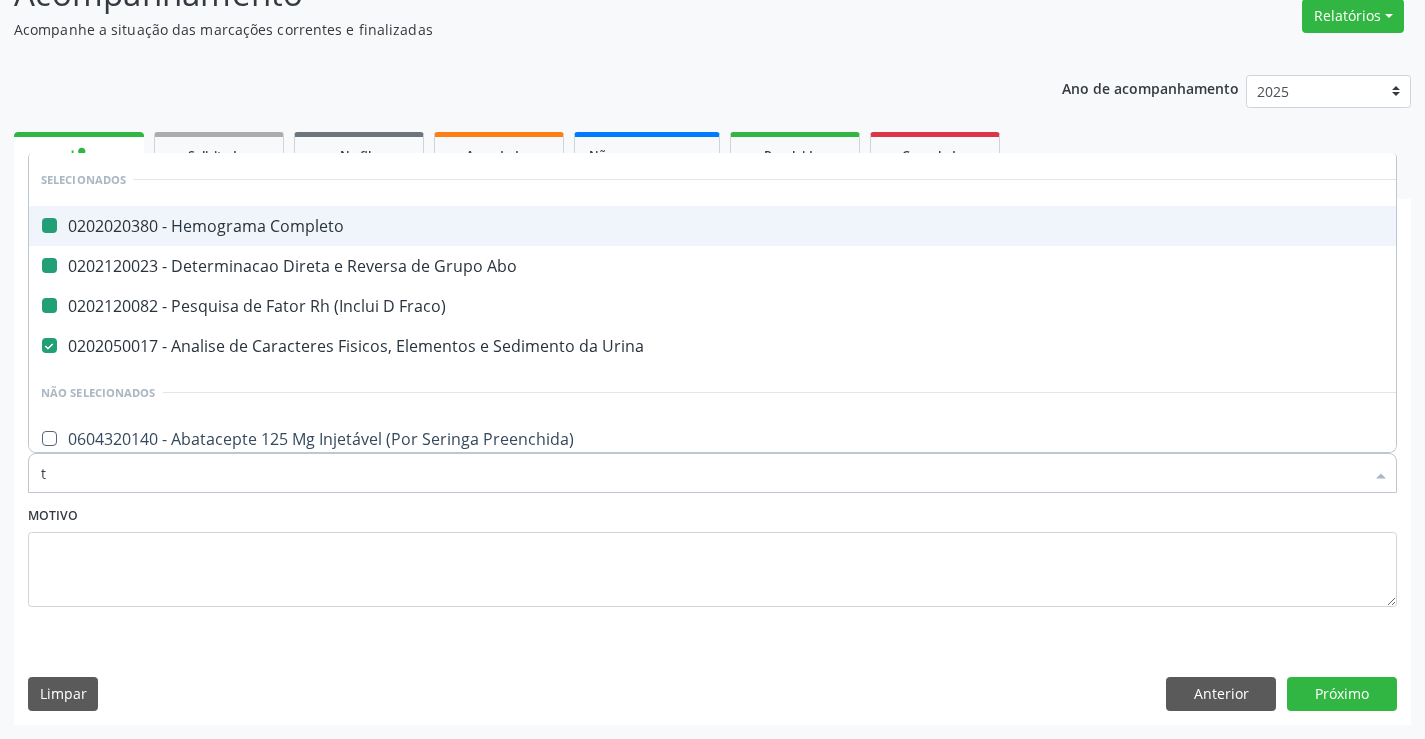 type on "tg" 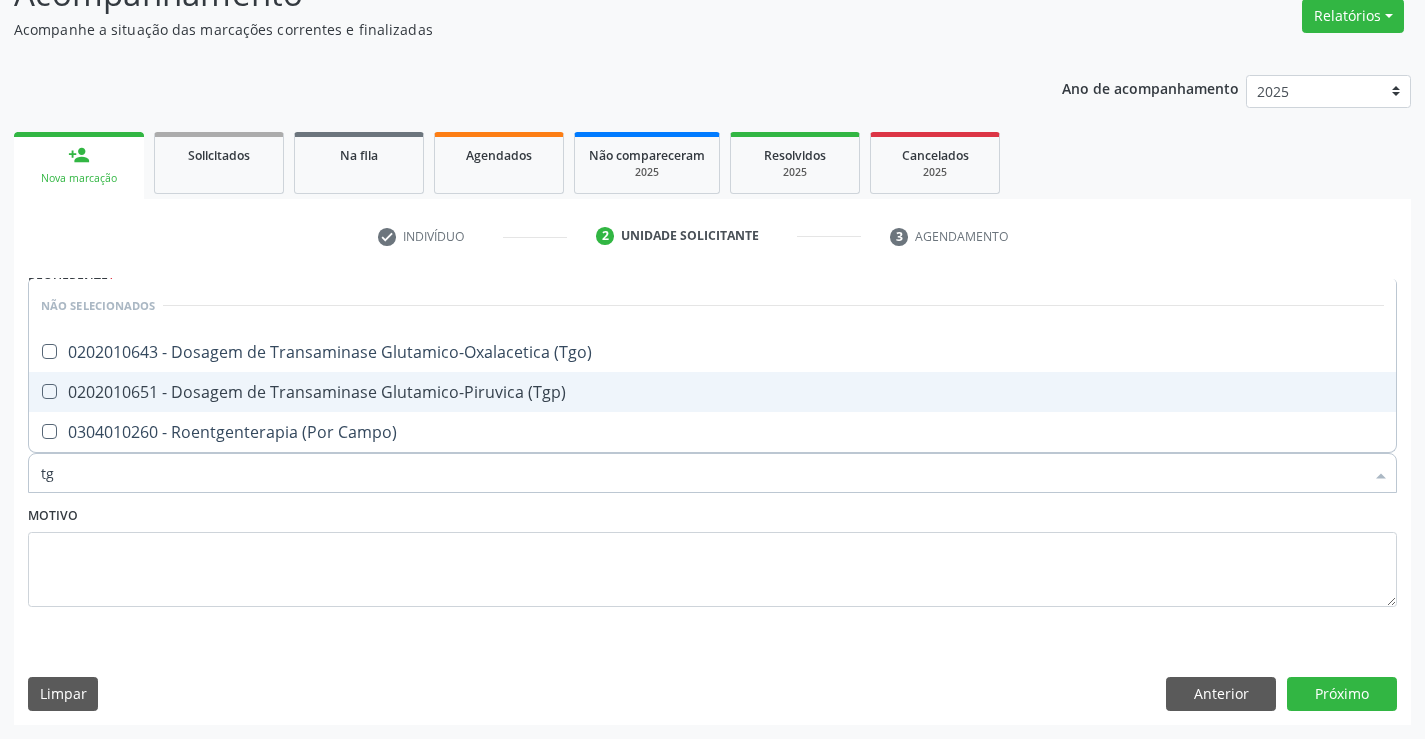 click on "0202010651 - Dosagem de Transaminase Glutamico-Piruvica (Tgp)" at bounding box center (712, 392) 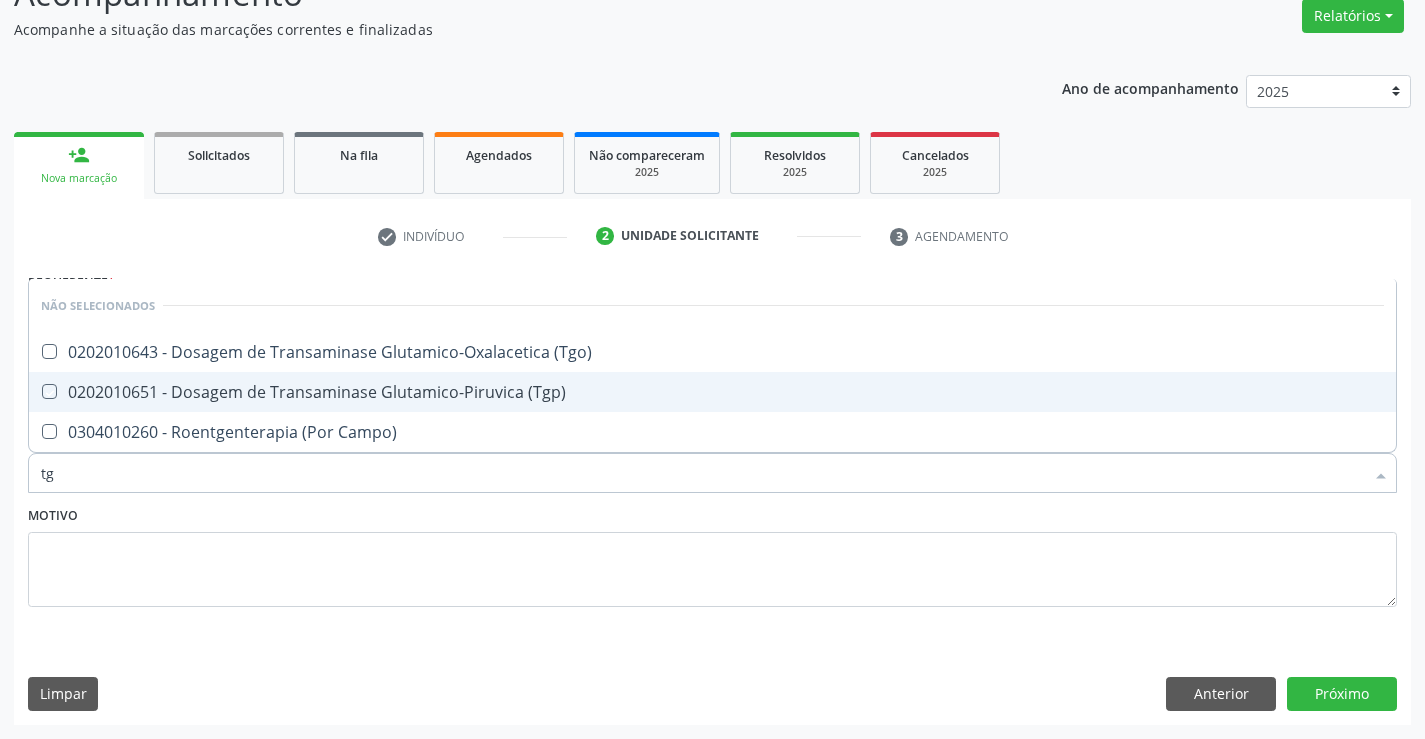 checkbox on "true" 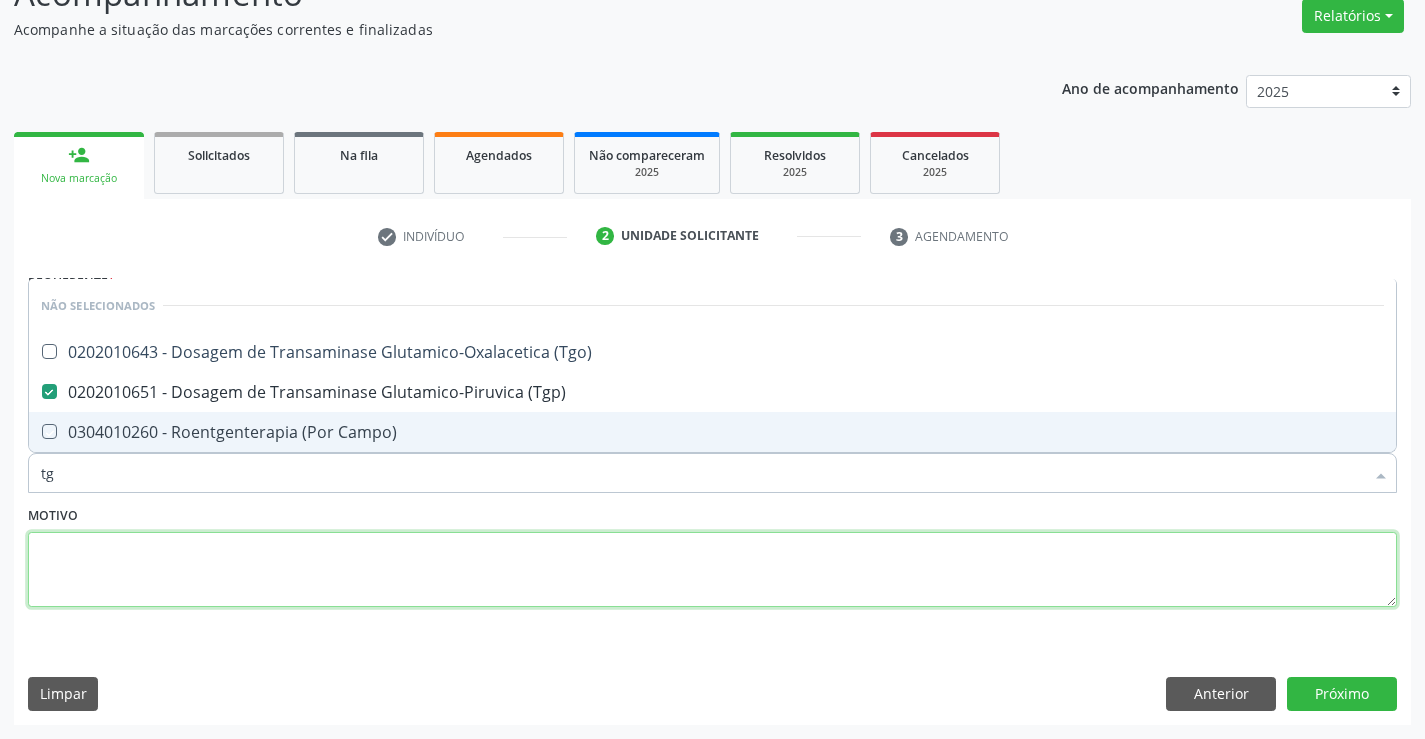 click at bounding box center (712, 570) 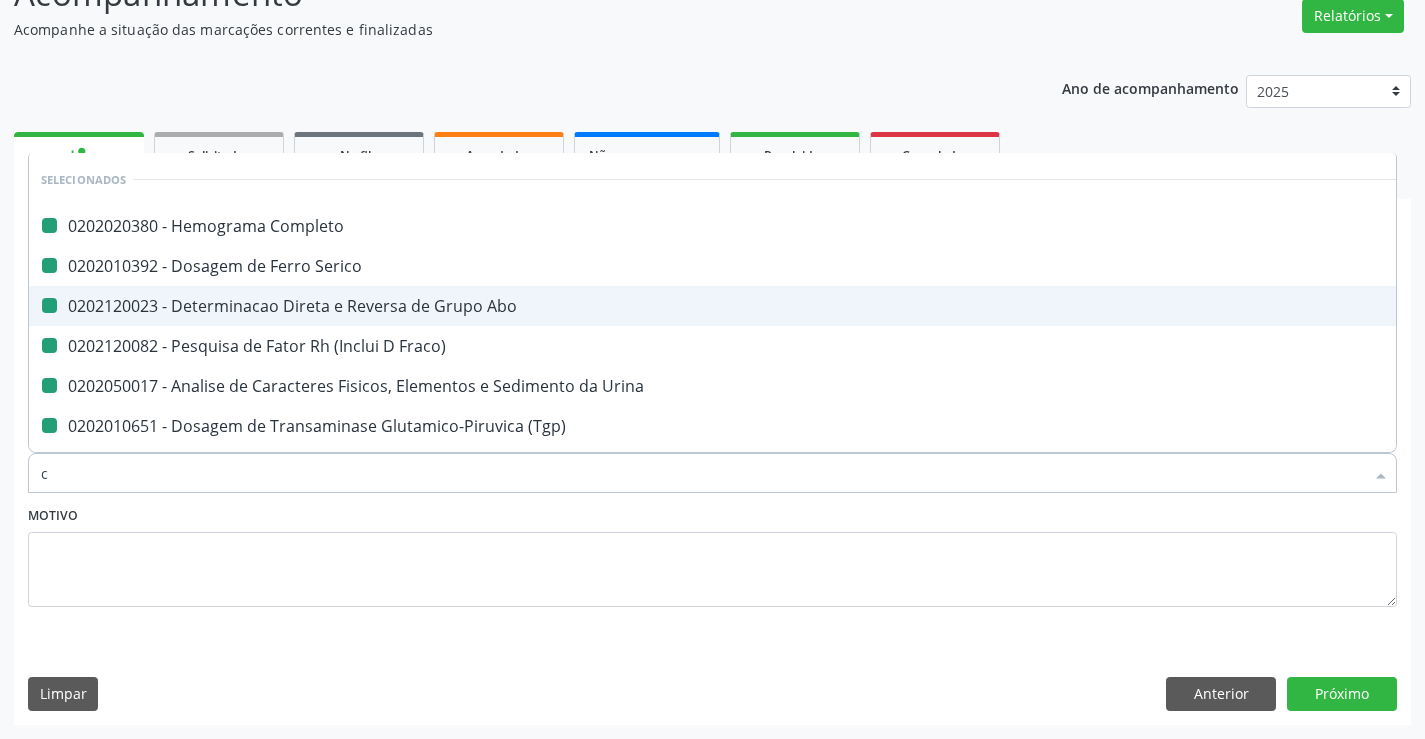 type on "cr" 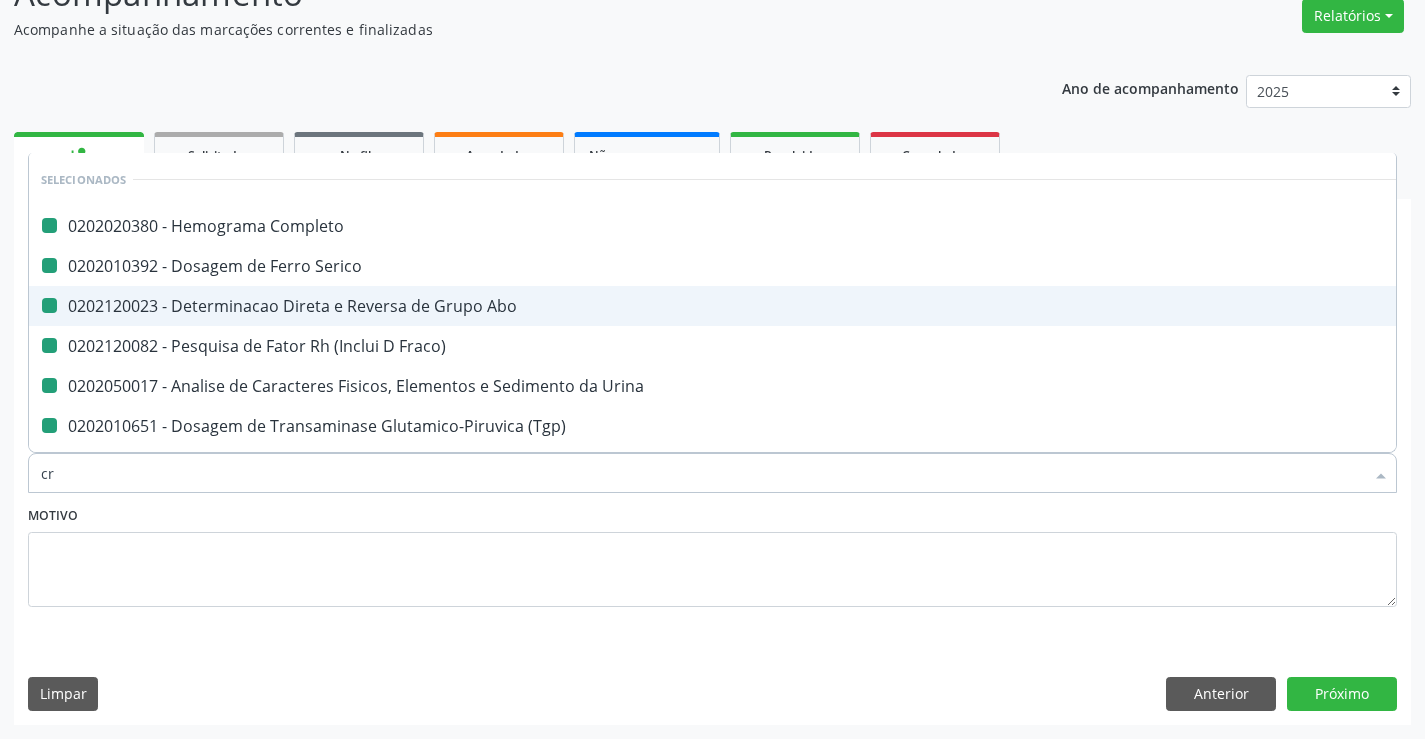checkbox on "false" 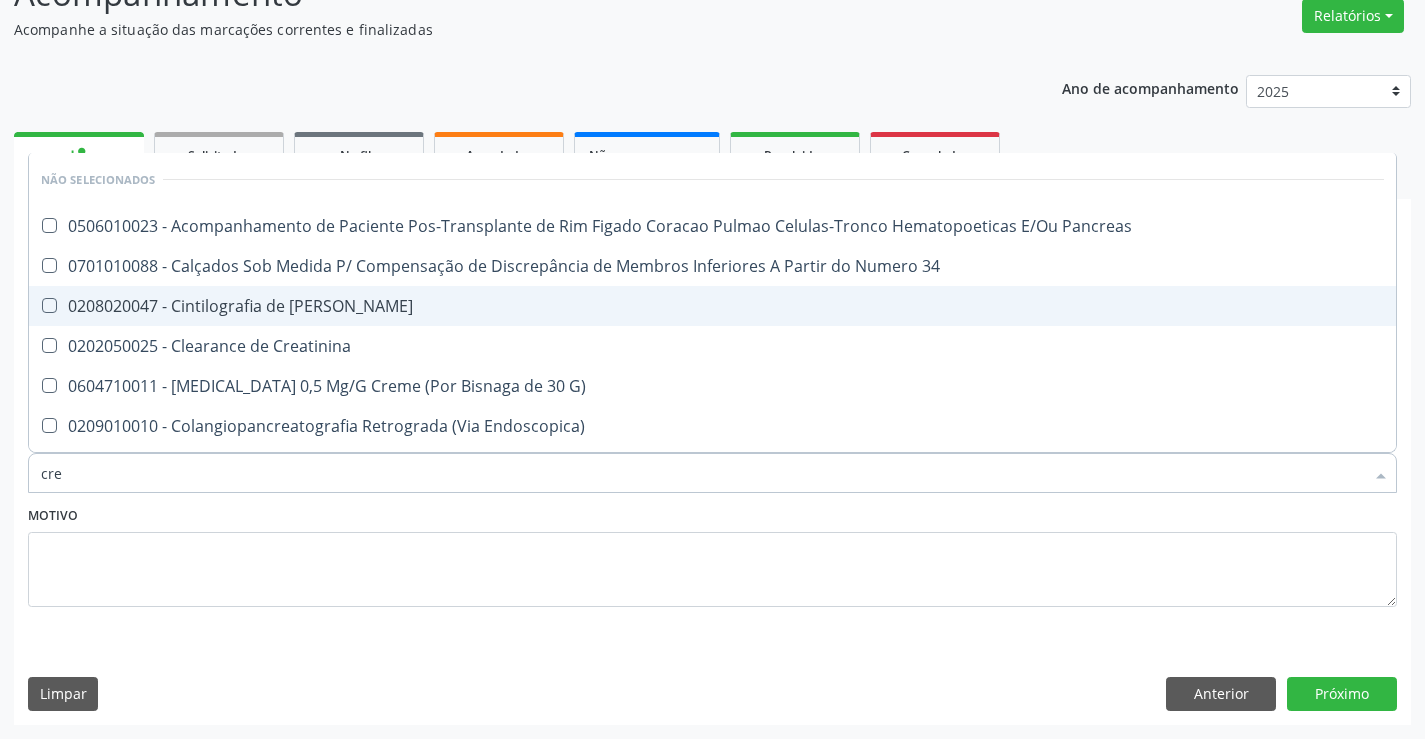 type on "crea" 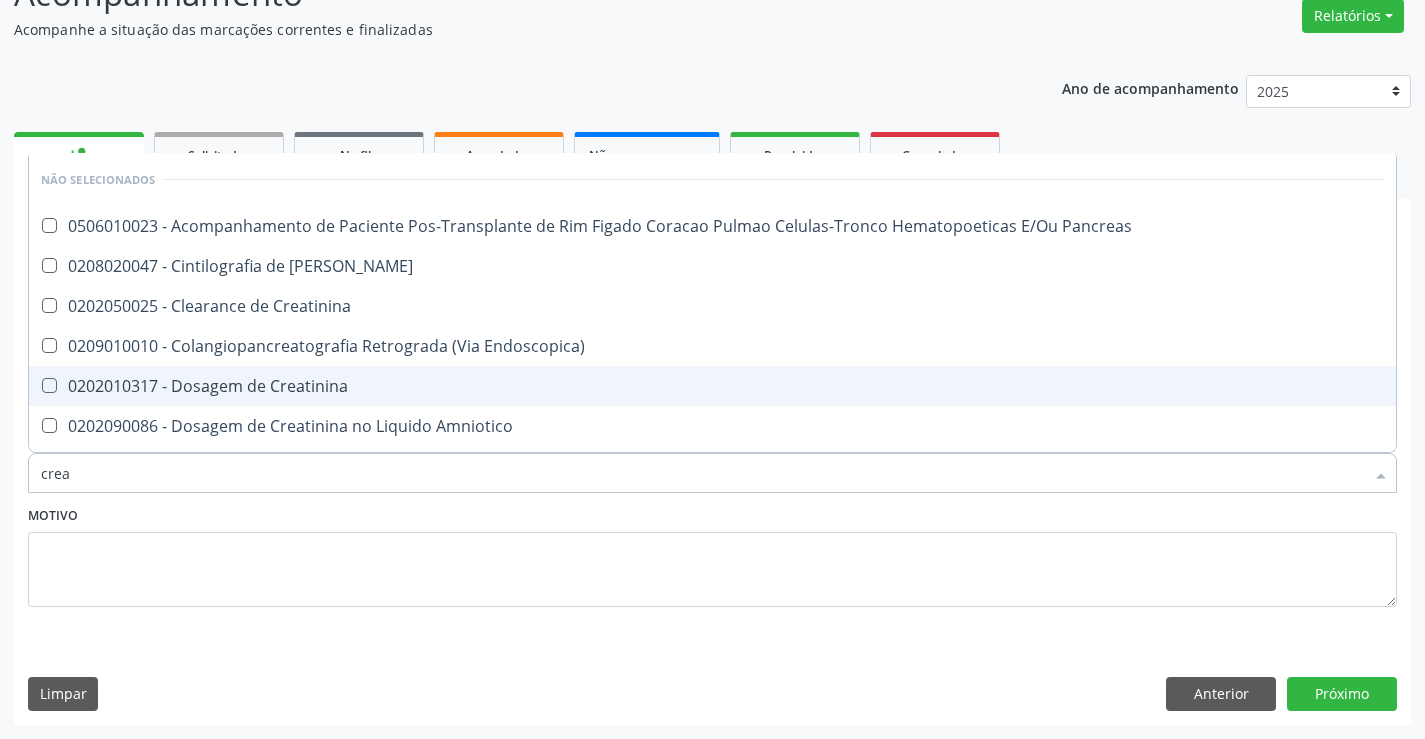 click on "0202010317 - Dosagem de Creatinina" at bounding box center (712, 386) 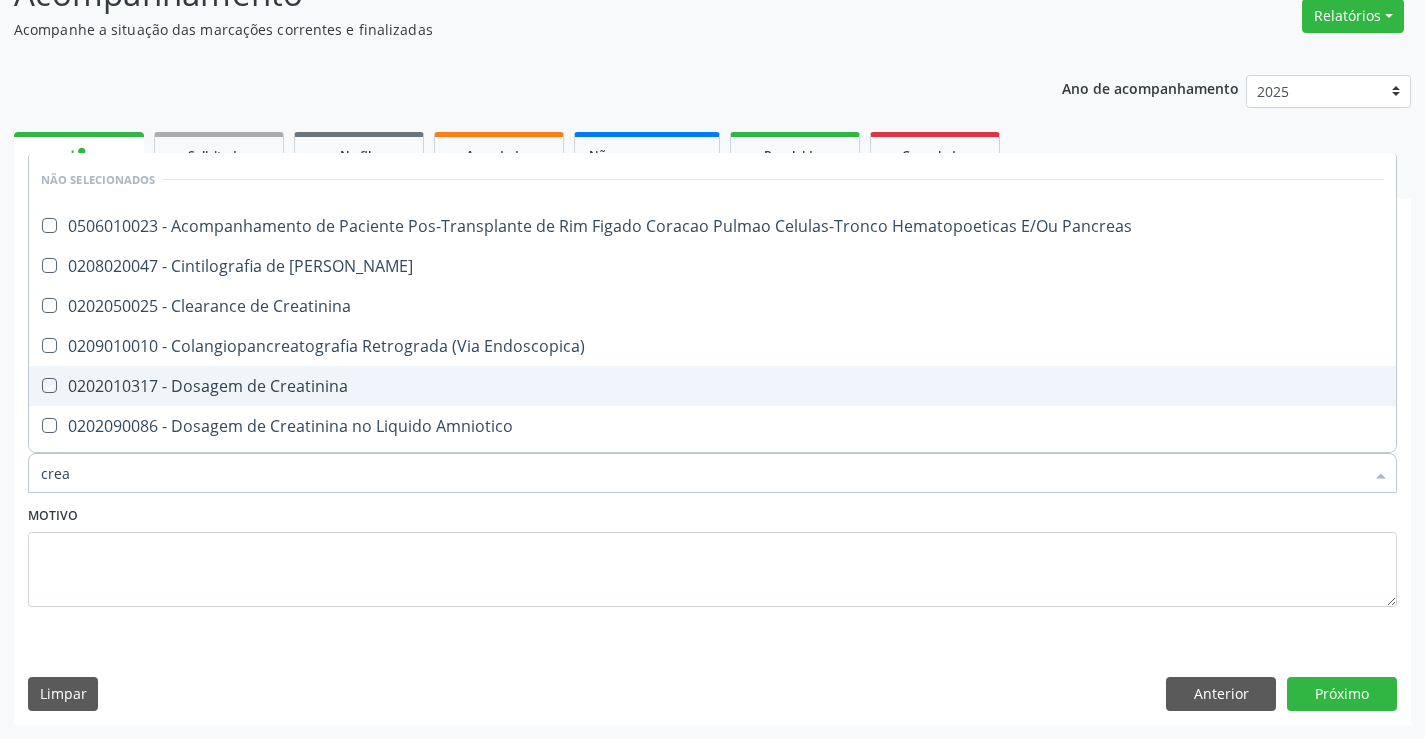 checkbox on "true" 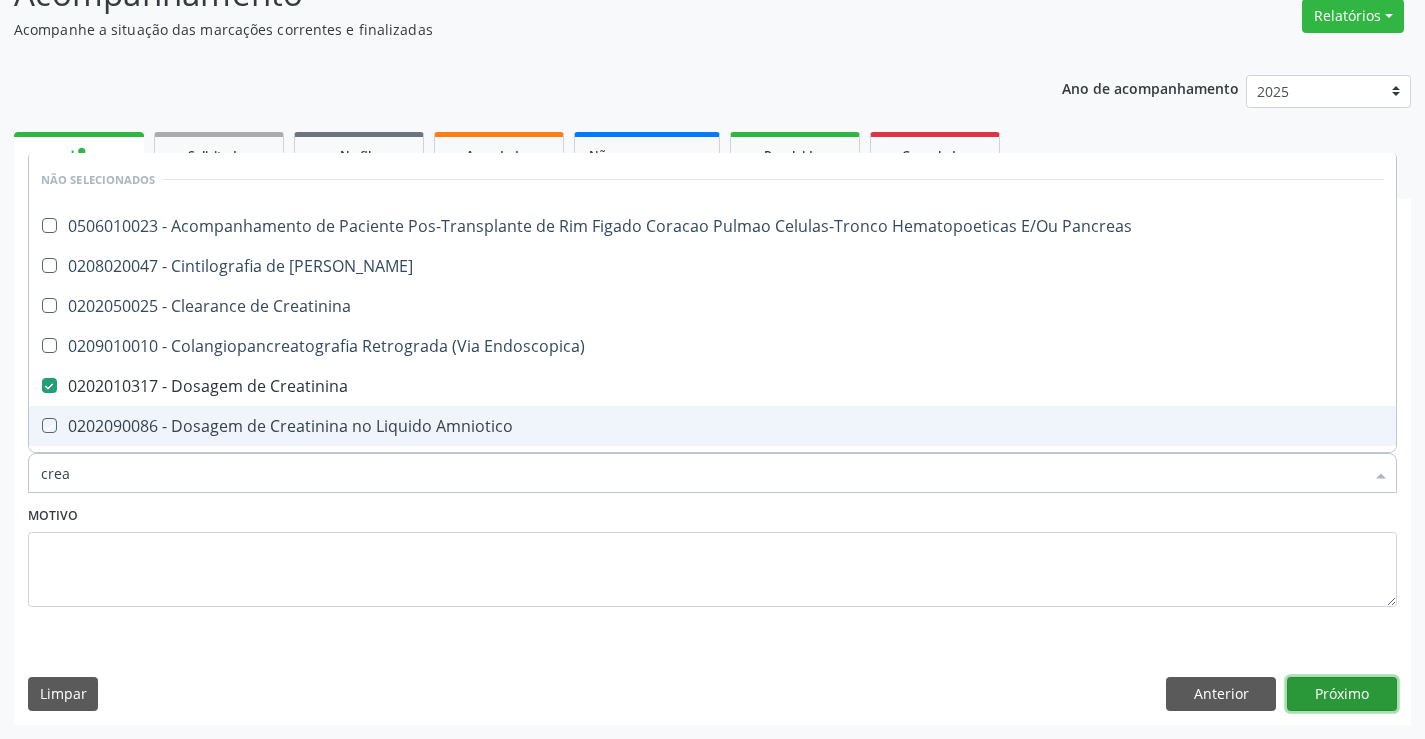 click on "Próximo" at bounding box center [1342, 694] 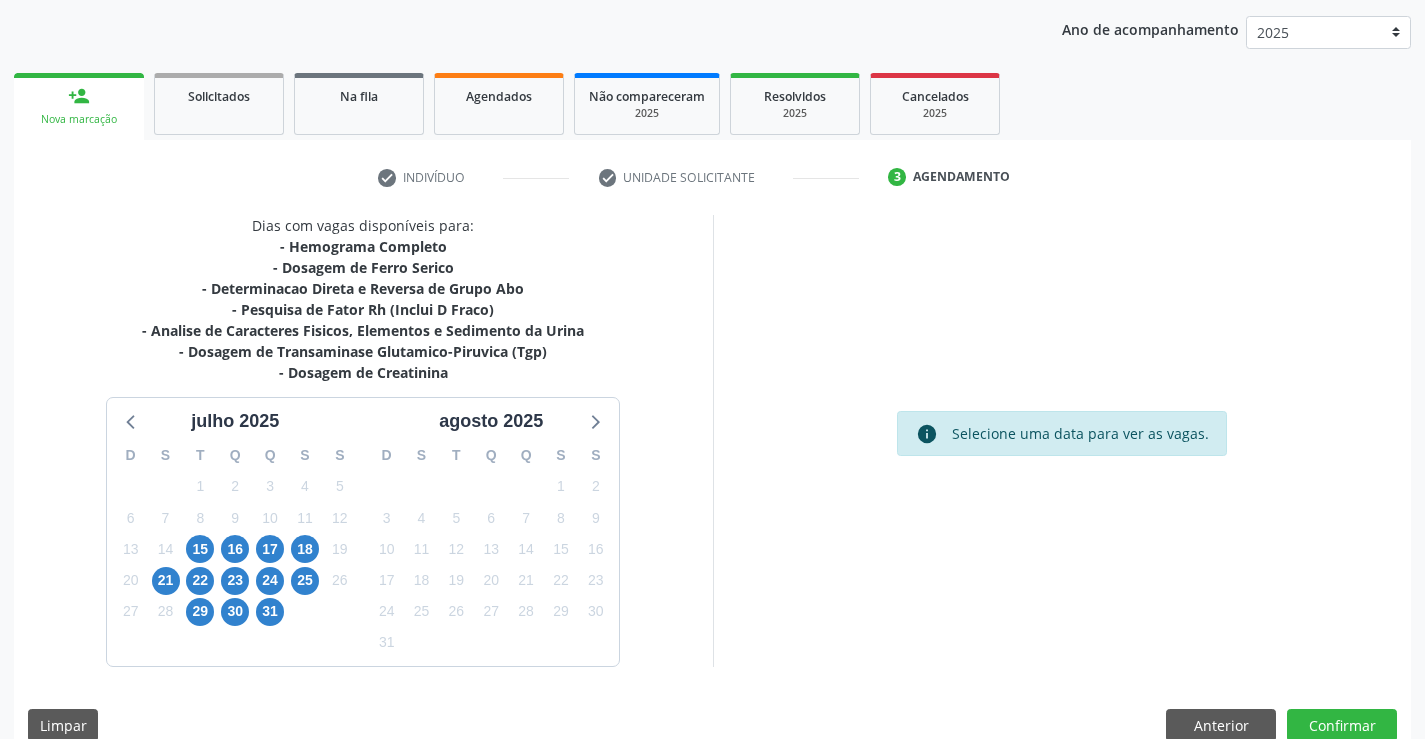 scroll, scrollTop: 257, scrollLeft: 0, axis: vertical 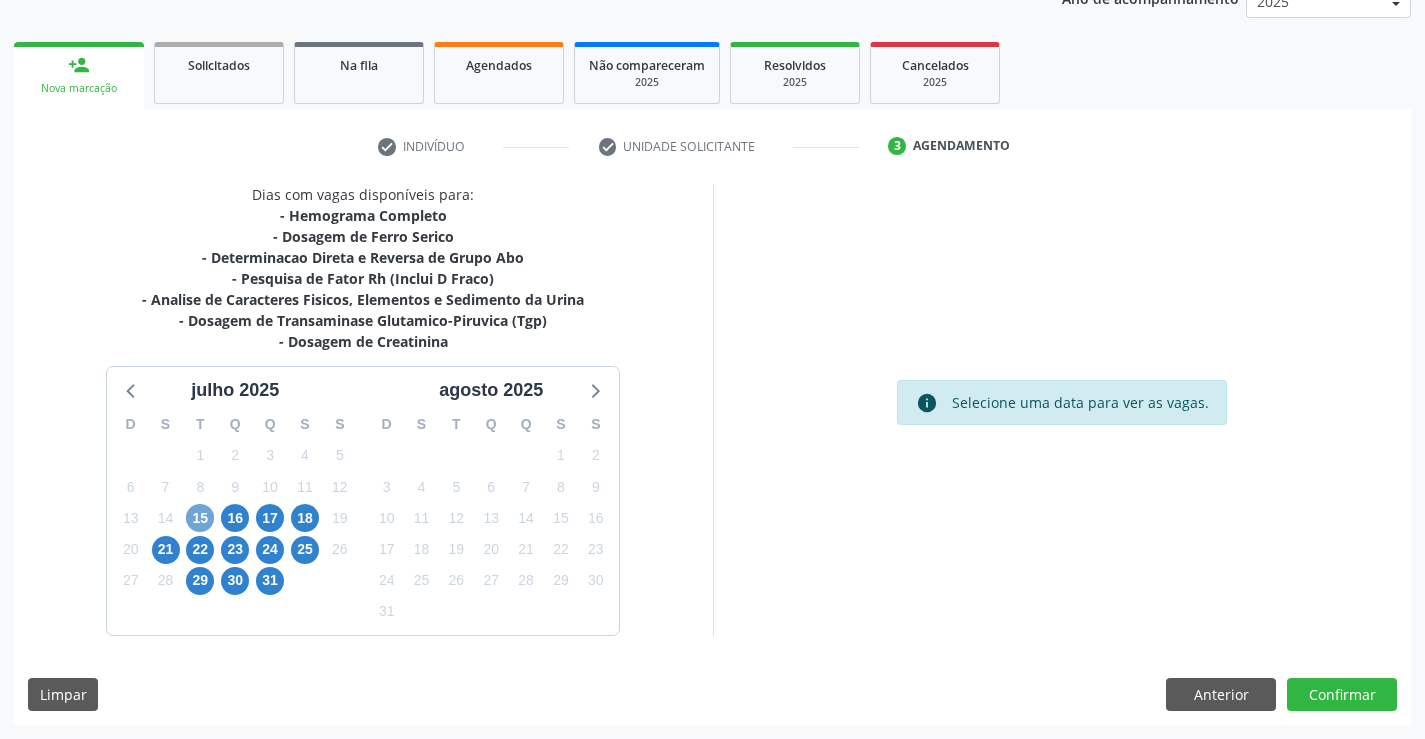 click on "15" at bounding box center [200, 518] 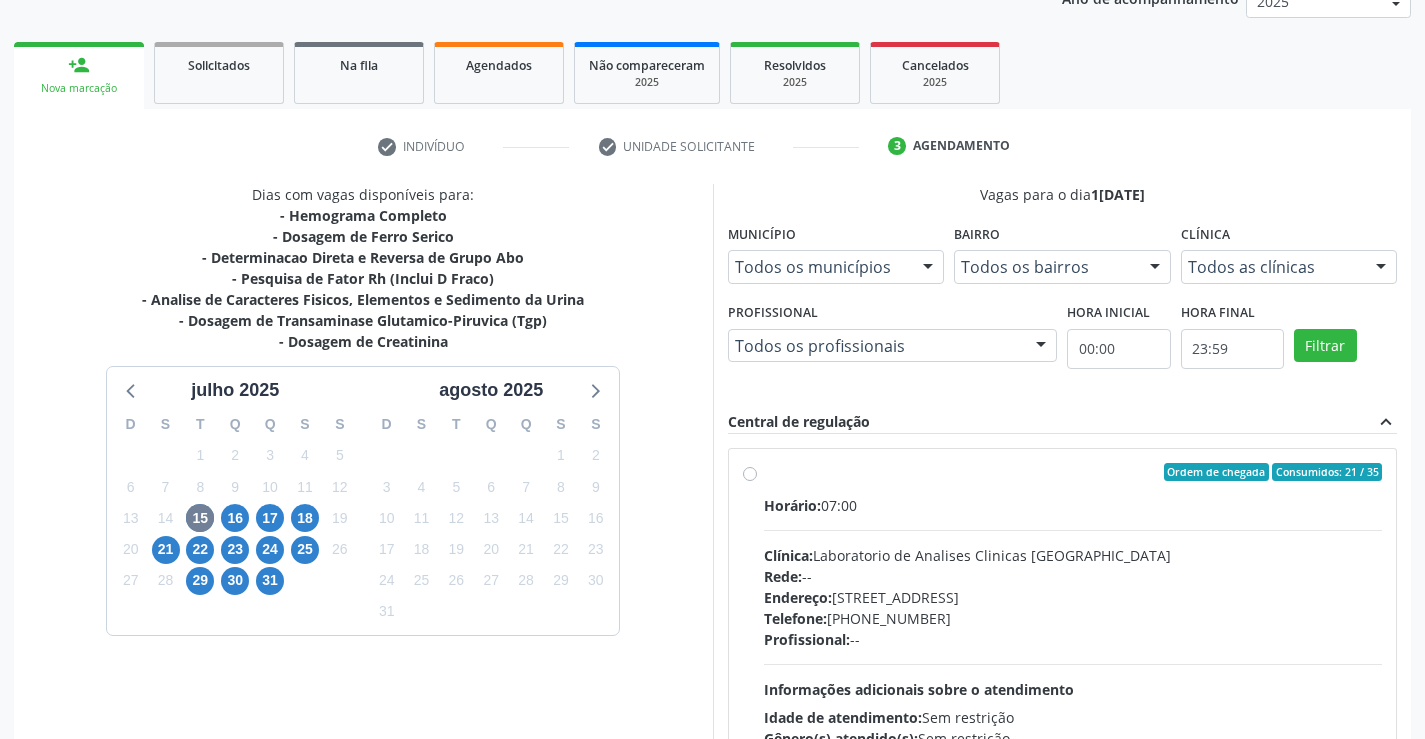 click on "Ordem de chegada
Consumidos: 21 / 35
Horário:   07:00
Clínica:  Laboratorio de Analises Clinicas Sao Francisco
Rede:
--
Endereço:   Terreo, nº 258, Centro, Campo Formoso - BA
Telefone:   (74) 36453588
Profissional:
--
Informações adicionais sobre o atendimento
Idade de atendimento:
Sem restrição
Gênero(s) atendido(s):
Sem restrição
Informações adicionais:
--" at bounding box center (1073, 616) 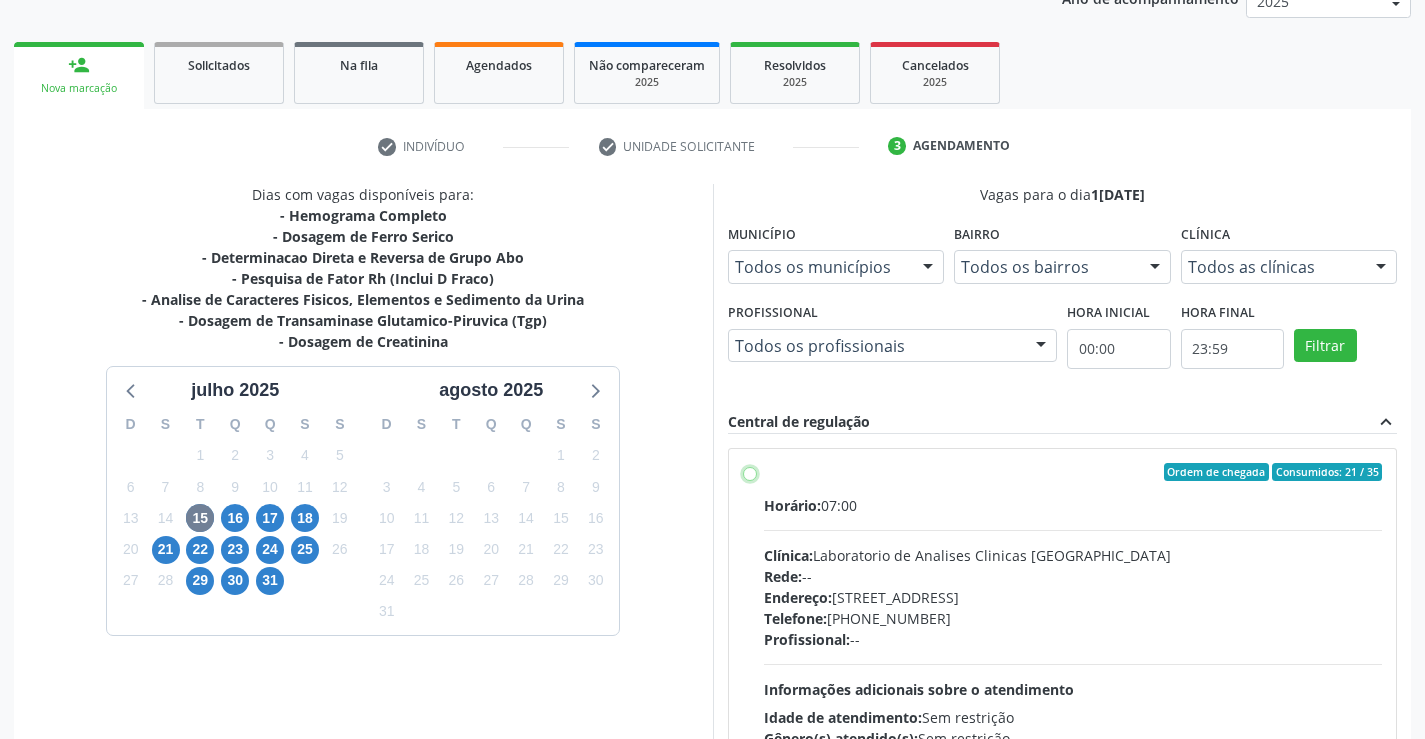 click on "Ordem de chegada
Consumidos: 21 / 35
Horário:   07:00
Clínica:  Laboratorio de Analises Clinicas Sao Francisco
Rede:
--
Endereço:   Terreo, nº 258, Centro, Campo Formoso - BA
Telefone:   (74) 36453588
Profissional:
--
Informações adicionais sobre o atendimento
Idade de atendimento:
Sem restrição
Gênero(s) atendido(s):
Sem restrição
Informações adicionais:
--" at bounding box center [750, 472] 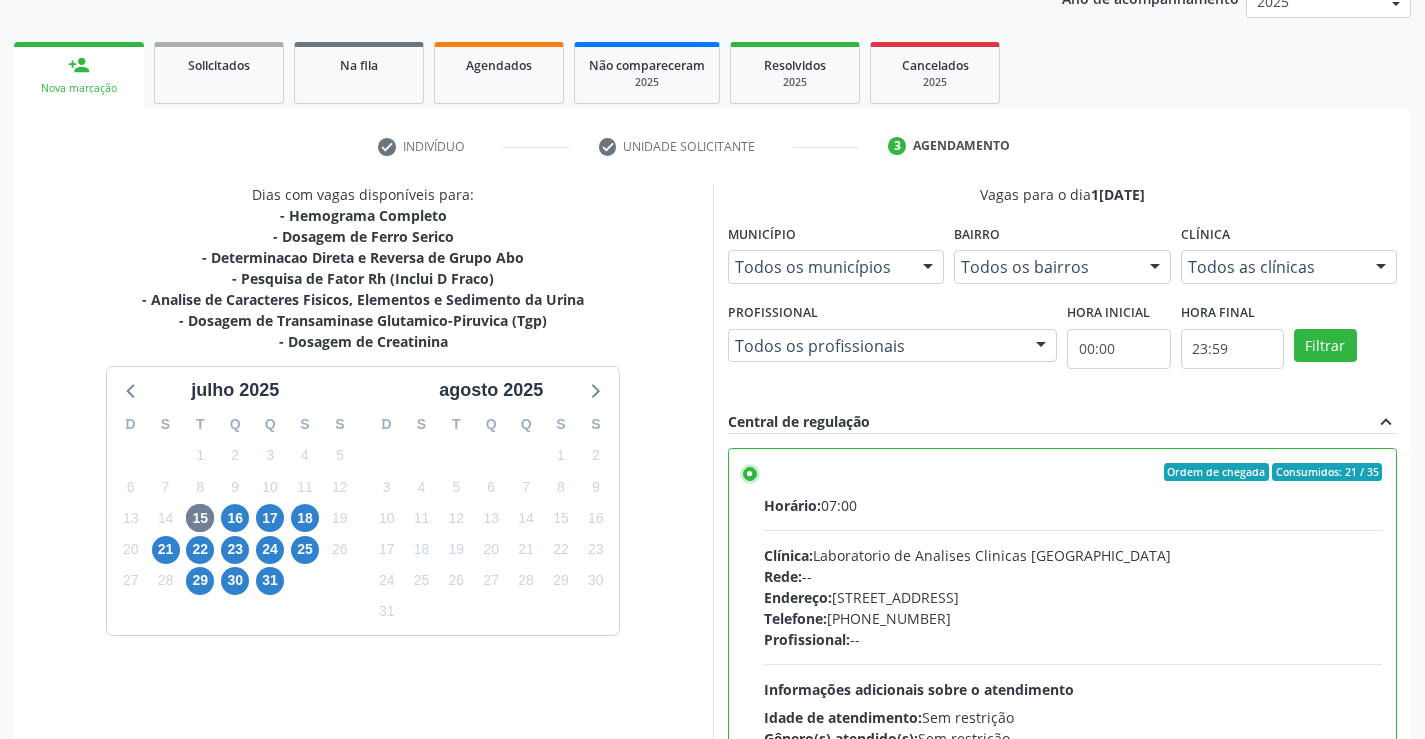 scroll, scrollTop: 99, scrollLeft: 0, axis: vertical 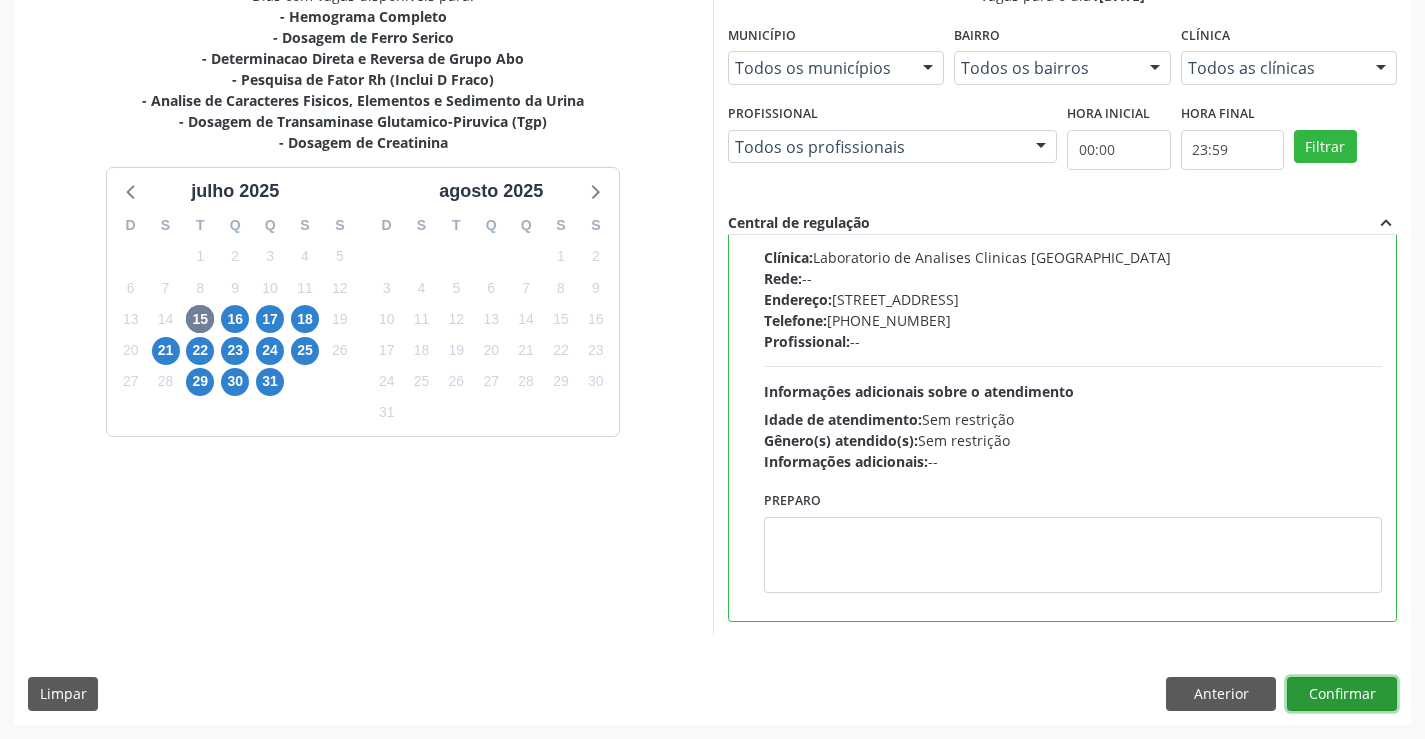 click on "Confirmar" at bounding box center (1342, 694) 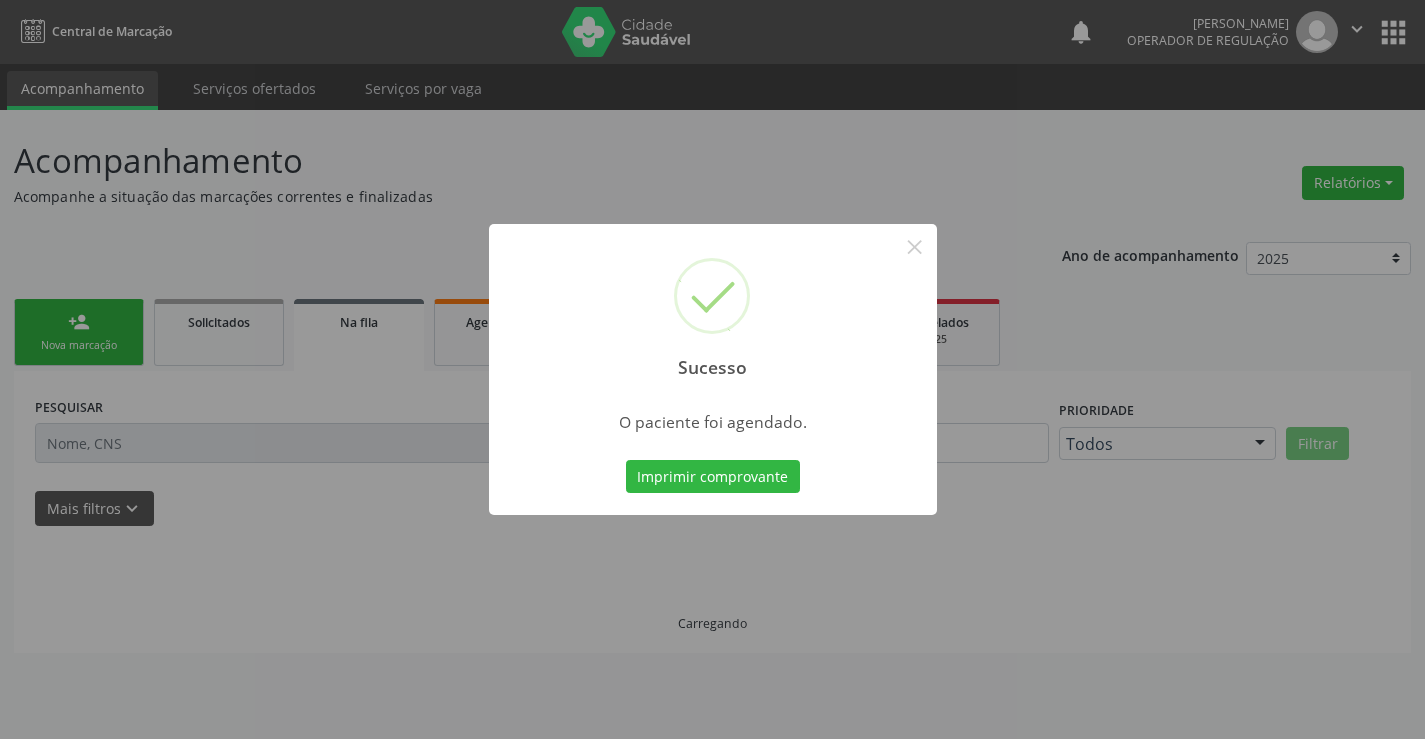 scroll, scrollTop: 0, scrollLeft: 0, axis: both 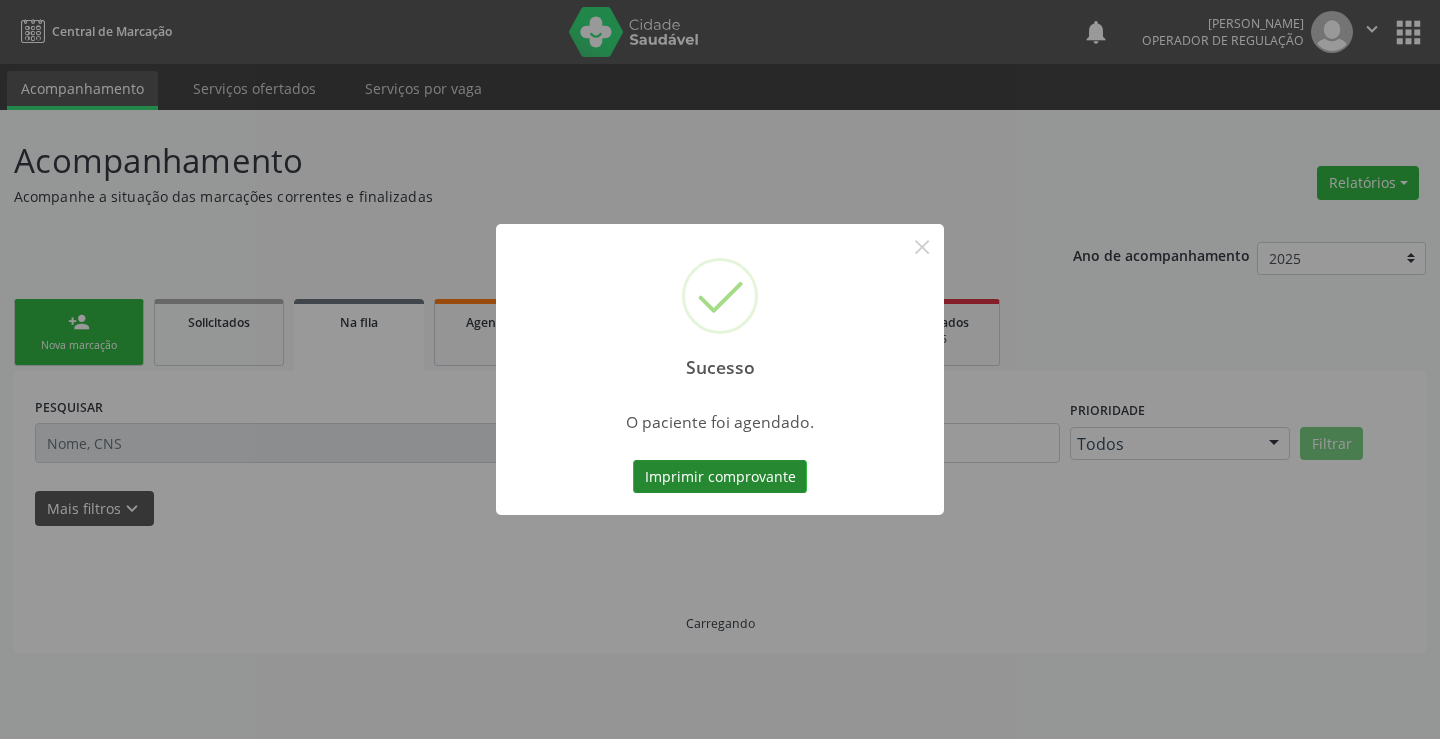 click on "Imprimir comprovante" at bounding box center [720, 477] 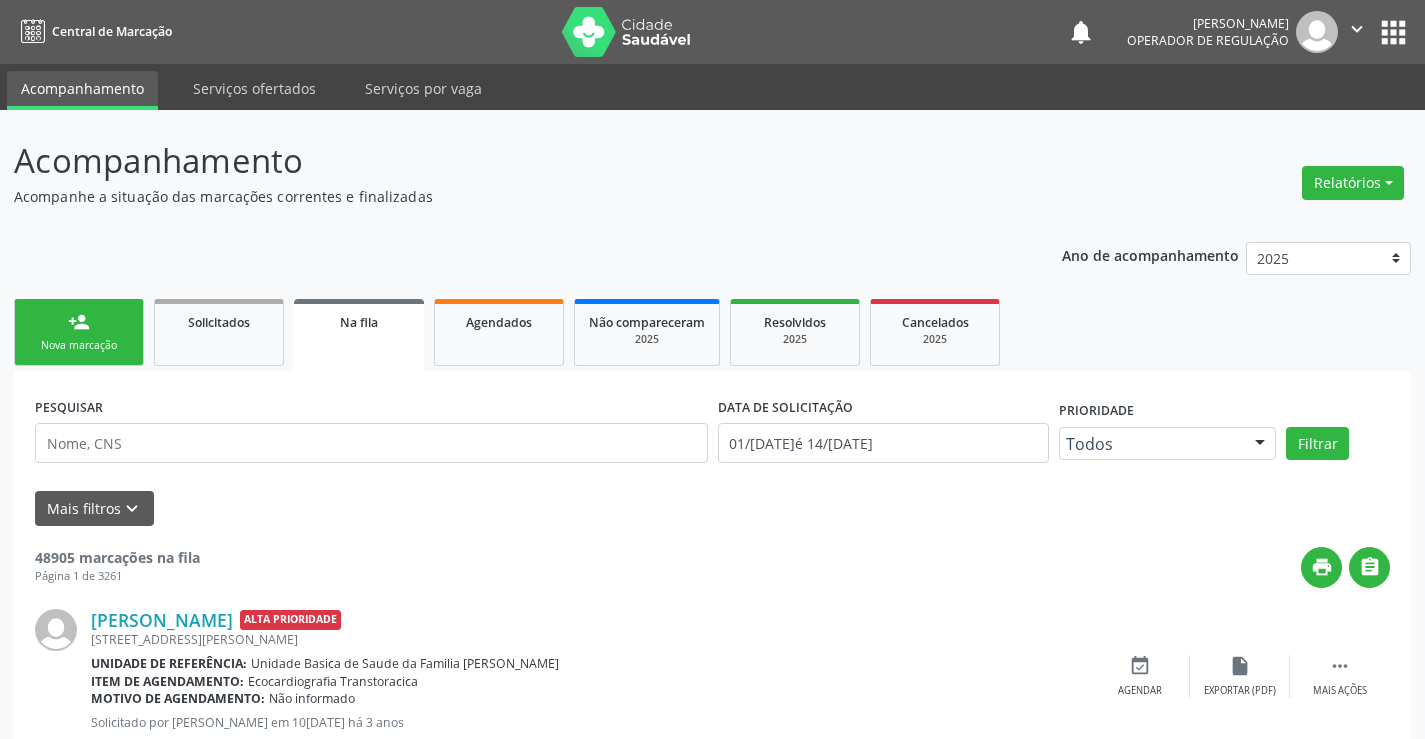 click on "person_add
Nova marcação" at bounding box center (79, 332) 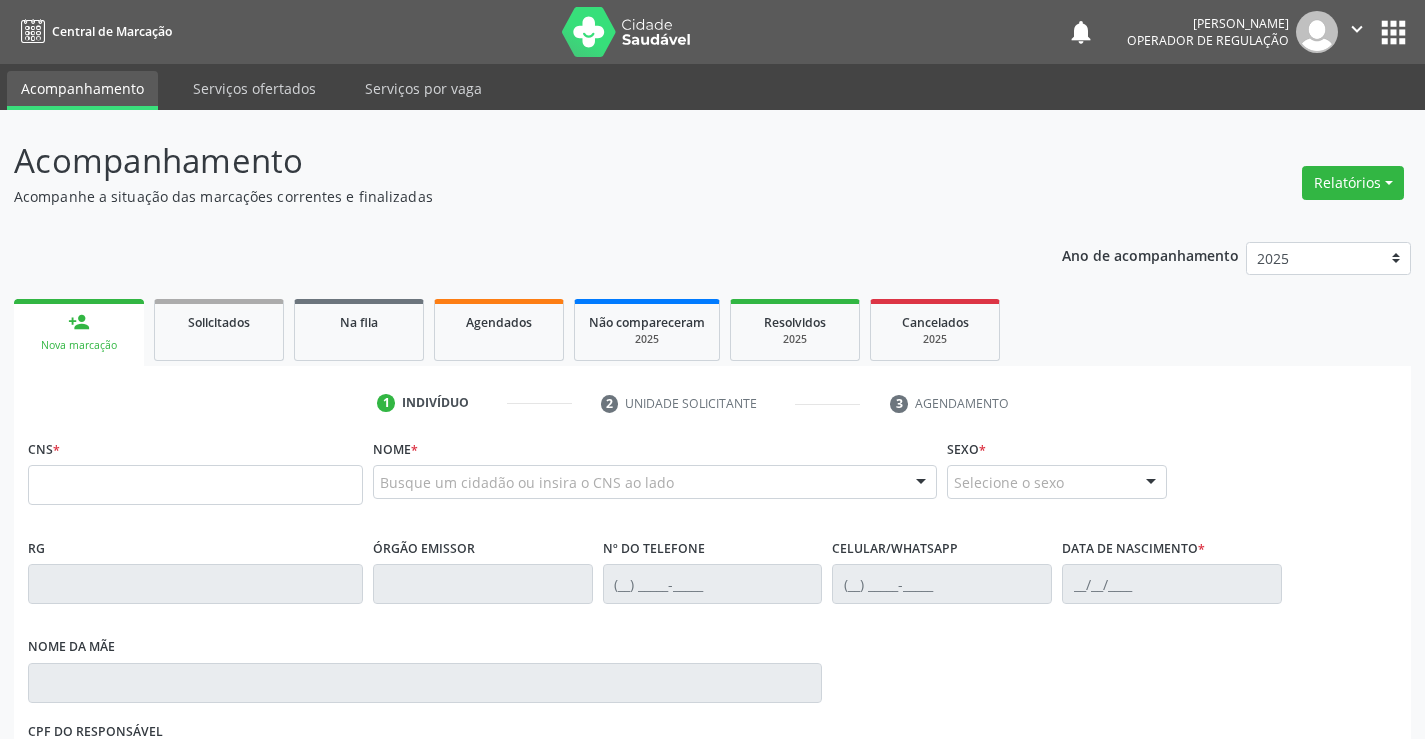 scroll, scrollTop: 0, scrollLeft: 0, axis: both 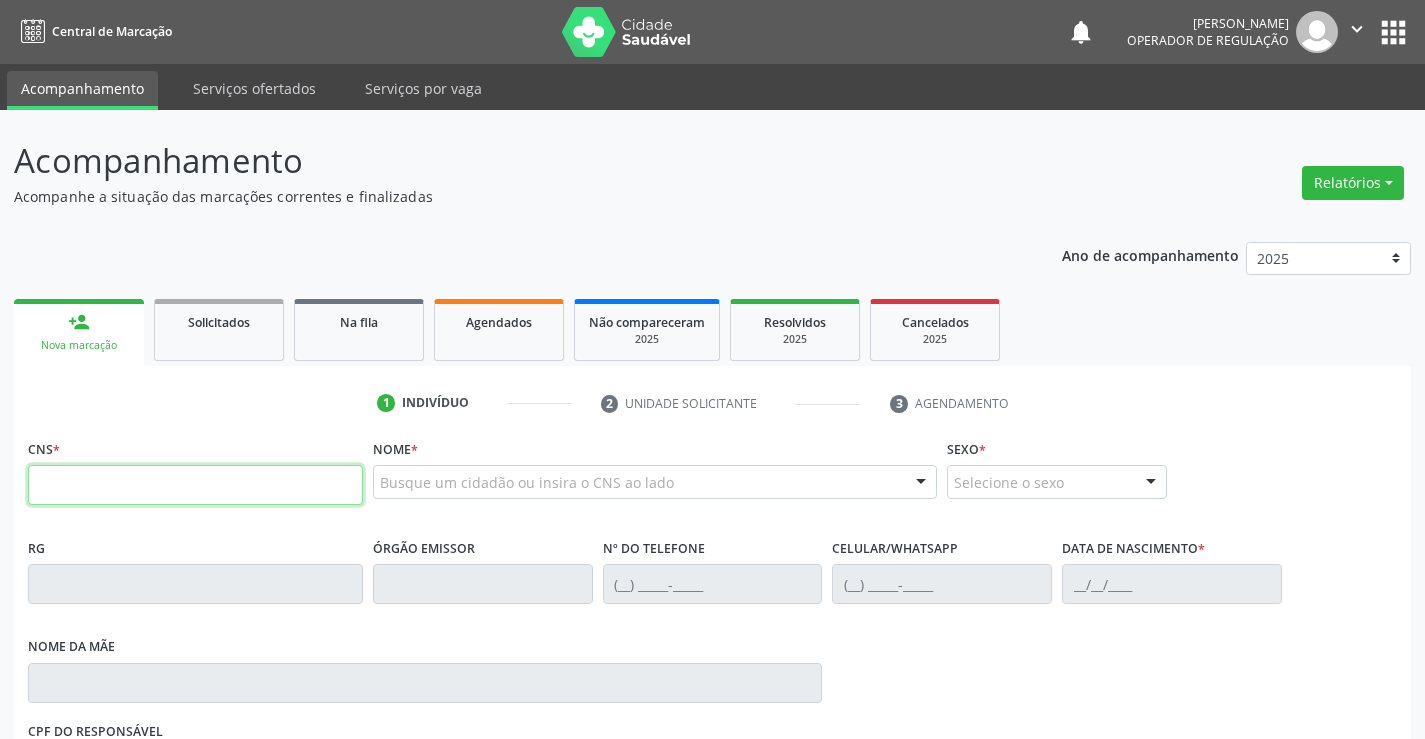 click at bounding box center (195, 485) 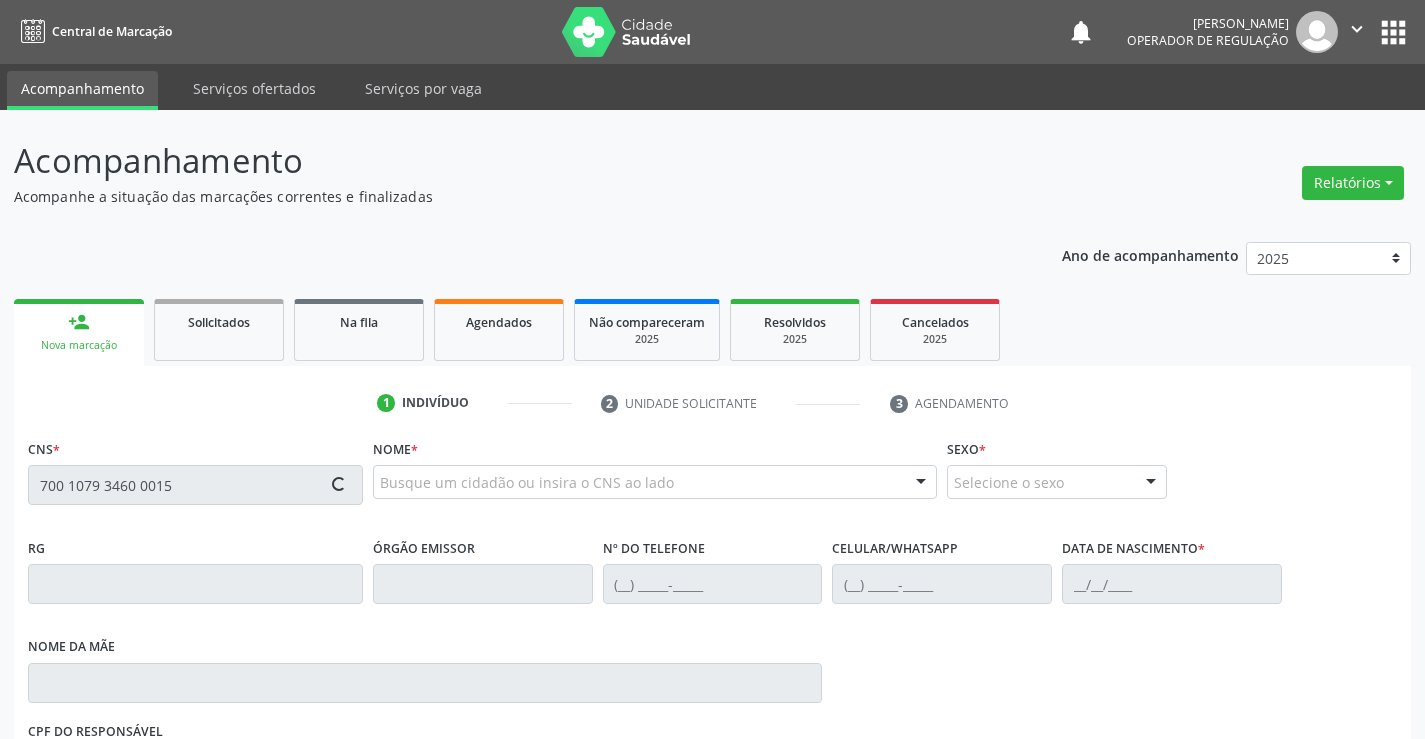 type on "700 1079 3460 0015" 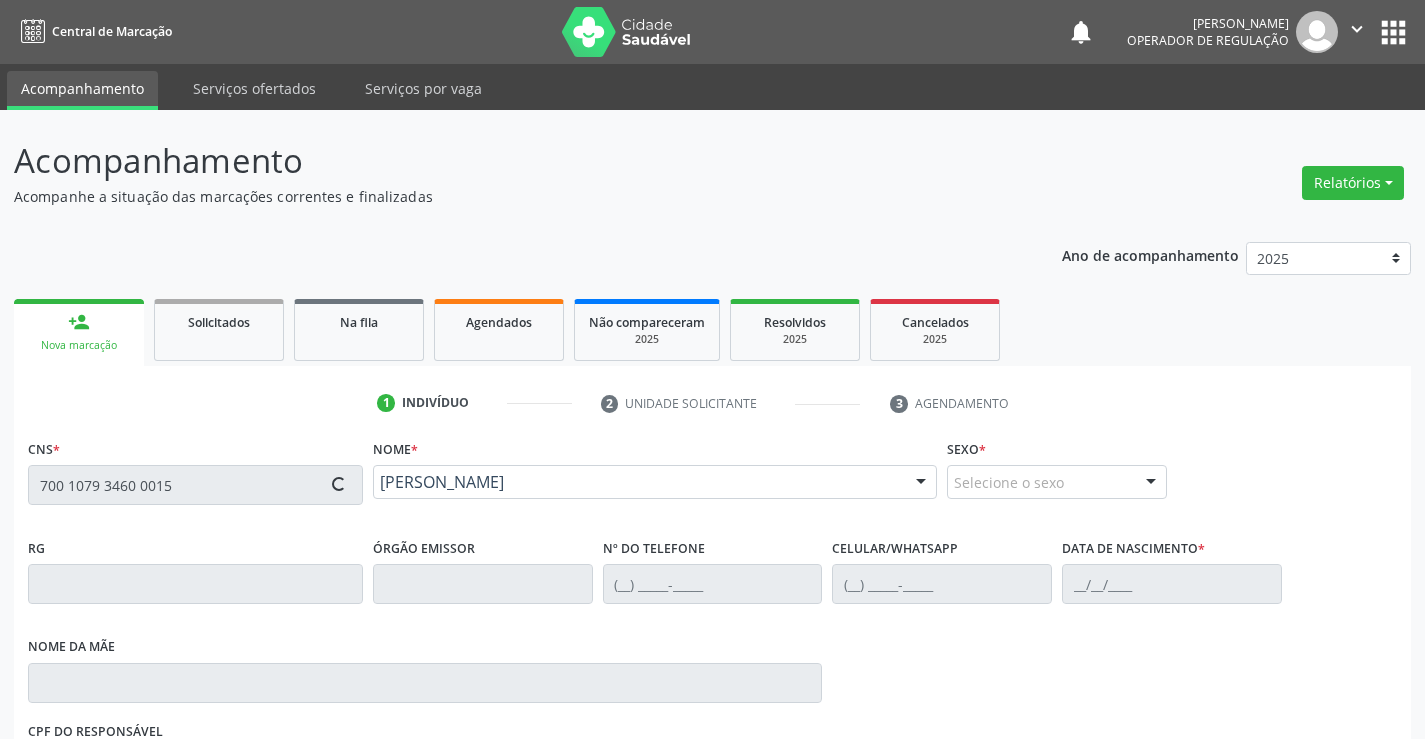 type on "0734375492" 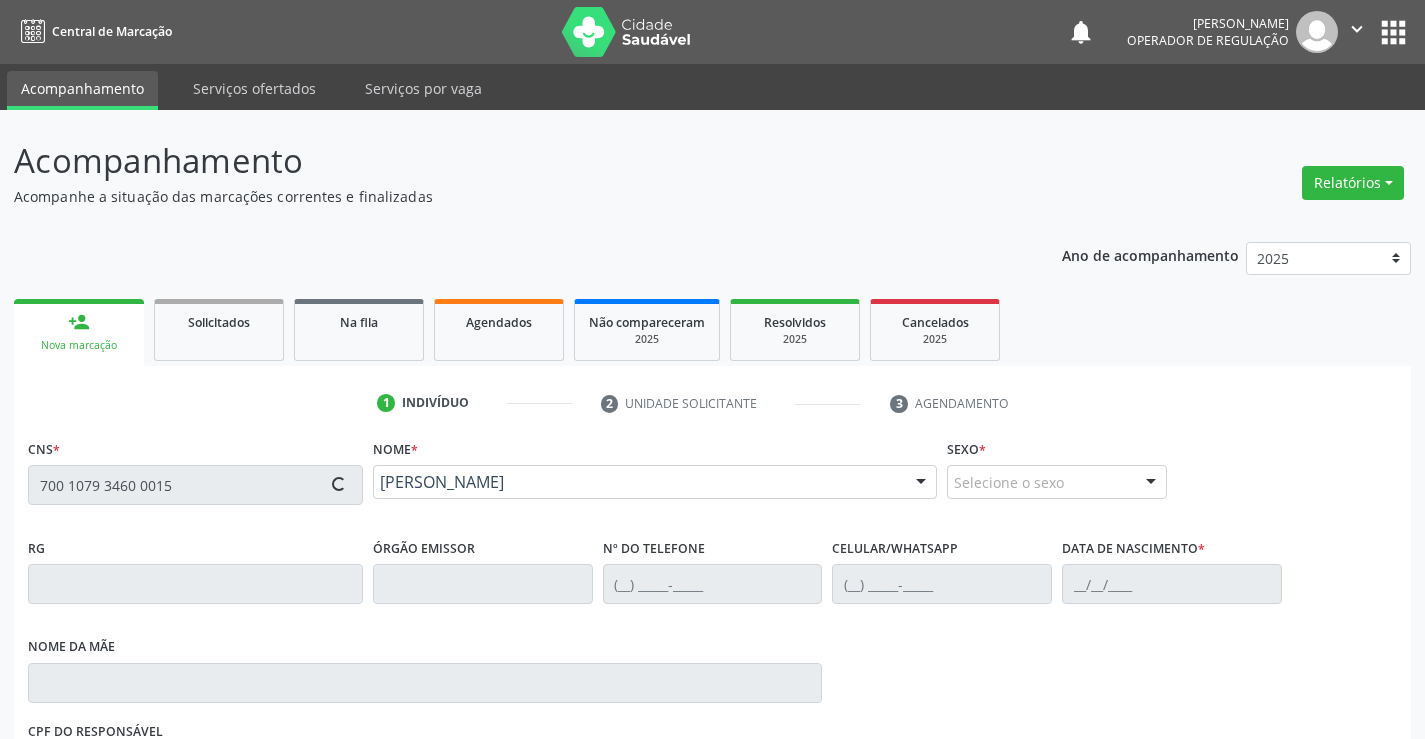 type on "12/12/1972" 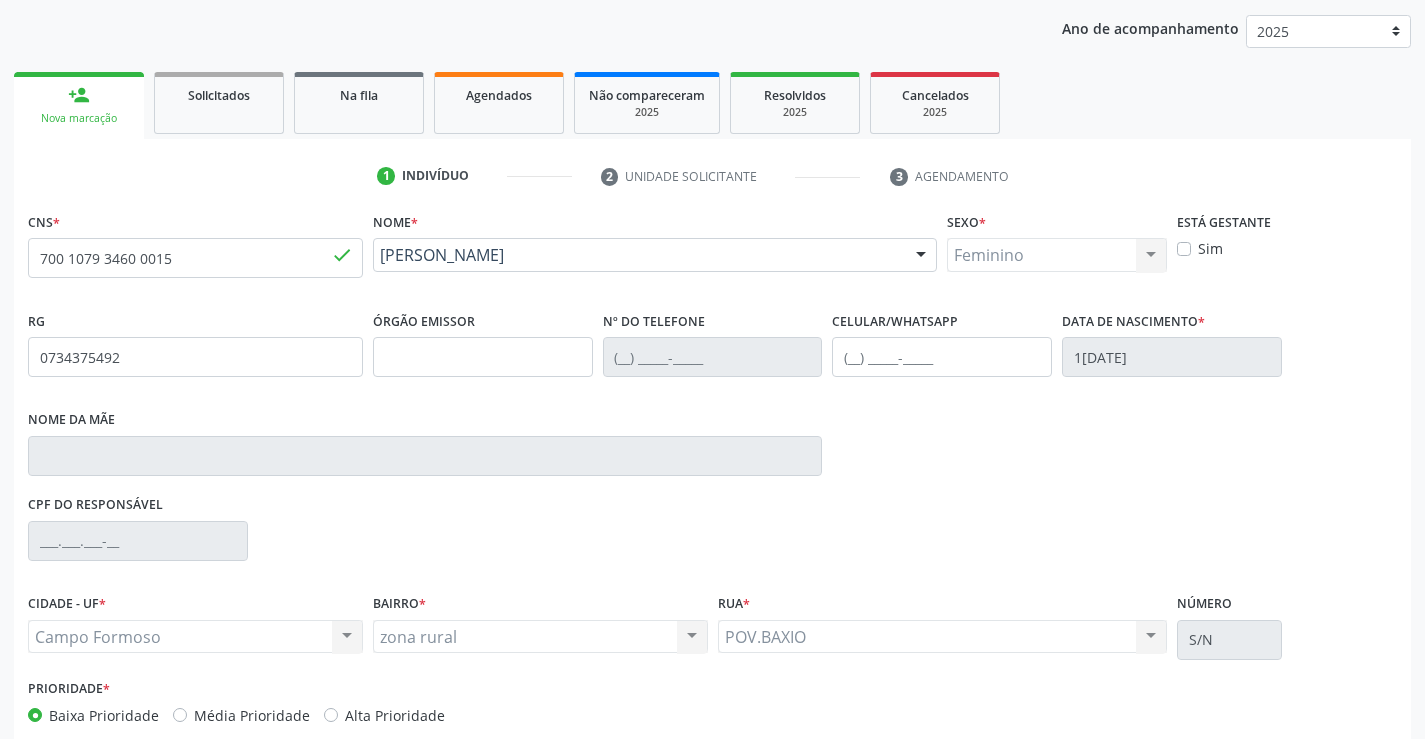 scroll, scrollTop: 300, scrollLeft: 0, axis: vertical 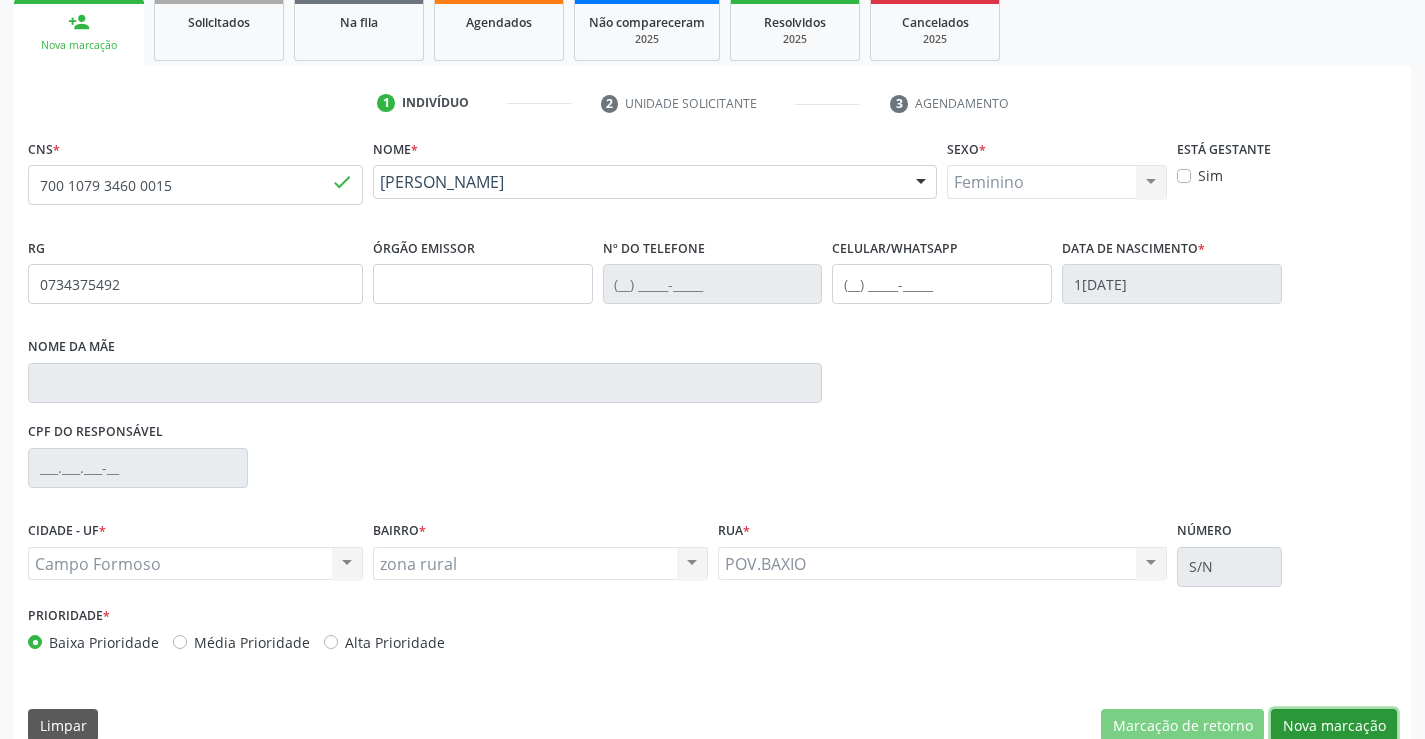 click on "Nova marcação" at bounding box center [1334, 726] 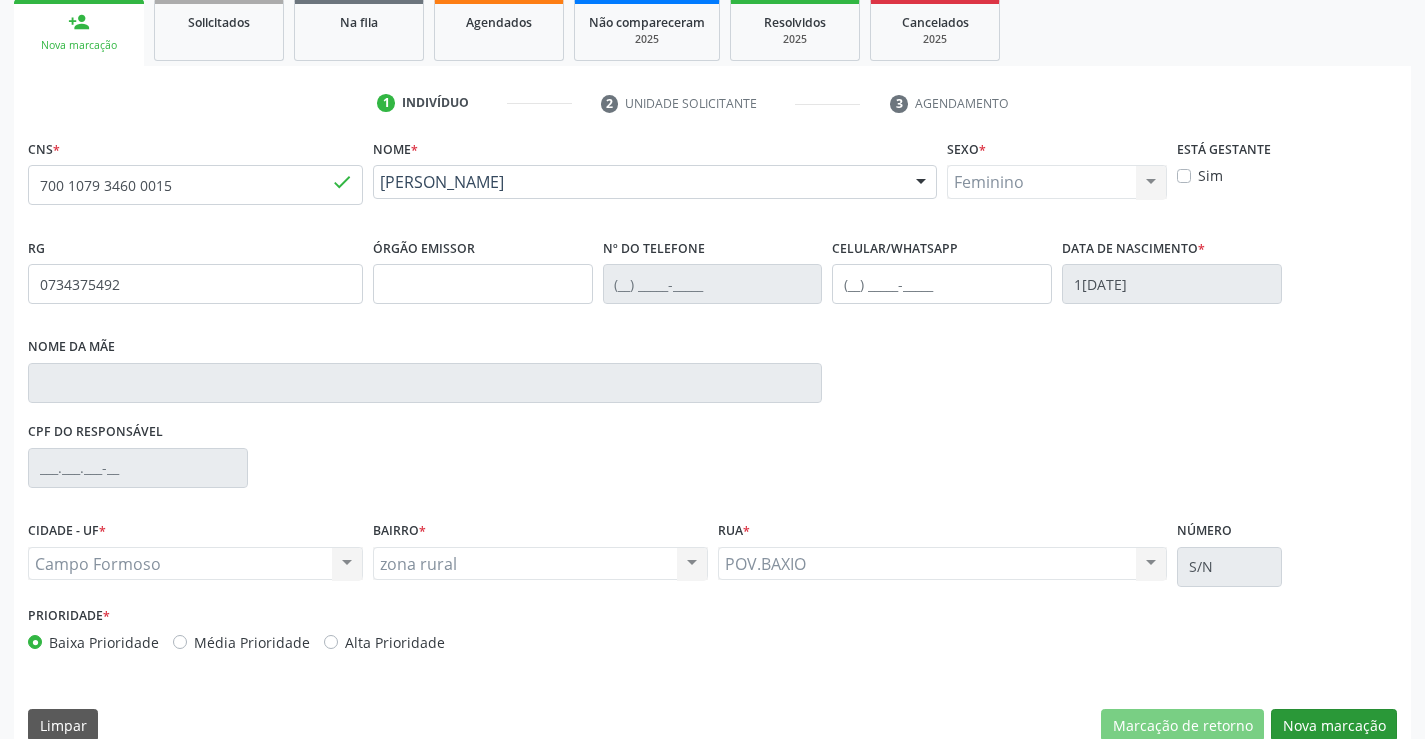 scroll, scrollTop: 167, scrollLeft: 0, axis: vertical 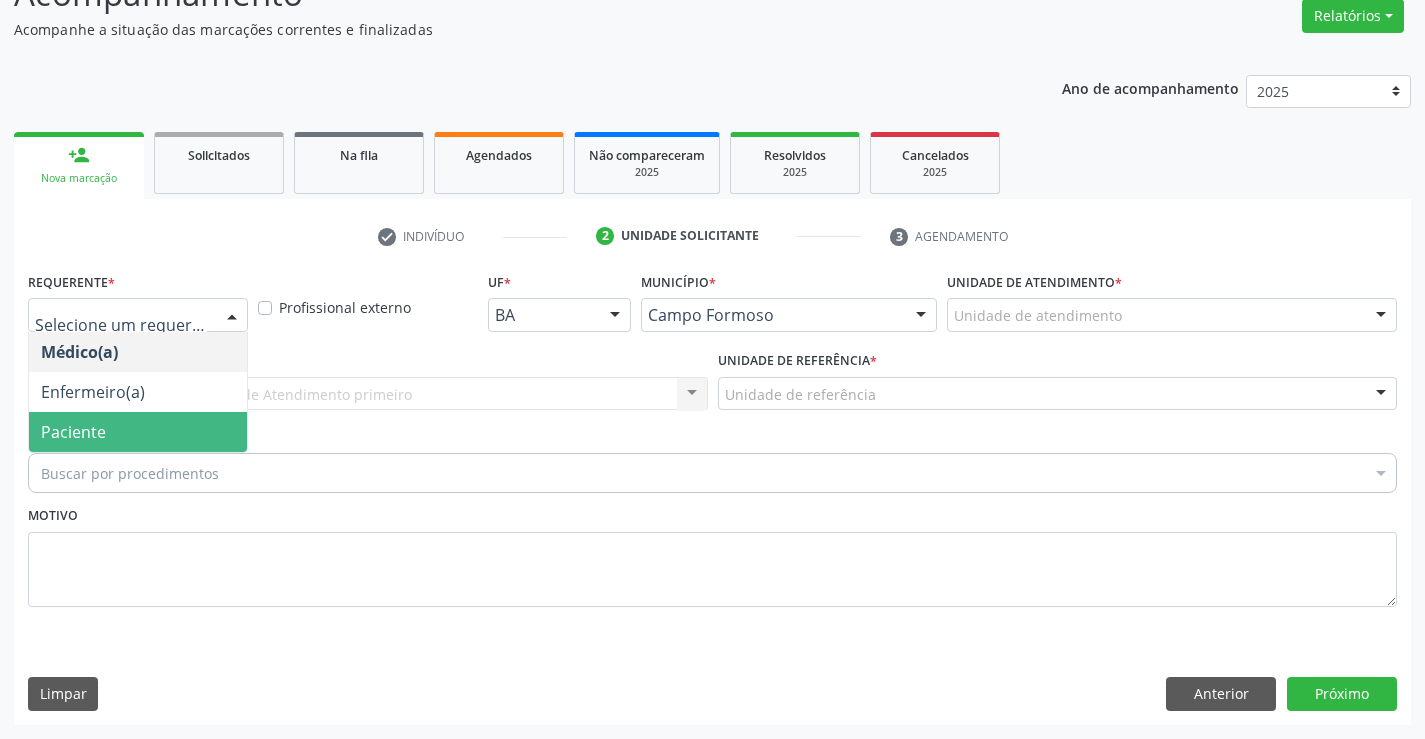 click on "Paciente" at bounding box center (138, 432) 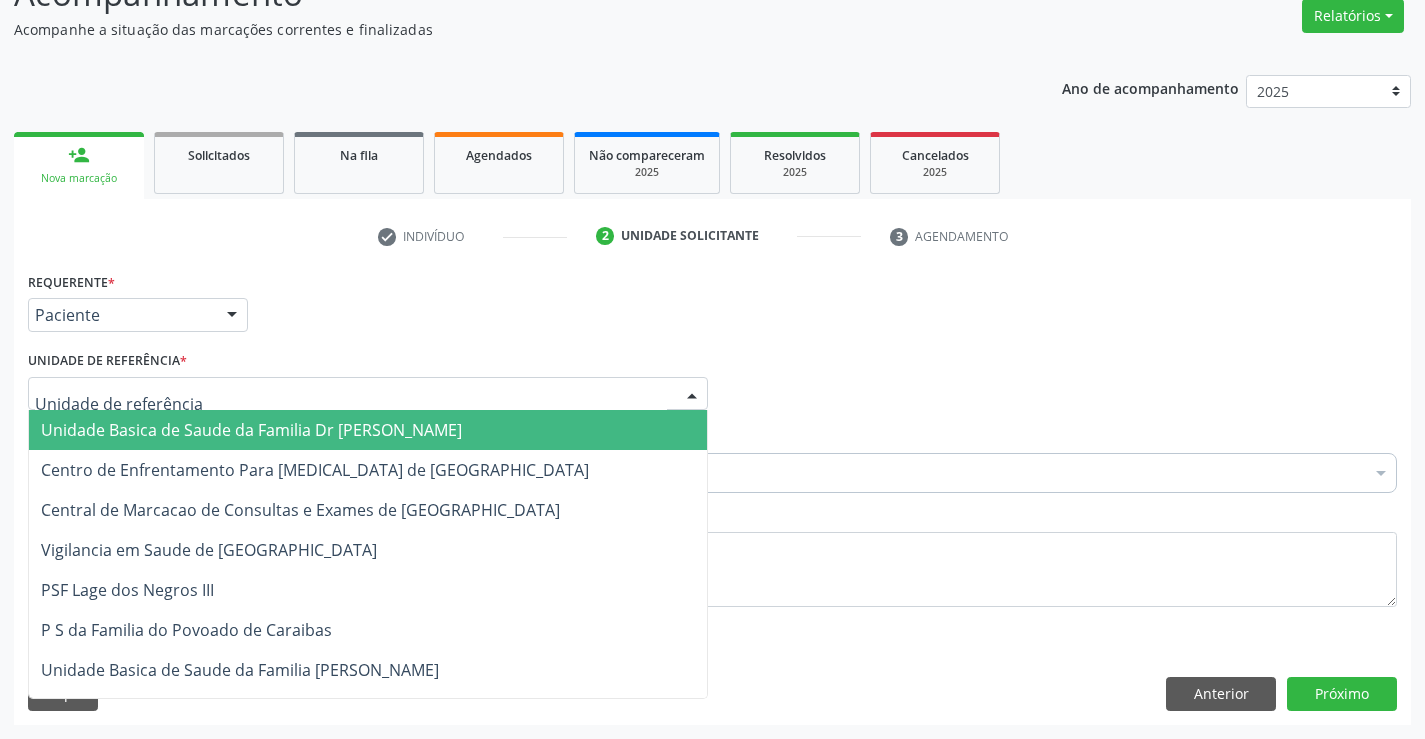 click on "Unidade Basica de Saude da Familia Dr [PERSON_NAME]" at bounding box center (251, 430) 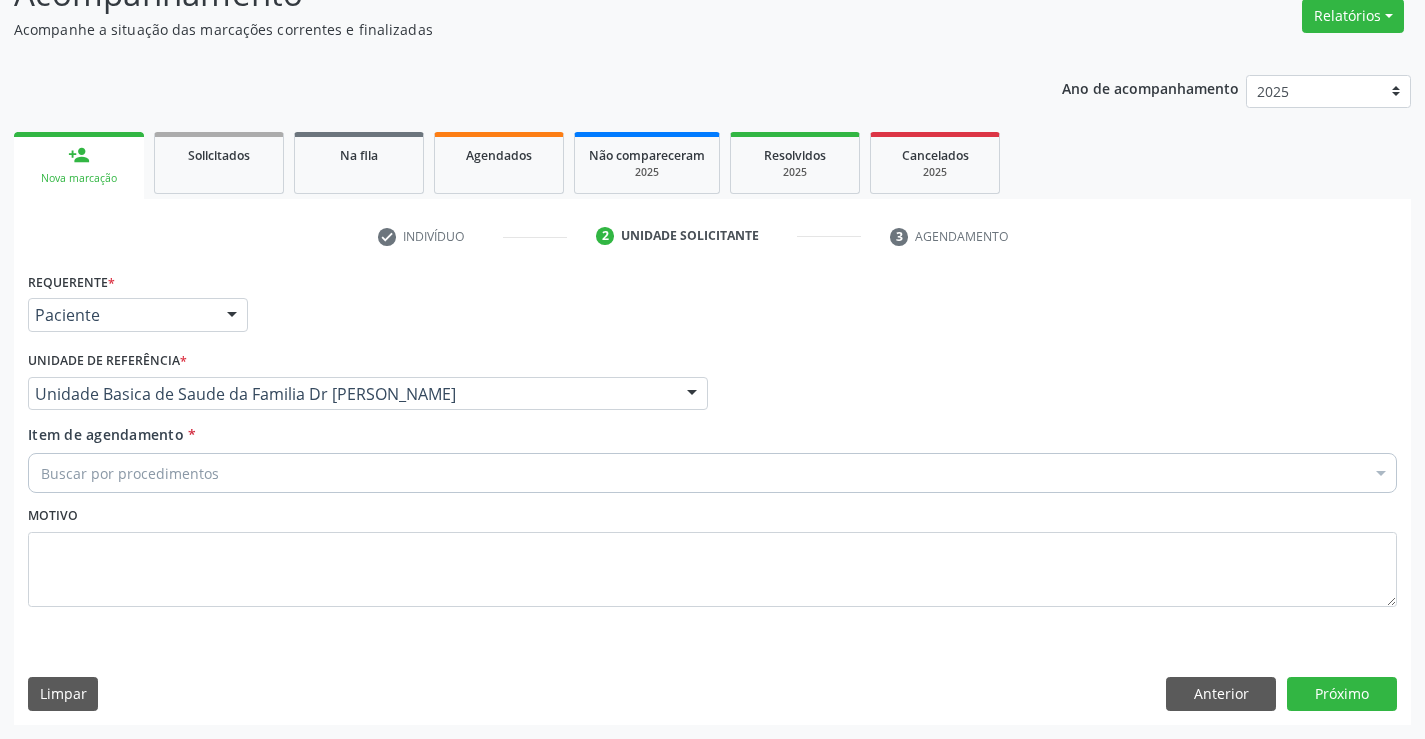 click on "Buscar por procedimentos" at bounding box center [712, 473] 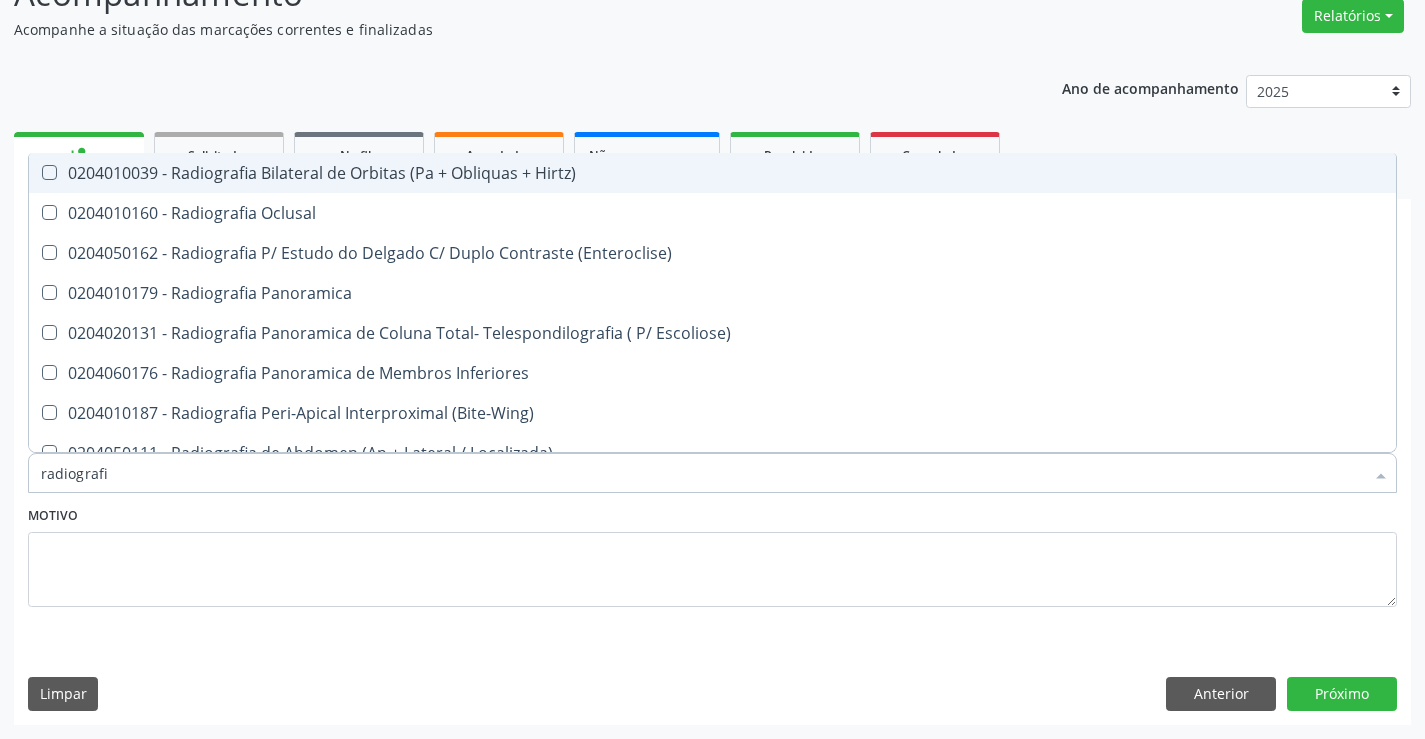 type on "radiografia" 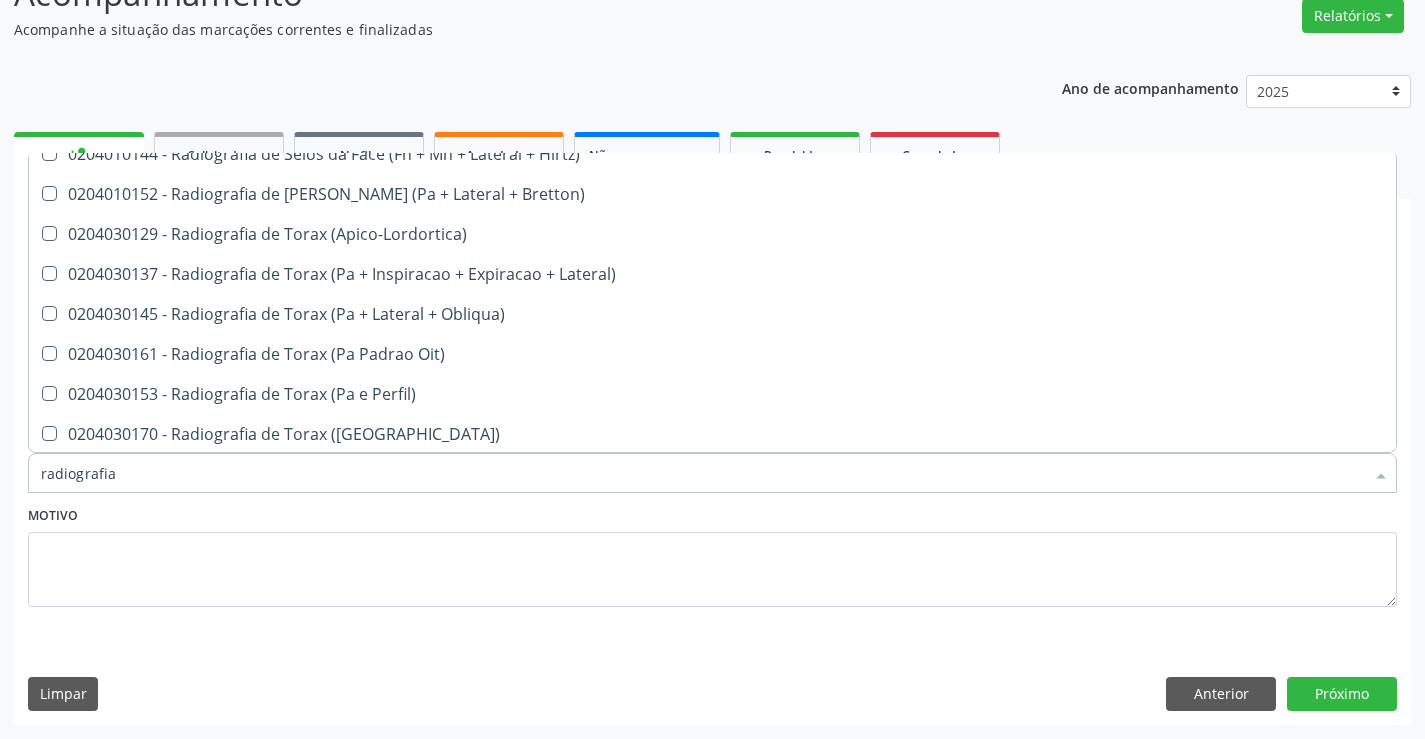 scroll, scrollTop: 2500, scrollLeft: 0, axis: vertical 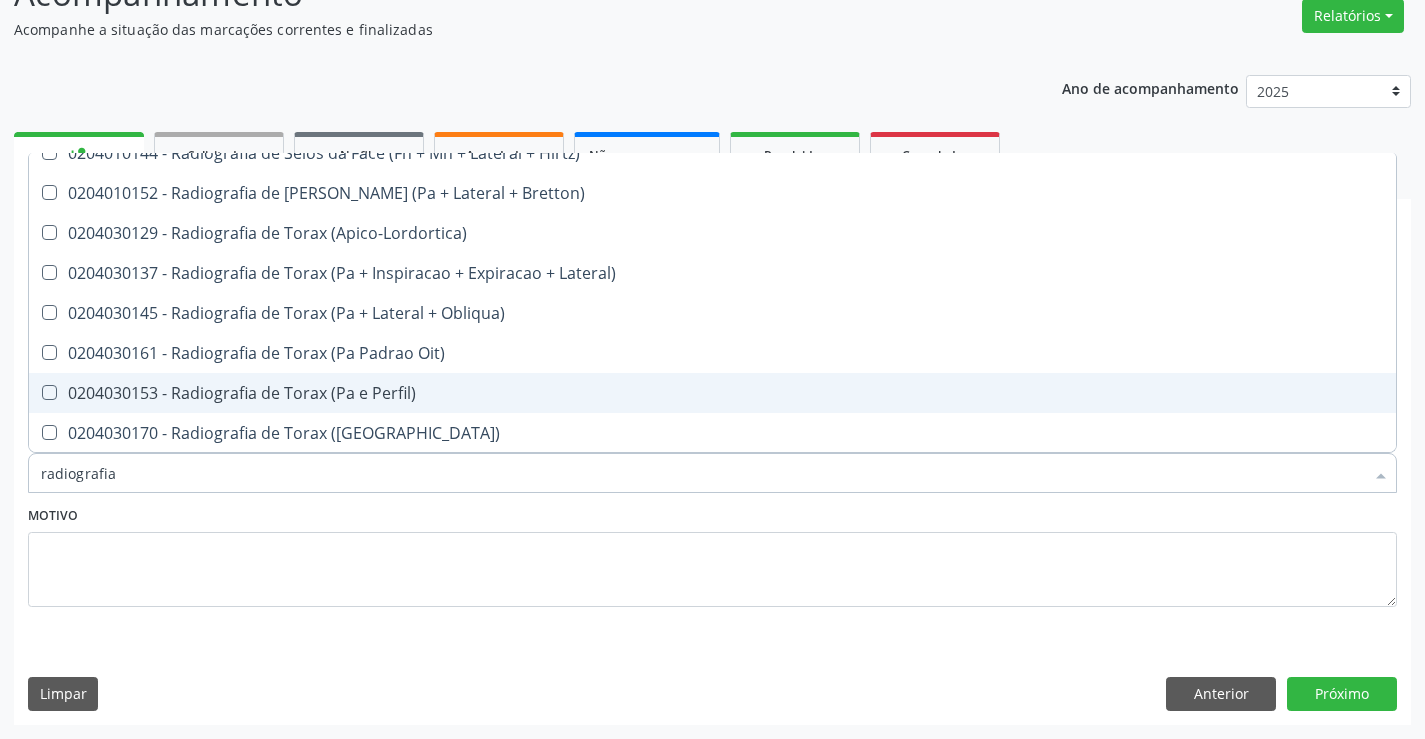click on "0204030153 - Radiografia de Torax (Pa e Perfil)" at bounding box center (712, 393) 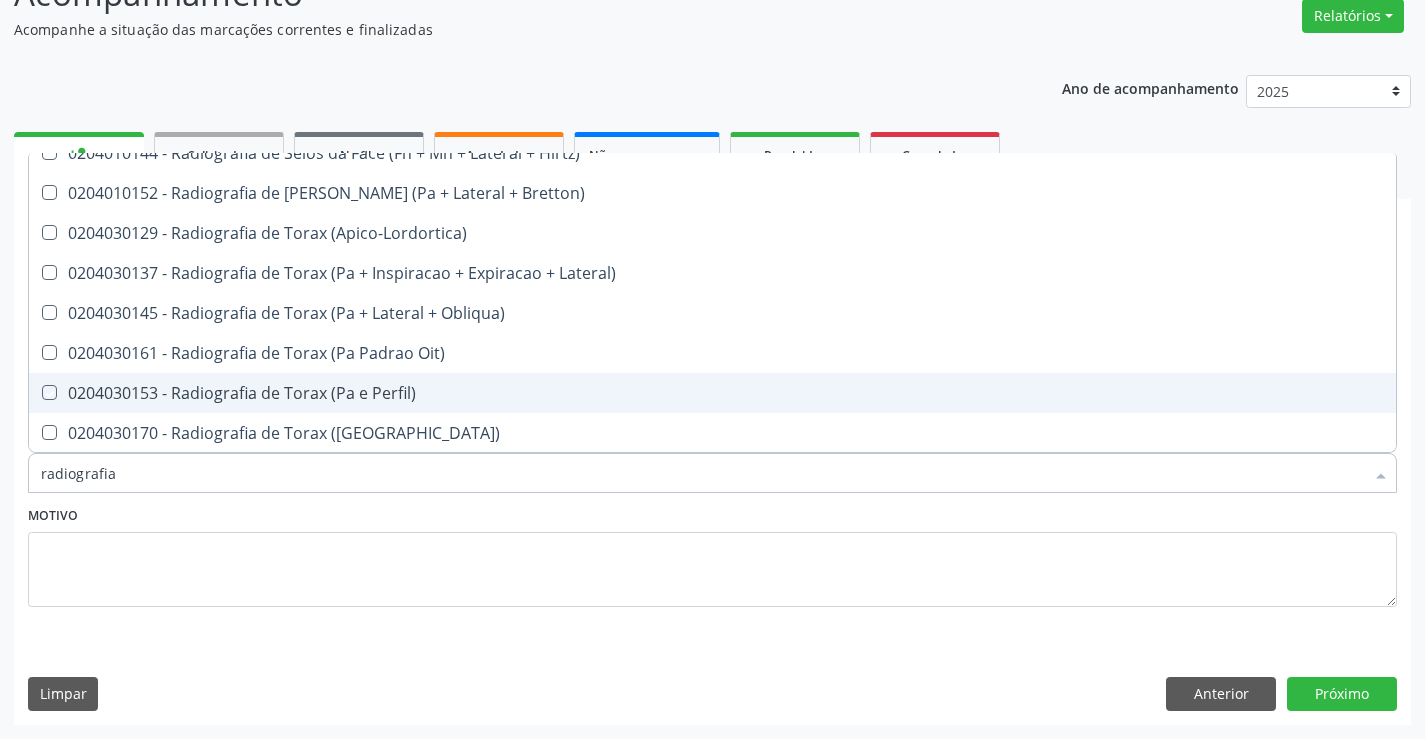 checkbox on "true" 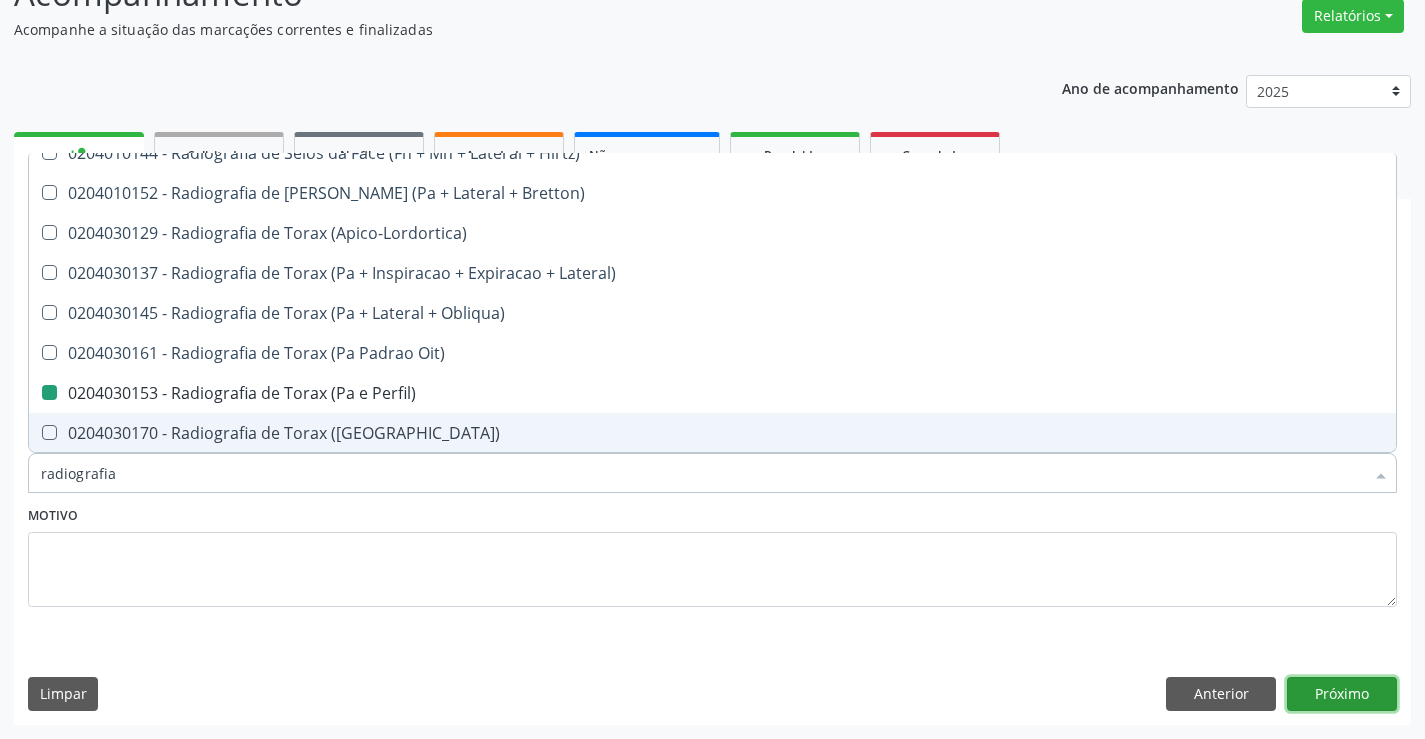 click on "Próximo" at bounding box center [1342, 694] 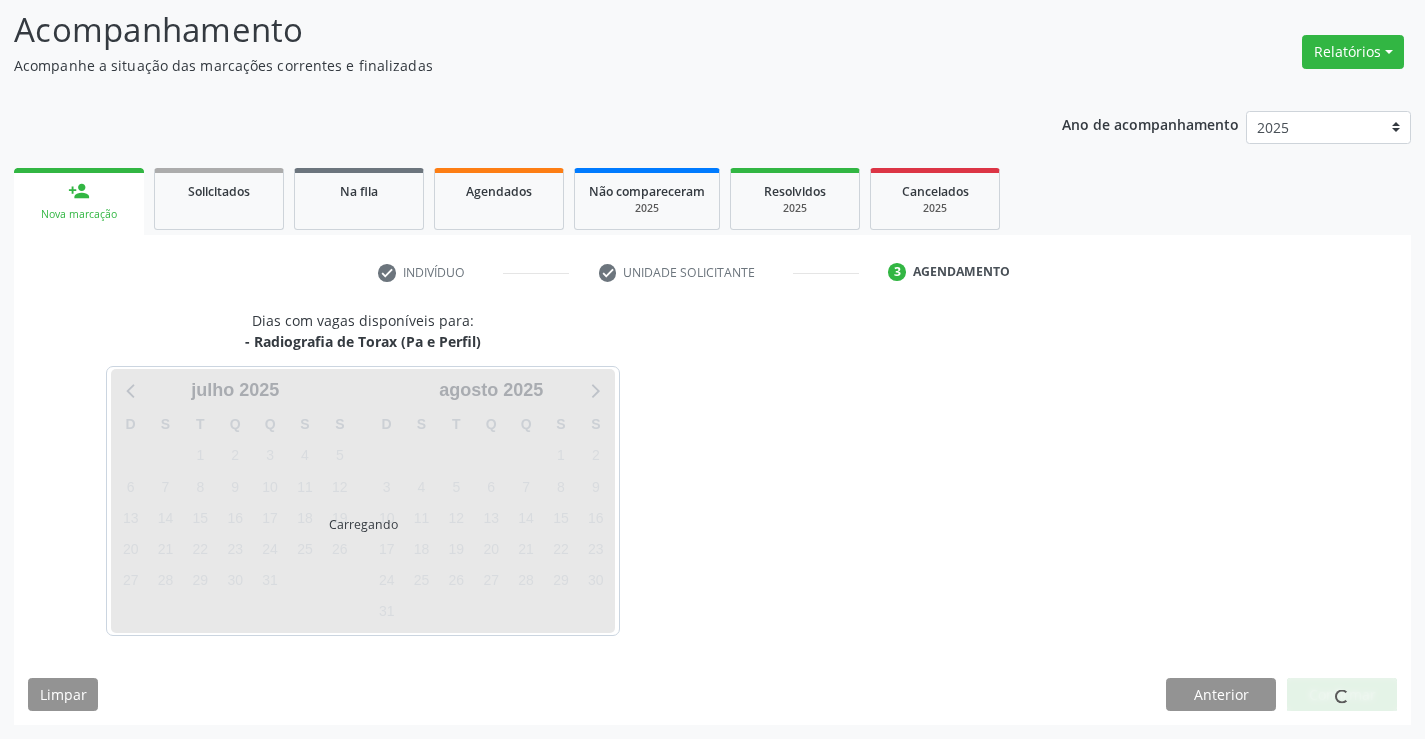 scroll, scrollTop: 131, scrollLeft: 0, axis: vertical 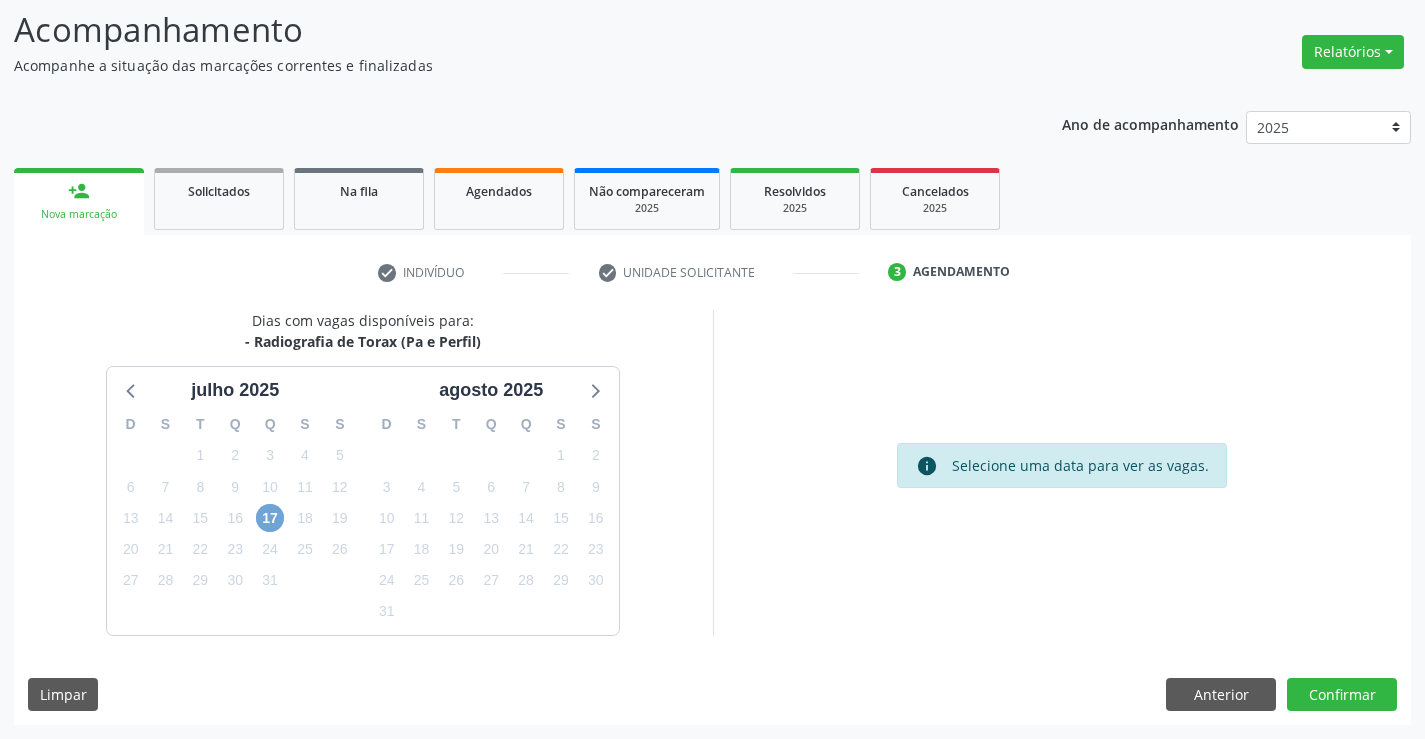 click on "17" at bounding box center (270, 518) 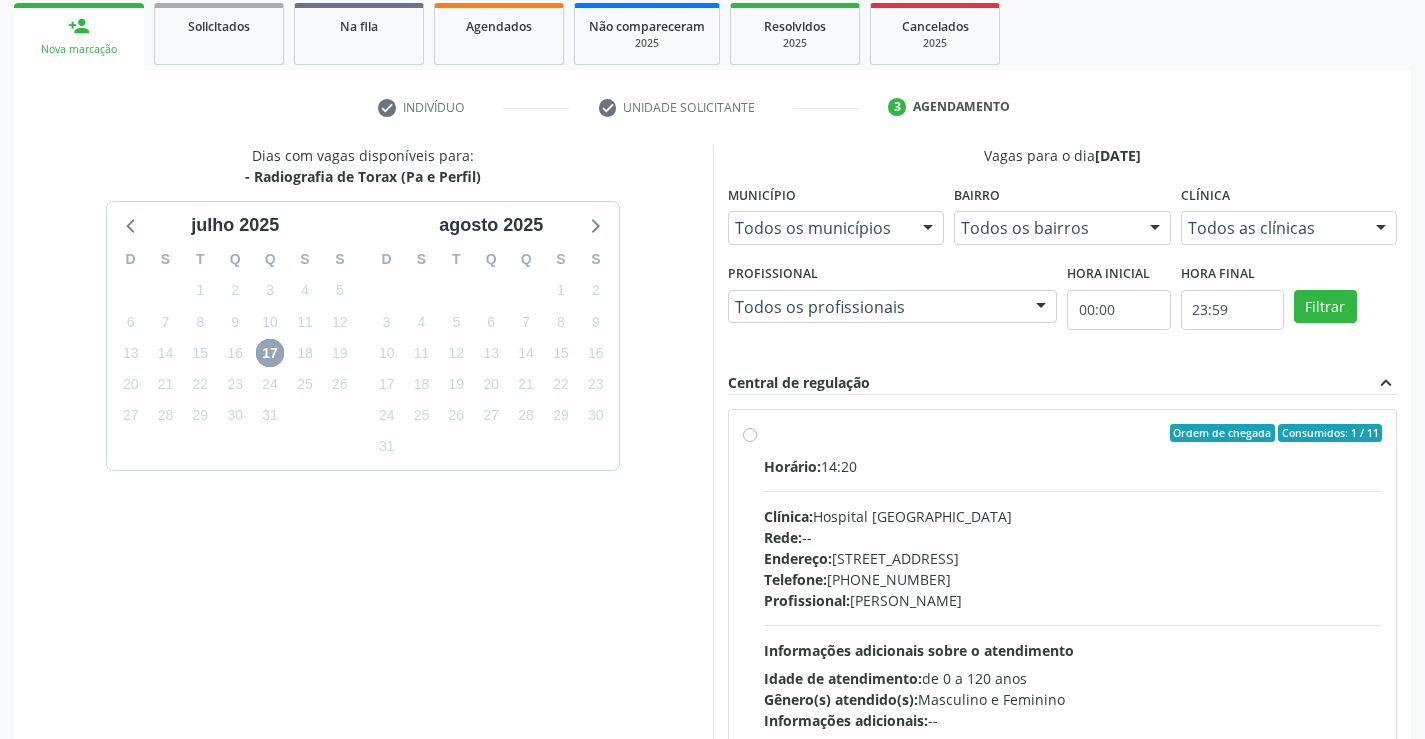 scroll, scrollTop: 331, scrollLeft: 0, axis: vertical 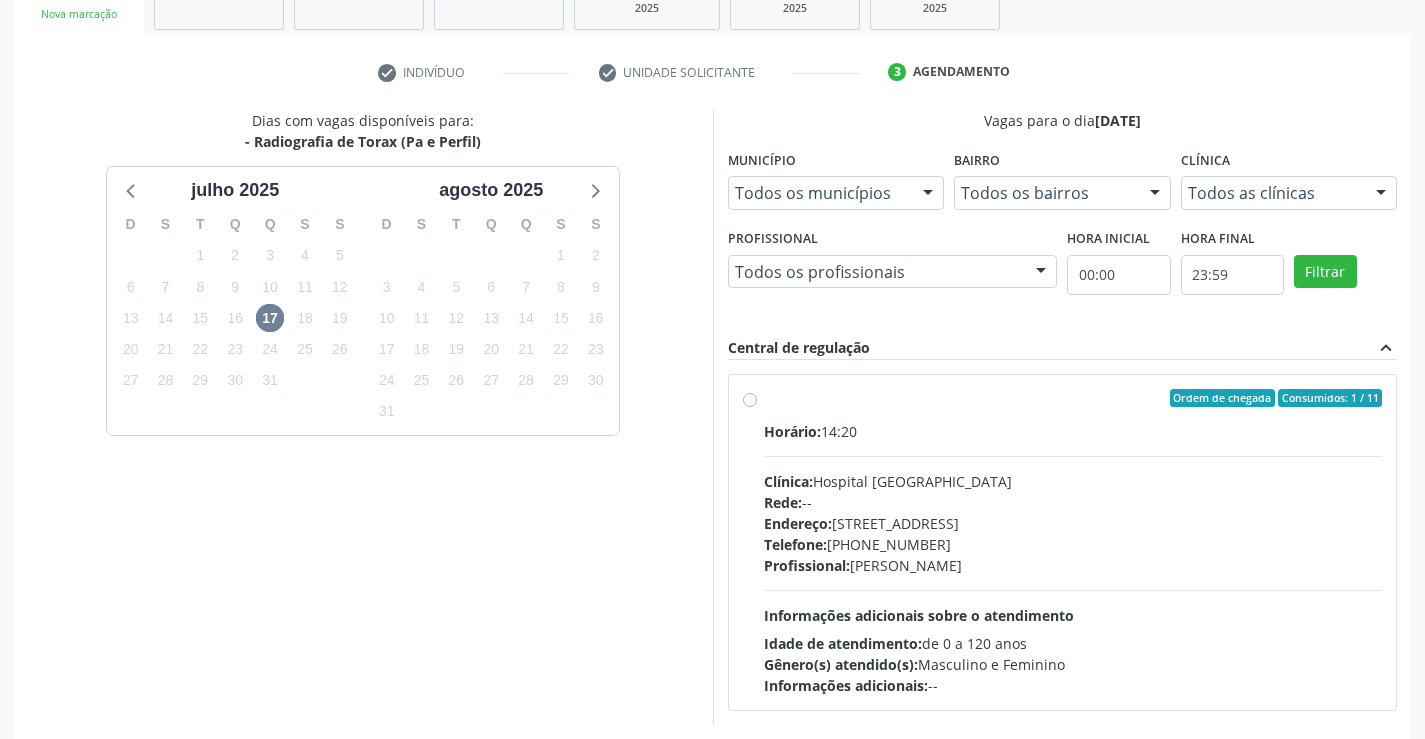click on "Ordem de chegada
Consumidos: 1 / 11
Horário:   14:20
Clínica:  Hospital Sao Francisco
Rede:
--
Endereço:   Blocos, nº 258, Centro, Campo Formoso - BA
Telefone:   (74) 36451217
Profissional:
Joel da Rocha Almeida
Informações adicionais sobre o atendimento
Idade de atendimento:
de 0 a 120 anos
Gênero(s) atendido(s):
Masculino e Feminino
Informações adicionais:
--" at bounding box center [1073, 542] 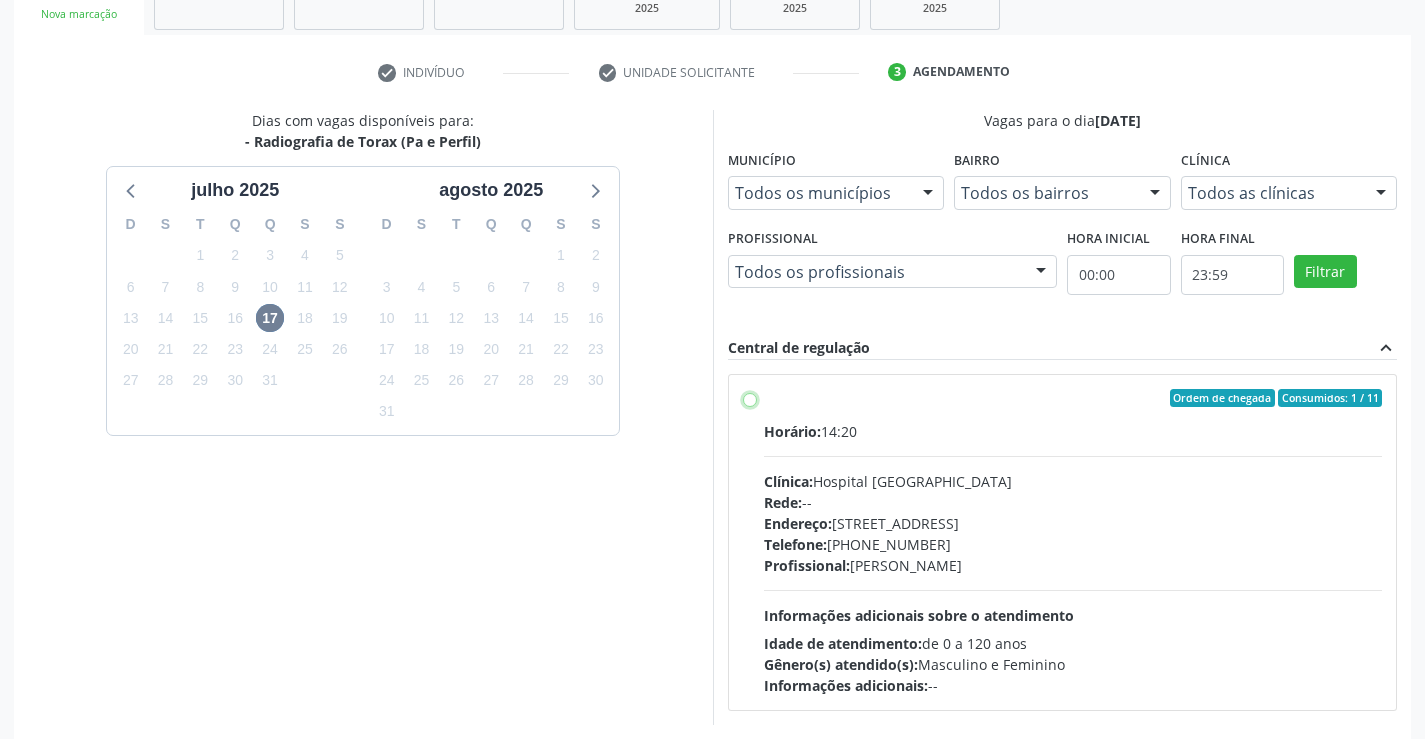 click on "Ordem de chegada
Consumidos: 1 / 11
Horário:   14:20
Clínica:  Hospital Sao Francisco
Rede:
--
Endereço:   Blocos, nº 258, Centro, Campo Formoso - BA
Telefone:   (74) 36451217
Profissional:
Joel da Rocha Almeida
Informações adicionais sobre o atendimento
Idade de atendimento:
de 0 a 120 anos
Gênero(s) atendido(s):
Masculino e Feminino
Informações adicionais:
--" at bounding box center (750, 398) 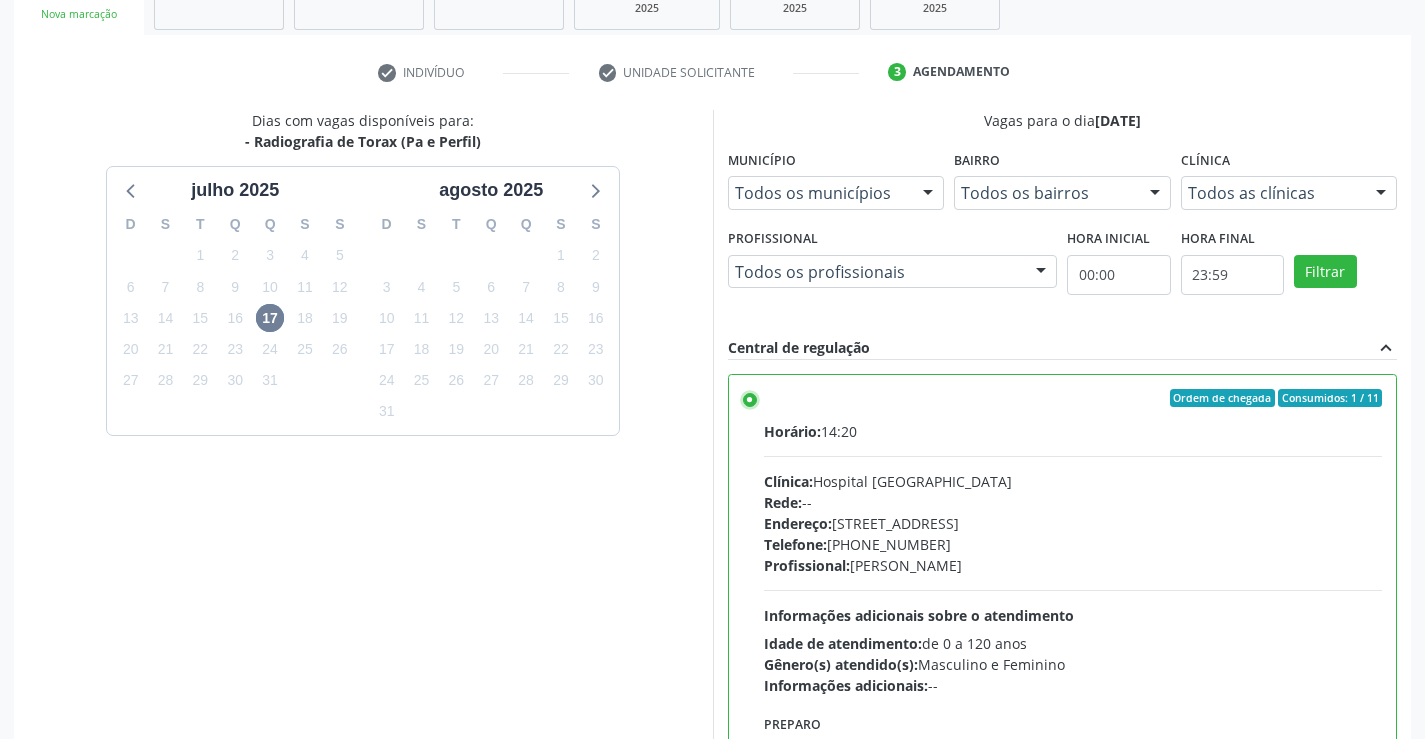 scroll, scrollTop: 99, scrollLeft: 0, axis: vertical 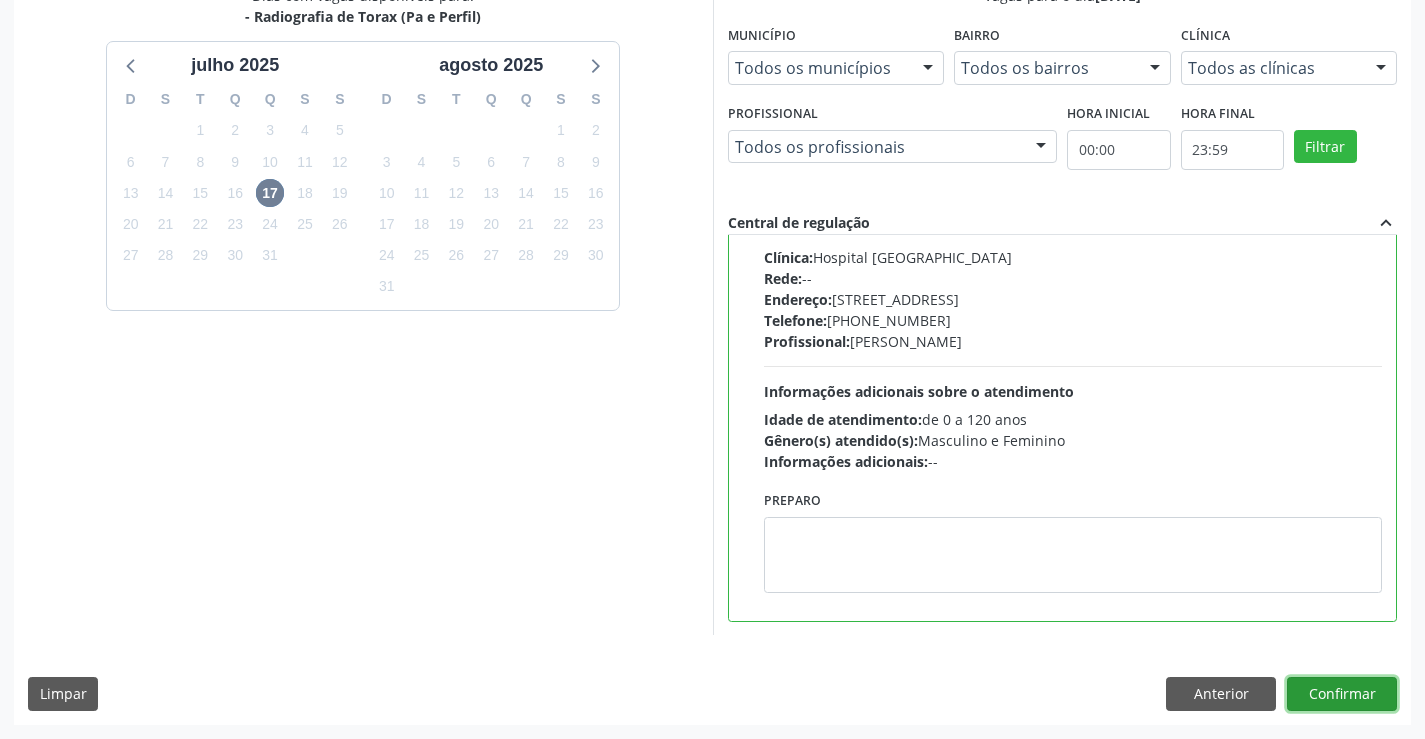click on "Confirmar" at bounding box center [1342, 694] 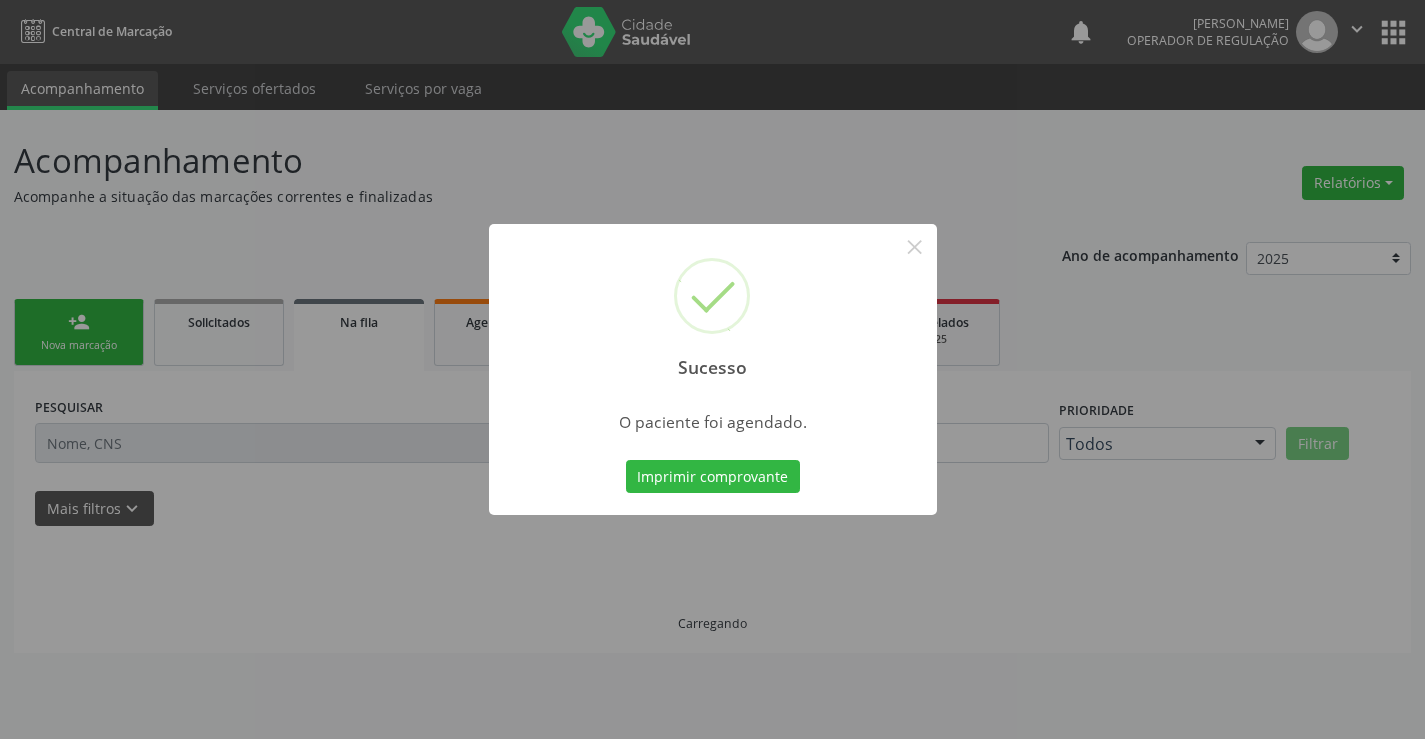 scroll, scrollTop: 0, scrollLeft: 0, axis: both 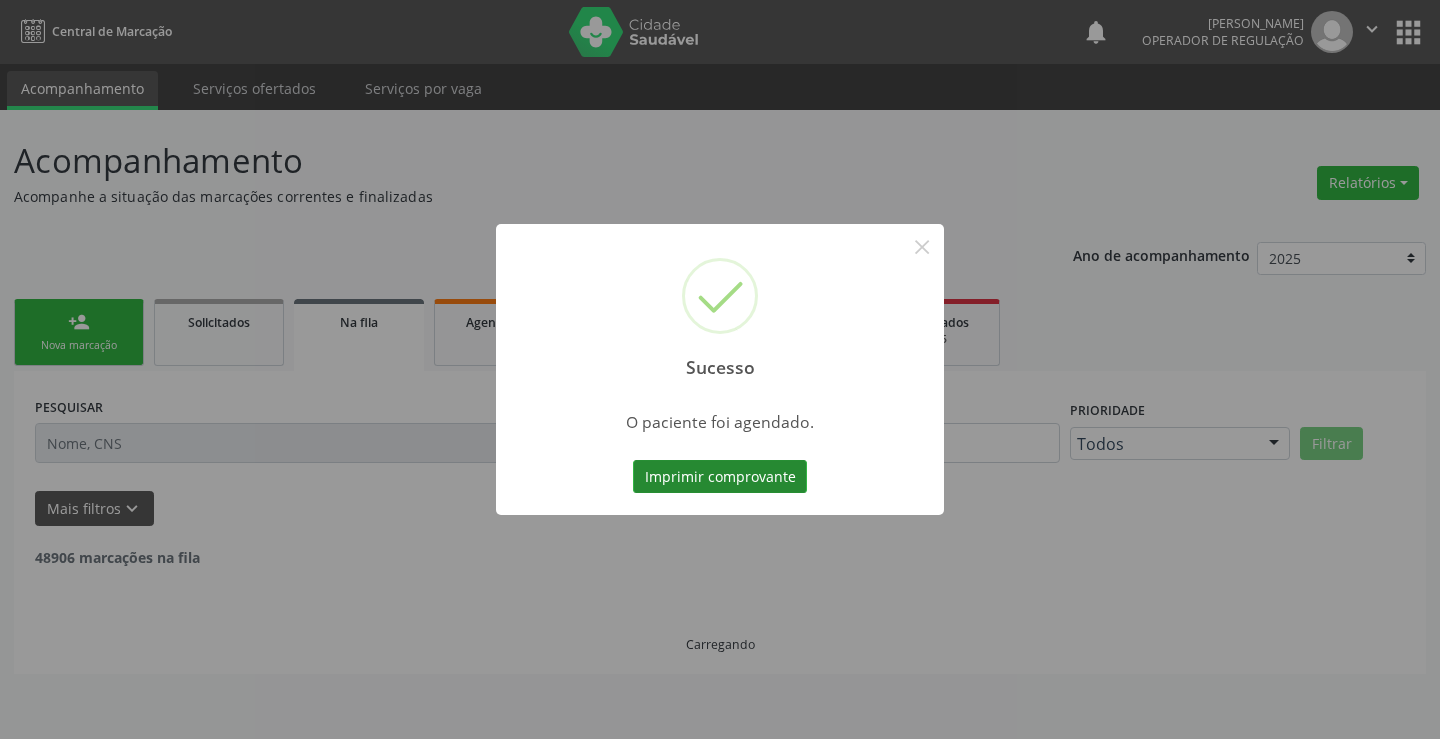 click on "Imprimir comprovante" at bounding box center [720, 477] 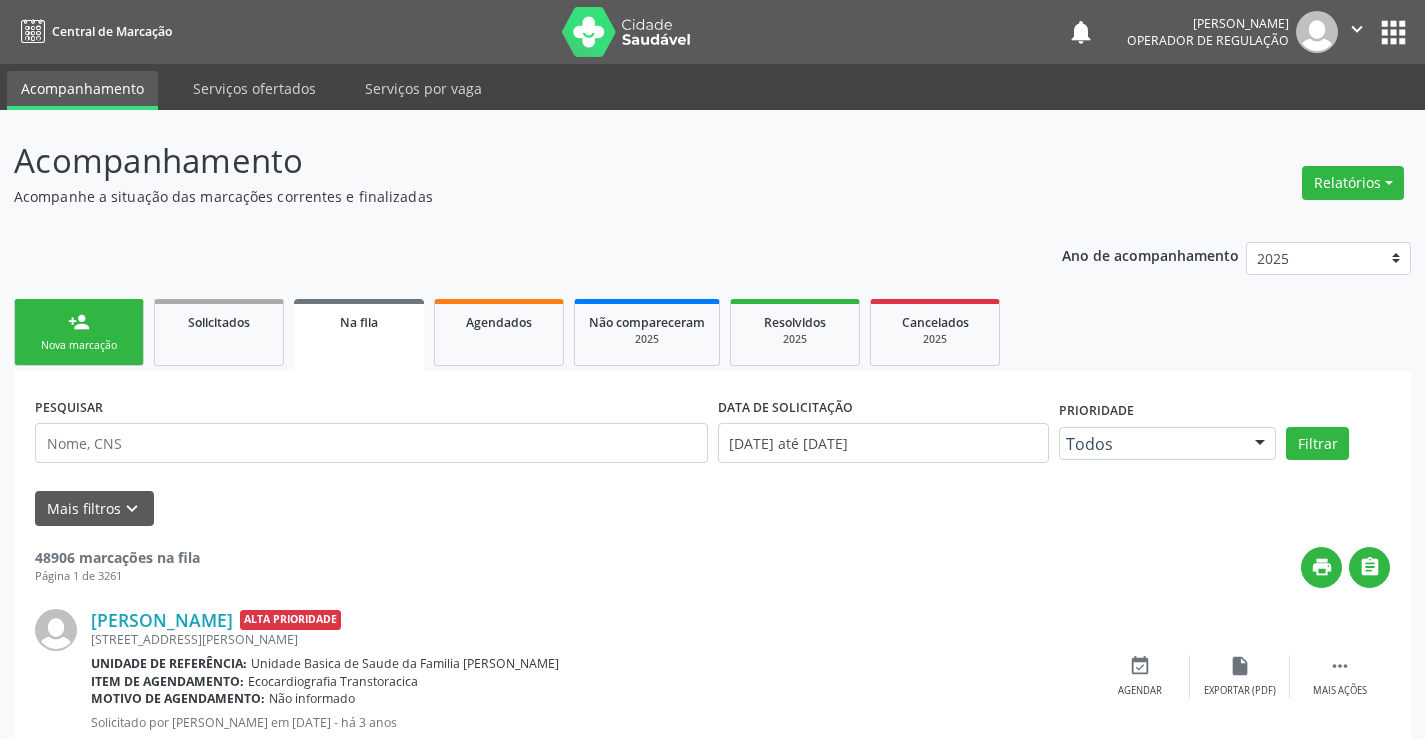 click on "Nova marcação" at bounding box center (79, 345) 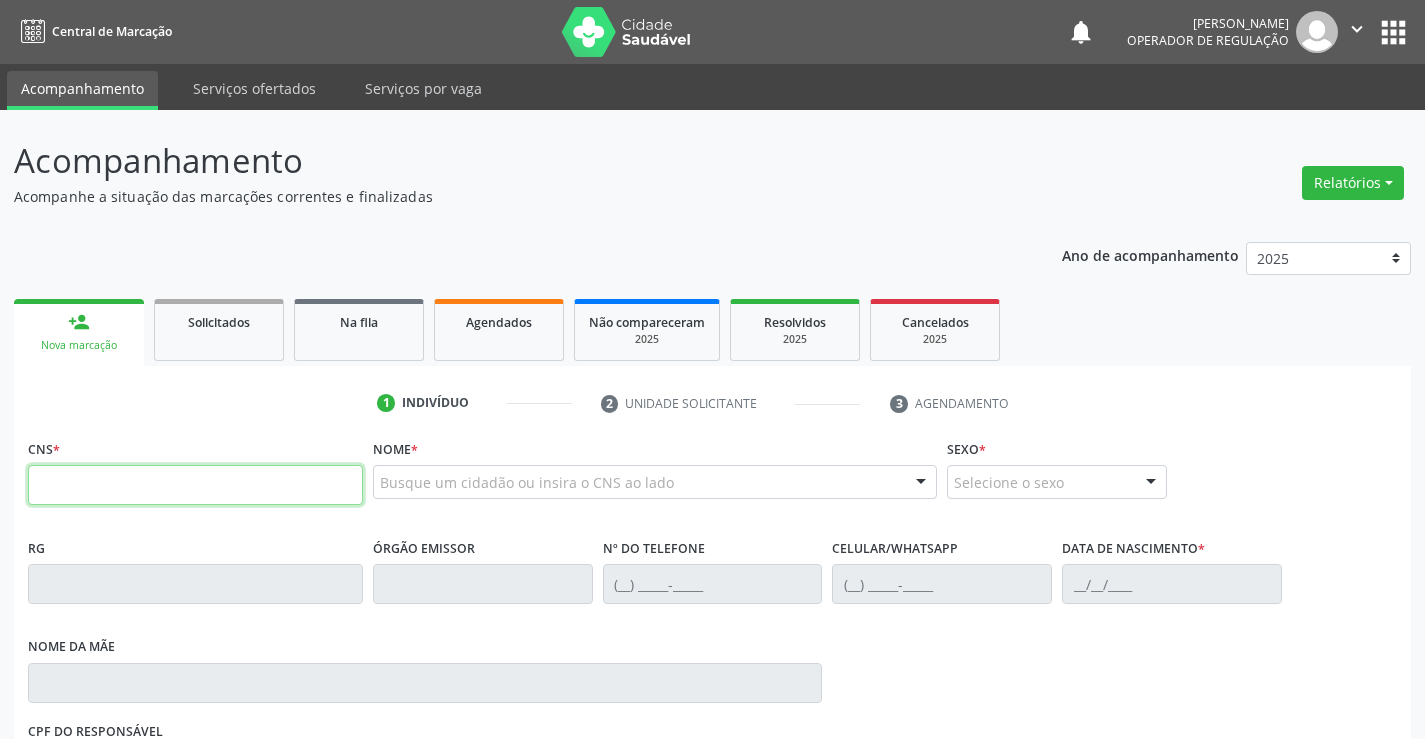 drag, startPoint x: 119, startPoint y: 353, endPoint x: 161, endPoint y: 472, distance: 126.1943 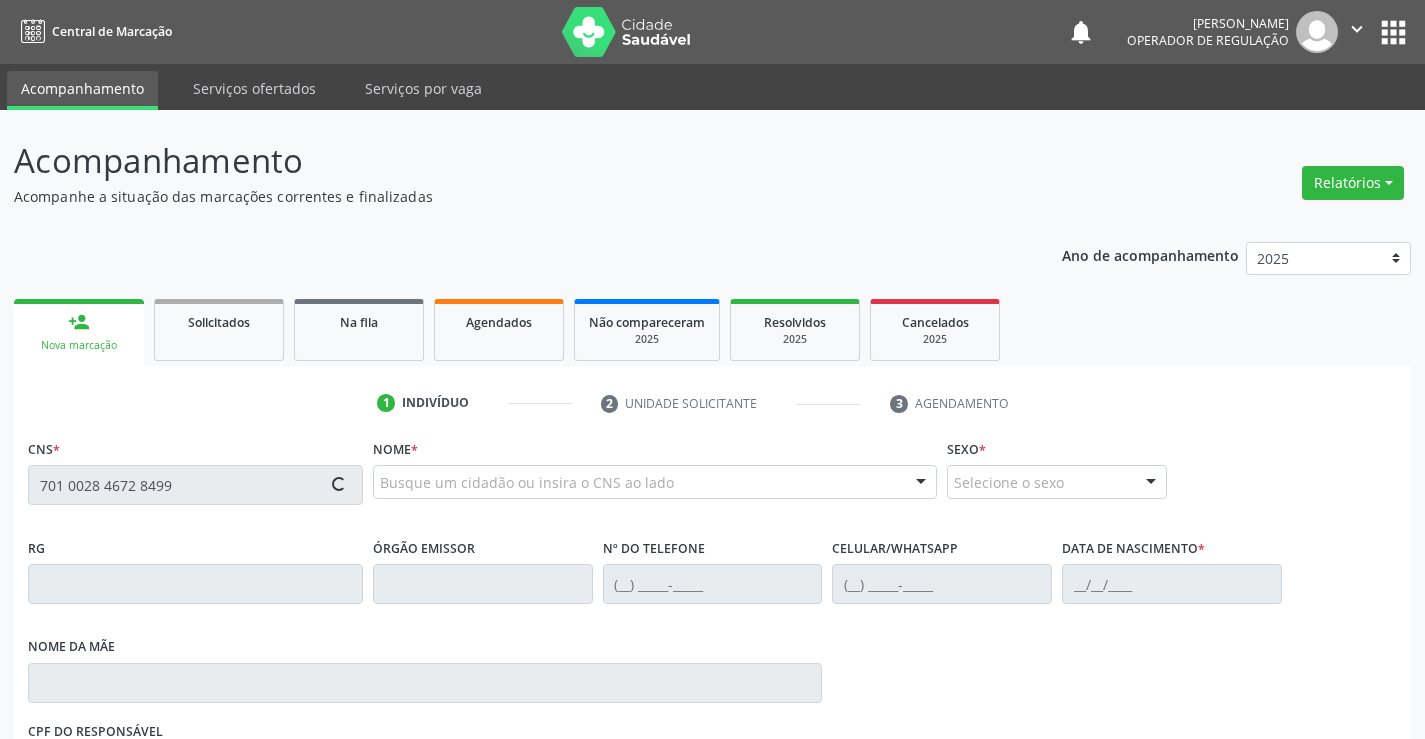 type on "701 0028 4672 8499" 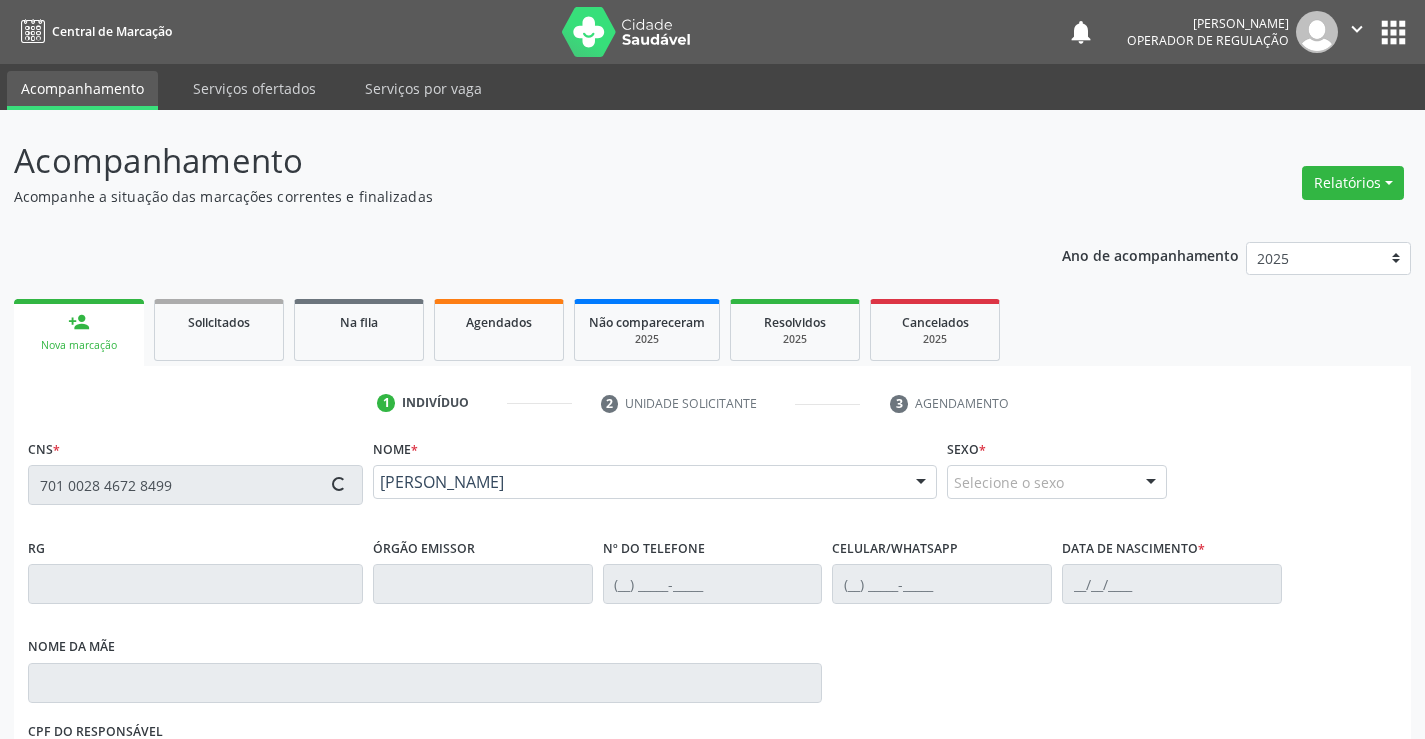 type on "0556581806" 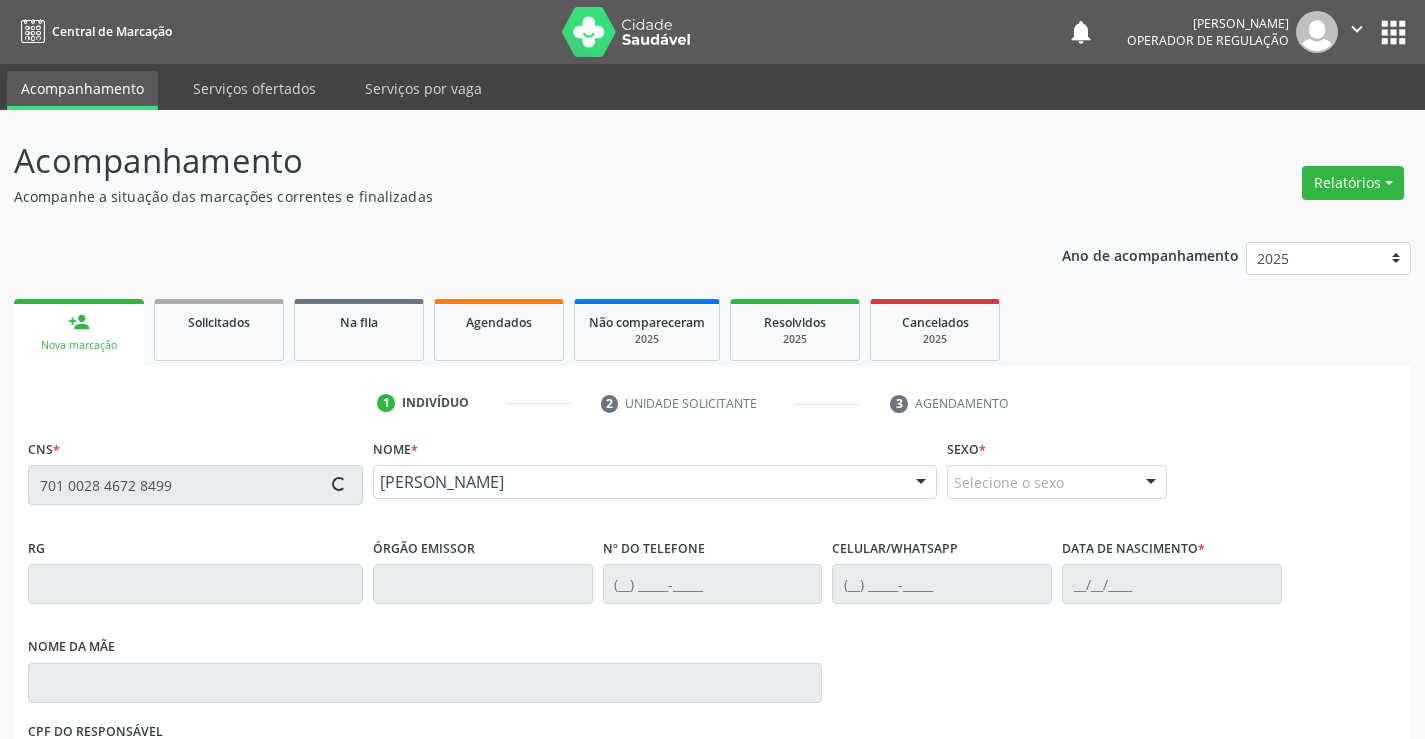 type on "[PHONE_NUMBER]" 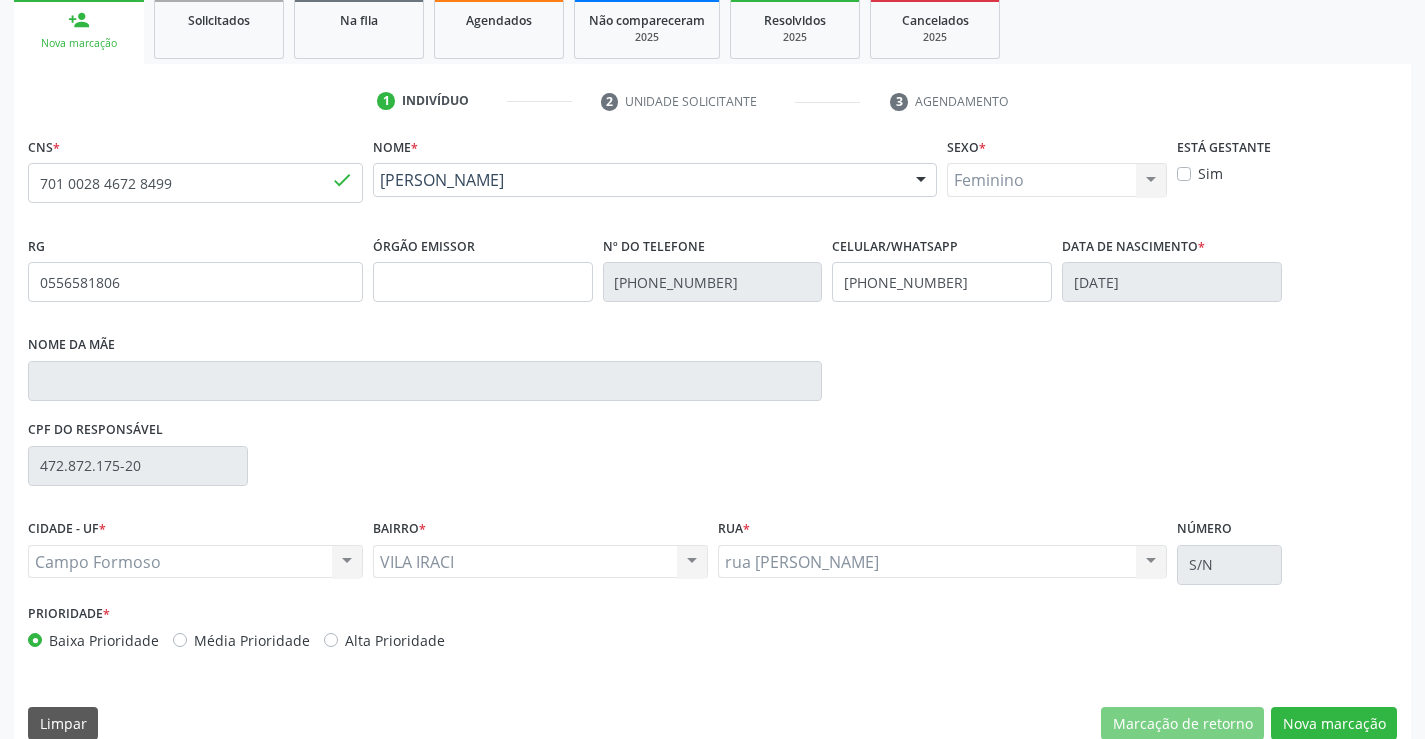 scroll, scrollTop: 331, scrollLeft: 0, axis: vertical 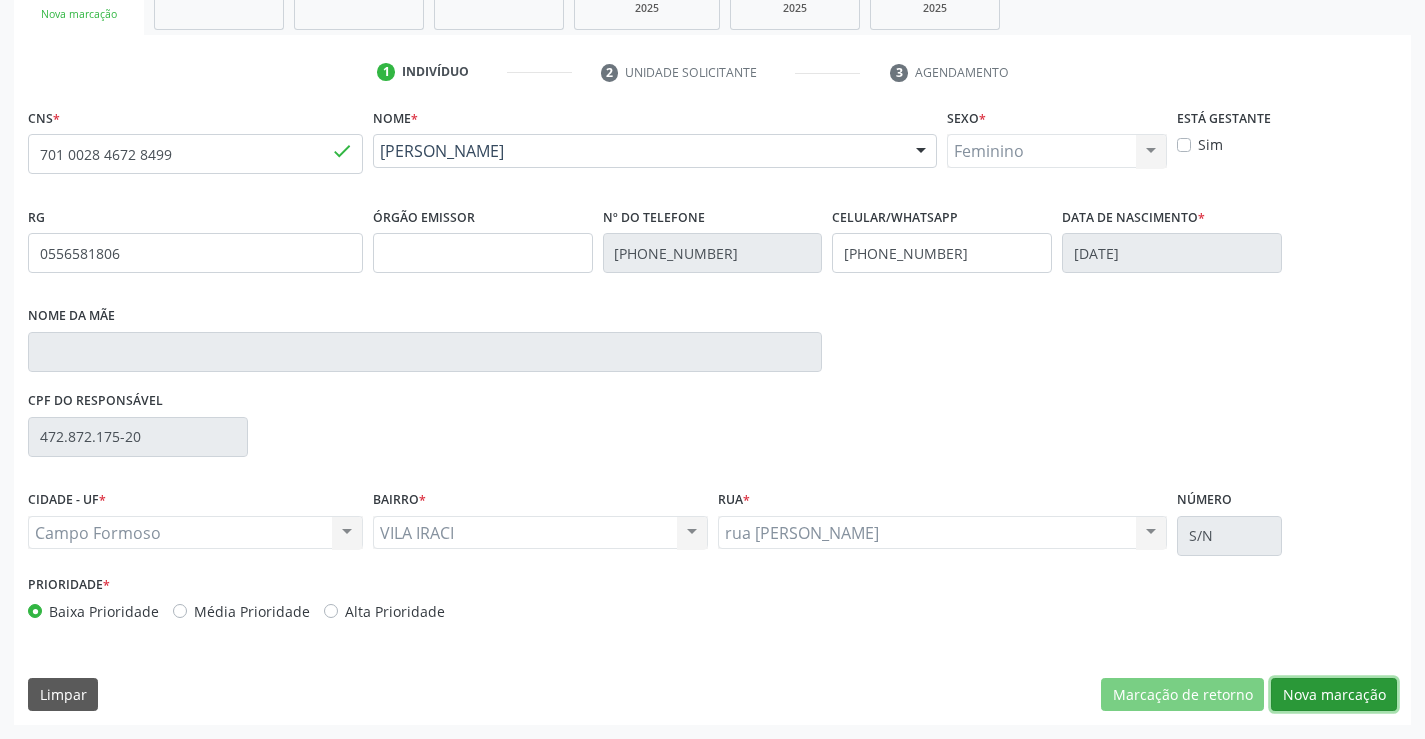 click on "Nova marcação" at bounding box center (1334, 695) 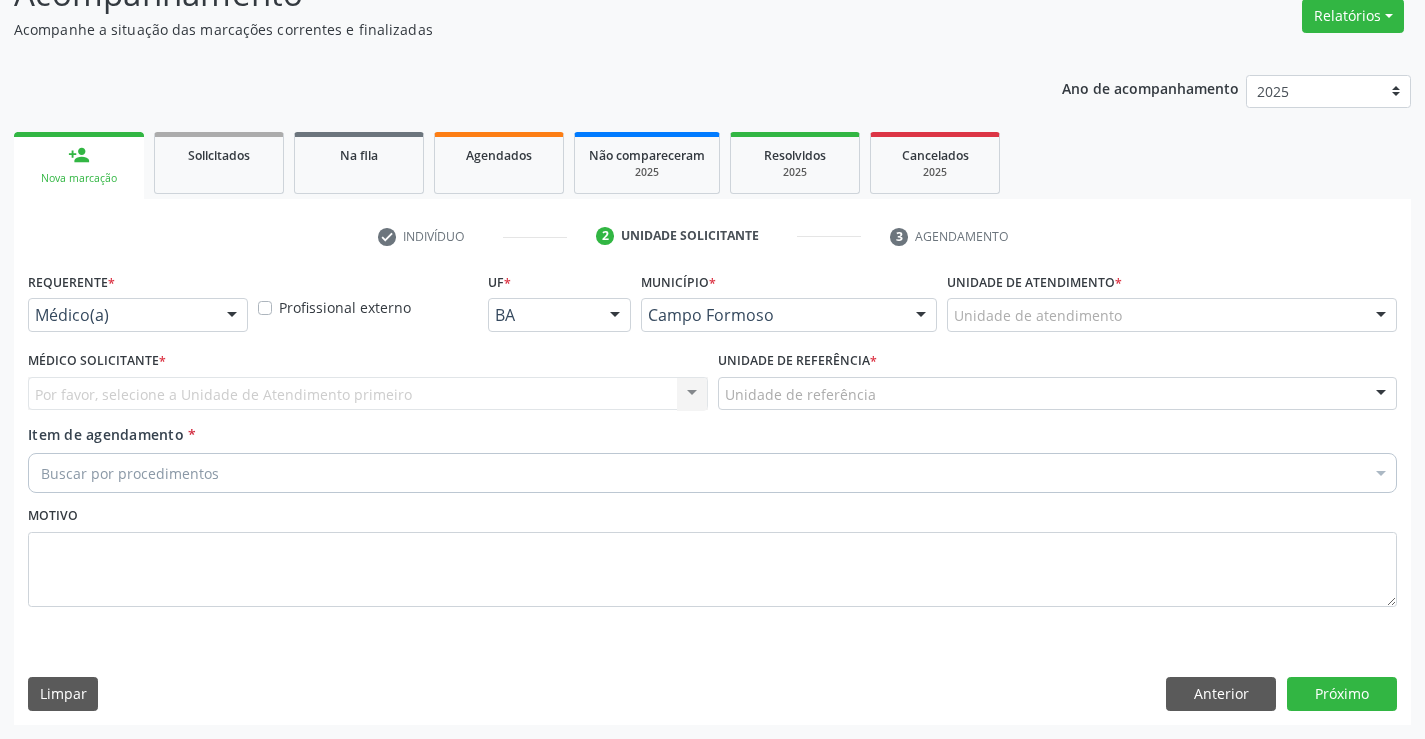 scroll, scrollTop: 167, scrollLeft: 0, axis: vertical 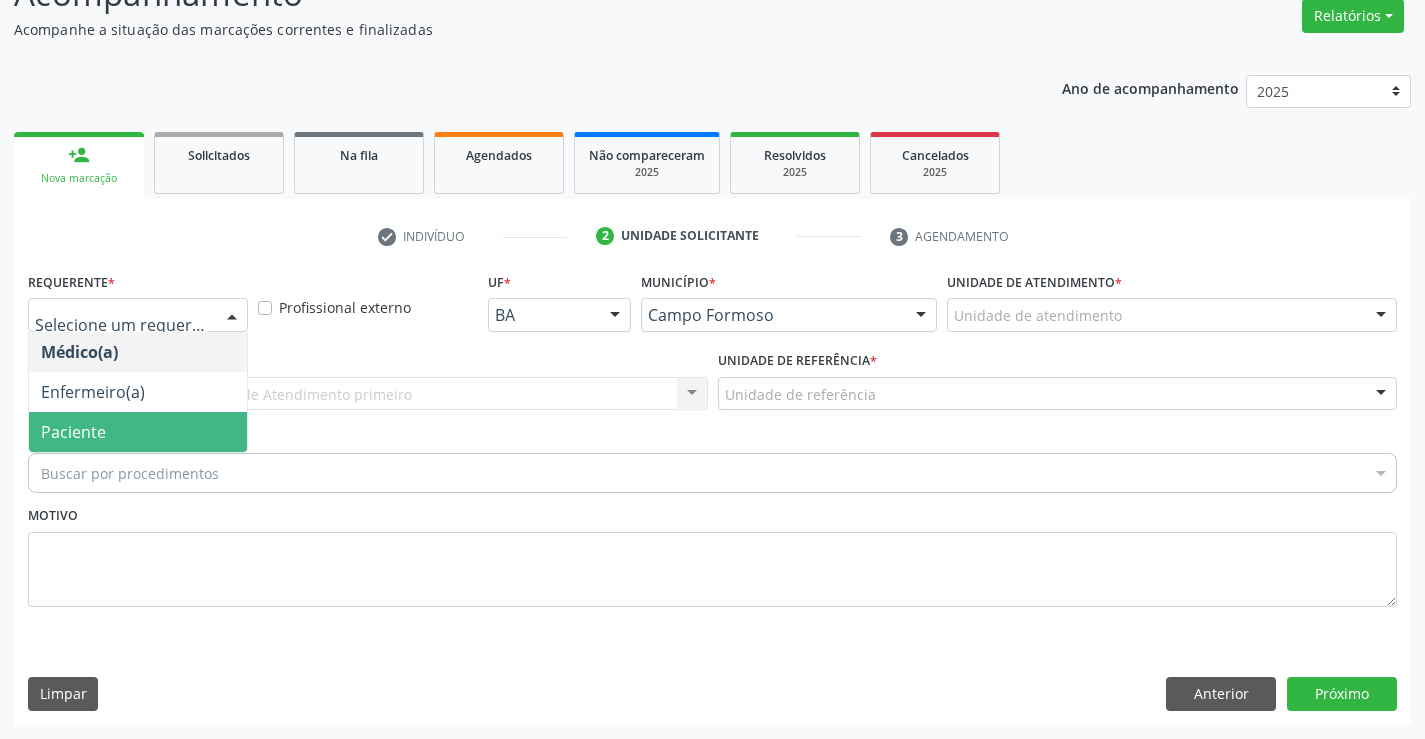 click on "Paciente" at bounding box center [73, 432] 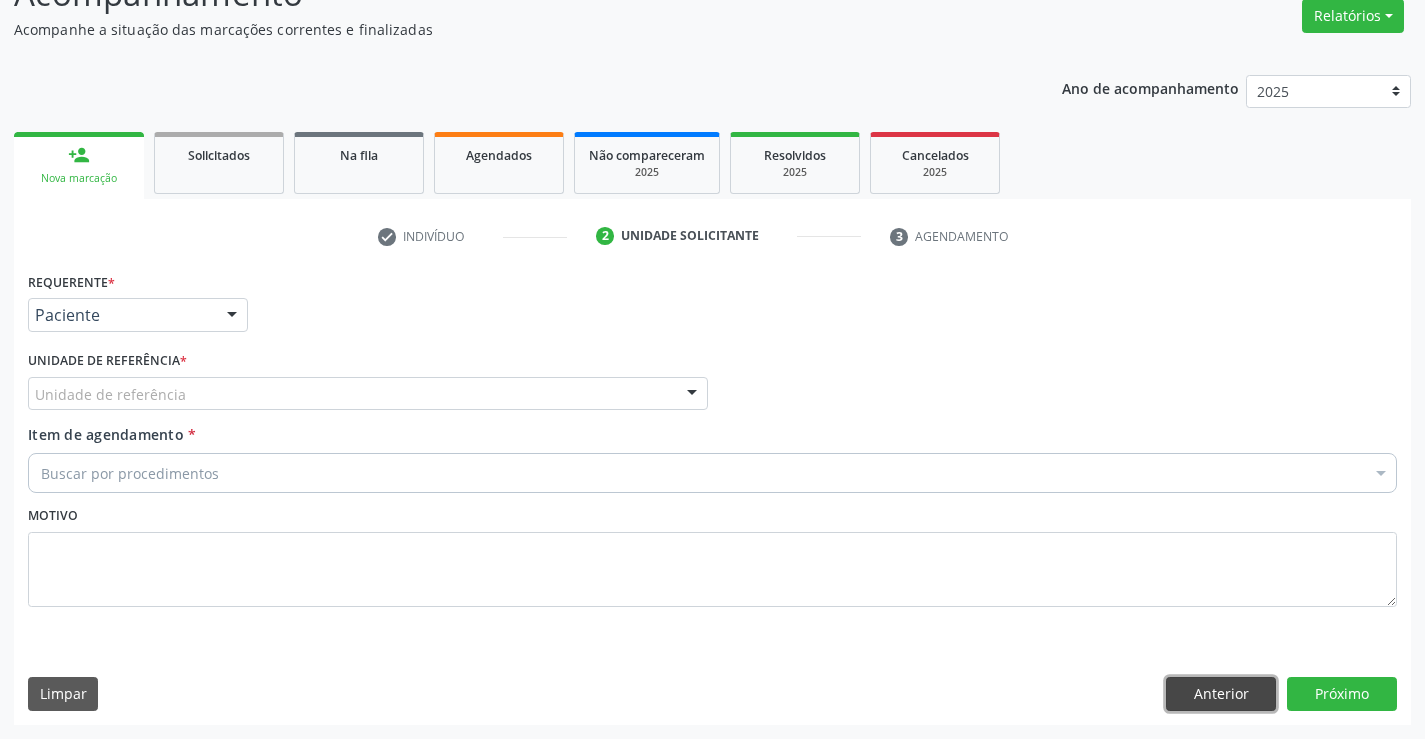 click on "Anterior" at bounding box center (1221, 694) 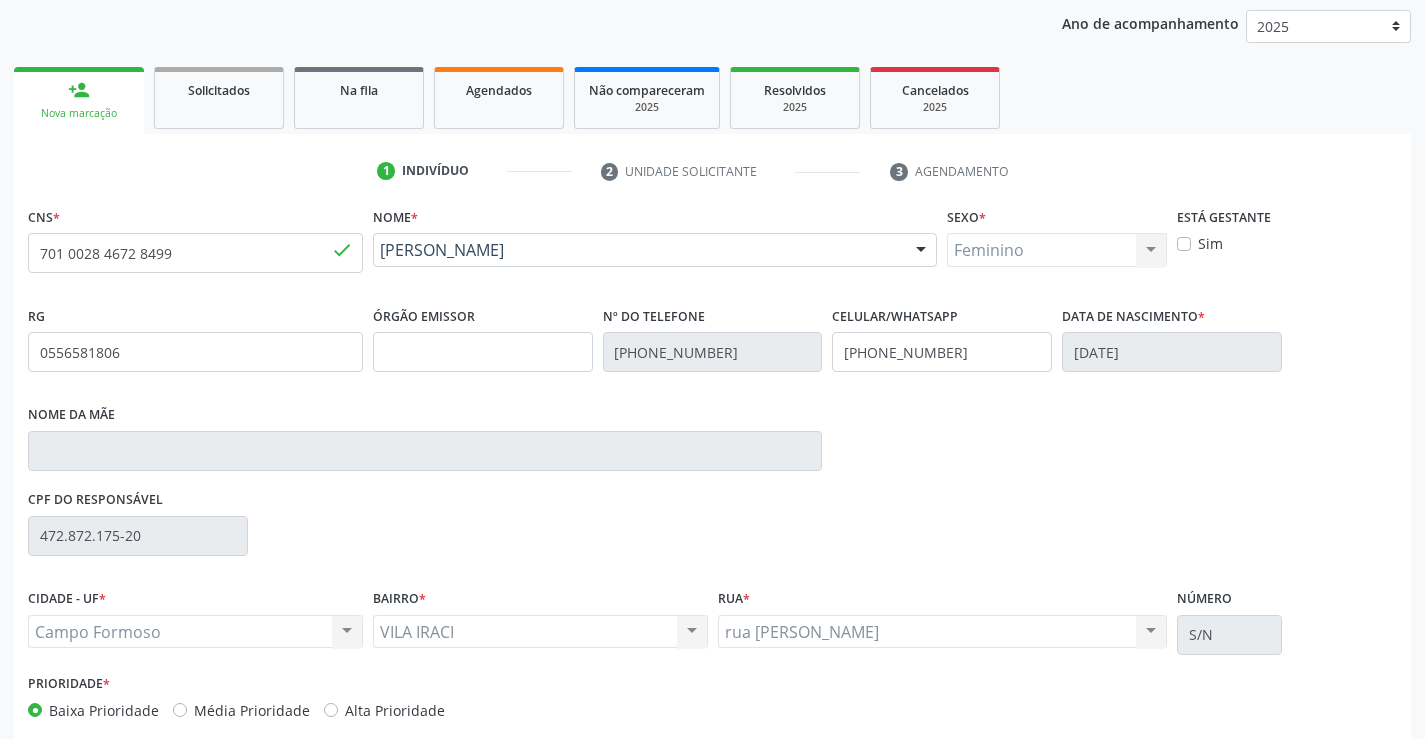 scroll, scrollTop: 267, scrollLeft: 0, axis: vertical 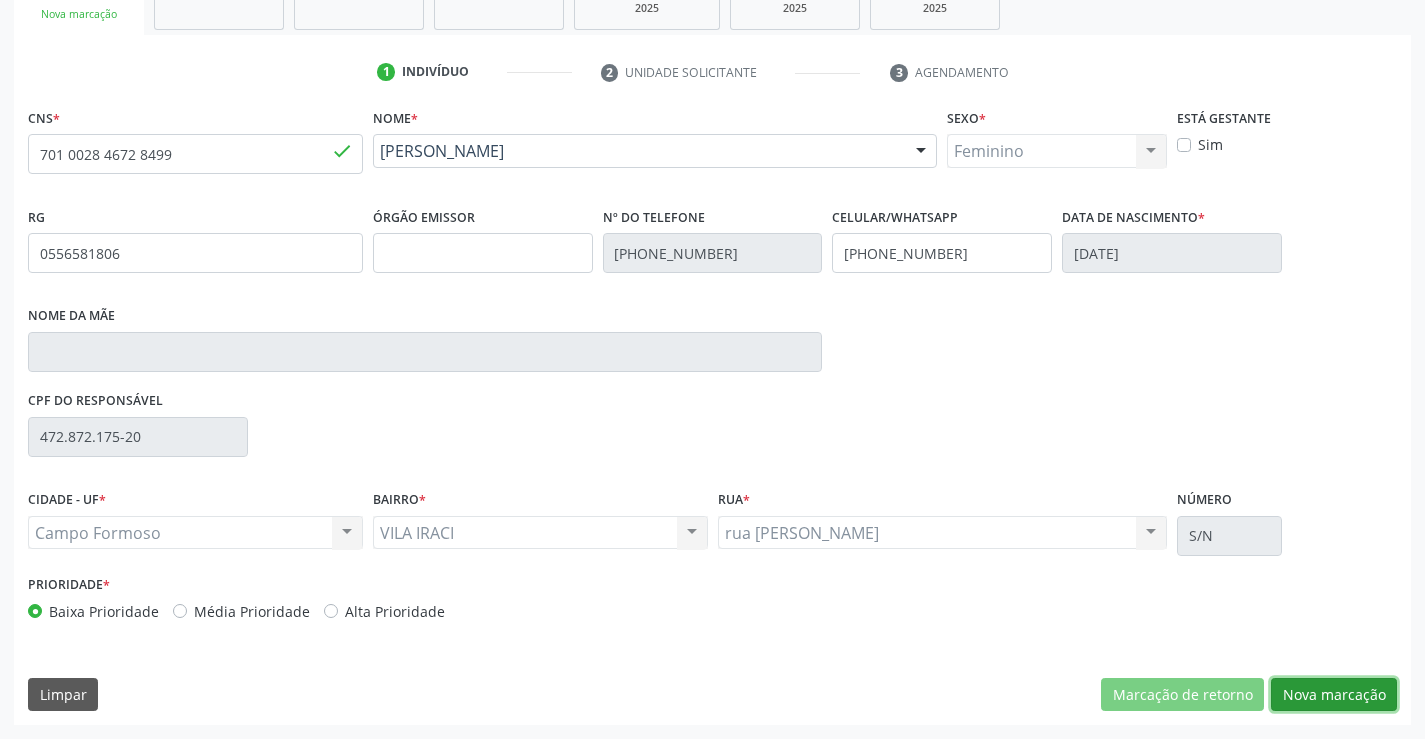 click on "Nova marcação" at bounding box center [1334, 695] 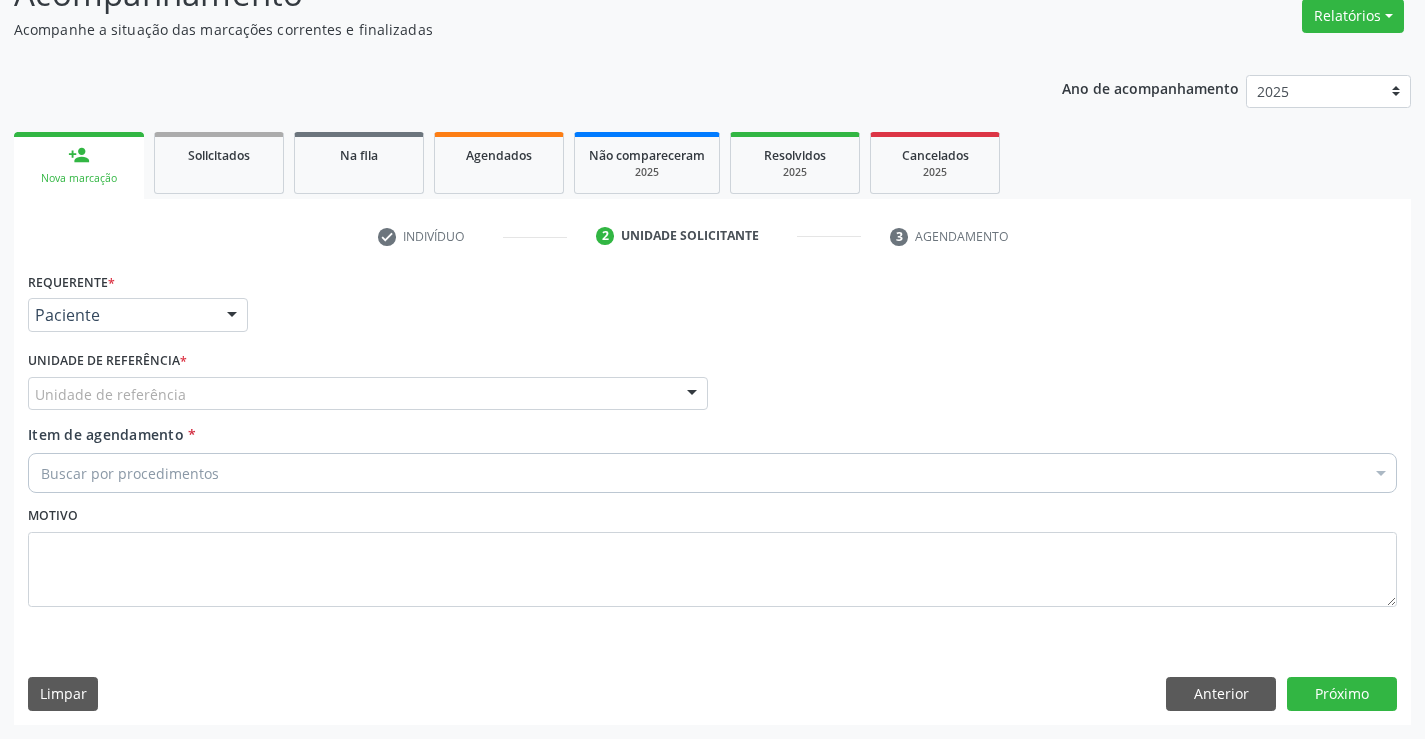 scroll, scrollTop: 167, scrollLeft: 0, axis: vertical 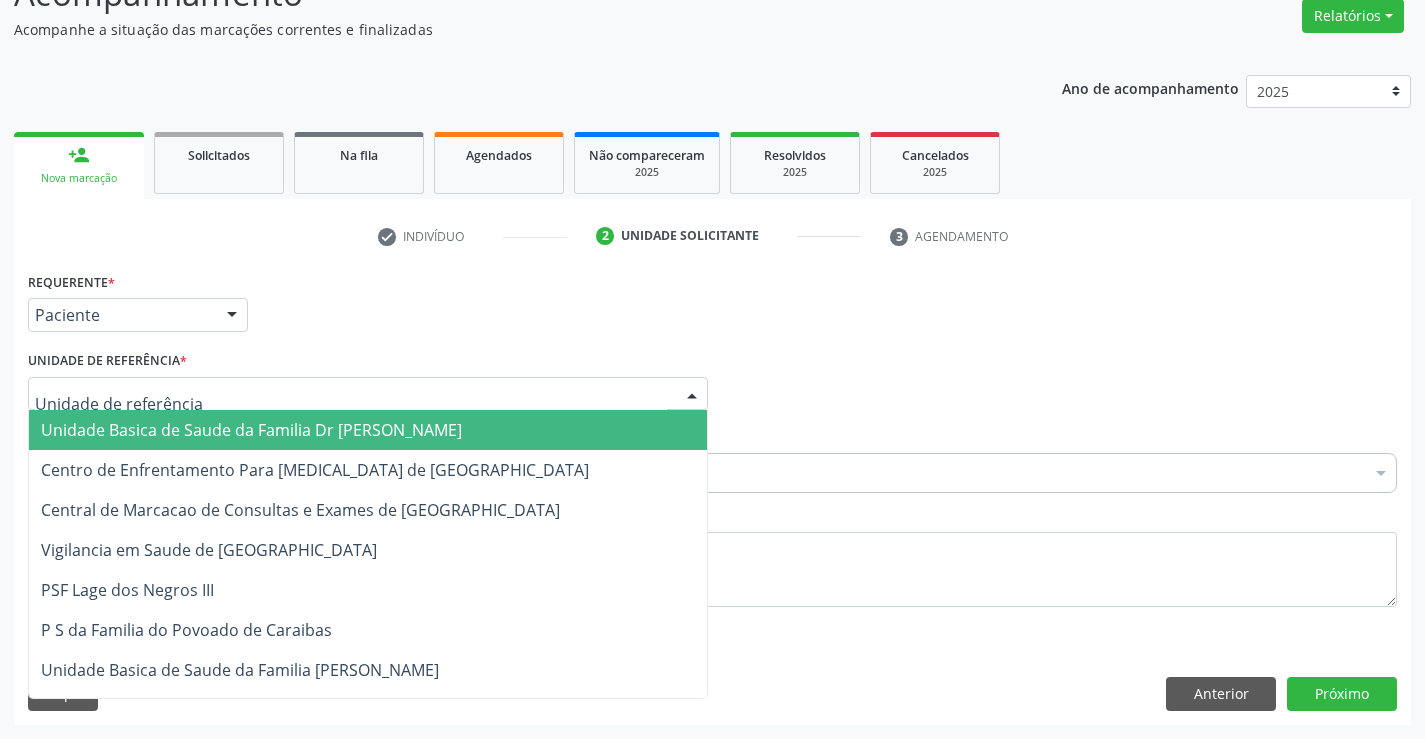 click on "Unidade Basica de Saude da Familia Dr [PERSON_NAME]" at bounding box center (251, 430) 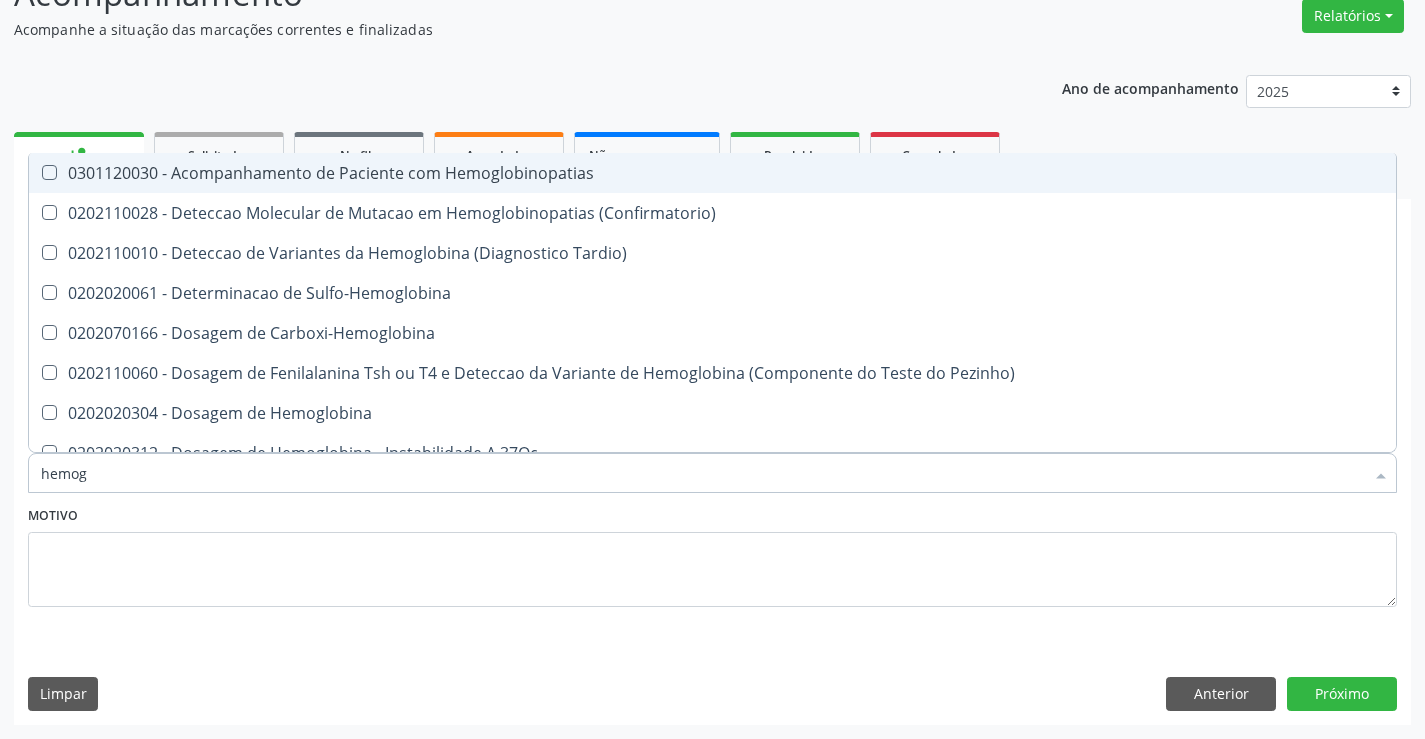 type on "hemogr" 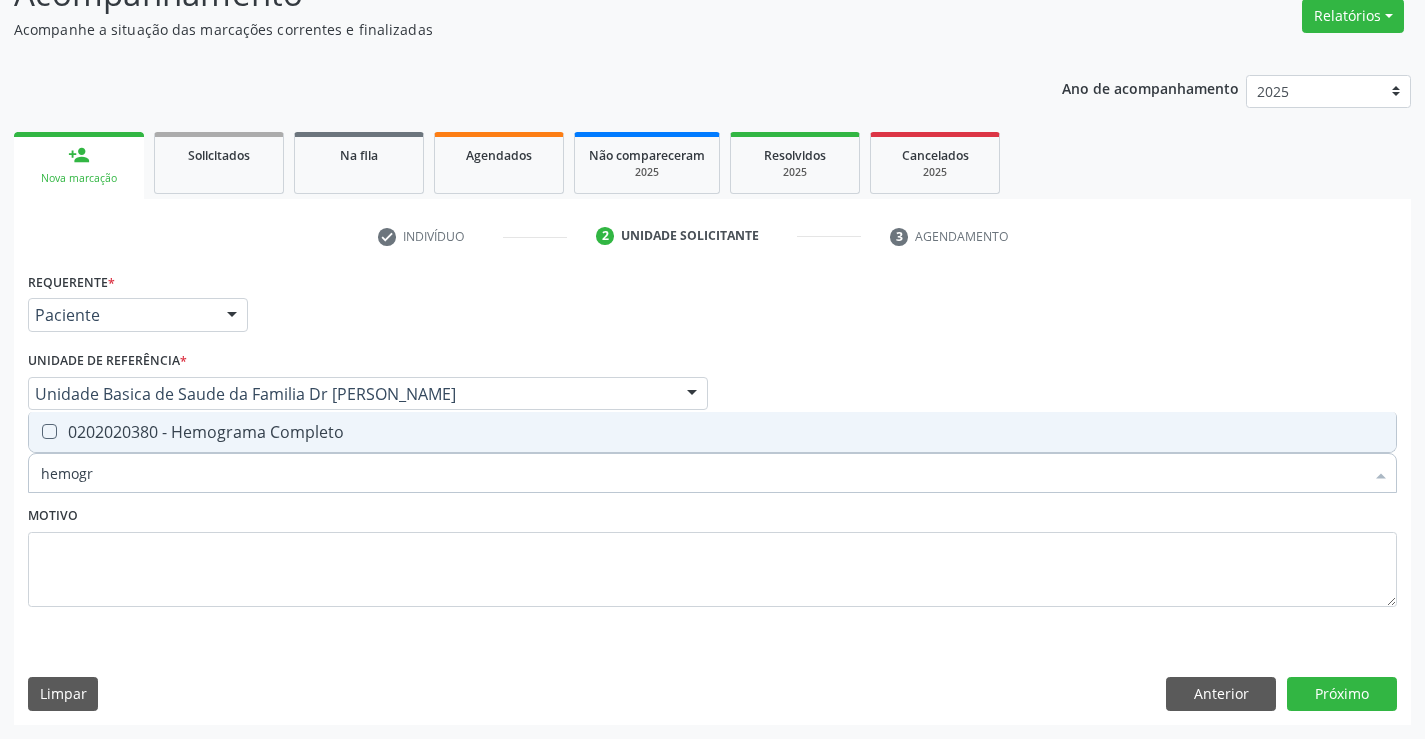 click on "0202020380 - Hemograma Completo" at bounding box center (712, 432) 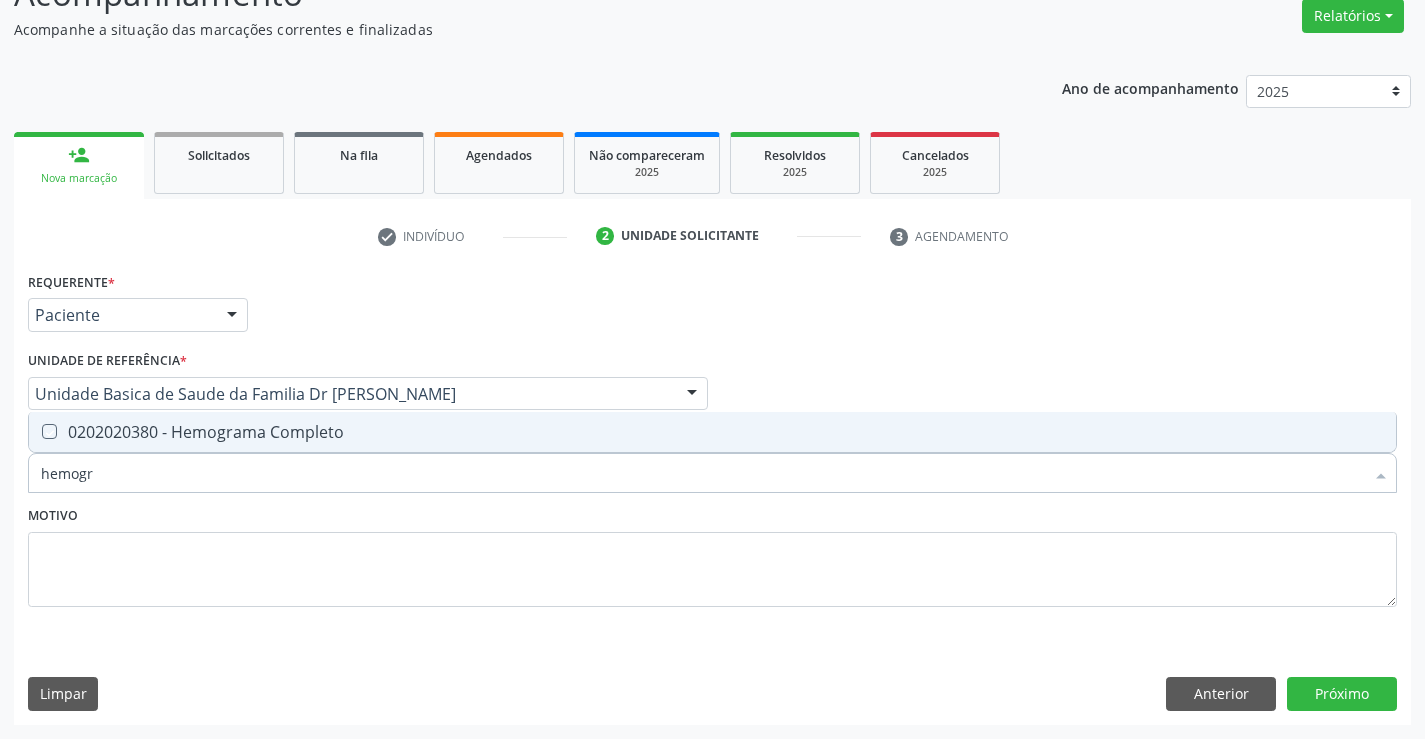 checkbox on "true" 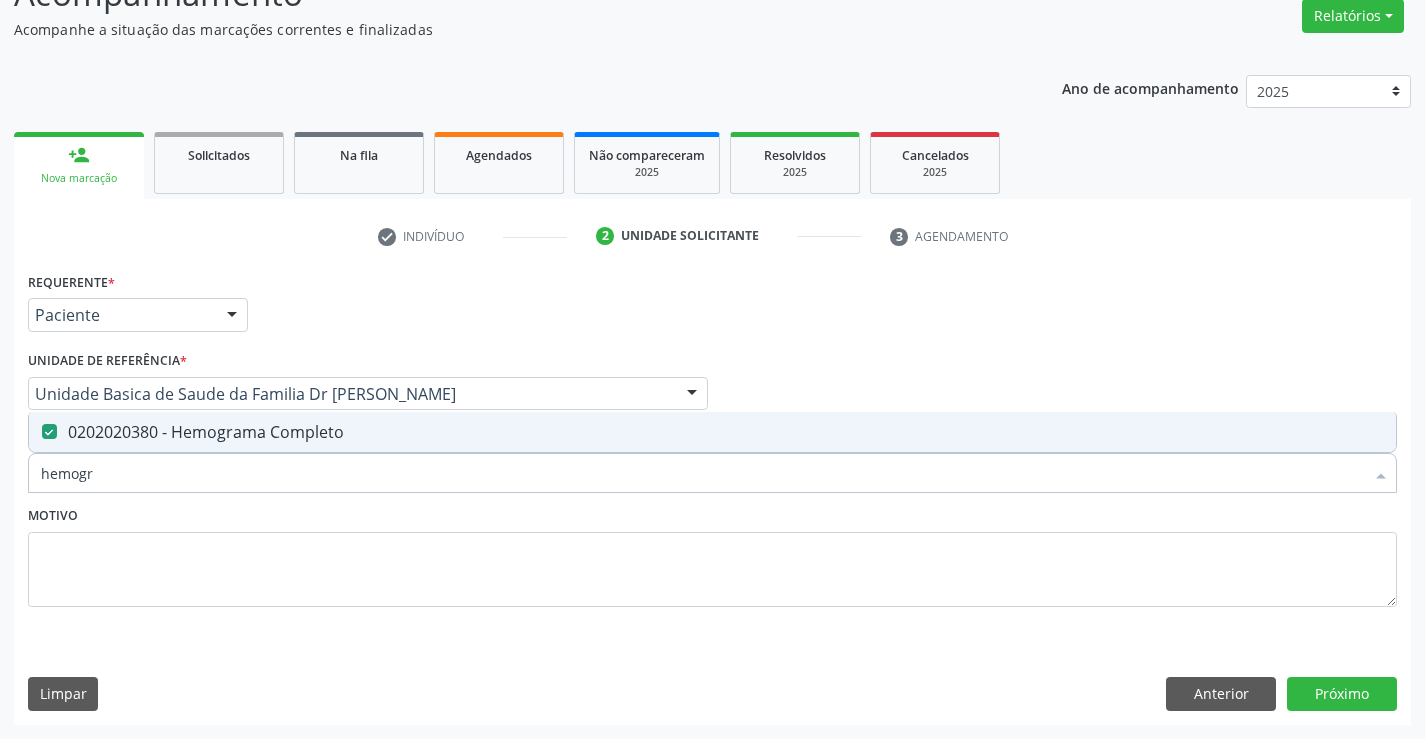 type on "hemogr" 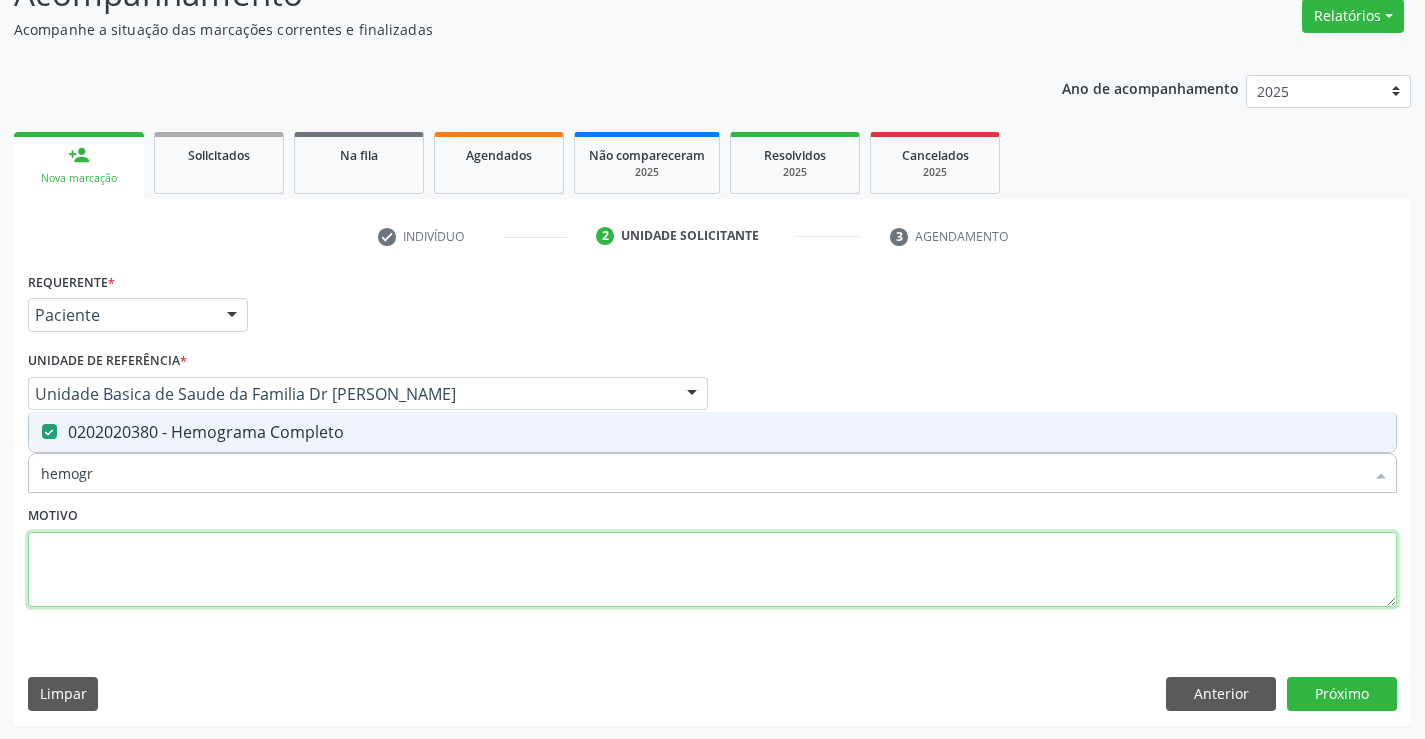 click at bounding box center [712, 570] 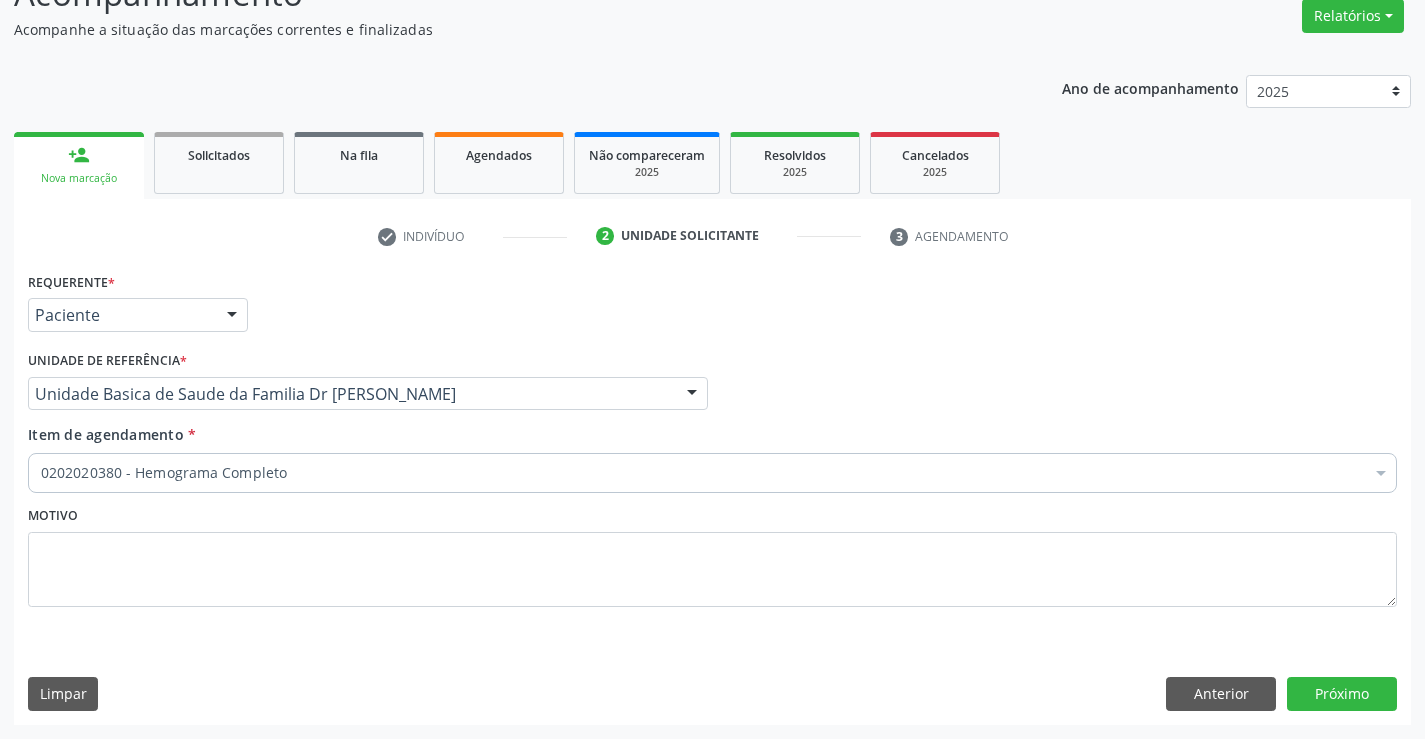 click on "0202020380 - Hemograma Completo" at bounding box center (712, 473) 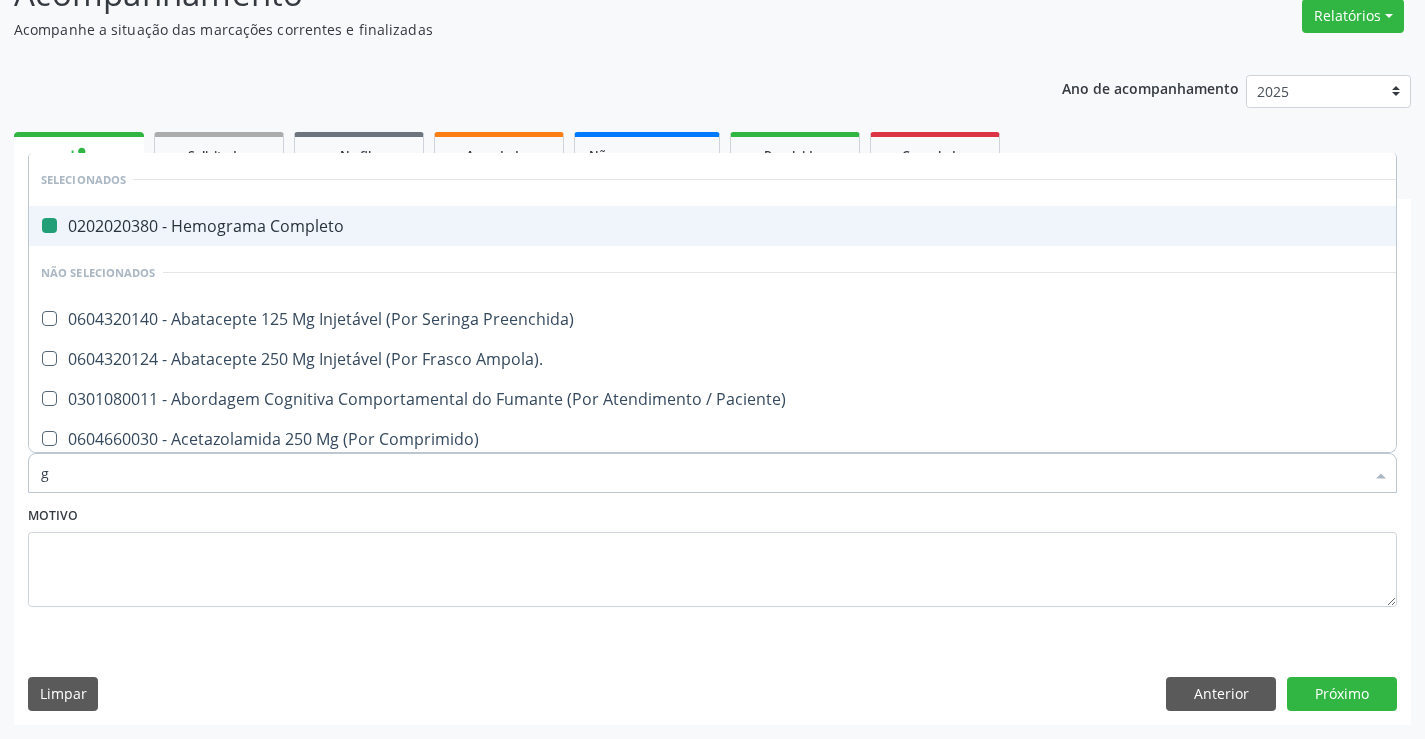 type on "gl" 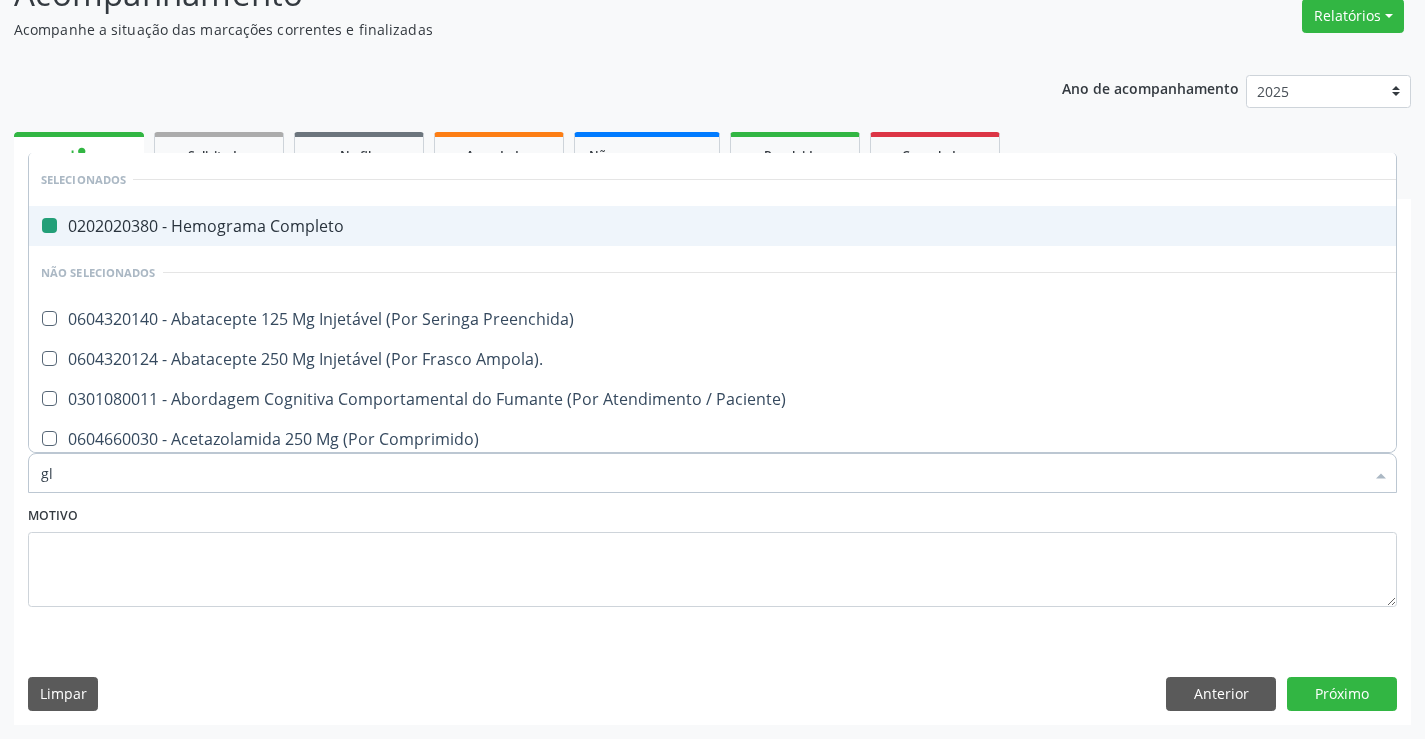 checkbox on "false" 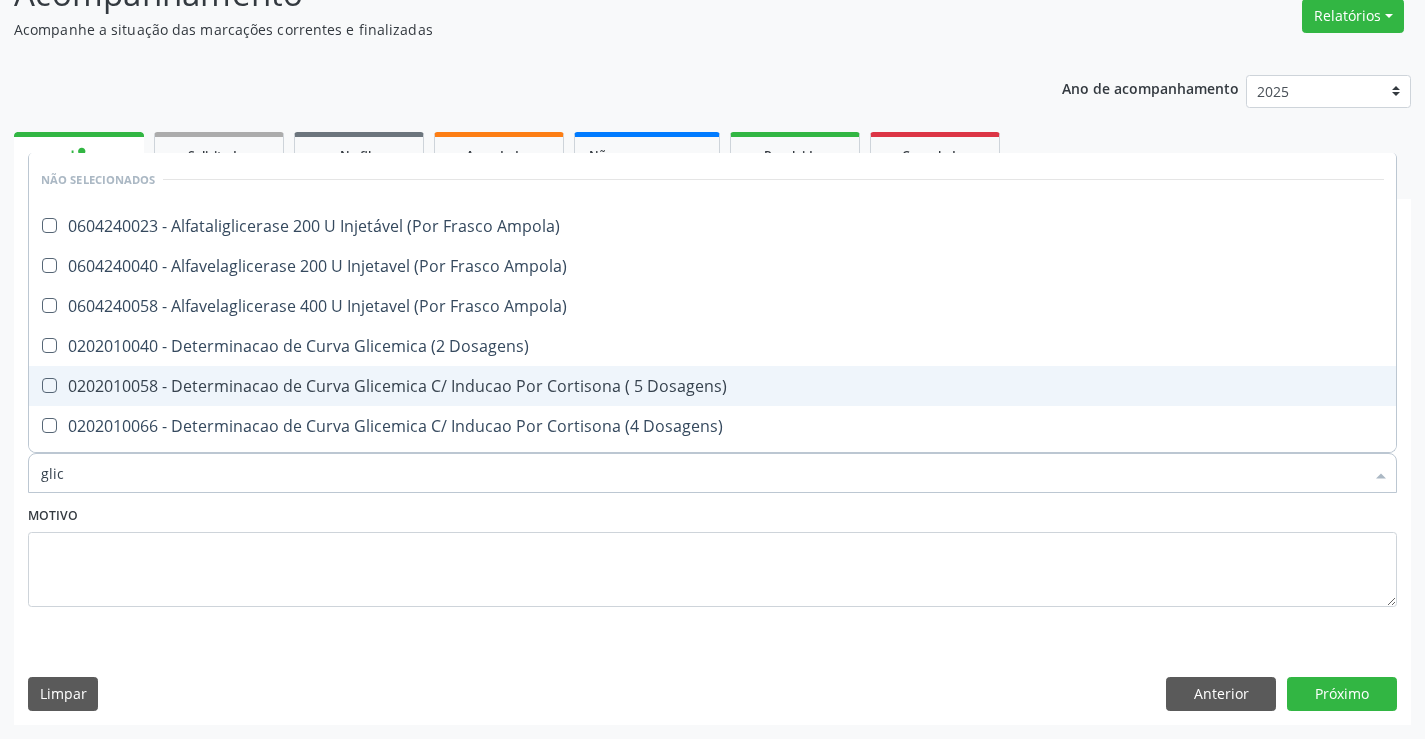 type on "glico" 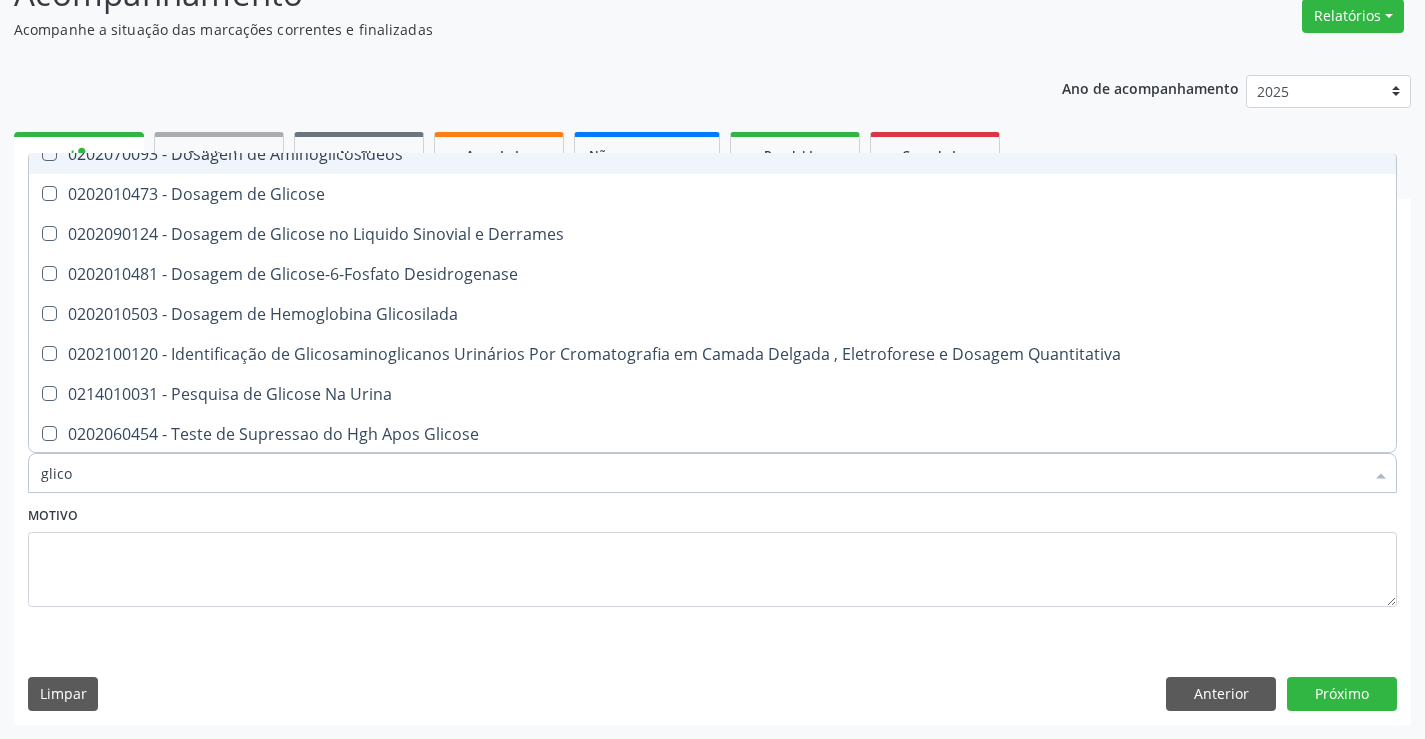 scroll, scrollTop: 114, scrollLeft: 0, axis: vertical 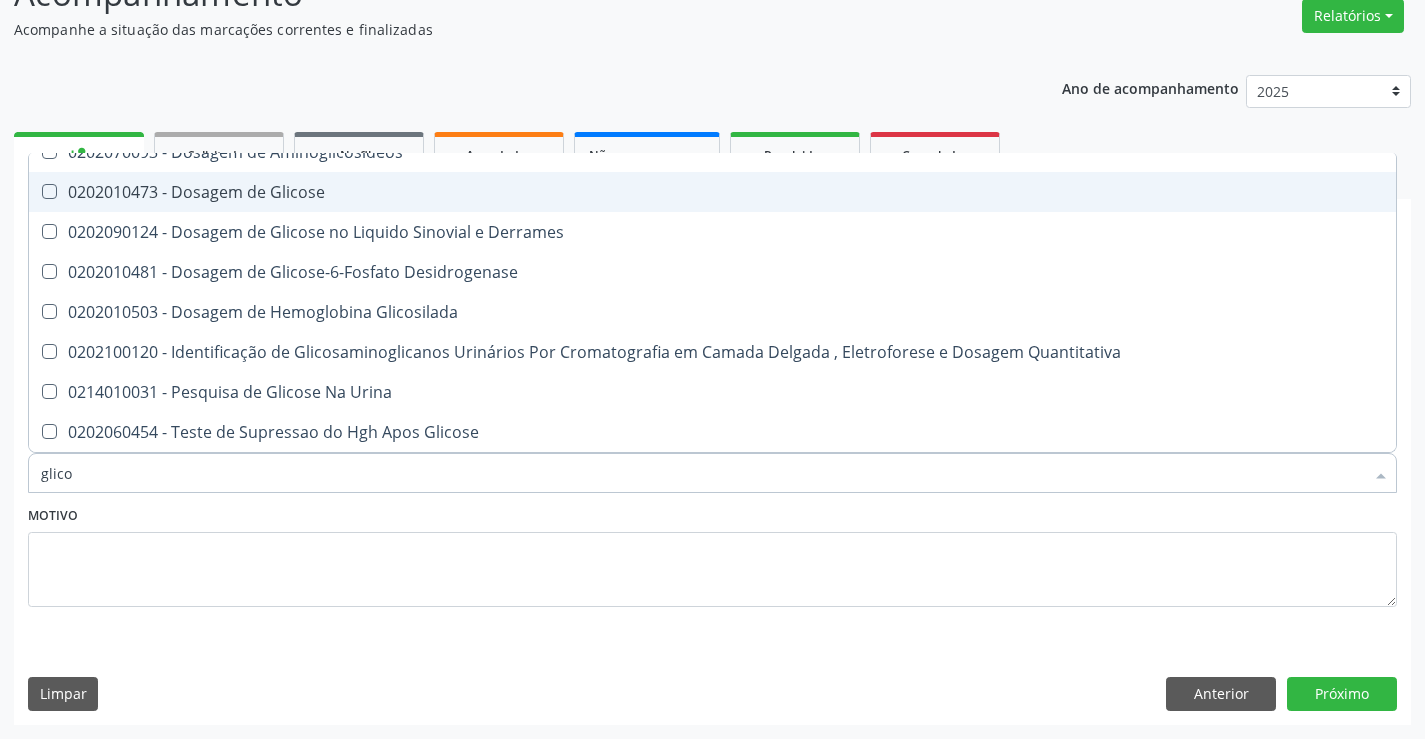 click on "0202010473 - Dosagem de Glicose" at bounding box center (712, 192) 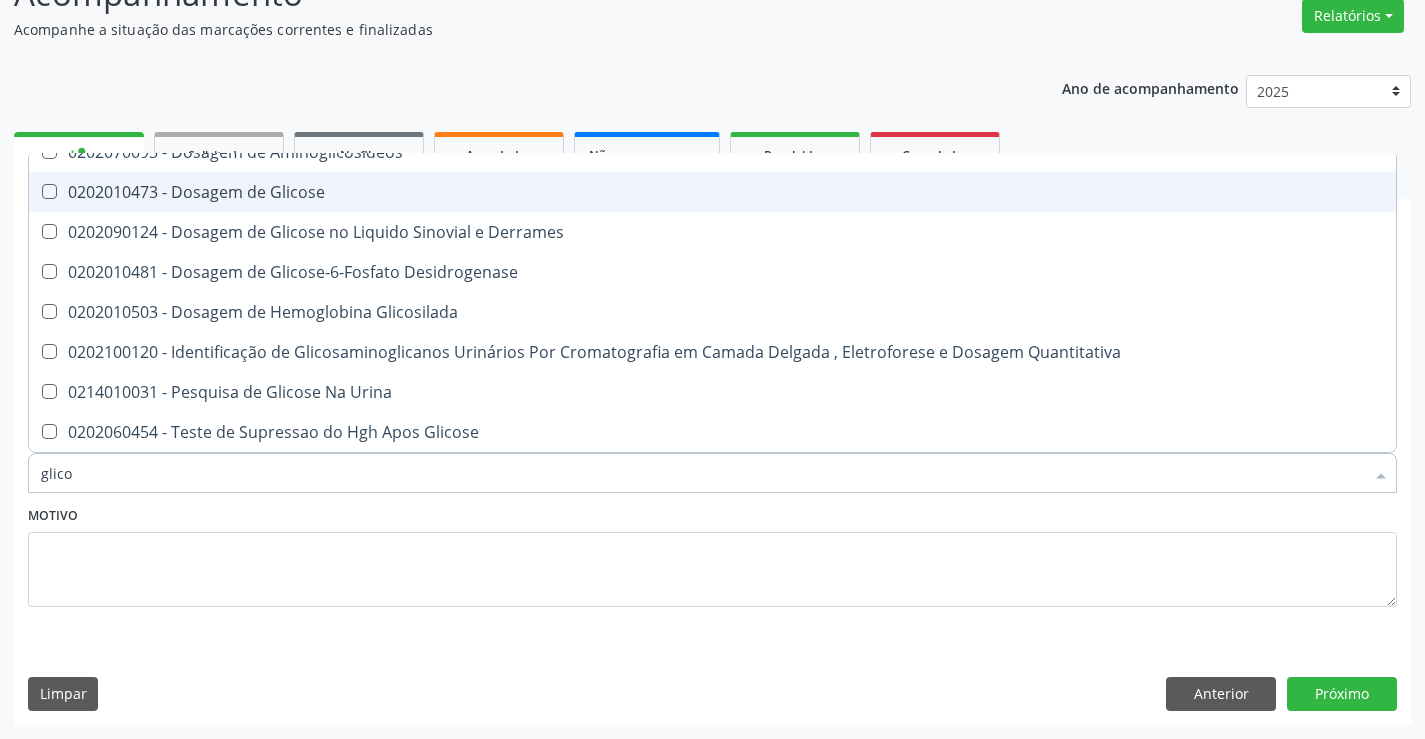 checkbox on "true" 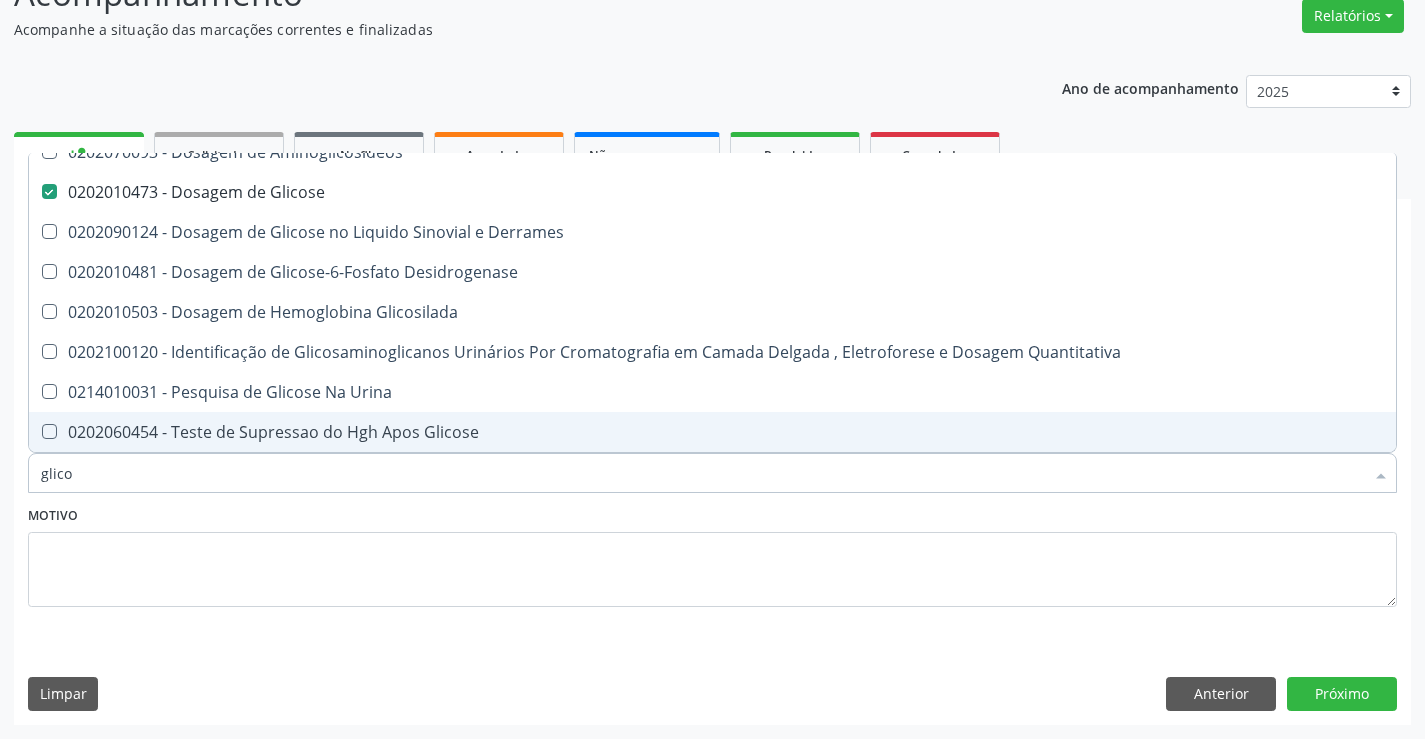 type on "glico" 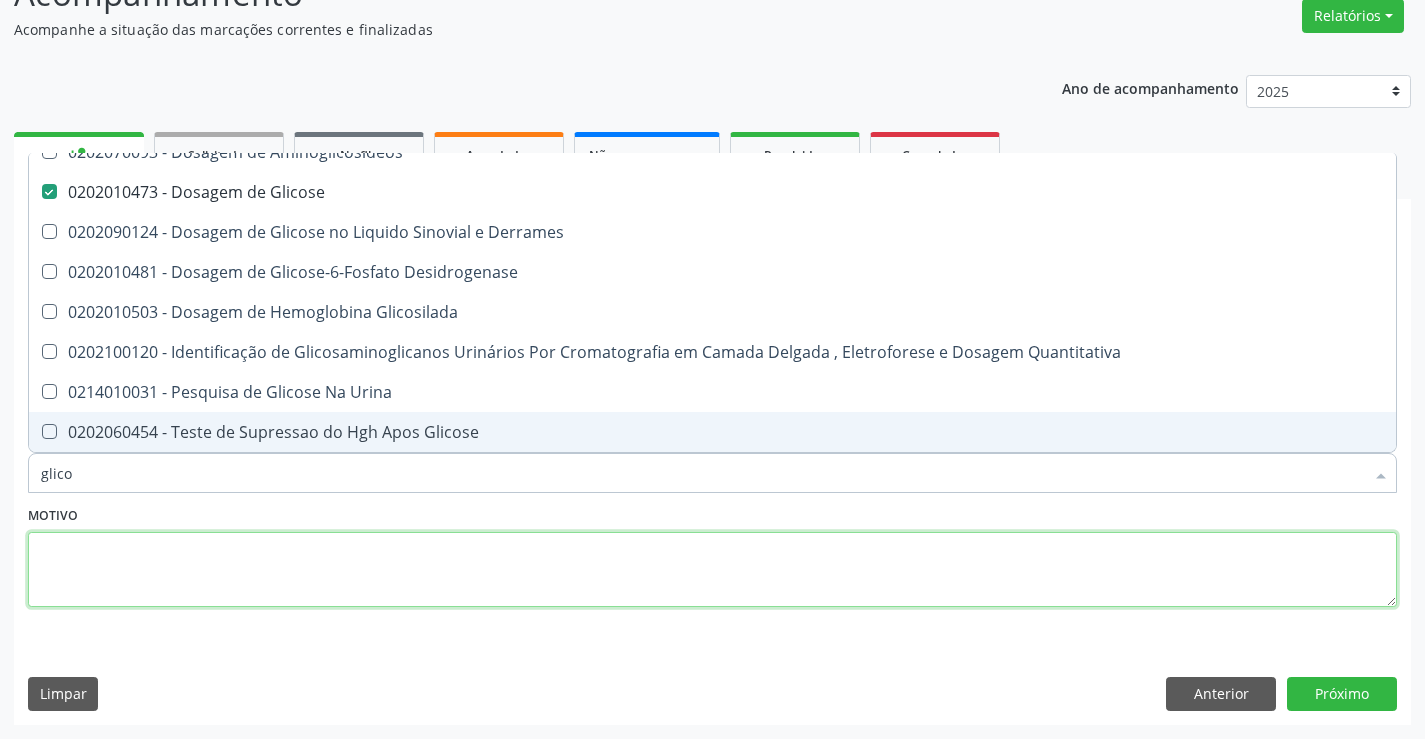 click at bounding box center (712, 570) 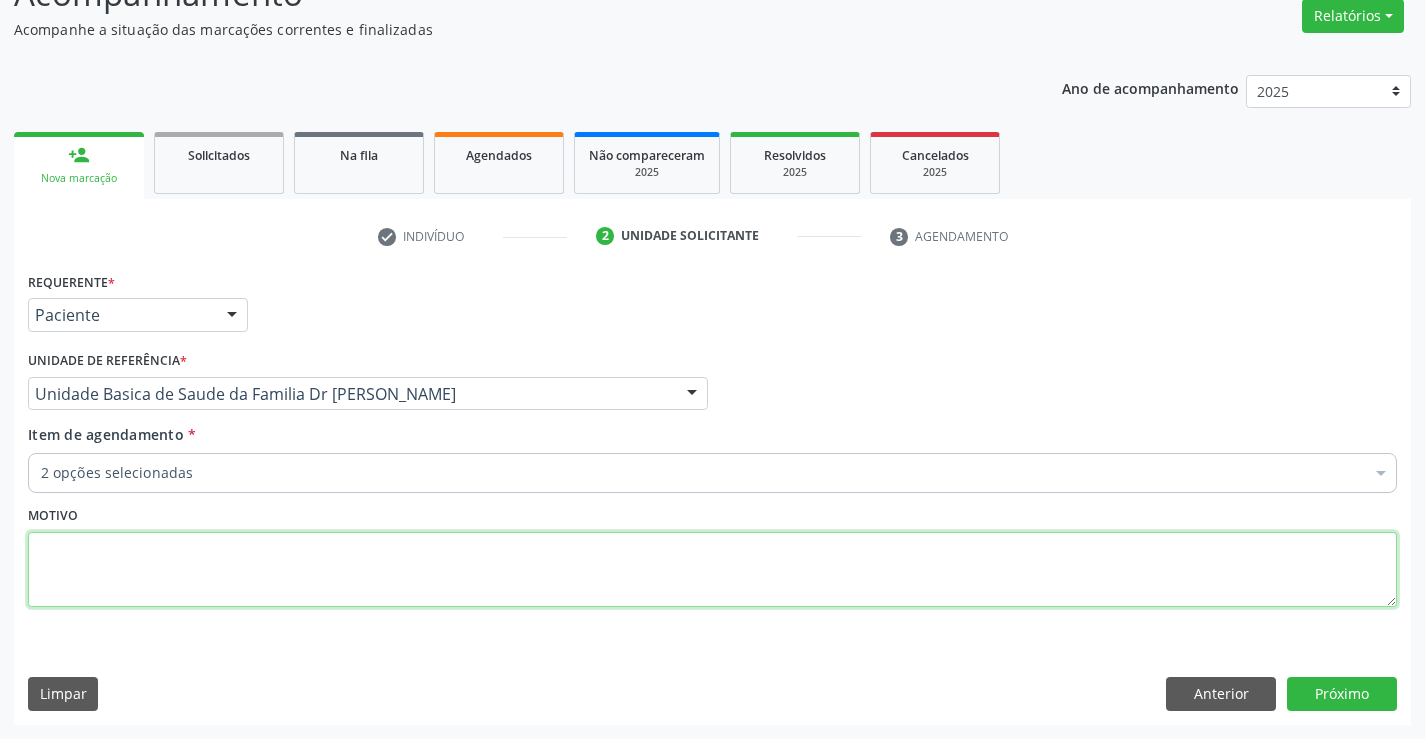 scroll, scrollTop: 0, scrollLeft: 0, axis: both 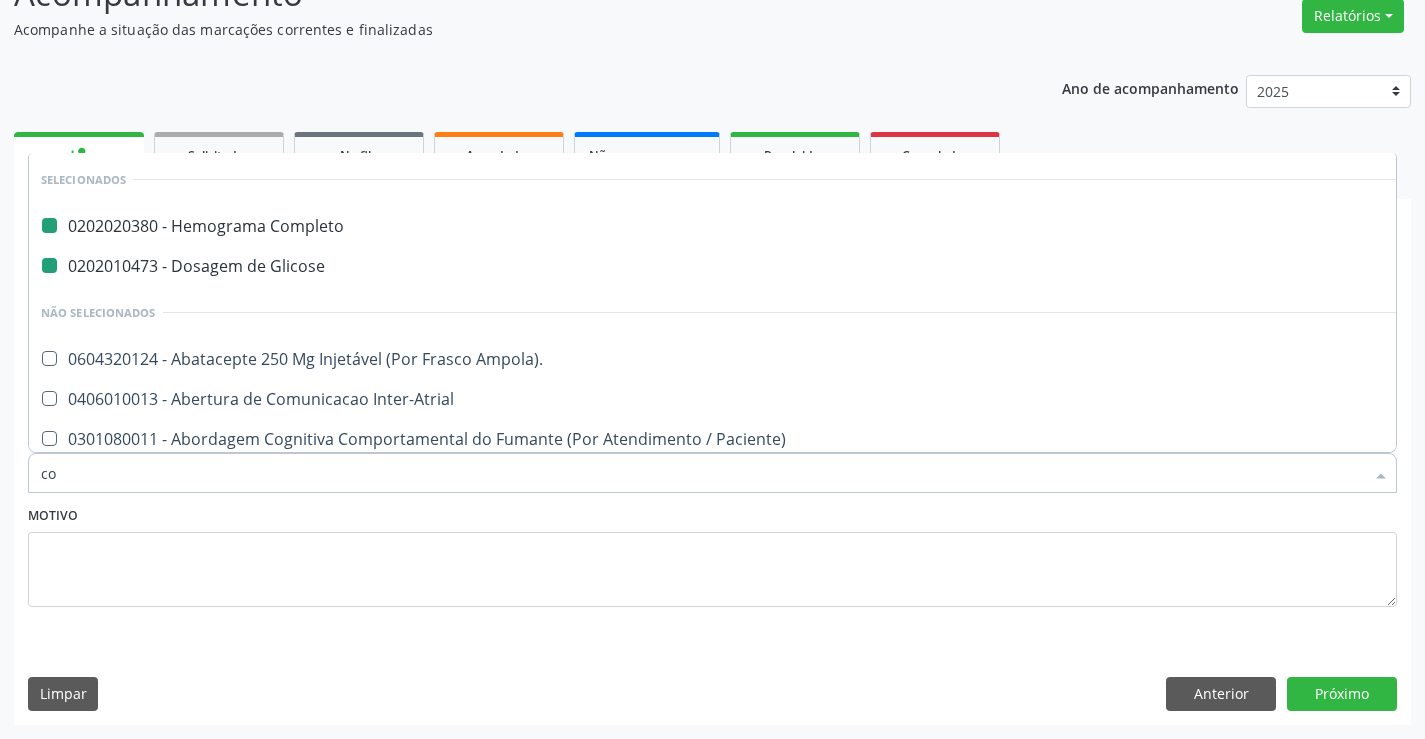 type on "col" 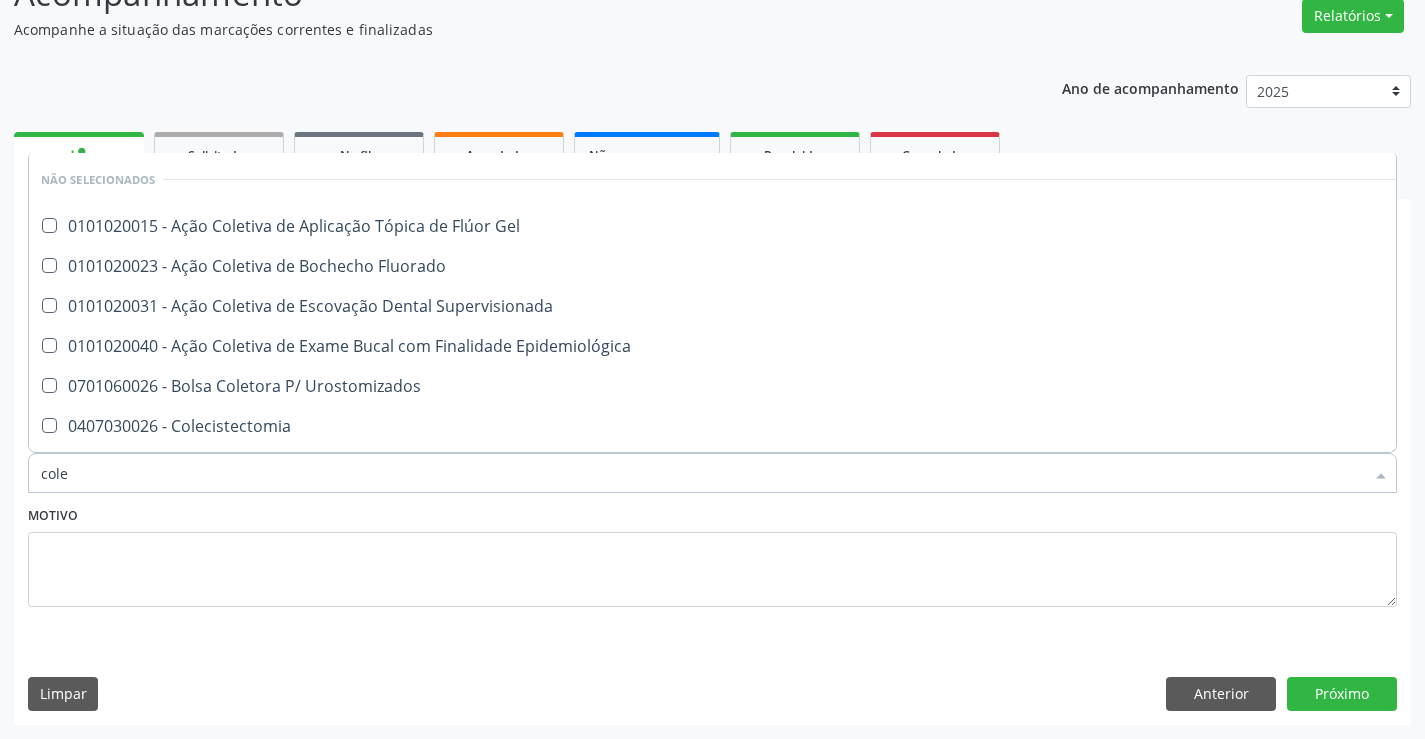 type on "coles" 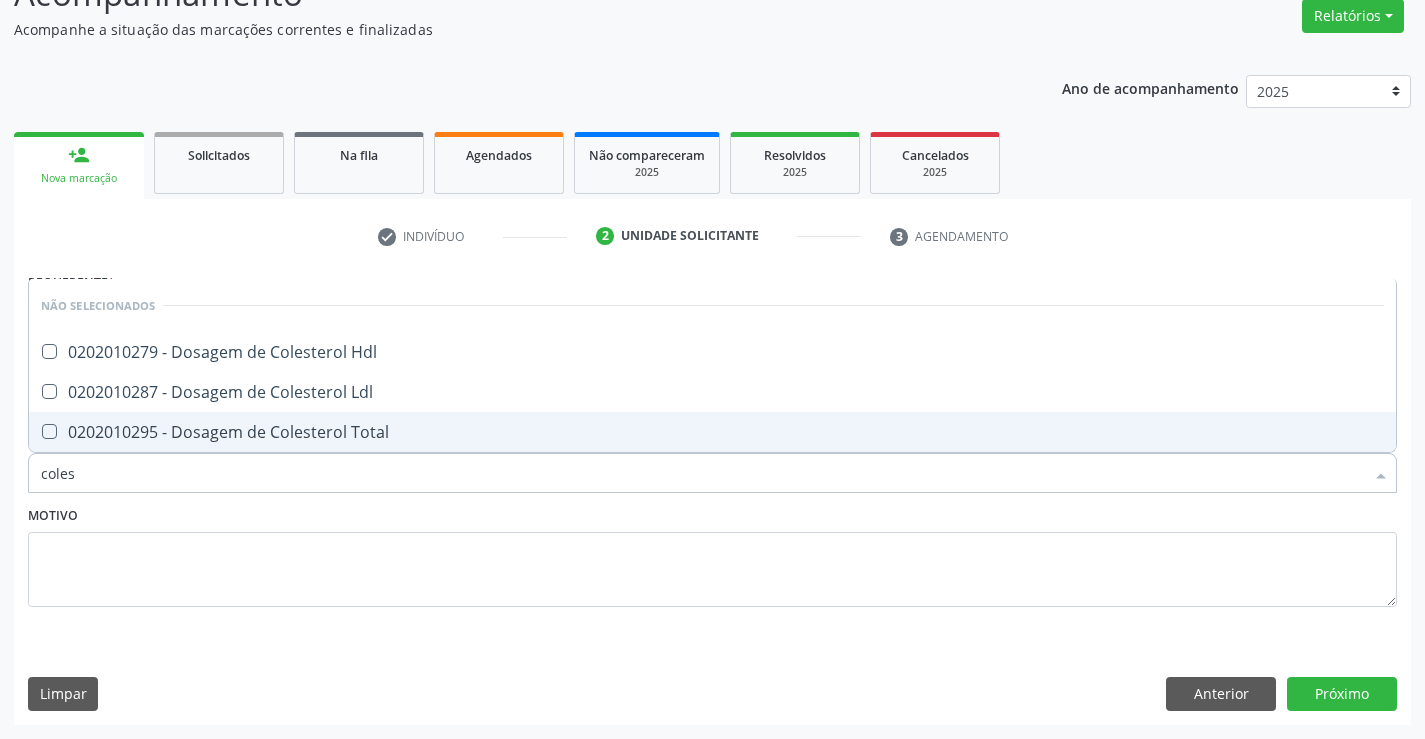 click on "0202010295 - Dosagem de Colesterol Total" at bounding box center (712, 432) 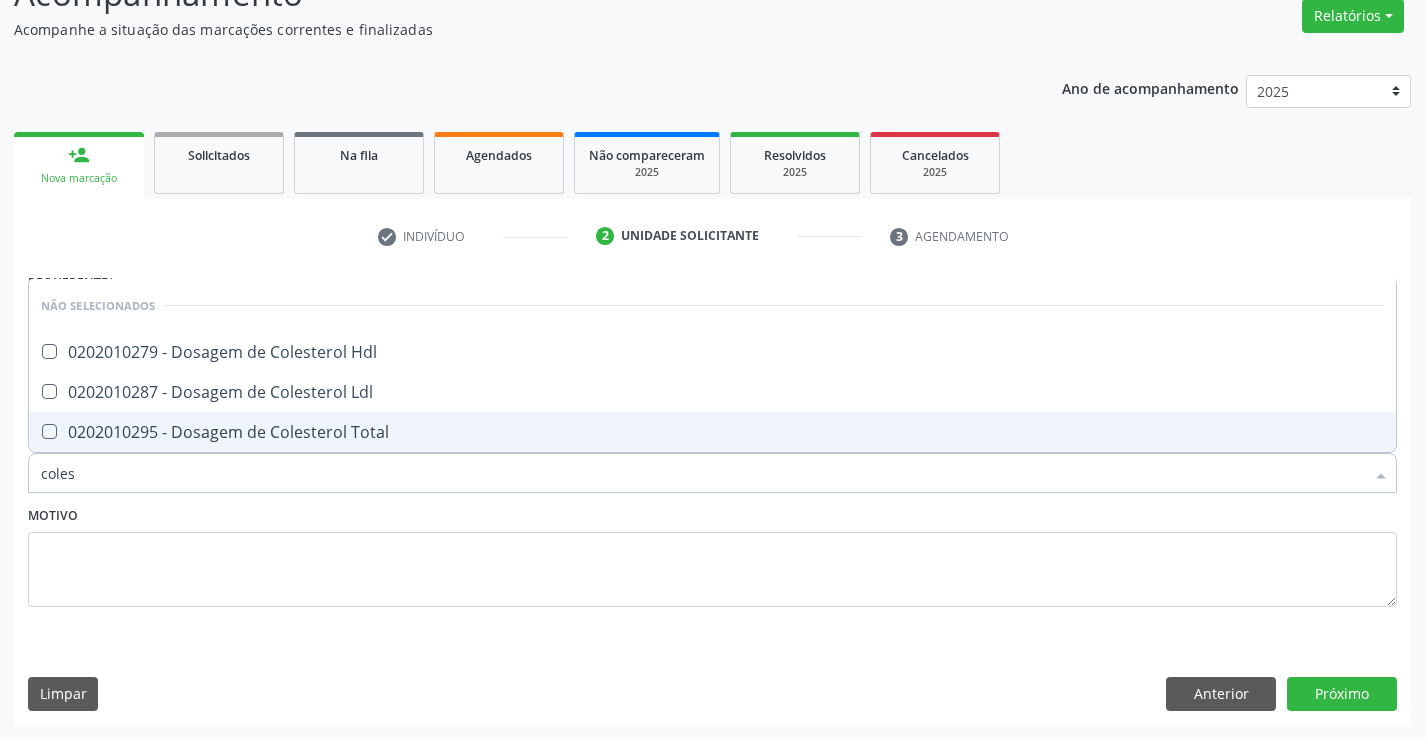 checkbox on "true" 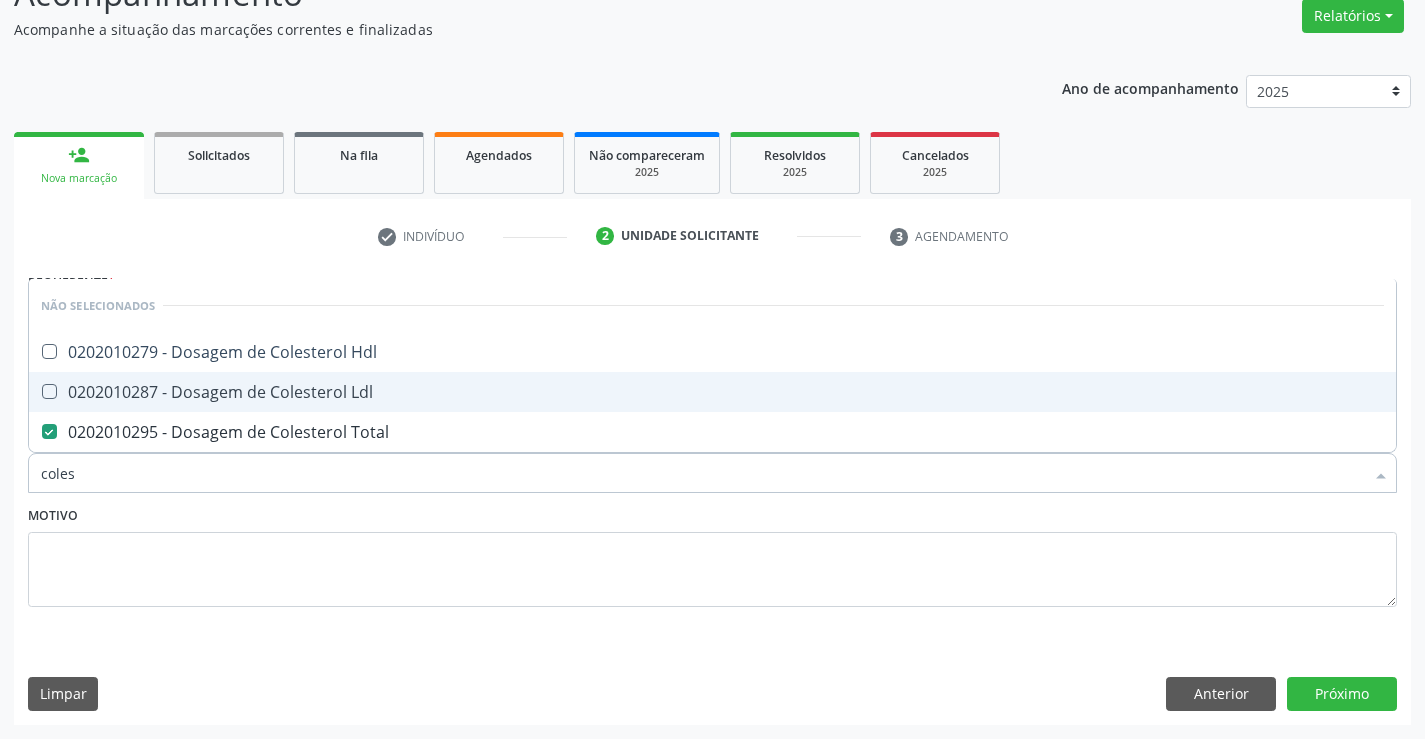click on "0202010287 - Dosagem de Colesterol Ldl" at bounding box center (712, 392) 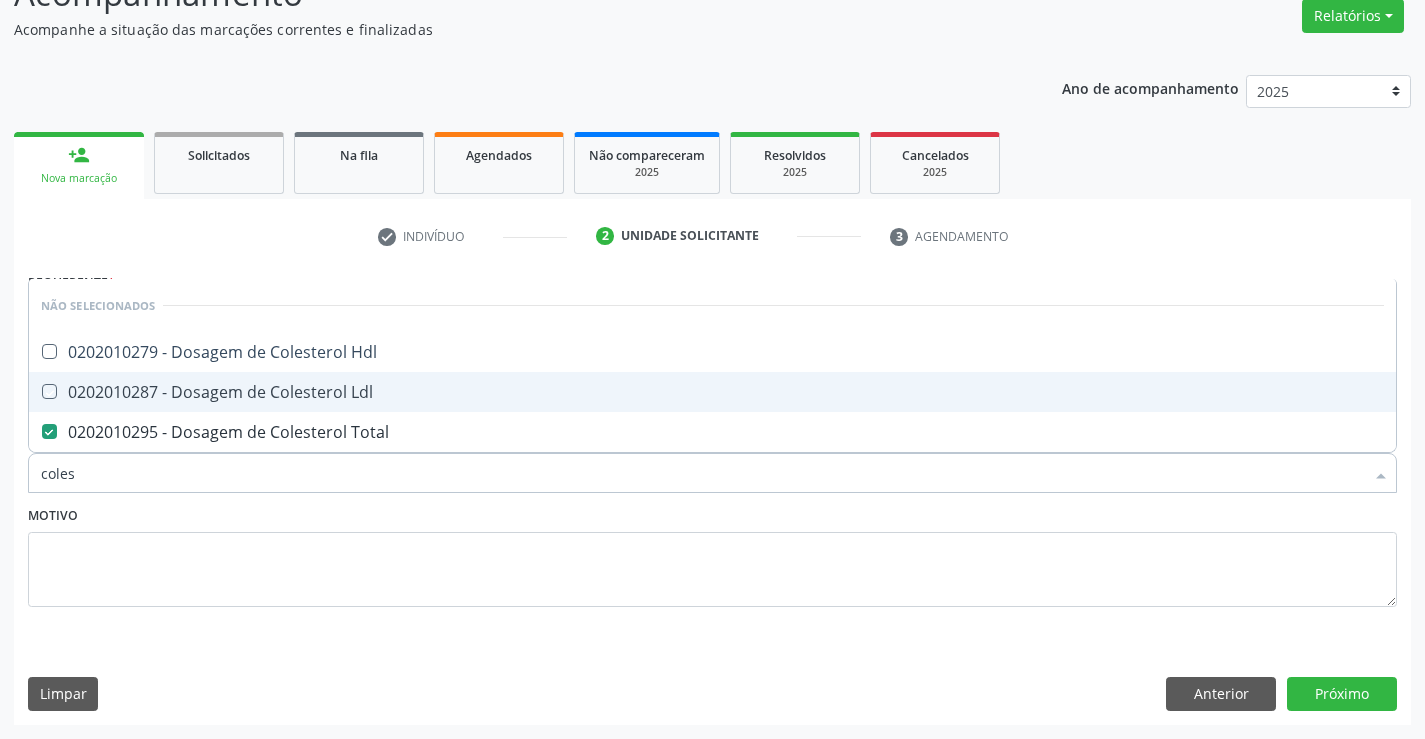 checkbox on "true" 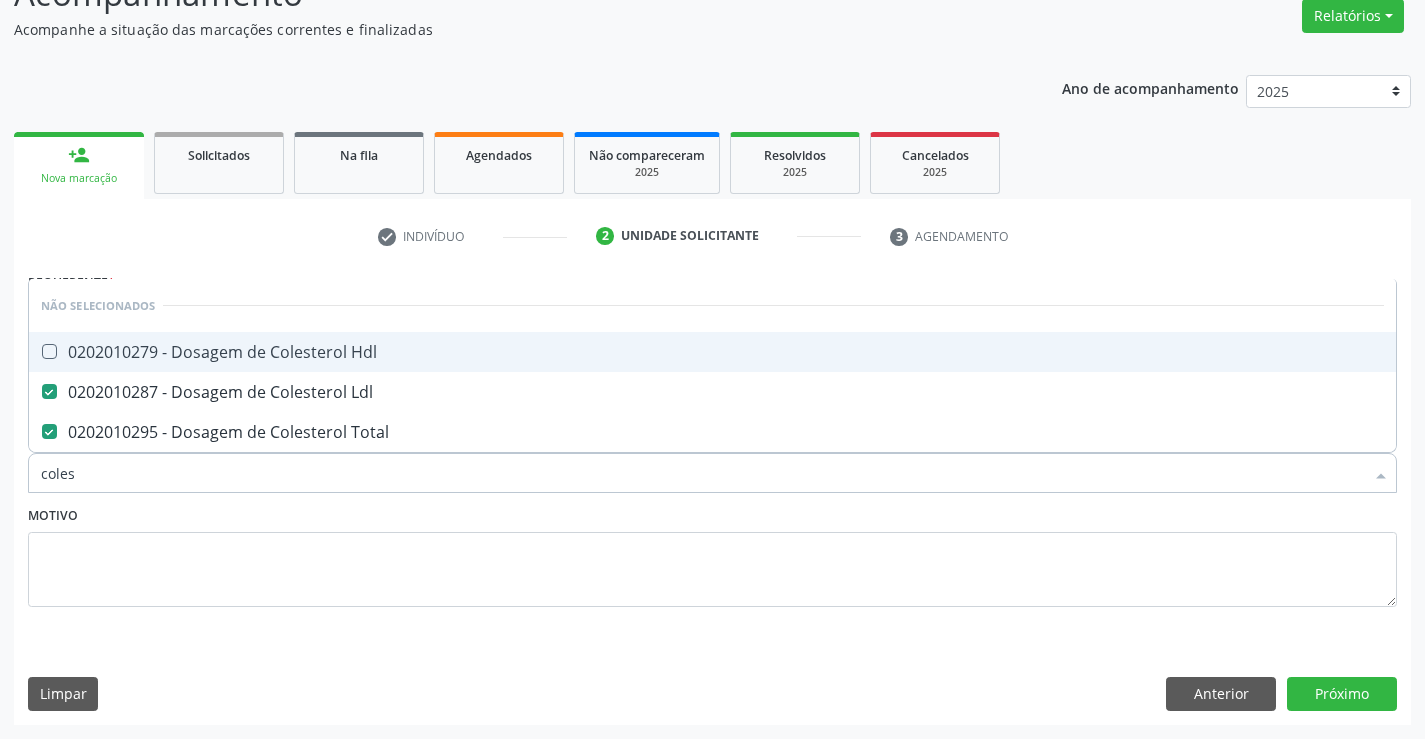click on "0202010279 - Dosagem de Colesterol Hdl" at bounding box center [712, 352] 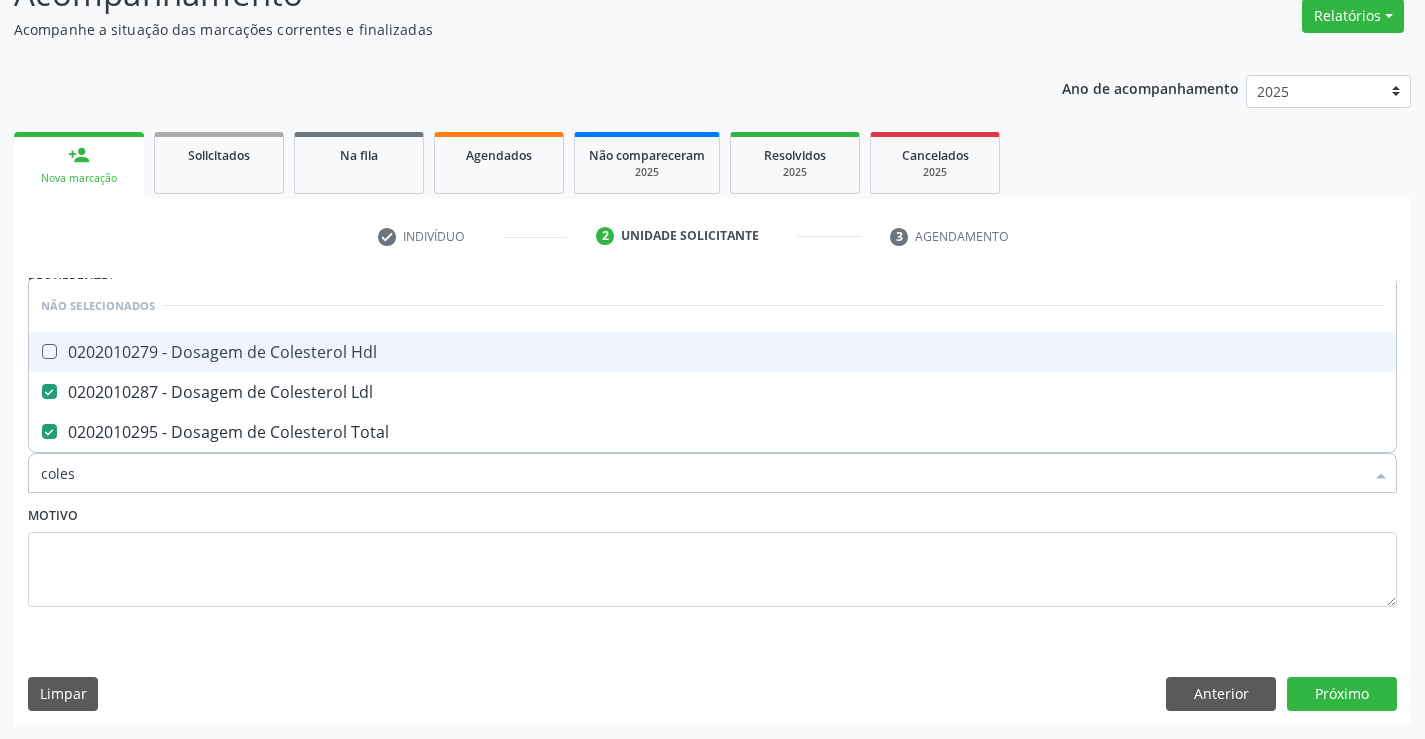 checkbox on "true" 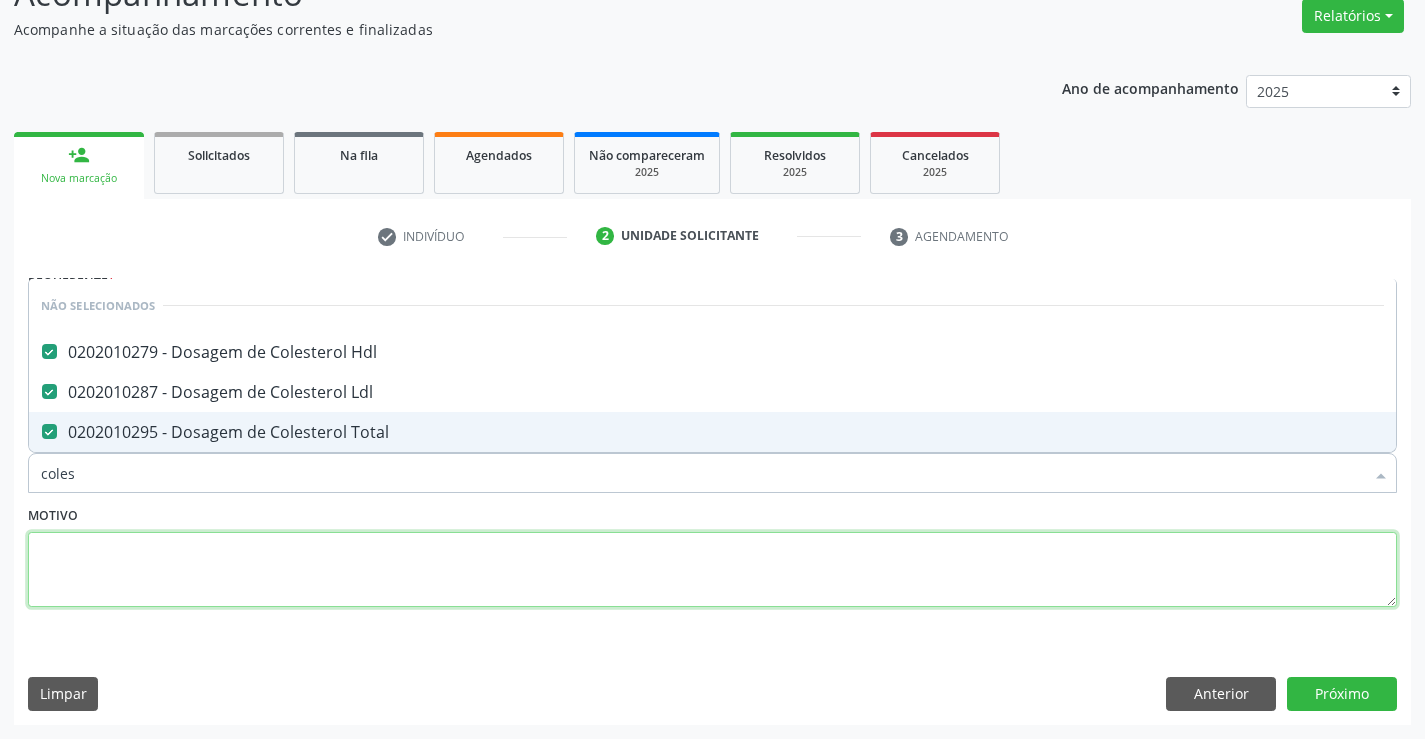 click at bounding box center (712, 570) 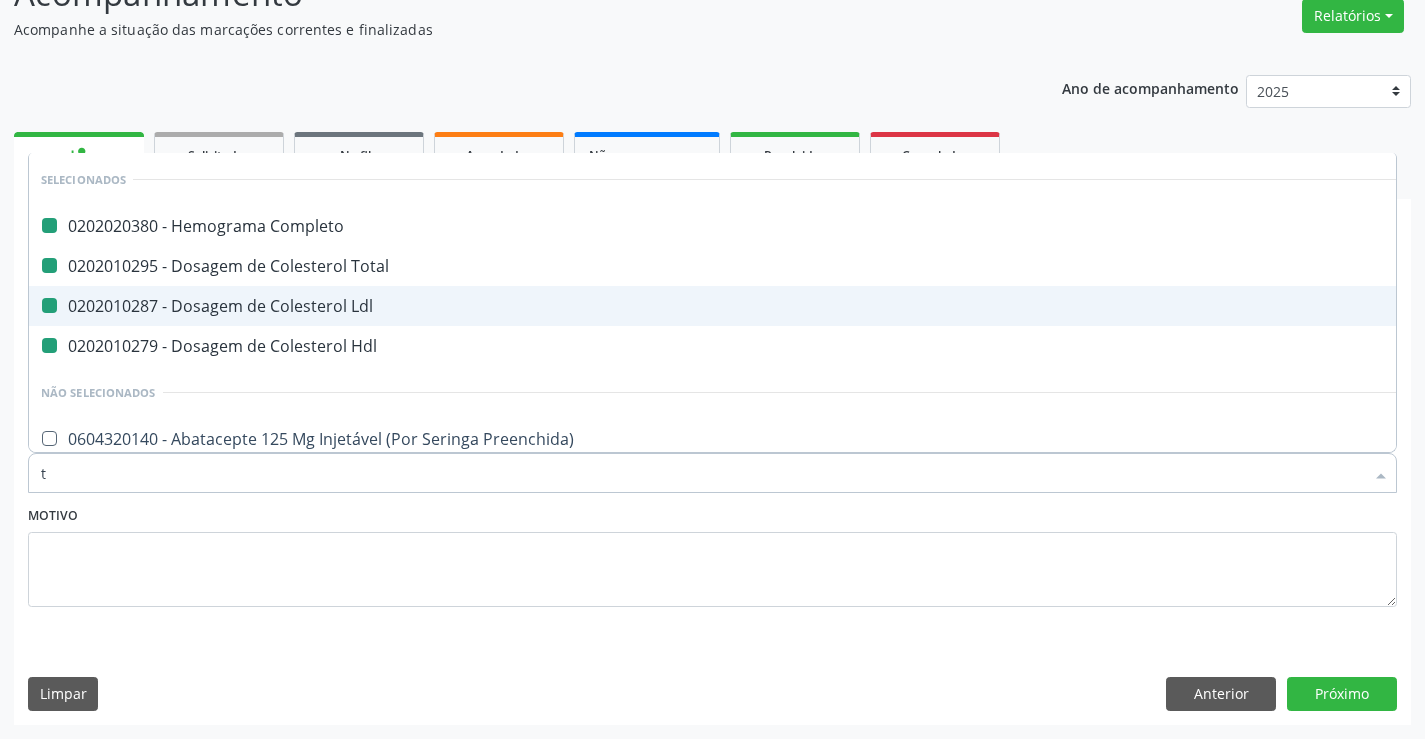 type on "tr" 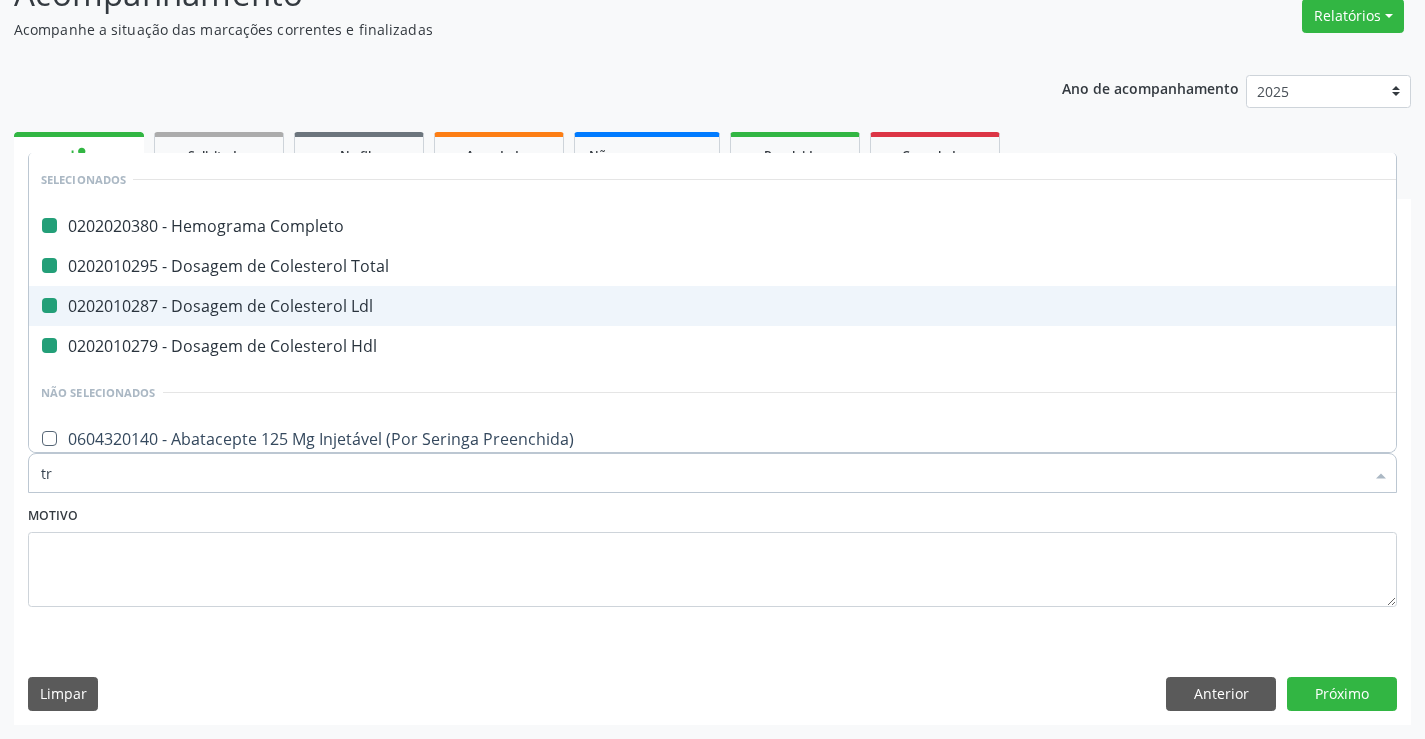 checkbox on "false" 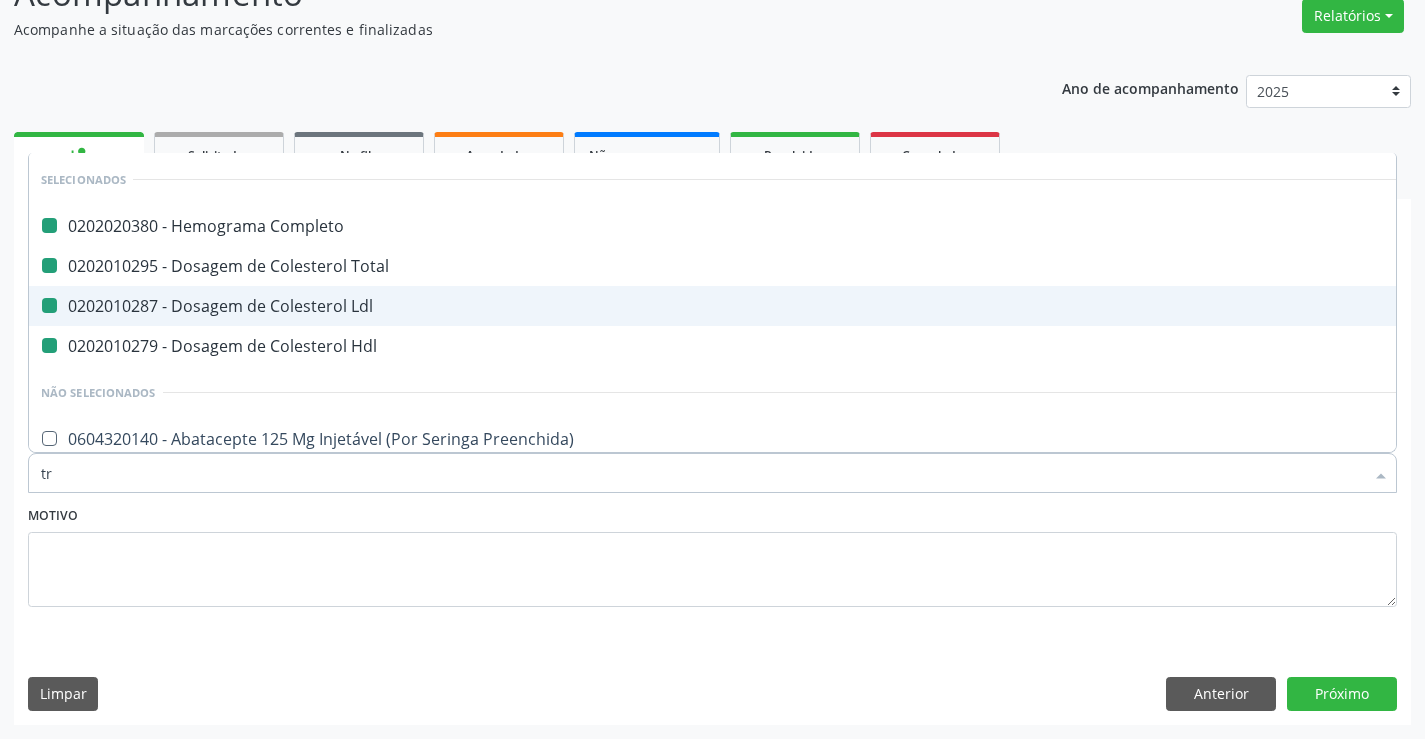checkbox on "false" 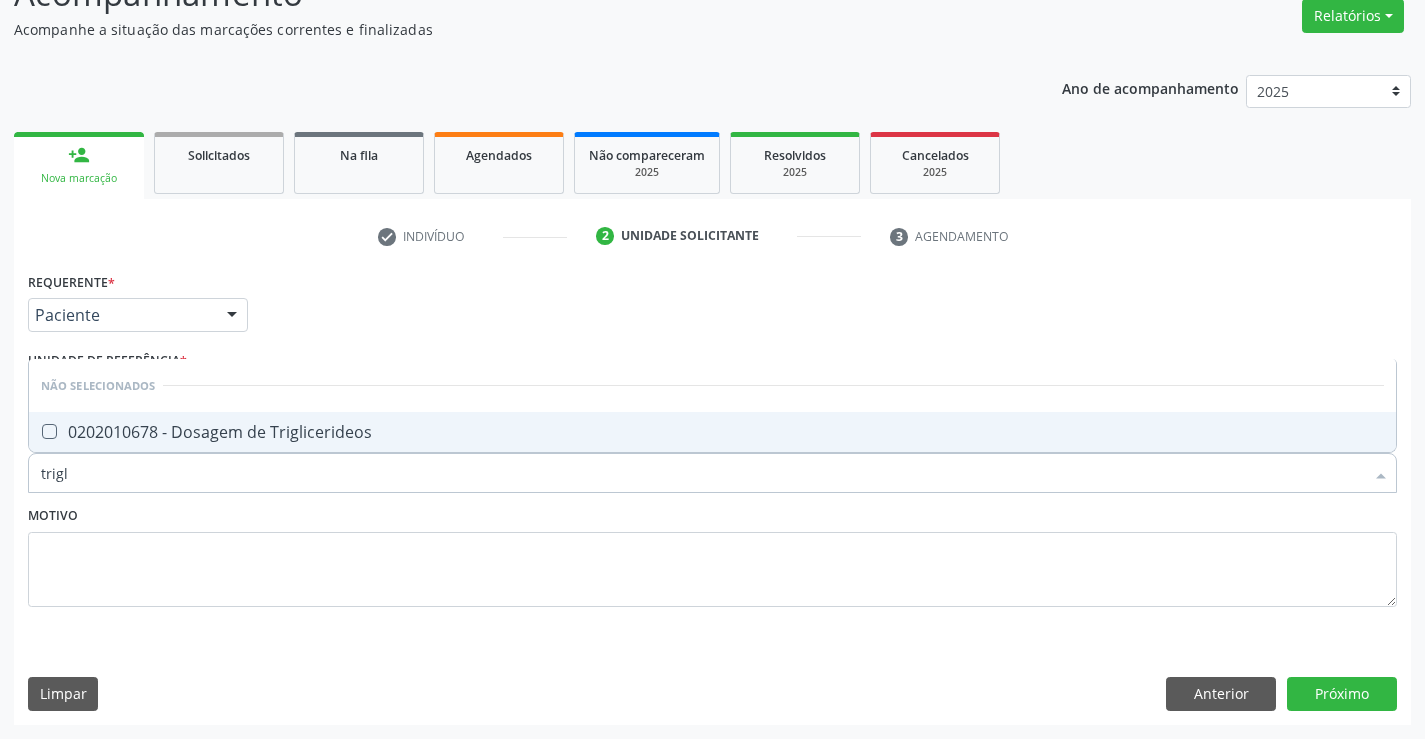 type on "trigli" 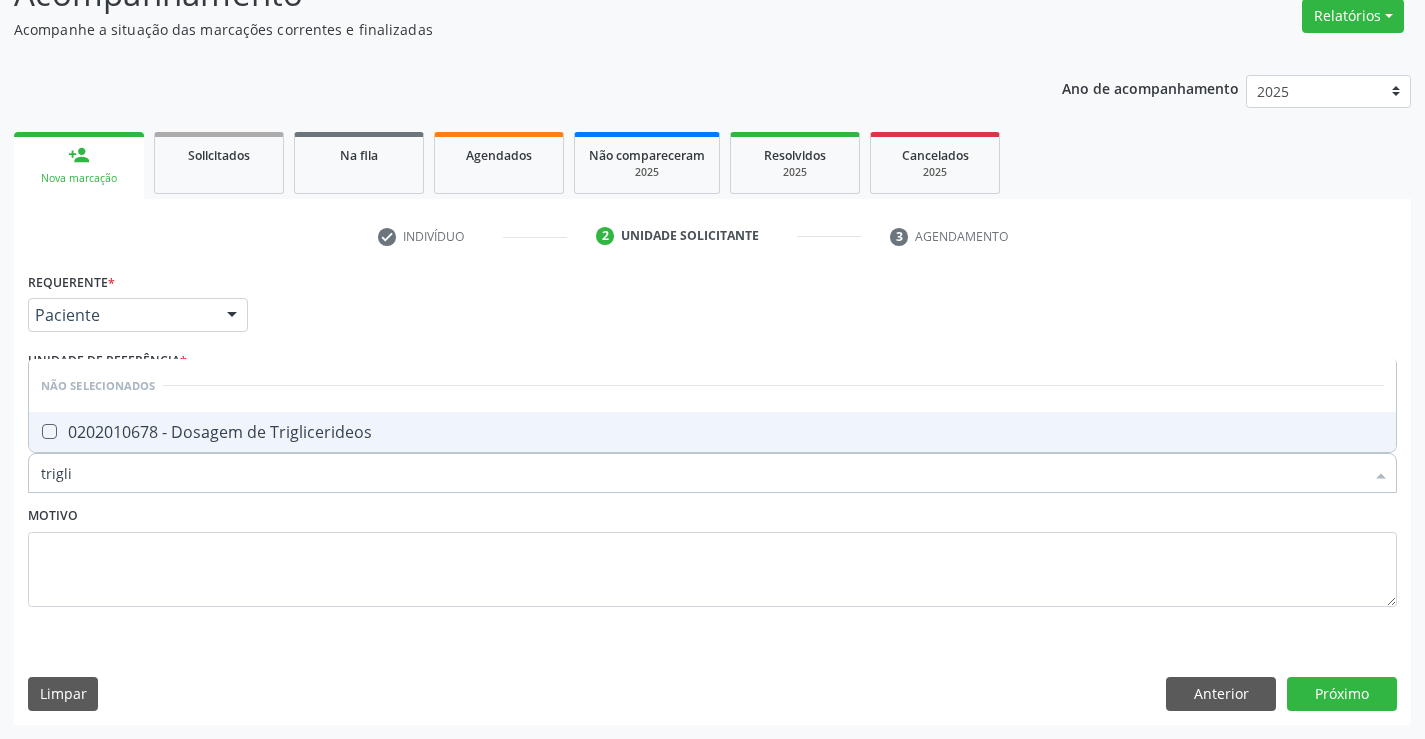 click on "0202010678 - Dosagem de Triglicerideos" at bounding box center (712, 432) 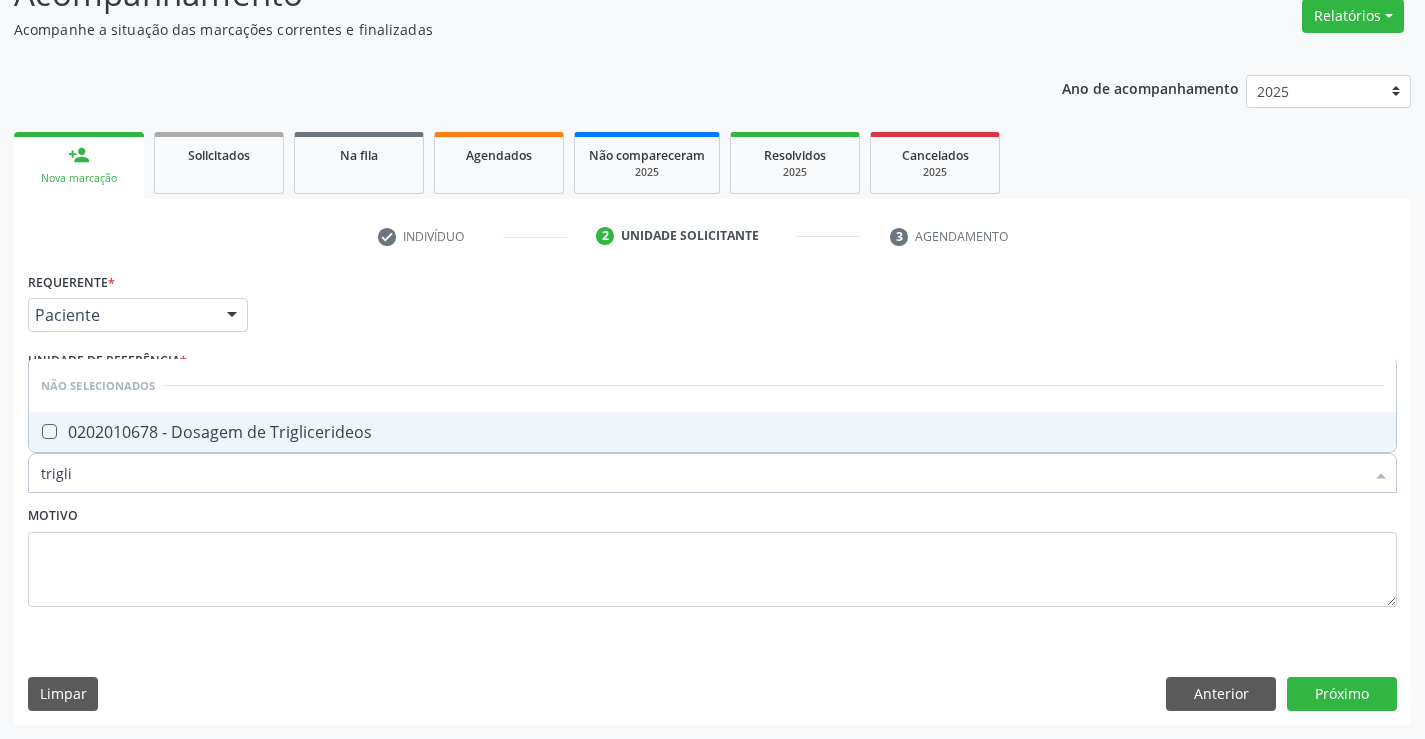 checkbox on "true" 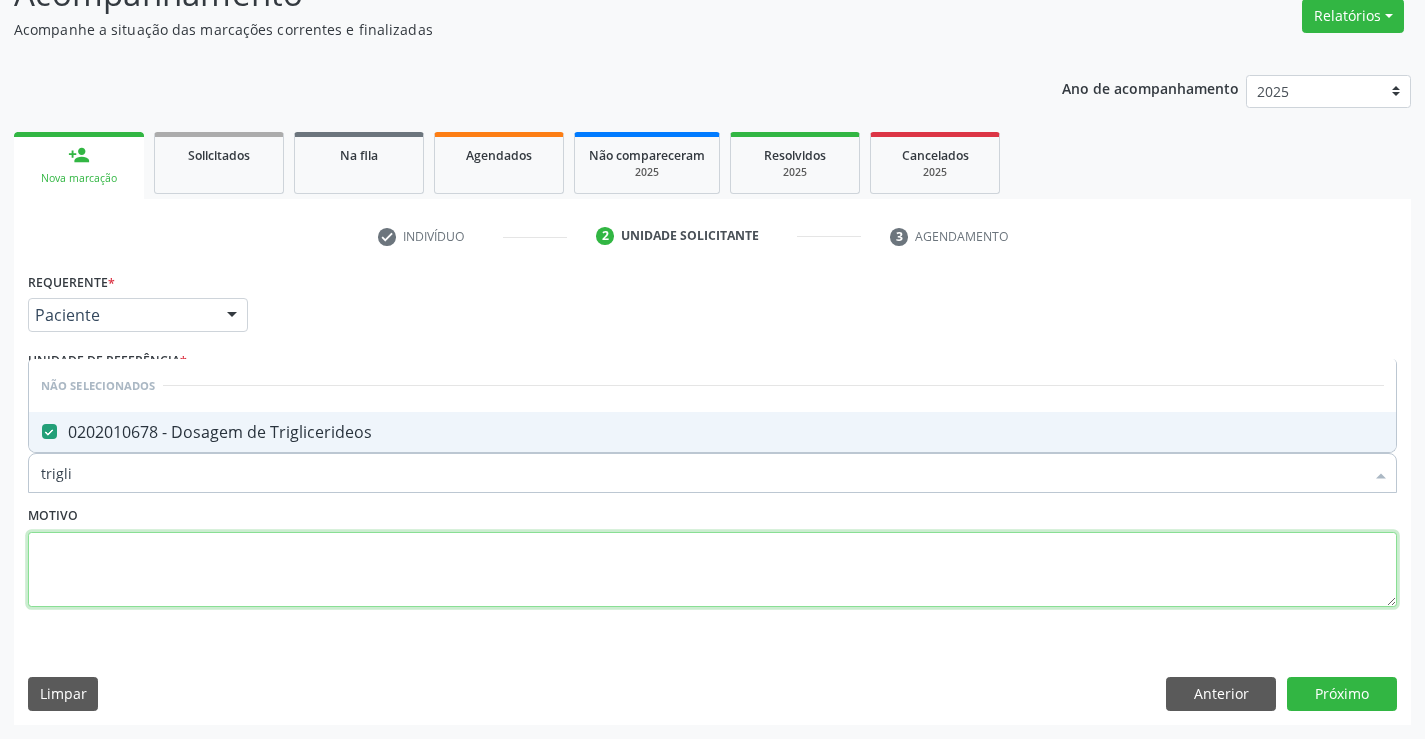 click at bounding box center [712, 570] 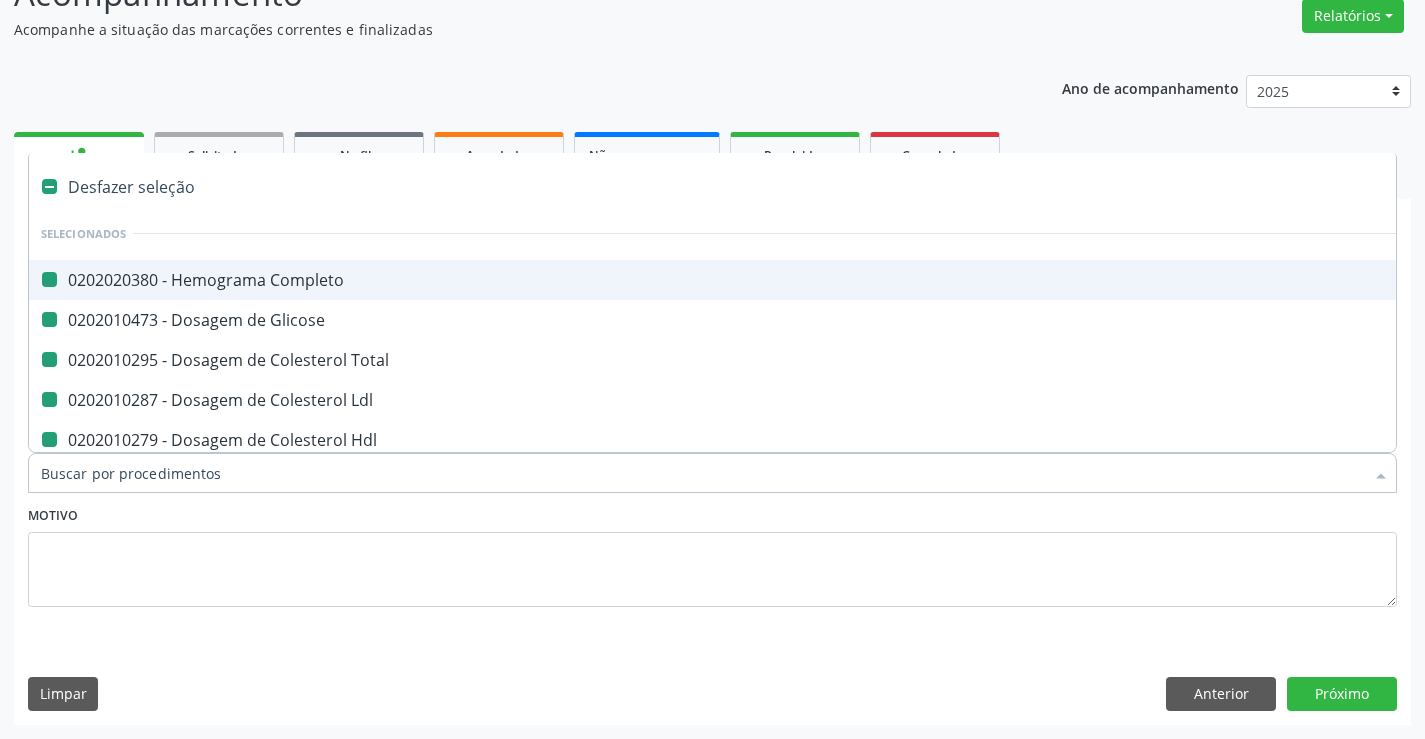 type on "u" 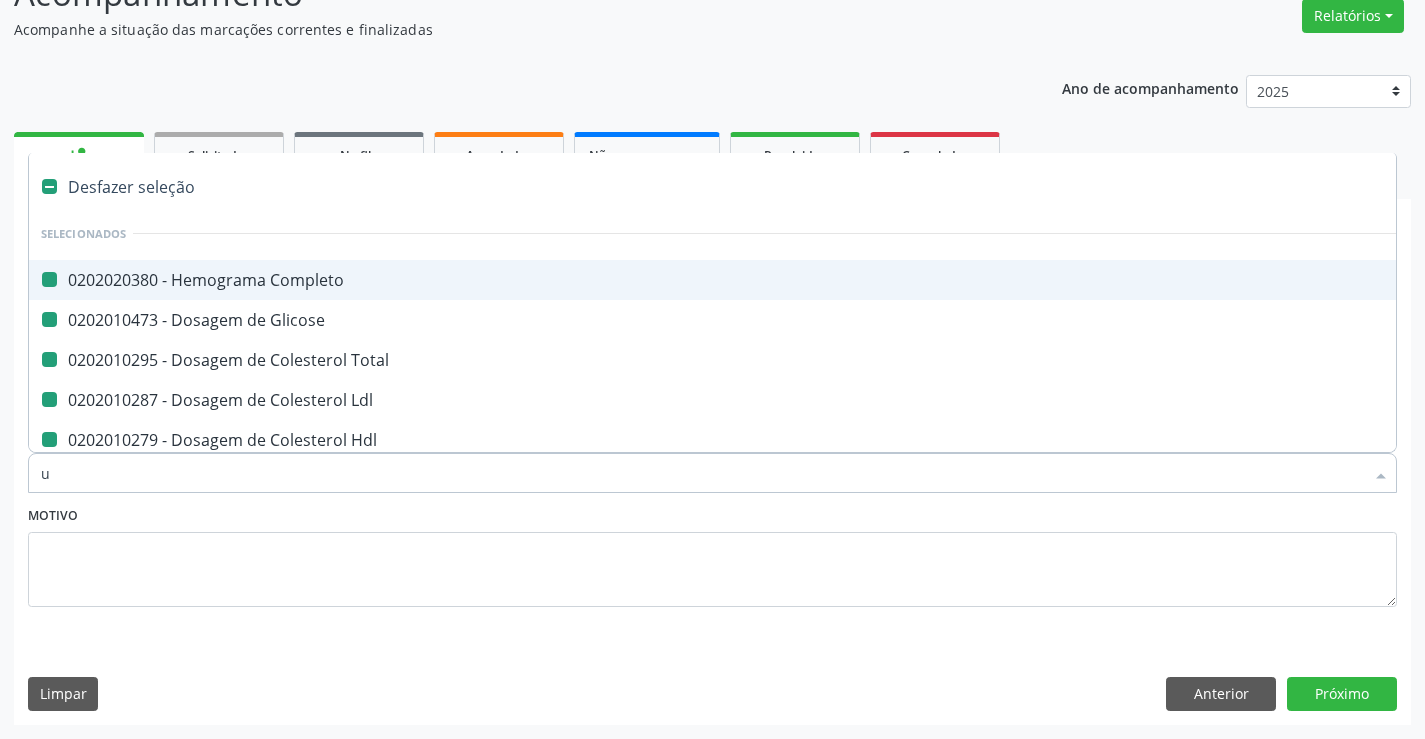 checkbox on "false" 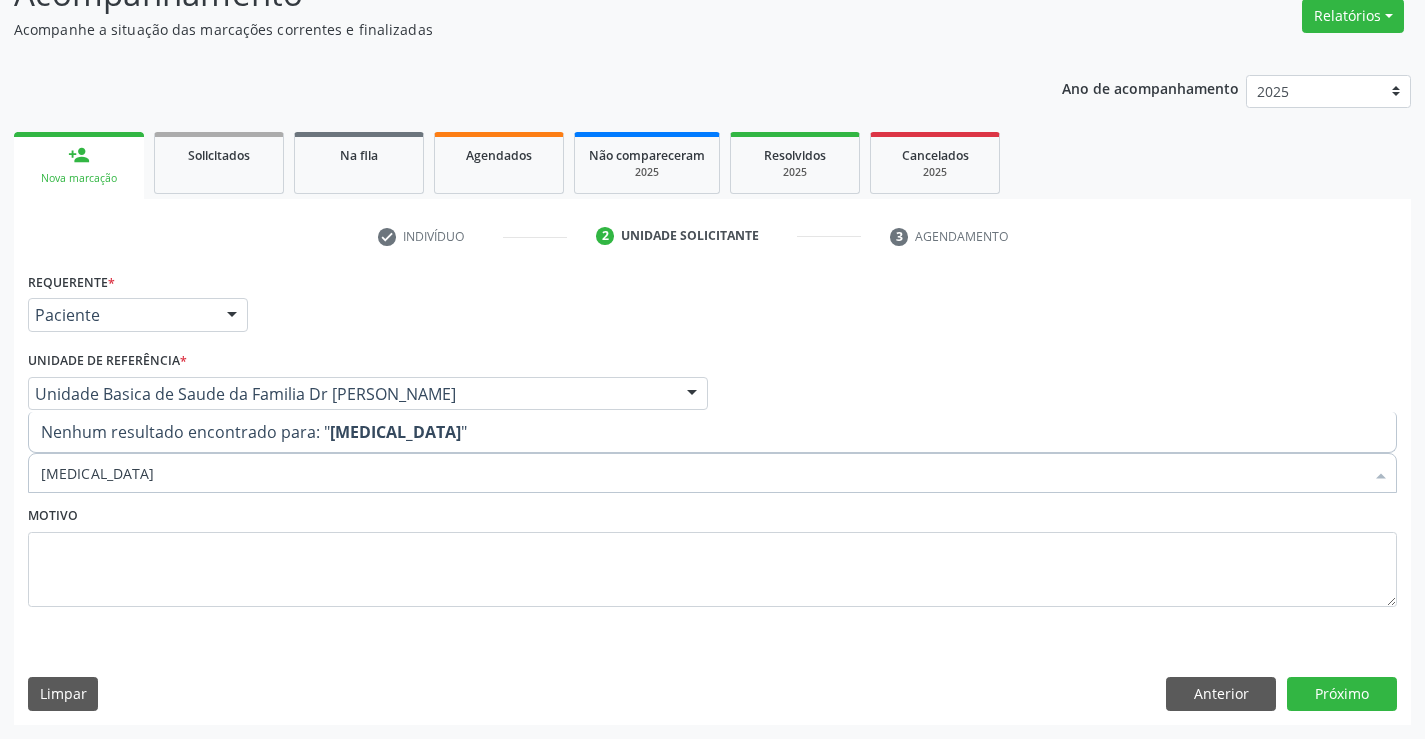 click on "Nenhum resultado encontrado para: " urea  "" at bounding box center (712, 432) 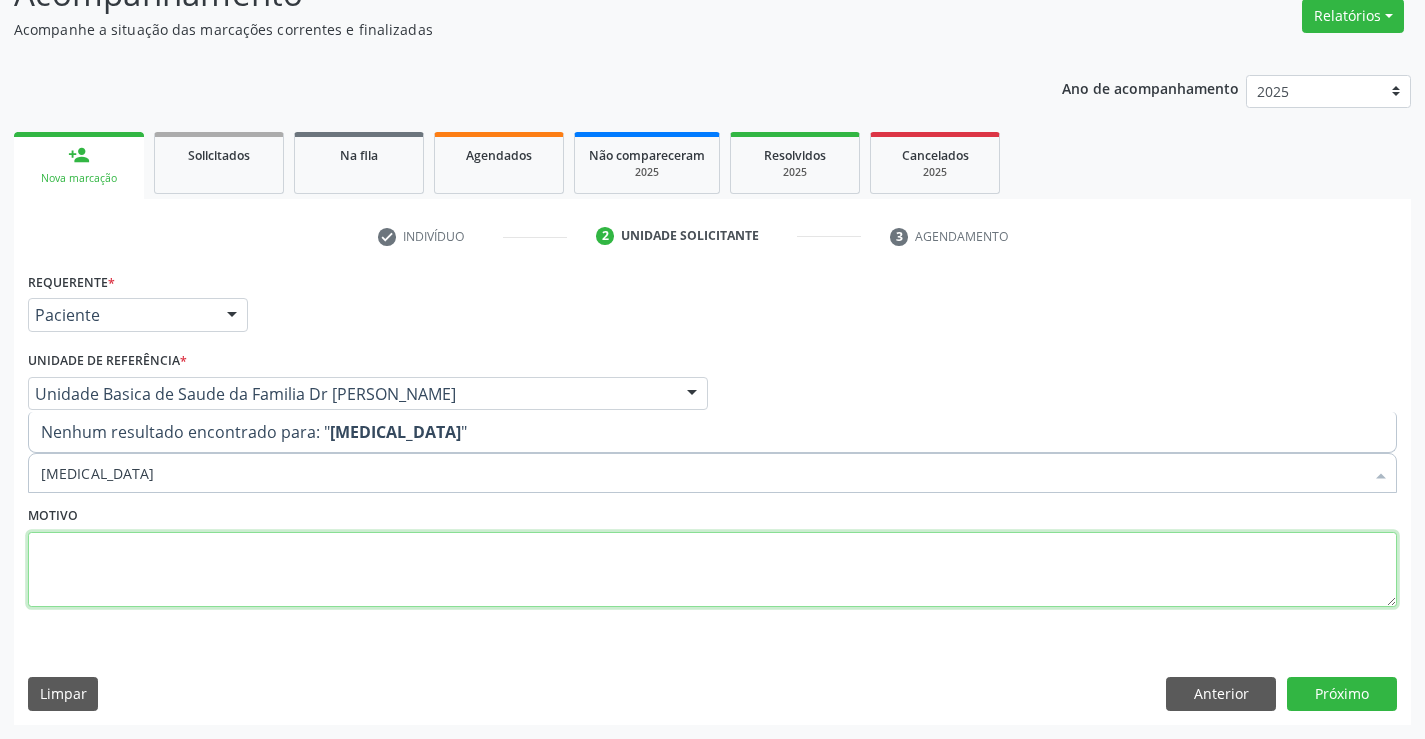click at bounding box center (712, 570) 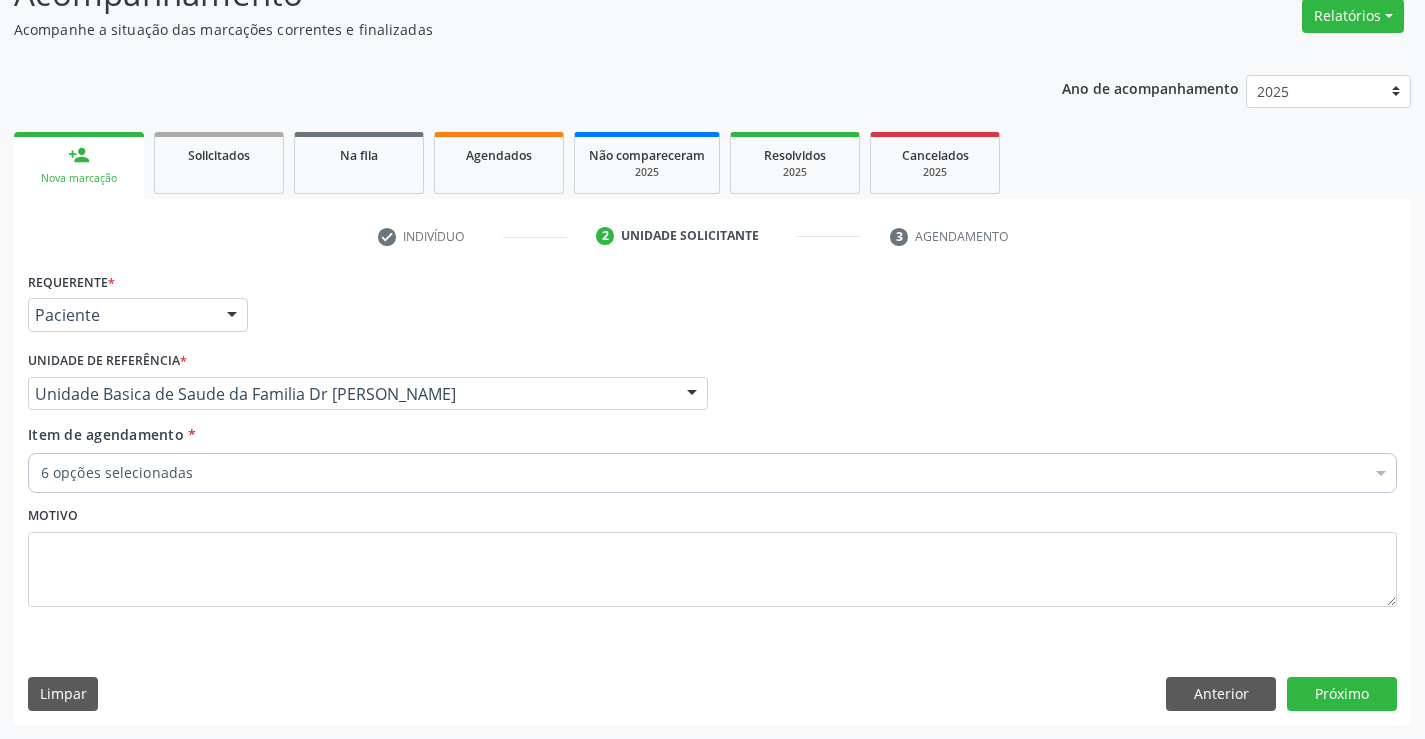 click on "6 opções selecionadas" at bounding box center [712, 473] 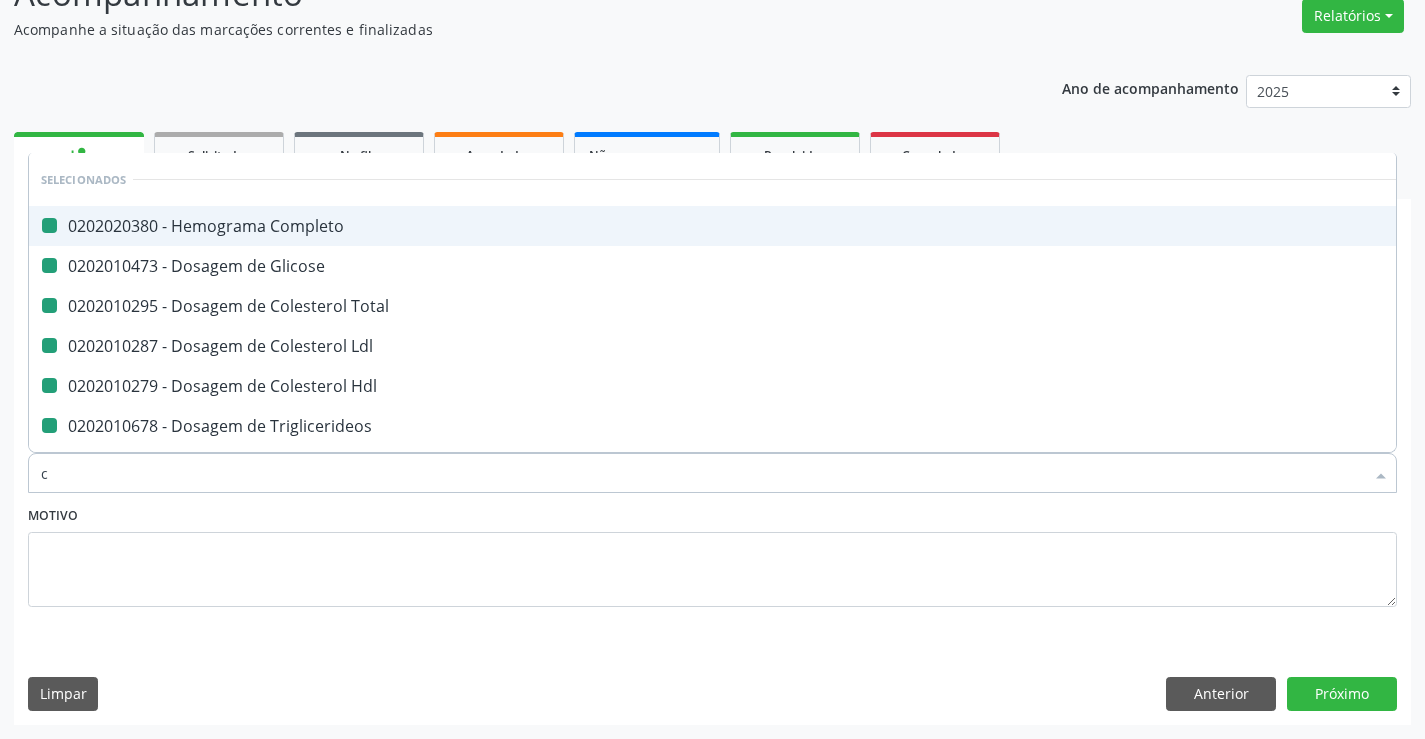 type on "cr" 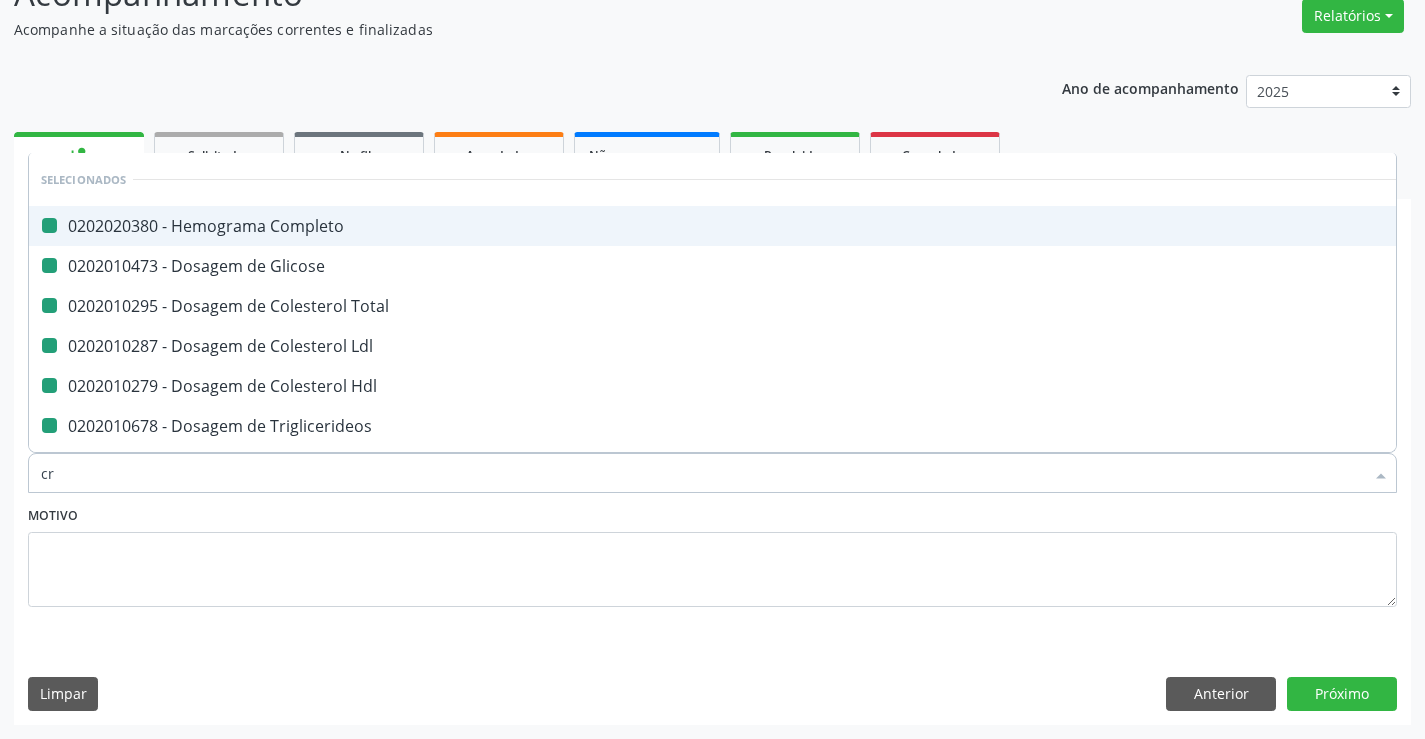 checkbox on "false" 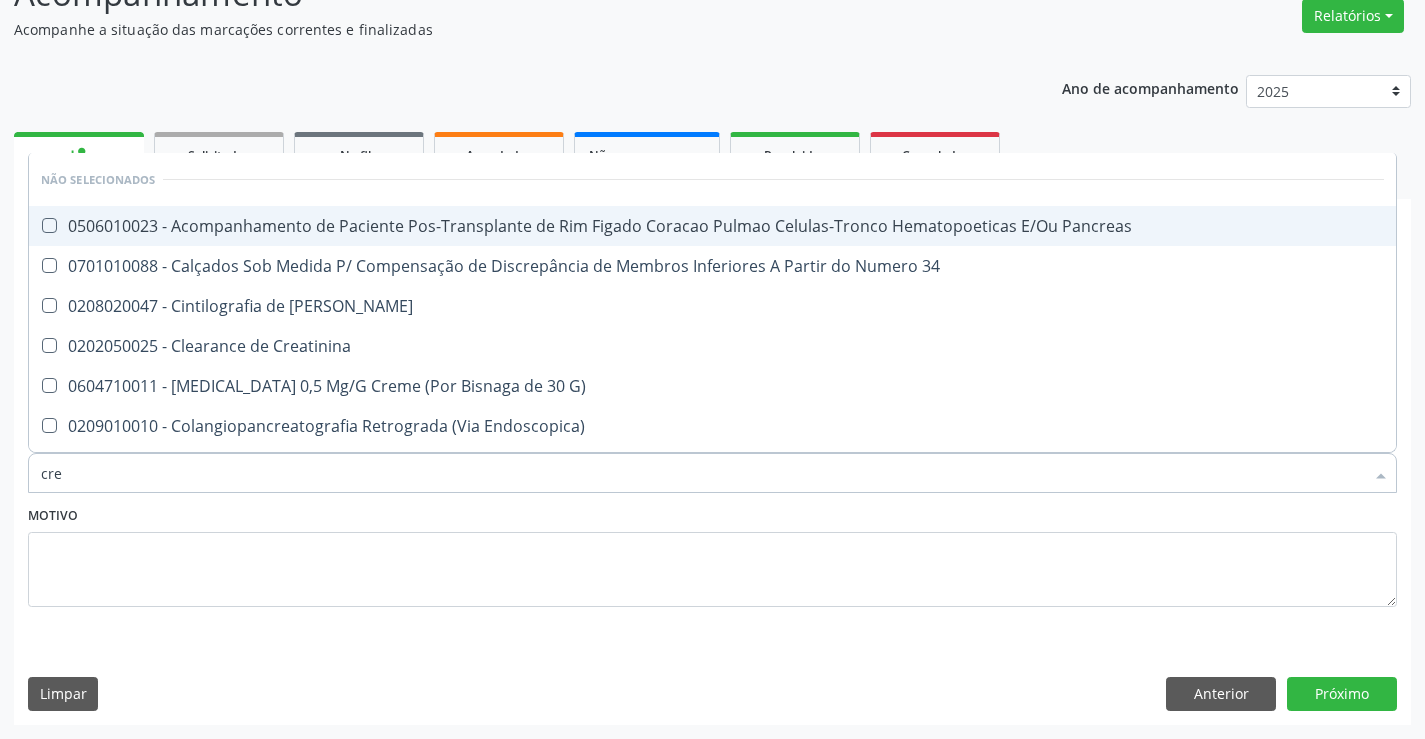 type on "crea" 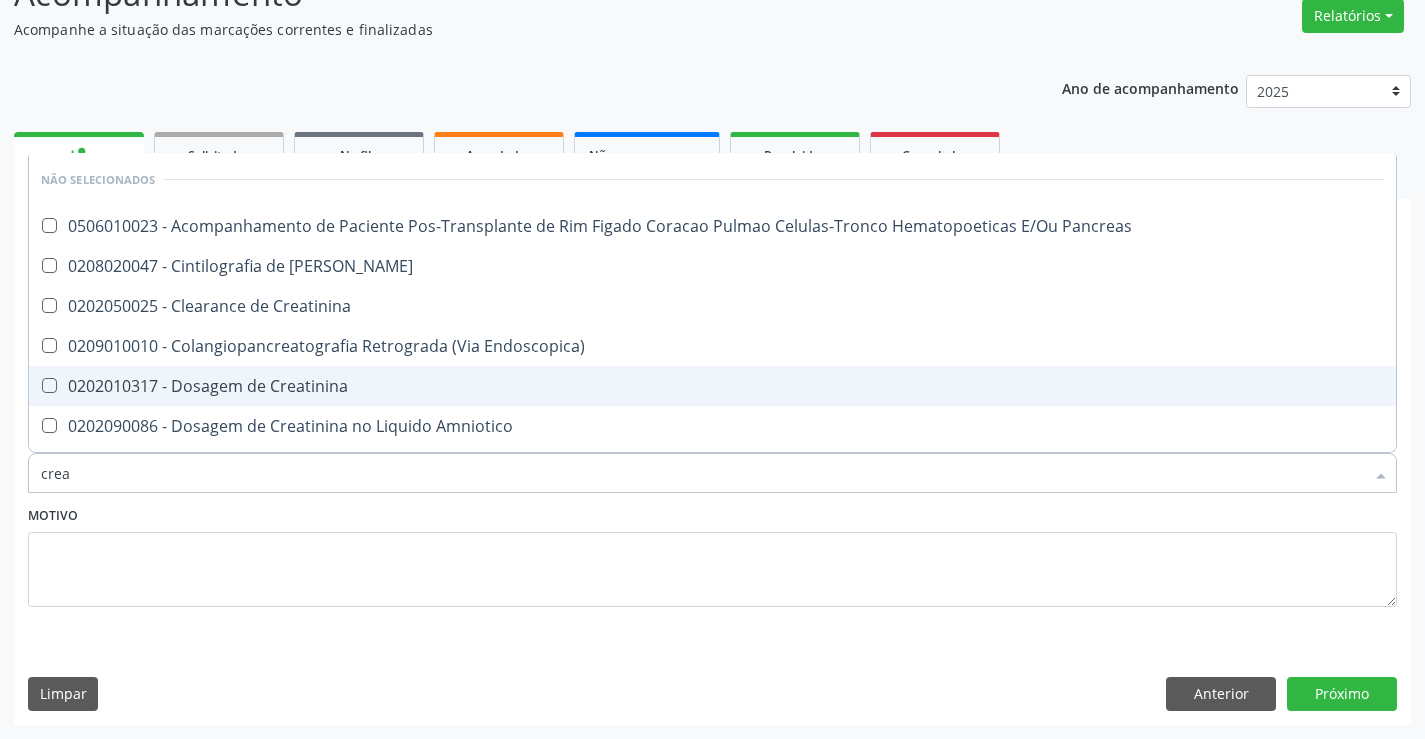 click on "0202010317 - Dosagem de Creatinina" at bounding box center (712, 386) 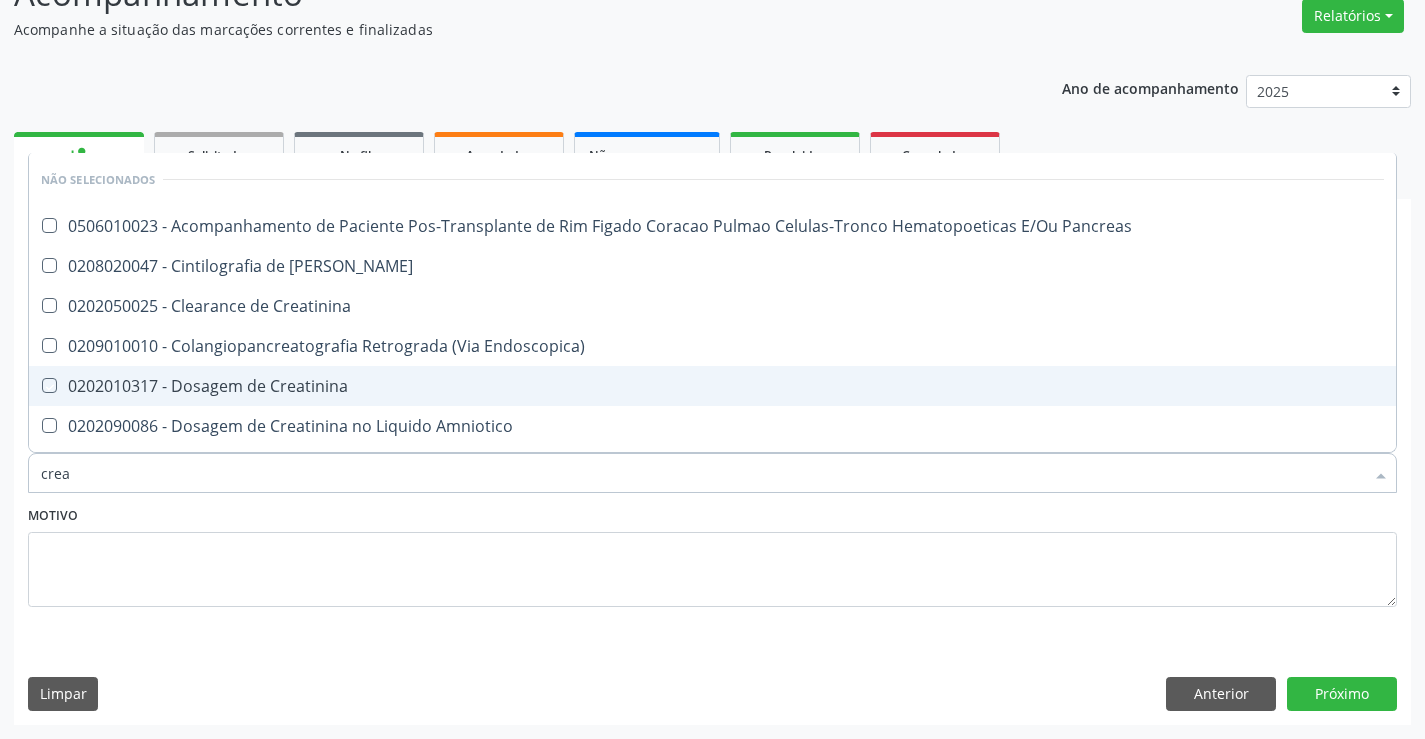 checkbox on "true" 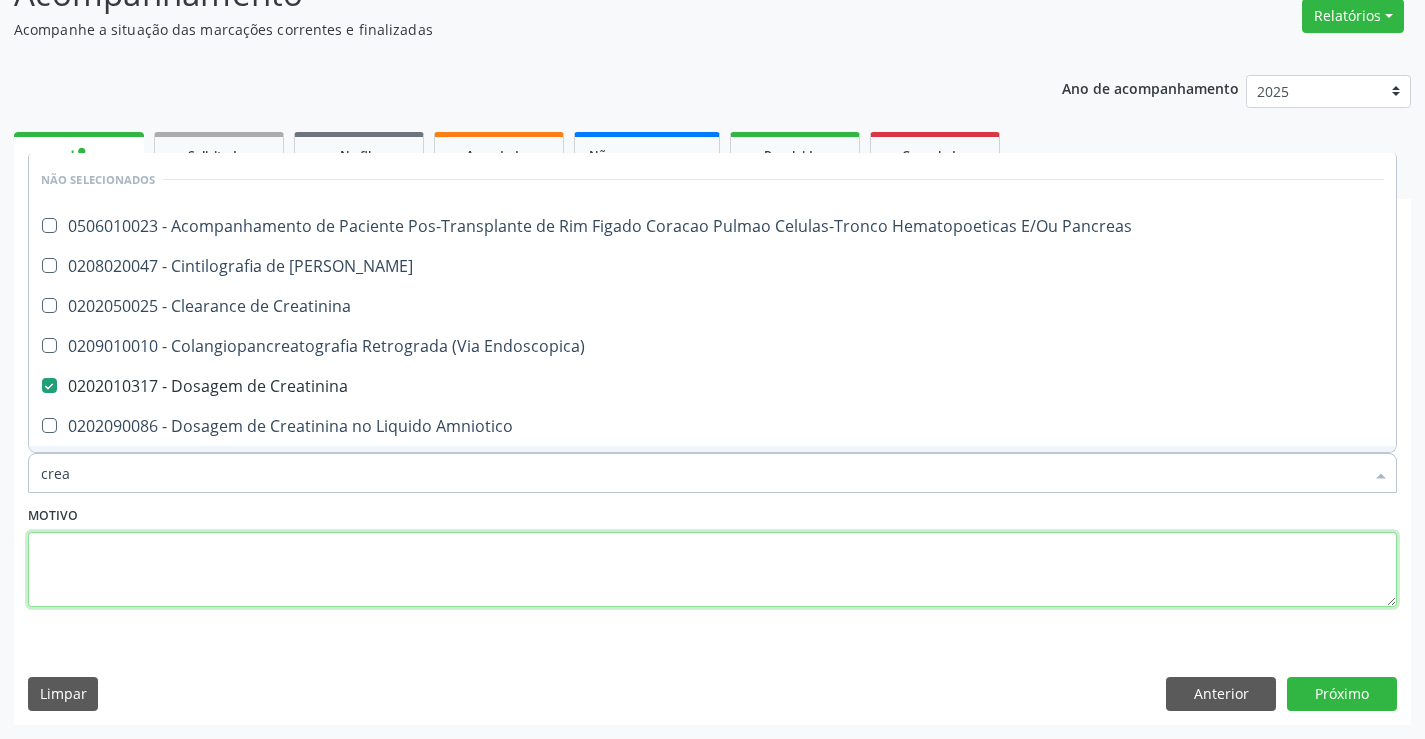 click at bounding box center (712, 570) 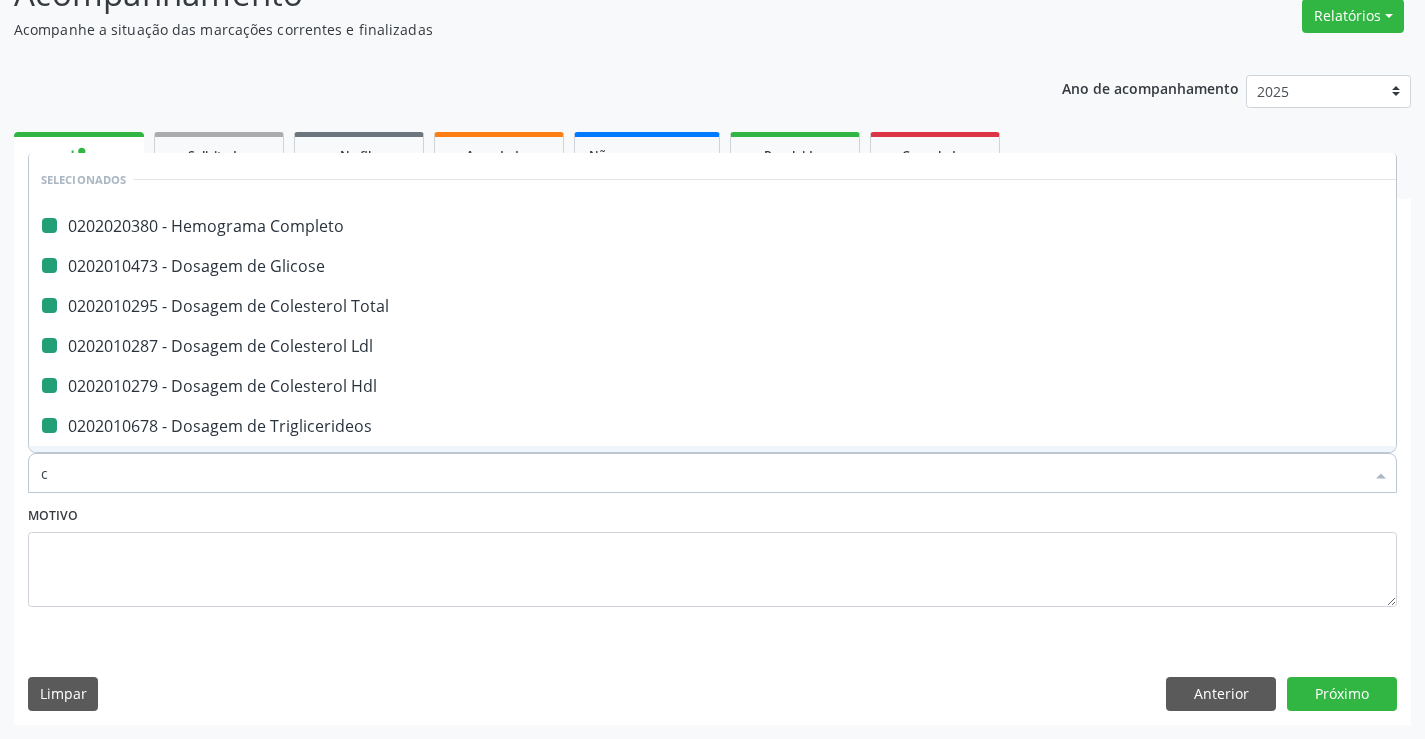 type on "ca" 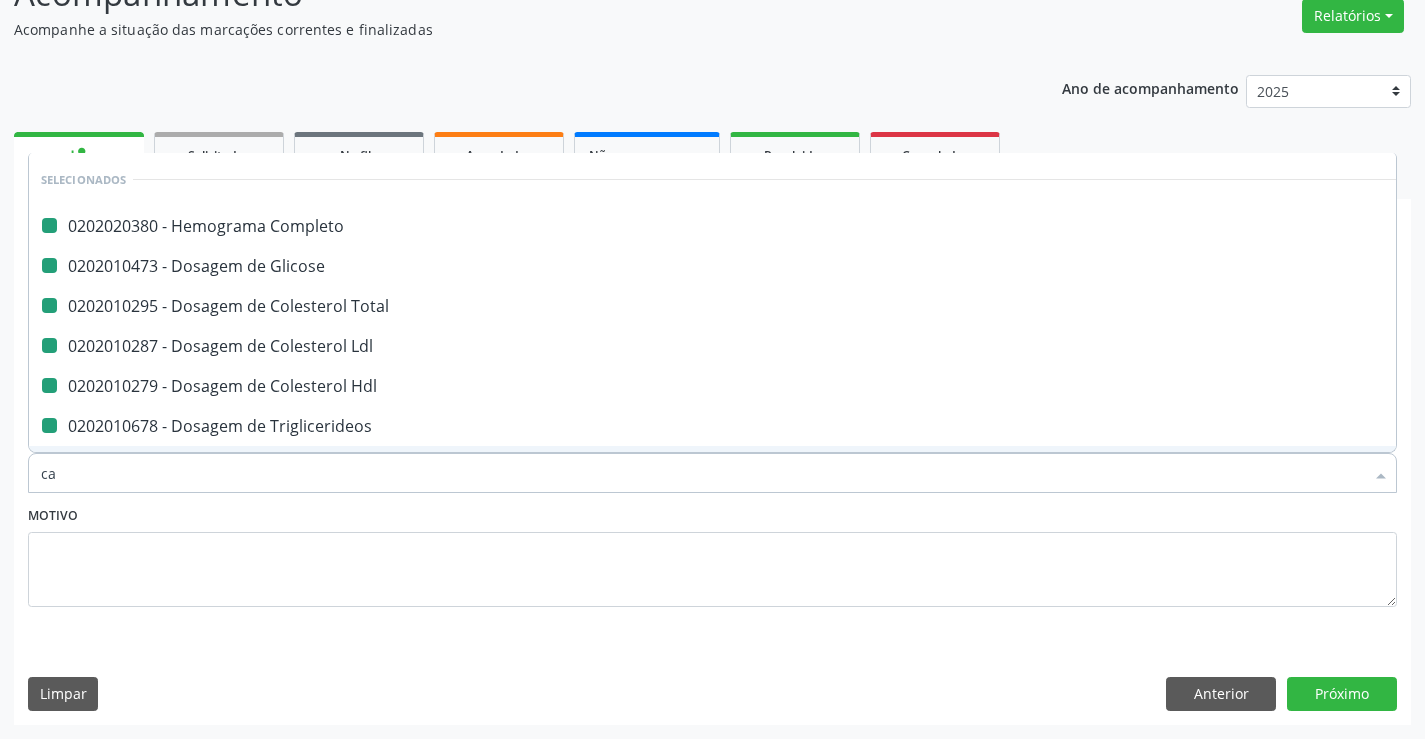 checkbox on "false" 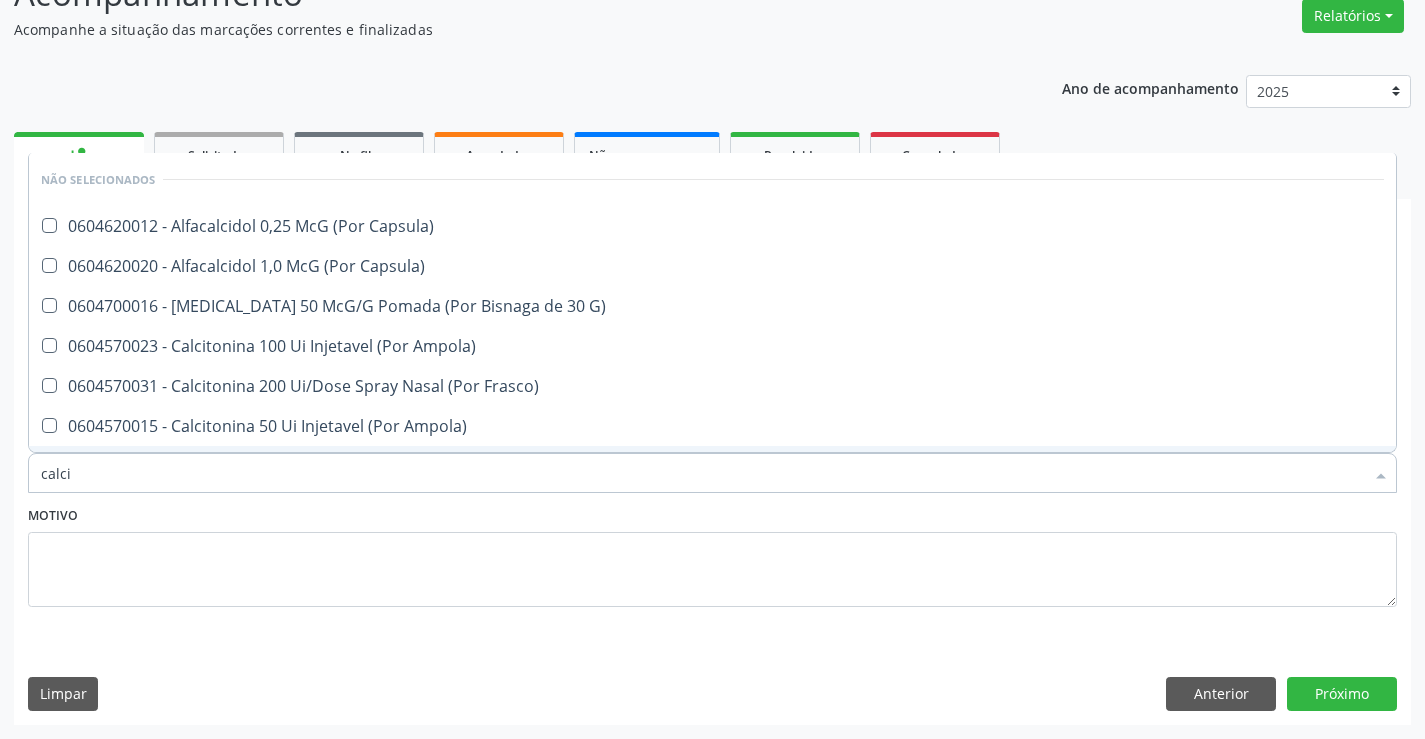 type on "calcio" 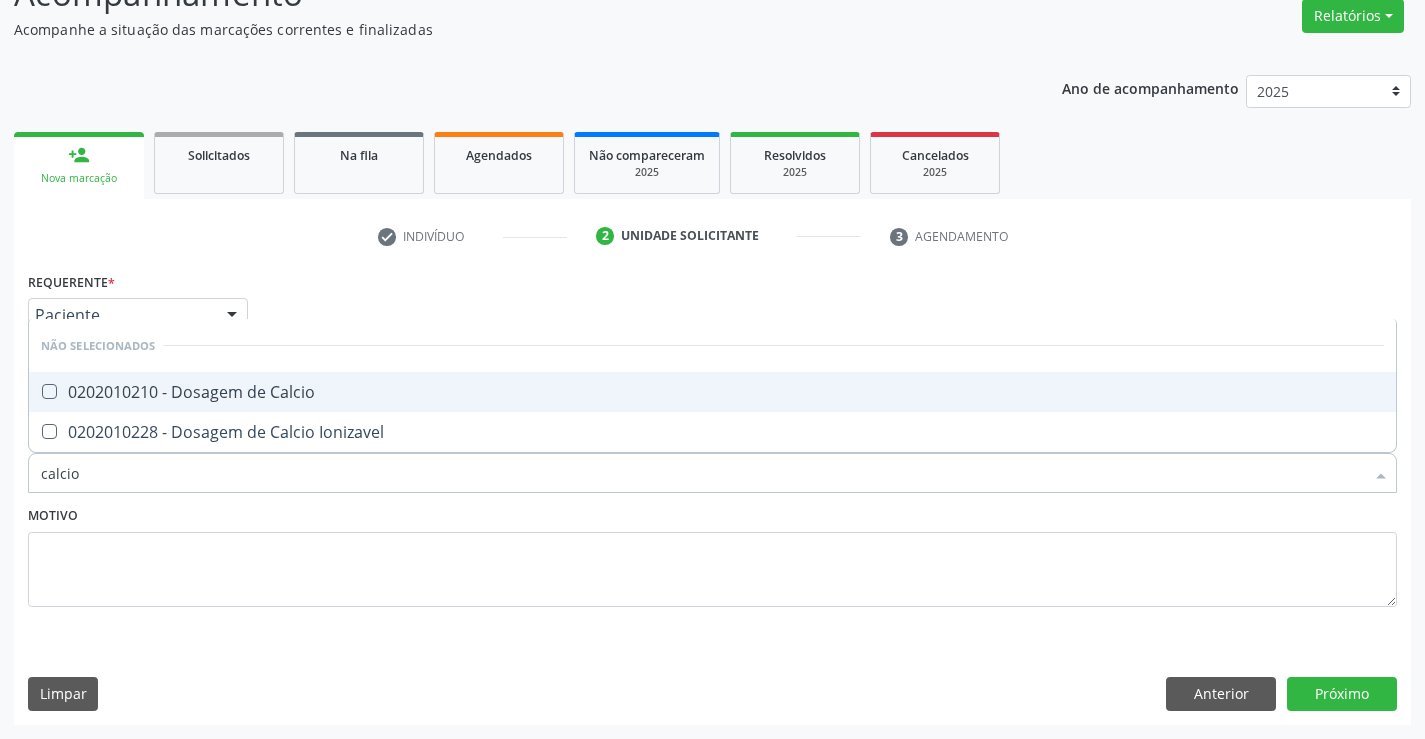 click on "0202010210 - Dosagem de Calcio" at bounding box center (712, 392) 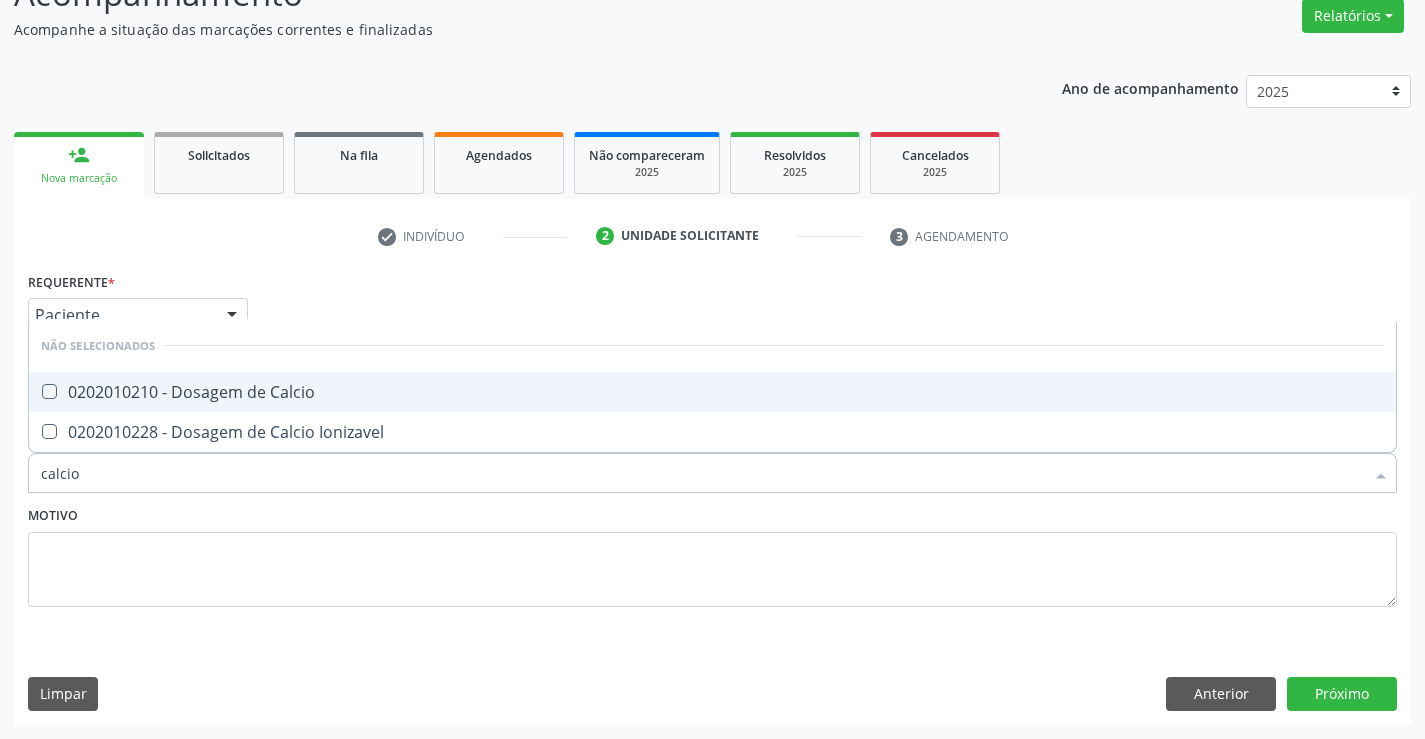 checkbox on "true" 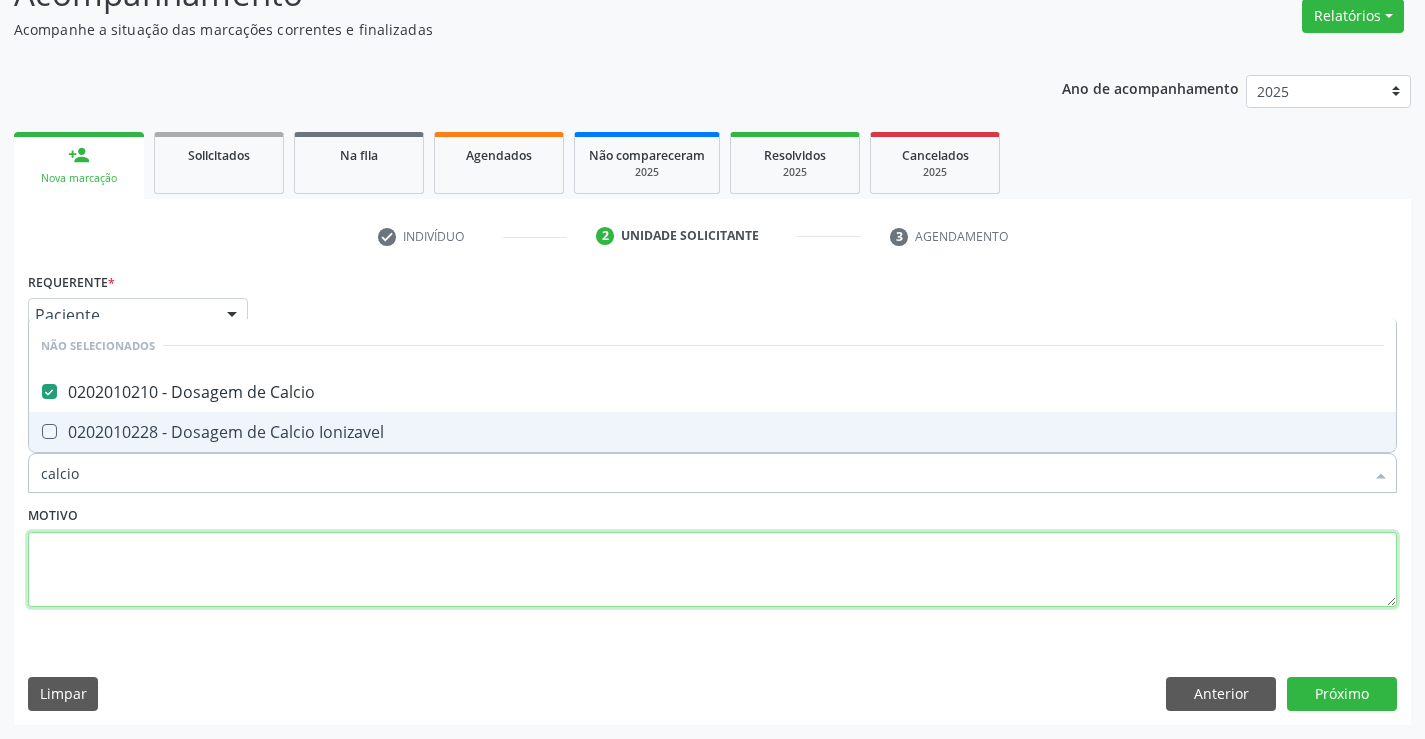 click at bounding box center (712, 570) 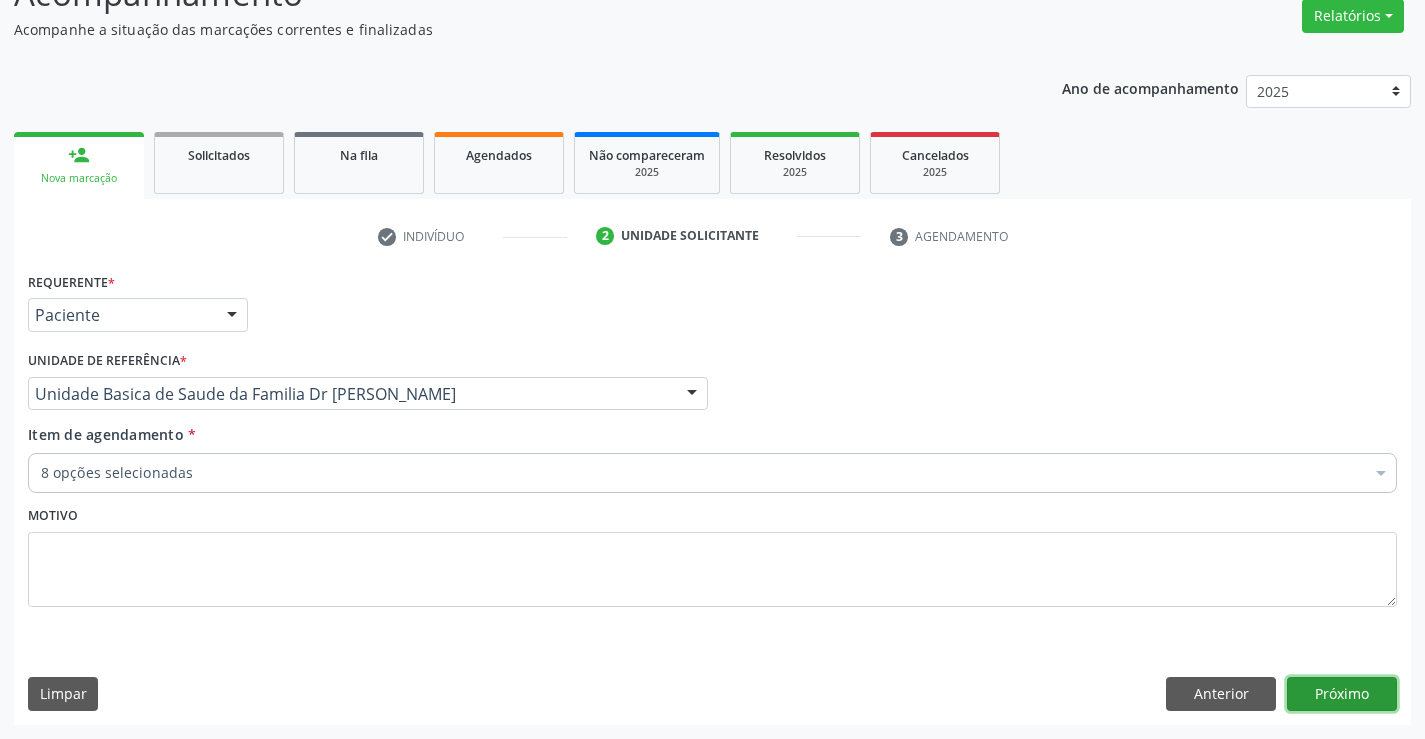 click on "Próximo" at bounding box center [1342, 694] 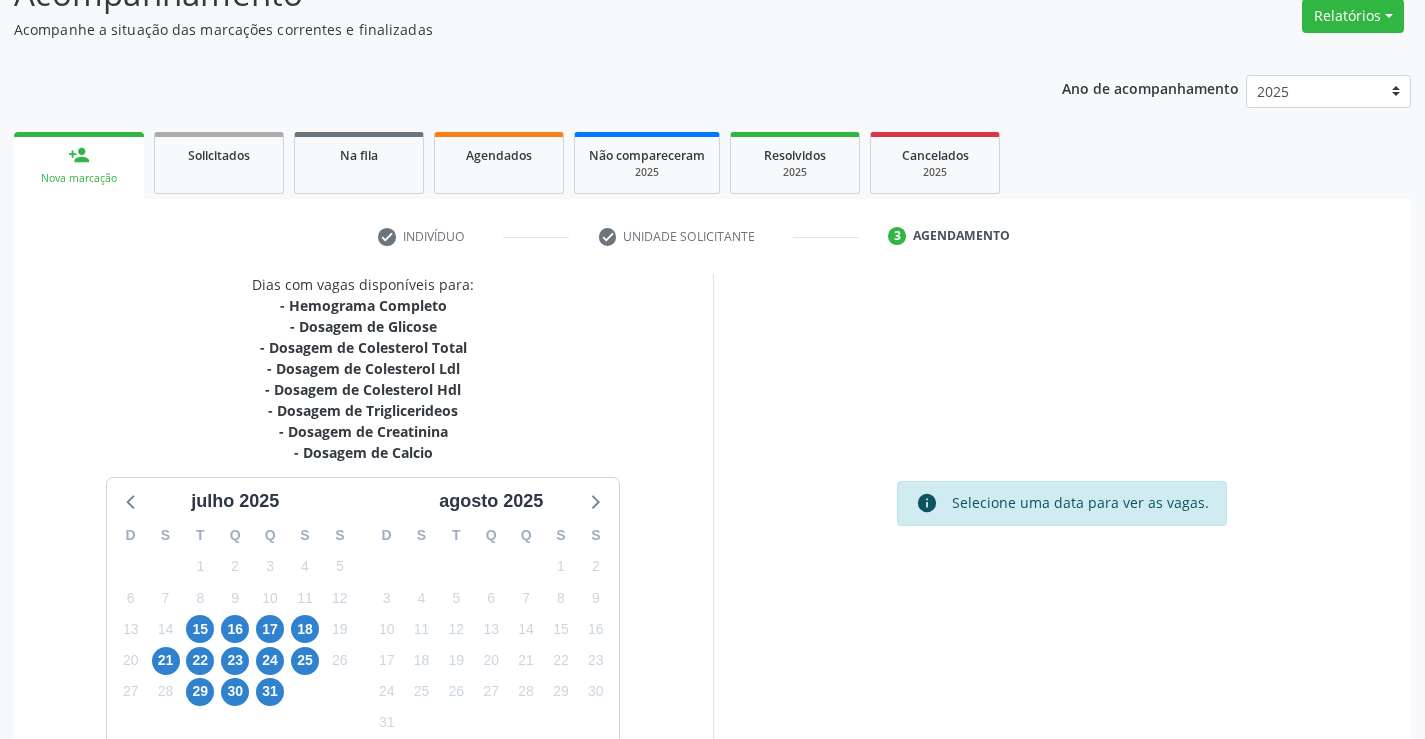 scroll, scrollTop: 278, scrollLeft: 0, axis: vertical 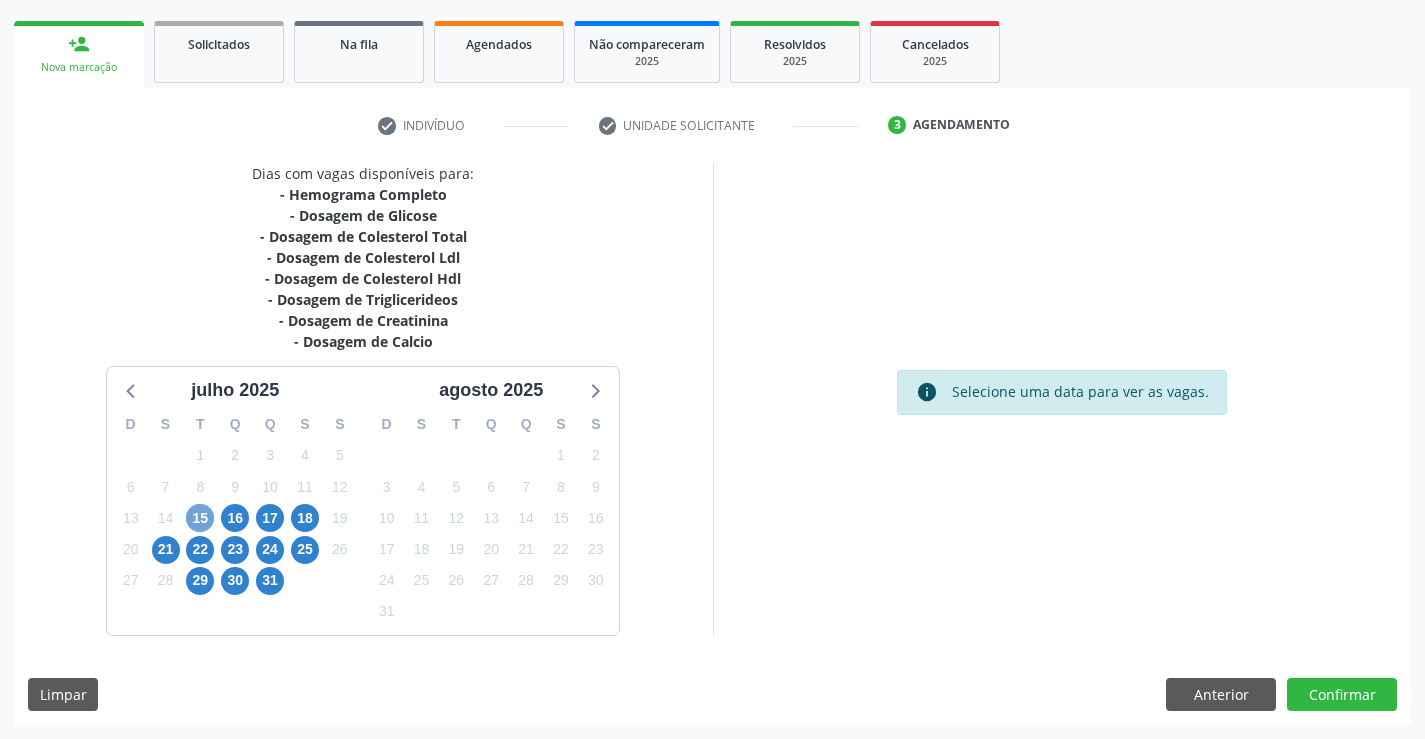 click on "15" at bounding box center [200, 518] 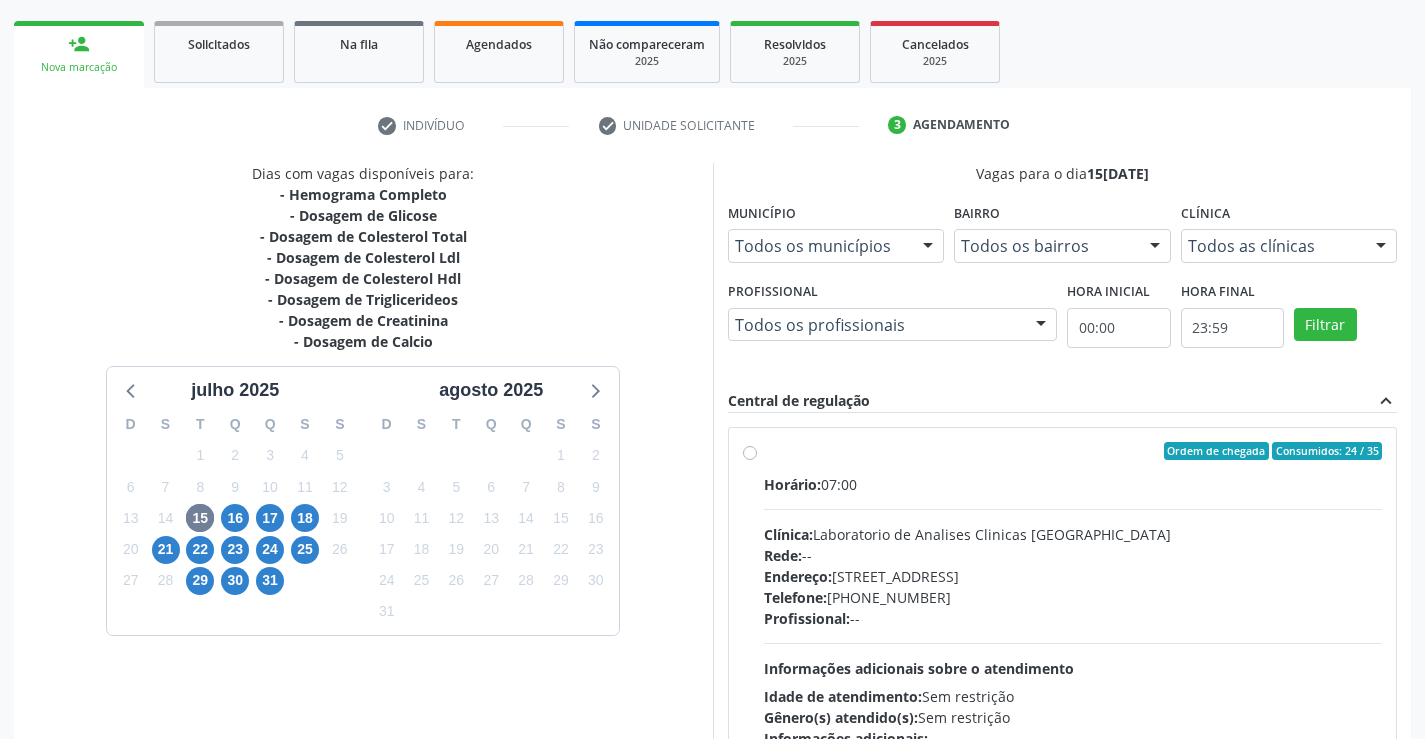 click on "Ordem de chegada
Consumidos: 24 / 35
Horário:   07:00
Clínica:  Laboratorio de Analises Clinicas Sao Francisco
Rede:
--
Endereço:   Terreo, nº 258, Centro, Campo Formoso - BA
Telefone:   (74) 36453588
Profissional:
--
Informações adicionais sobre o atendimento
Idade de atendimento:
Sem restrição
Gênero(s) atendido(s):
Sem restrição
Informações adicionais:
--" at bounding box center [1073, 595] 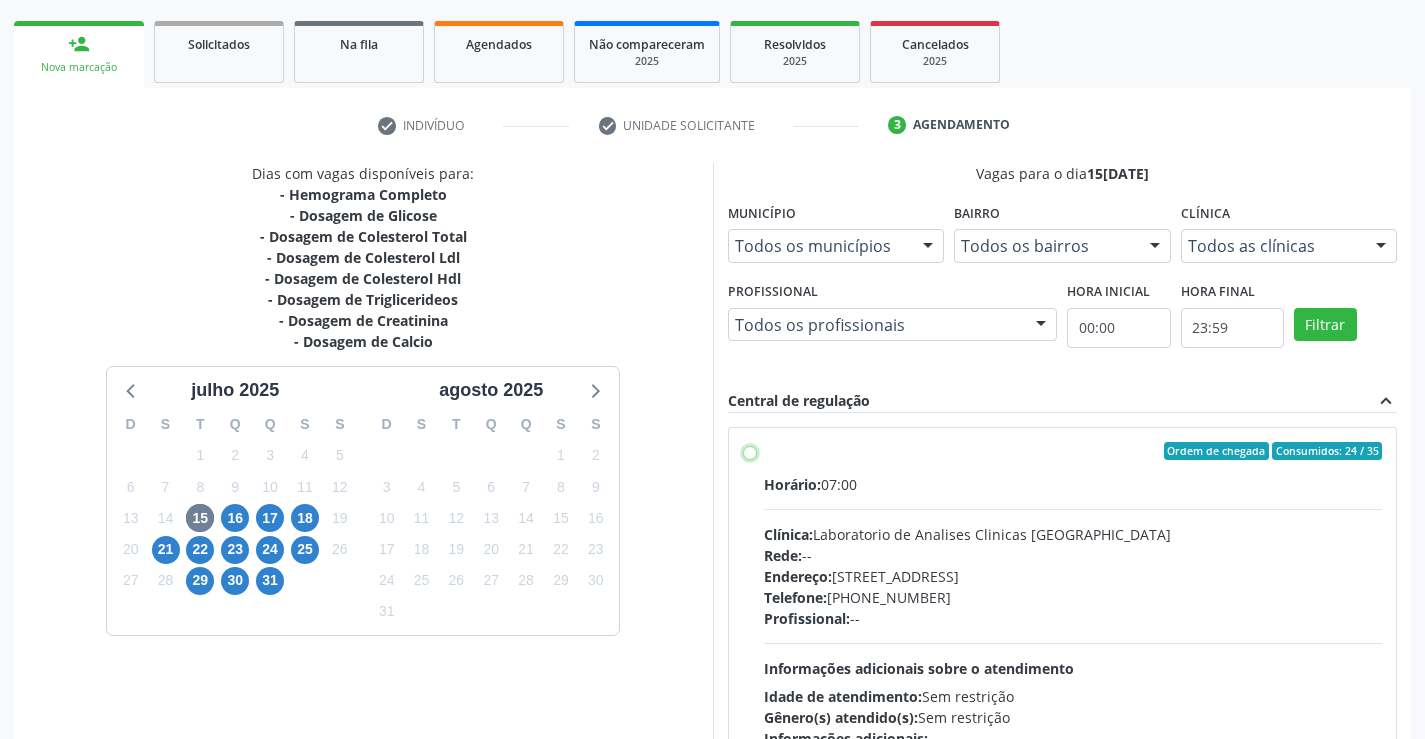 click on "Ordem de chegada
Consumidos: 24 / 35
Horário:   07:00
Clínica:  Laboratorio de Analises Clinicas Sao Francisco
Rede:
--
Endereço:   Terreo, nº 258, Centro, Campo Formoso - BA
Telefone:   (74) 36453588
Profissional:
--
Informações adicionais sobre o atendimento
Idade de atendimento:
Sem restrição
Gênero(s) atendido(s):
Sem restrição
Informações adicionais:
--" at bounding box center (750, 451) 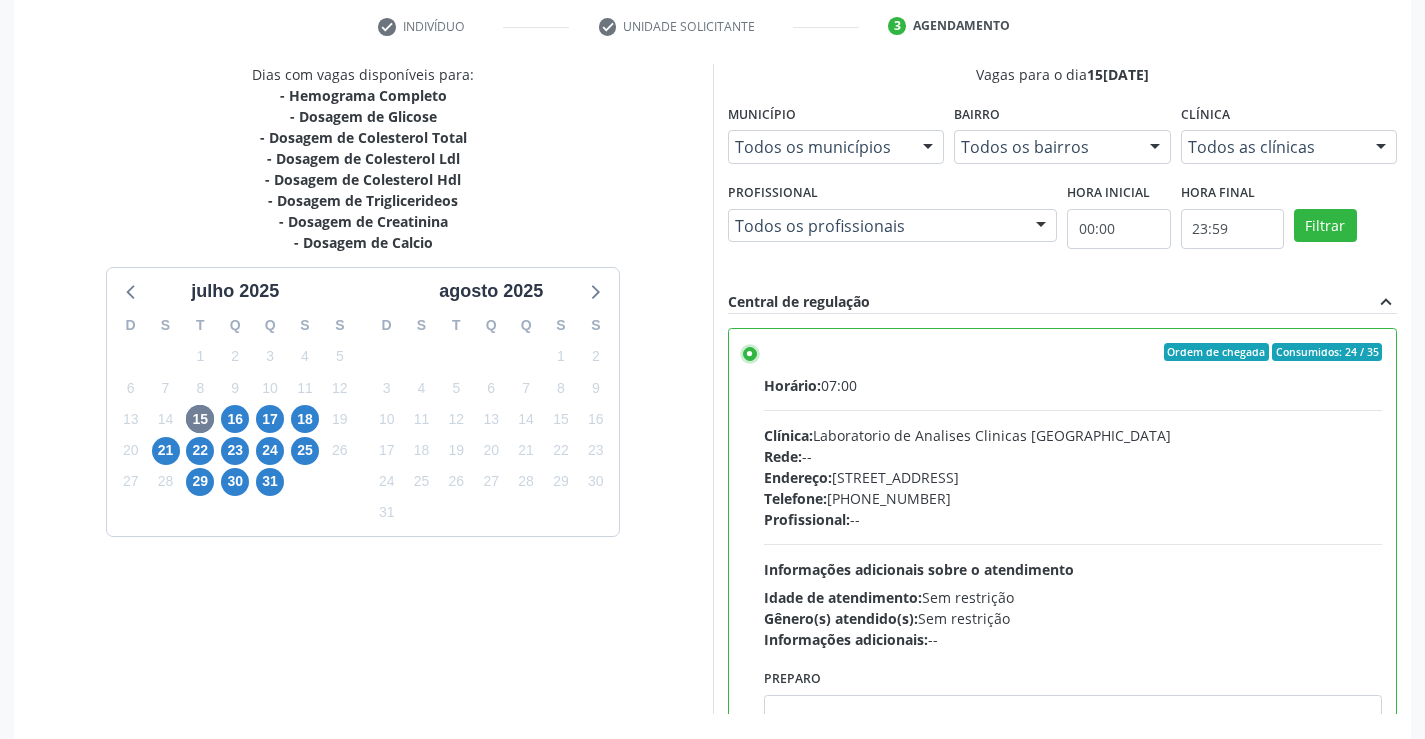 scroll, scrollTop: 456, scrollLeft: 0, axis: vertical 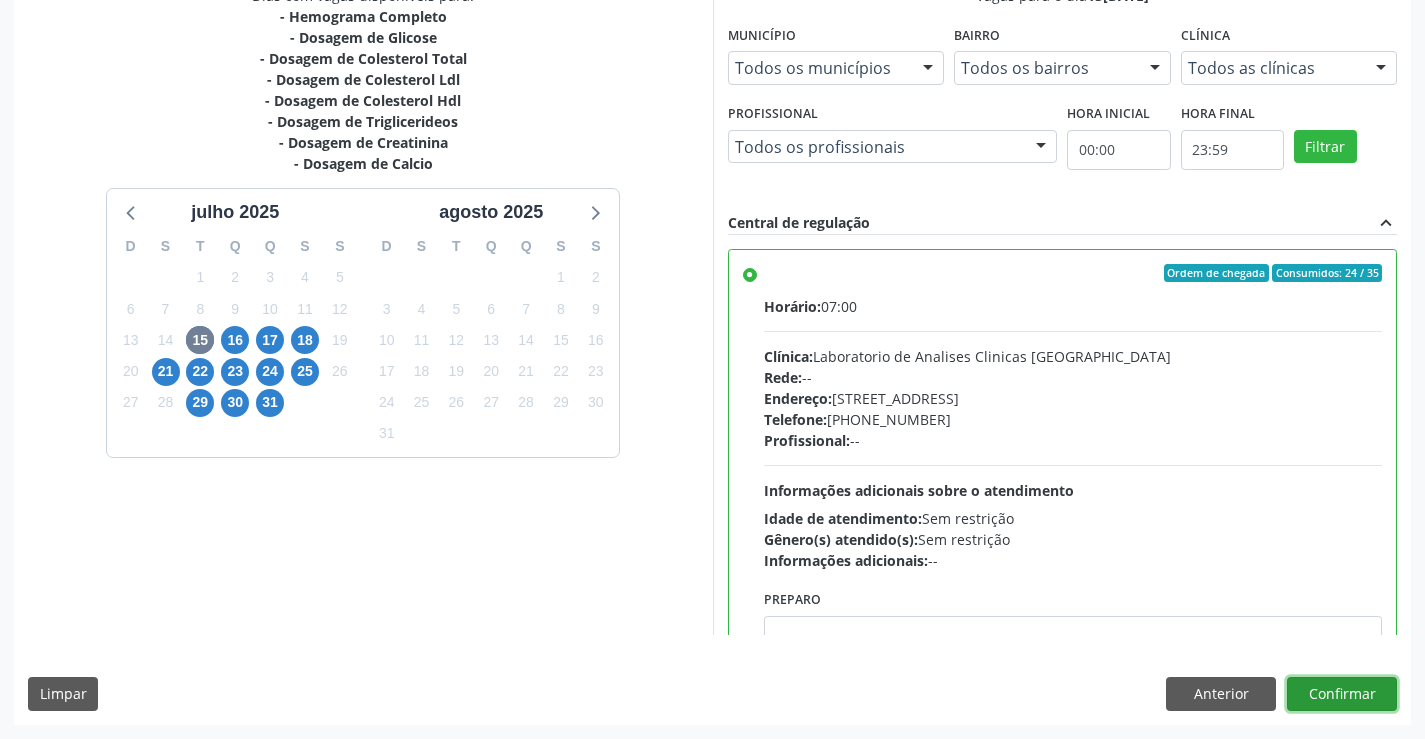 click on "Confirmar" at bounding box center (1342, 694) 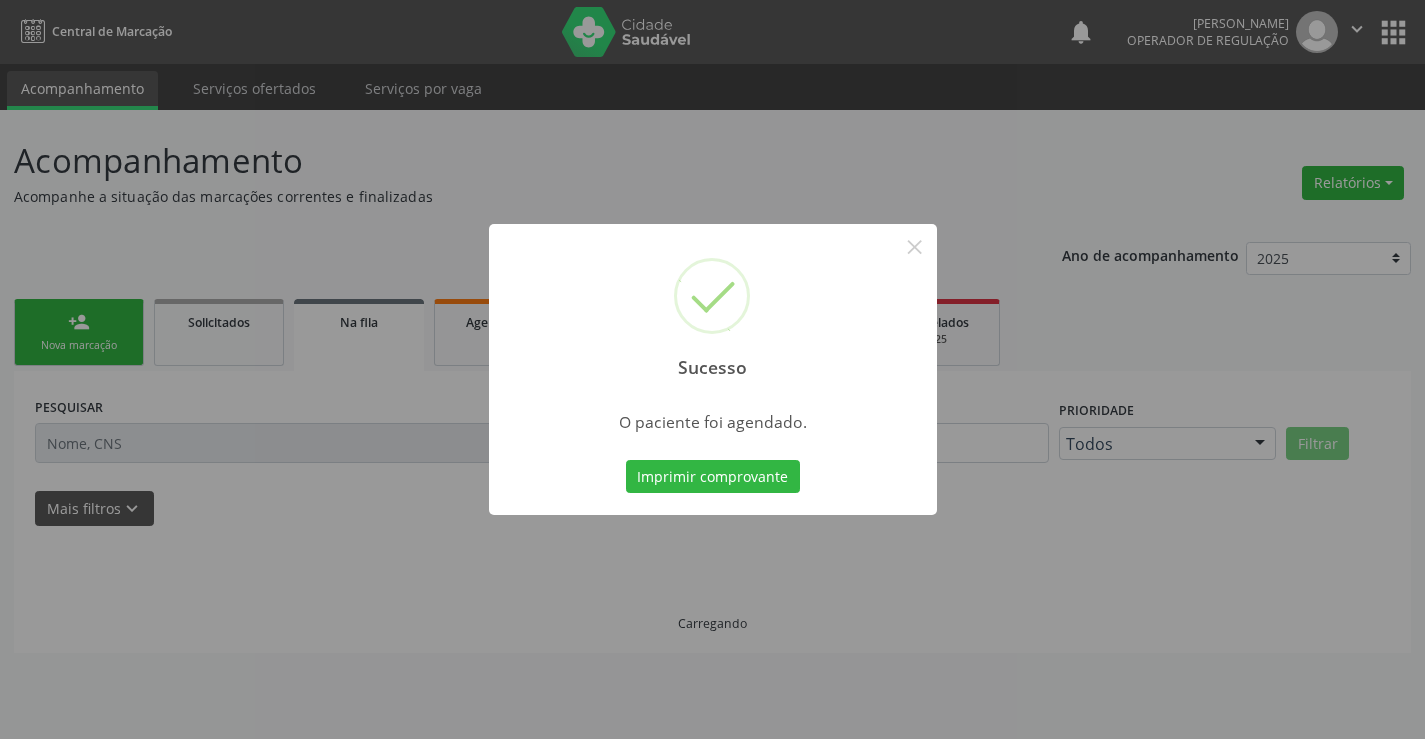 scroll, scrollTop: 0, scrollLeft: 0, axis: both 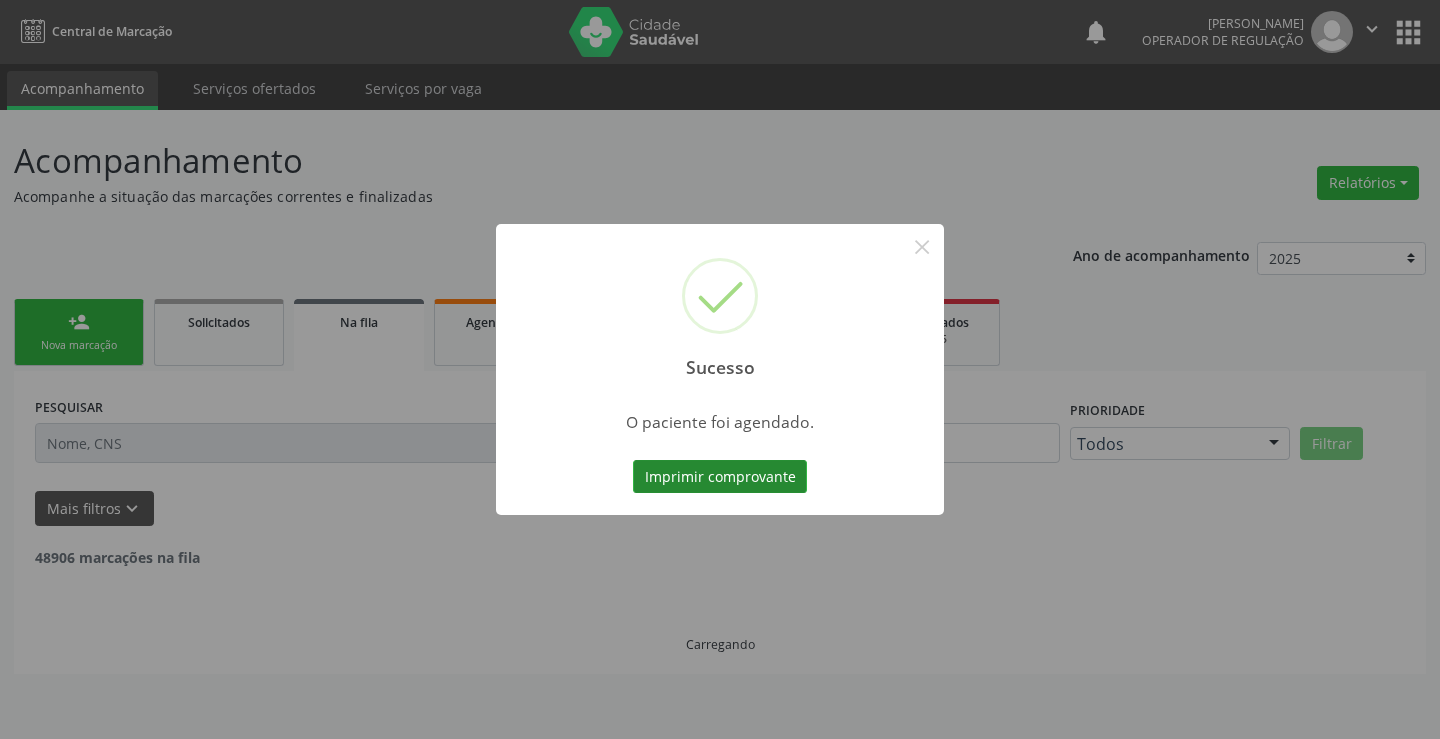 click on "Imprimir comprovante" at bounding box center [720, 477] 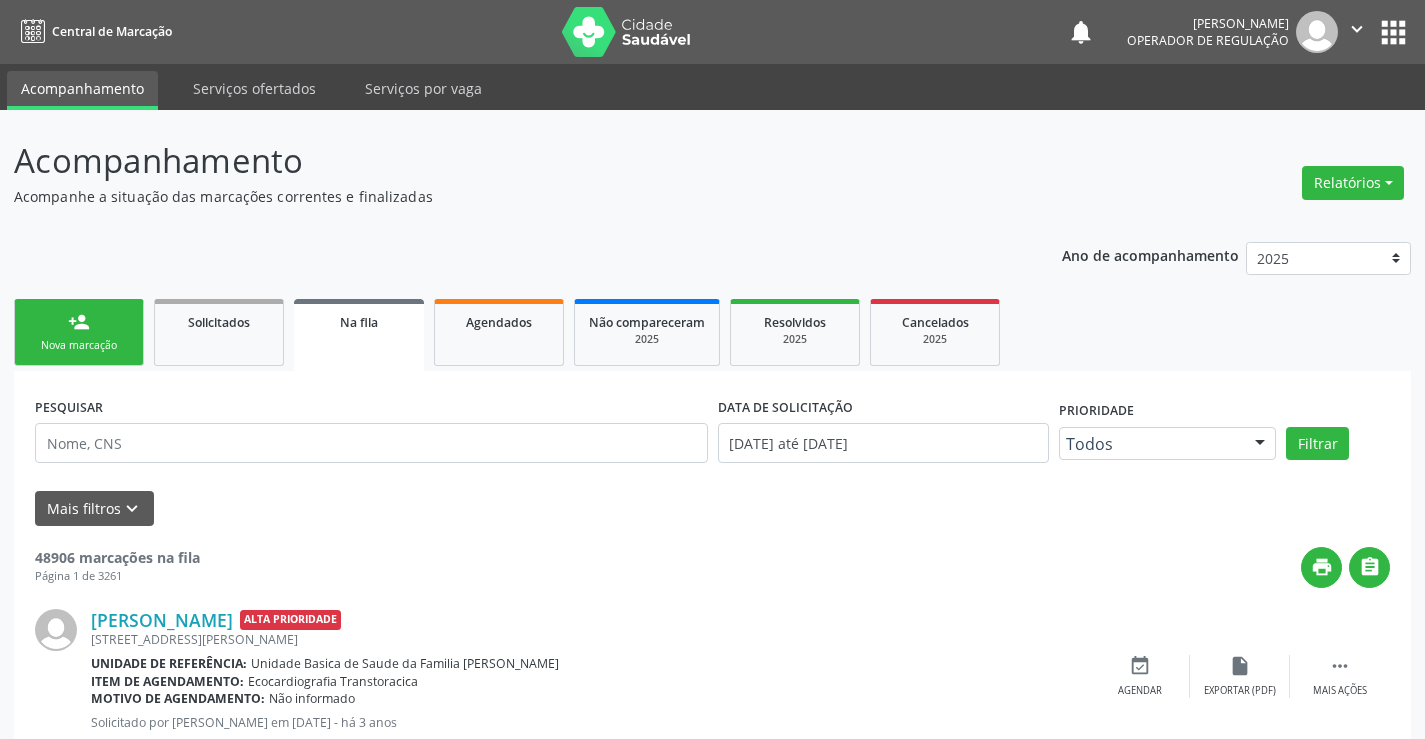 click on "person_add" at bounding box center (79, 322) 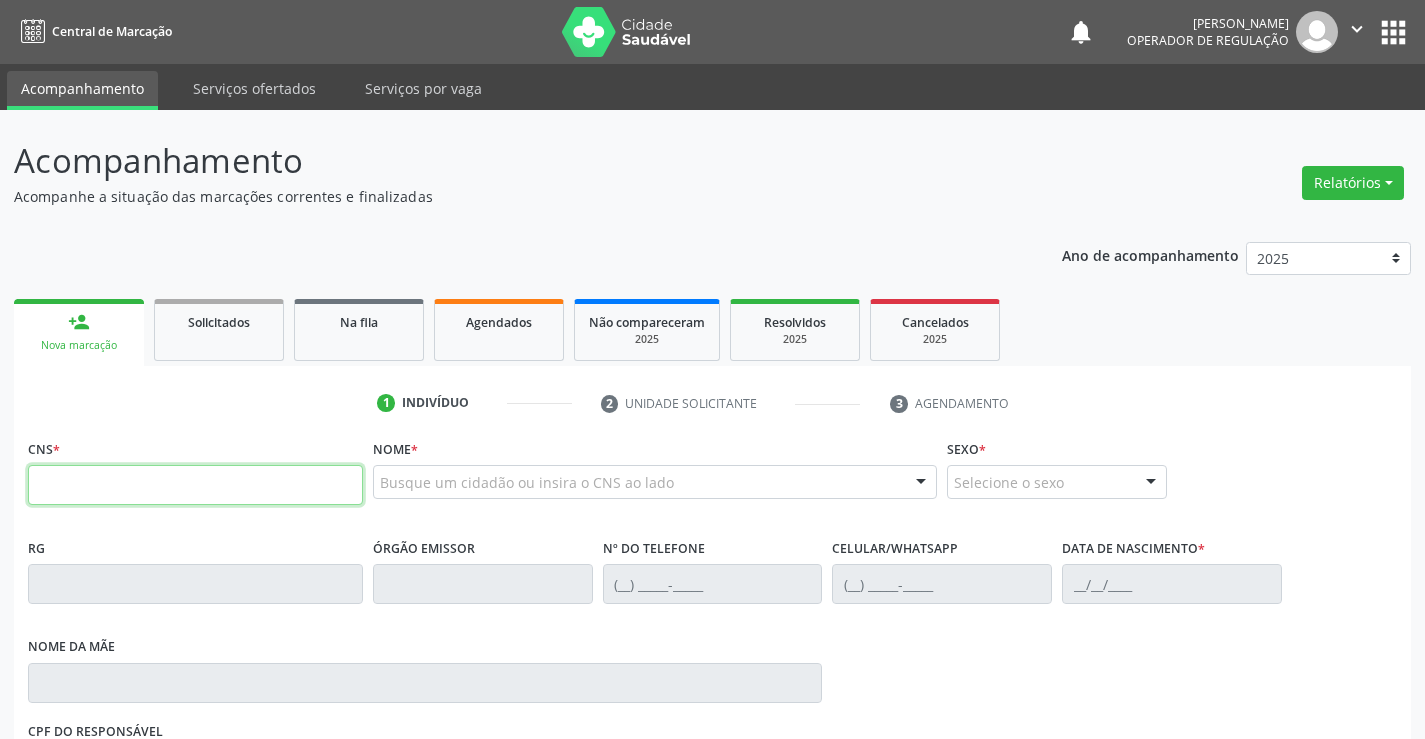 click at bounding box center (195, 485) 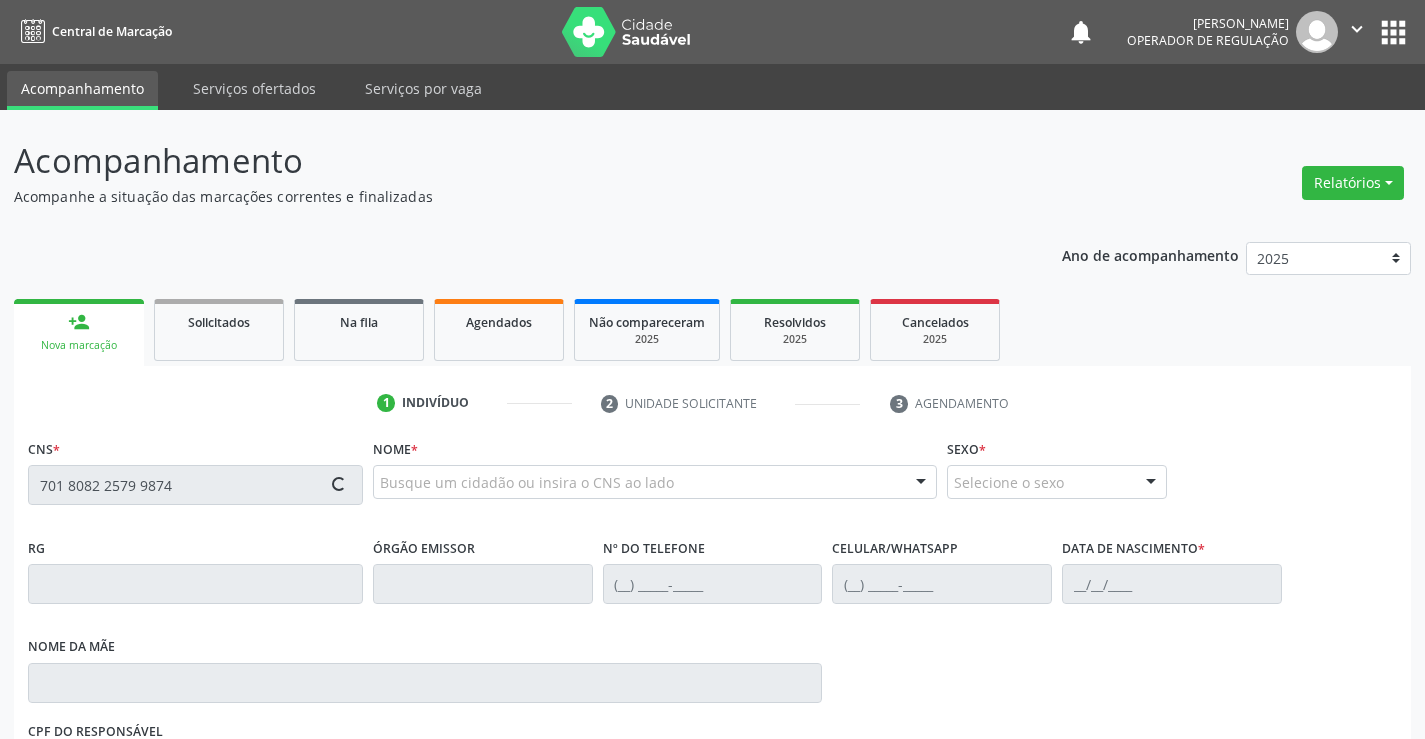 type on "701 8082 2579 9874" 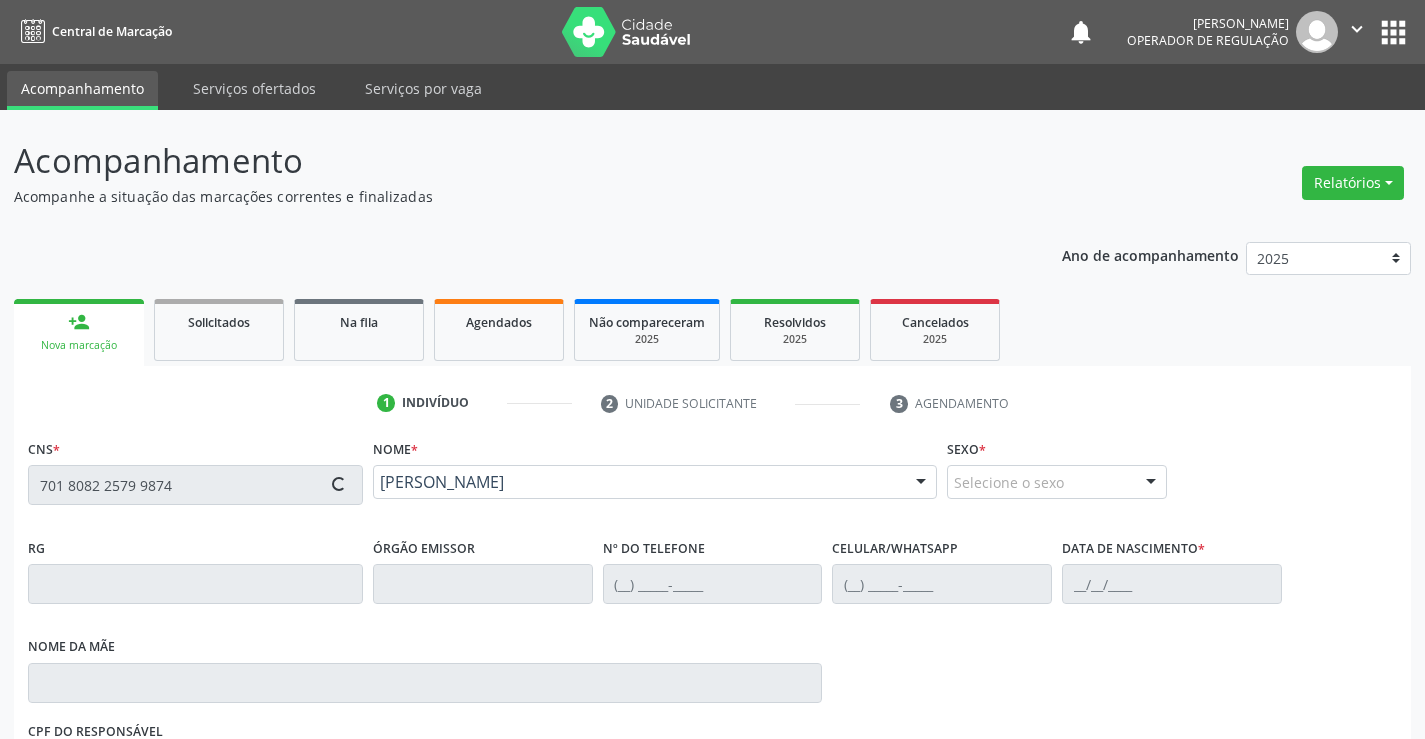 type on "57307784" 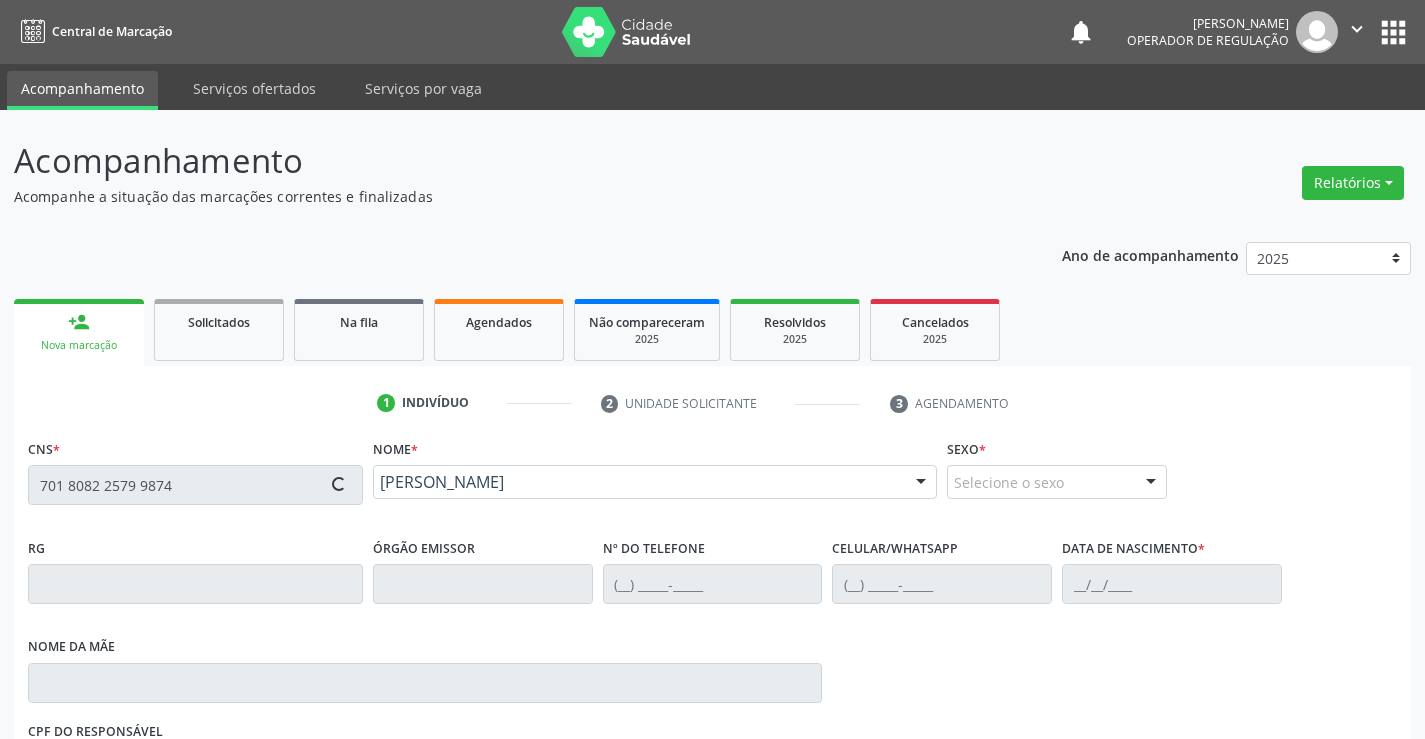 type on "(74) 9141-5995" 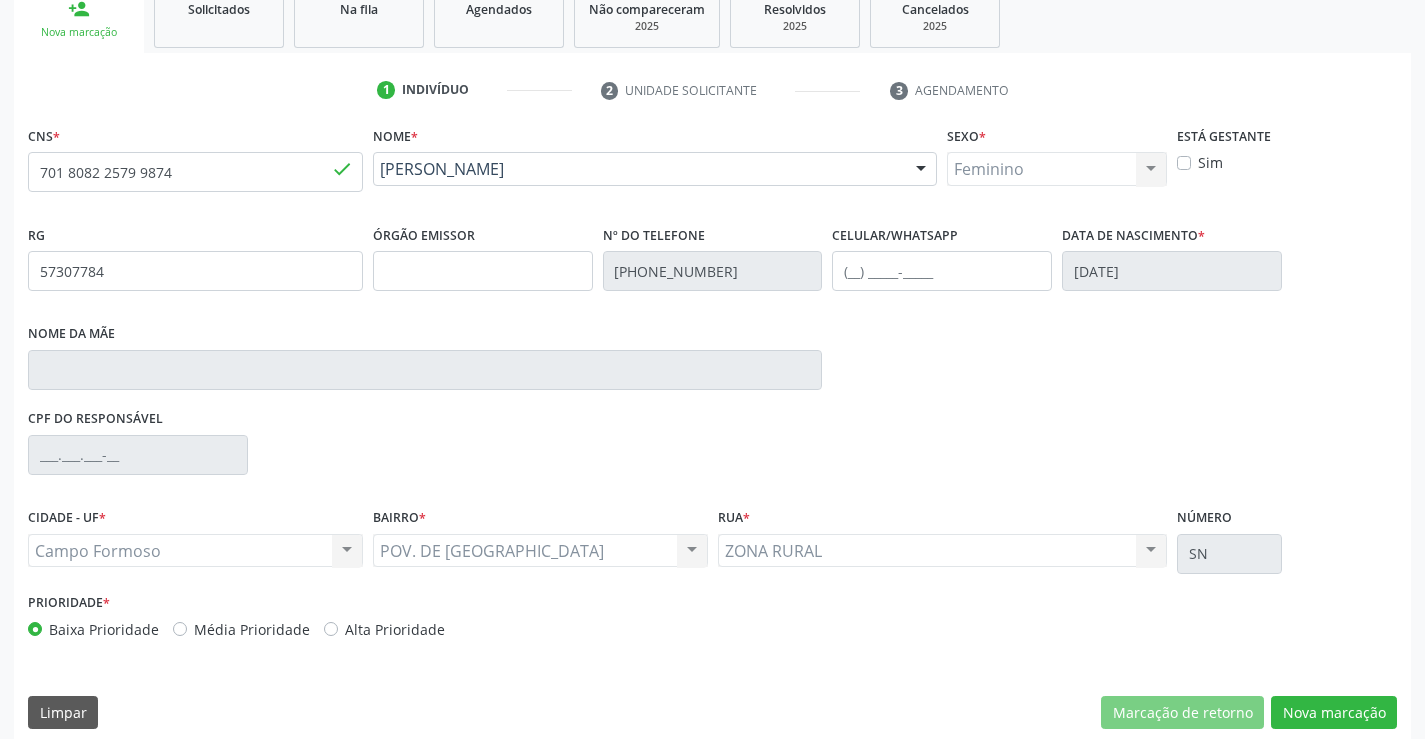 scroll, scrollTop: 331, scrollLeft: 0, axis: vertical 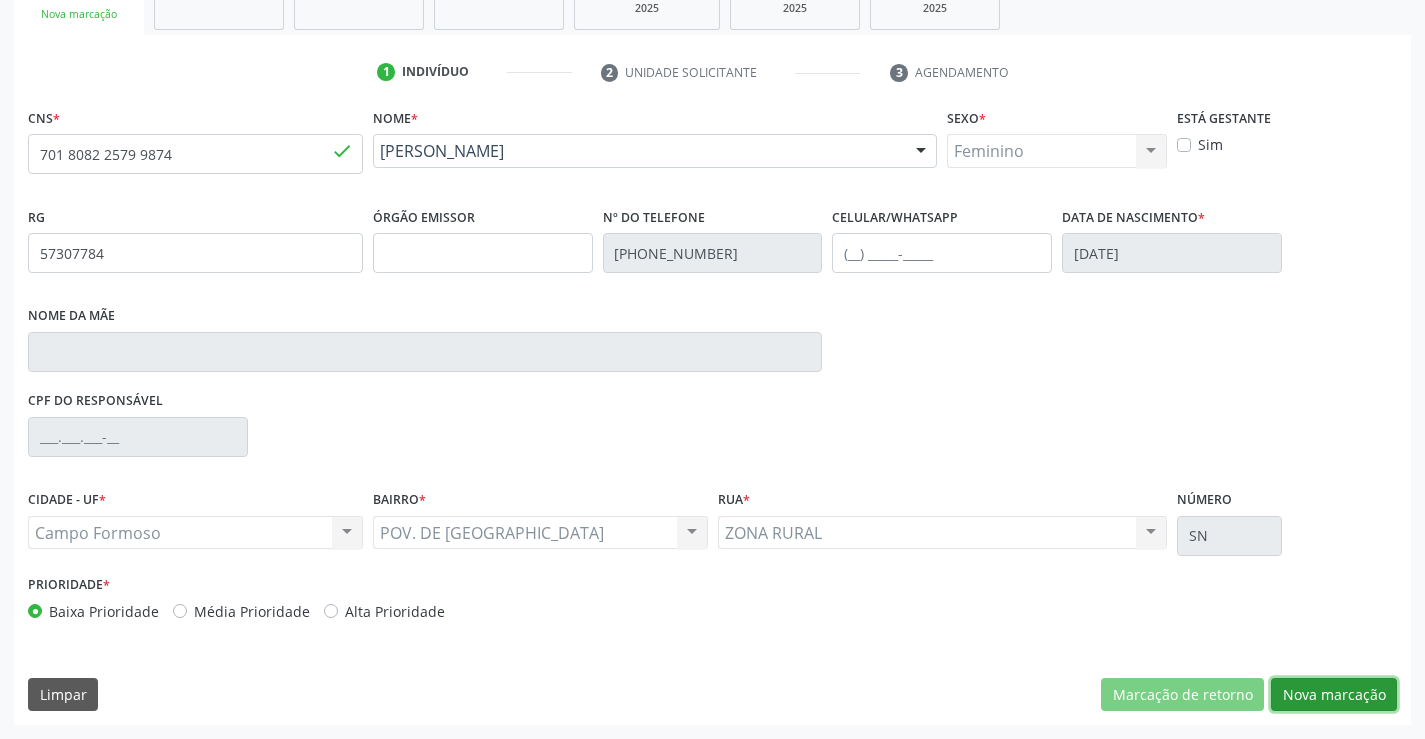 click on "Nova marcação" at bounding box center (1334, 695) 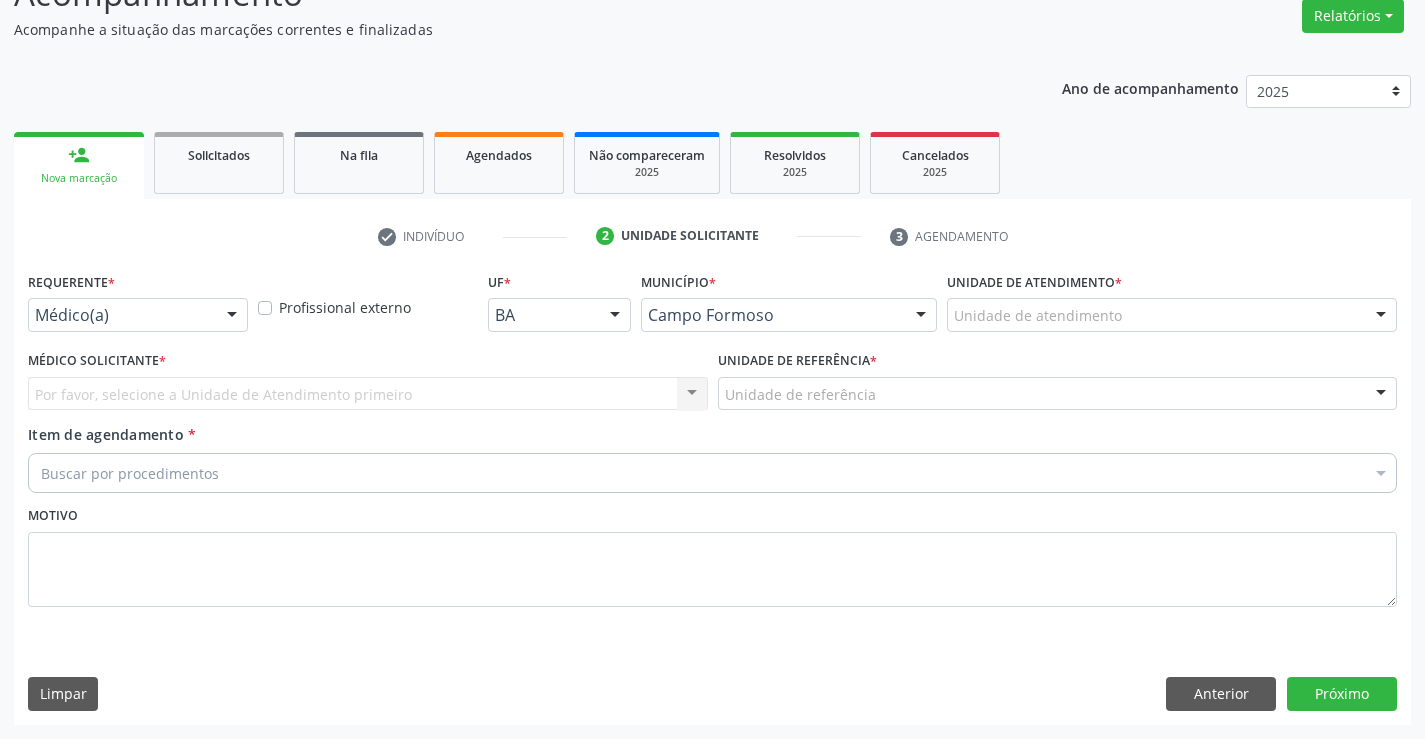 scroll, scrollTop: 167, scrollLeft: 0, axis: vertical 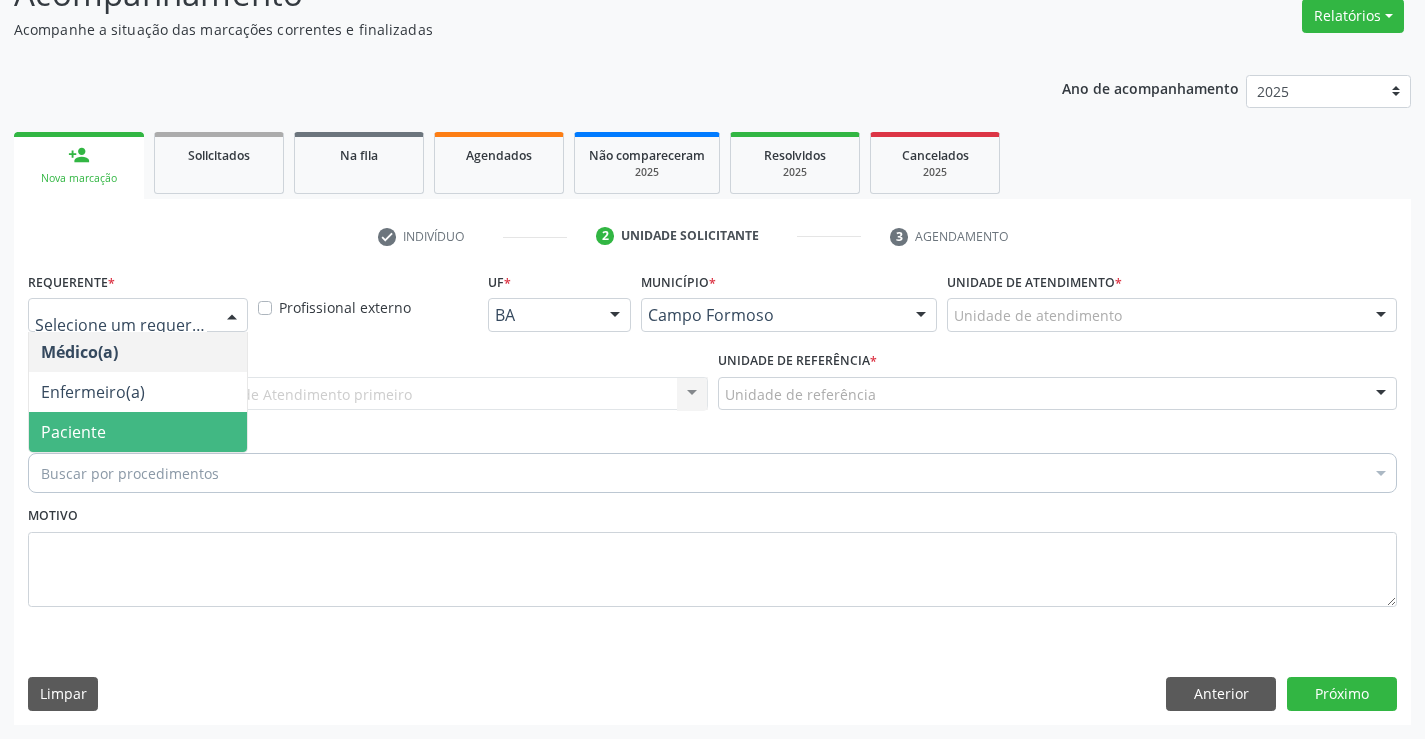 click on "Paciente" at bounding box center [138, 432] 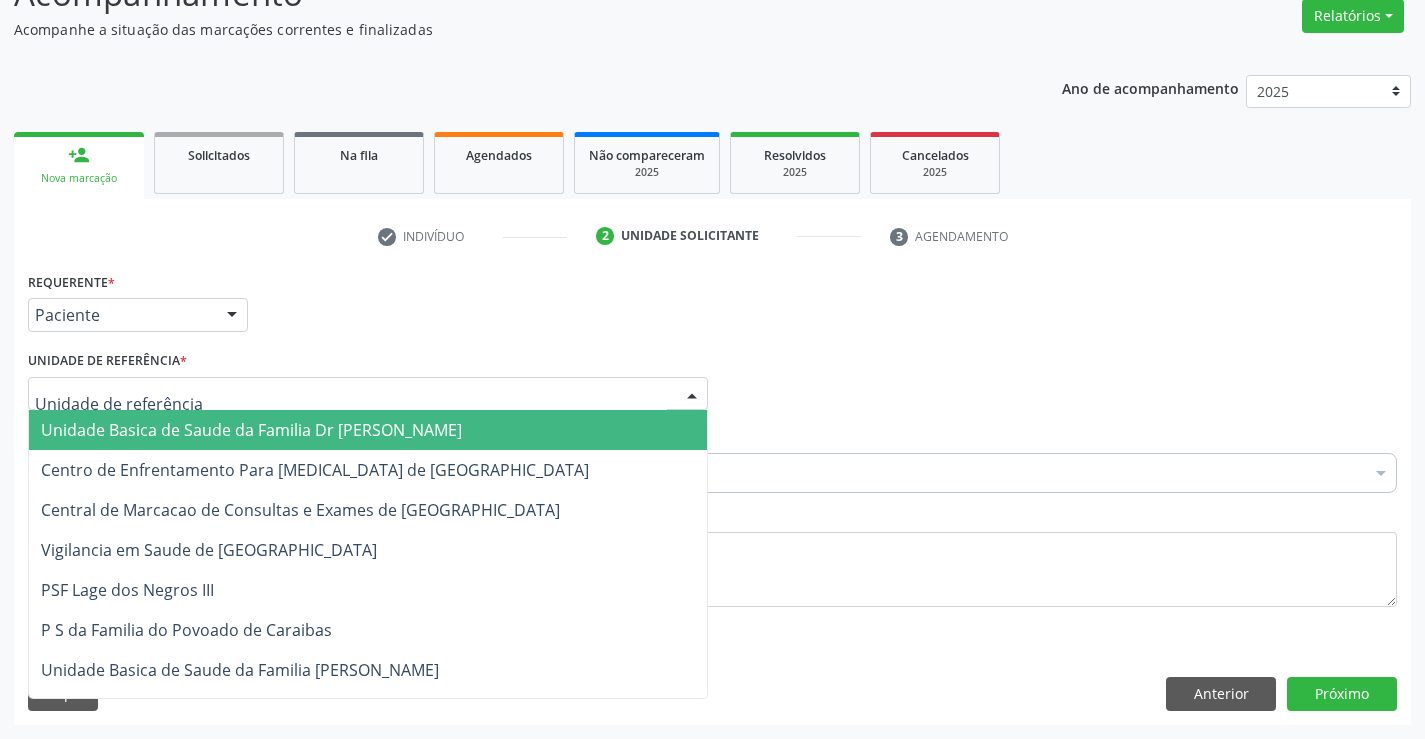 click on "Unidade Basica de Saude da Familia [PERSON_NAME]" at bounding box center (251, 430) 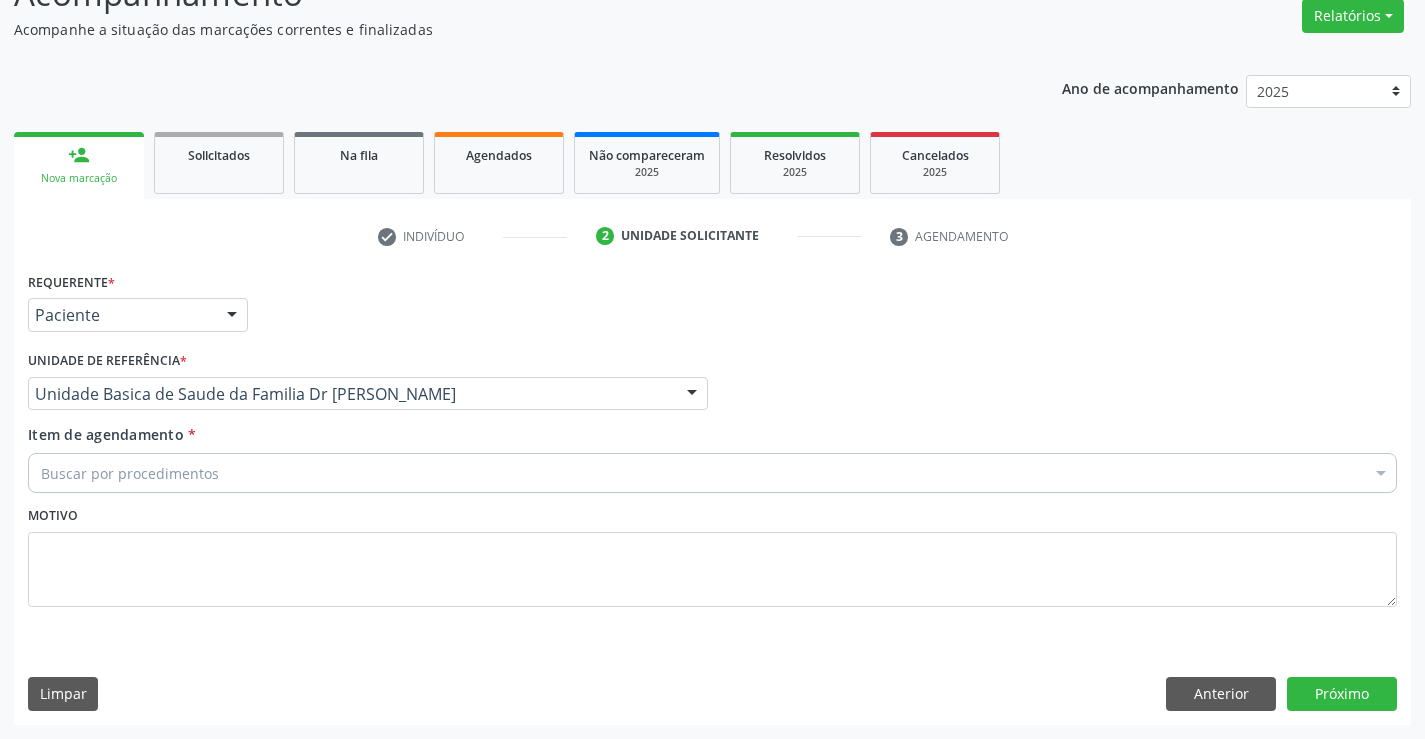 click on "Buscar por procedimentos" at bounding box center [712, 473] 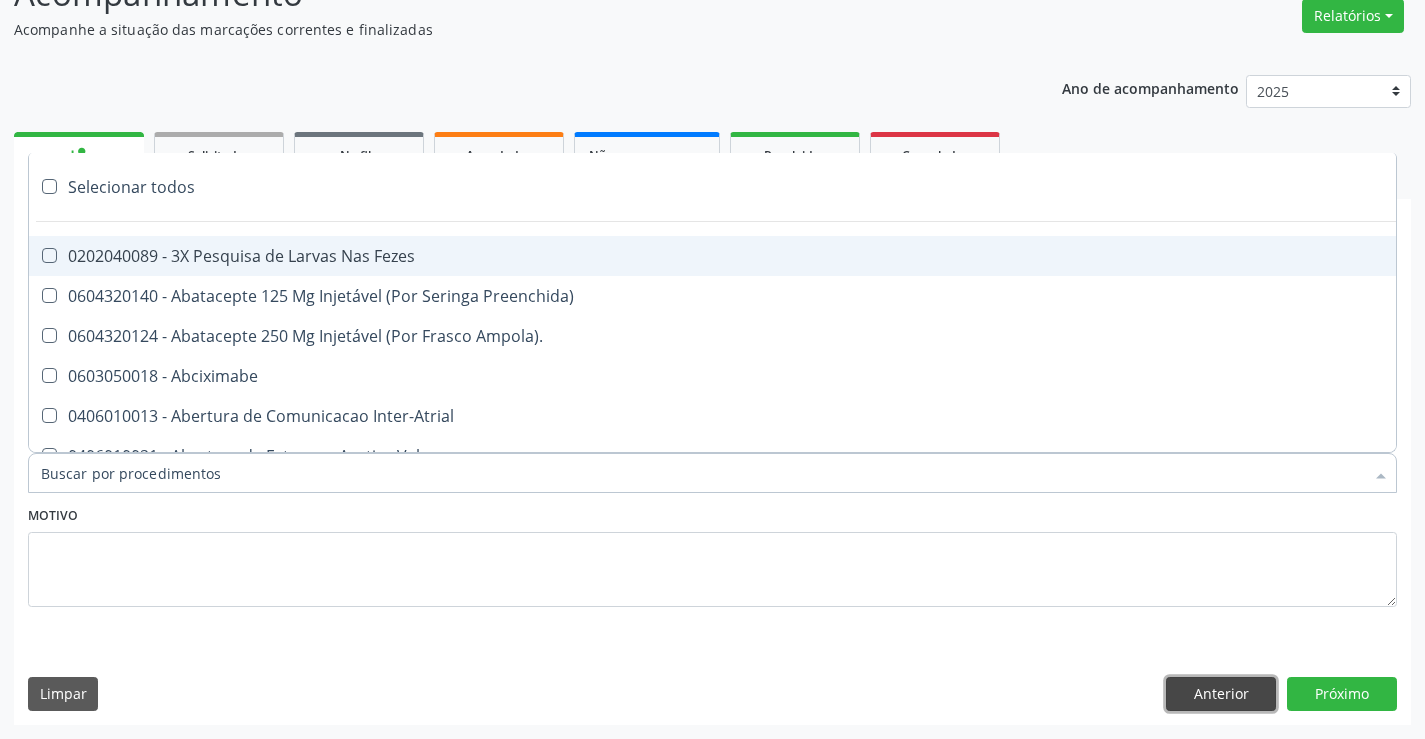 click on "Anterior" at bounding box center (1221, 694) 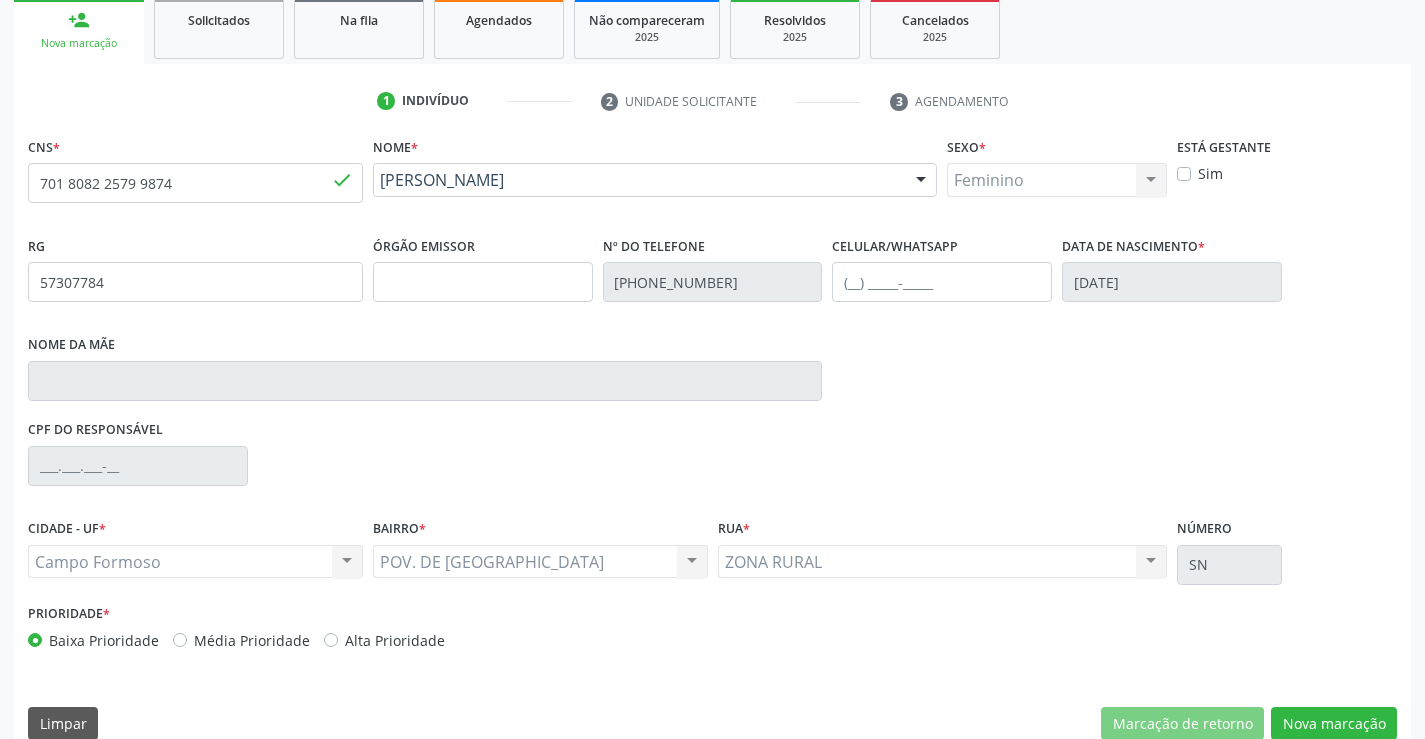 scroll, scrollTop: 331, scrollLeft: 0, axis: vertical 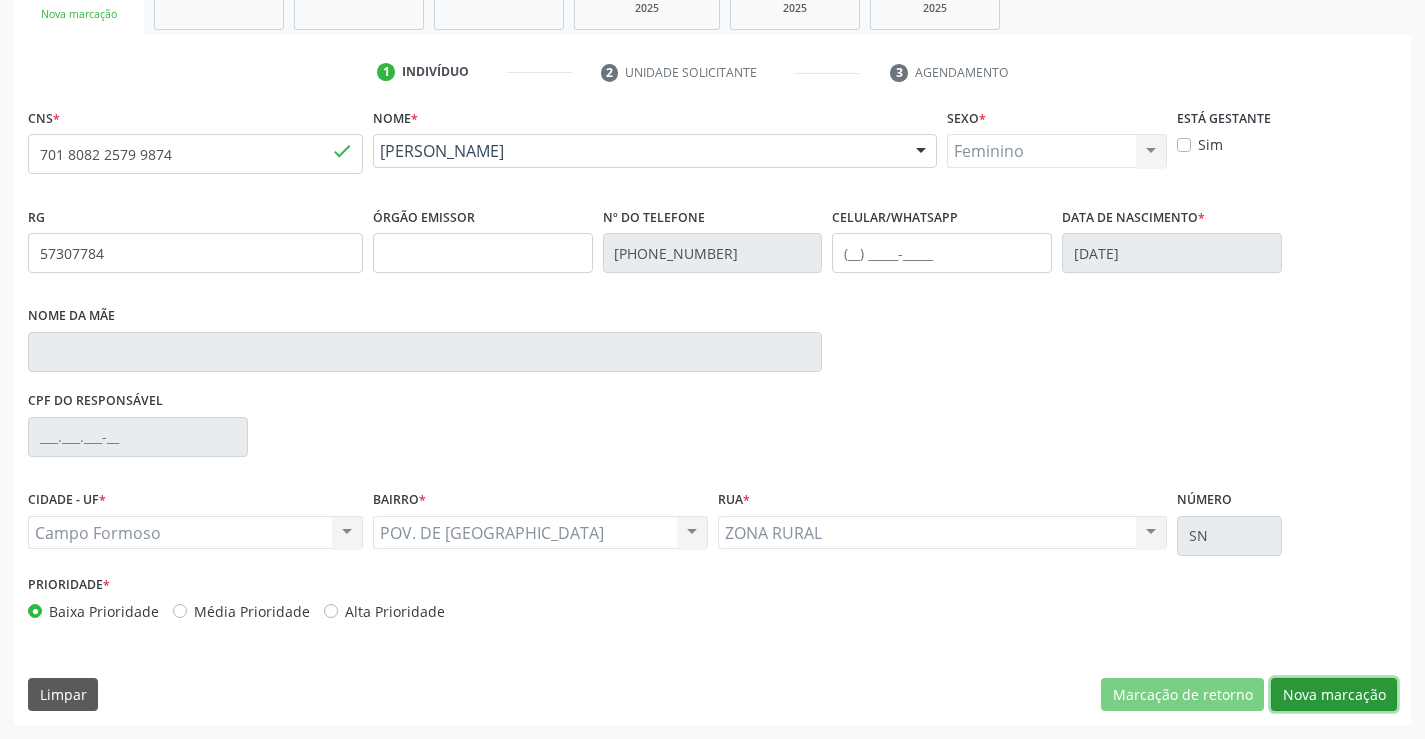 click on "Nova marcação" at bounding box center [1334, 695] 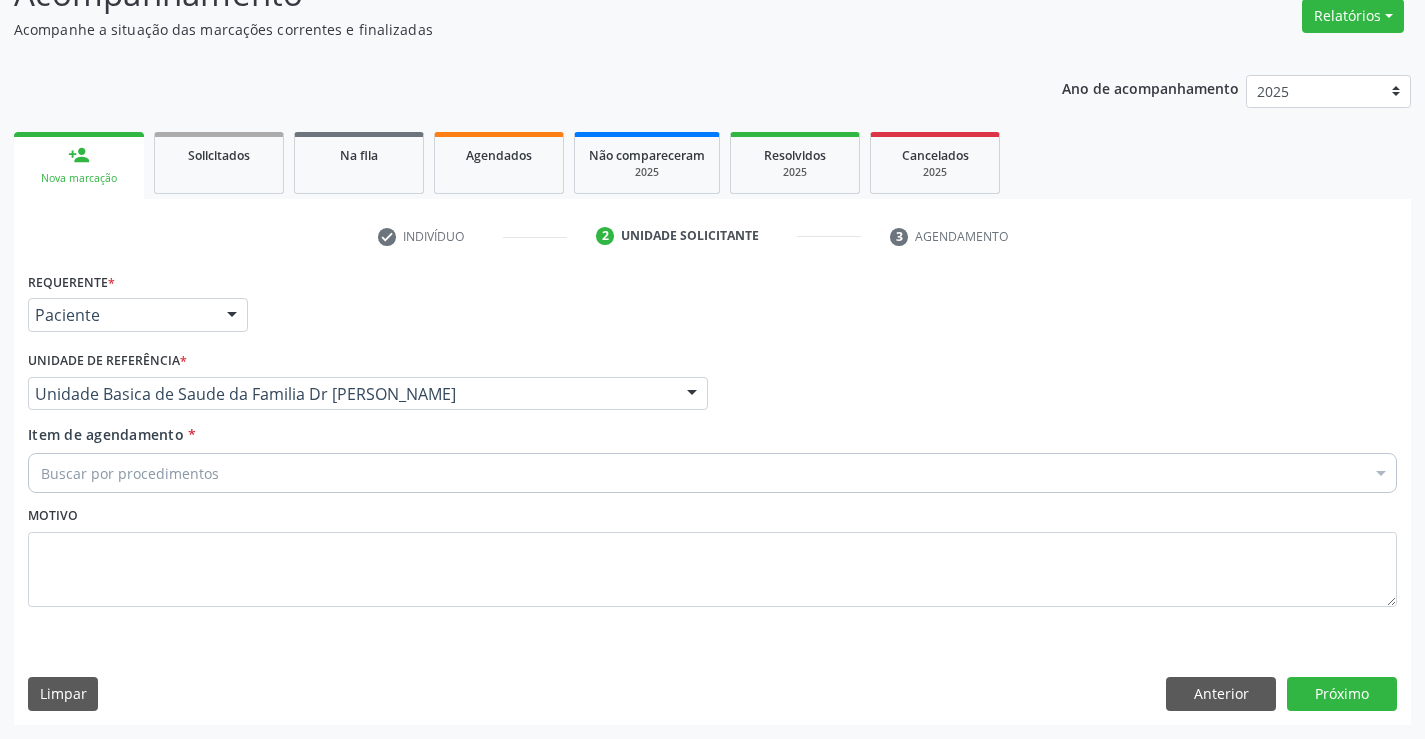 scroll, scrollTop: 167, scrollLeft: 0, axis: vertical 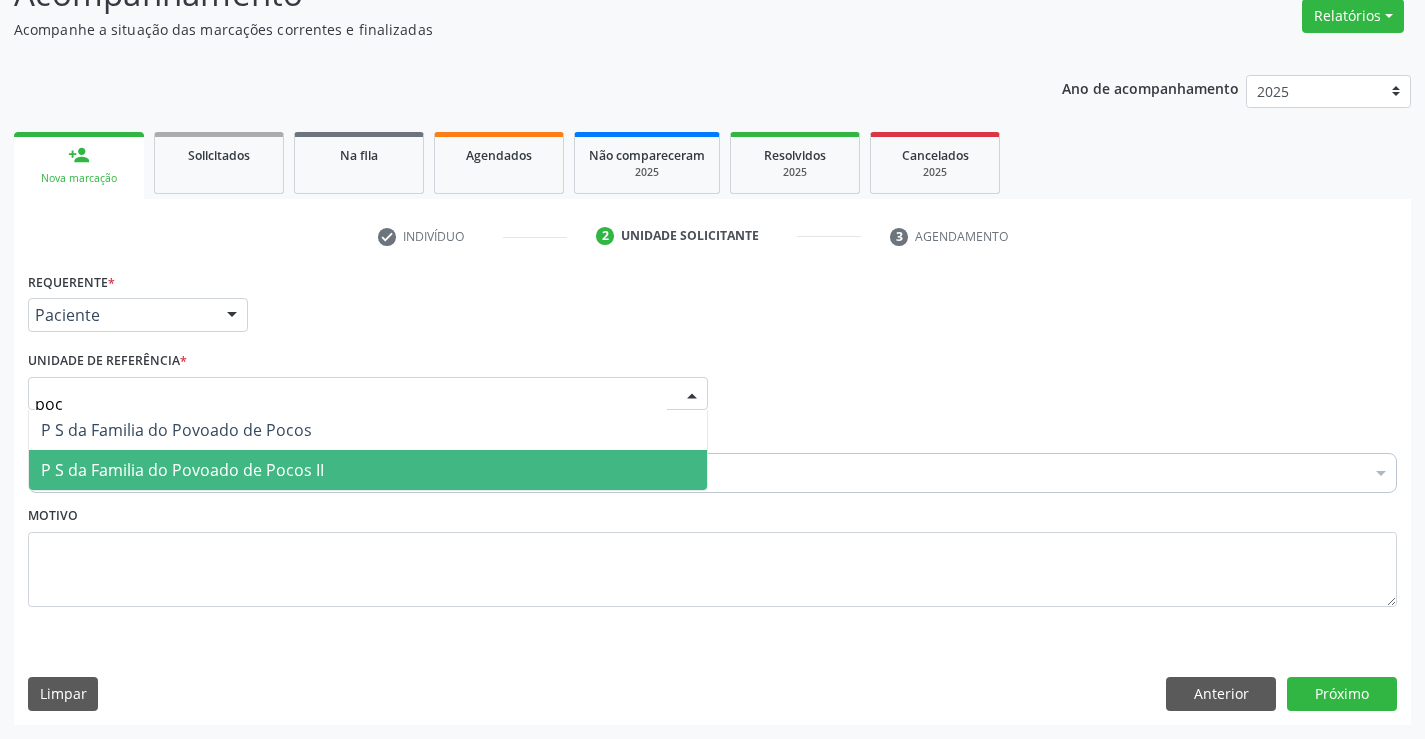 type on "poco" 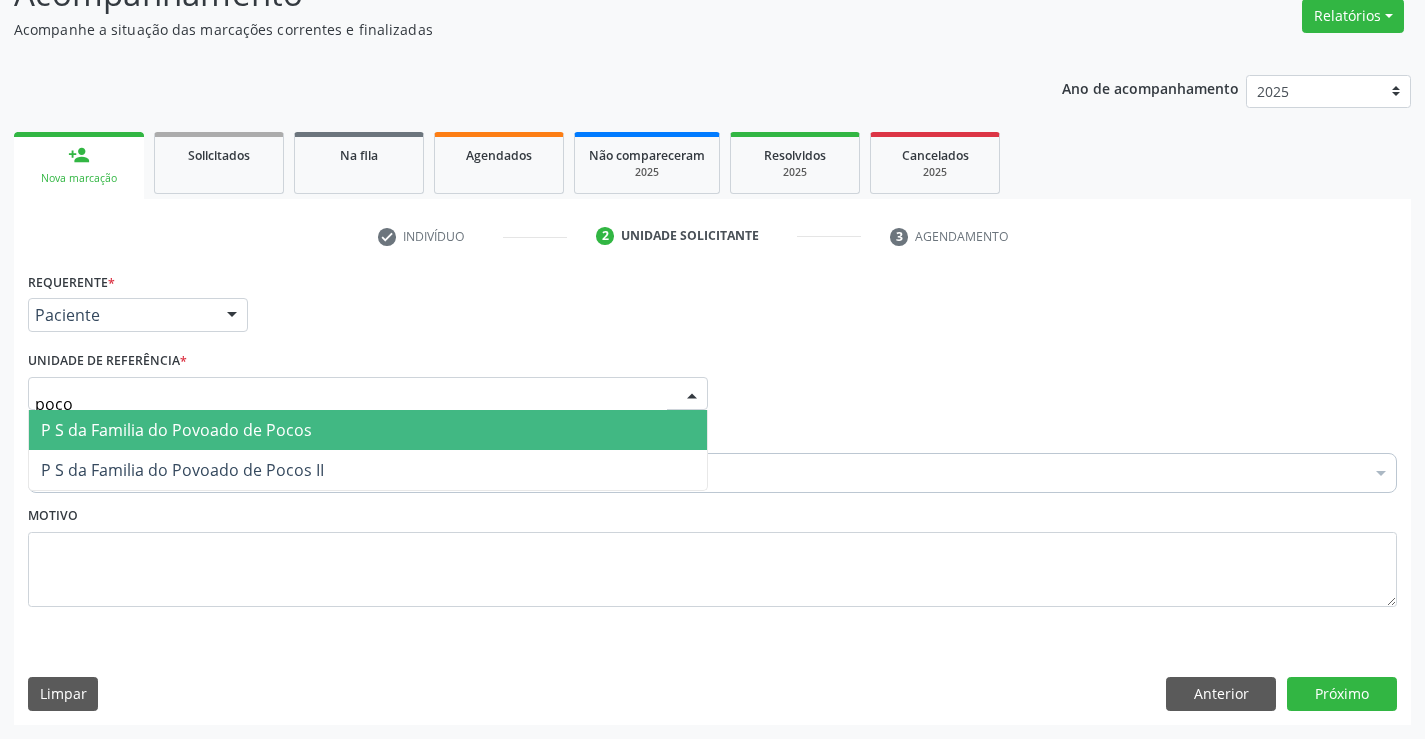 click on "P S da Familia do Povoado de Pocos" at bounding box center (176, 430) 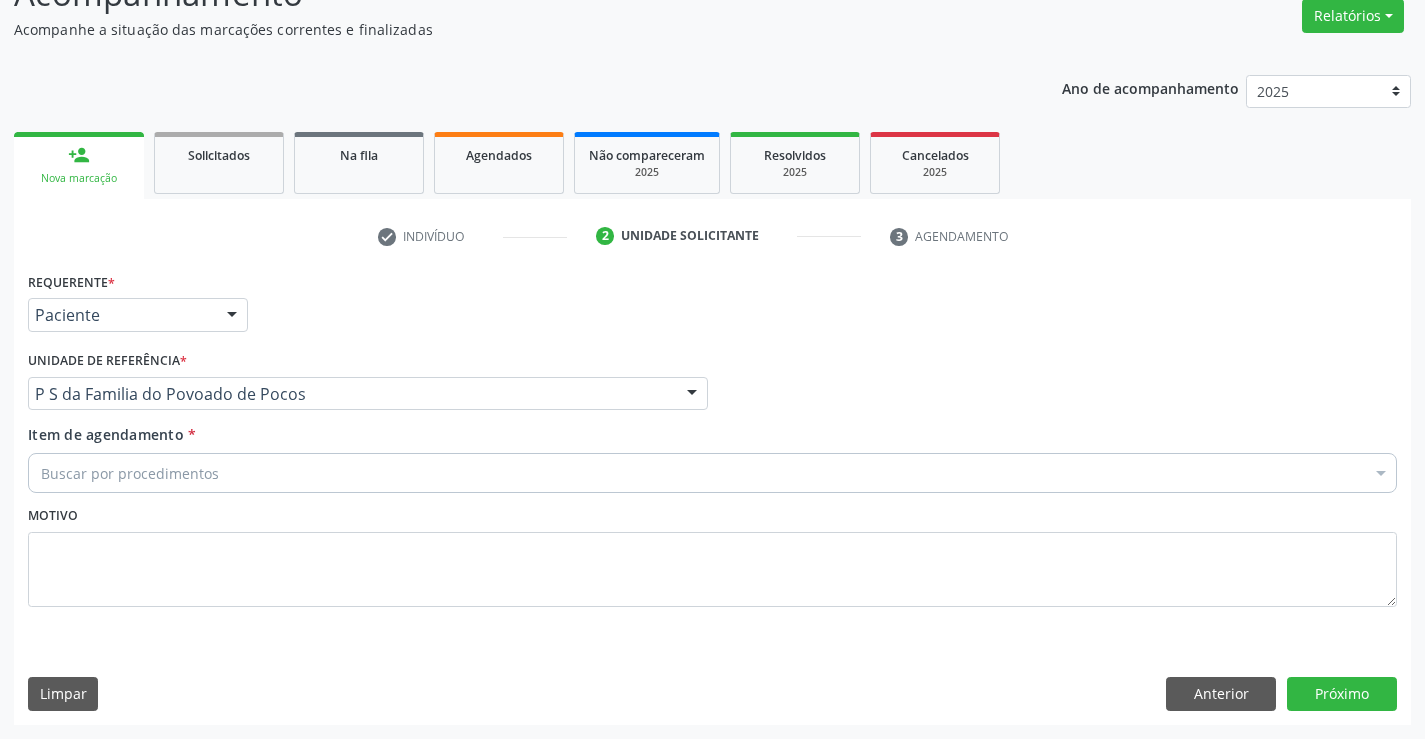 click on "Buscar por procedimentos" at bounding box center [712, 473] 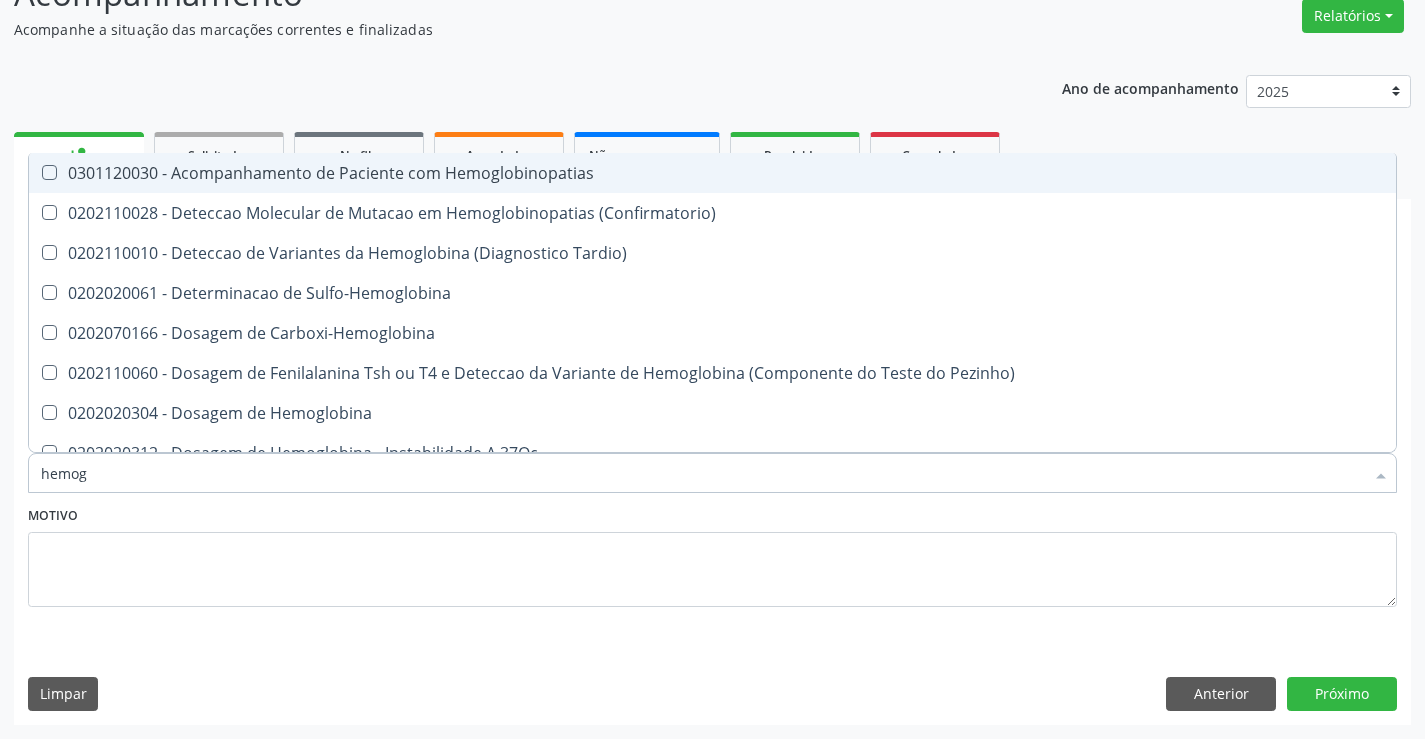 type on "hemogr" 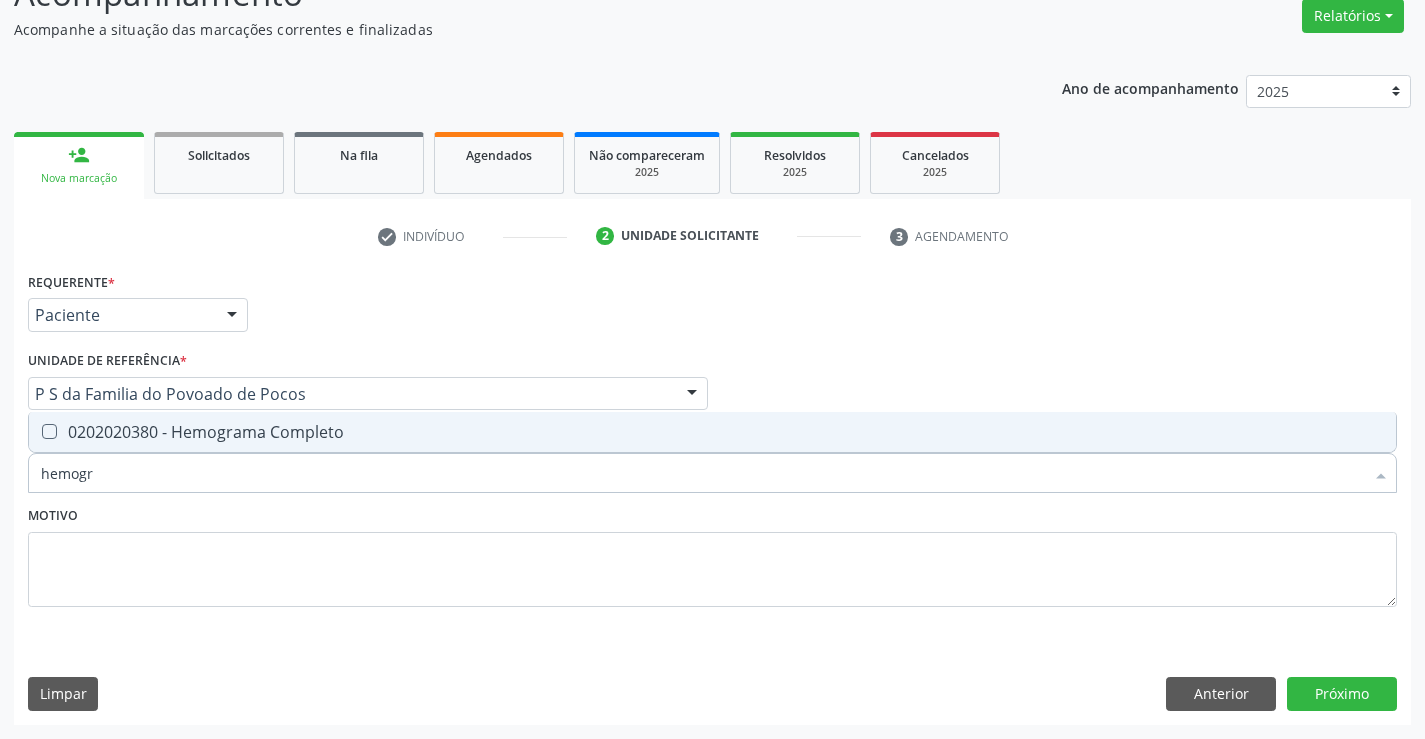 click on "0202020380 - Hemograma Completo" at bounding box center (712, 432) 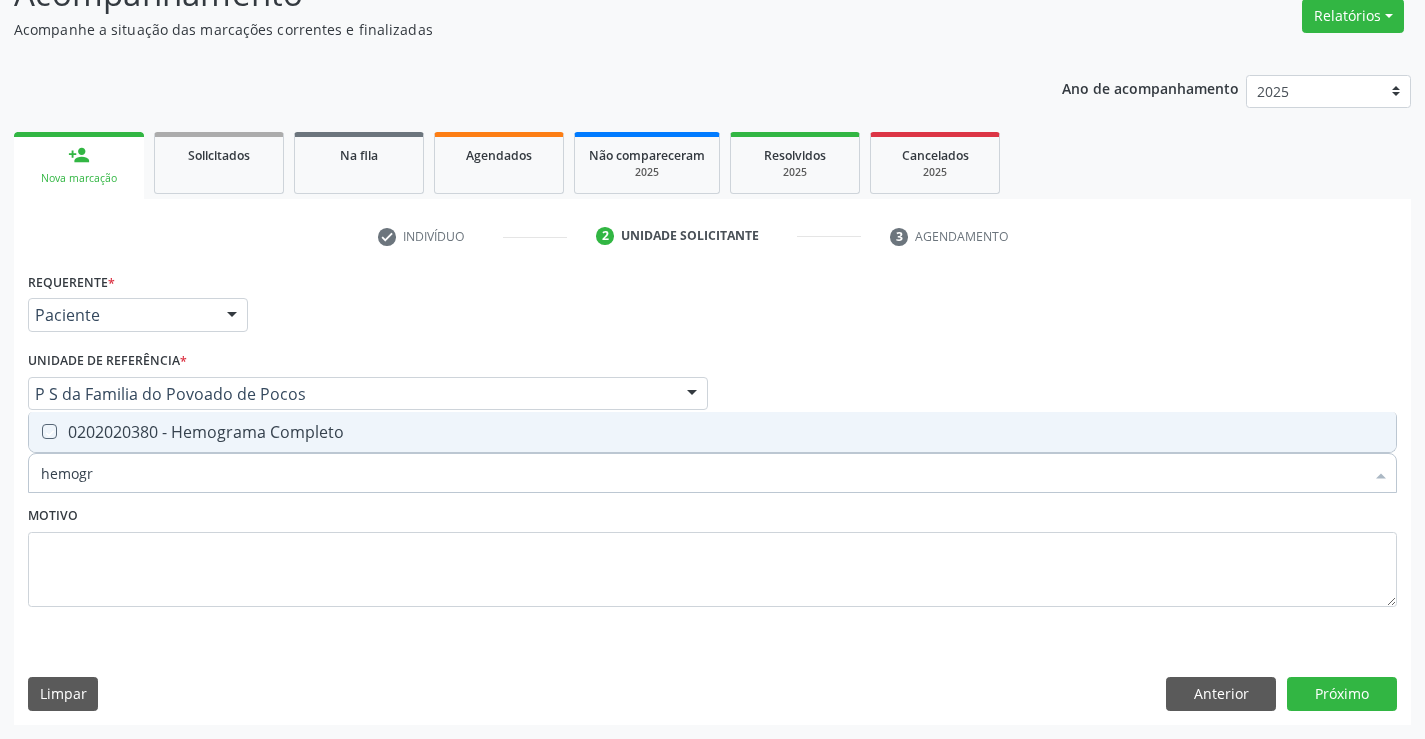 checkbox on "true" 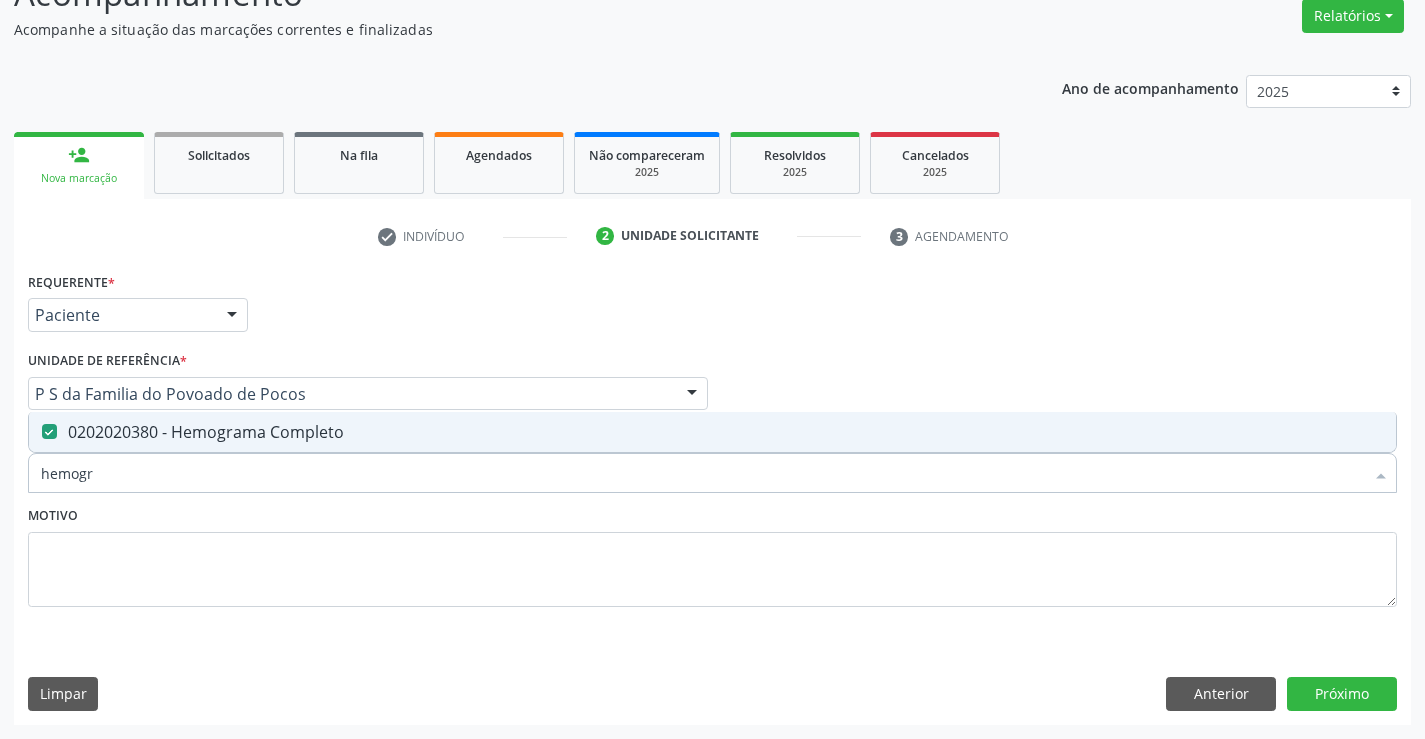 type on "hemogr" 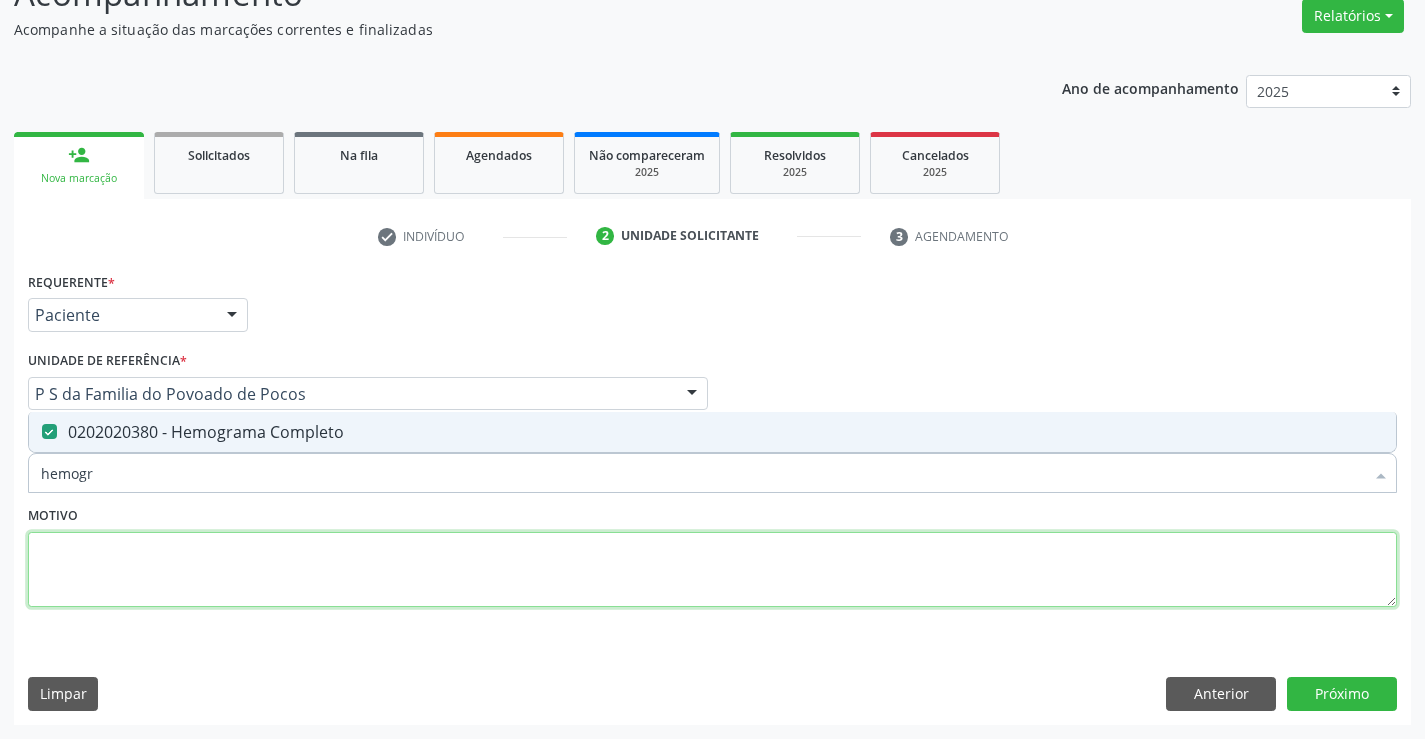click at bounding box center (712, 570) 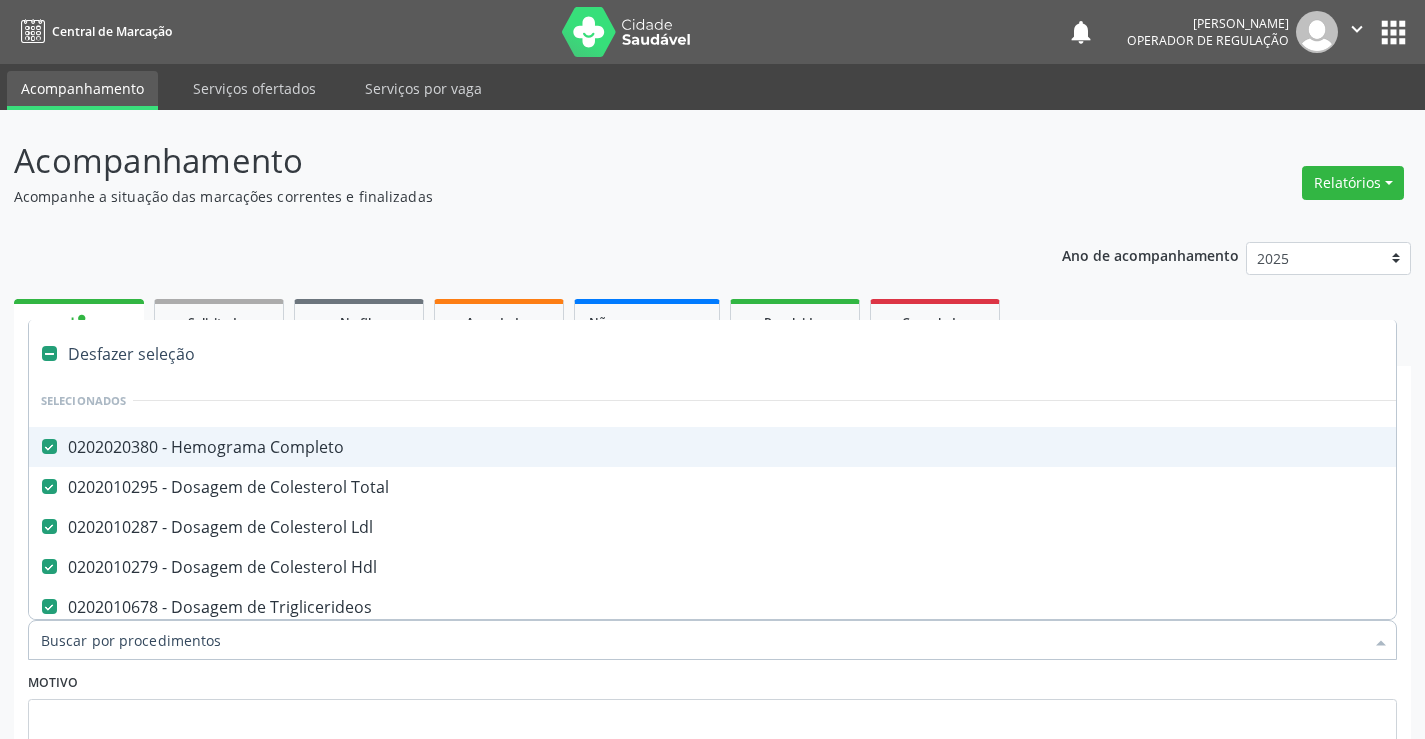 scroll, scrollTop: 167, scrollLeft: 0, axis: vertical 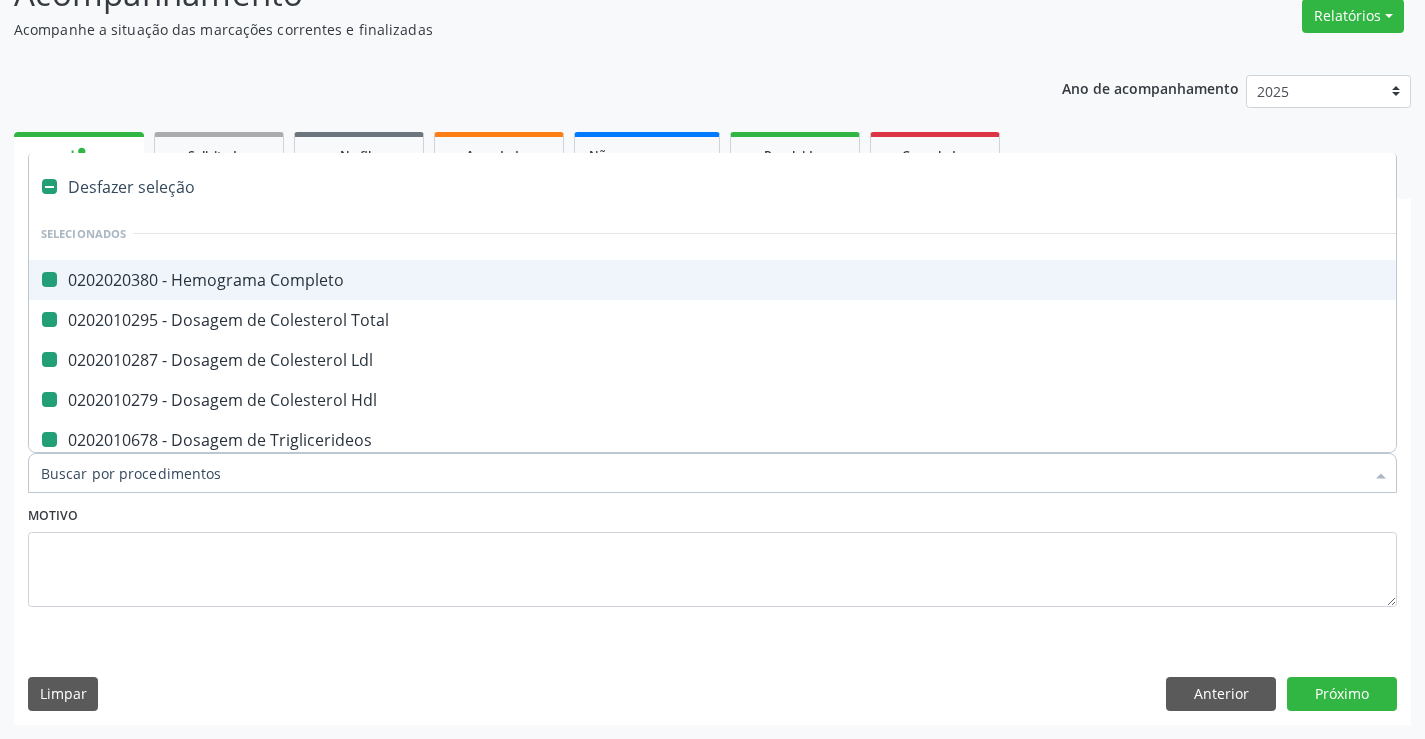 type on "u" 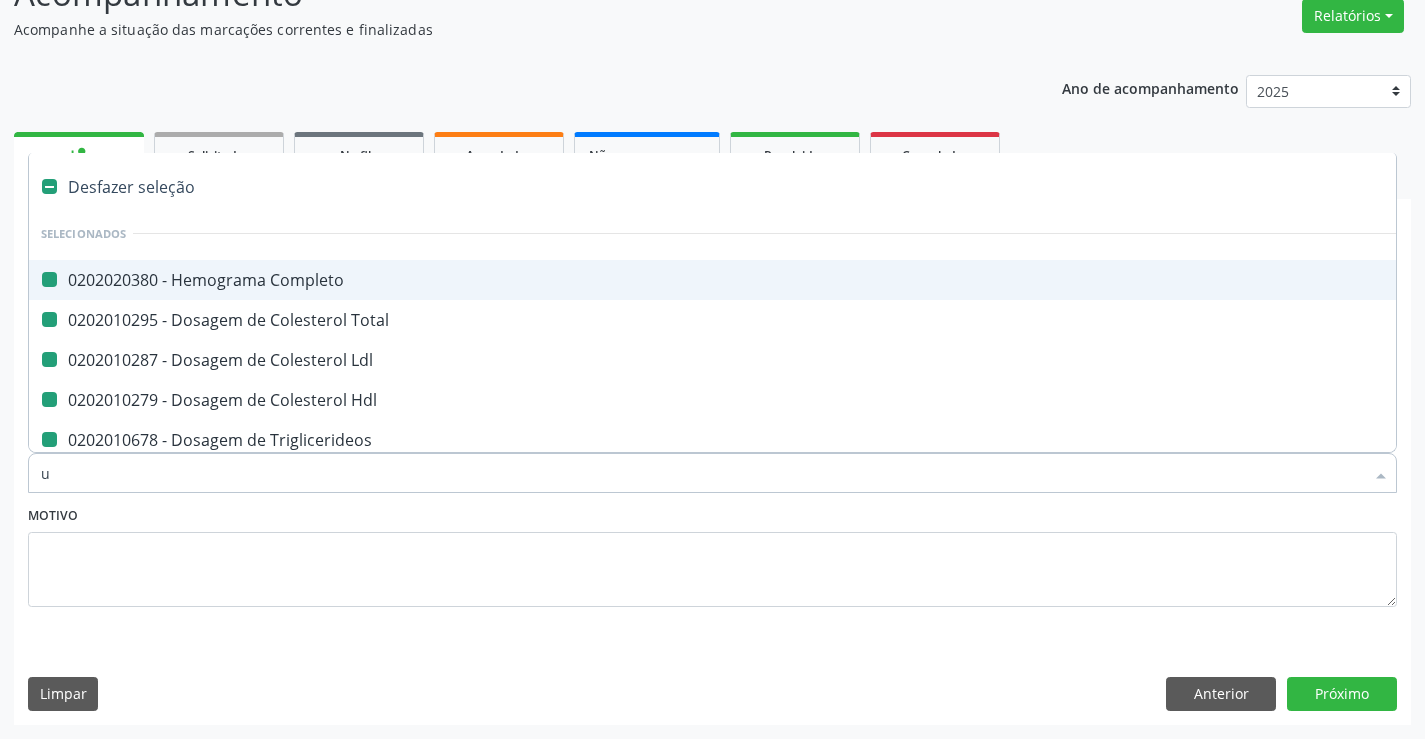 checkbox on "false" 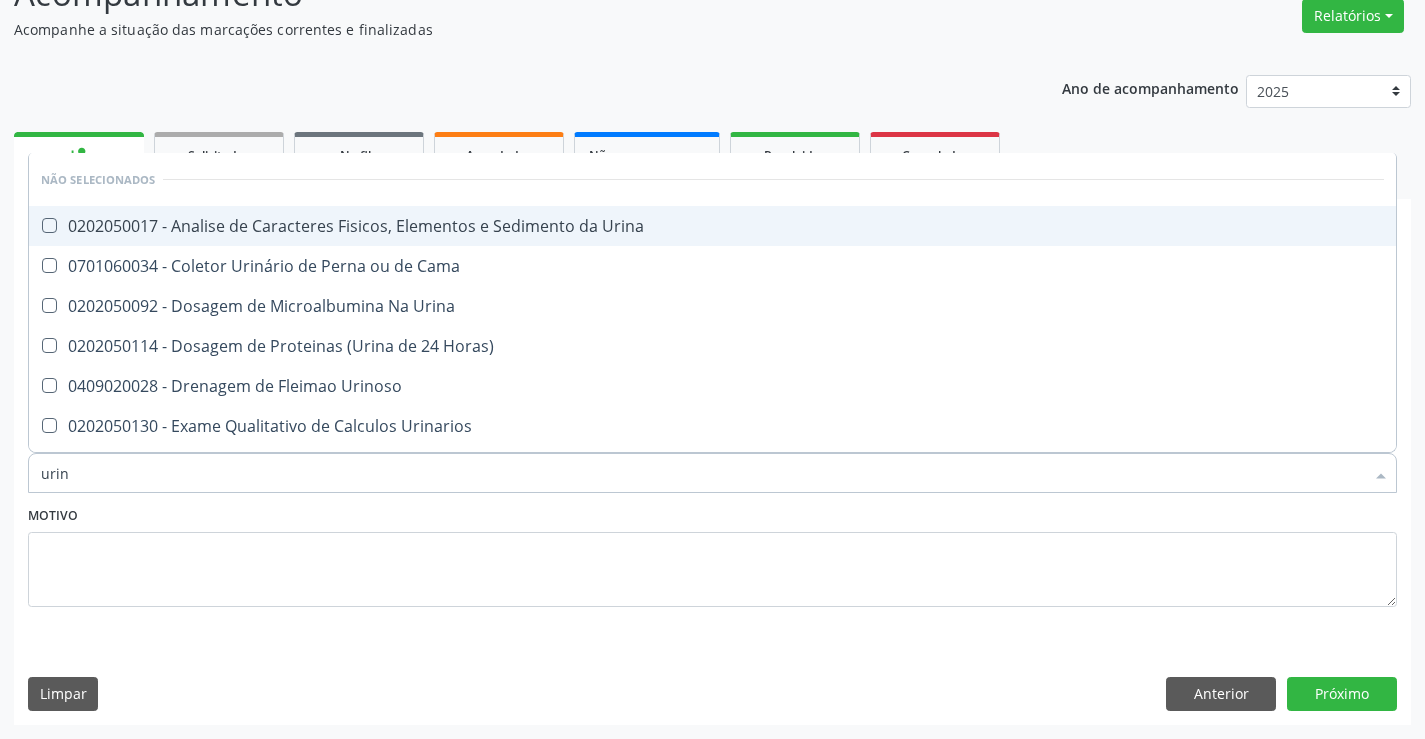type on "urina" 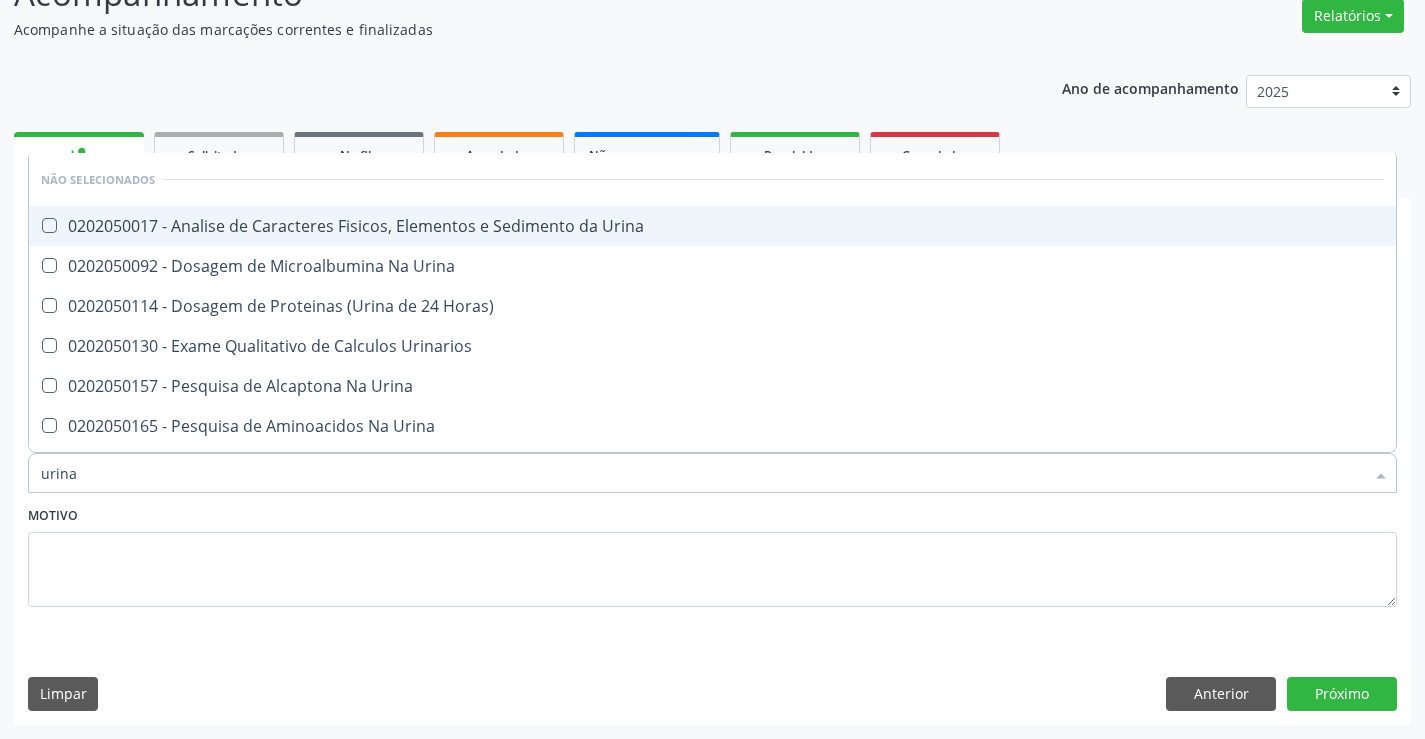 click on "0202050017 - Analise de Caracteres Fisicos, Elementos e Sedimento da Urina" at bounding box center [712, 226] 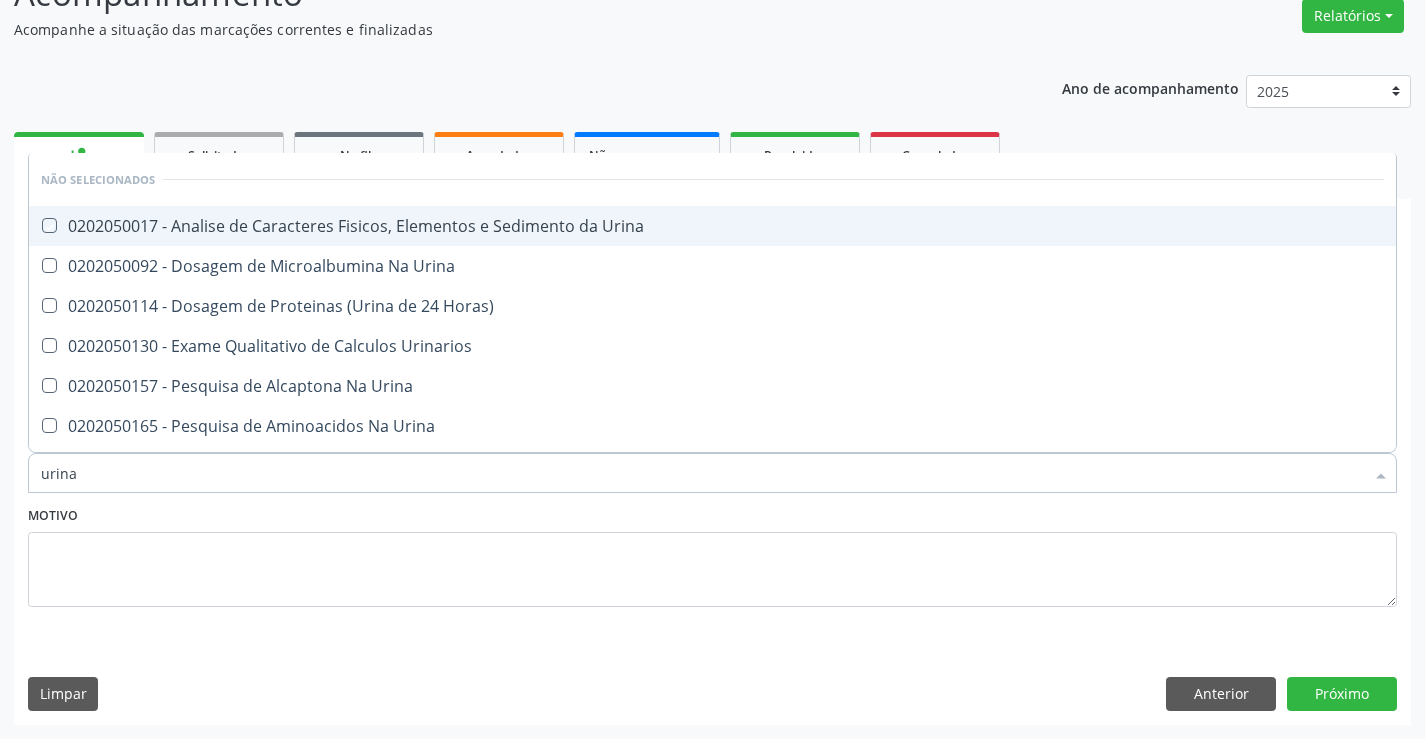 checkbox on "true" 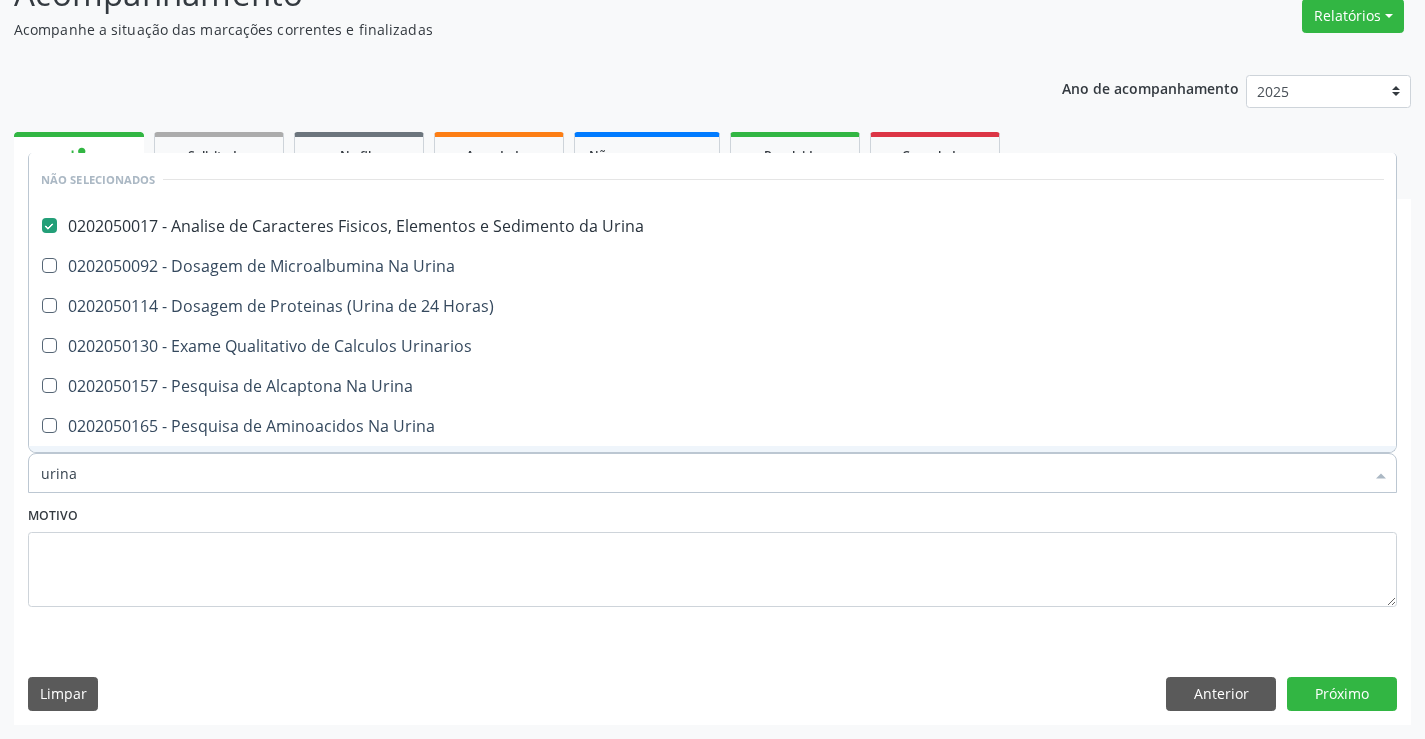 type on "urina" 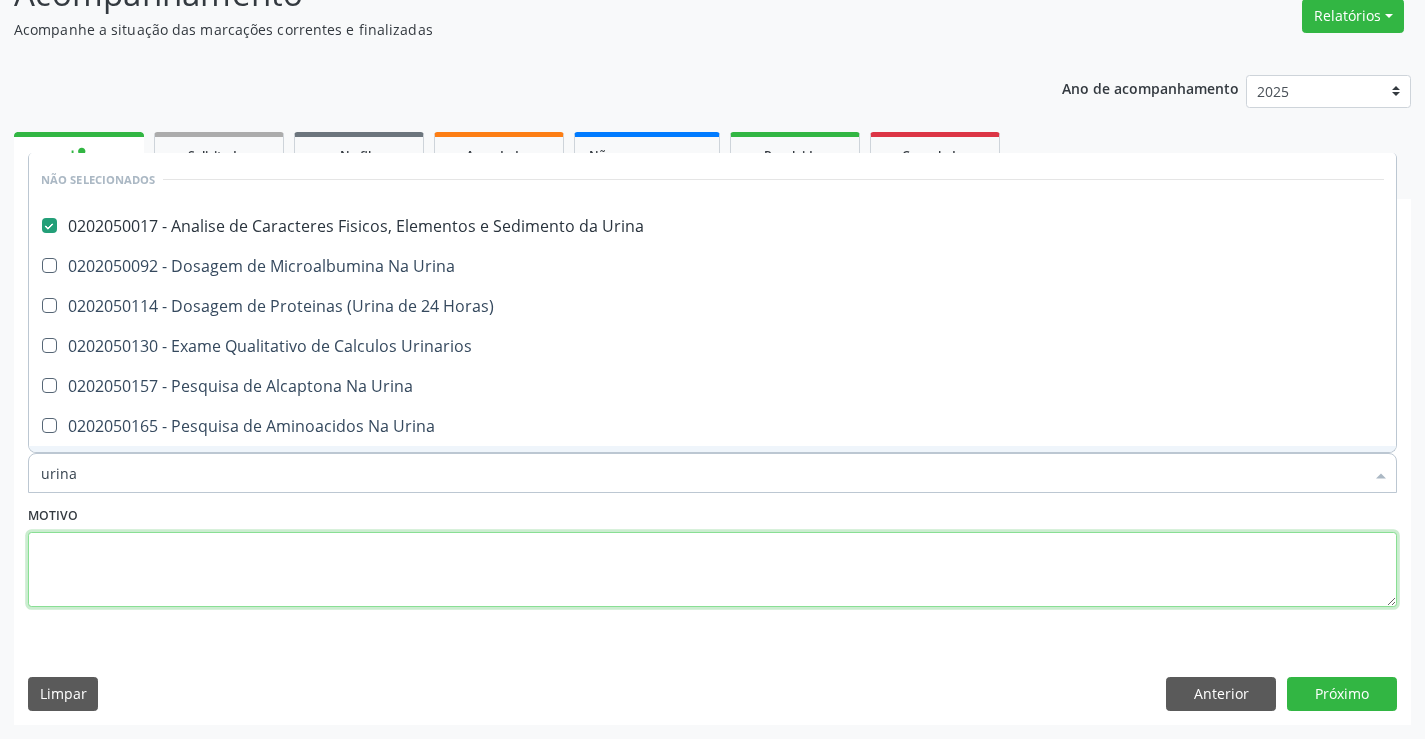 click at bounding box center [712, 570] 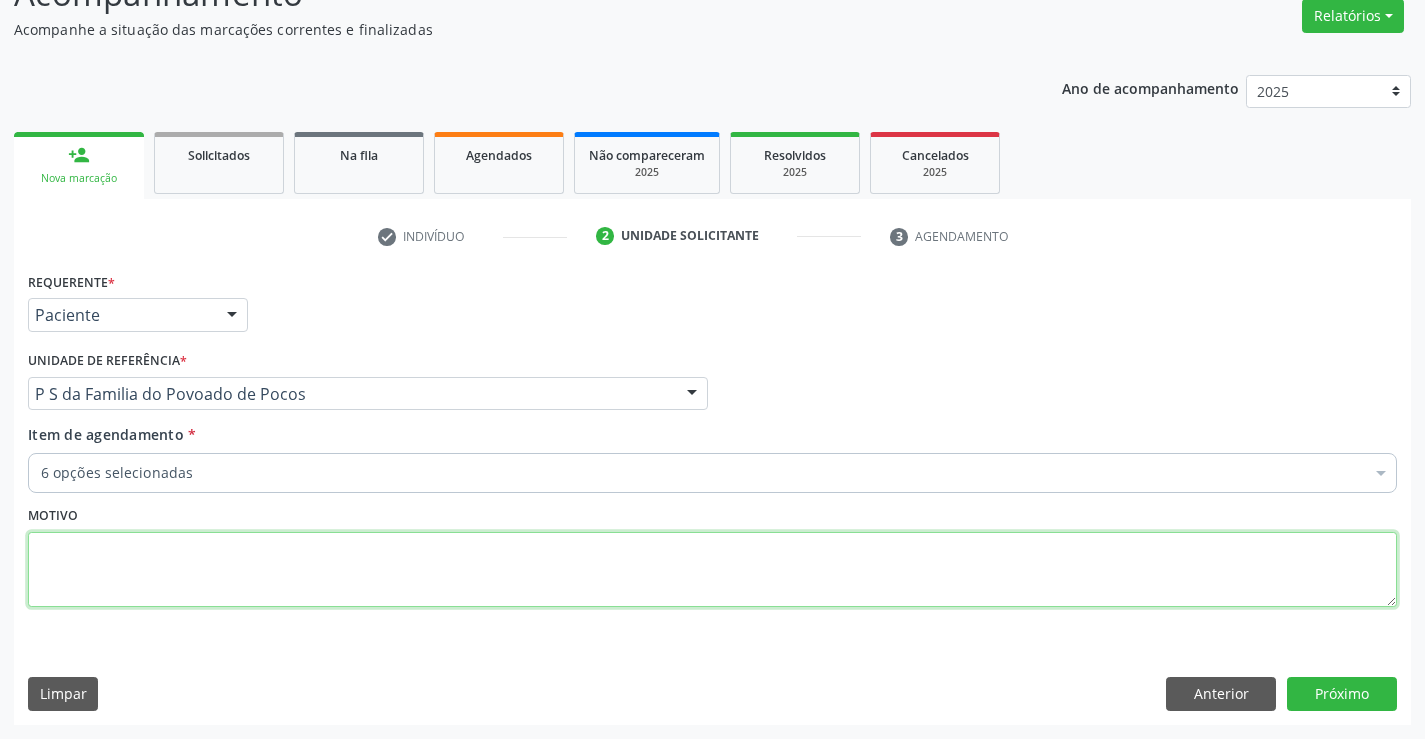 scroll, scrollTop: 0, scrollLeft: 0, axis: both 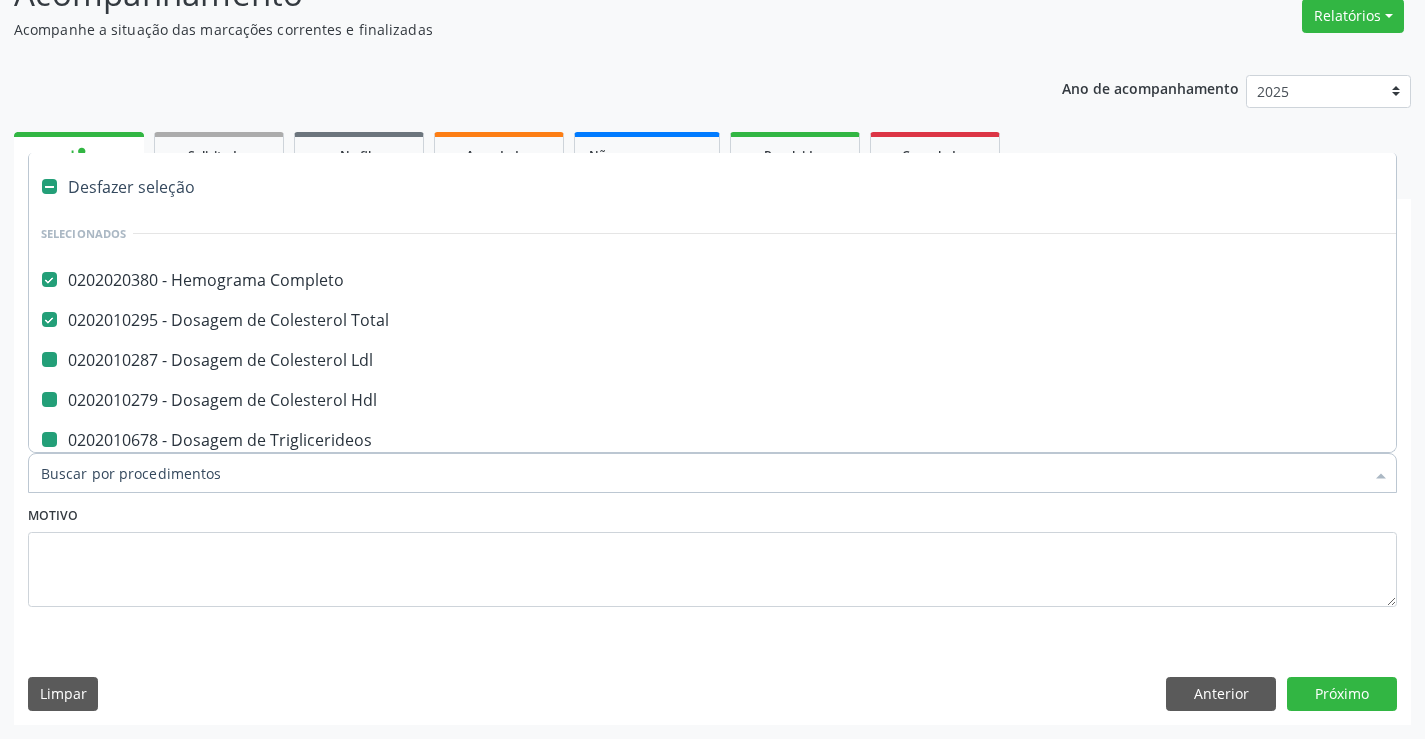 type on "u" 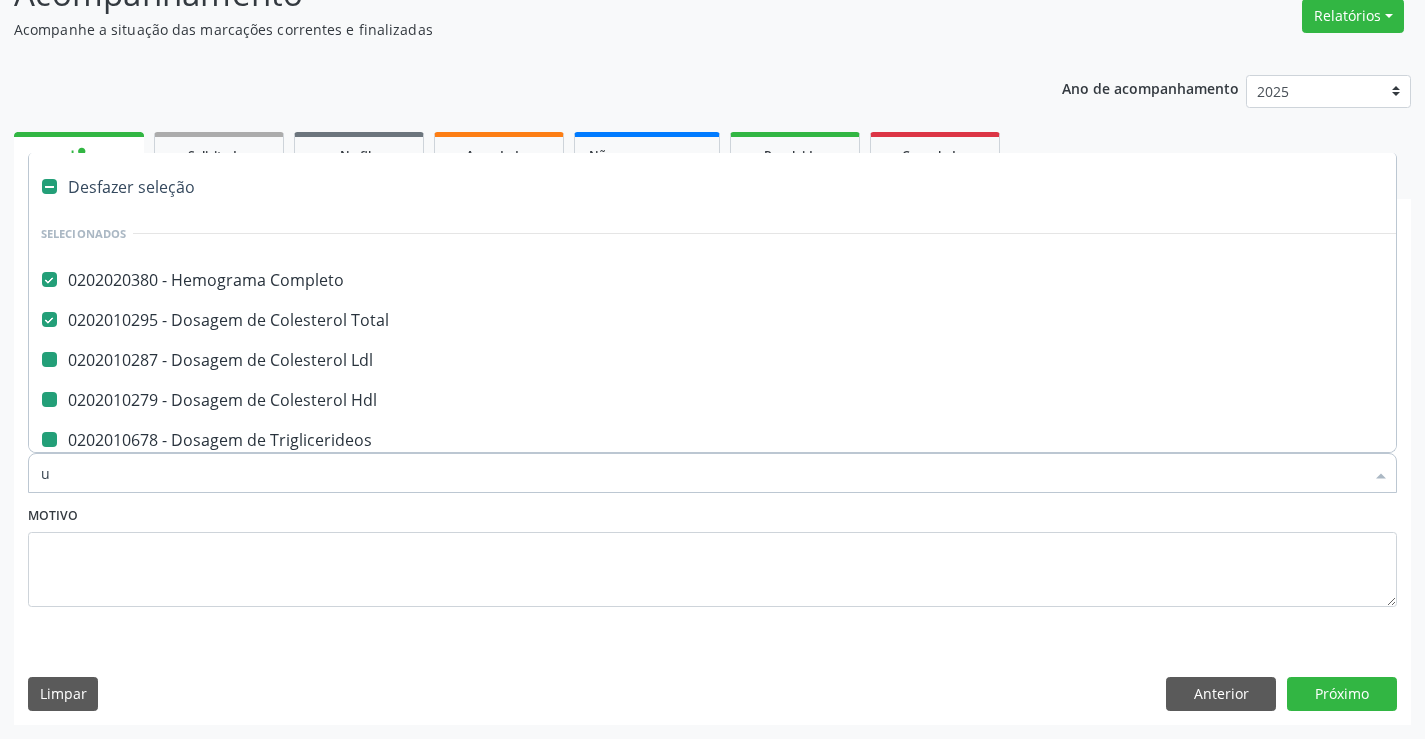 checkbox on "false" 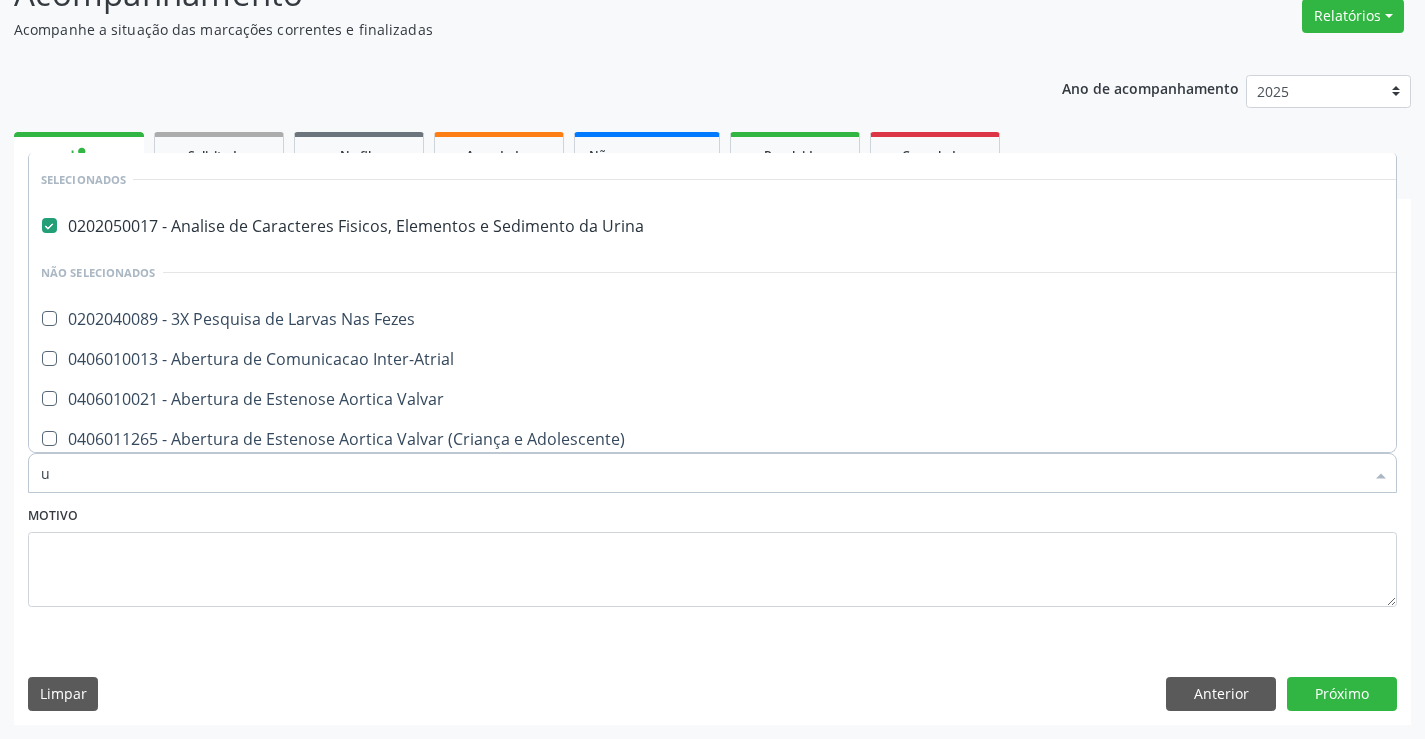 scroll, scrollTop: 60, scrollLeft: 0, axis: vertical 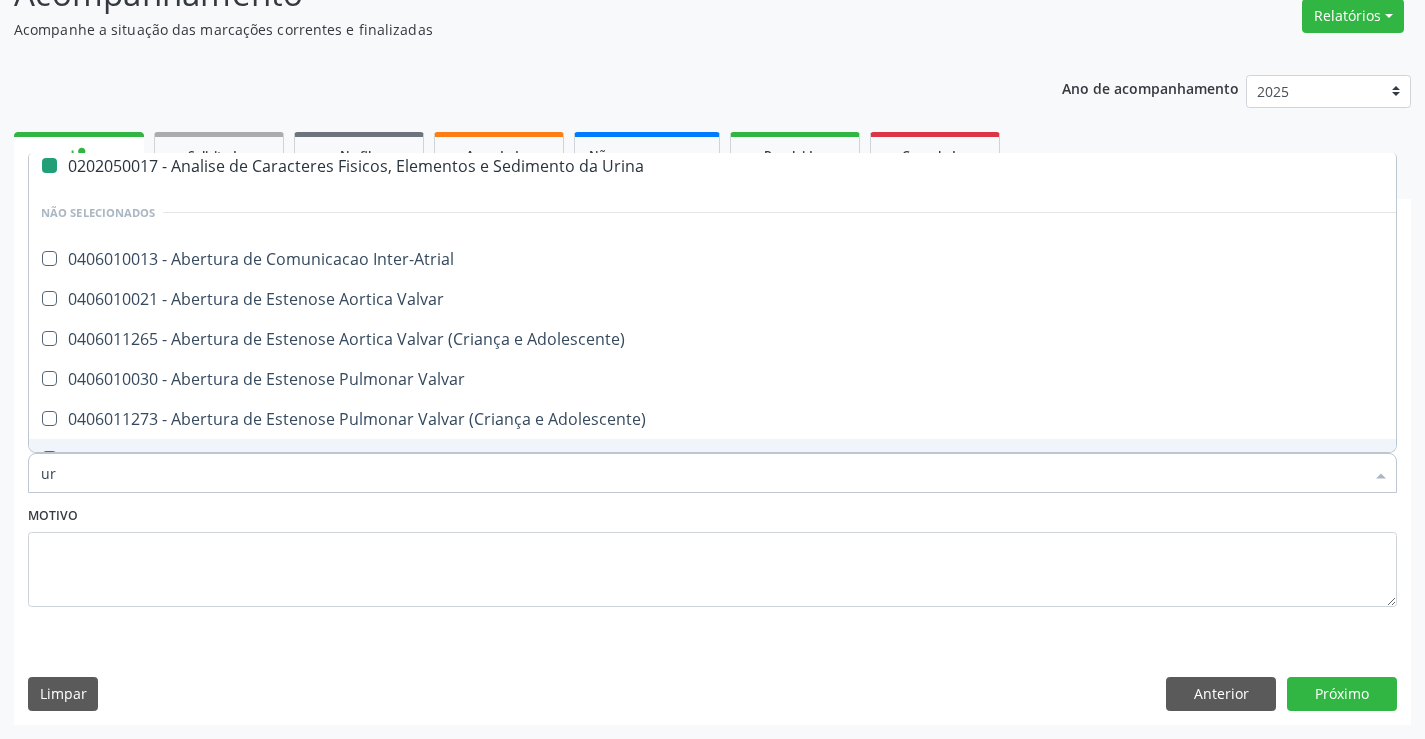 type on "ure" 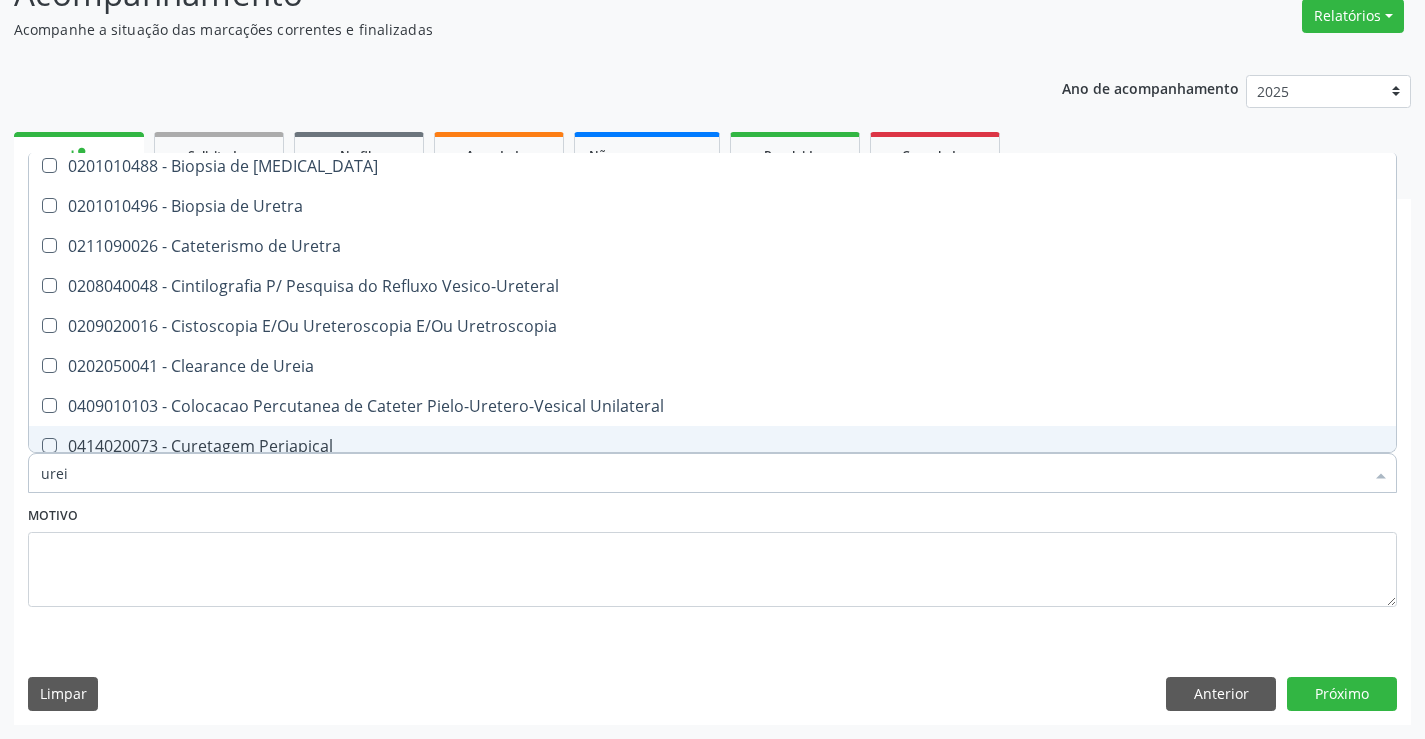 scroll, scrollTop: 0, scrollLeft: 0, axis: both 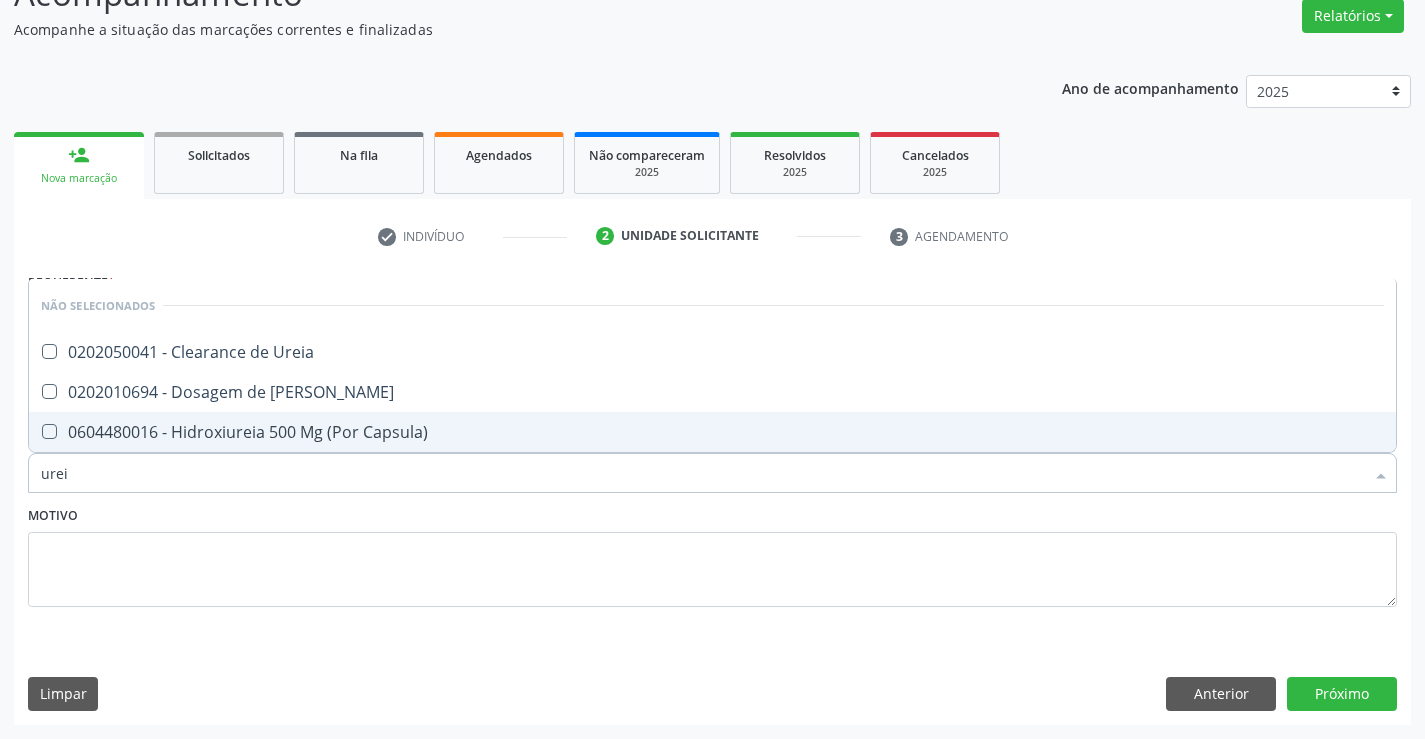 type on "ureia" 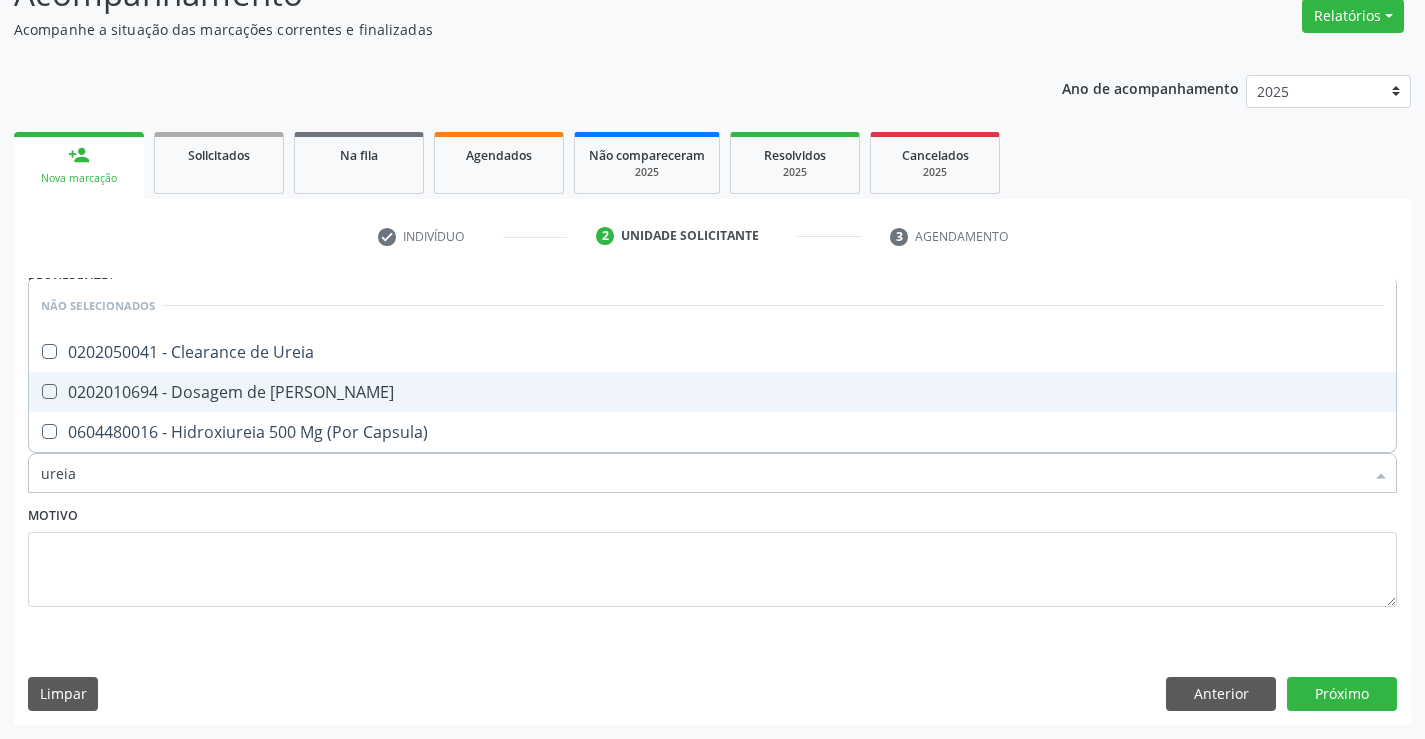click on "0202010694 - Dosagem de [PERSON_NAME]" at bounding box center (712, 392) 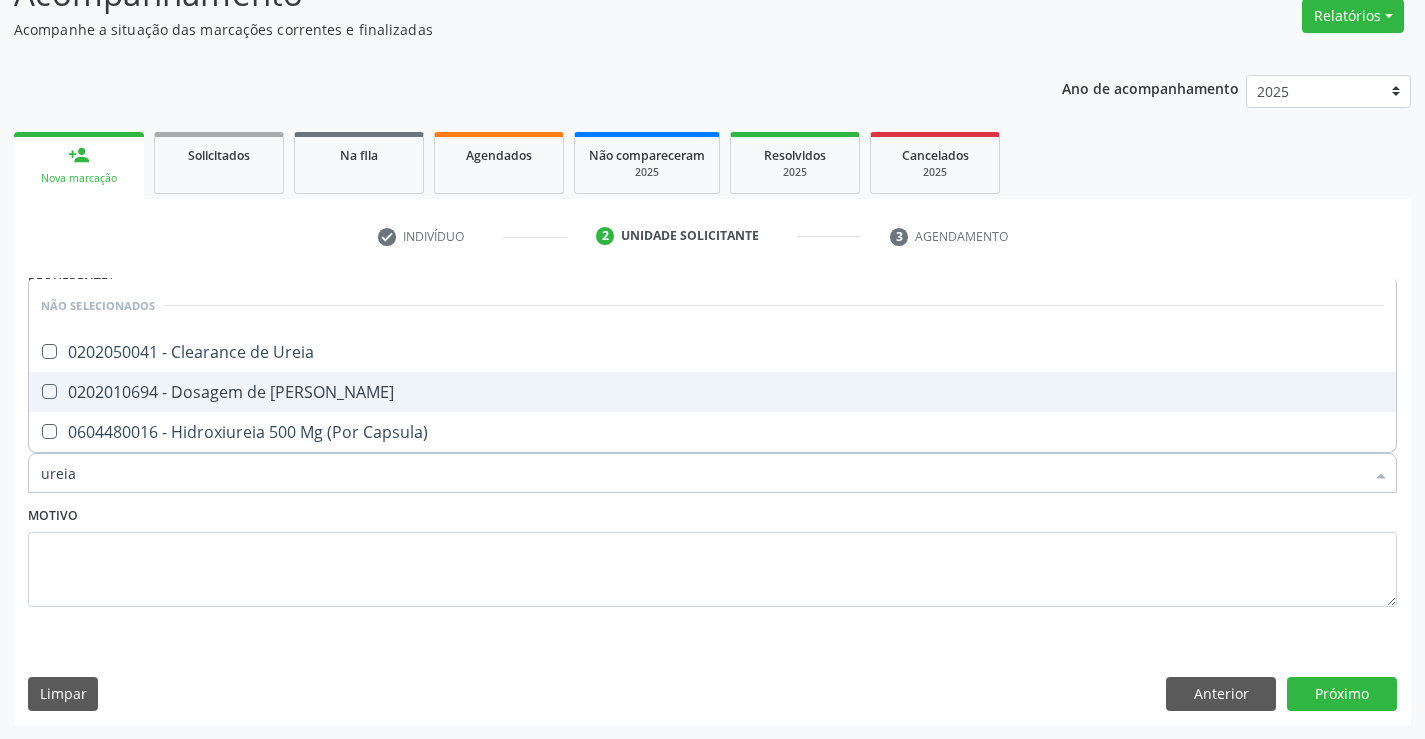 checkbox on "true" 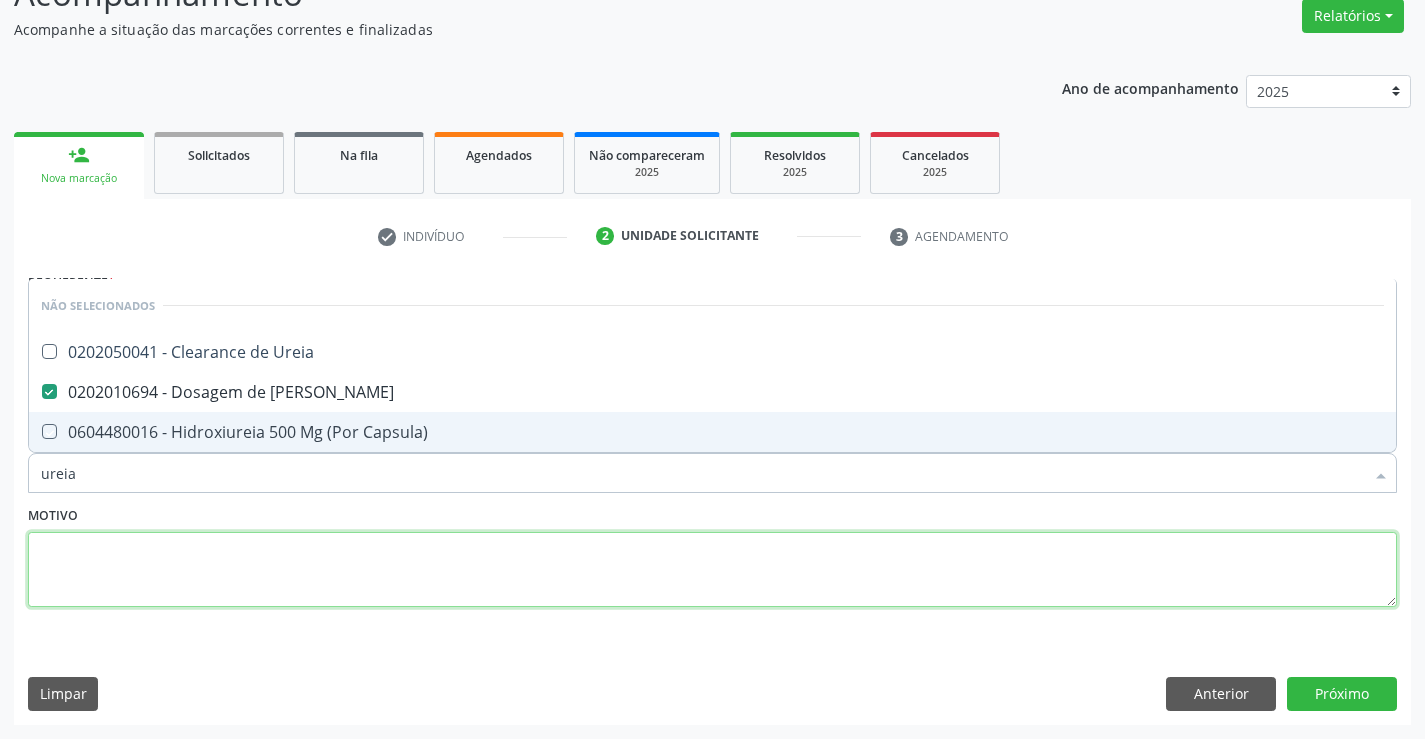 click at bounding box center (712, 570) 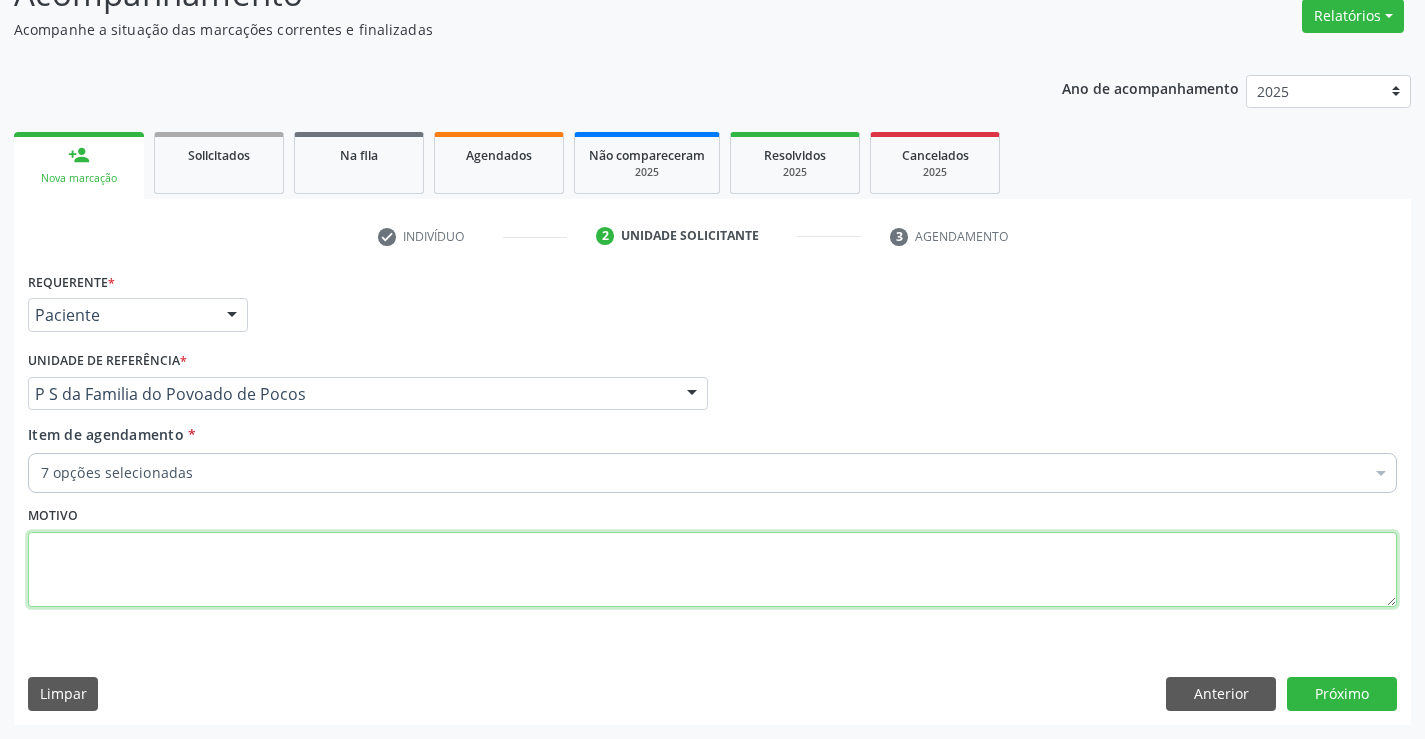 checkbox on "true" 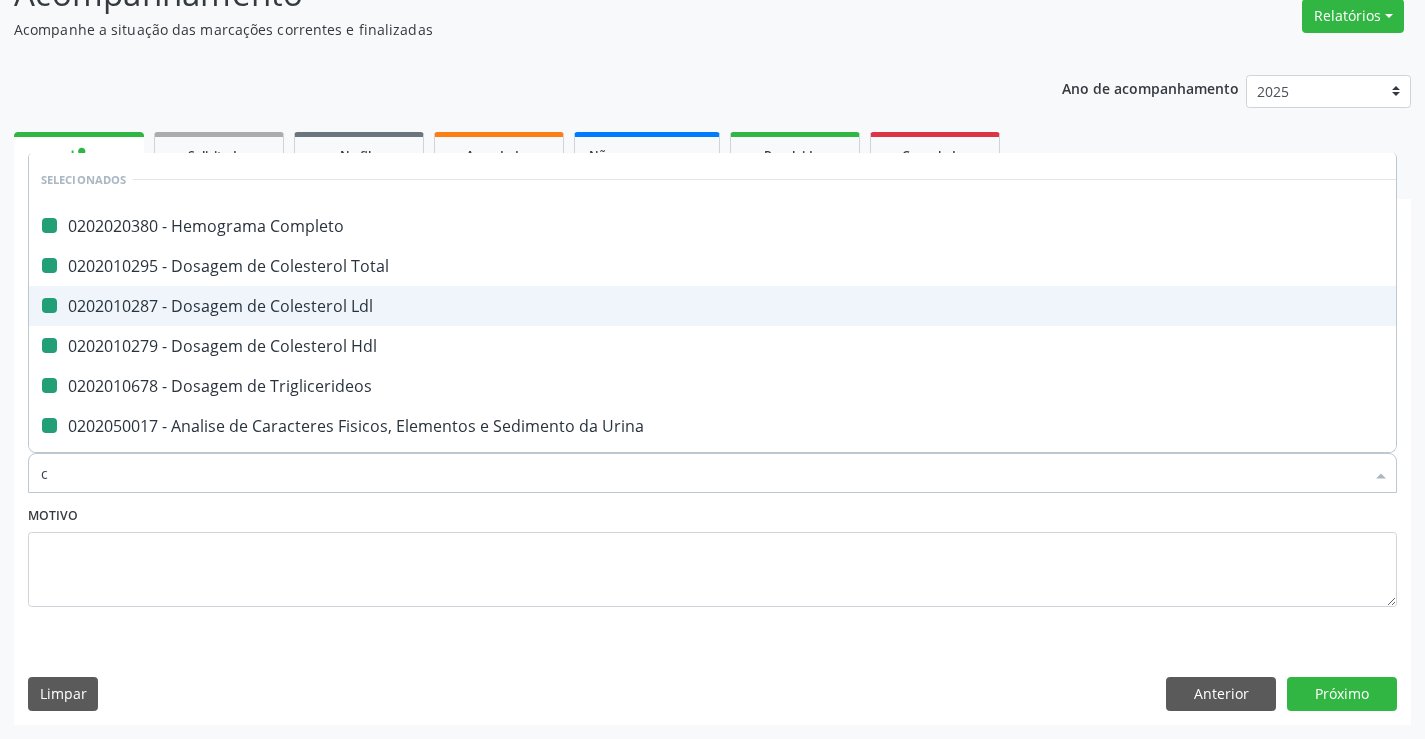 type on "cr" 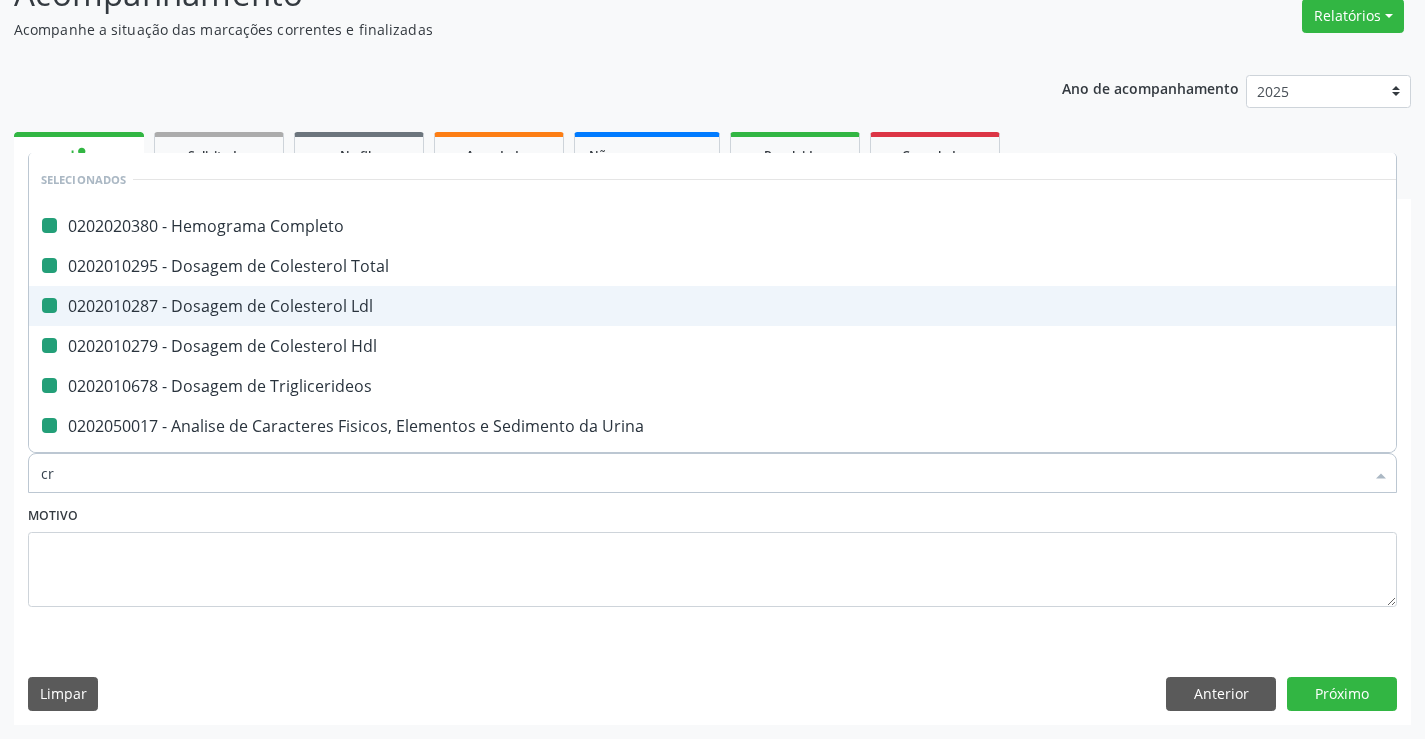 checkbox on "false" 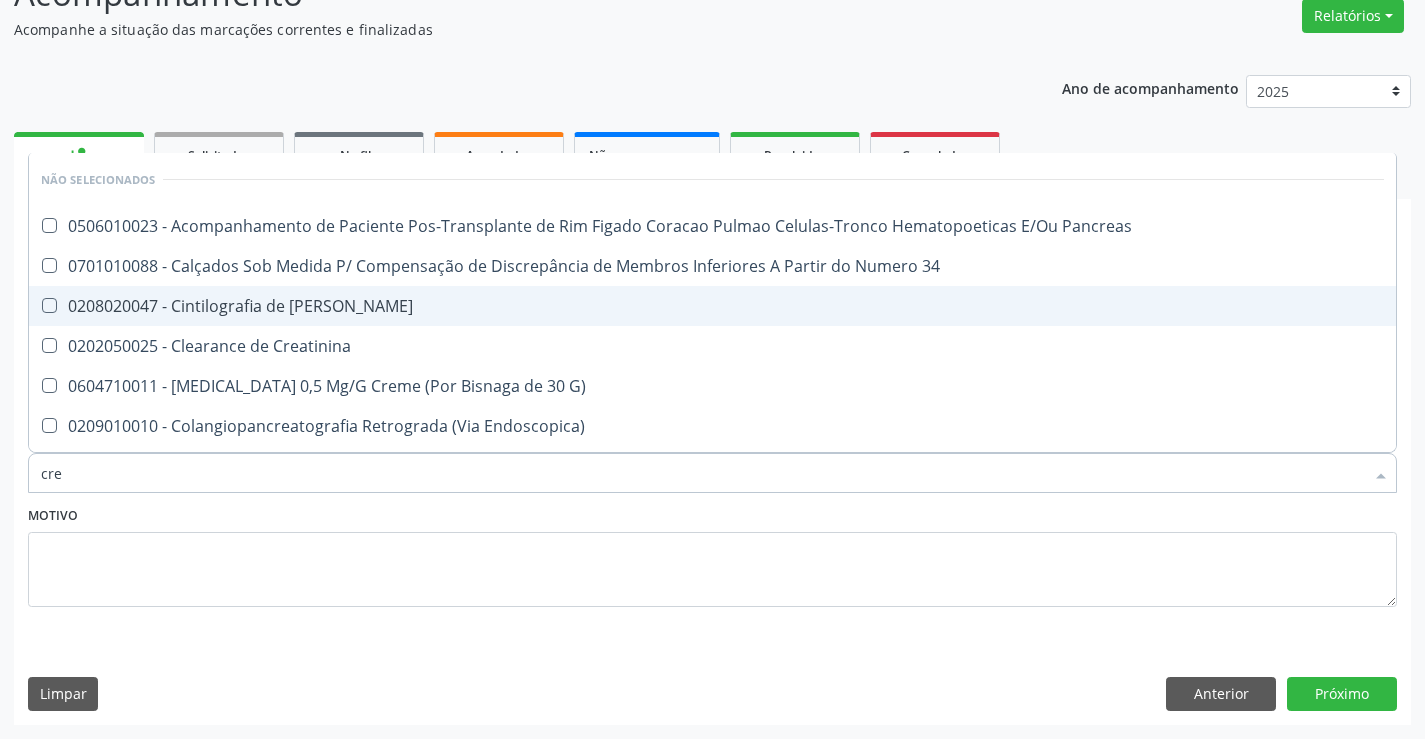 type on "crea" 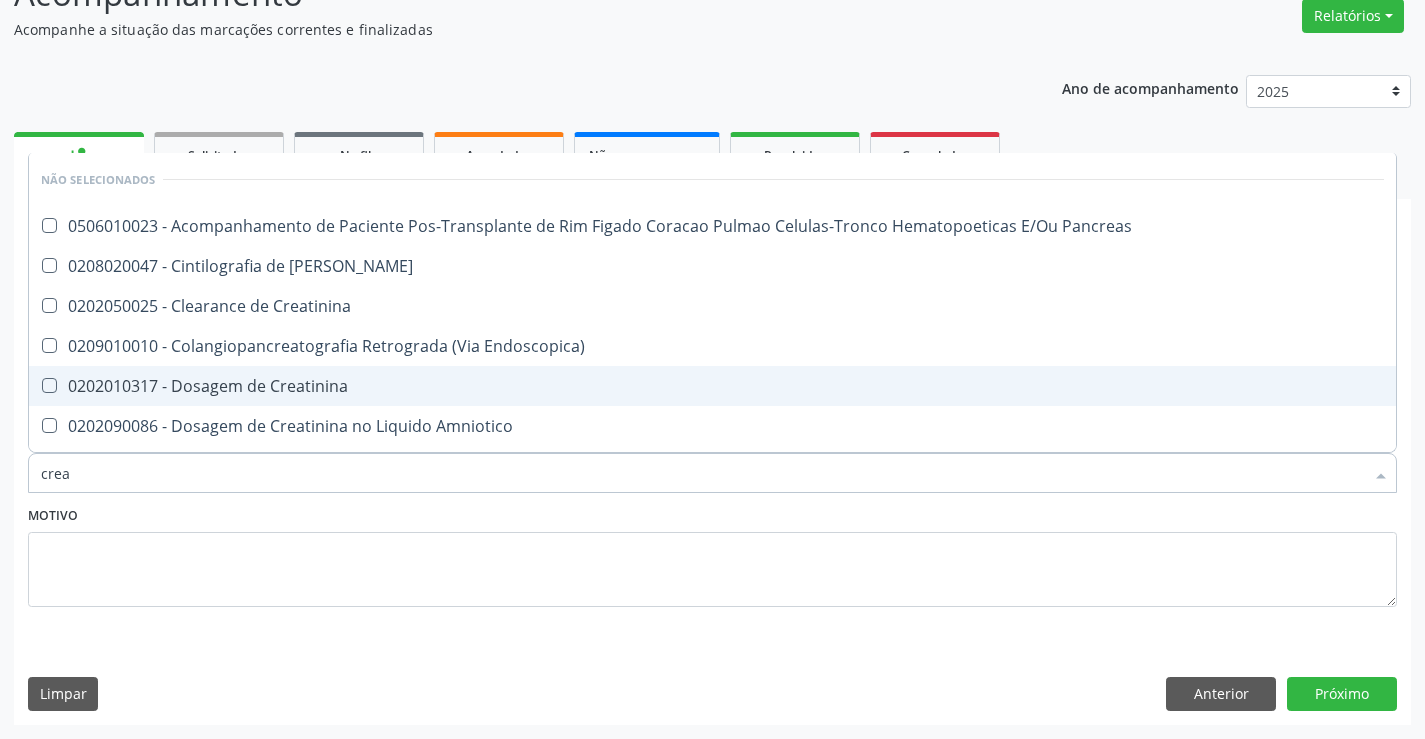 click on "0202010317 - Dosagem de Creatinina" at bounding box center [712, 386] 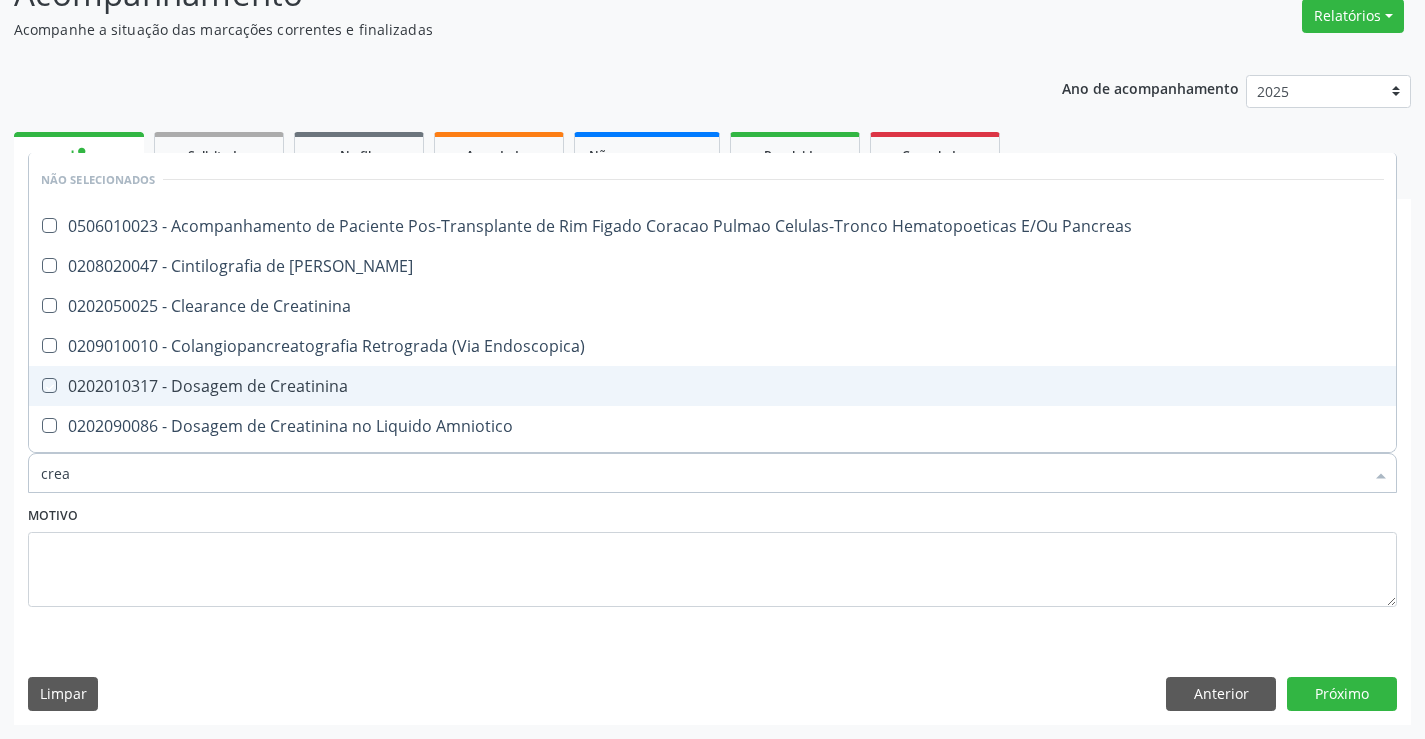 checkbox on "true" 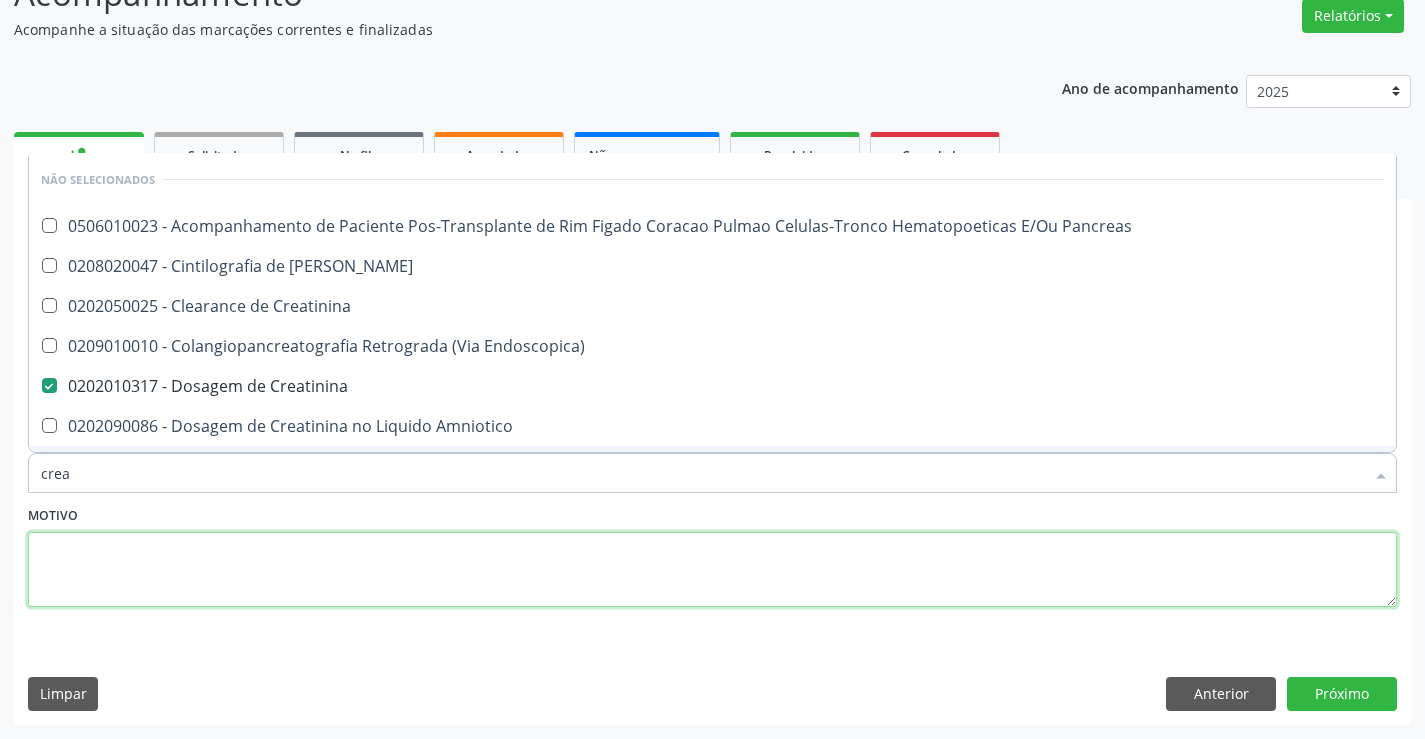 click at bounding box center [712, 570] 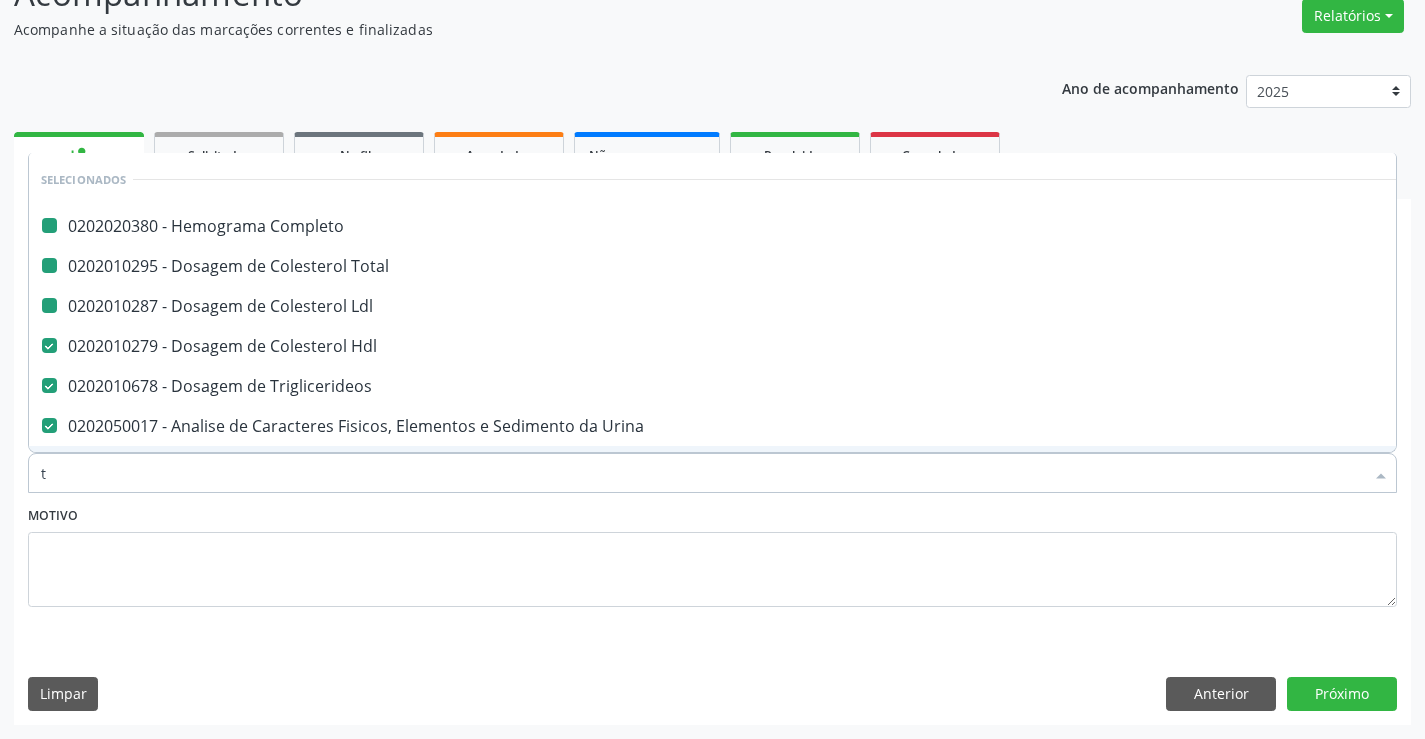 type on "tg" 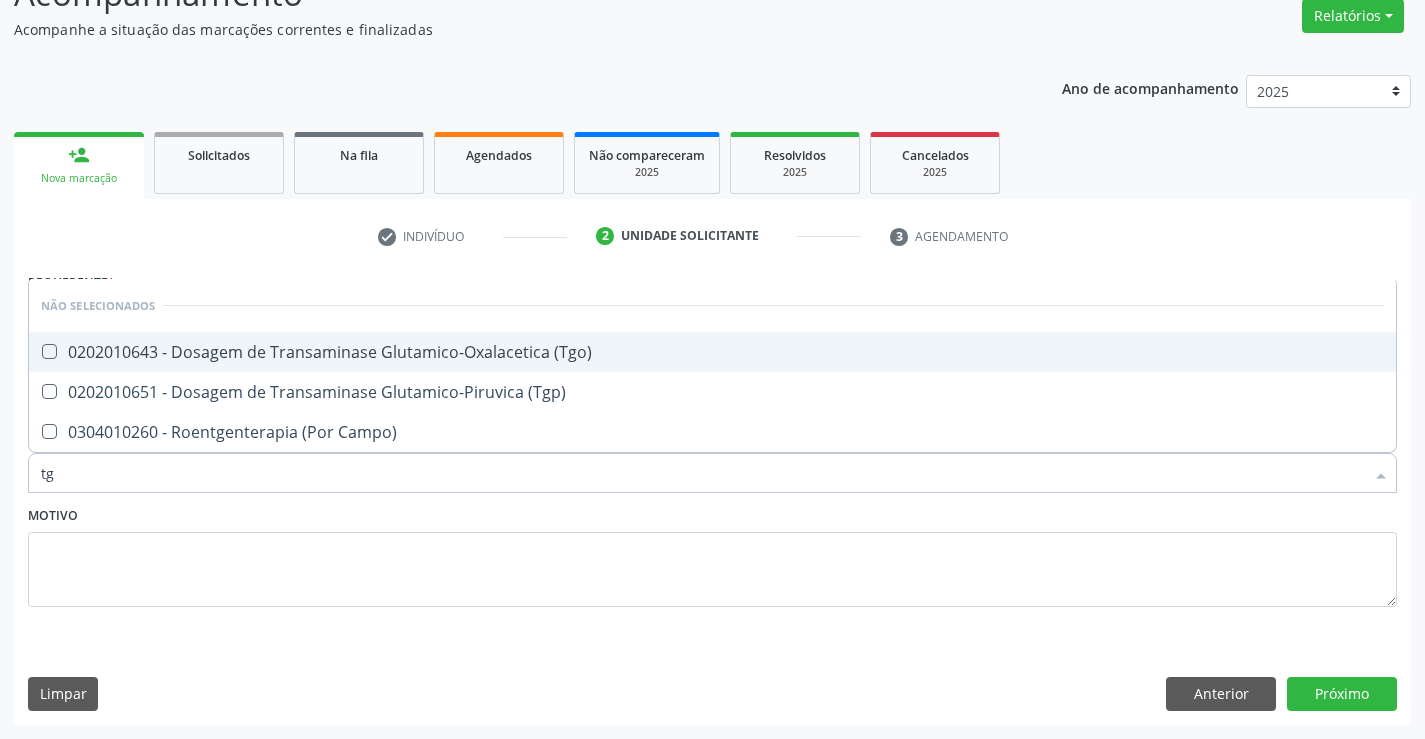 click on "0202010643 - Dosagem de Transaminase Glutamico-Oxalacetica (Tgo)" at bounding box center [712, 352] 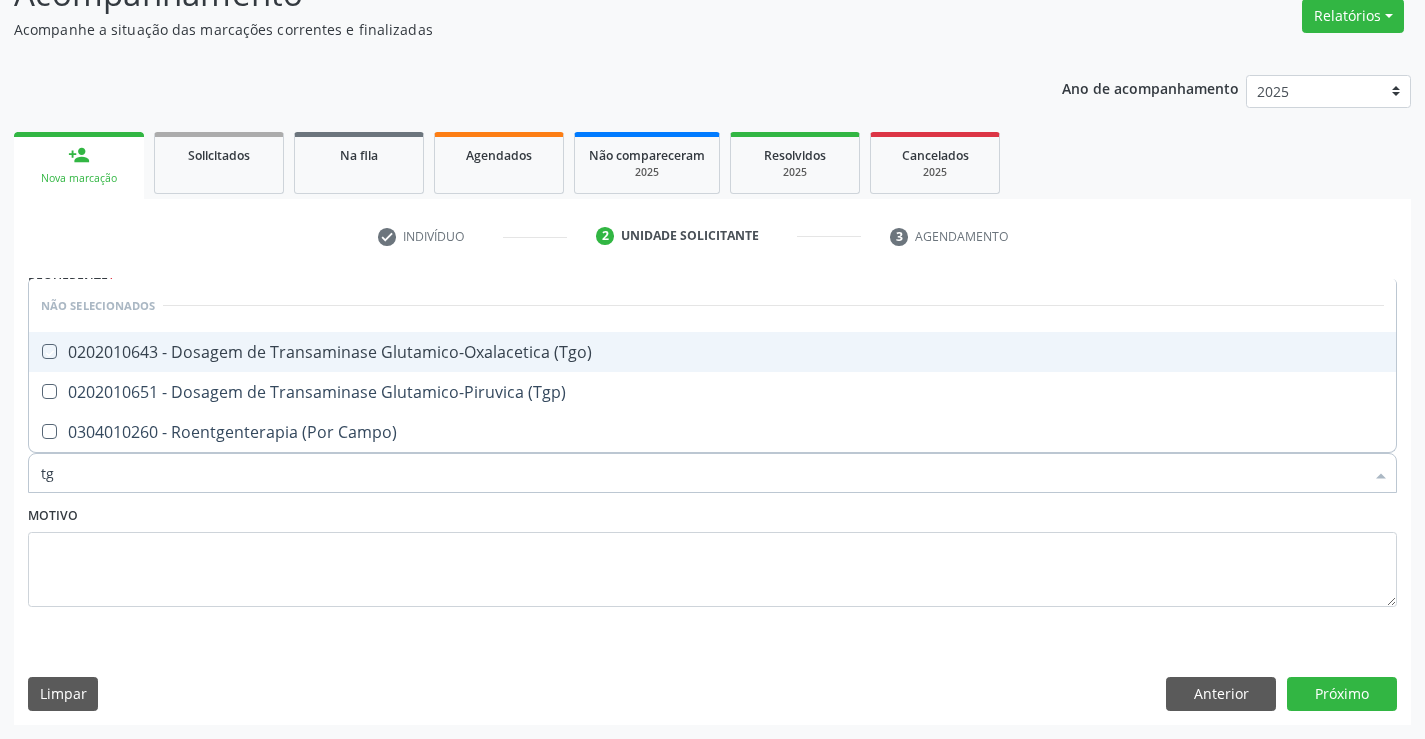 checkbox on "true" 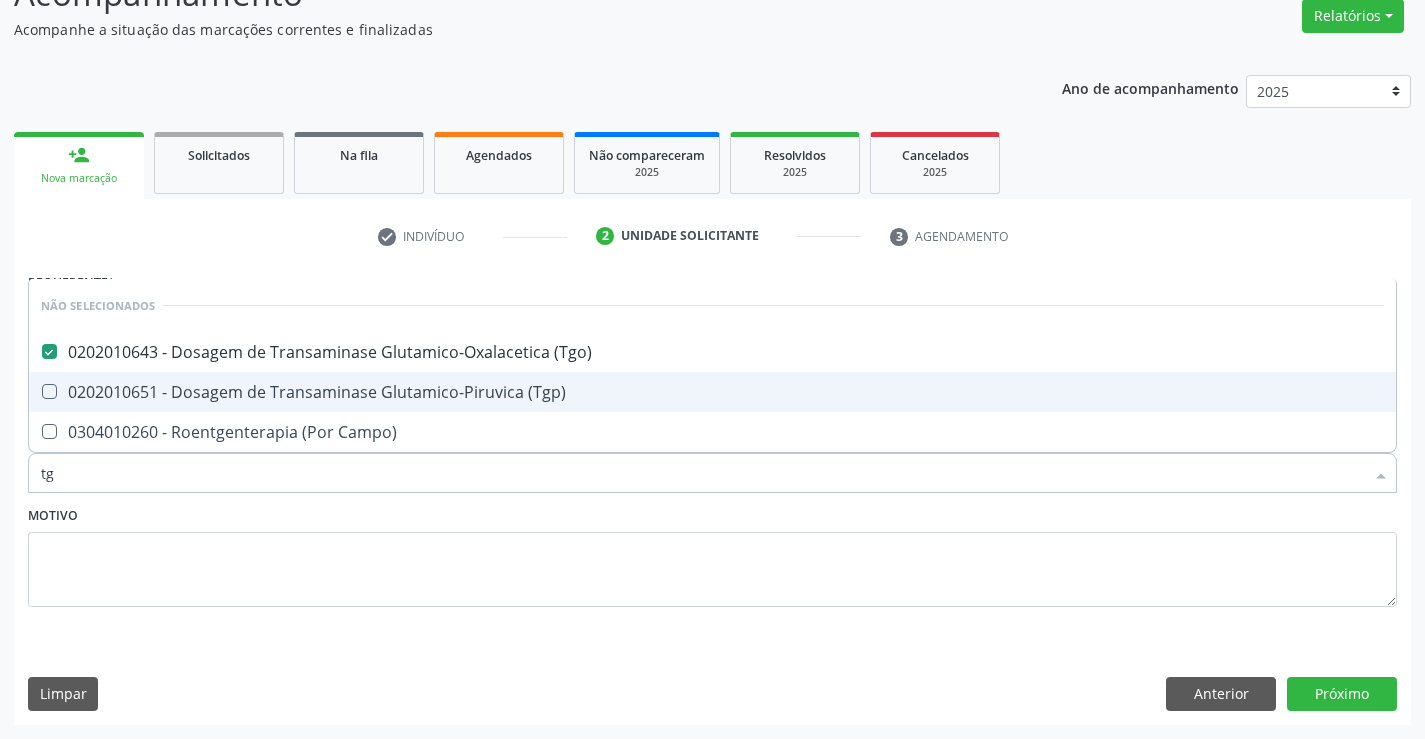 click on "0202010651 - Dosagem de Transaminase Glutamico-Piruvica (Tgp)" at bounding box center [712, 392] 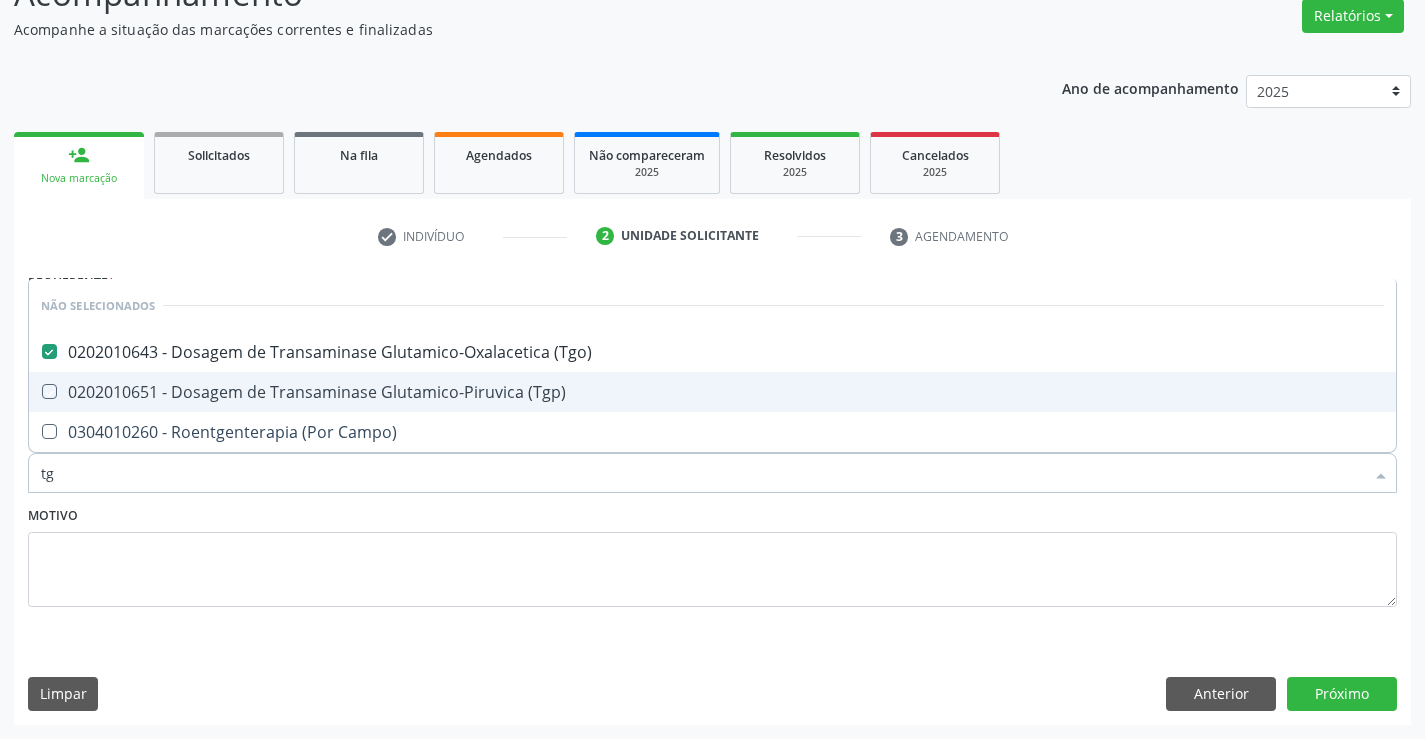 checkbox on "true" 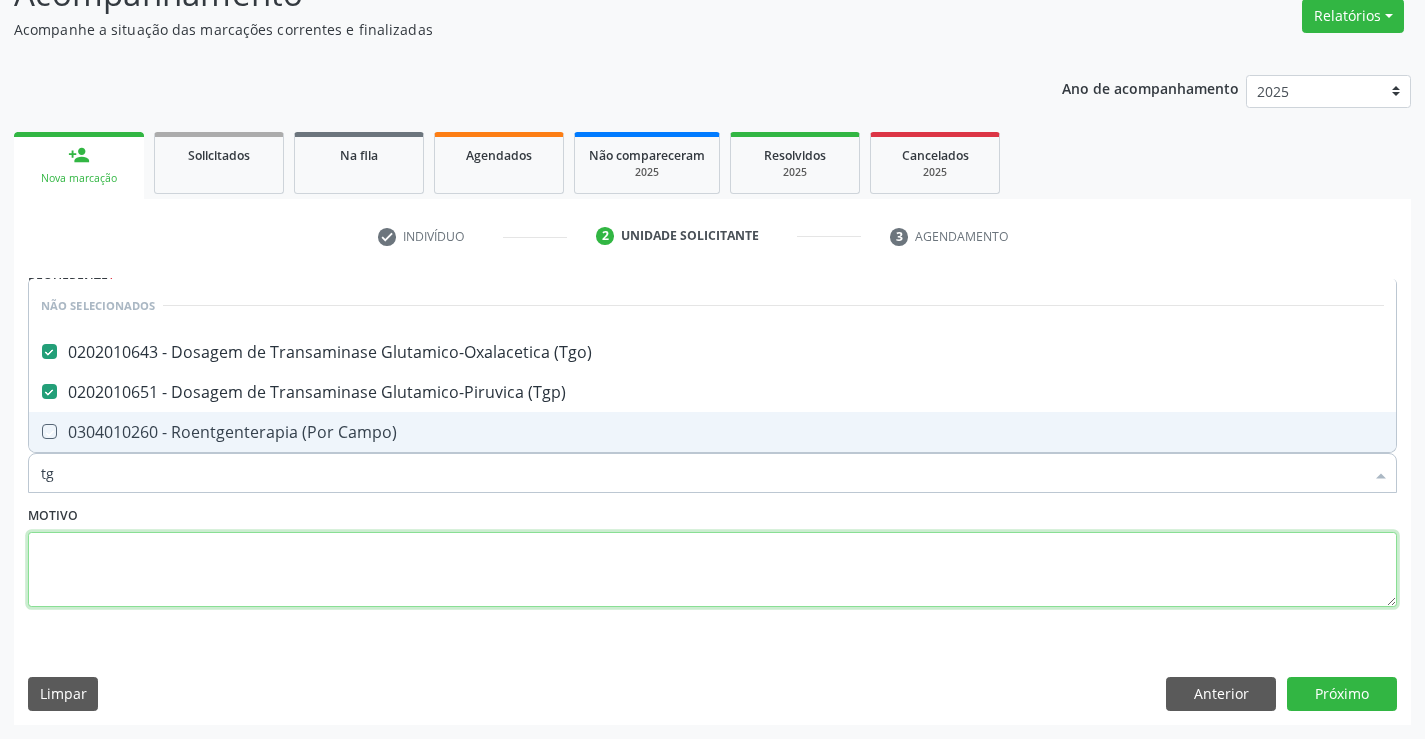 click at bounding box center (712, 570) 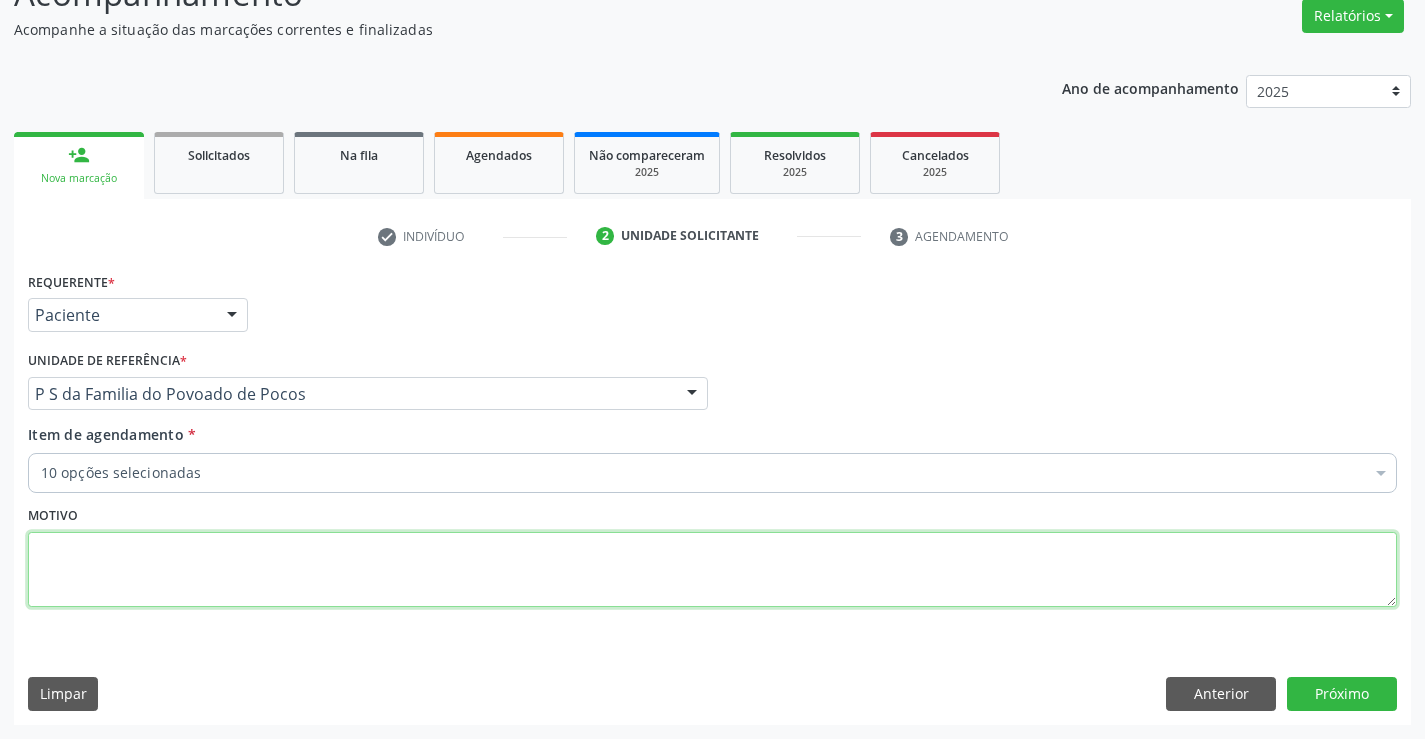 checkbox on "true" 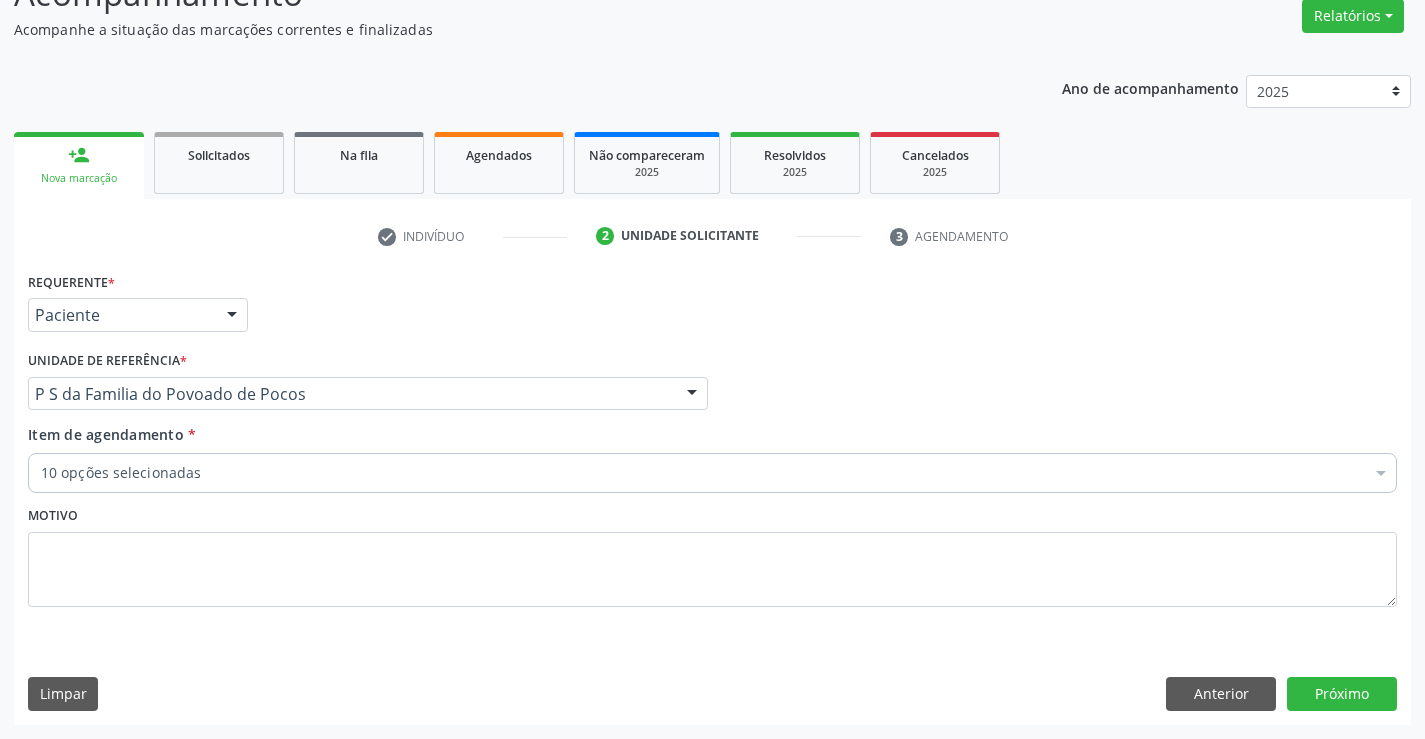 click on "10 opções selecionadas" at bounding box center [712, 473] 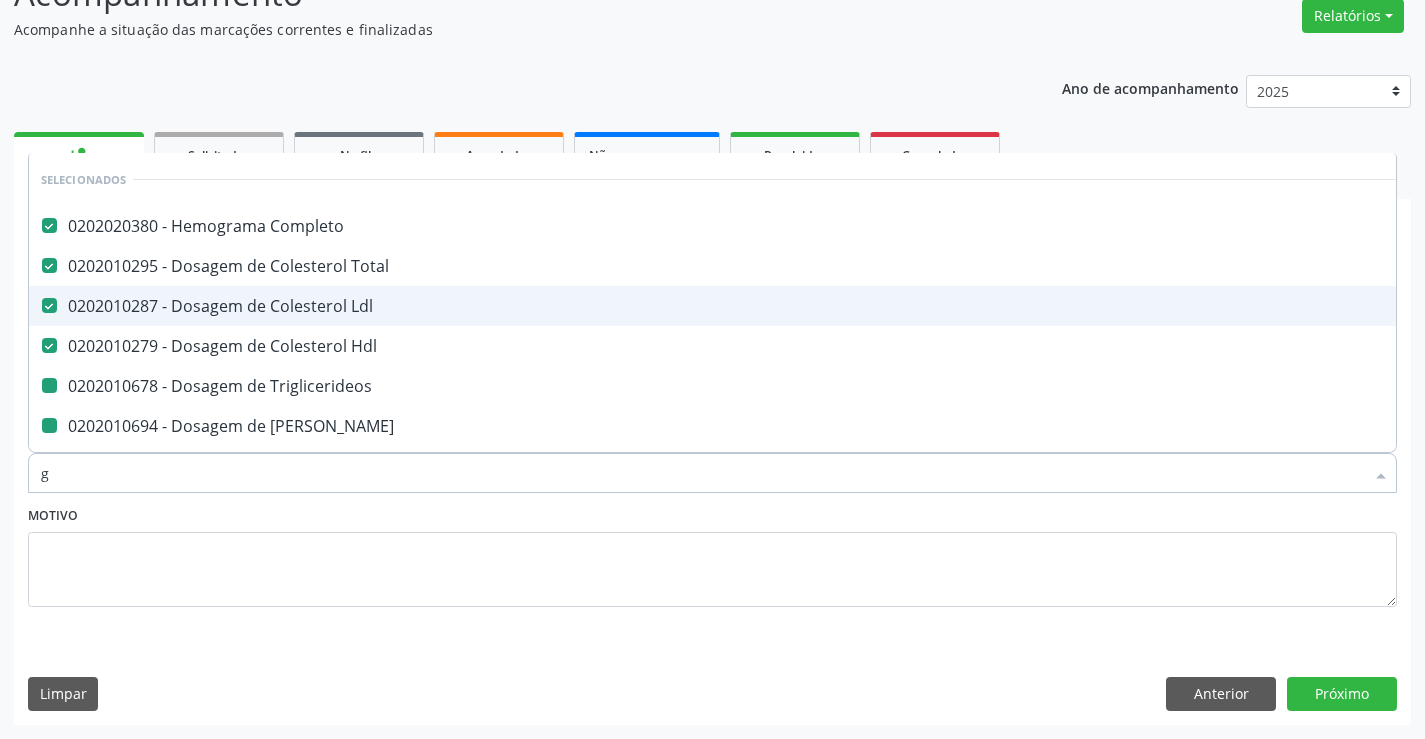 type on "gl" 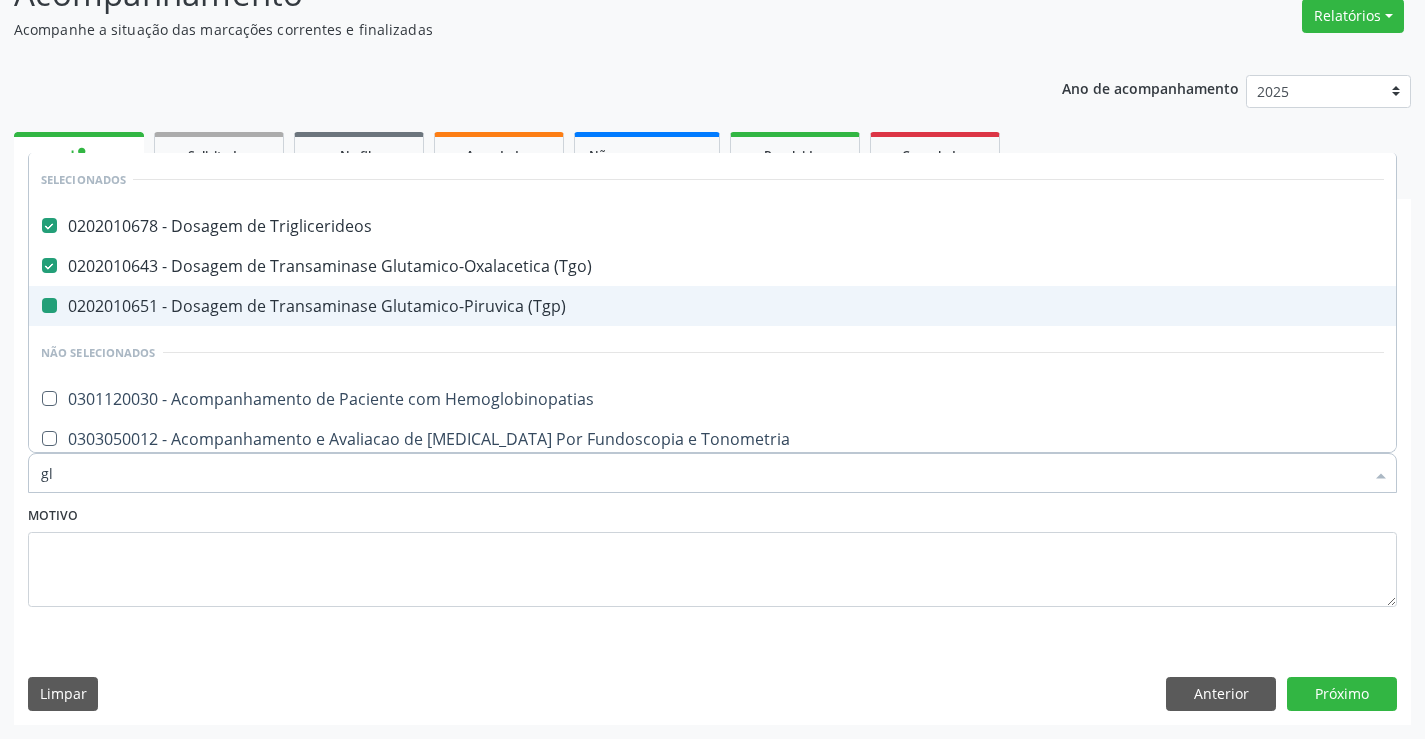 type on "gli" 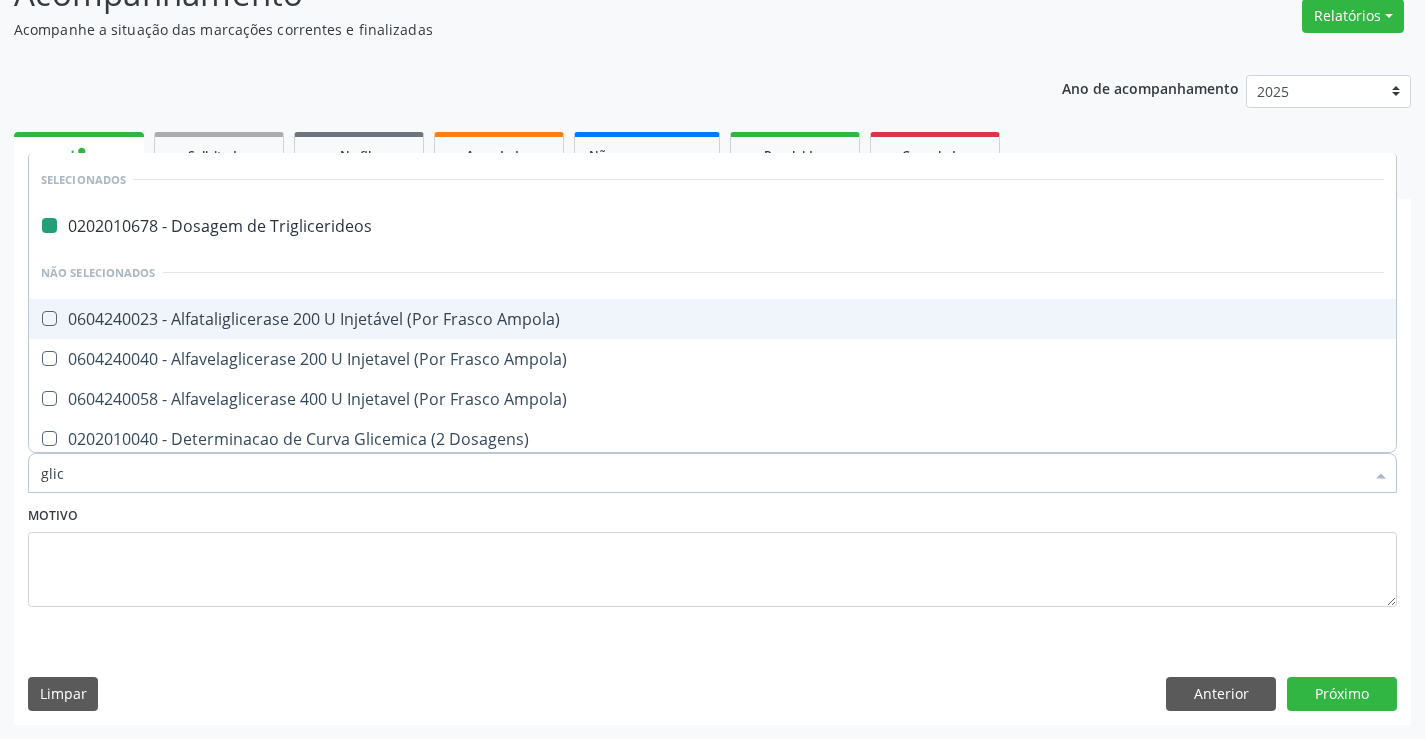 type on "glico" 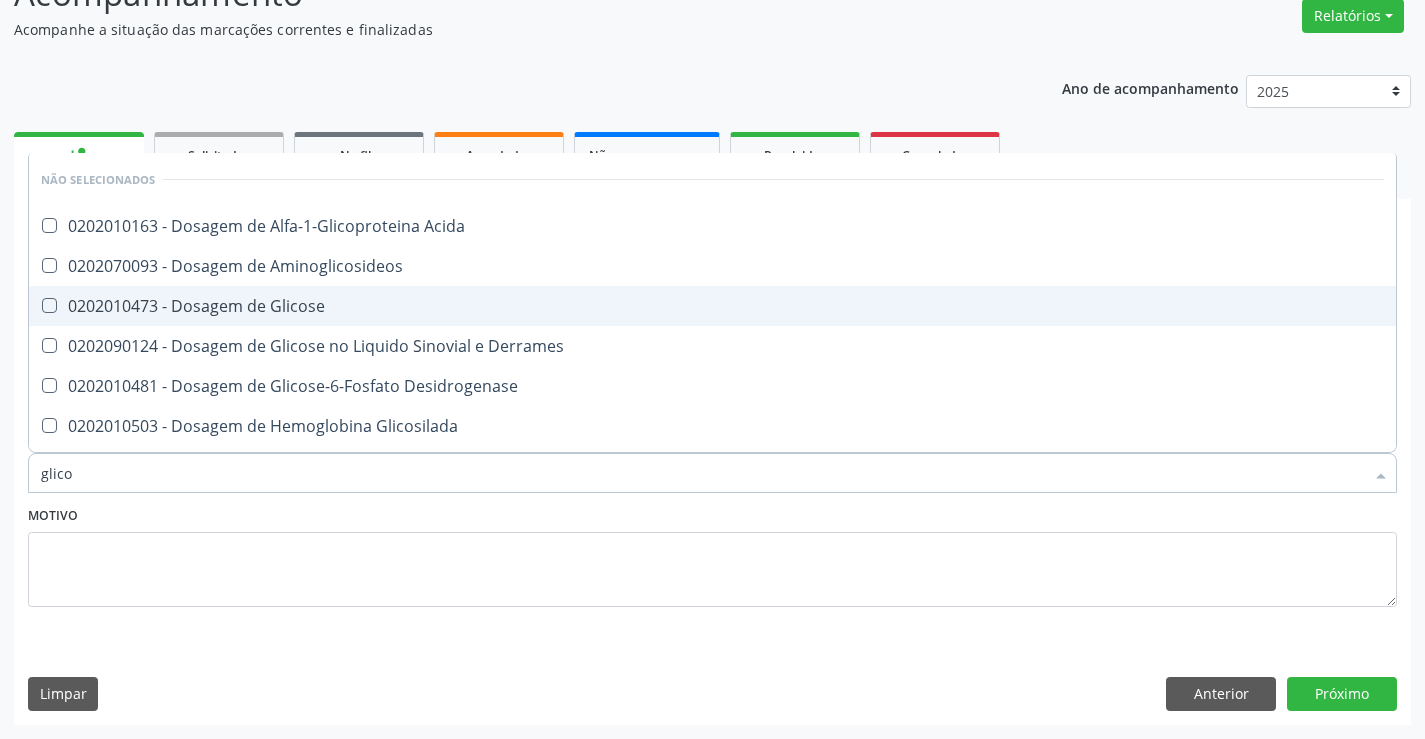 click on "0202010473 - Dosagem de Glicose" at bounding box center [712, 306] 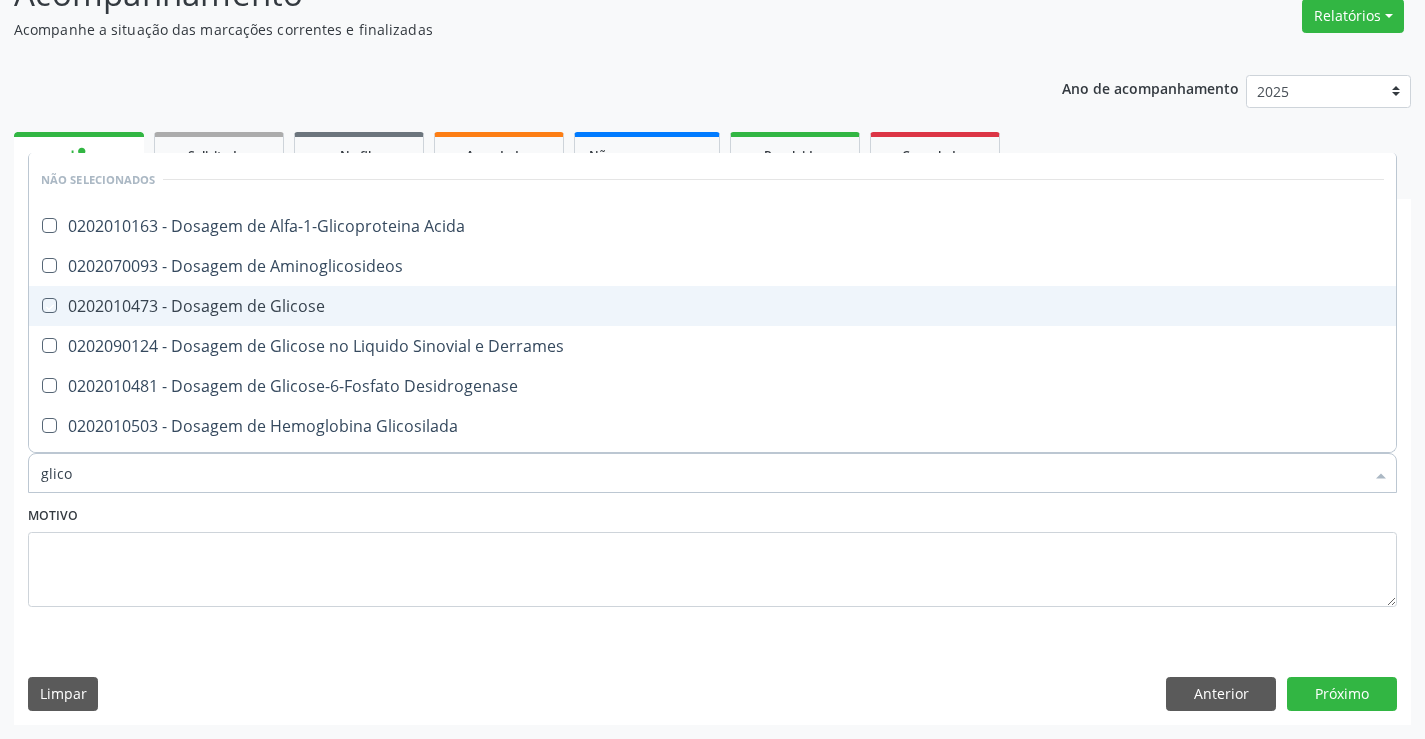 checkbox on "true" 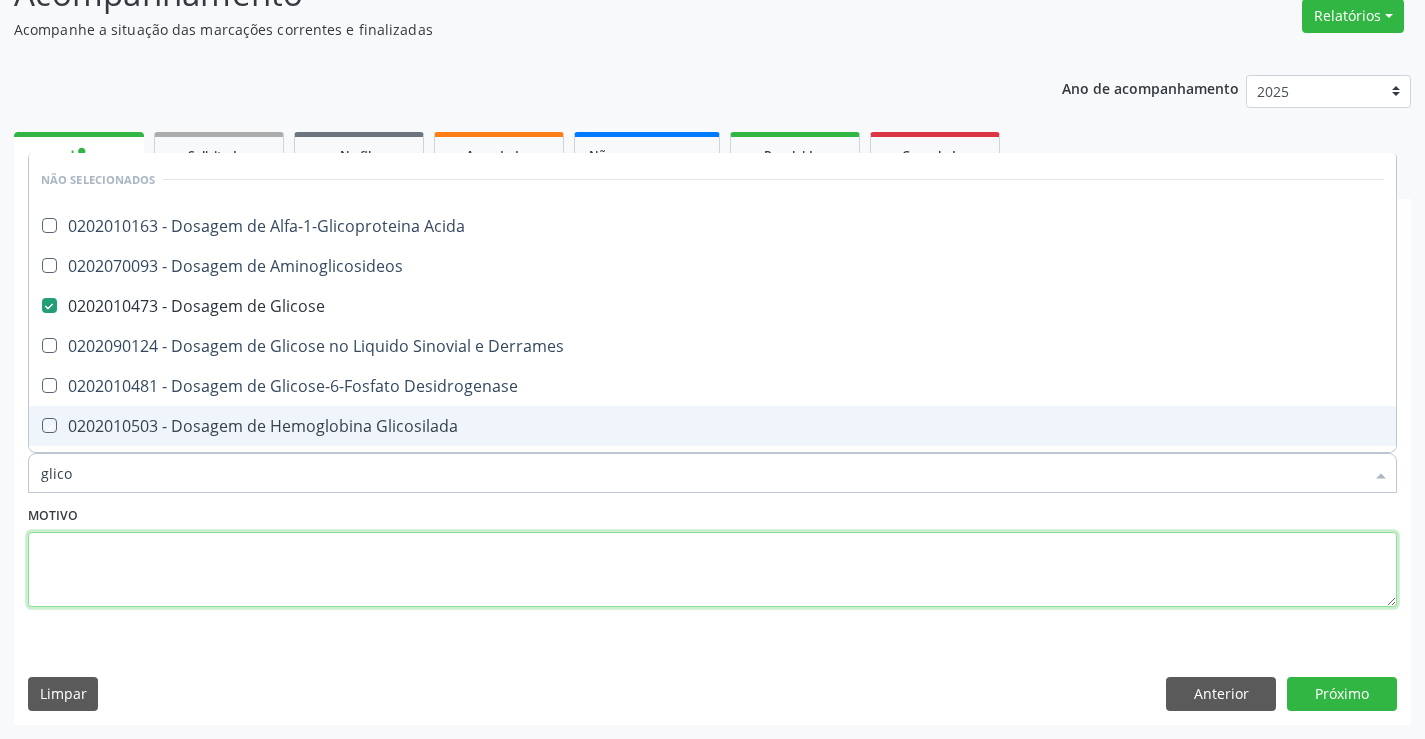 click at bounding box center [712, 570] 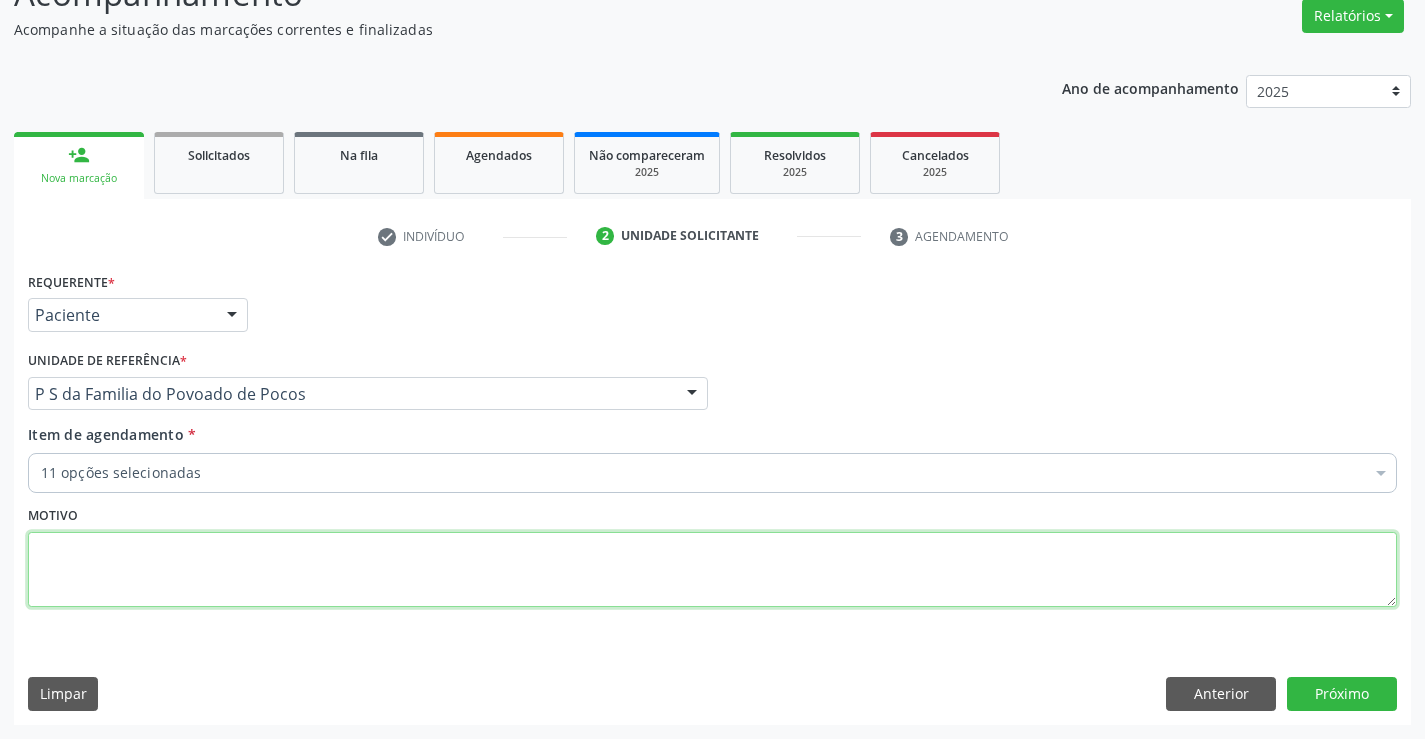checkbox on "true" 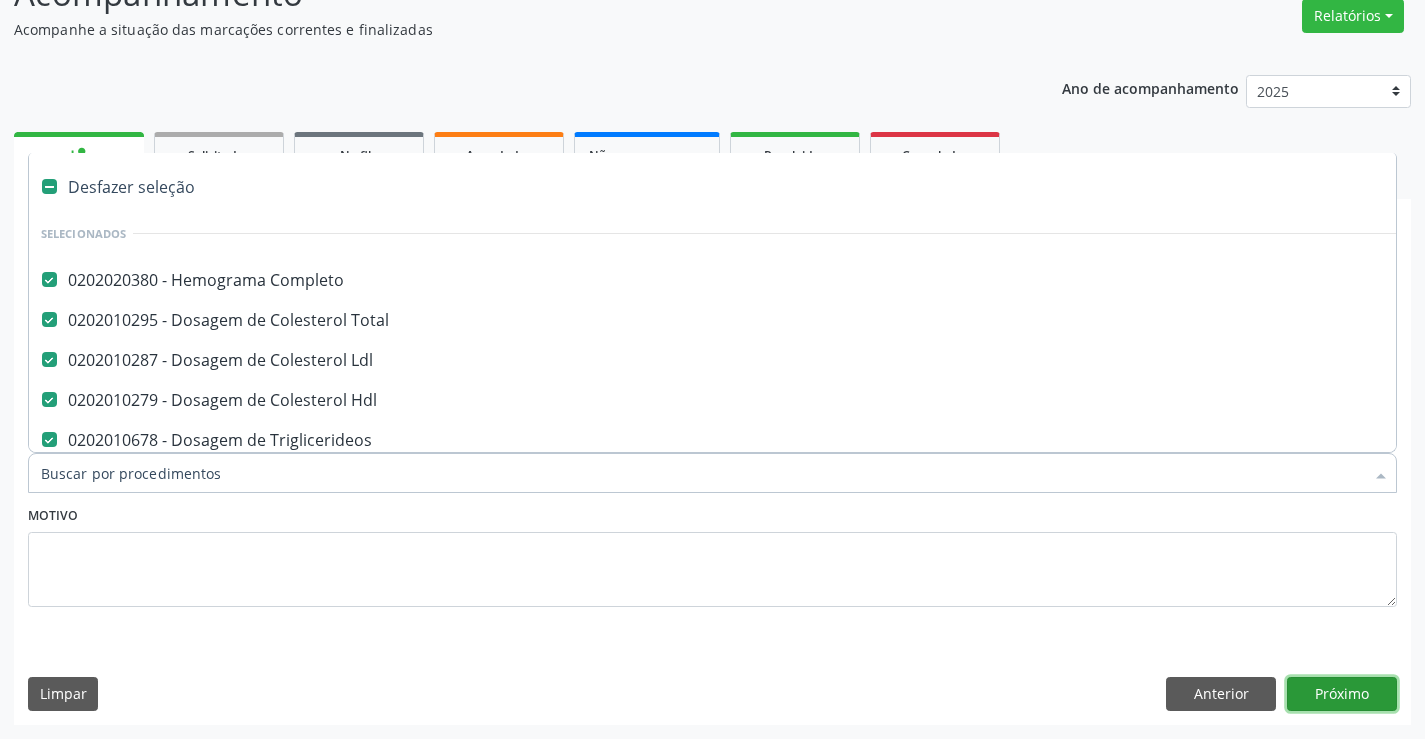 click on "Próximo" at bounding box center (1342, 694) 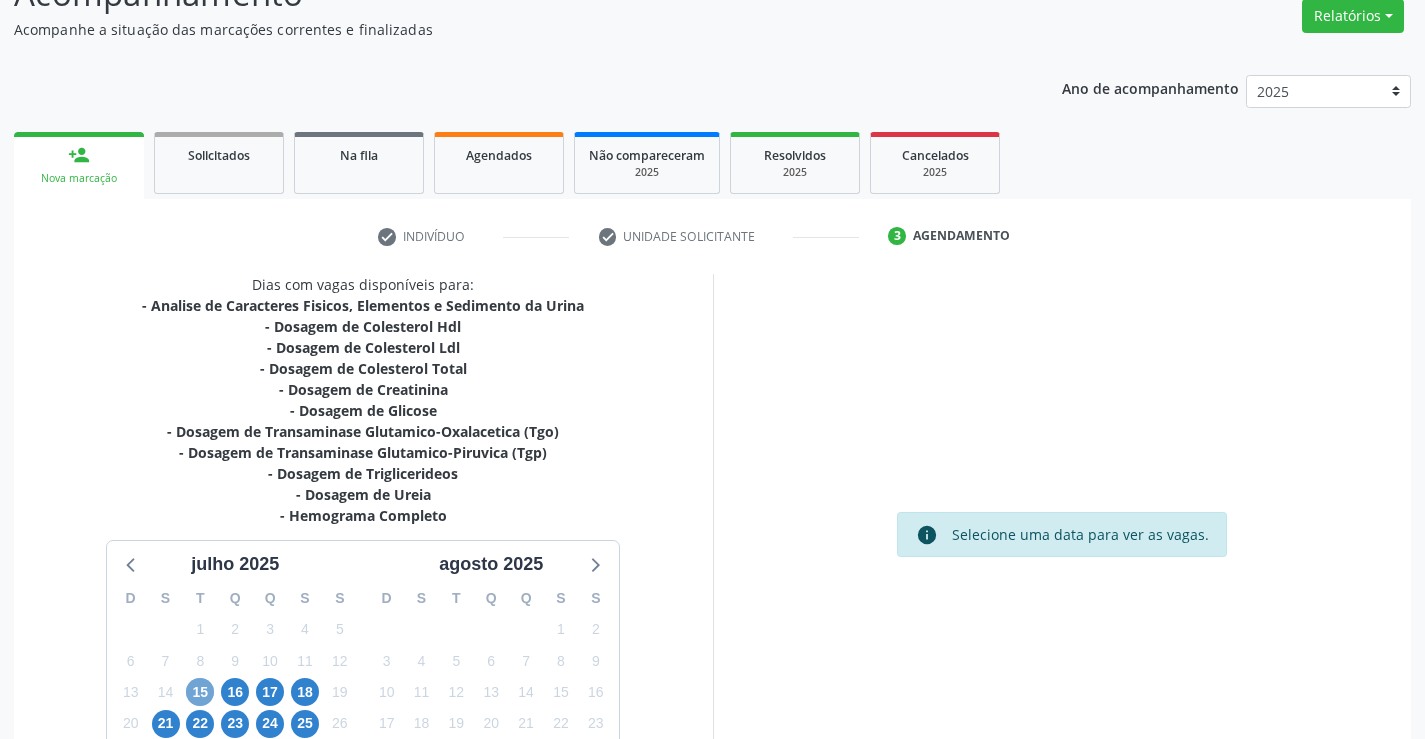click on "15" at bounding box center [200, 692] 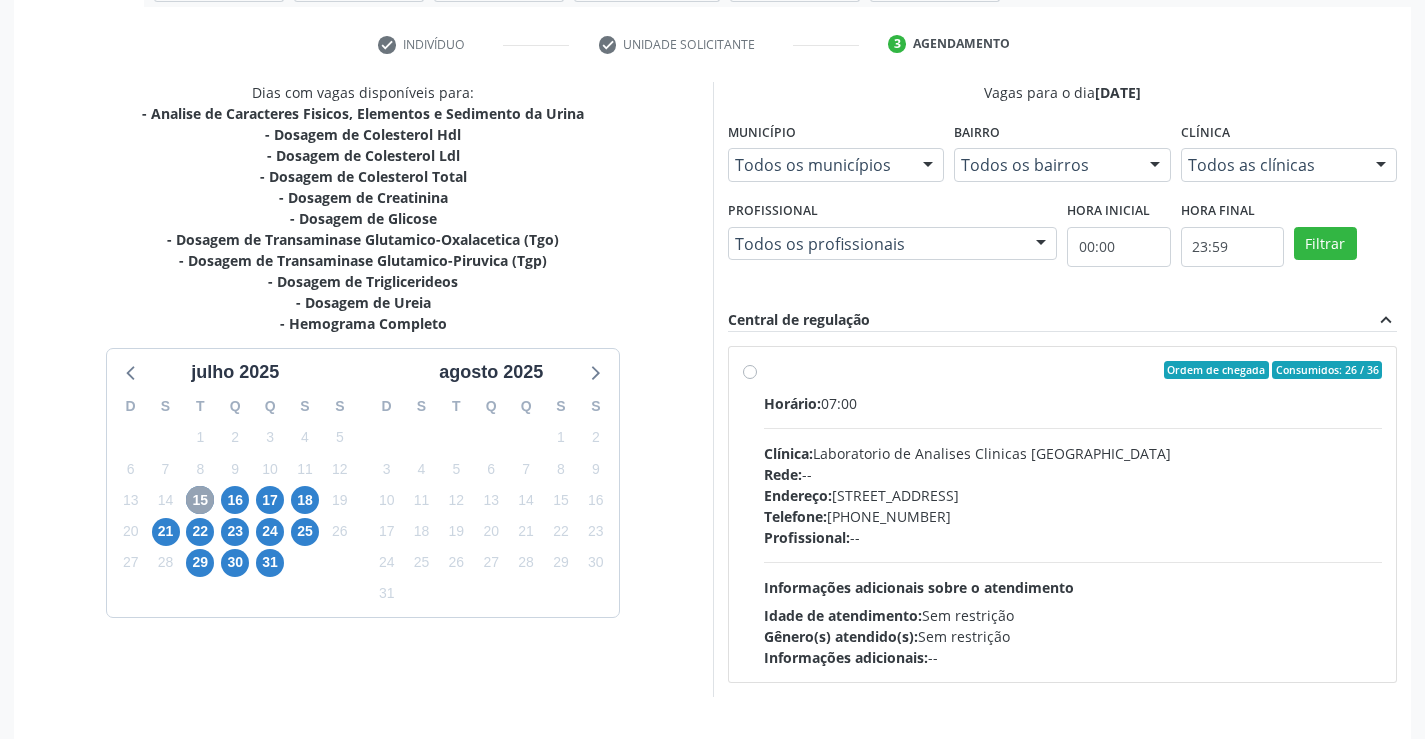 scroll, scrollTop: 367, scrollLeft: 0, axis: vertical 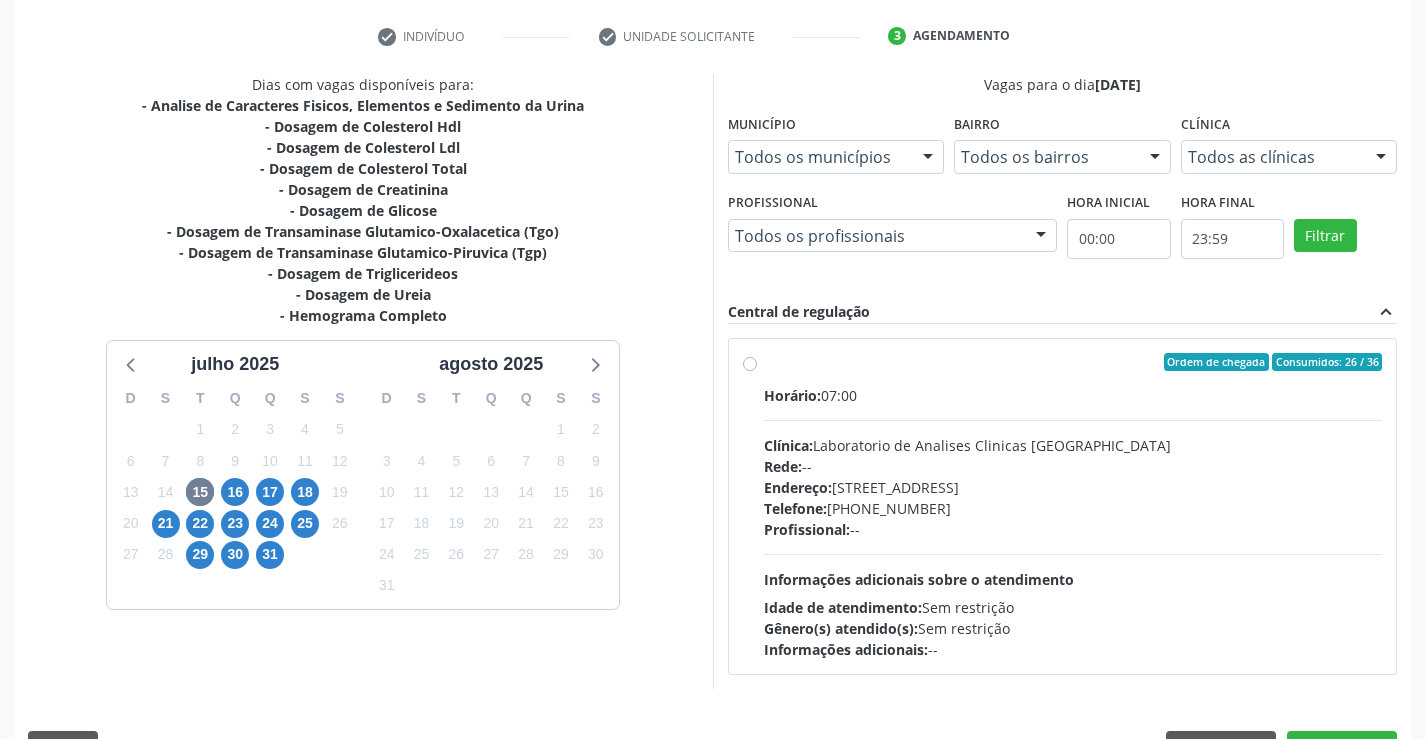 click on "Ordem de chegada
Consumidos: 26 / 36
Horário:   07:00
Clínica:  Laboratorio de Analises Clinicas [GEOGRAPHIC_DATA]
Rede:
--
Endereço:   [STREET_ADDRESS]
Telefone:   [PHONE_NUMBER]
Profissional:
--
Informações adicionais sobre o atendimento
Idade de atendimento:
Sem restrição
Gênero(s) atendido(s):
Sem restrição
Informações adicionais:
--" at bounding box center (1073, 506) 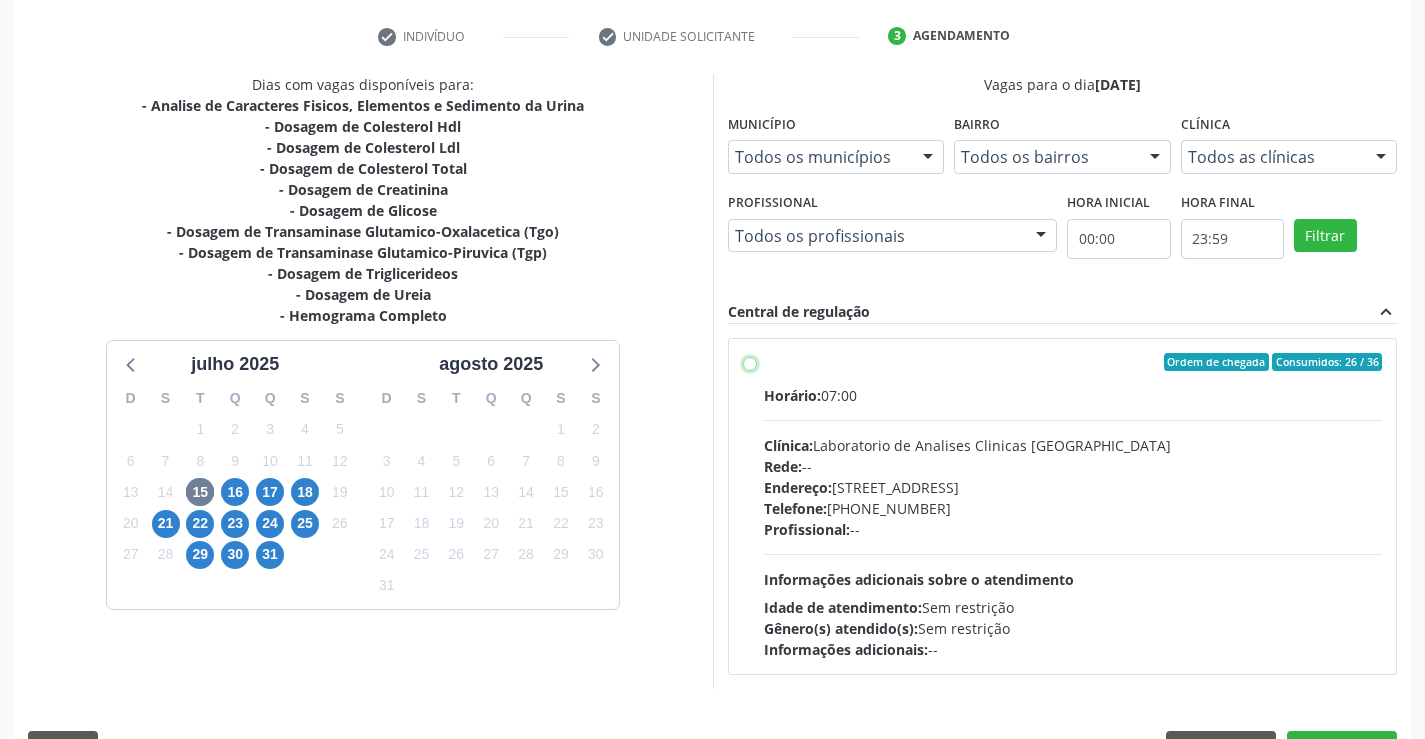 click on "Ordem de chegada
Consumidos: 26 / 36
Horário:   07:00
Clínica:  Laboratorio de Analises Clinicas [GEOGRAPHIC_DATA]
Rede:
--
Endereço:   [STREET_ADDRESS]
Telefone:   [PHONE_NUMBER]
Profissional:
--
Informações adicionais sobre o atendimento
Idade de atendimento:
Sem restrição
Gênero(s) atendido(s):
Sem restrição
Informações adicionais:
--" at bounding box center [750, 362] 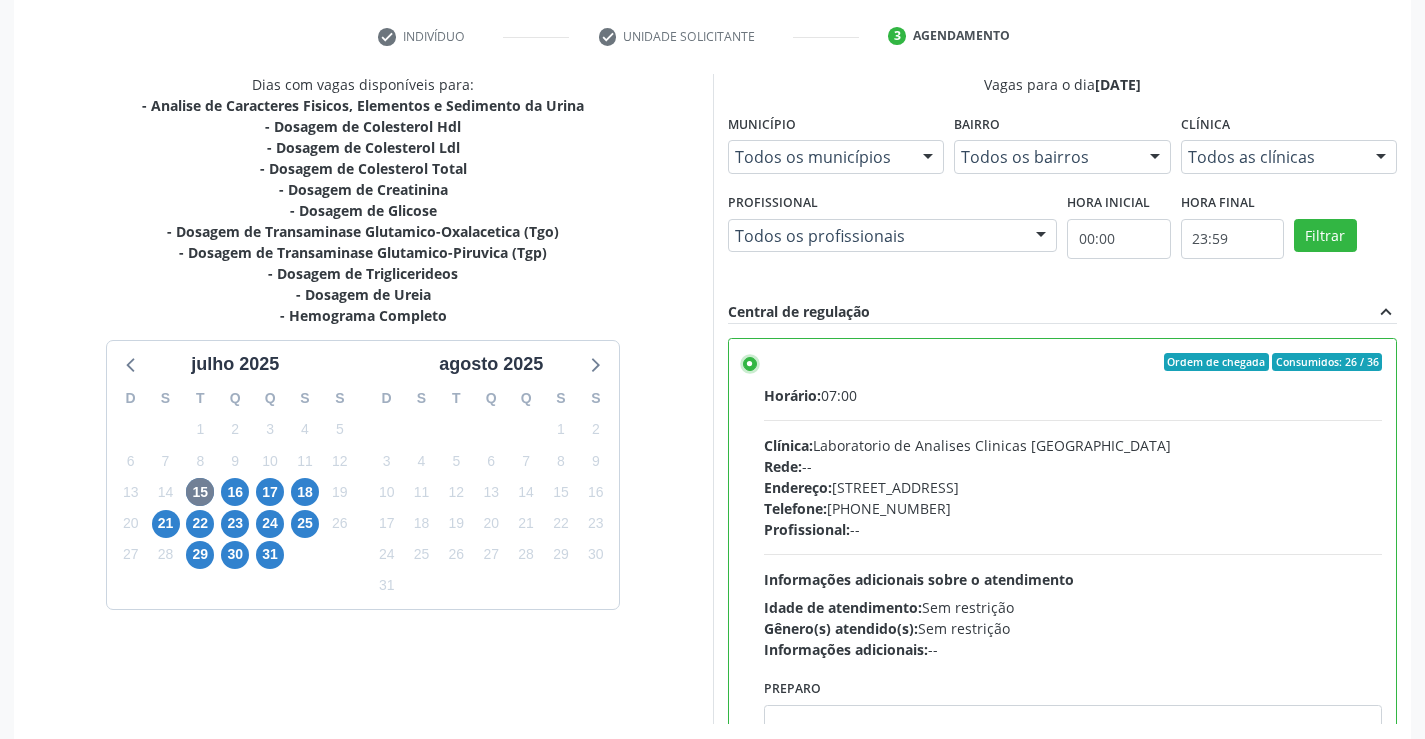 scroll, scrollTop: 456, scrollLeft: 0, axis: vertical 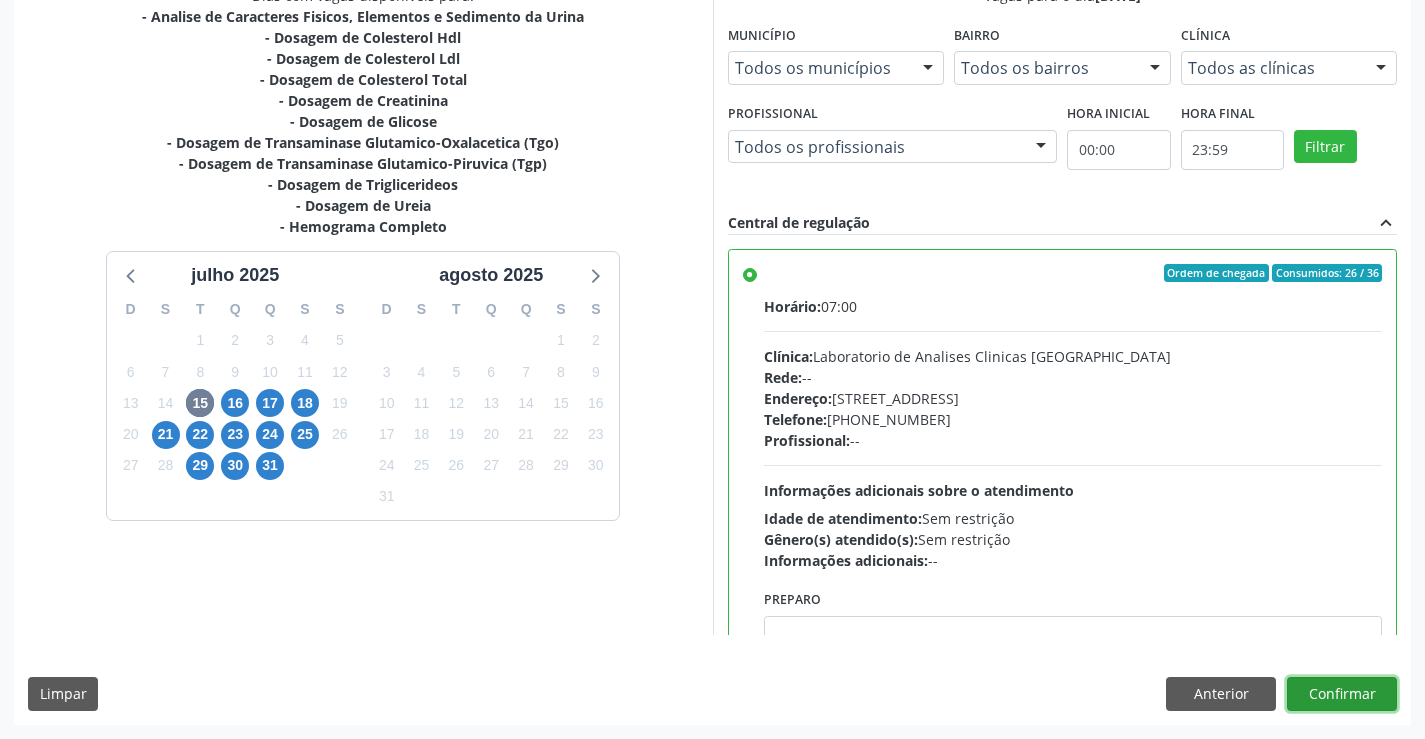 click on "Confirmar" at bounding box center (1342, 694) 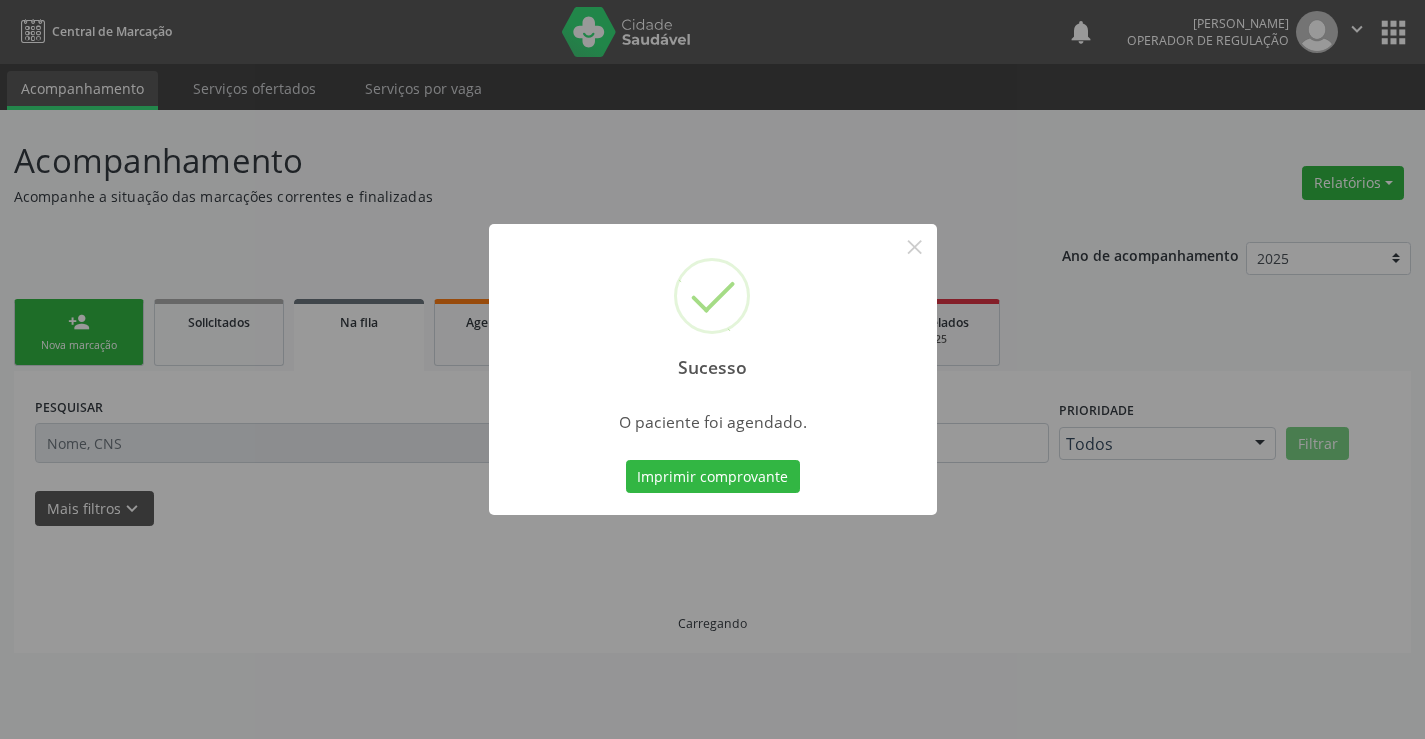 scroll, scrollTop: 0, scrollLeft: 0, axis: both 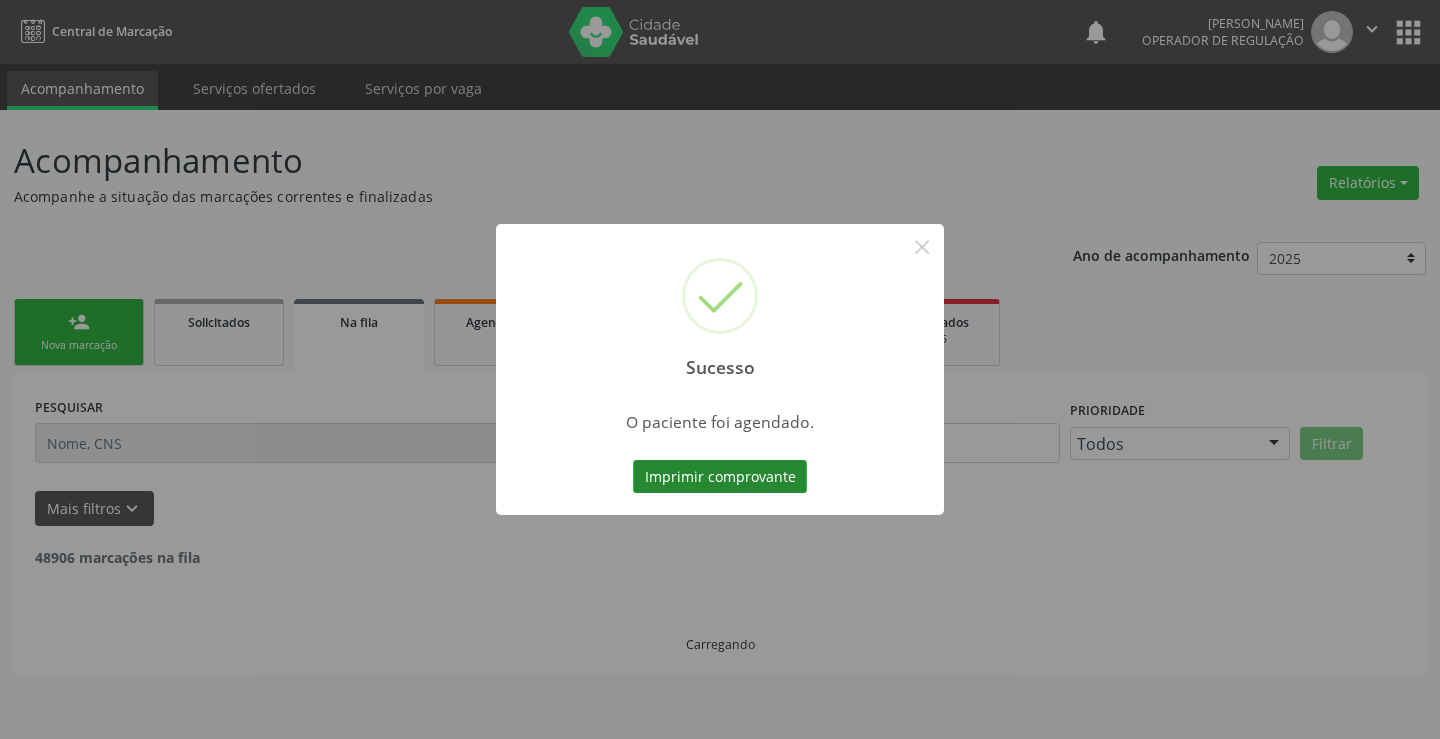click on "Imprimir comprovante" at bounding box center (720, 477) 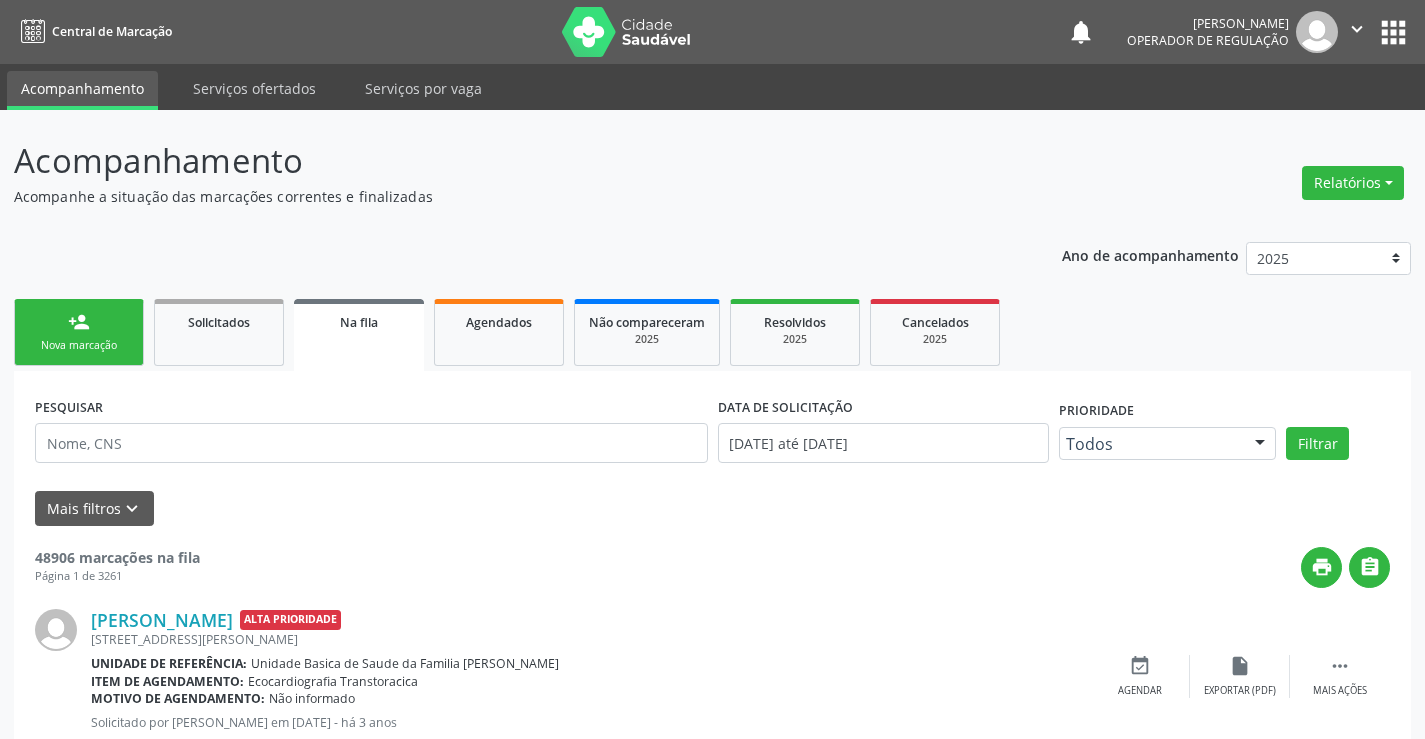 click on "person_add" at bounding box center (79, 322) 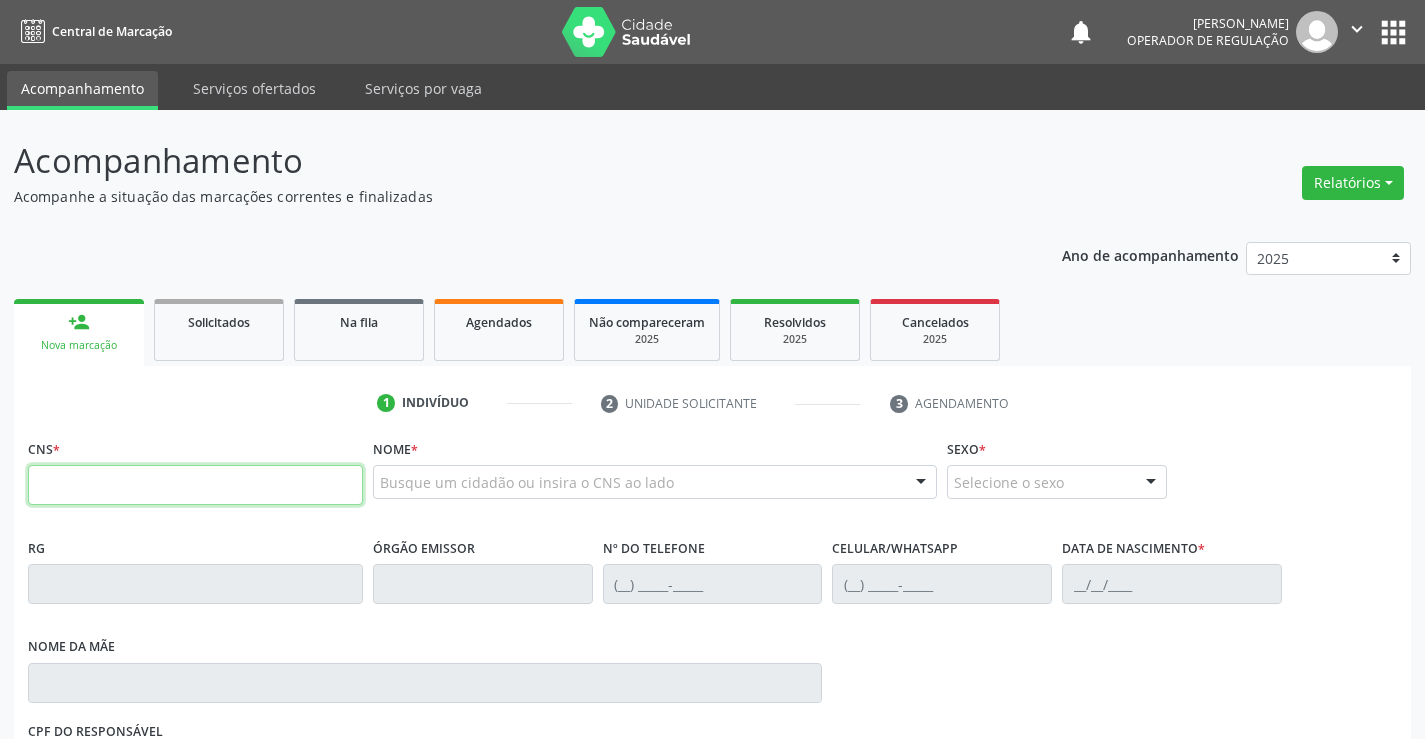 click at bounding box center [195, 485] 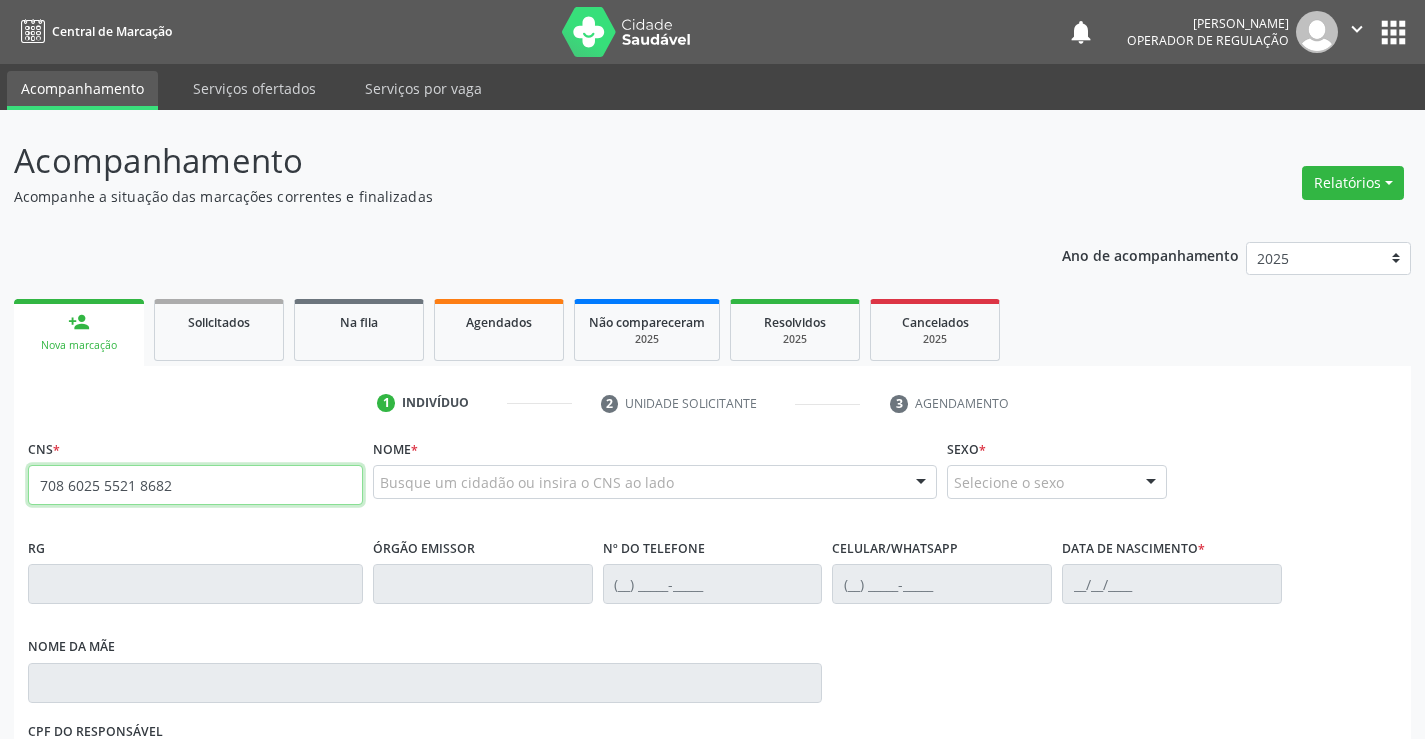 type on "708 6025 5521 8682" 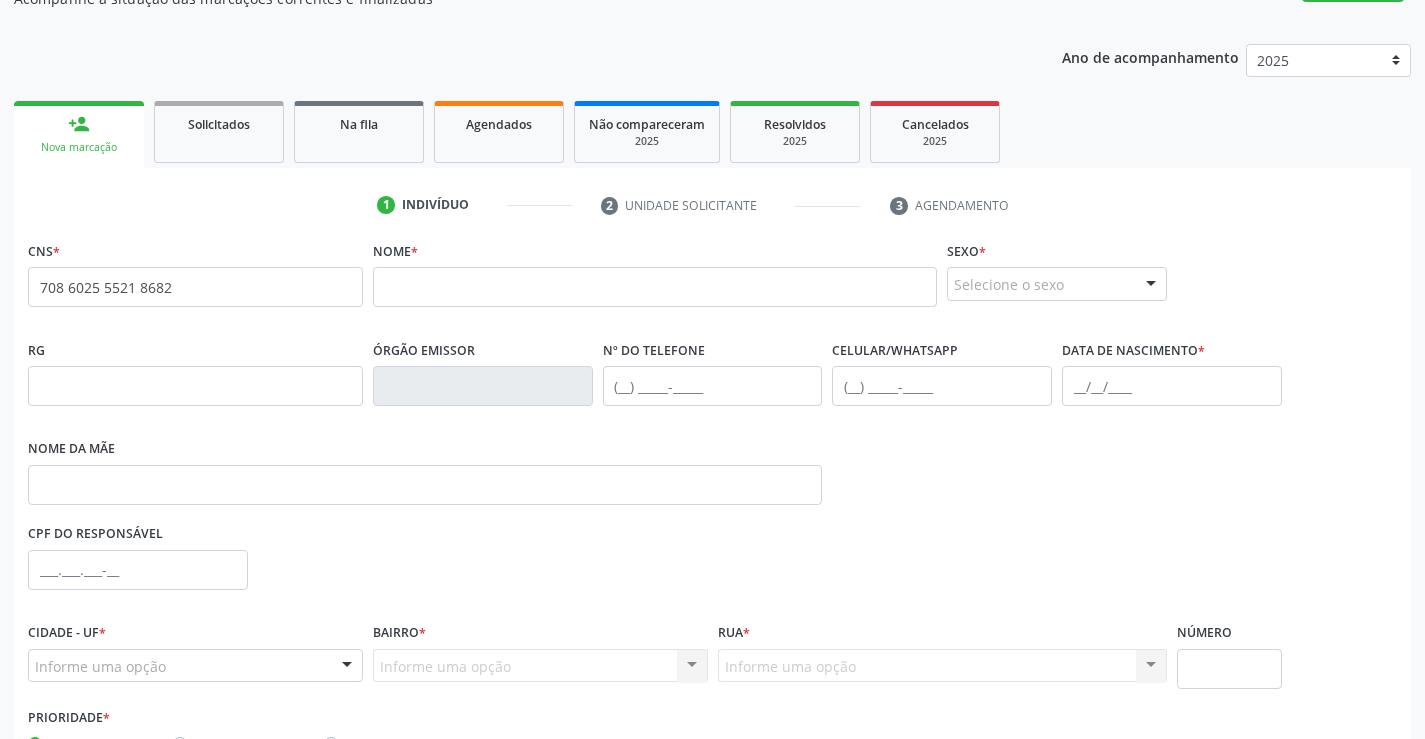 scroll, scrollTop: 200, scrollLeft: 0, axis: vertical 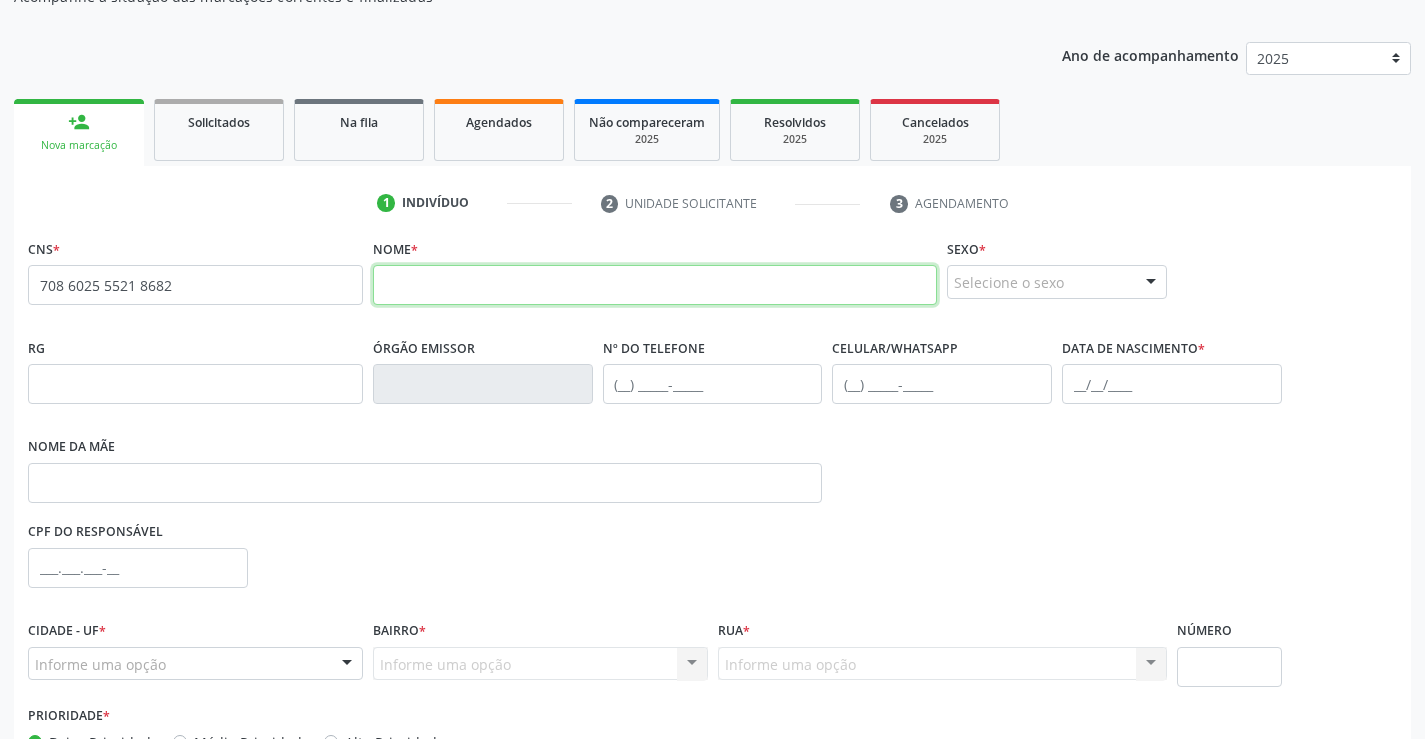 click at bounding box center (655, 285) 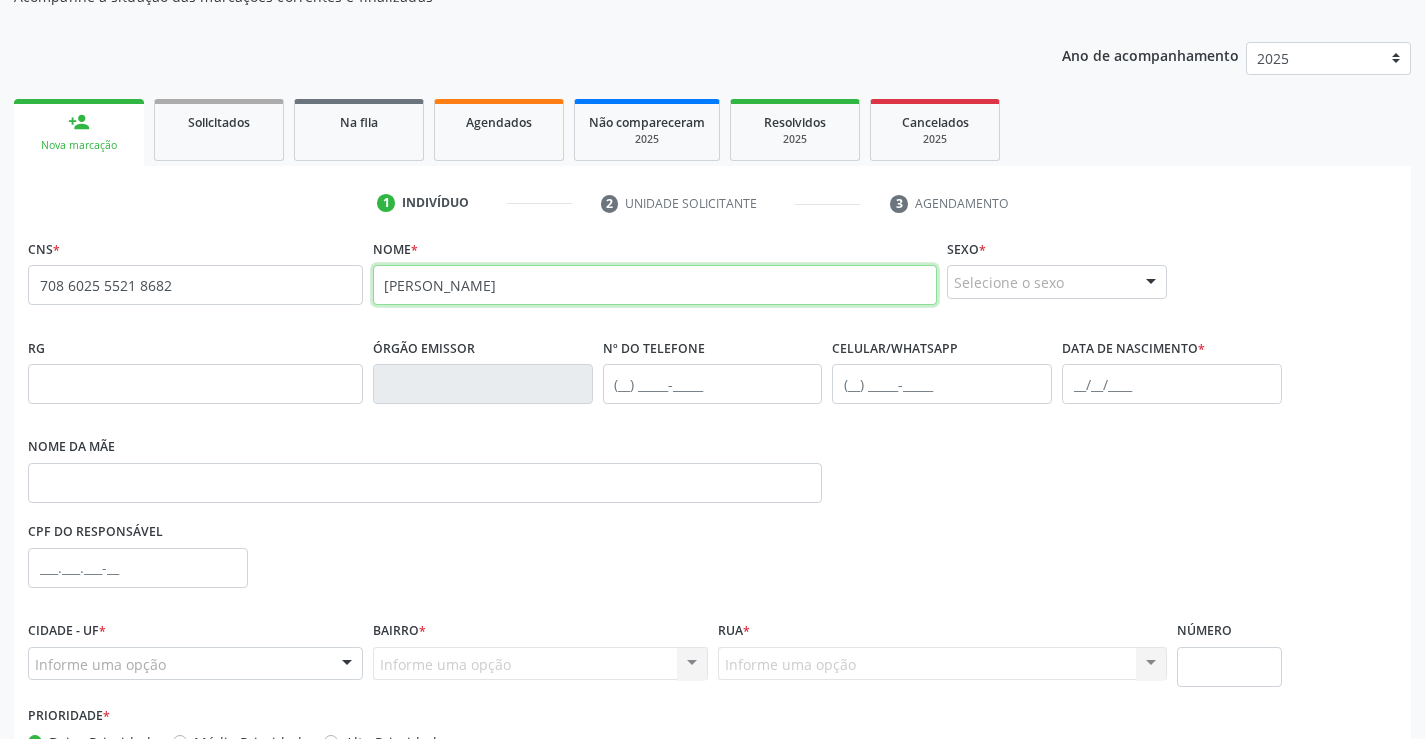 drag, startPoint x: 377, startPoint y: 285, endPoint x: 545, endPoint y: 287, distance: 168.0119 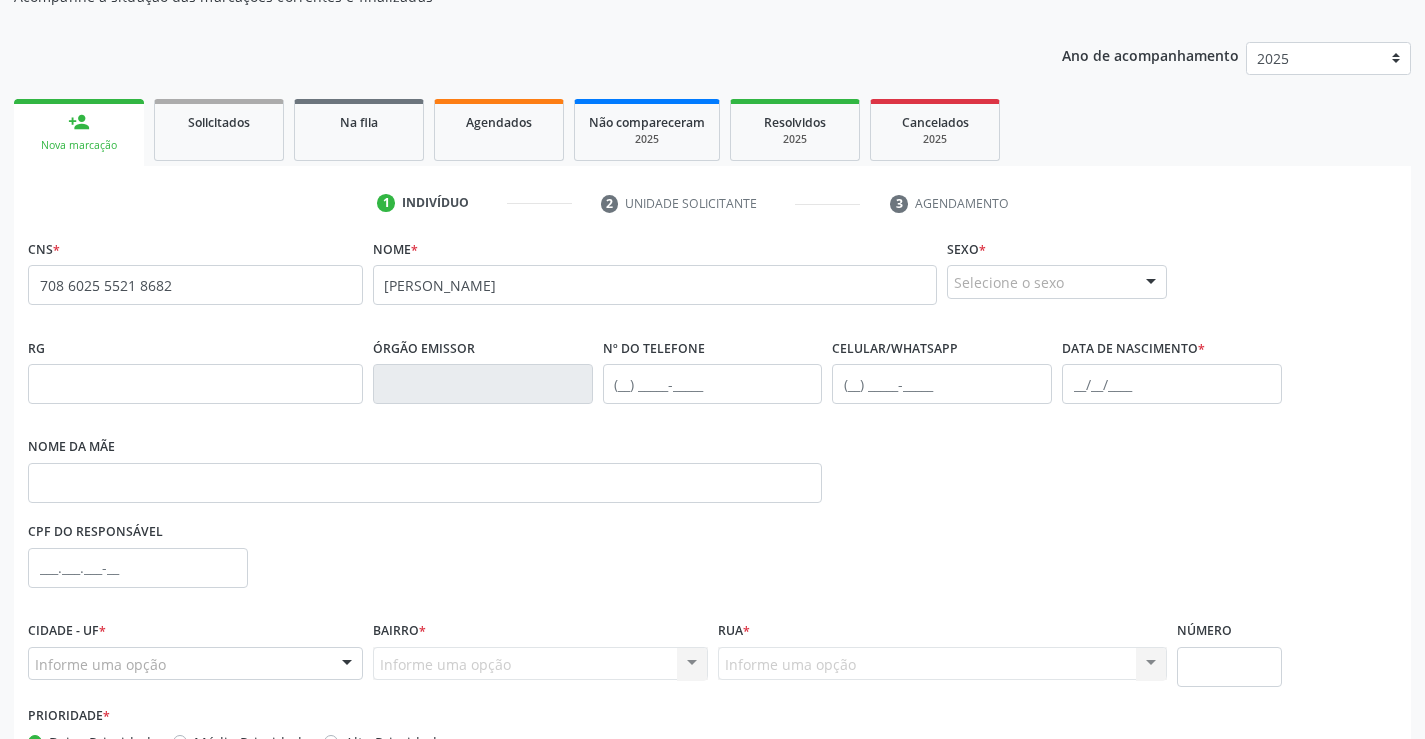 click on "Selecione o sexo" at bounding box center (1057, 282) 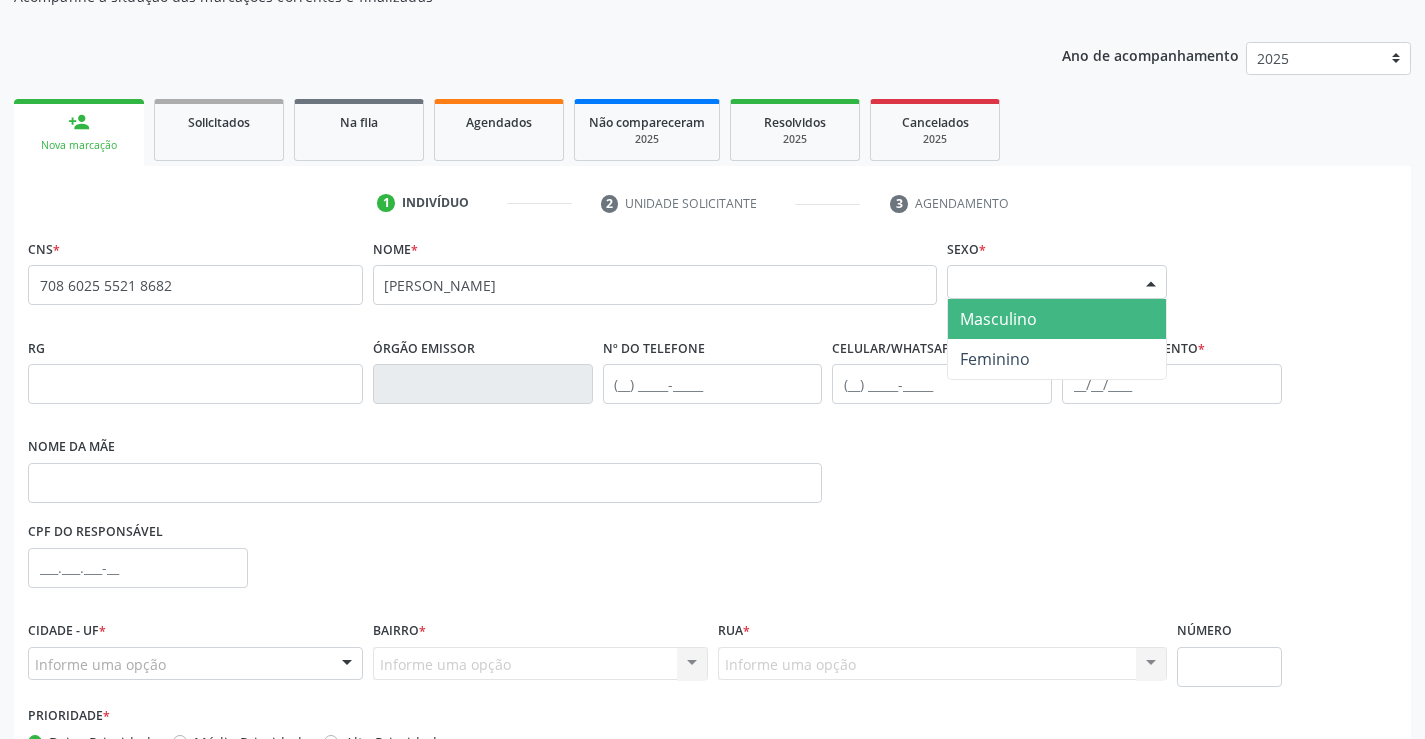 click on "Masculino" at bounding box center (998, 319) 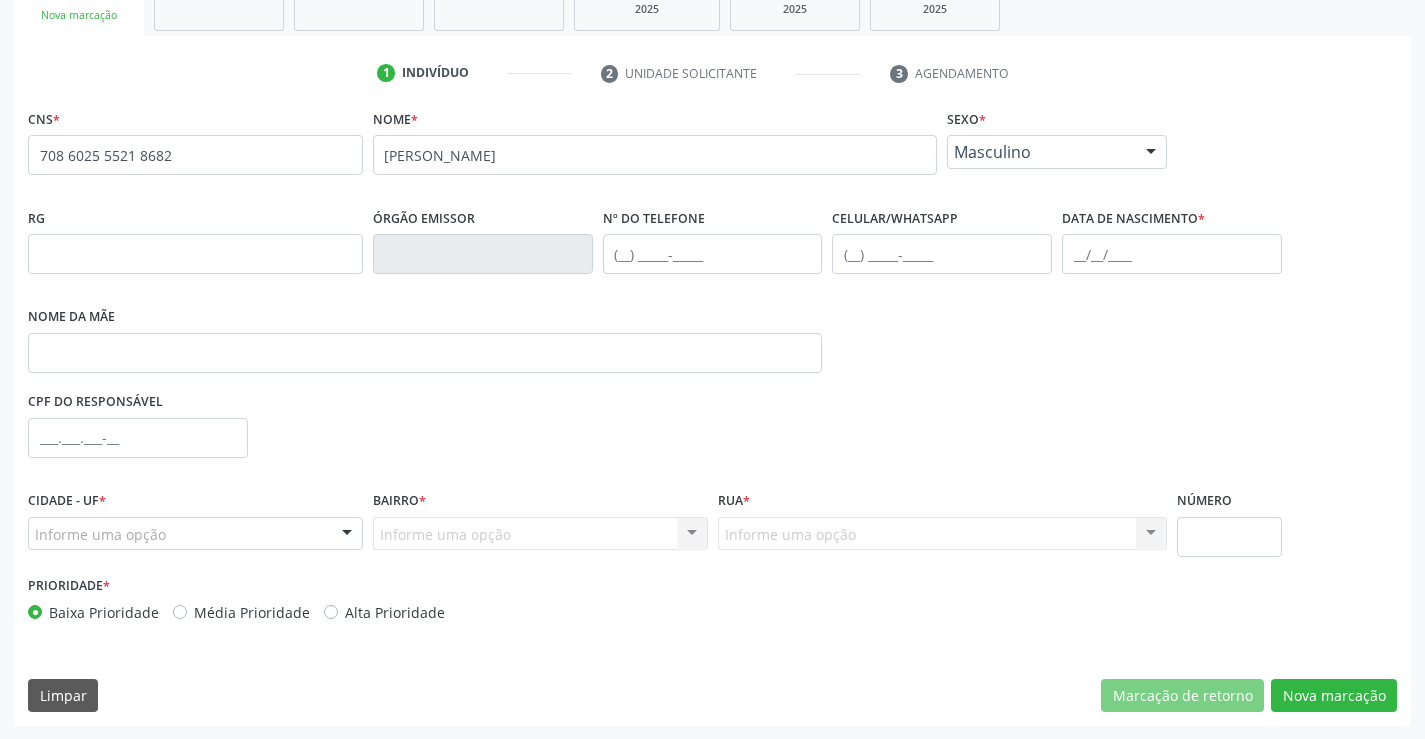 scroll, scrollTop: 331, scrollLeft: 0, axis: vertical 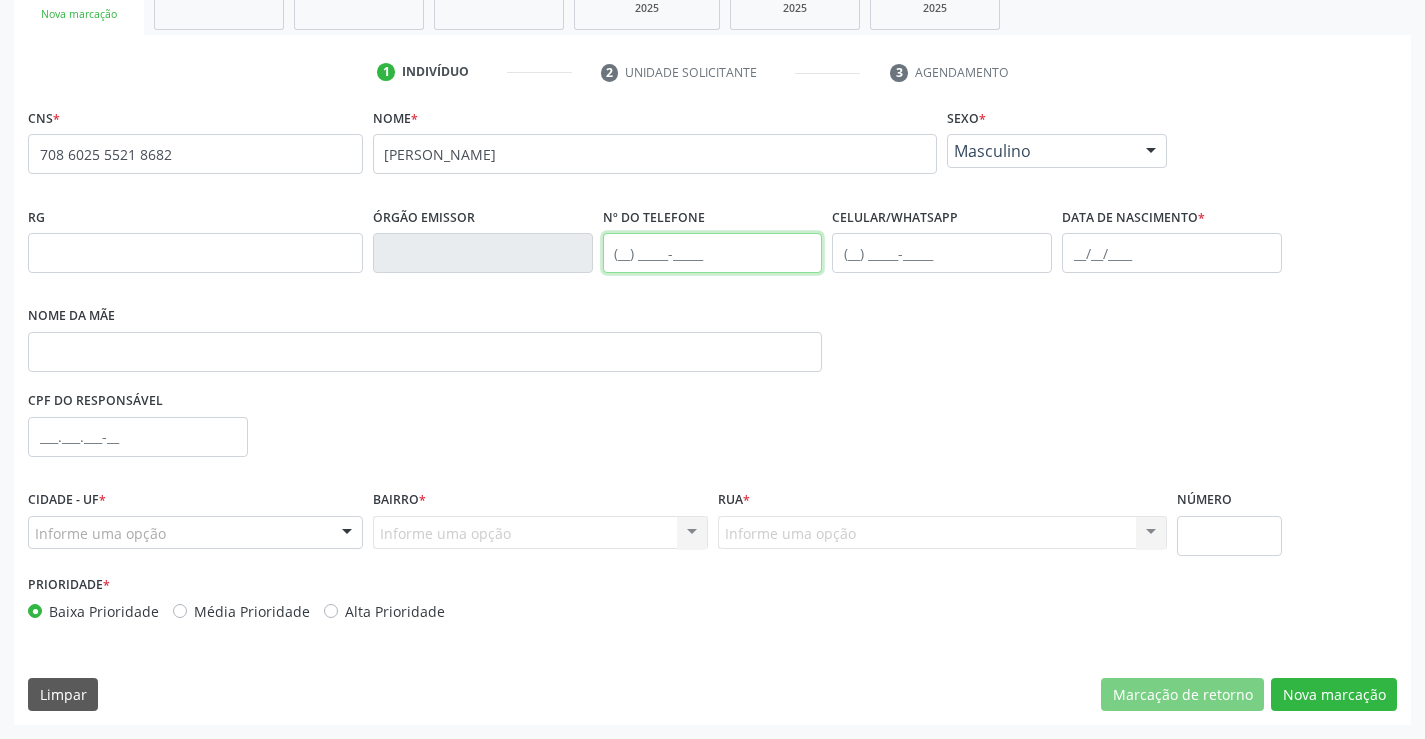 click at bounding box center [713, 253] 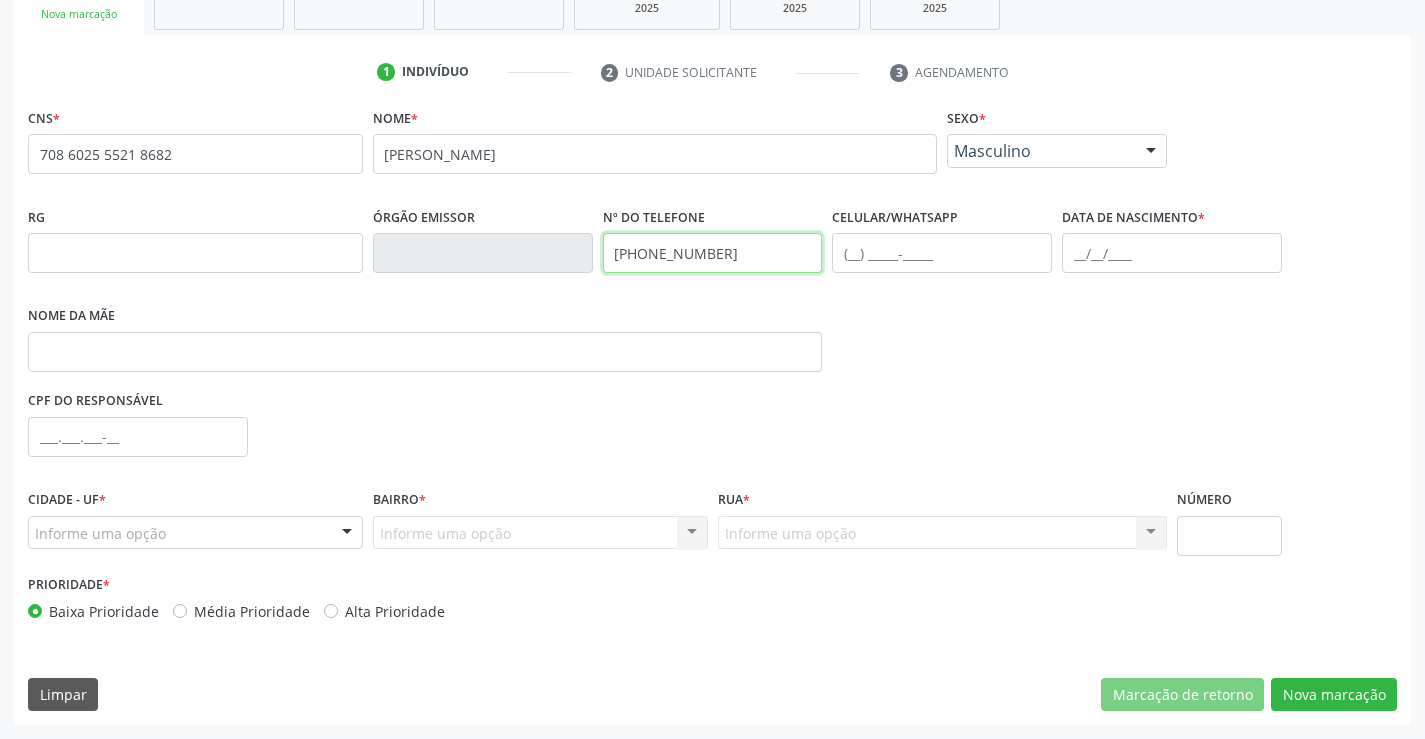 type on "(74) 98866-0767" 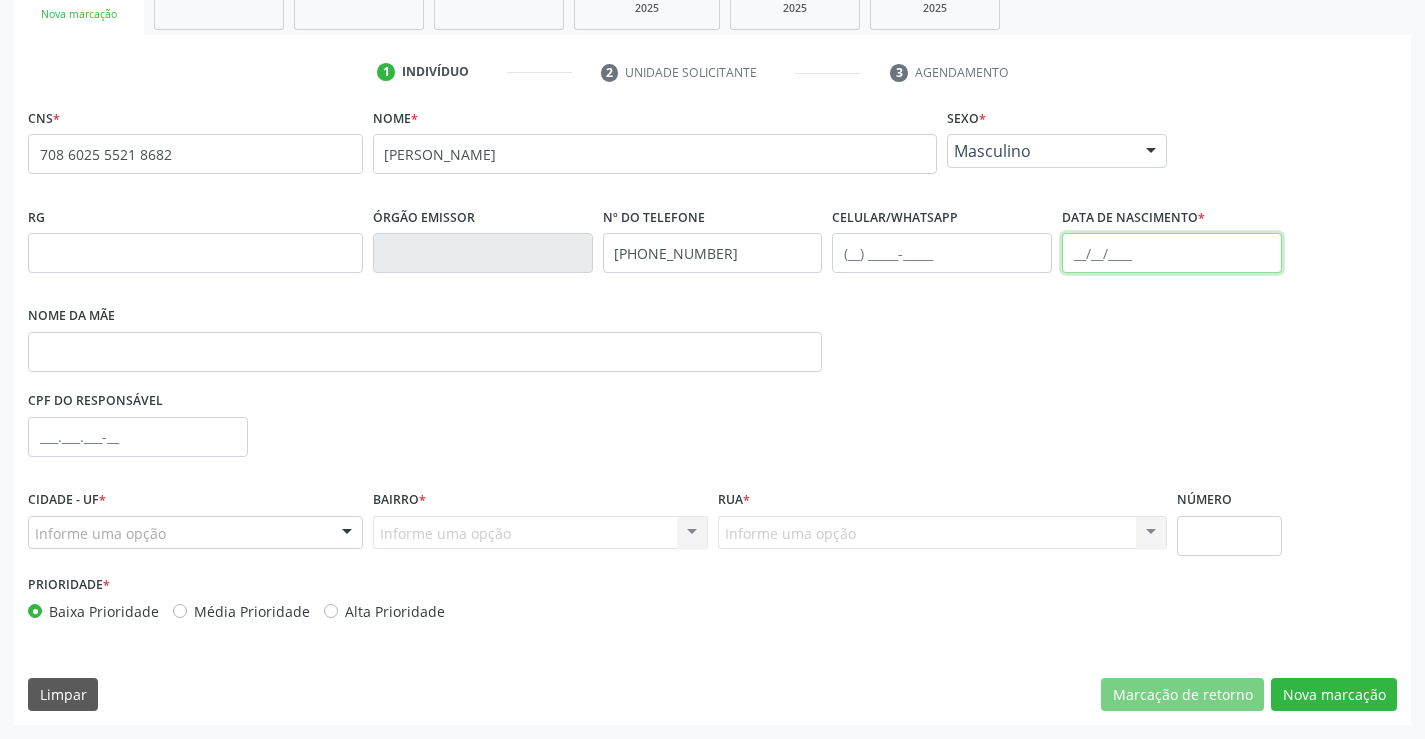 click at bounding box center [1172, 253] 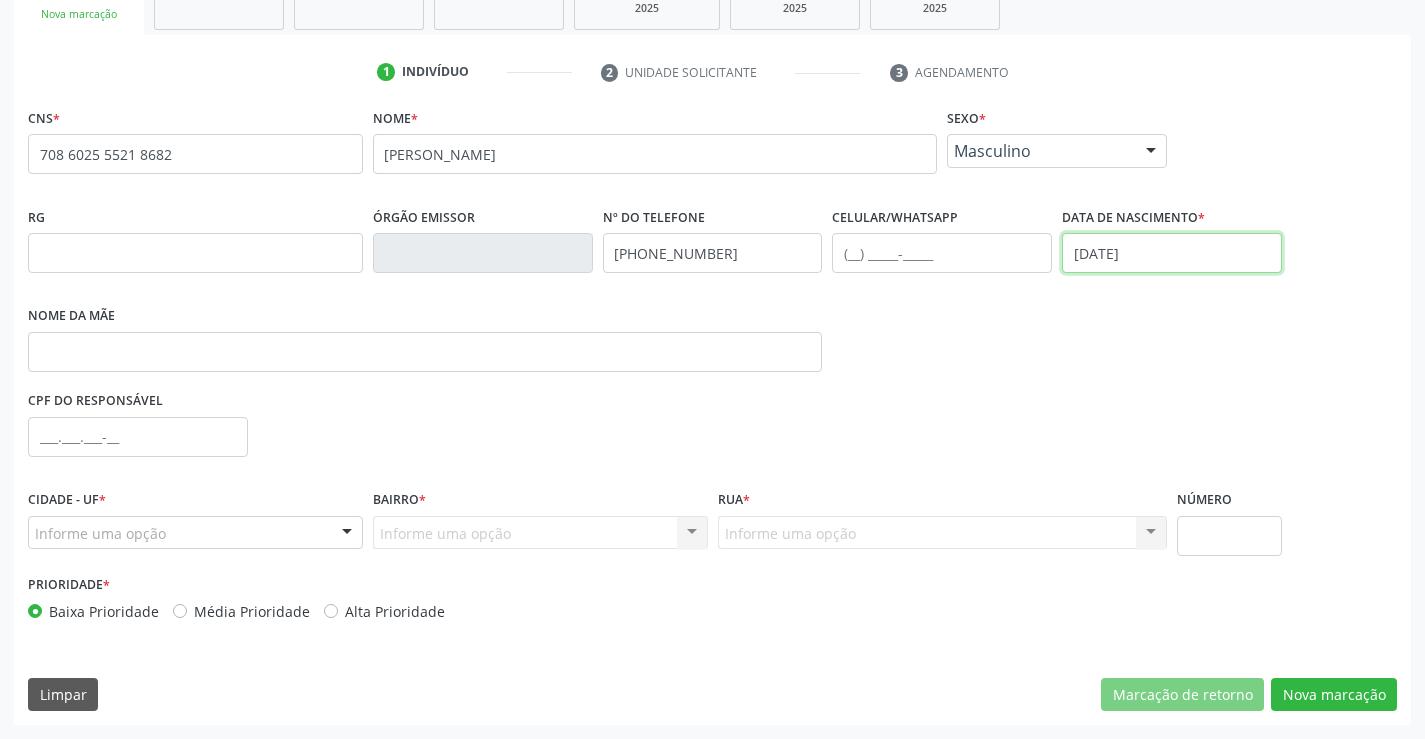 type on "31/07/2010" 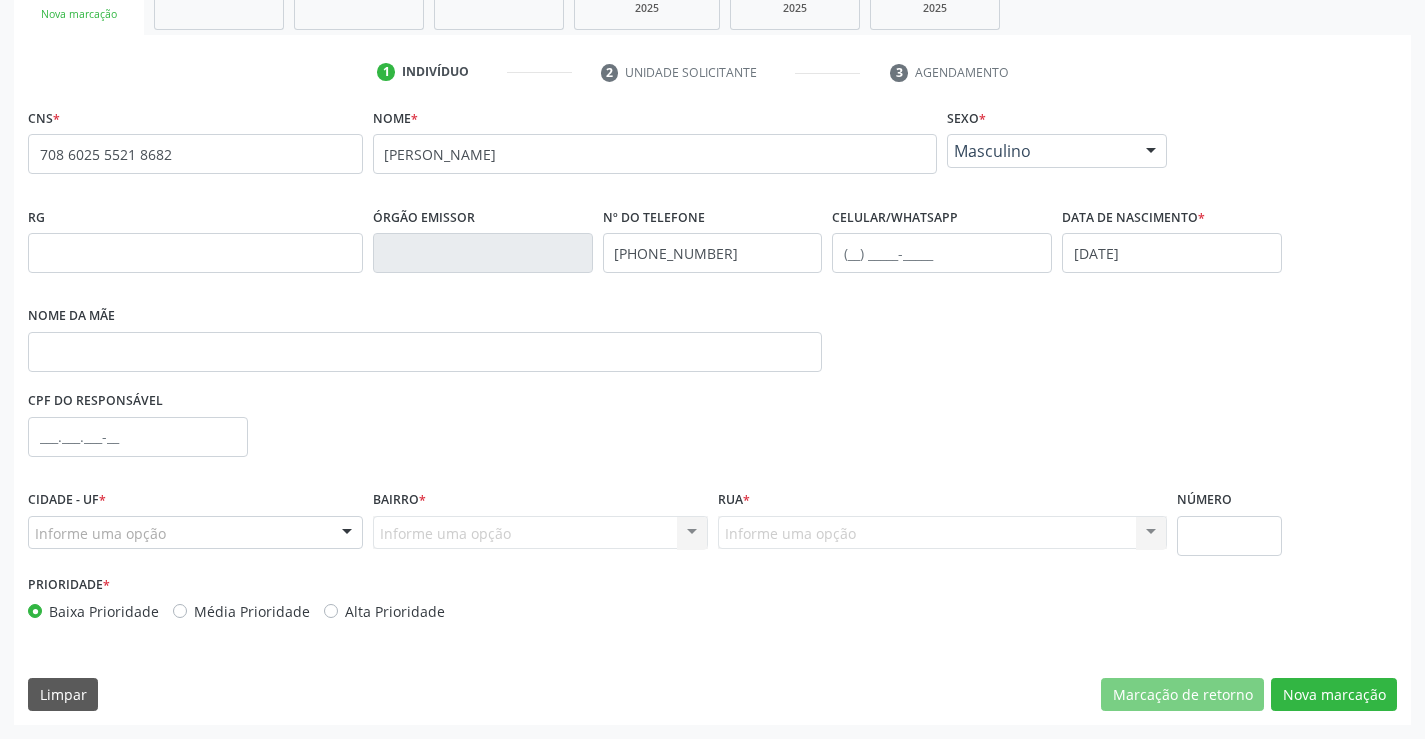 click on "Informe uma opção" at bounding box center (195, 533) 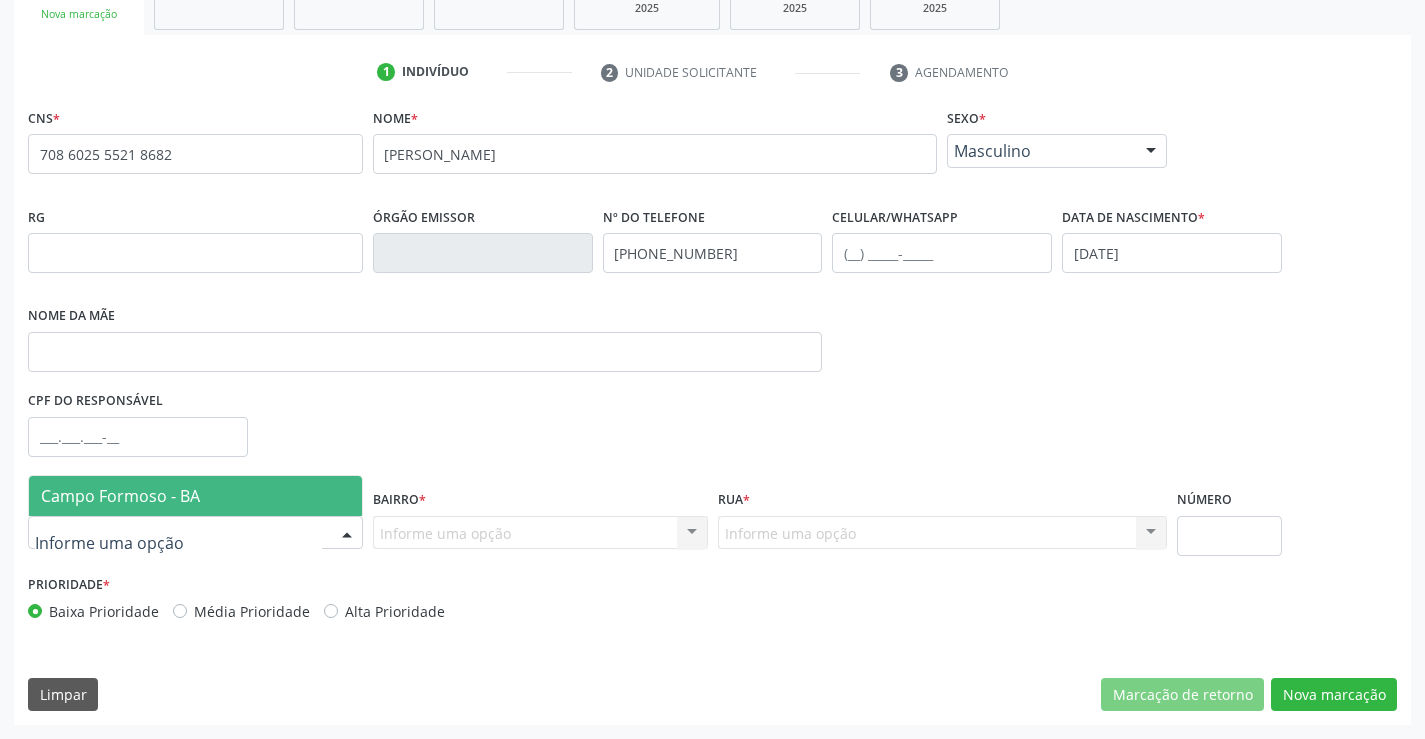 click on "Campo Formoso - BA" at bounding box center (195, 496) 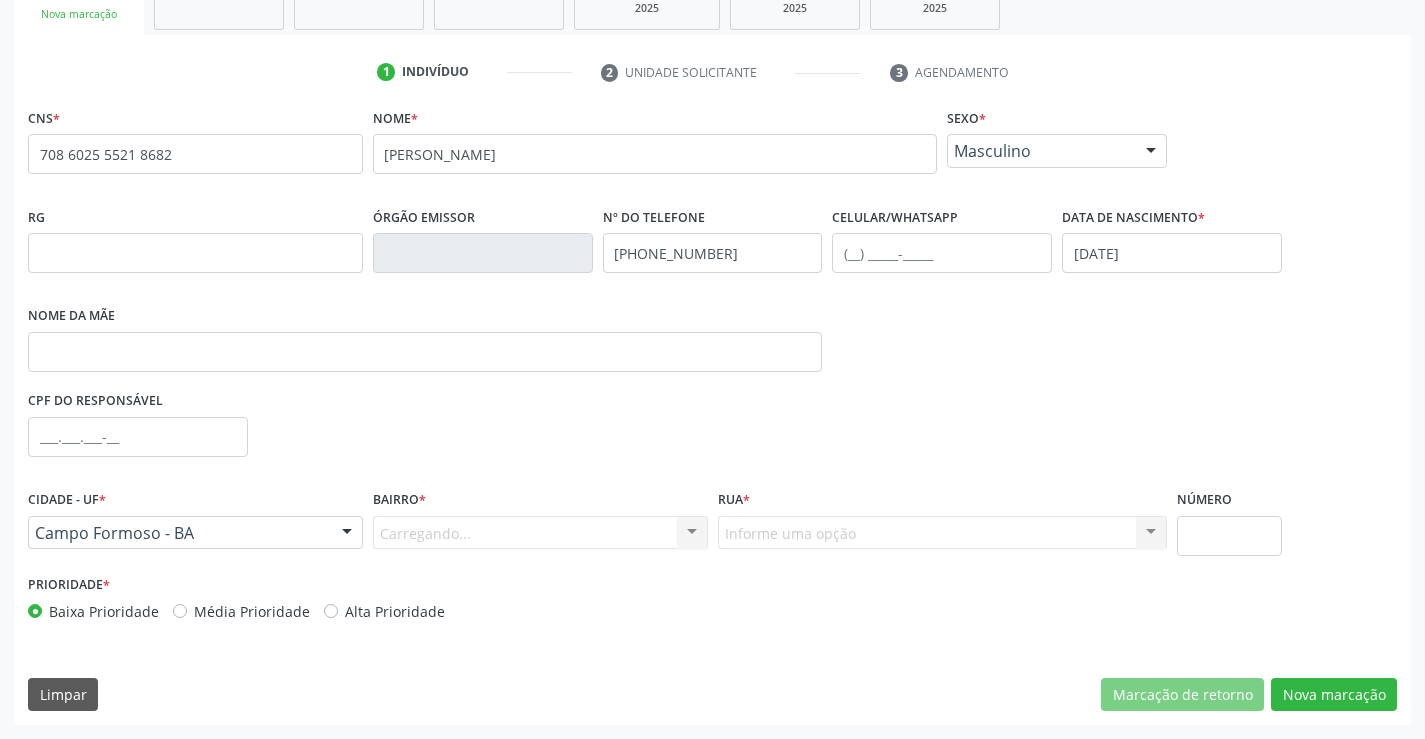 click on "Carregando...
Nenhum resultado encontrado para: "   "
Nenhuma opção encontrada. Digite para adicionar." at bounding box center [540, 533] 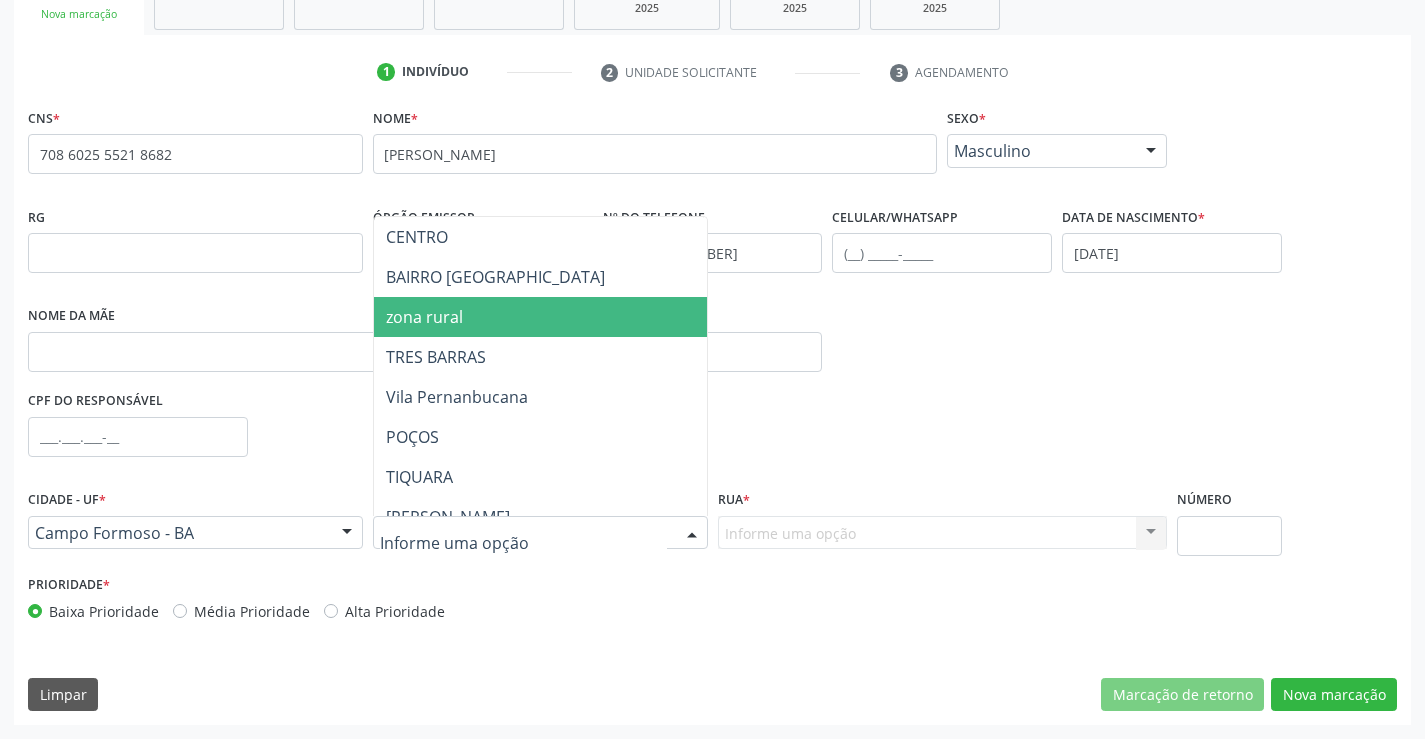 click on "zona rural" at bounding box center [590, 317] 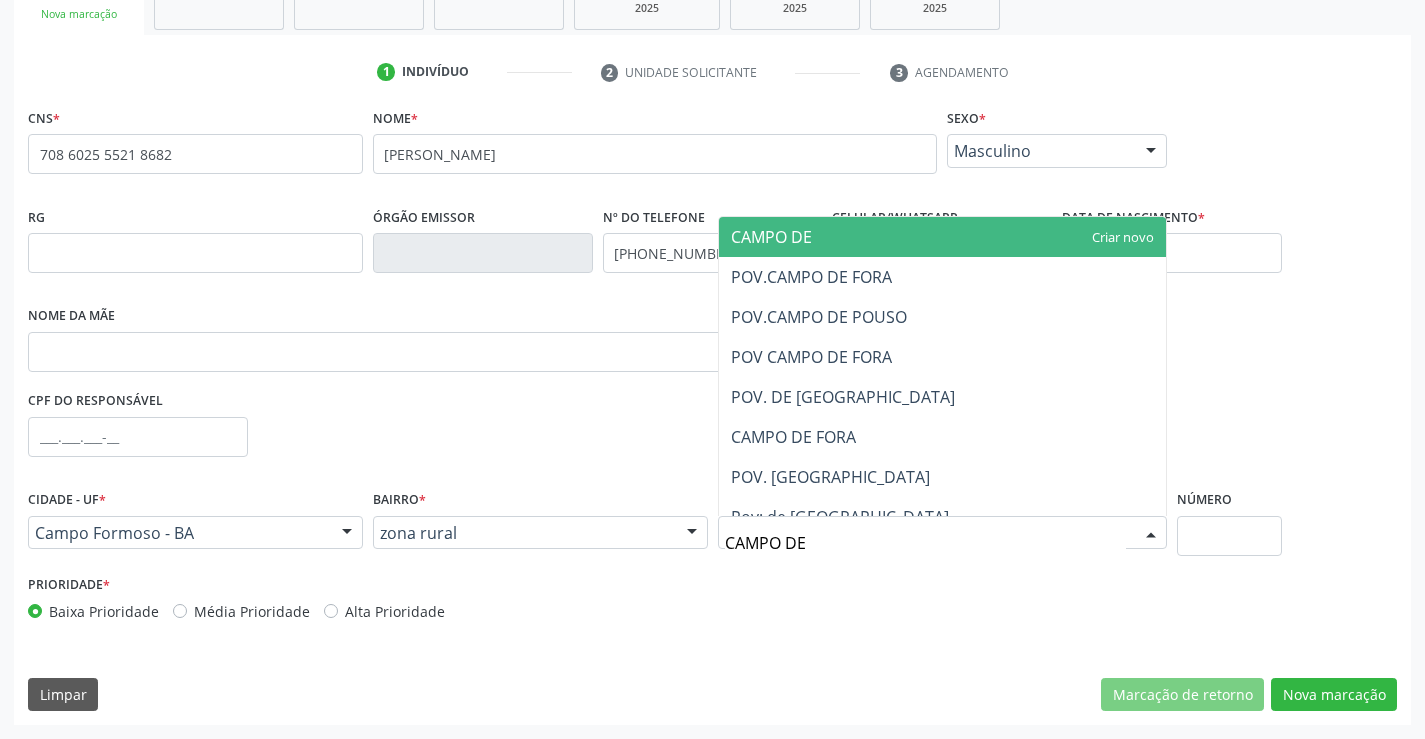 type on "CAMPO DE" 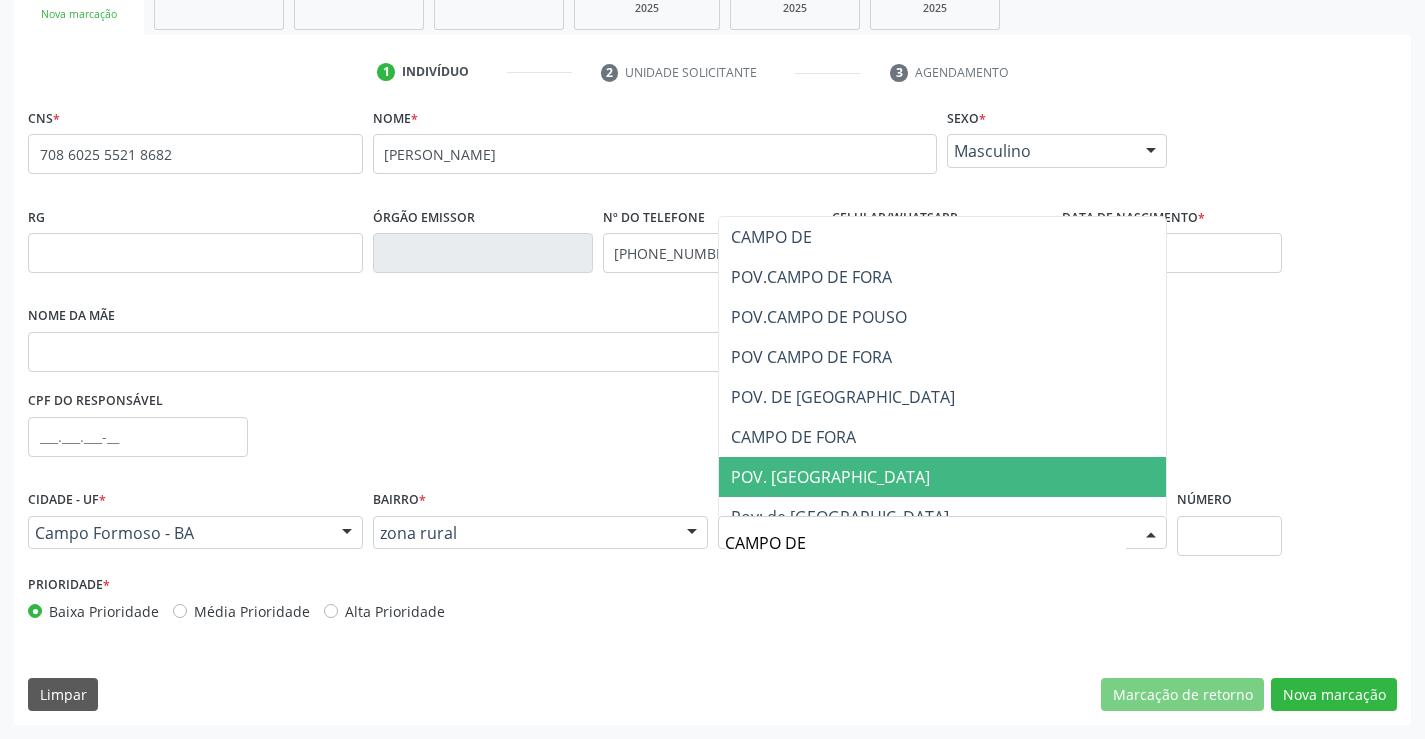 click on "POV. [GEOGRAPHIC_DATA]" at bounding box center (943, 477) 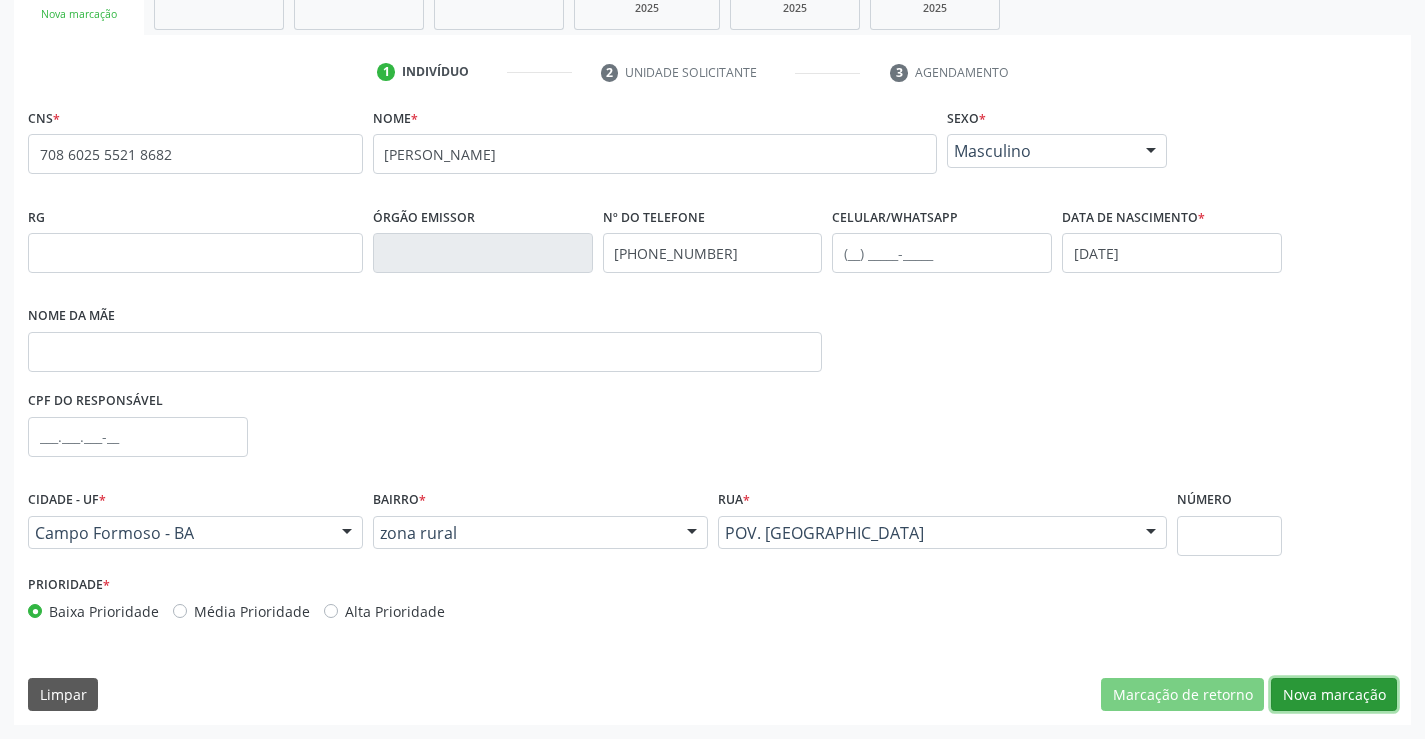 click on "Nova marcação" at bounding box center (1334, 695) 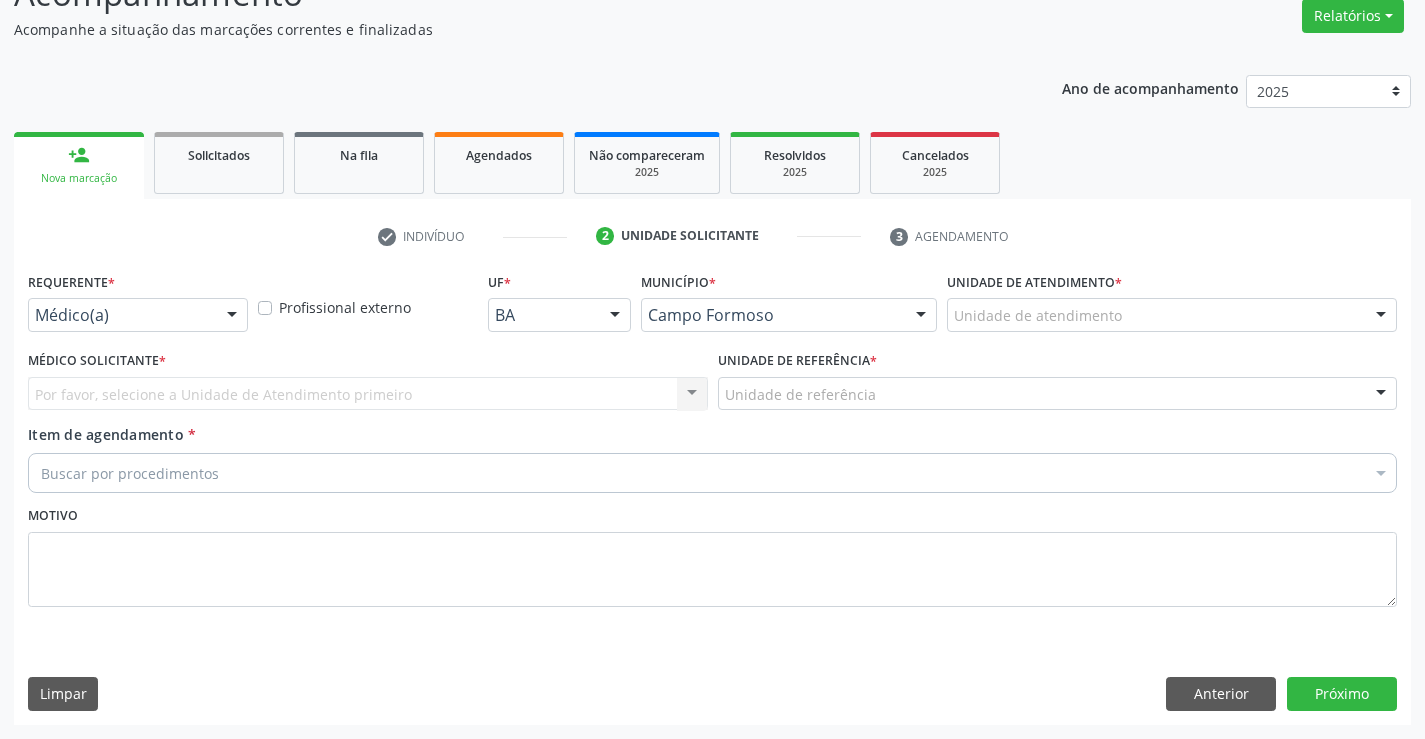 scroll, scrollTop: 167, scrollLeft: 0, axis: vertical 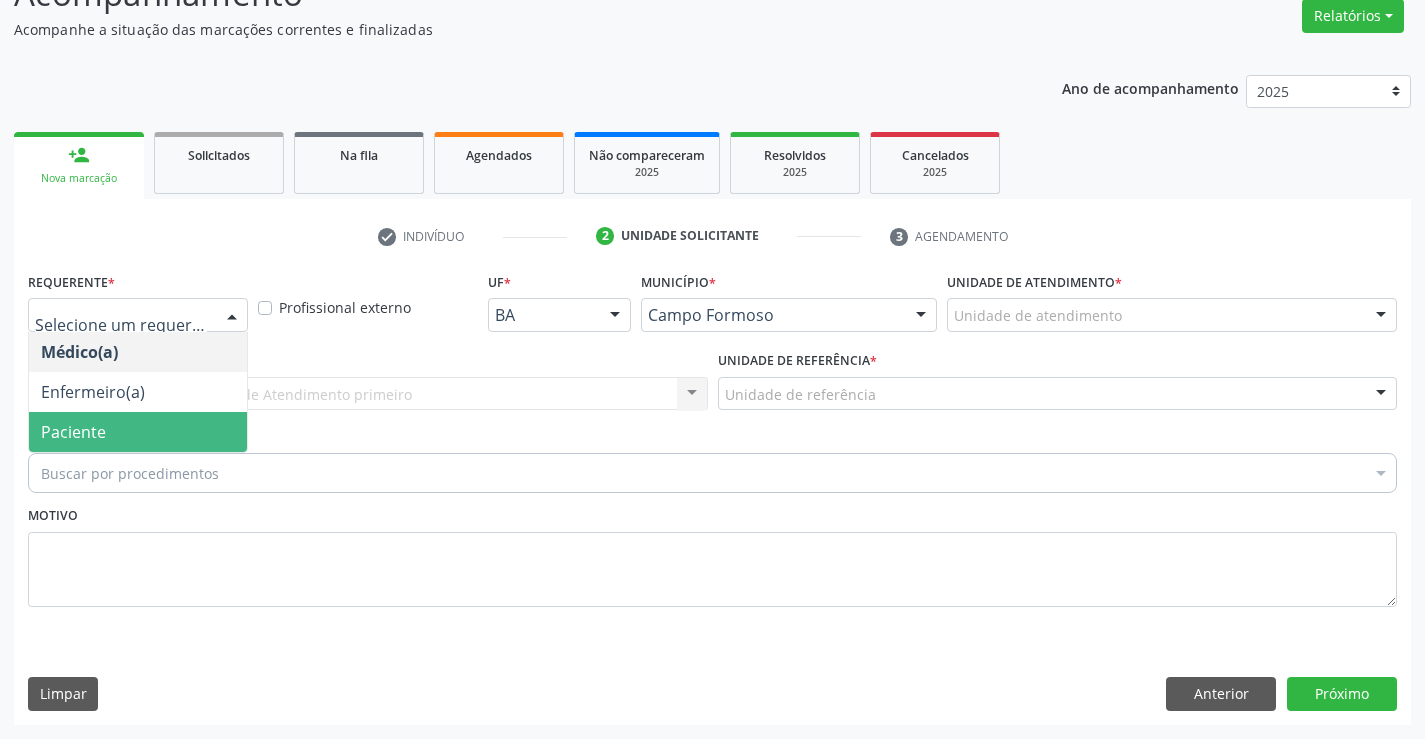click on "Paciente" at bounding box center (138, 432) 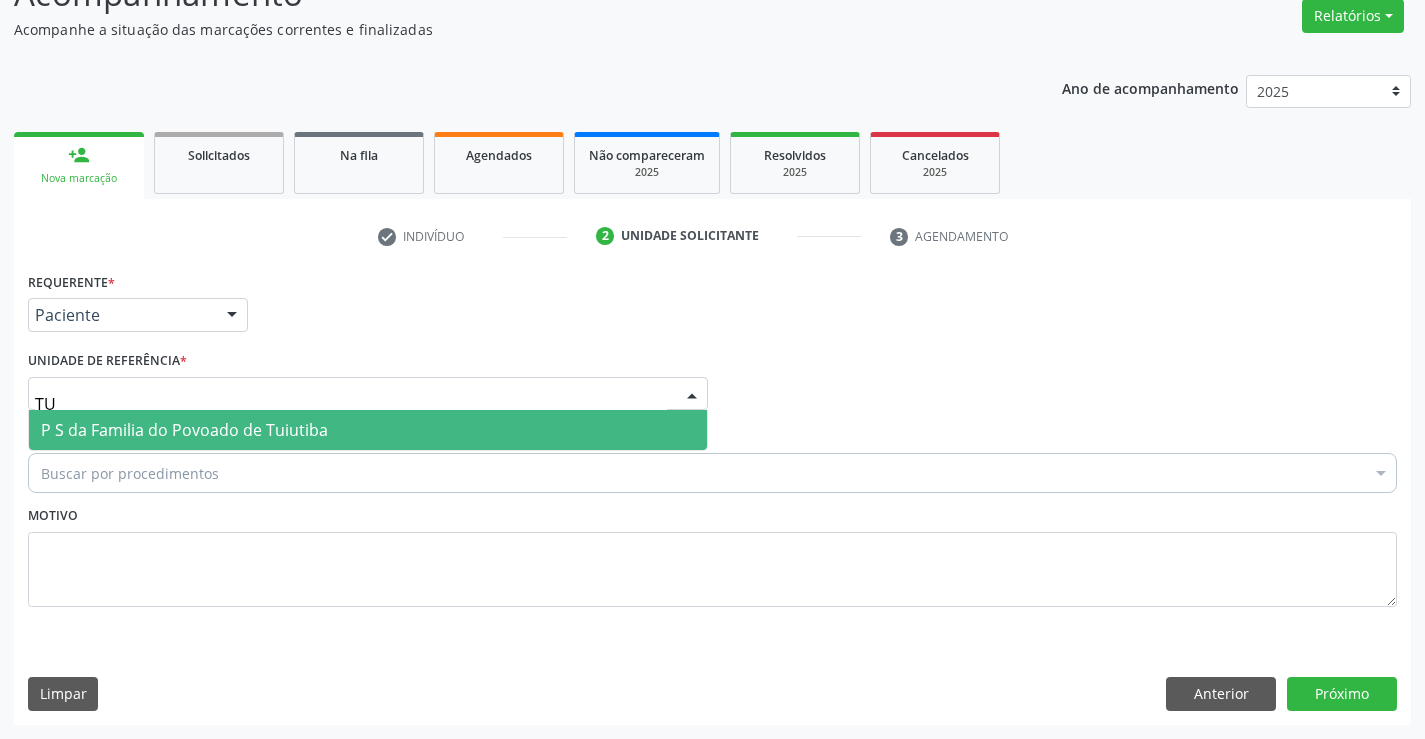 type on "TUI" 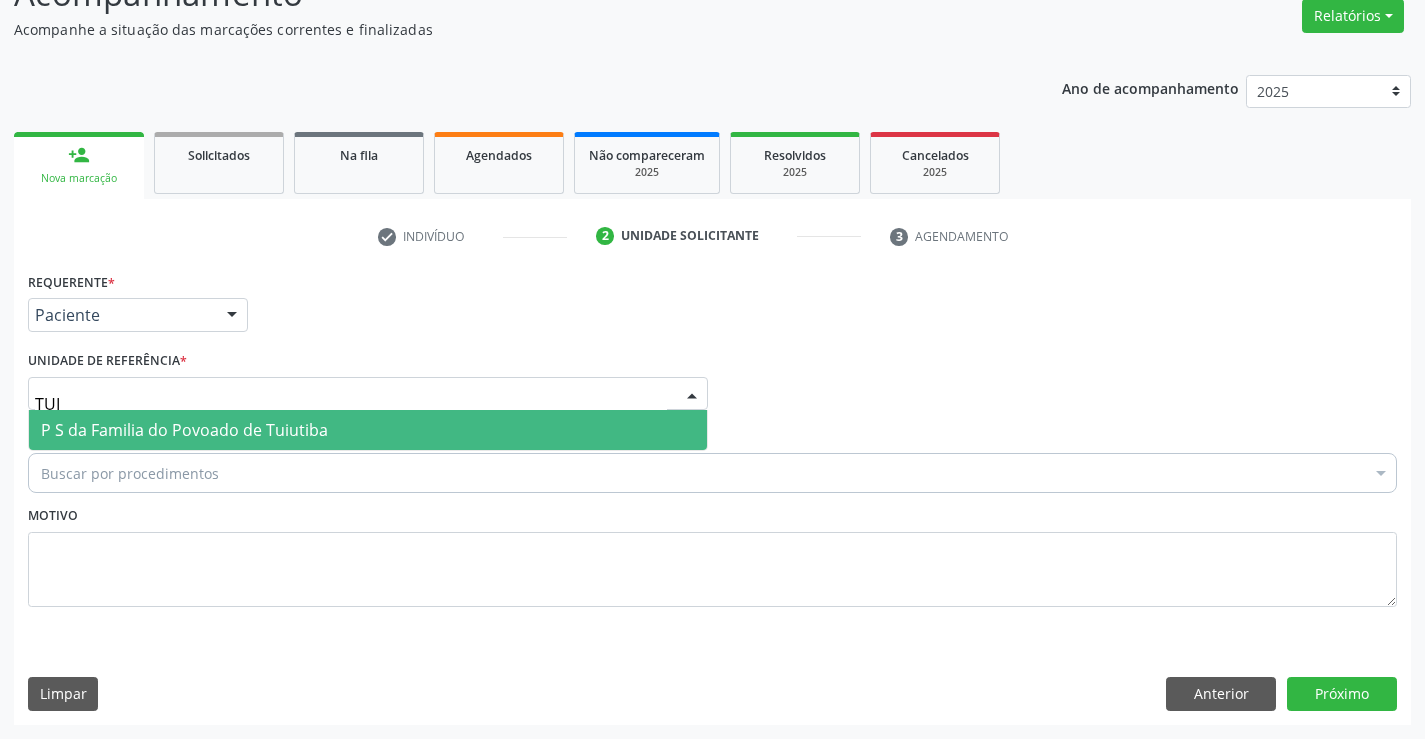 click on "P S da Familia do Povoado de Tuiutiba" at bounding box center (184, 430) 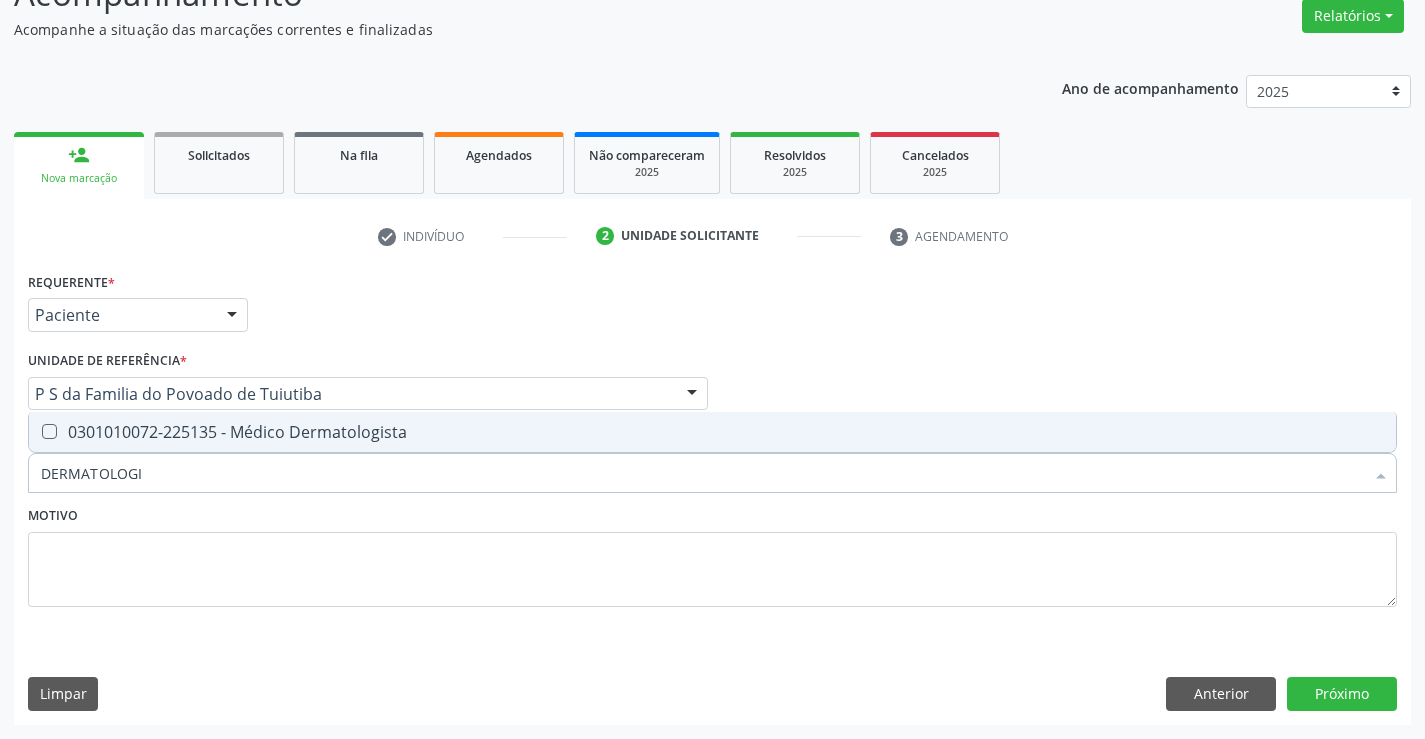 type on "DERMATOLOGIS" 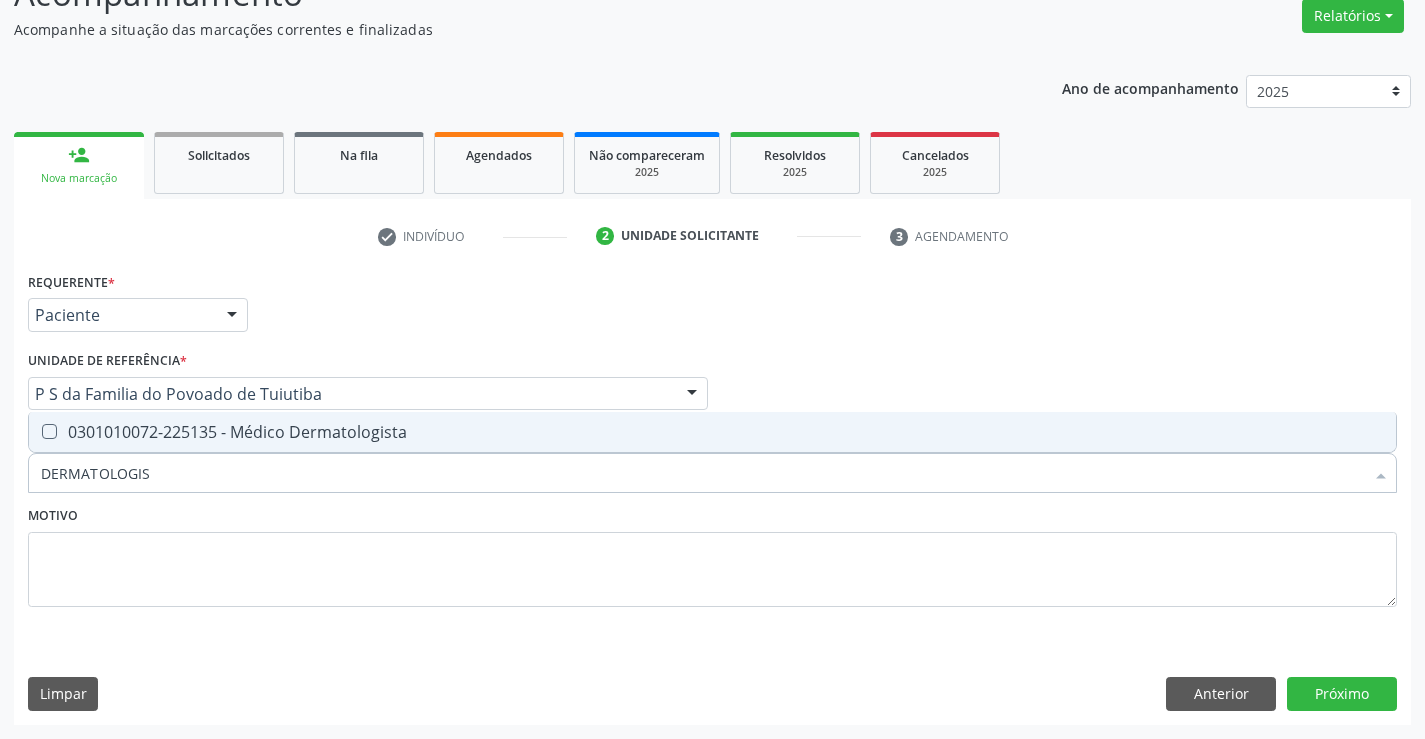 click on "0301010072-225135 - Médico Dermatologista" at bounding box center [712, 432] 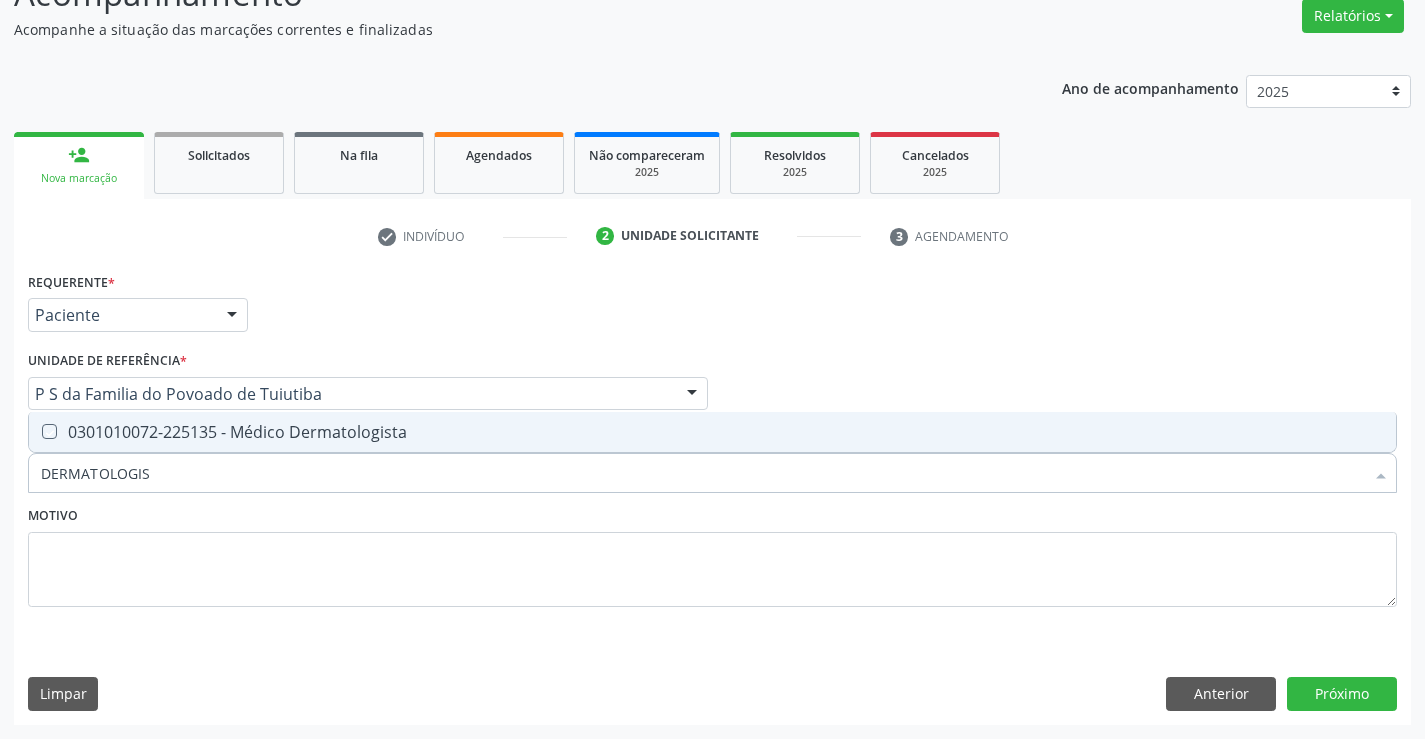 checkbox on "true" 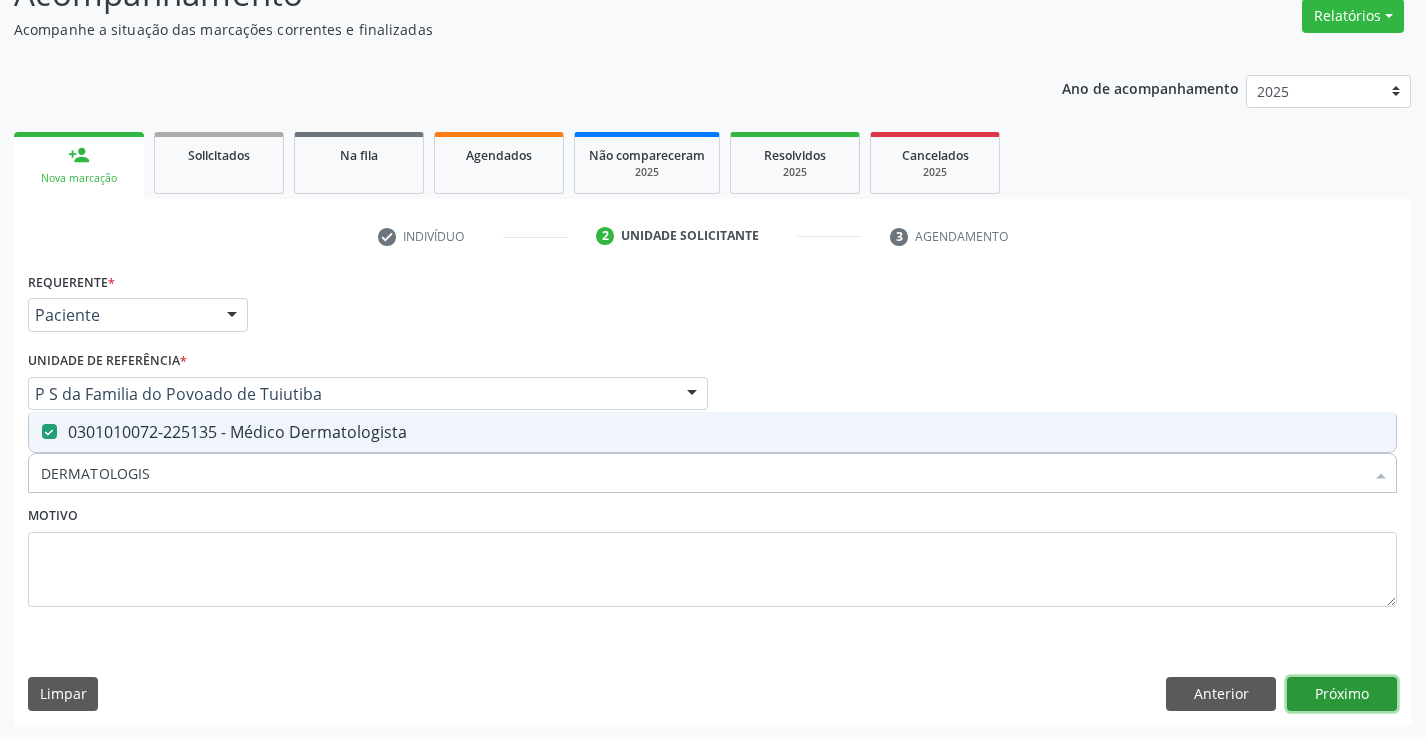 click on "Próximo" at bounding box center [1342, 694] 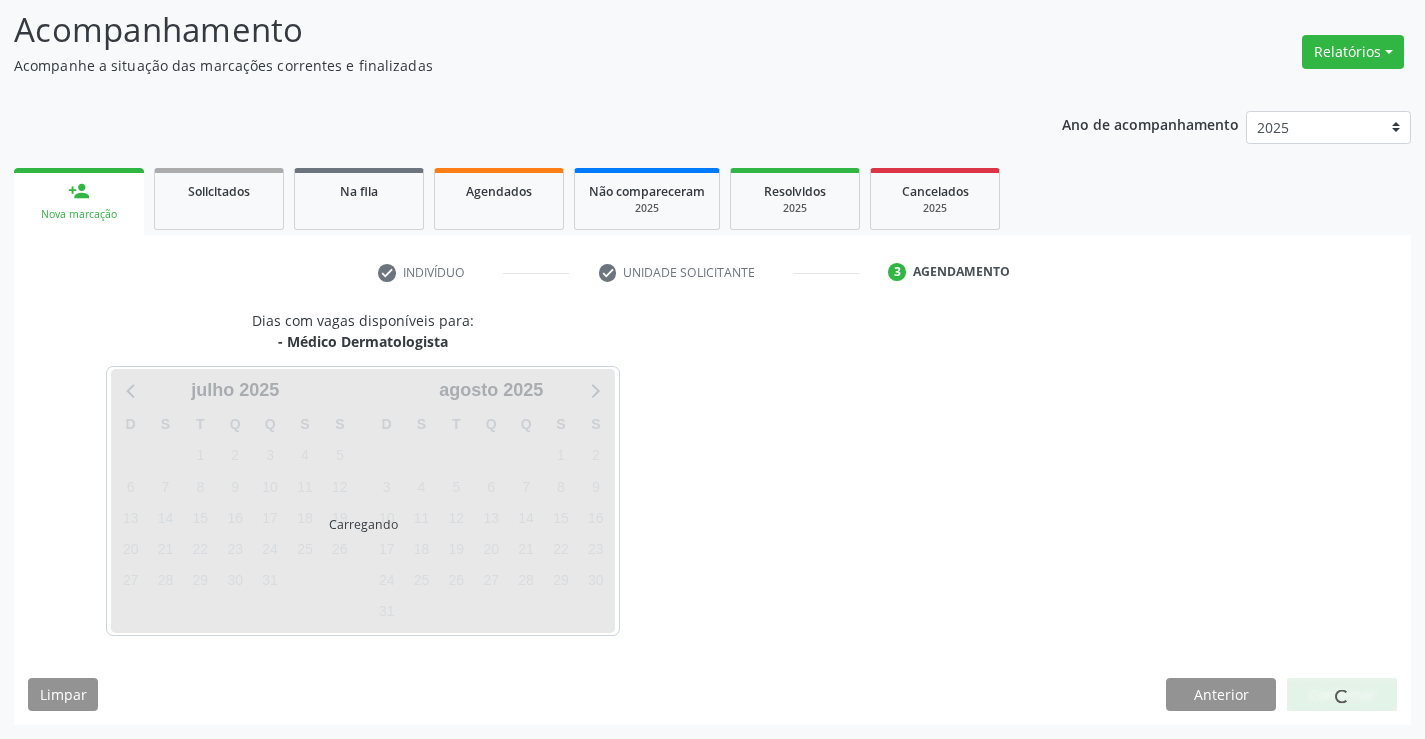 scroll, scrollTop: 167, scrollLeft: 0, axis: vertical 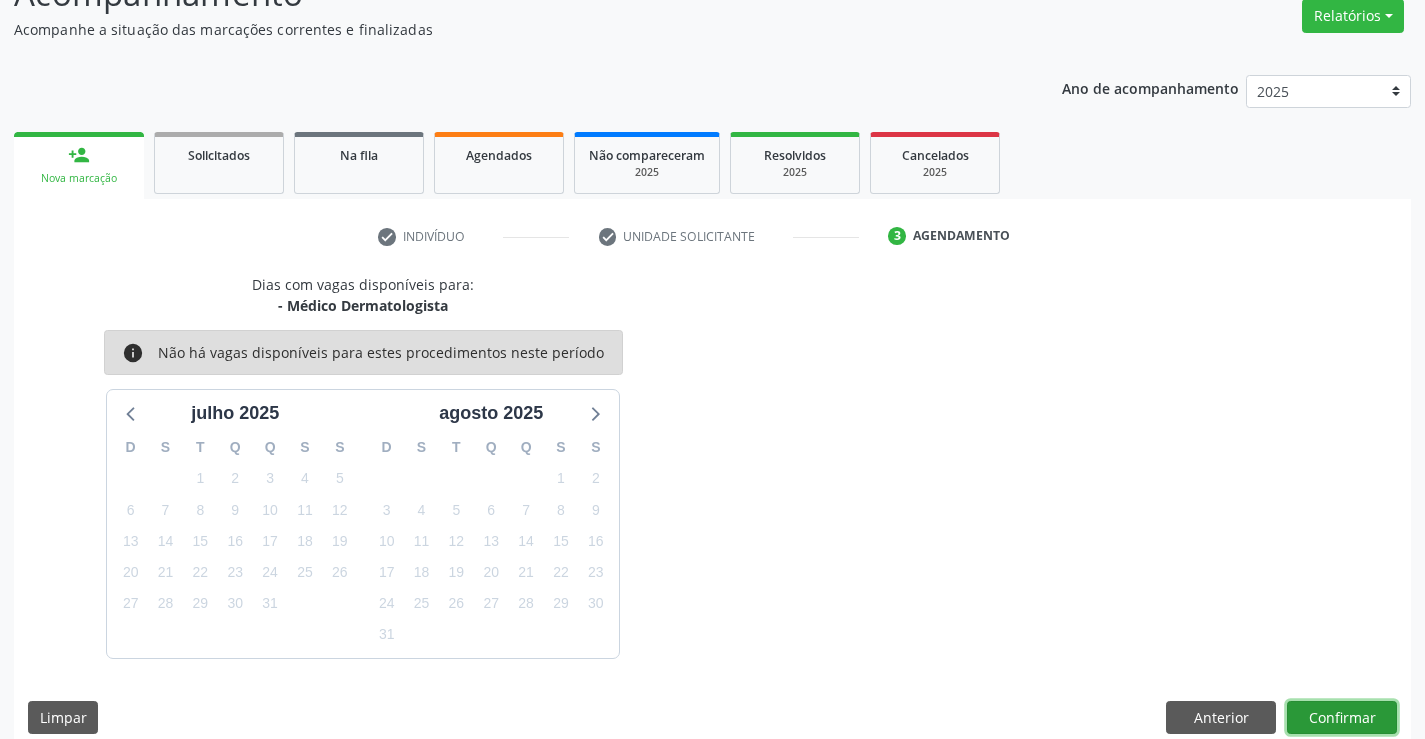 click on "Confirmar" at bounding box center [1342, 718] 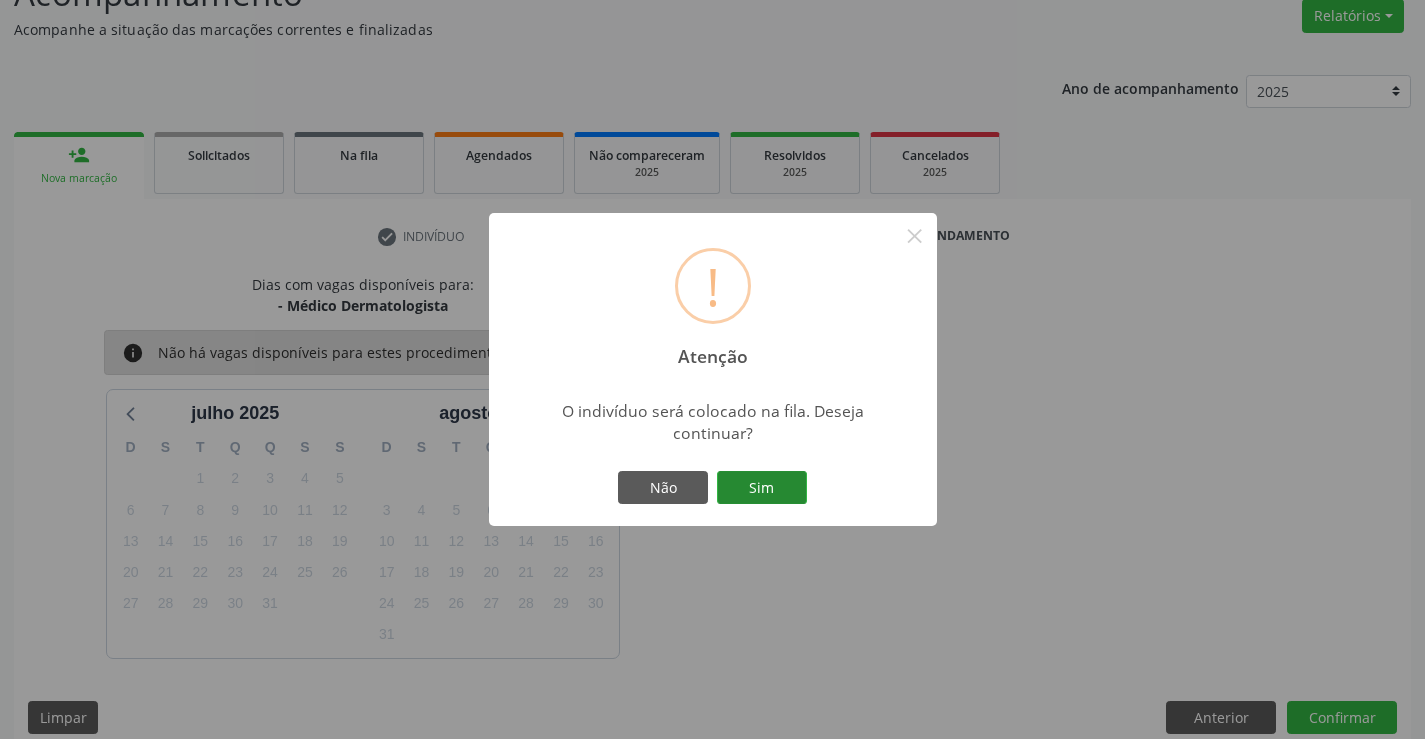 click on "Sim" at bounding box center (762, 488) 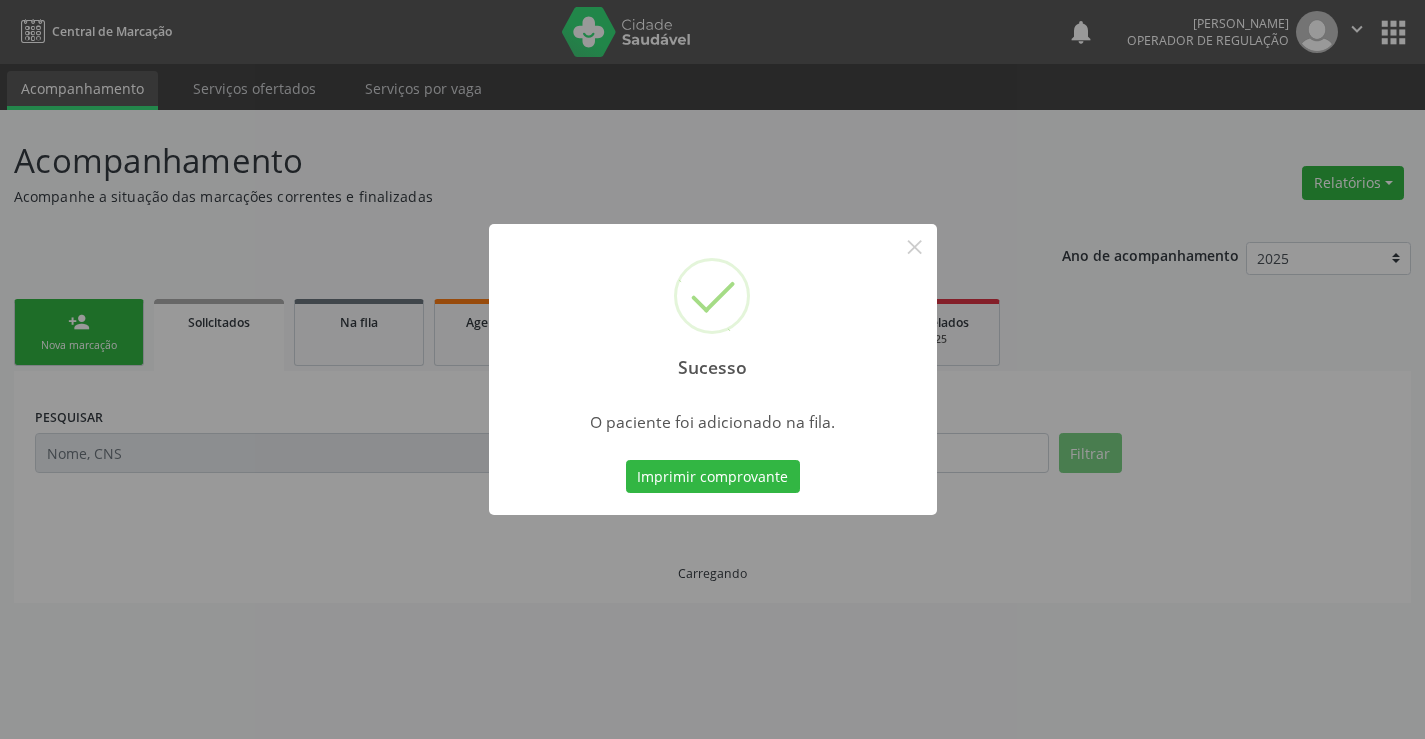 scroll, scrollTop: 0, scrollLeft: 0, axis: both 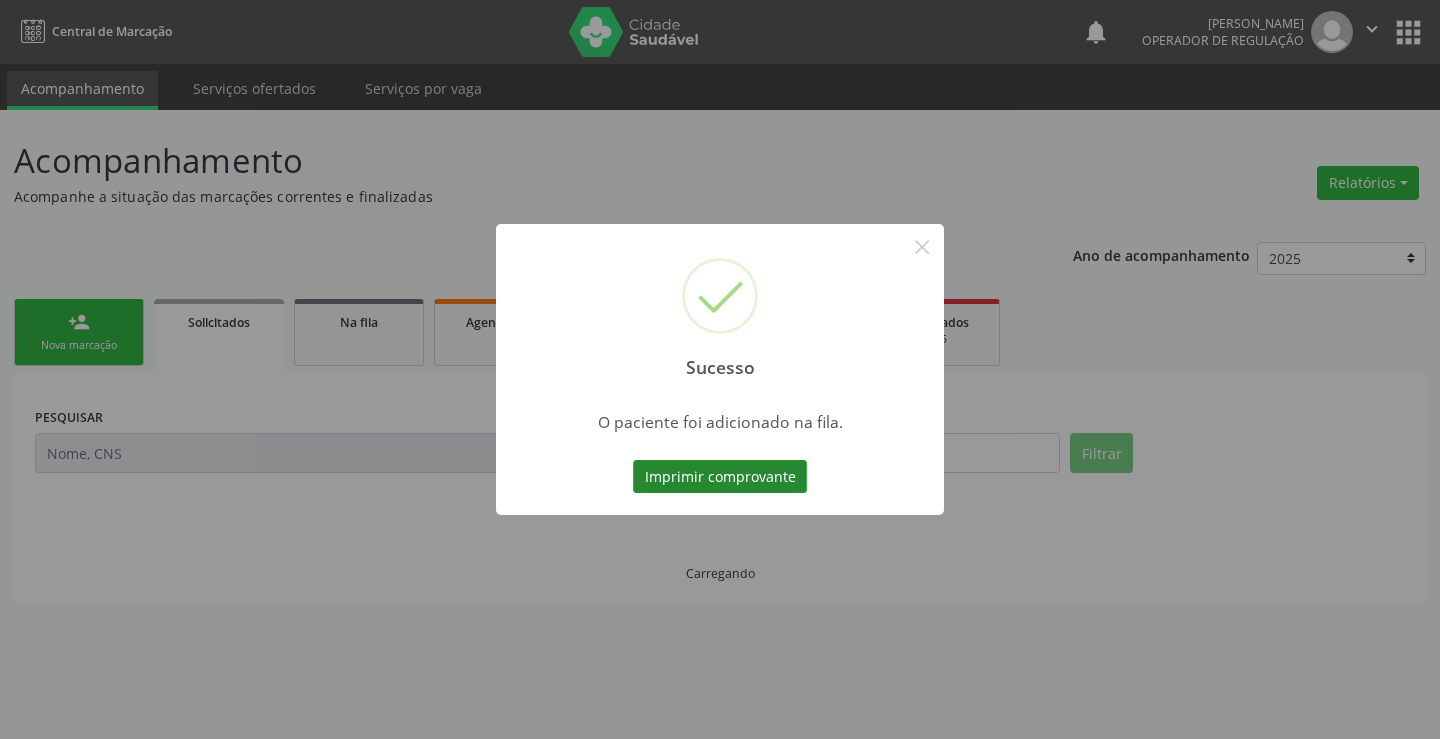 click on "Imprimir comprovante" at bounding box center [720, 477] 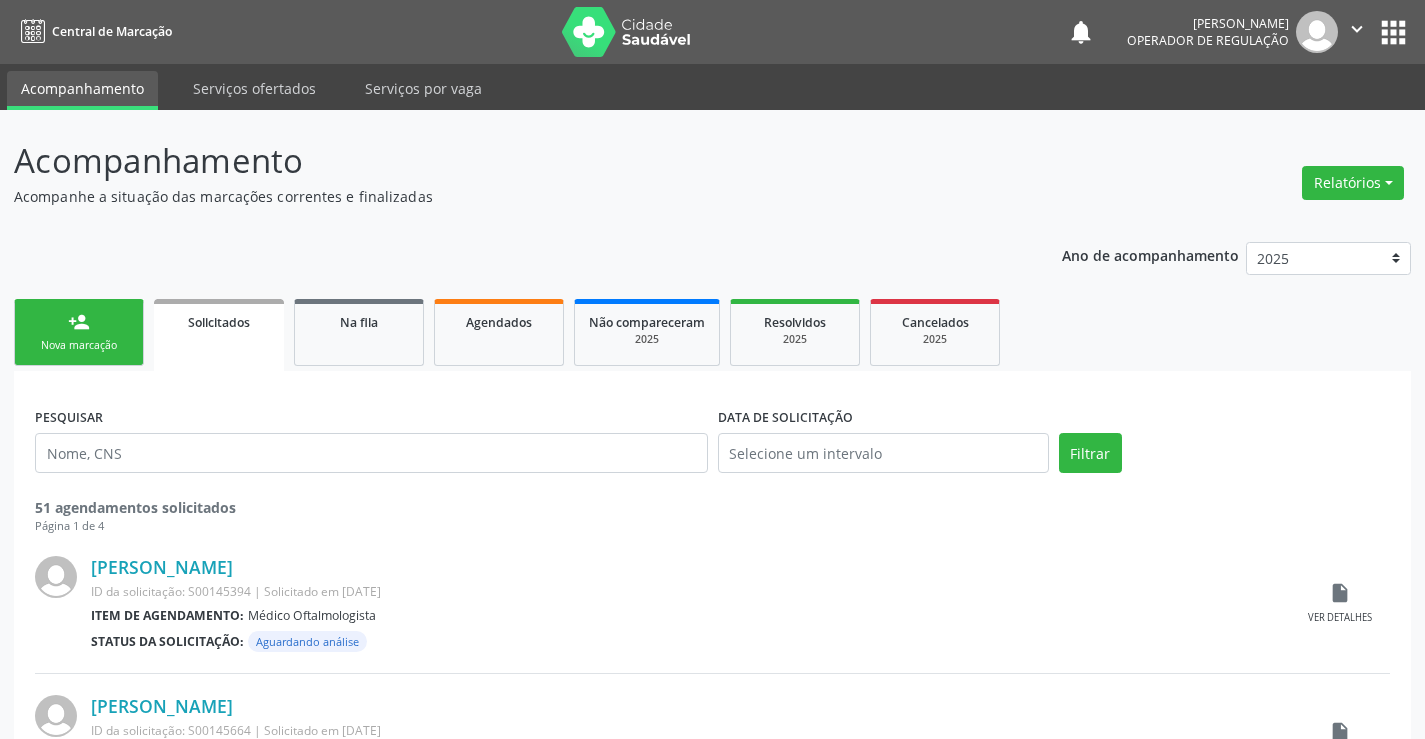 click on "person_add
Nova marcação" at bounding box center (79, 332) 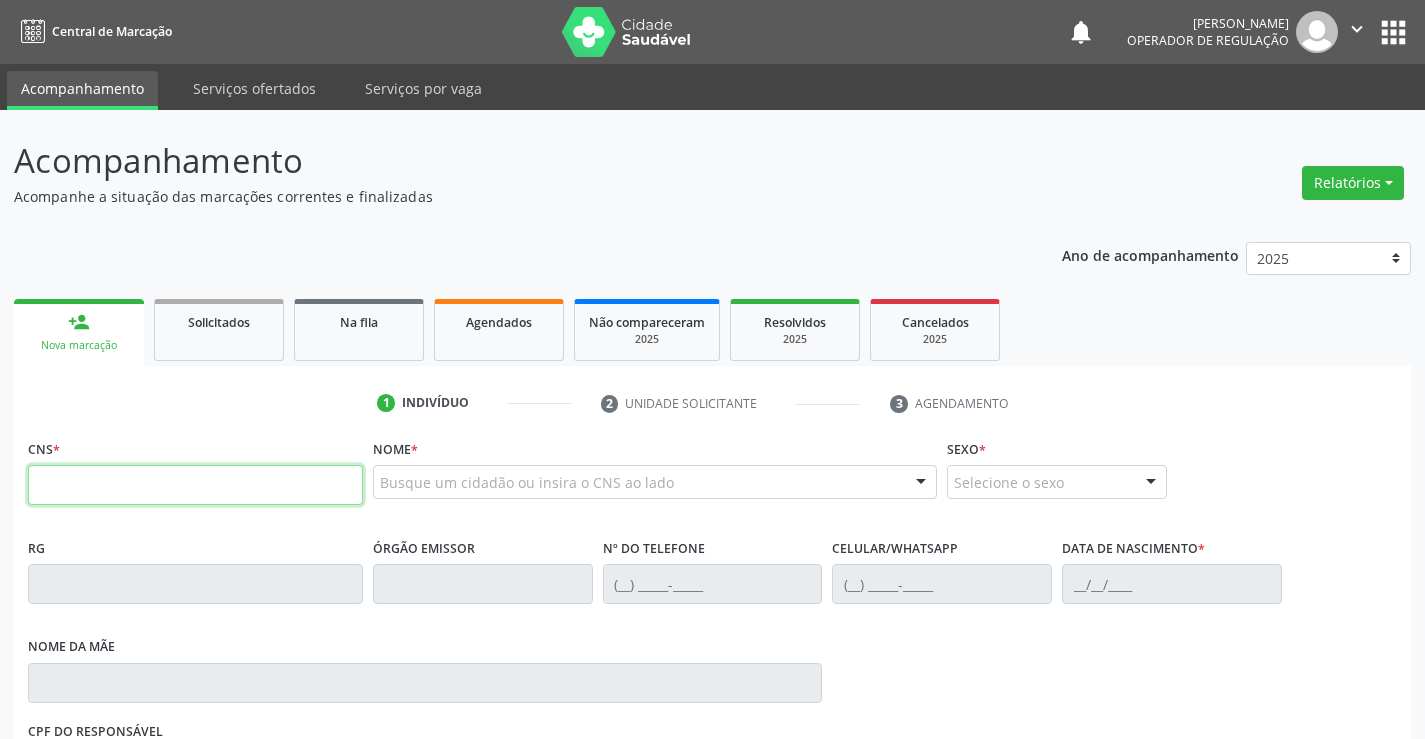 click at bounding box center (195, 485) 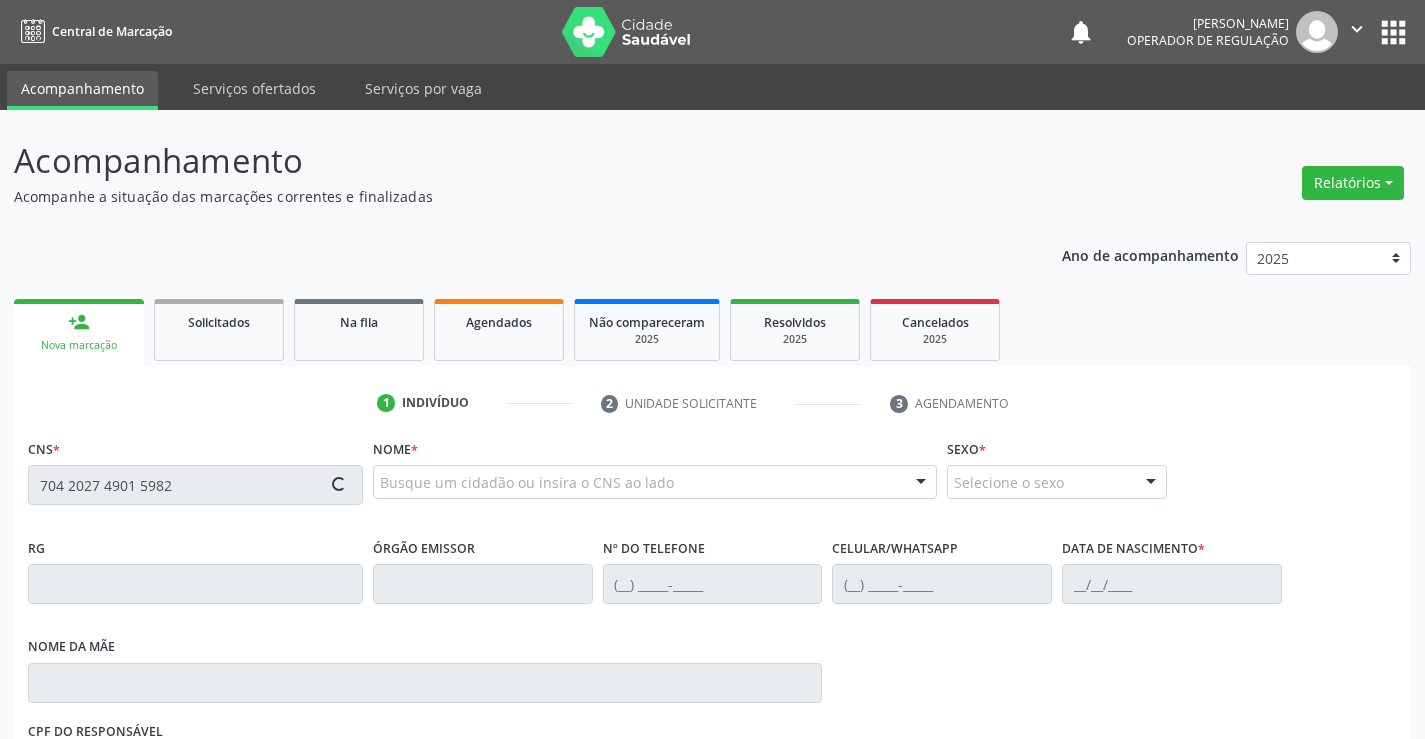 type on "704 2027 4901 5982" 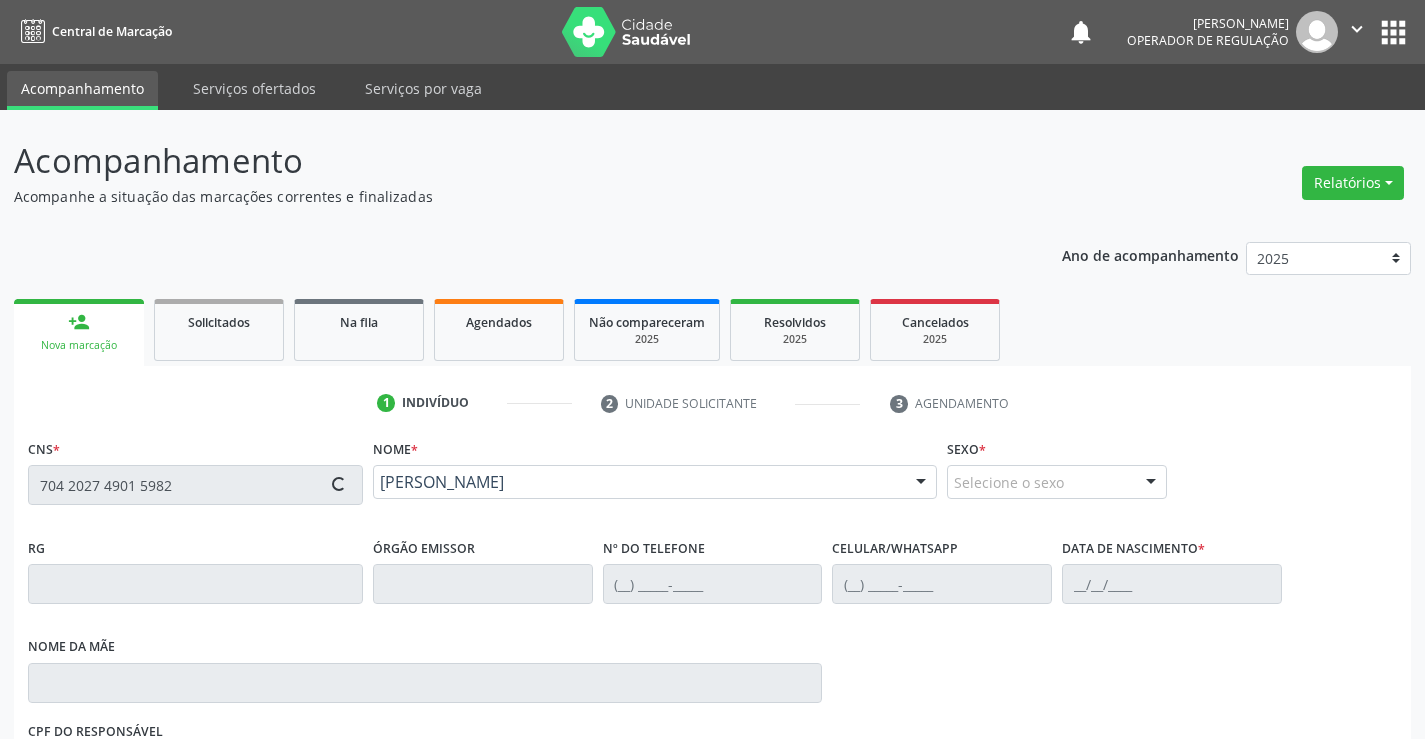type on "(74) 99991-9424" 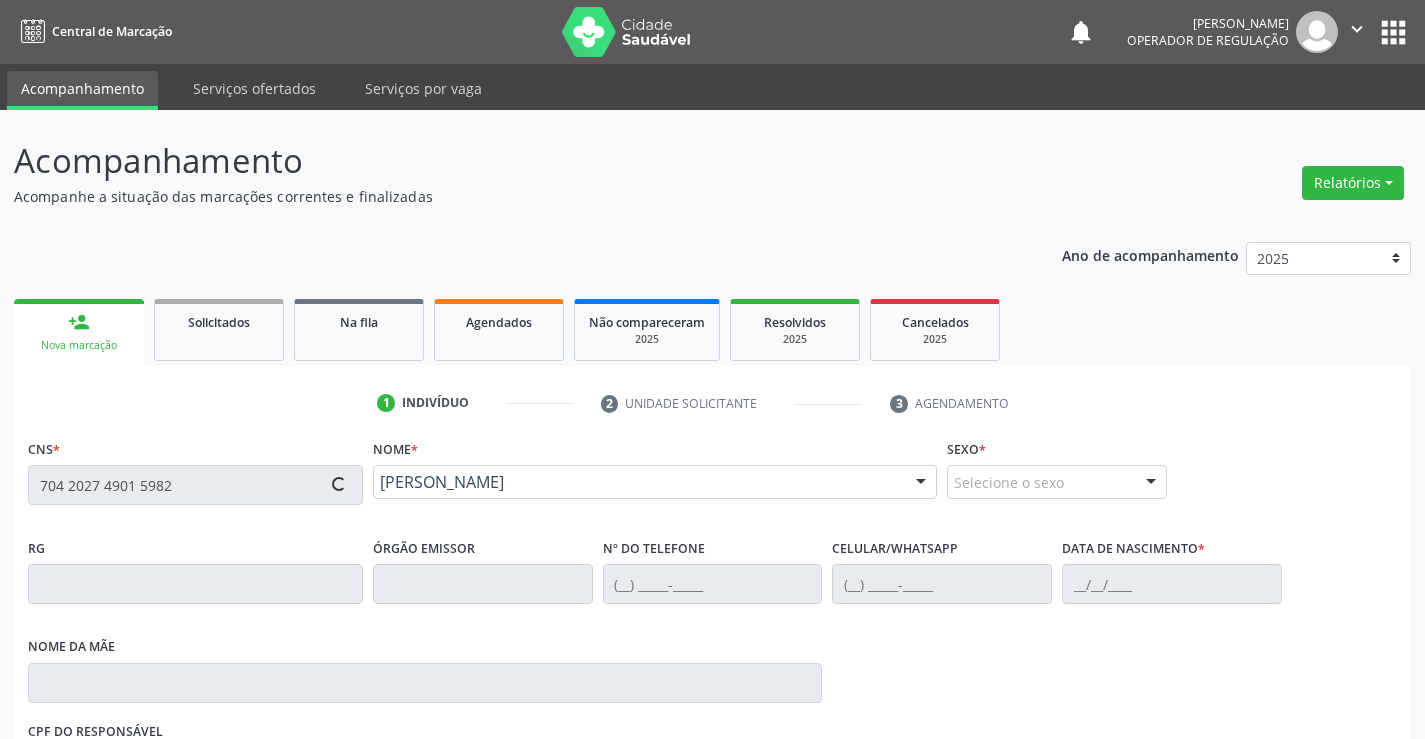 type on "29/03/2023" 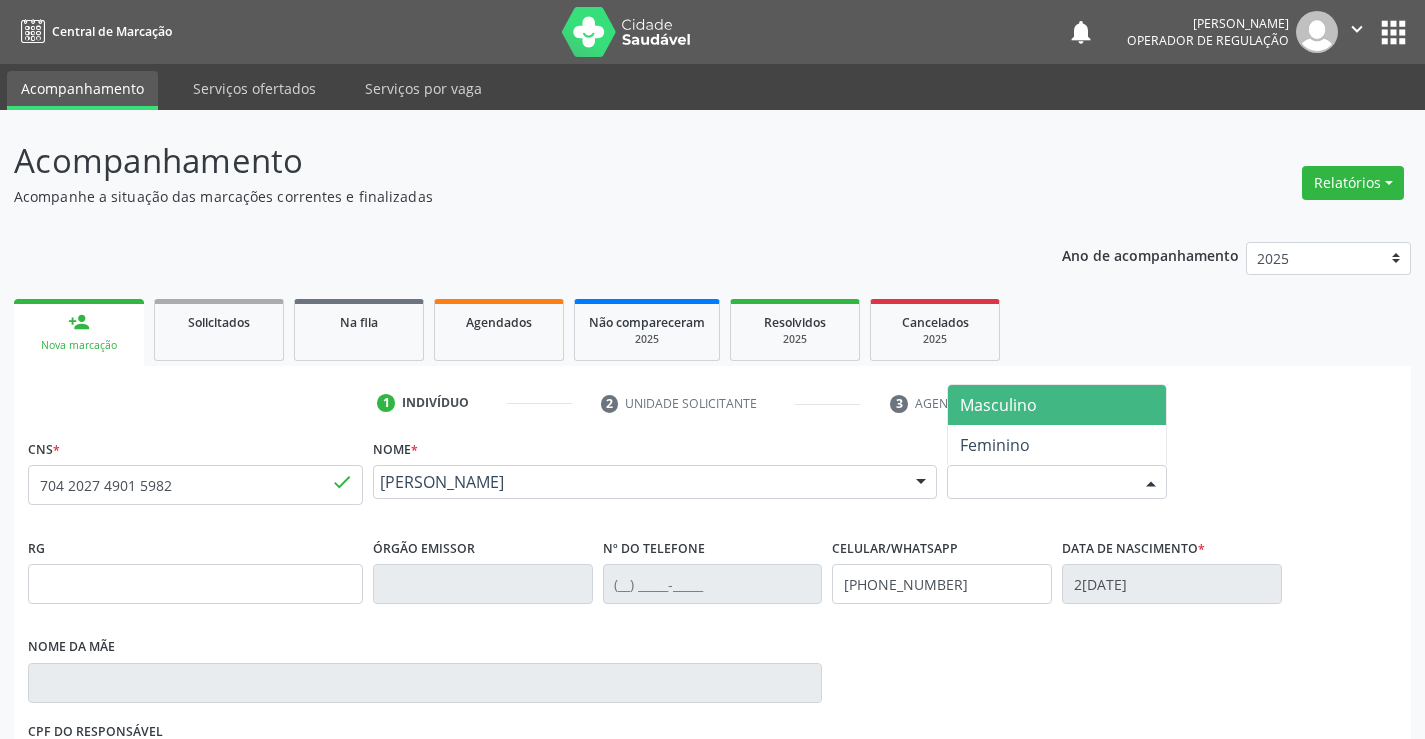 click on "Selecione o sexo" at bounding box center [1057, 482] 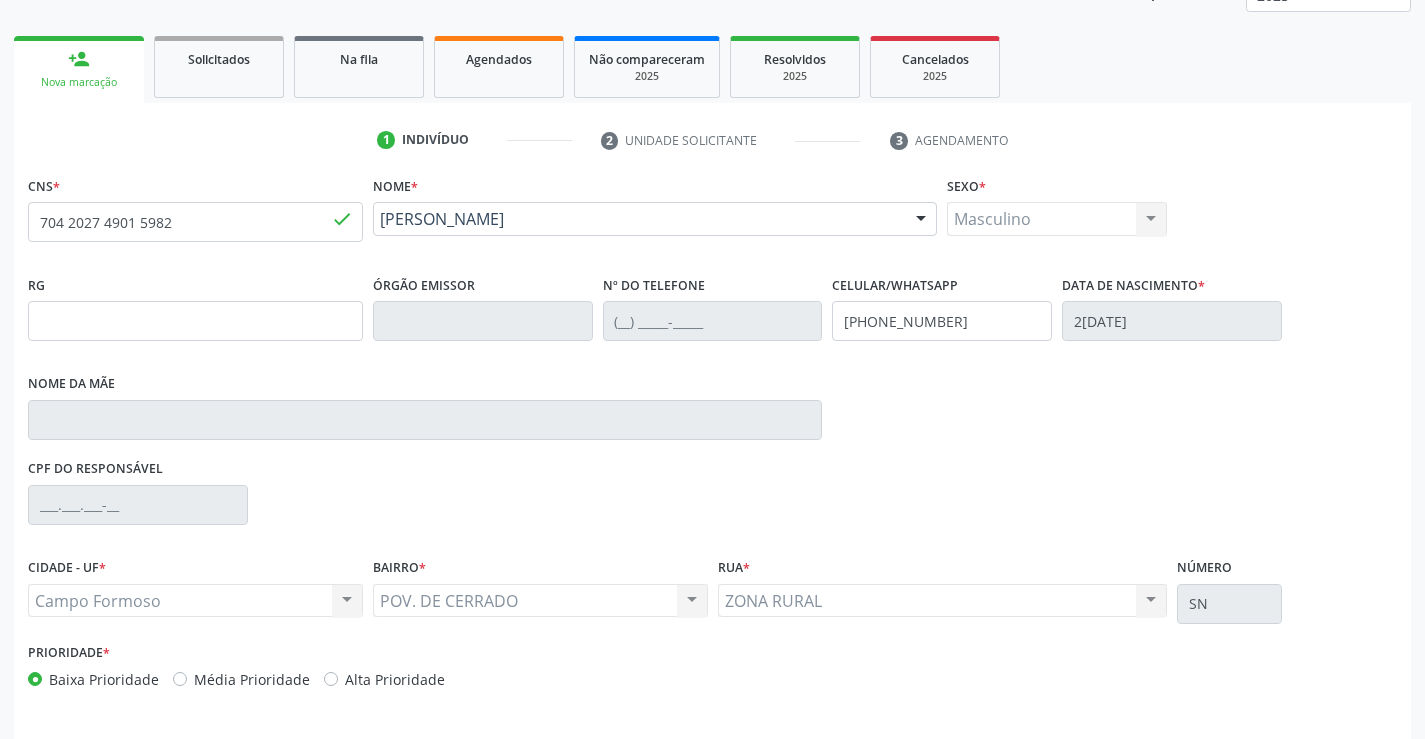 scroll, scrollTop: 331, scrollLeft: 0, axis: vertical 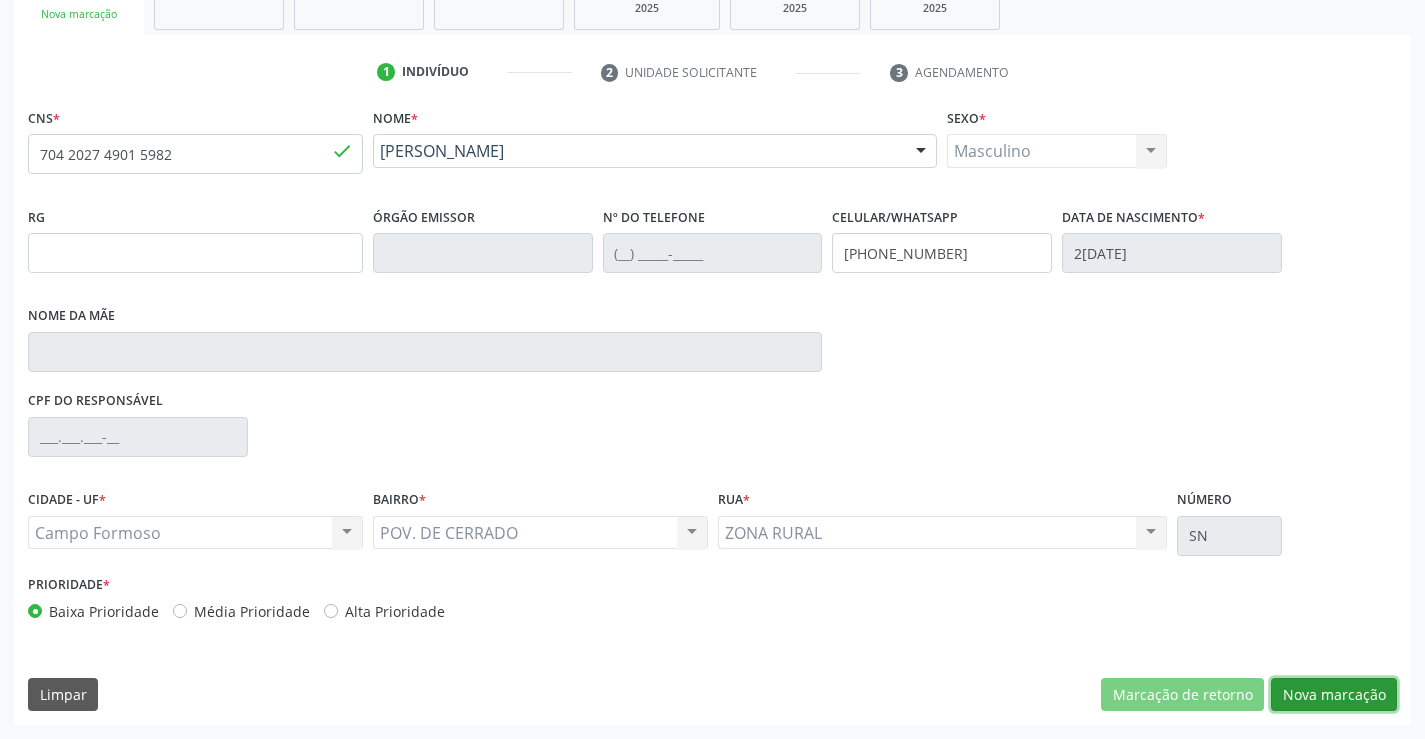 click on "Nova marcação" at bounding box center [1334, 695] 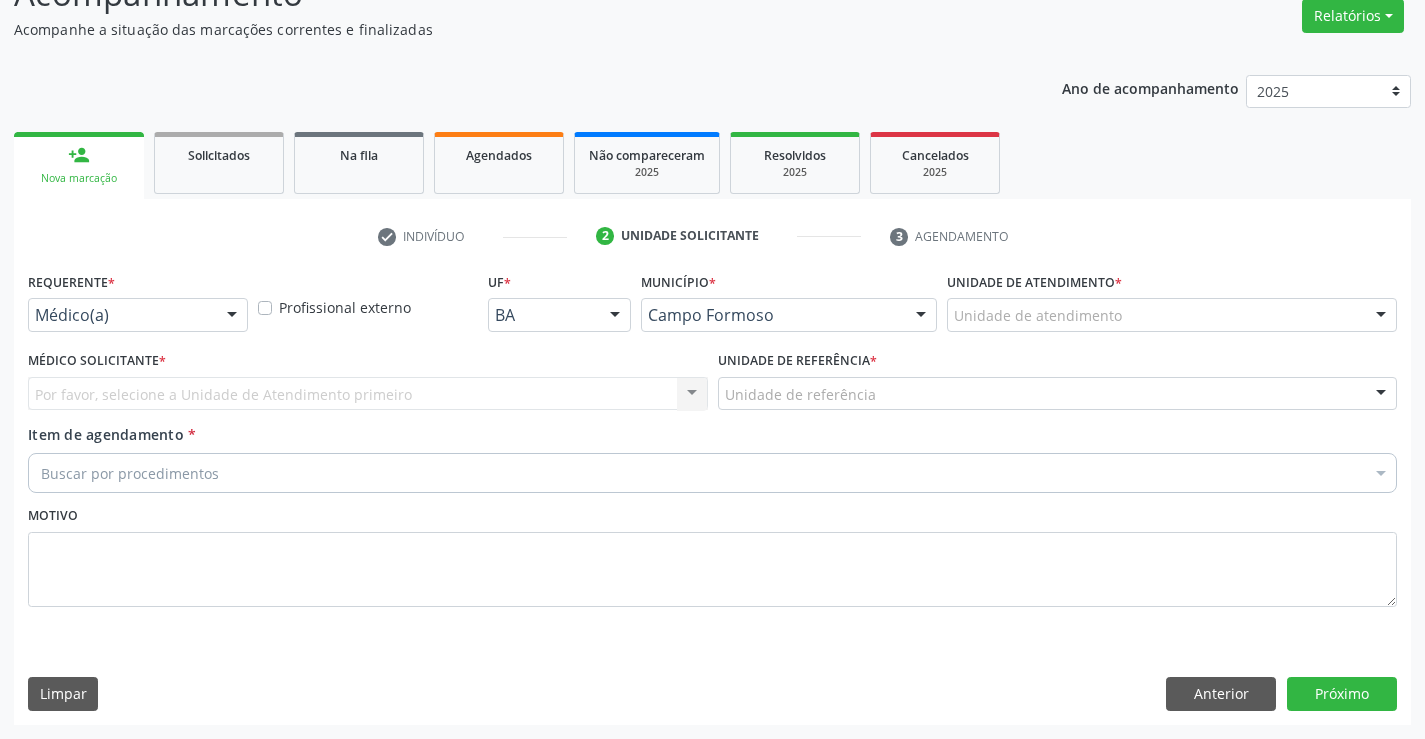 scroll, scrollTop: 167, scrollLeft: 0, axis: vertical 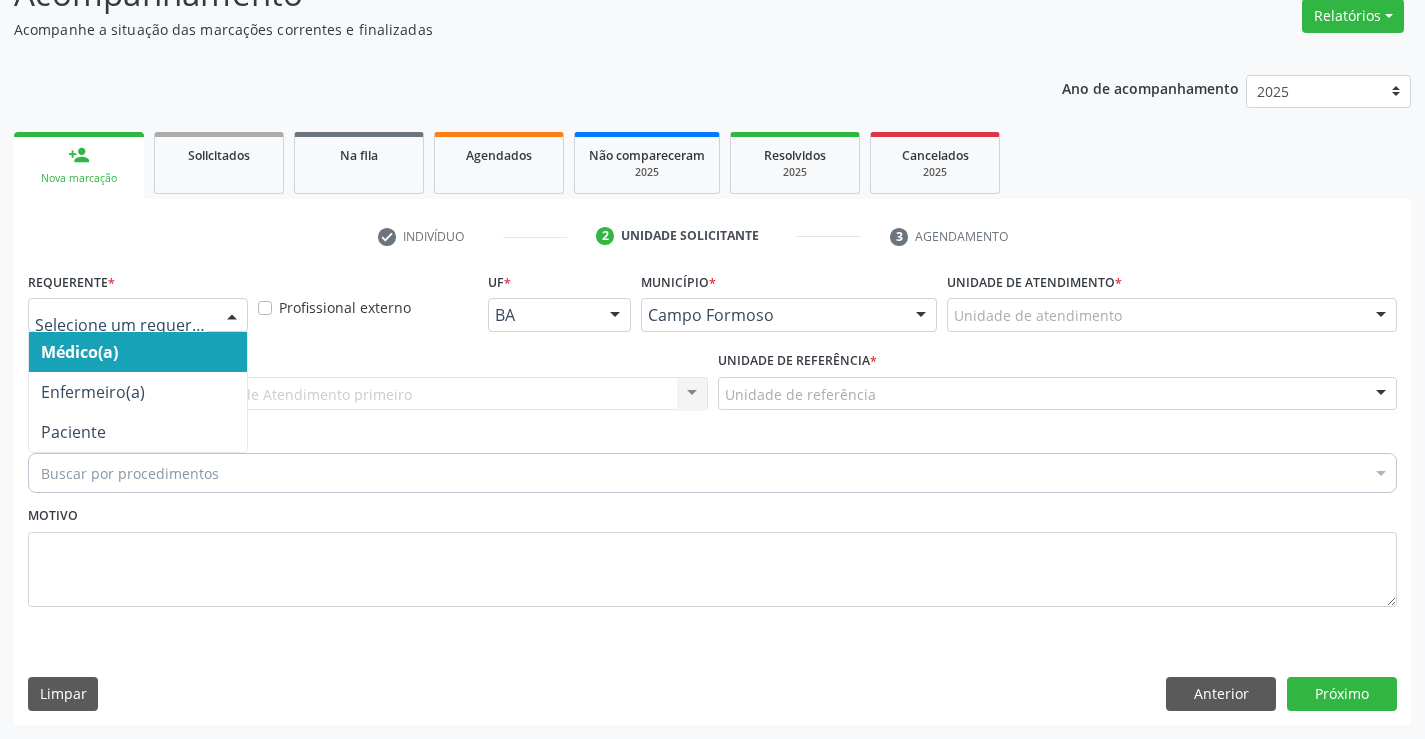 click at bounding box center [138, 315] 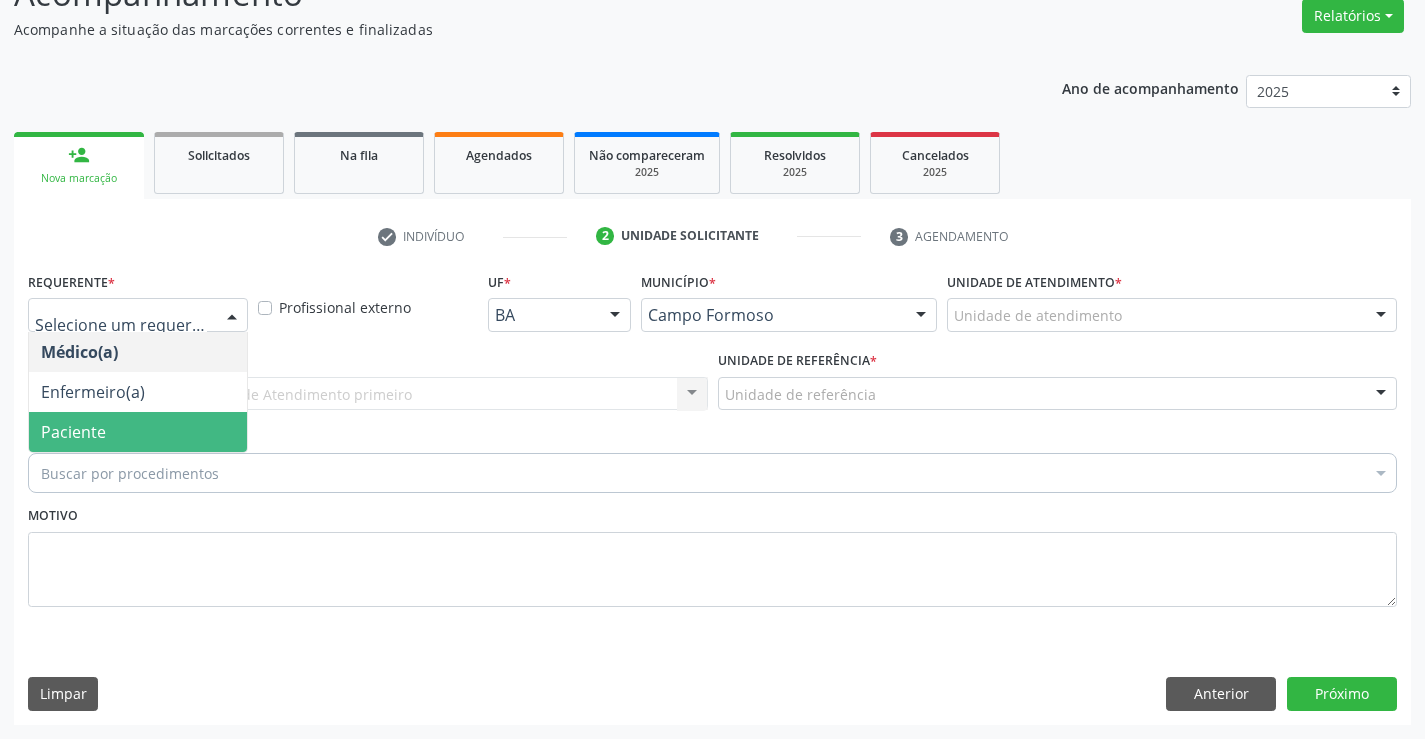 click on "Paciente" at bounding box center [73, 432] 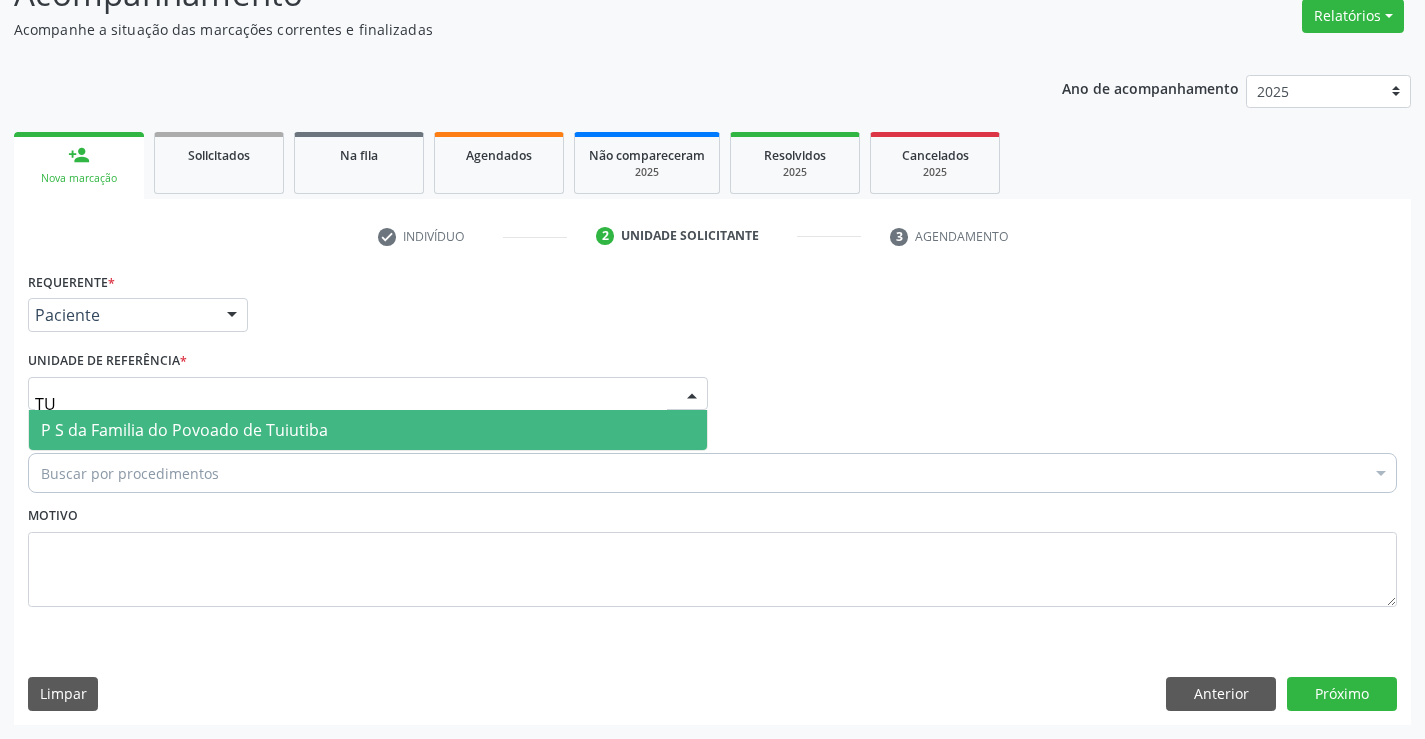 type on "TUI" 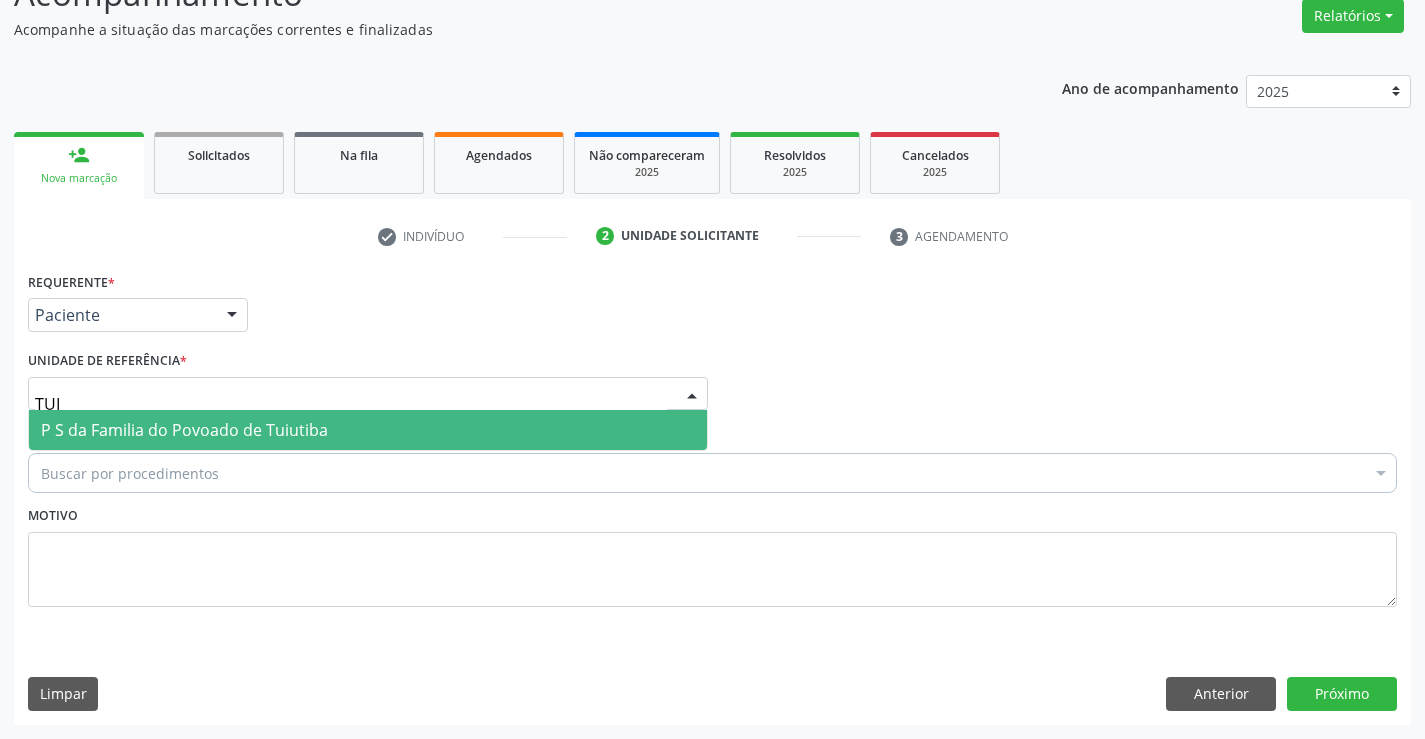 click on "P S da Familia do Povoado de Tuiutiba" at bounding box center [368, 430] 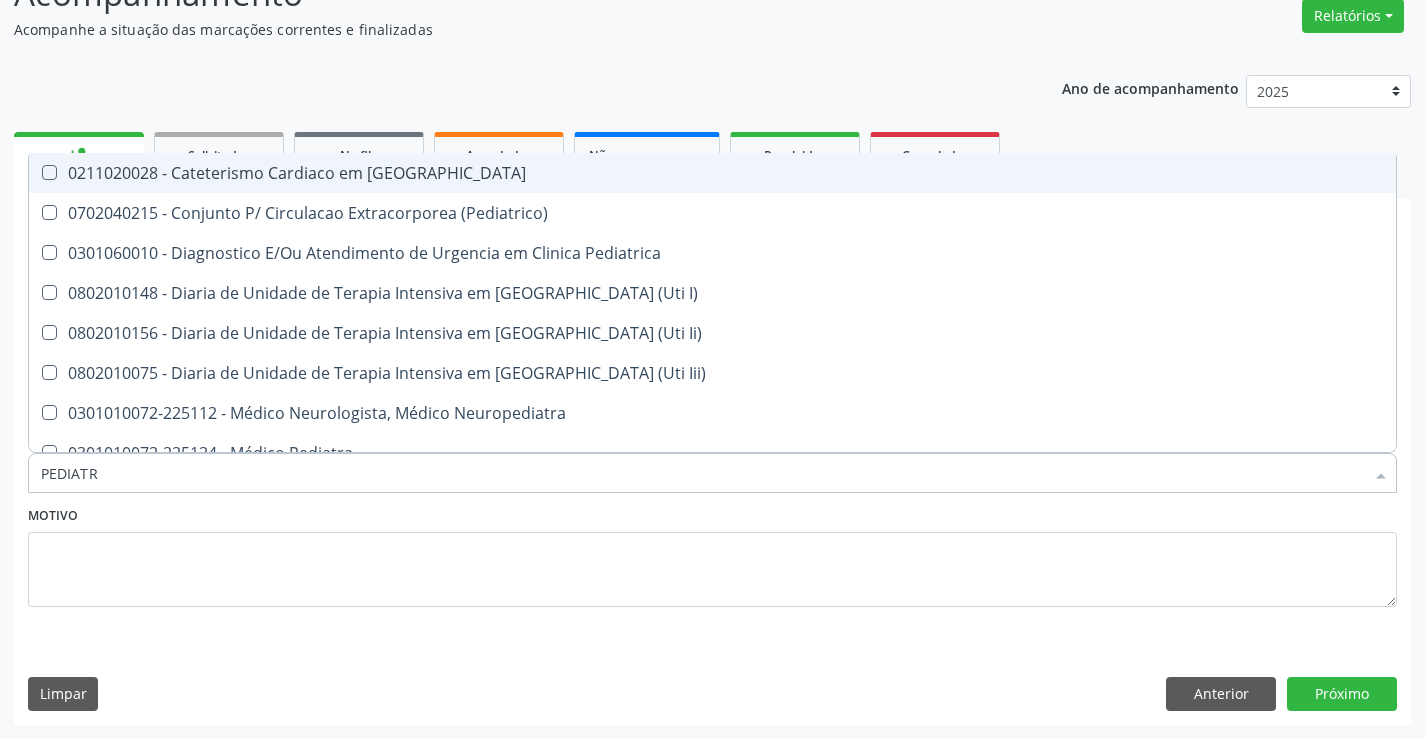 type on "PEDIATRA" 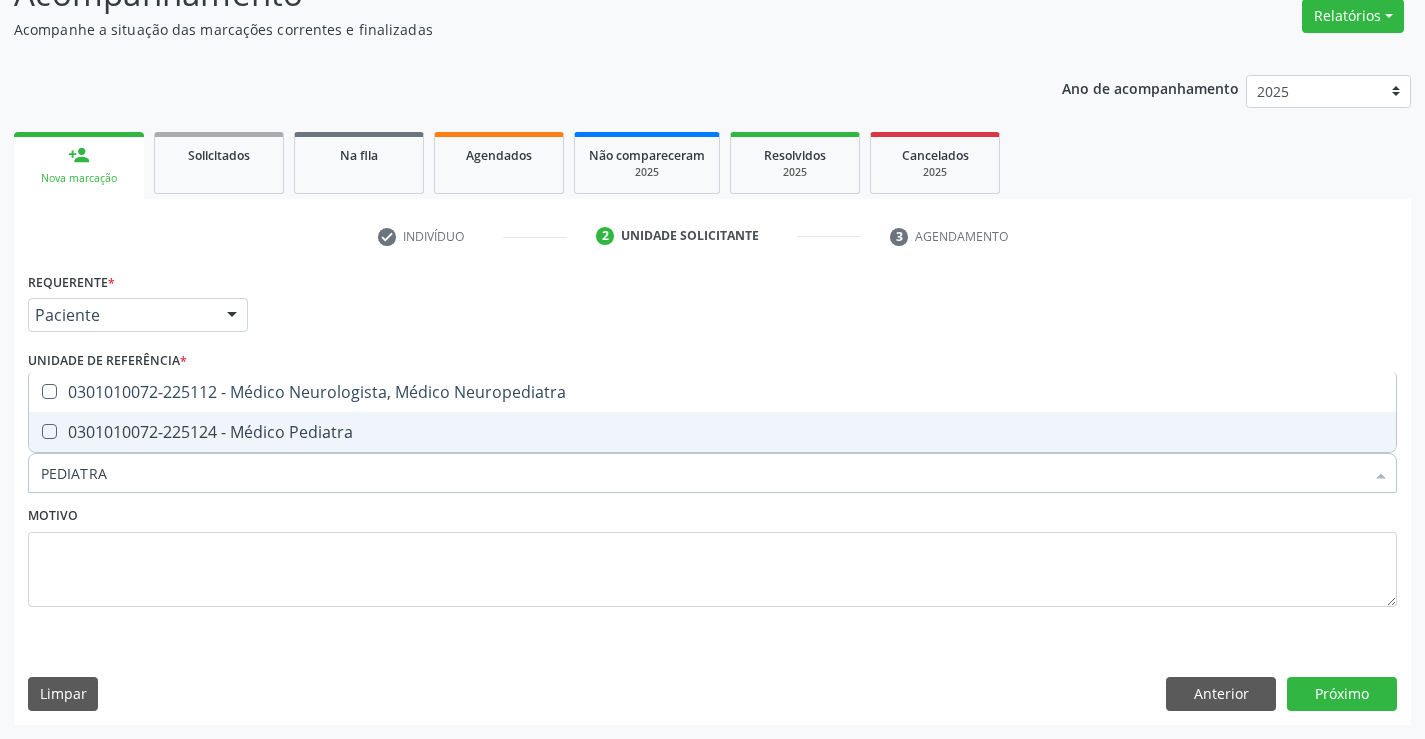 click on "0301010072-225124 - Médico Pediatra" at bounding box center (712, 432) 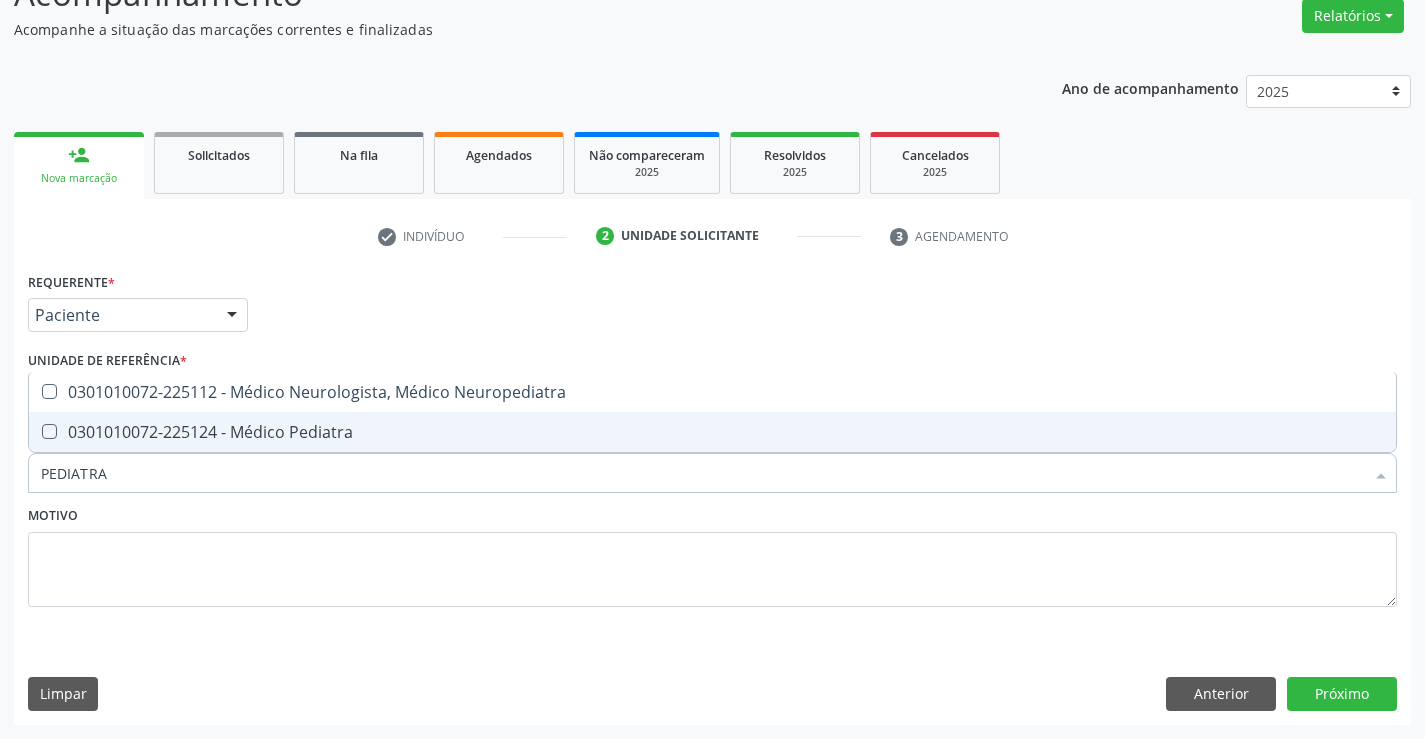 checkbox on "true" 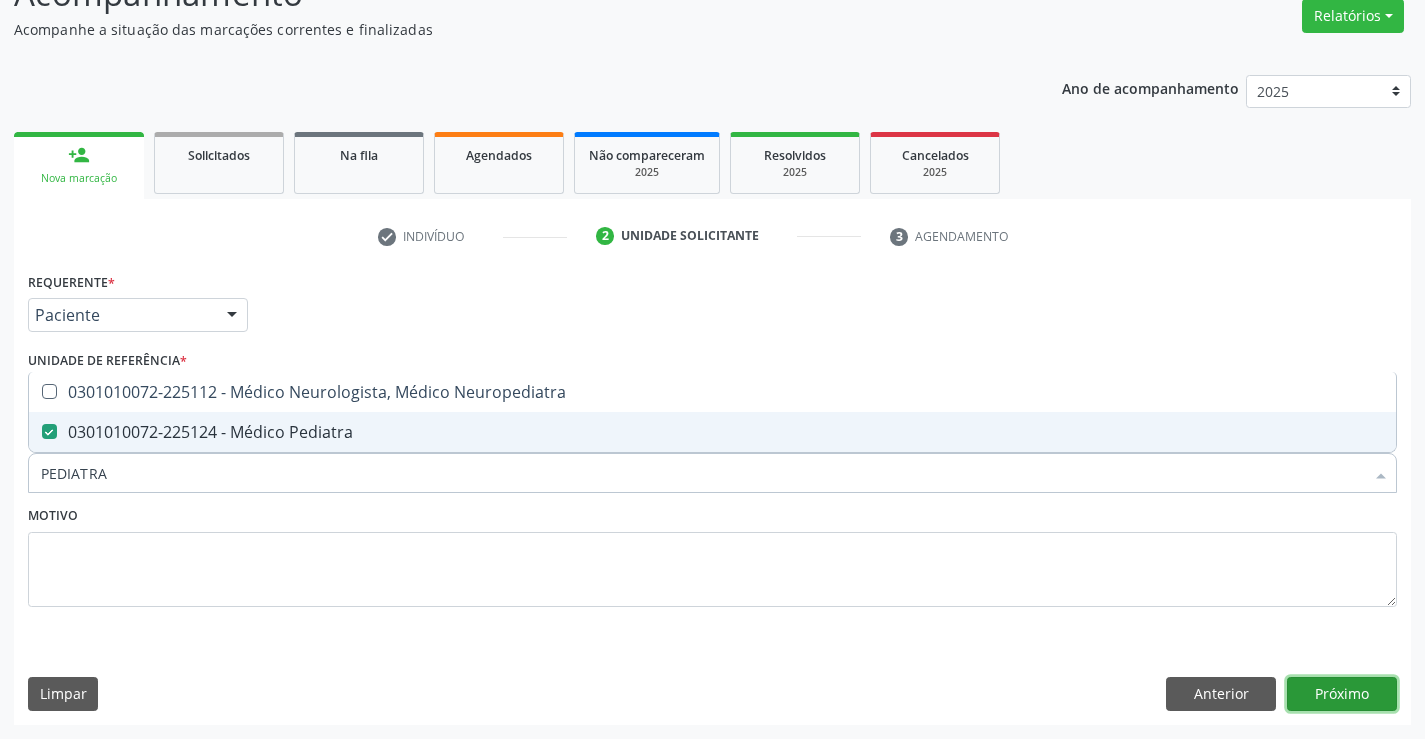 click on "Próximo" at bounding box center [1342, 694] 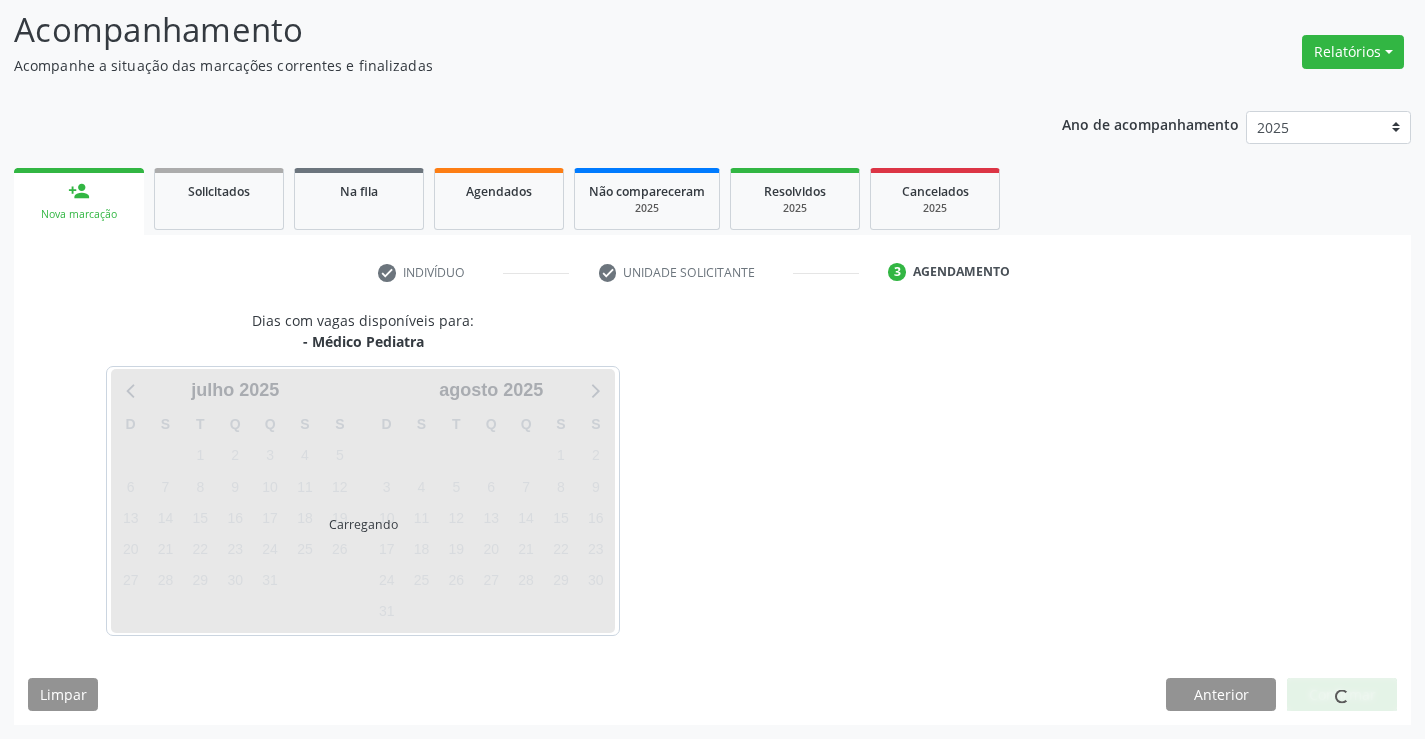 scroll, scrollTop: 131, scrollLeft: 0, axis: vertical 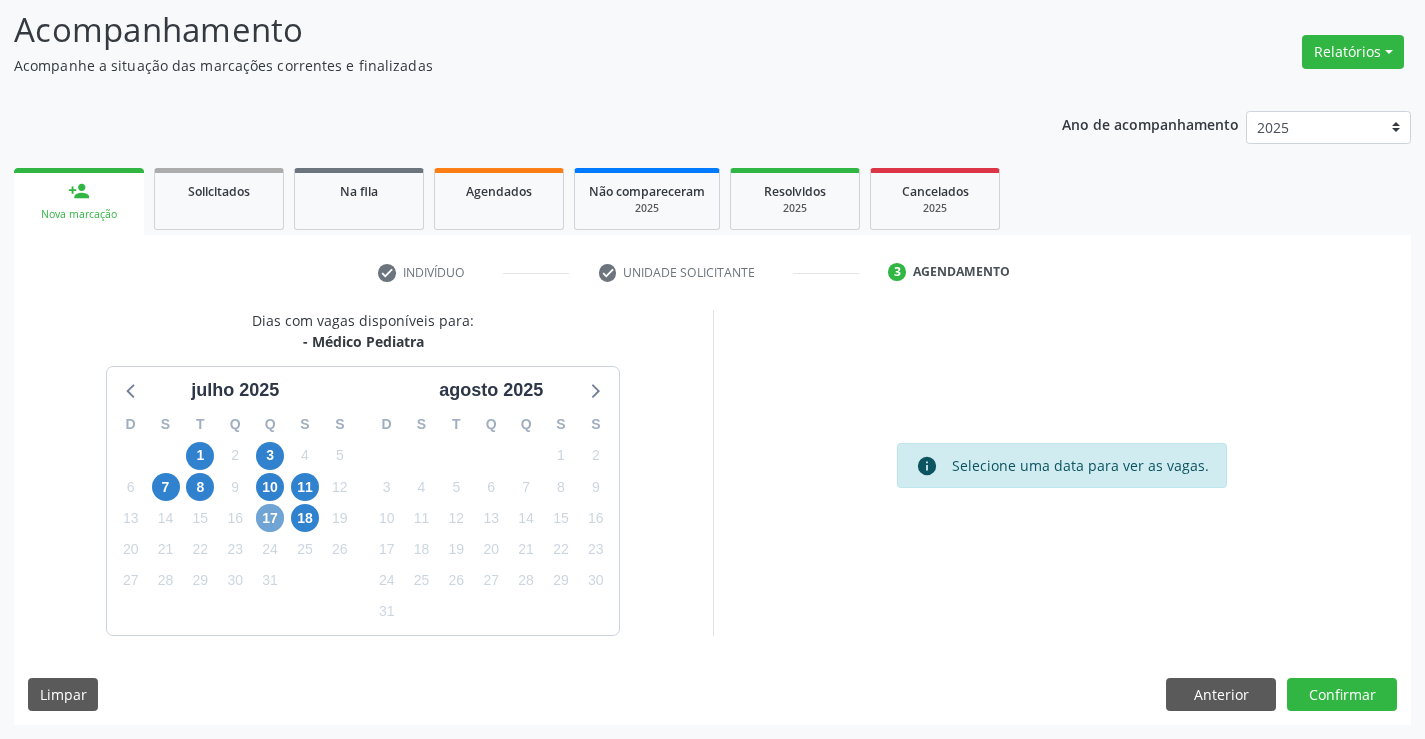 click on "17" at bounding box center (270, 518) 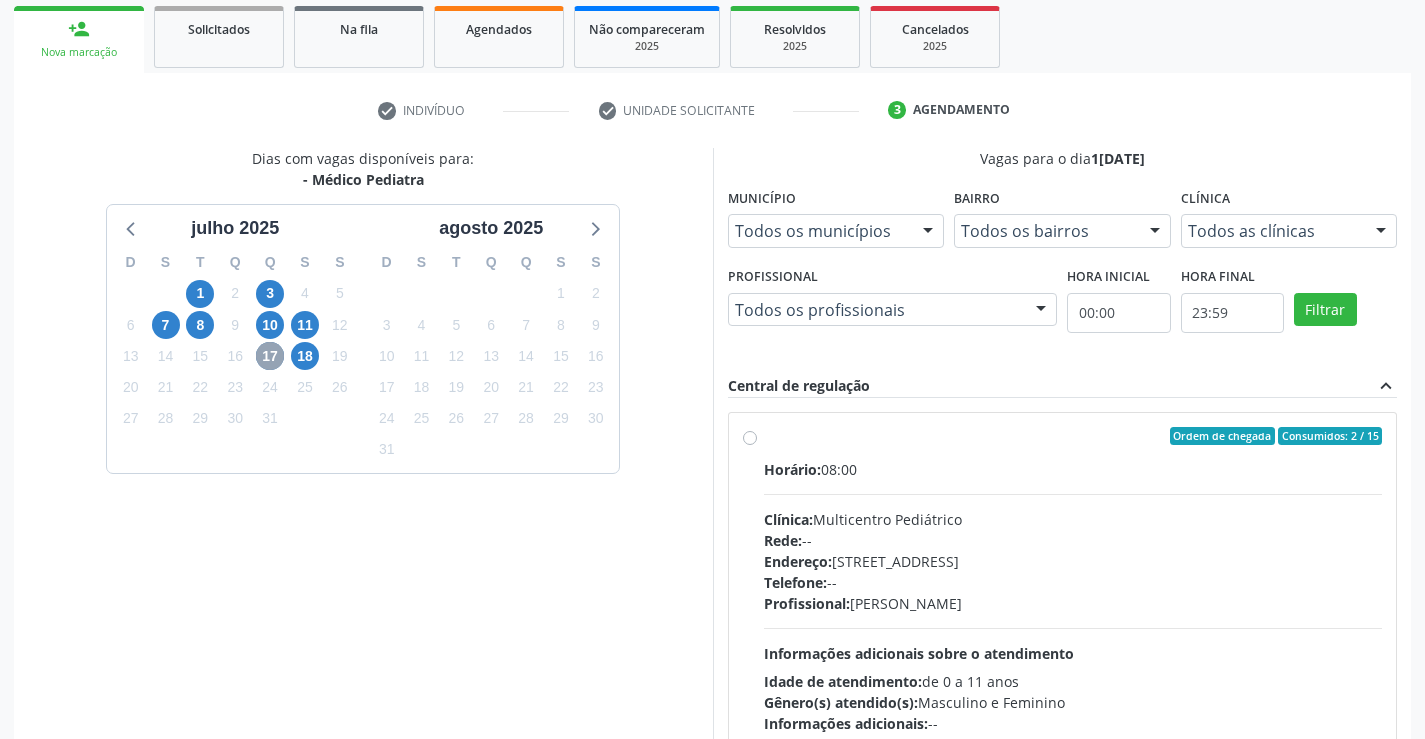 scroll, scrollTop: 331, scrollLeft: 0, axis: vertical 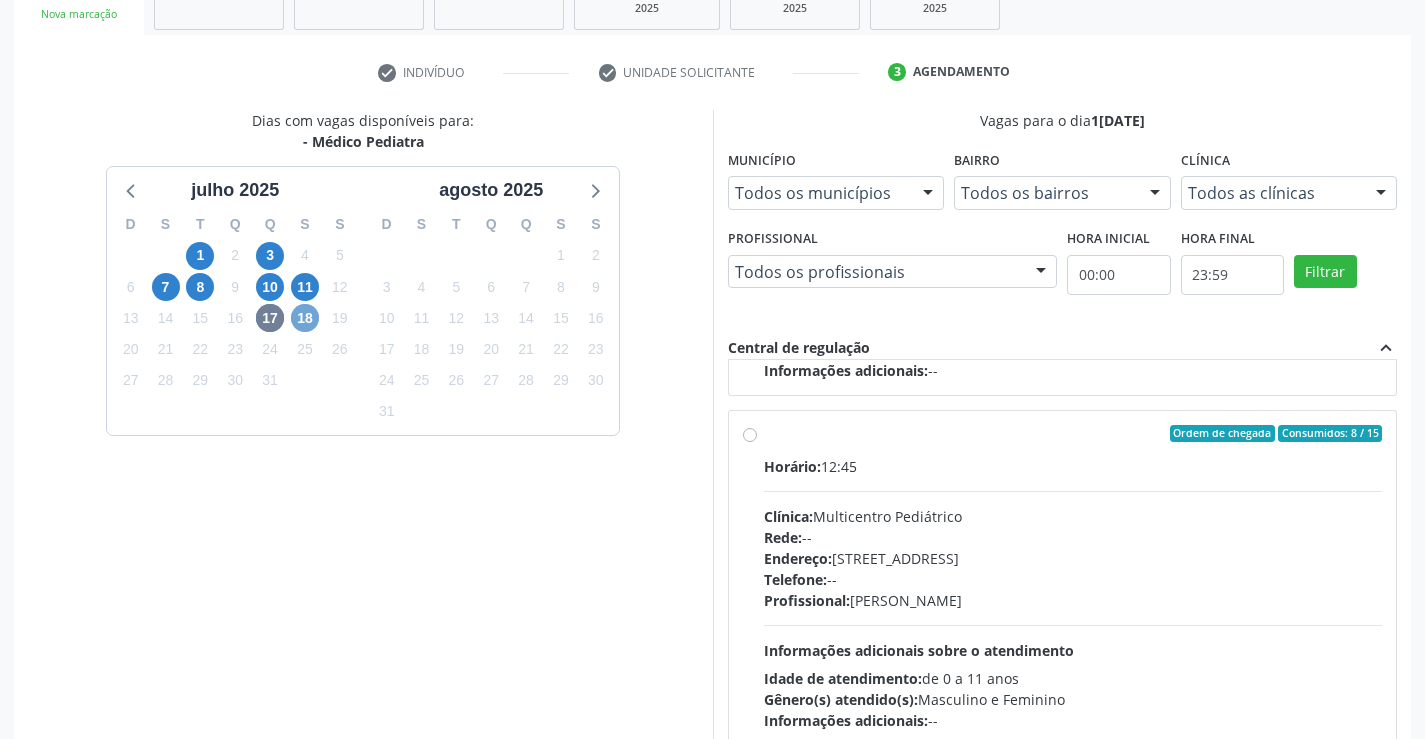 click on "18" at bounding box center (305, 318) 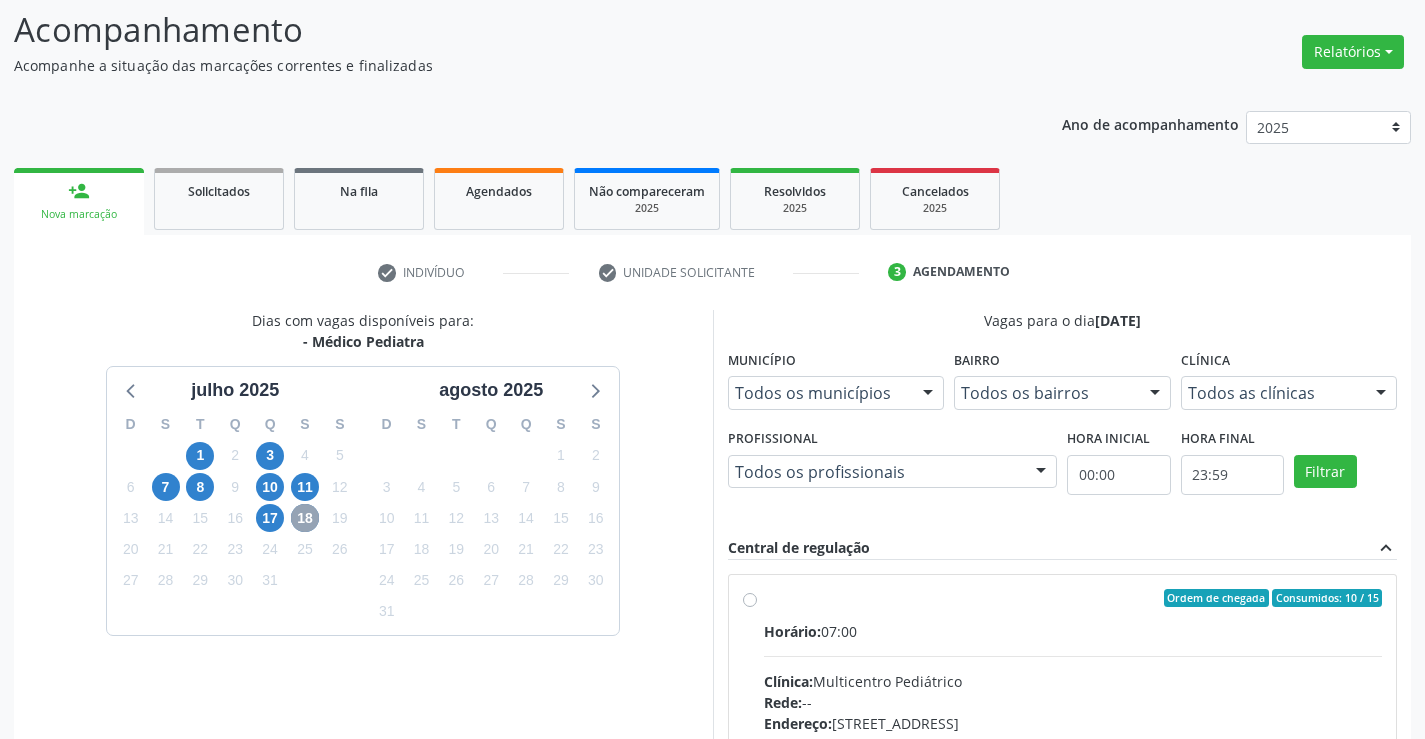 scroll, scrollTop: 331, scrollLeft: 0, axis: vertical 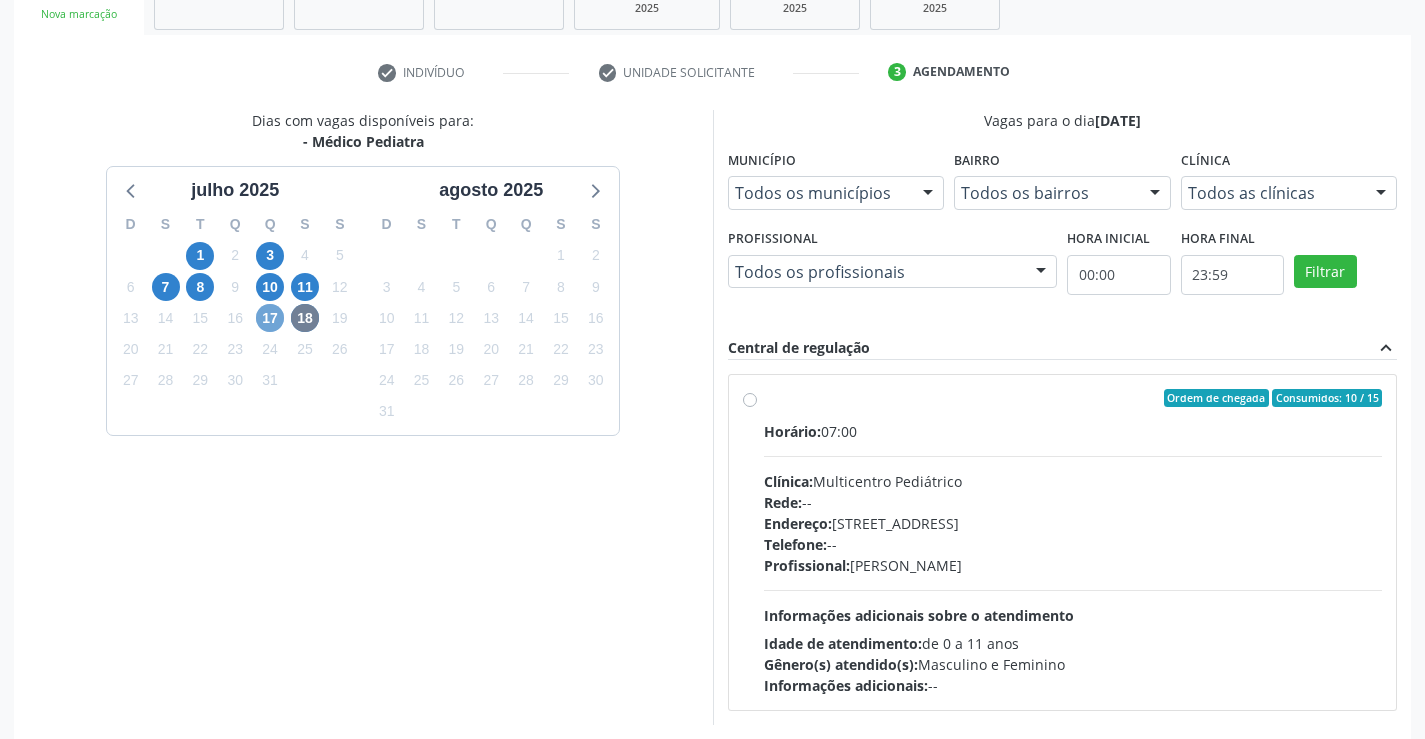 click on "17" at bounding box center [270, 318] 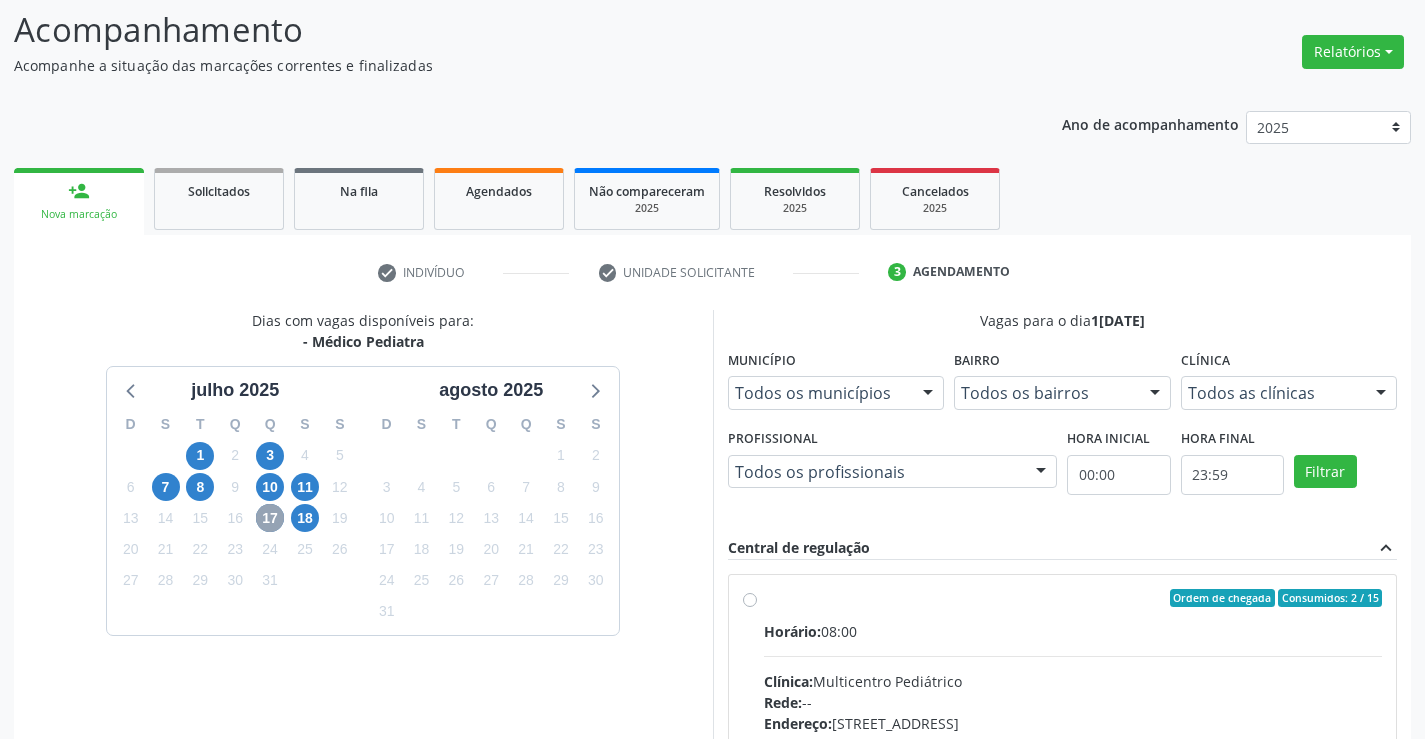 scroll, scrollTop: 331, scrollLeft: 0, axis: vertical 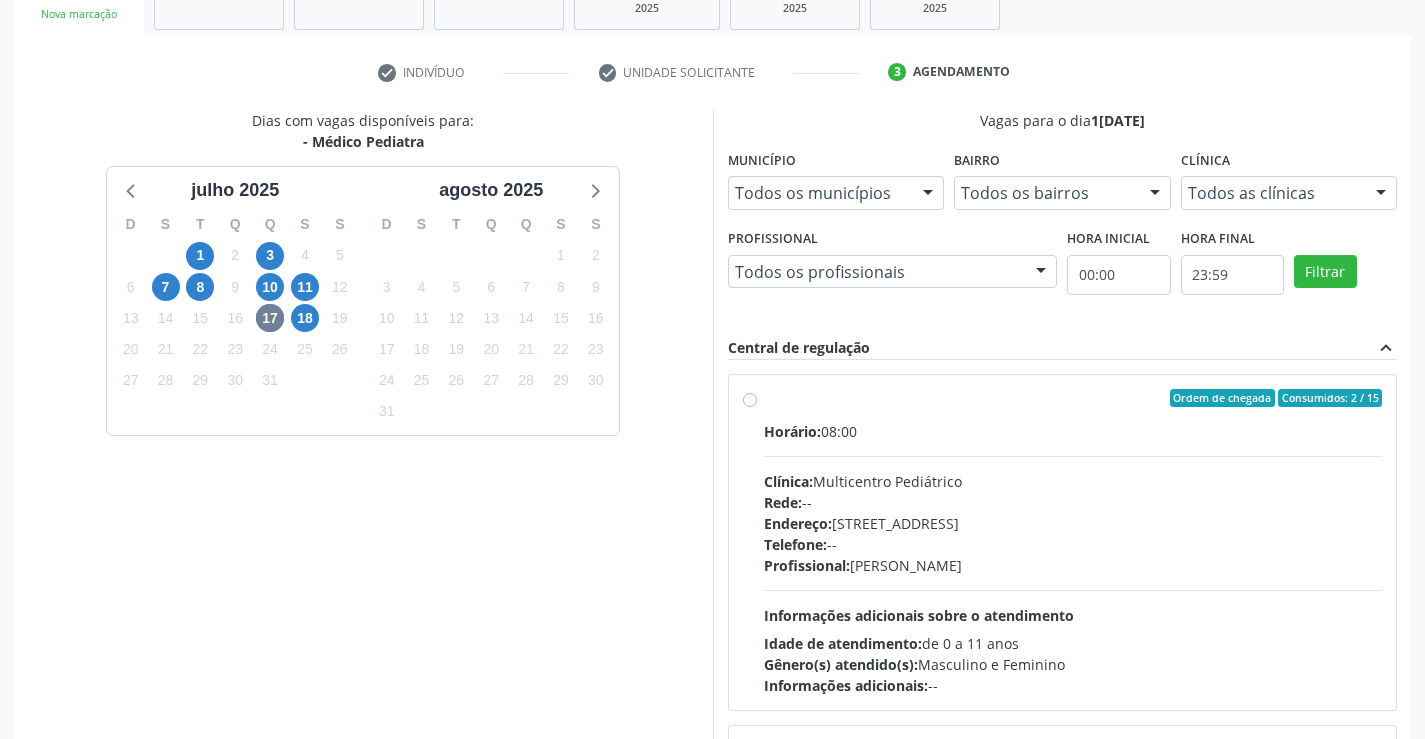 click on "Ordem de chegada
Consumidos: 2 / 15
Horário:   08:00
Clínica:  Multicentro Pediátrico
Rede:
--
Endereço:   Antigo Casa Grande, nº 37, Centro, Campo Formoso - BA
Telefone:   --
Profissional:
Maria Eleny Goncalves de Oliveira Porto
Informações adicionais sobre o atendimento
Idade de atendimento:
de 0 a 11 anos
Gênero(s) atendido(s):
Masculino e Feminino
Informações adicionais:
--" at bounding box center (1073, 542) 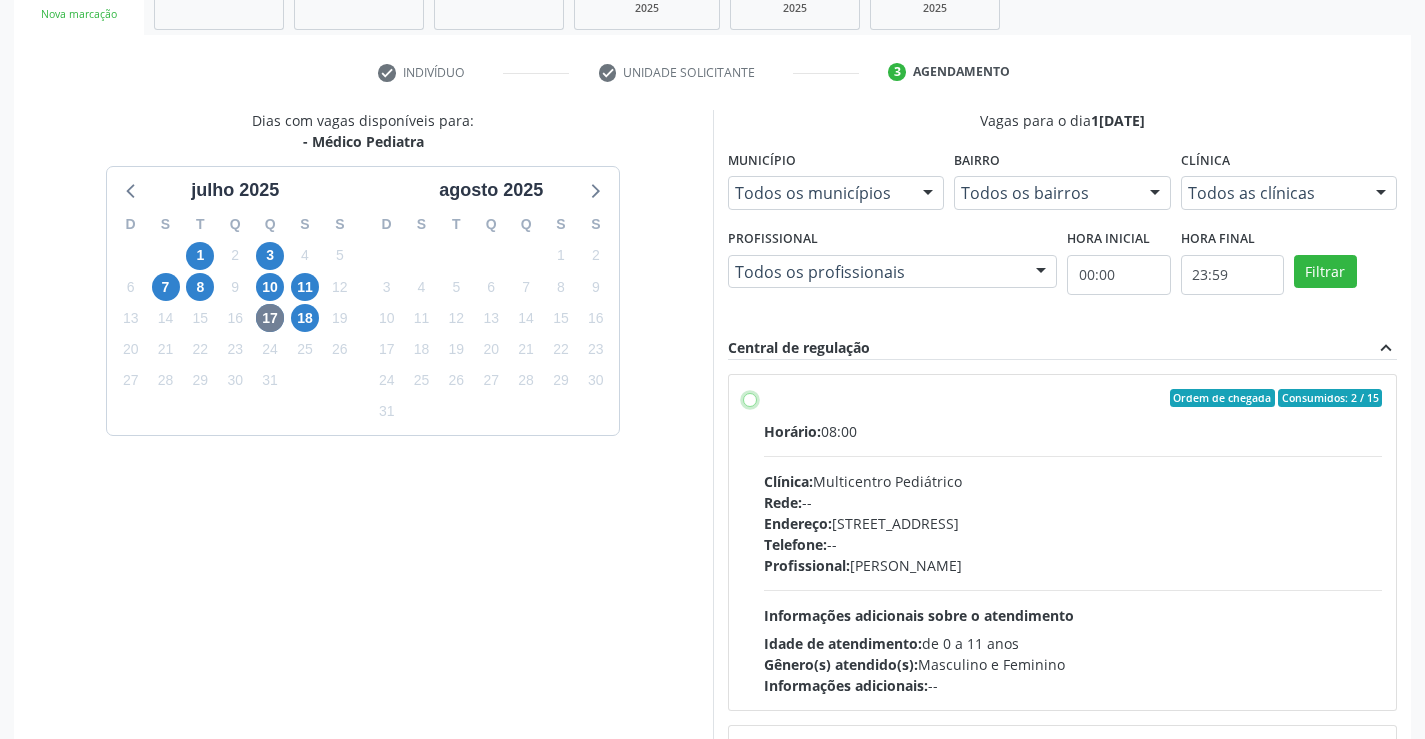 click on "Ordem de chegada
Consumidos: 2 / 15
Horário:   08:00
Clínica:  Multicentro Pediátrico
Rede:
--
Endereço:   Antigo Casa Grande, nº 37, Centro, Campo Formoso - BA
Telefone:   --
Profissional:
Maria Eleny Goncalves de Oliveira Porto
Informações adicionais sobre o atendimento
Idade de atendimento:
de 0 a 11 anos
Gênero(s) atendido(s):
Masculino e Feminino
Informações adicionais:
--" at bounding box center (750, 398) 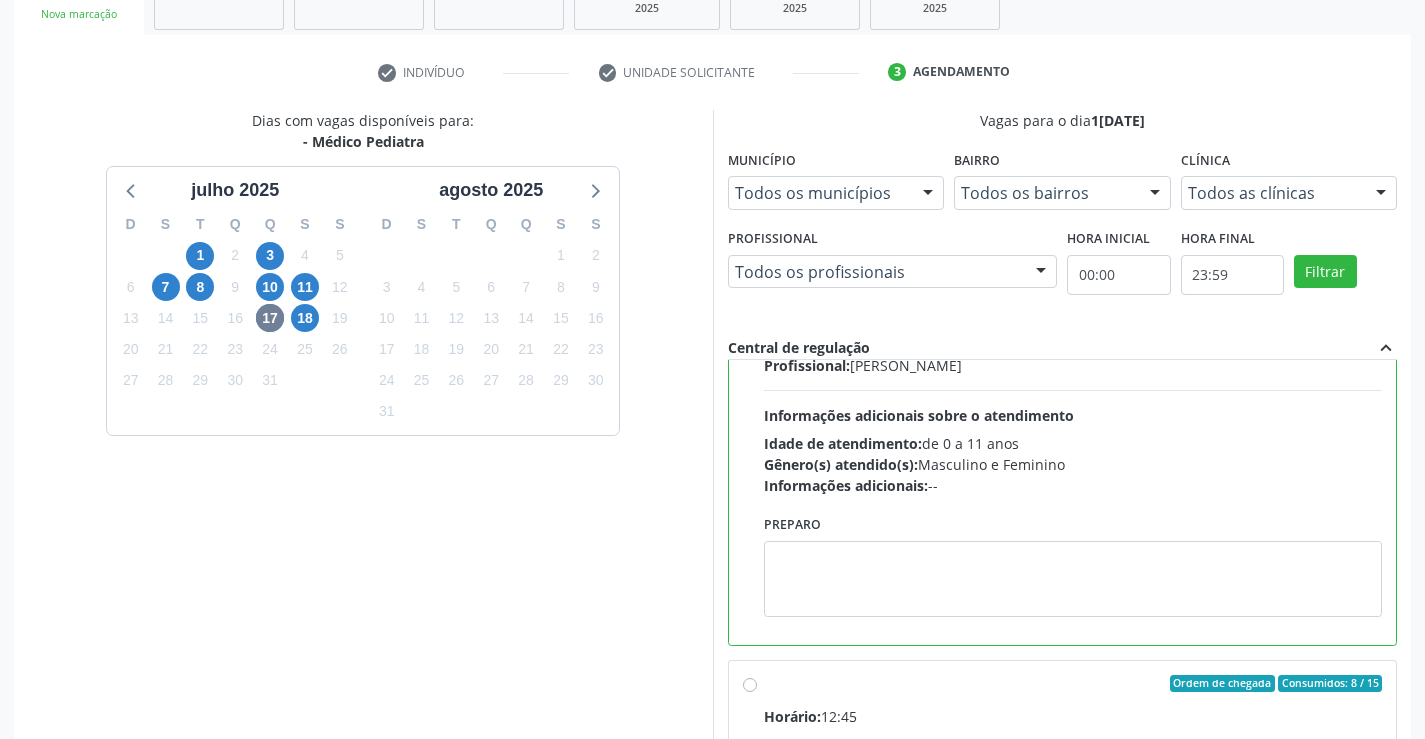 scroll, scrollTop: 300, scrollLeft: 0, axis: vertical 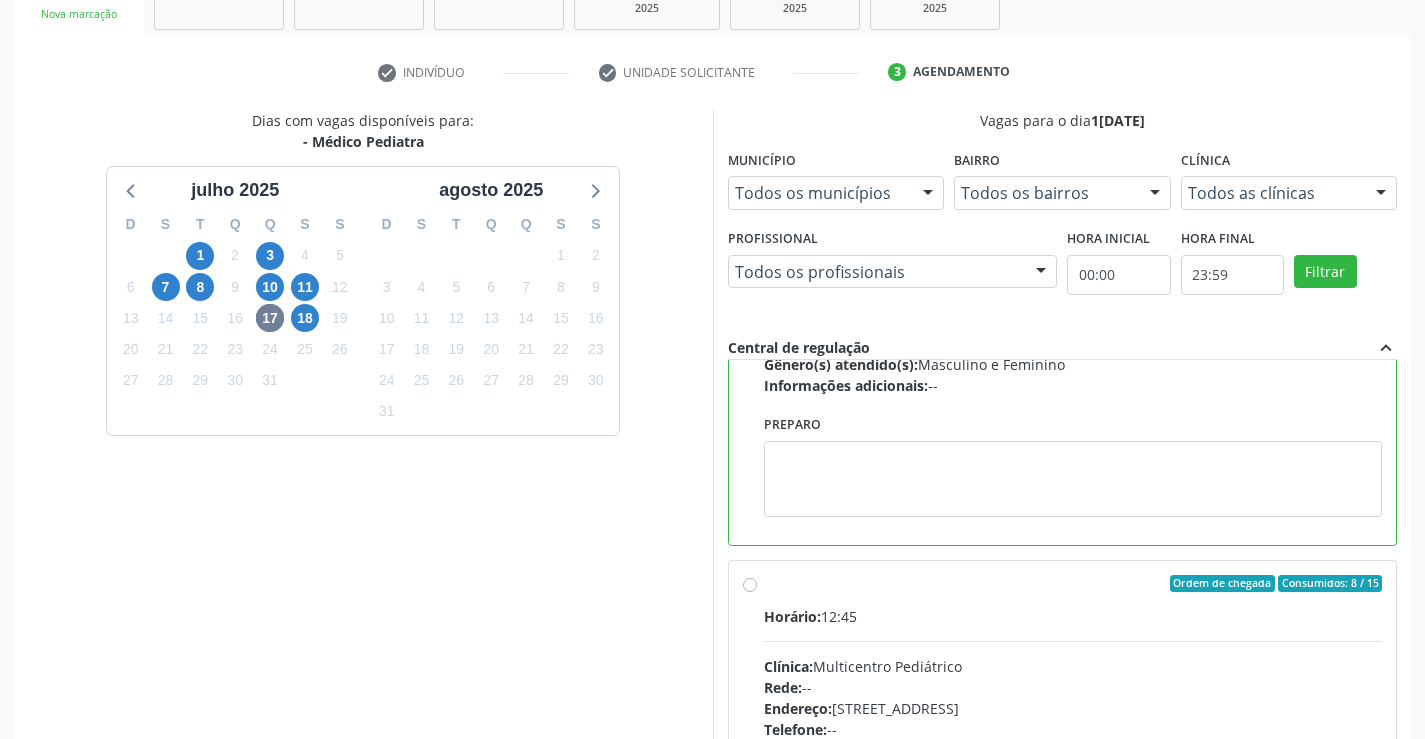 click on "Ordem de chegada
Consumidos: 8 / 15
Horário:   12:45
Clínica:  Multicentro Pediátrico
Rede:
--
Endereço:   Antigo Casa Grande, nº 37, Centro, Campo Formoso - BA
Telefone:   --
Profissional:
Maria Ubaldina Silva Calixto Sobreira
Informações adicionais sobre o atendimento
Idade de atendimento:
de 0 a 11 anos
Gênero(s) atendido(s):
Masculino e Feminino
Informações adicionais:
--" at bounding box center (1073, 728) 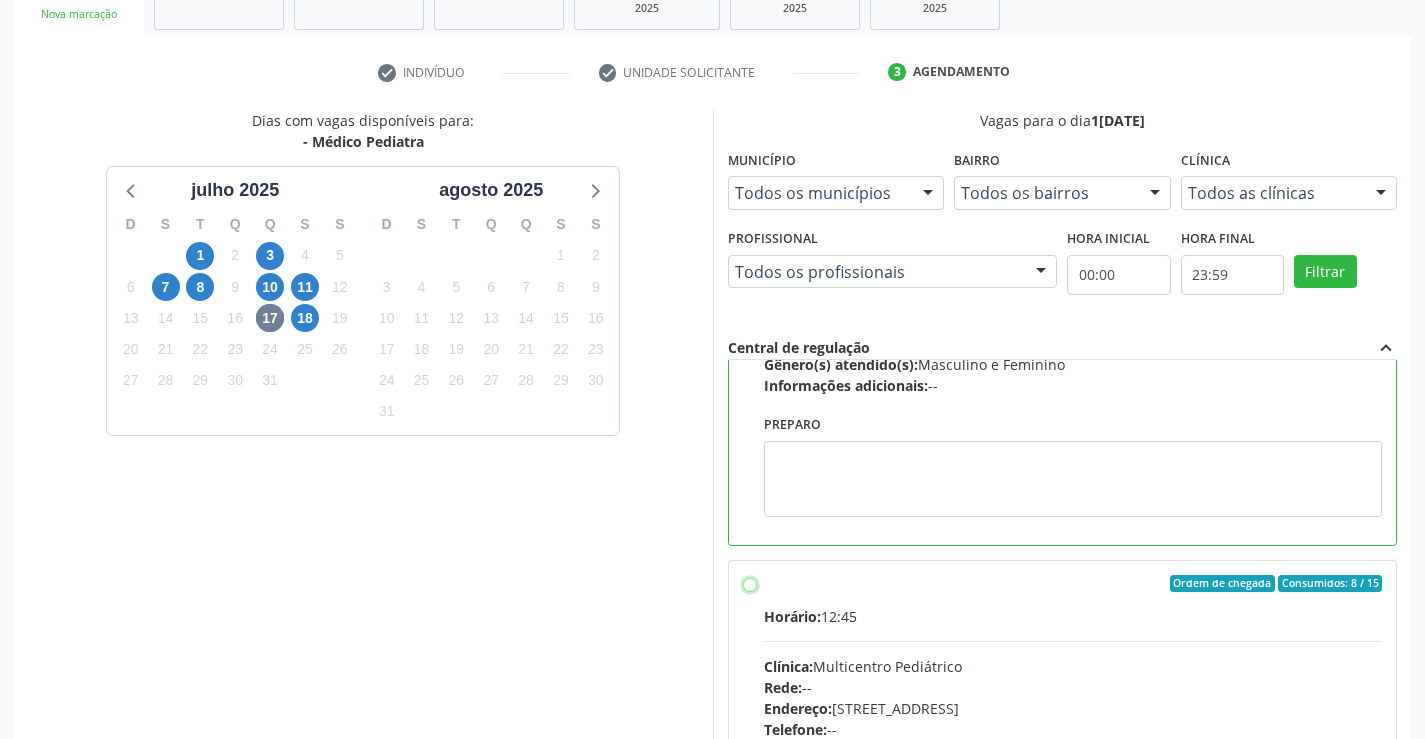 click on "Ordem de chegada
Consumidos: 8 / 15
Horário:   12:45
Clínica:  Multicentro Pediátrico
Rede:
--
Endereço:   Antigo Casa Grande, nº 37, Centro, Campo Formoso - BA
Telefone:   --
Profissional:
Maria Ubaldina Silva Calixto Sobreira
Informações adicionais sobre o atendimento
Idade de atendimento:
de 0 a 11 anos
Gênero(s) atendido(s):
Masculino e Feminino
Informações adicionais:
--" at bounding box center [750, 584] 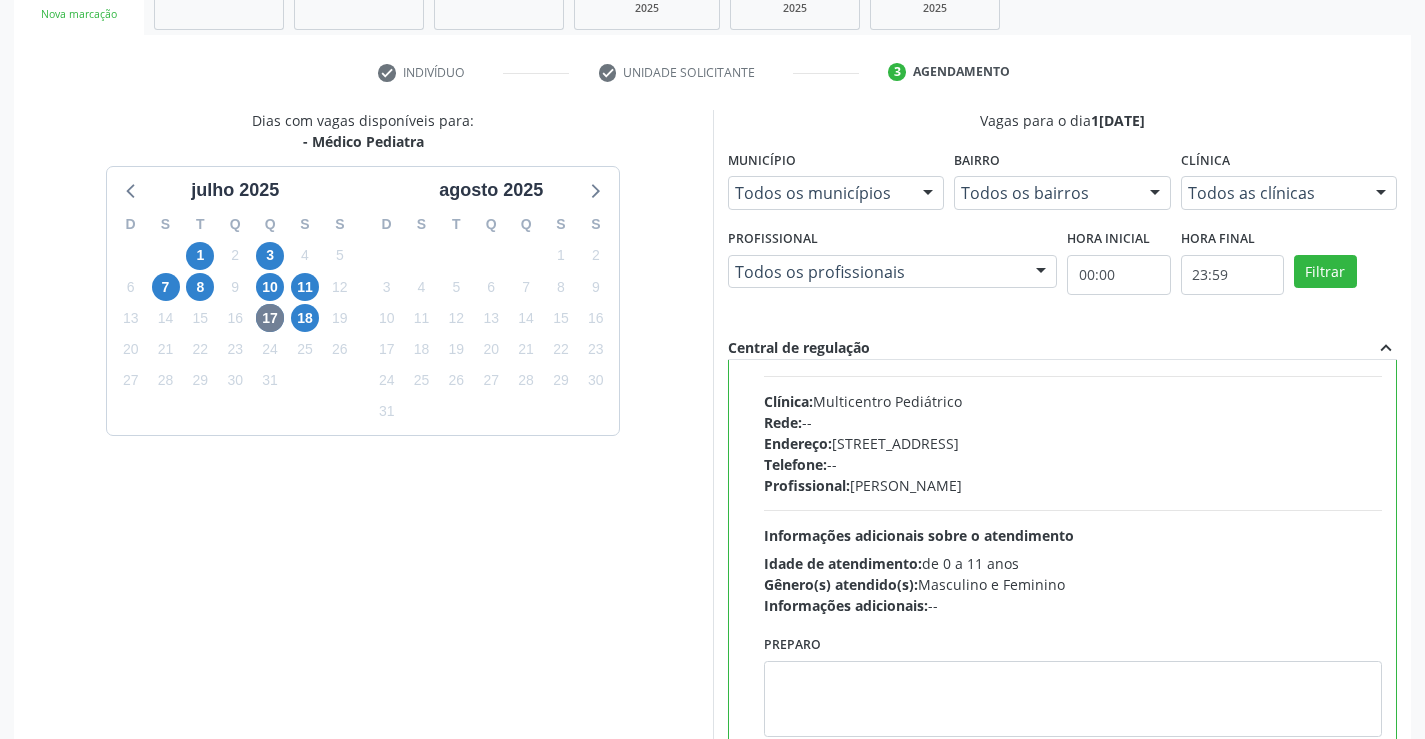 scroll, scrollTop: 450, scrollLeft: 0, axis: vertical 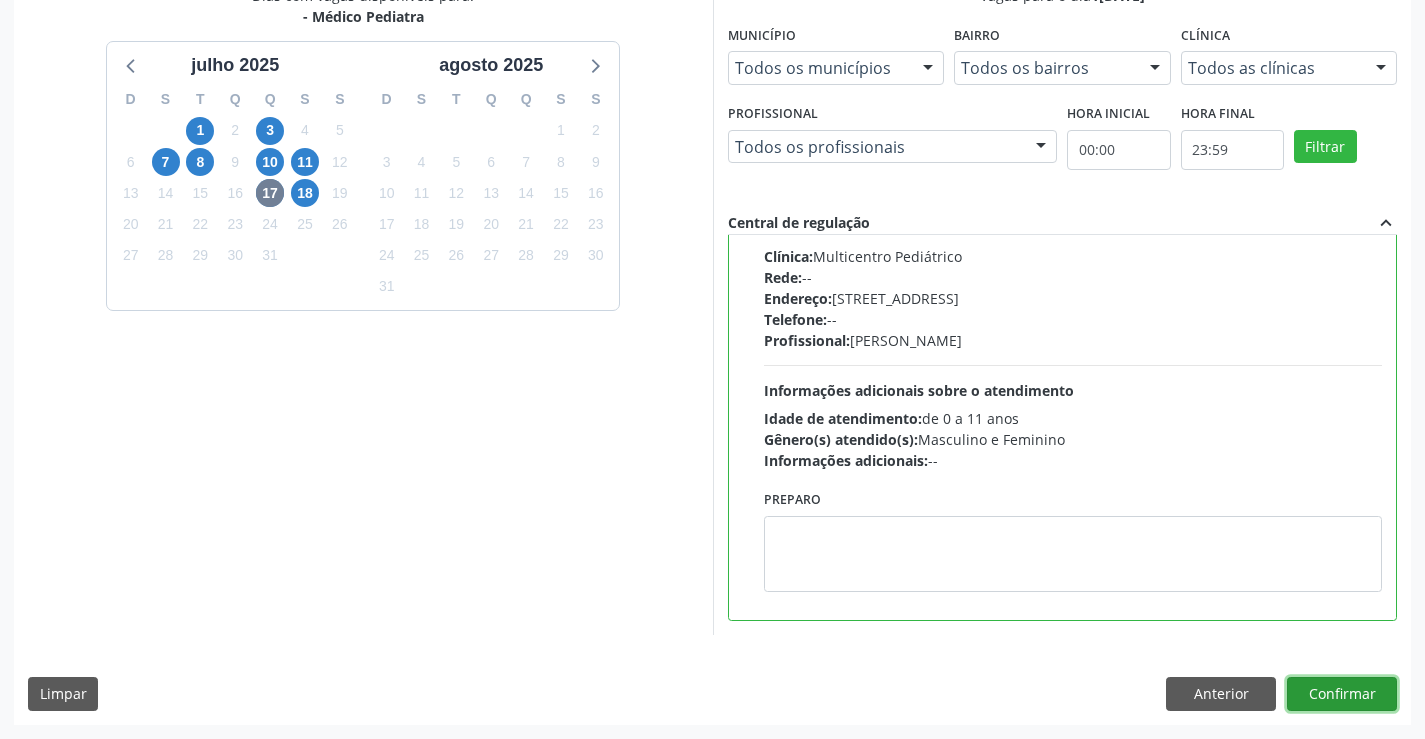 click on "Confirmar" at bounding box center (1342, 694) 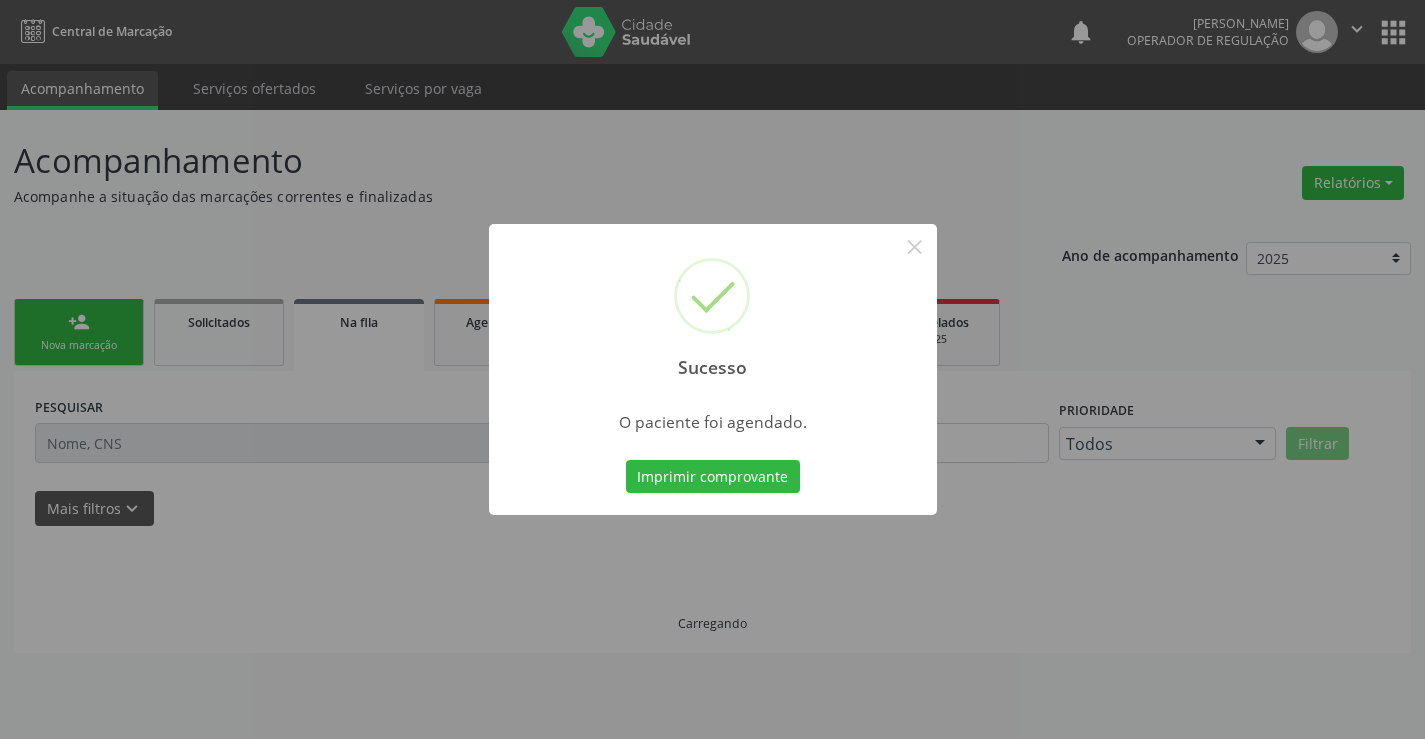 scroll, scrollTop: 0, scrollLeft: 0, axis: both 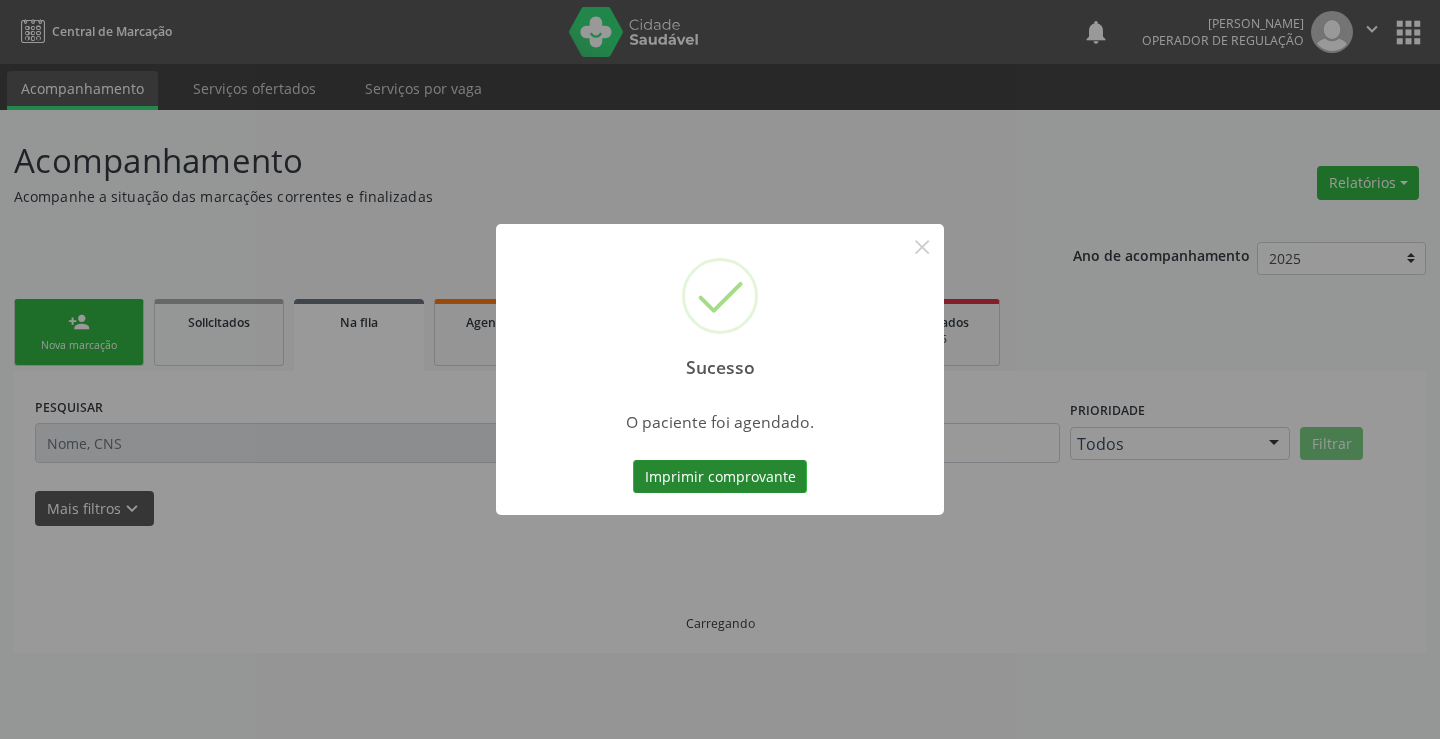 click on "Imprimir comprovante" at bounding box center (720, 477) 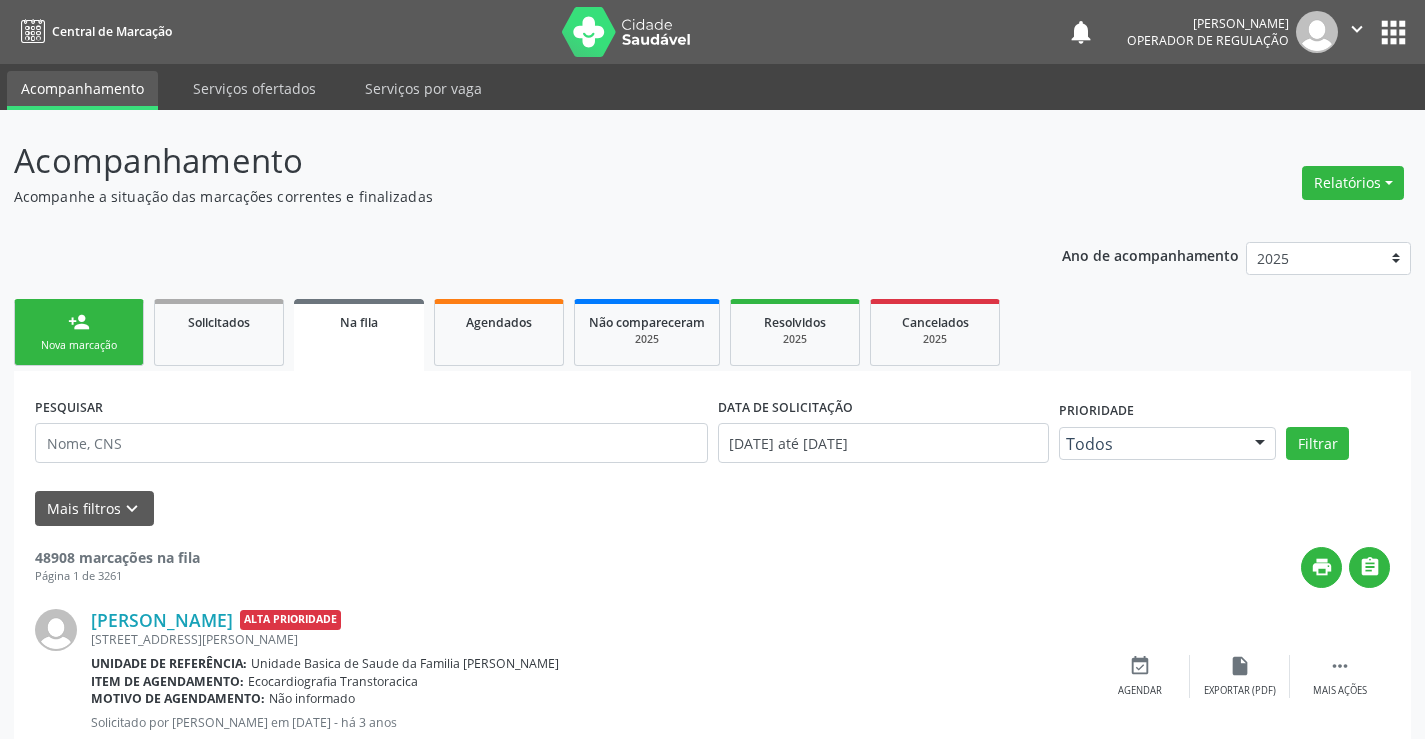 click on "Nova marcação" at bounding box center (79, 345) 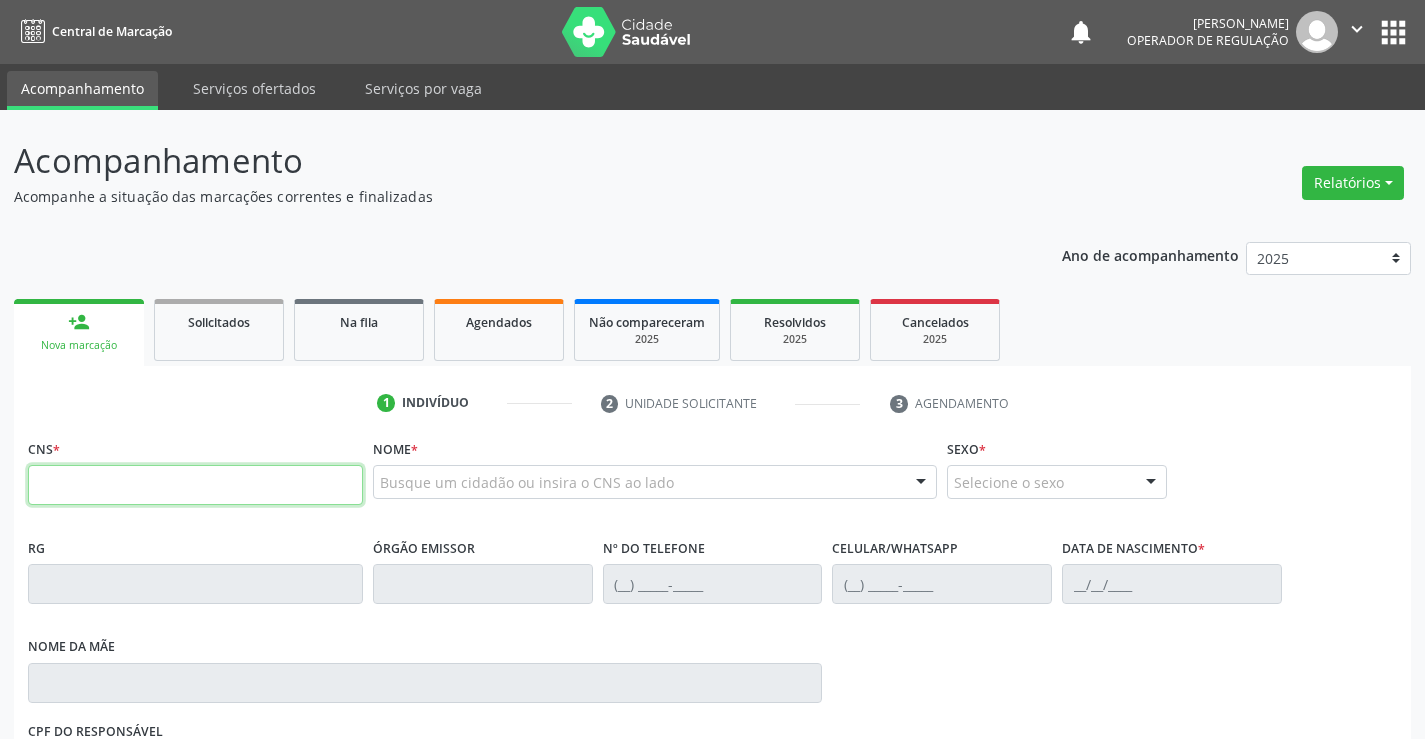 click at bounding box center (195, 485) 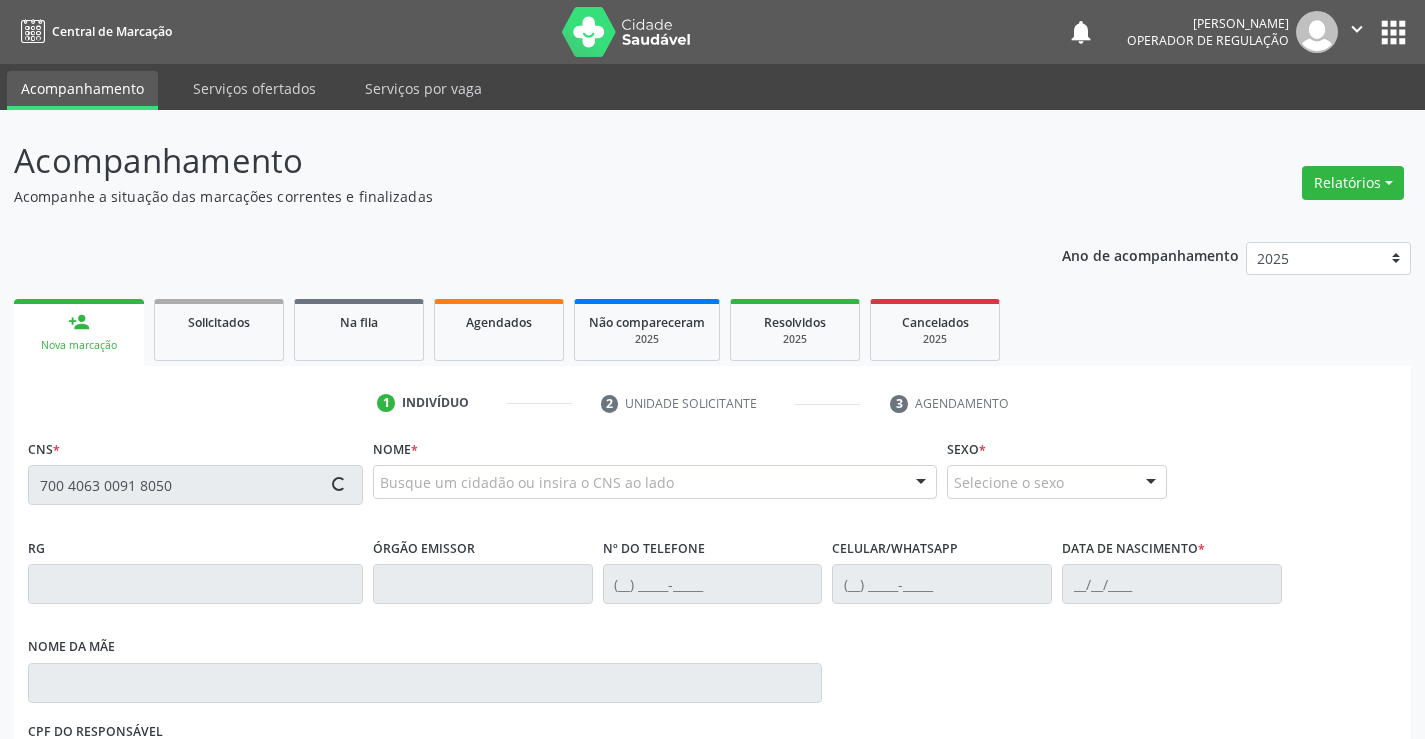 type on "700 4063 0091 8050" 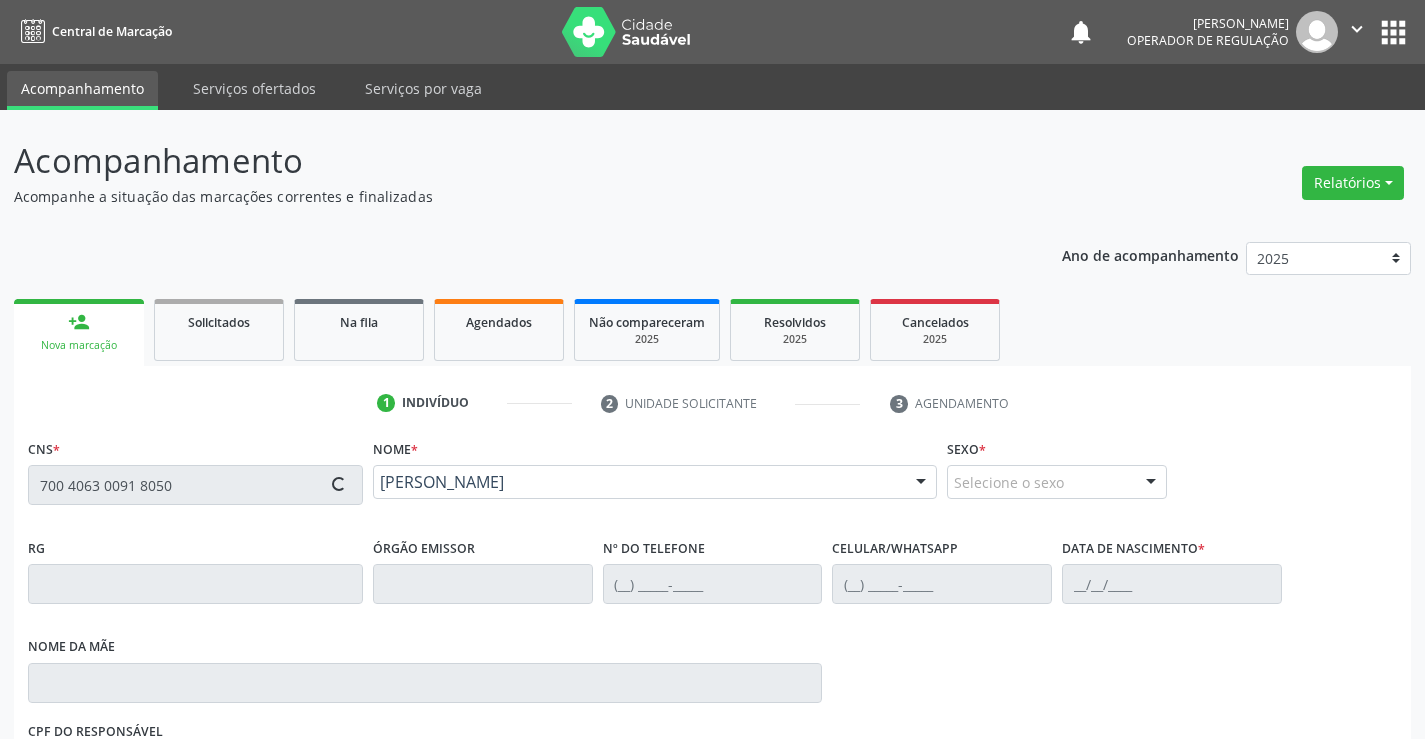 type on "2089940093" 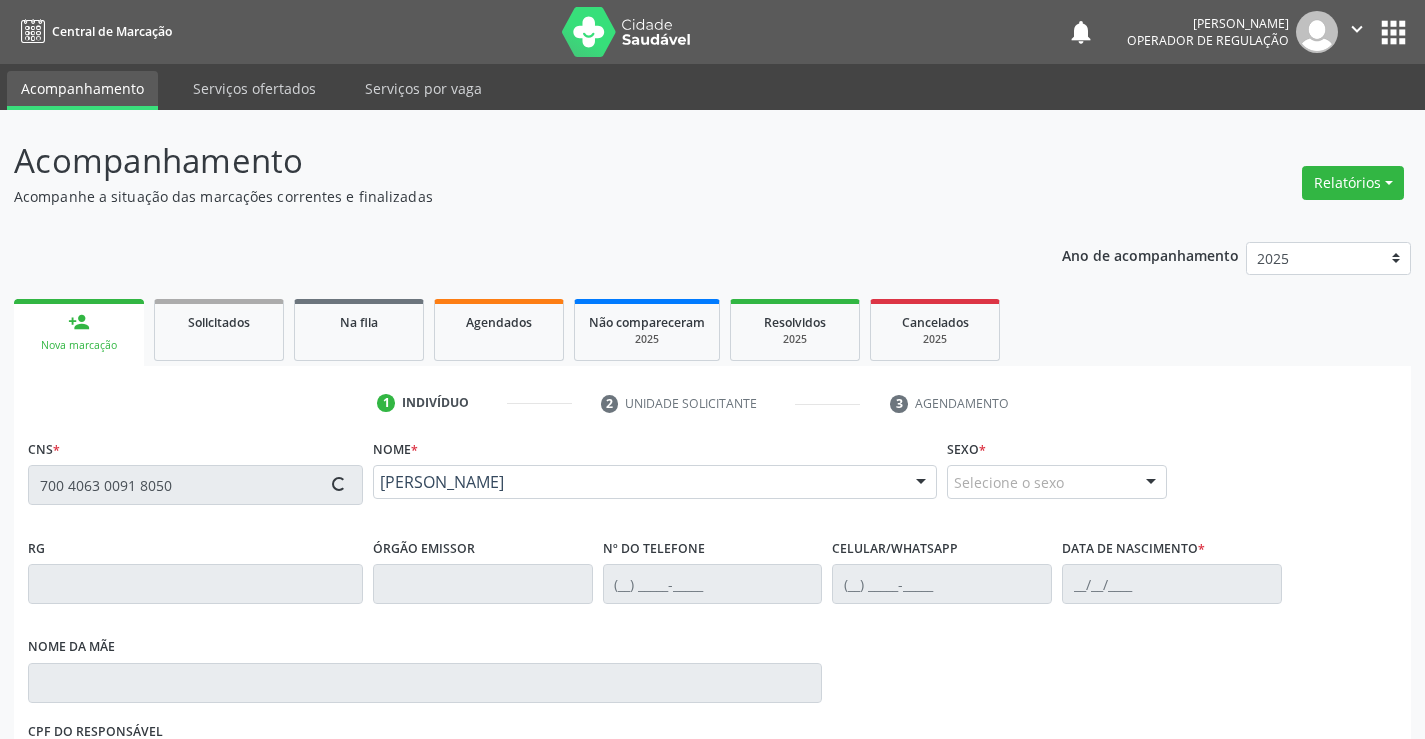 type on "(74) 99991-9424" 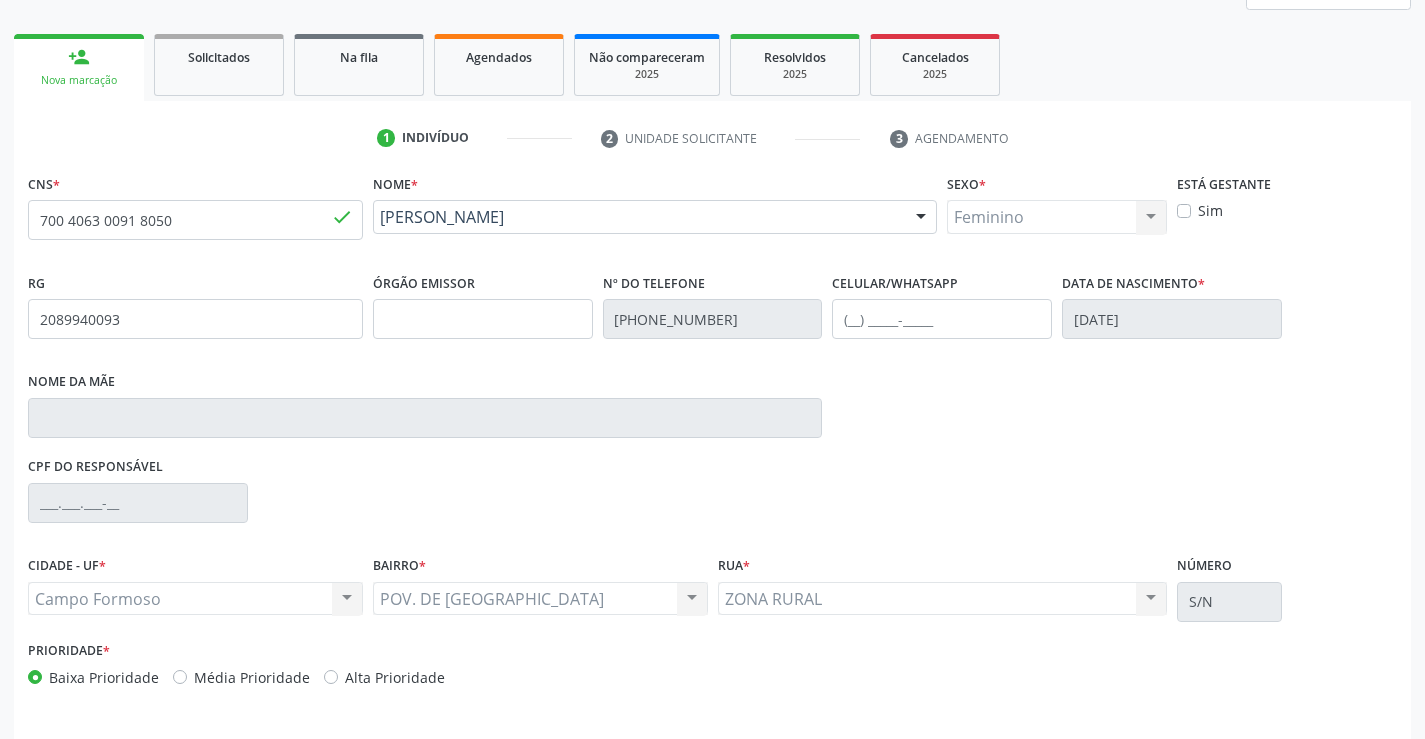 scroll, scrollTop: 331, scrollLeft: 0, axis: vertical 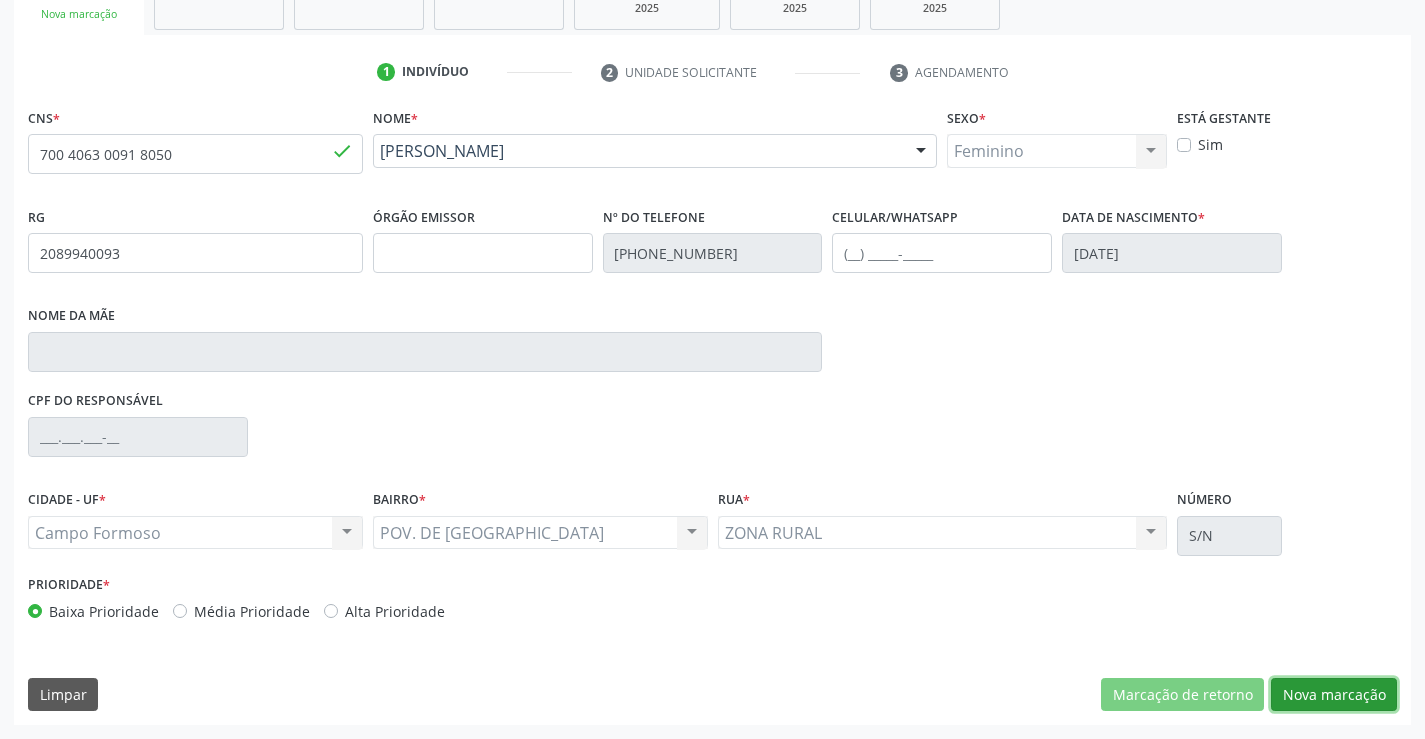 click on "Nova marcação" at bounding box center (1334, 695) 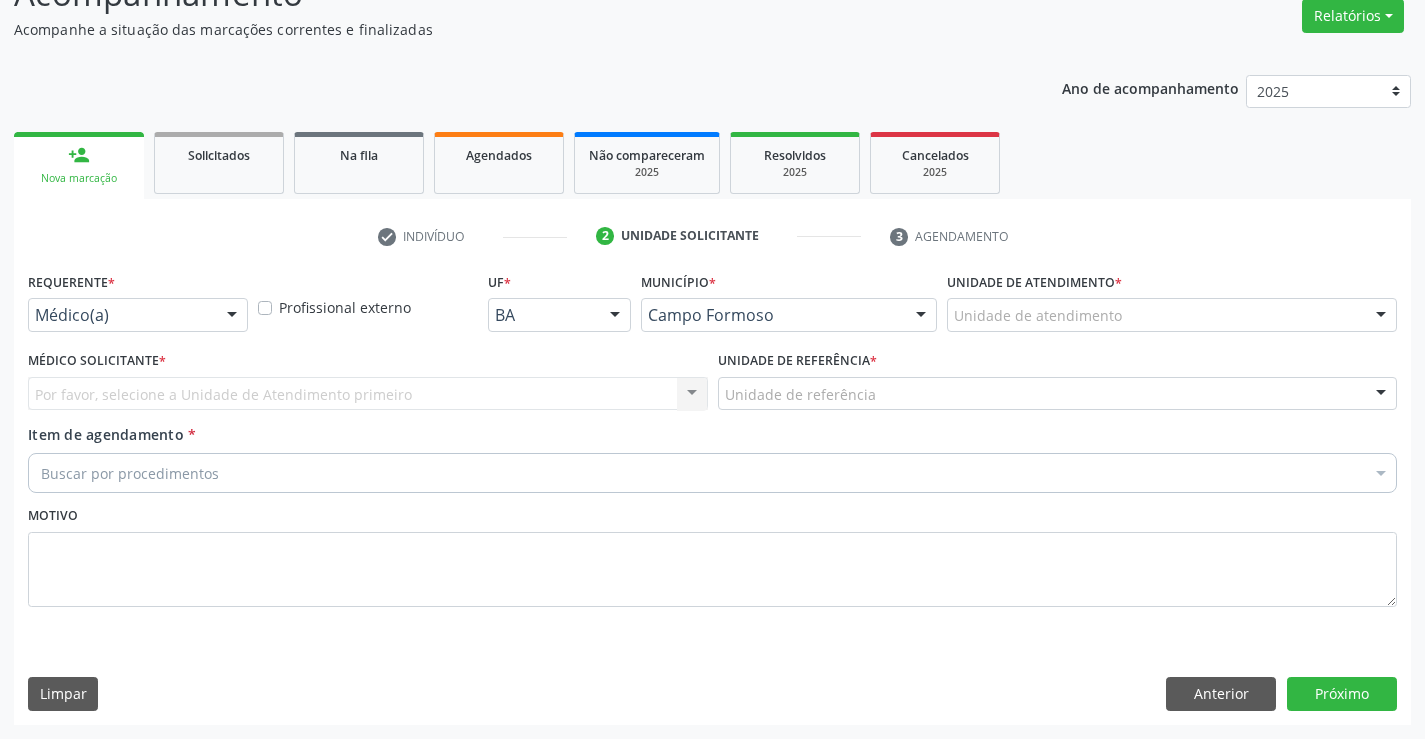 scroll, scrollTop: 167, scrollLeft: 0, axis: vertical 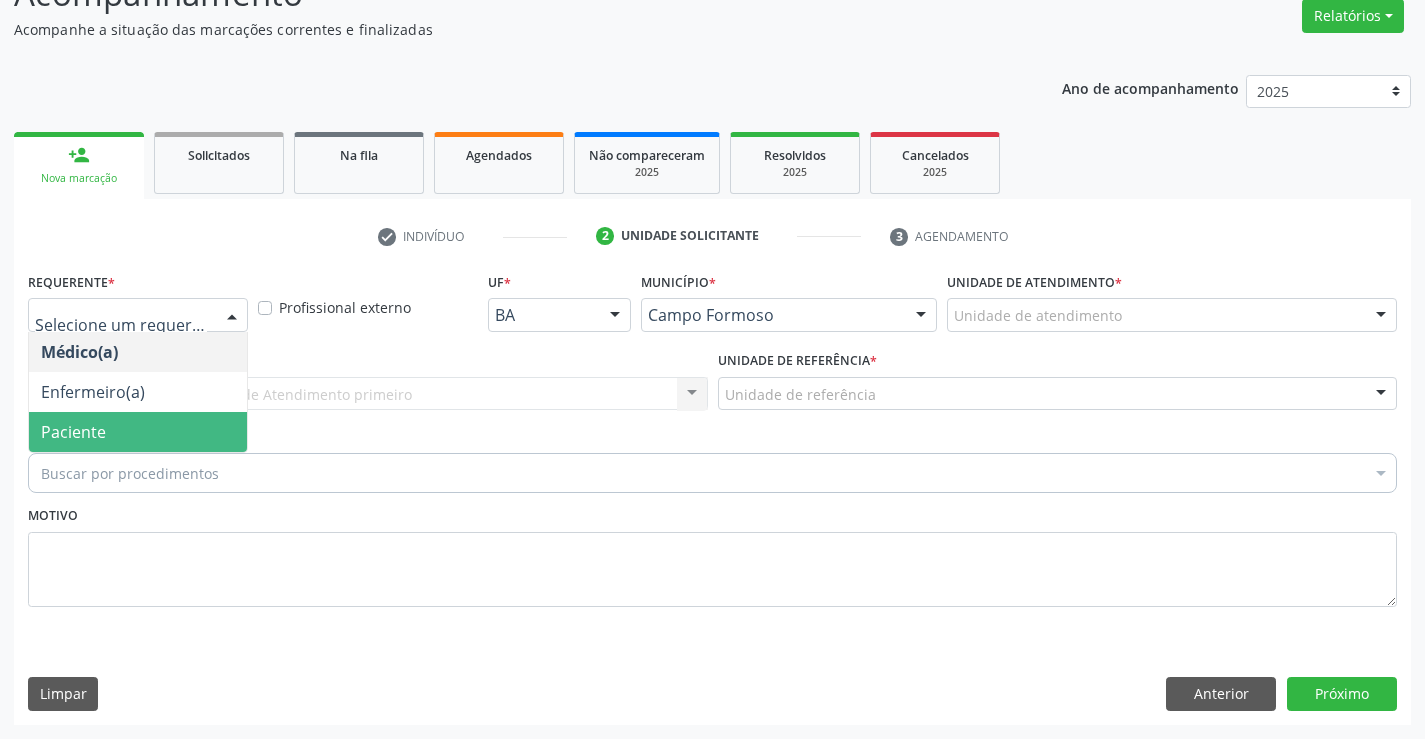 click on "Paciente" at bounding box center (138, 432) 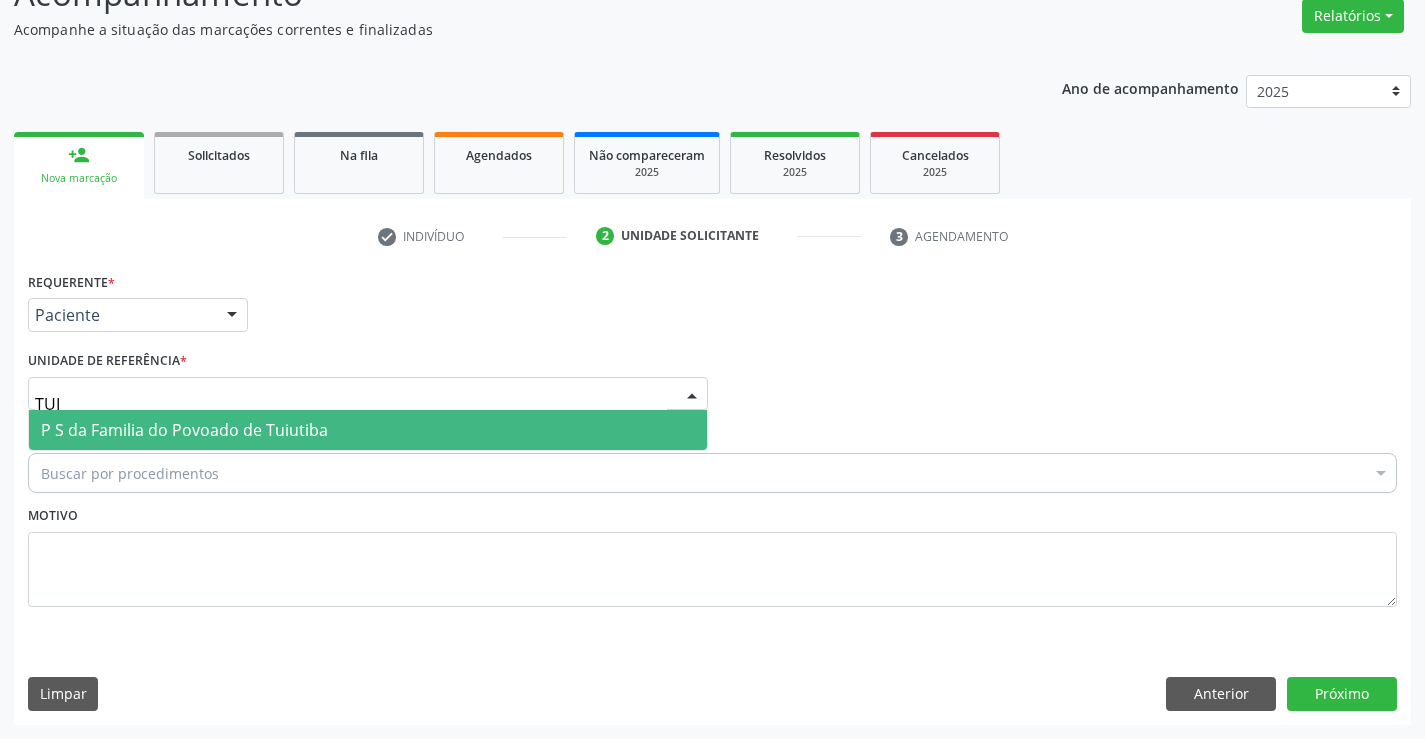 type on "TUIU" 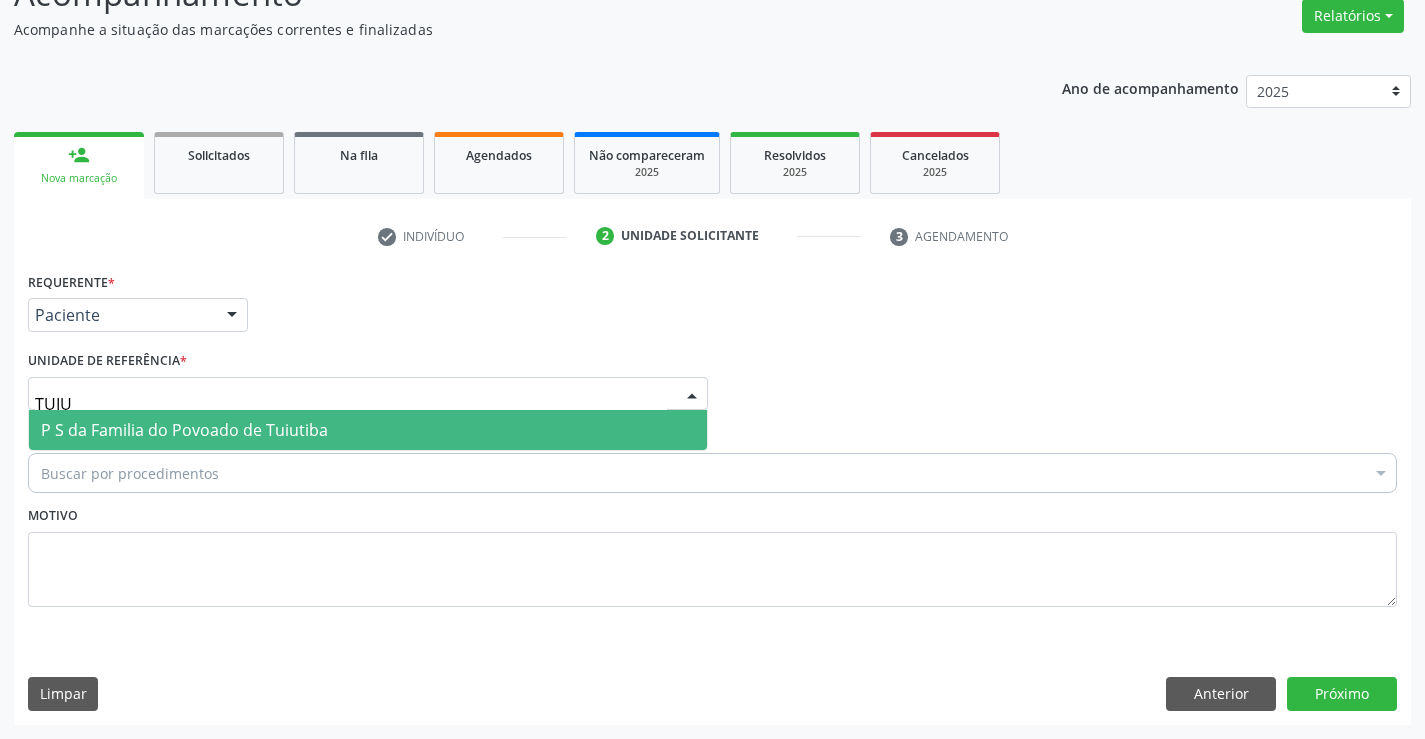 click on "P S da Familia do Povoado de Tuiutiba" at bounding box center [184, 430] 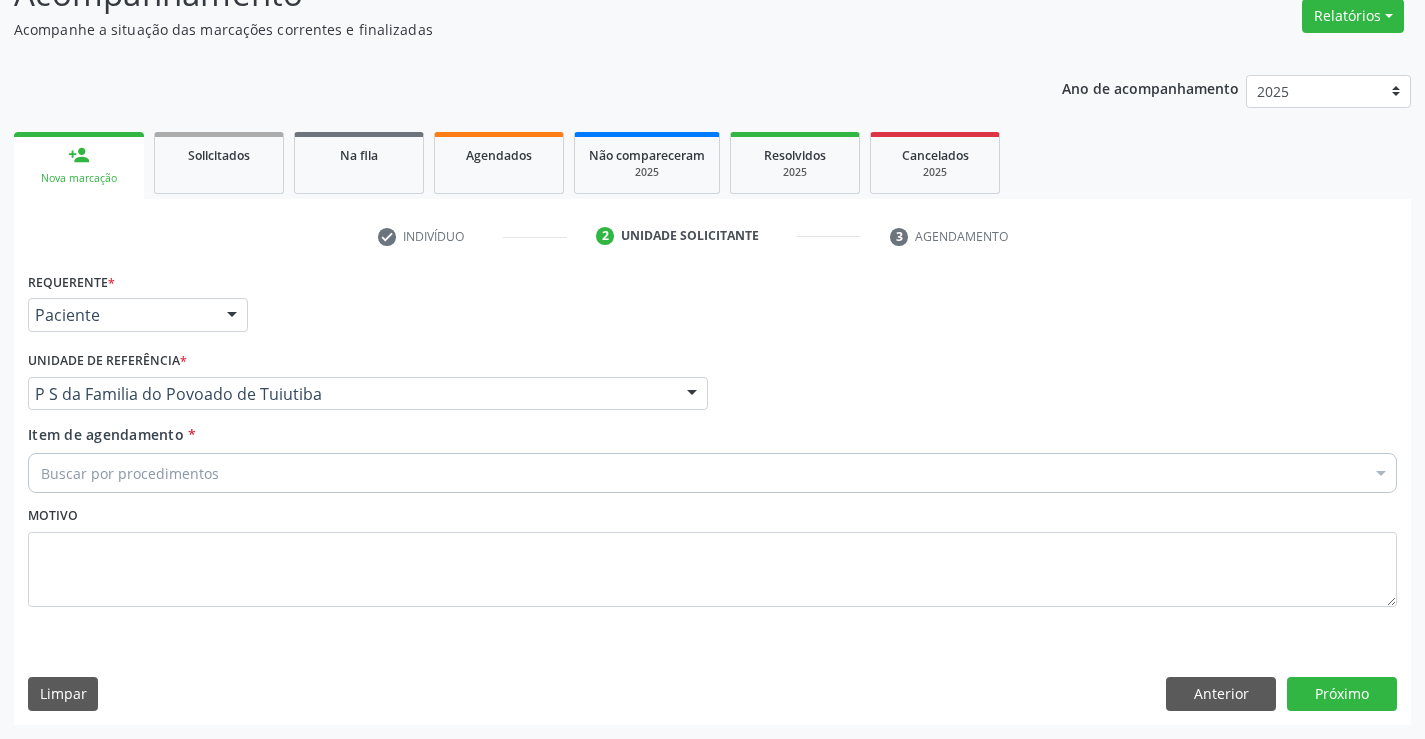 click on "Buscar por procedimentos" at bounding box center [712, 473] 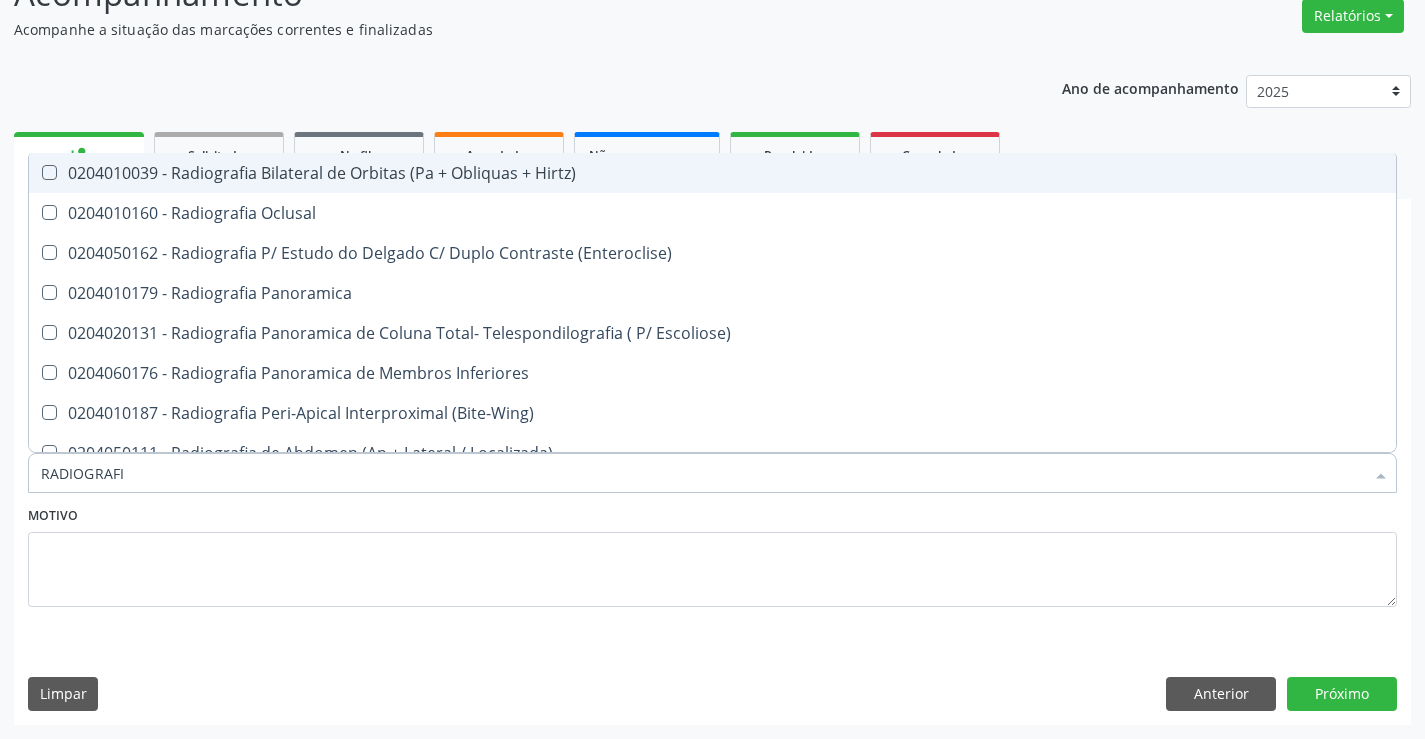 type on "RADIOGRAFIA" 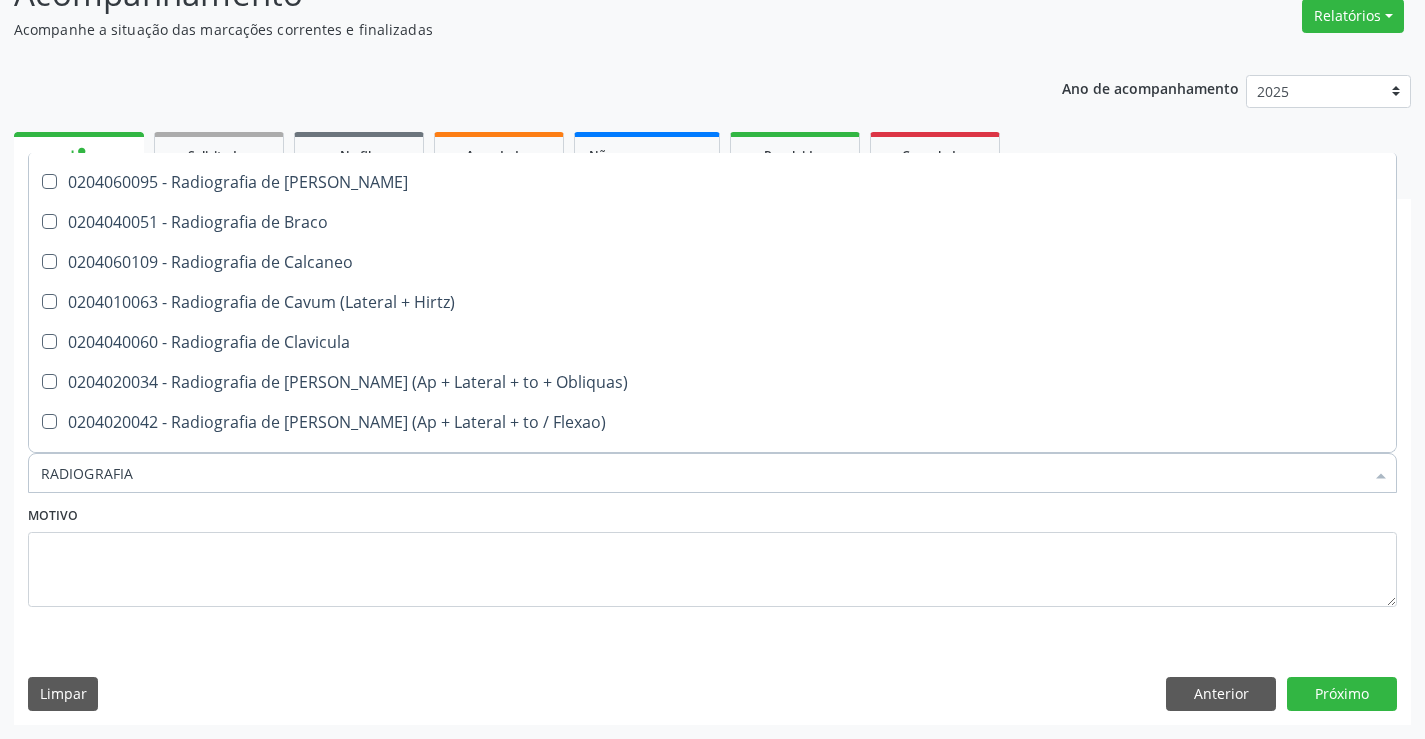 scroll, scrollTop: 800, scrollLeft: 0, axis: vertical 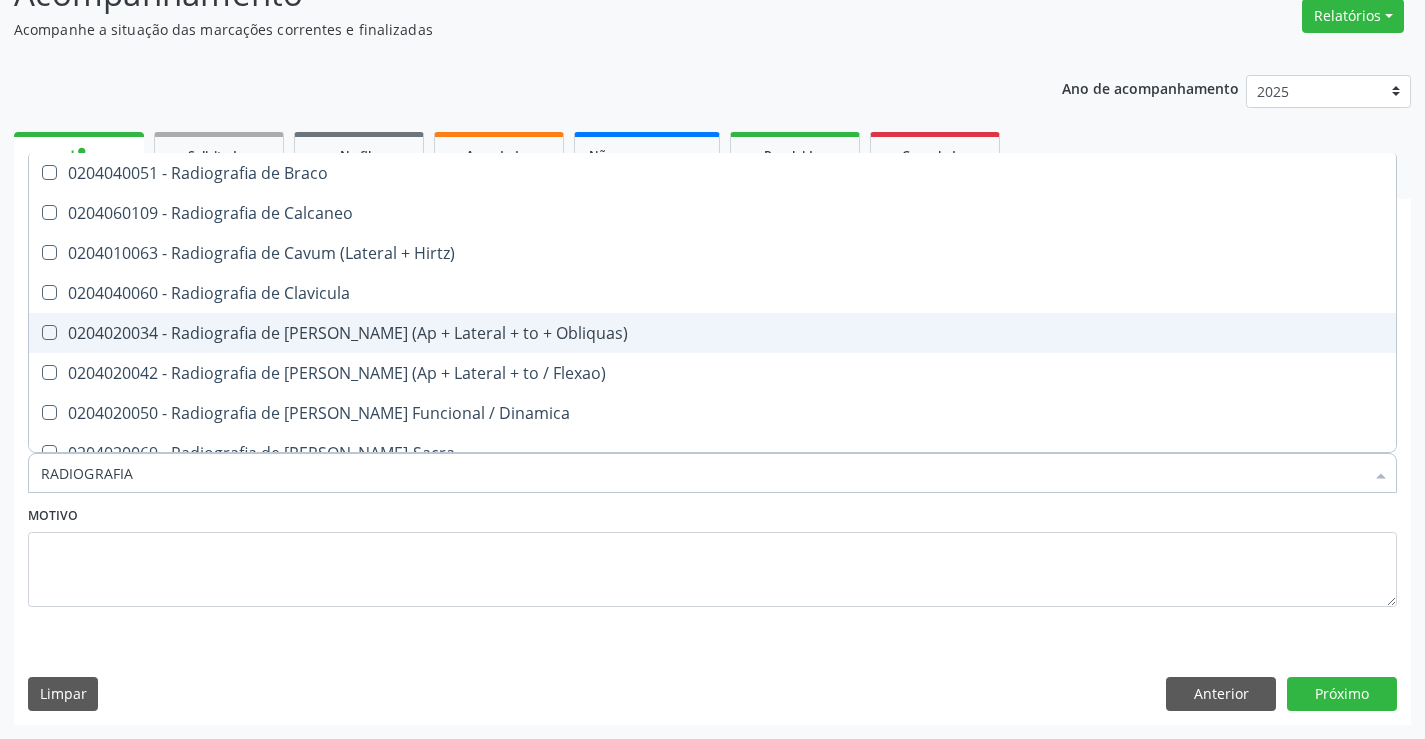 click on "0204020034 - Radiografia de Coluna Cervical (Ap + Lateral + to + Obliquas)" at bounding box center [712, 333] 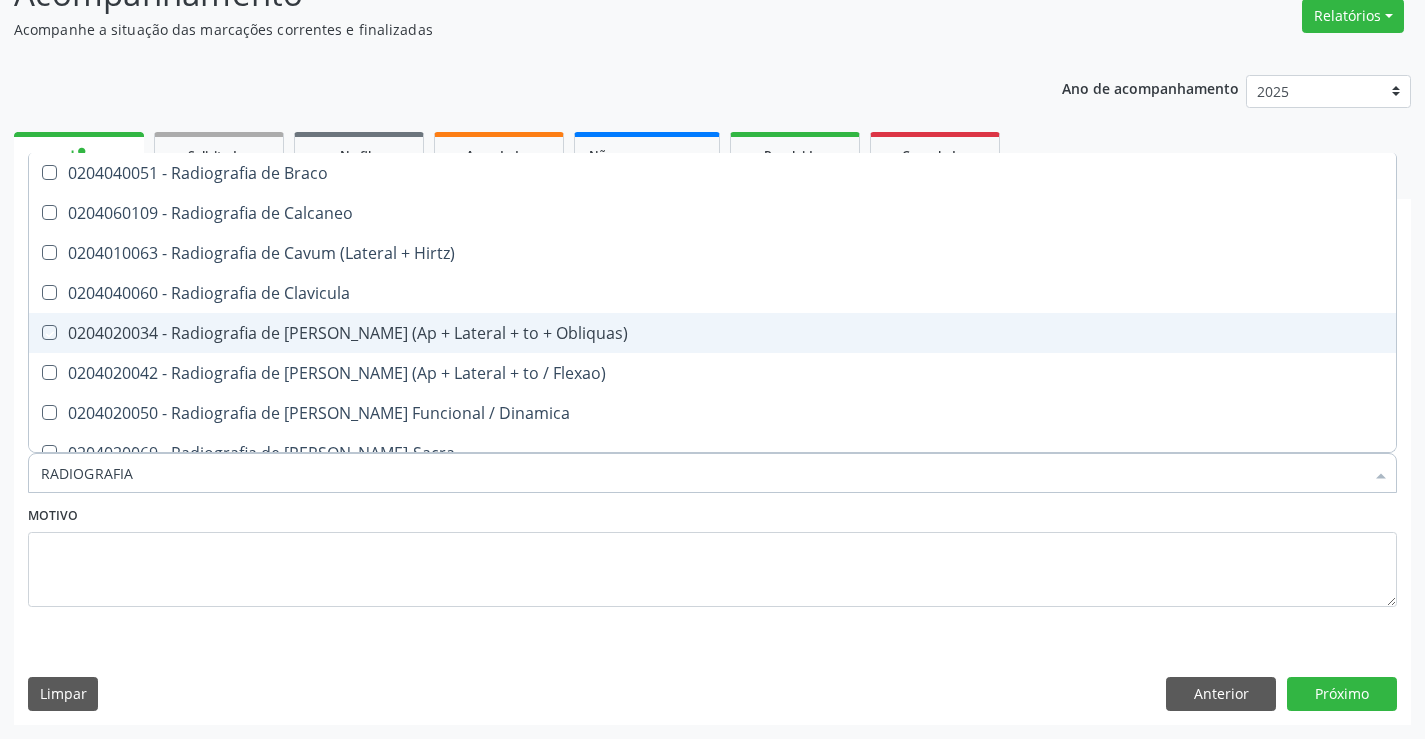 checkbox on "true" 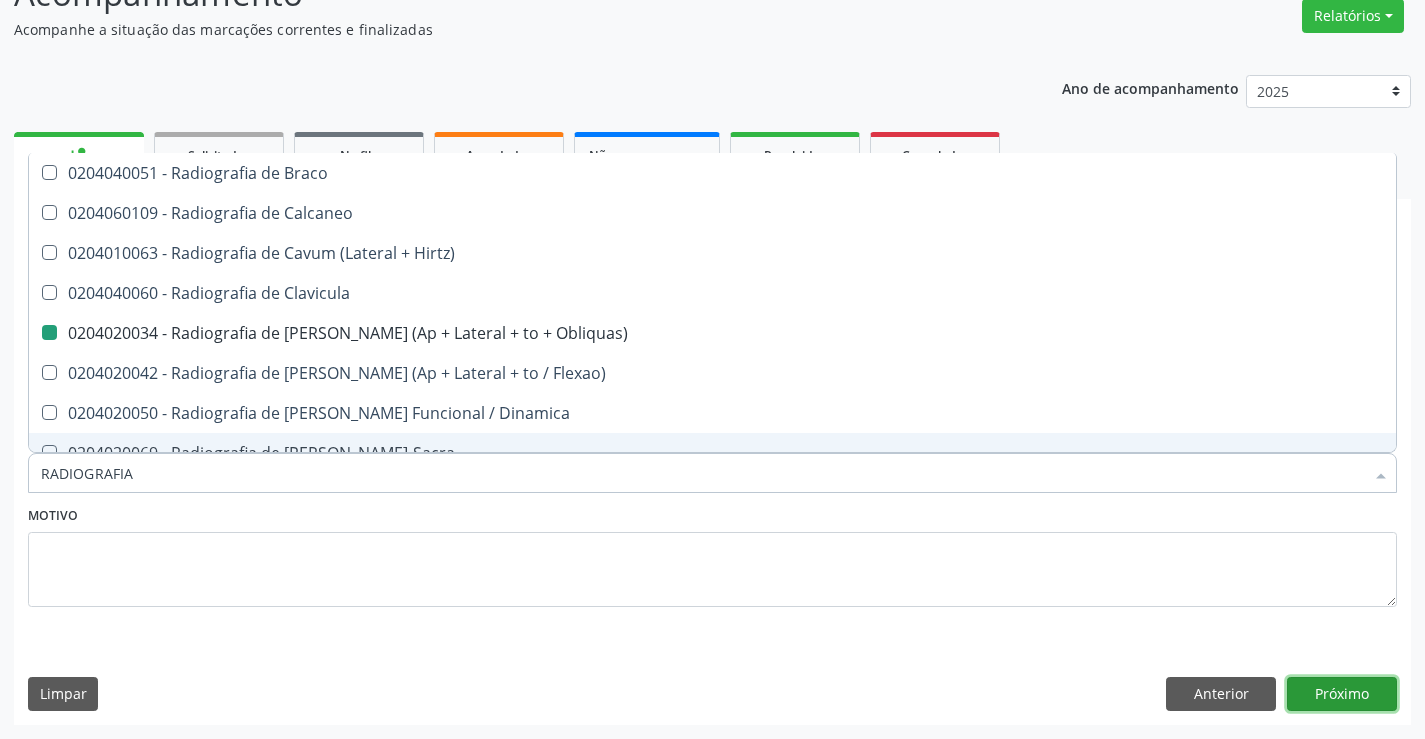 click on "Próximo" at bounding box center (1342, 694) 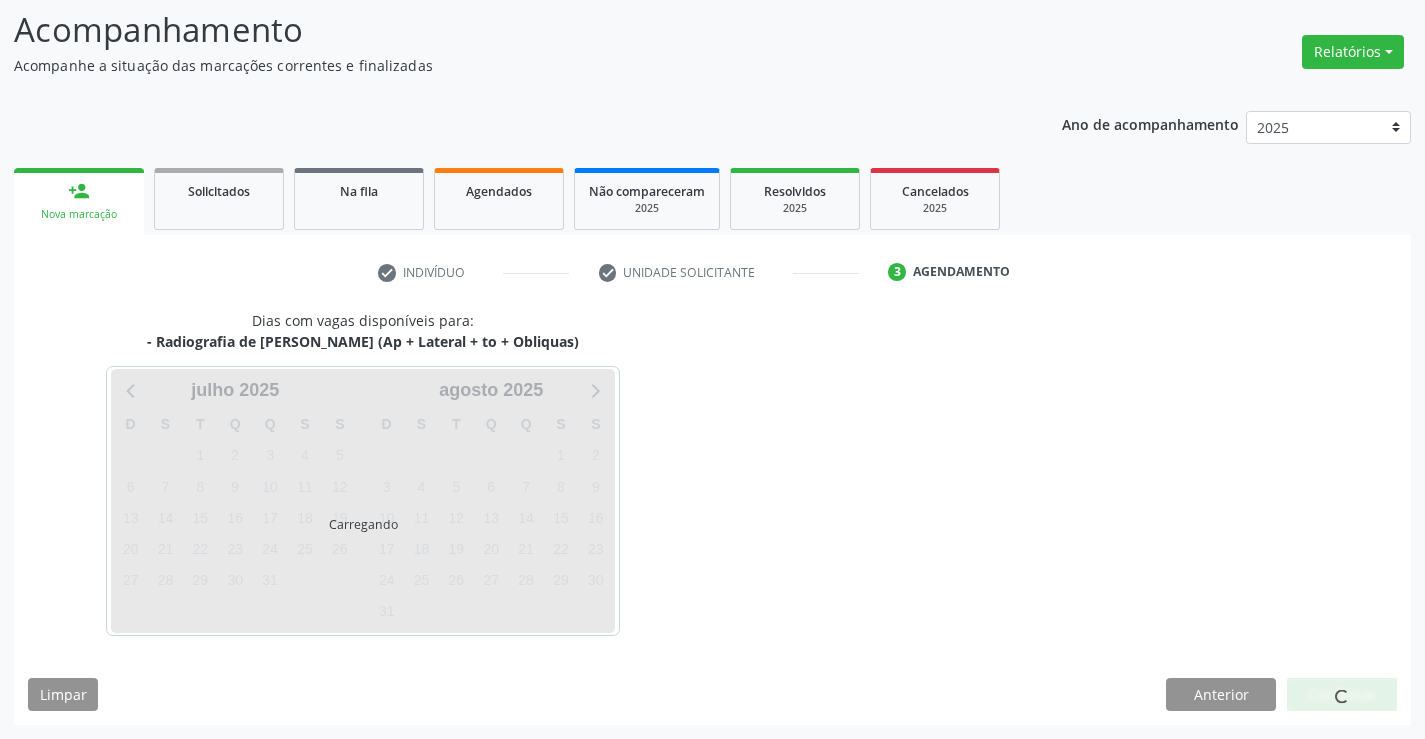 scroll, scrollTop: 131, scrollLeft: 0, axis: vertical 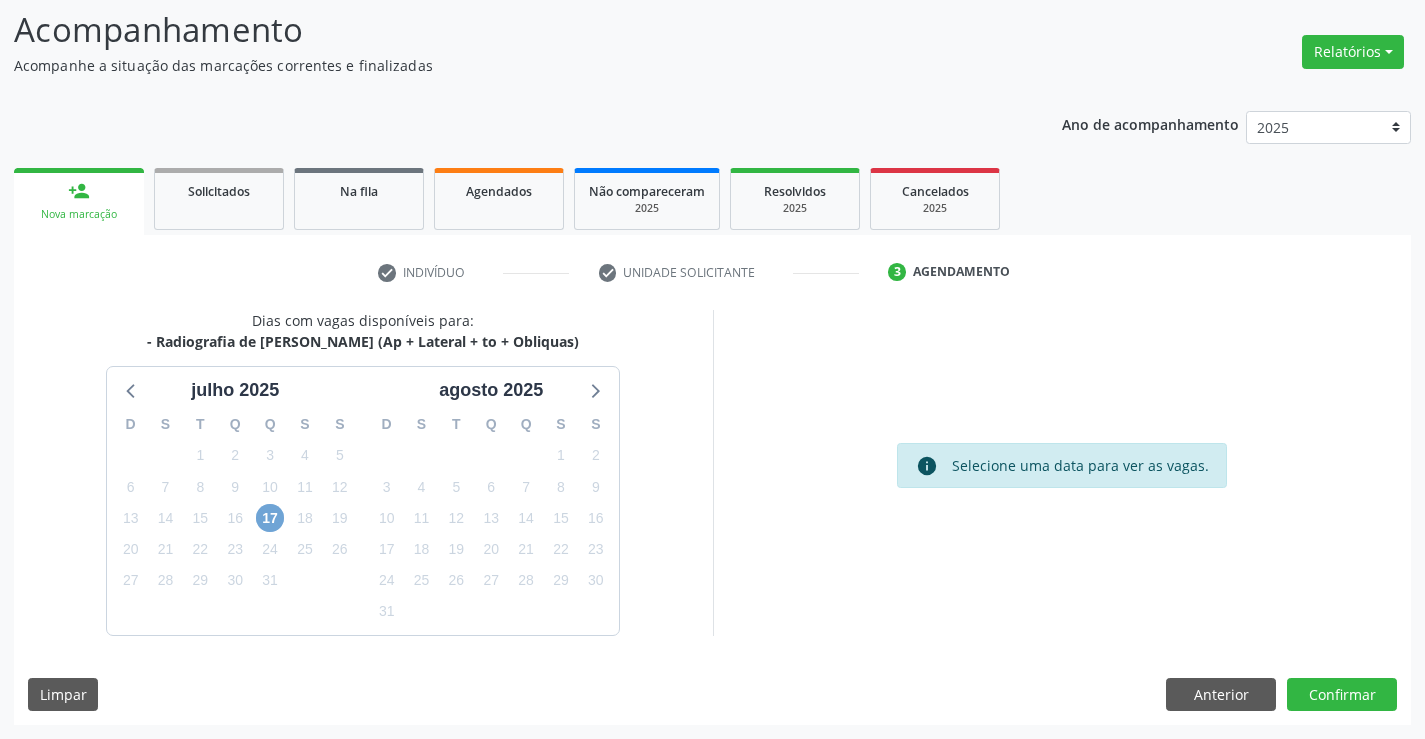click on "17" at bounding box center [270, 518] 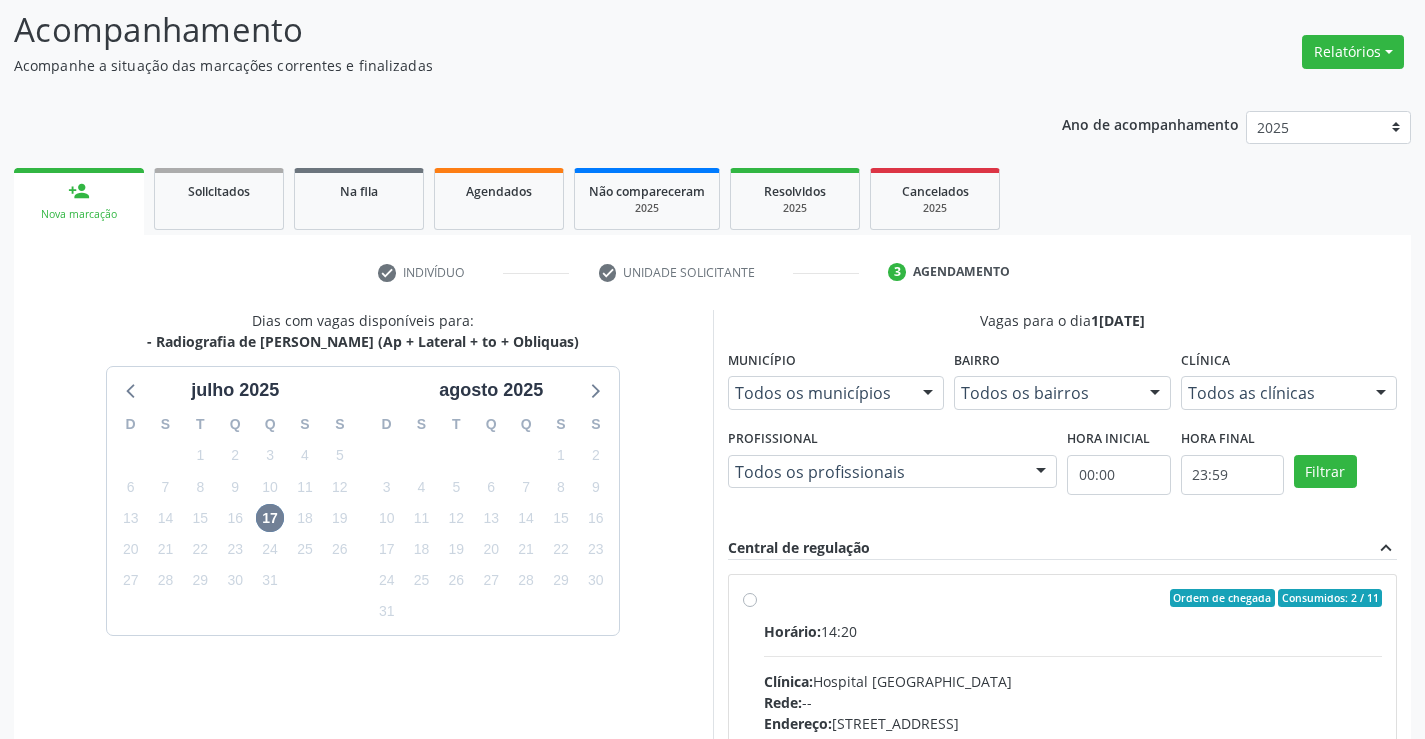 click on "Ordem de chegada
Consumidos: 2 / 11
Horário:   14:20
Clínica:  Hospital Sao Francisco
Rede:
--
Endereço:   Blocos, nº 258, Centro, Campo Formoso - BA
Telefone:   (74) 36451217
Profissional:
Joel da Rocha Almeida
Informações adicionais sobre o atendimento
Idade de atendimento:
de 0 a 120 anos
Gênero(s) atendido(s):
Masculino e Feminino
Informações adicionais:
--" at bounding box center [1073, 742] 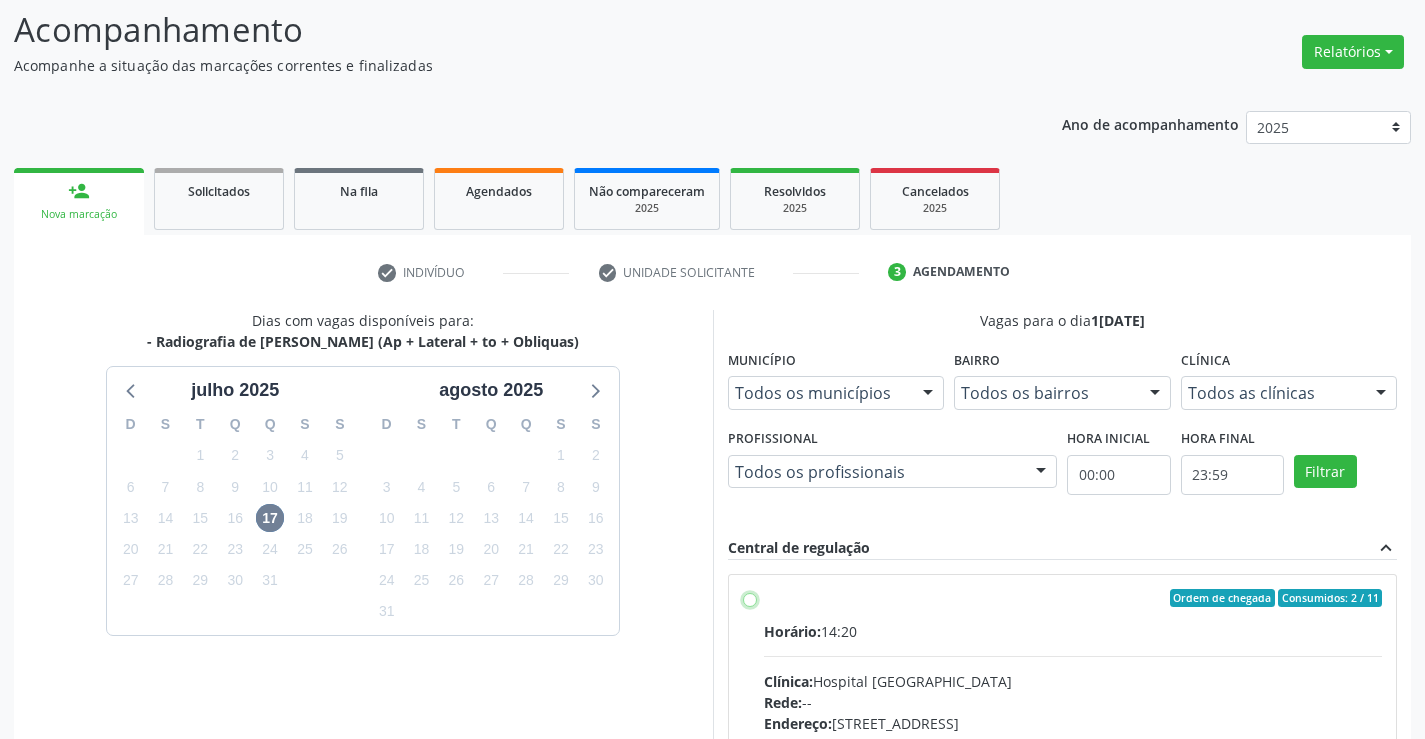 click on "Ordem de chegada
Consumidos: 2 / 11
Horário:   14:20
Clínica:  Hospital Sao Francisco
Rede:
--
Endereço:   Blocos, nº 258, Centro, Campo Formoso - BA
Telefone:   (74) 36451217
Profissional:
Joel da Rocha Almeida
Informações adicionais sobre o atendimento
Idade de atendimento:
de 0 a 120 anos
Gênero(s) atendido(s):
Masculino e Feminino
Informações adicionais:
--" at bounding box center (750, 598) 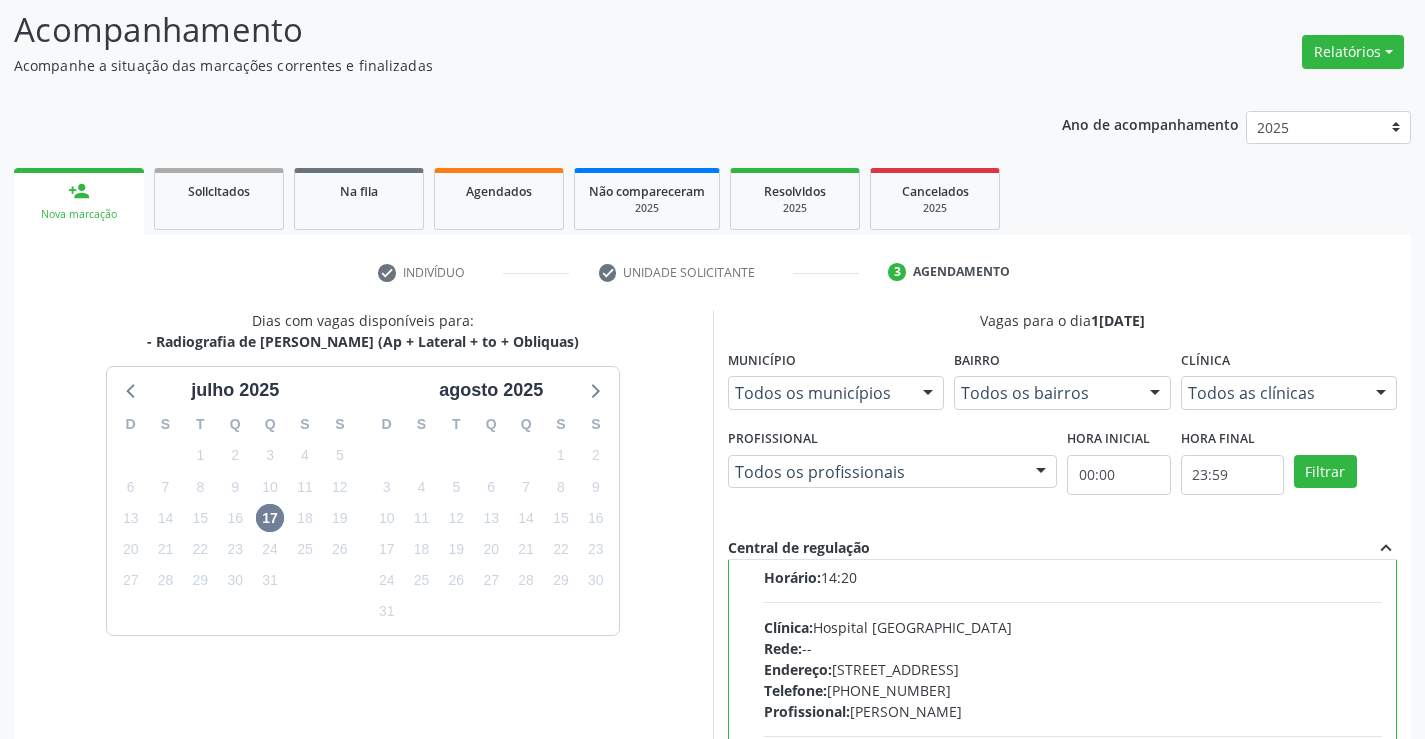 scroll, scrollTop: 99, scrollLeft: 0, axis: vertical 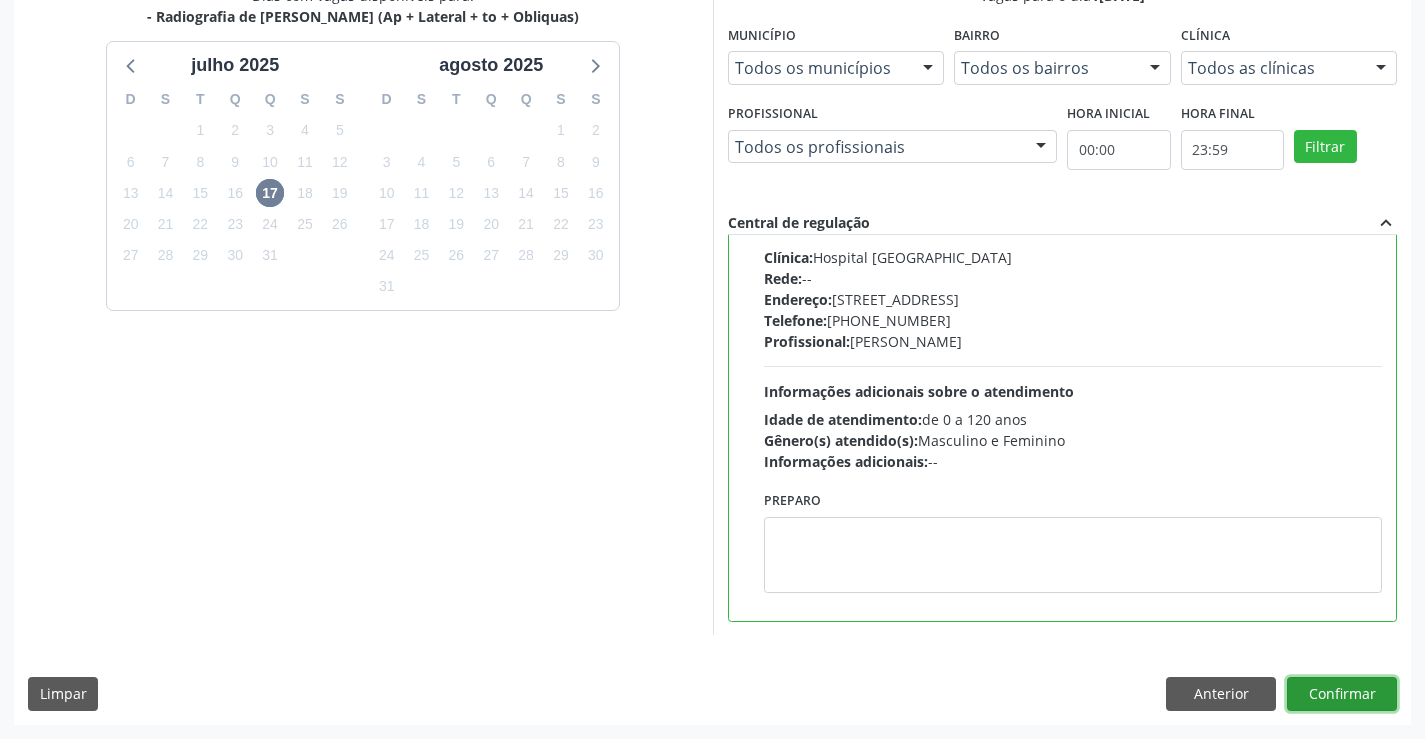 click on "Confirmar" at bounding box center [1342, 694] 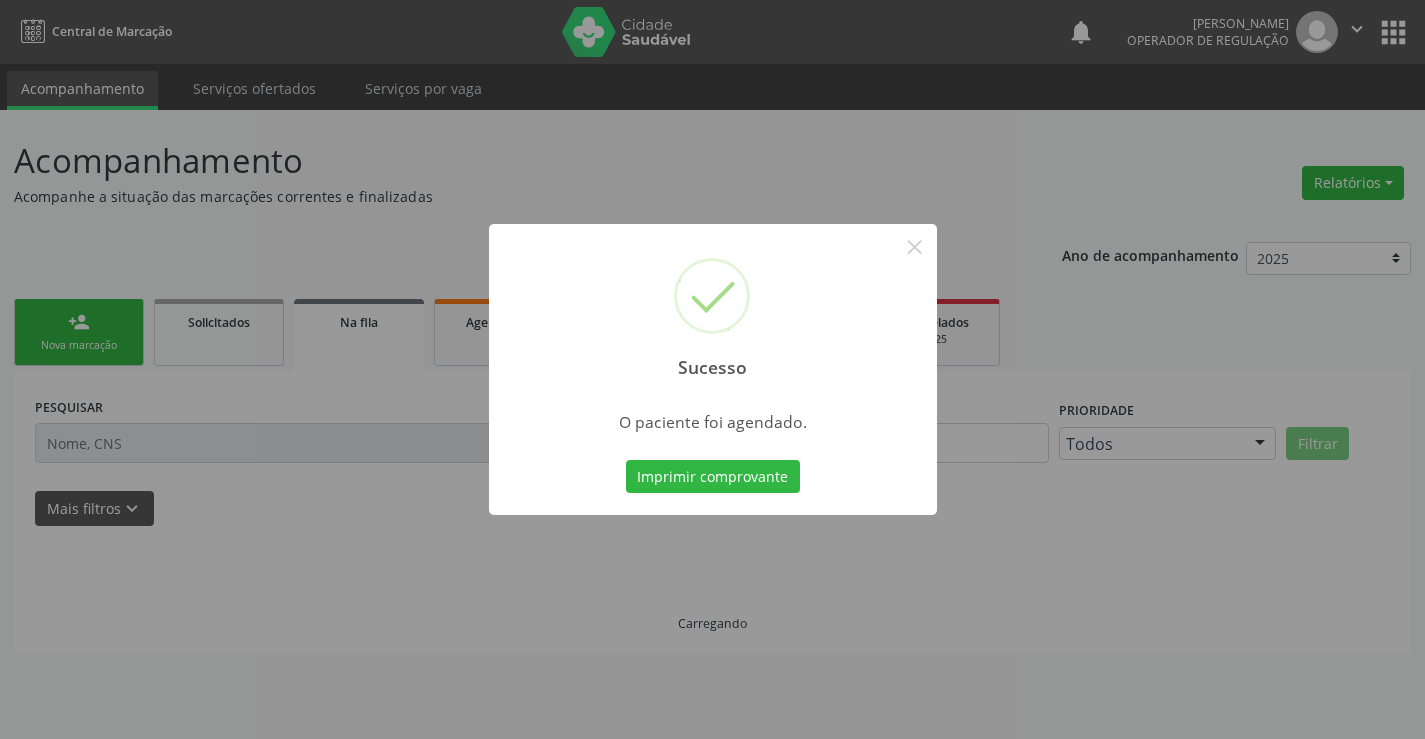 scroll, scrollTop: 0, scrollLeft: 0, axis: both 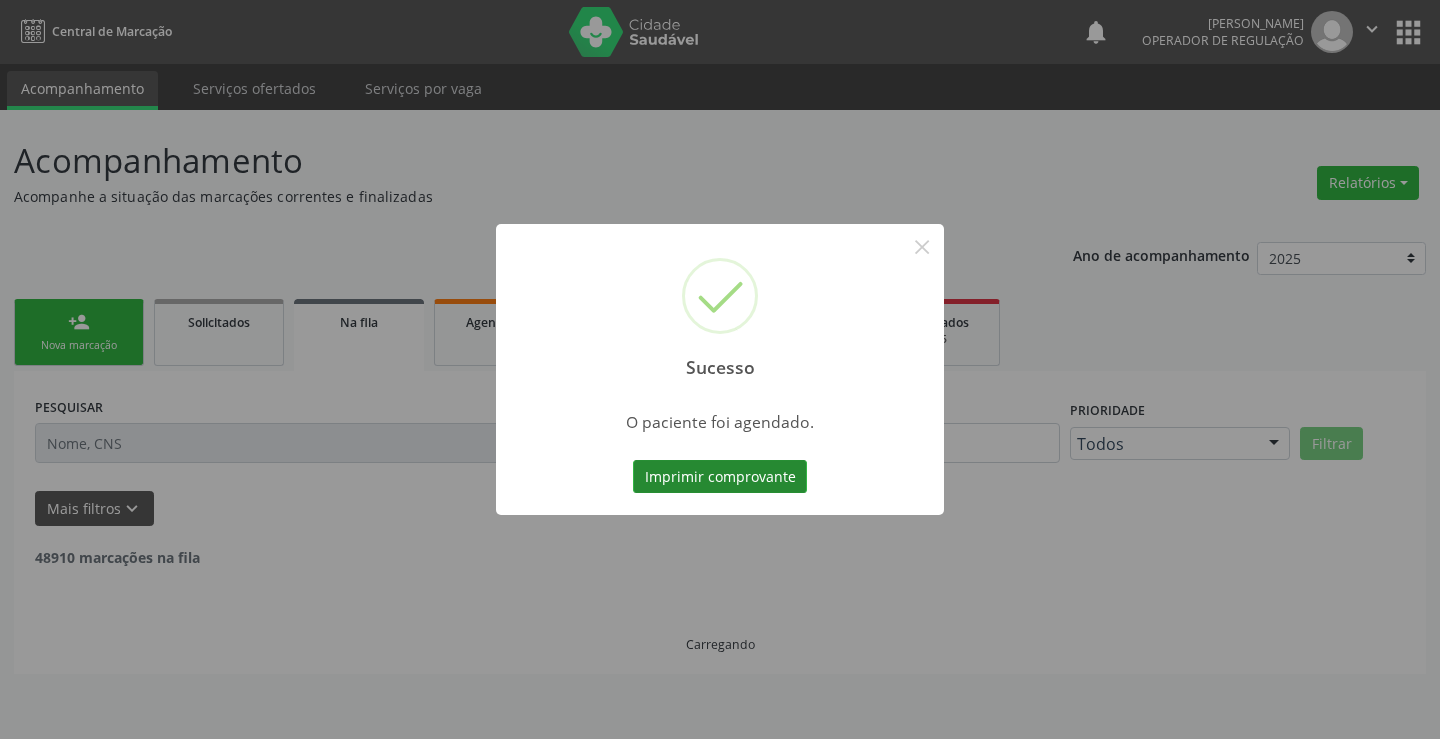 click on "Imprimir comprovante" at bounding box center [720, 477] 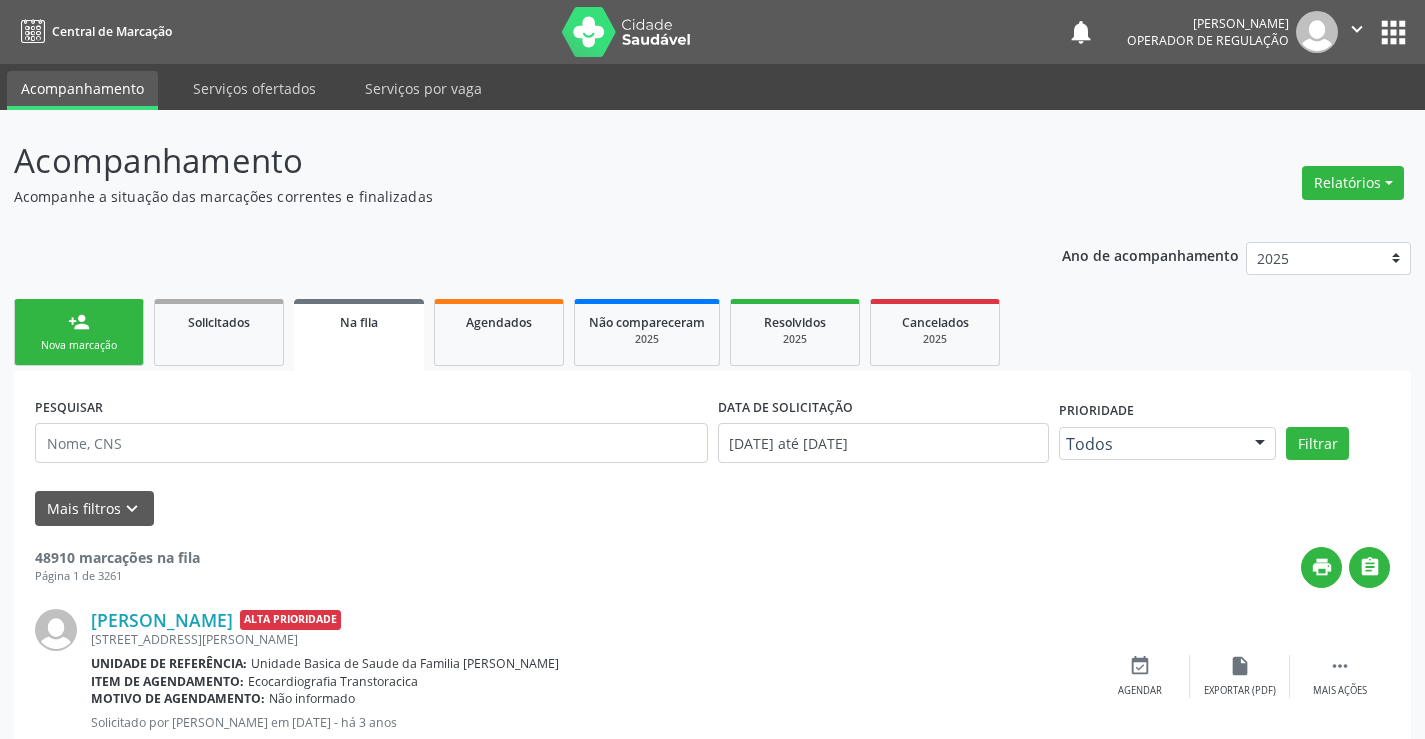 scroll, scrollTop: 0, scrollLeft: 0, axis: both 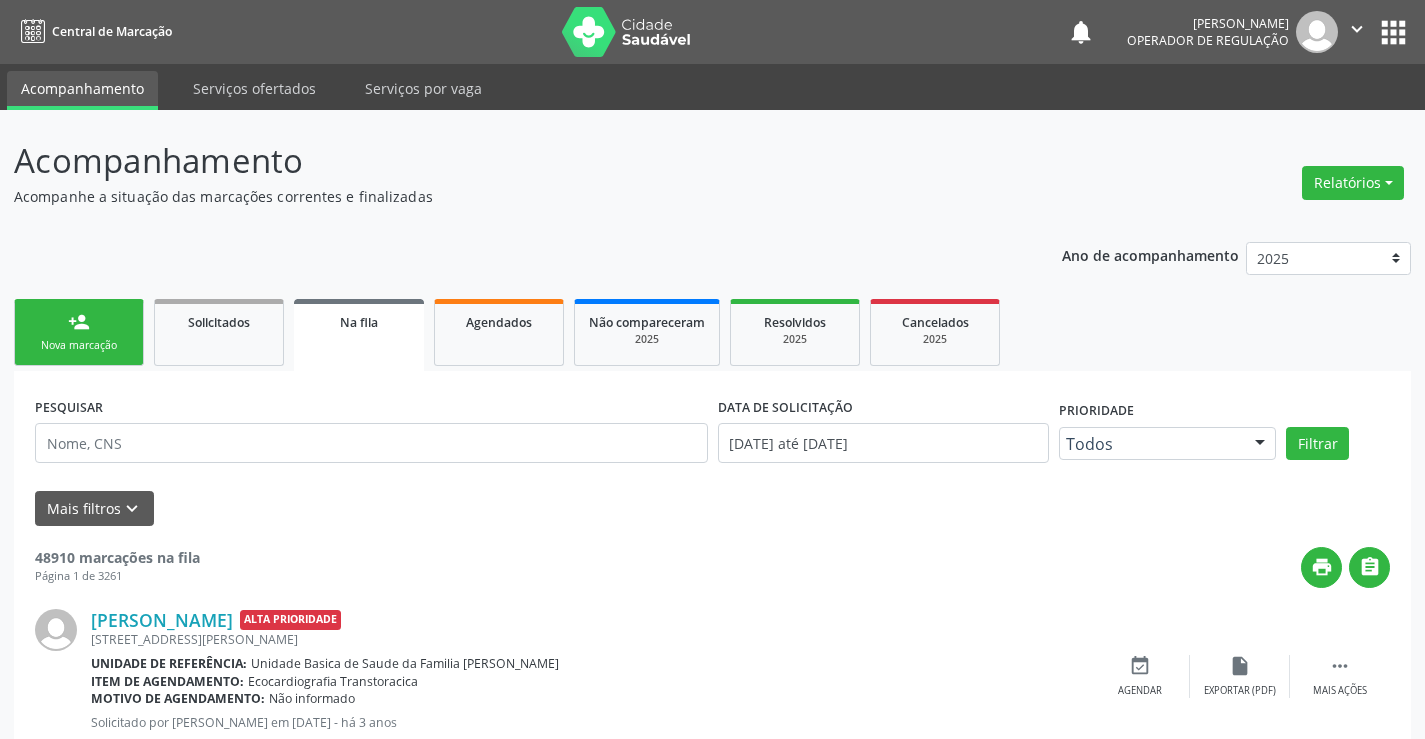 click on "person_add
Nova marcação" at bounding box center [79, 332] 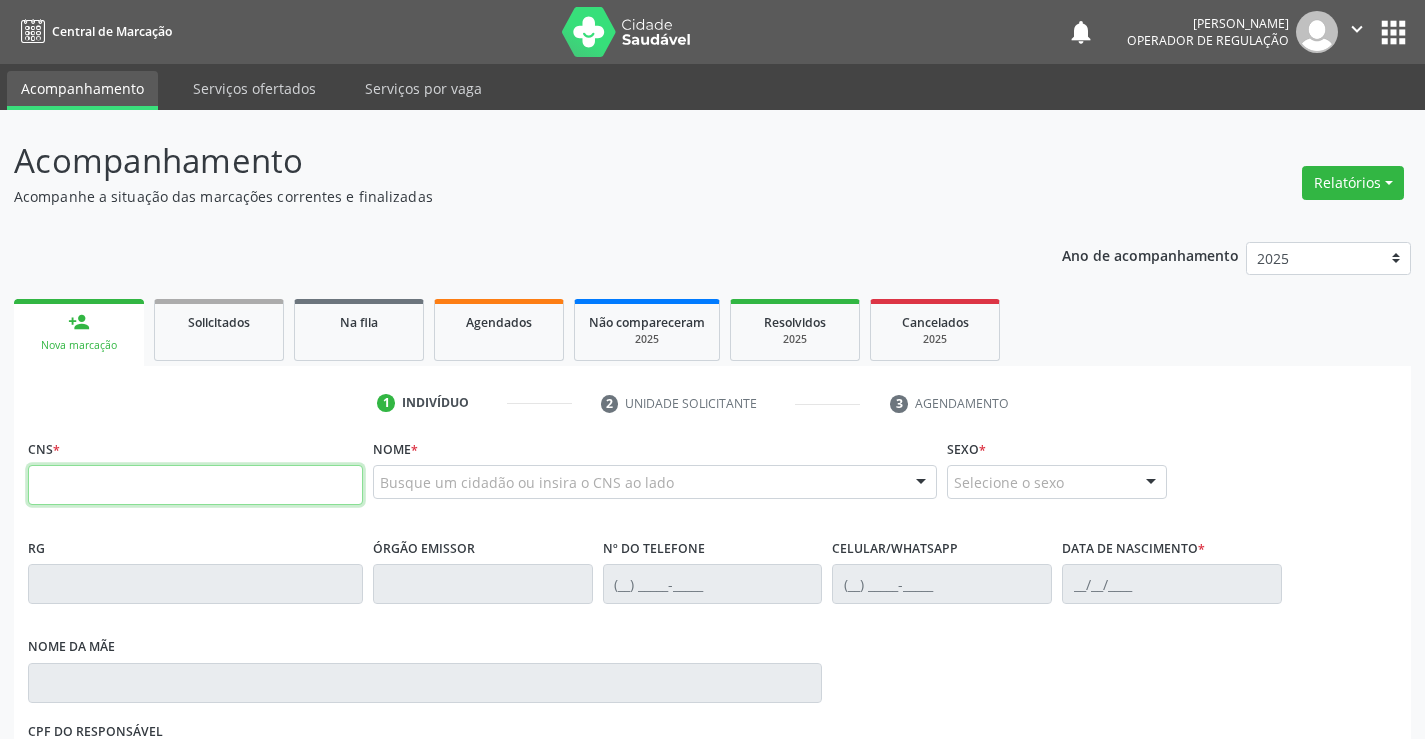 click at bounding box center [195, 485] 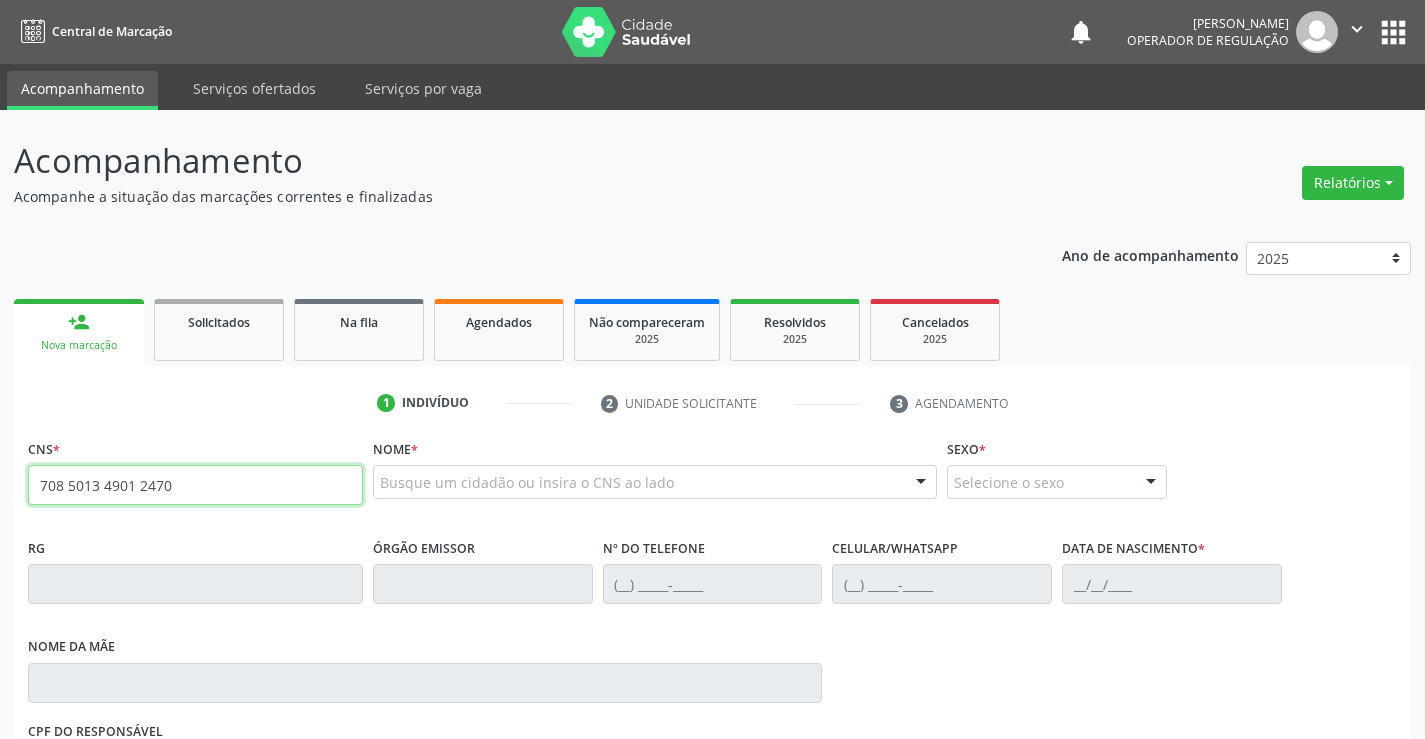 type on "708 5013 4901 2470" 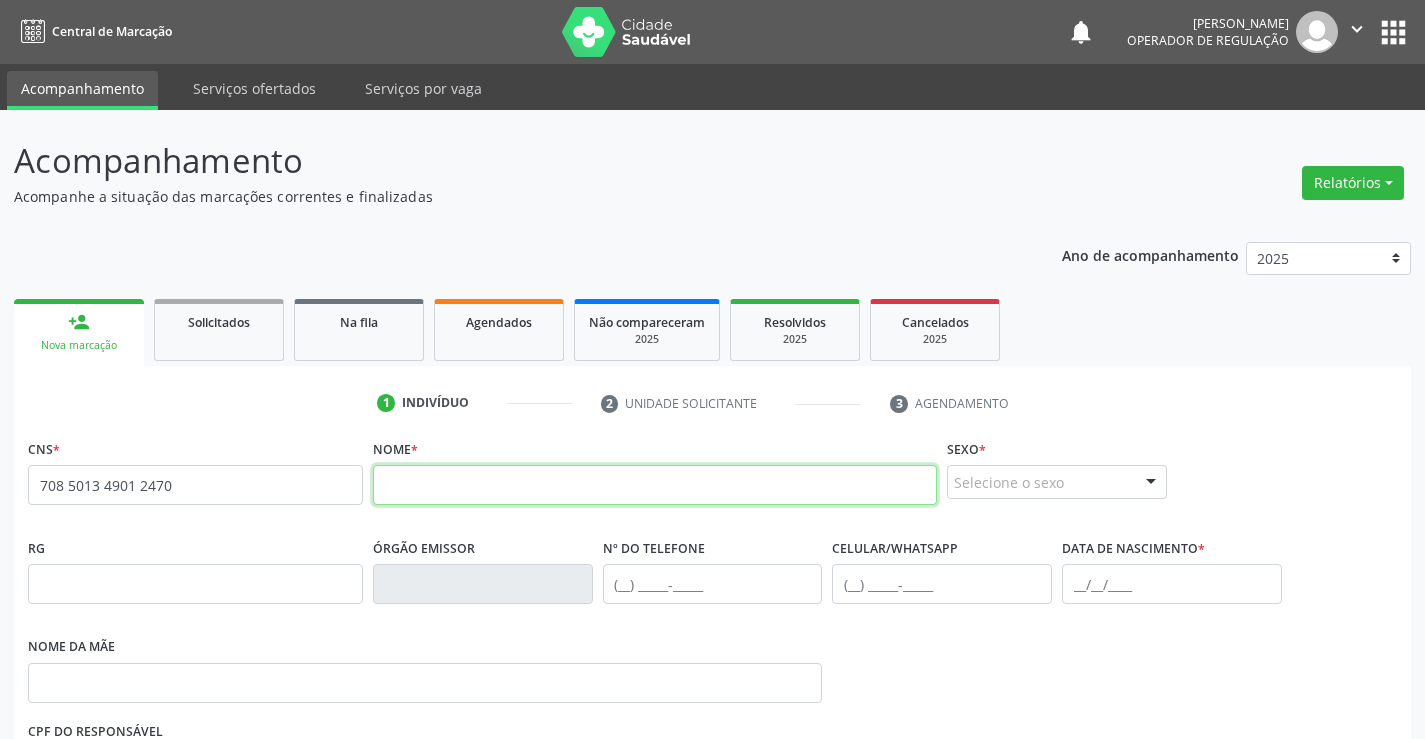 click at bounding box center [655, 485] 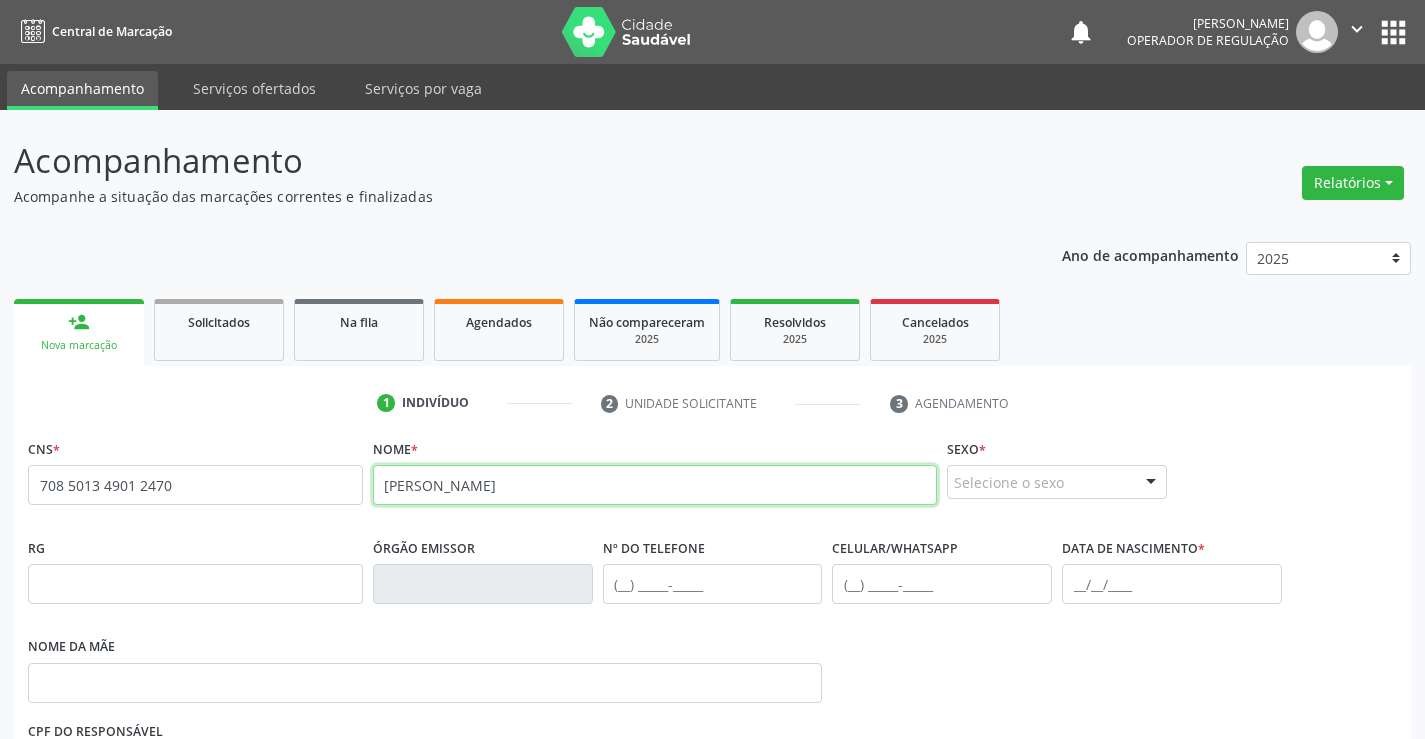 type on "MANOEL ANTONIO NUNES DE SOUZA FELIZ" 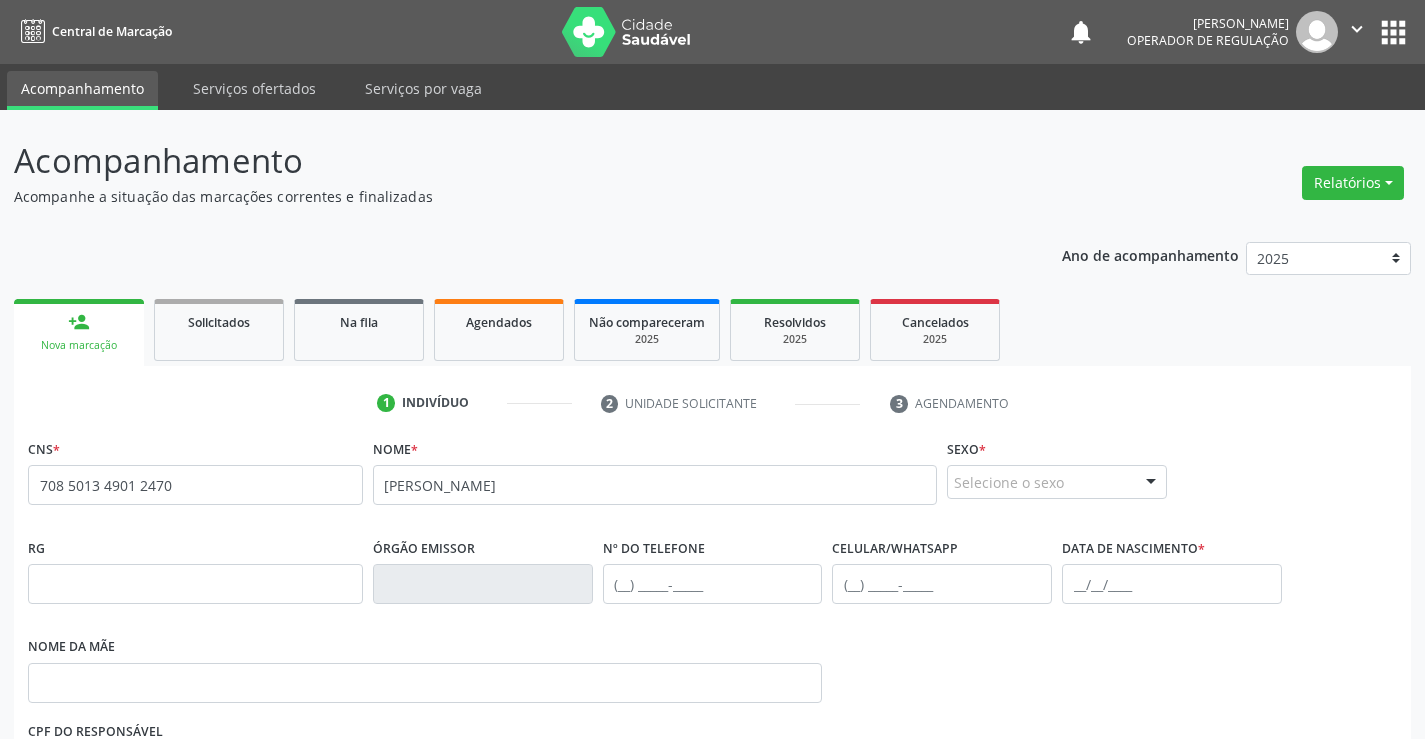 click on "Selecione o sexo" at bounding box center (1057, 482) 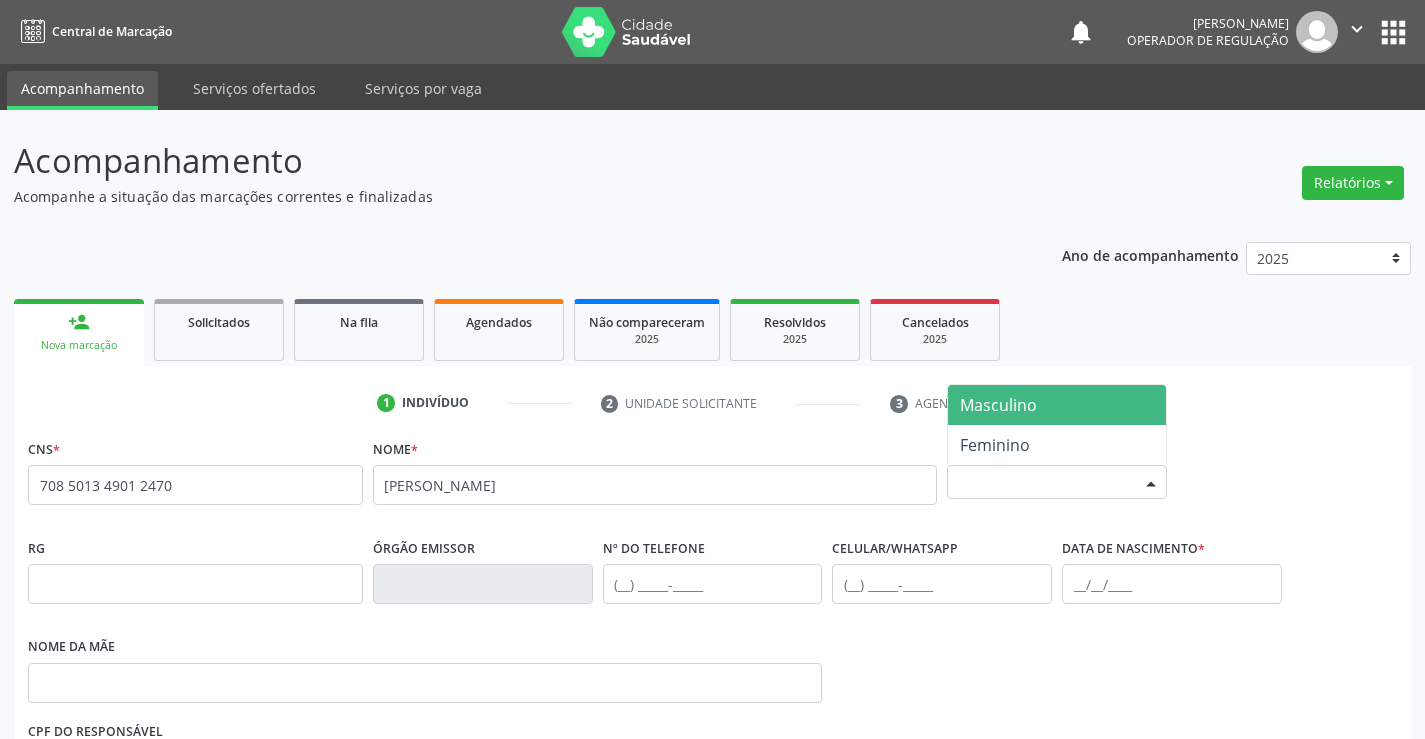 click on "Masculino" at bounding box center (998, 405) 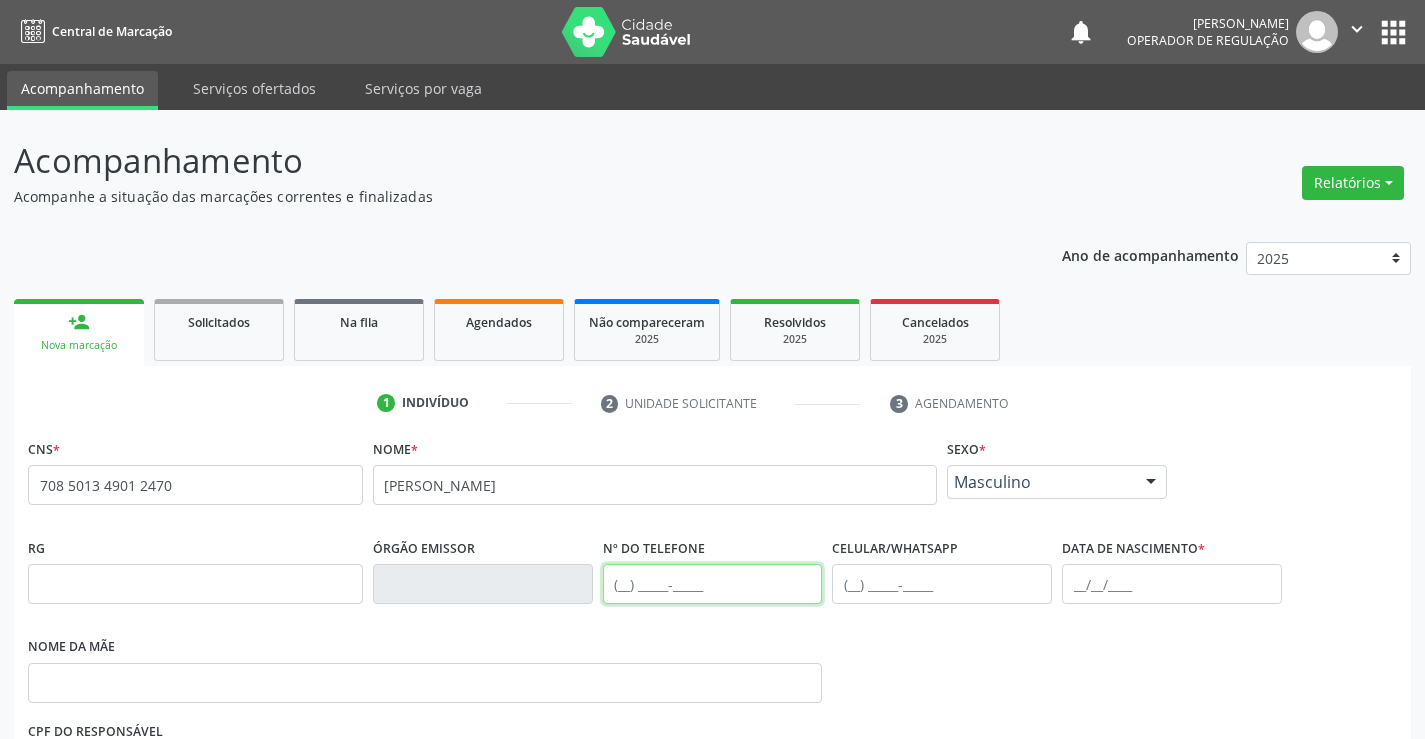 click at bounding box center [713, 584] 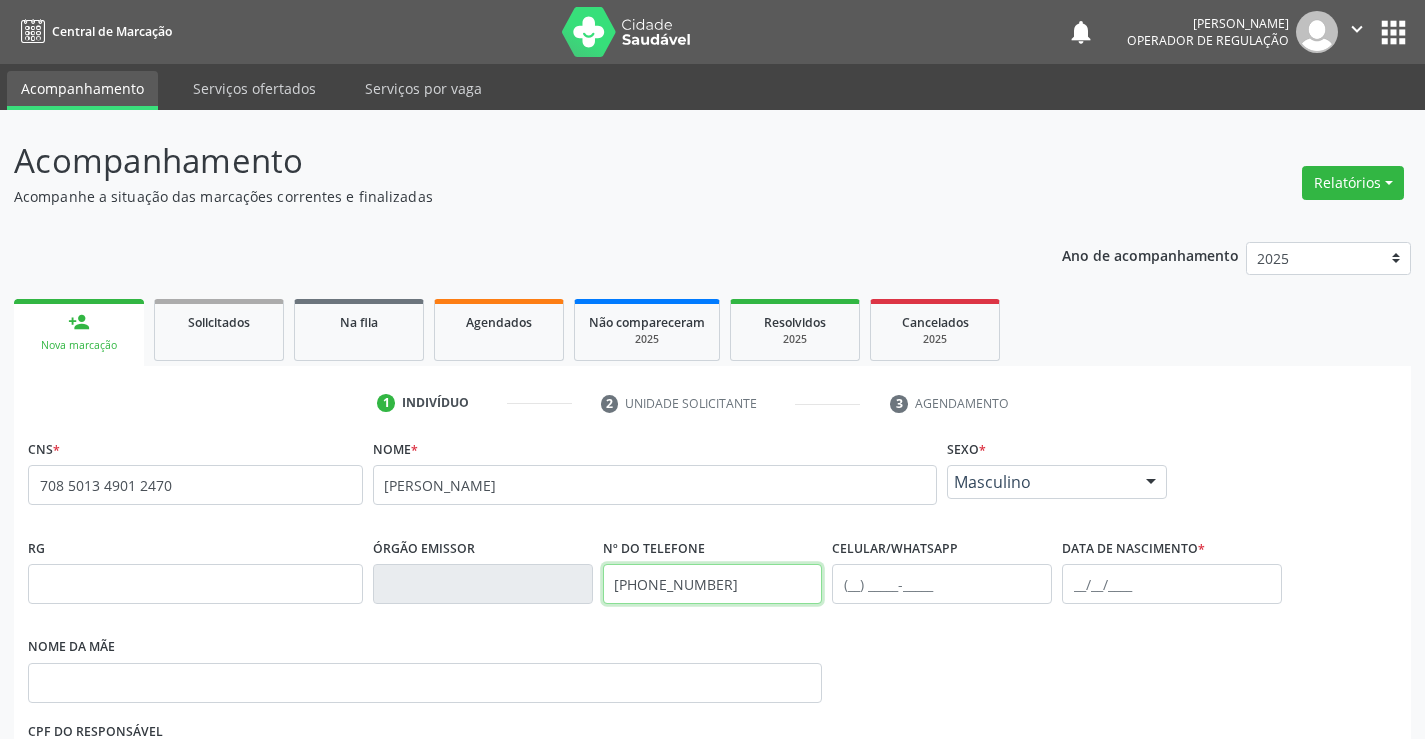 type on "(74) 99801-8493" 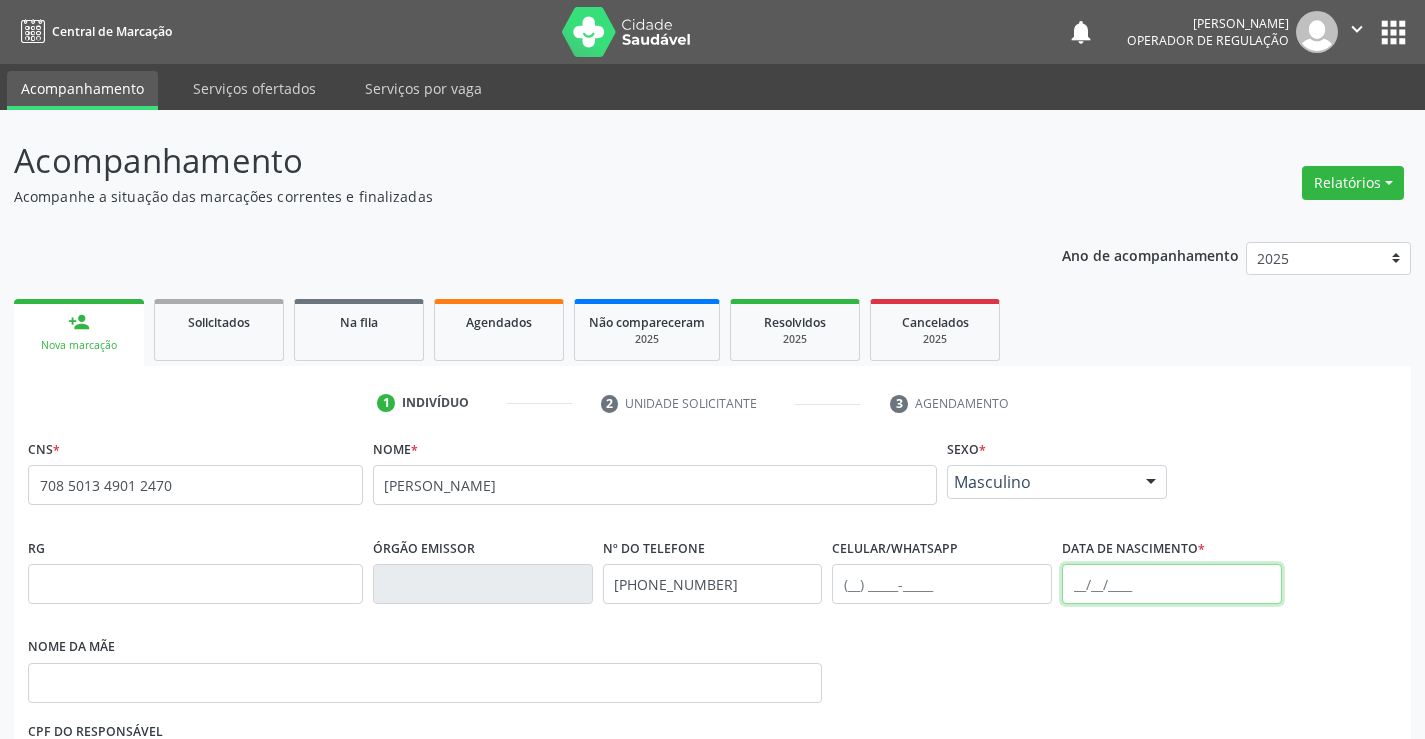 click at bounding box center (1172, 584) 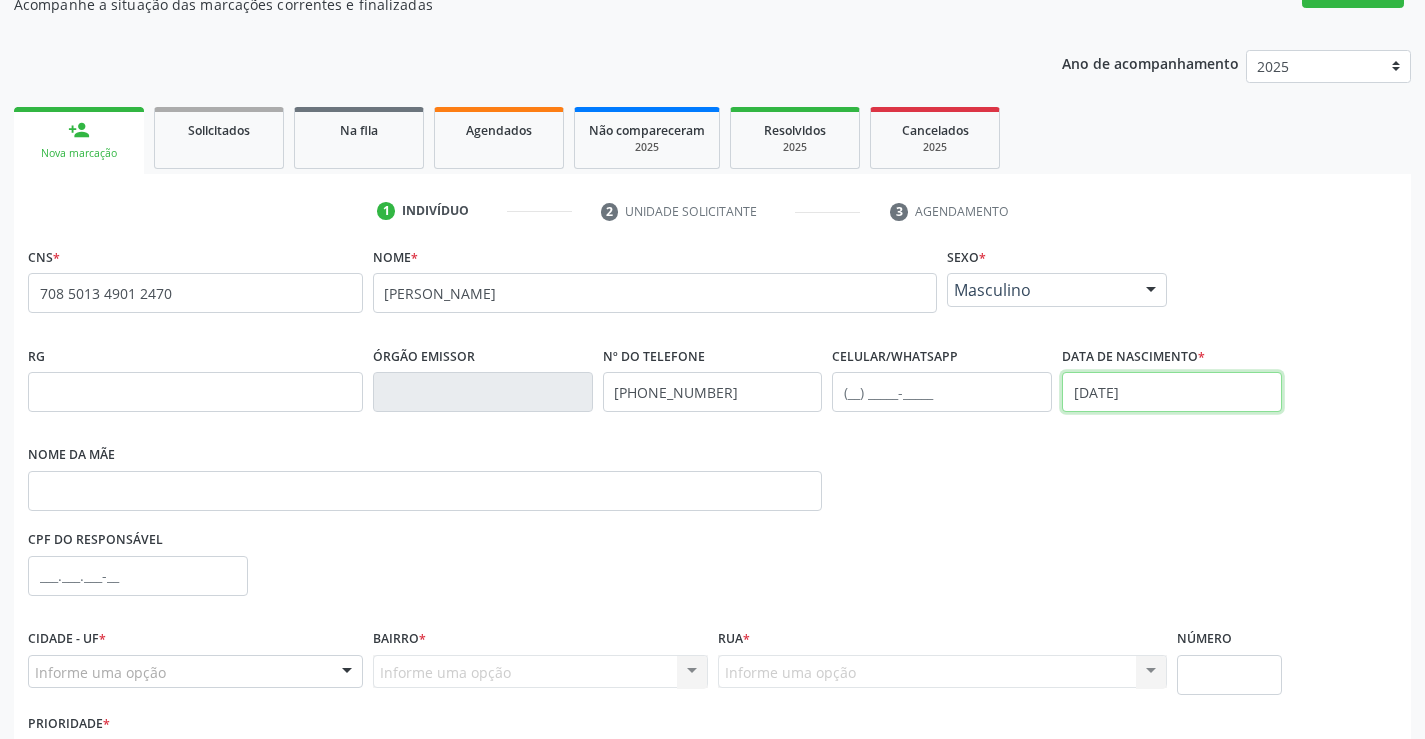 scroll, scrollTop: 200, scrollLeft: 0, axis: vertical 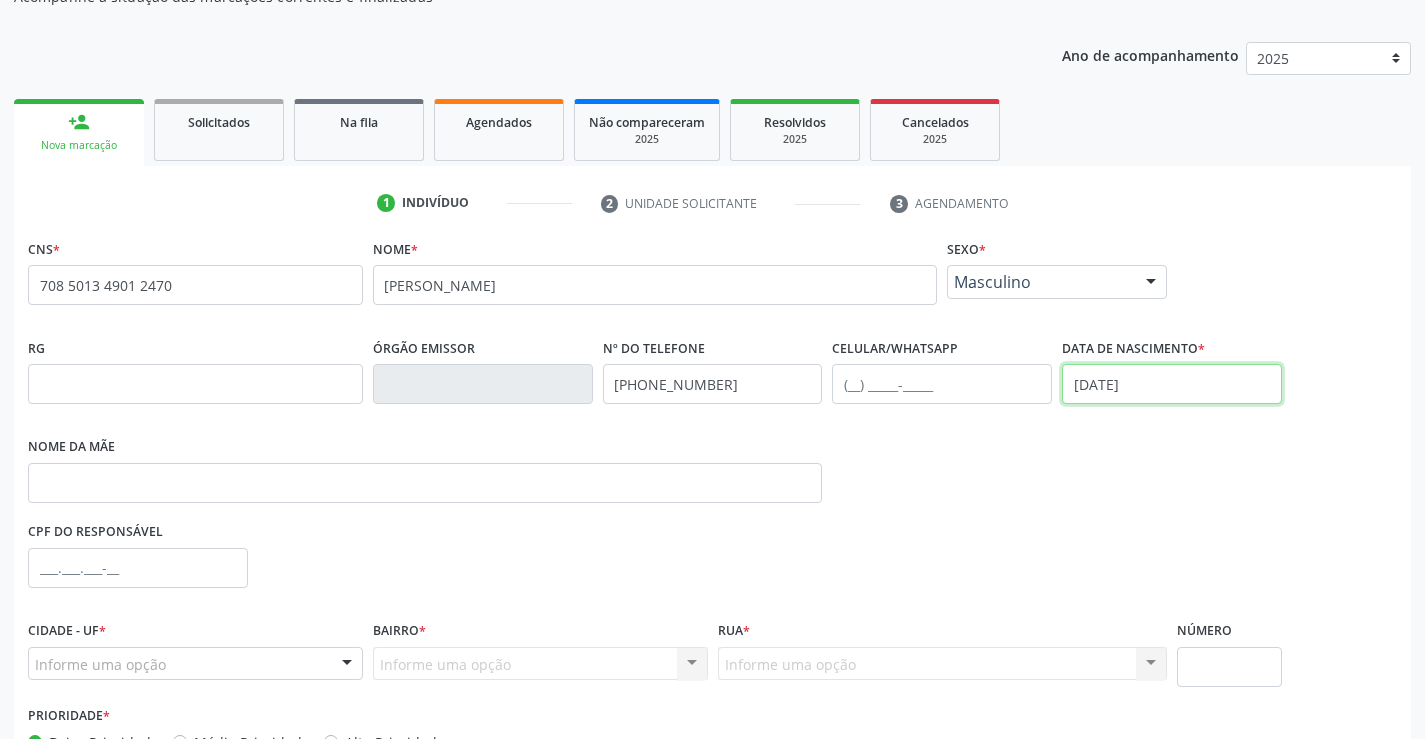 type on "03/04/2025" 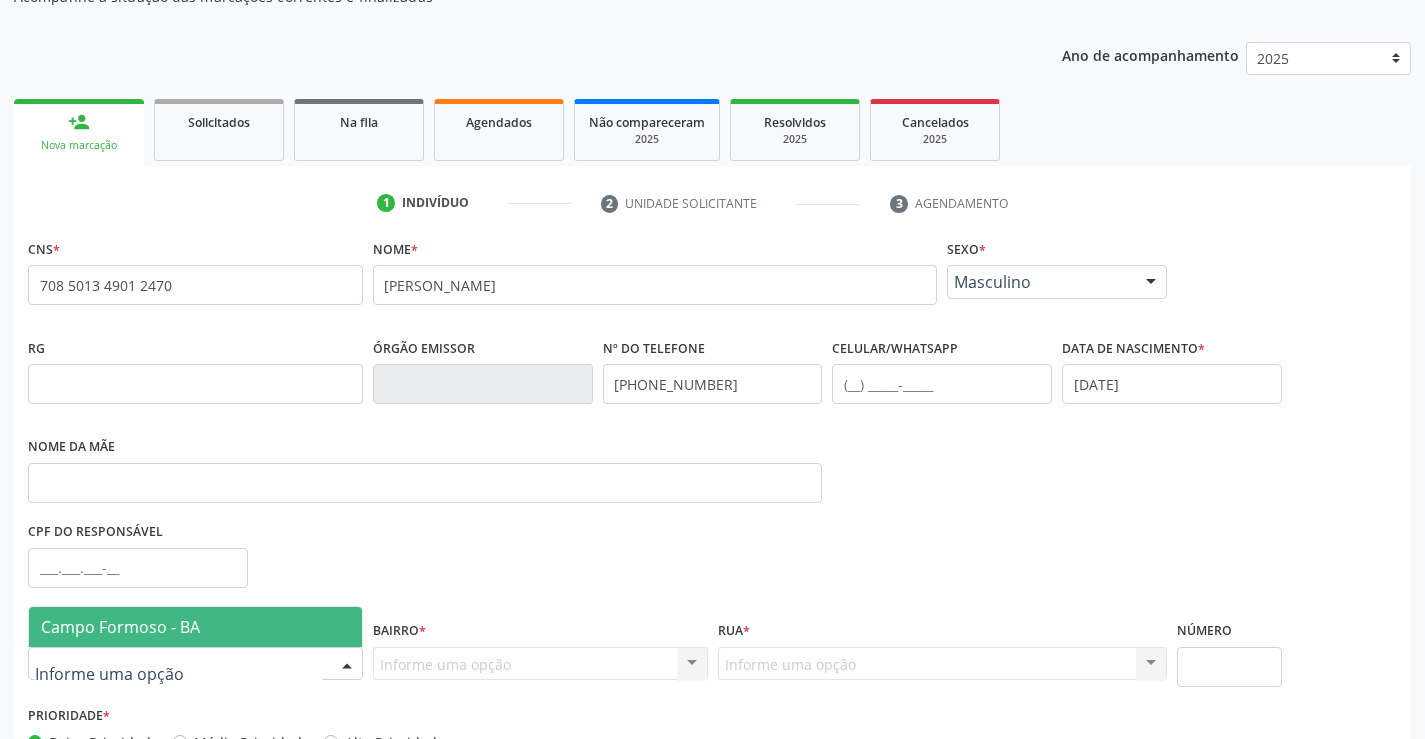click at bounding box center [195, 664] 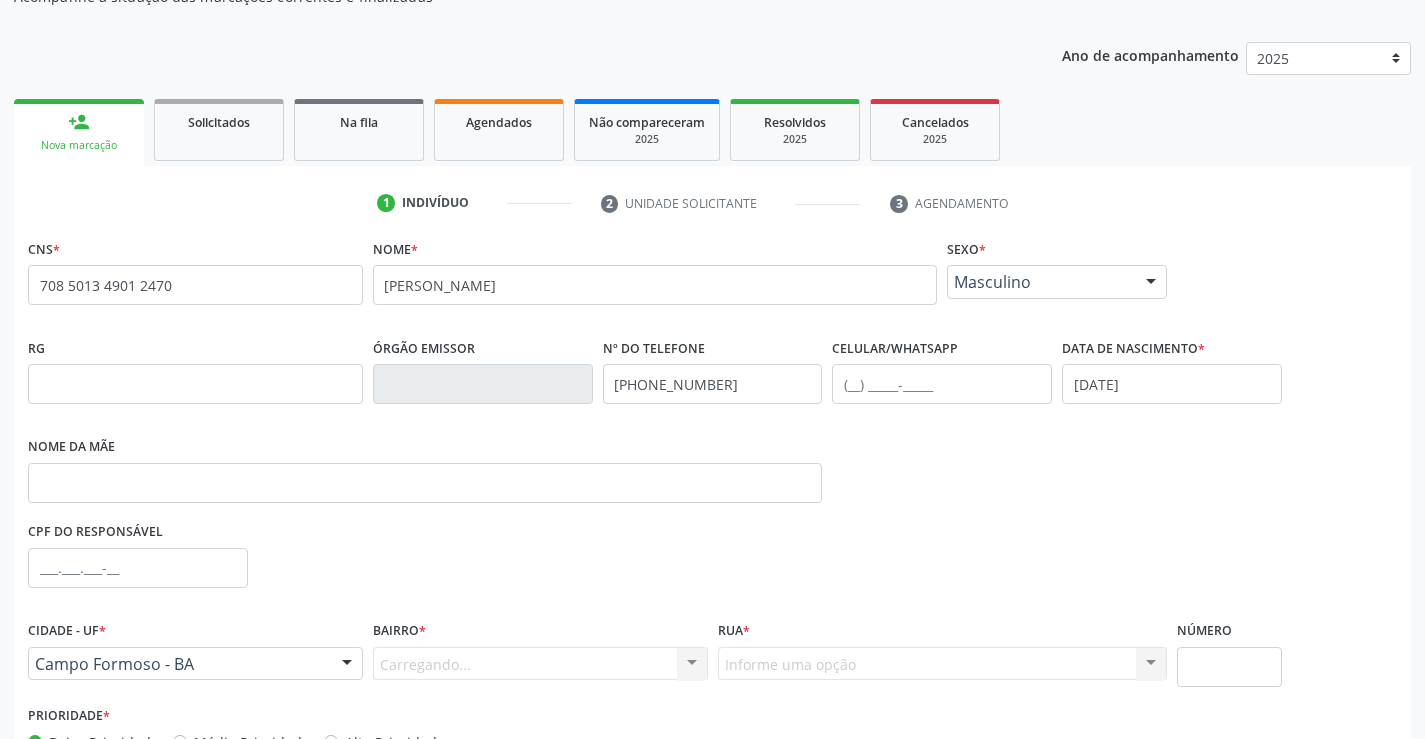 click on "Carregando...
Nenhum resultado encontrado para: "   "
Nenhuma opção encontrada. Digite para adicionar." at bounding box center (540, 664) 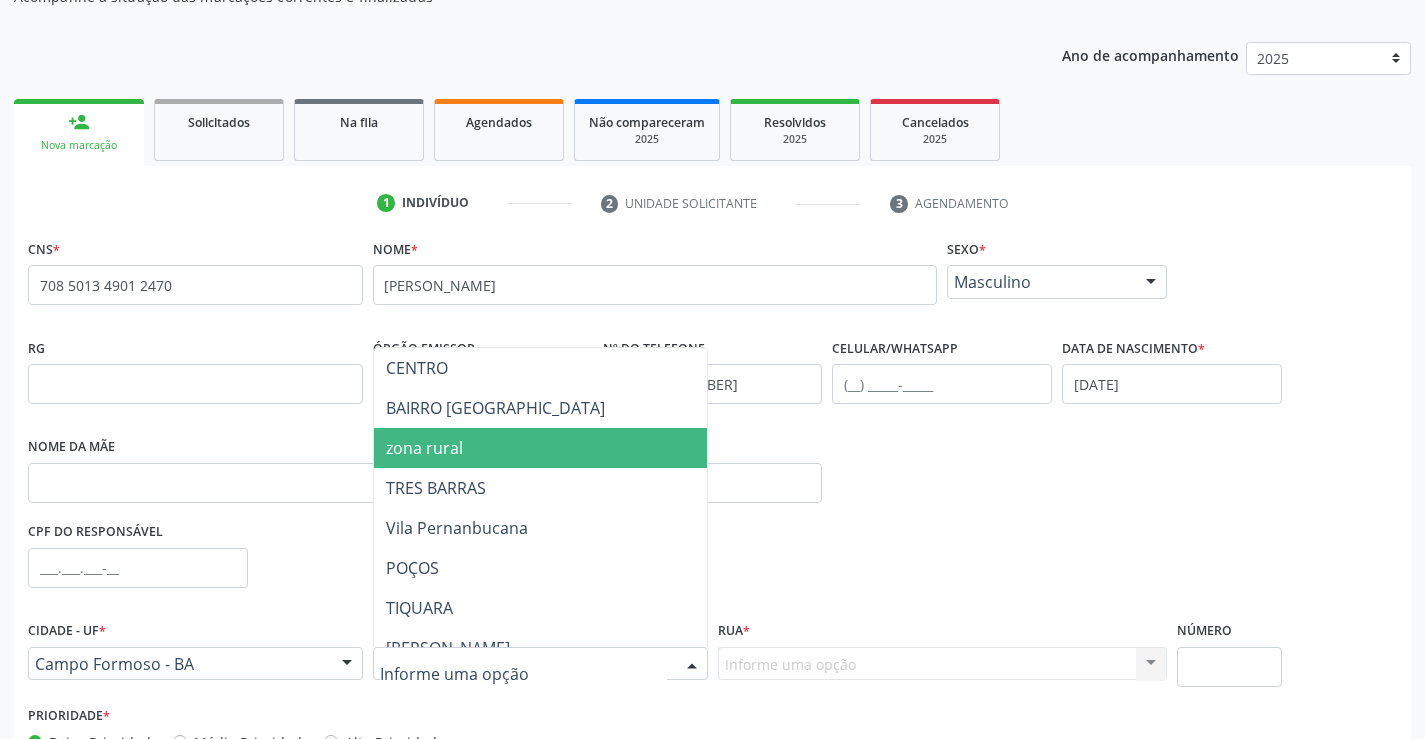 click on "zona rural" at bounding box center (424, 448) 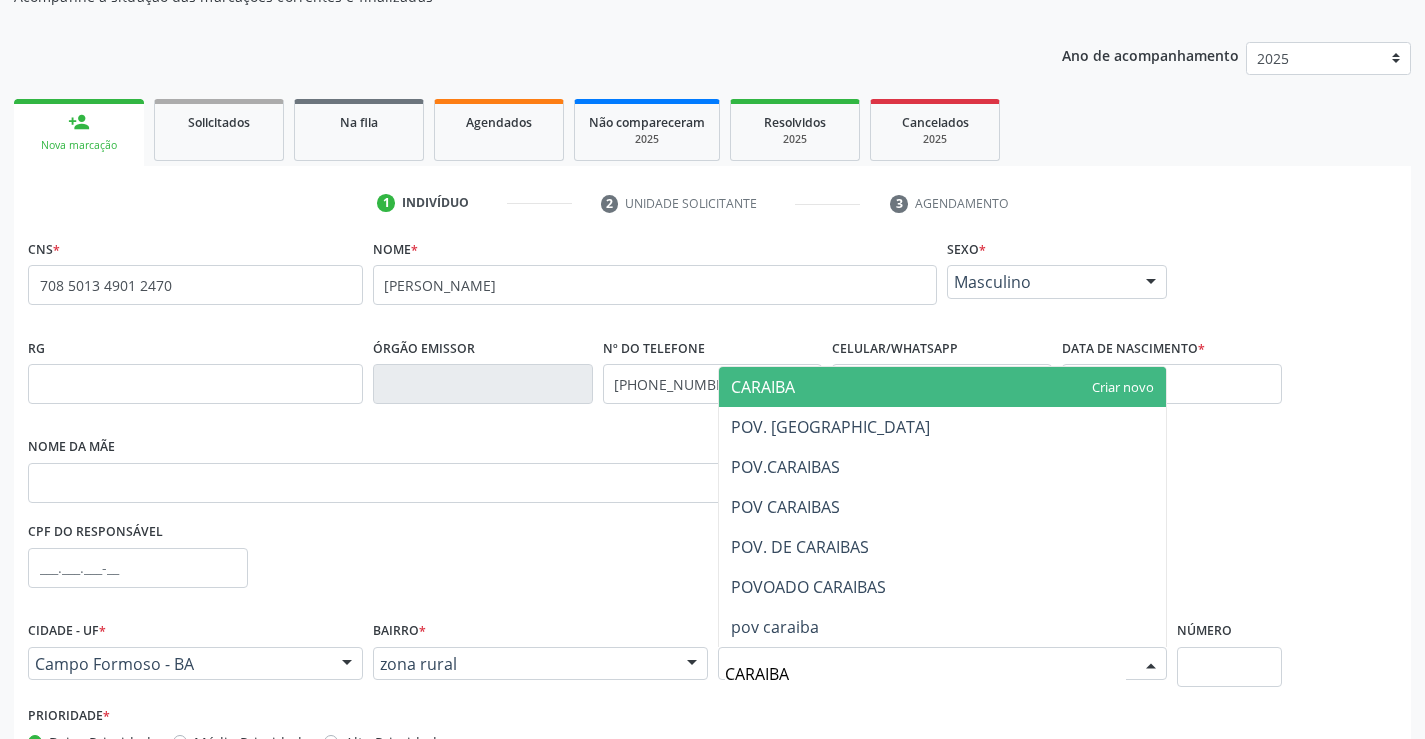 type on "CARAIBAS" 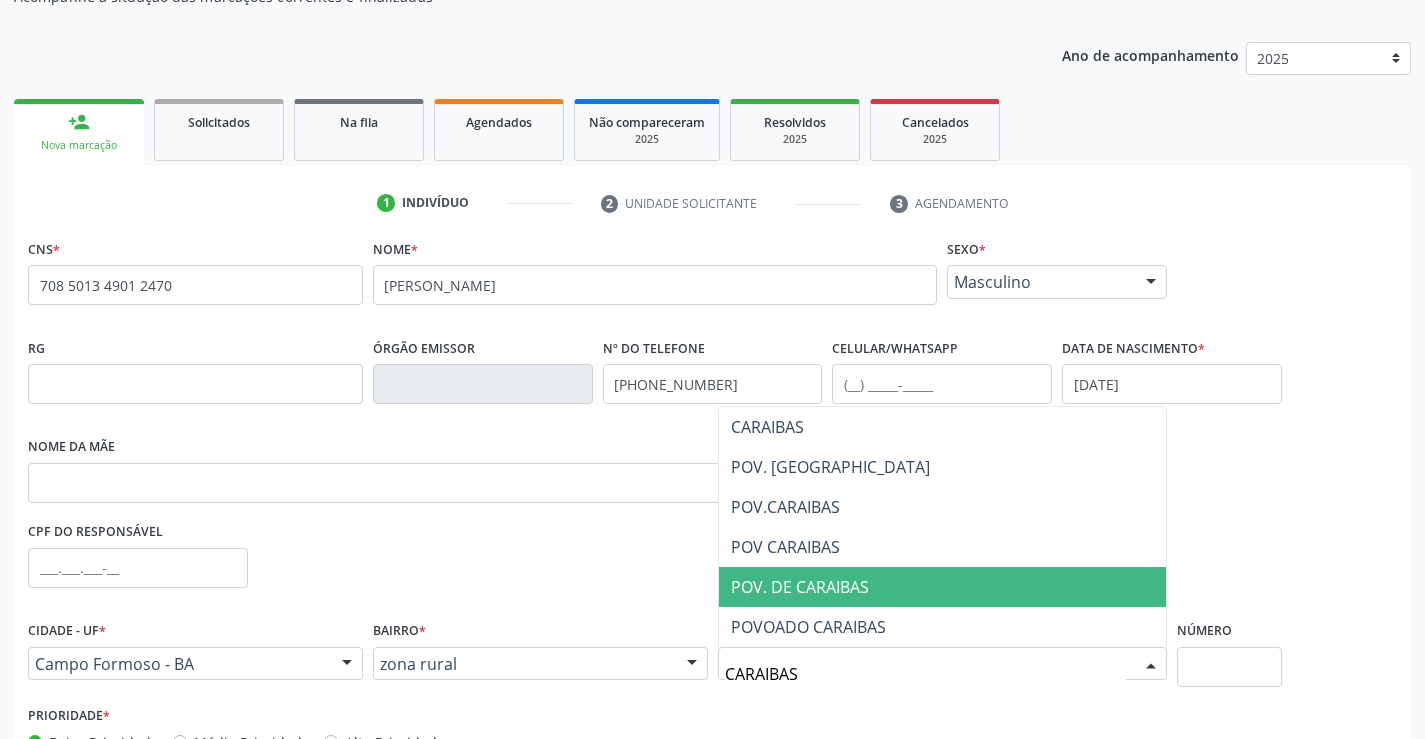 click on "POV. DE CARAIBAS" at bounding box center (943, 587) 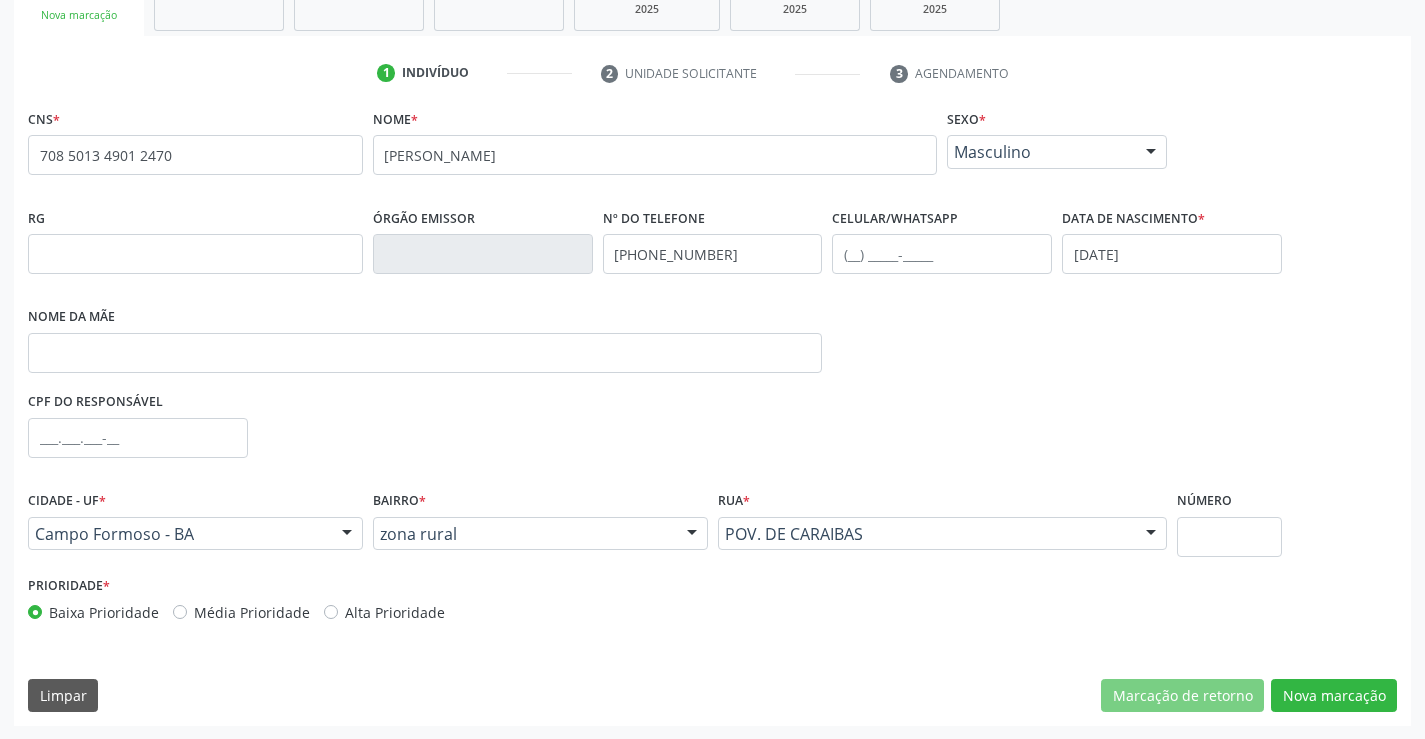 scroll, scrollTop: 331, scrollLeft: 0, axis: vertical 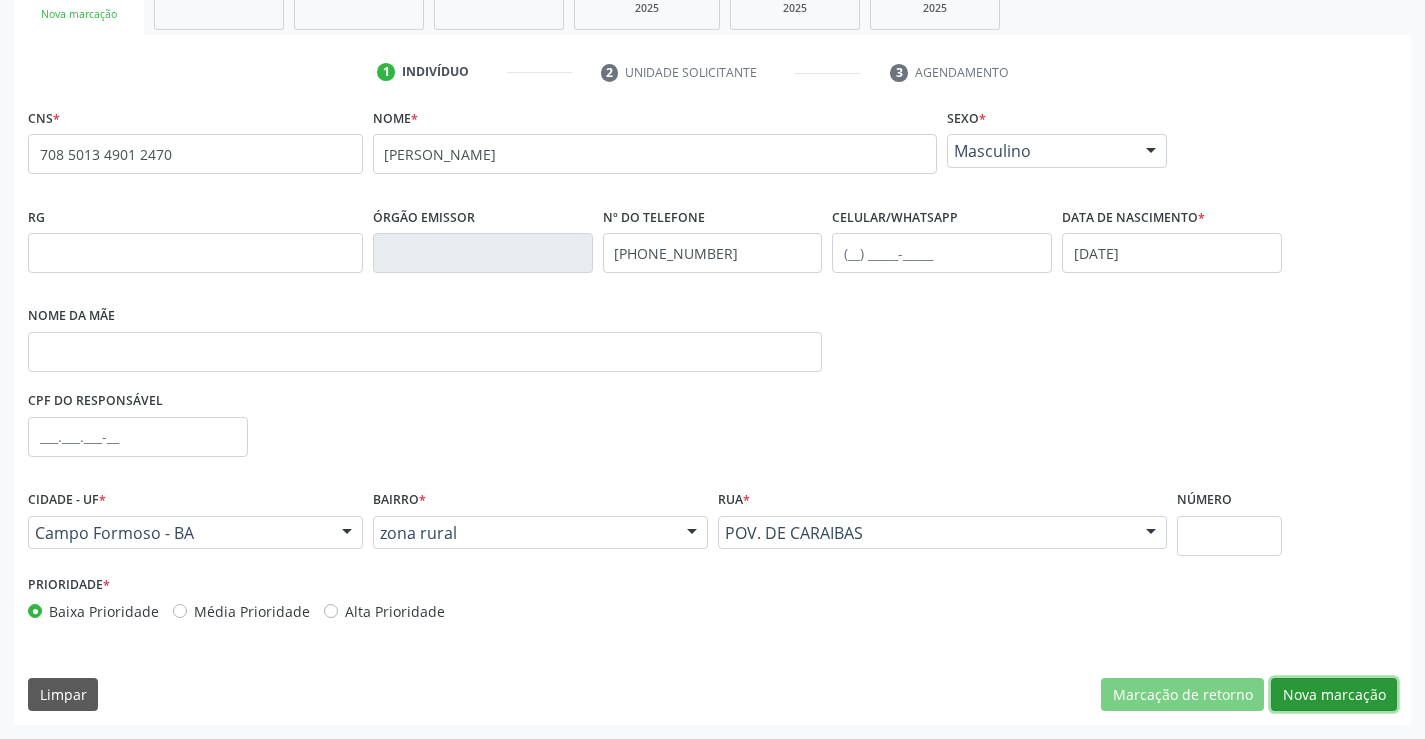 click on "Nova marcação" at bounding box center [1334, 695] 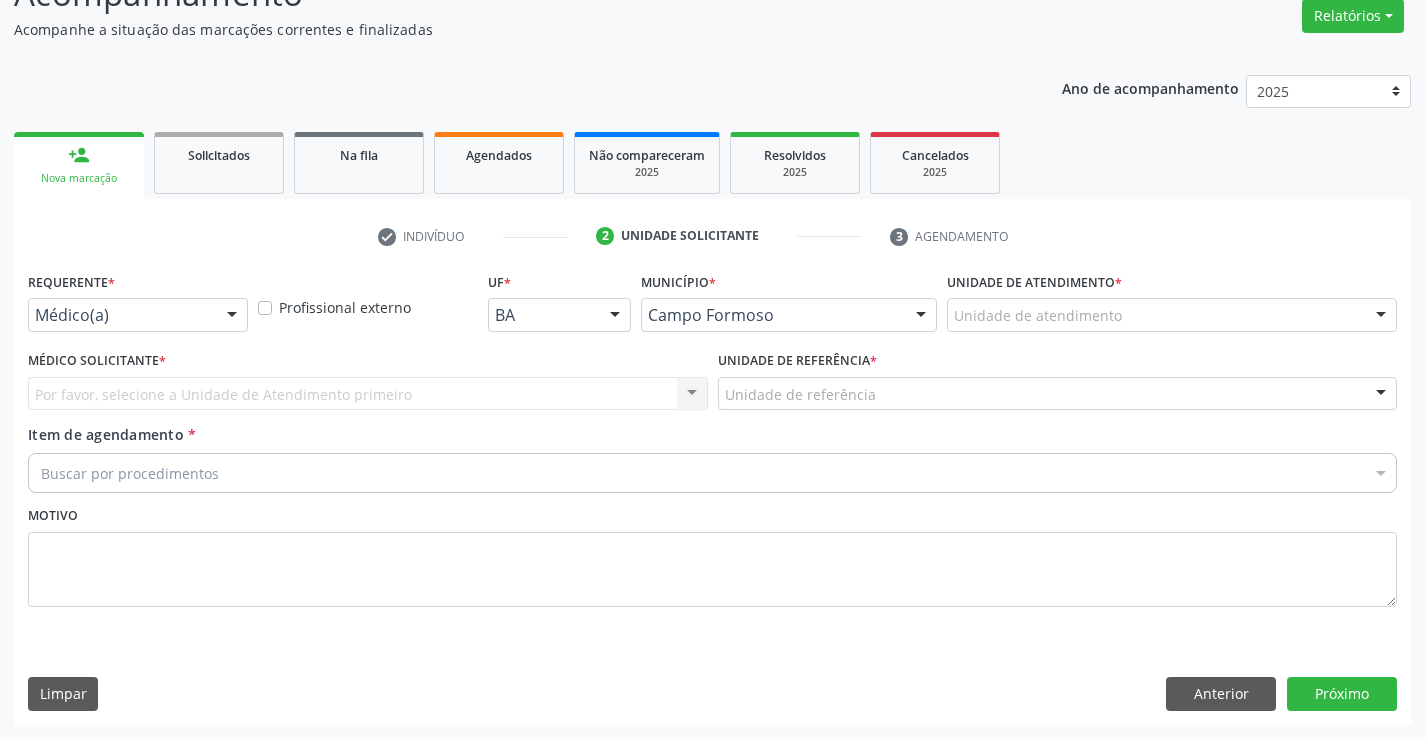 scroll, scrollTop: 167, scrollLeft: 0, axis: vertical 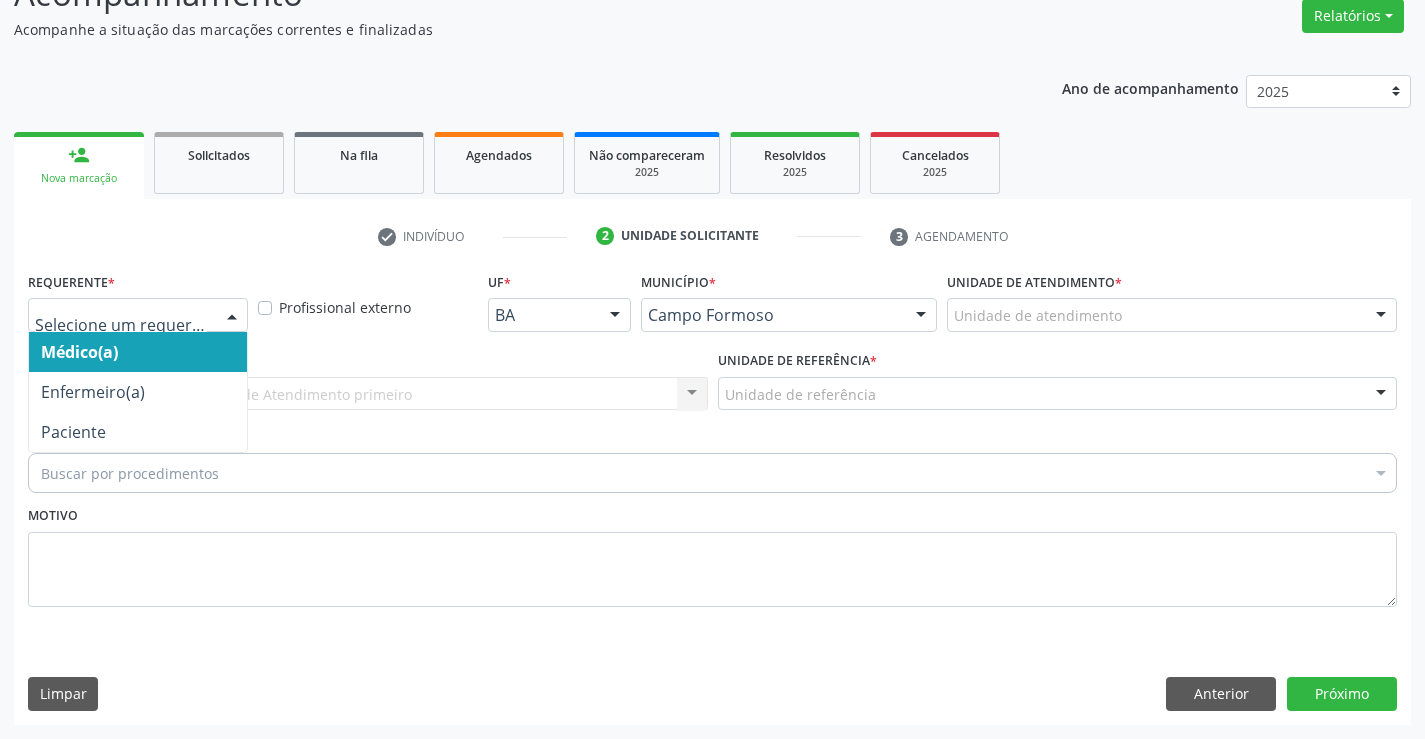 click at bounding box center (138, 315) 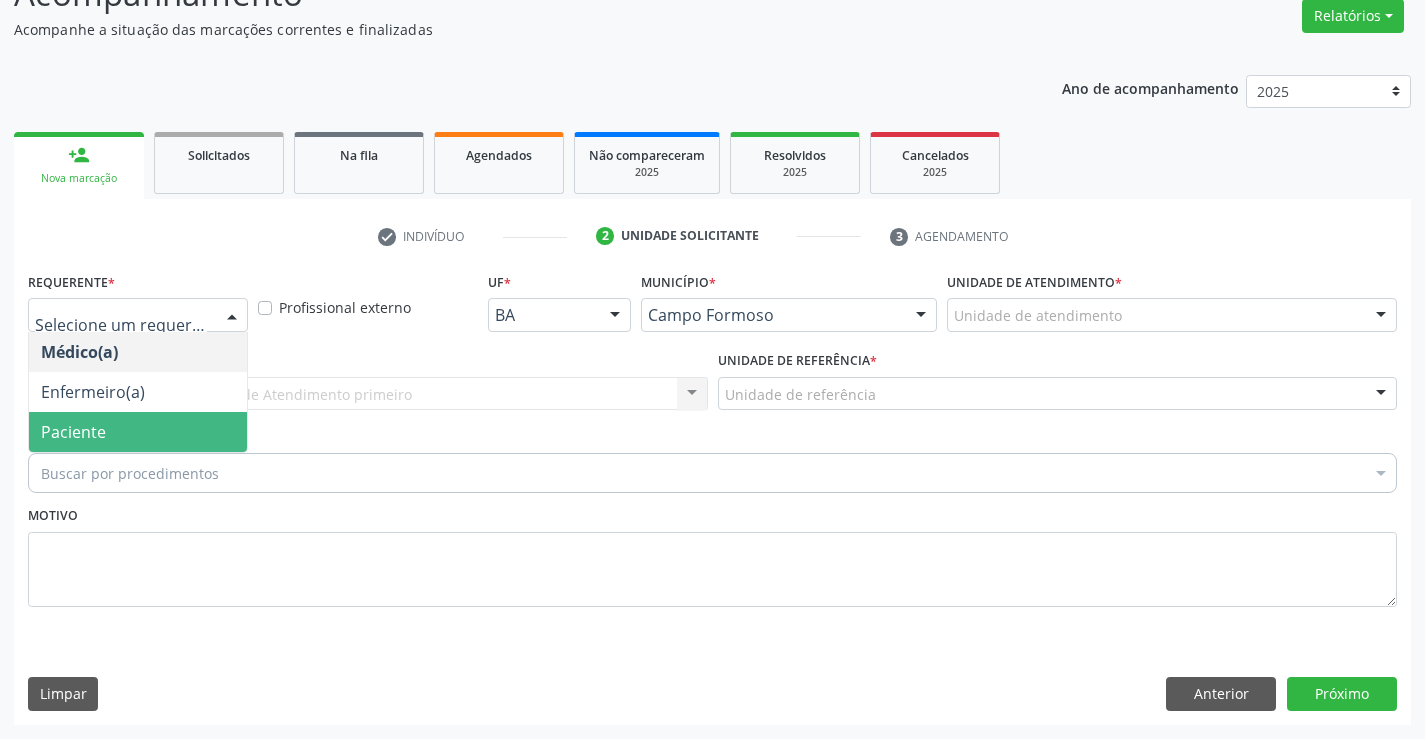 click on "Paciente" at bounding box center [138, 432] 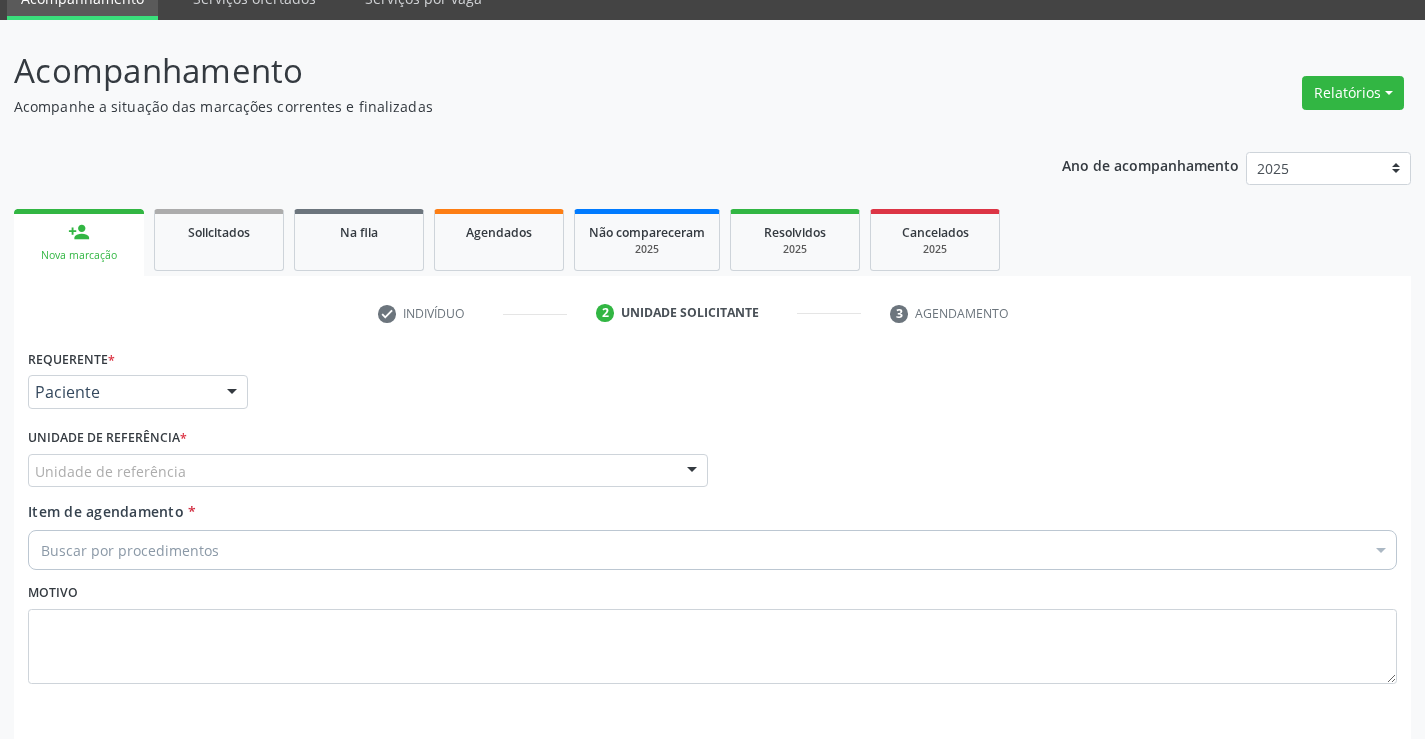 scroll, scrollTop: 167, scrollLeft: 0, axis: vertical 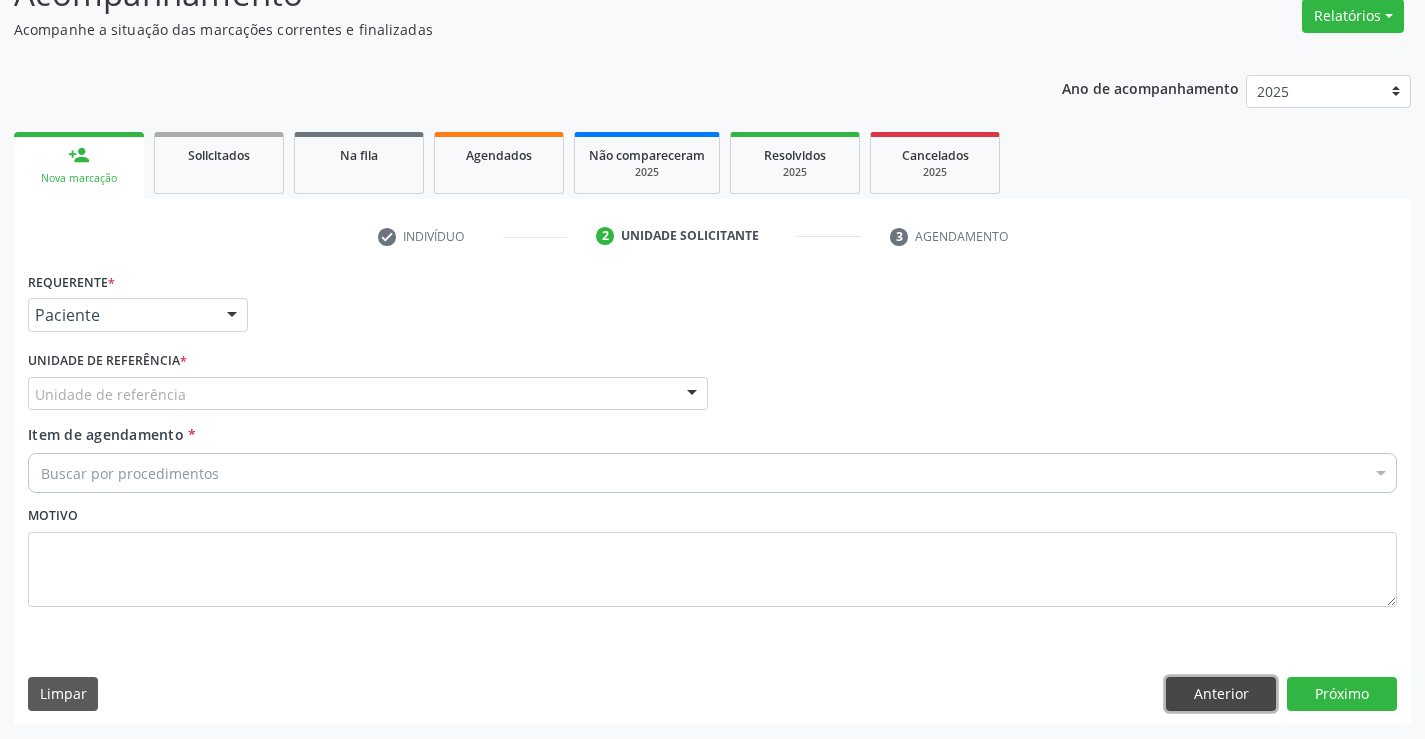 click on "Anterior" at bounding box center [1221, 694] 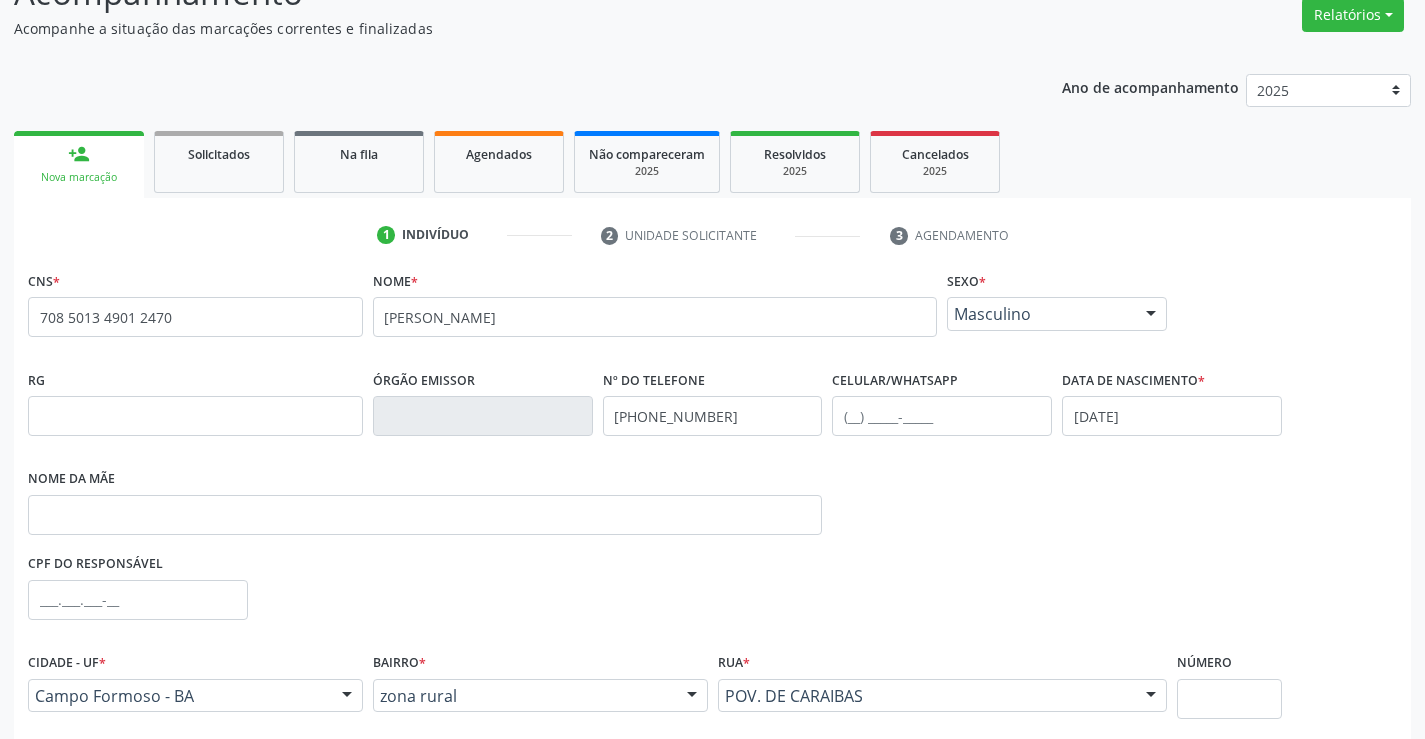 scroll, scrollTop: 331, scrollLeft: 0, axis: vertical 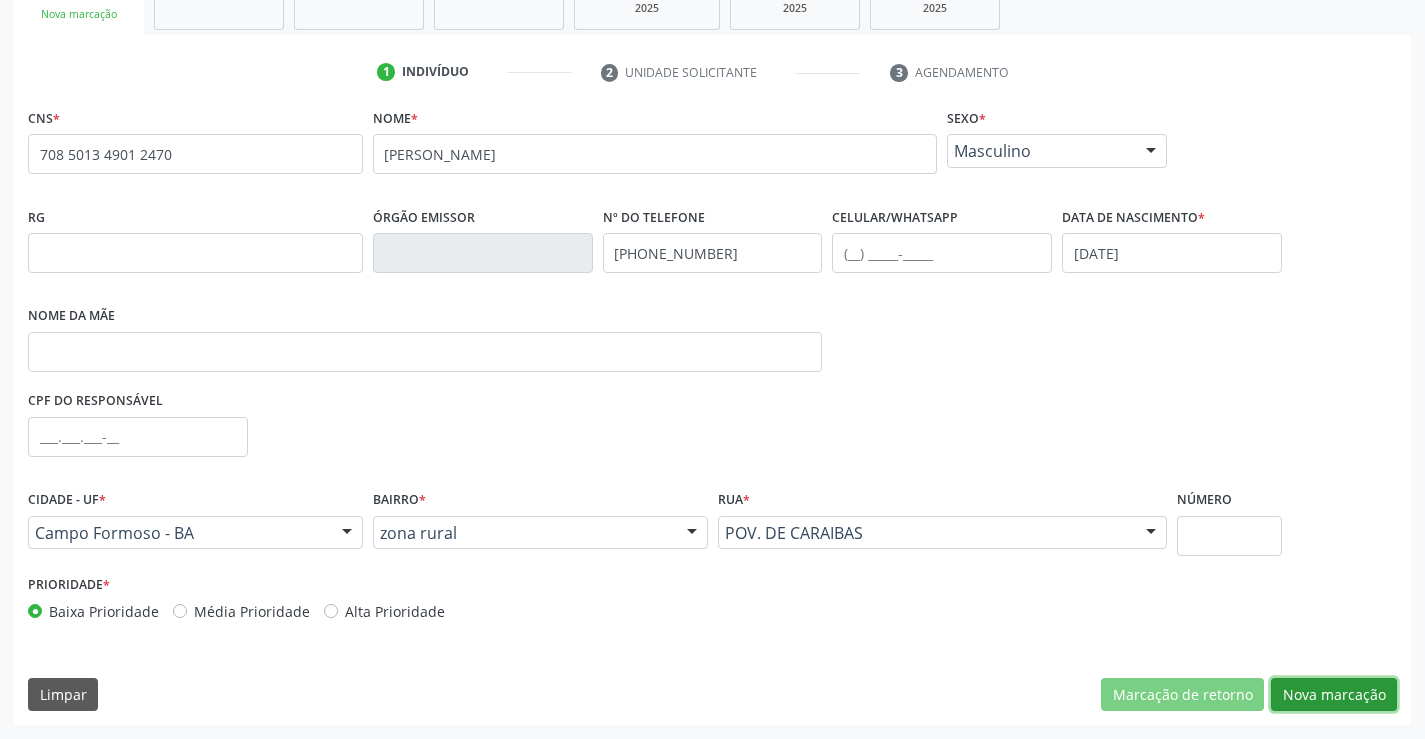 click on "Nova marcação" at bounding box center (1334, 695) 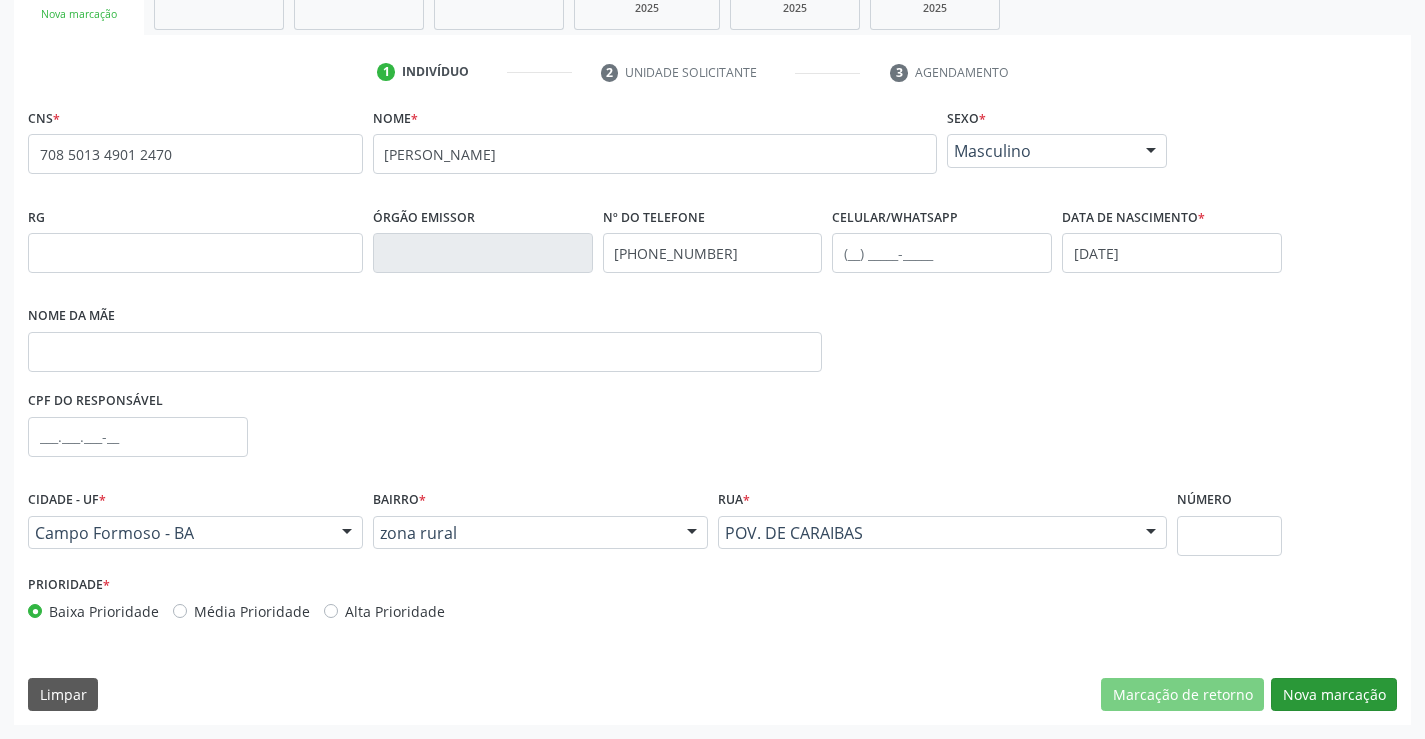 scroll, scrollTop: 167, scrollLeft: 0, axis: vertical 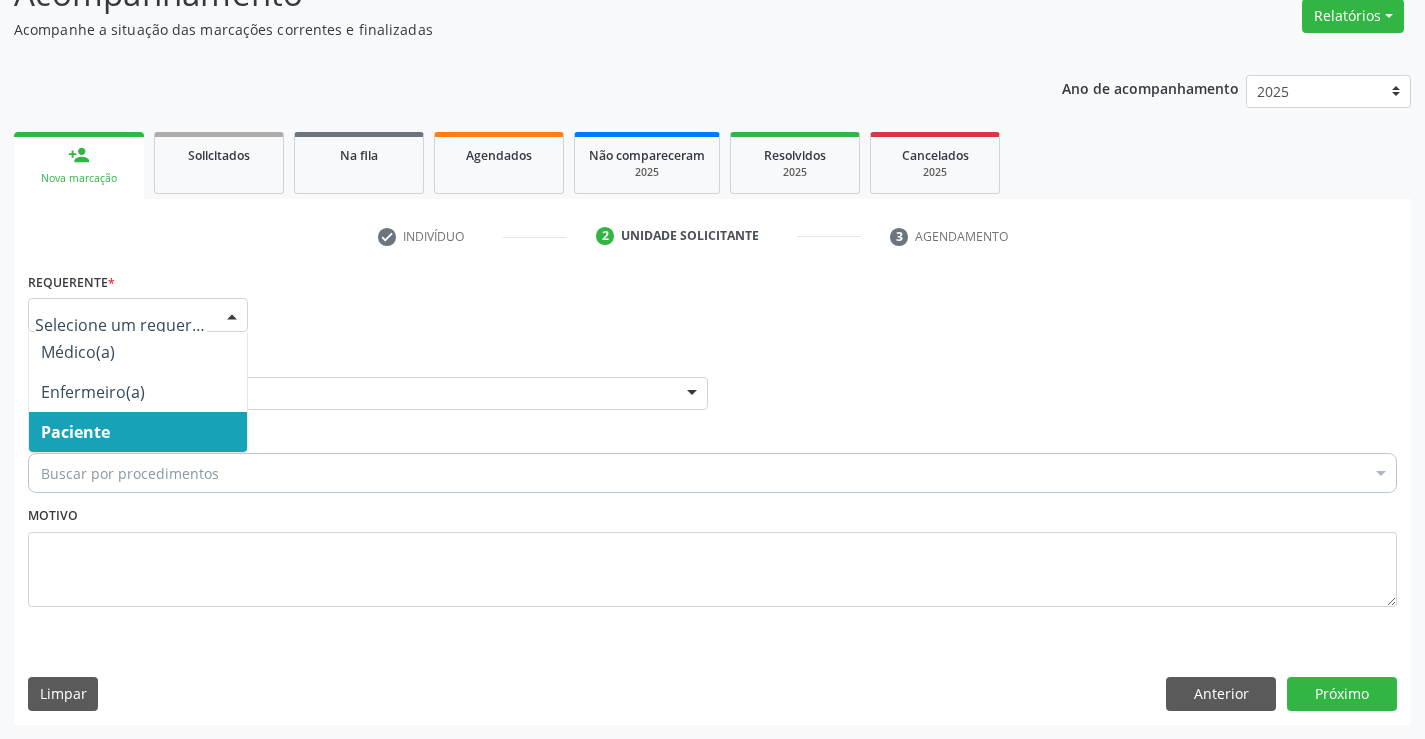 click on "Paciente" at bounding box center (75, 432) 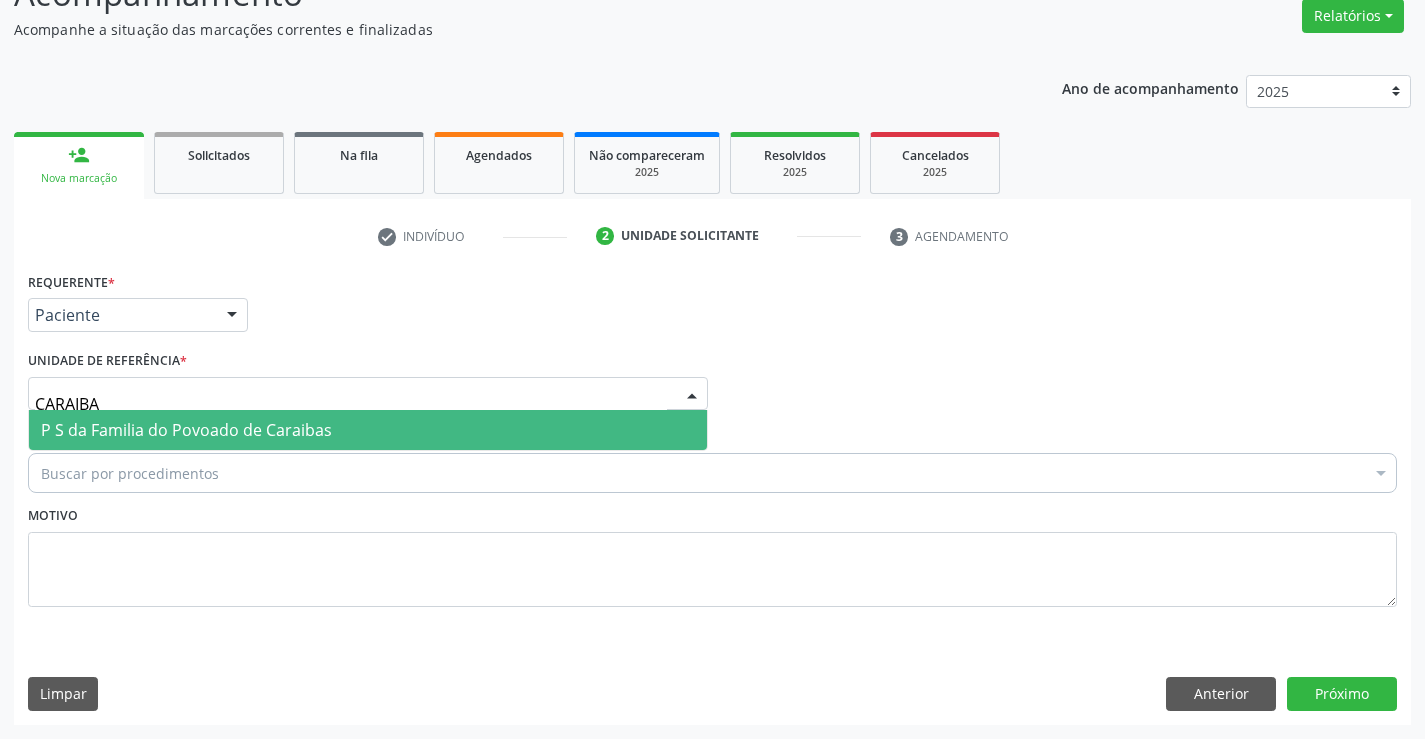 type on "CARAIBAS" 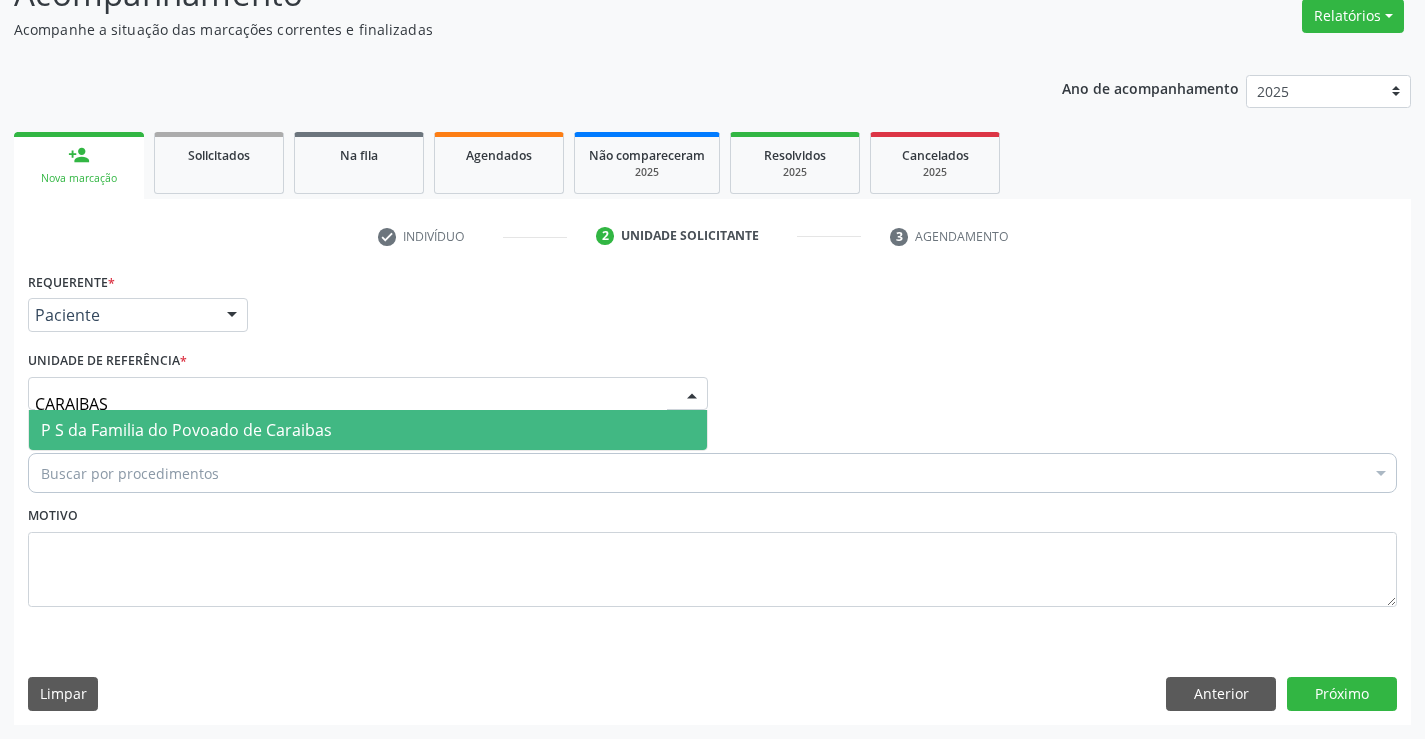 click on "P S da Familia do Povoado de Caraibas" at bounding box center (186, 430) 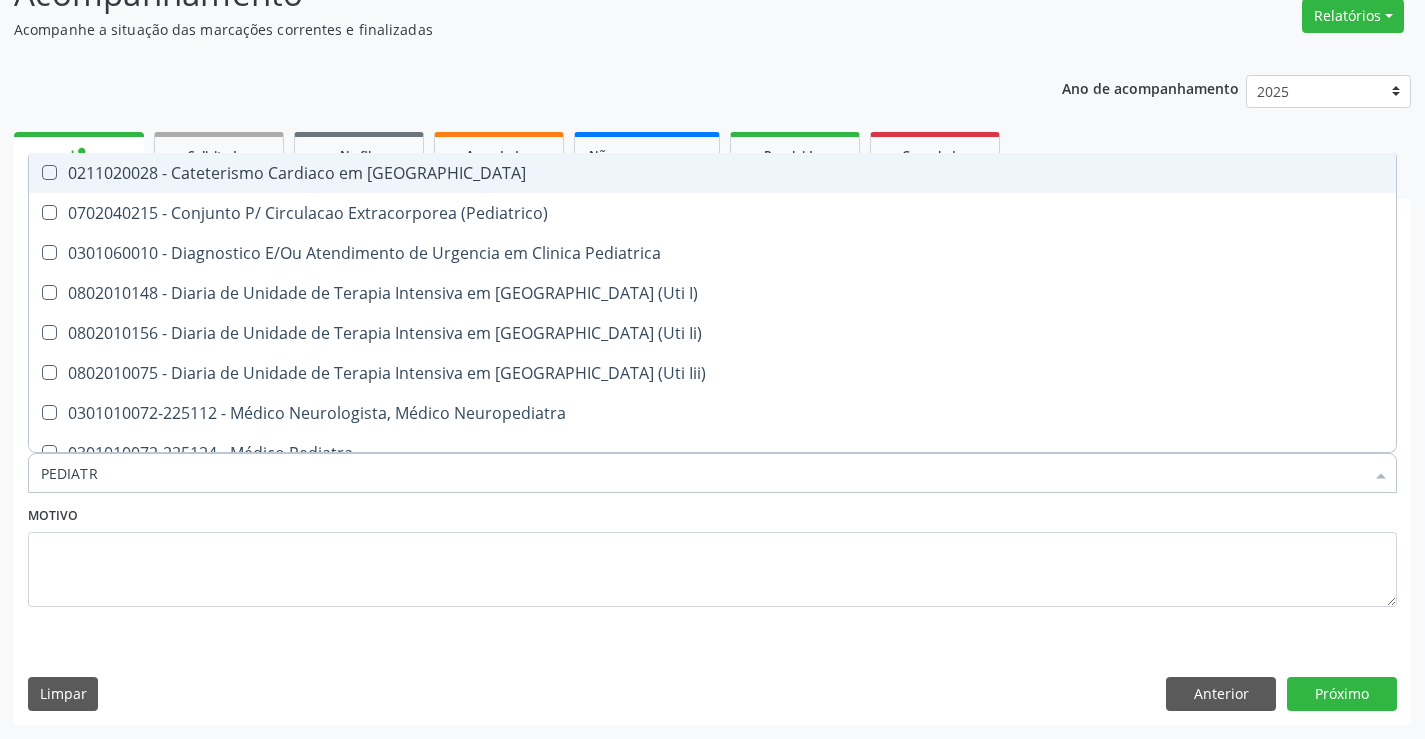 type on "PEDIATRA" 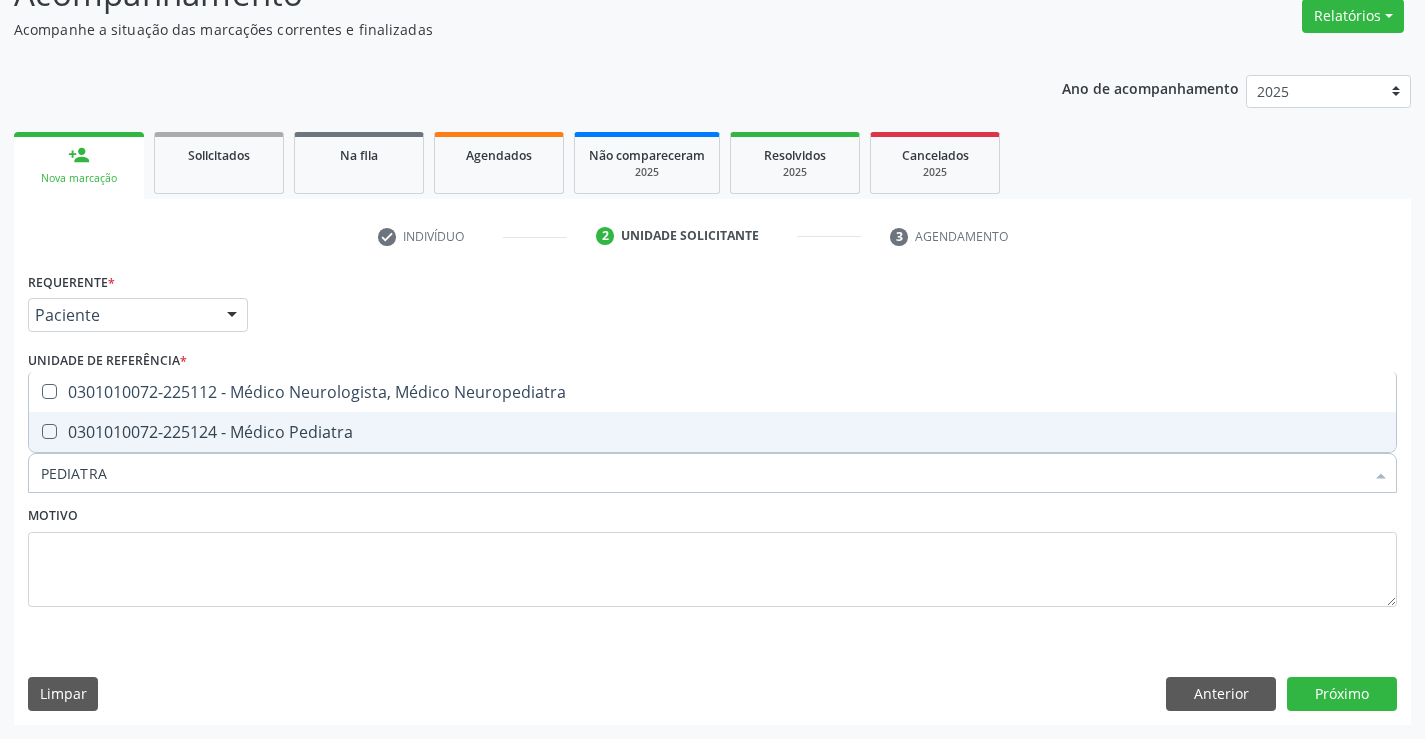 click on "0301010072-225124 - Médico Pediatra" at bounding box center [712, 432] 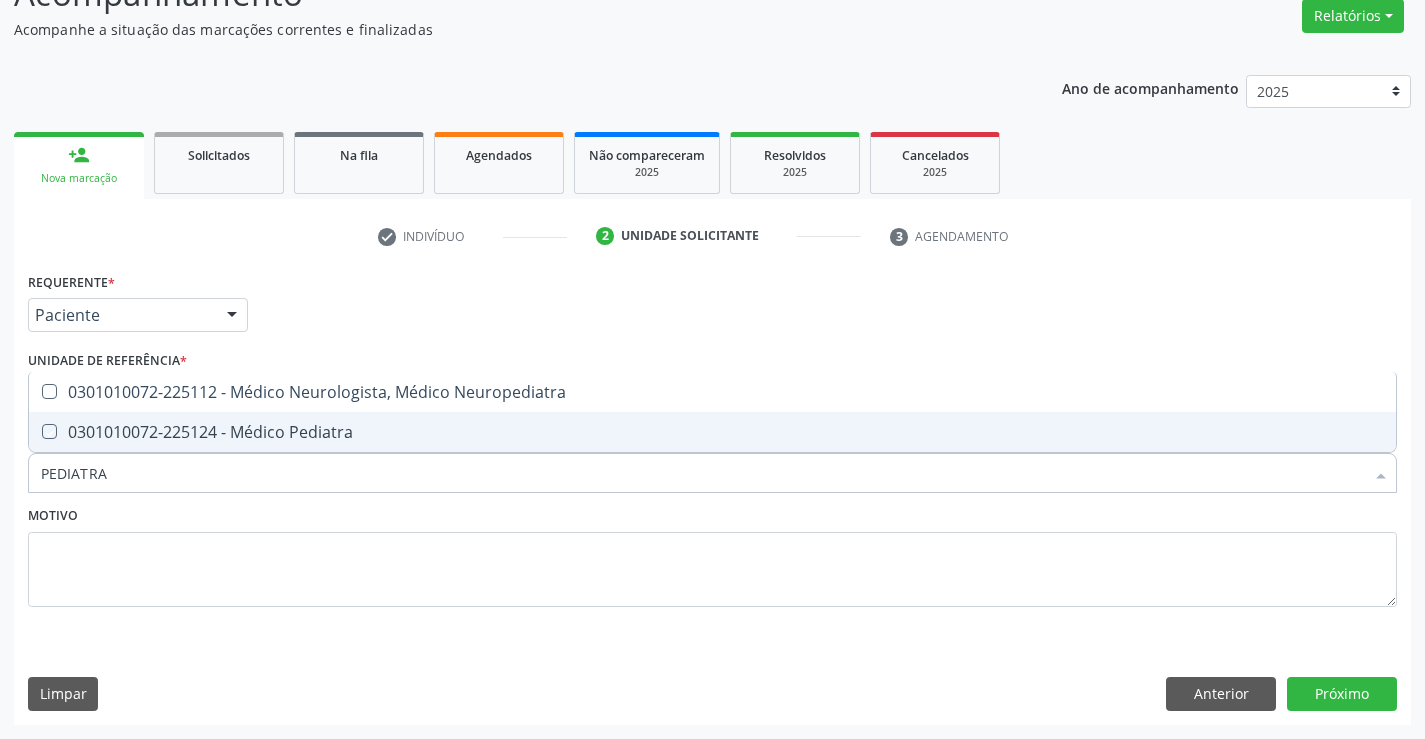checkbox on "true" 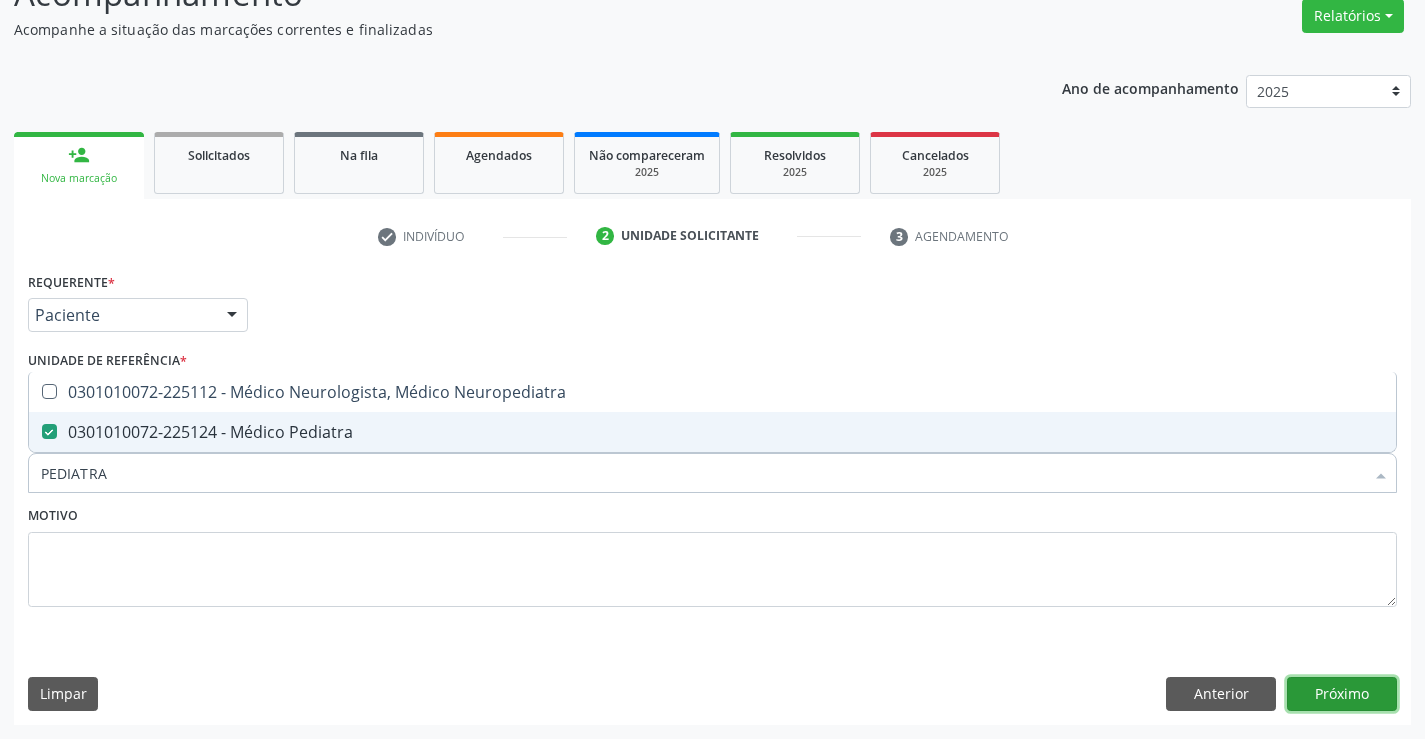 click on "Próximo" at bounding box center [1342, 694] 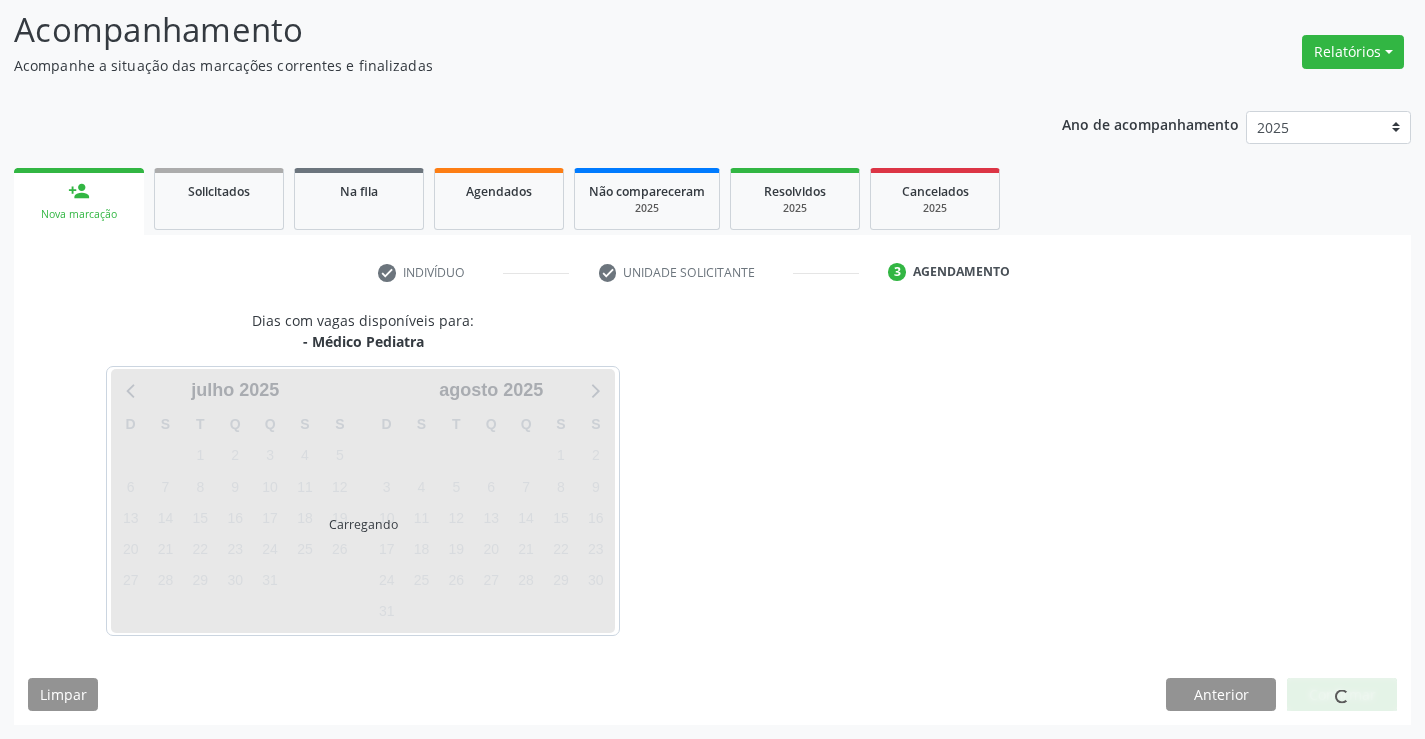 scroll, scrollTop: 131, scrollLeft: 0, axis: vertical 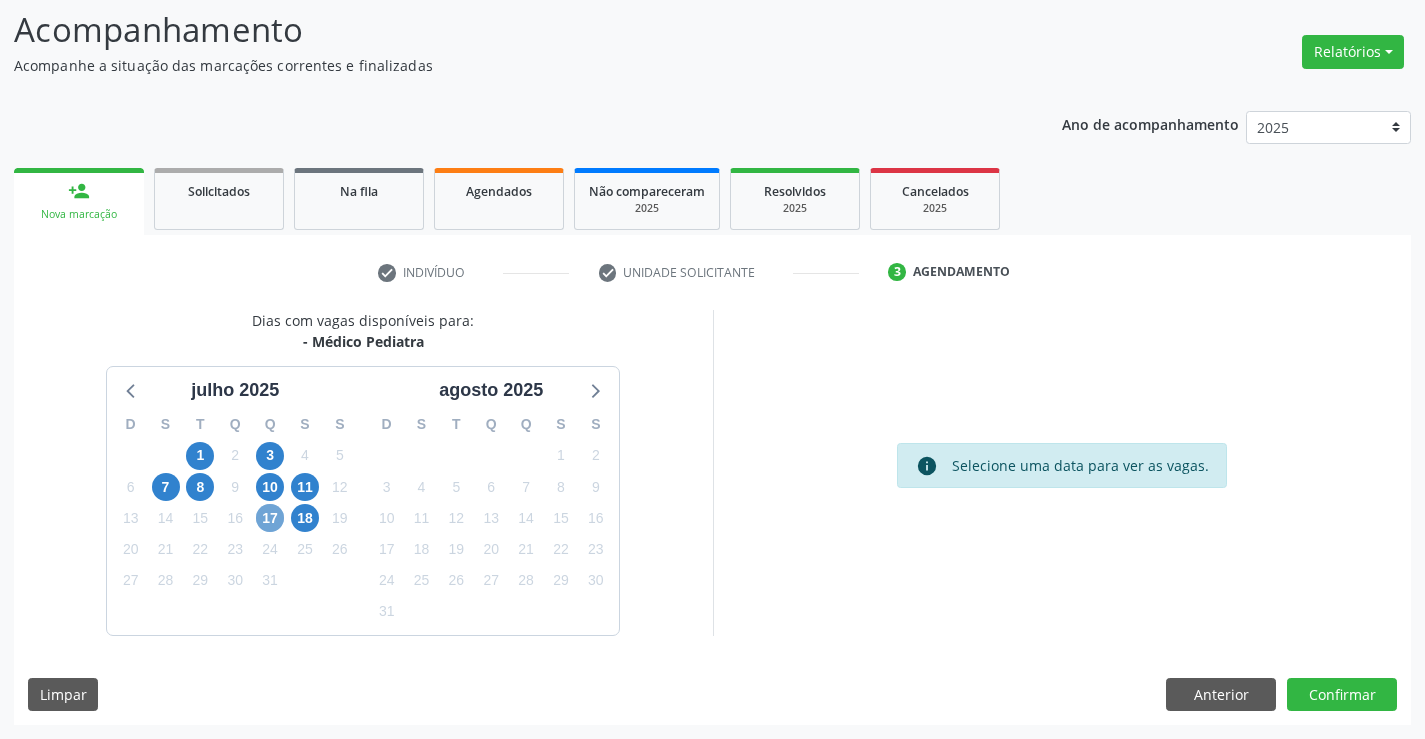 click on "17" at bounding box center [270, 518] 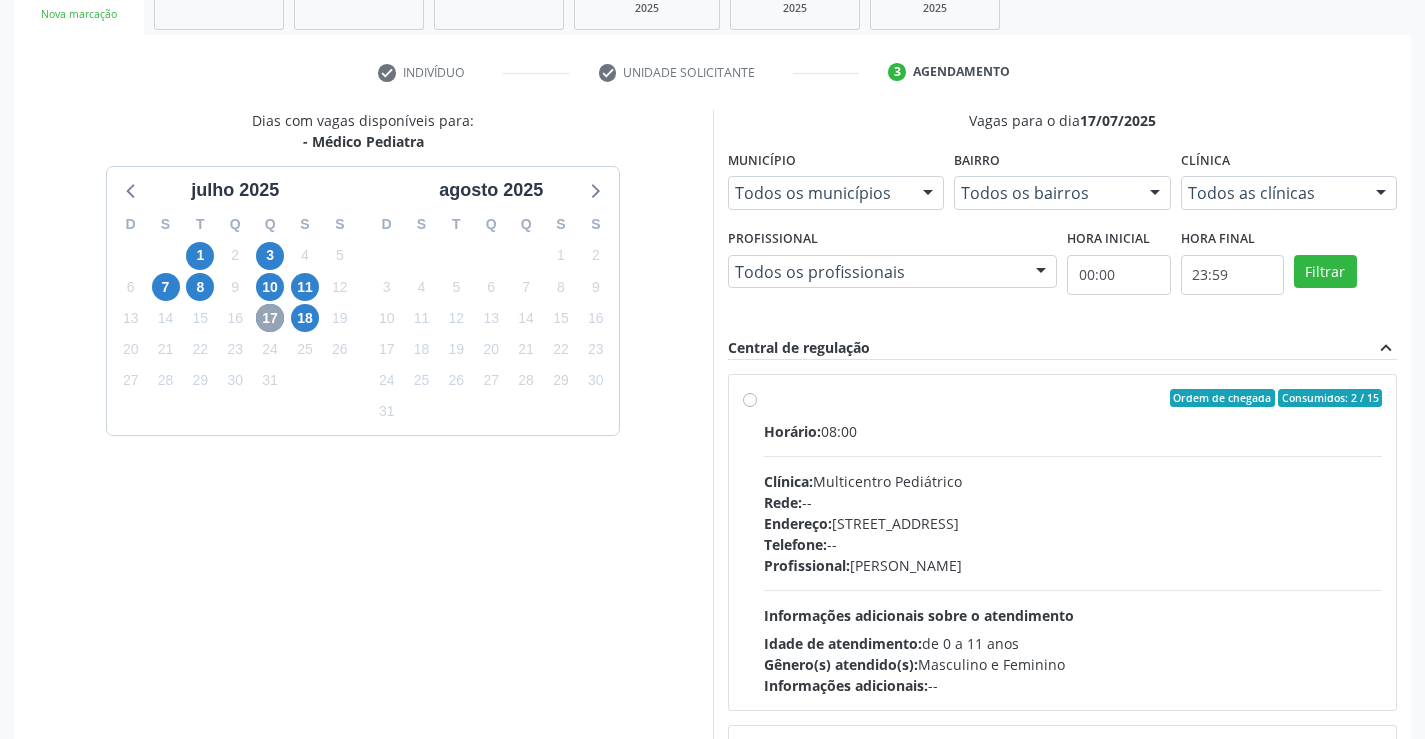 scroll, scrollTop: 456, scrollLeft: 0, axis: vertical 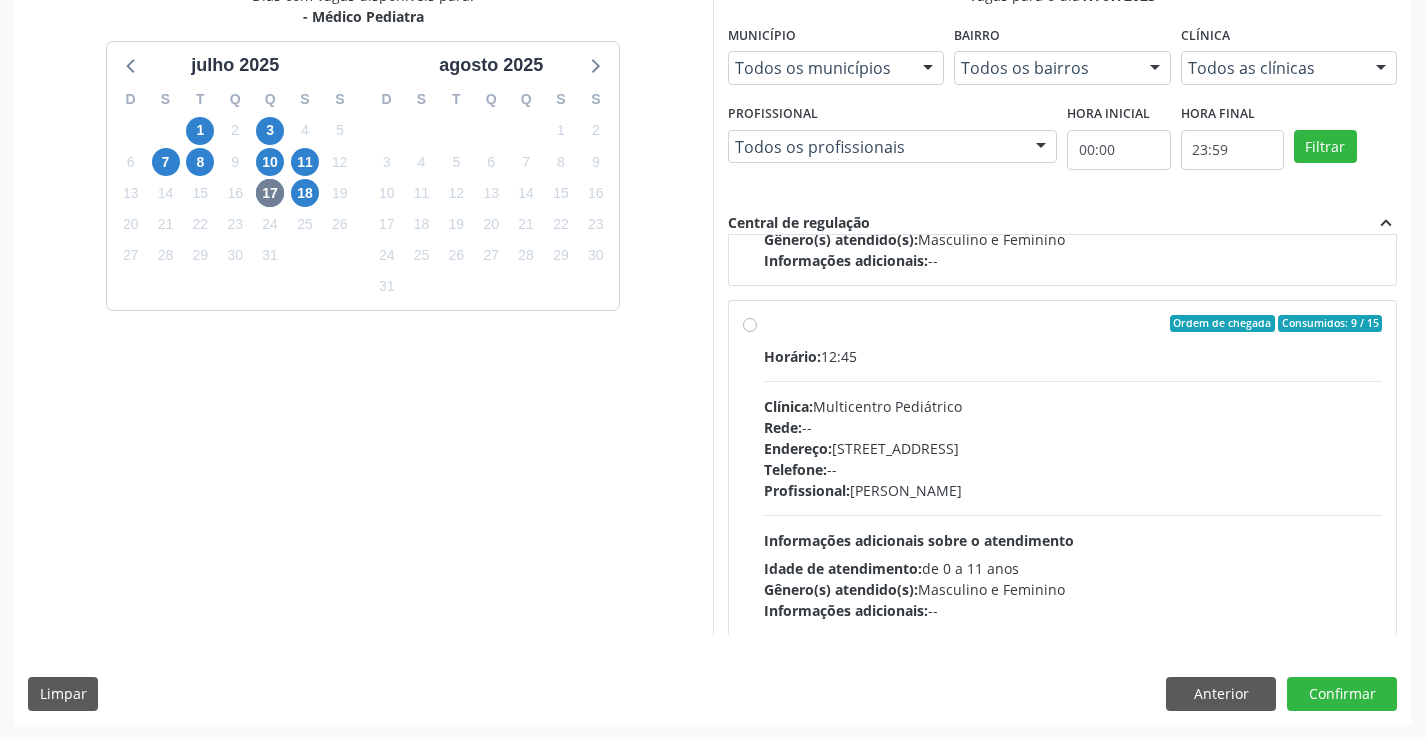 click on "Ordem de chegada
Consumidos: 9 / 15
Horário:   12:45
Clínica:  Multicentro Pediátrico
Rede:
--
Endereço:   Antigo Casa Grande, nº 37, Centro, Campo Formoso - BA
Telefone:   --
Profissional:
Maria Ubaldina Silva Calixto Sobreira
Informações adicionais sobre o atendimento
Idade de atendimento:
de 0 a 11 anos
Gênero(s) atendido(s):
Masculino e Feminino
Informações adicionais:
--" at bounding box center [1073, 468] 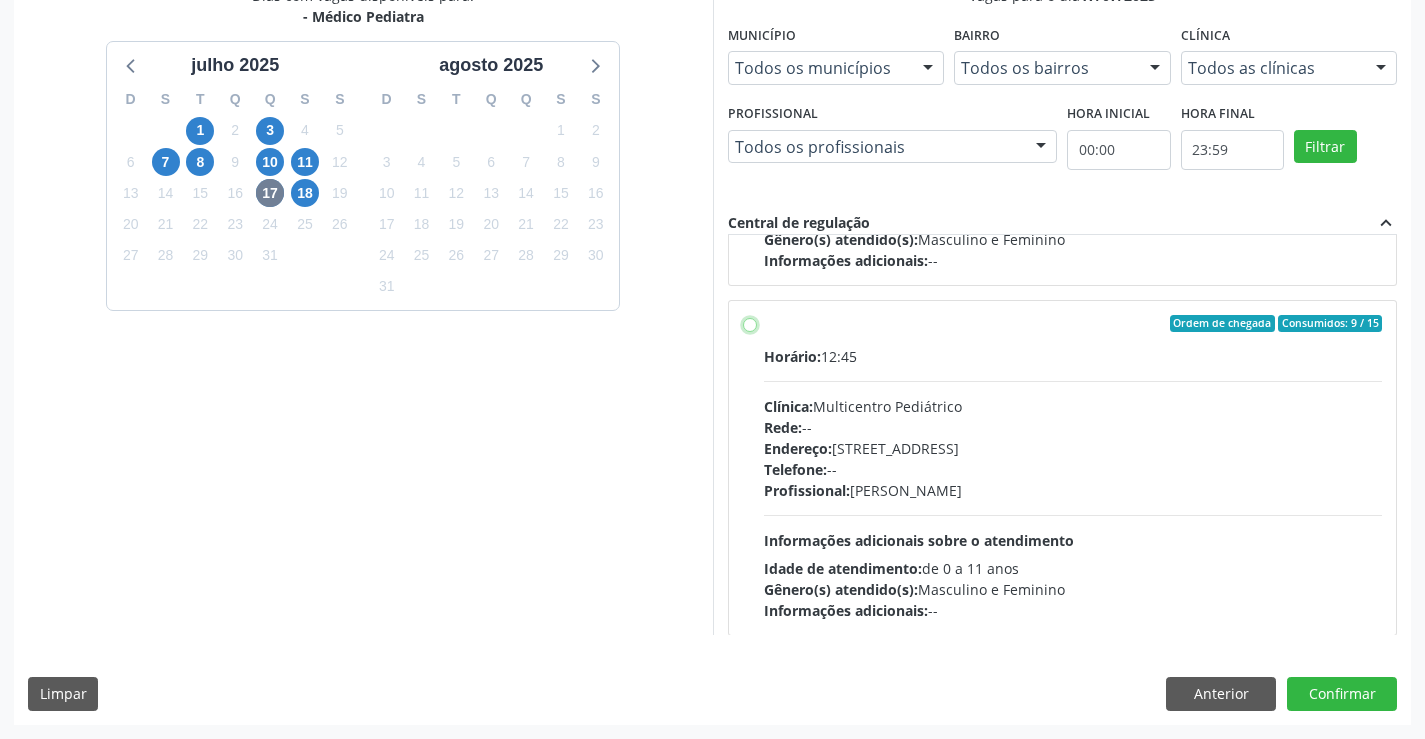 click on "Ordem de chegada
Consumidos: 9 / 15
Horário:   12:45
Clínica:  Multicentro Pediátrico
Rede:
--
Endereço:   Antigo Casa Grande, nº 37, Centro, Campo Formoso - BA
Telefone:   --
Profissional:
Maria Ubaldina Silva Calixto Sobreira
Informações adicionais sobre o atendimento
Idade de atendimento:
de 0 a 11 anos
Gênero(s) atendido(s):
Masculino e Feminino
Informações adicionais:
--" at bounding box center [750, 324] 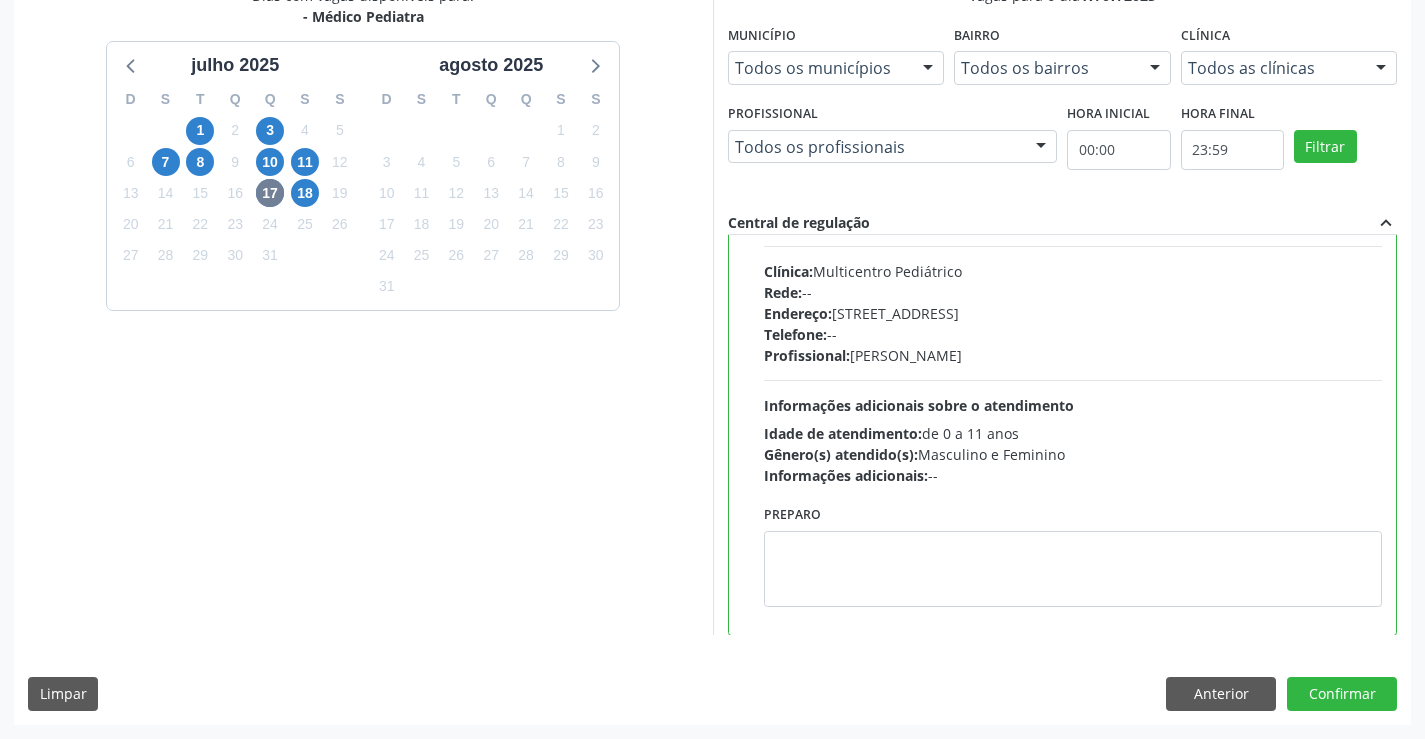 scroll, scrollTop: 450, scrollLeft: 0, axis: vertical 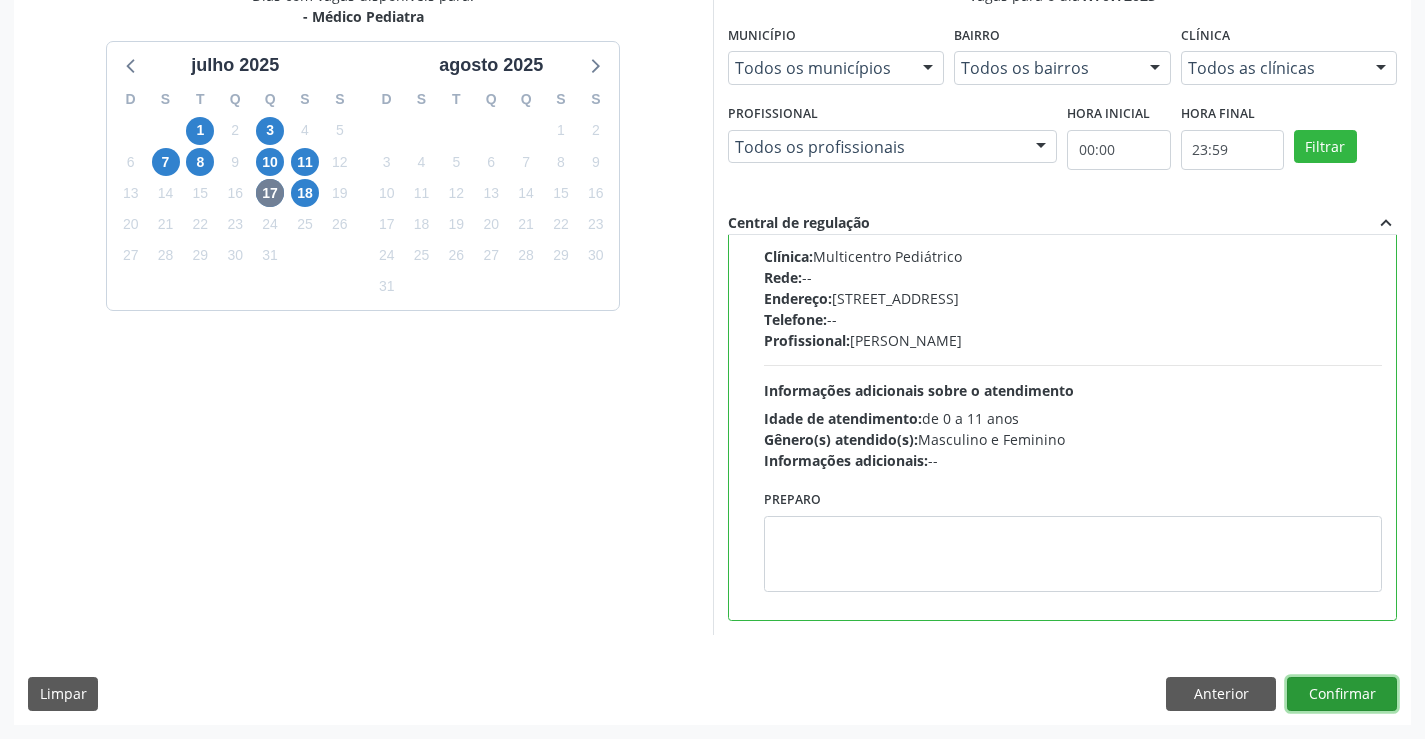 click on "Confirmar" at bounding box center (1342, 694) 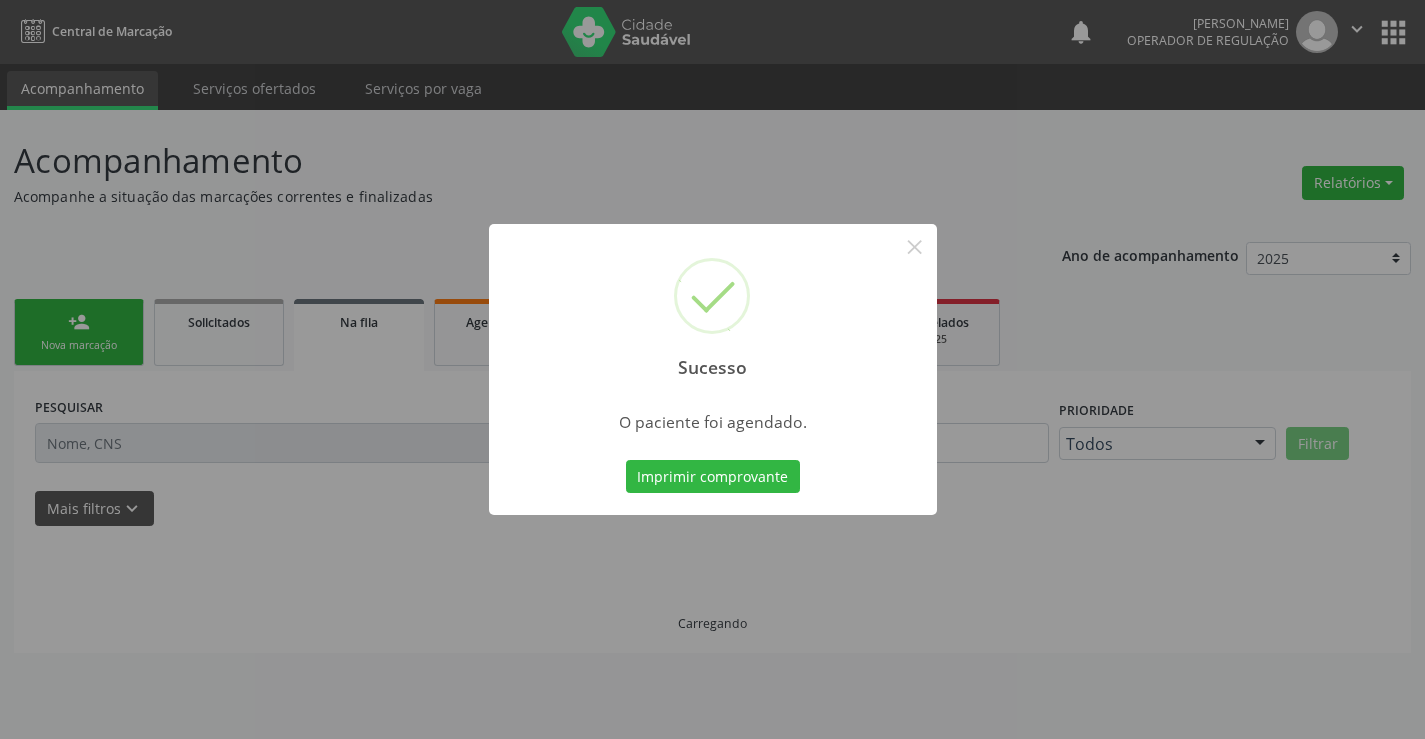scroll, scrollTop: 0, scrollLeft: 0, axis: both 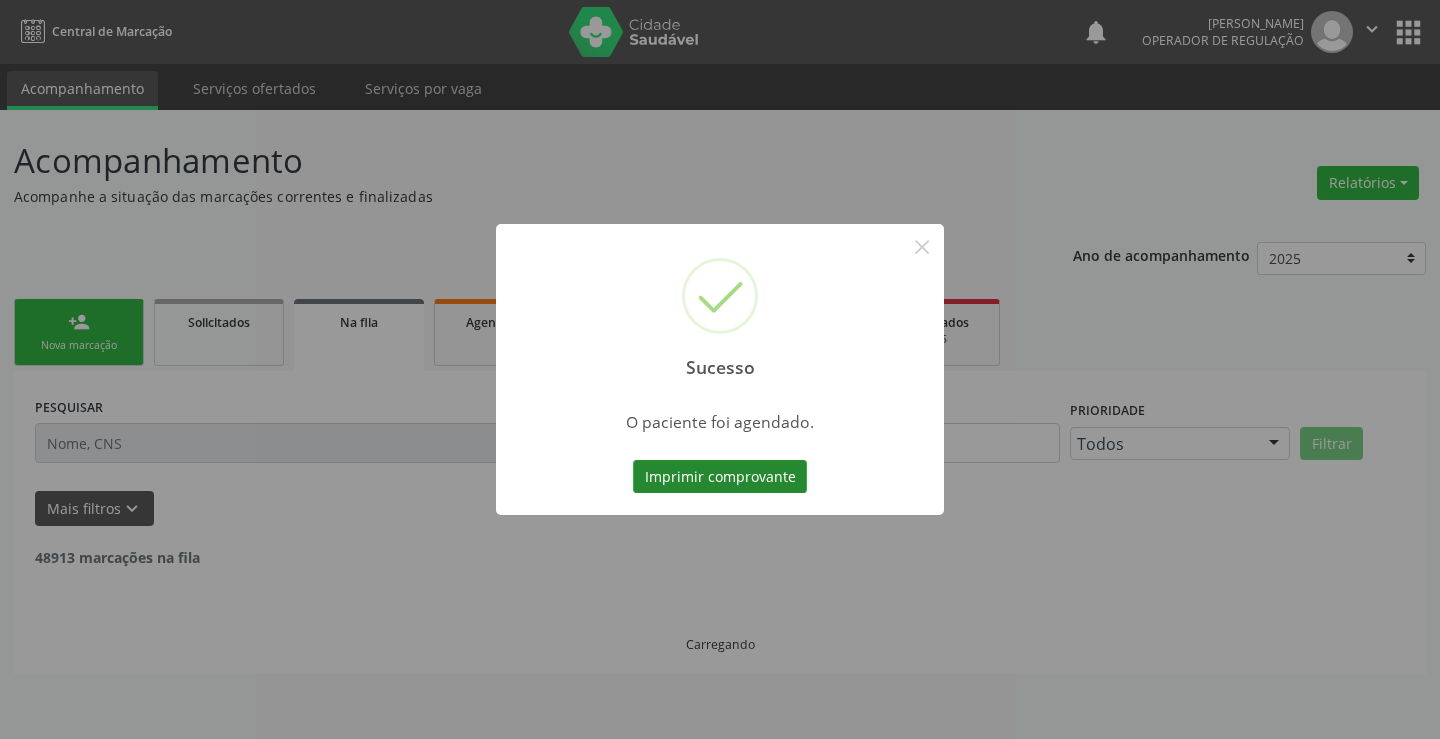 click on "Imprimir comprovante" at bounding box center (720, 477) 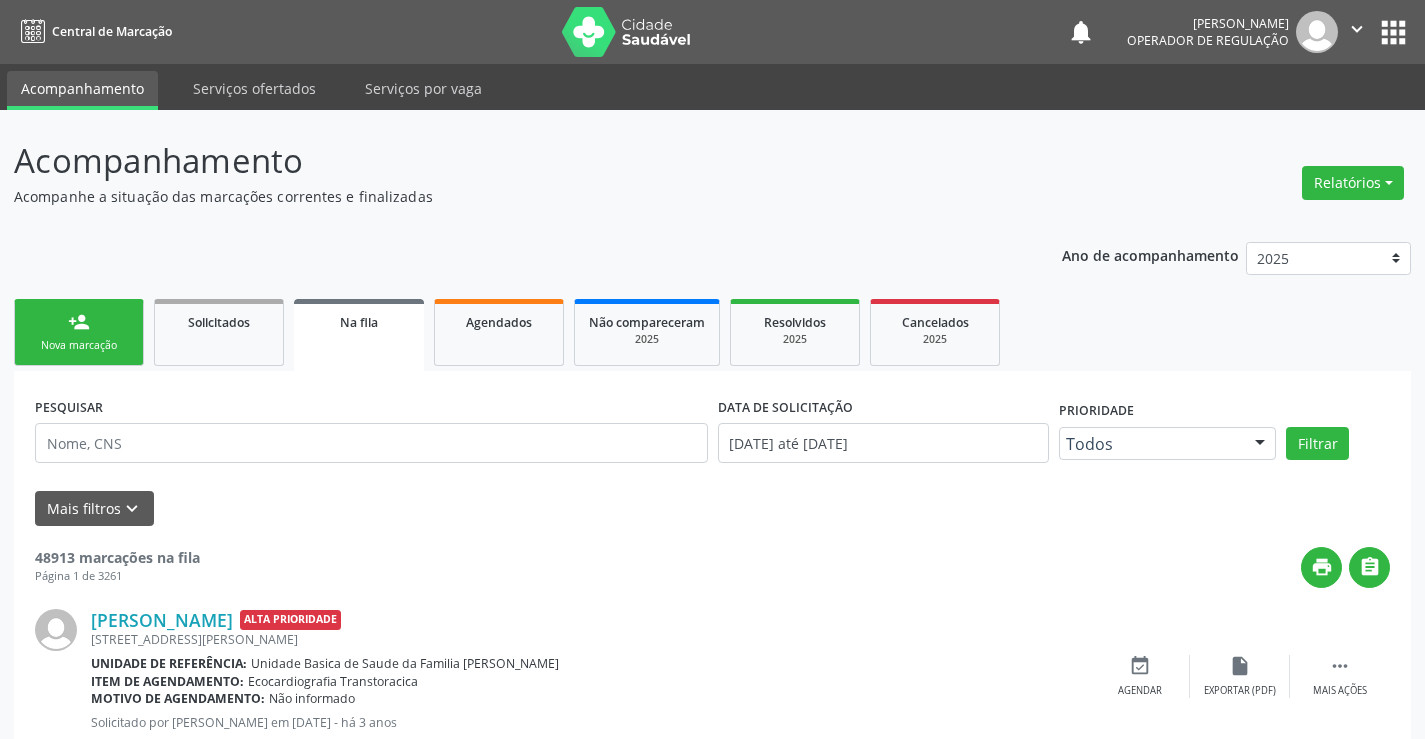 click on "person_add" at bounding box center [79, 322] 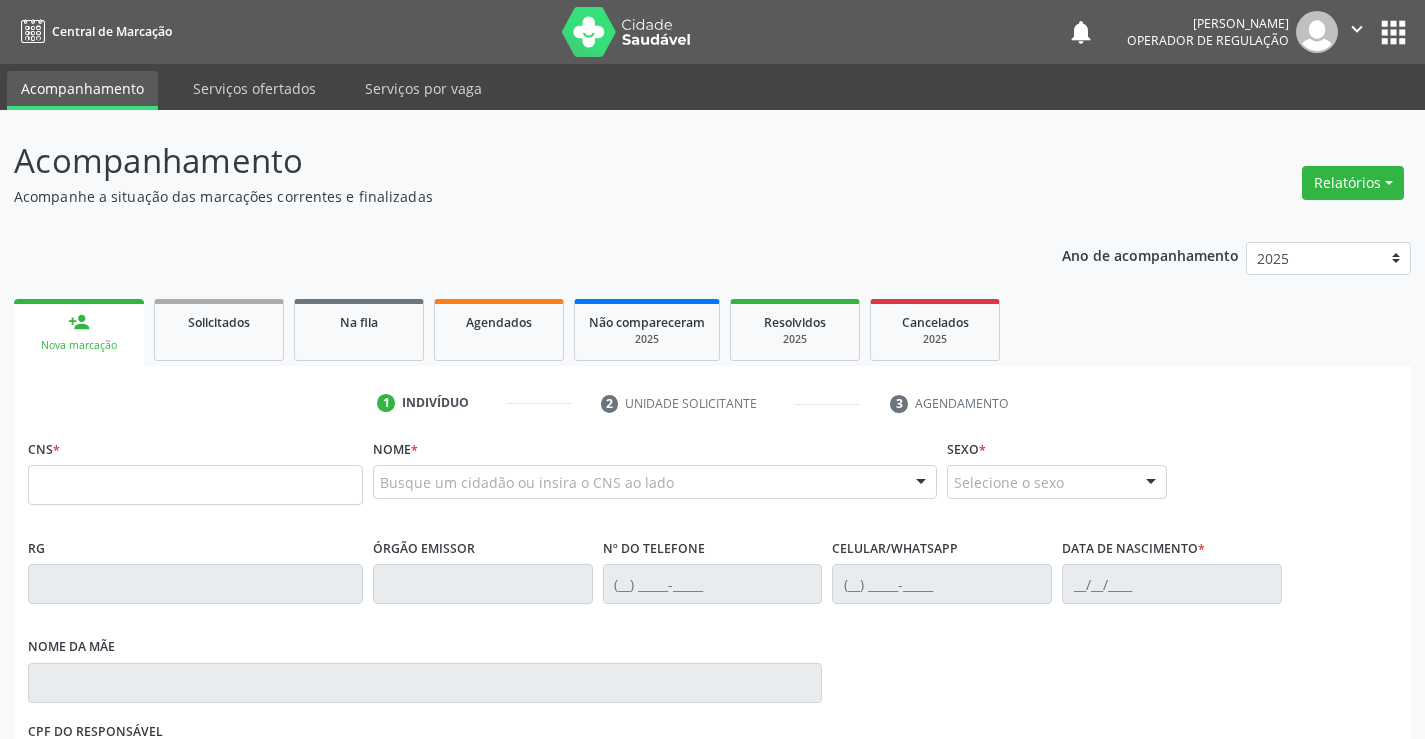 click on "CNS
*" at bounding box center [195, 469] 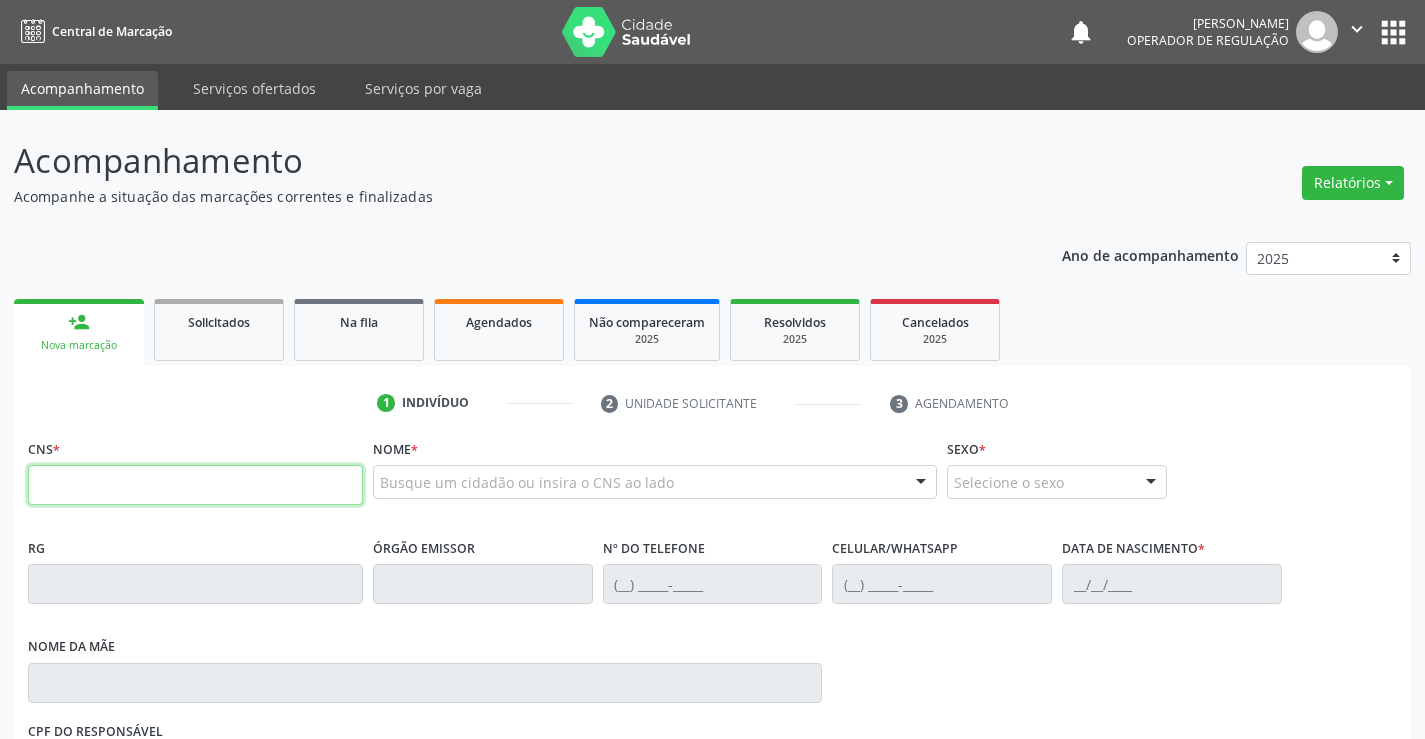 click at bounding box center (195, 485) 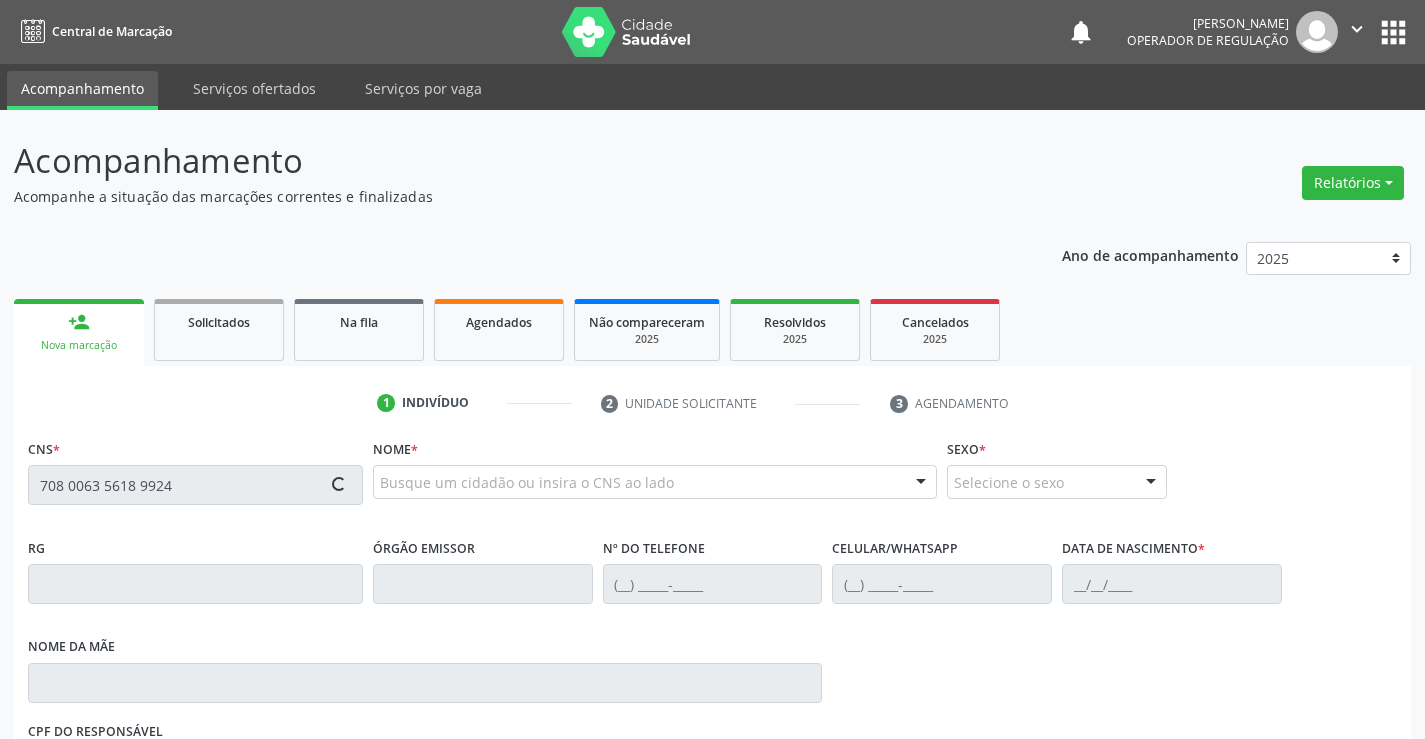 type on "708 0063 5618 9924" 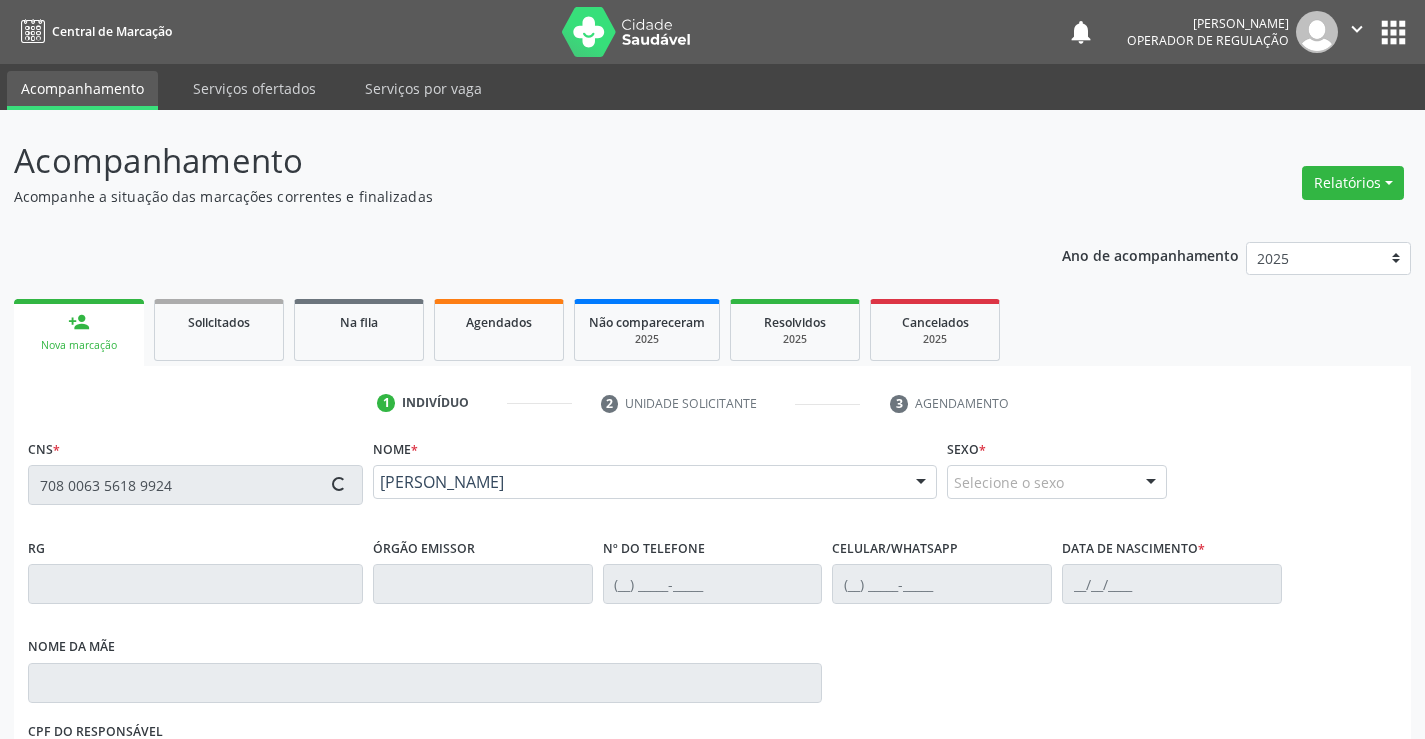 type on "1265742430" 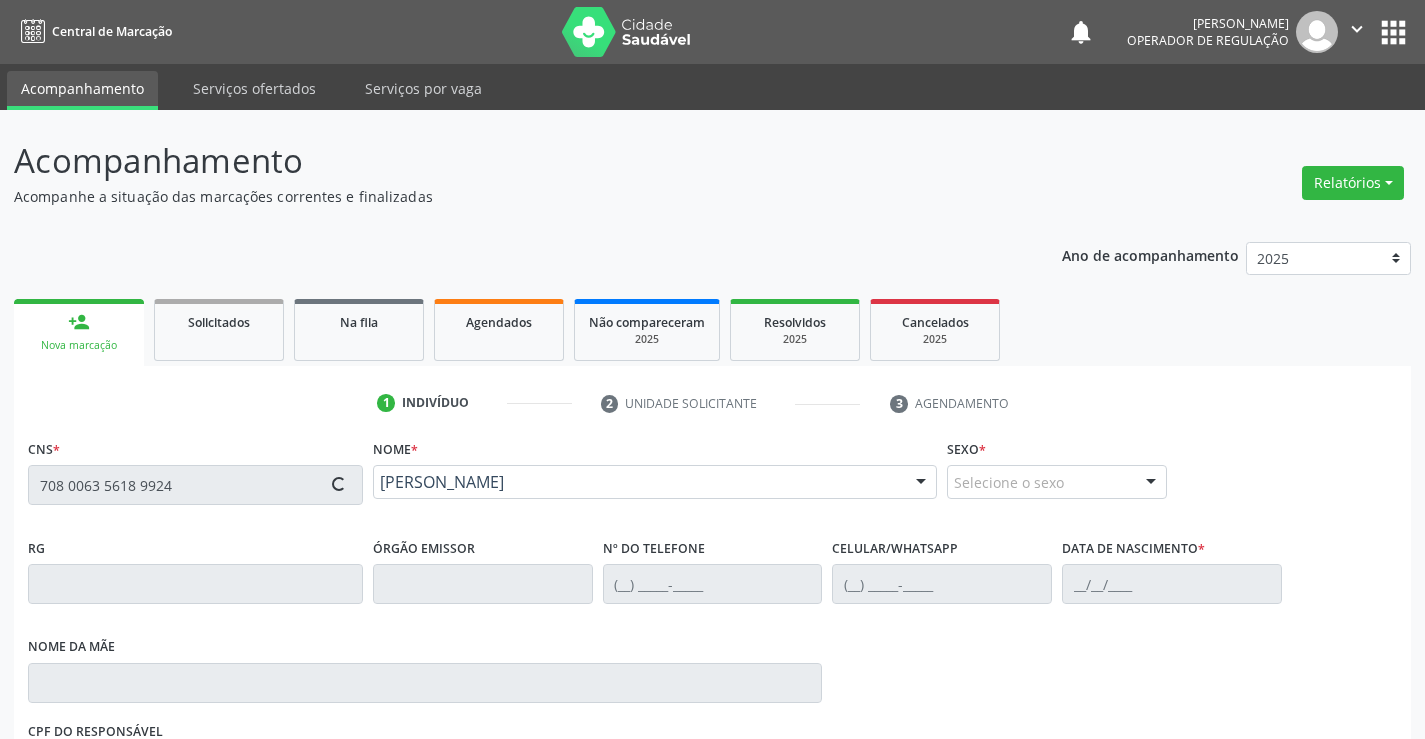 type on "(74) 99125-5940" 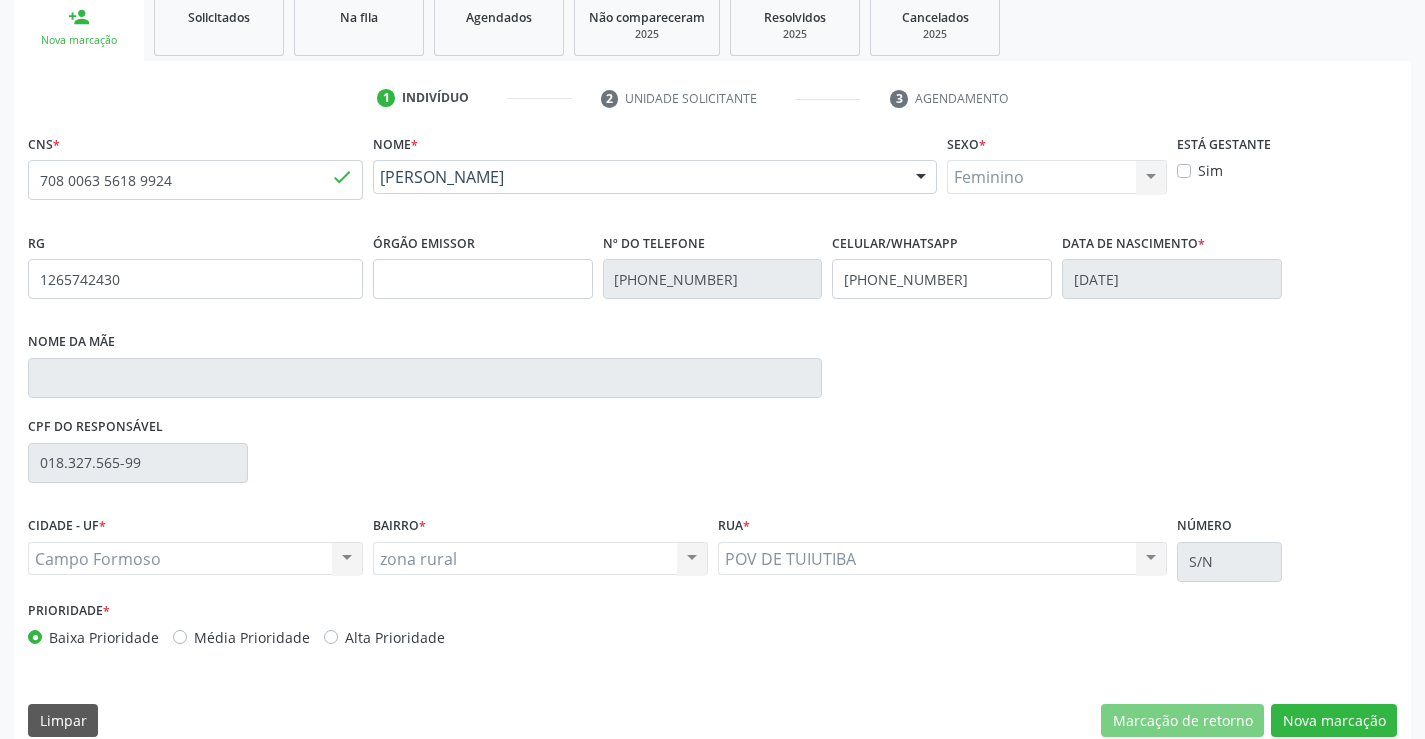 scroll, scrollTop: 331, scrollLeft: 0, axis: vertical 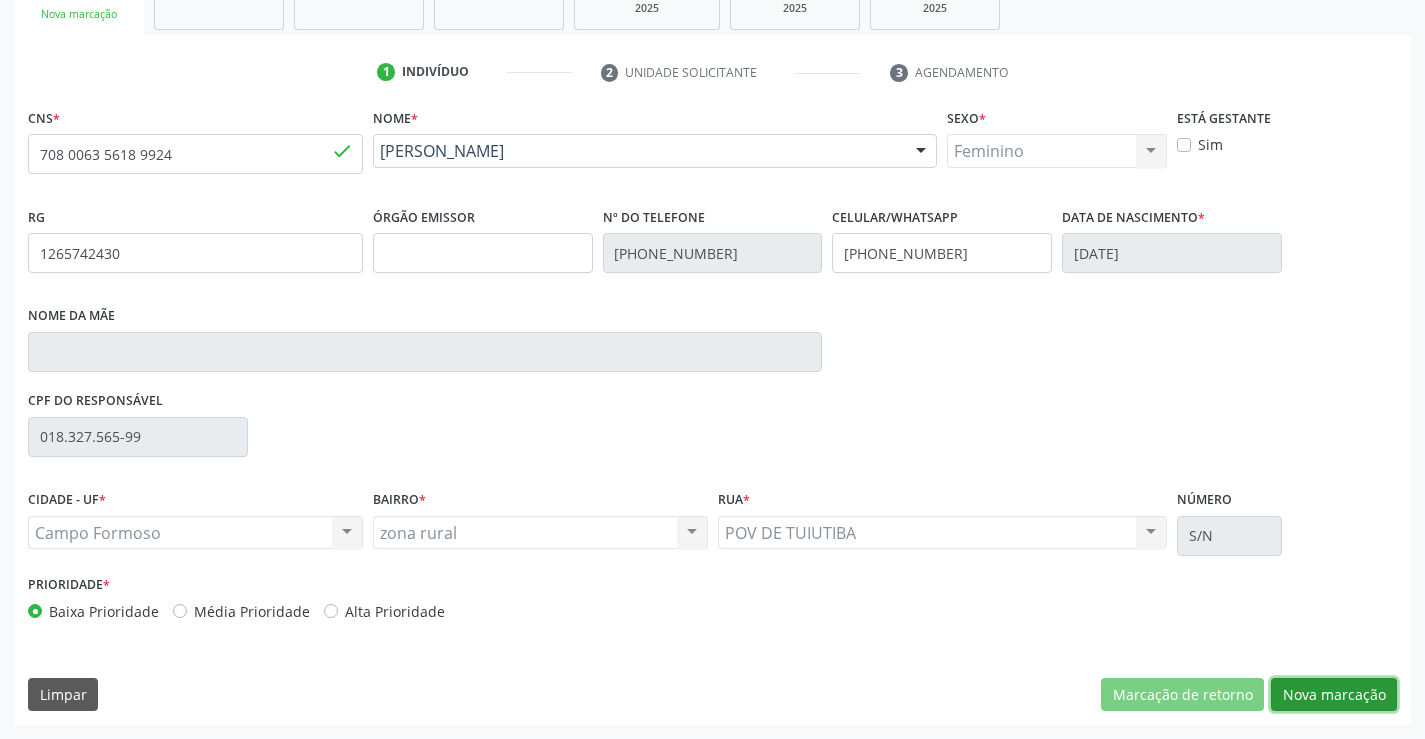 click on "Nova marcação" at bounding box center [1334, 695] 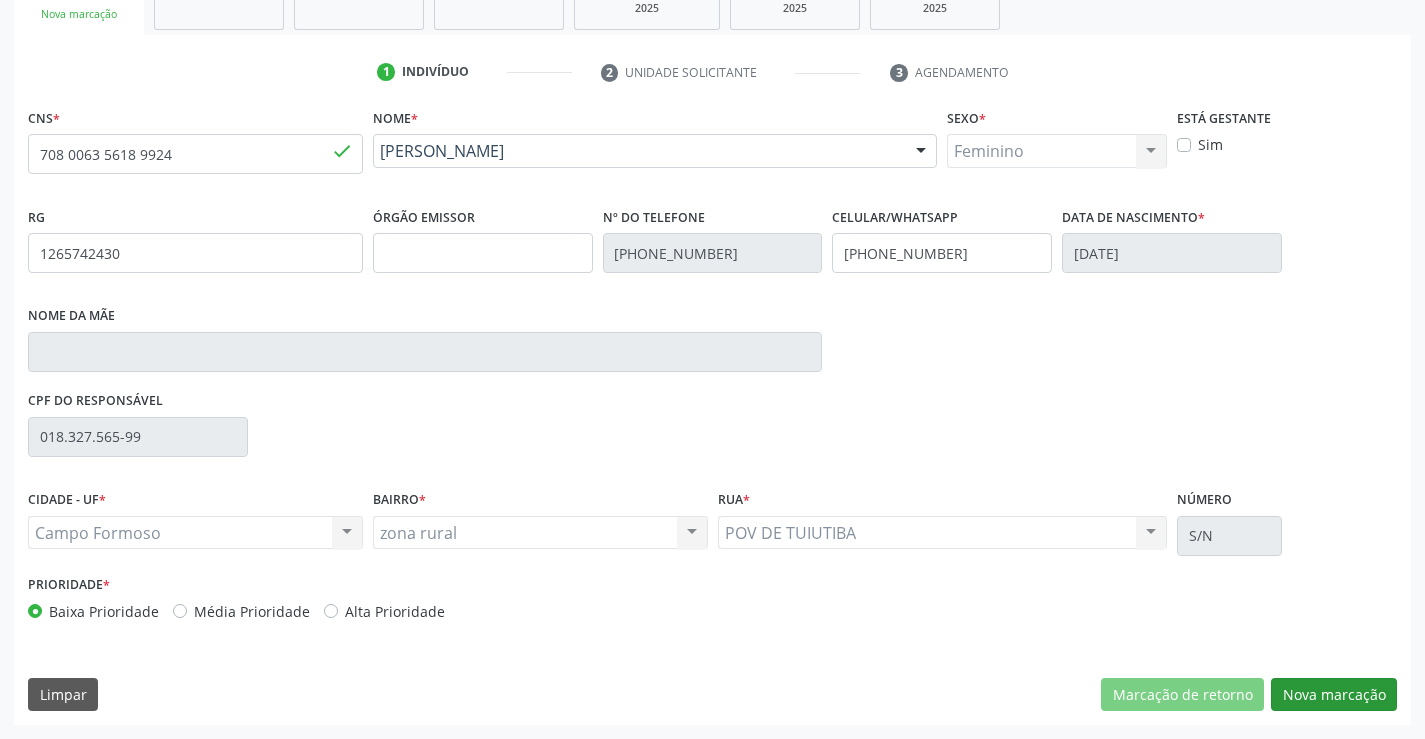 scroll, scrollTop: 167, scrollLeft: 0, axis: vertical 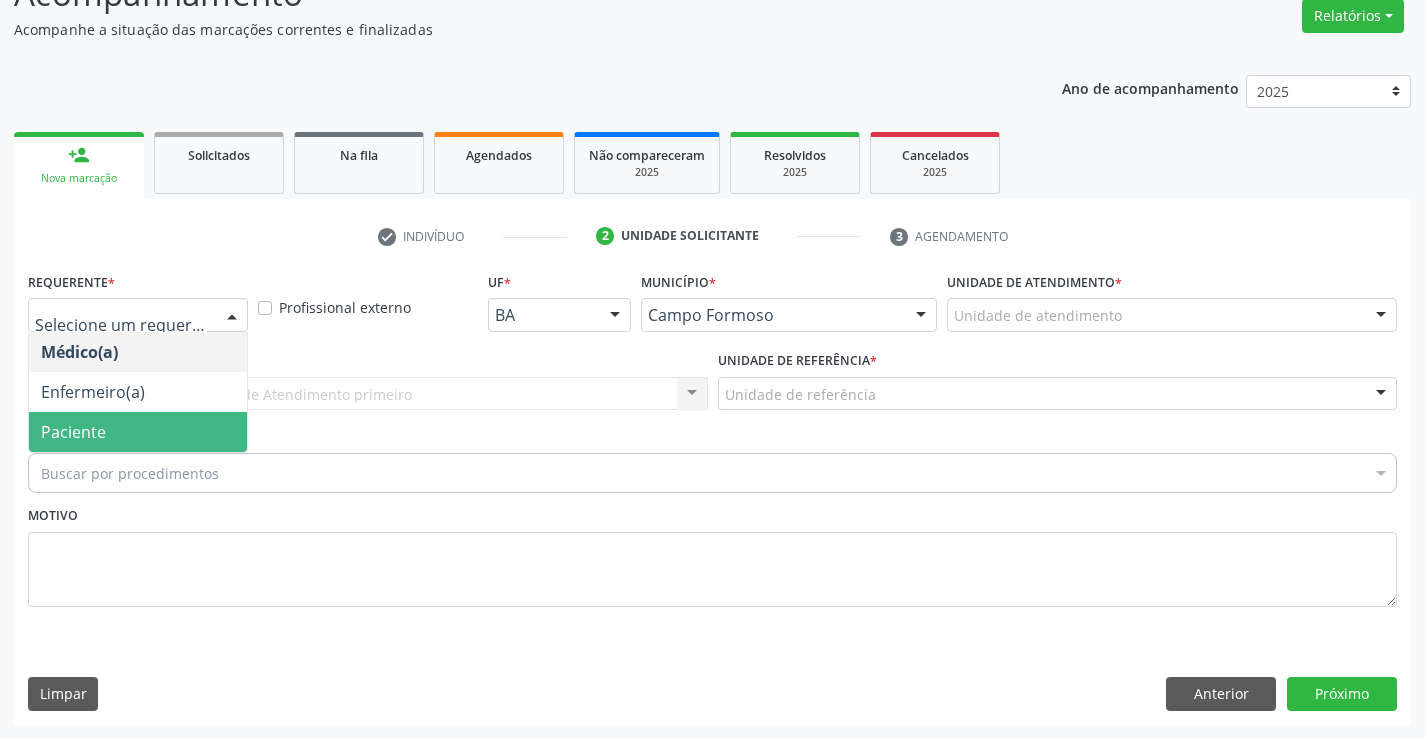 click on "Médico(a)   Enfermeiro(a)   Paciente
Nenhum resultado encontrado para: "   "
Não há nenhuma opção para ser exibida." at bounding box center (138, 392) 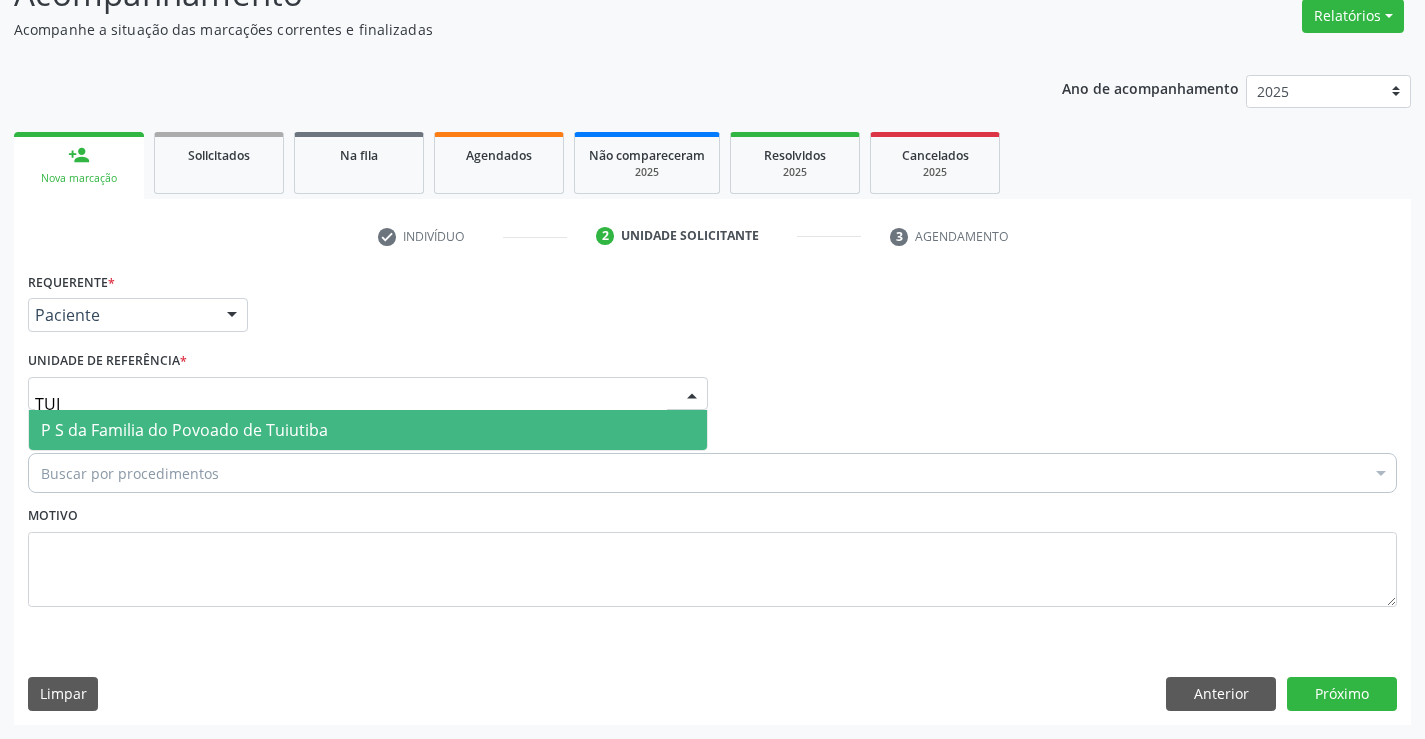 type on "TUIU" 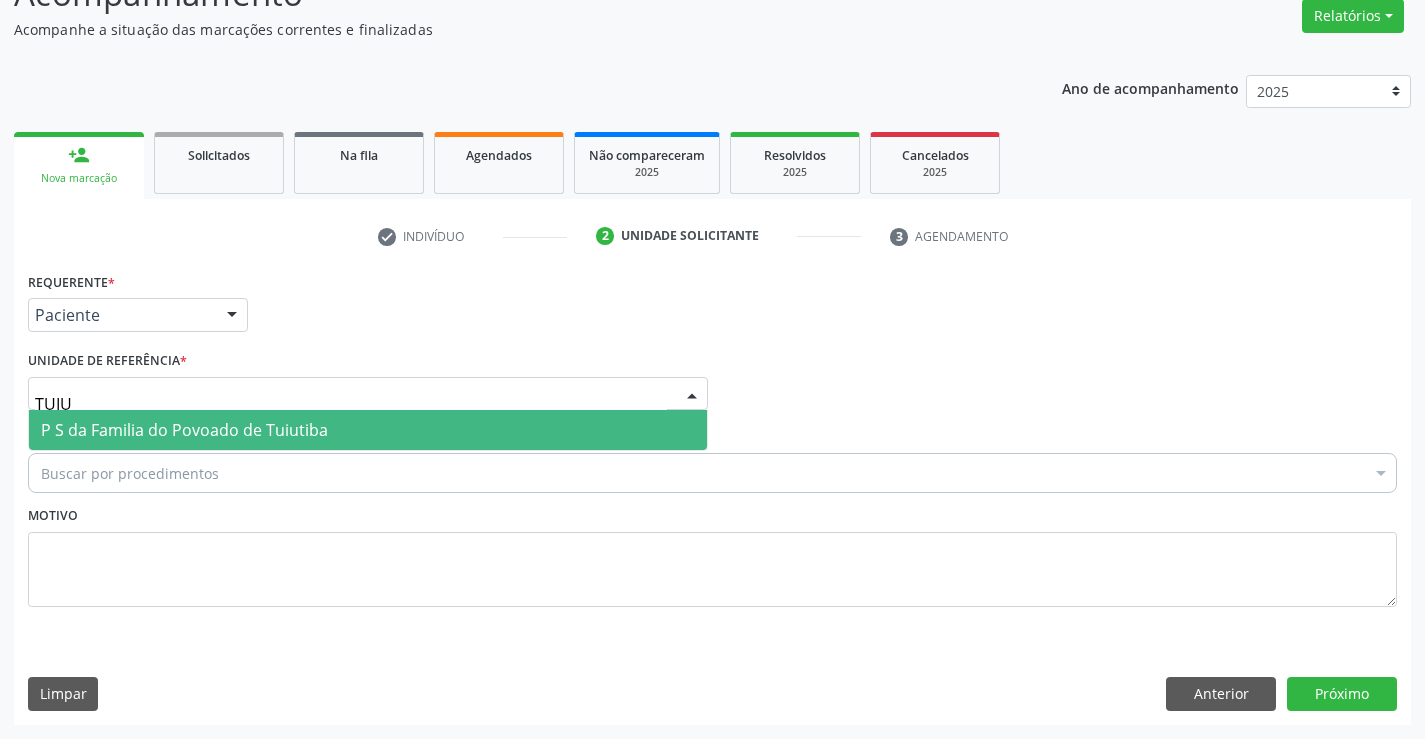 click on "P S da Familia do Povoado de Tuiutiba" at bounding box center [184, 430] 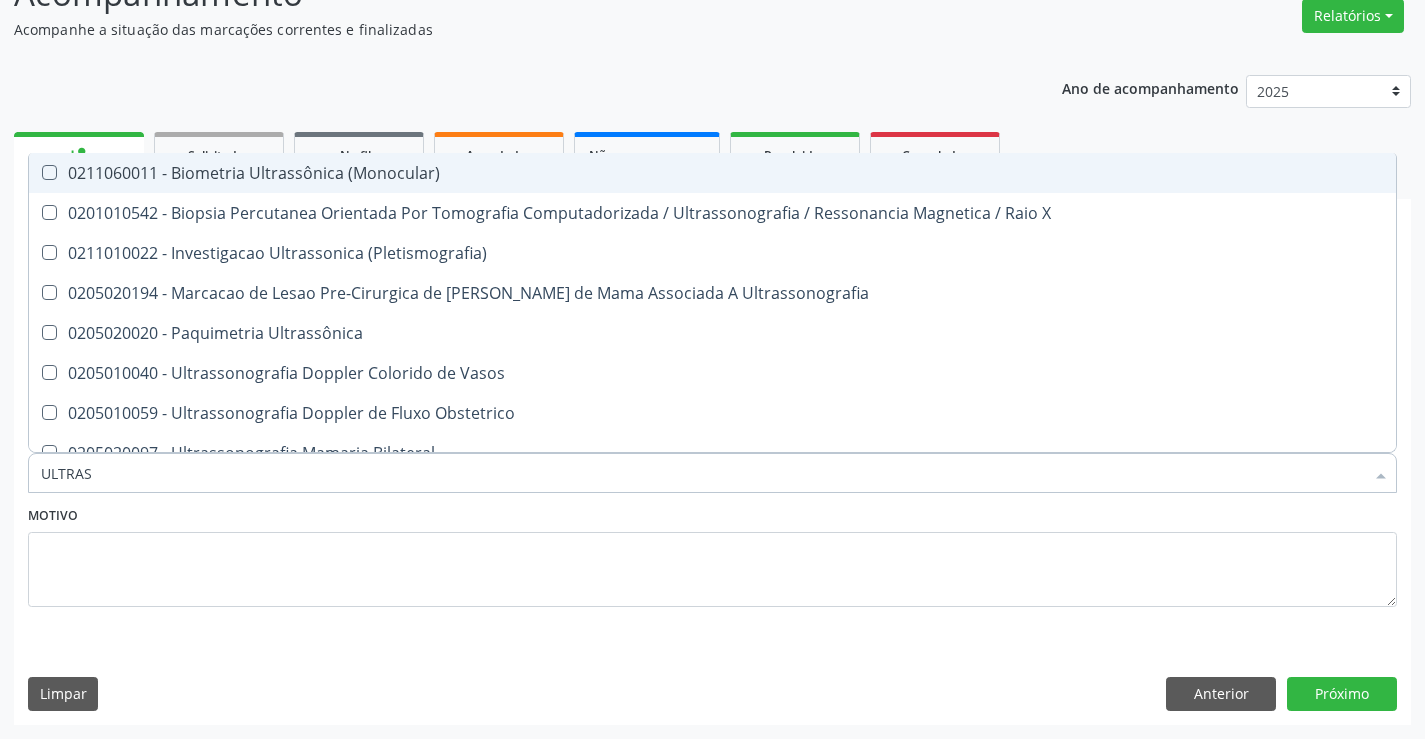 type on "ULTRASS" 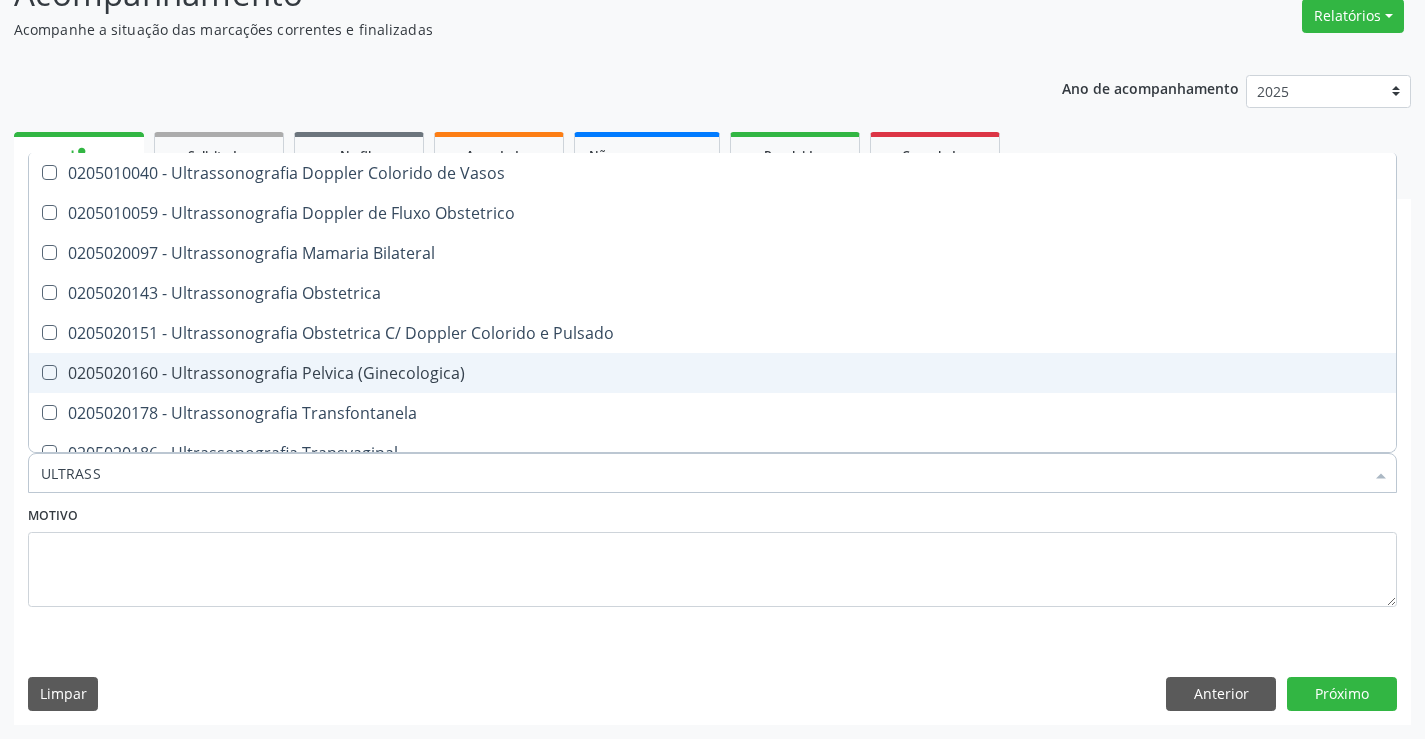 scroll, scrollTop: 300, scrollLeft: 0, axis: vertical 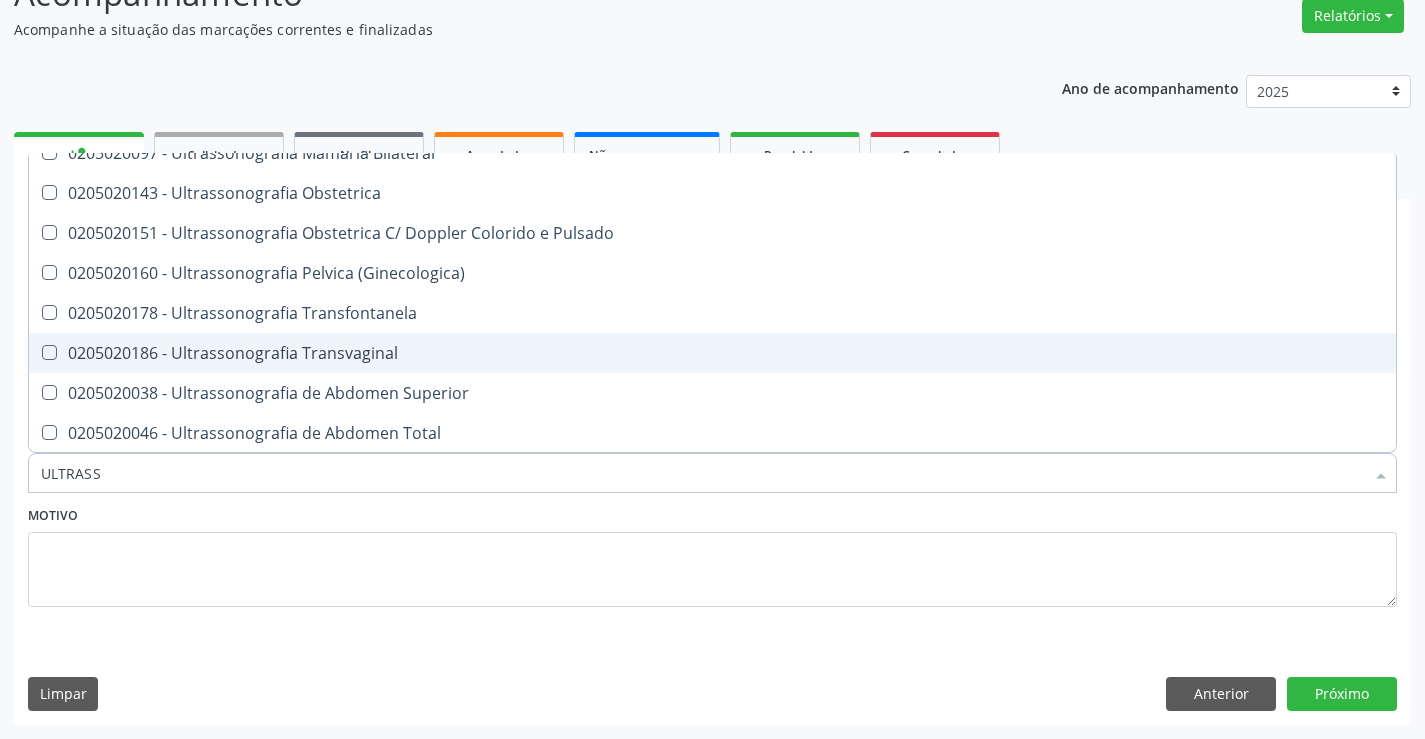 click on "0205020186 - Ultrassonografia Transvaginal" at bounding box center (712, 353) 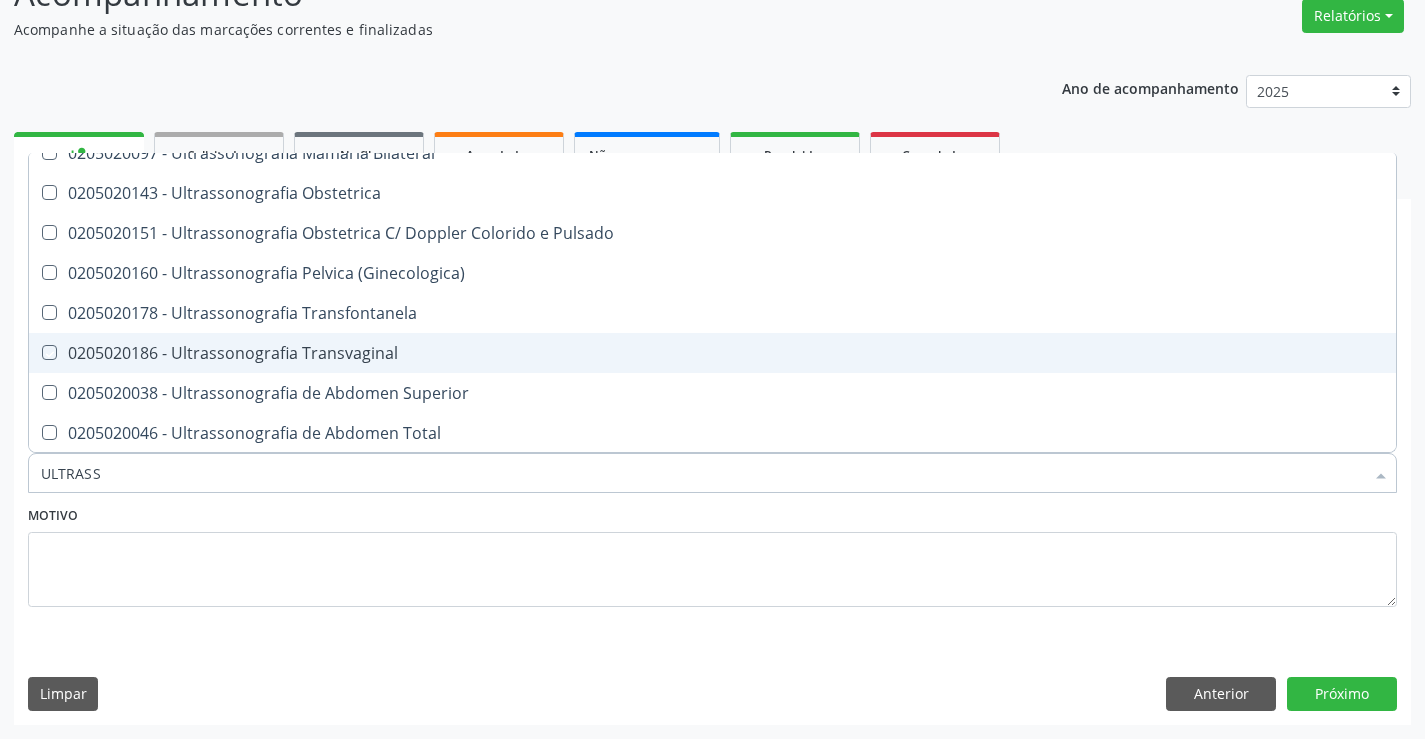 checkbox on "true" 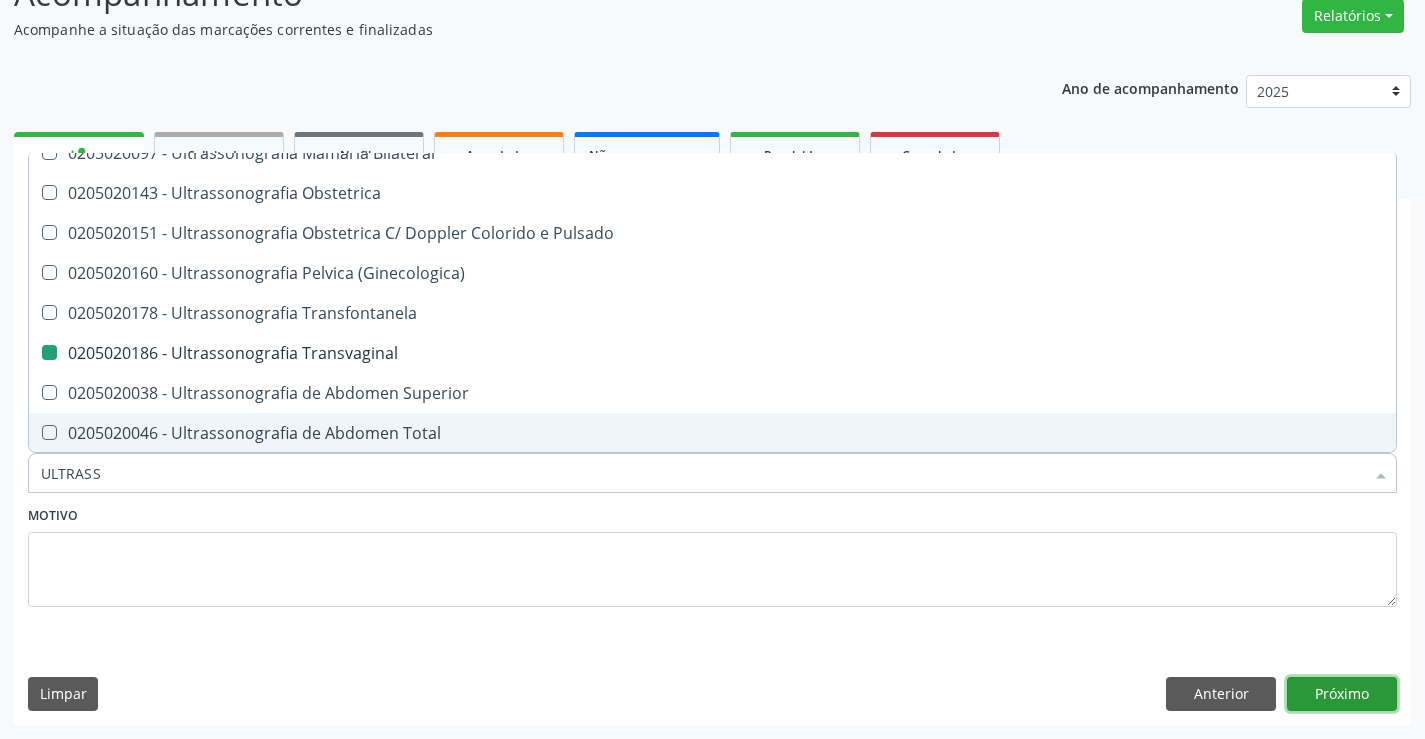 click on "Próximo" at bounding box center [1342, 694] 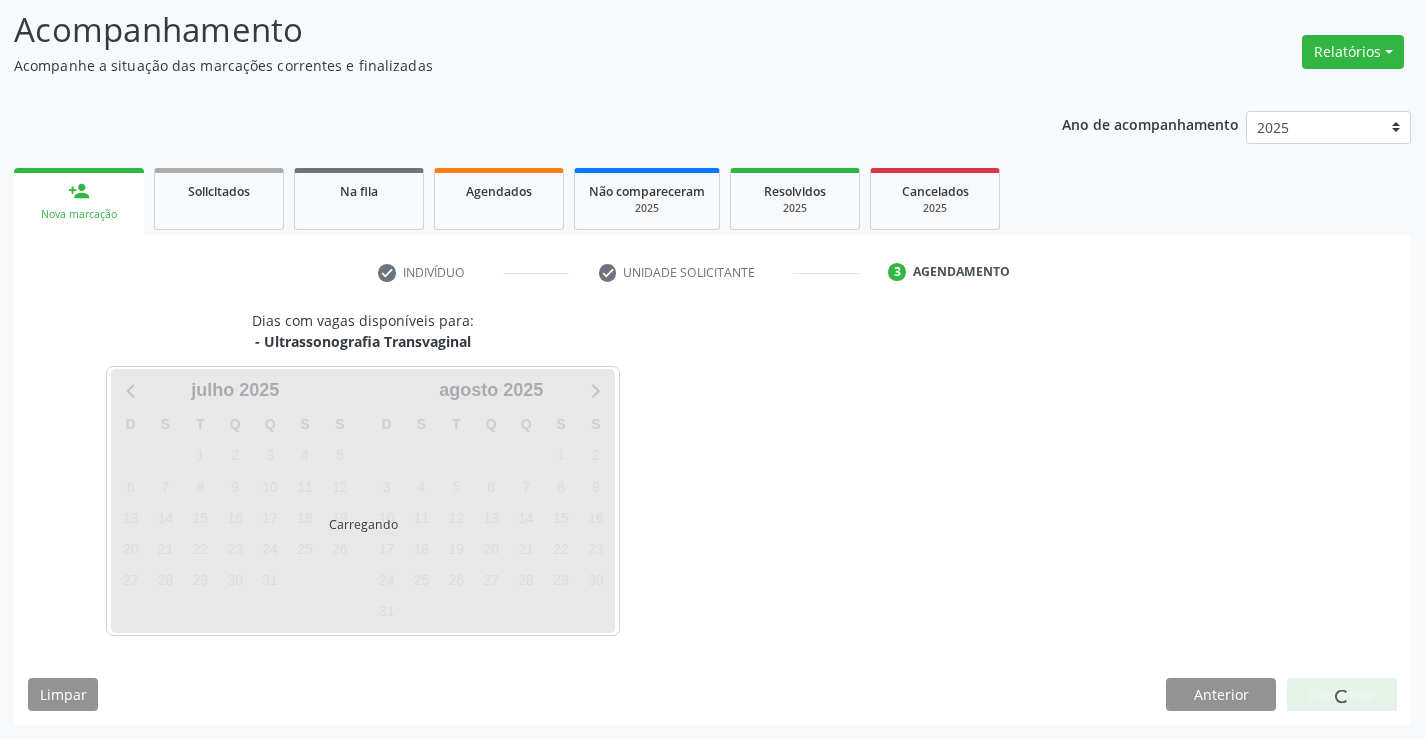 scroll, scrollTop: 131, scrollLeft: 0, axis: vertical 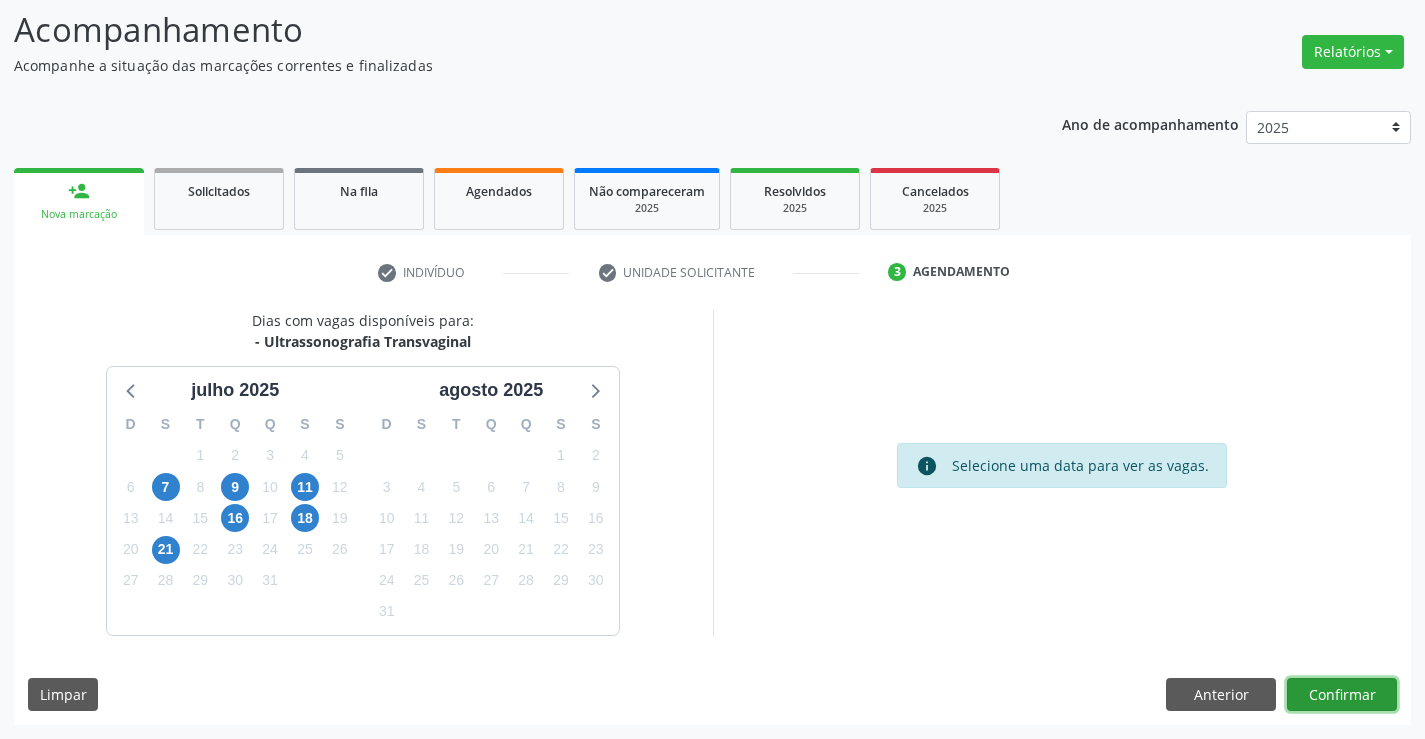 click on "Confirmar" at bounding box center [1342, 695] 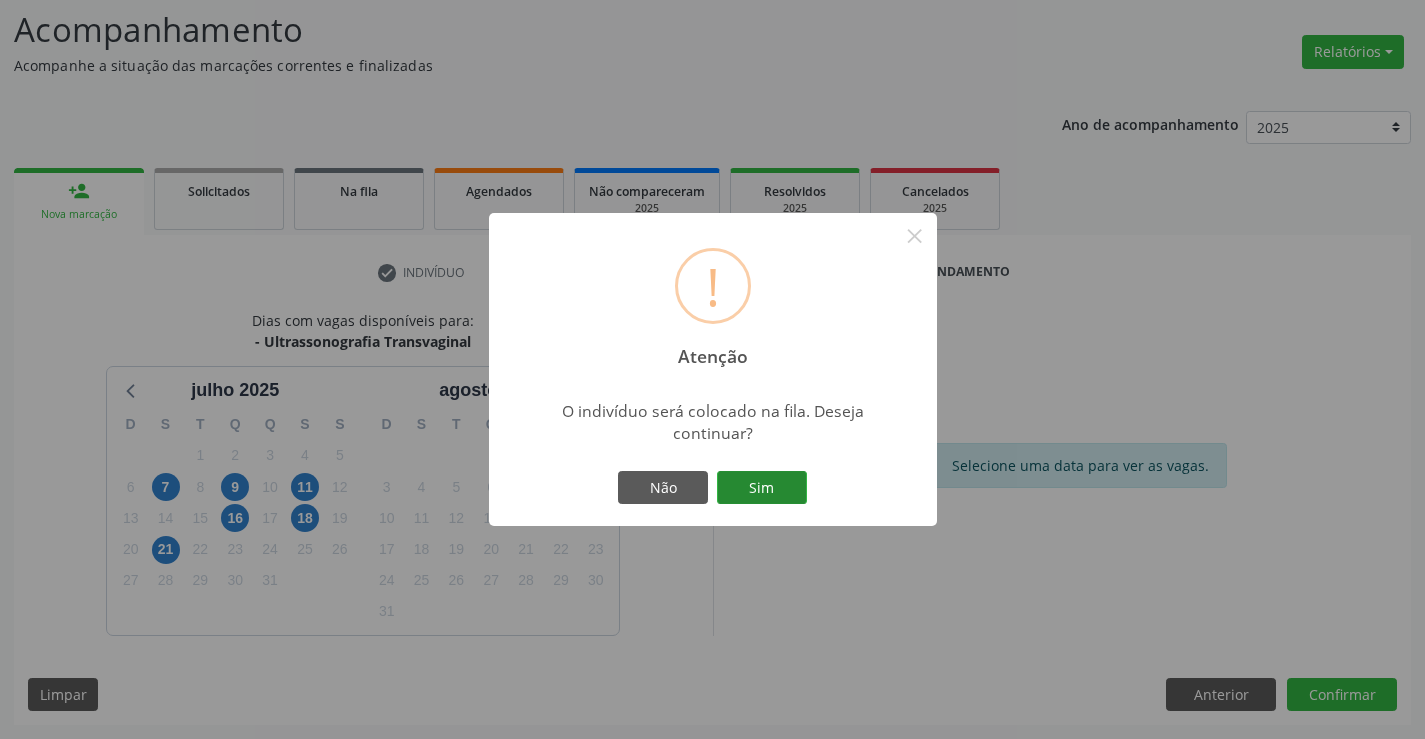 click on "Sim" at bounding box center [762, 488] 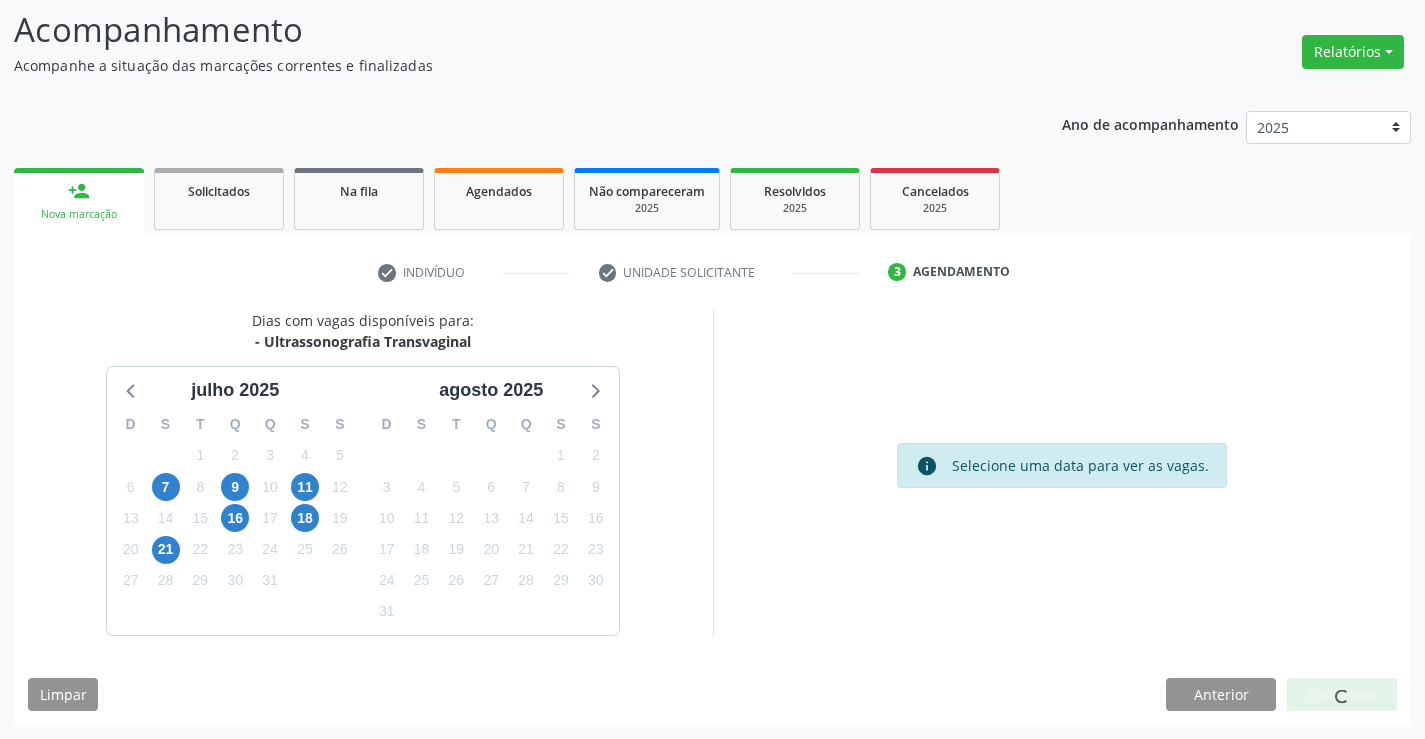 scroll, scrollTop: 0, scrollLeft: 0, axis: both 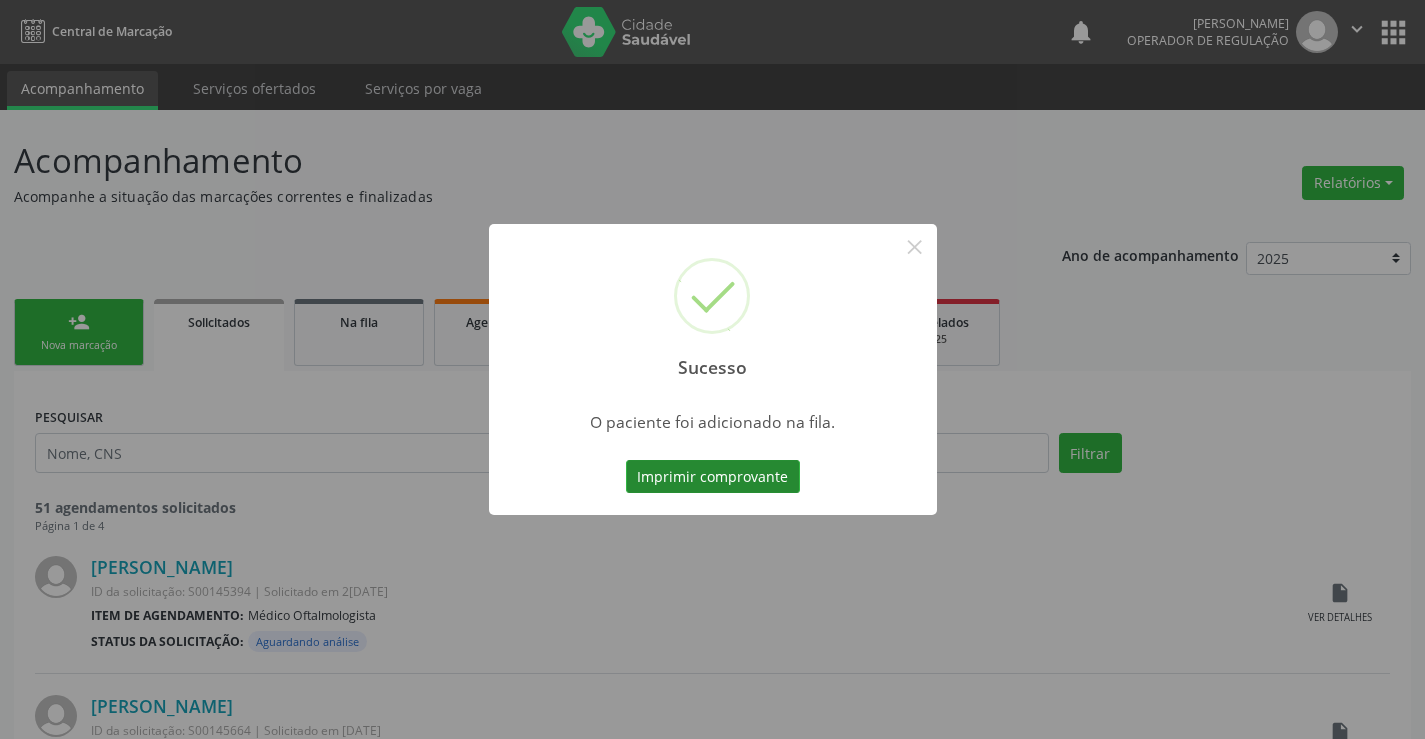 click on "Imprimir comprovante" at bounding box center [713, 477] 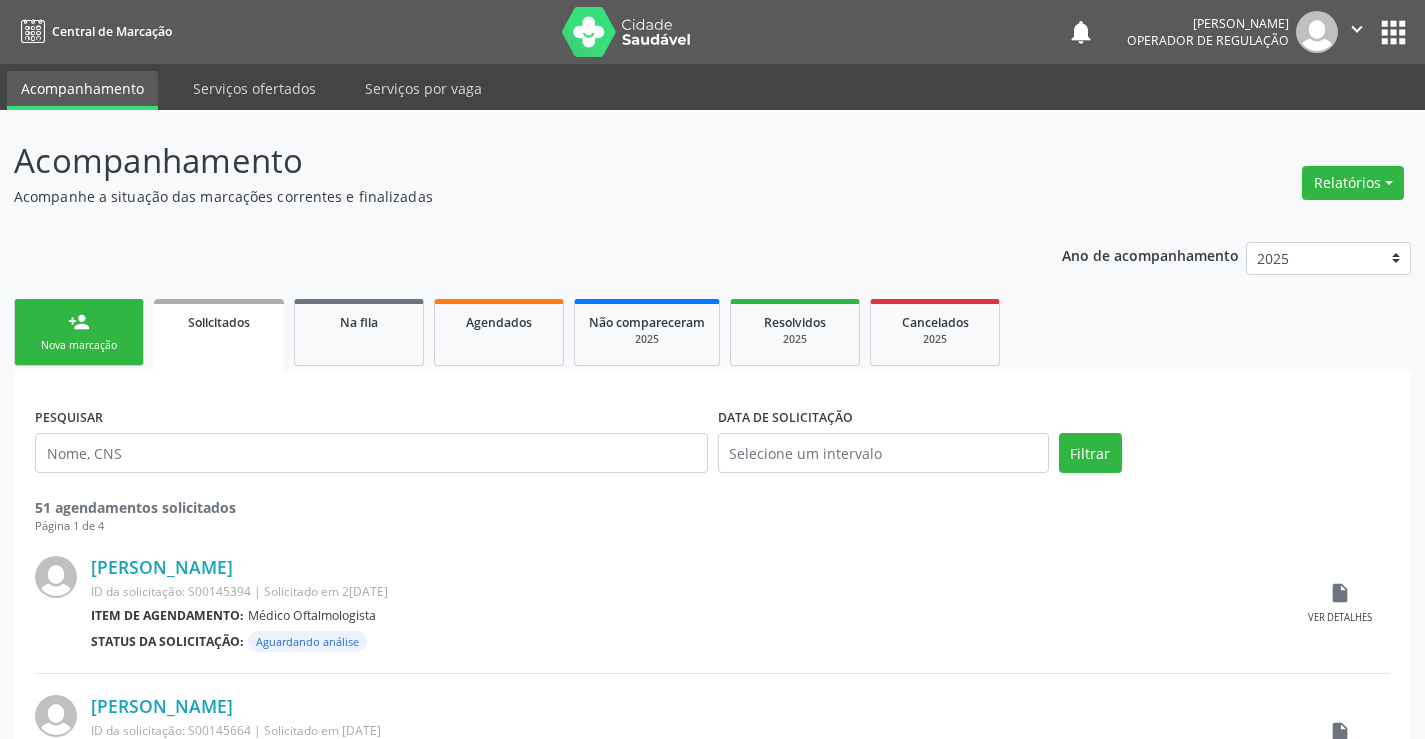 click on "Nova marcação" at bounding box center (79, 345) 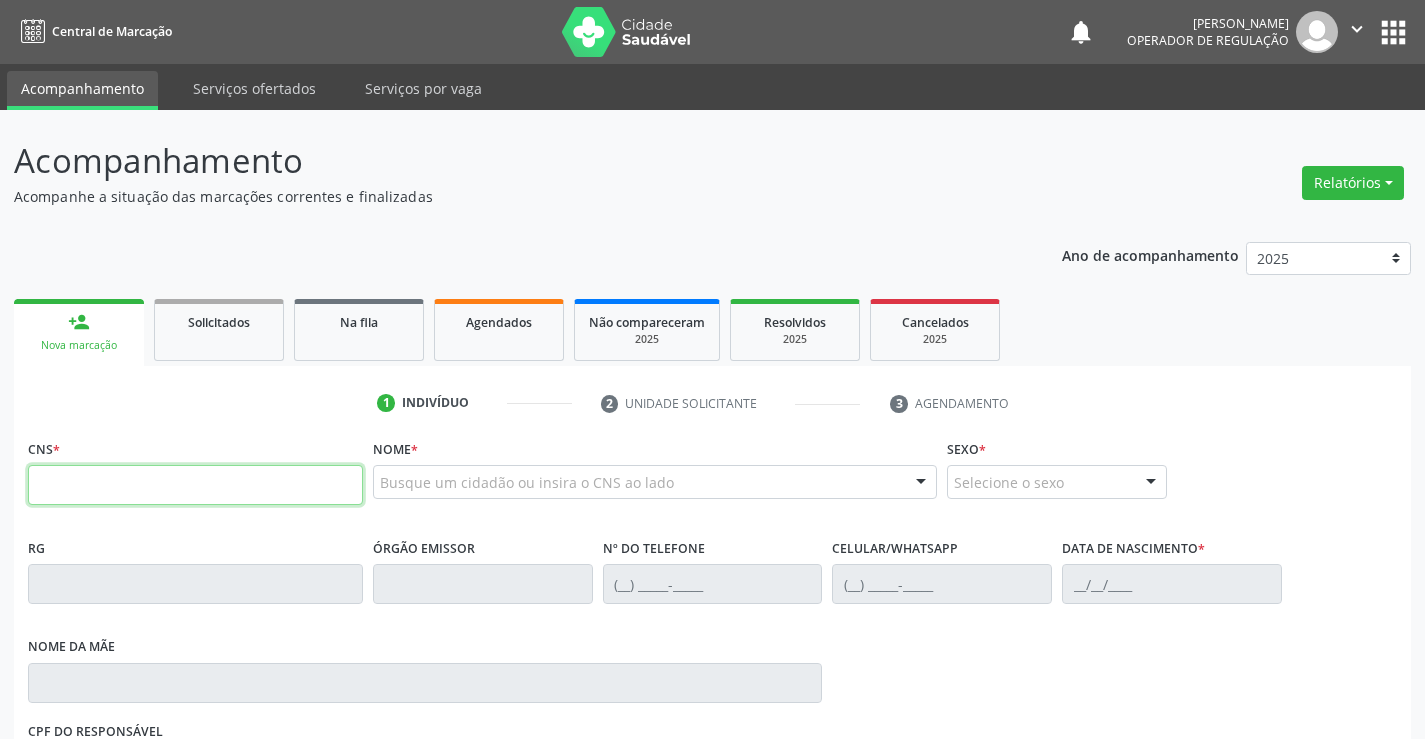 click at bounding box center (195, 485) 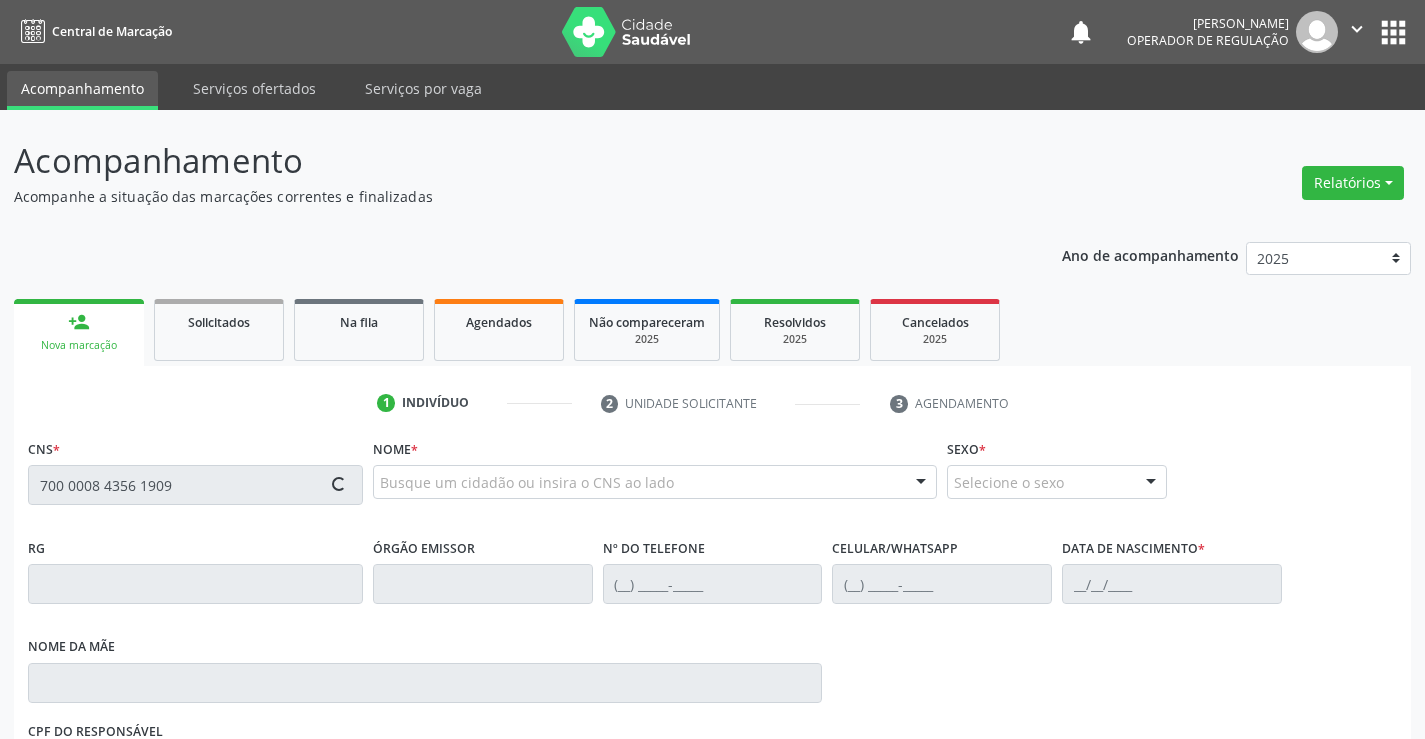 type on "700 0008 4356 1909" 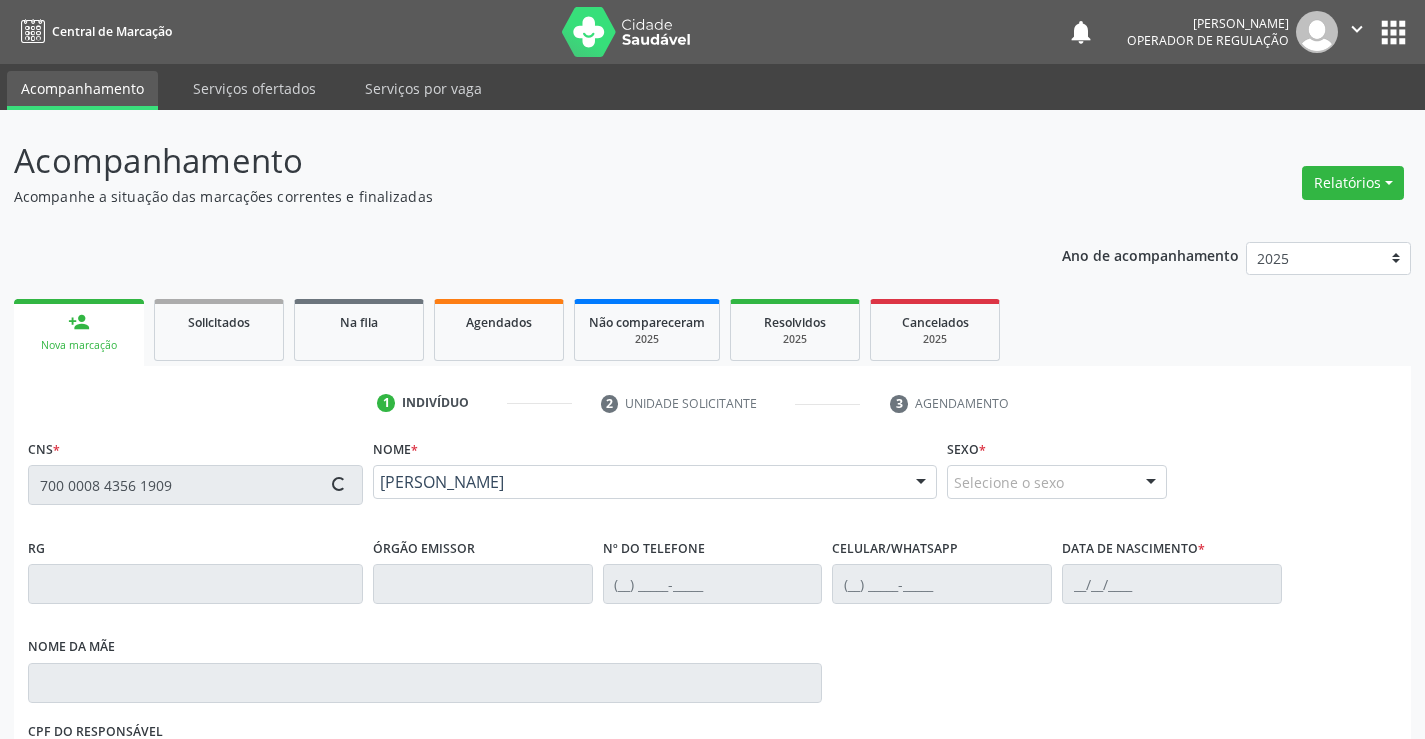type on "(74) 9800-8133" 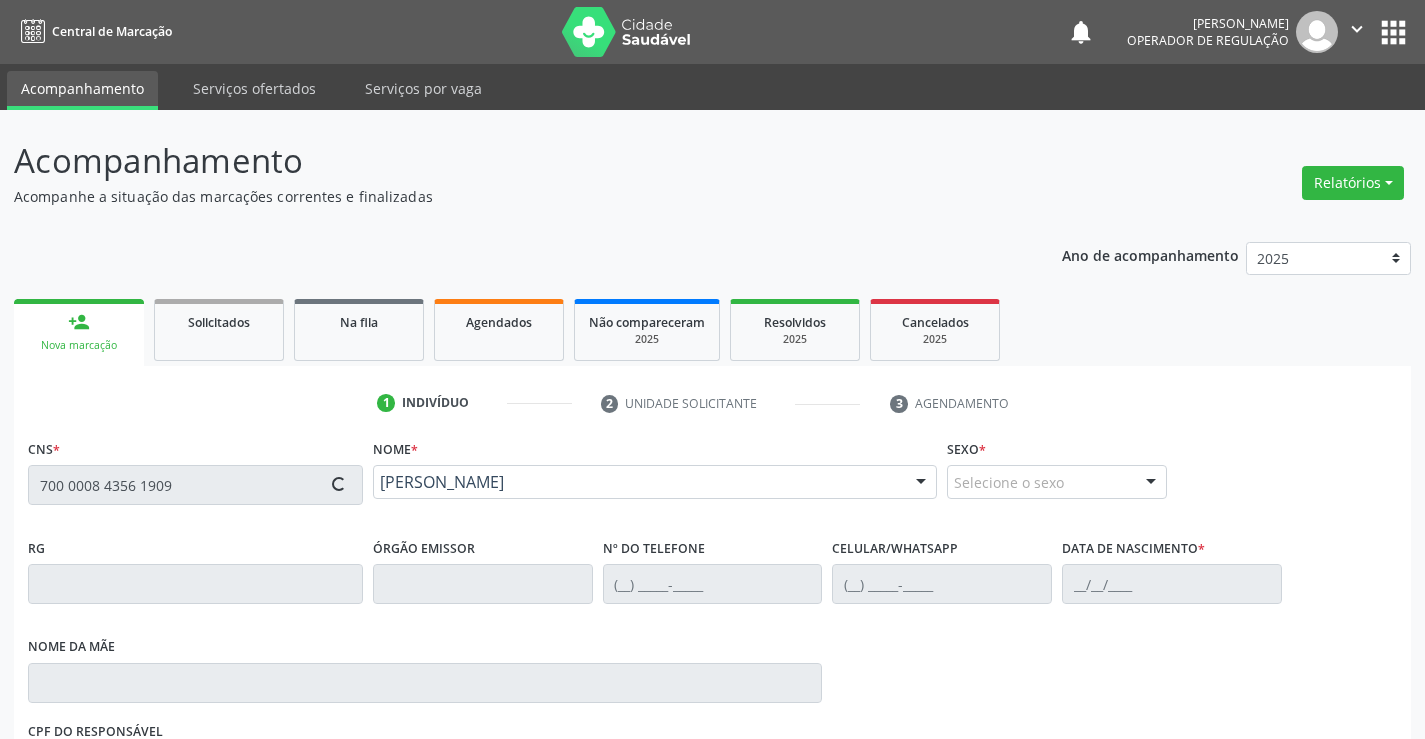 type on "02/06/2024" 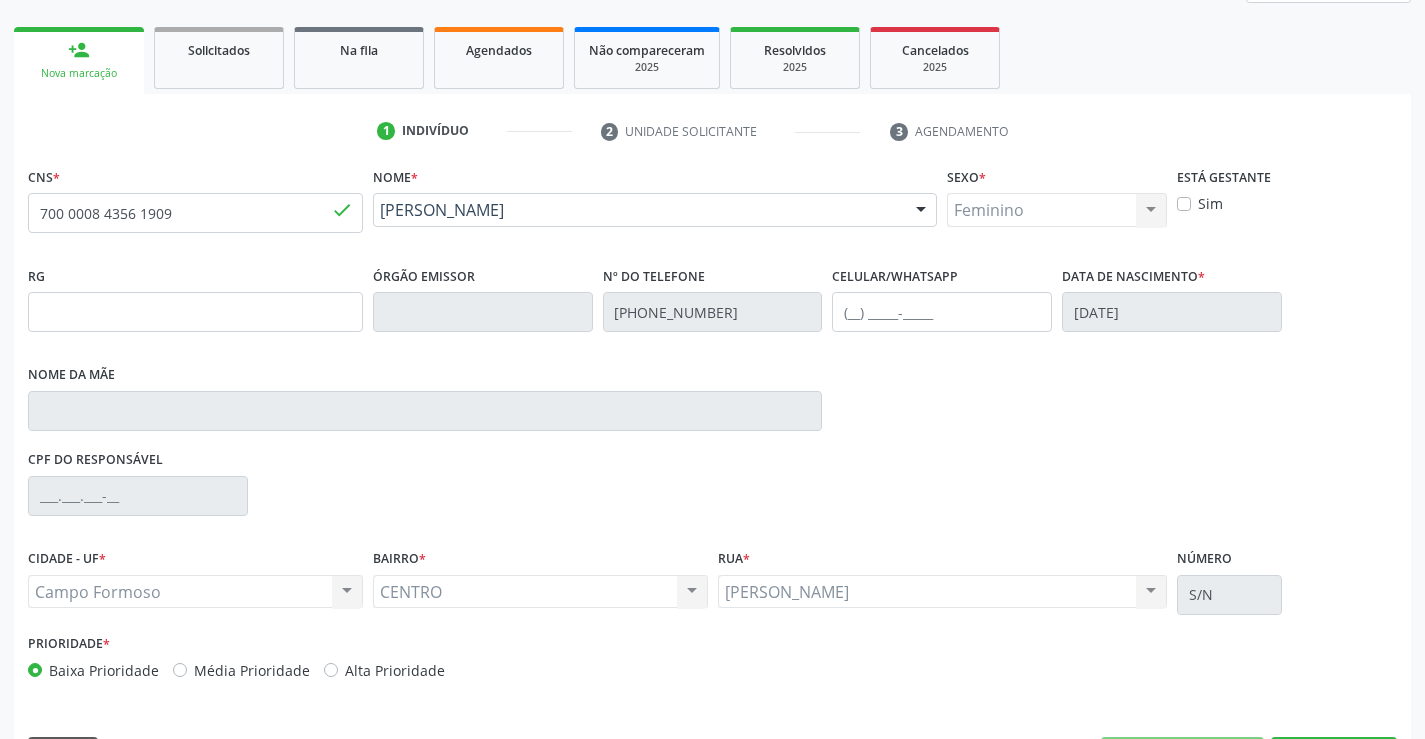 scroll, scrollTop: 300, scrollLeft: 0, axis: vertical 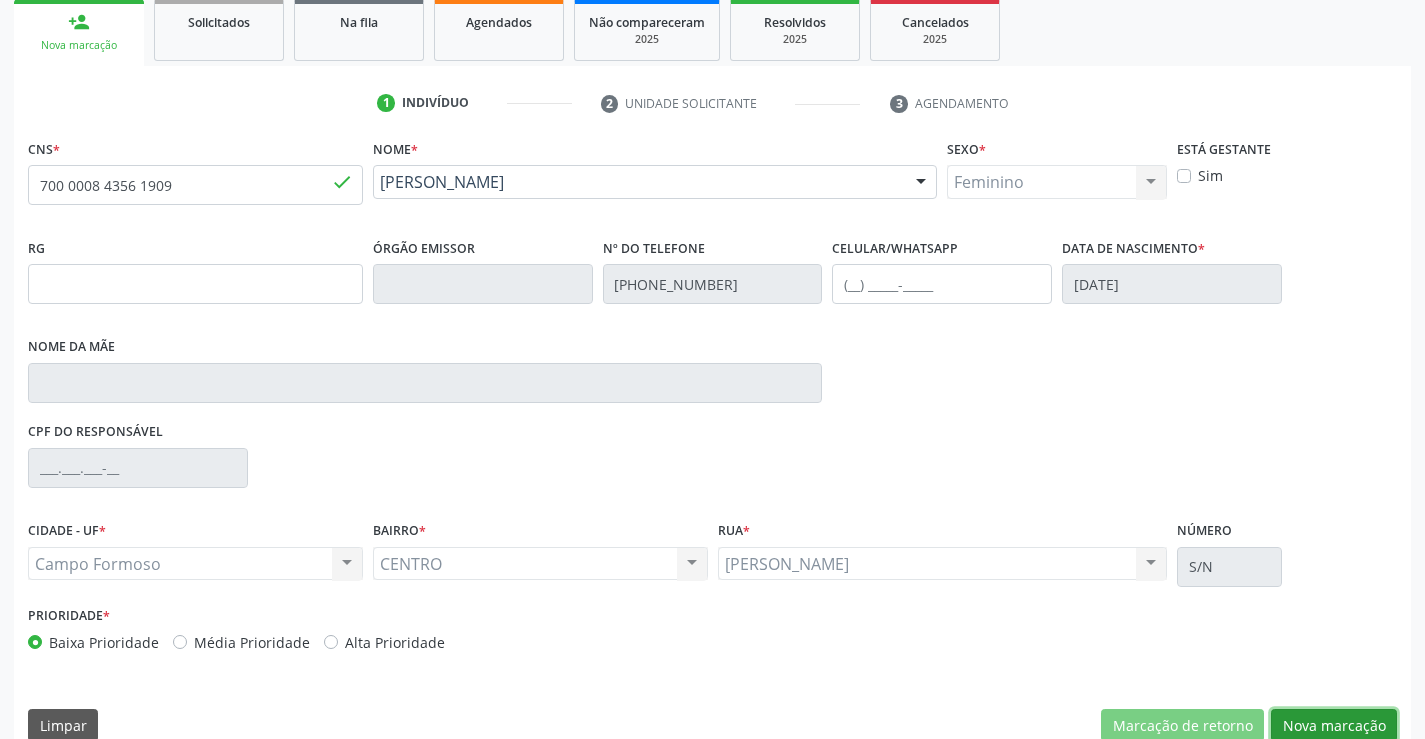 click on "Nova marcação" at bounding box center [1334, 726] 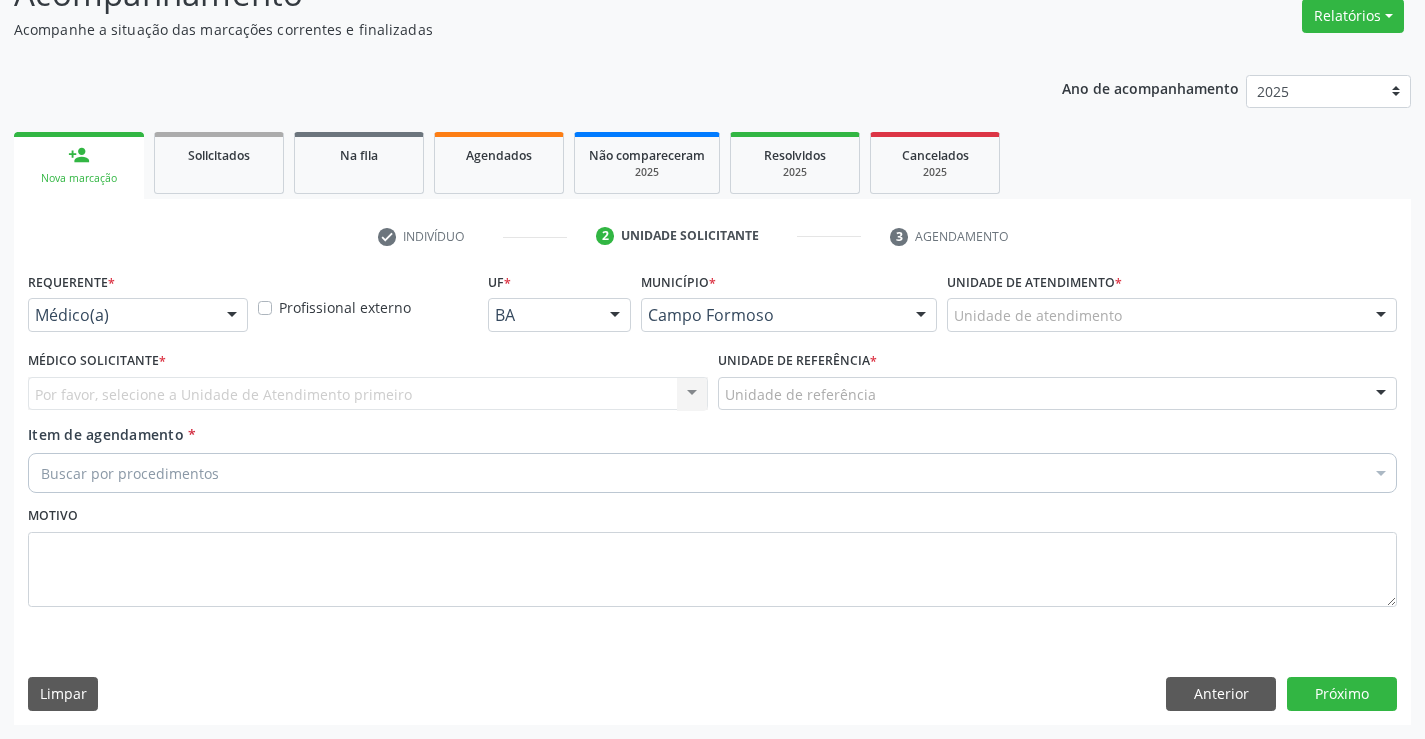 scroll, scrollTop: 167, scrollLeft: 0, axis: vertical 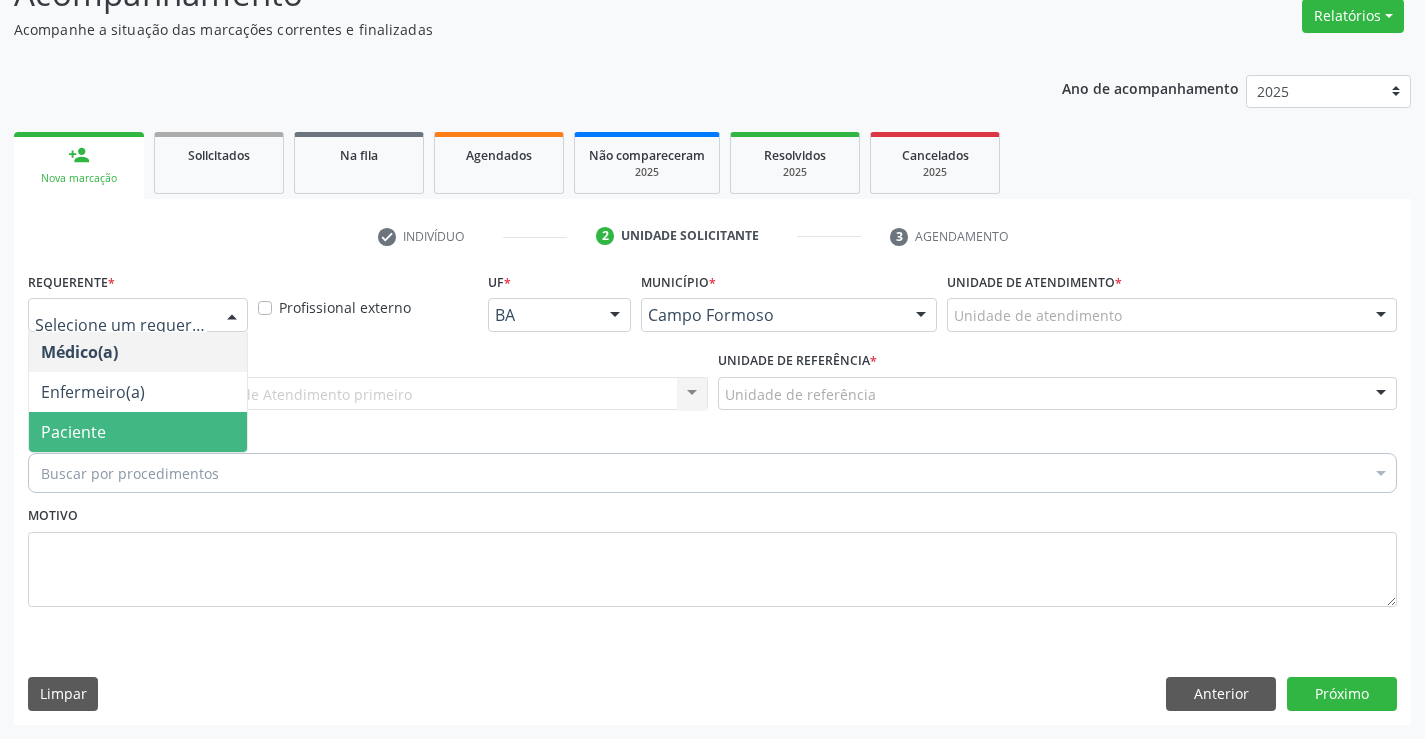 click on "Paciente" at bounding box center (73, 432) 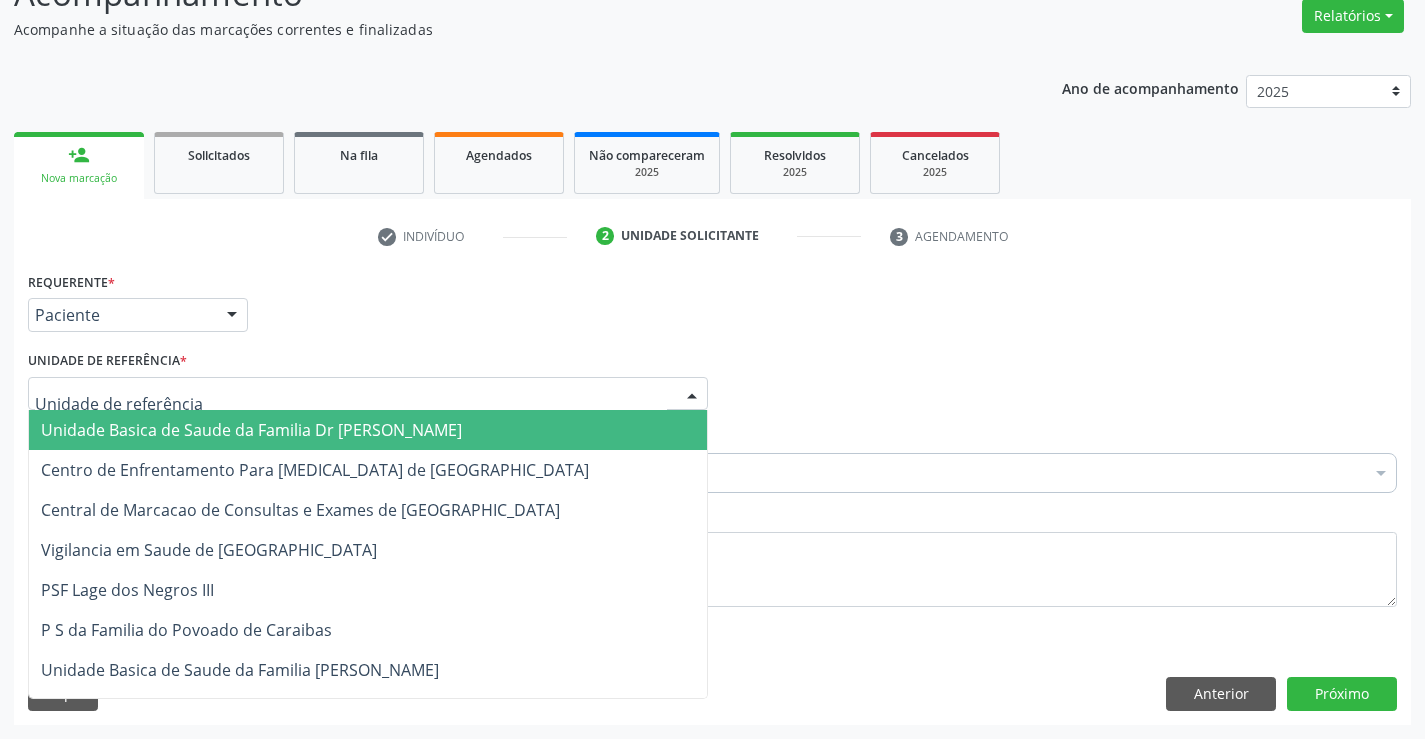 click on "Unidade Basica de Saude da Familia Dr [PERSON_NAME]" at bounding box center (251, 430) 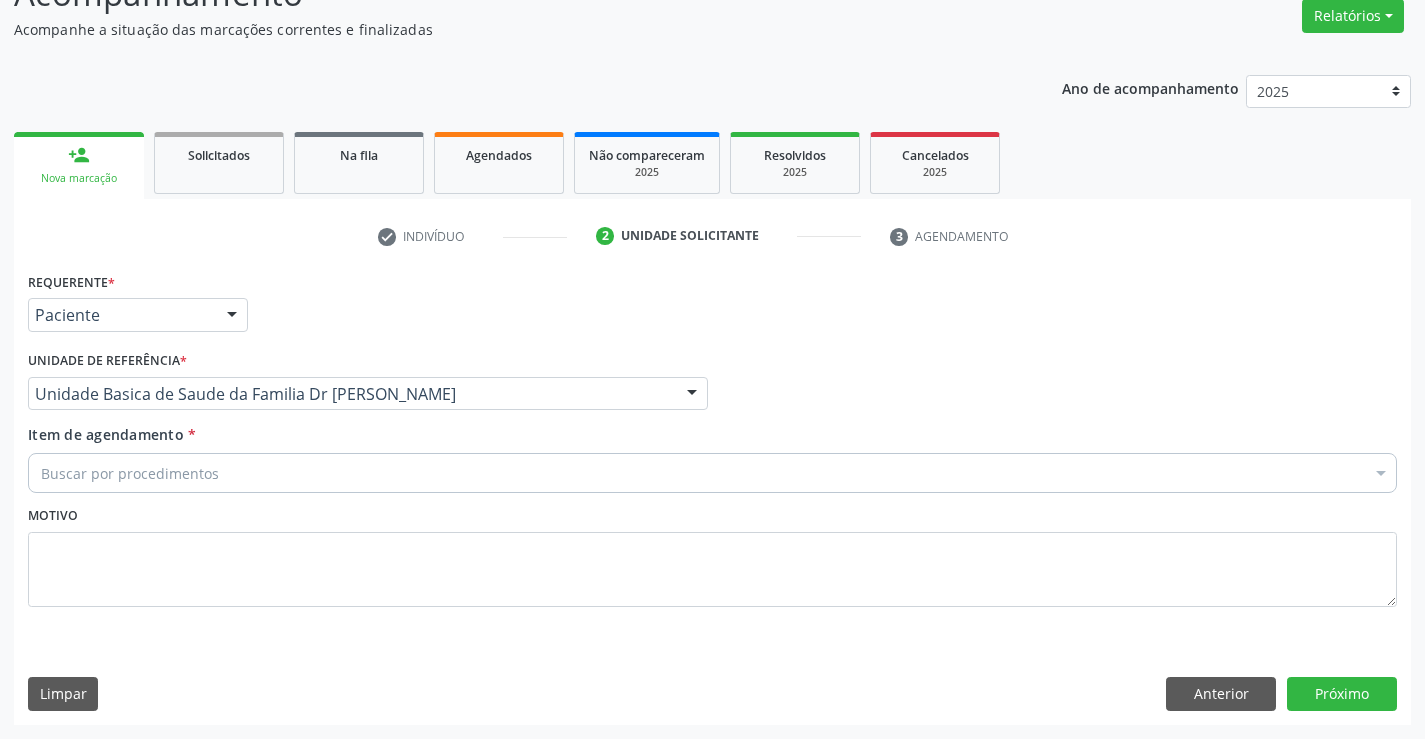 click on "Buscar por procedimentos" at bounding box center (712, 473) 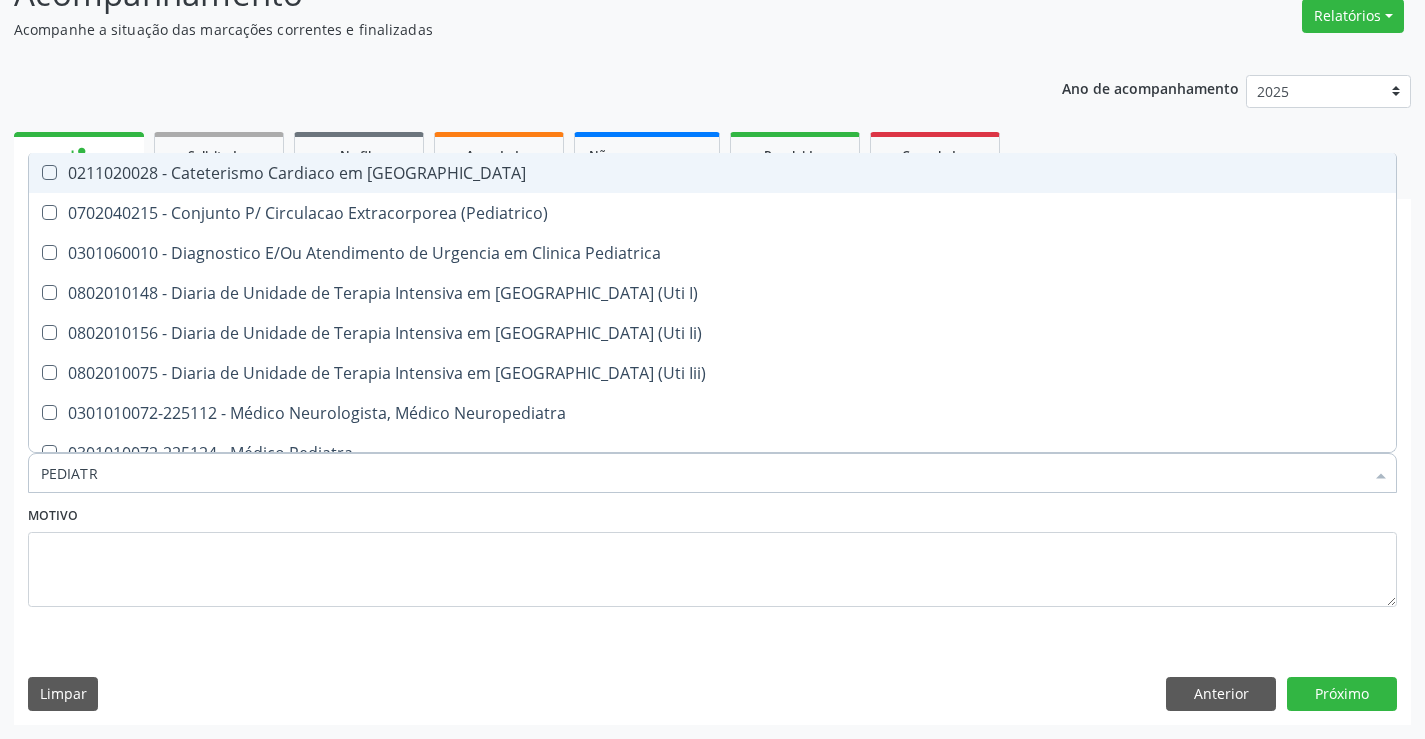 type on "PEDIATRA" 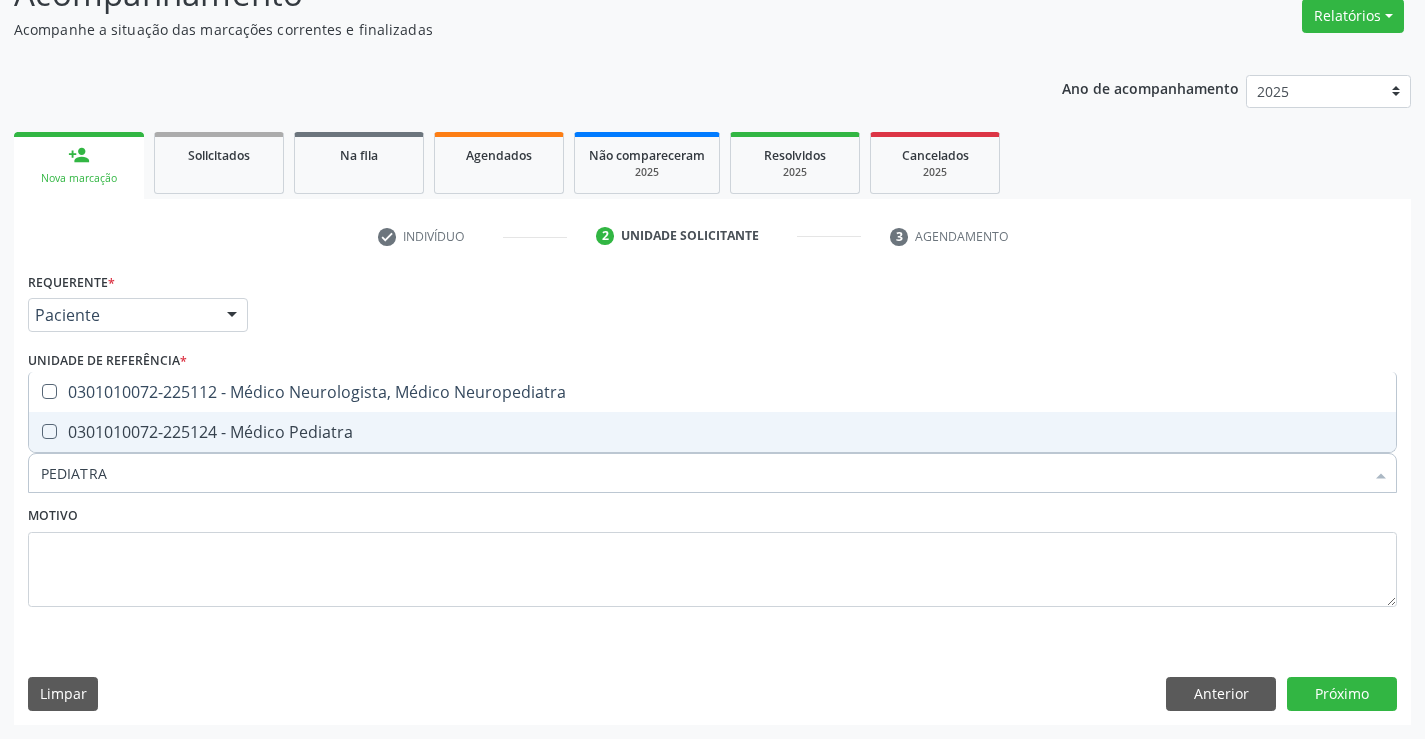 click on "0301010072-225124 - Médico Pediatra" at bounding box center (712, 432) 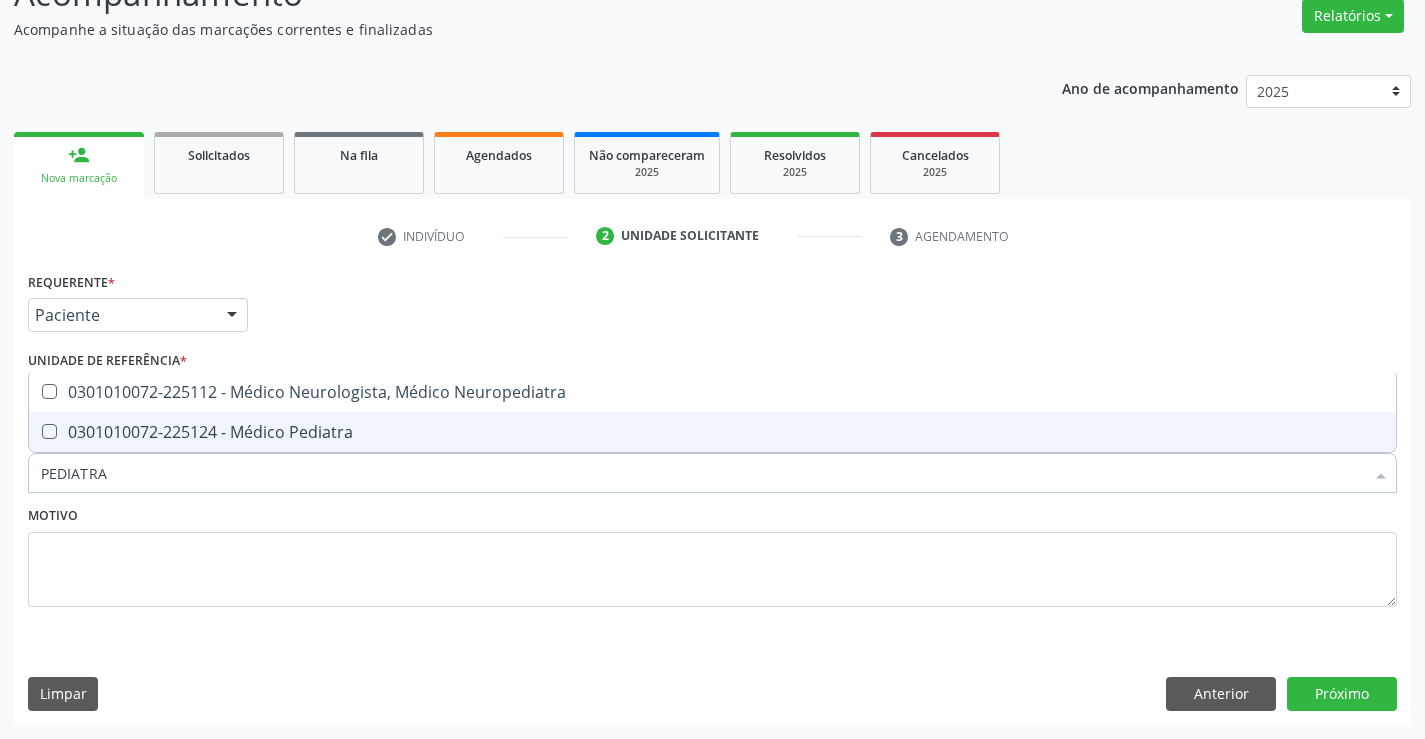 checkbox on "true" 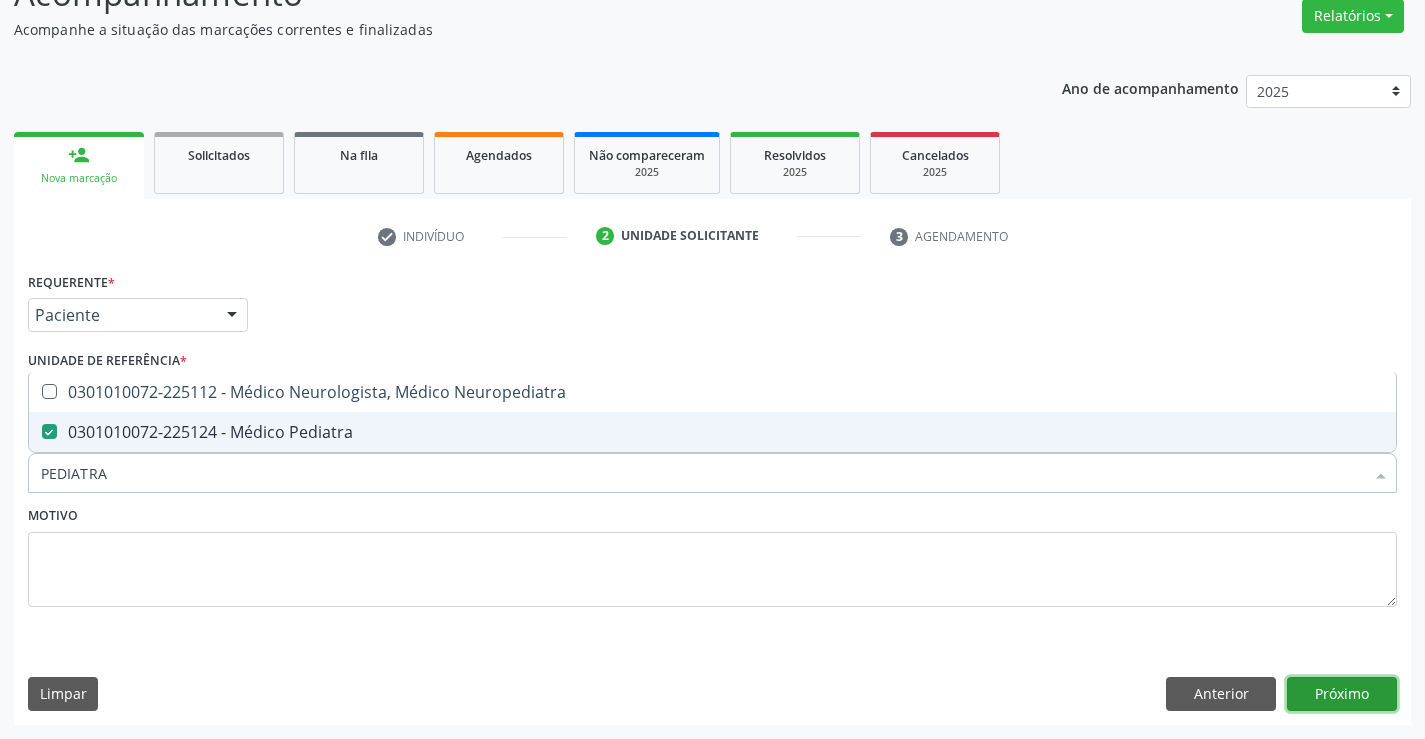 click on "Próximo" at bounding box center [1342, 694] 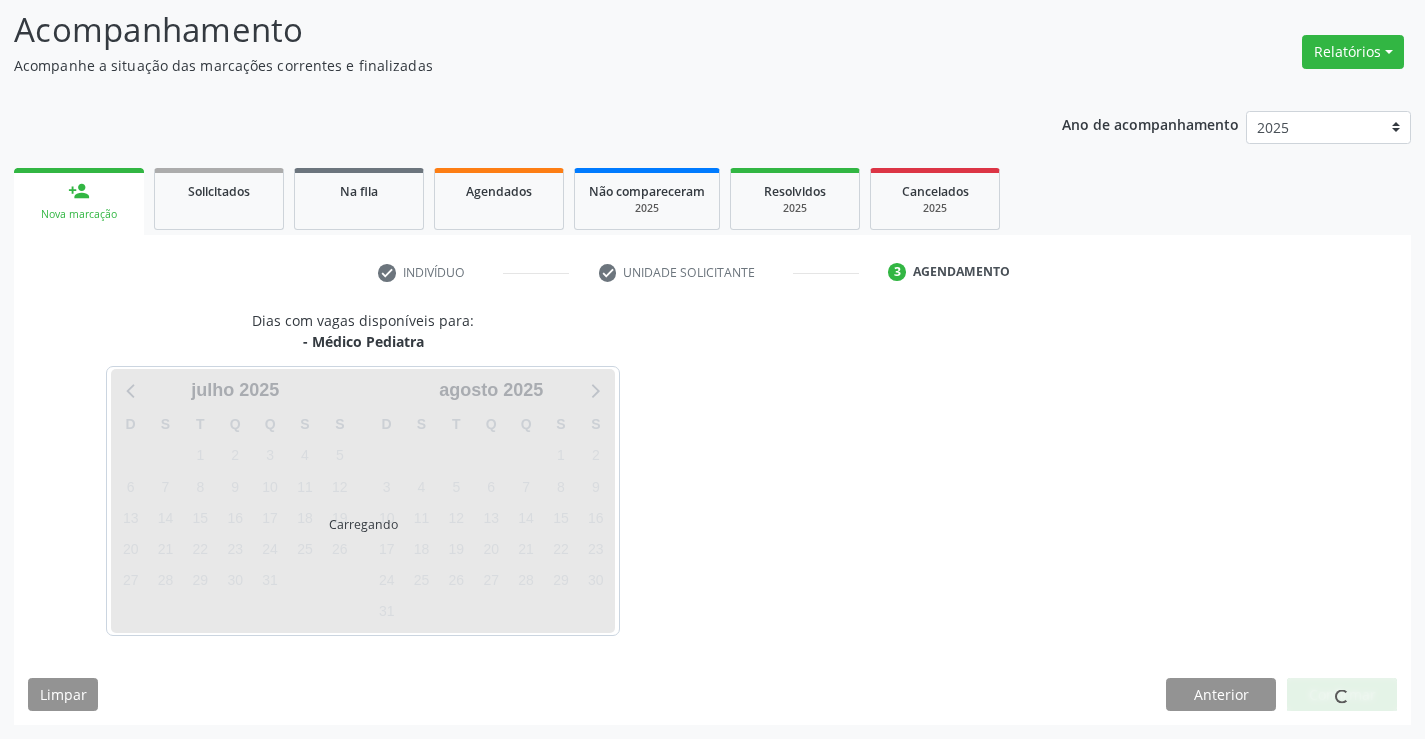 scroll, scrollTop: 131, scrollLeft: 0, axis: vertical 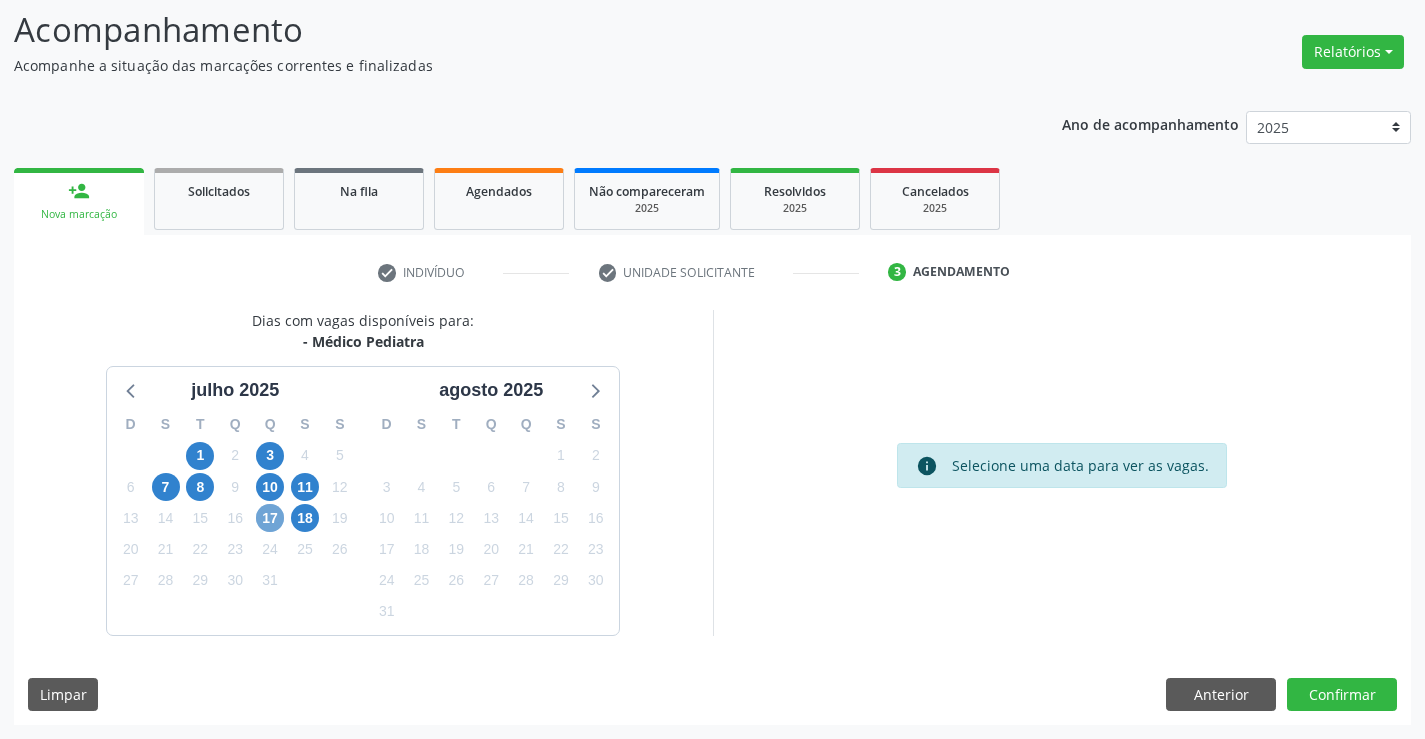 click on "17" at bounding box center (270, 518) 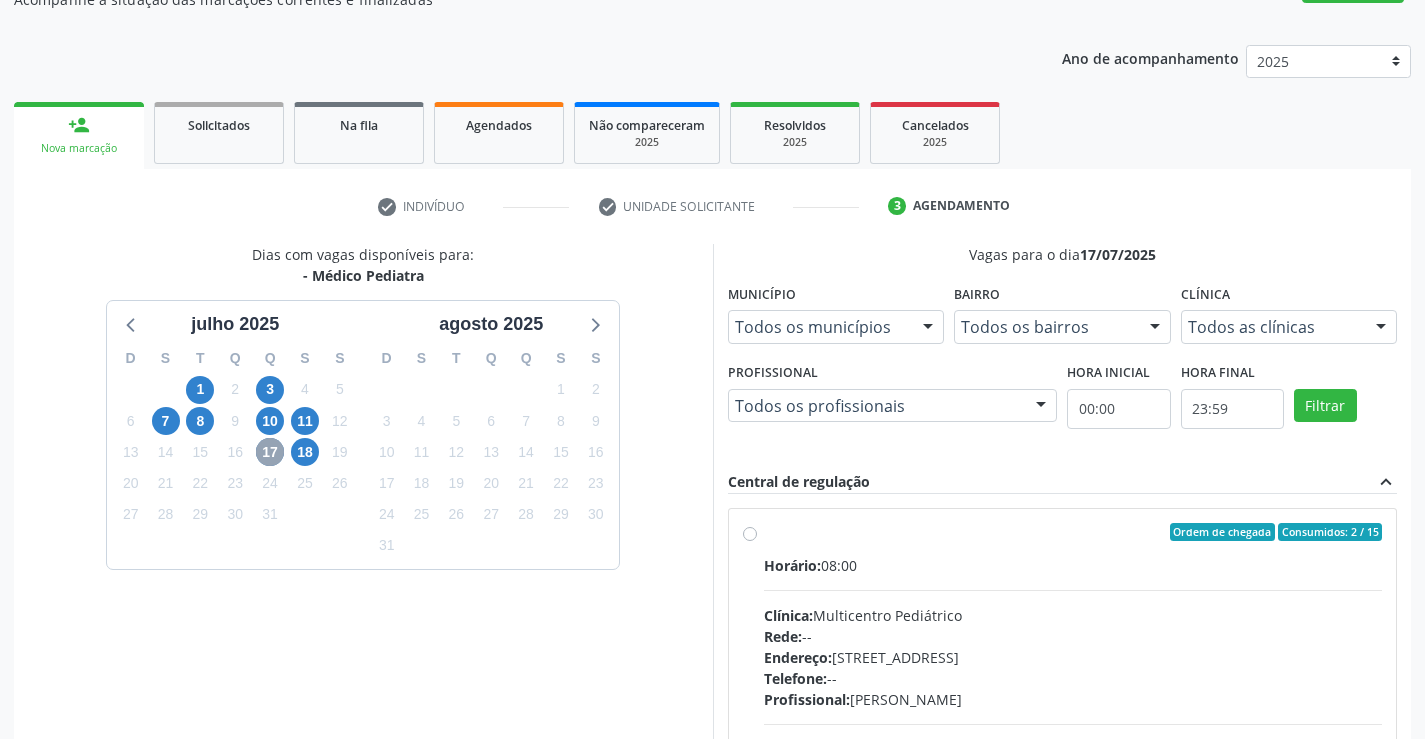 scroll, scrollTop: 231, scrollLeft: 0, axis: vertical 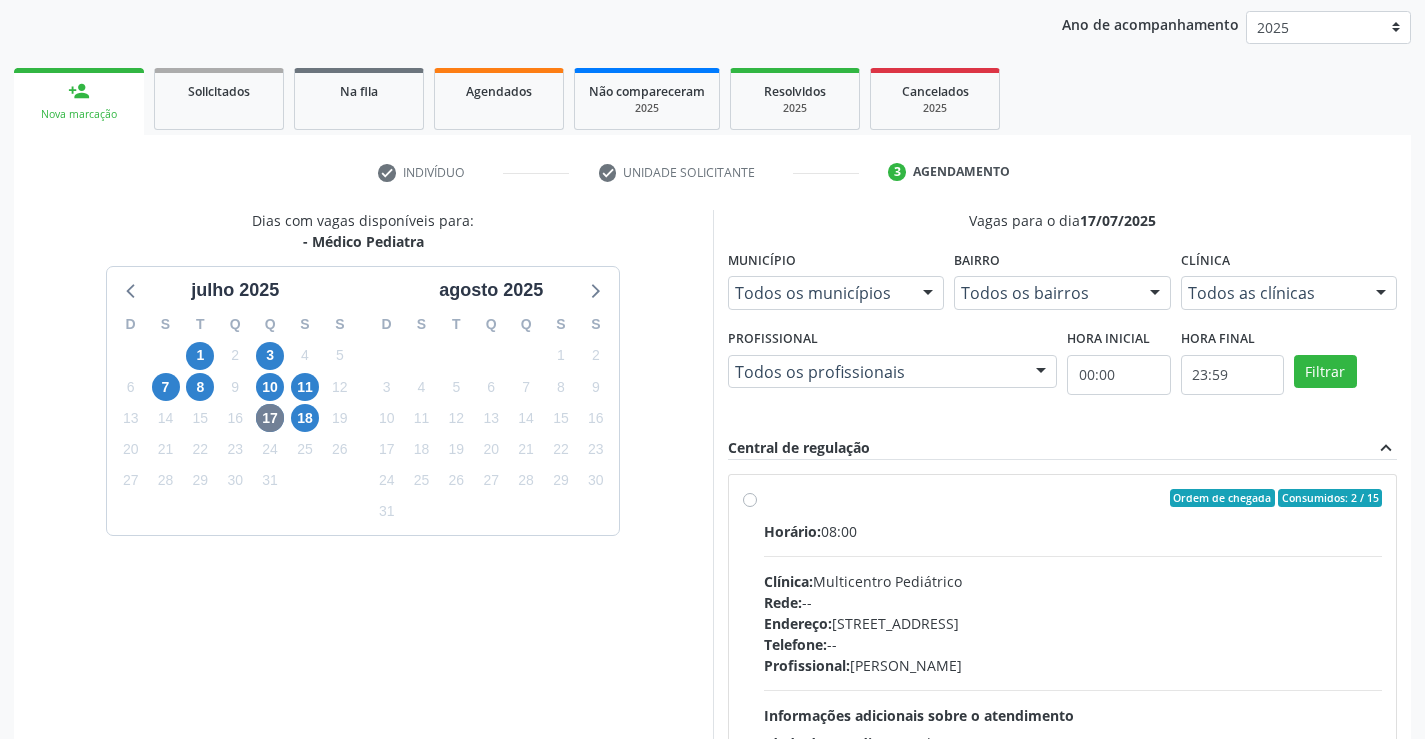 click on "Ordem de chegada
Consumidos: 2 / 15
Horário:   08:00
Clínica:  Multicentro Pediátrico
Rede:
--
Endereço:   Antigo Casa Grande, nº 37, Centro, Campo Formoso - BA
Telefone:   --
Profissional:
Maria Eleny Goncalves de Oliveira Porto
Informações adicionais sobre o atendimento
Idade de atendimento:
de 0 a 11 anos
Gênero(s) atendido(s):
Masculino e Feminino
Informações adicionais:
--" at bounding box center (1073, 642) 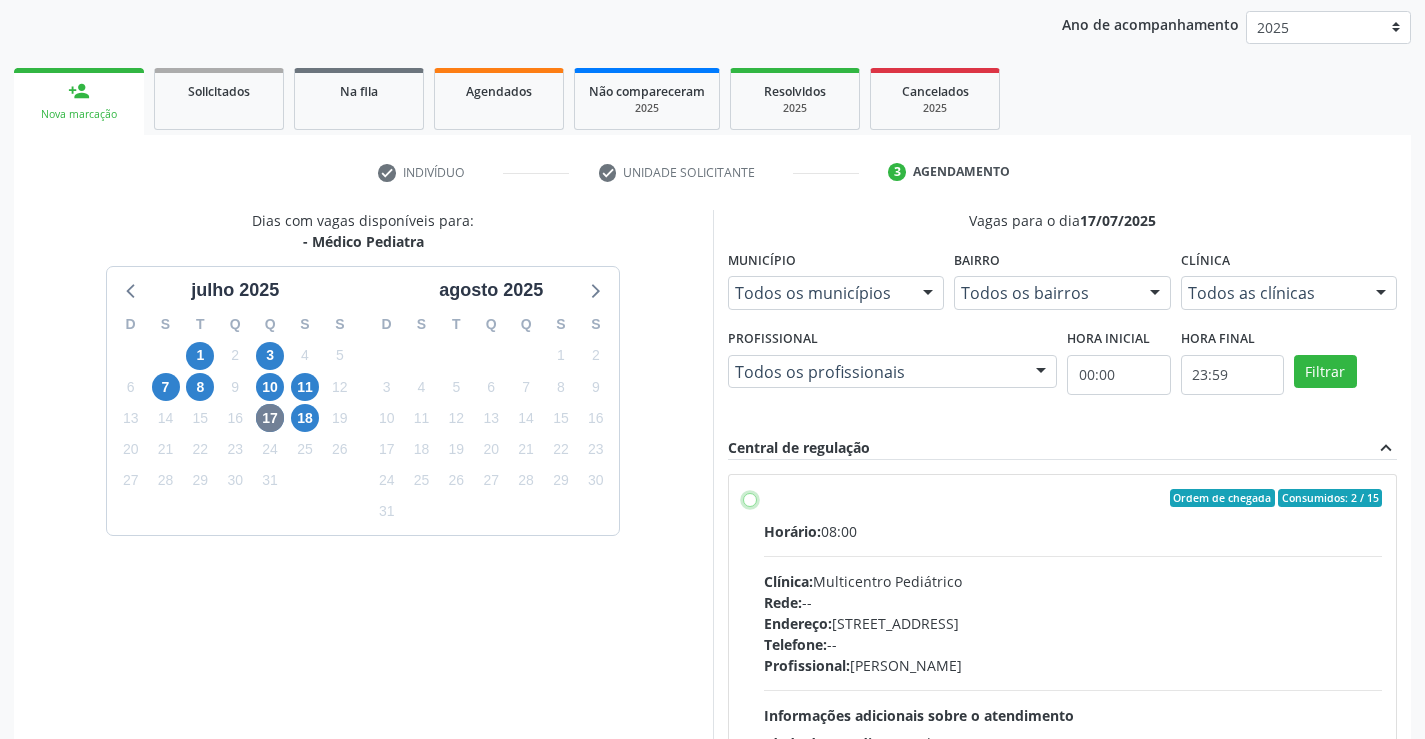 click on "Ordem de chegada
Consumidos: 2 / 15
Horário:   08:00
Clínica:  Multicentro Pediátrico
Rede:
--
Endereço:   Antigo Casa Grande, nº 37, Centro, Campo Formoso - BA
Telefone:   --
Profissional:
Maria Eleny Goncalves de Oliveira Porto
Informações adicionais sobre o atendimento
Idade de atendimento:
de 0 a 11 anos
Gênero(s) atendido(s):
Masculino e Feminino
Informações adicionais:
--" at bounding box center (750, 498) 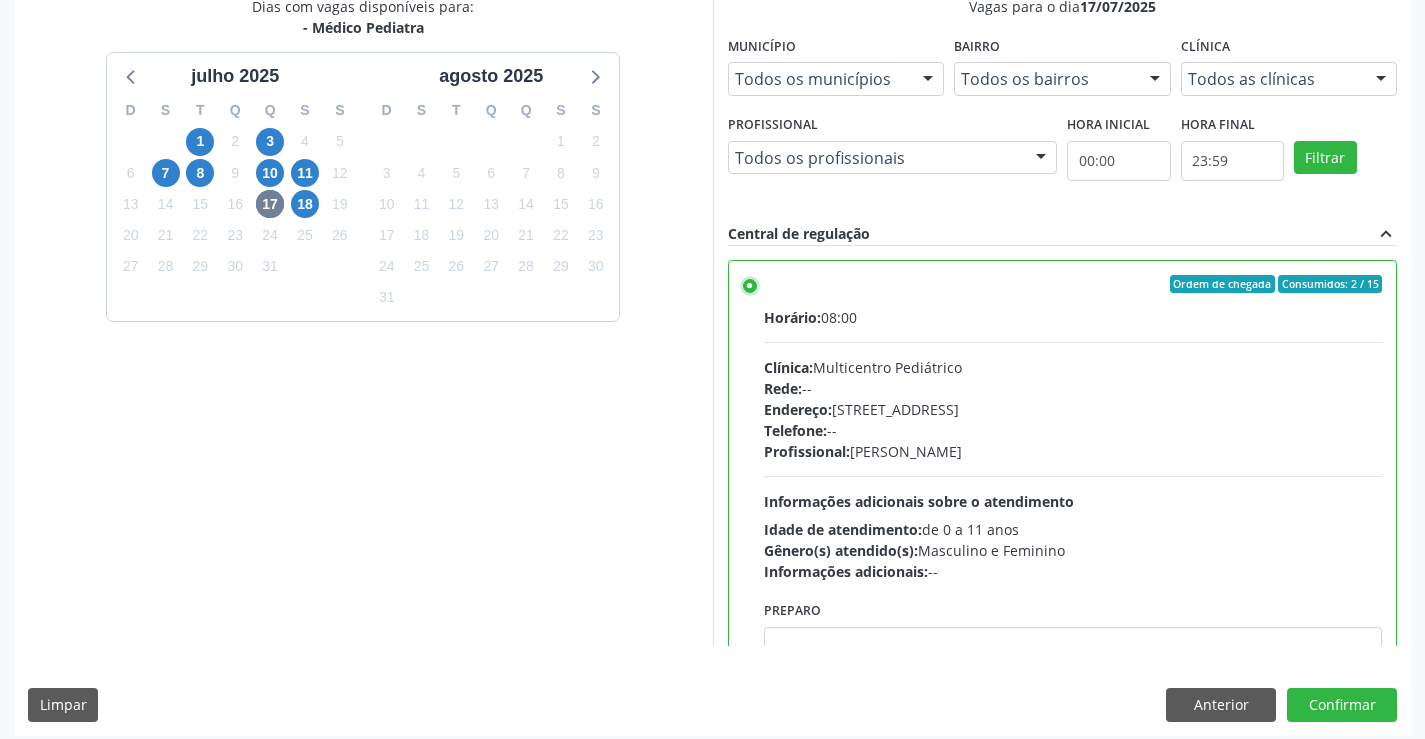 scroll, scrollTop: 456, scrollLeft: 0, axis: vertical 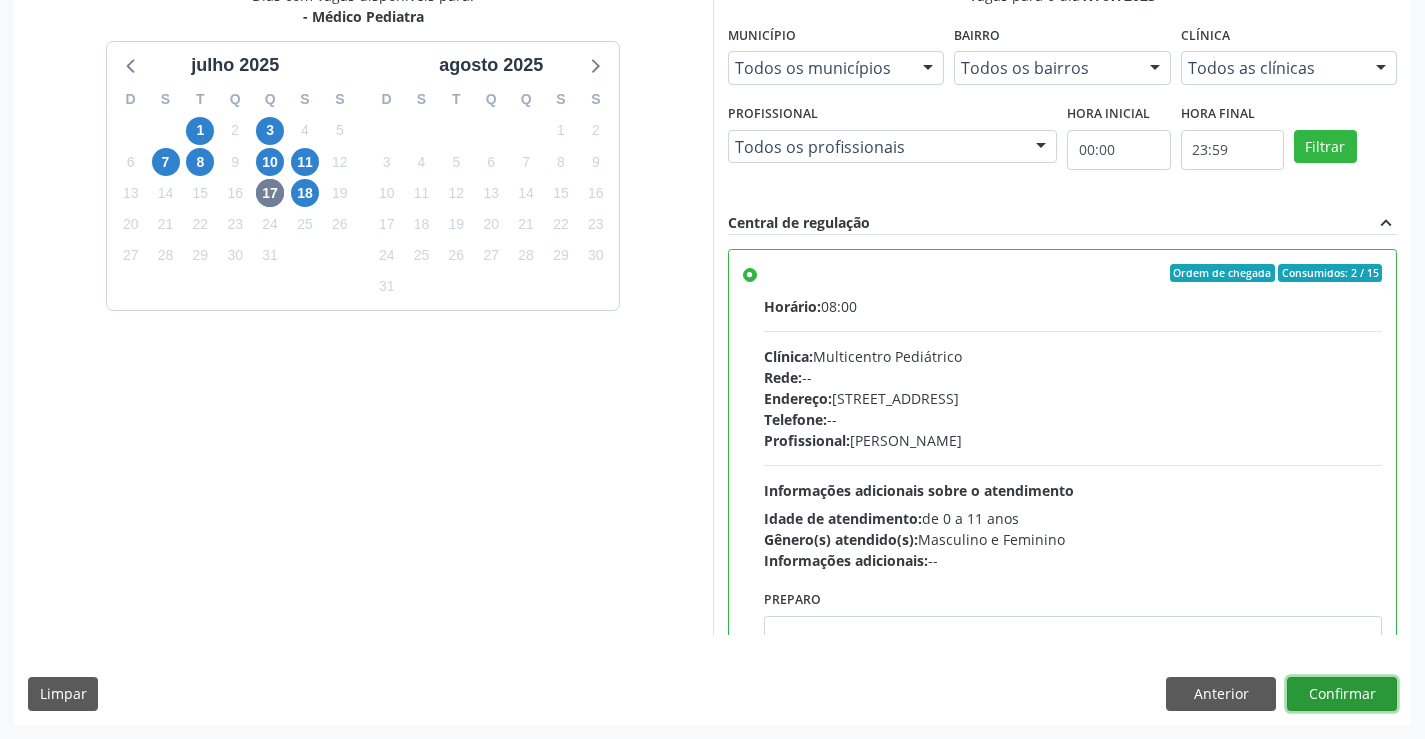 click on "Confirmar" at bounding box center (1342, 694) 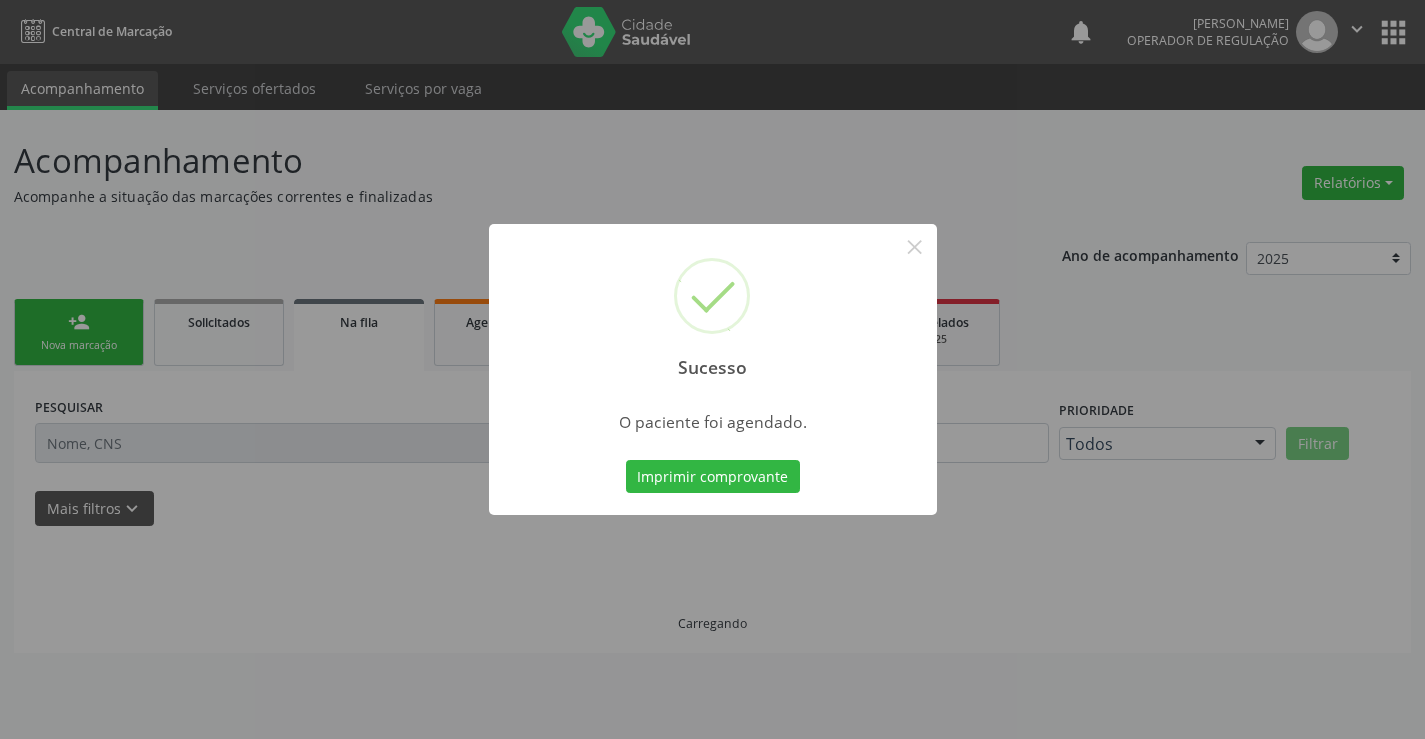 scroll, scrollTop: 0, scrollLeft: 0, axis: both 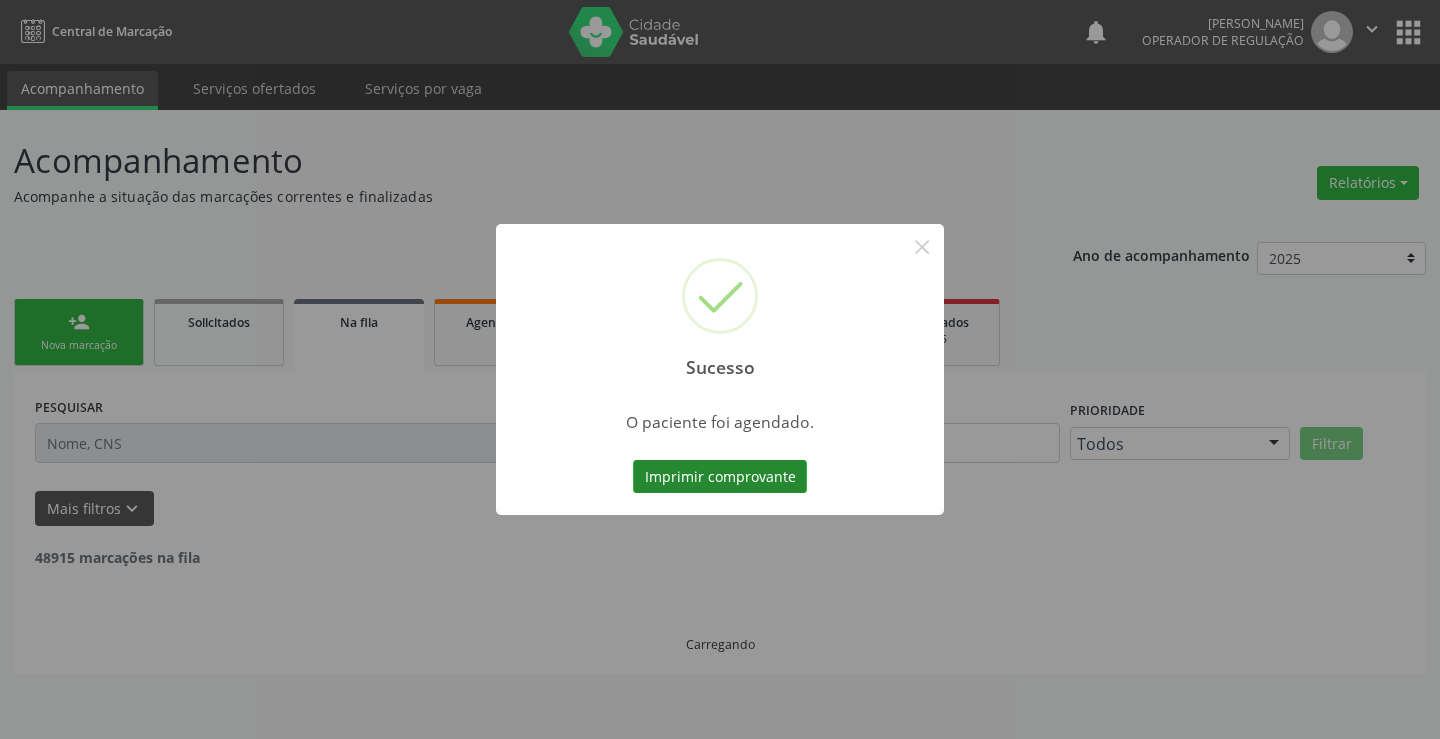 click on "Imprimir comprovante" at bounding box center [720, 477] 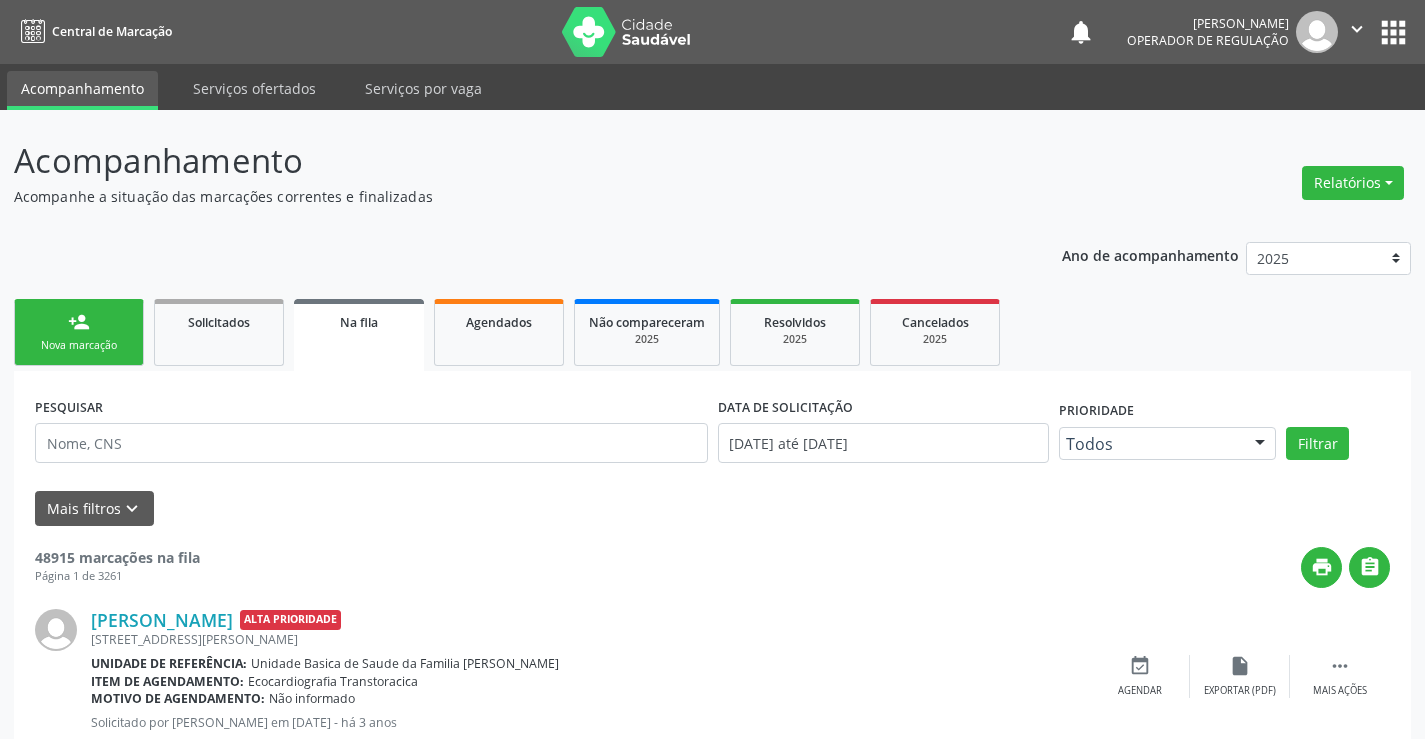 click on "person_add
Nova marcação" at bounding box center [79, 332] 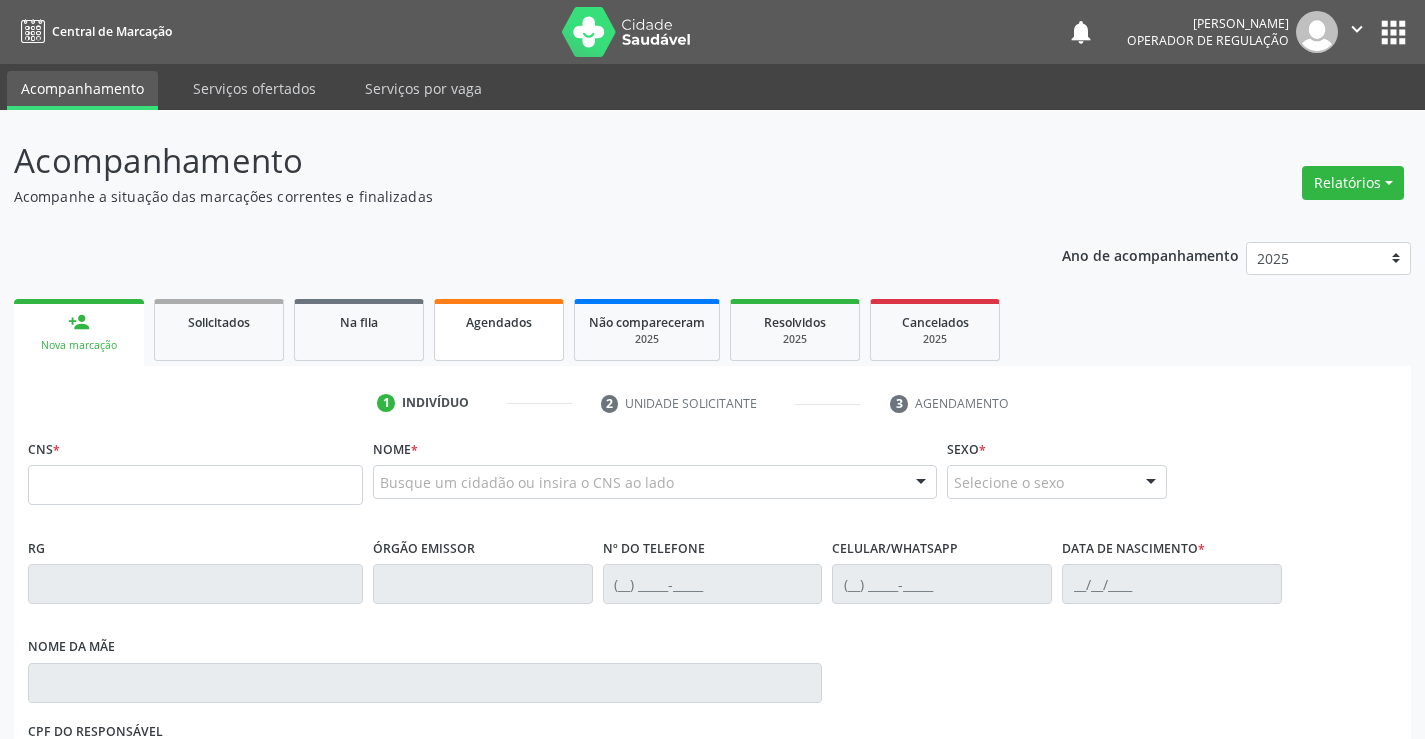 click on "Agendados" at bounding box center [499, 322] 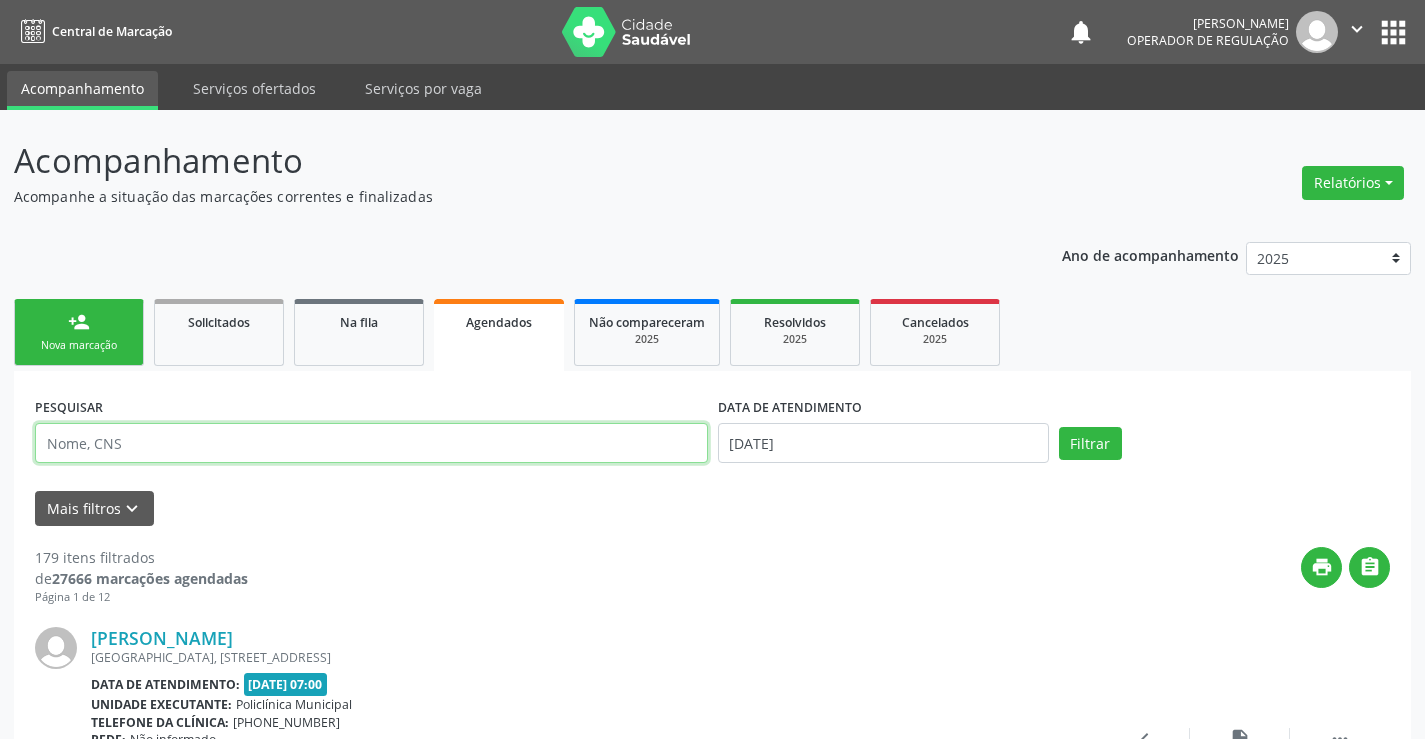 click at bounding box center (371, 443) 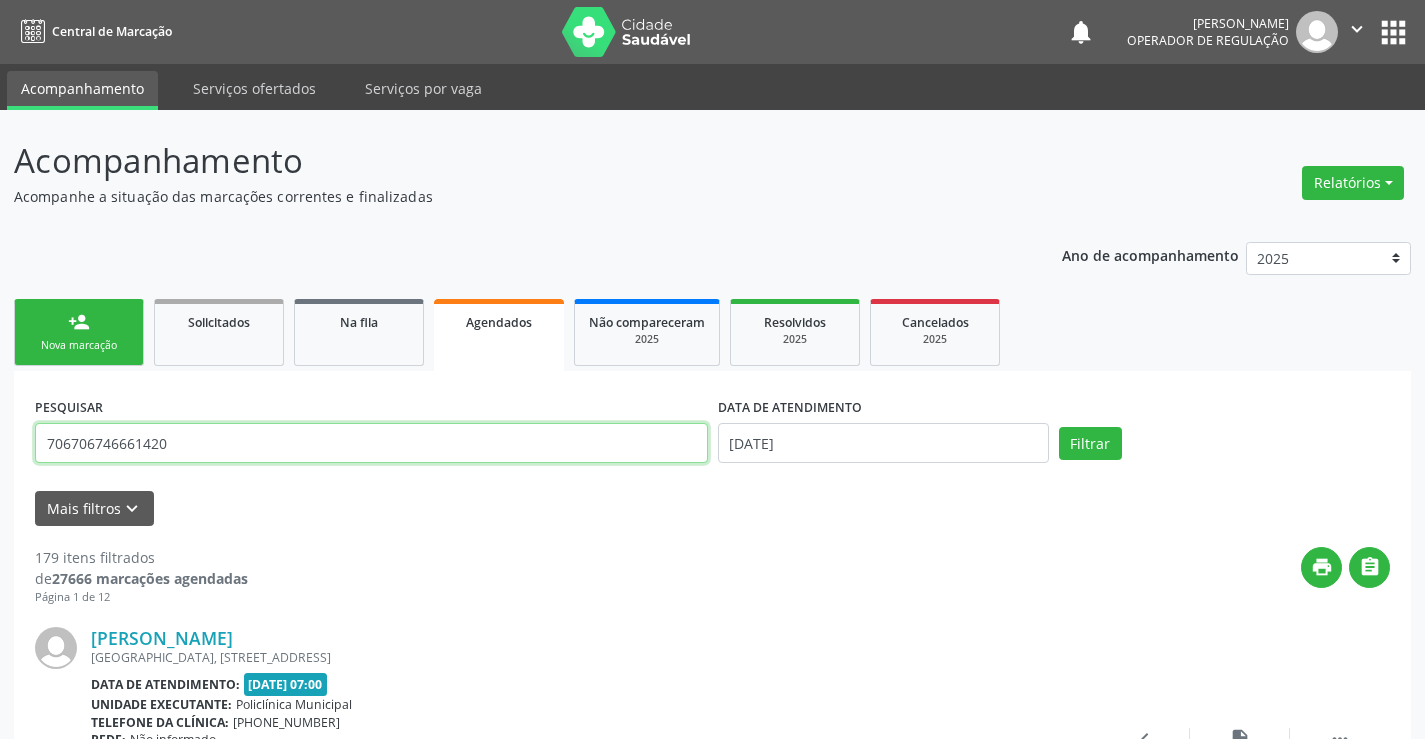 type on "706706746661420" 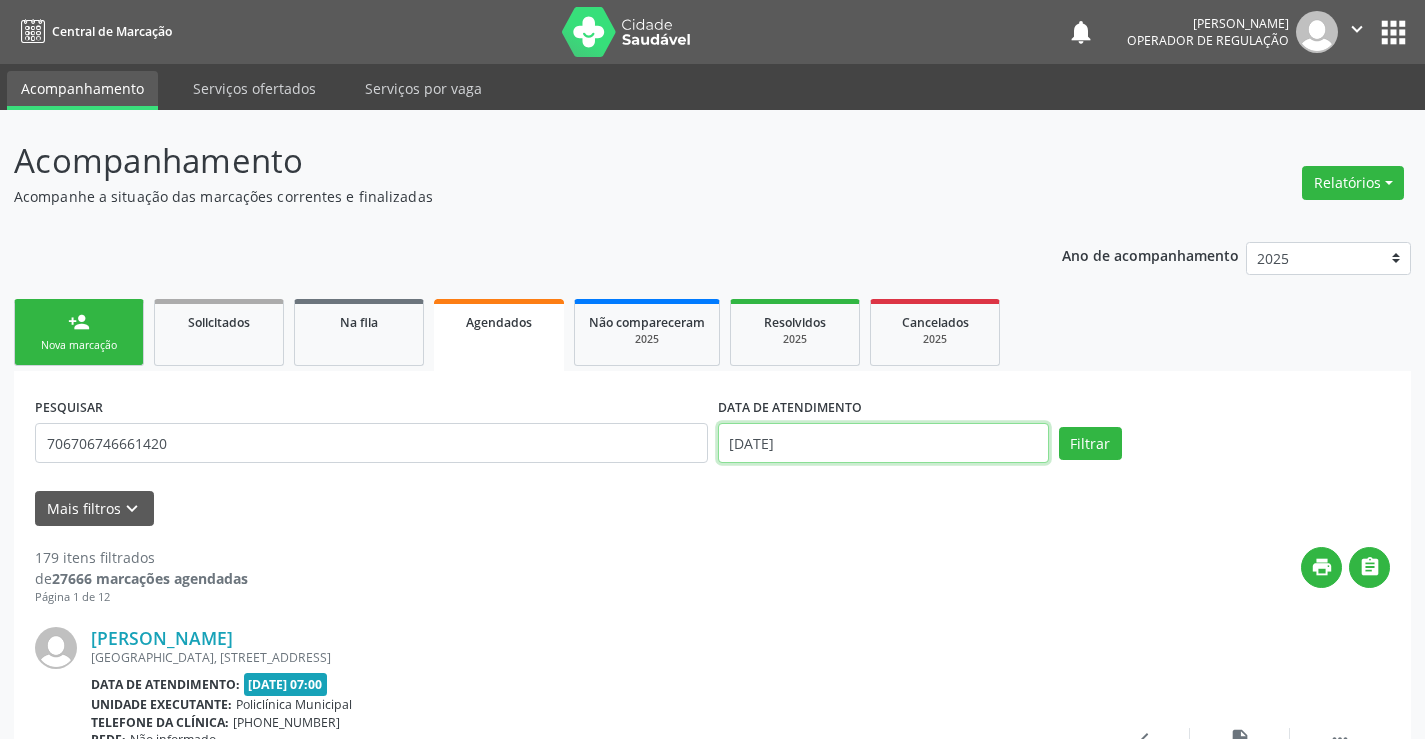 click on "14[DATE]" at bounding box center [883, 443] 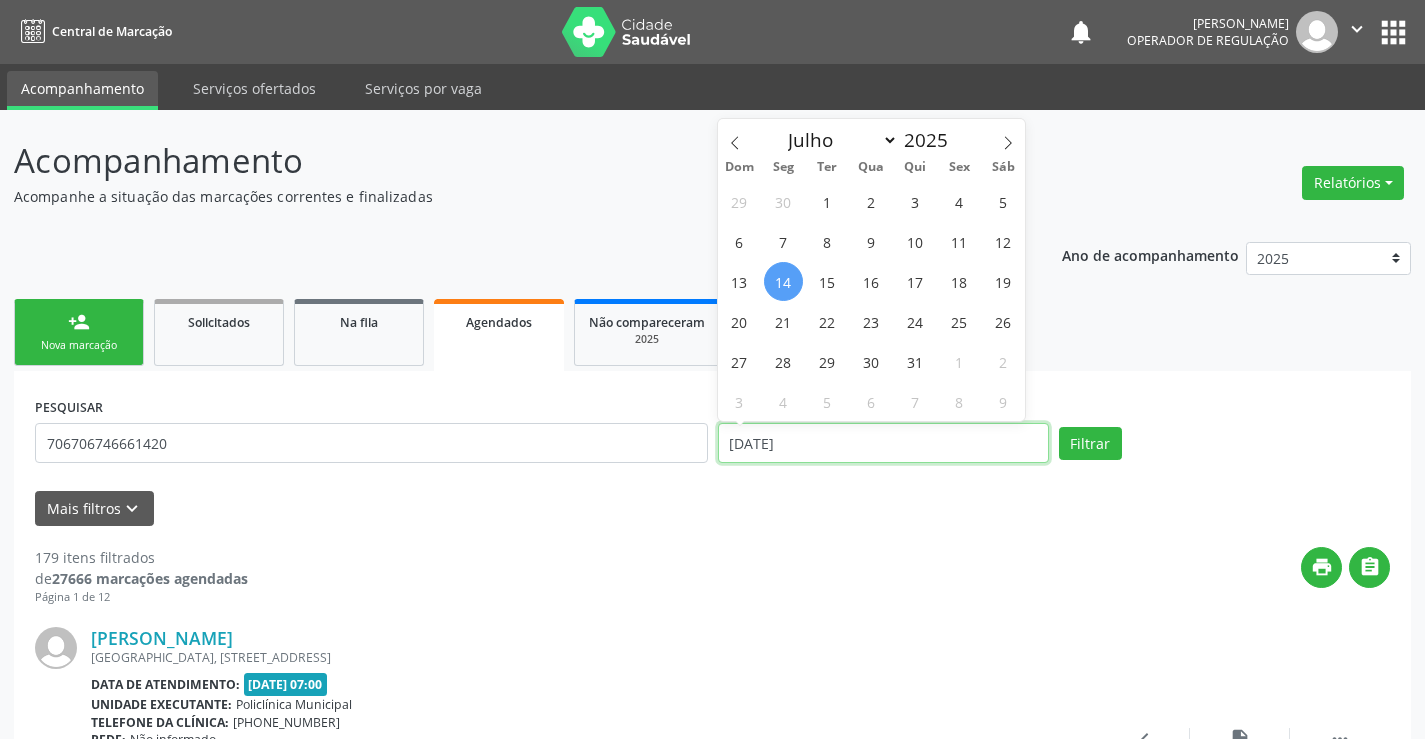 drag, startPoint x: 873, startPoint y: 442, endPoint x: 628, endPoint y: 442, distance: 245 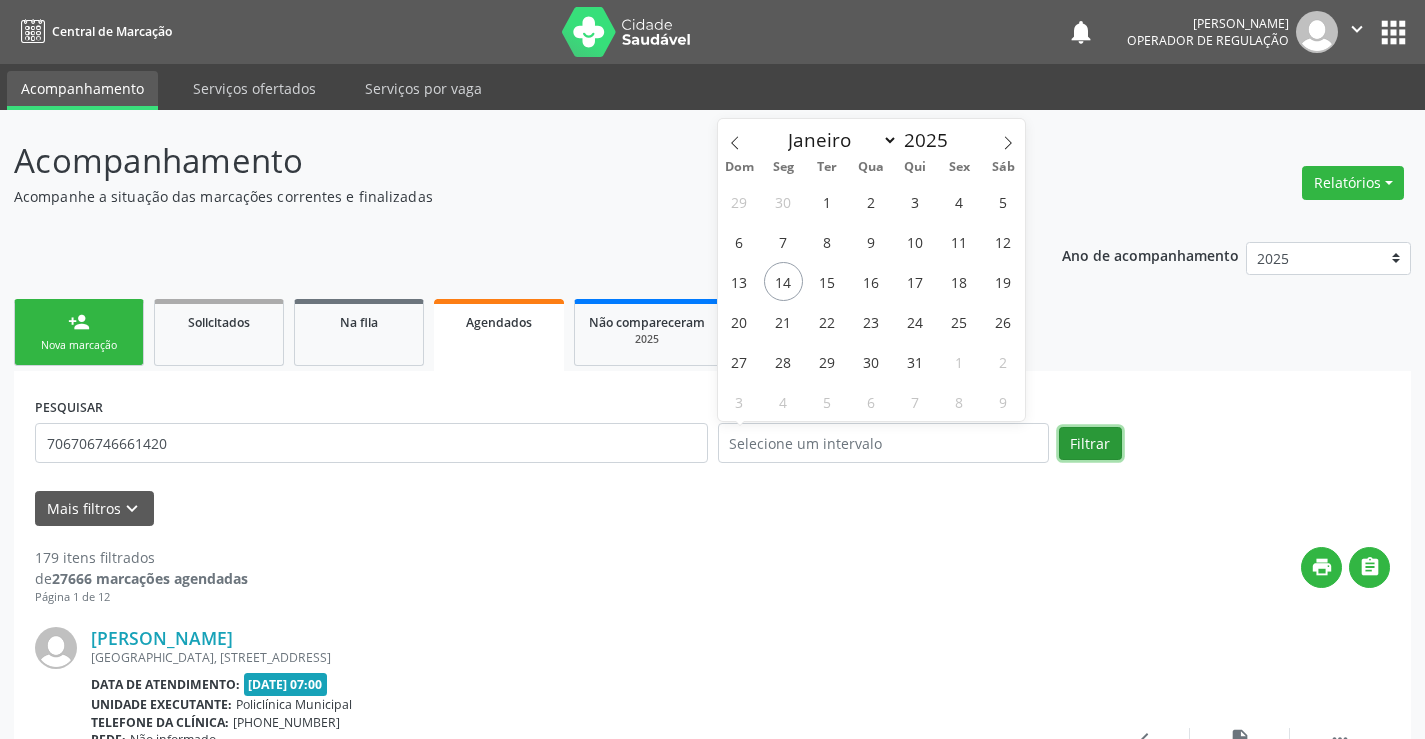 click on "Filtrar" at bounding box center [1090, 444] 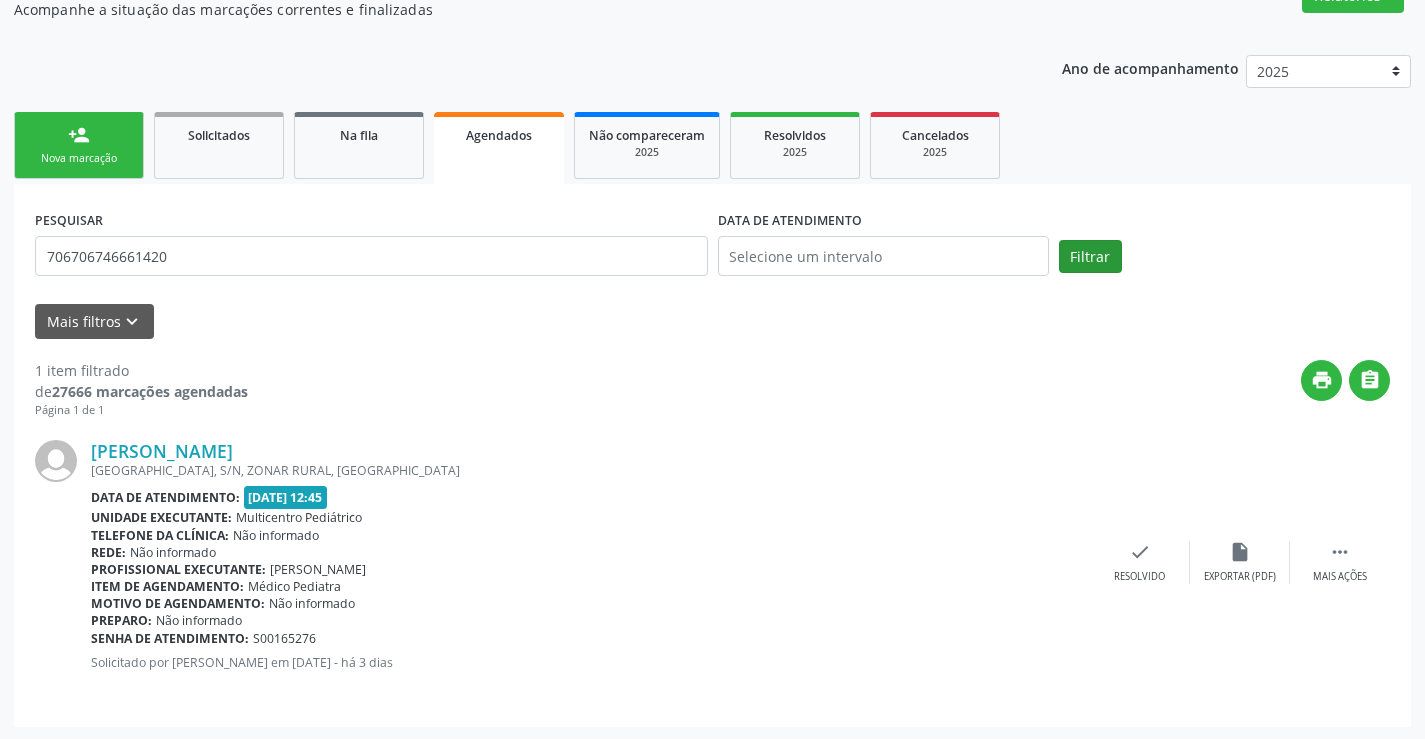 scroll, scrollTop: 189, scrollLeft: 0, axis: vertical 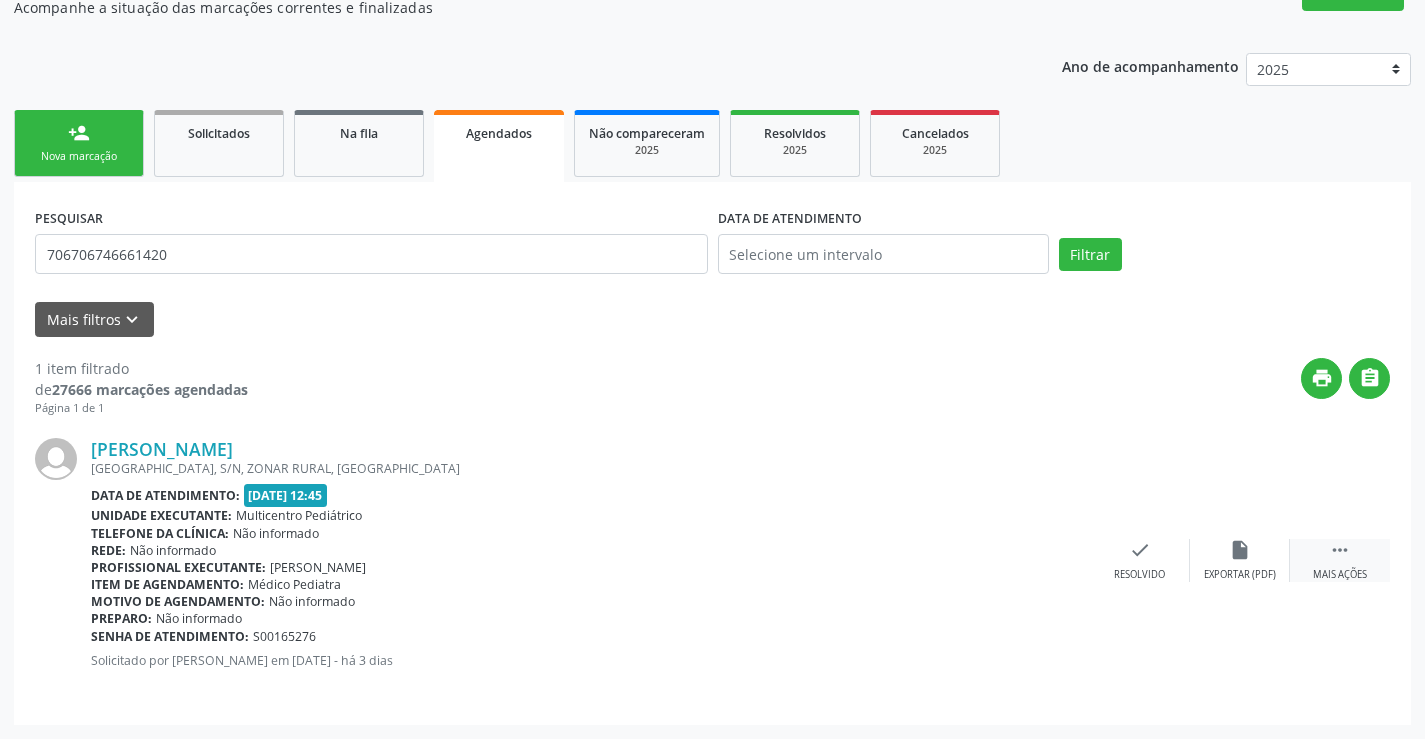 click on "" at bounding box center [1340, 550] 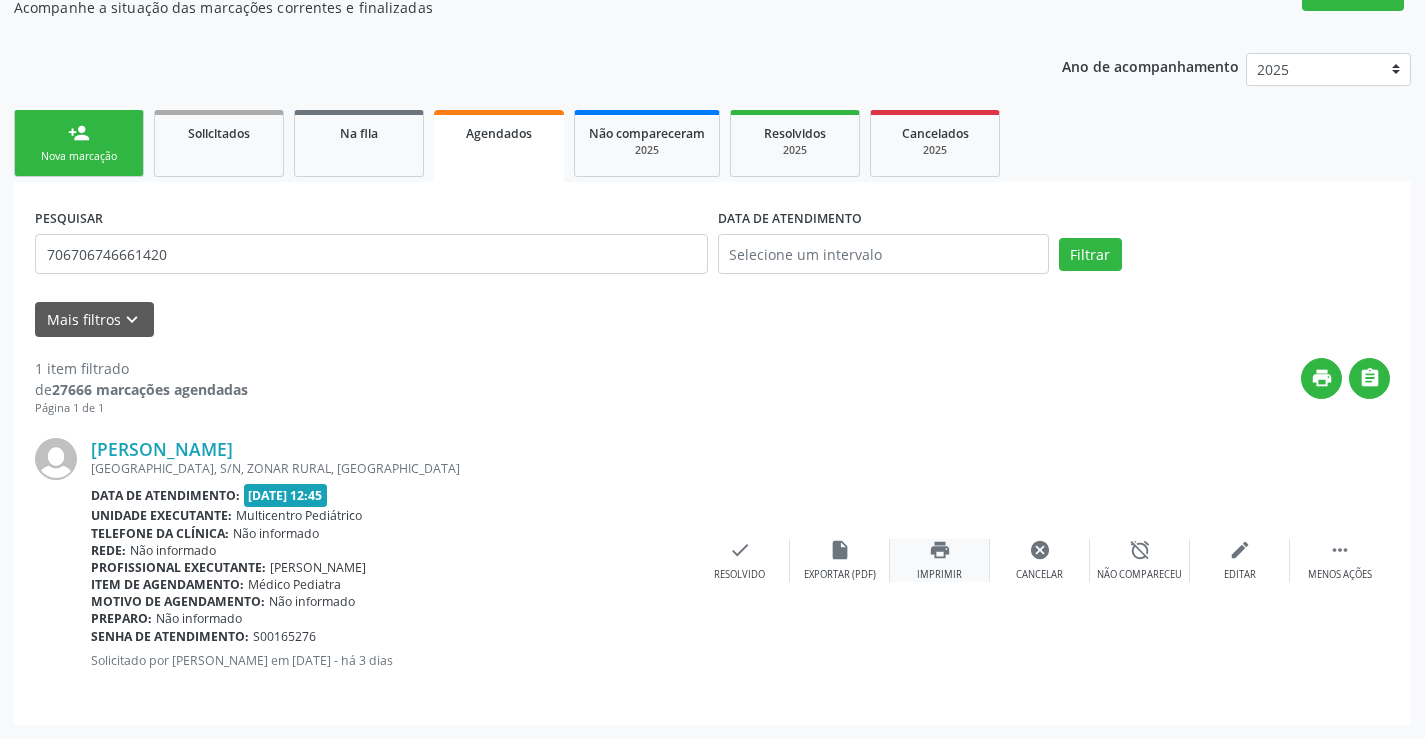 click on "print
Imprimir" at bounding box center [940, 560] 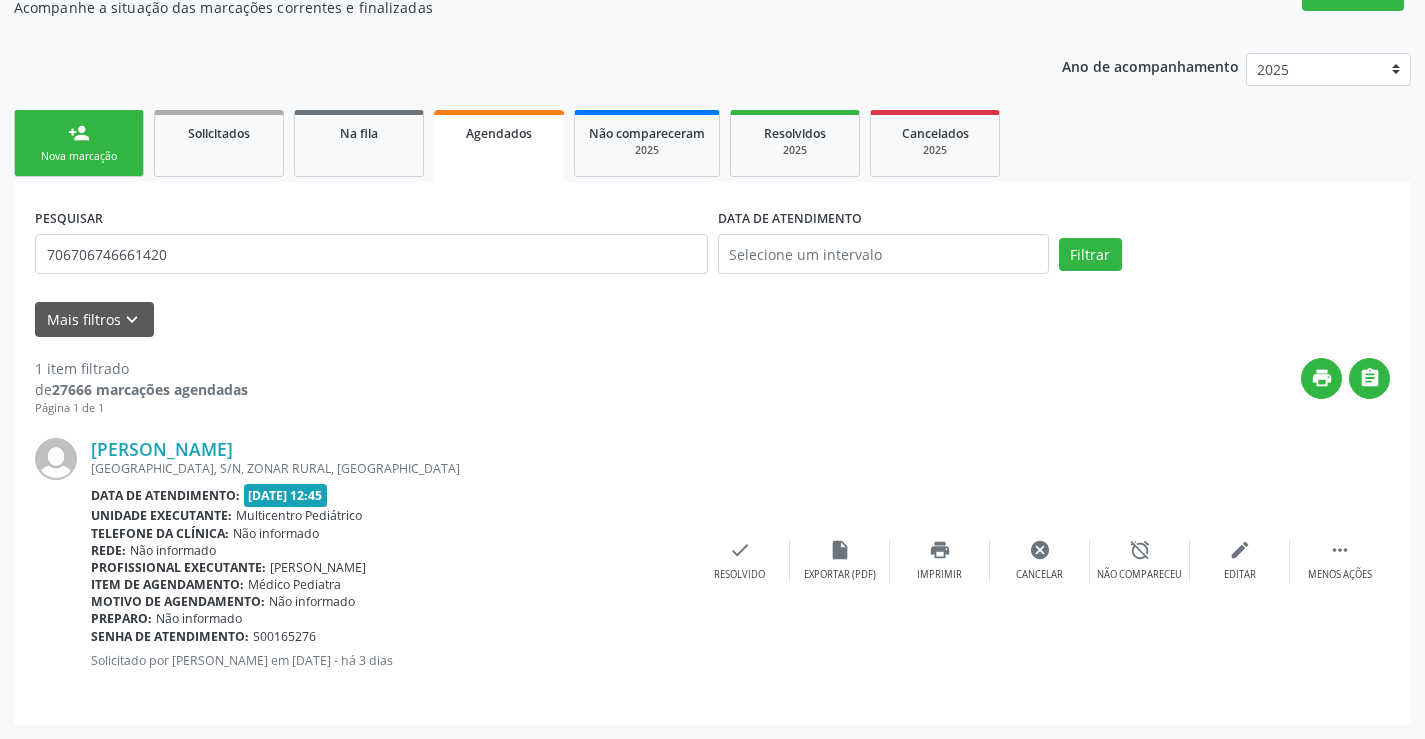 click on "person_add" at bounding box center [79, 133] 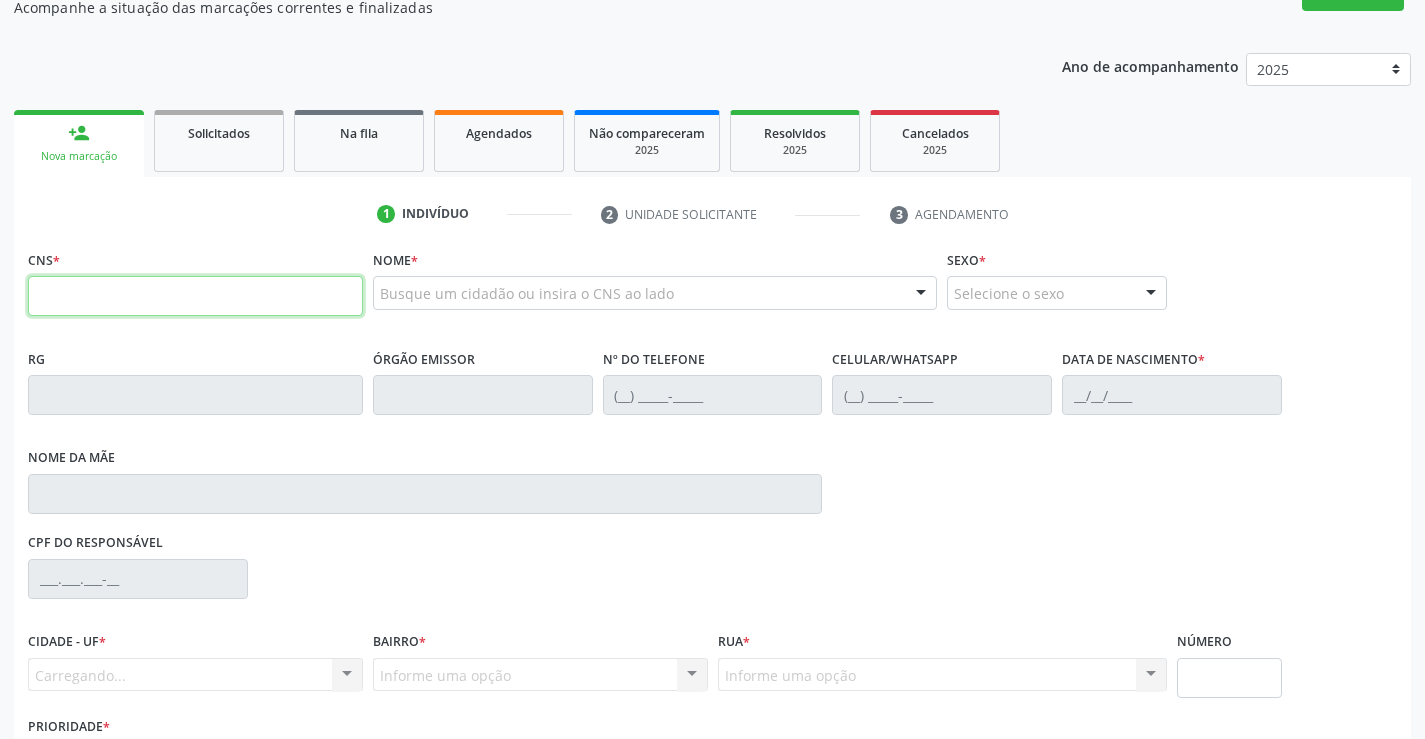 drag, startPoint x: 161, startPoint y: 307, endPoint x: 171, endPoint y: 305, distance: 10.198039 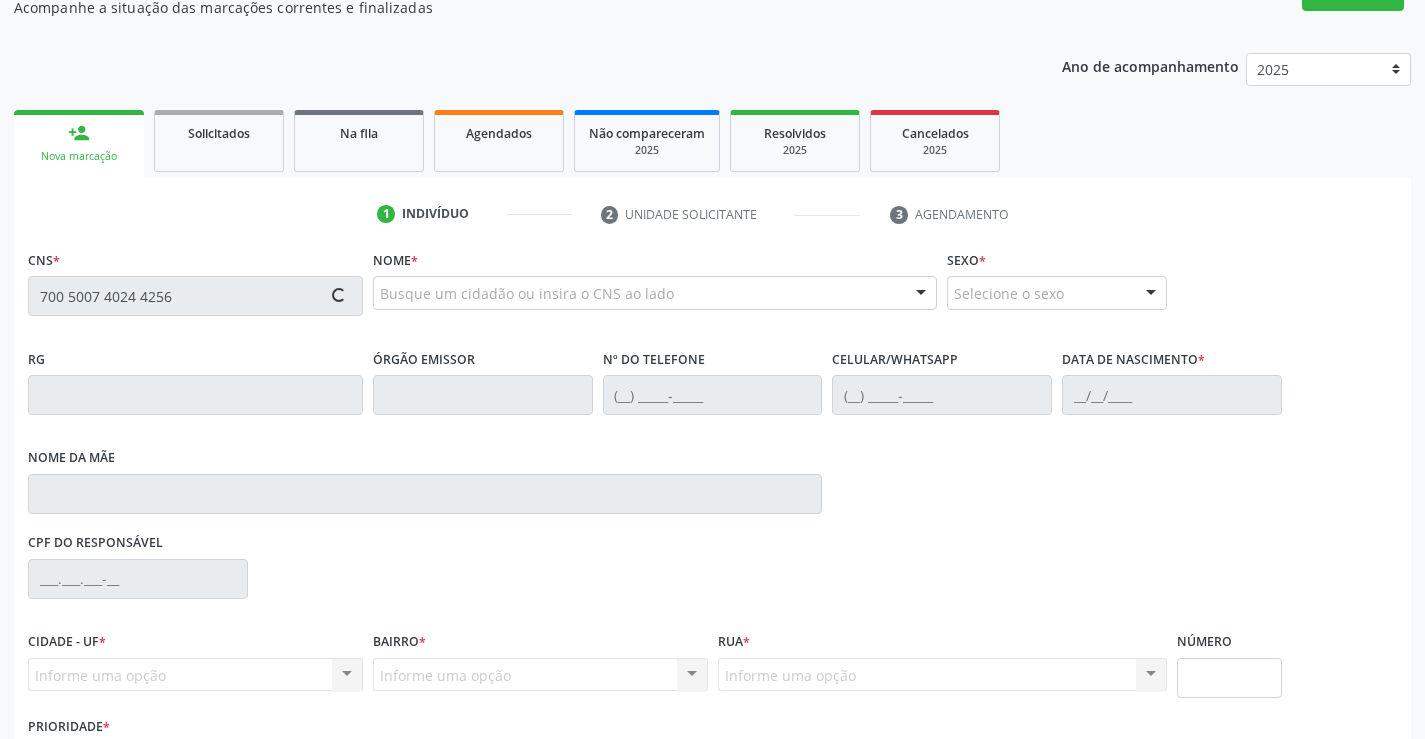 type on "700 5007 4024 4256" 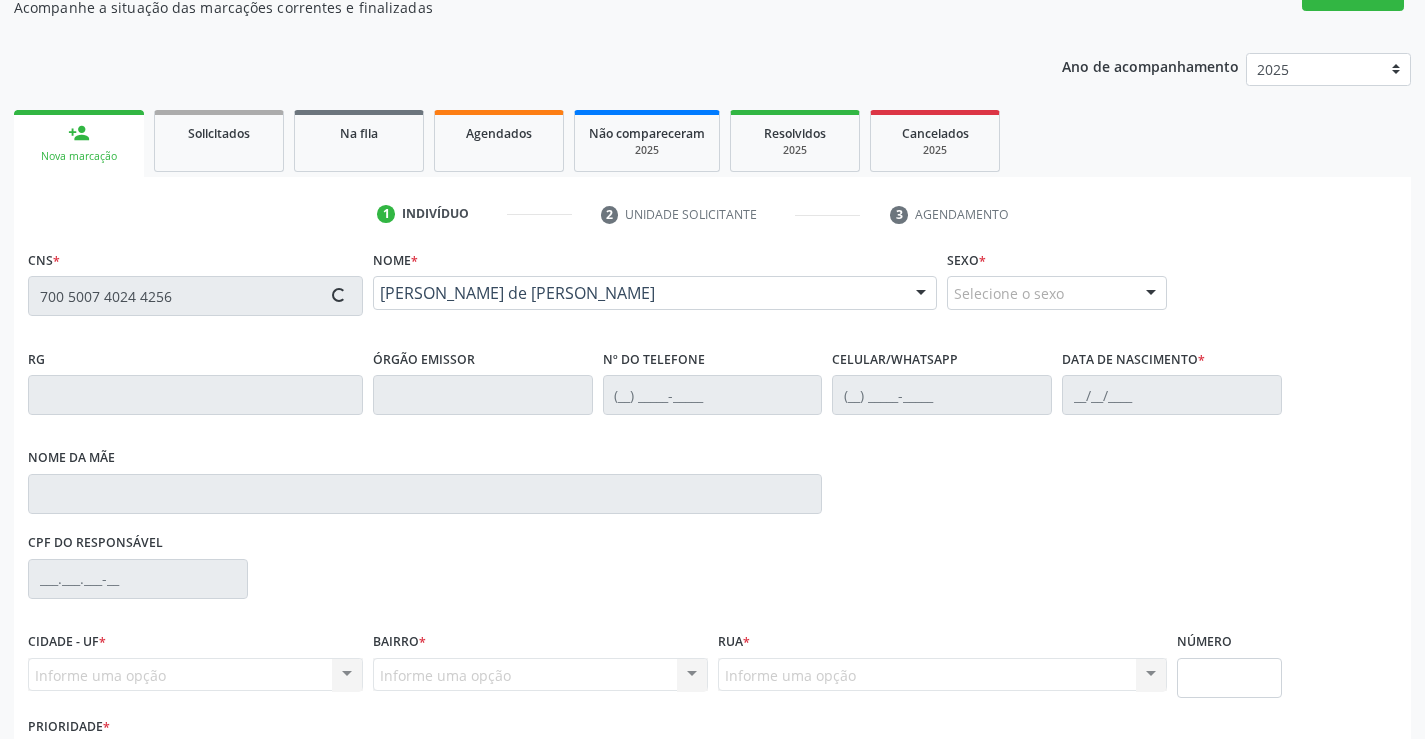 type on "1206378204" 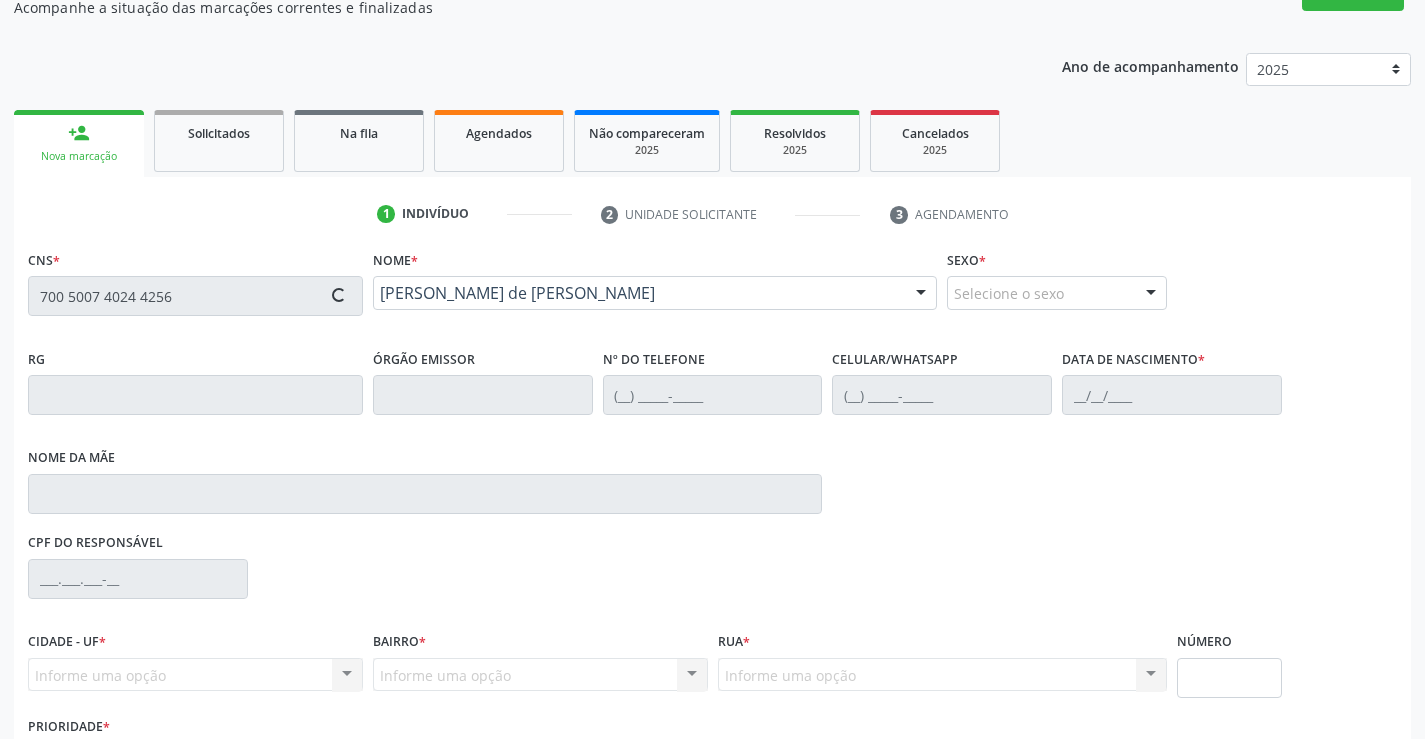 type on "(74) 9952-6134" 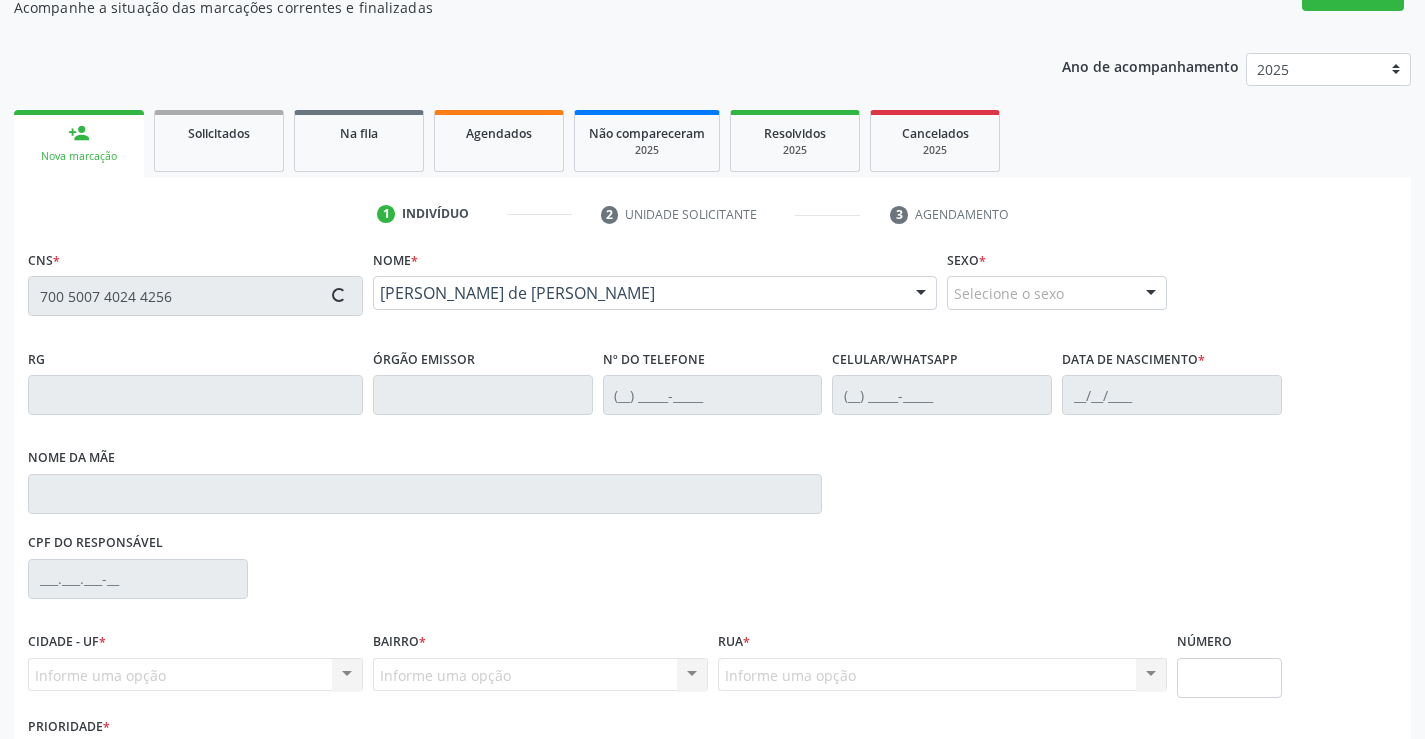 type on "(74) 99933-6169" 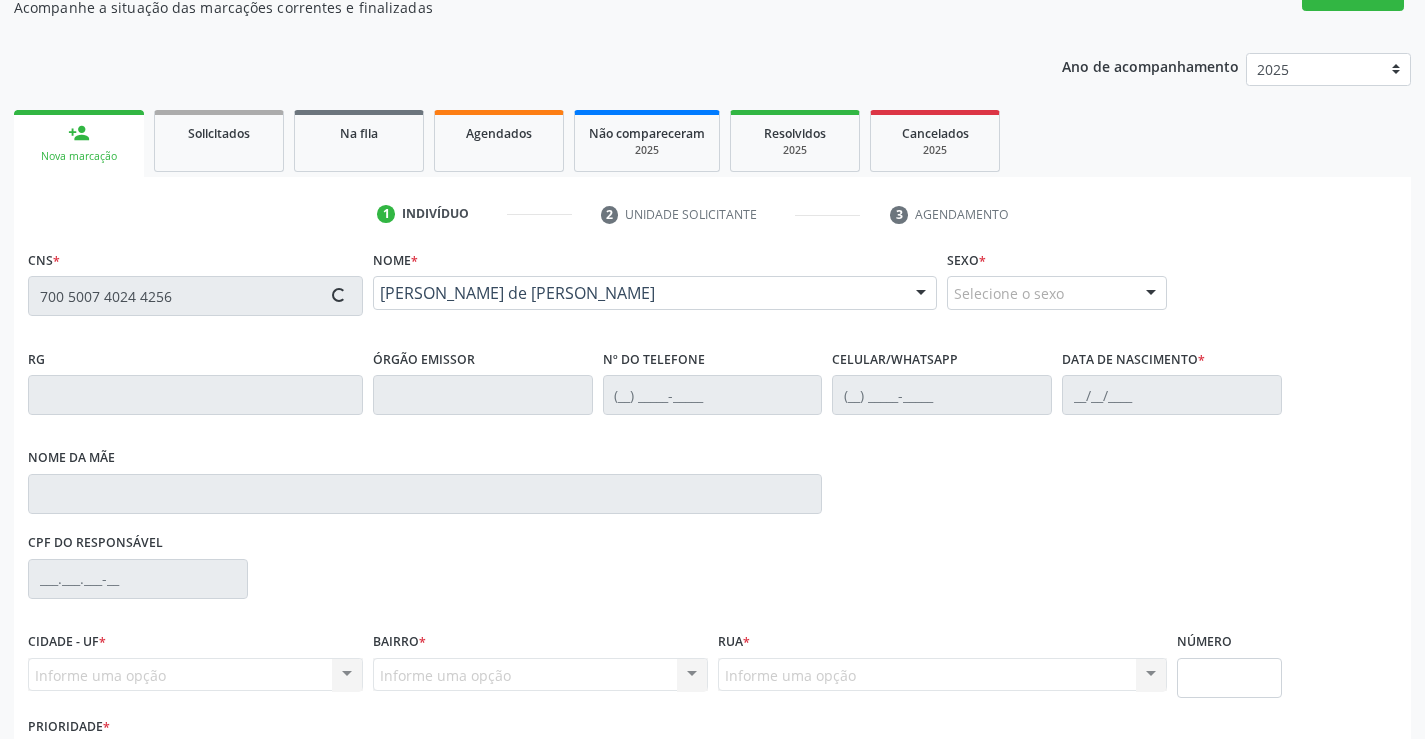 type on "18/10/1969" 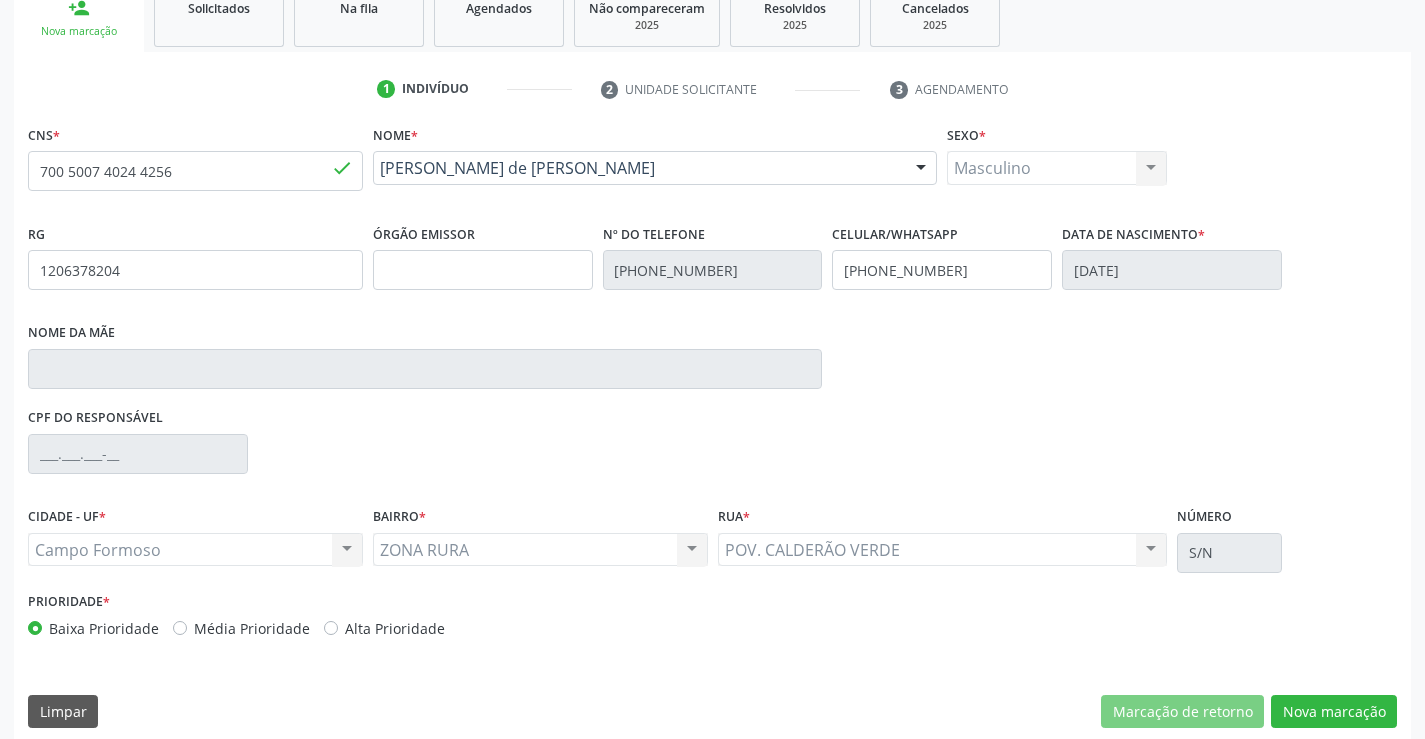 scroll, scrollTop: 331, scrollLeft: 0, axis: vertical 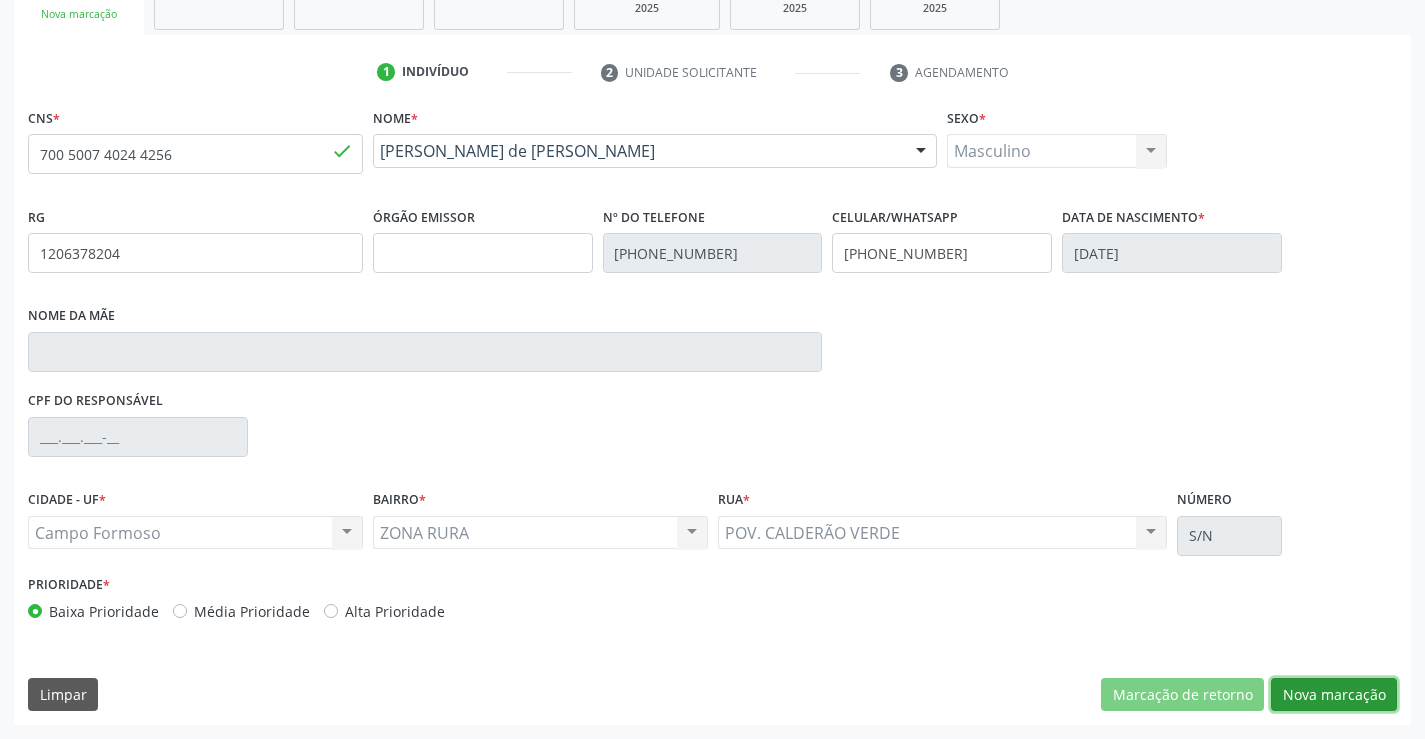 click on "Nova marcação" at bounding box center (1334, 695) 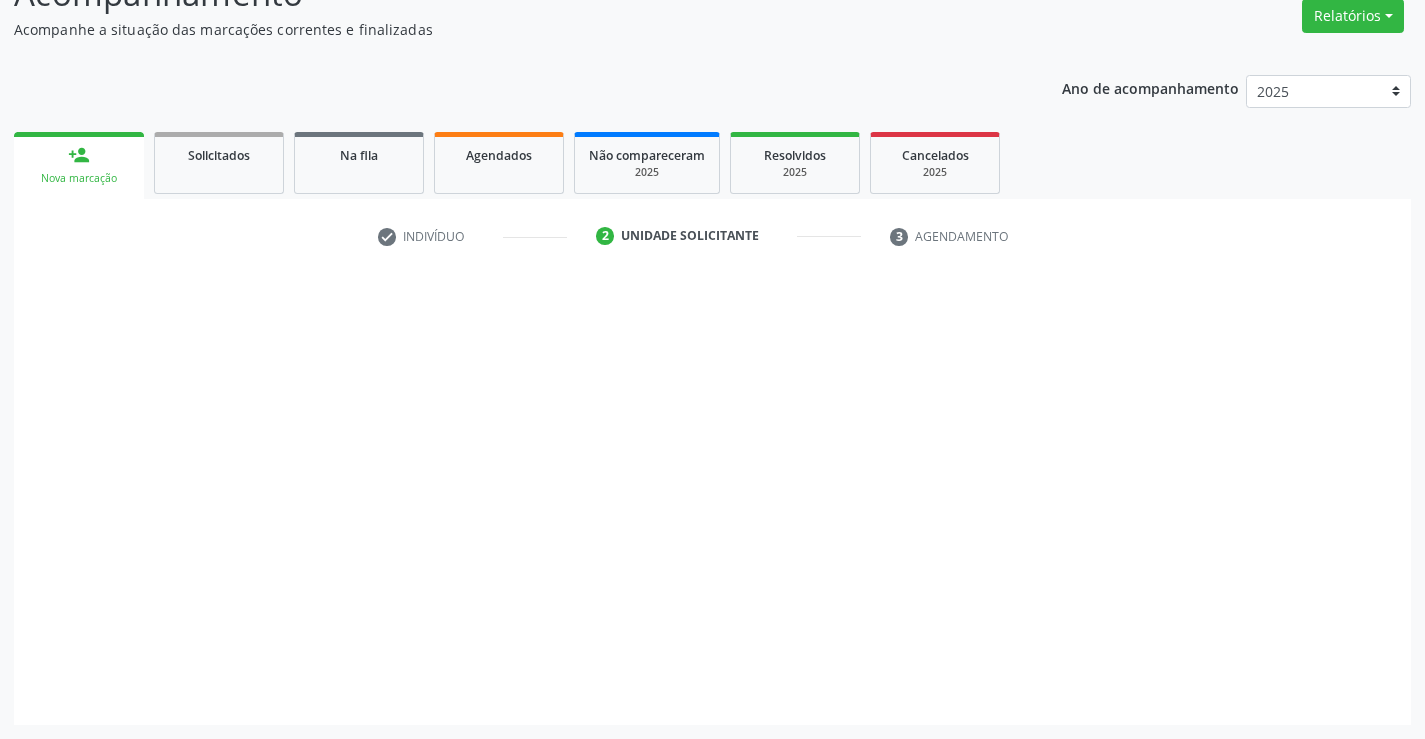 scroll, scrollTop: 167, scrollLeft: 0, axis: vertical 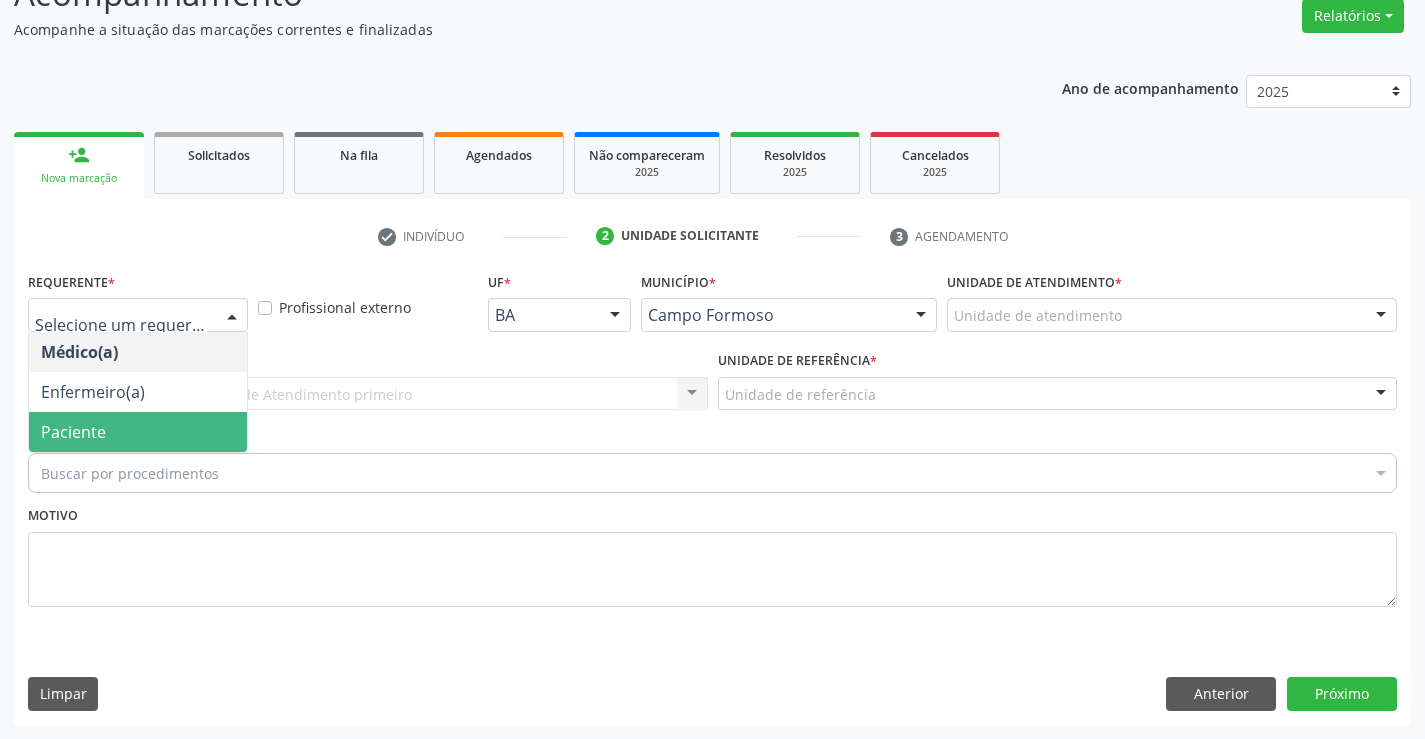 click on "Paciente" at bounding box center [73, 432] 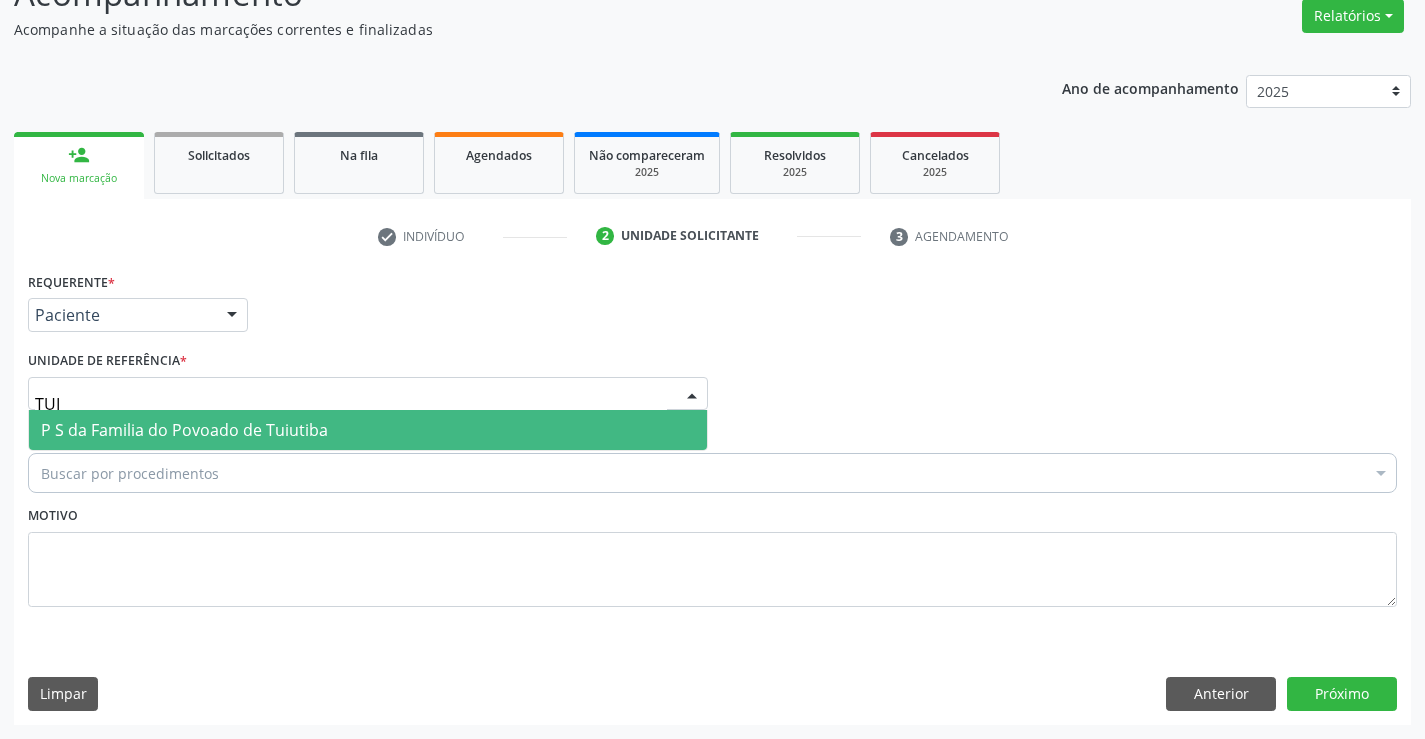 type on "TUIU" 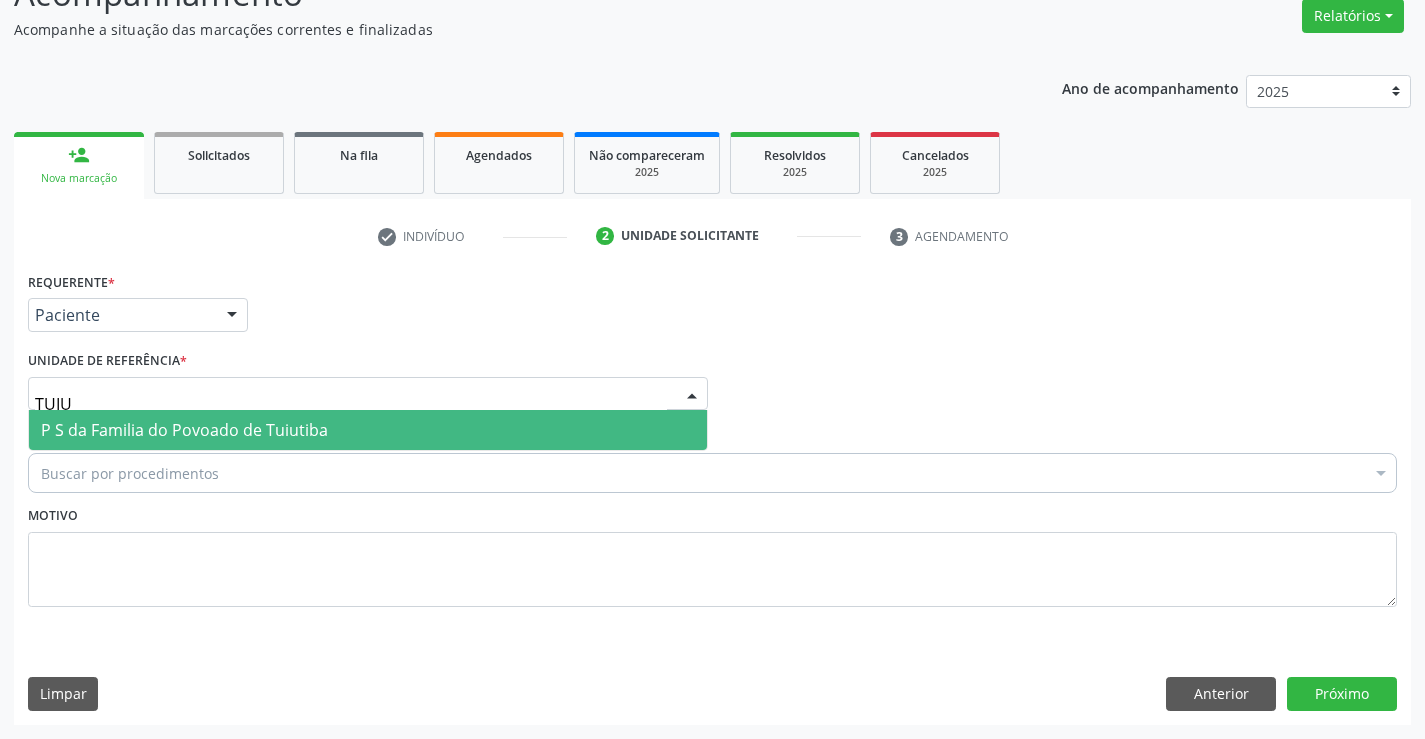 click on "P S da Familia do Povoado de Tuiutiba" at bounding box center [184, 430] 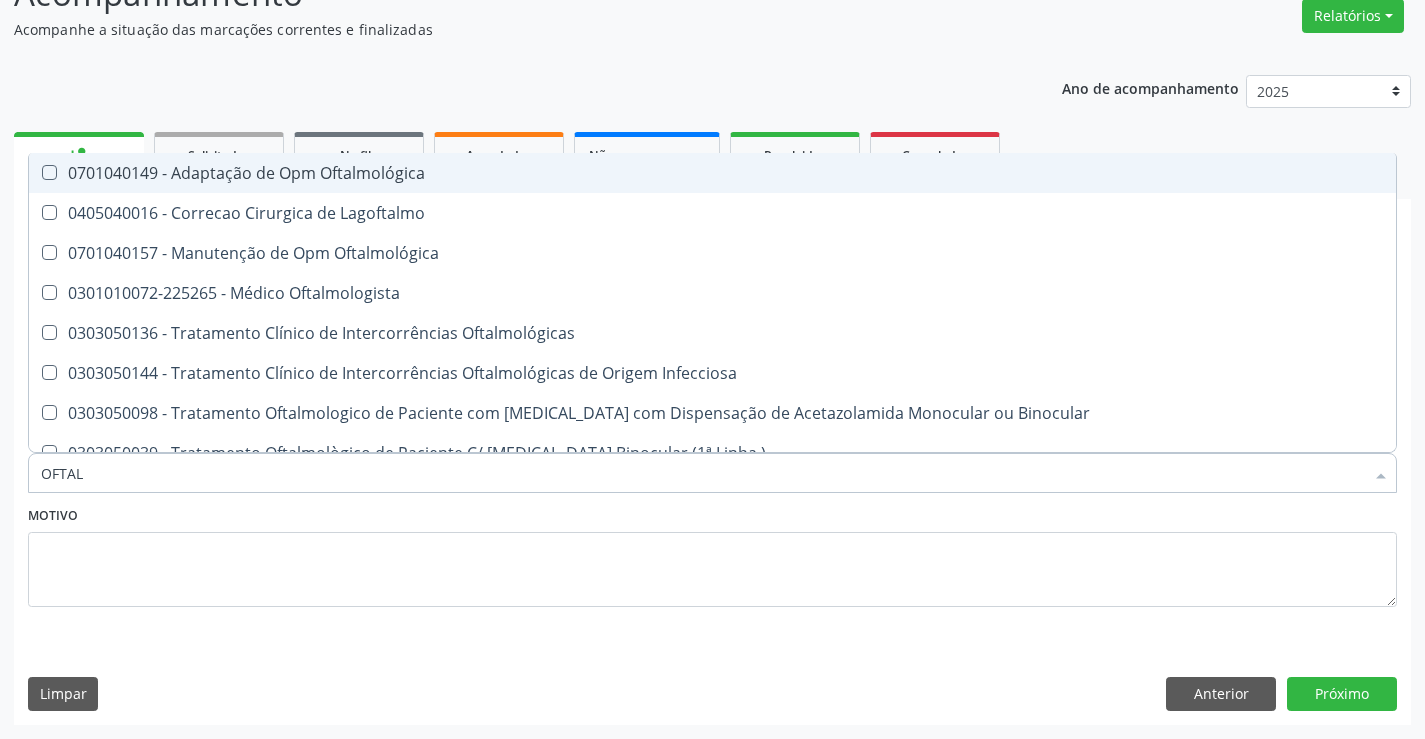 type on "OFTALM" 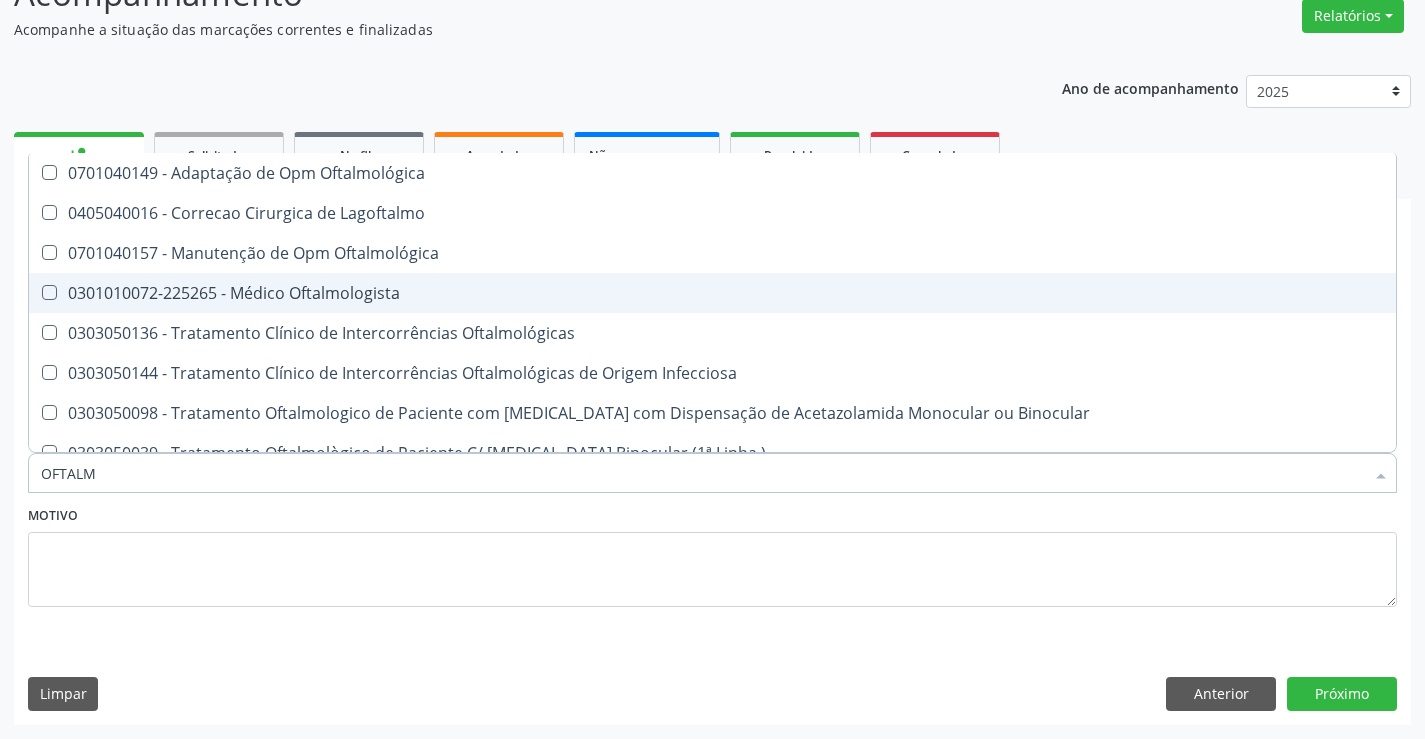 click on "0301010072-225265 - Médico Oftalmologista" at bounding box center (712, 293) 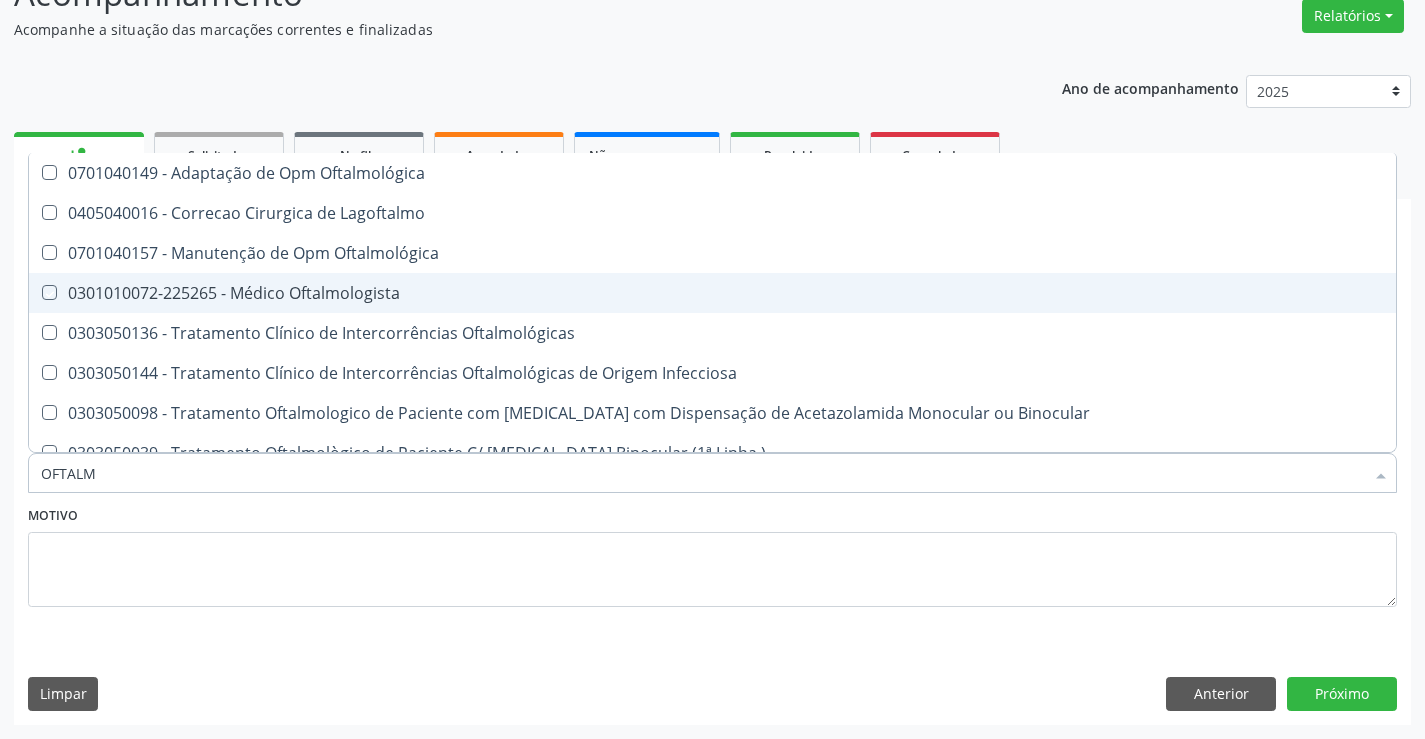 checkbox on "true" 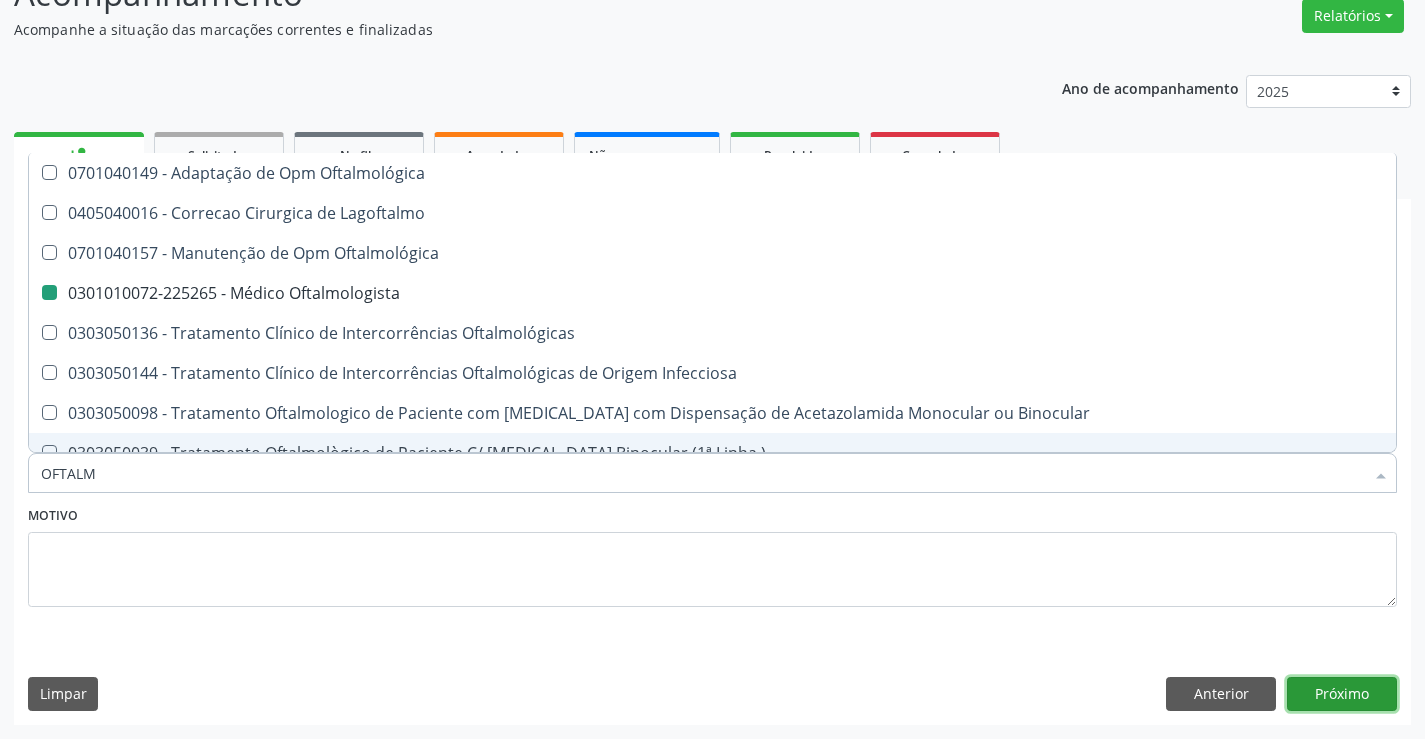 click on "Próximo" at bounding box center [1342, 694] 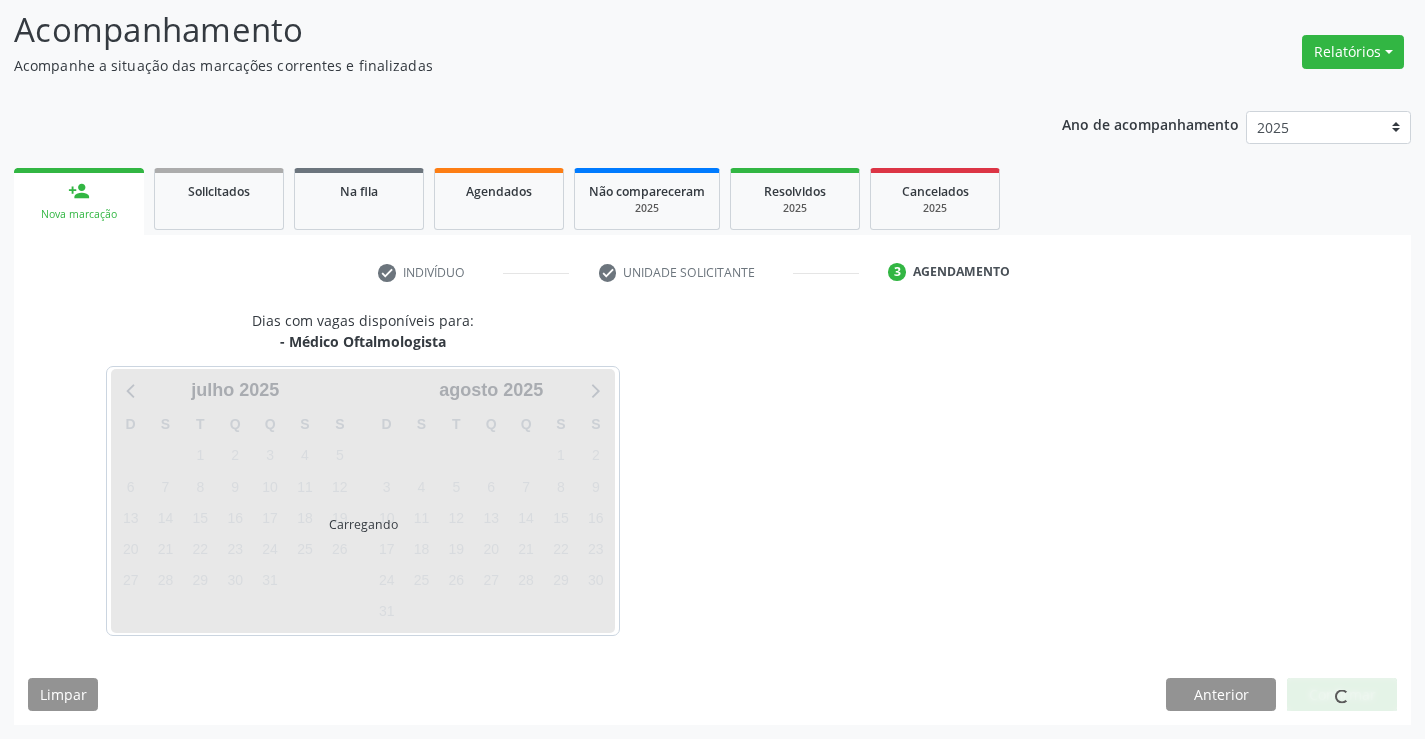 scroll, scrollTop: 167, scrollLeft: 0, axis: vertical 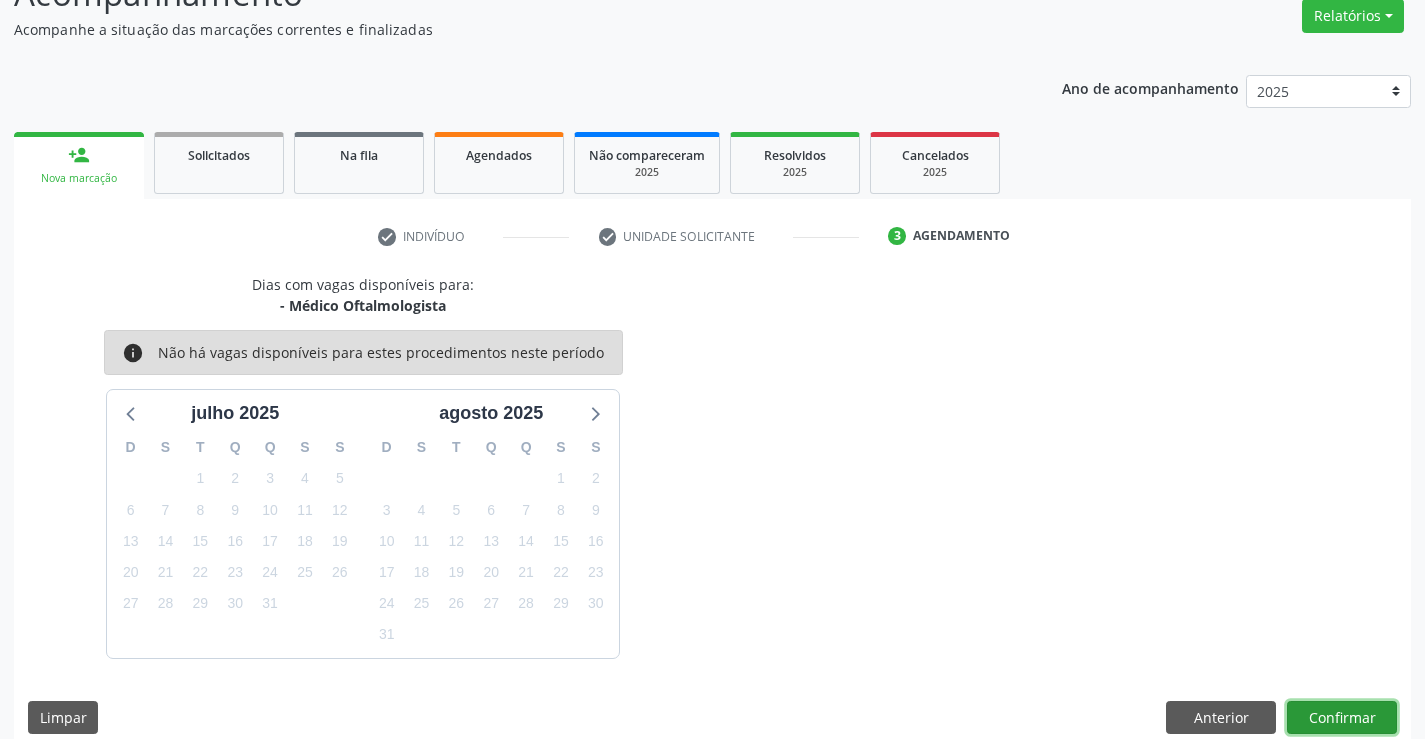 click on "Confirmar" at bounding box center [1342, 718] 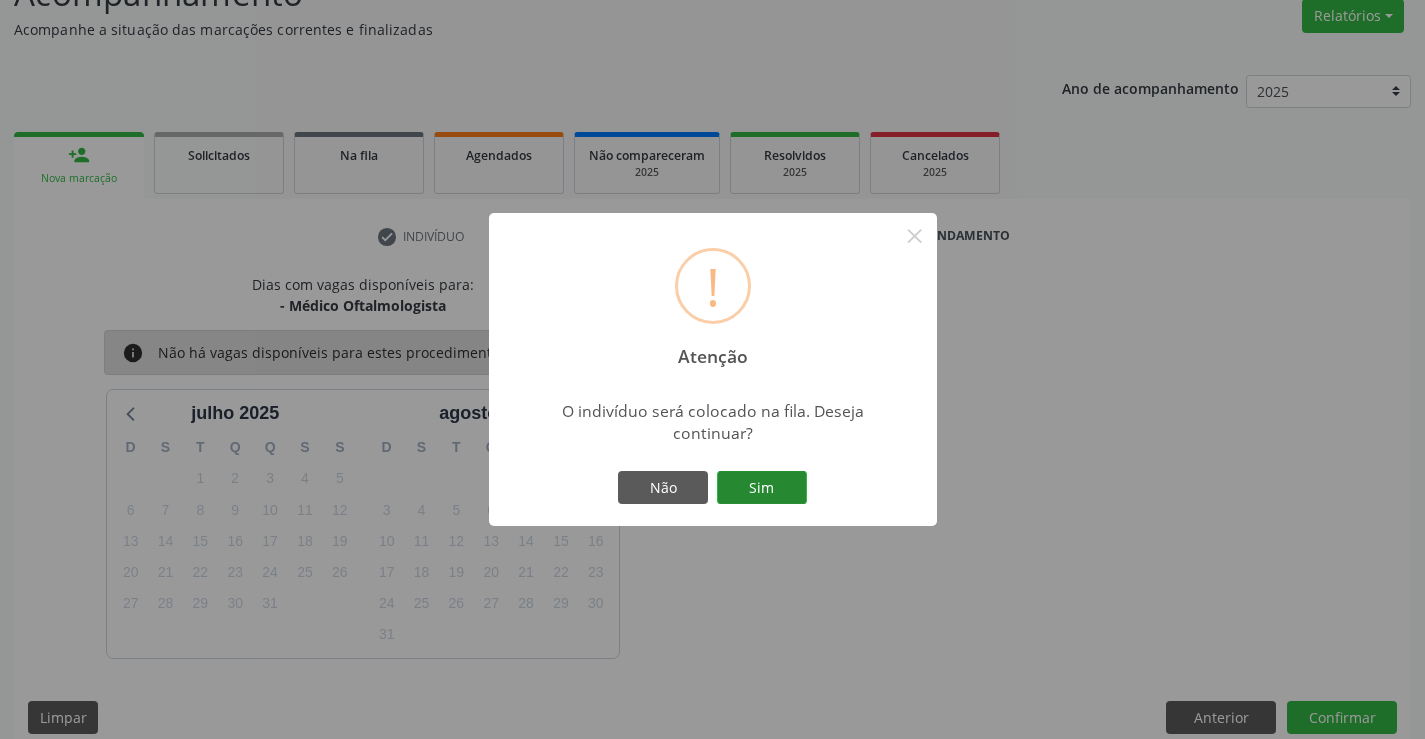 click on "Sim" at bounding box center [762, 488] 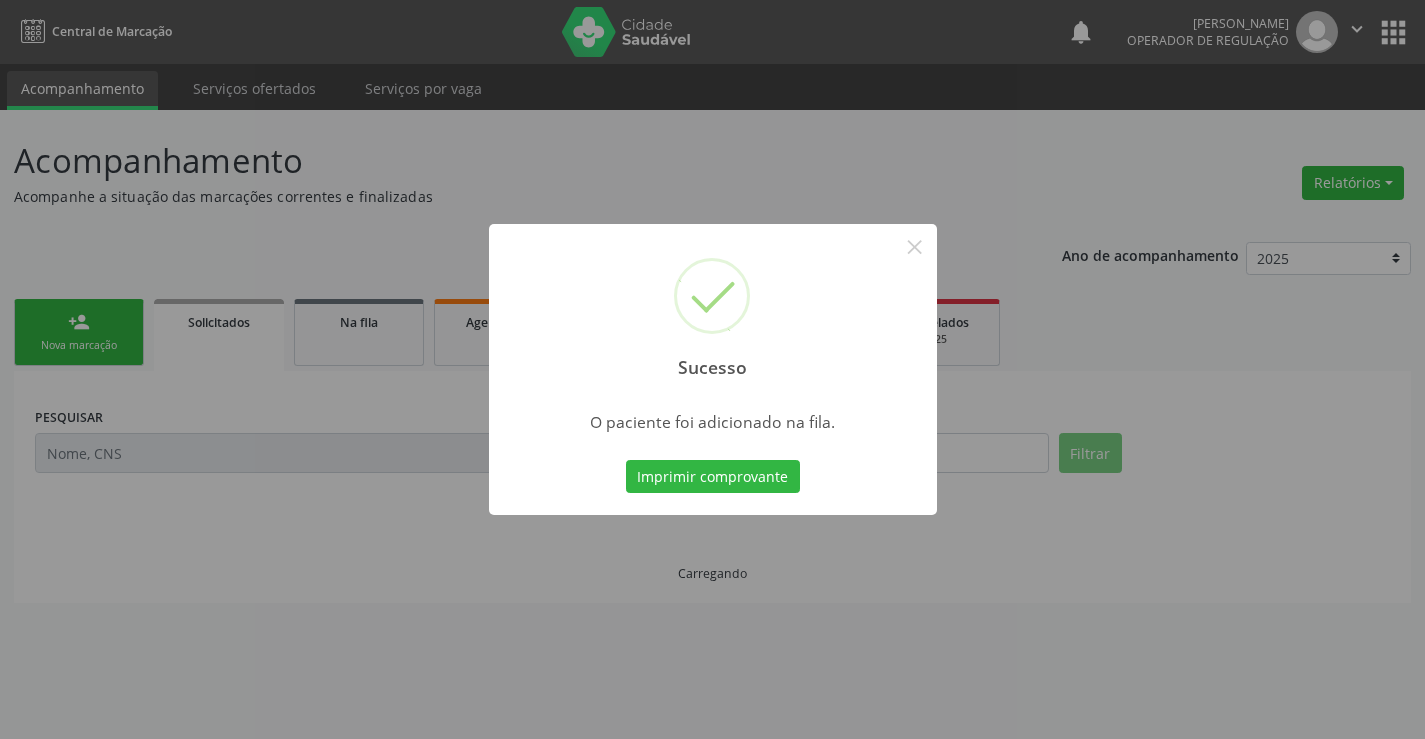 scroll, scrollTop: 0, scrollLeft: 0, axis: both 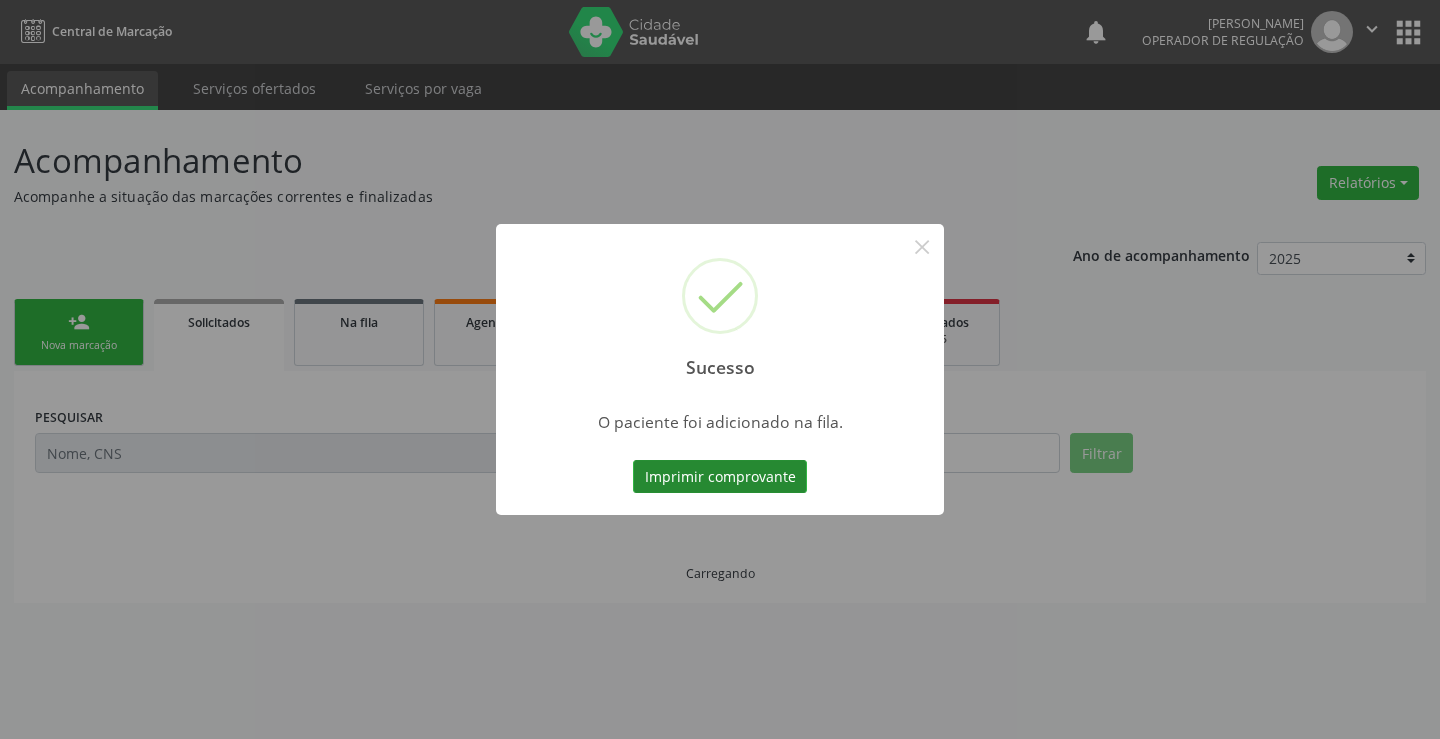click on "Imprimir comprovante" at bounding box center (720, 477) 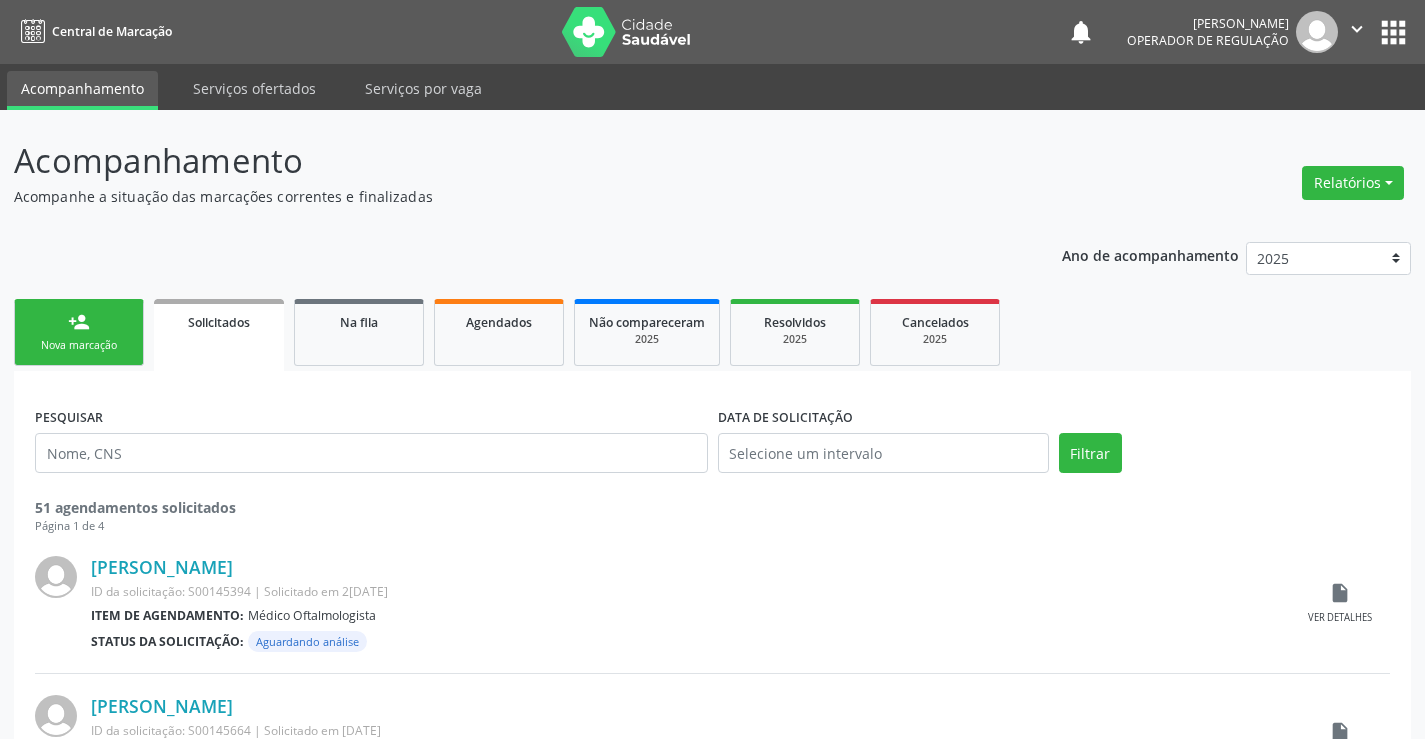 click on "Nova marcação" at bounding box center [79, 345] 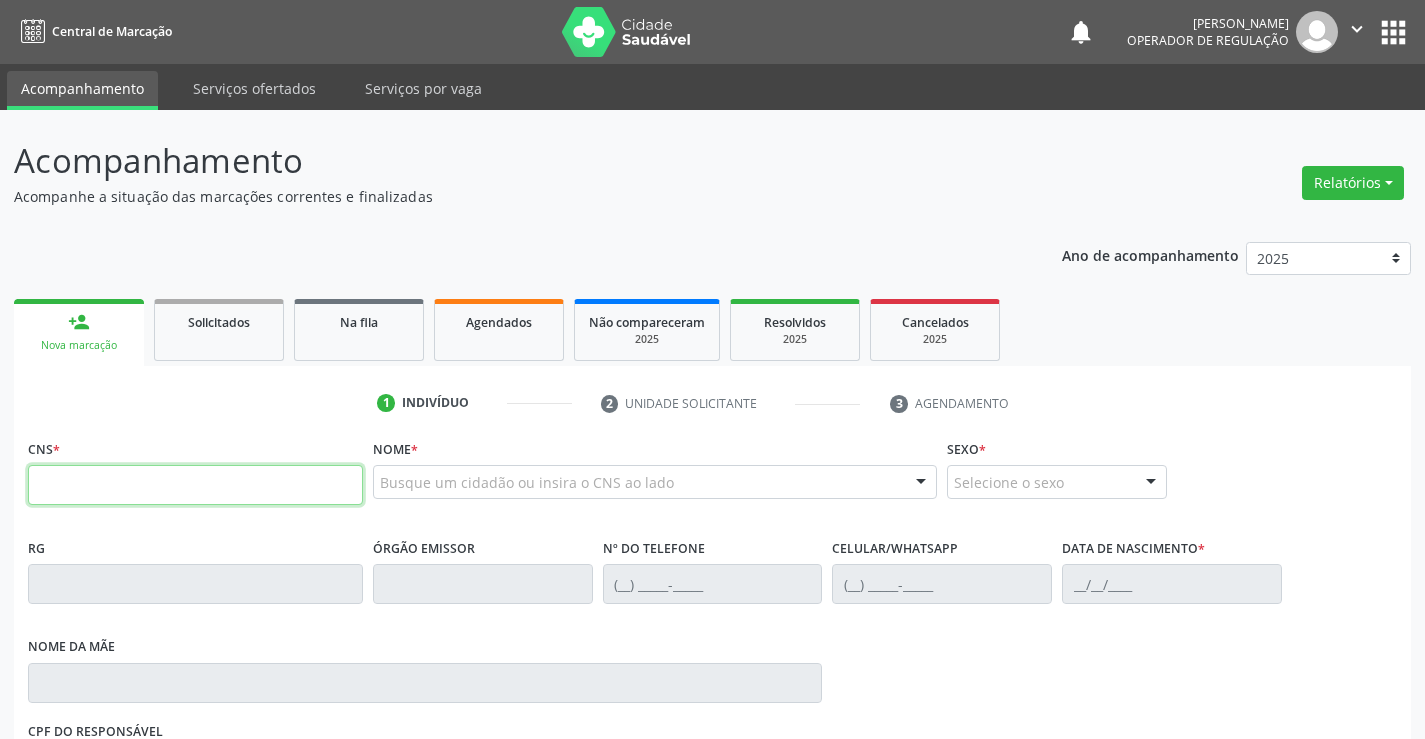 click at bounding box center [195, 485] 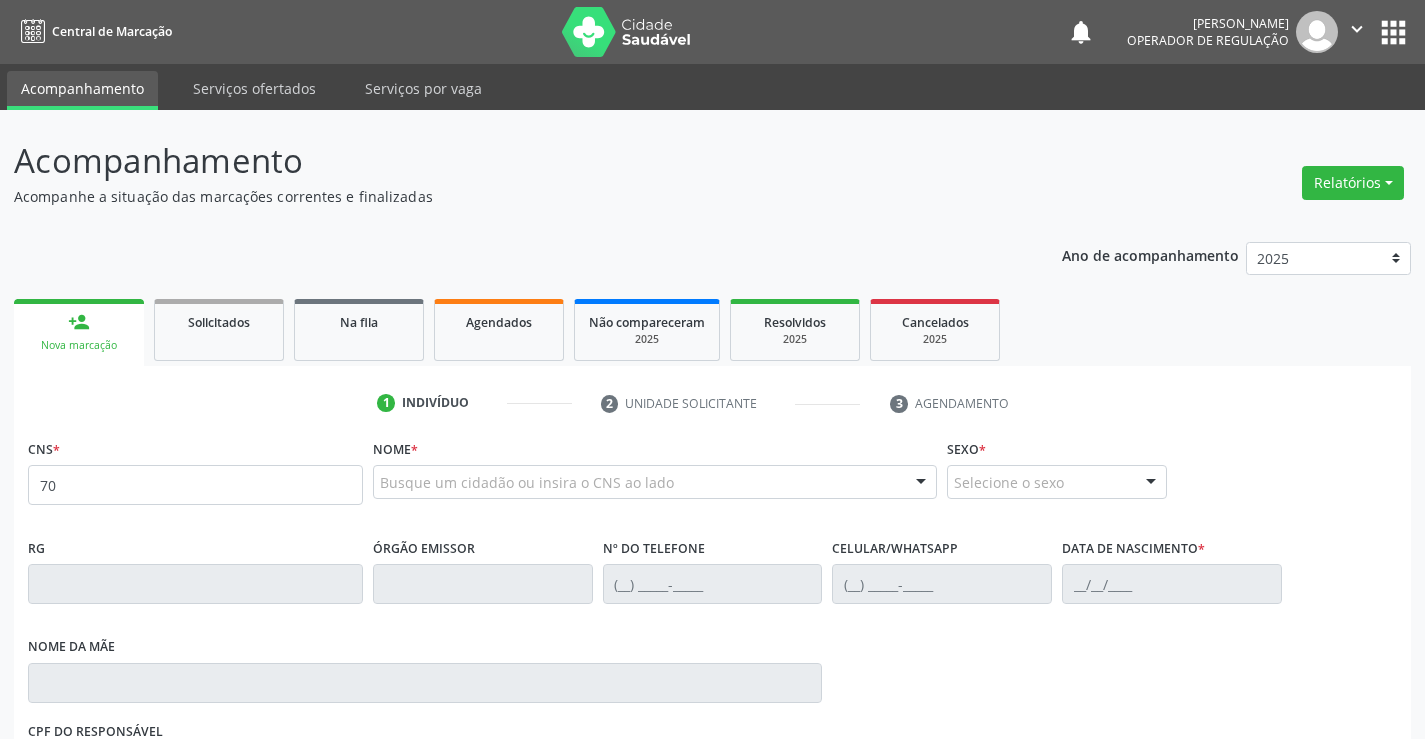 scroll, scrollTop: 0, scrollLeft: 0, axis: both 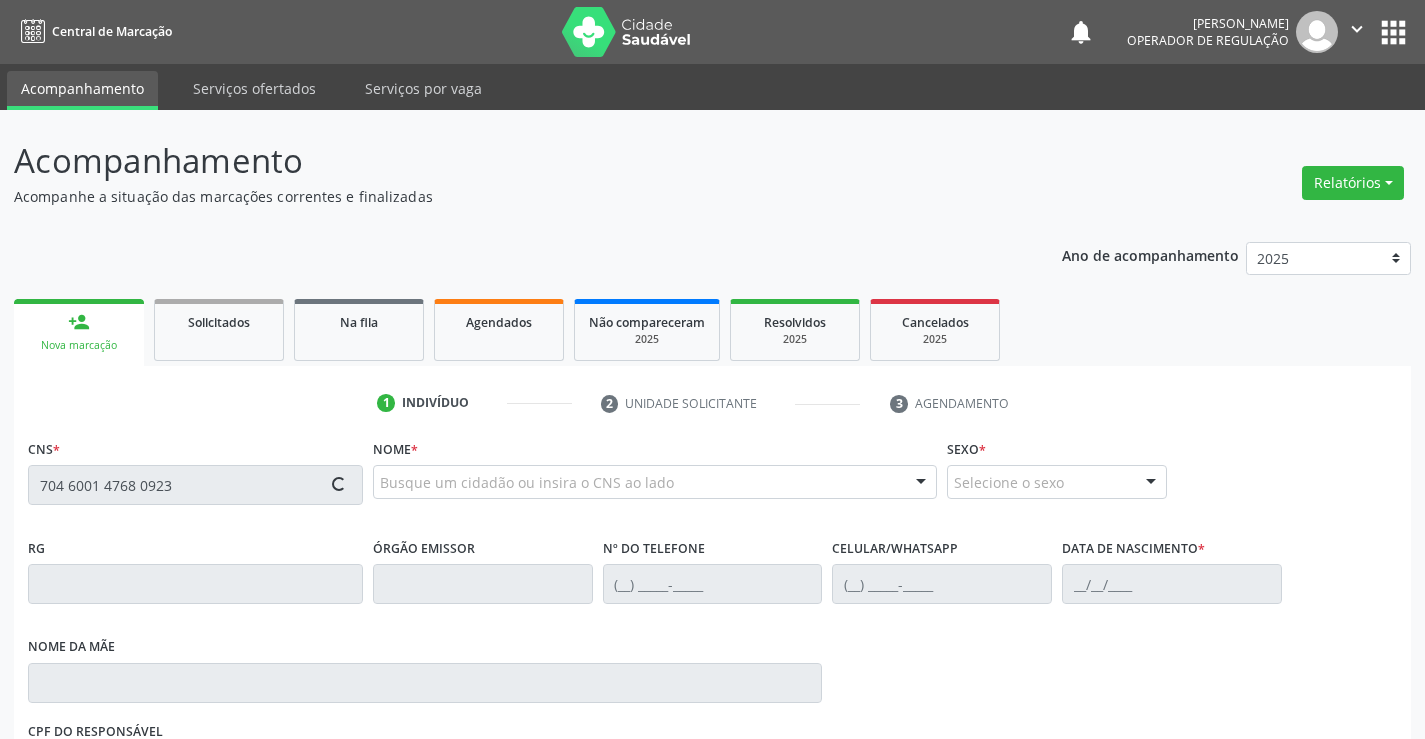 type on "704 6001 4768 0923" 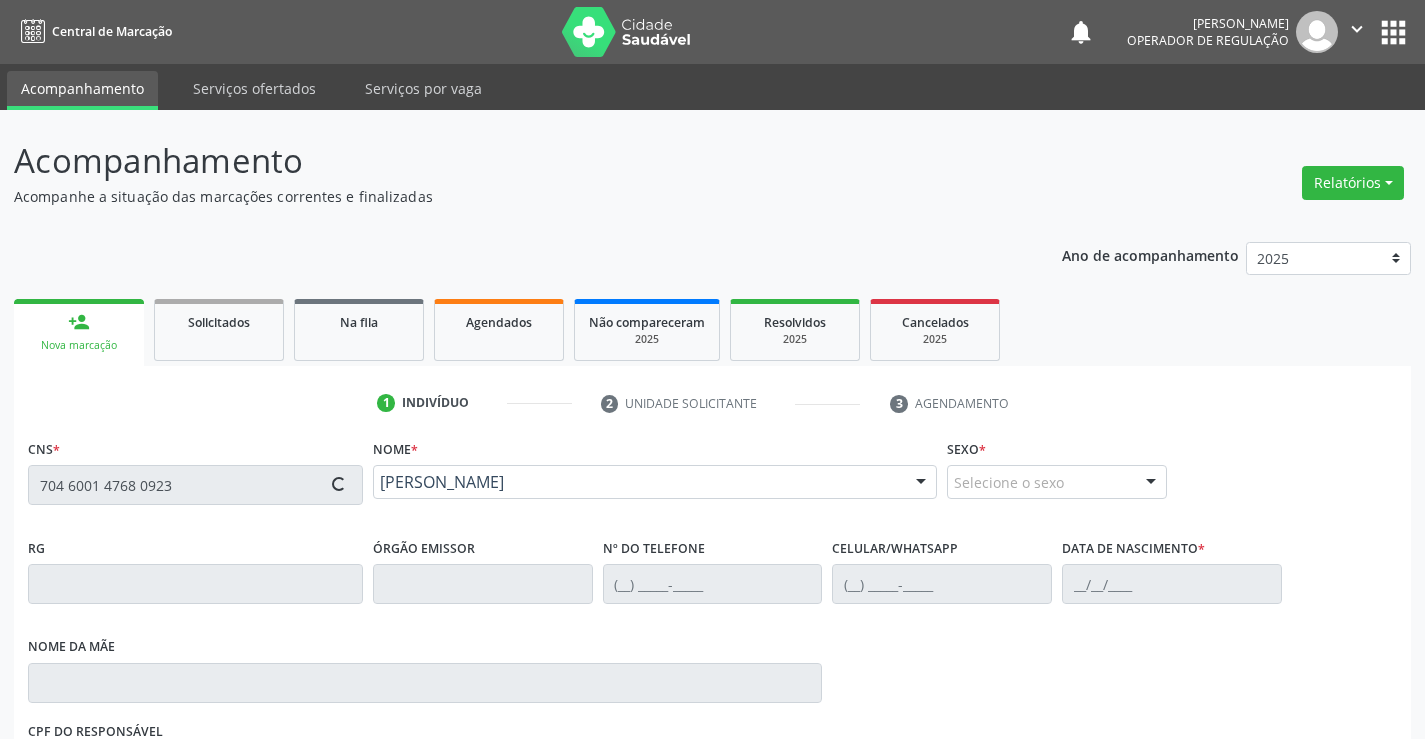 type on "185047701" 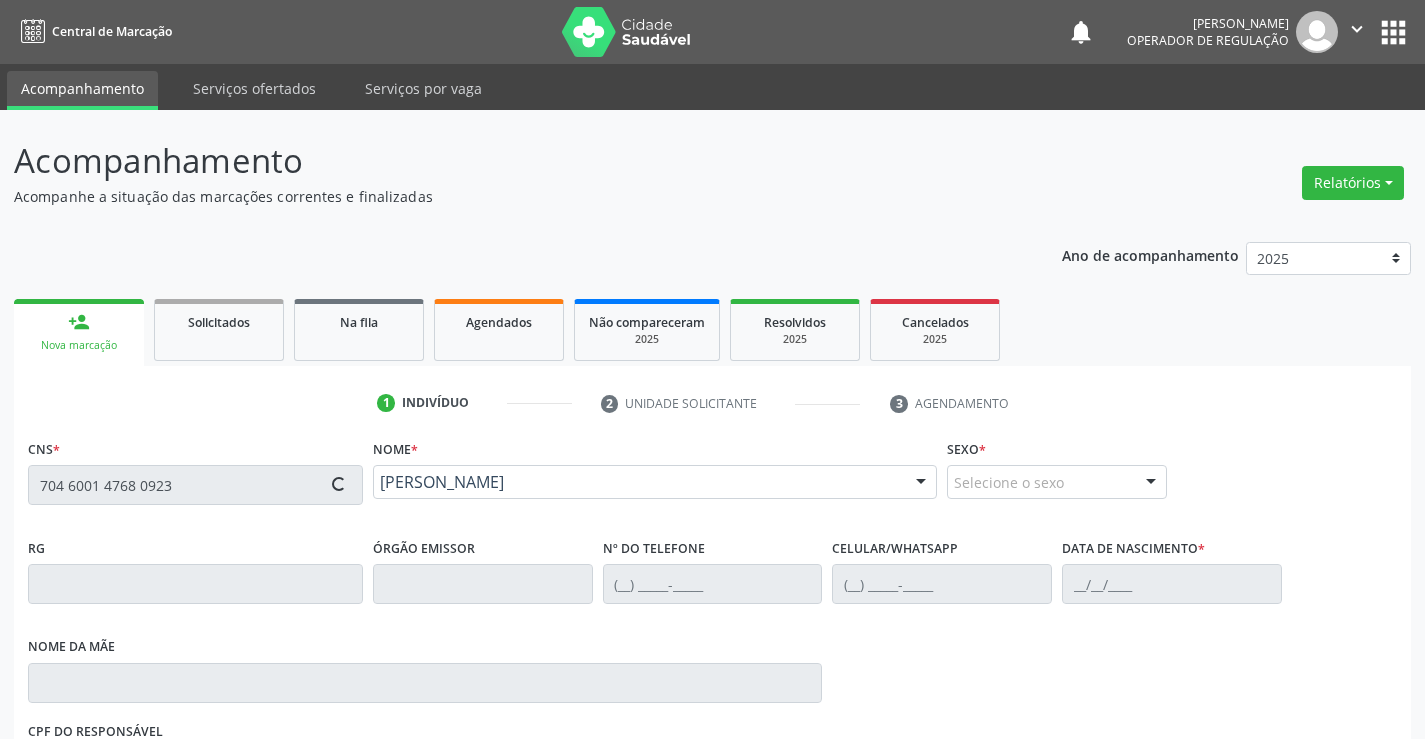 type on "[PHONE_NUMBER]" 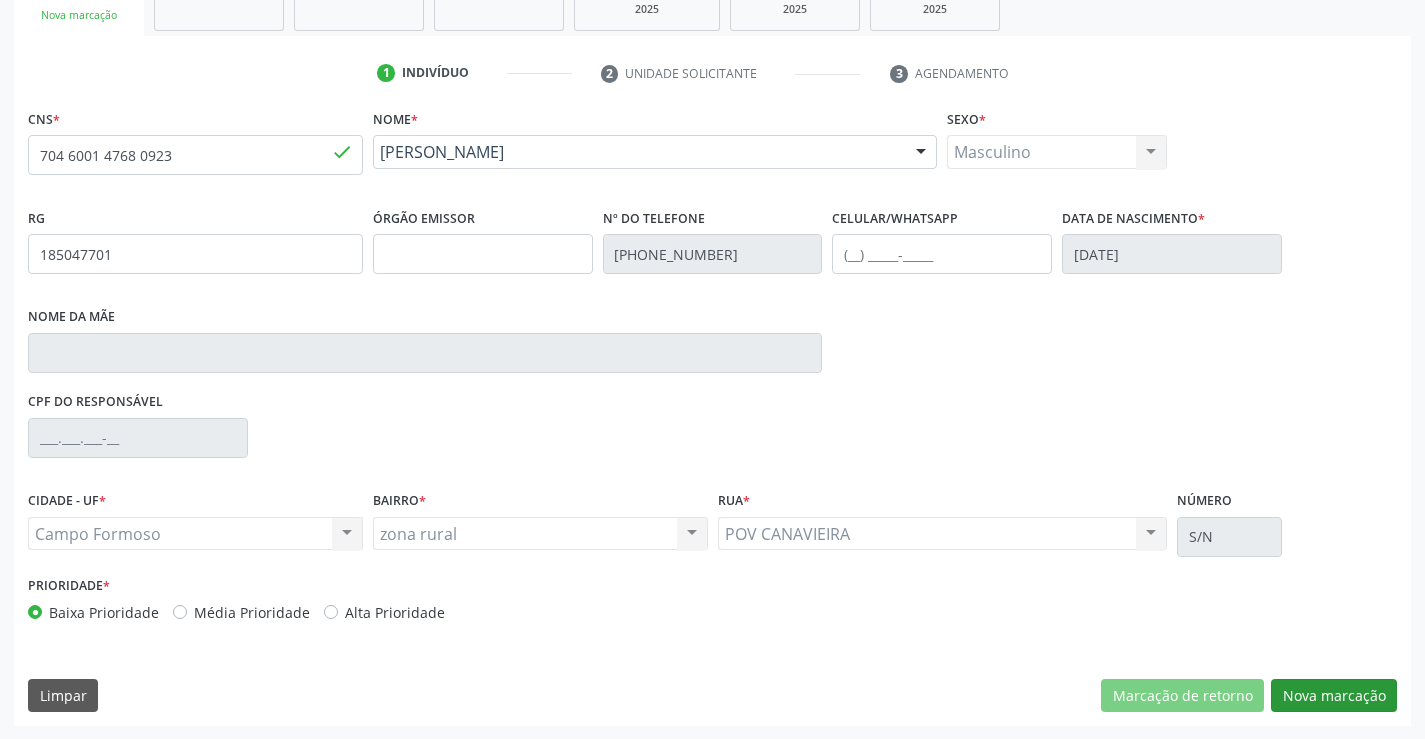 scroll, scrollTop: 331, scrollLeft: 0, axis: vertical 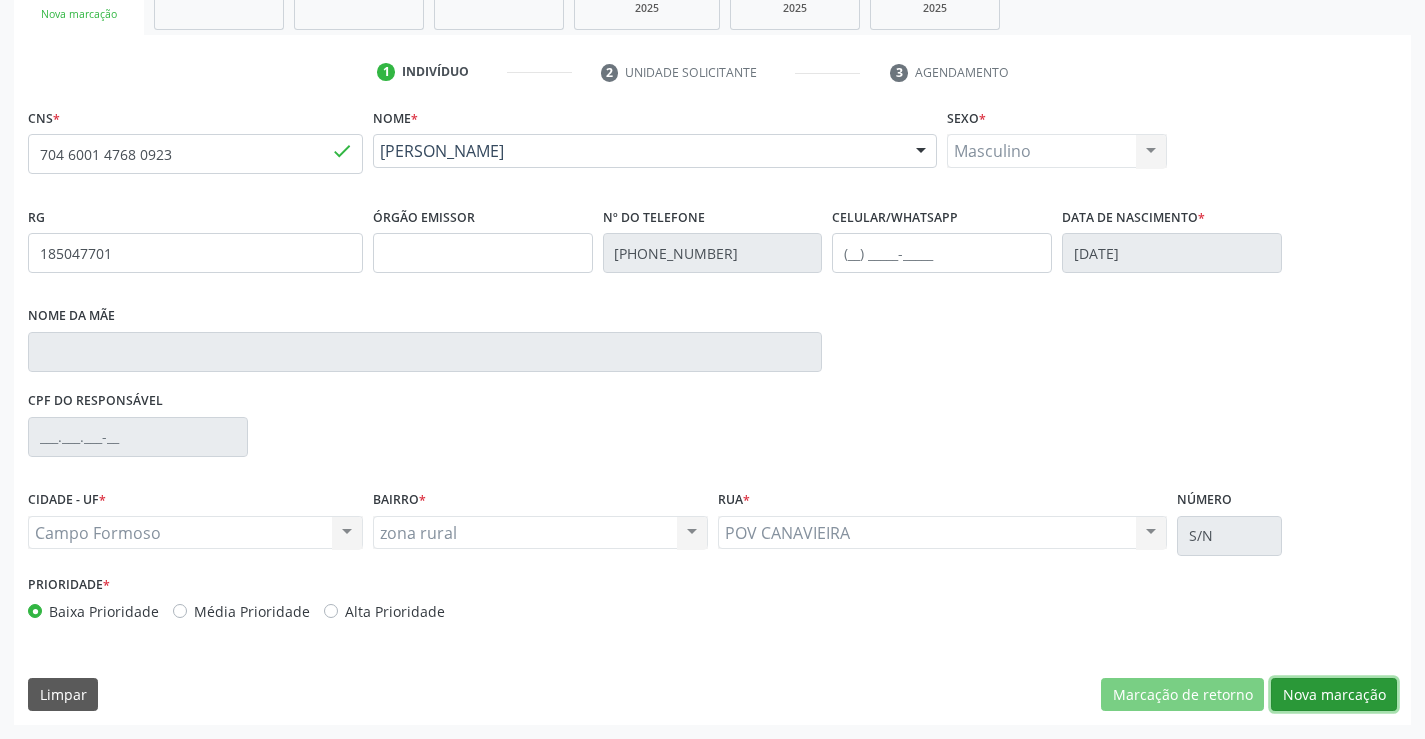 click on "Nova marcação" at bounding box center (1334, 695) 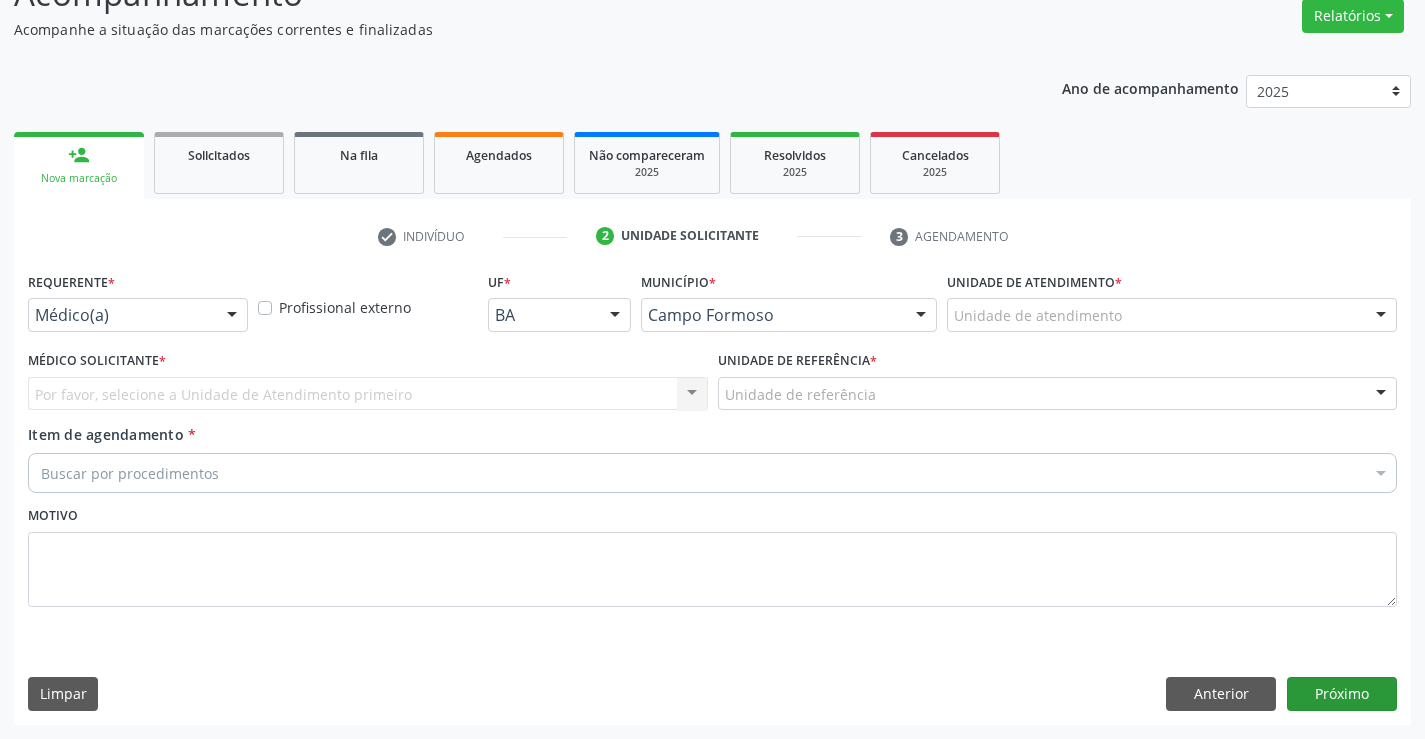 scroll, scrollTop: 167, scrollLeft: 0, axis: vertical 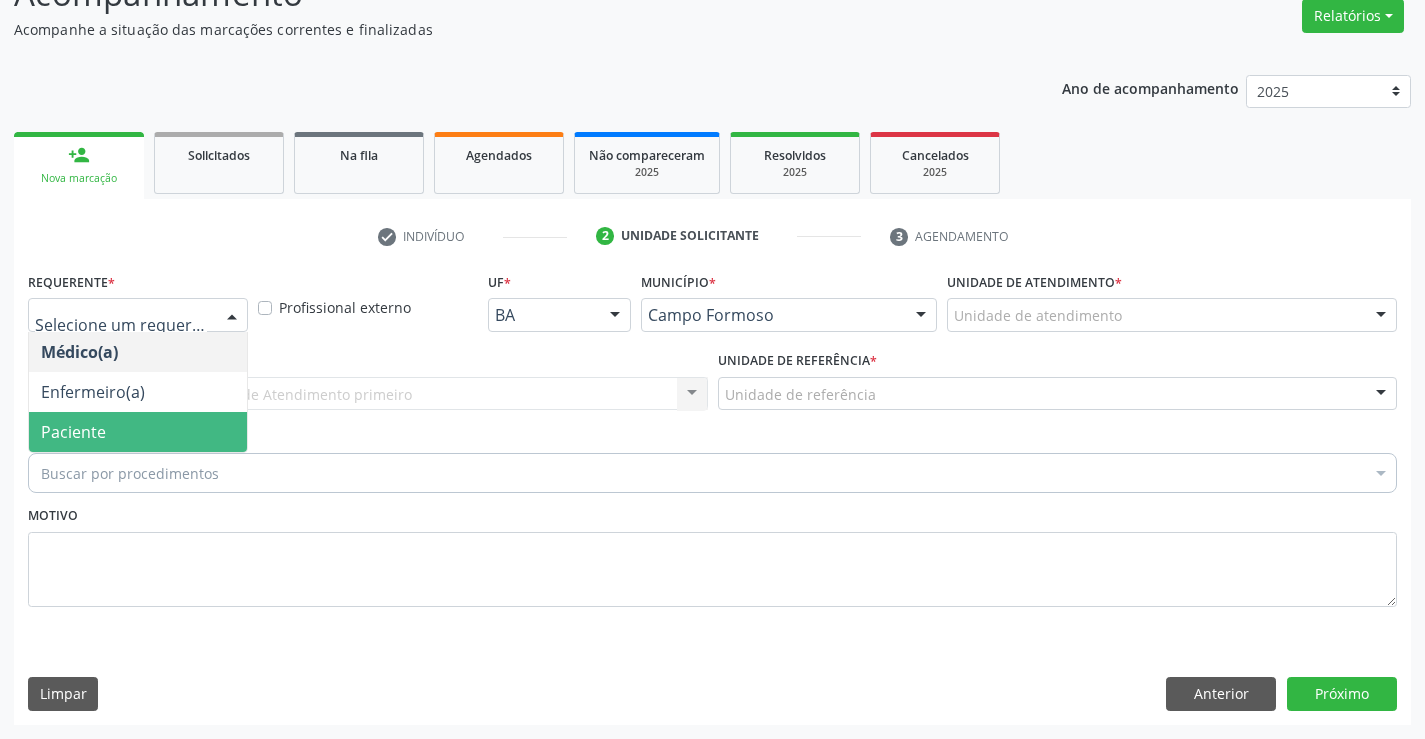 click on "Paciente" at bounding box center [138, 432] 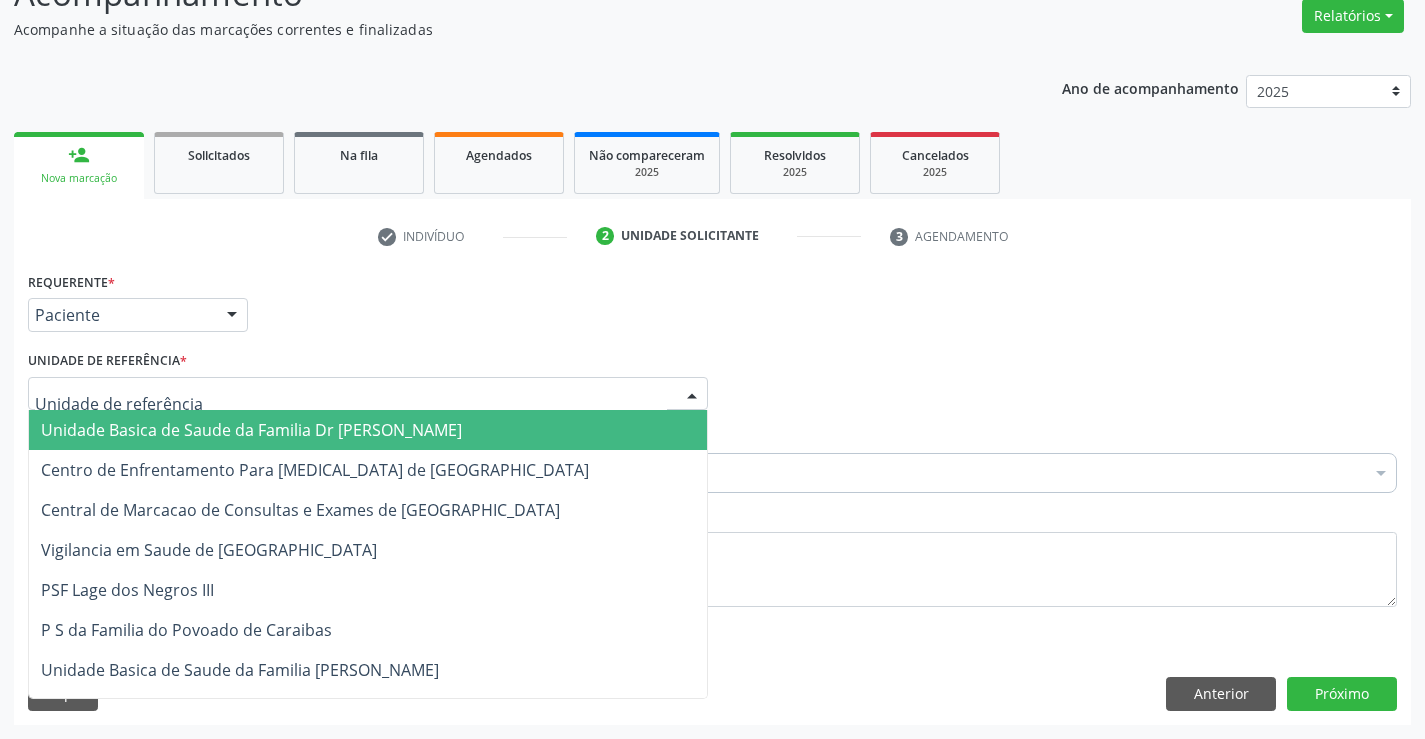 click on "Unidade Basica de Saude da Familia Dr [PERSON_NAME]" at bounding box center [251, 430] 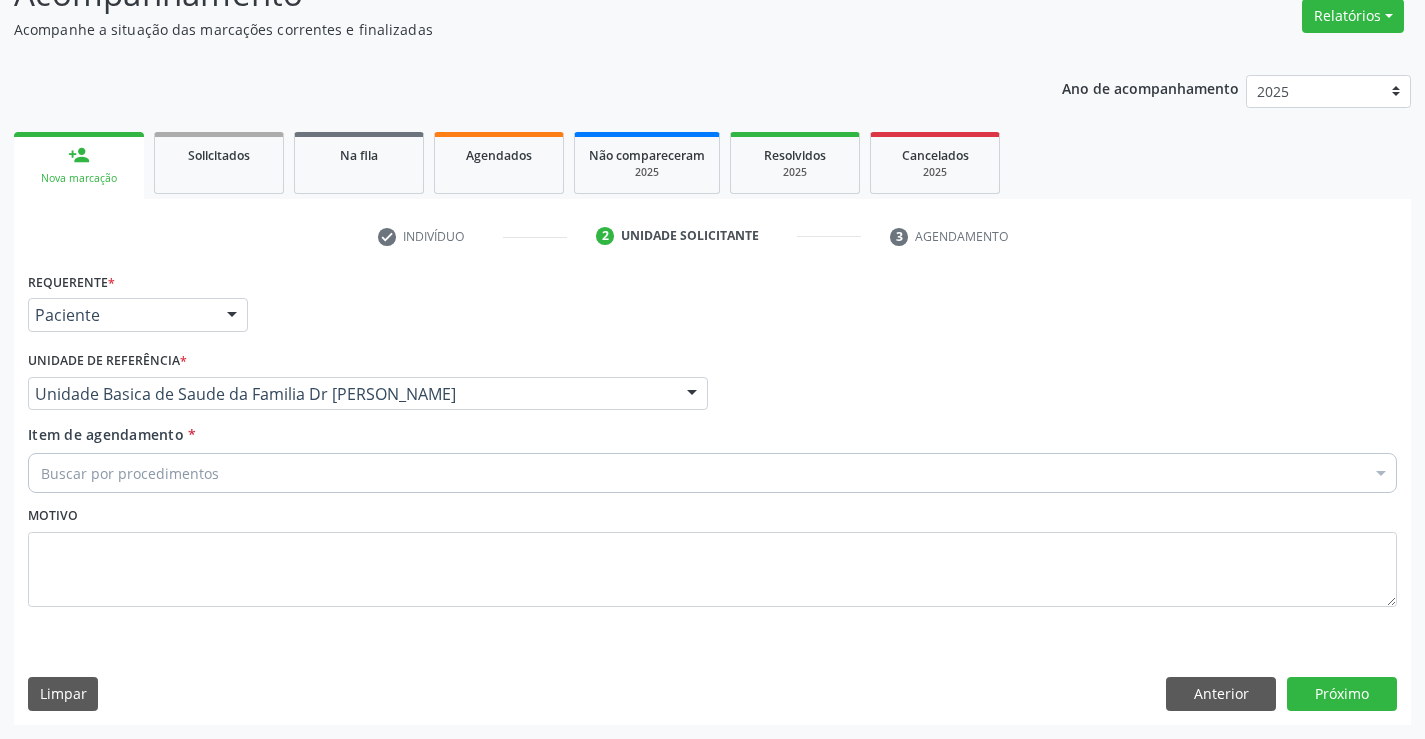 click on "Buscar por procedimentos" at bounding box center [712, 473] 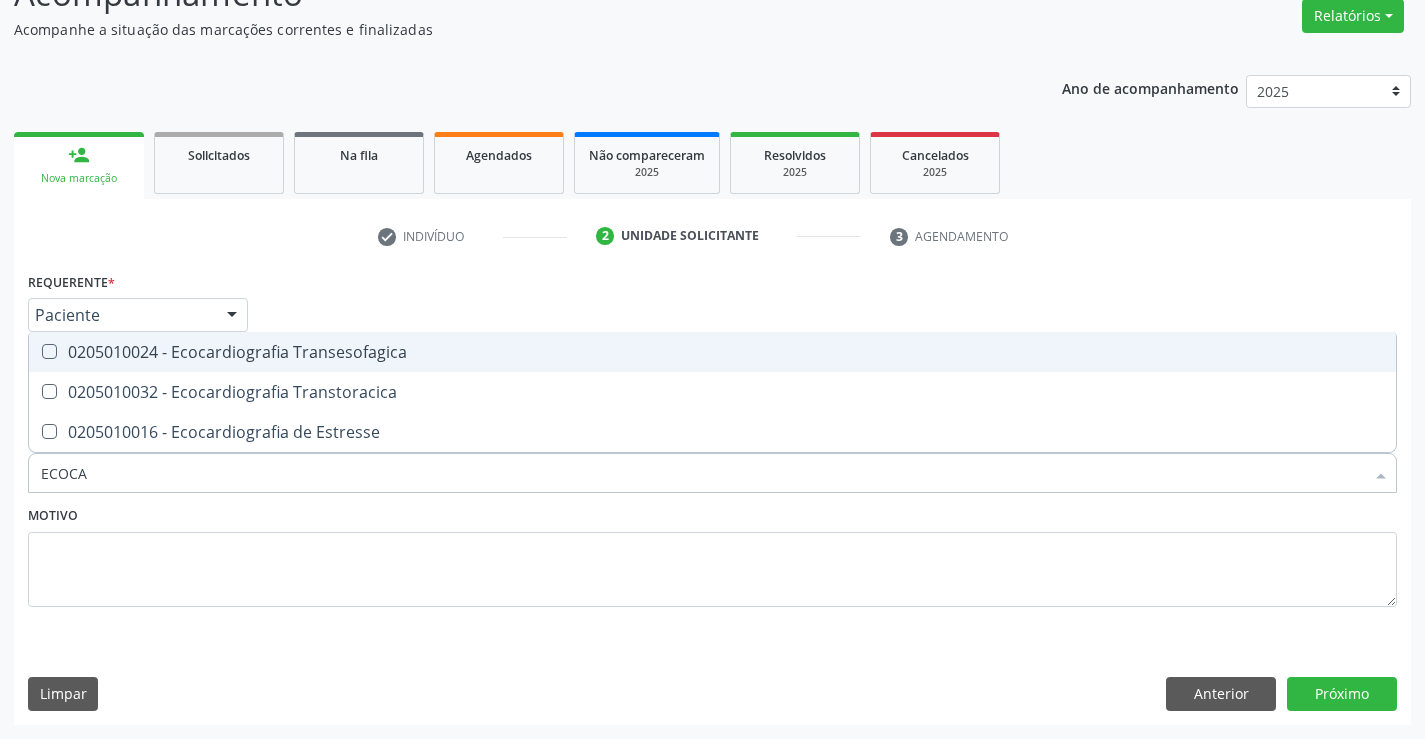 type on "ECOCAR" 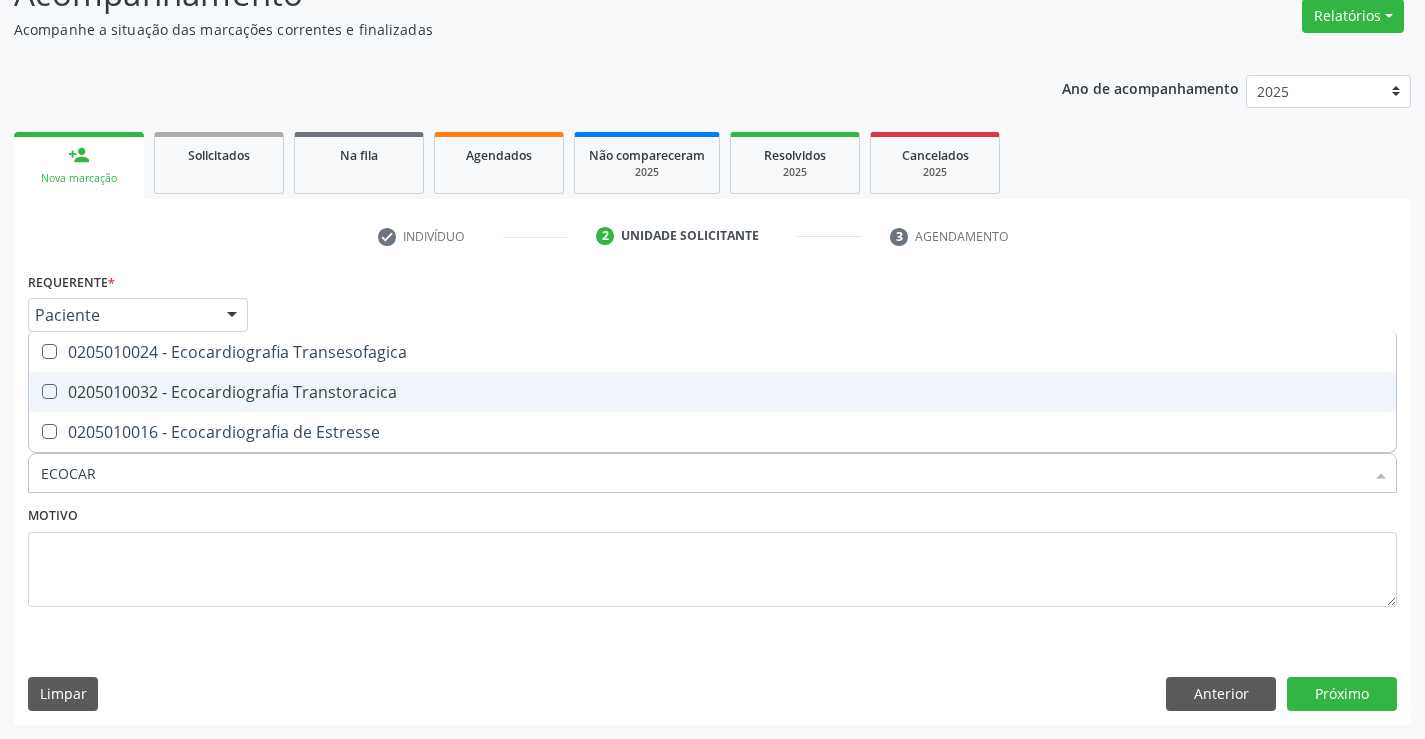 click on "0205010032 - Ecocardiografia Transtoracica" at bounding box center (712, 392) 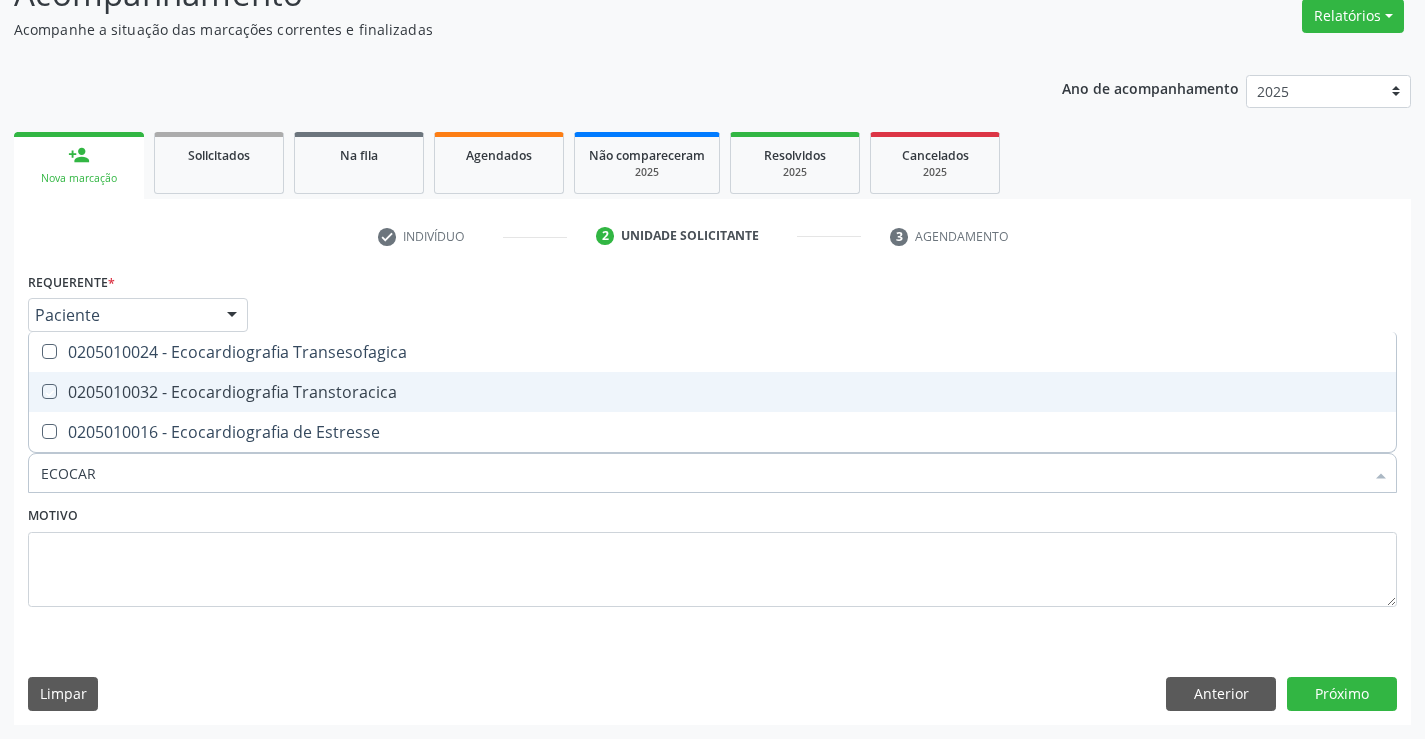 checkbox on "true" 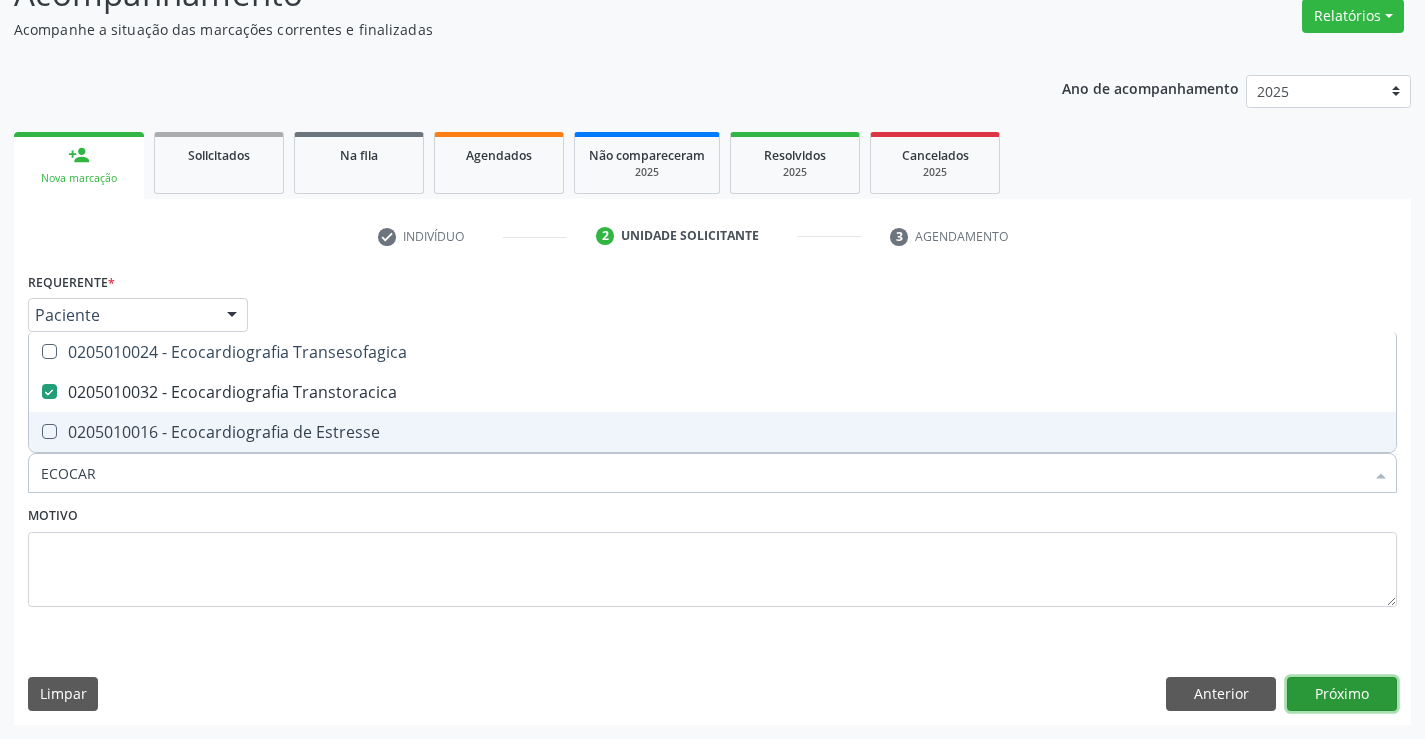 click on "Próximo" at bounding box center (1342, 694) 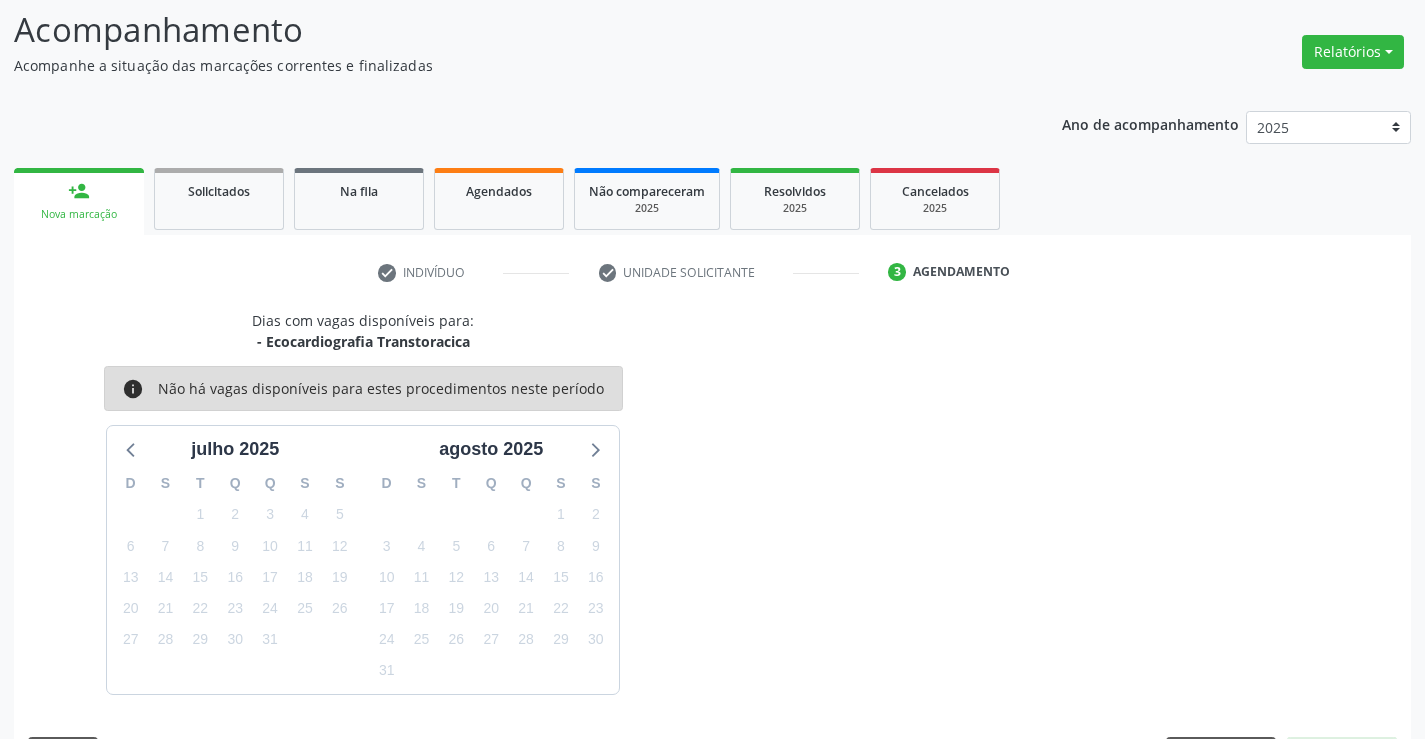 scroll, scrollTop: 167, scrollLeft: 0, axis: vertical 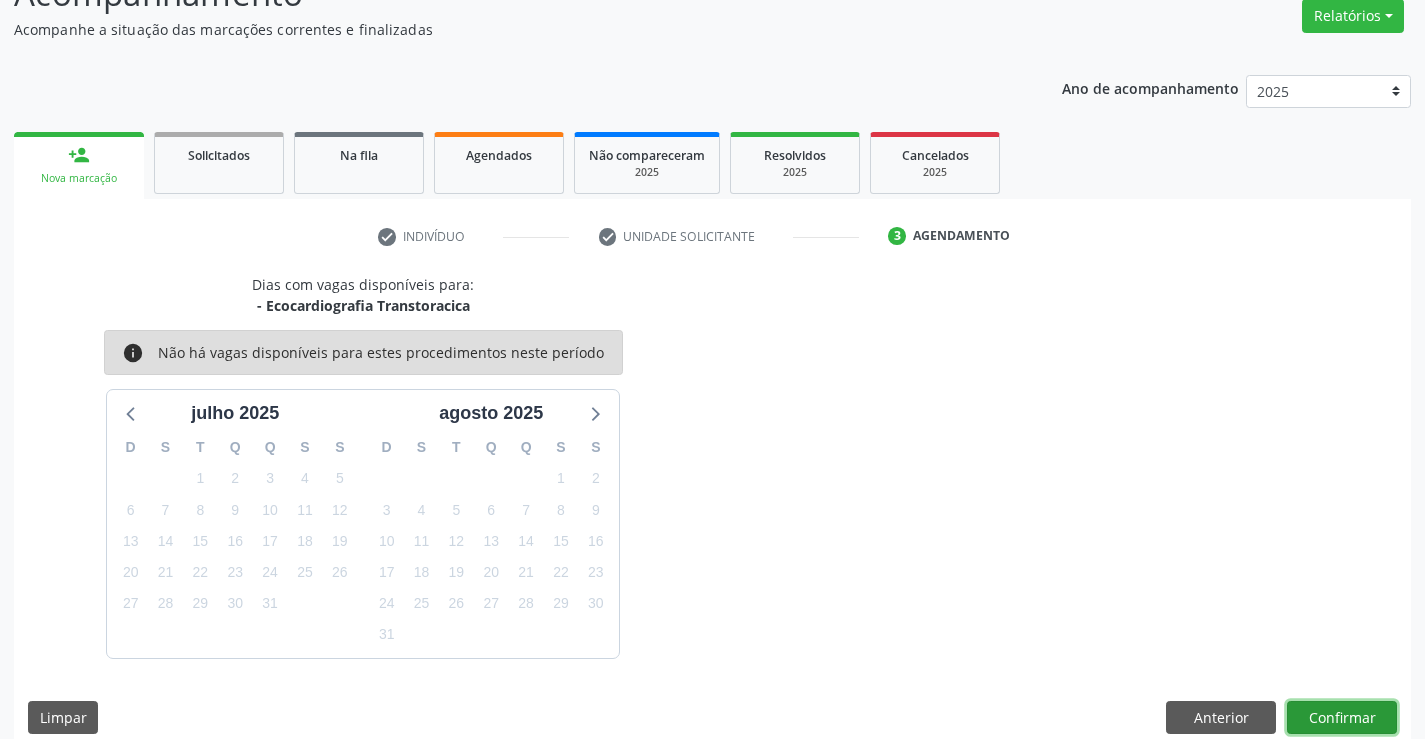 click on "Confirmar" at bounding box center (1342, 718) 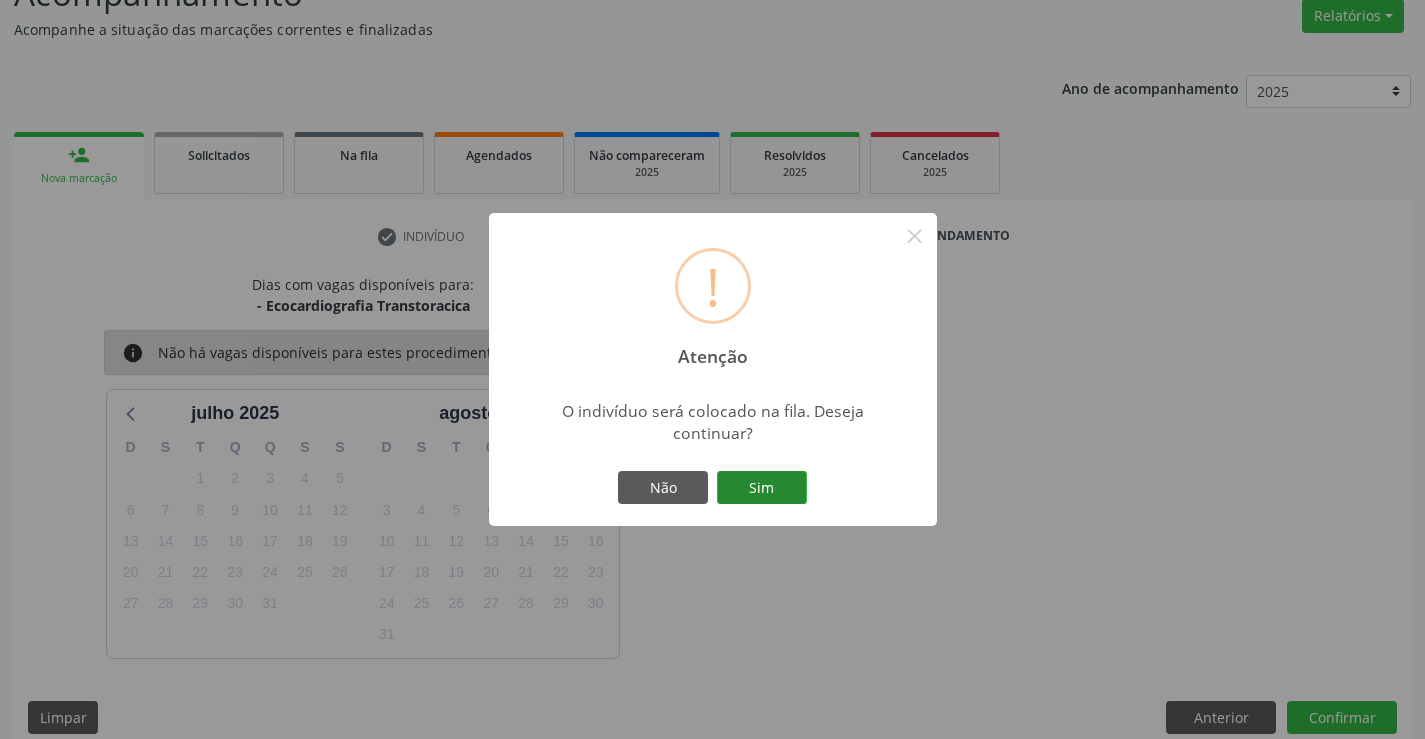 click on "Sim" at bounding box center [762, 488] 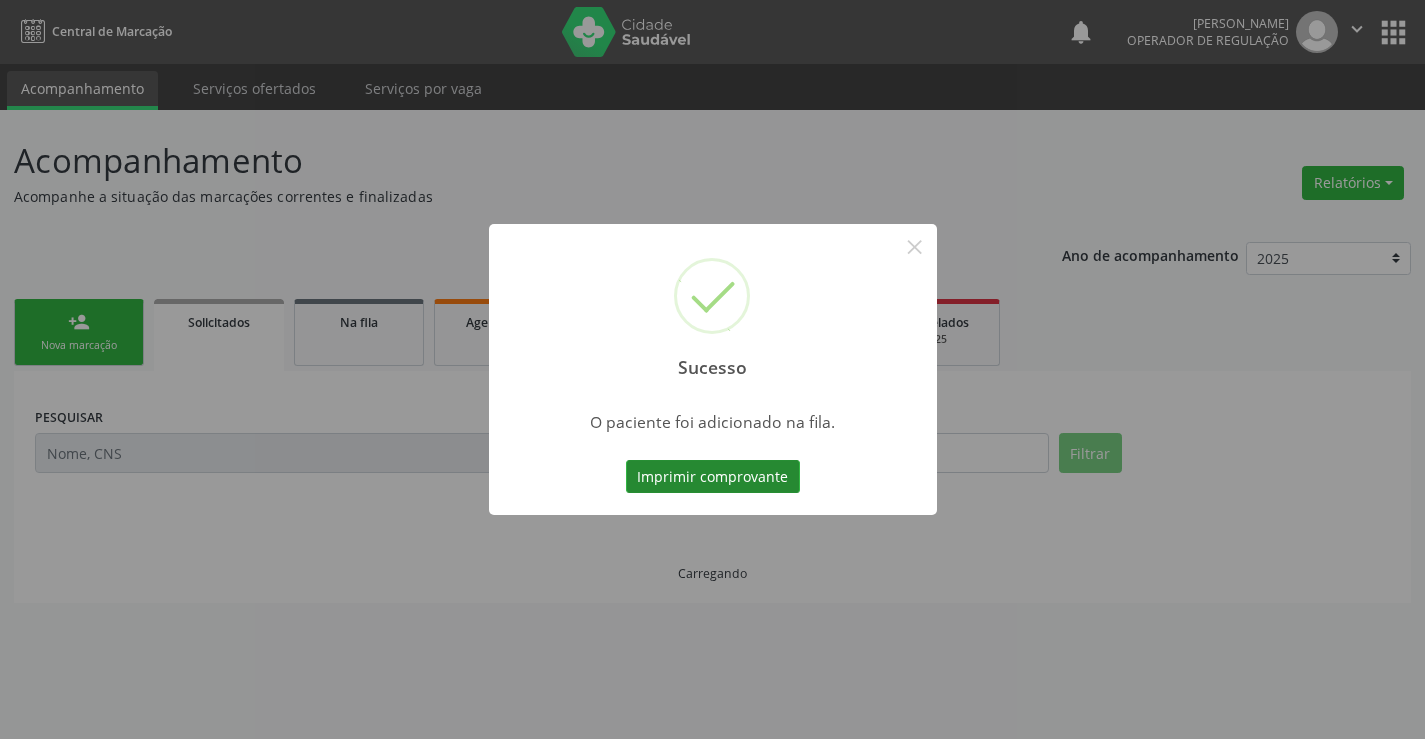 scroll, scrollTop: 0, scrollLeft: 0, axis: both 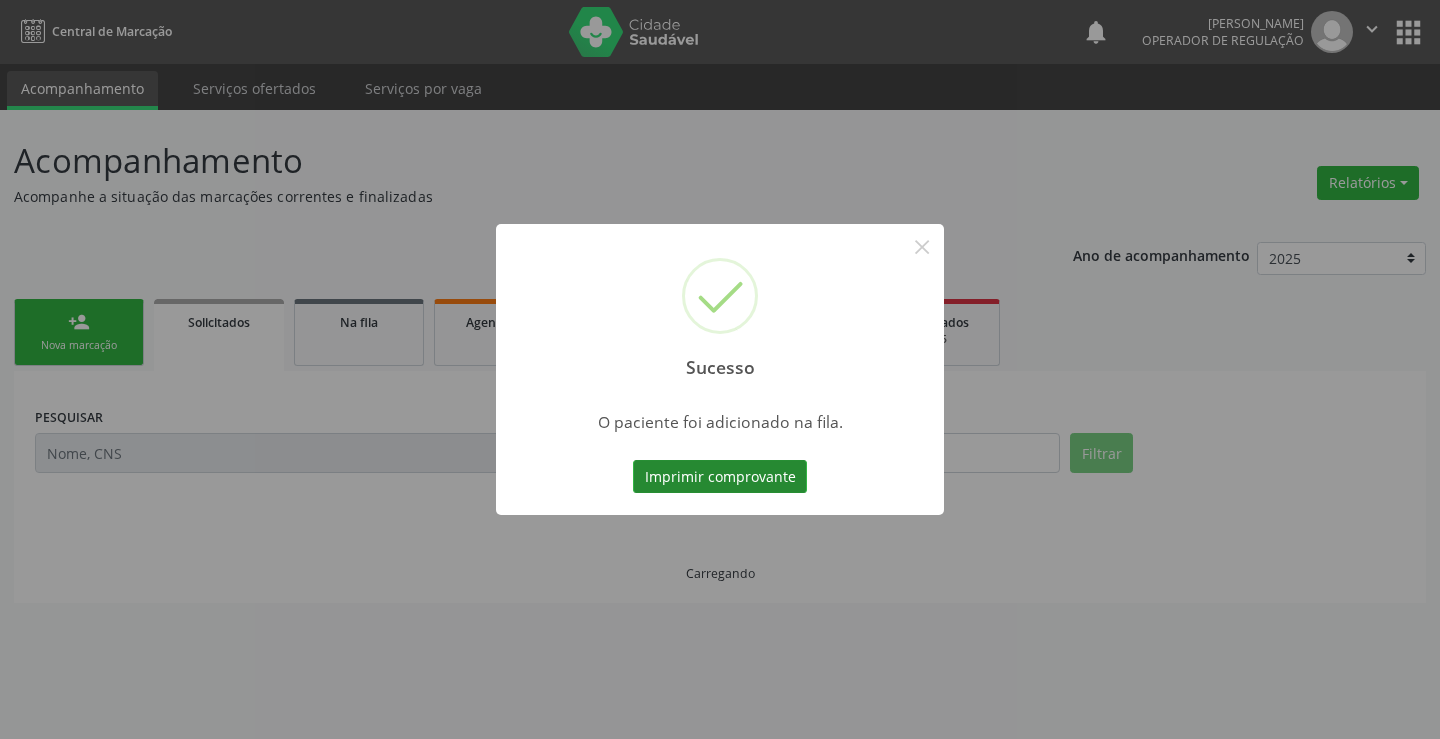 click on "Imprimir comprovante" at bounding box center (720, 477) 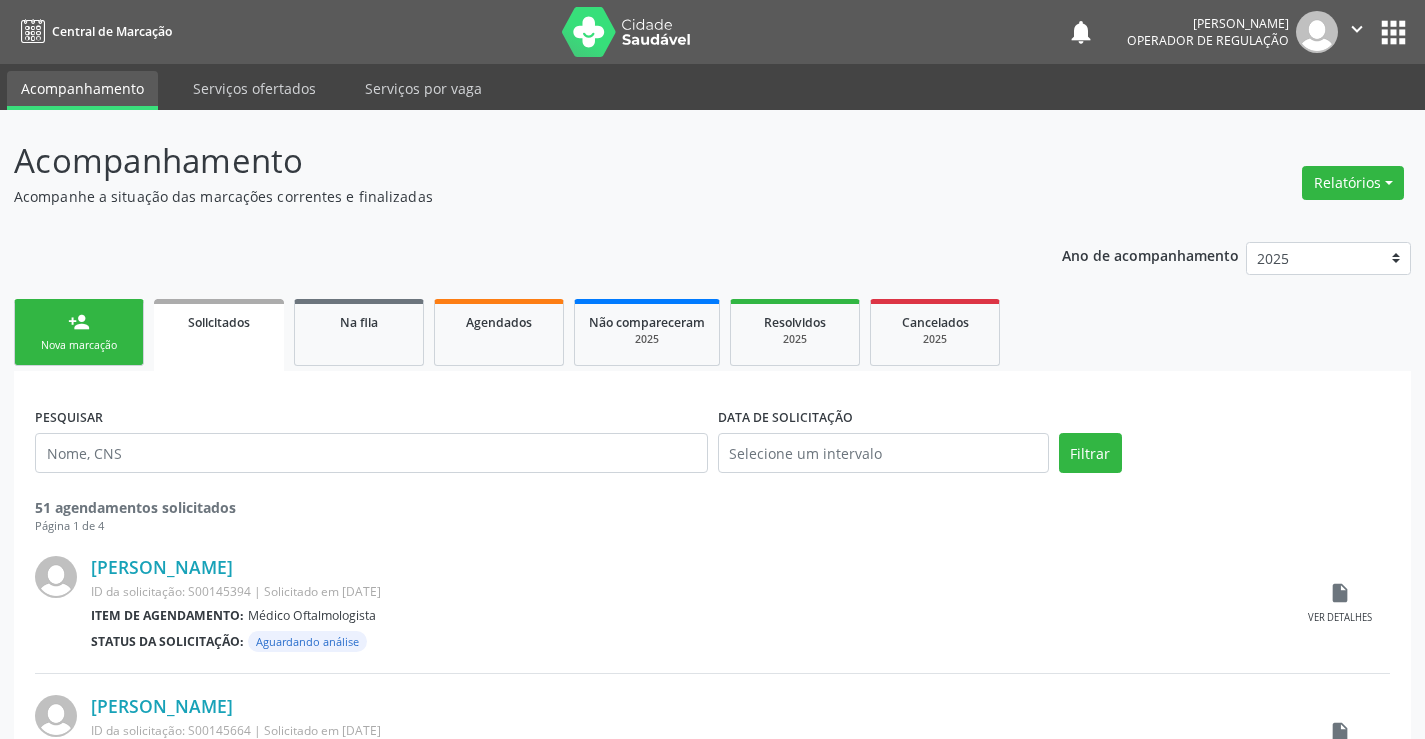 click on "Nova marcação" at bounding box center (79, 345) 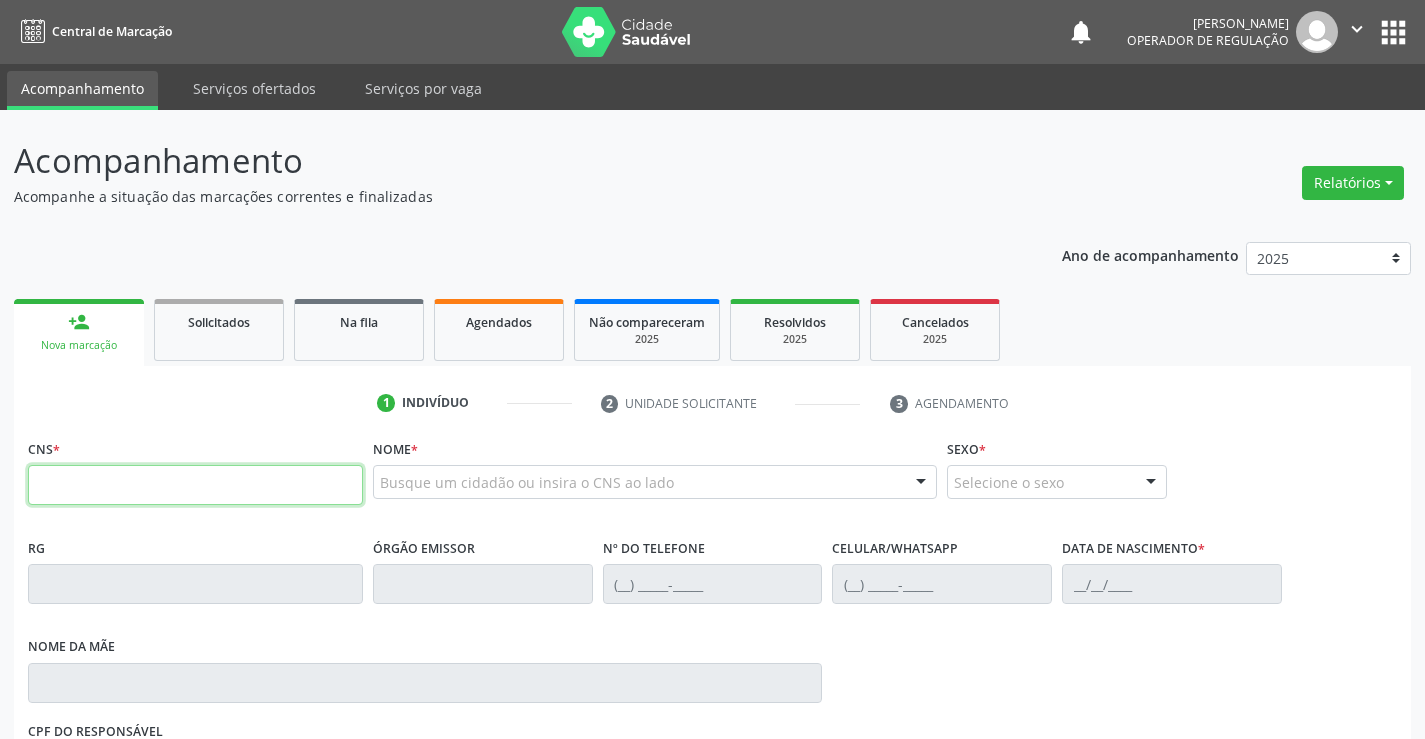 click at bounding box center (195, 485) 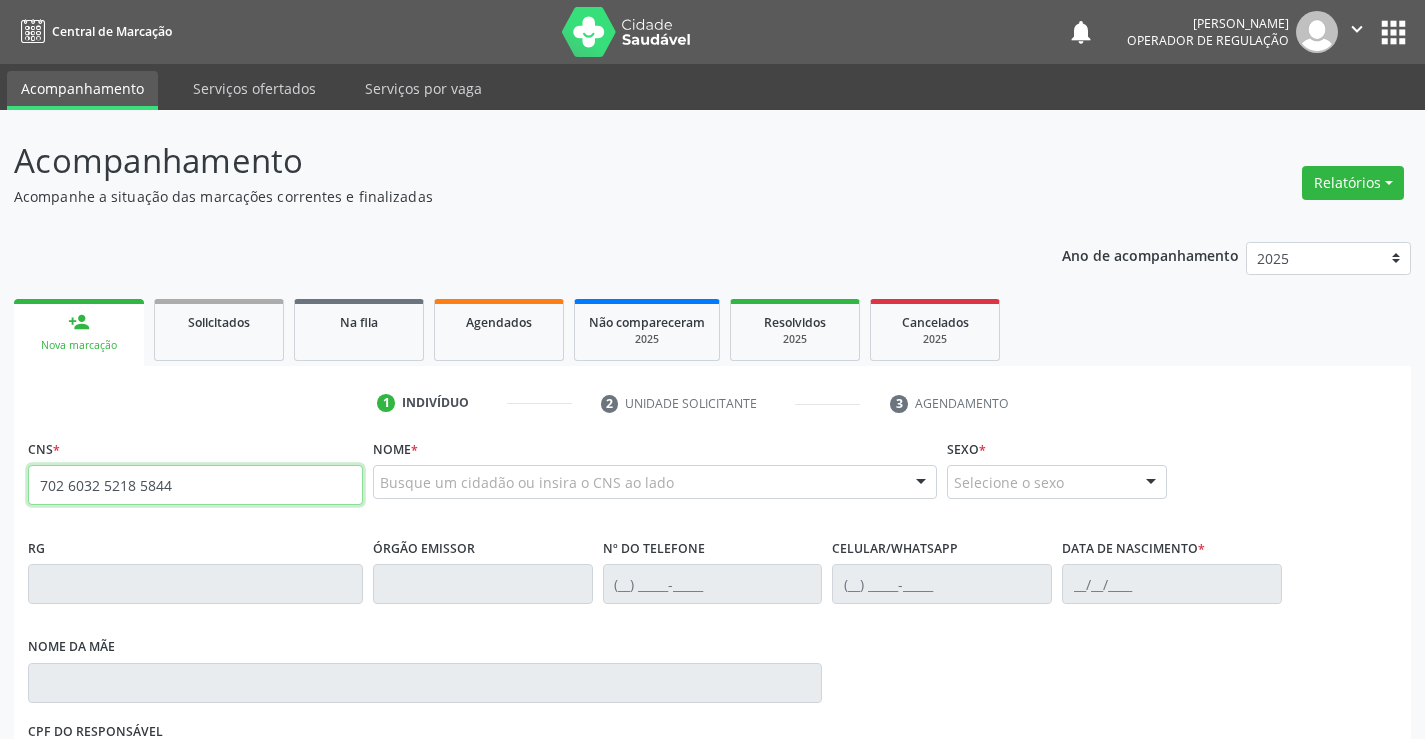 type on "702 6032 5218 5844" 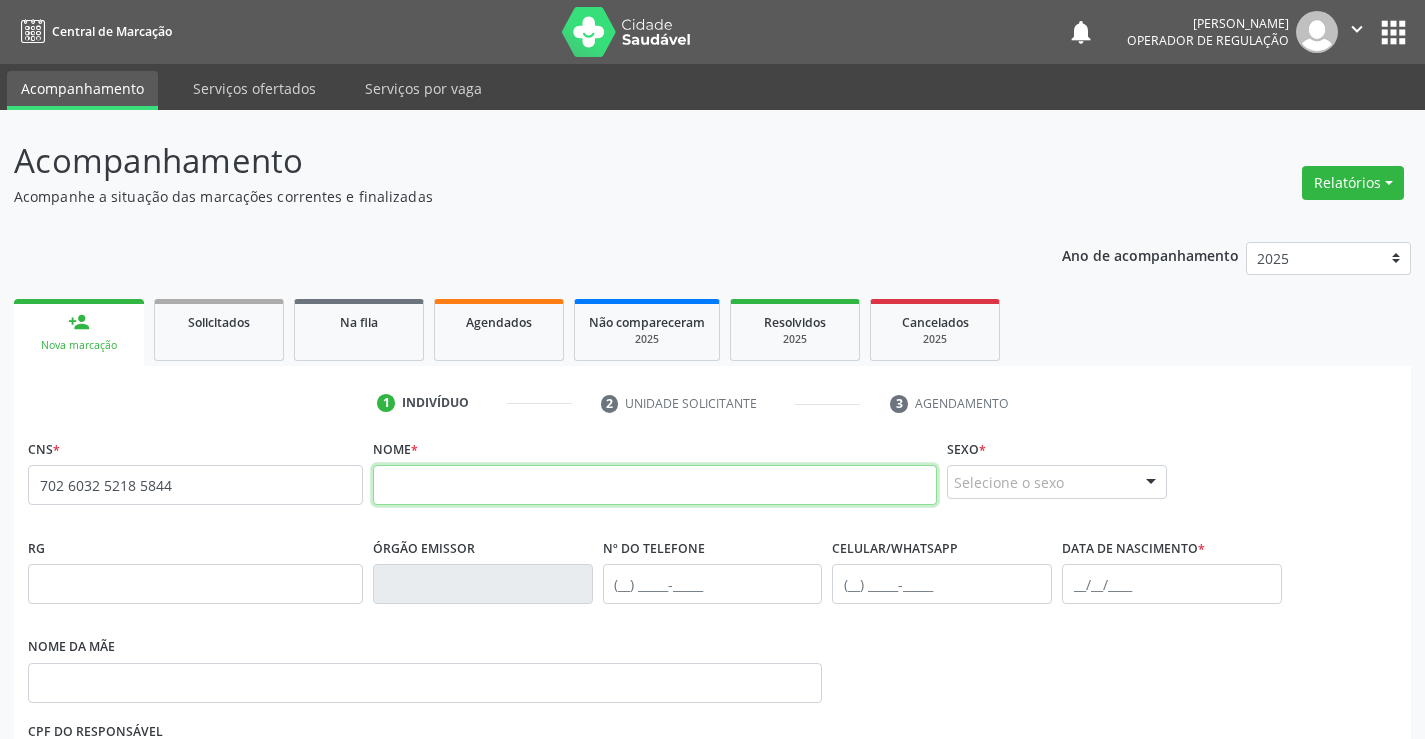 click at bounding box center (655, 485) 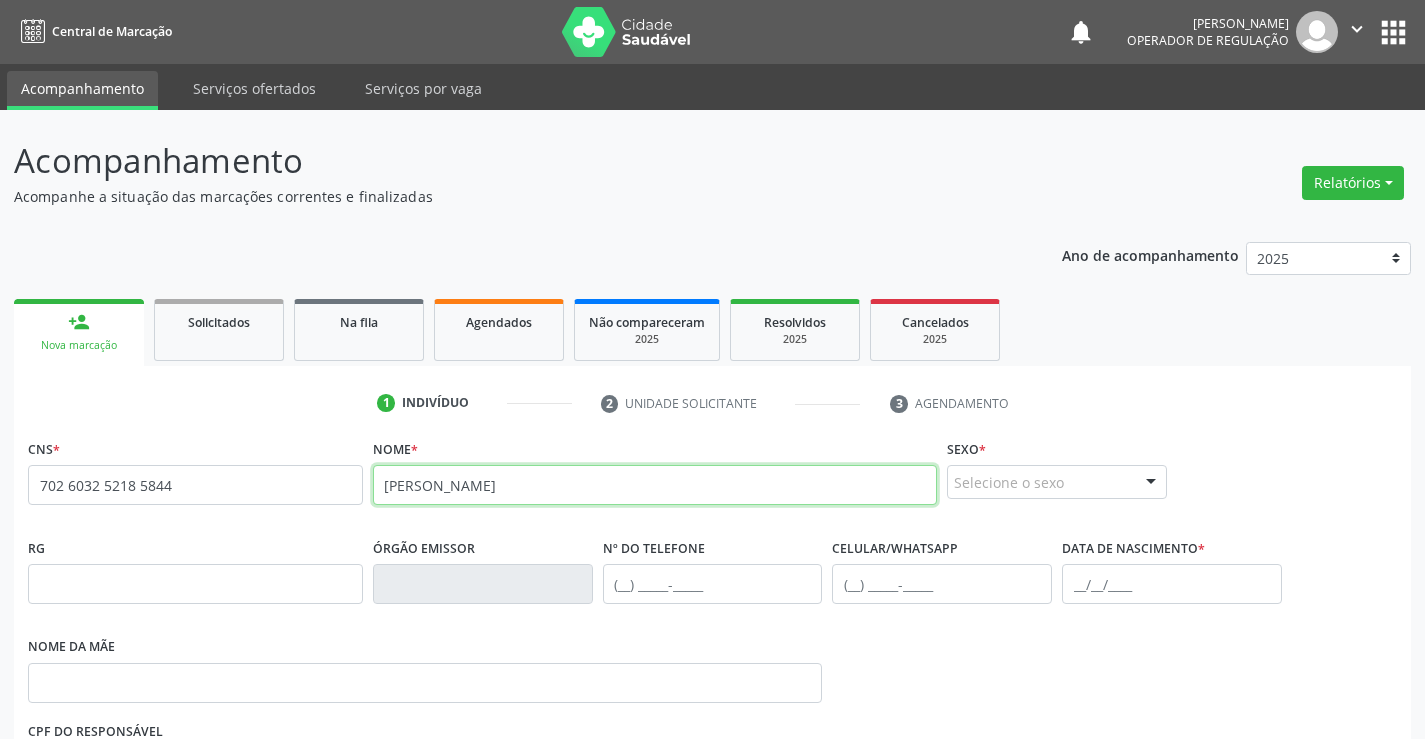 type on "[PERSON_NAME]" 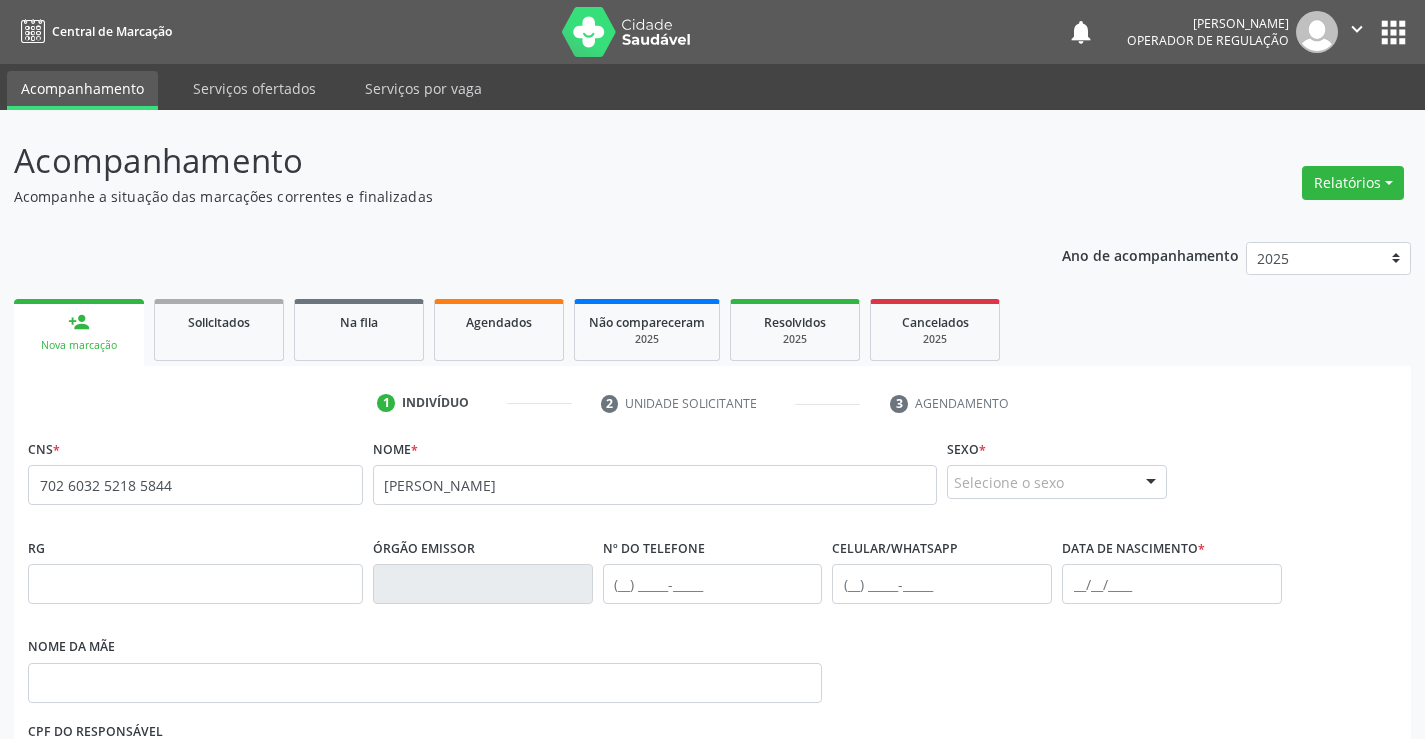 click on "Selecione o sexo" at bounding box center [1057, 482] 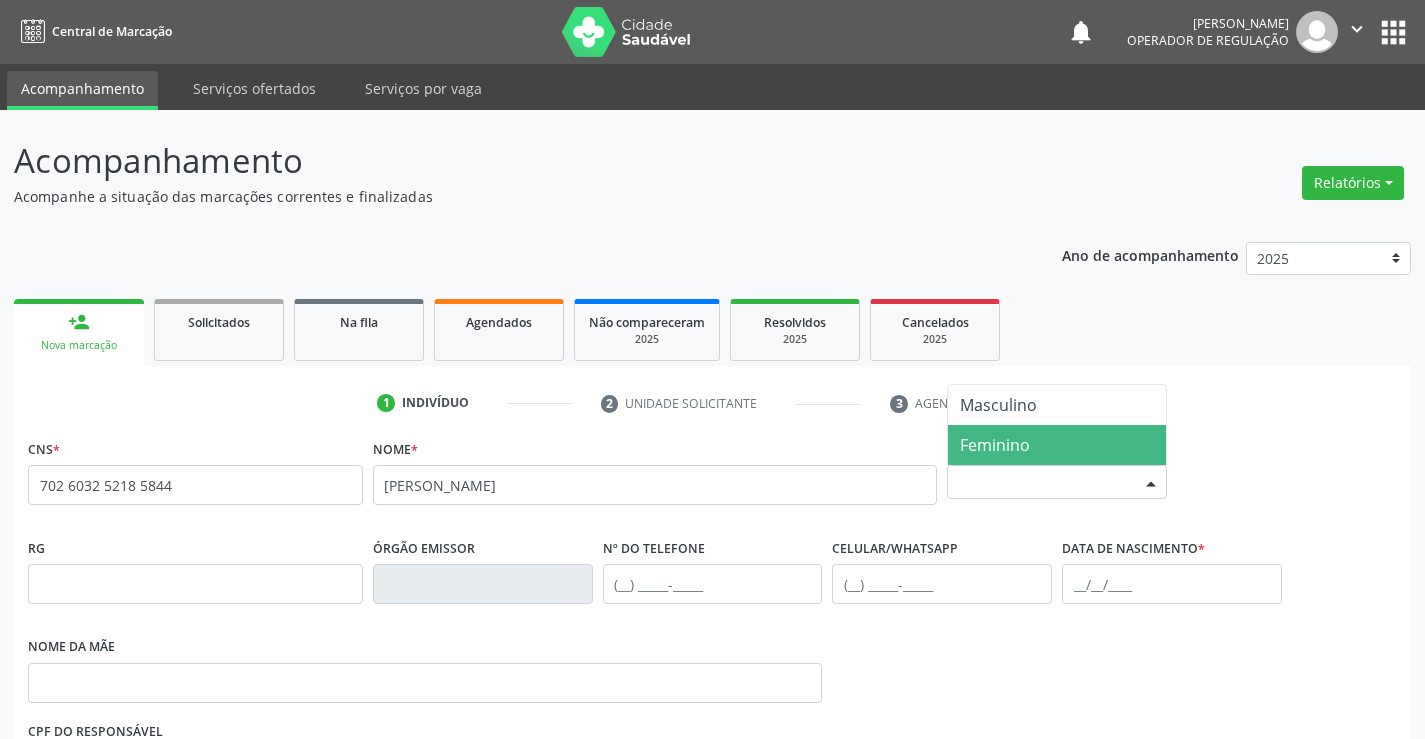 click on "Feminino" at bounding box center (995, 445) 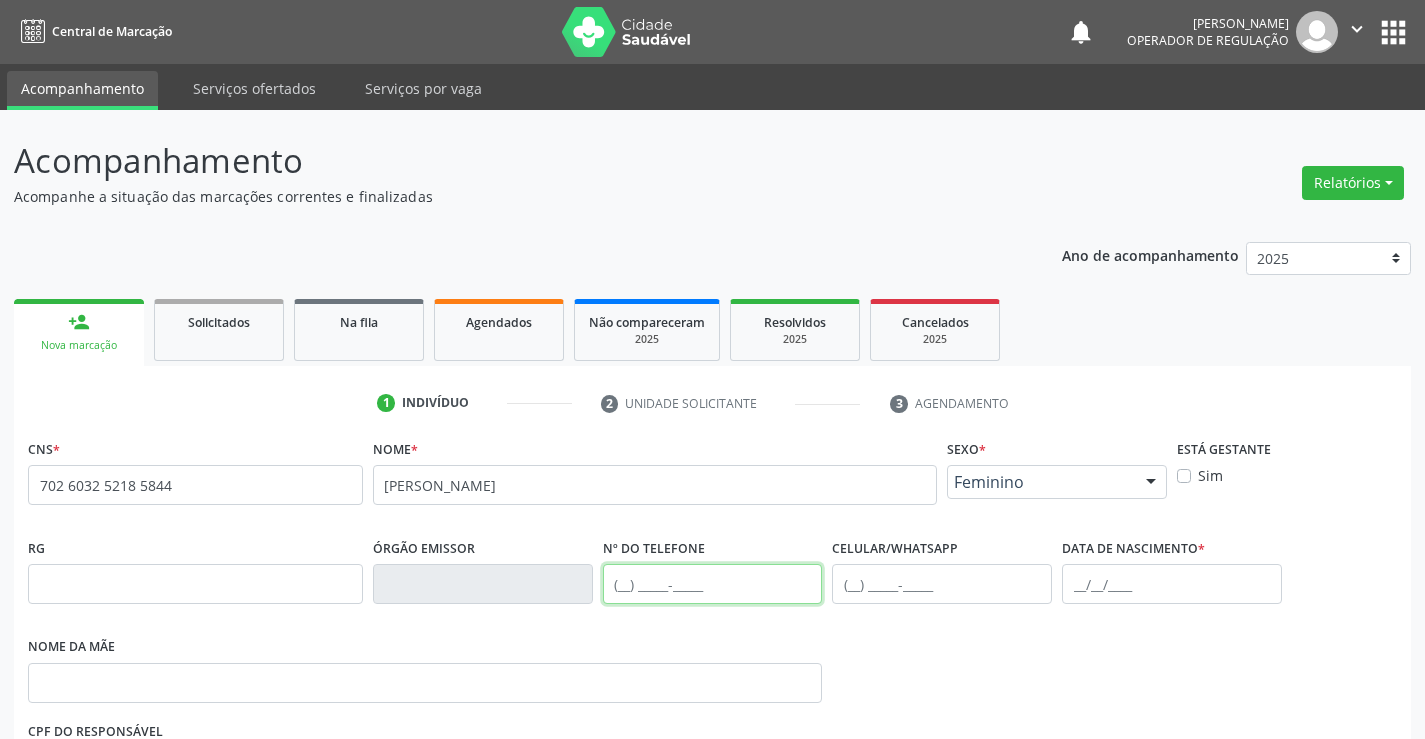 click at bounding box center [713, 584] 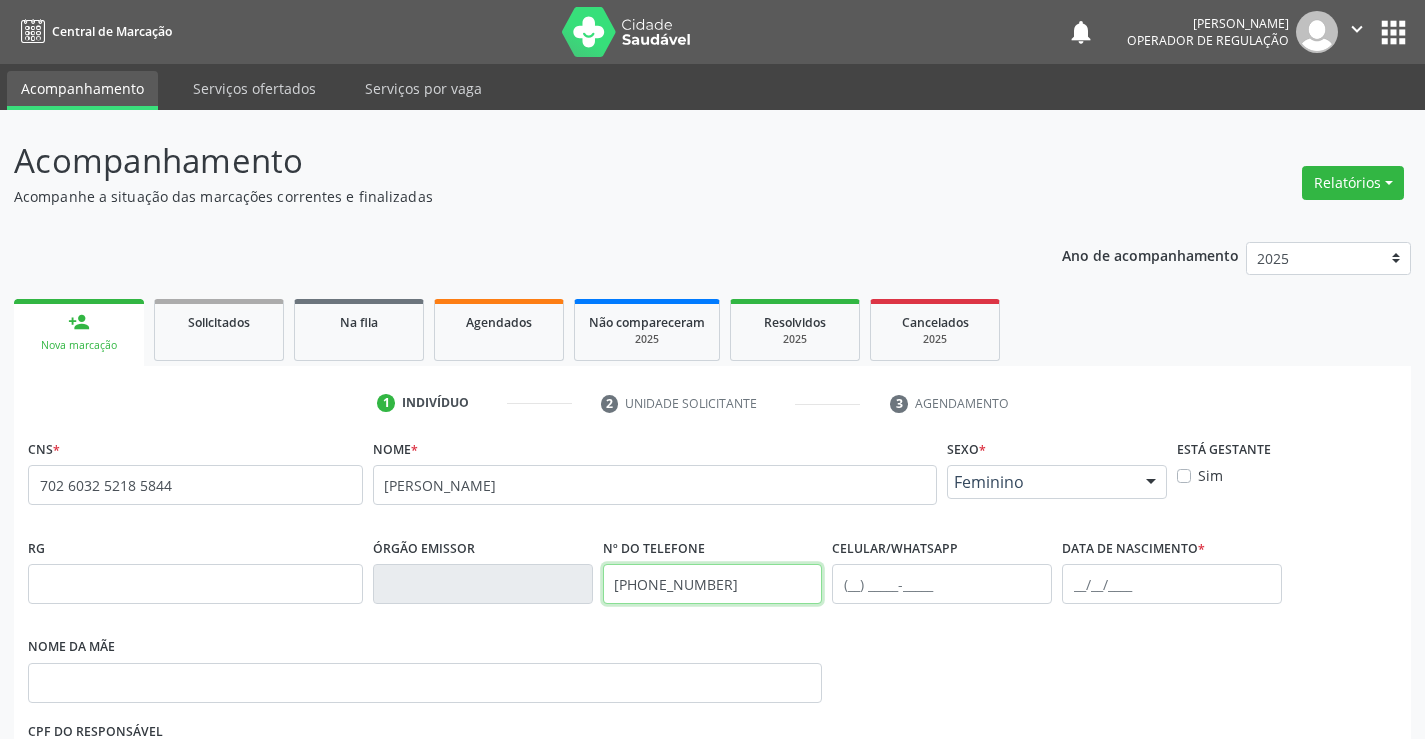 type on "[PHONE_NUMBER]" 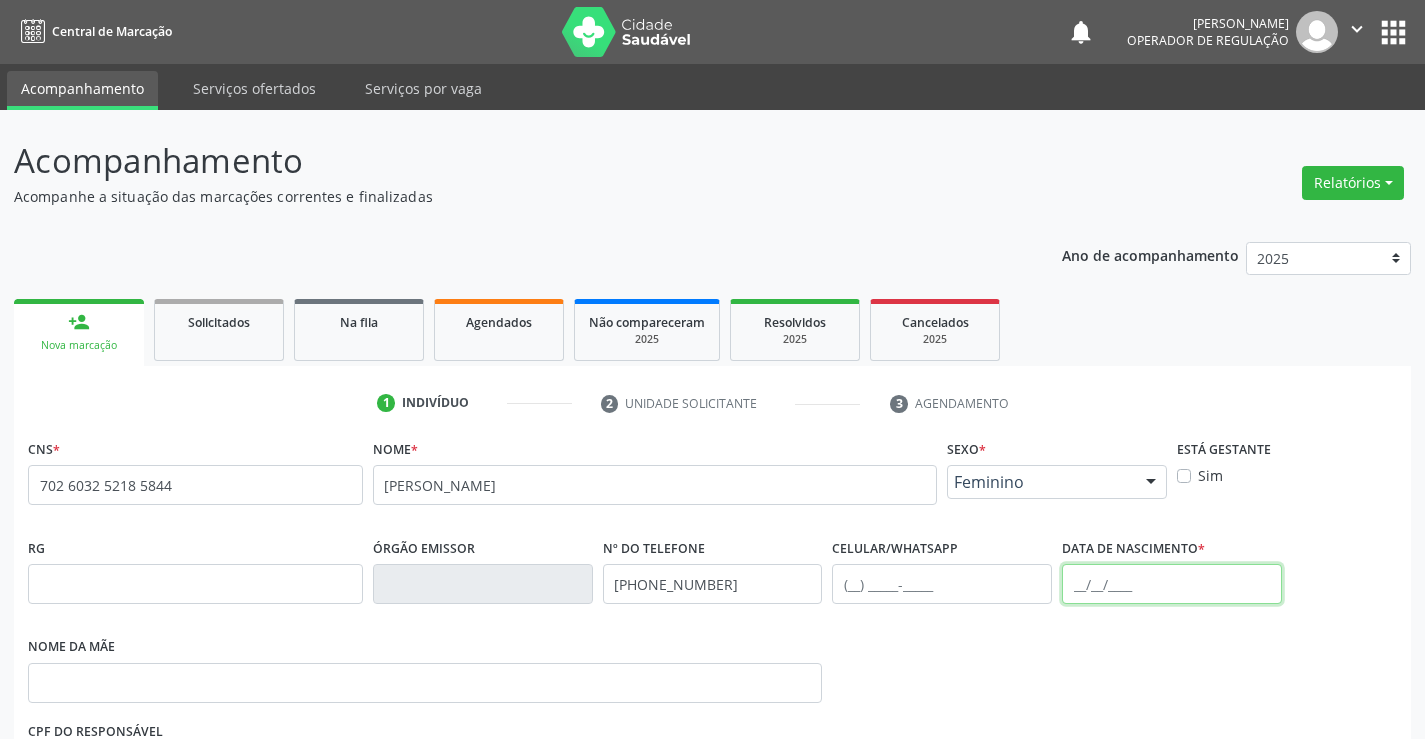 click at bounding box center (1172, 584) 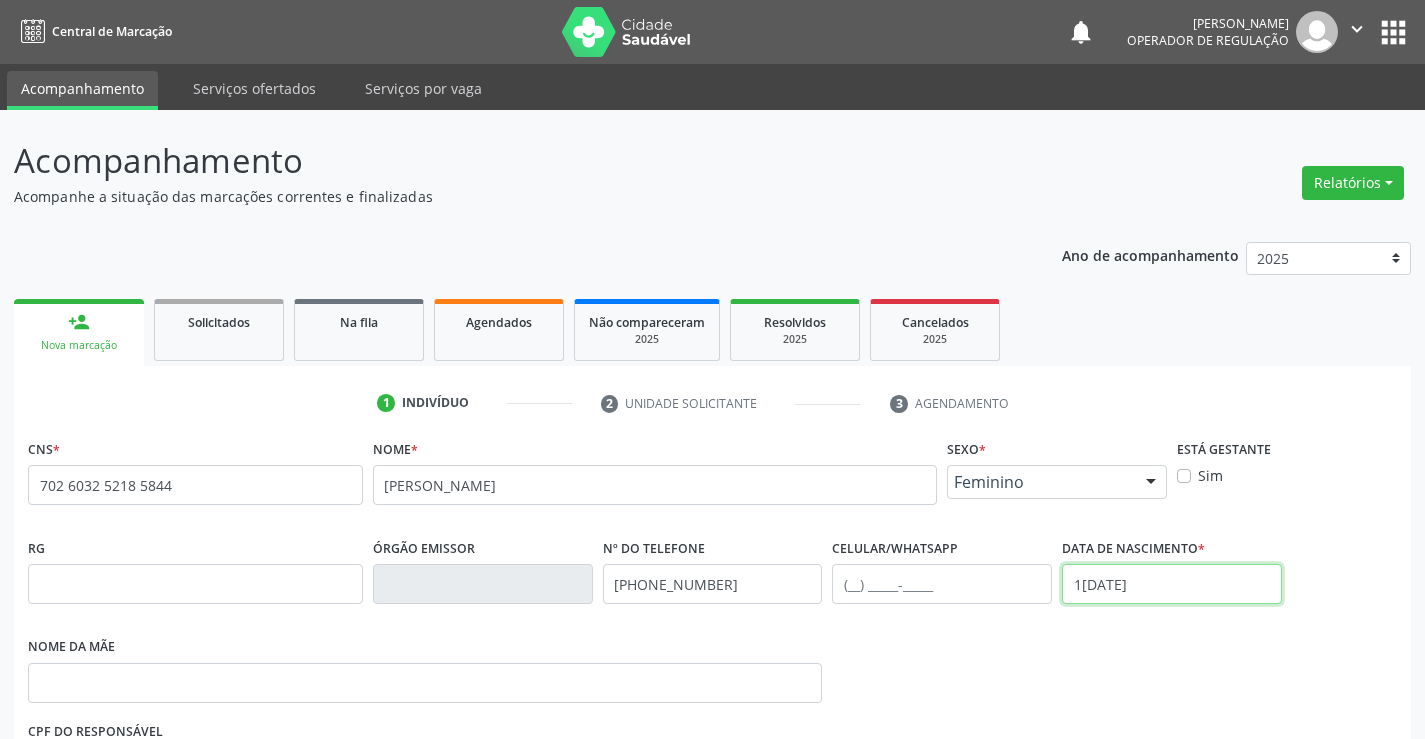 scroll, scrollTop: 200, scrollLeft: 0, axis: vertical 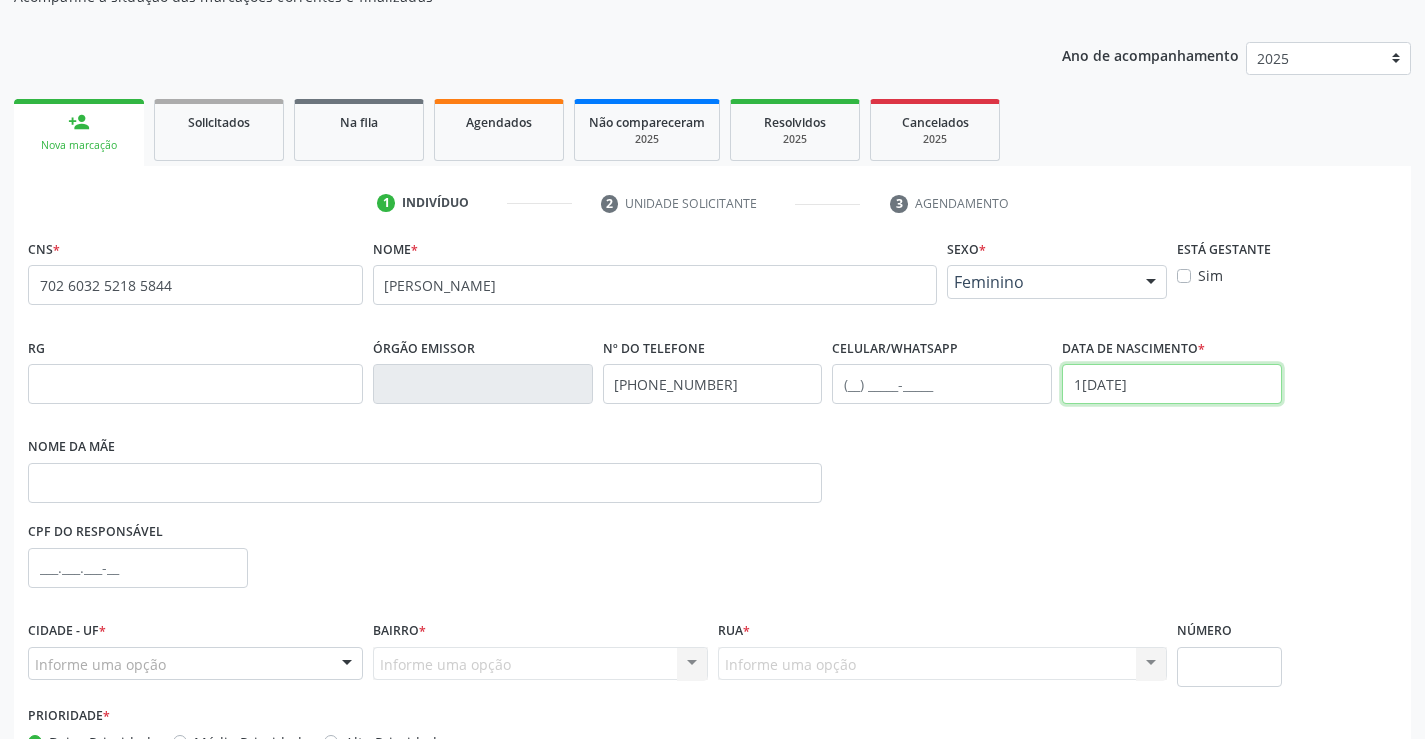 type on "1[DATE]" 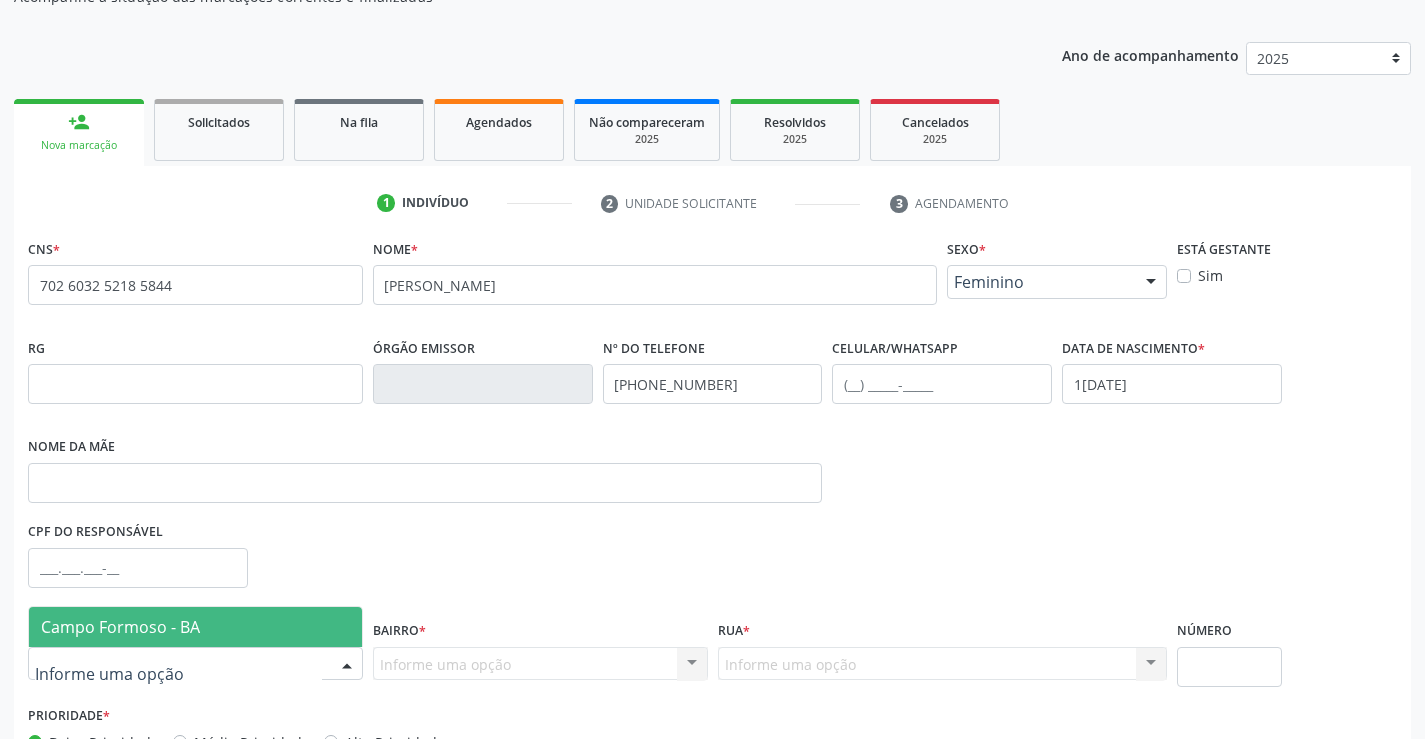 click on "Campo Formoso - BA" at bounding box center [120, 627] 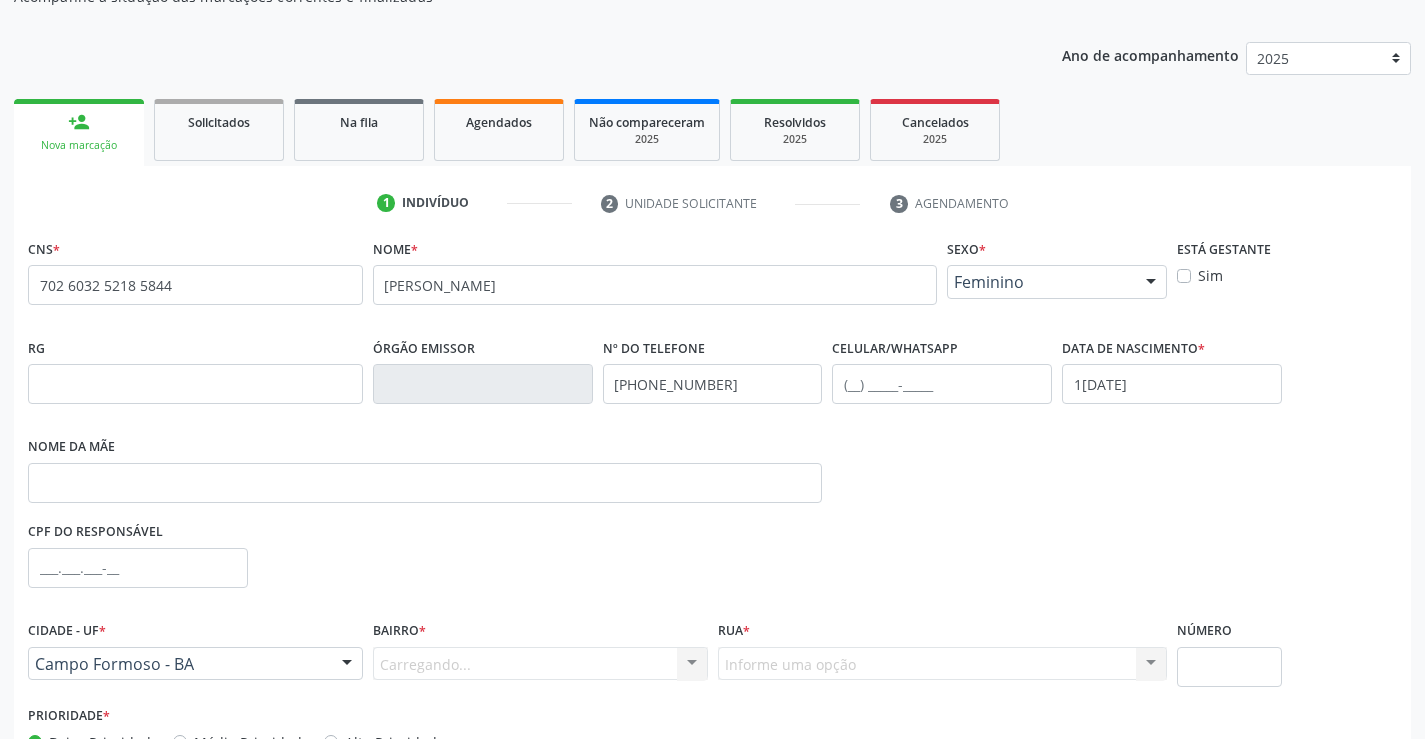 click on "Carregando...
Nenhum resultado encontrado para: "   "
Nenhuma opção encontrada. Digite para adicionar." at bounding box center [540, 664] 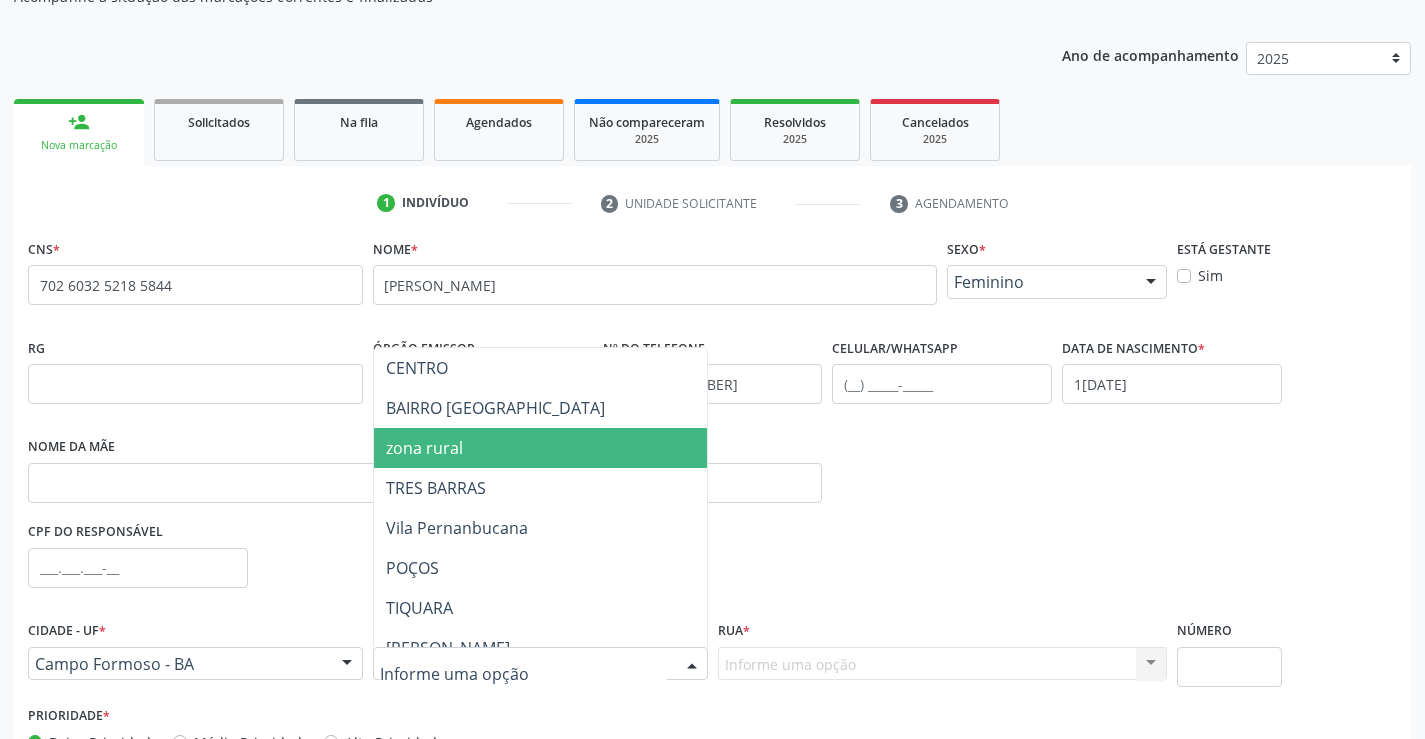 click on "zona rural" at bounding box center [424, 448] 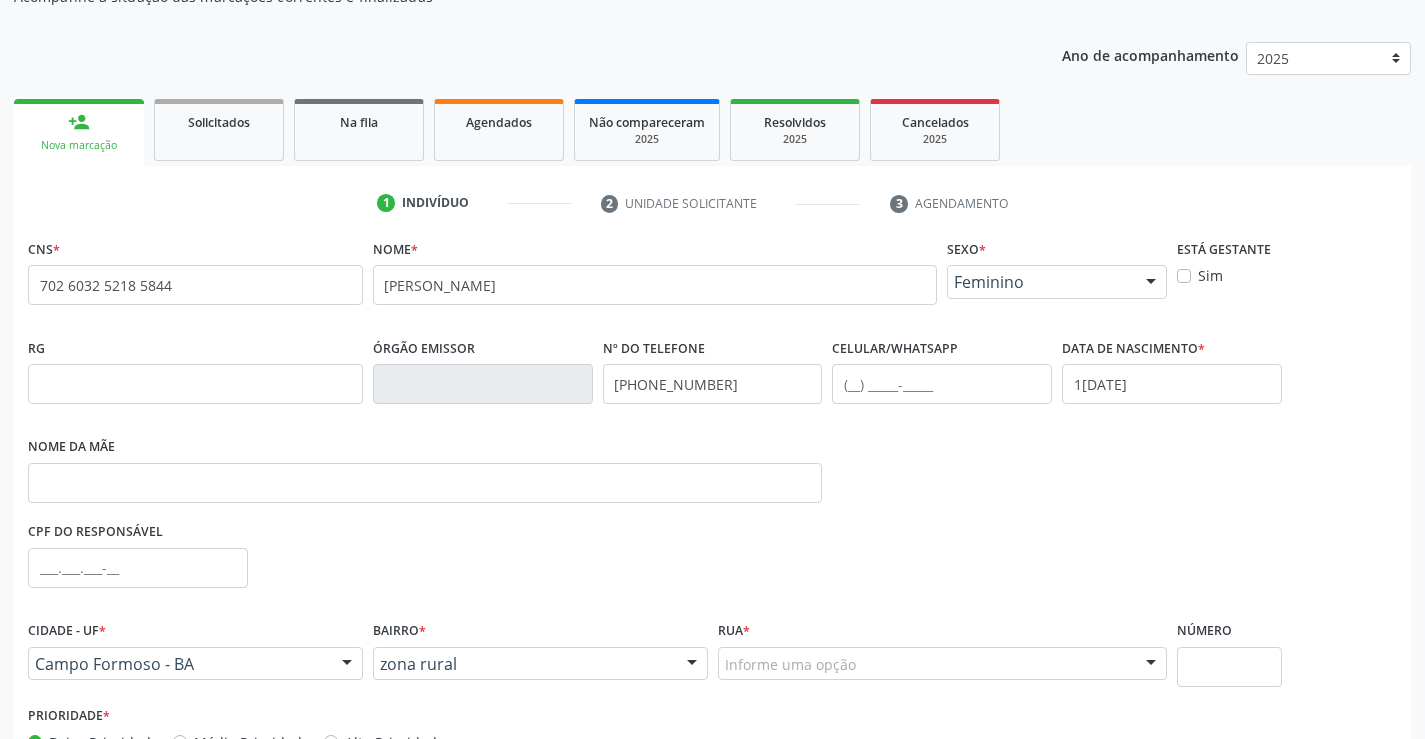 click on "Informe uma opção" at bounding box center (943, 664) 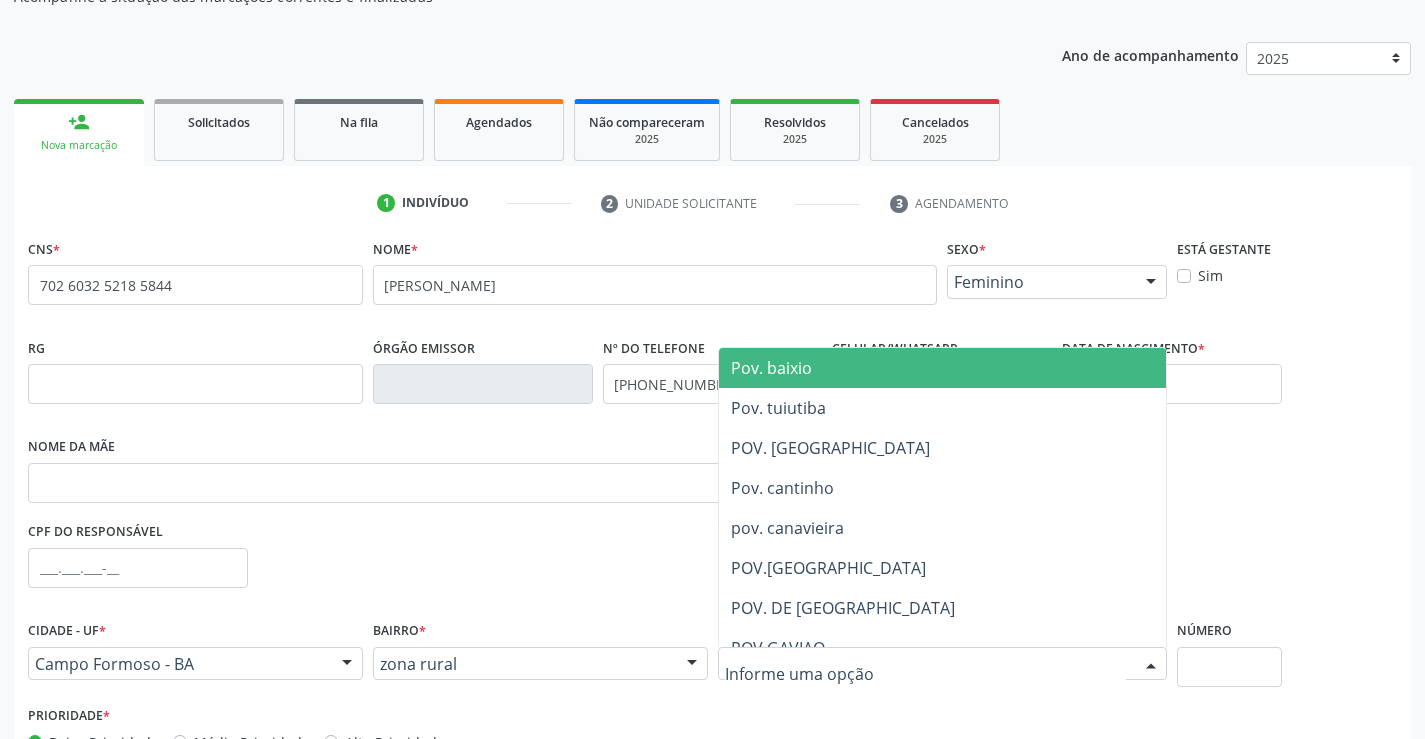 click at bounding box center (926, 674) 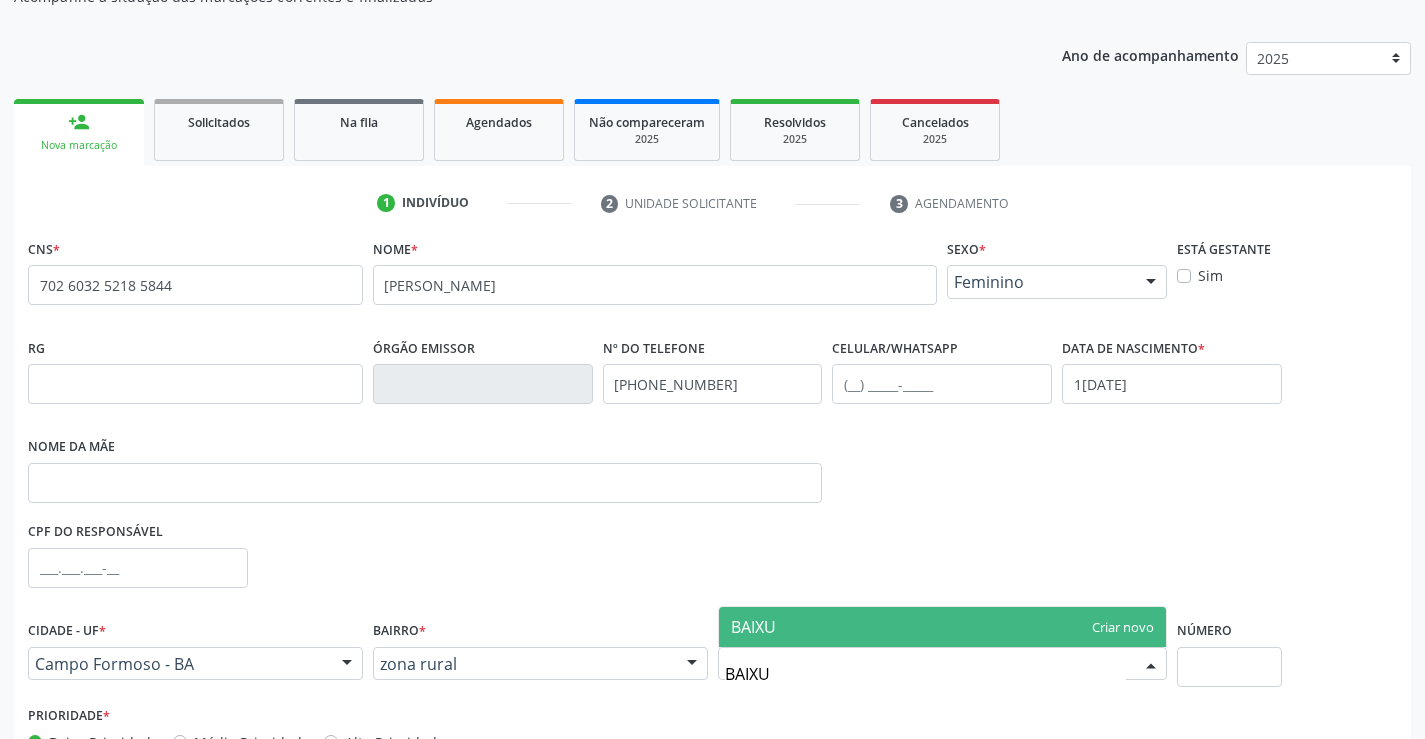 type on "BAIX" 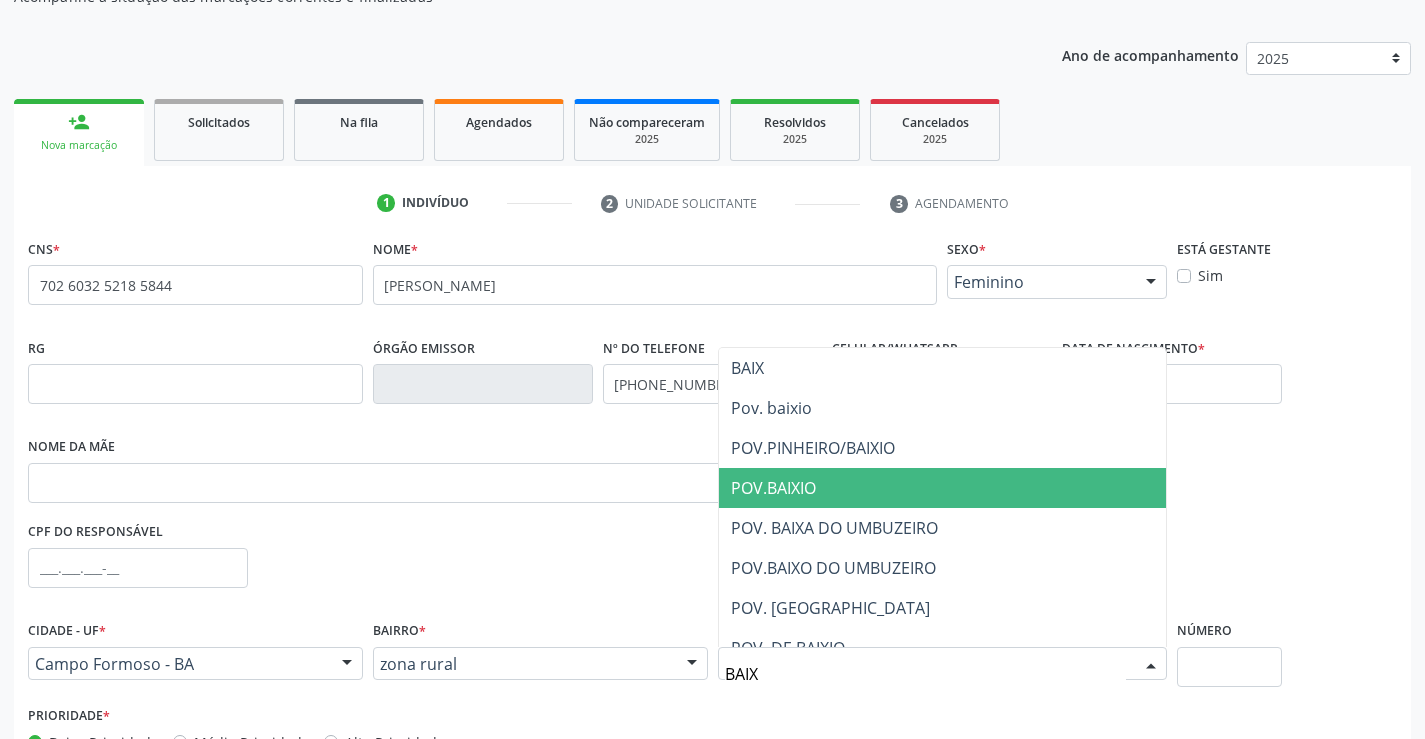 click on "POV.BAIXIO" at bounding box center [943, 488] 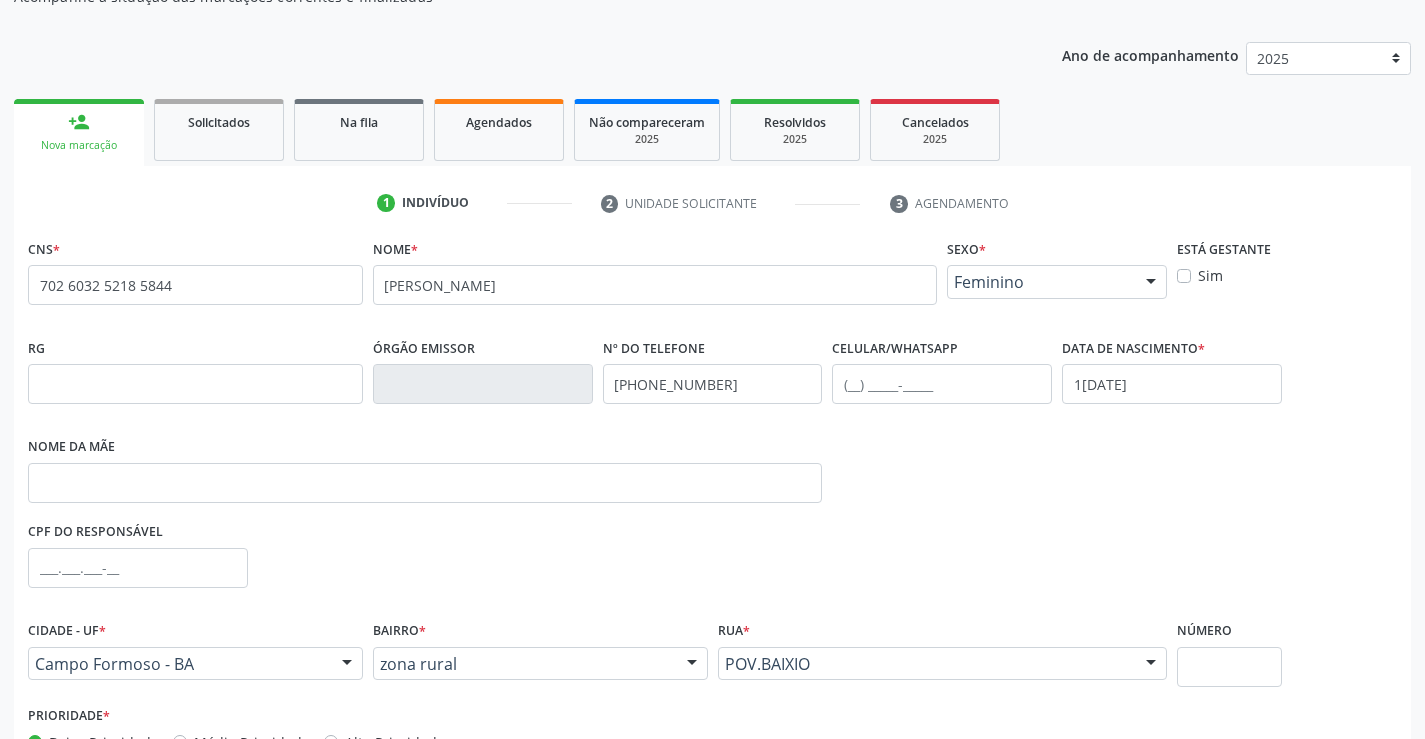 scroll, scrollTop: 400, scrollLeft: 0, axis: vertical 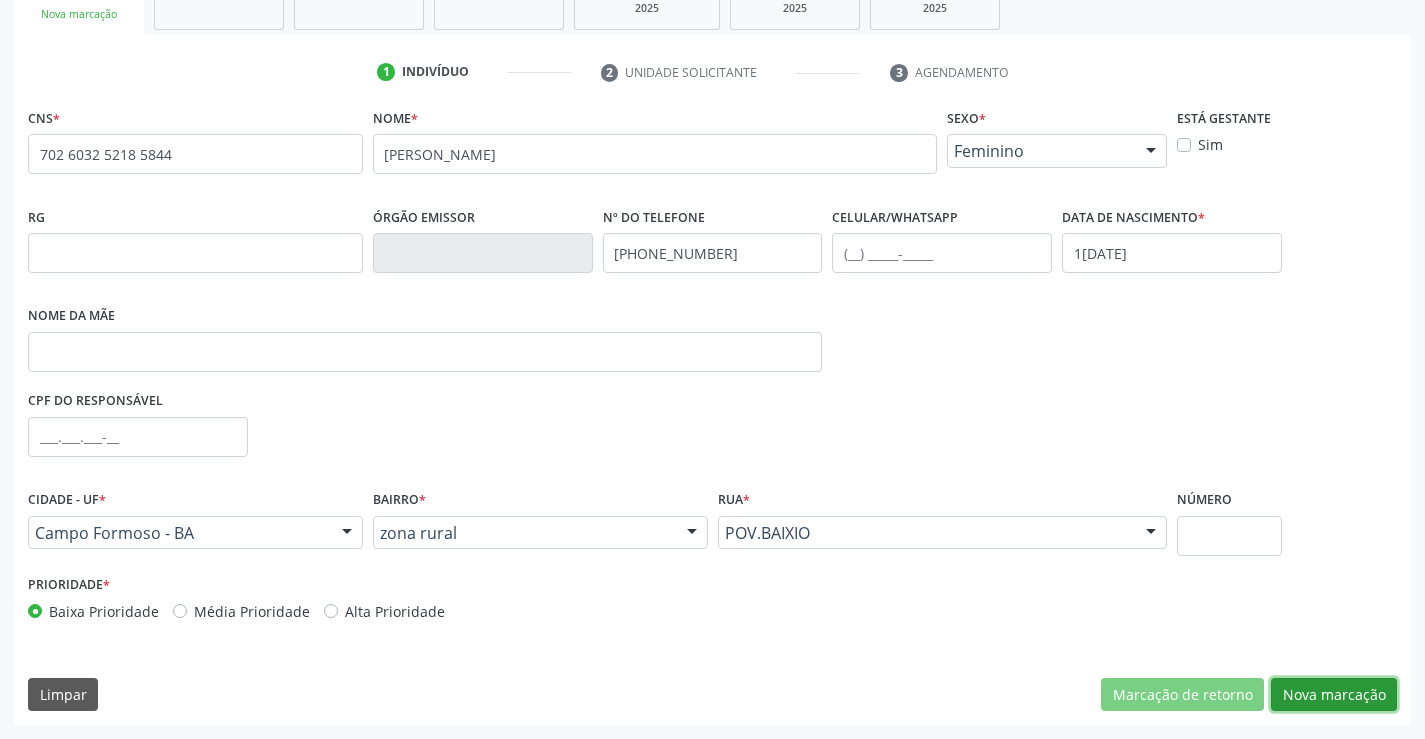 click on "Nova marcação" at bounding box center (1334, 695) 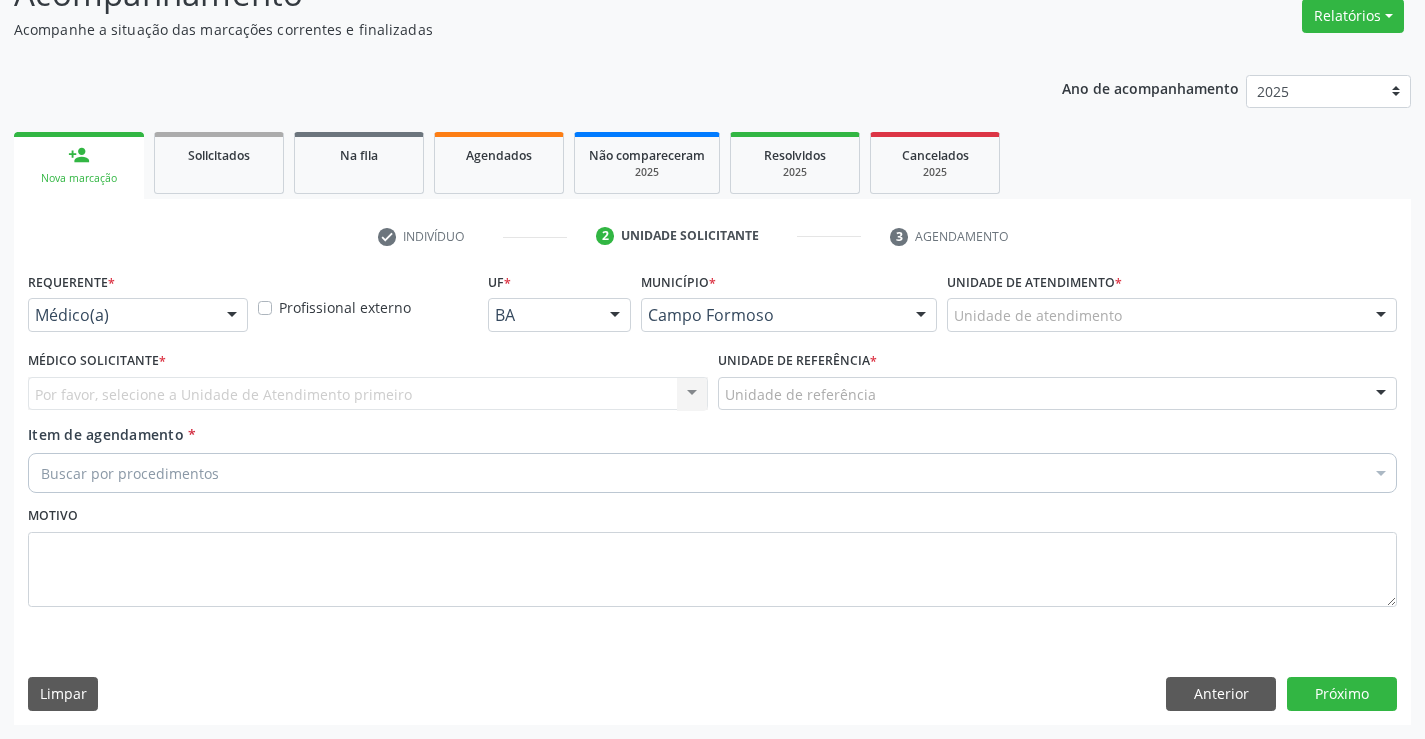 scroll, scrollTop: 167, scrollLeft: 0, axis: vertical 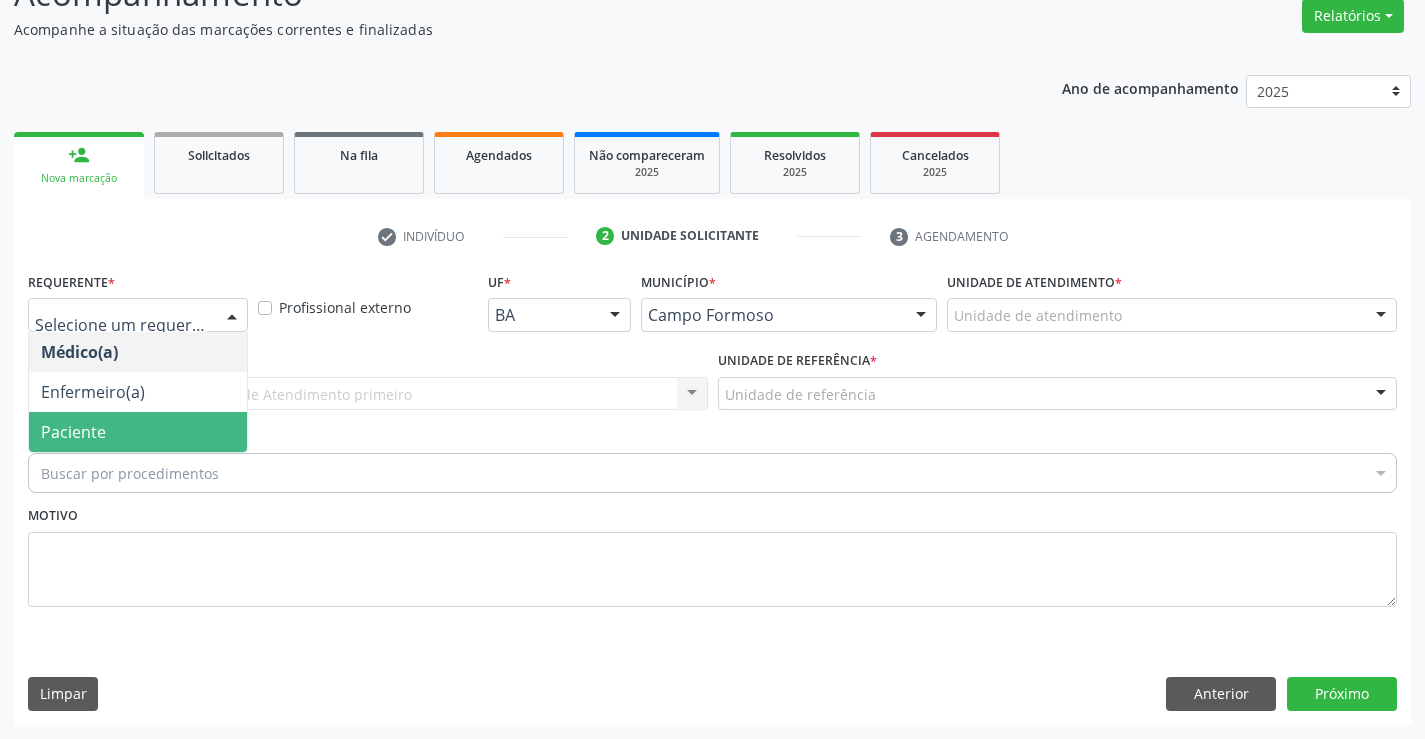 click on "Paciente" at bounding box center (73, 432) 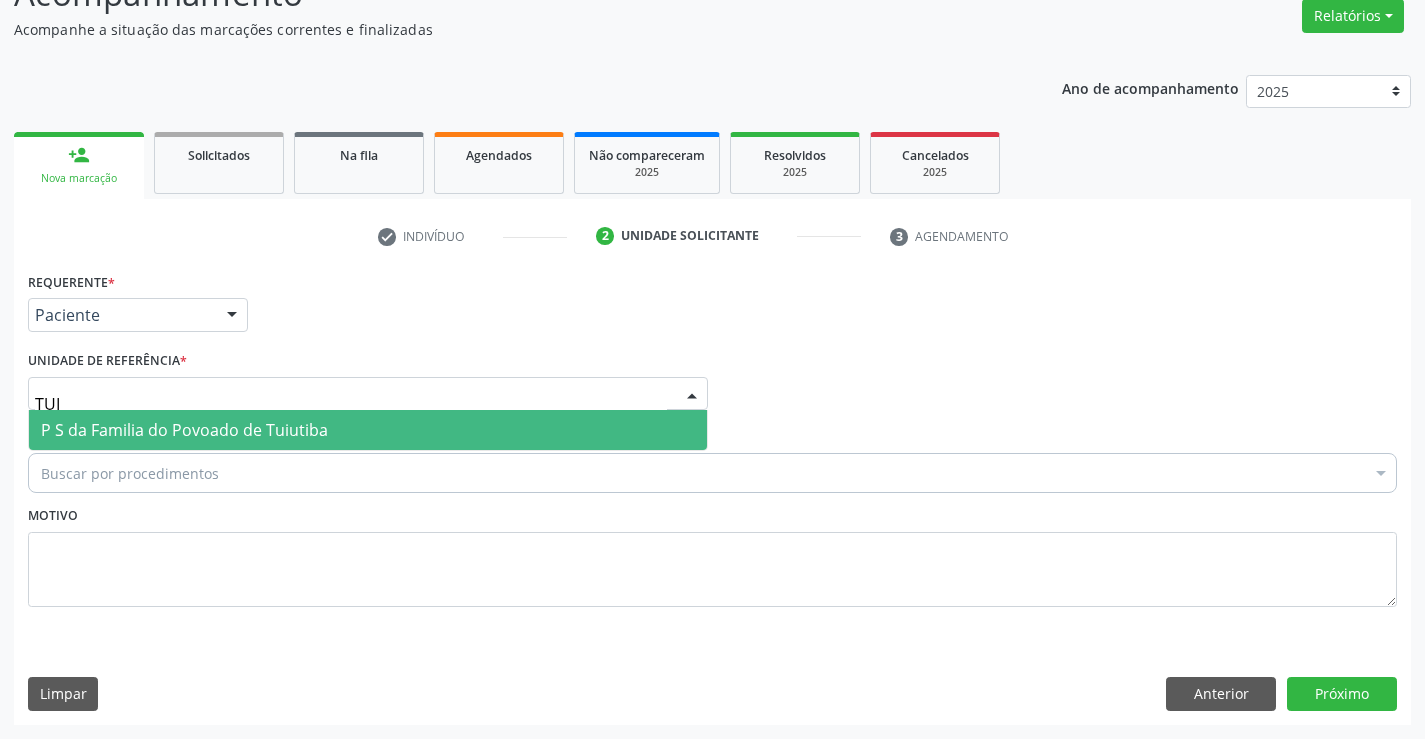 type on "TUIU" 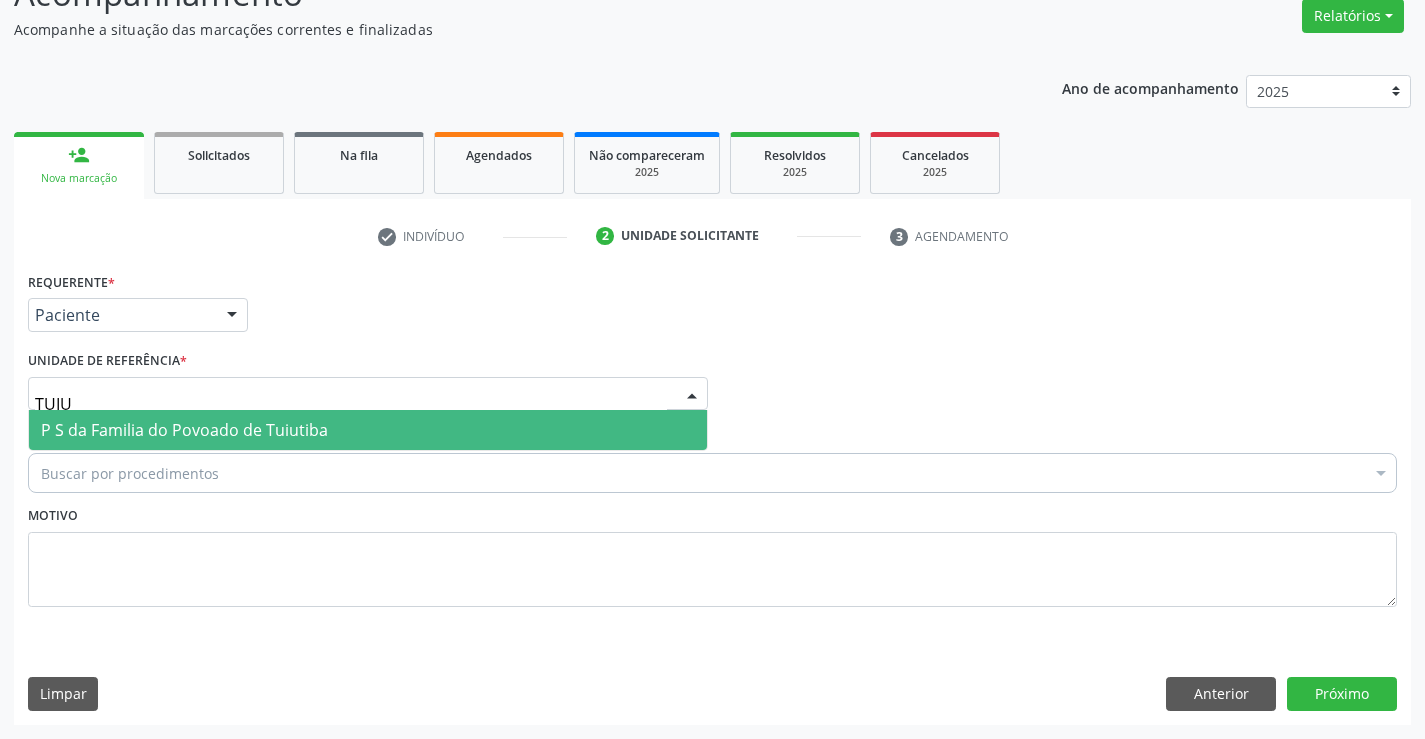 click on "P S da Familia do Povoado de Tuiutiba" at bounding box center [184, 430] 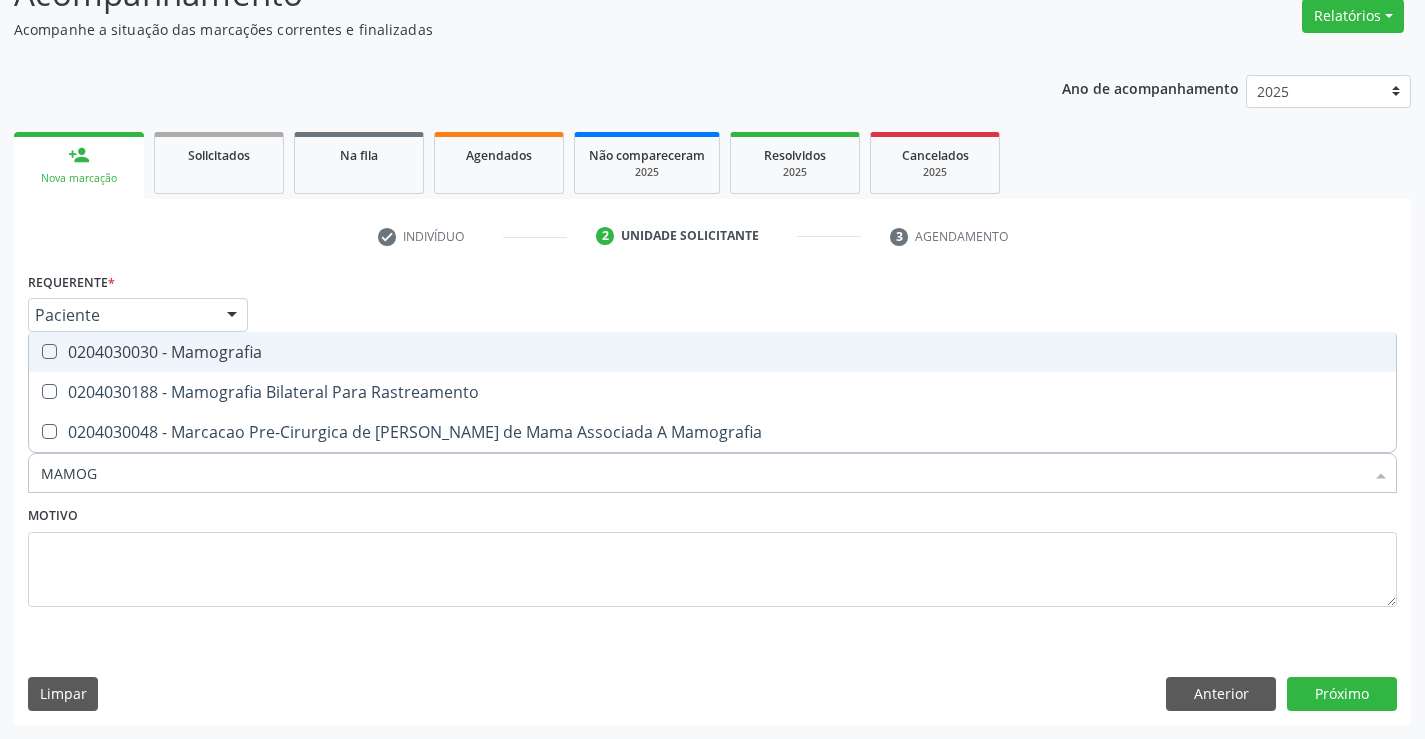 type on "MAMOGR" 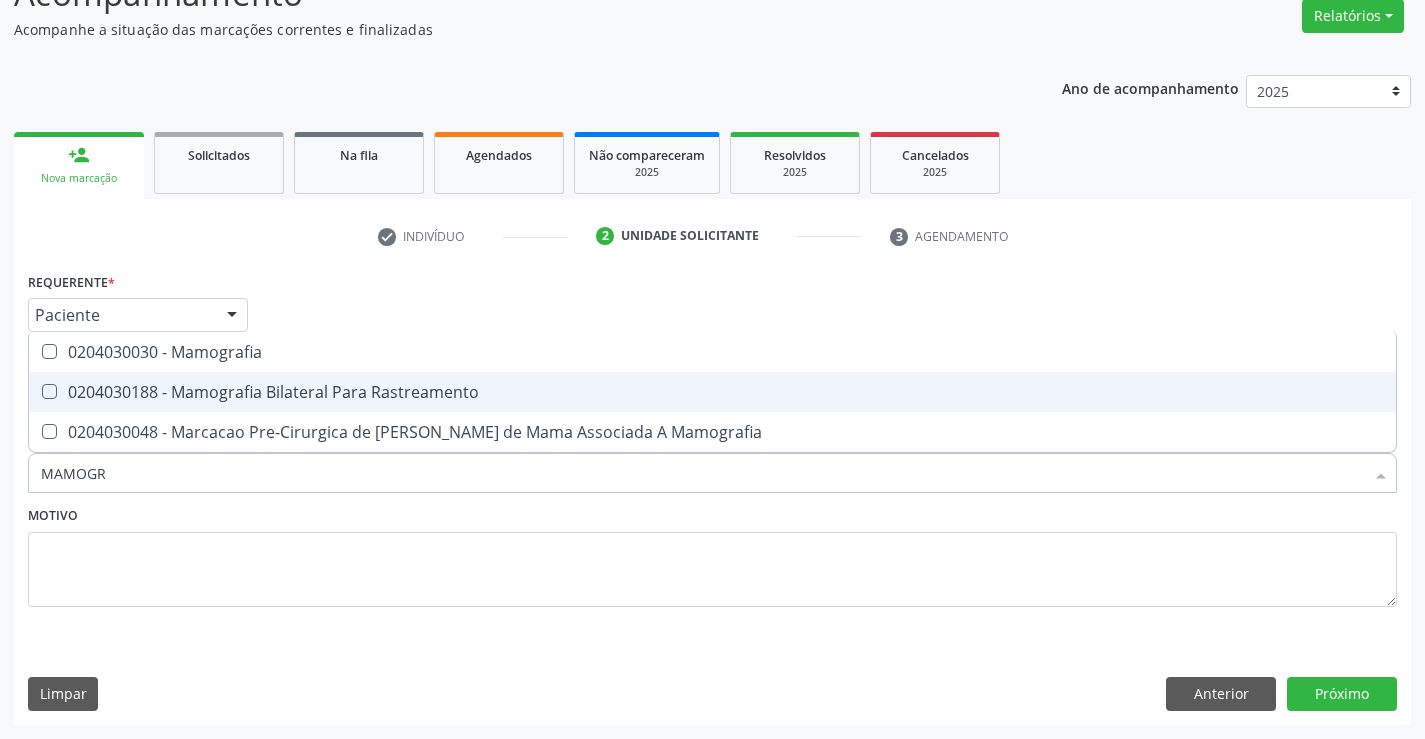 click on "0204030188 - Mamografia Bilateral Para Rastreamento" at bounding box center [712, 392] 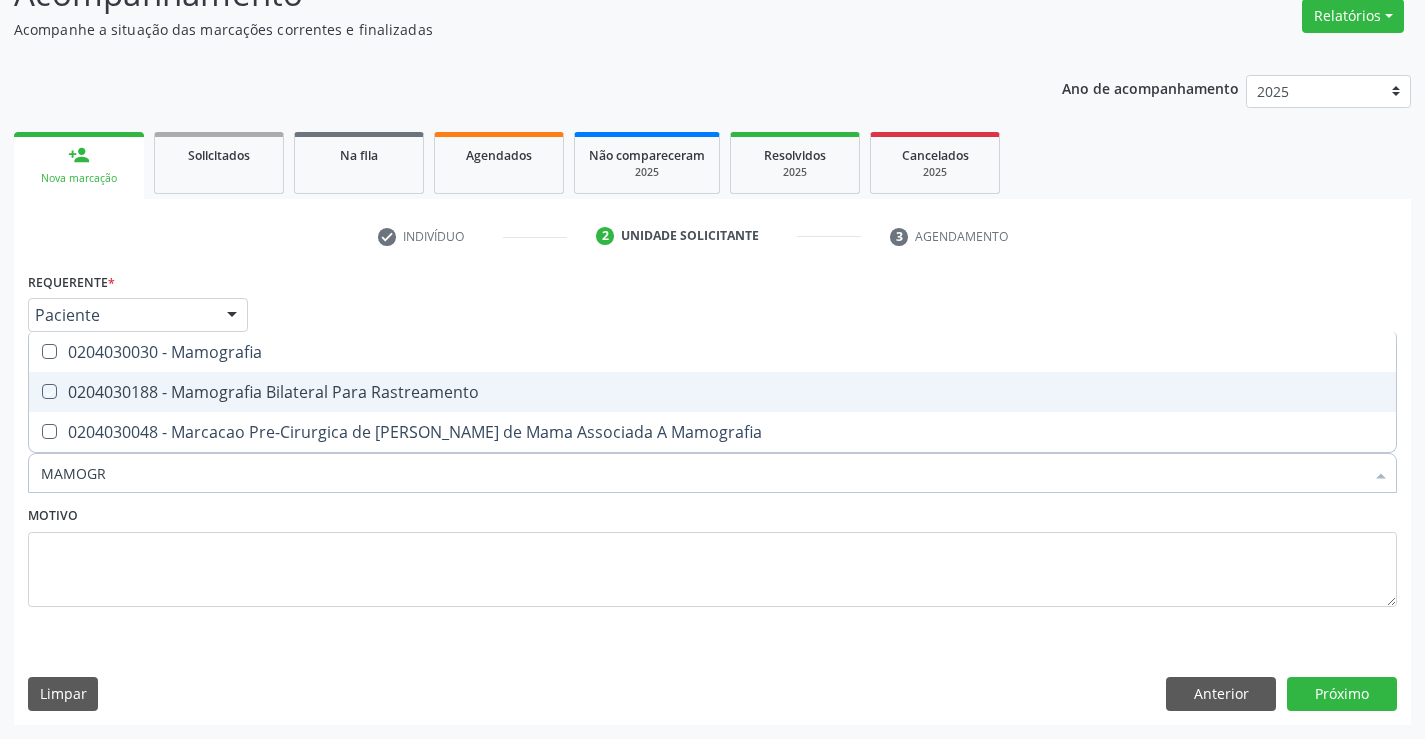 checkbox on "true" 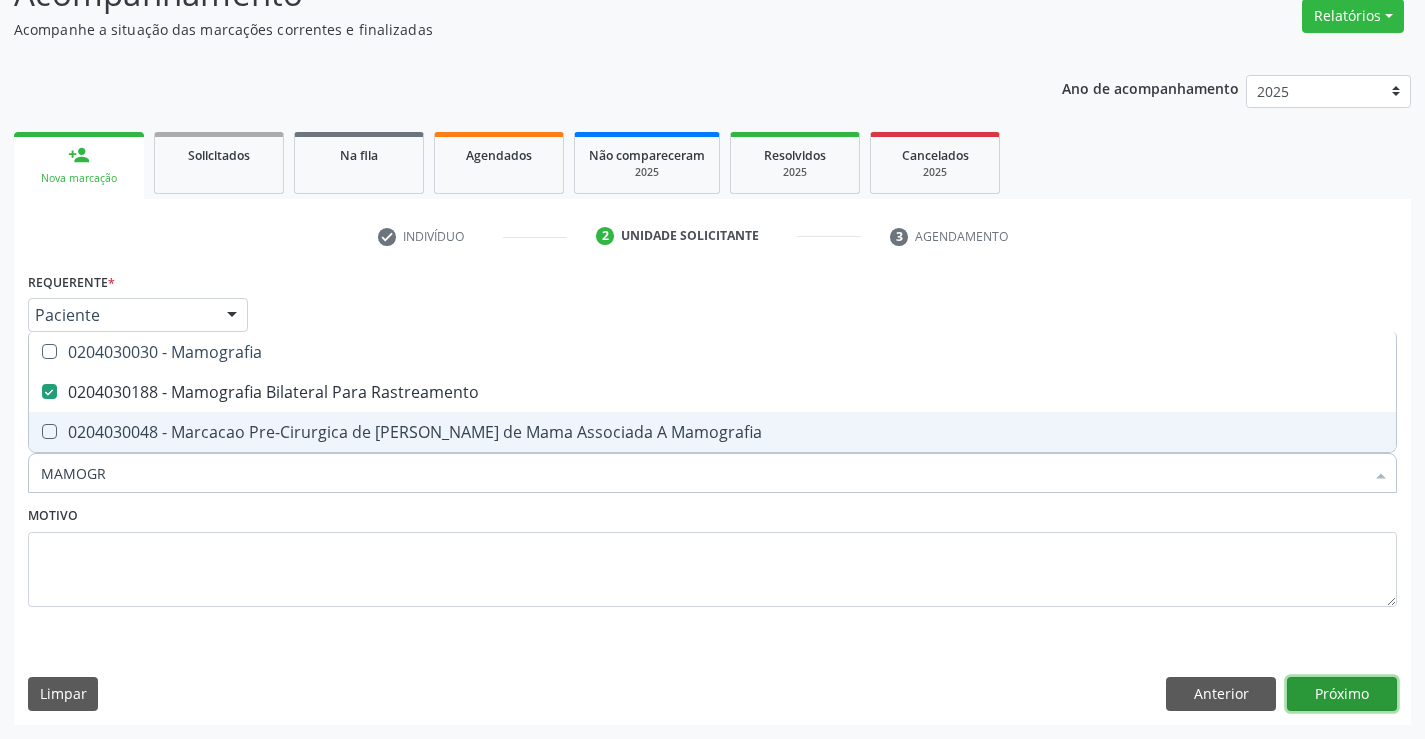 click on "Próximo" at bounding box center [1342, 694] 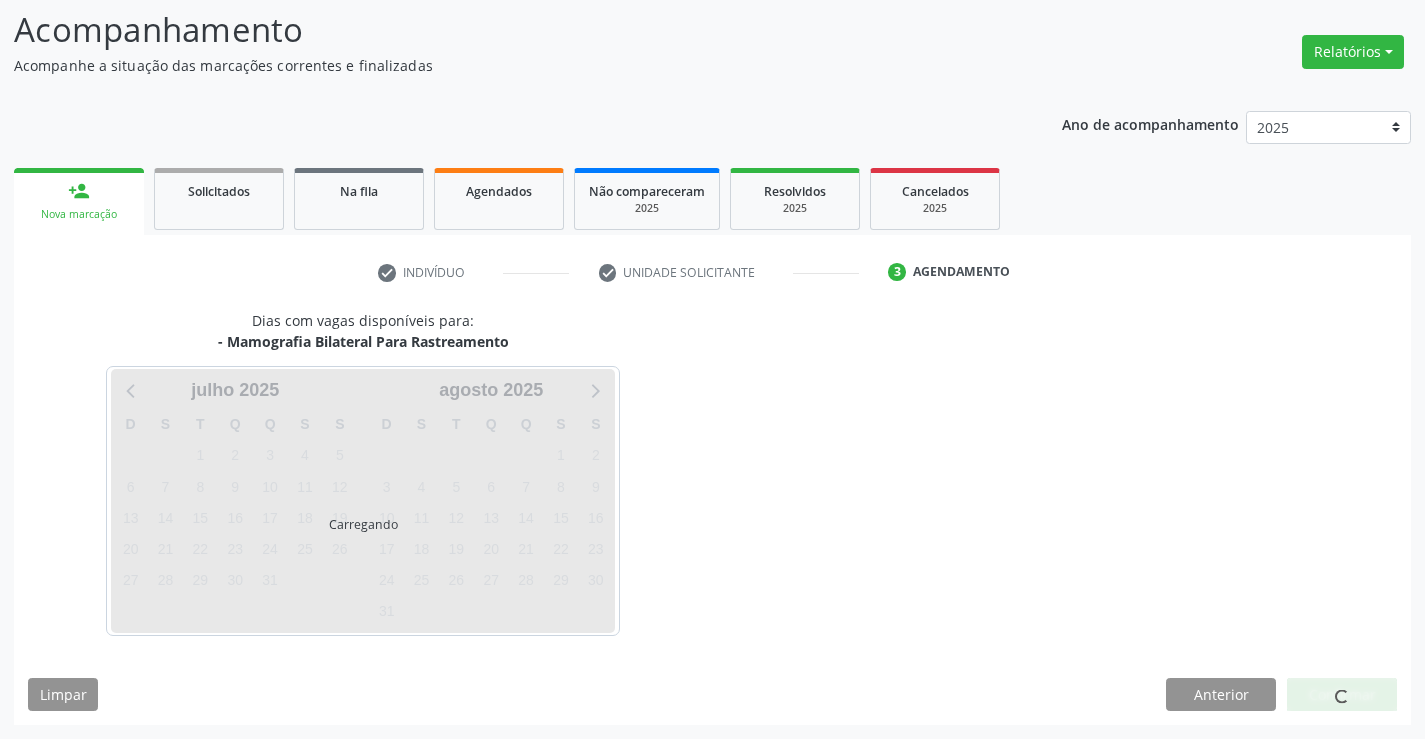 scroll, scrollTop: 131, scrollLeft: 0, axis: vertical 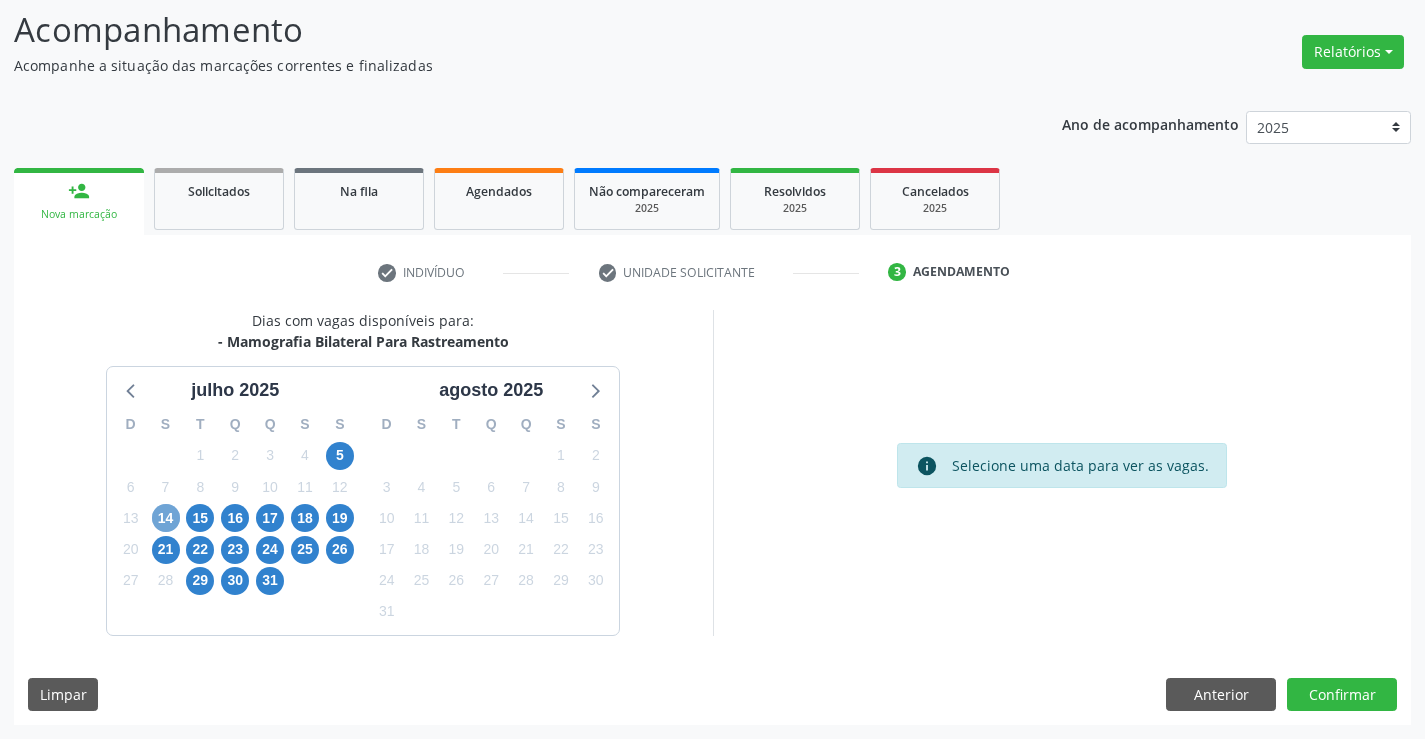 click on "14" at bounding box center (166, 518) 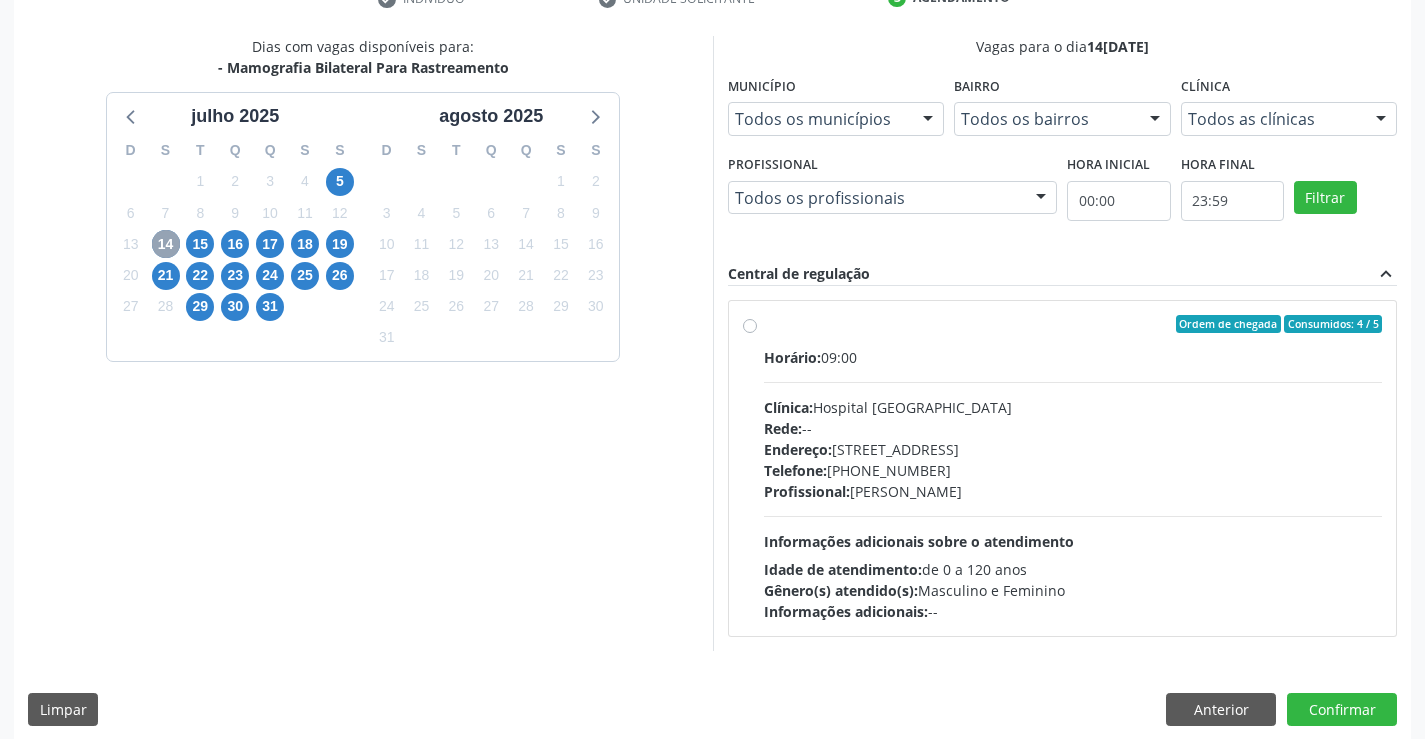 scroll, scrollTop: 420, scrollLeft: 0, axis: vertical 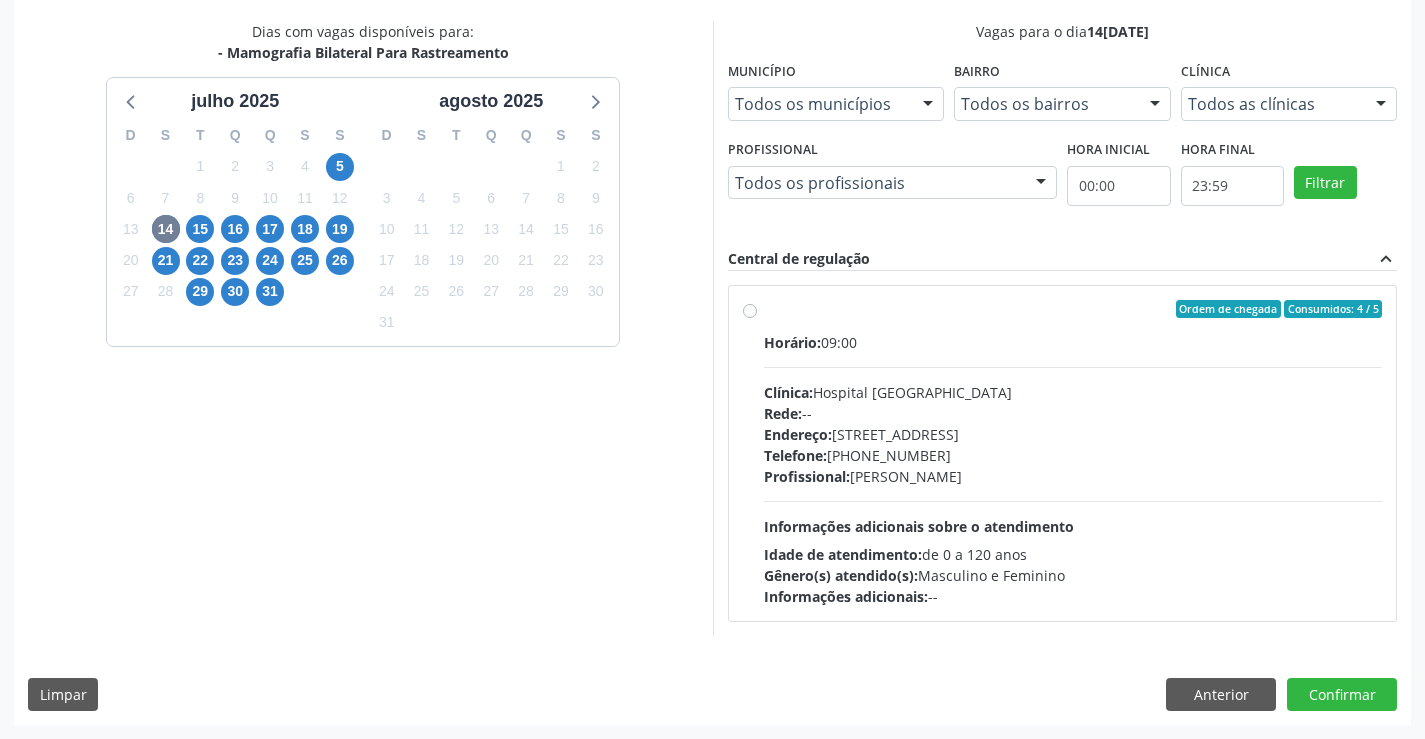 click on "Ordem de chegada
Consumidos: 4 / 5
Horário:   09:00
Clínica:  Hospital Sao Francisco
Rede:
--
Endereço:   Blocos, nº 258, Centro, Campo Formoso - BA
Telefone:   (74) 36451217
Profissional:
Joel da Rocha Almeida
Informações adicionais sobre o atendimento
Idade de atendimento:
de 0 a 120 anos
Gênero(s) atendido(s):
Masculino e Feminino
Informações adicionais:
--" at bounding box center (1073, 453) 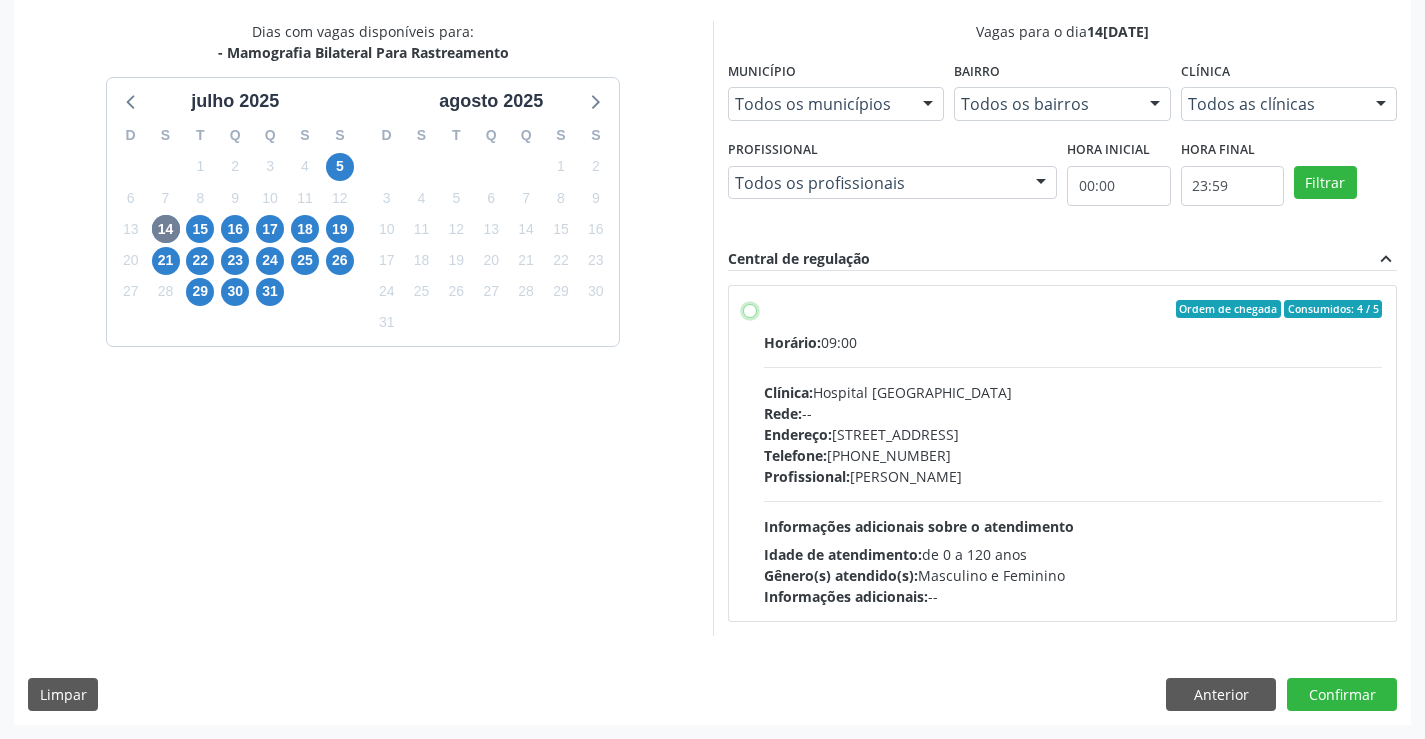 click on "Ordem de chegada
Consumidos: 4 / 5
Horário:   09:00
Clínica:  Hospital Sao Francisco
Rede:
--
Endereço:   Blocos, nº 258, Centro, Campo Formoso - BA
Telefone:   (74) 36451217
Profissional:
Joel da Rocha Almeida
Informações adicionais sobre o atendimento
Idade de atendimento:
de 0 a 120 anos
Gênero(s) atendido(s):
Masculino e Feminino
Informações adicionais:
--" at bounding box center [750, 309] 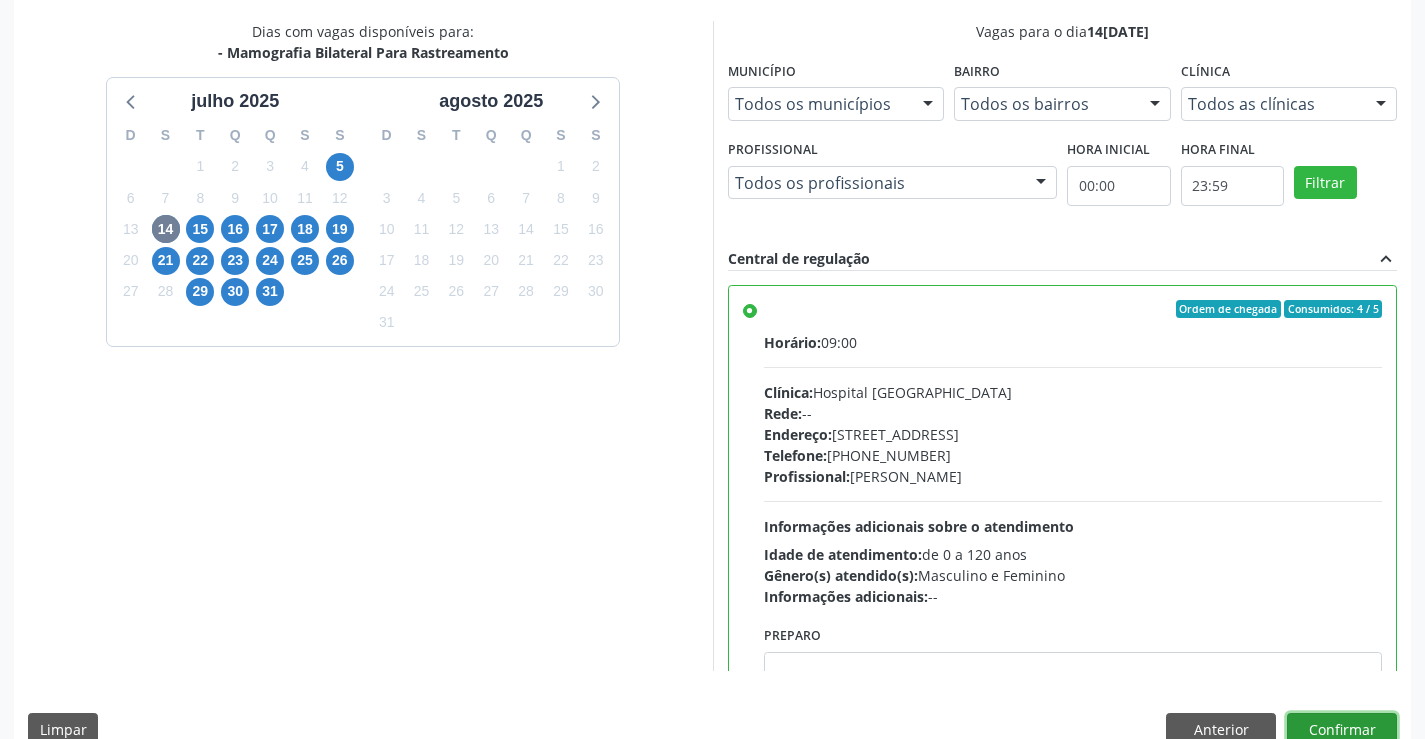 click on "Confirmar" at bounding box center [1342, 730] 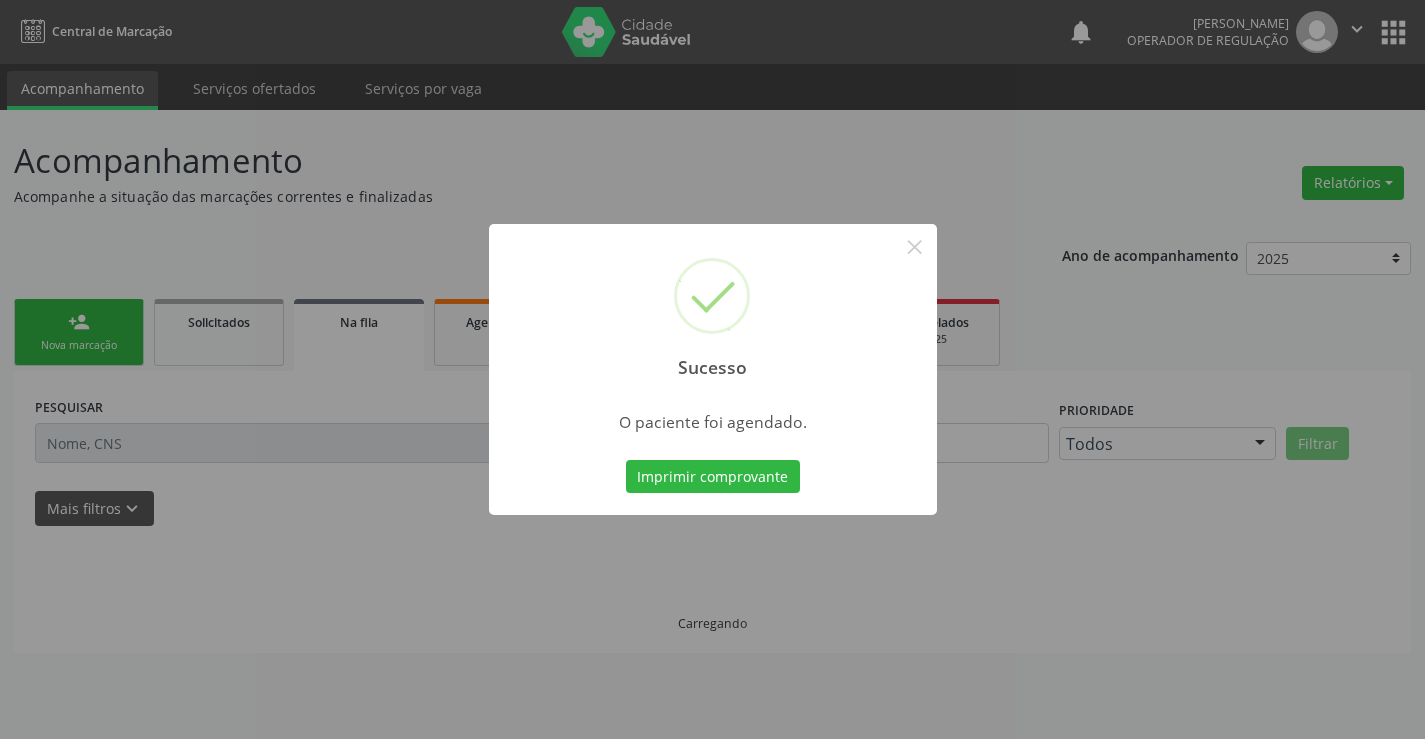 scroll, scrollTop: 0, scrollLeft: 0, axis: both 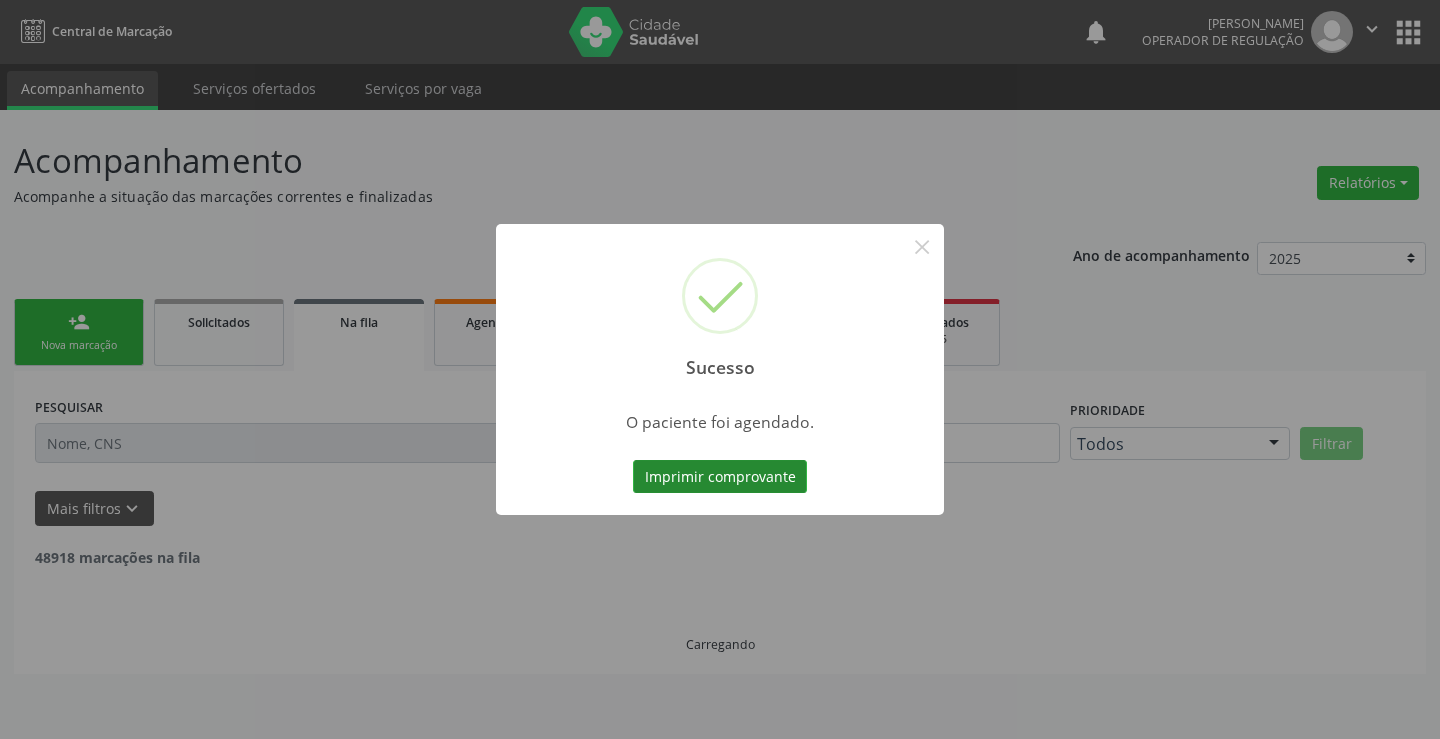 click on "Imprimir comprovante" at bounding box center [720, 477] 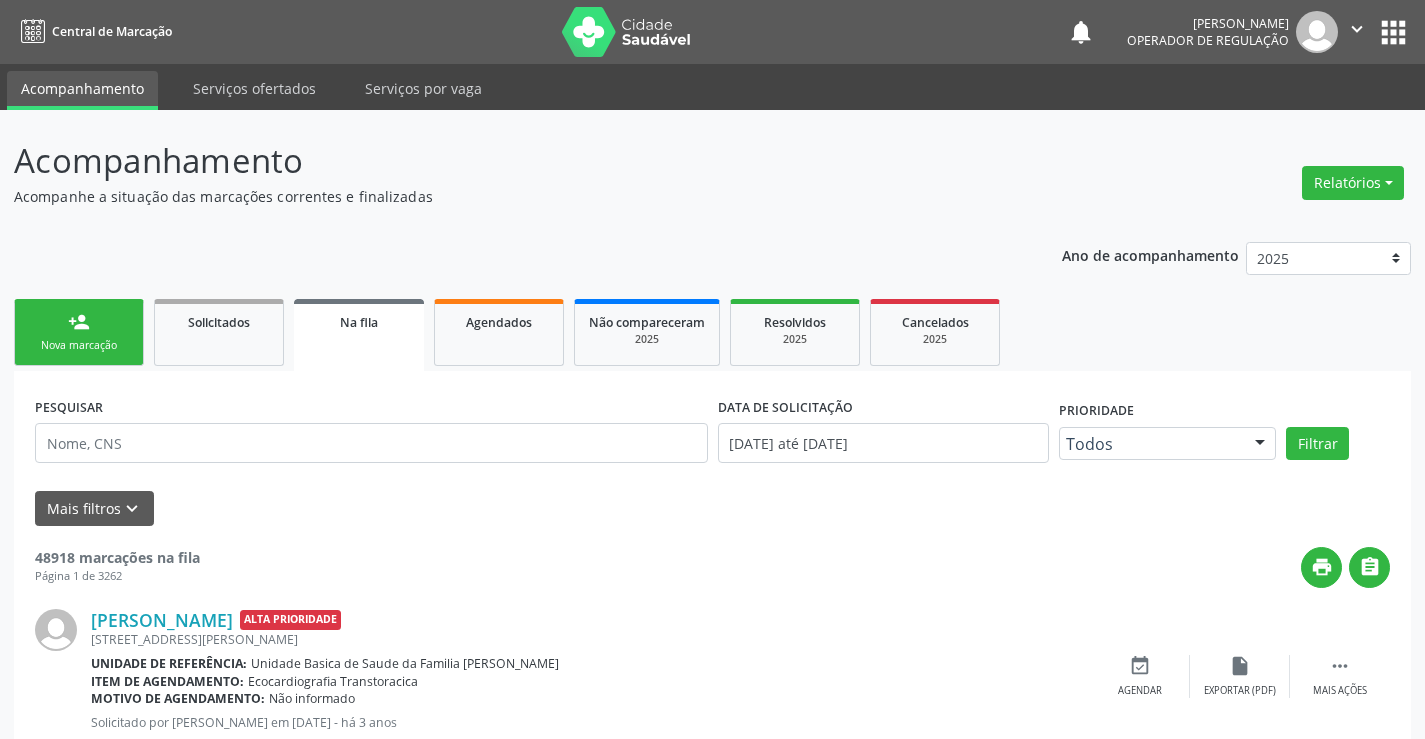 click on "person_add
Nova marcação" at bounding box center [79, 332] 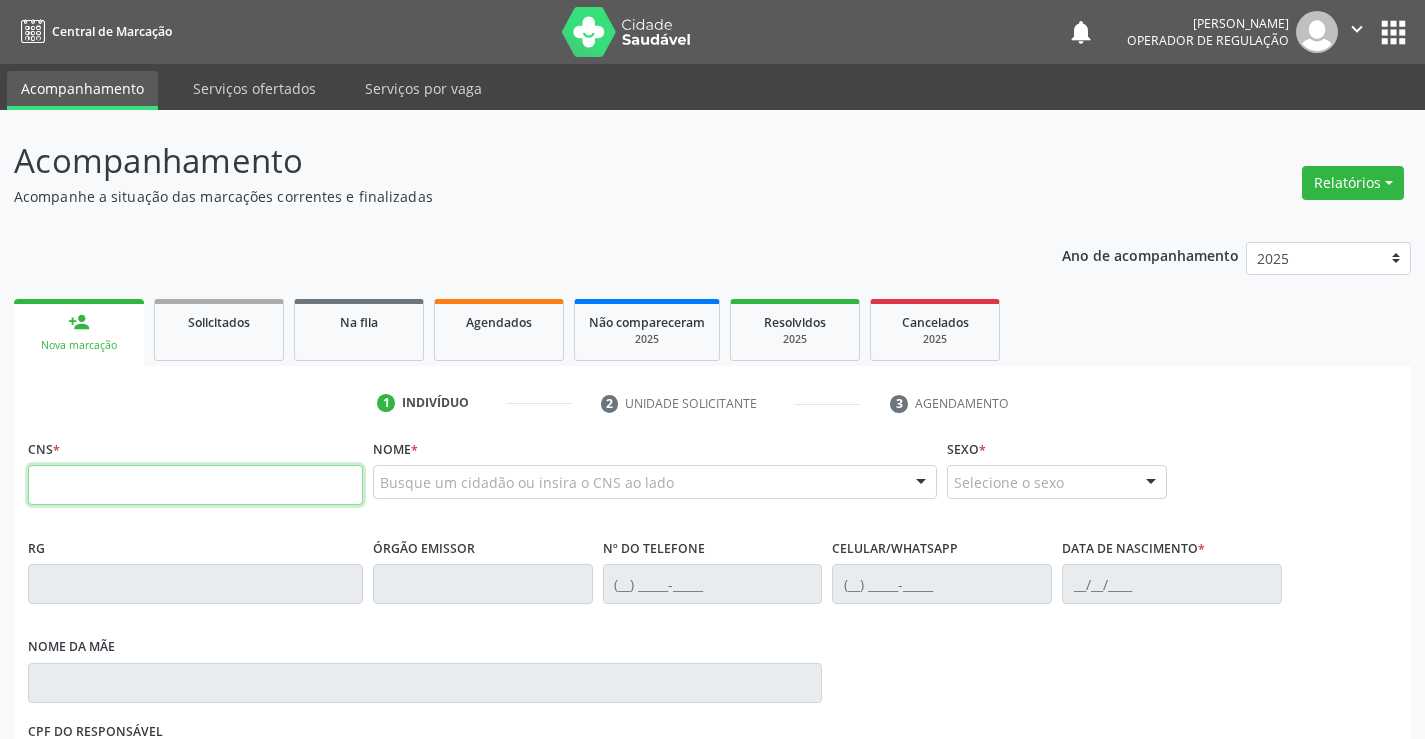 click at bounding box center (195, 485) 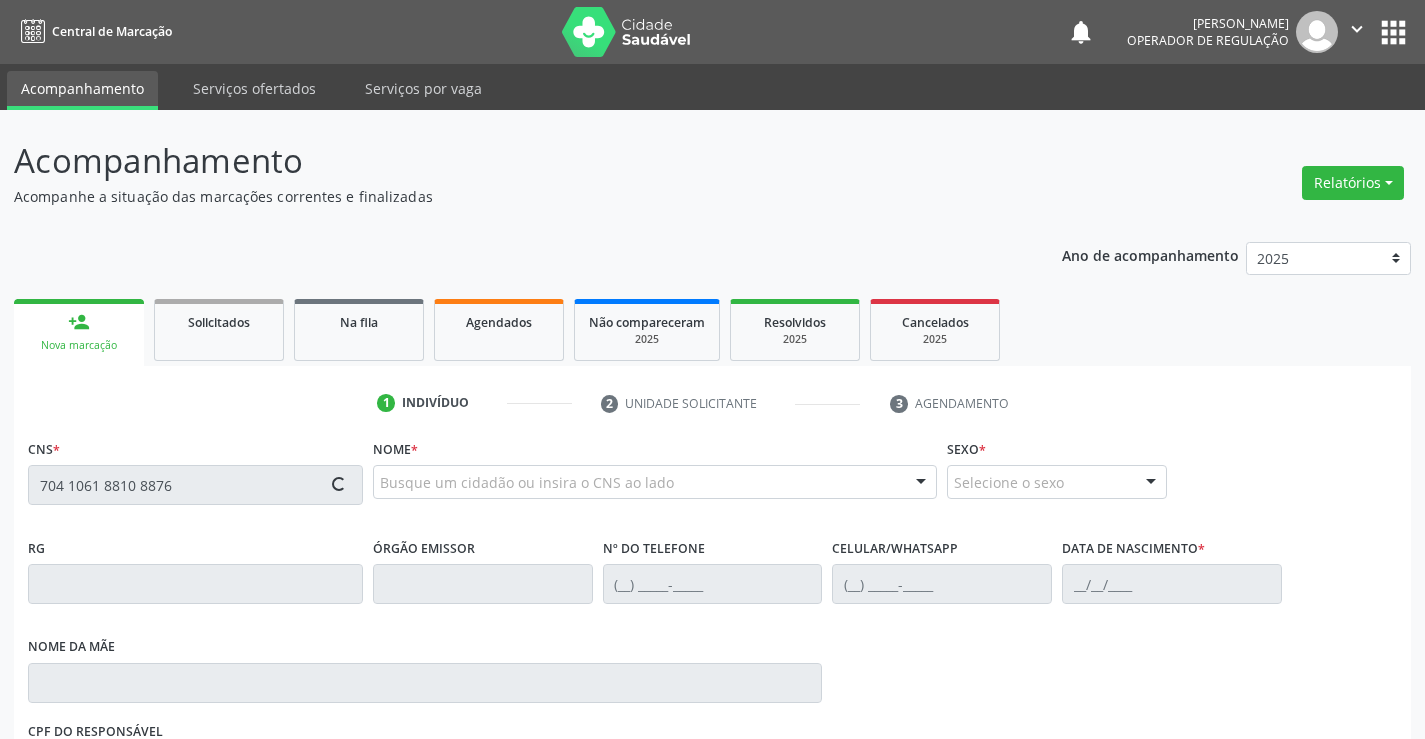 type on "704 1061 8810 8876" 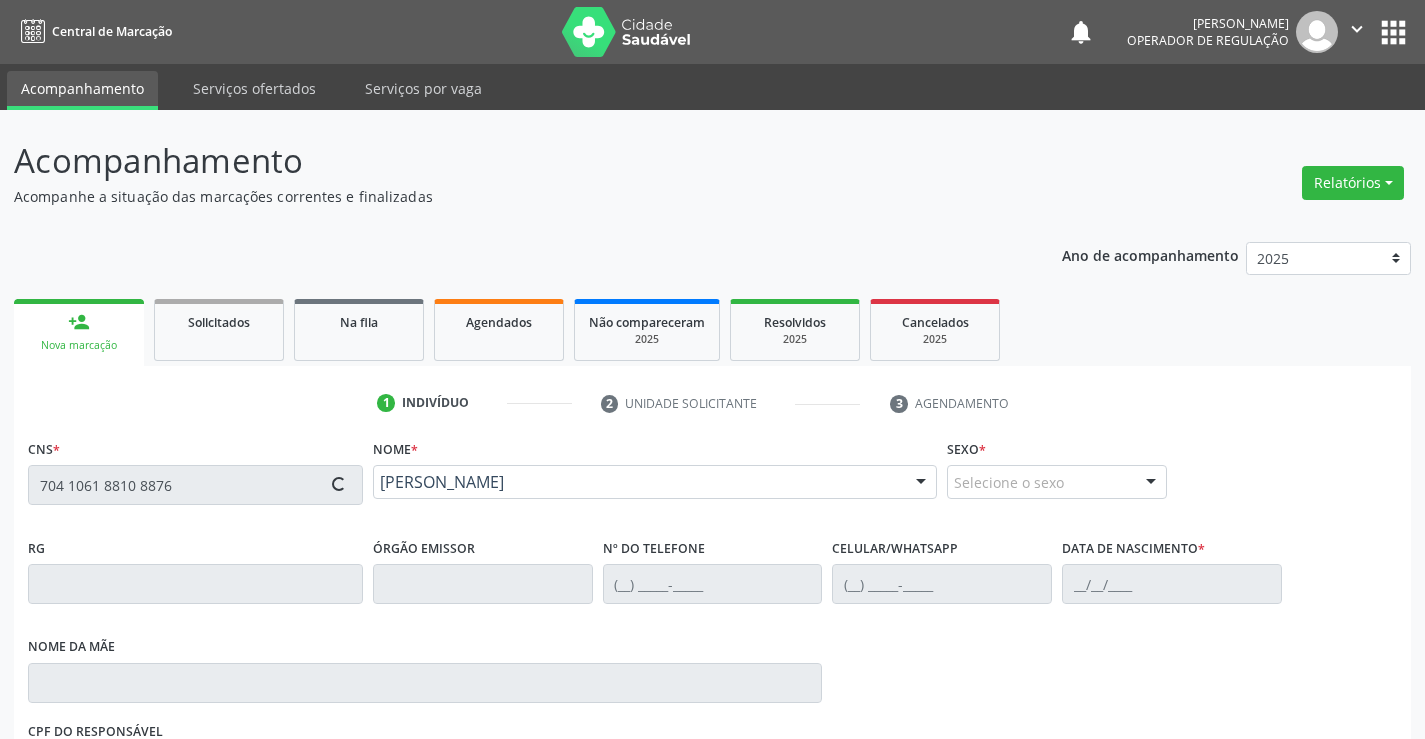 type on "0795144210" 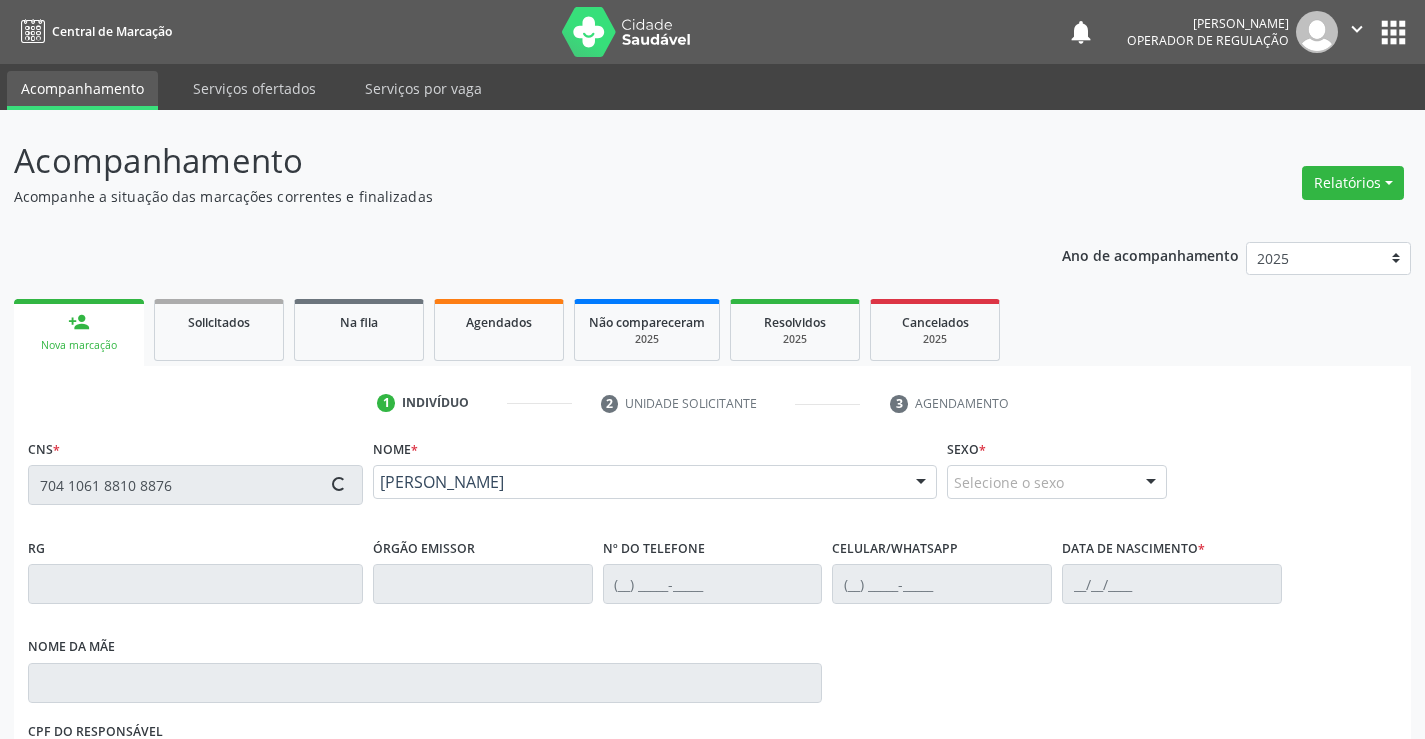 type on "22/02/1968" 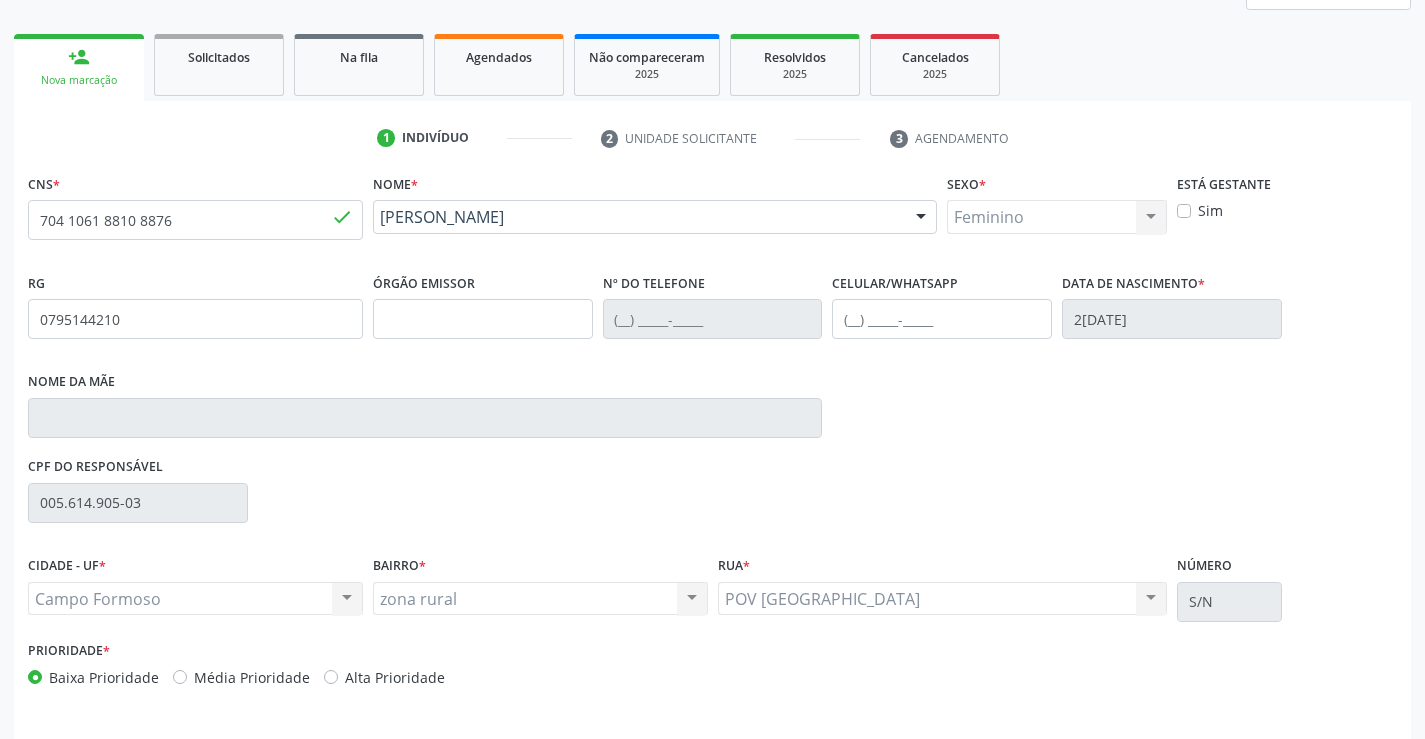 scroll, scrollTop: 331, scrollLeft: 0, axis: vertical 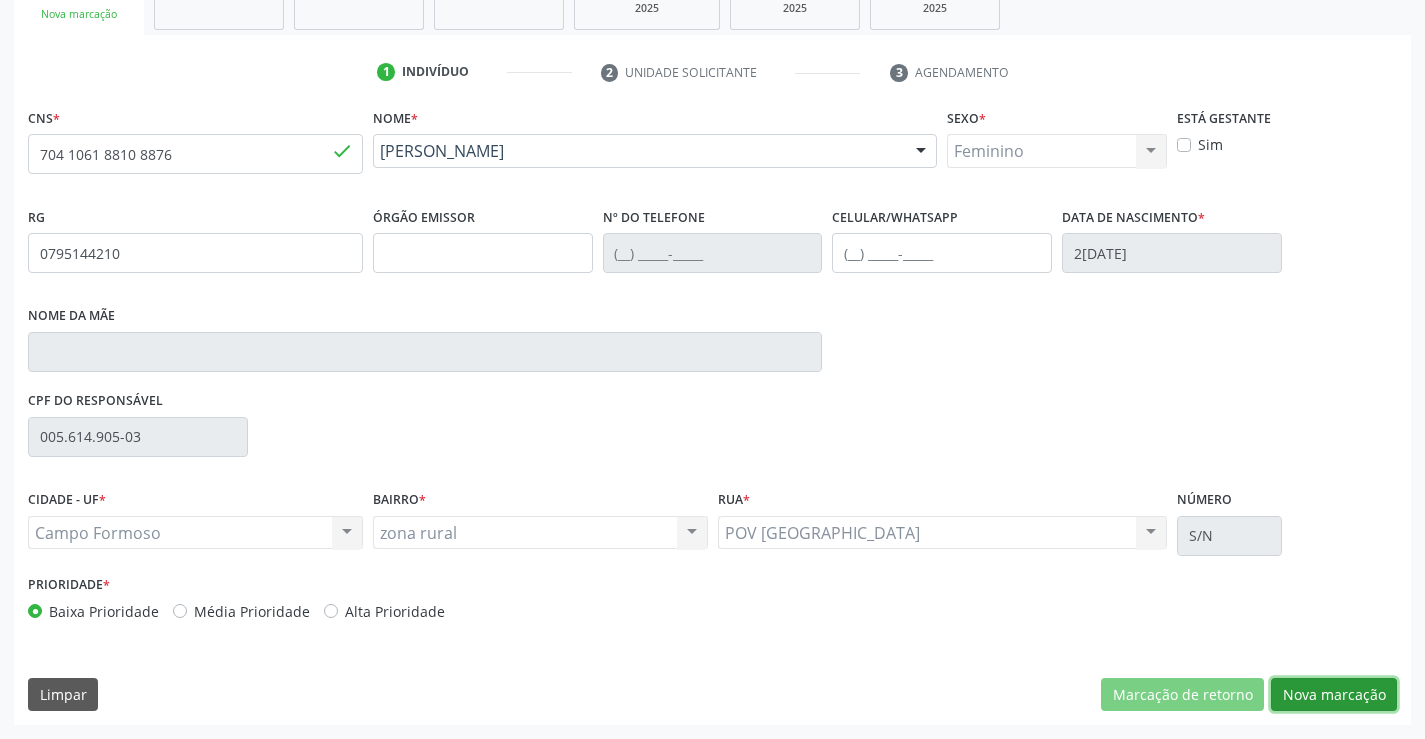 click on "Nova marcação" at bounding box center [1334, 695] 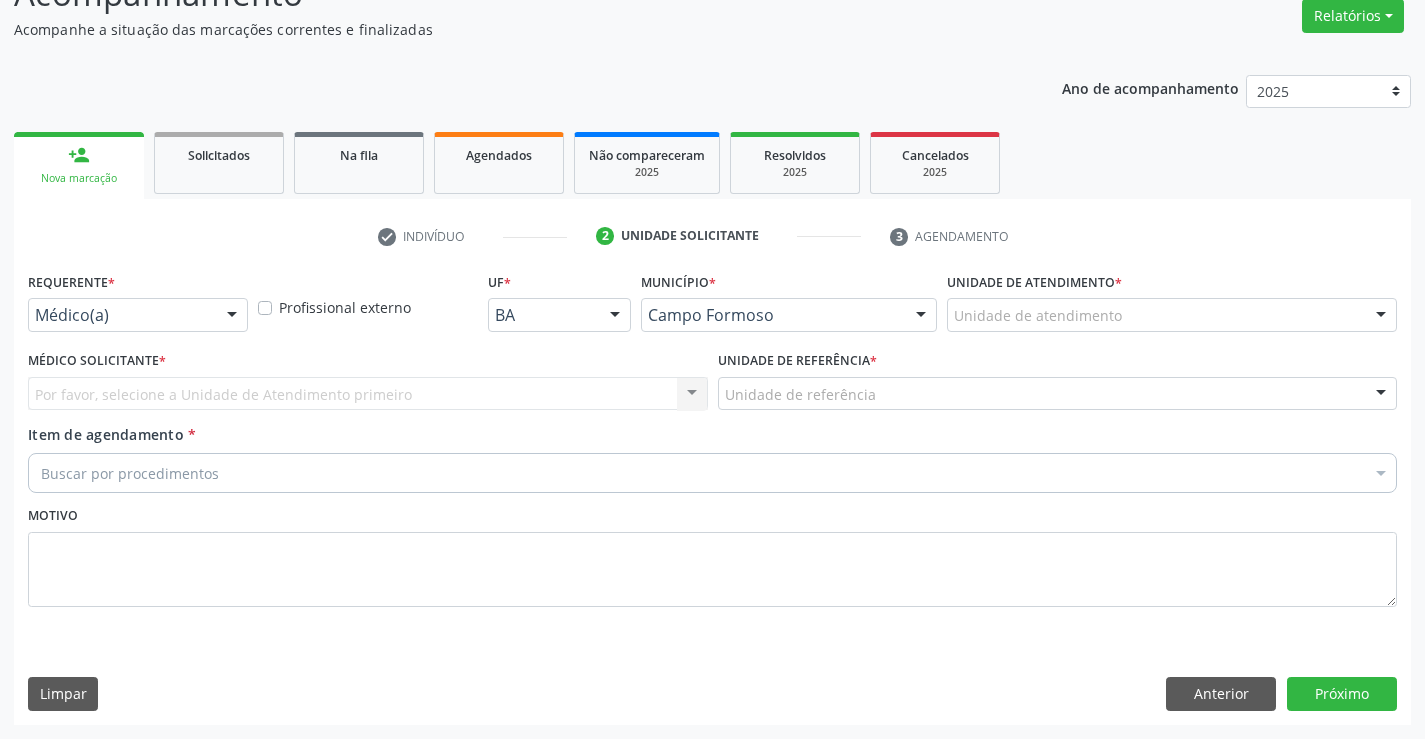 scroll, scrollTop: 167, scrollLeft: 0, axis: vertical 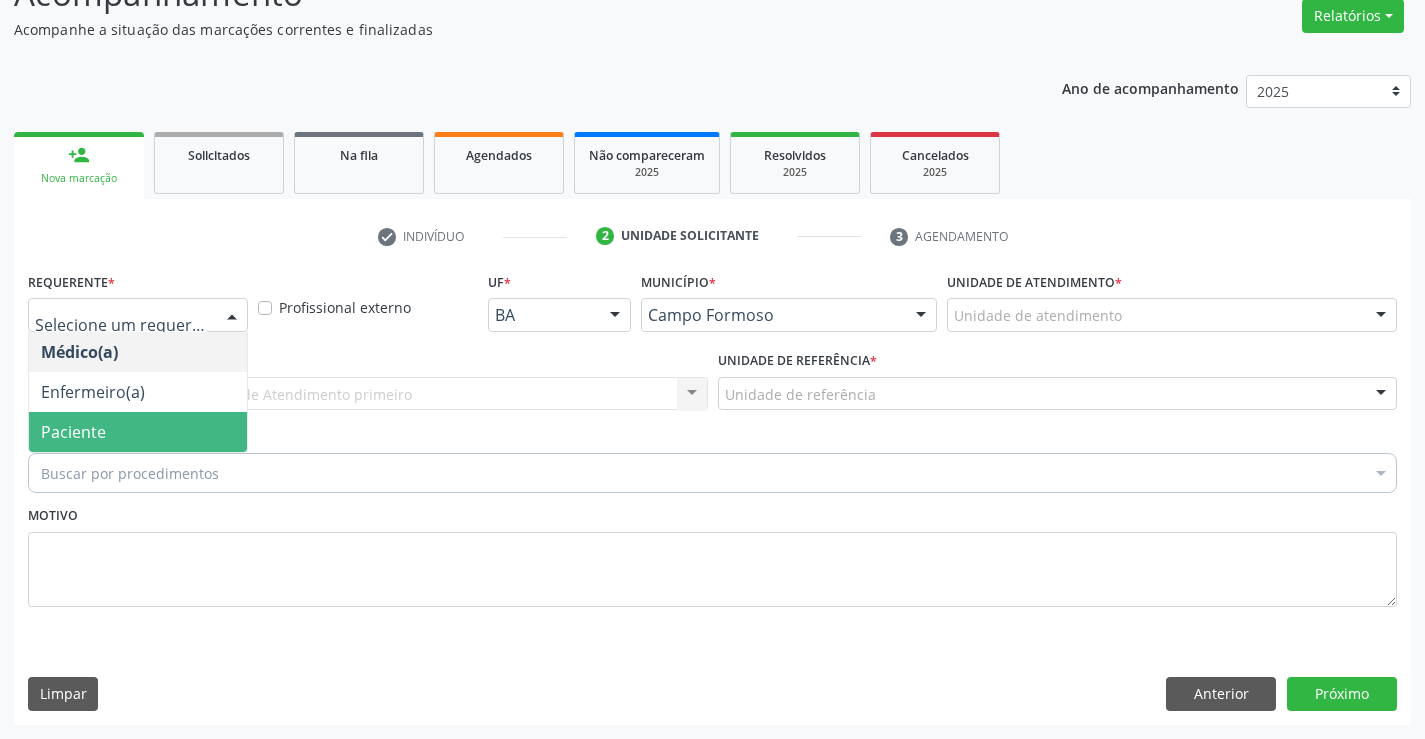 click on "Paciente" at bounding box center [73, 432] 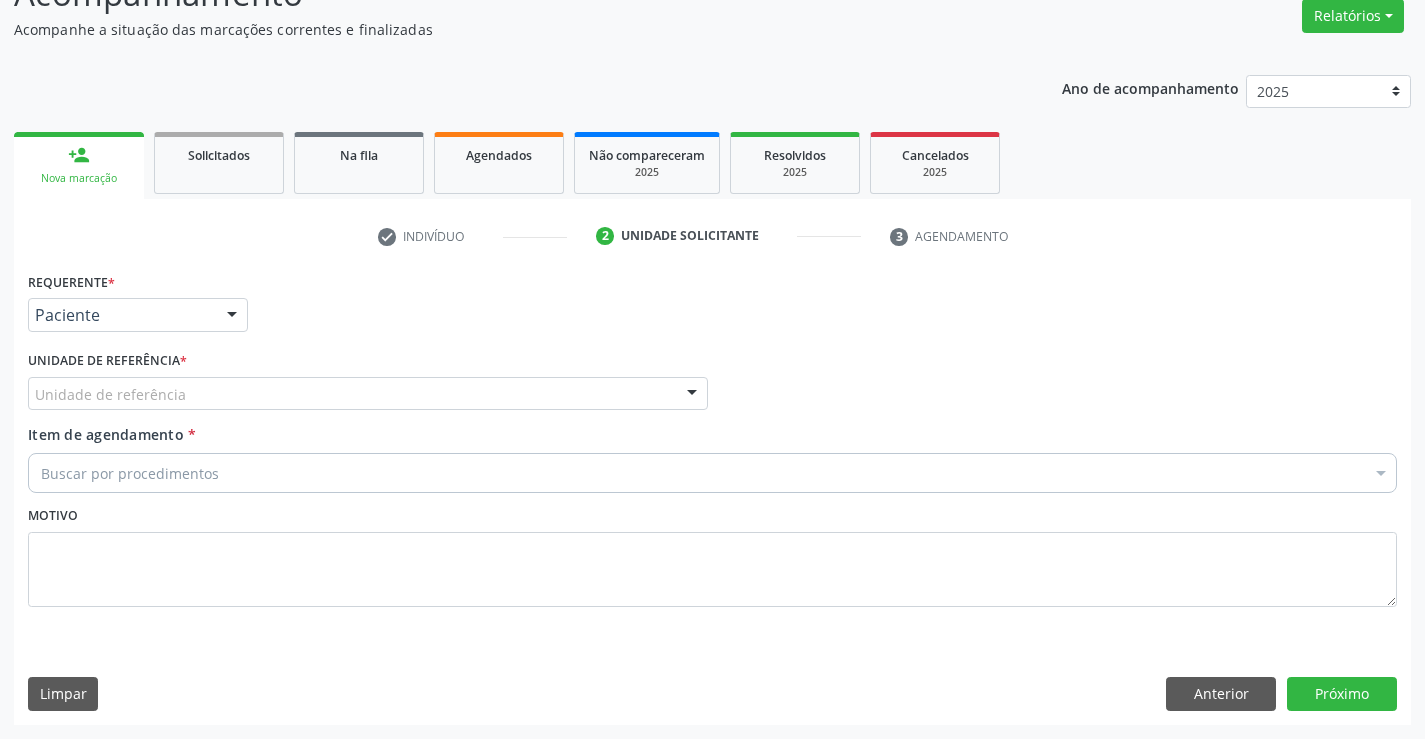 click on "Unidade de referência" at bounding box center [368, 394] 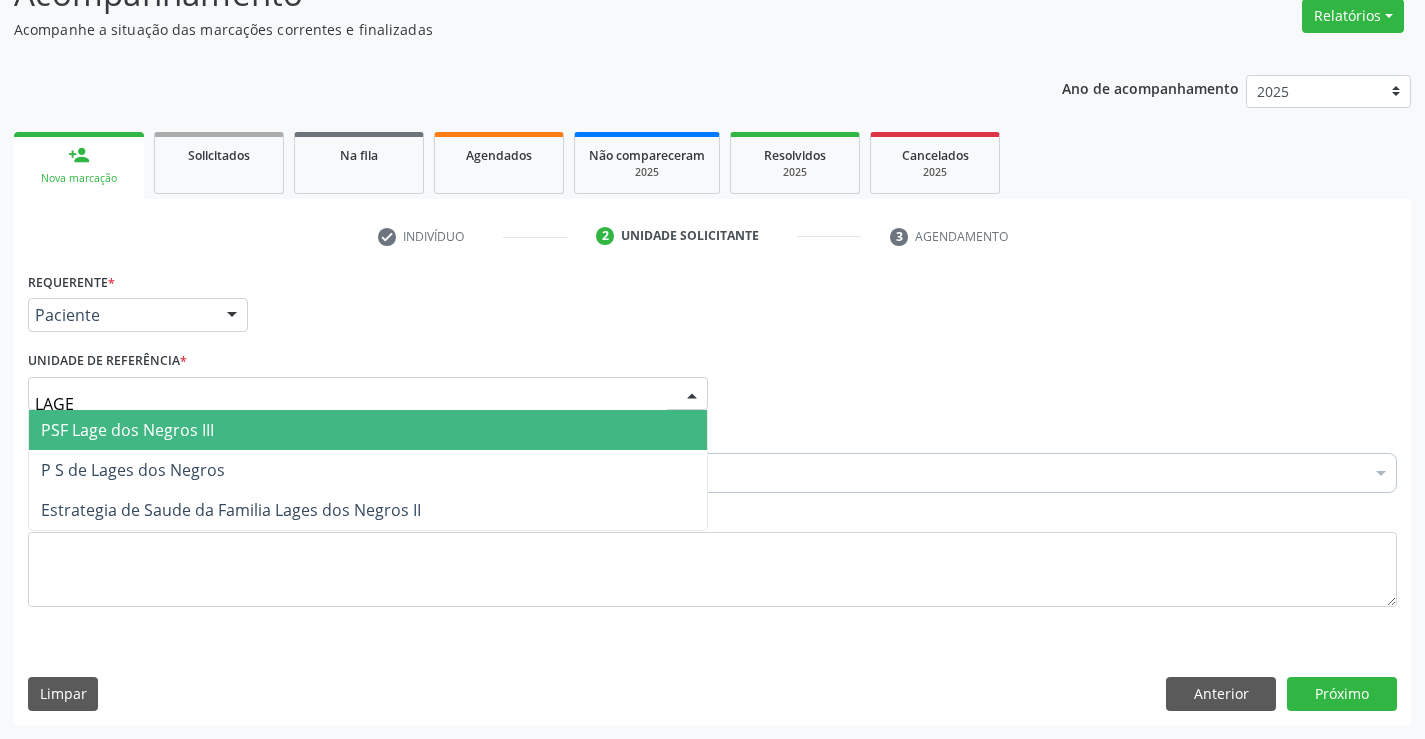 type on "LAGES" 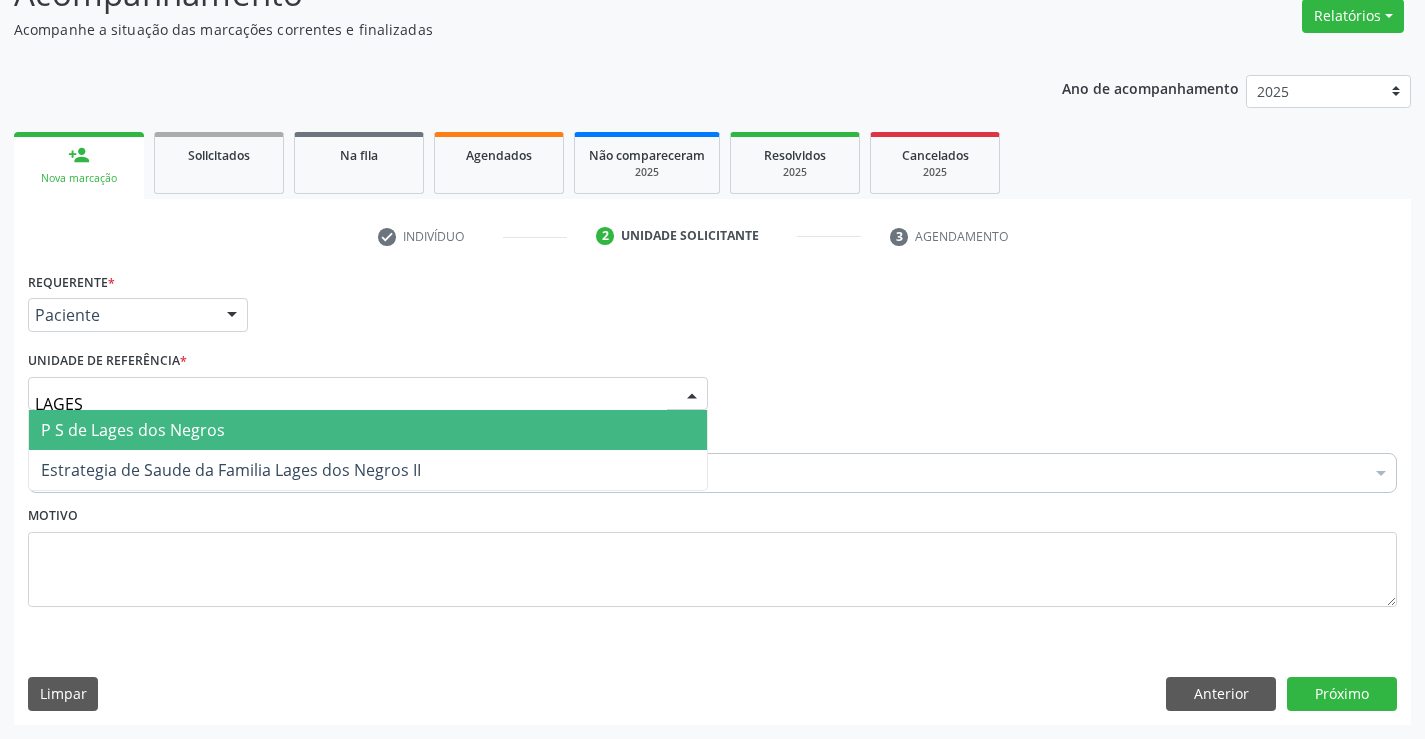 click on "P S de Lages dos Negros" at bounding box center (368, 430) 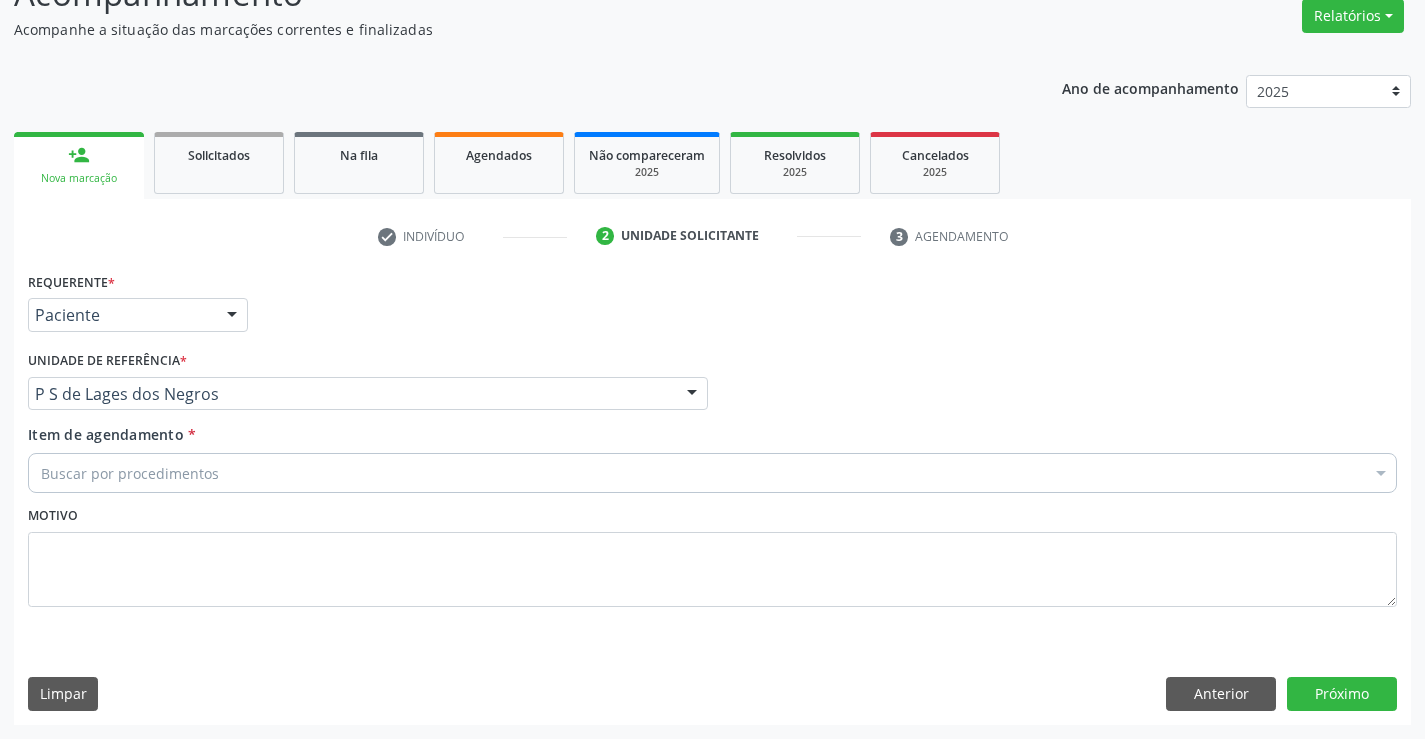 click on "Buscar por procedimentos" at bounding box center [712, 473] 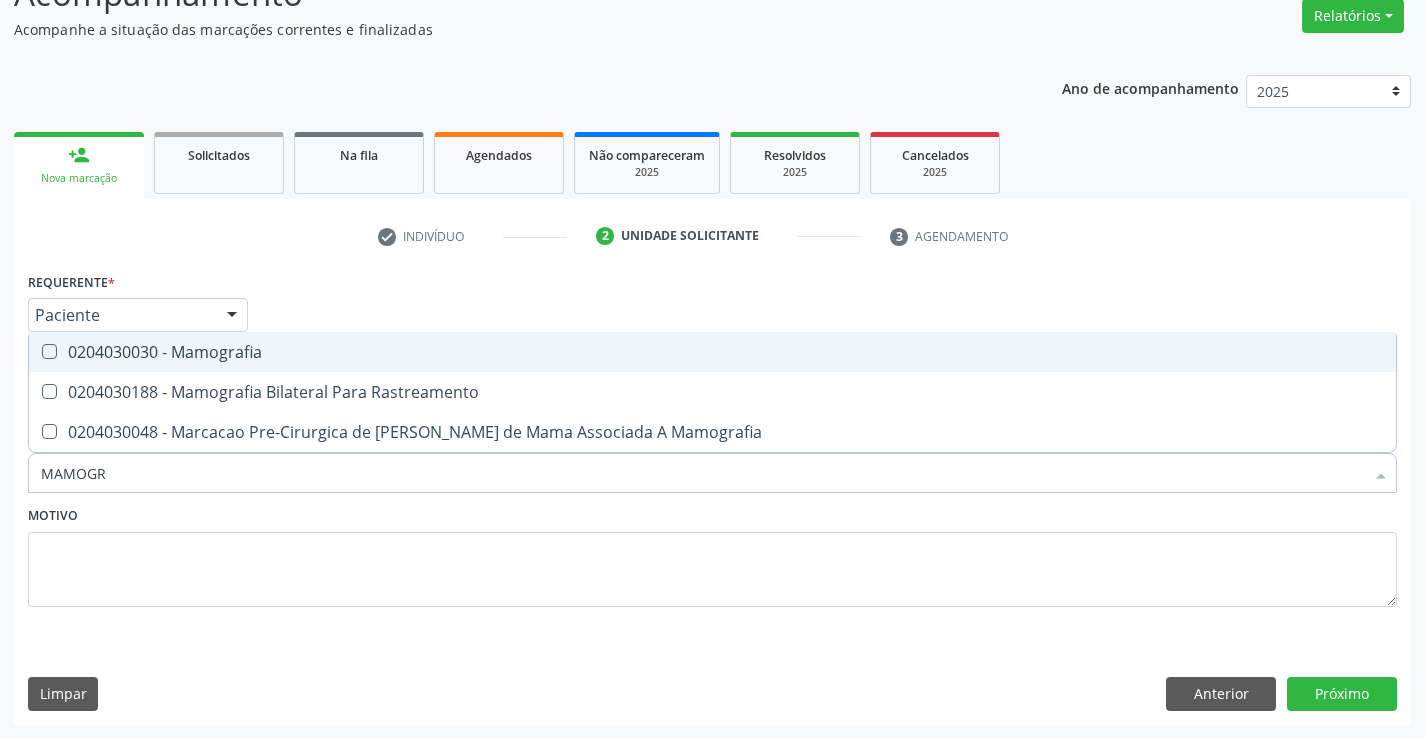 type on "MAMOG" 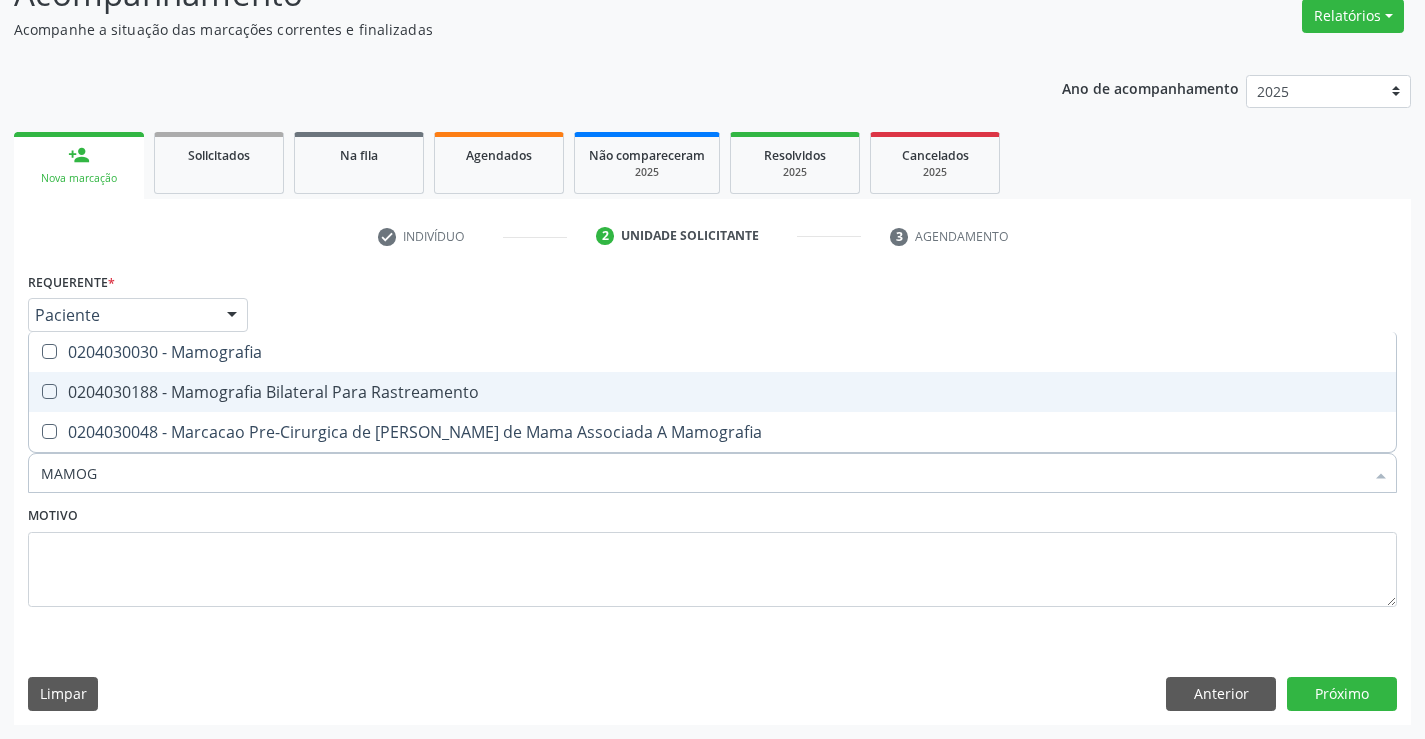 click on "0204030188 - Mamografia Bilateral Para Rastreamento" at bounding box center [712, 392] 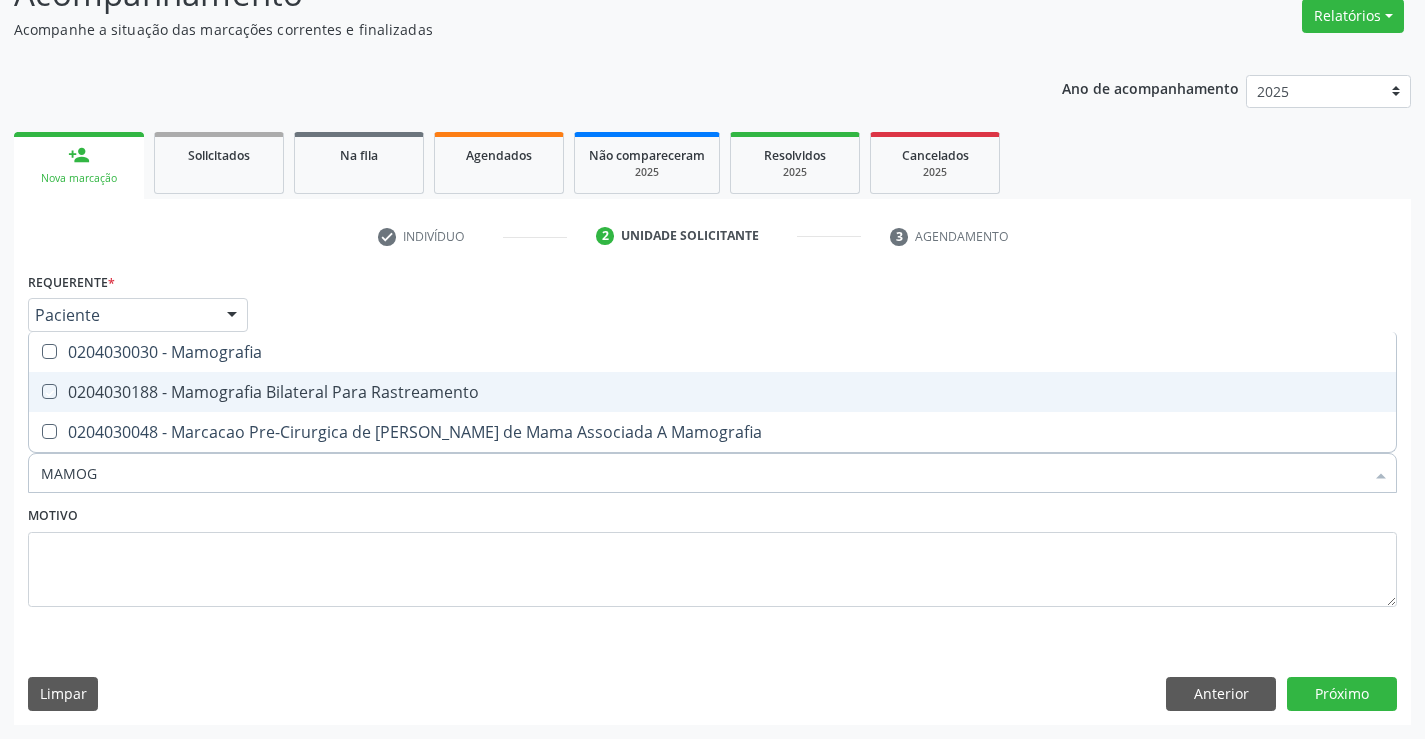 checkbox on "true" 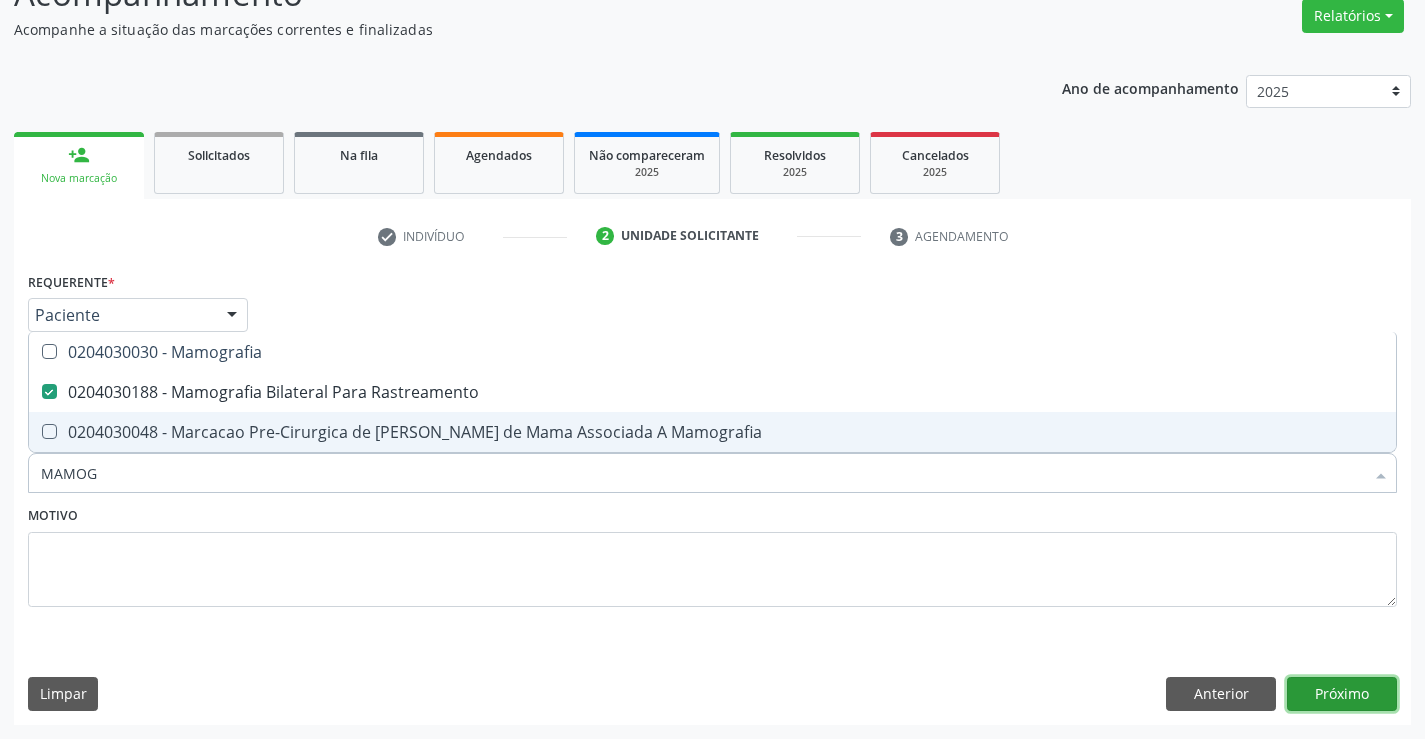 click on "Próximo" at bounding box center (1342, 694) 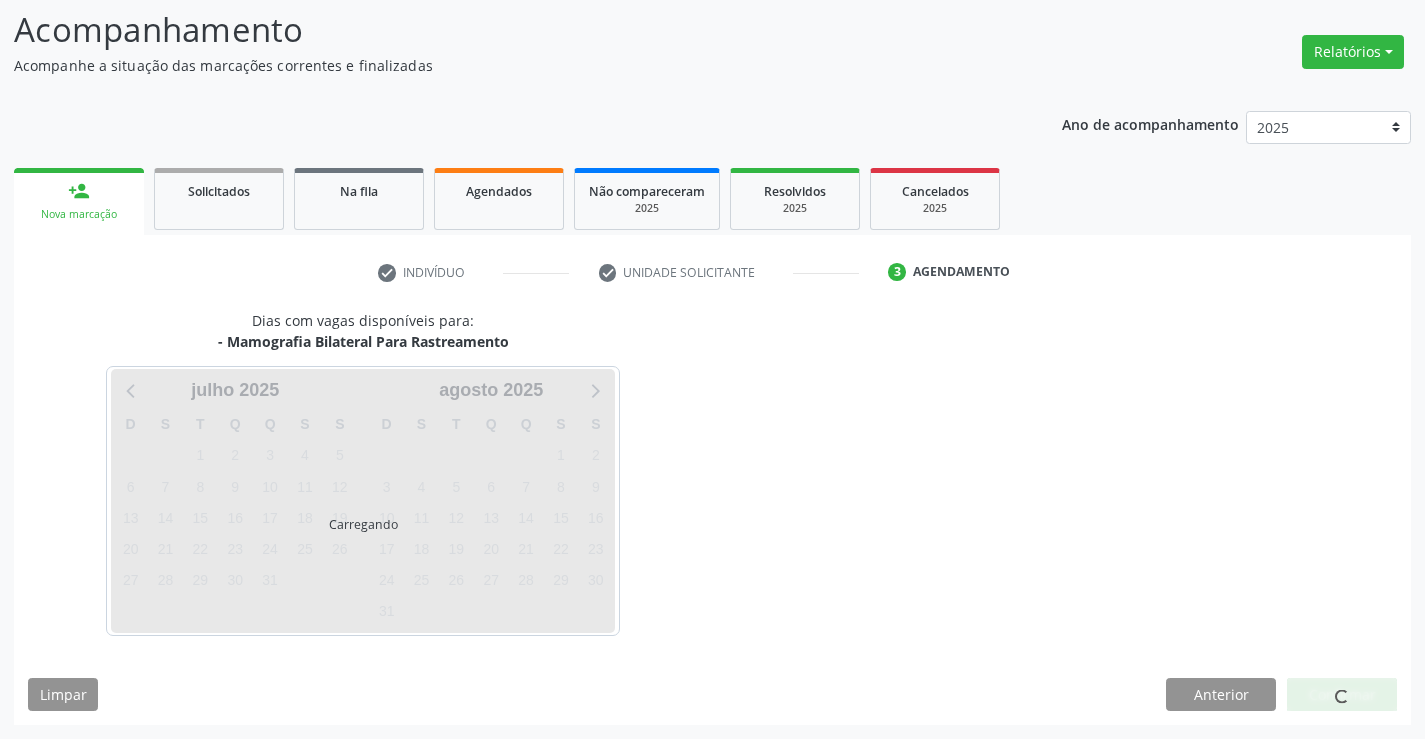 scroll, scrollTop: 131, scrollLeft: 0, axis: vertical 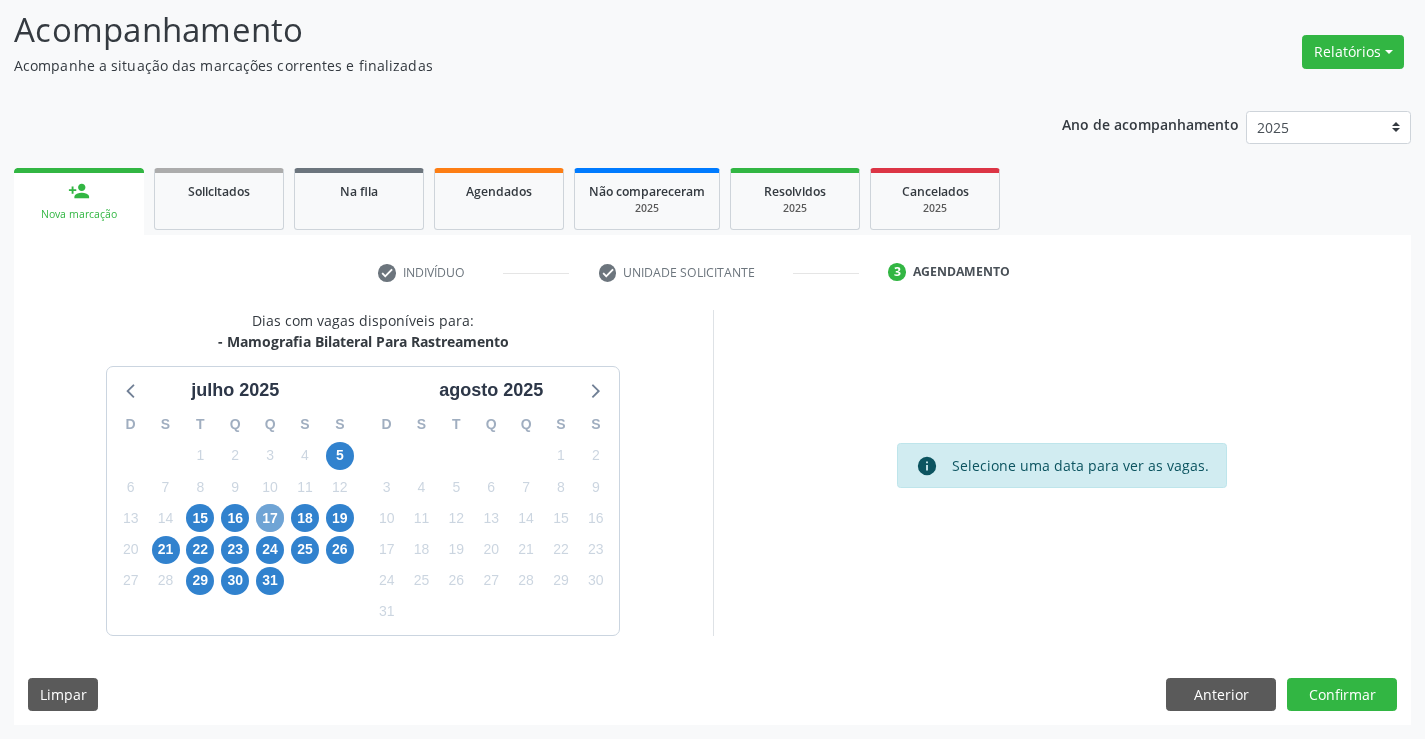click on "17" at bounding box center (270, 518) 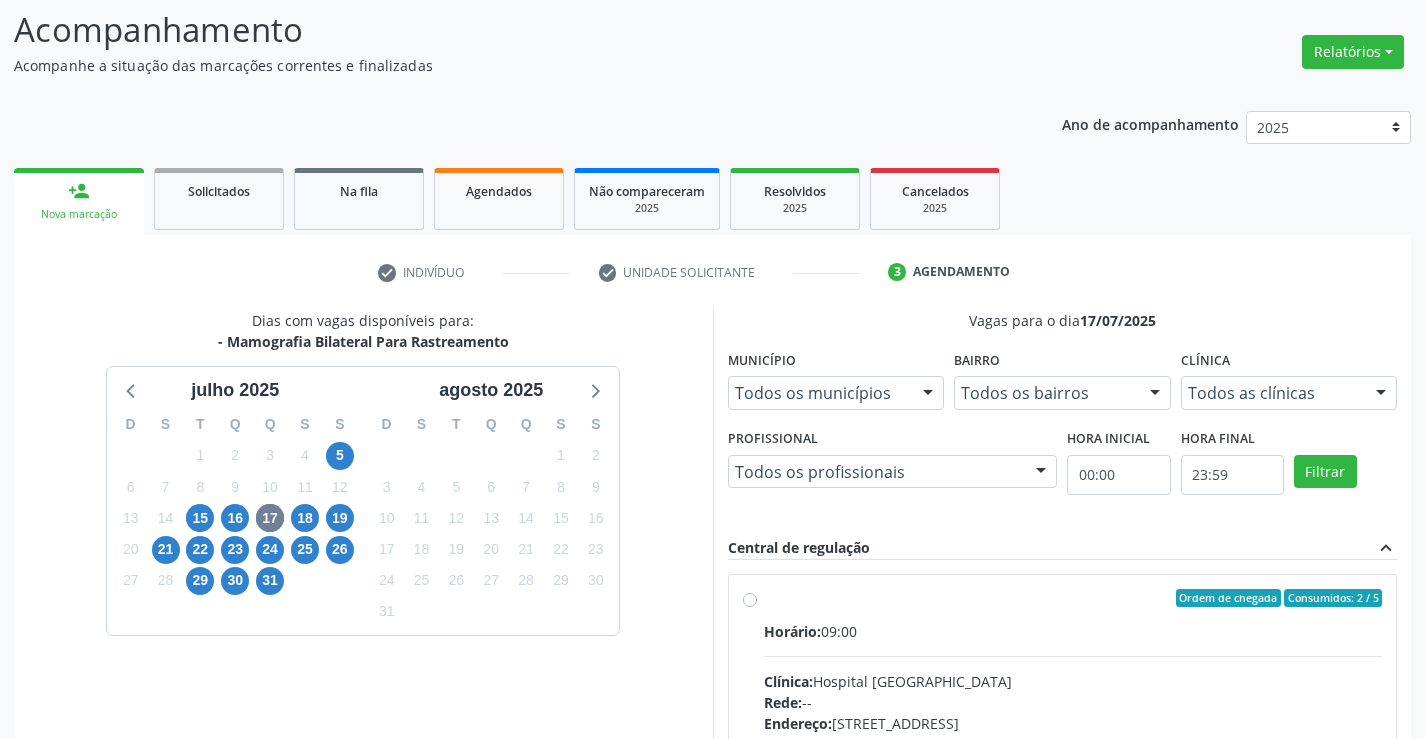click on "Ordem de chegada
Consumidos: 2 / 5
Horário:   09:00
Clínica:  Hospital Sao Francisco
Rede:
--
Endereço:   Blocos, nº 258, Centro, Campo Formoso - BA
Telefone:   (74) 36451217
Profissional:
Joel da Rocha Almeida
Informações adicionais sobre o atendimento
Idade de atendimento:
de 0 a 120 anos
Gênero(s) atendido(s):
Masculino e Feminino
Informações adicionais:
--" at bounding box center [1073, 742] 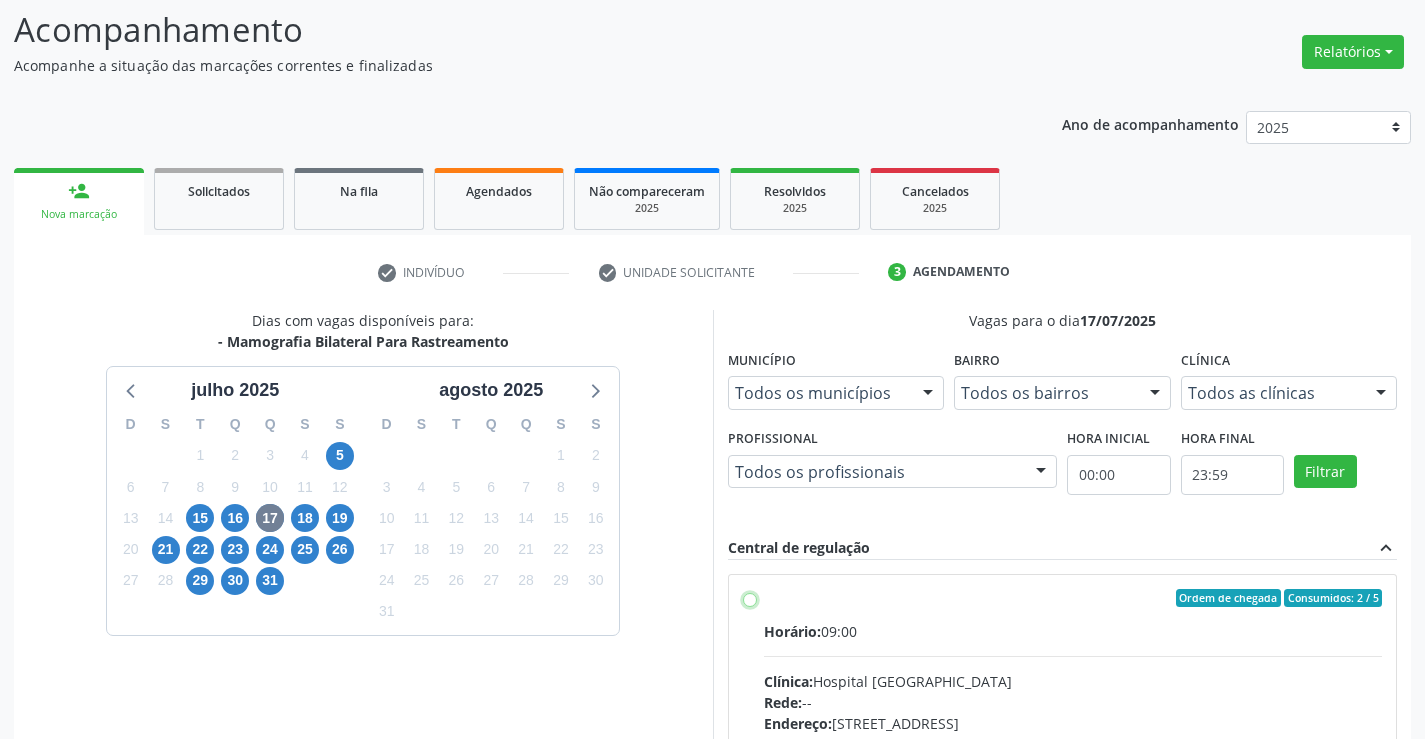 click on "Ordem de chegada
Consumidos: 2 / 5
Horário:   09:00
Clínica:  Hospital Sao Francisco
Rede:
--
Endereço:   Blocos, nº 258, Centro, Campo Formoso - BA
Telefone:   (74) 36451217
Profissional:
Joel da Rocha Almeida
Informações adicionais sobre o atendimento
Idade de atendimento:
de 0 a 120 anos
Gênero(s) atendido(s):
Masculino e Feminino
Informações adicionais:
--" at bounding box center (750, 598) 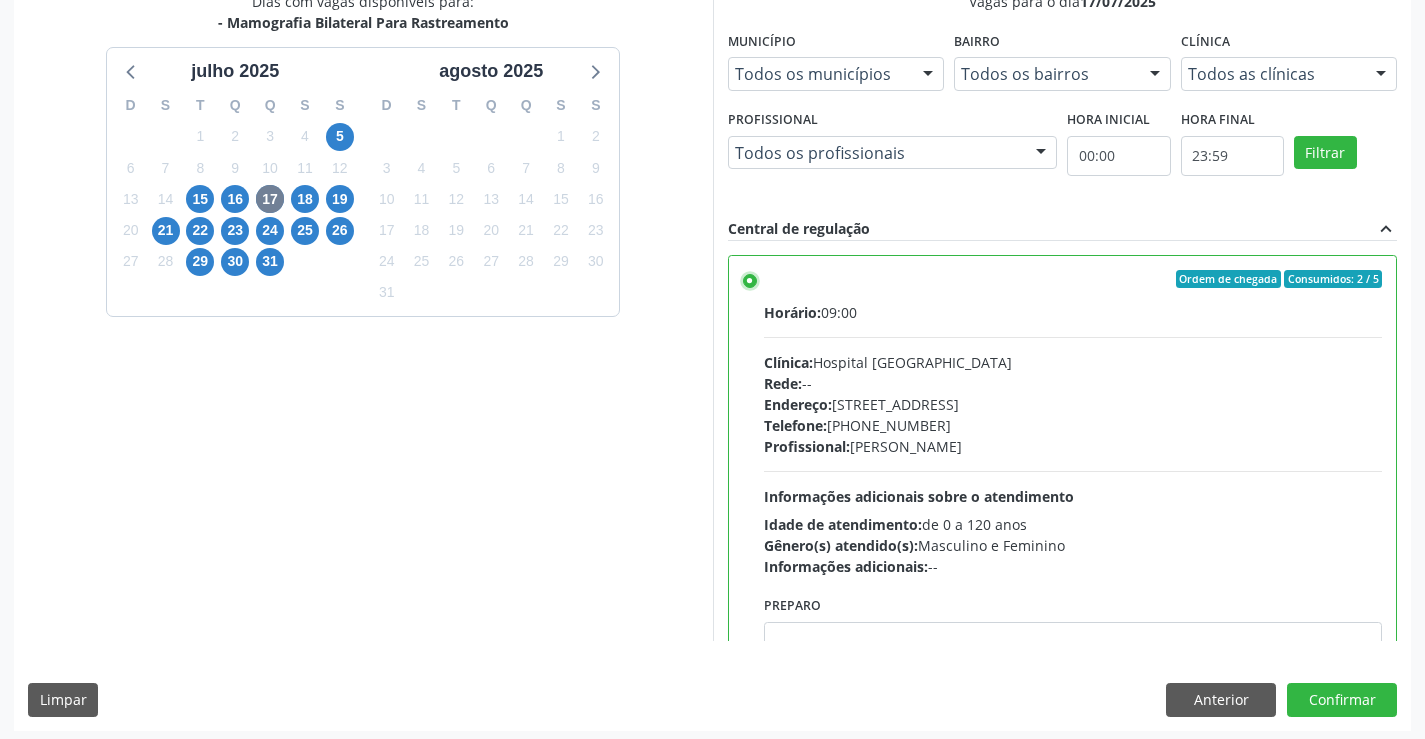 scroll, scrollTop: 456, scrollLeft: 0, axis: vertical 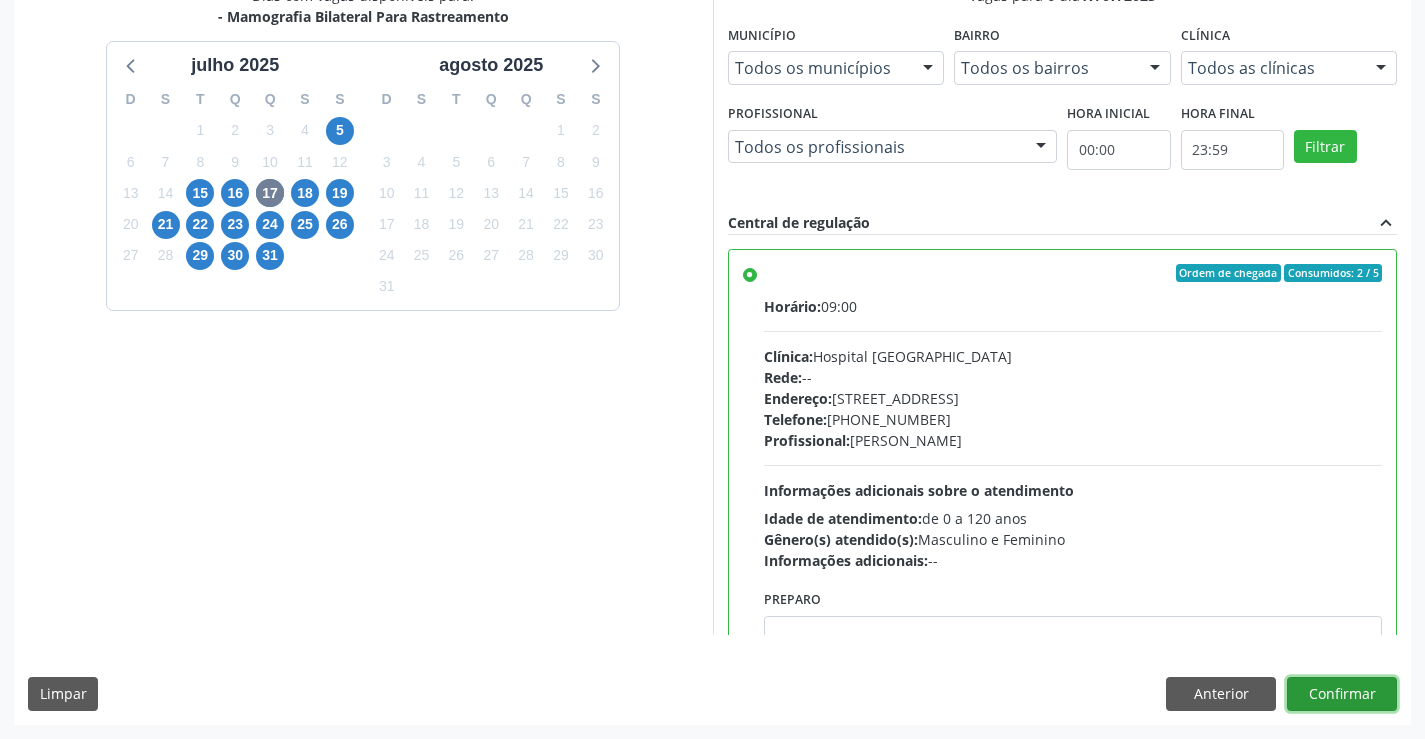 click on "Confirmar" at bounding box center (1342, 694) 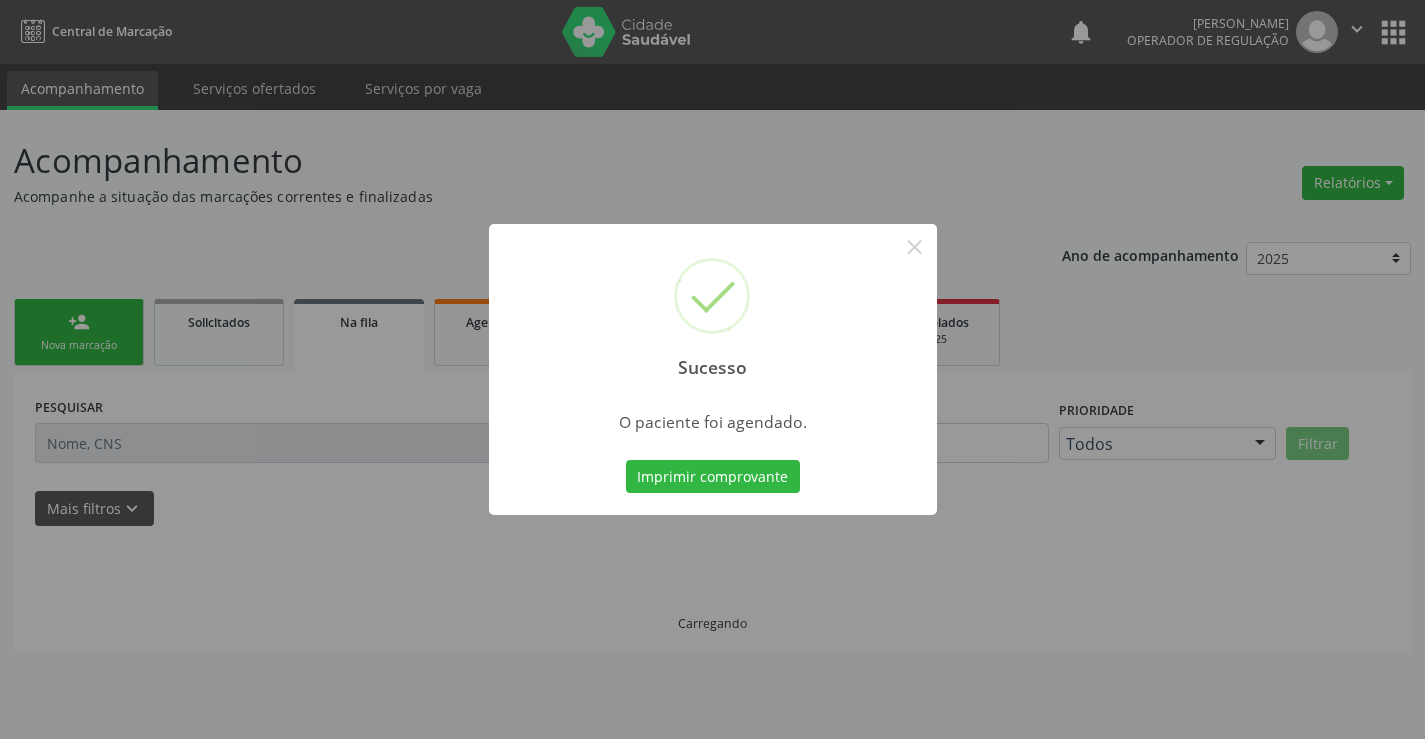 scroll, scrollTop: 0, scrollLeft: 0, axis: both 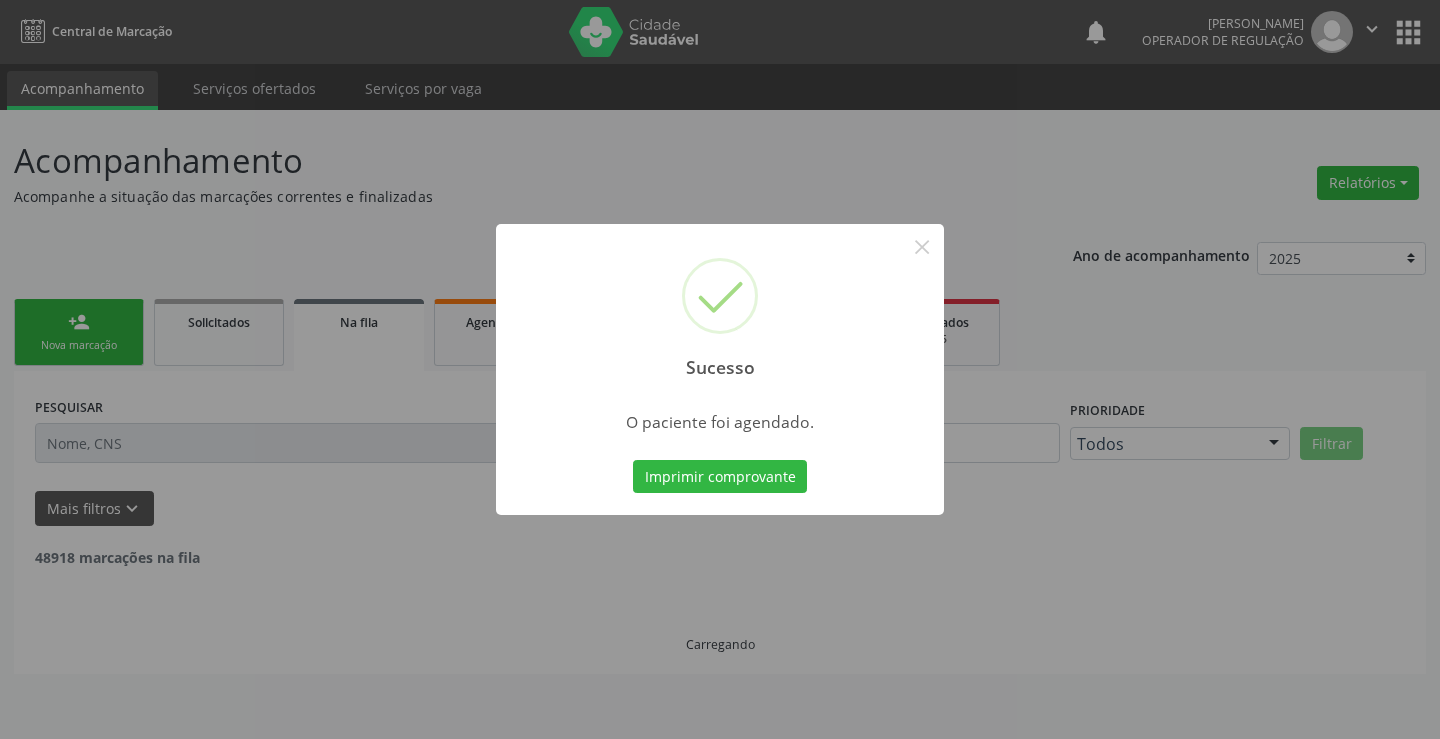 click on "Imprimir comprovante Cancel" at bounding box center (720, 477) 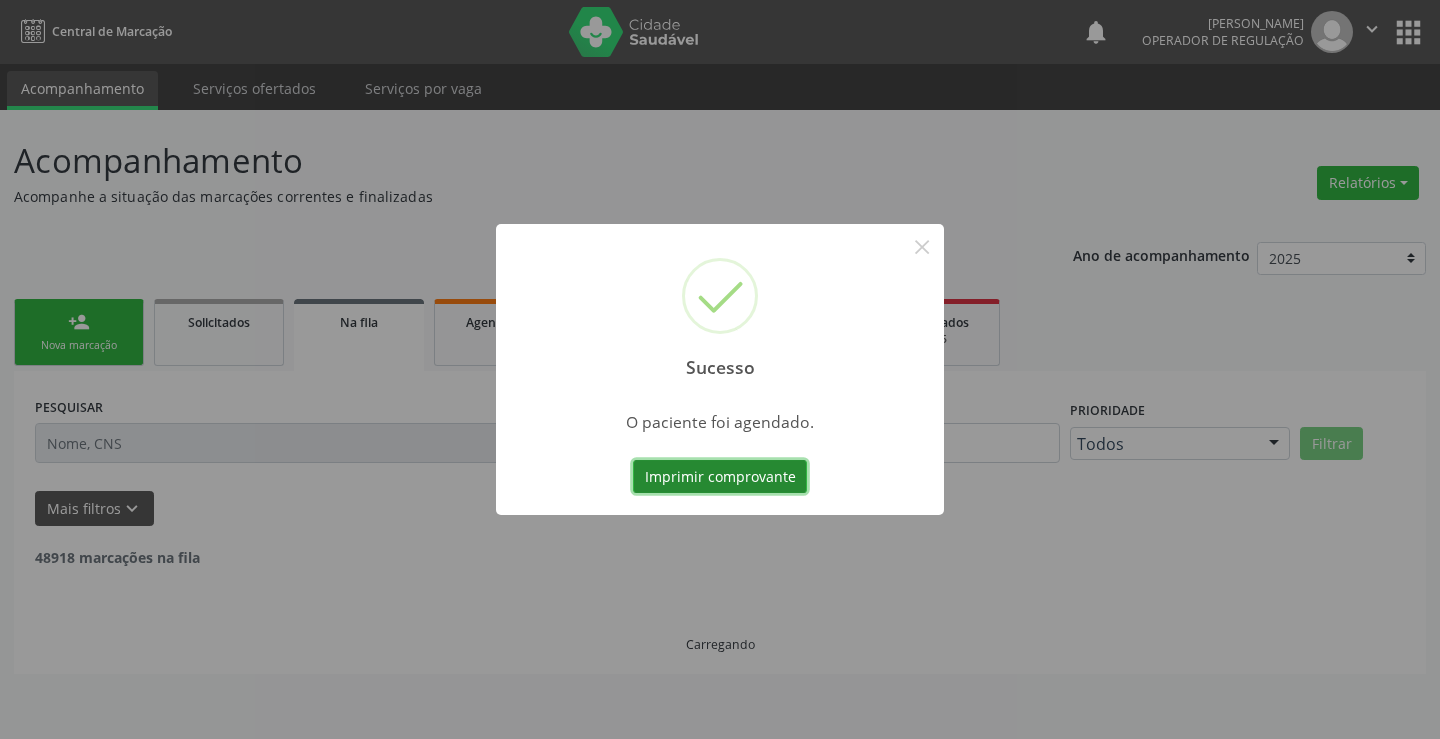 click on "Imprimir comprovante" at bounding box center [720, 477] 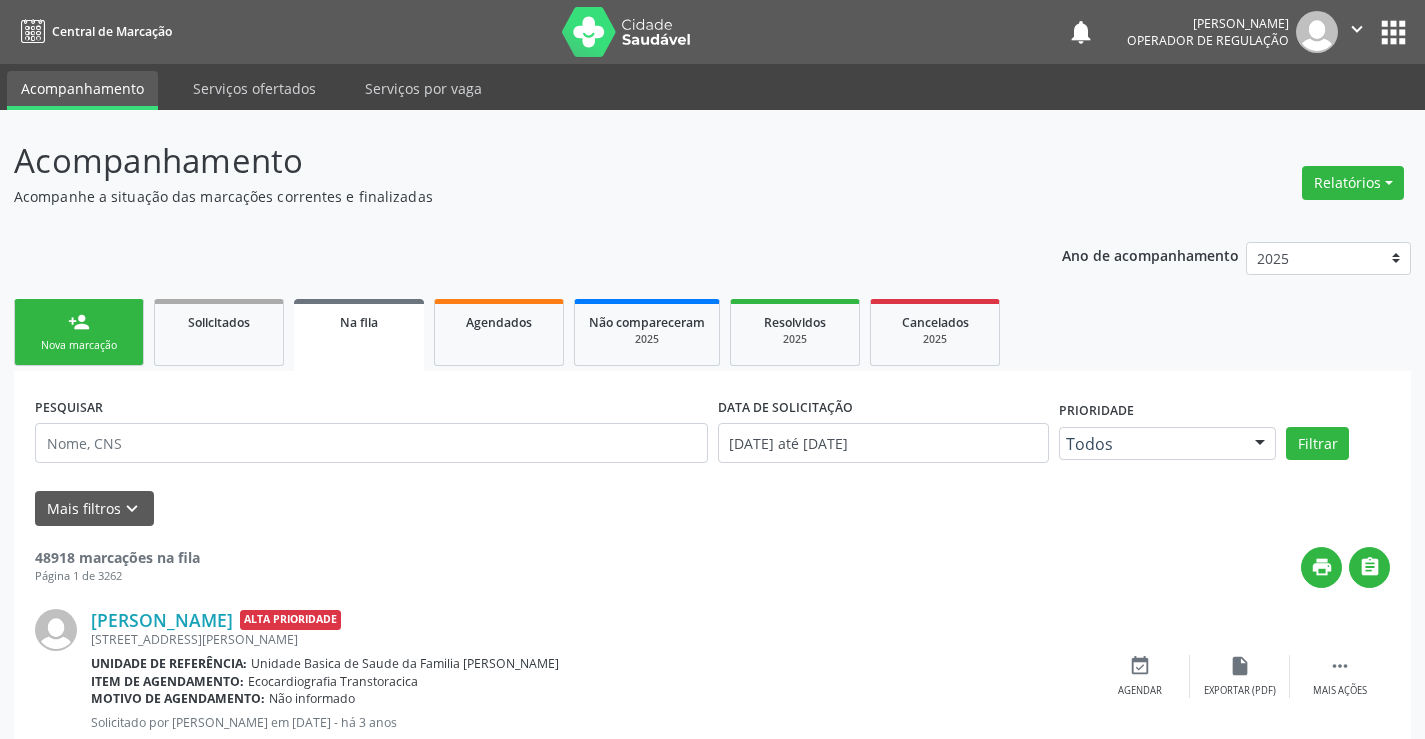 click on "person_add
Nova marcação" at bounding box center [79, 332] 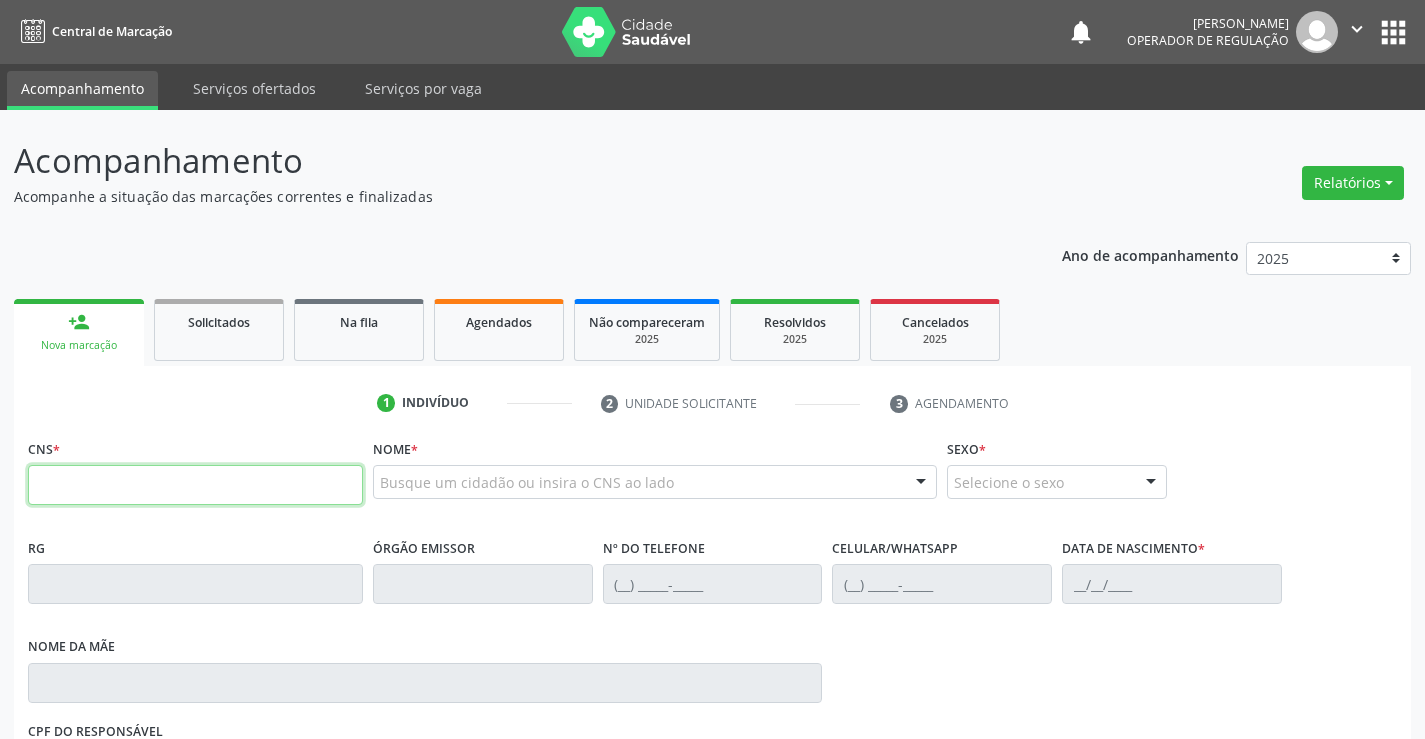 click at bounding box center [195, 485] 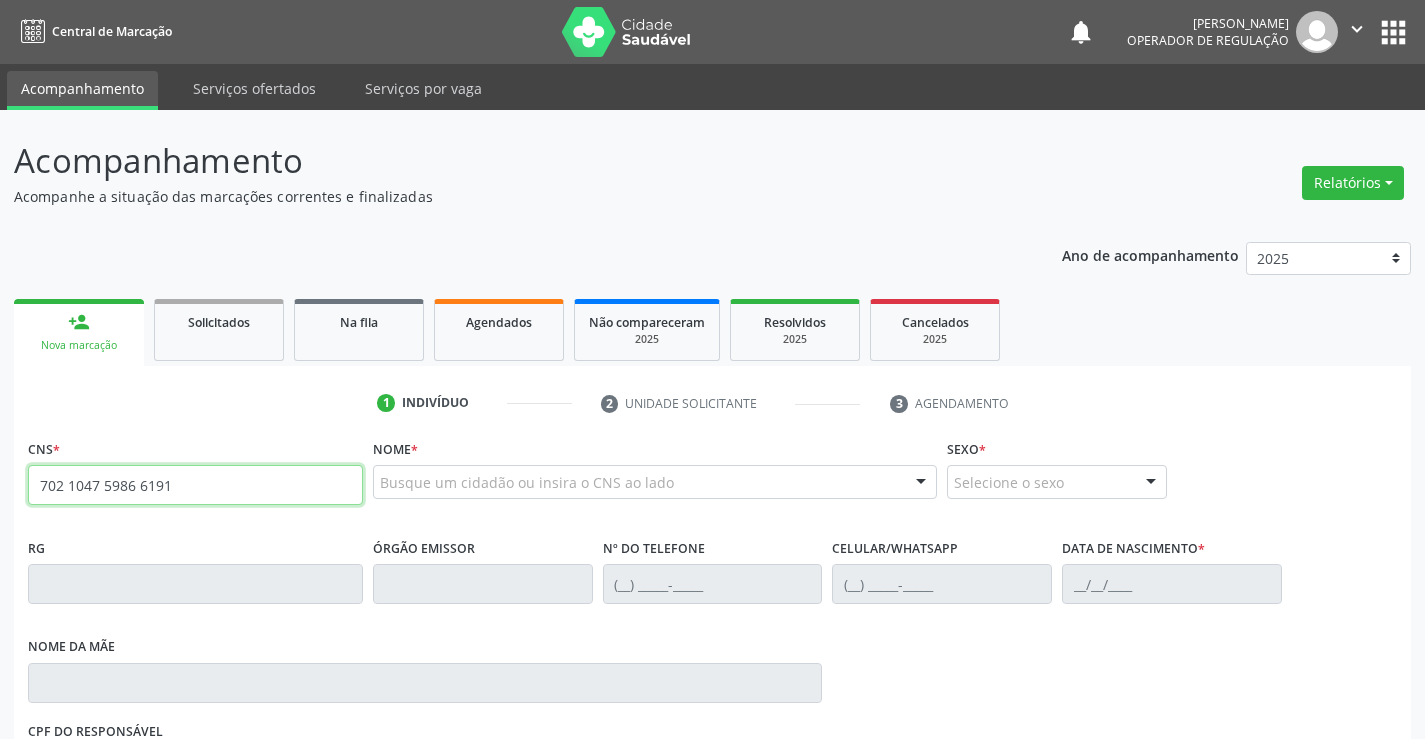 type on "702 1047 5986 6191" 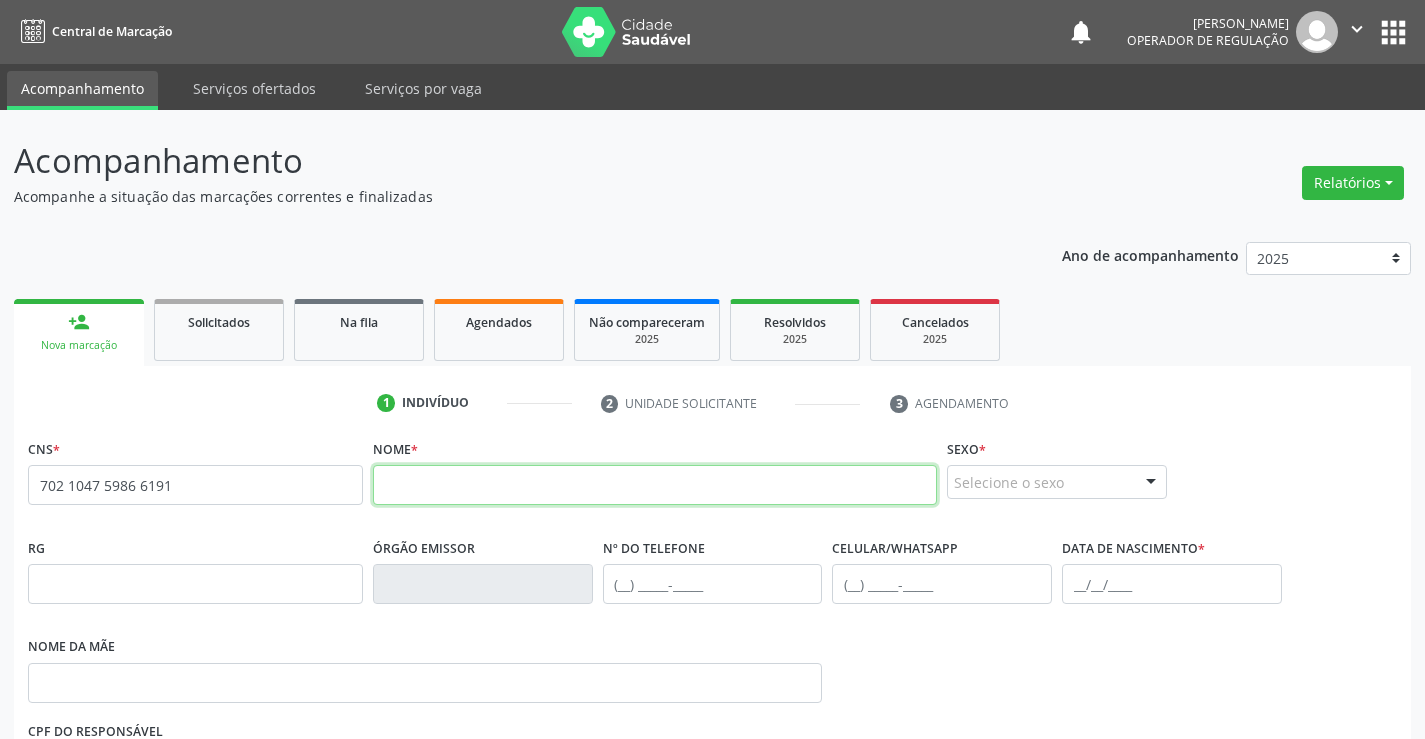 click at bounding box center (655, 485) 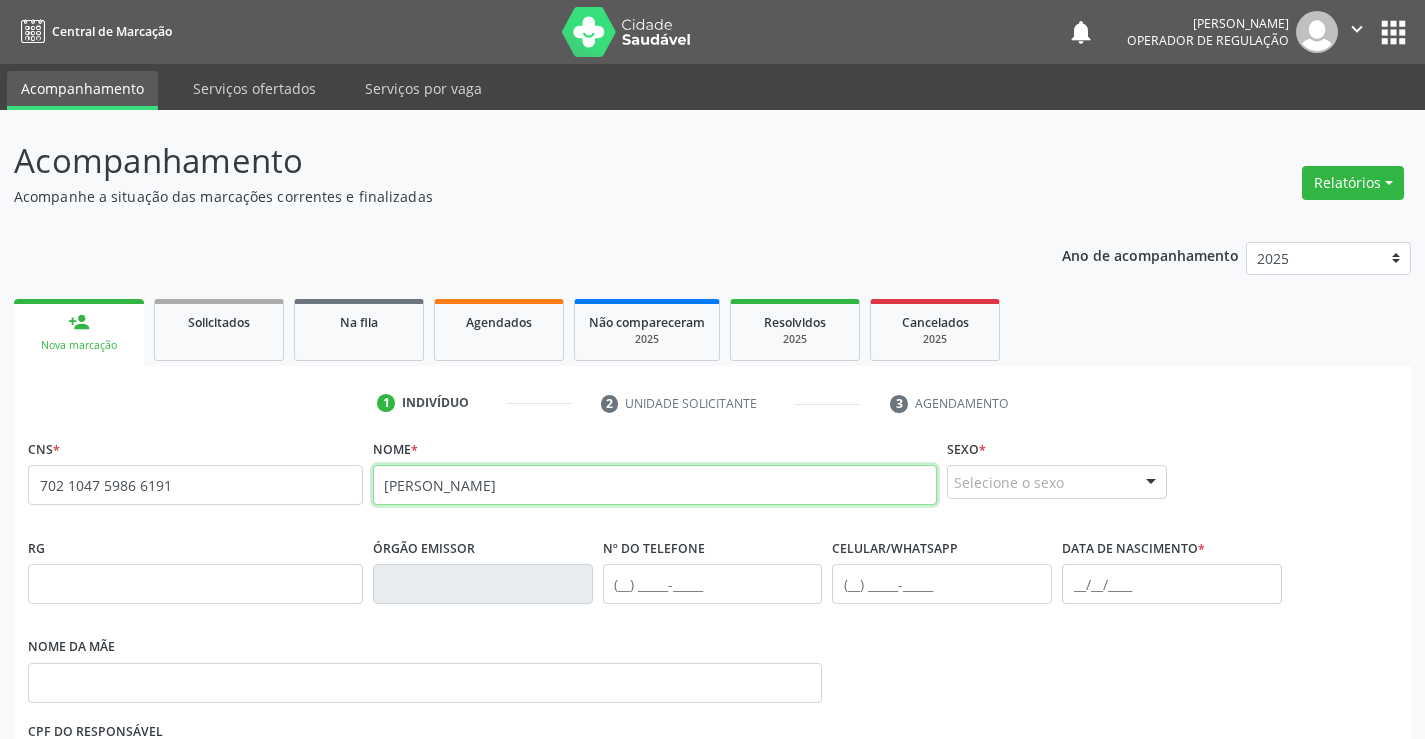type on "LUCAS GOMES DA SILVA" 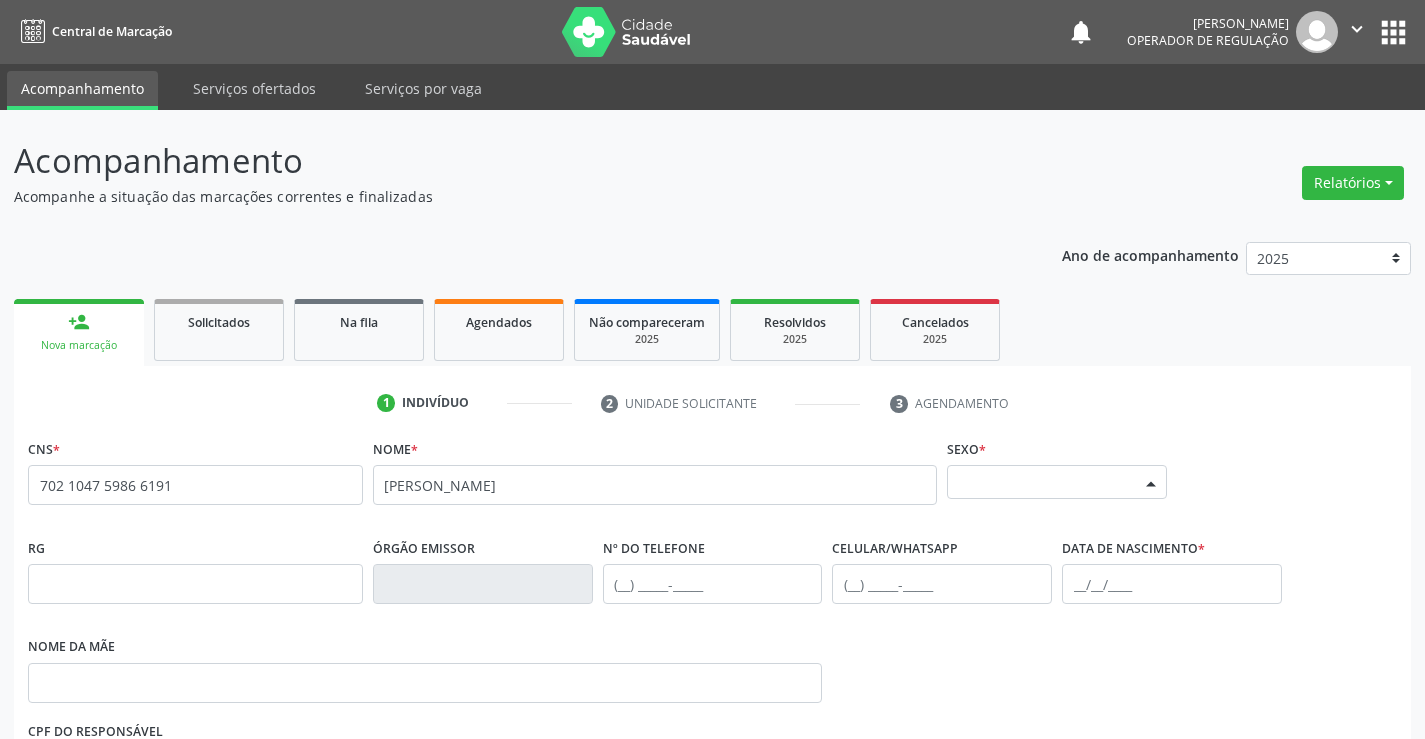 click on "Selecione o sexo" at bounding box center (1057, 482) 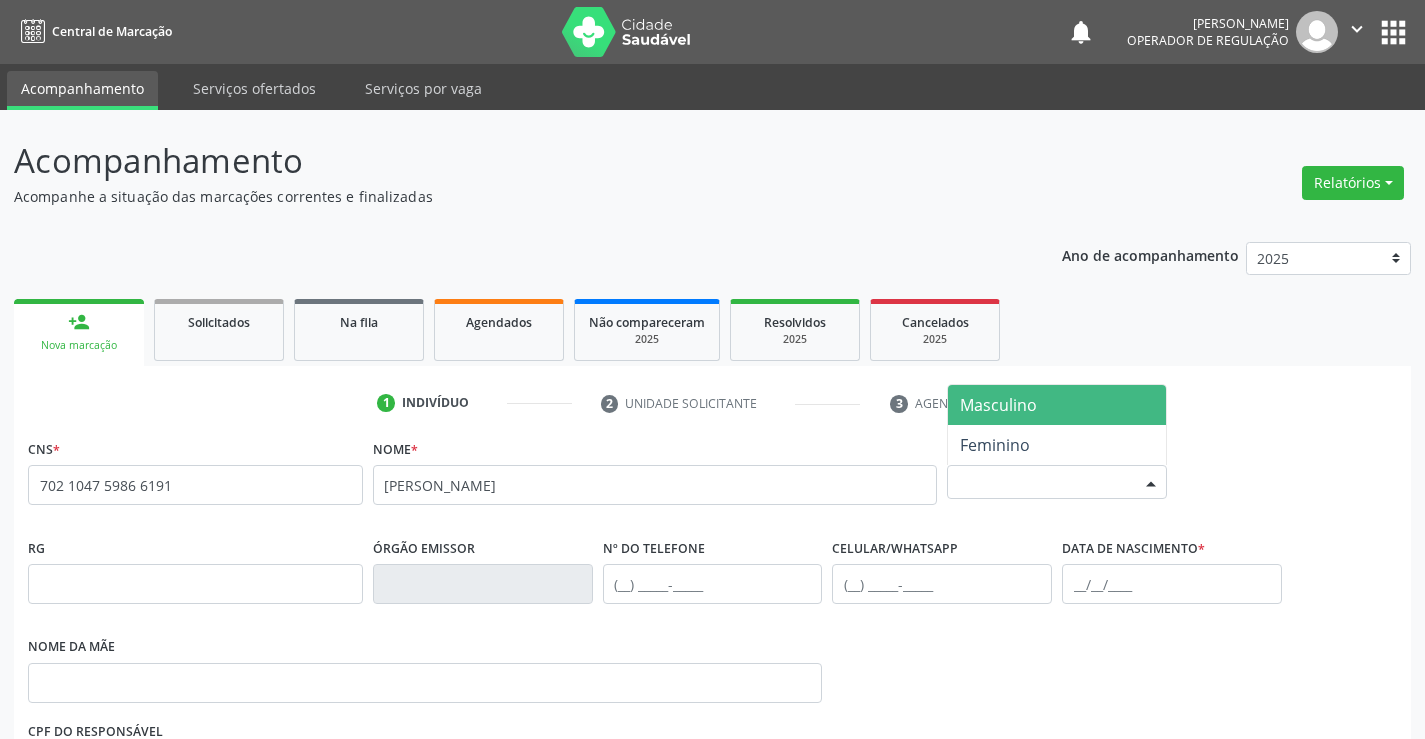 click on "Masculino" at bounding box center (998, 405) 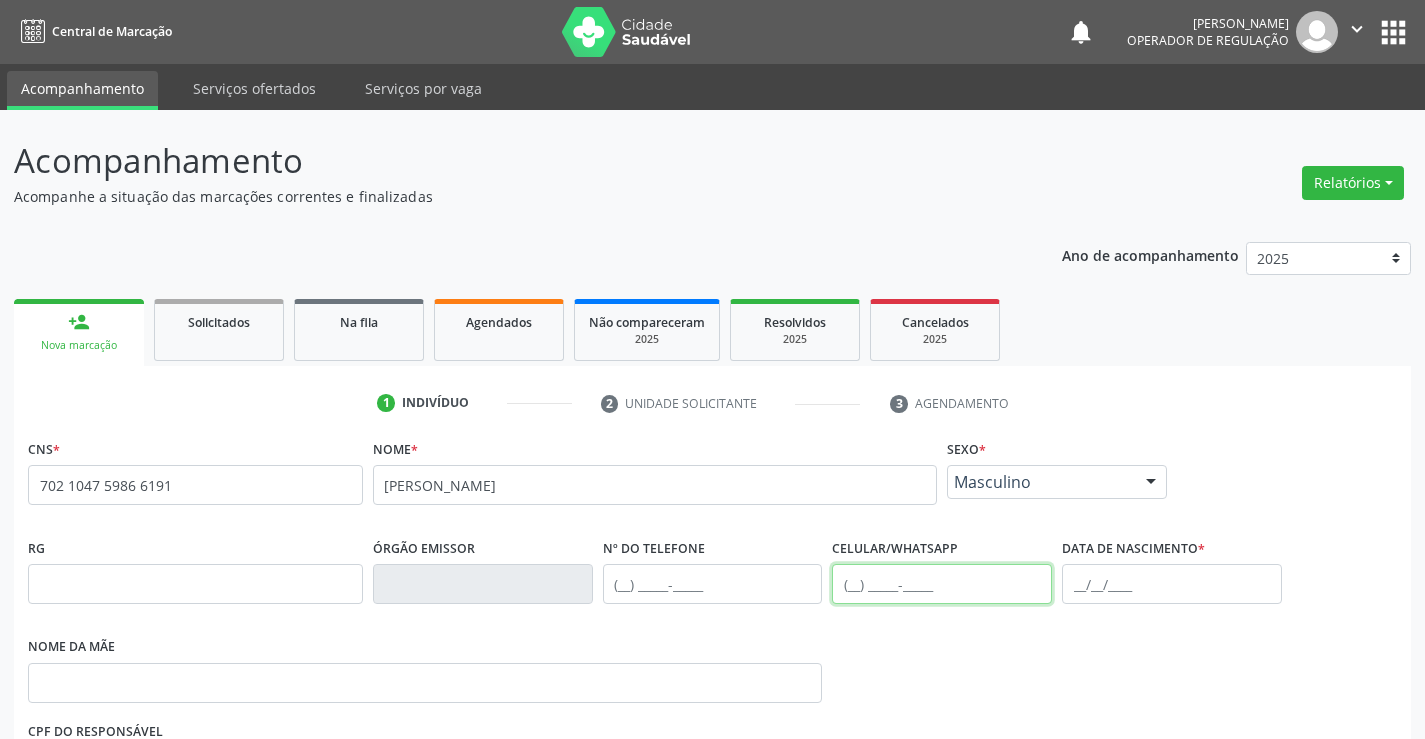 click at bounding box center (942, 584) 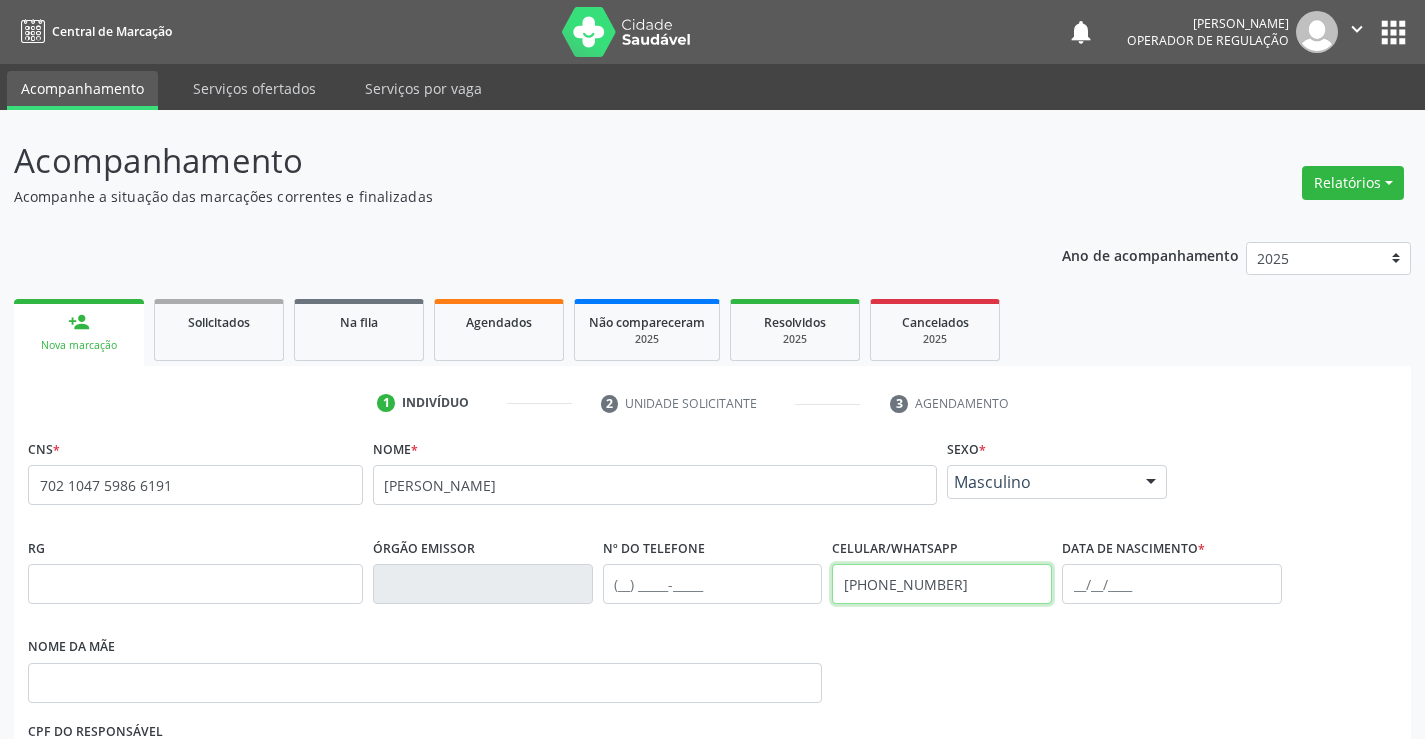 type on "(74) 9900-1436" 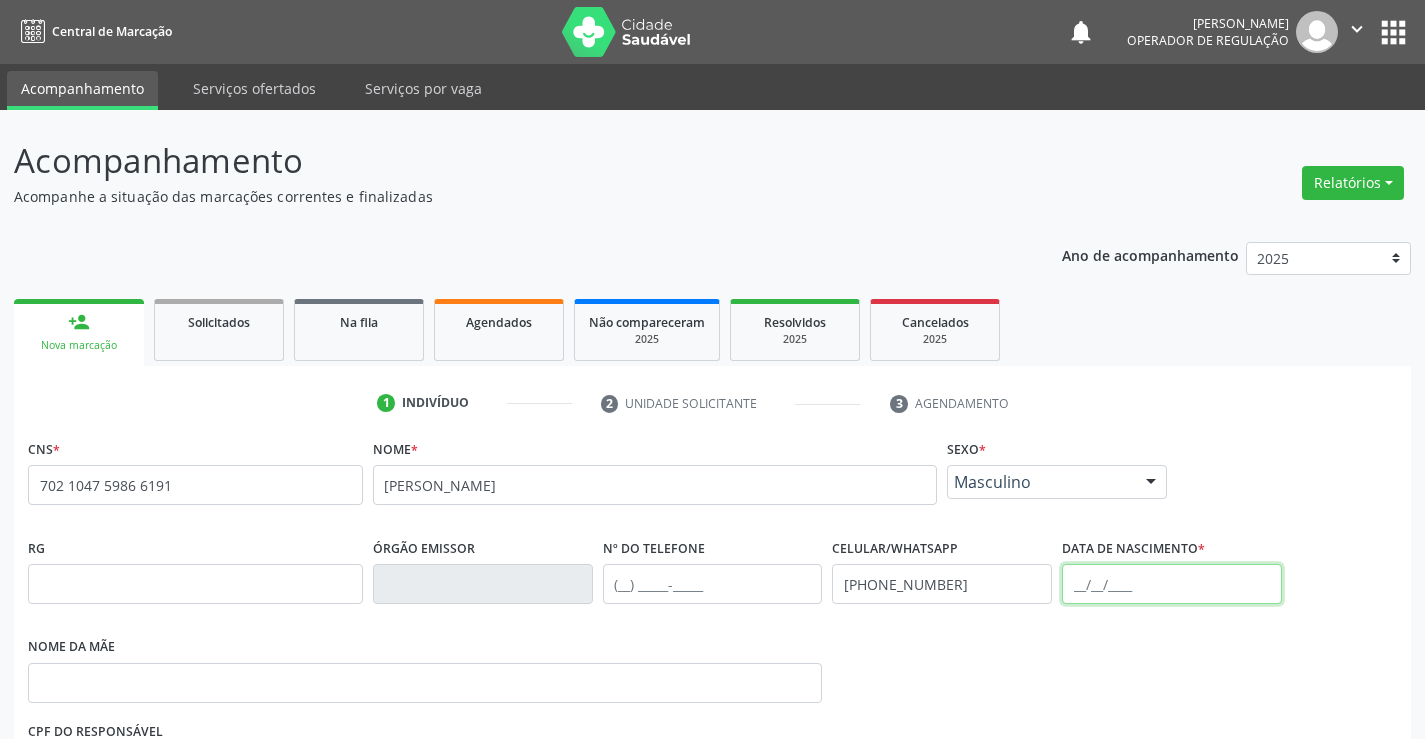 click at bounding box center (1172, 584) 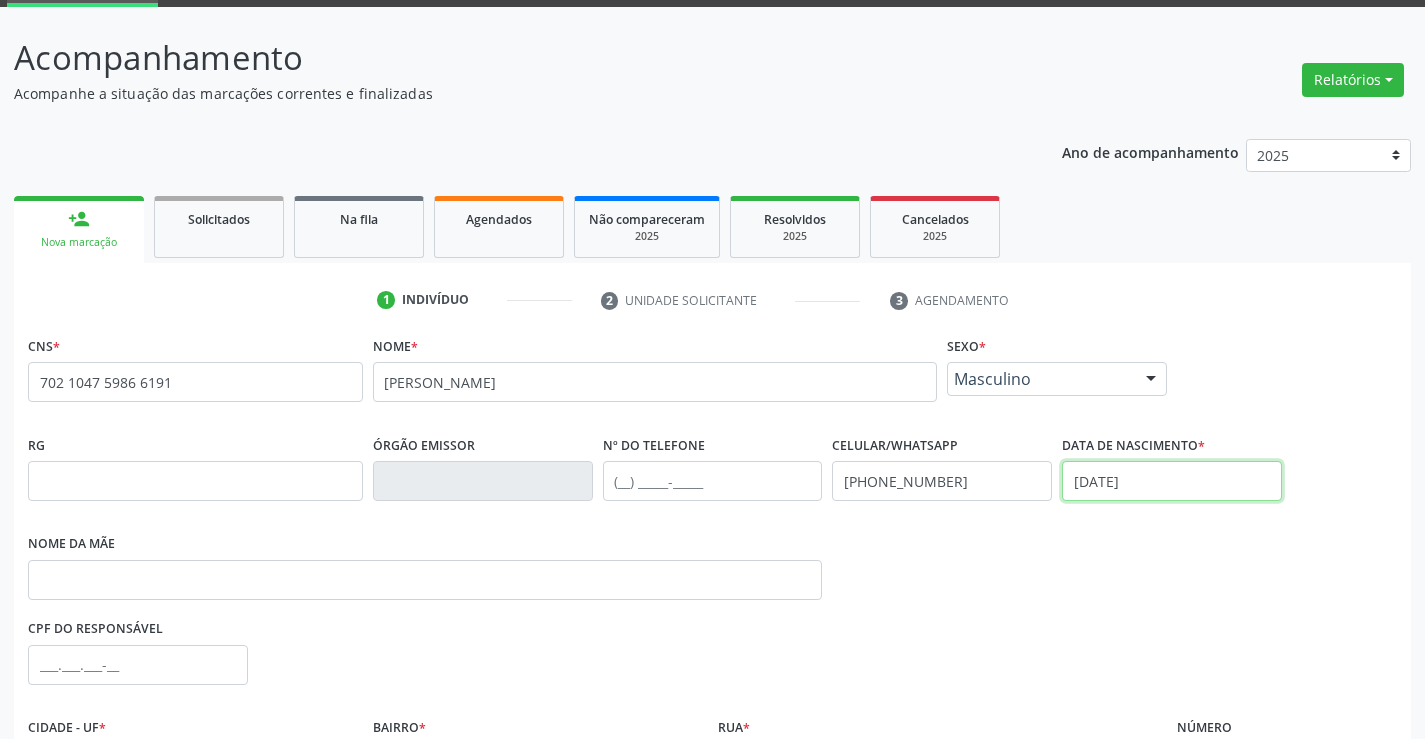 scroll, scrollTop: 200, scrollLeft: 0, axis: vertical 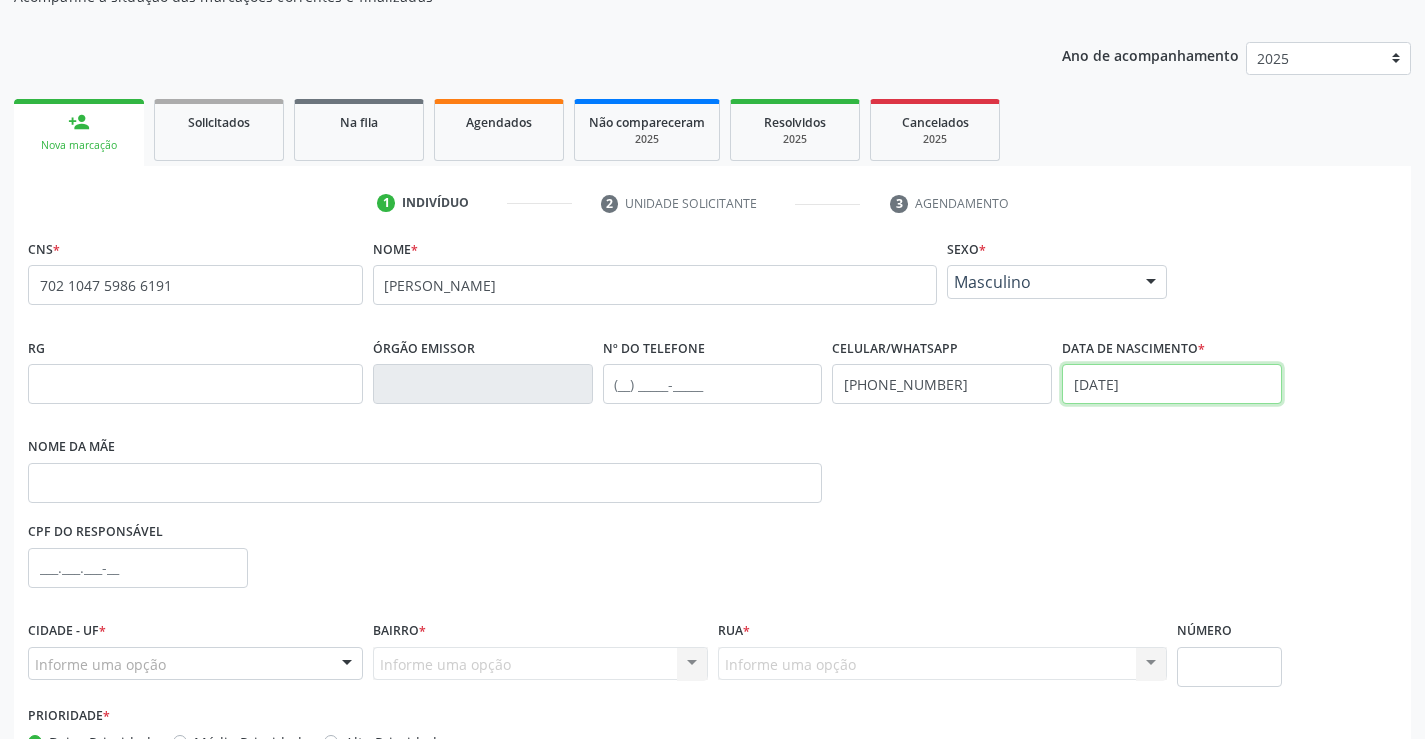 type on "28/04/1998" 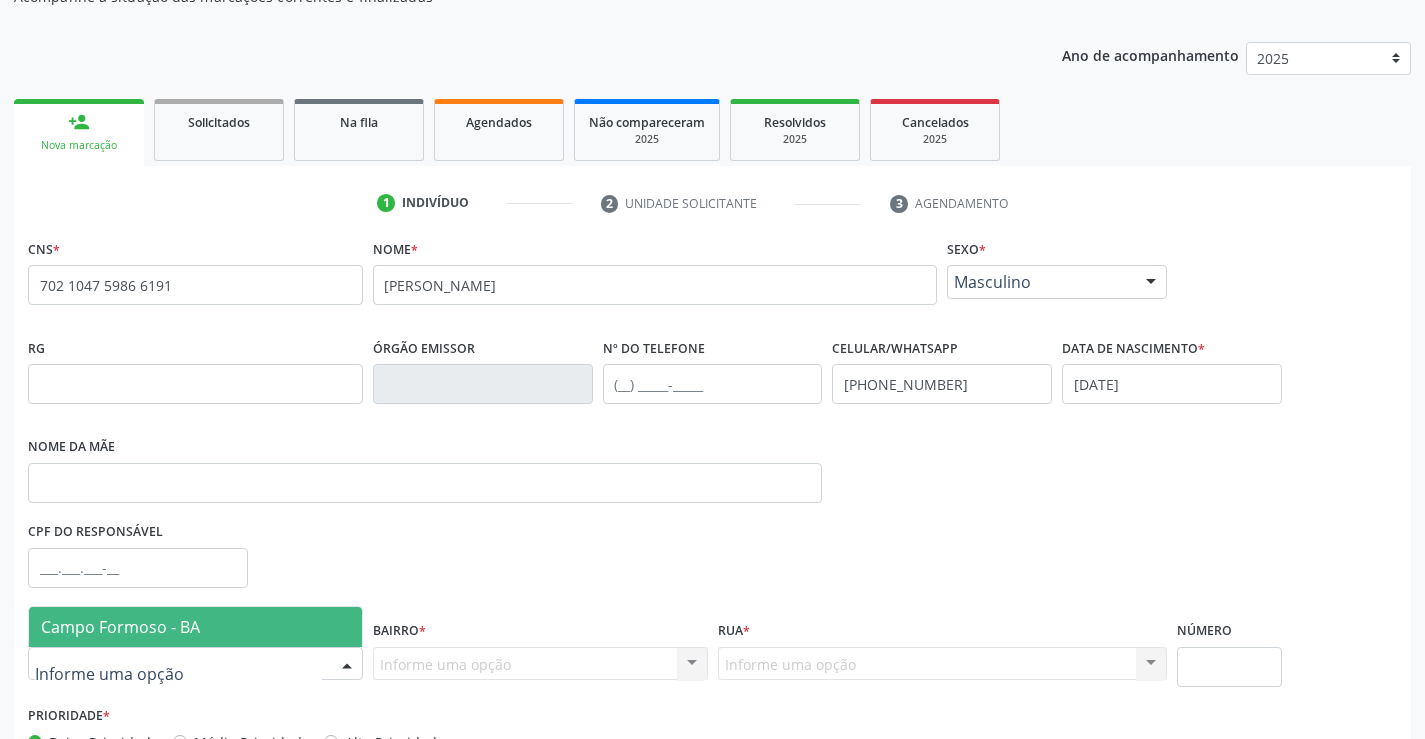 click at bounding box center (195, 664) 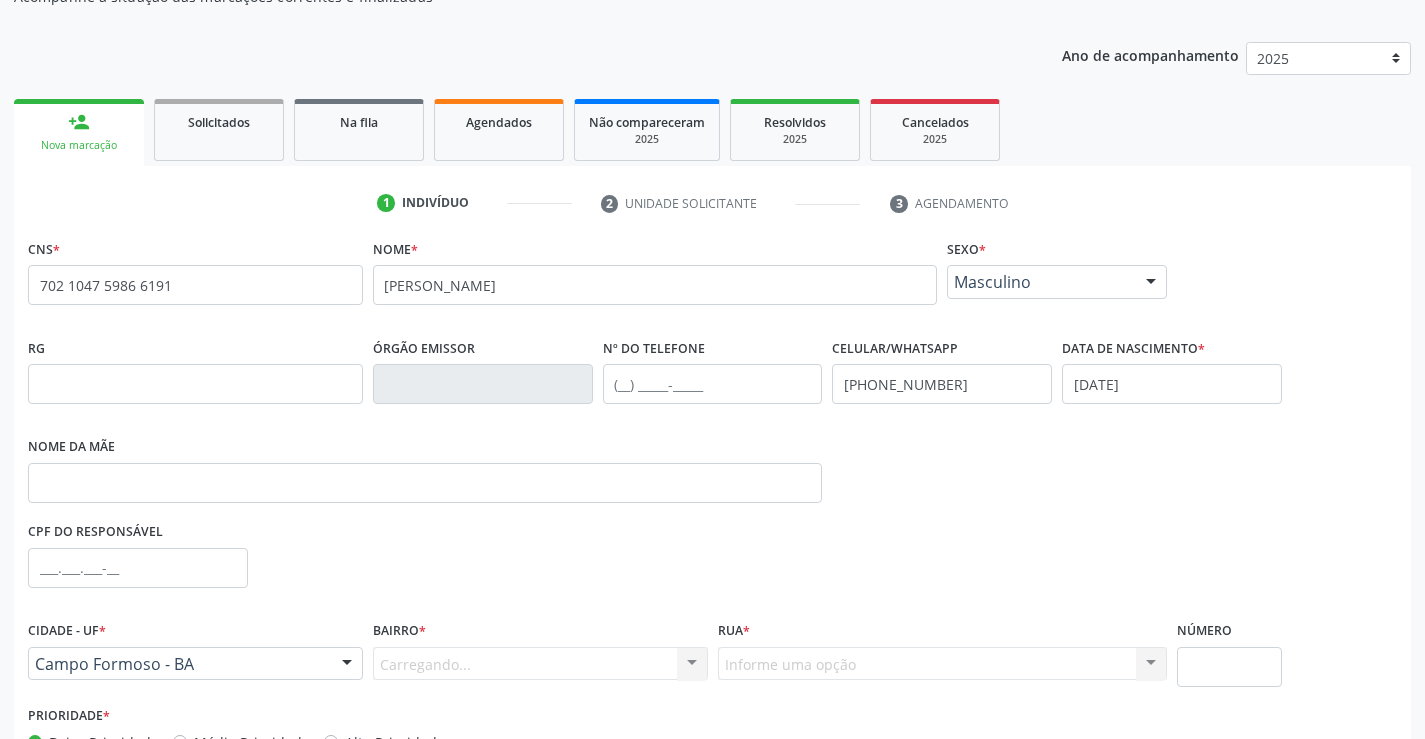 click on "Carregando...
Nenhum resultado encontrado para: "   "
Nenhuma opção encontrada. Digite para adicionar." at bounding box center (540, 664) 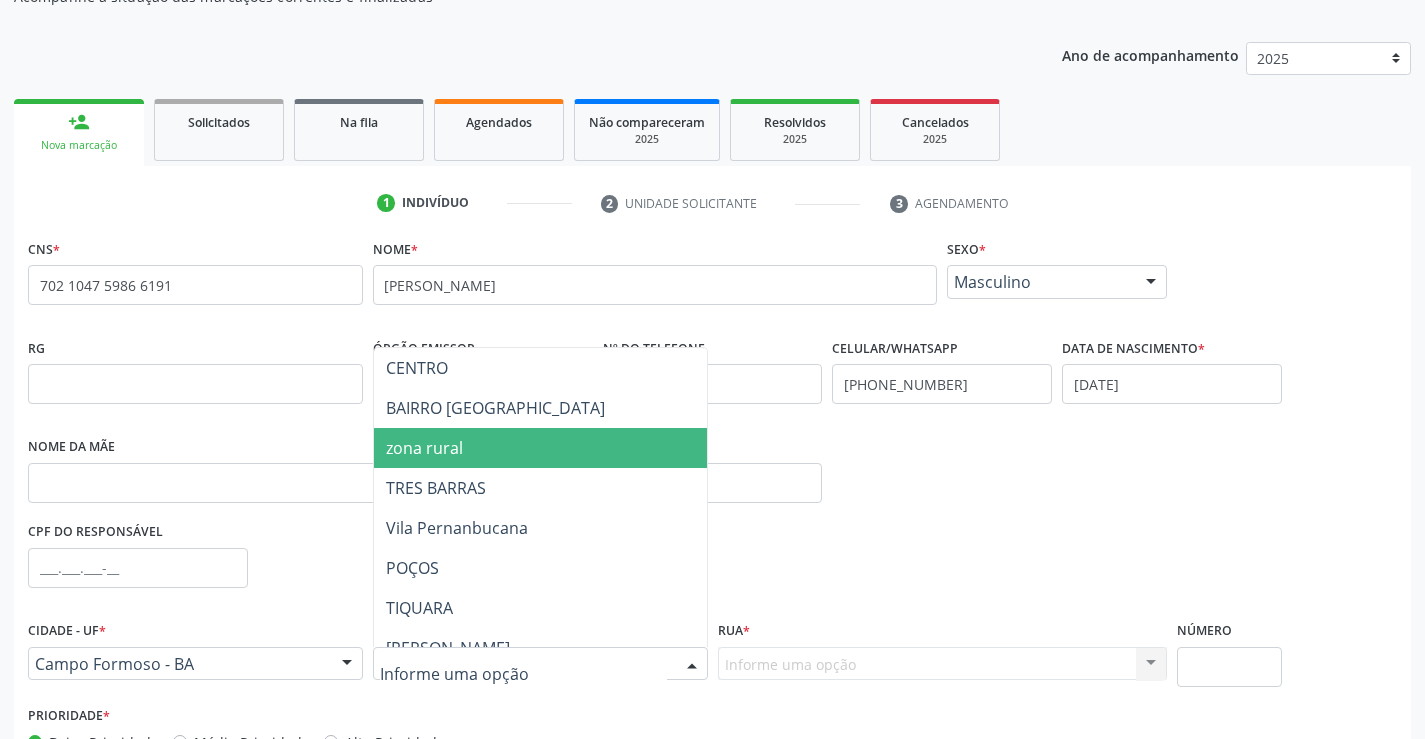 click on "zona rural" at bounding box center (424, 448) 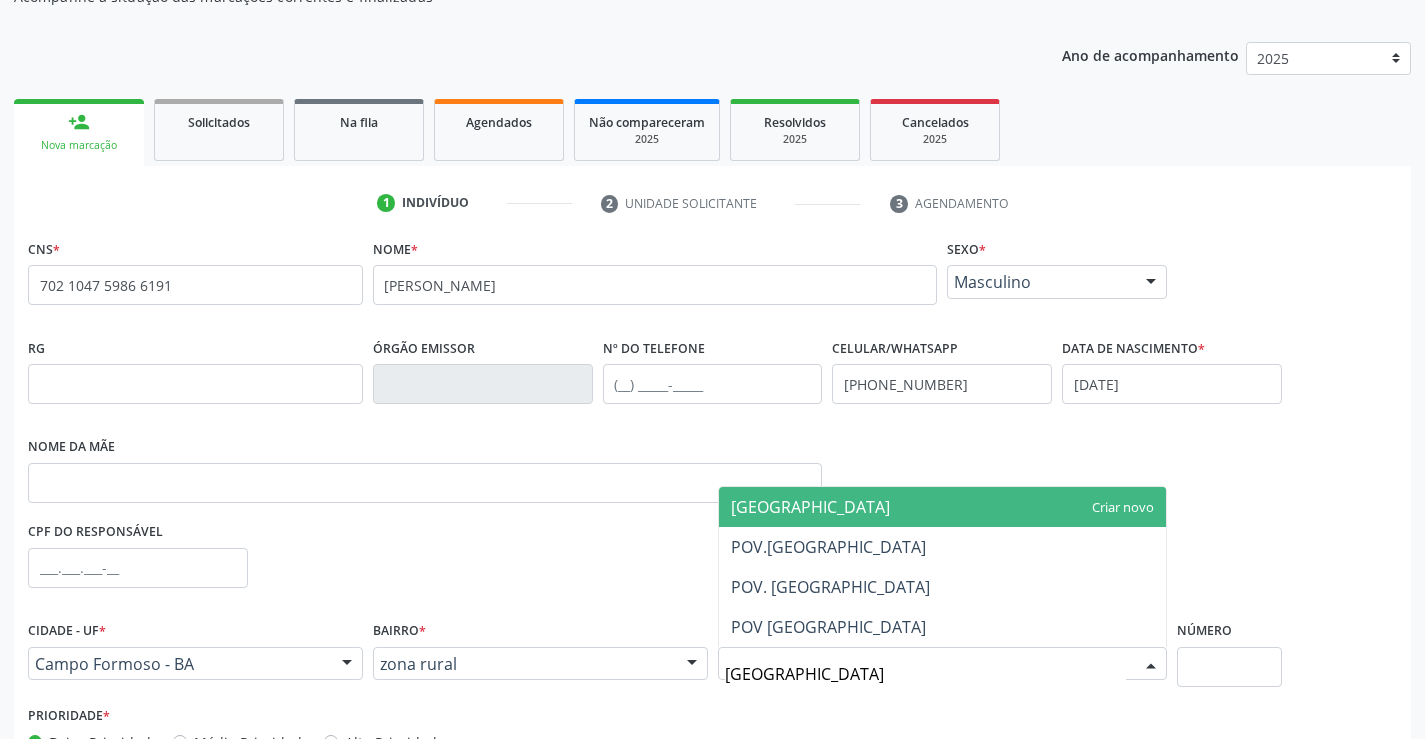 type on "LAGOA BRAN" 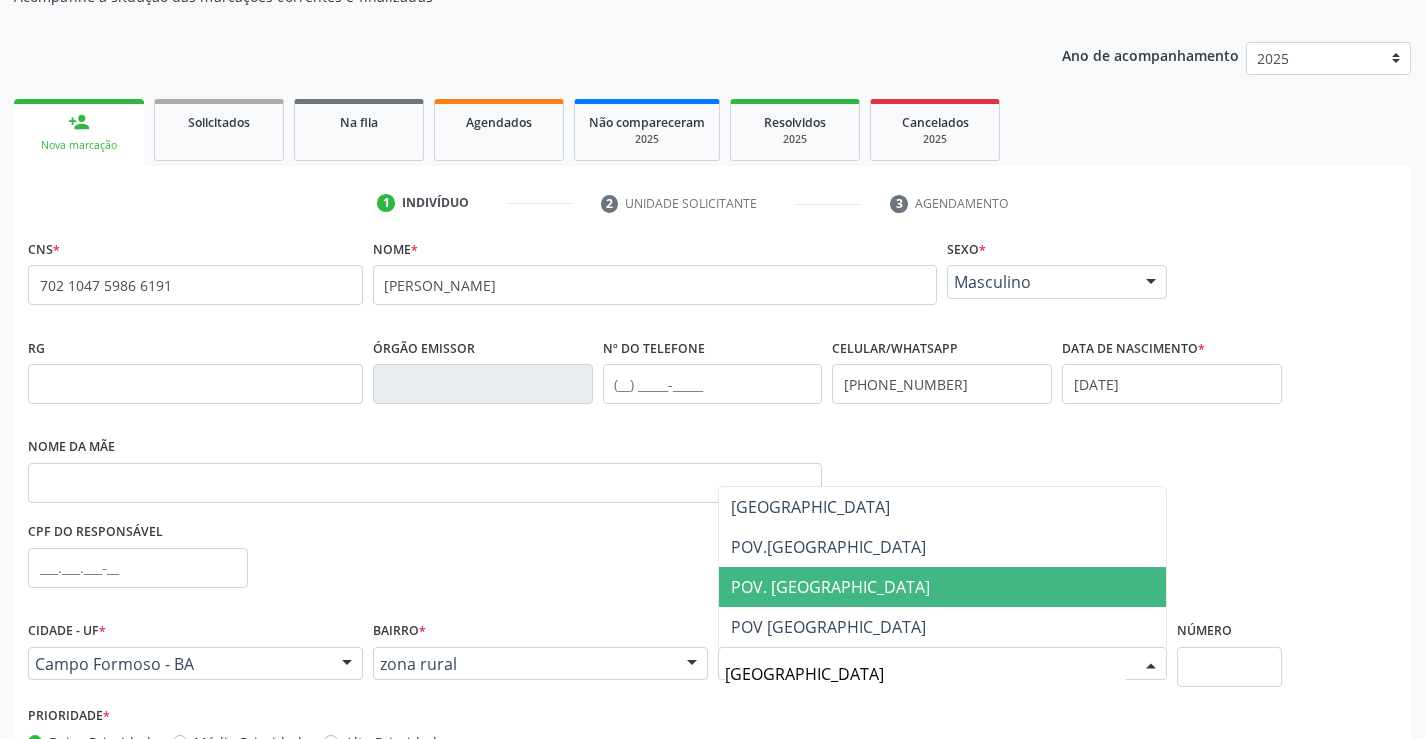 click on "POV. LAGOA BRANCA" at bounding box center (943, 587) 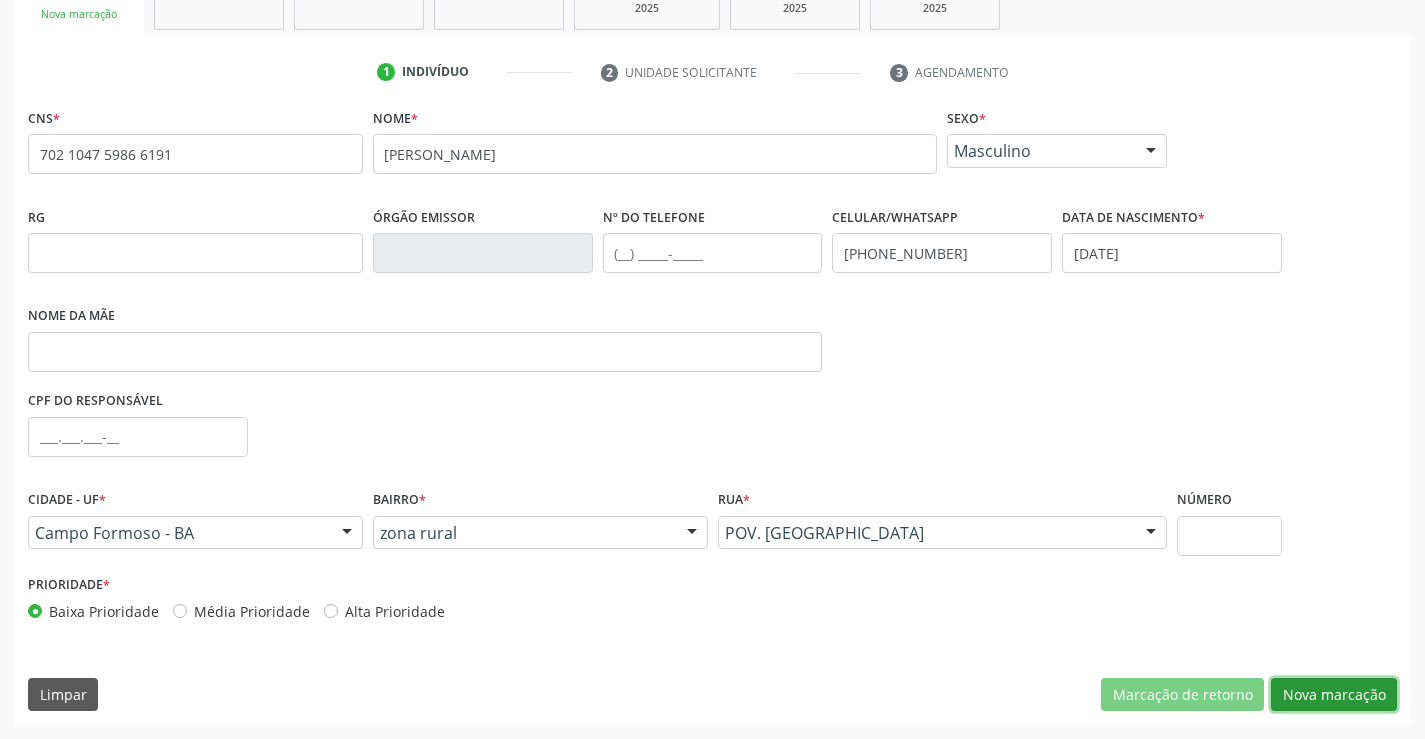 click on "Nova marcação" at bounding box center (1334, 695) 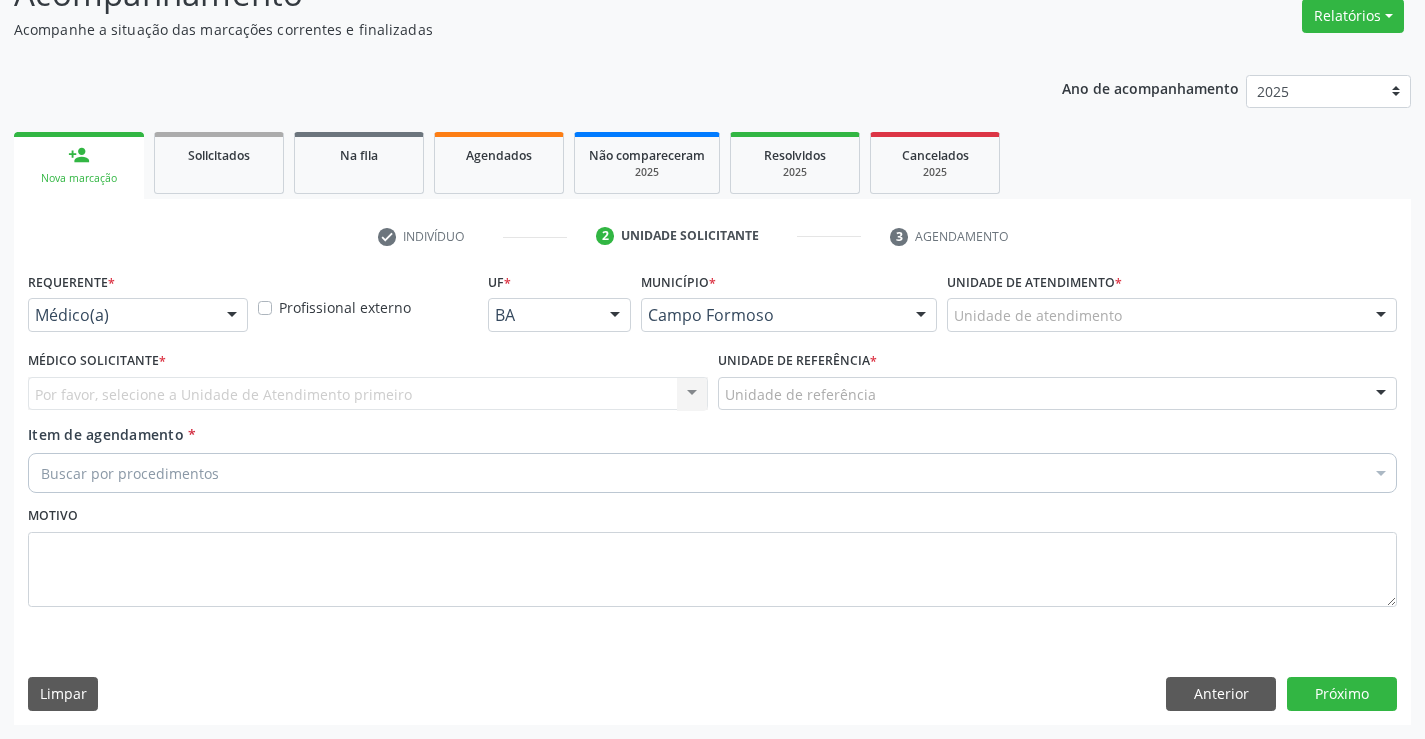 scroll, scrollTop: 167, scrollLeft: 0, axis: vertical 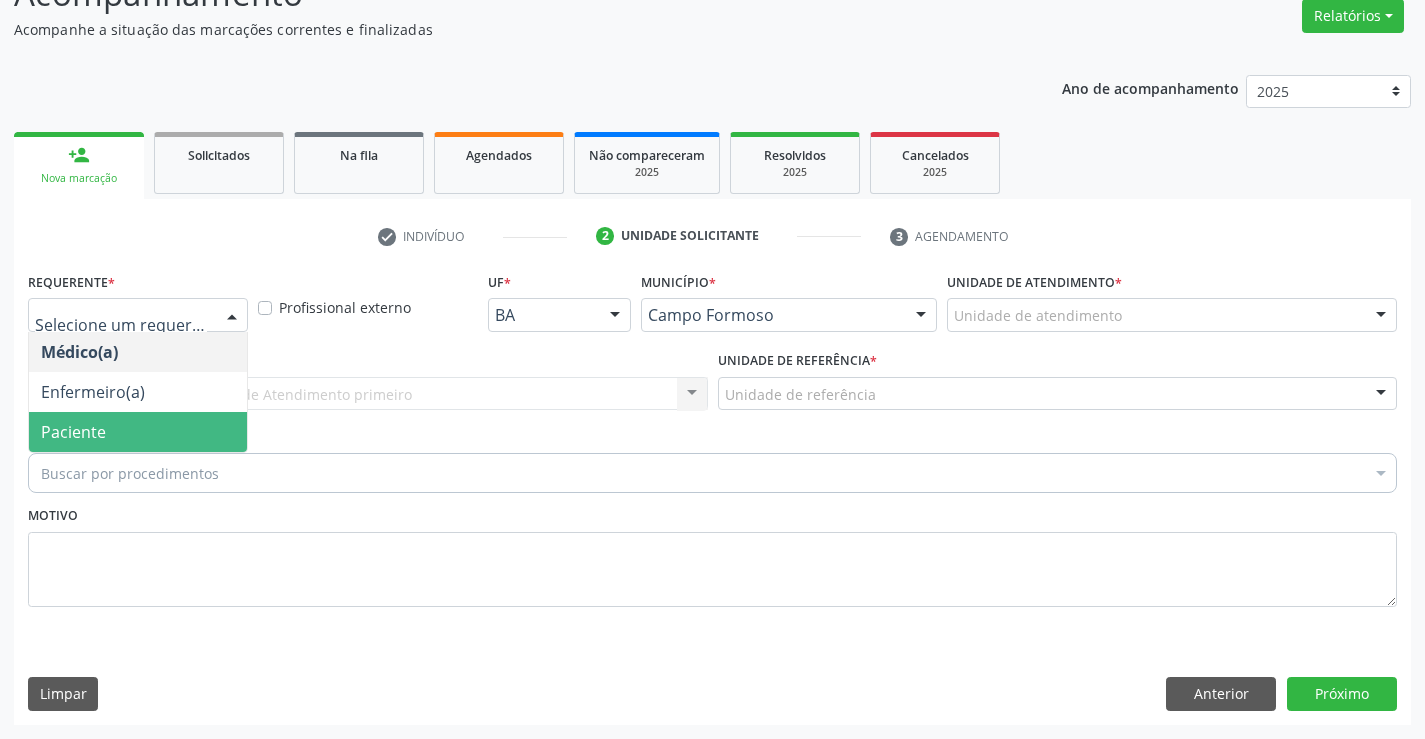 click on "Paciente" at bounding box center [138, 432] 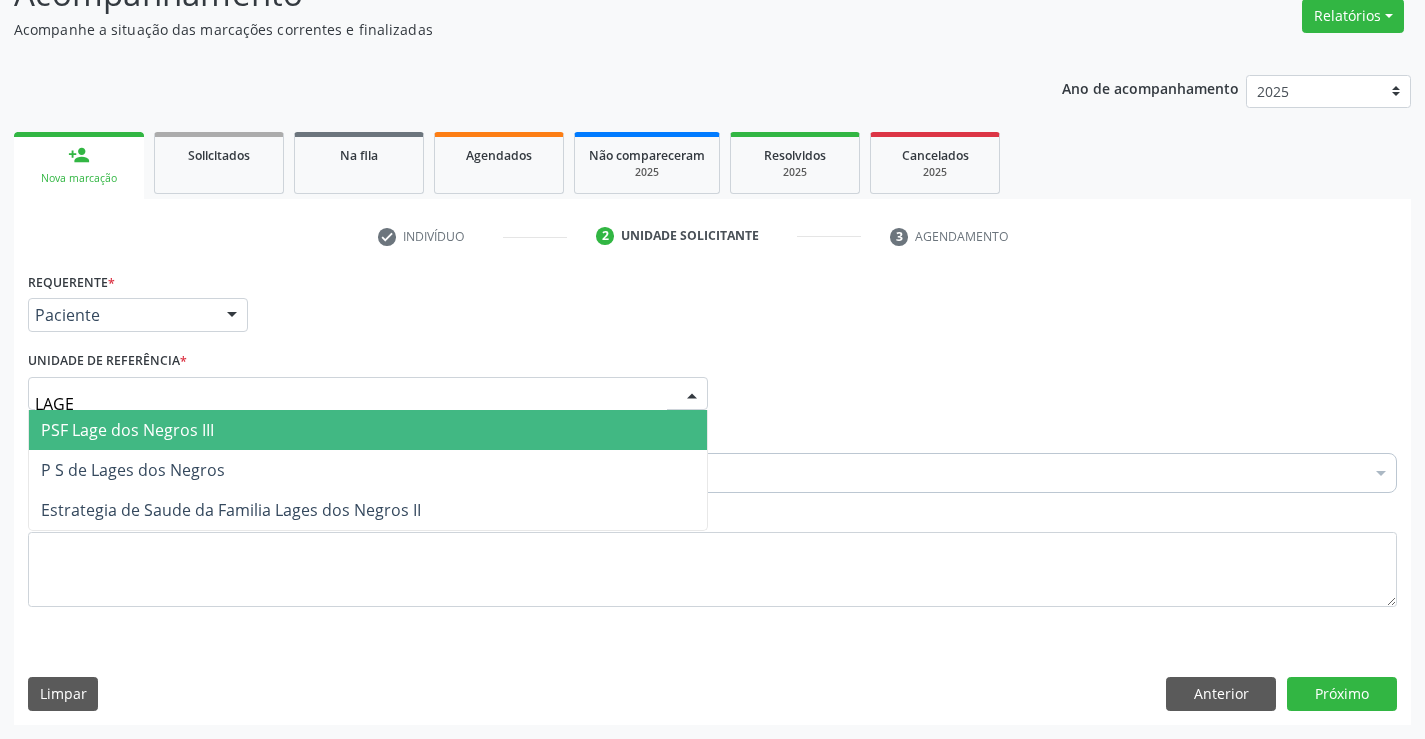 type on "LAGES" 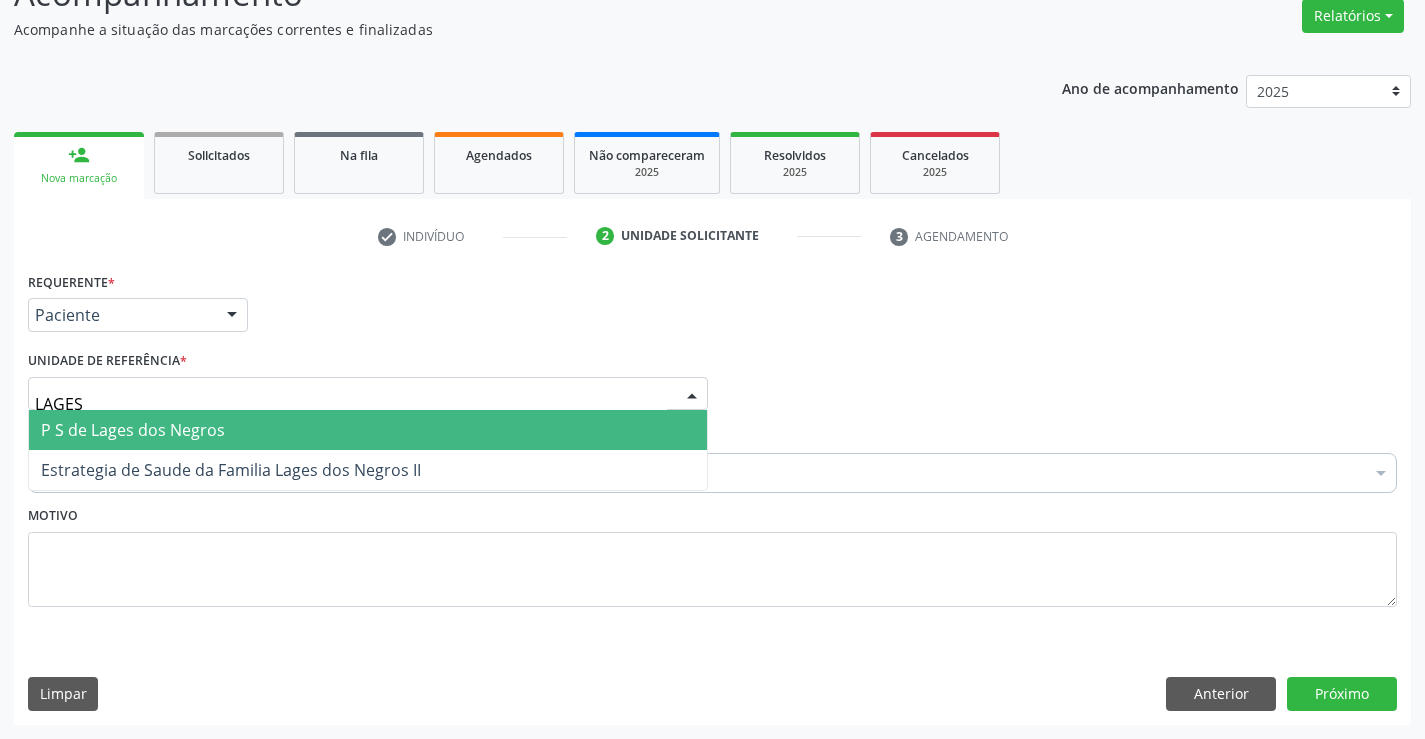 click on "P S de Lages dos Negros" at bounding box center [133, 430] 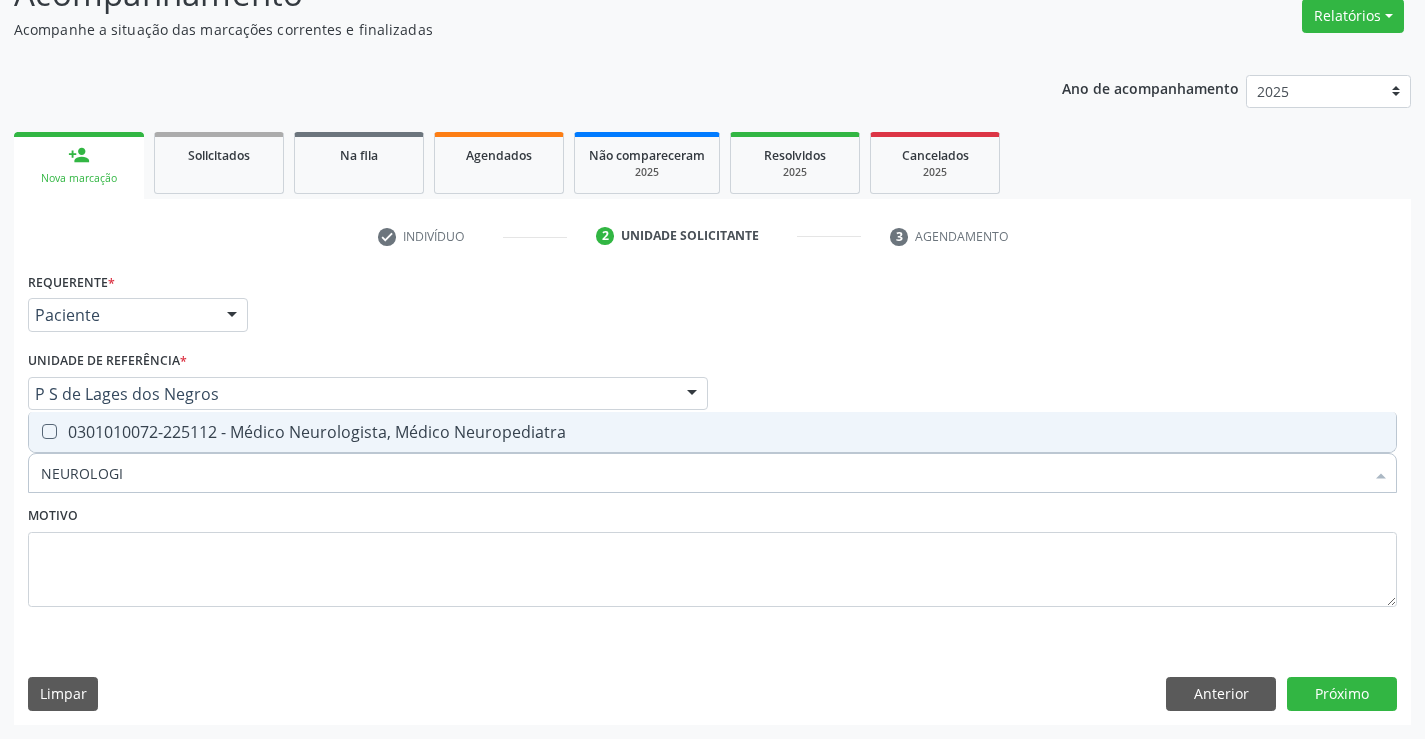 type on "NEUROLOGIS" 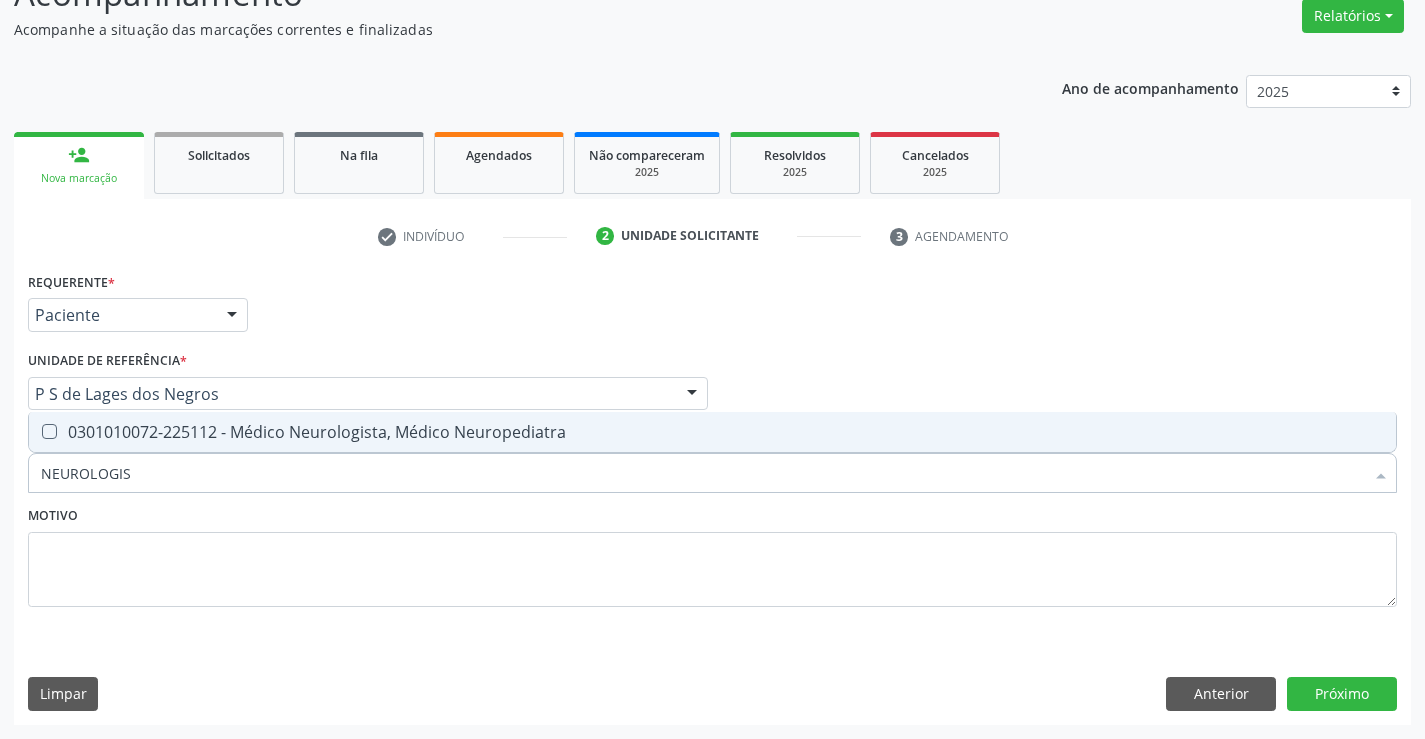 click on "0301010072-225112 - Médico Neurologista, Médico Neuropediatra" at bounding box center [712, 432] 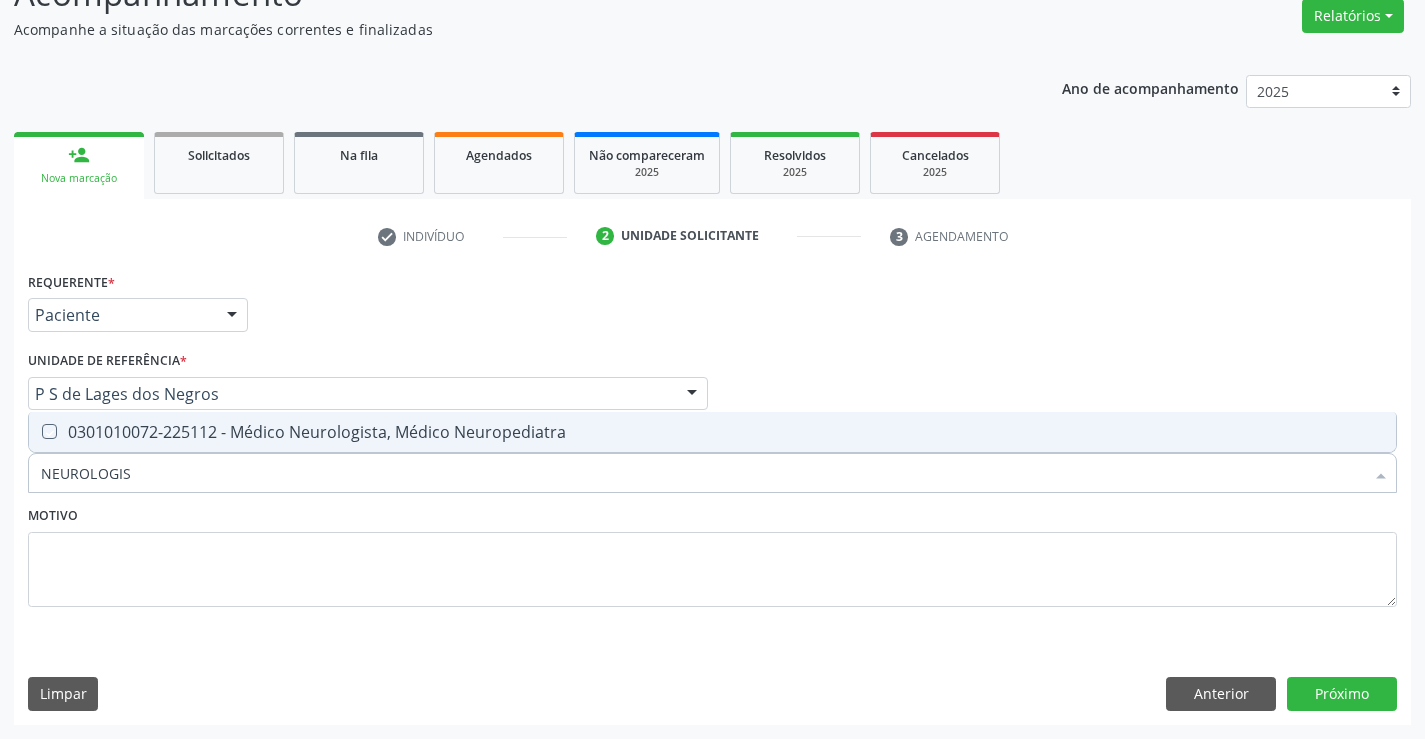 checkbox on "true" 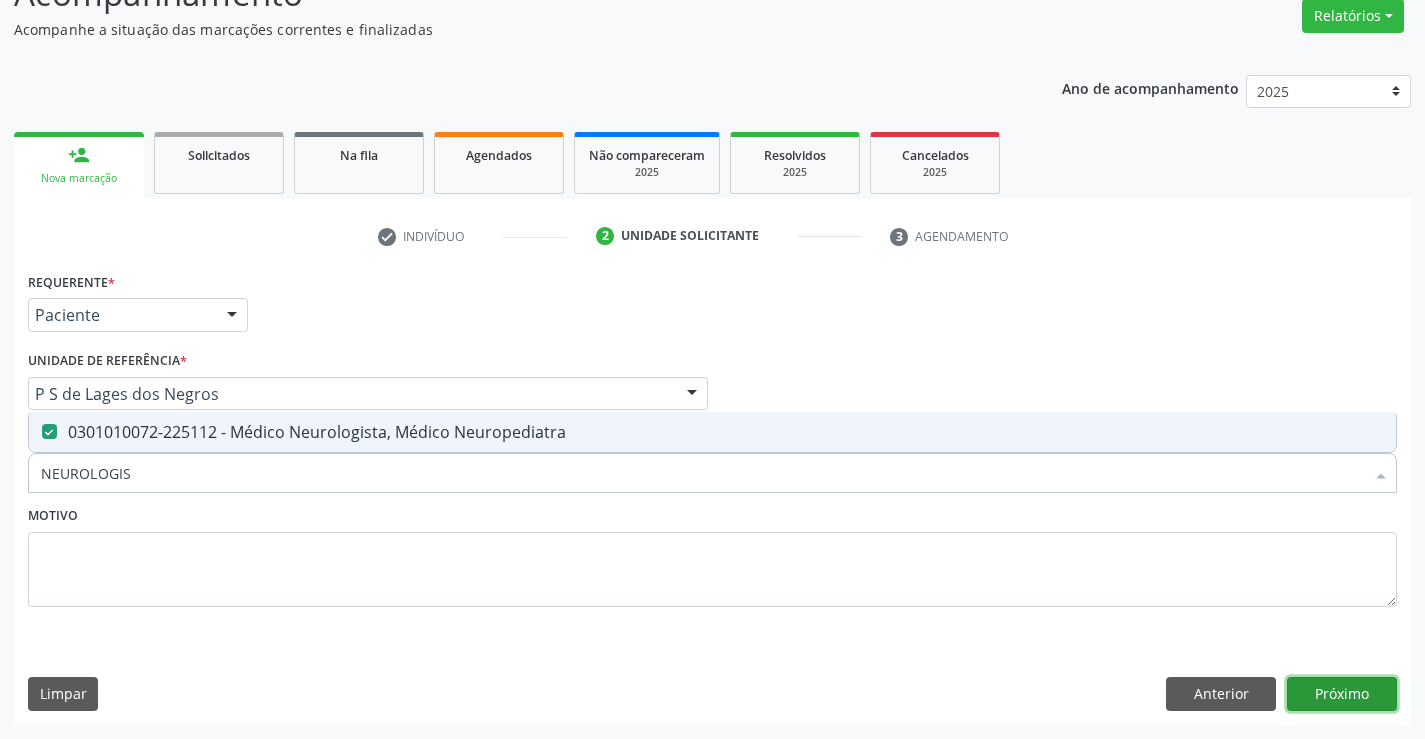 click on "Próximo" at bounding box center [1342, 694] 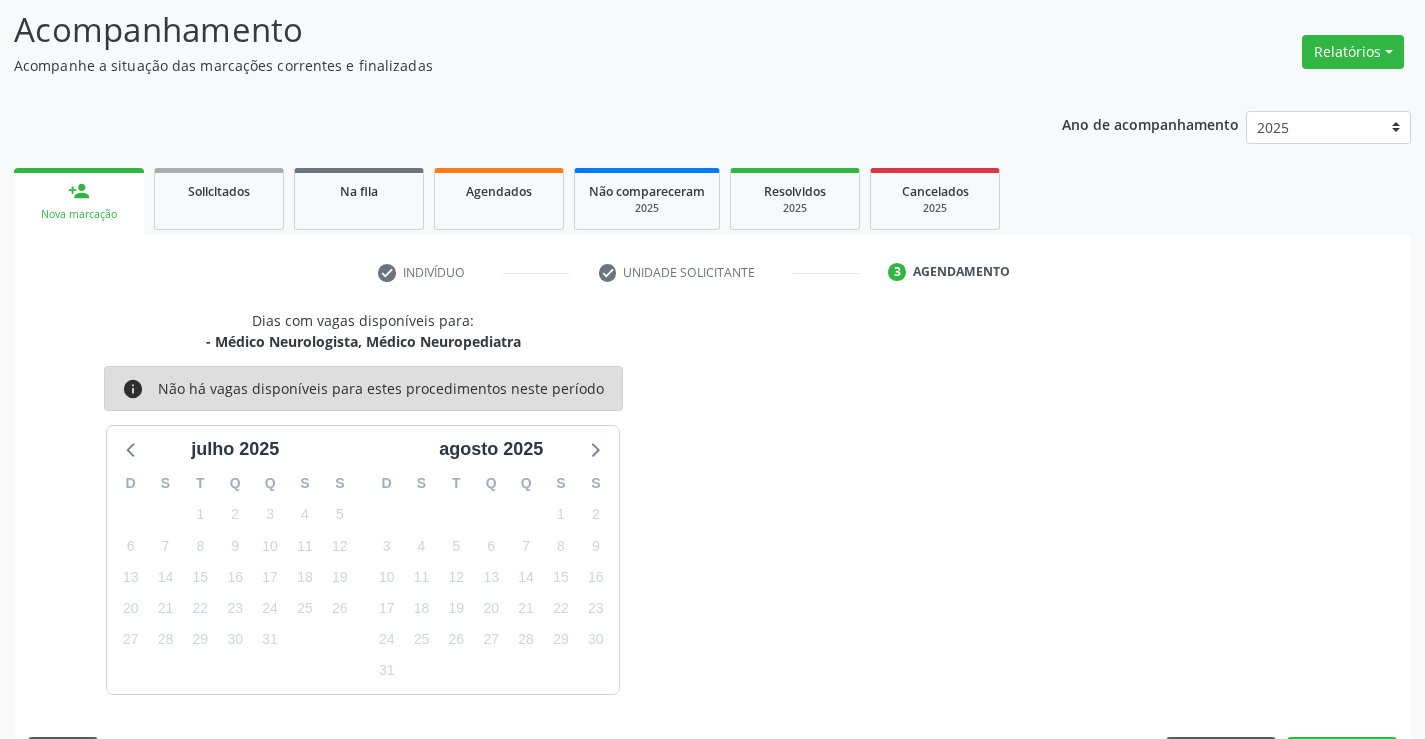 scroll, scrollTop: 167, scrollLeft: 0, axis: vertical 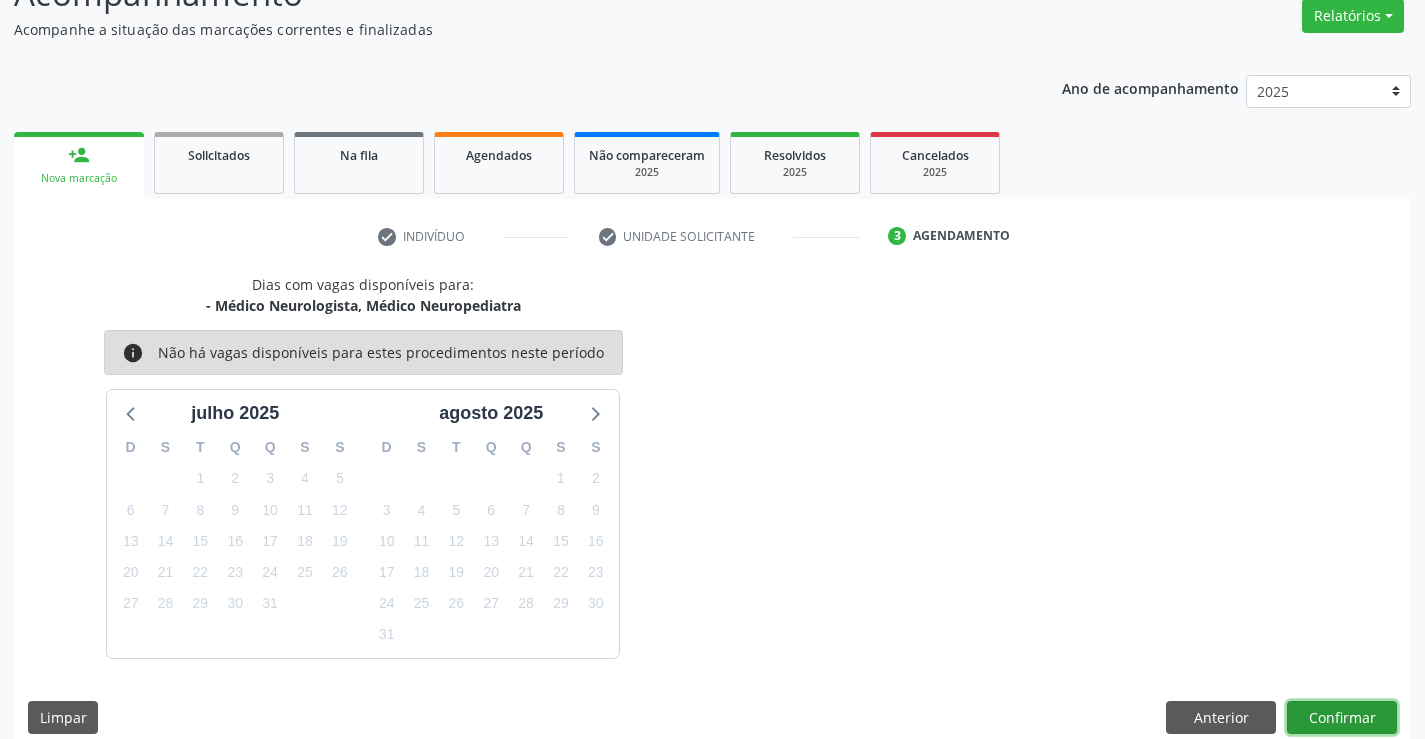 click on "Confirmar" at bounding box center (1342, 718) 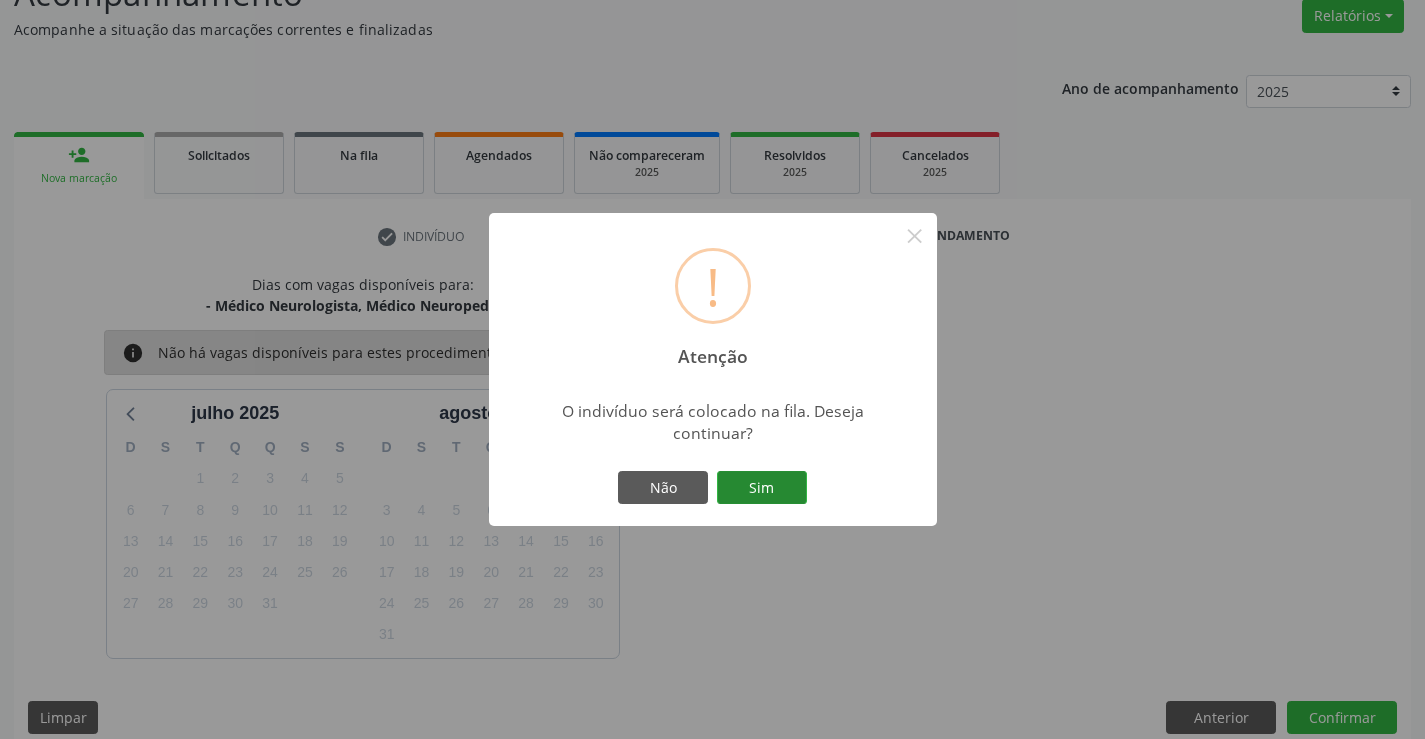 click on "Sim" at bounding box center (762, 488) 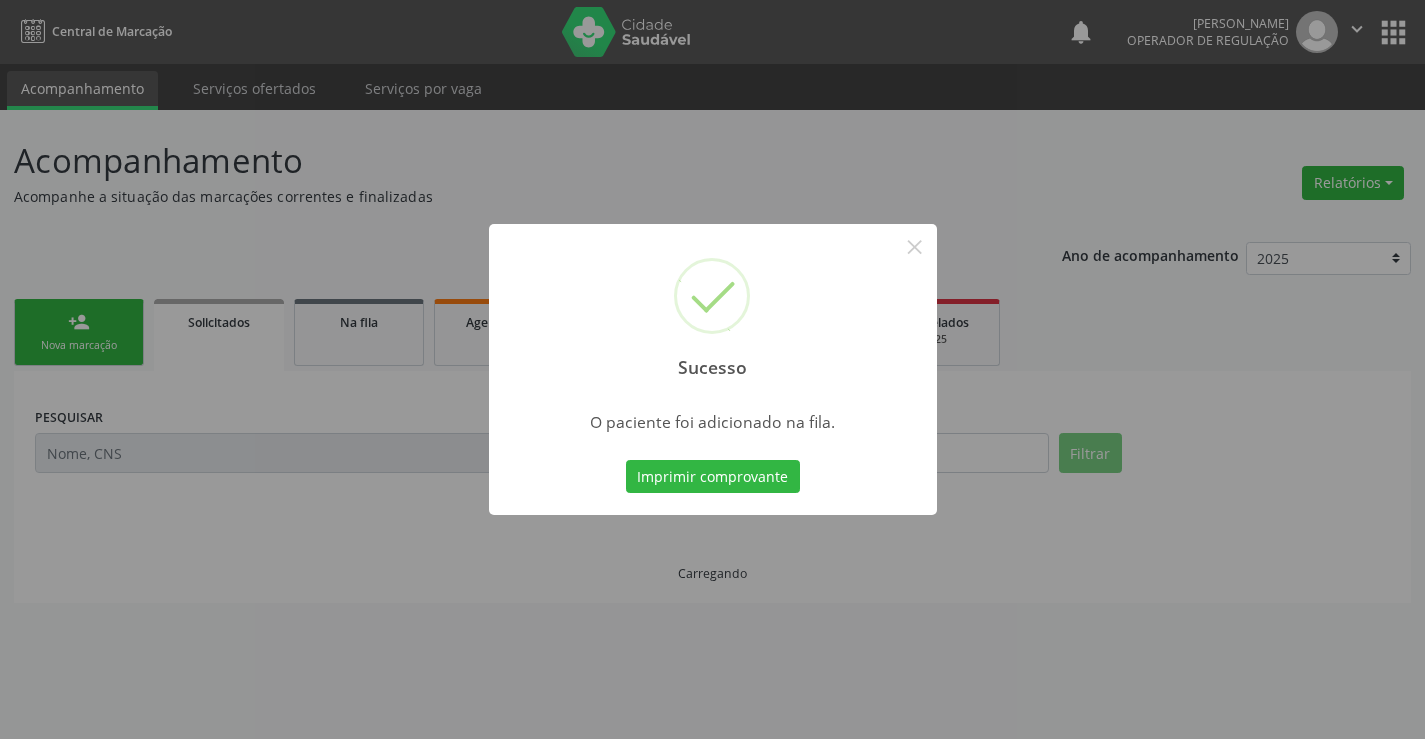 scroll, scrollTop: 0, scrollLeft: 0, axis: both 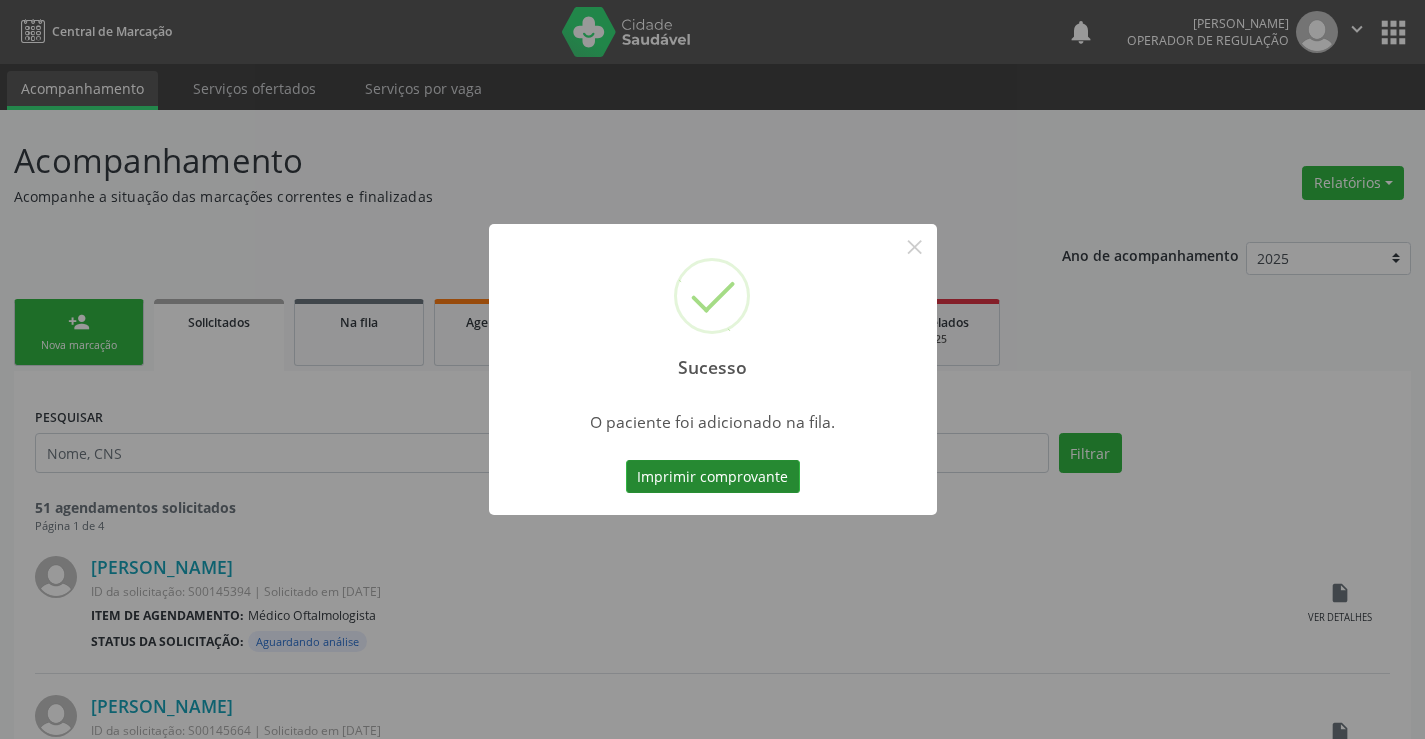click on "Imprimir comprovante" at bounding box center [713, 477] 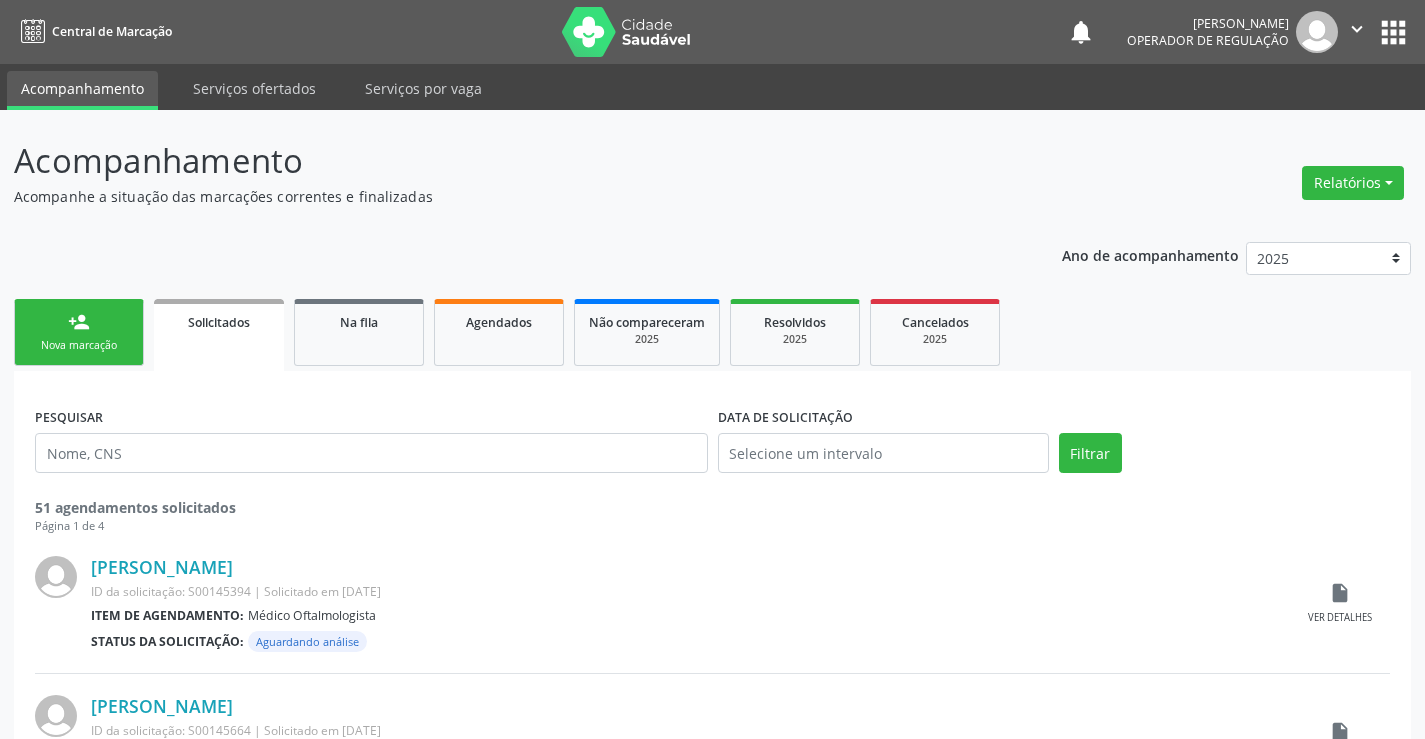 click on "Nova marcação" at bounding box center (79, 345) 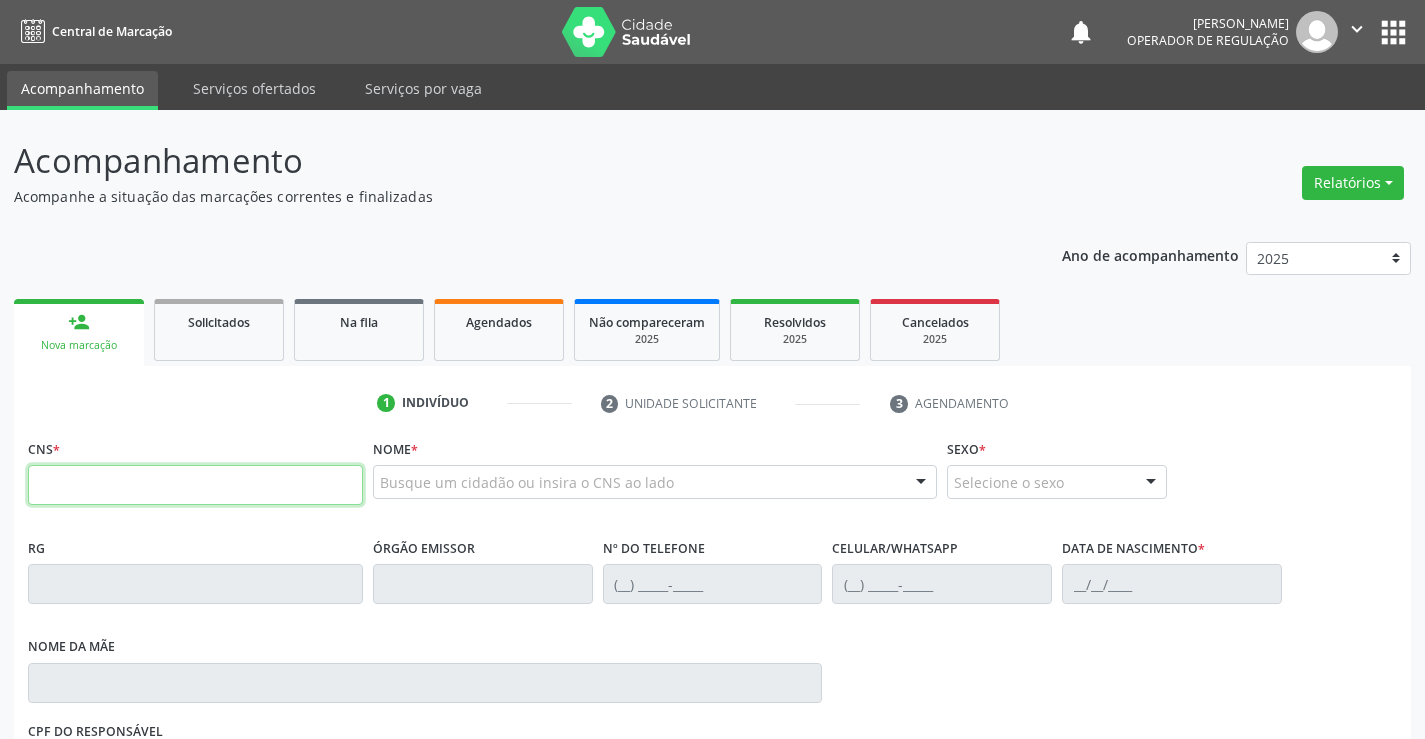 click at bounding box center [195, 485] 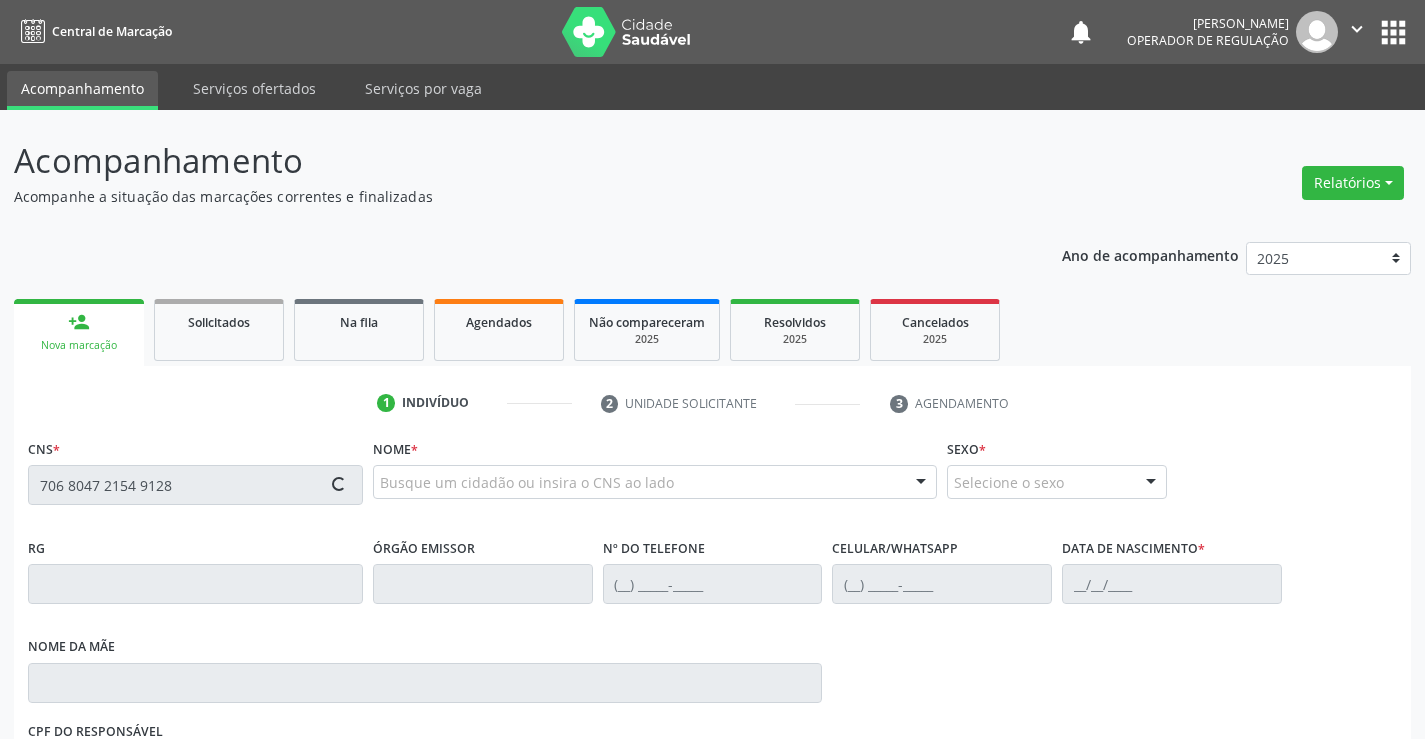 type on "706 8047 2154 9128" 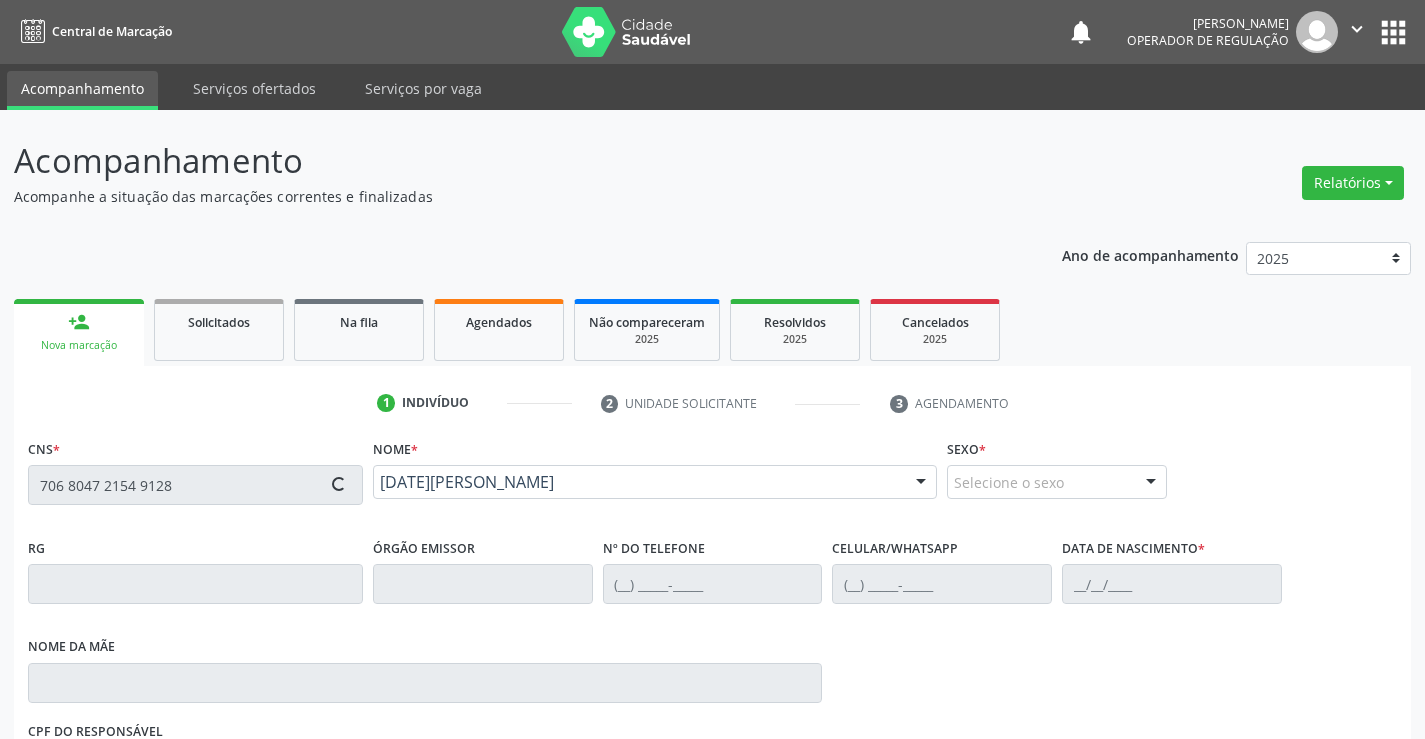 type on "1430727730" 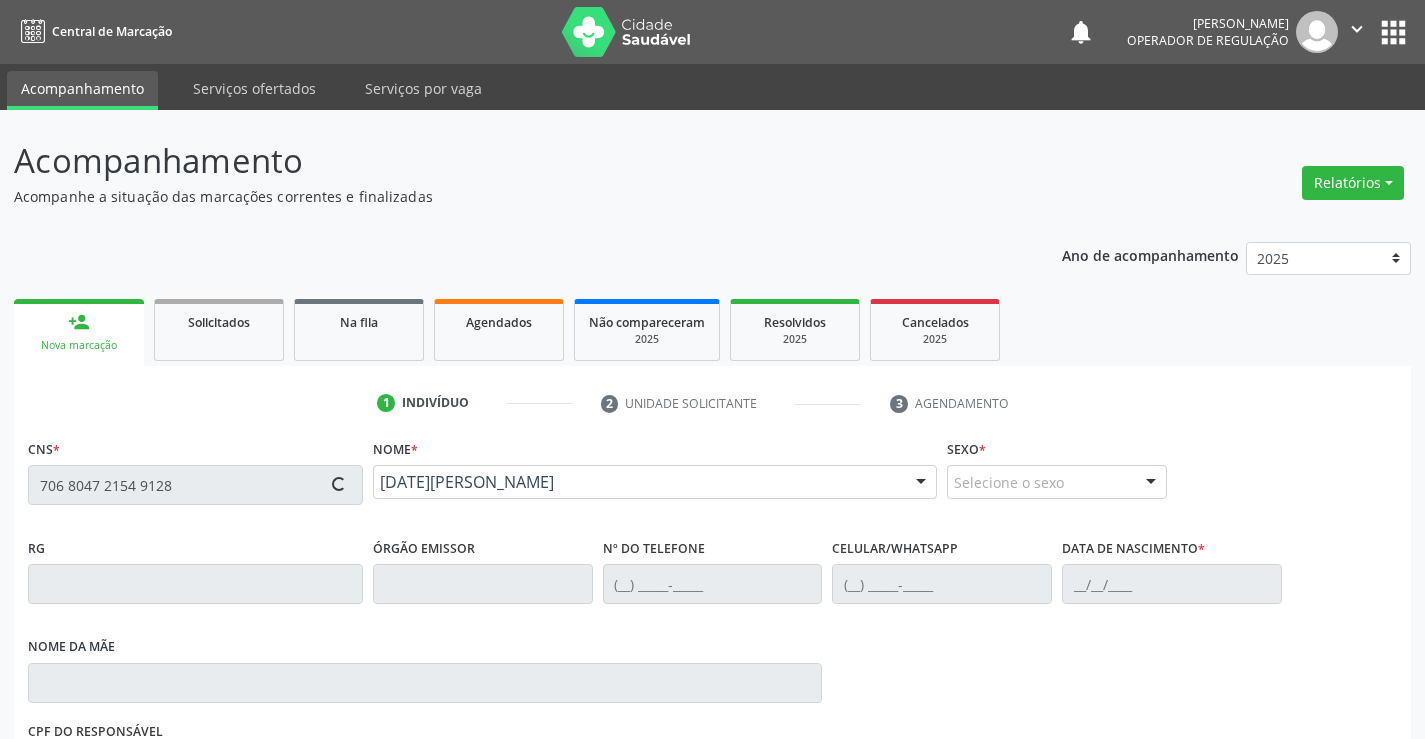 type on "(74) 98143-9840" 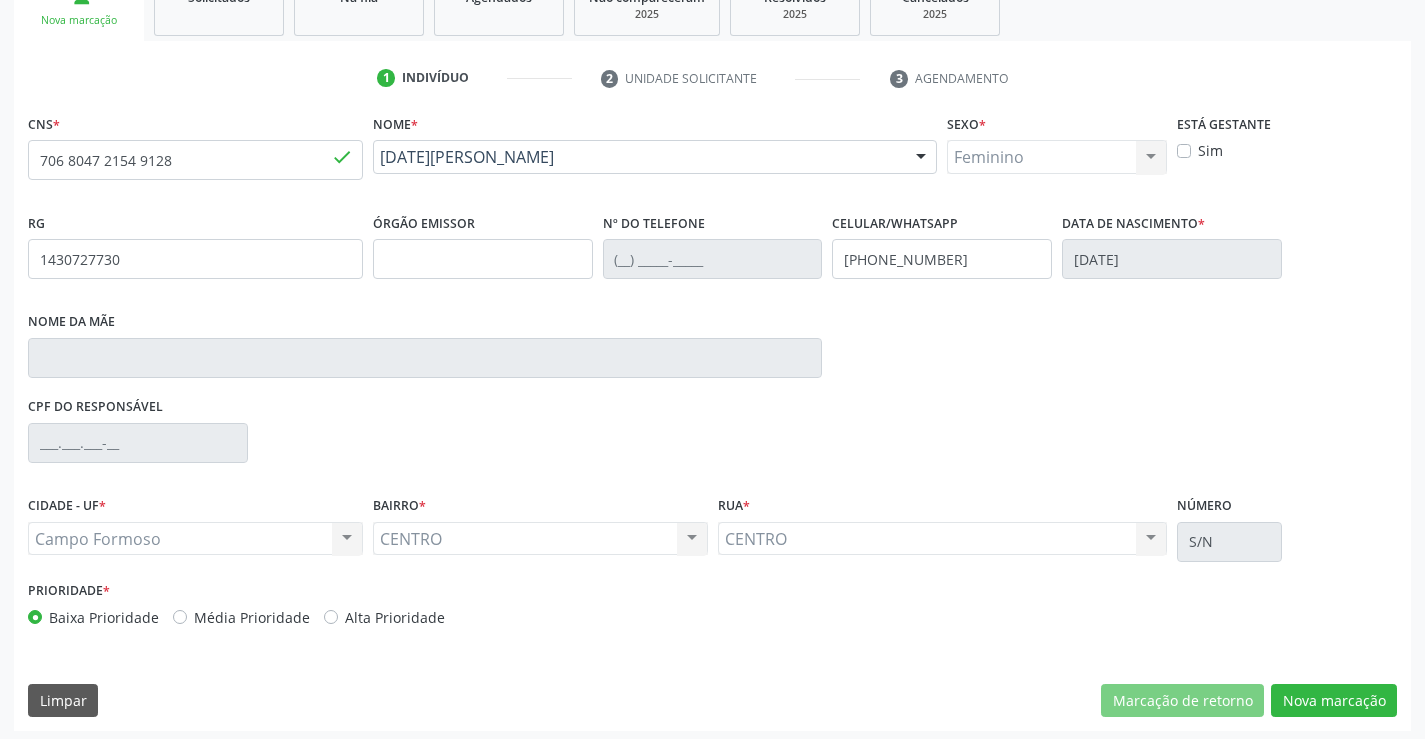 scroll, scrollTop: 331, scrollLeft: 0, axis: vertical 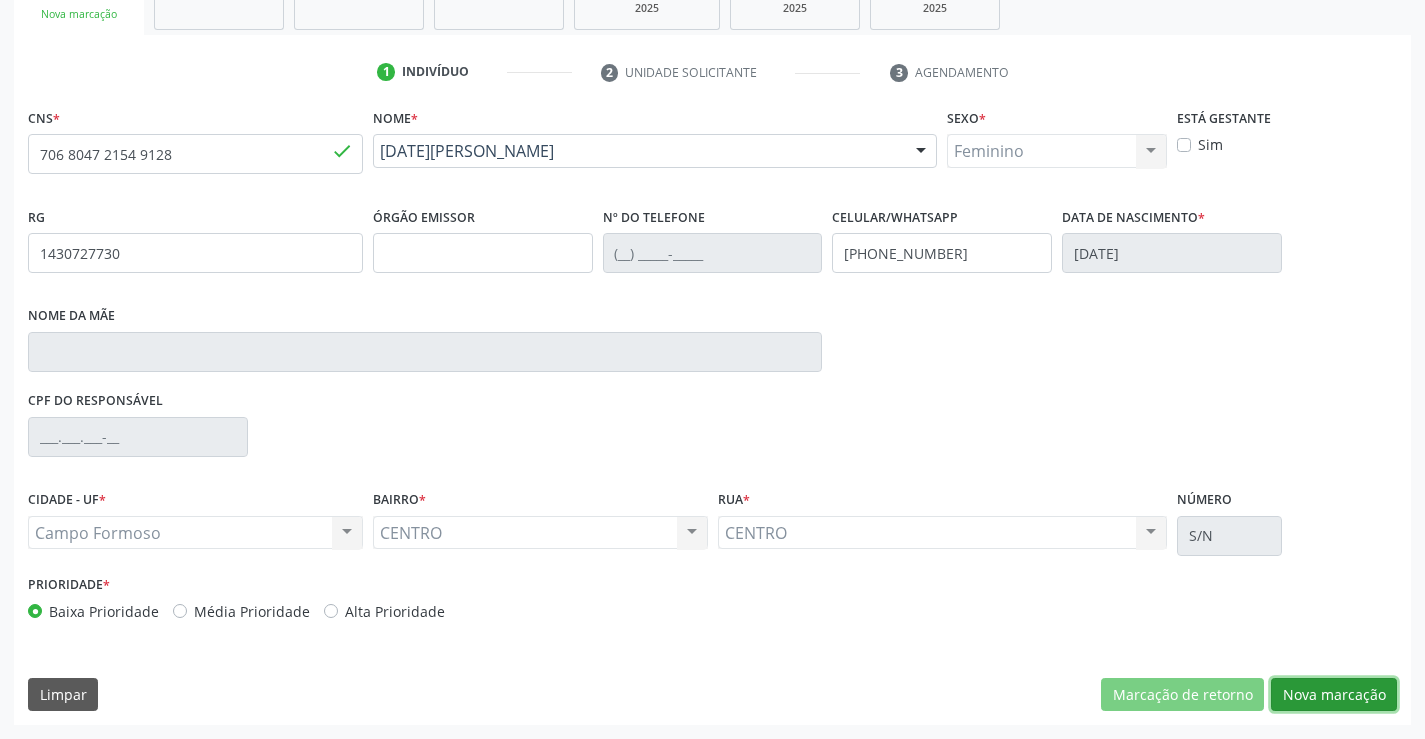 click on "Nova marcação" at bounding box center (1334, 695) 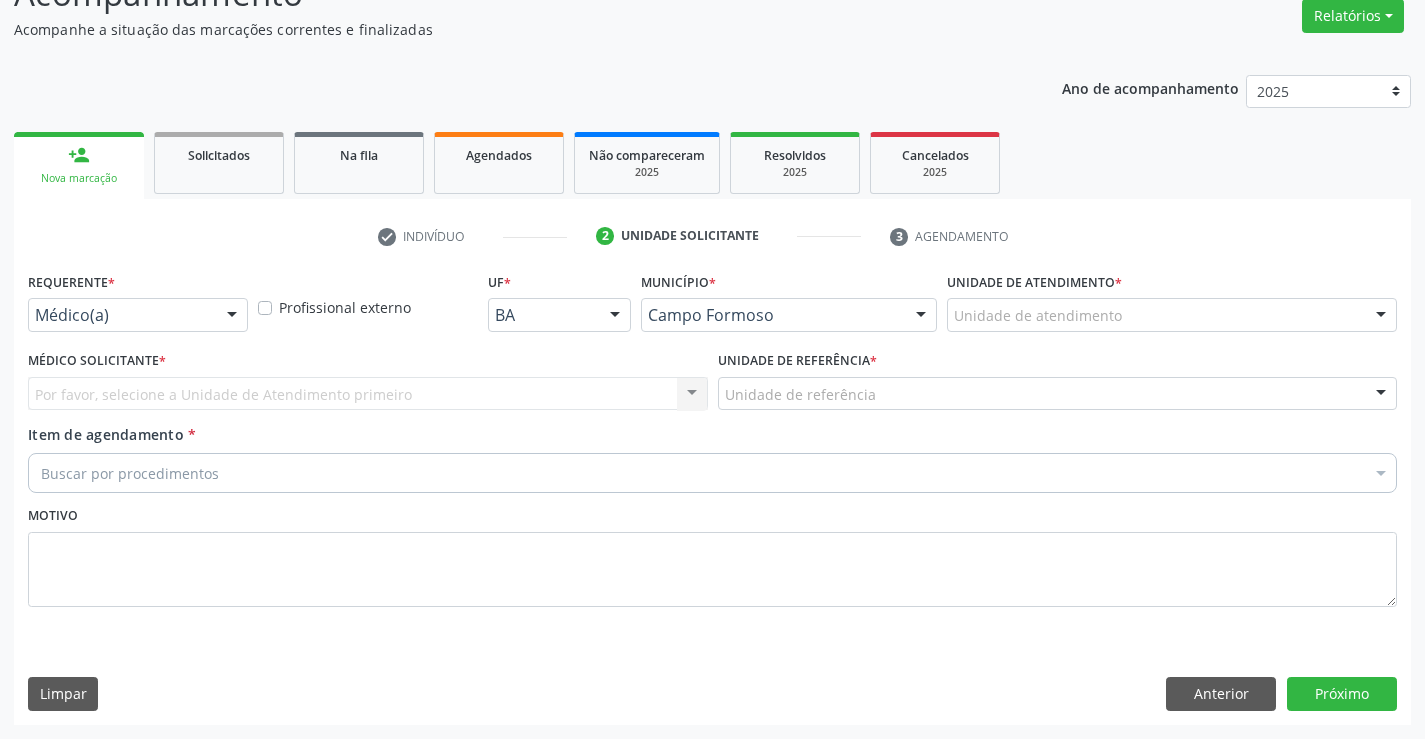 scroll, scrollTop: 167, scrollLeft: 0, axis: vertical 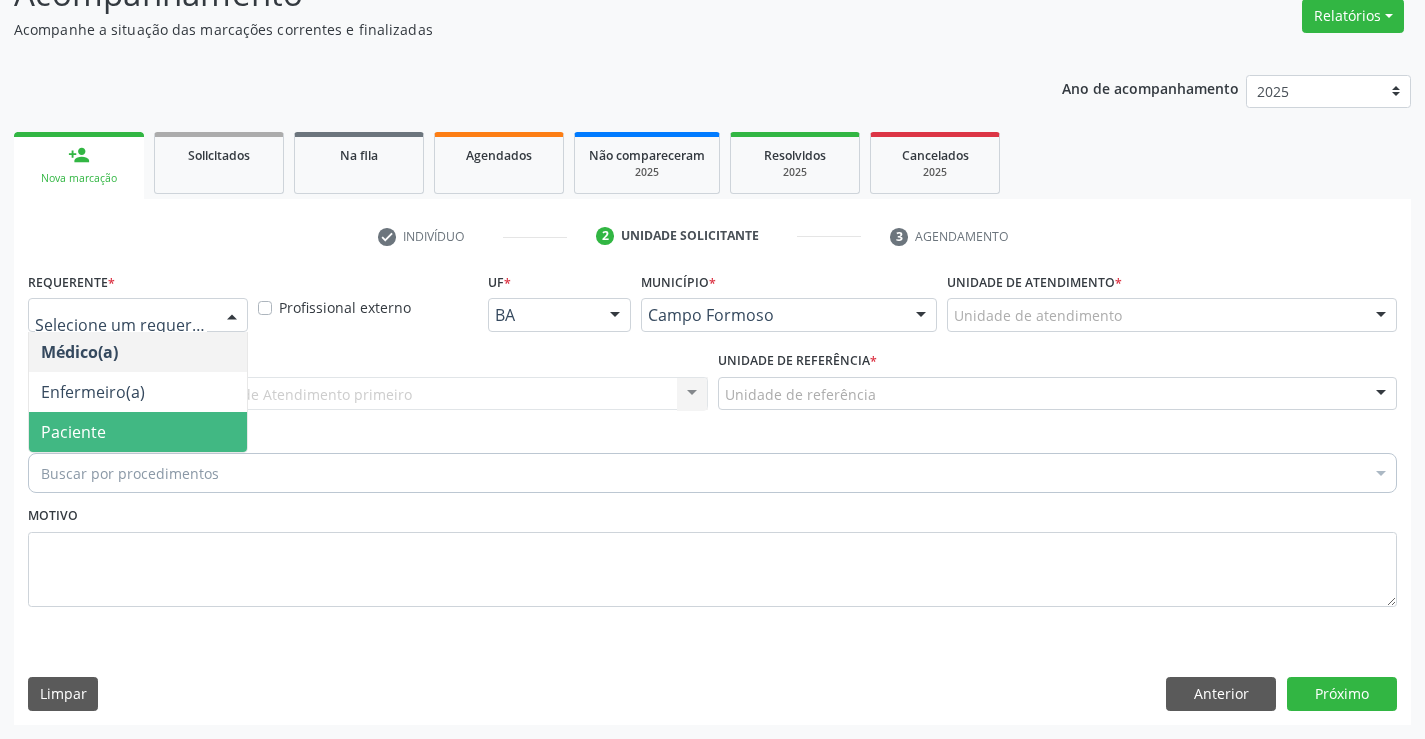 click on "Paciente" at bounding box center [138, 432] 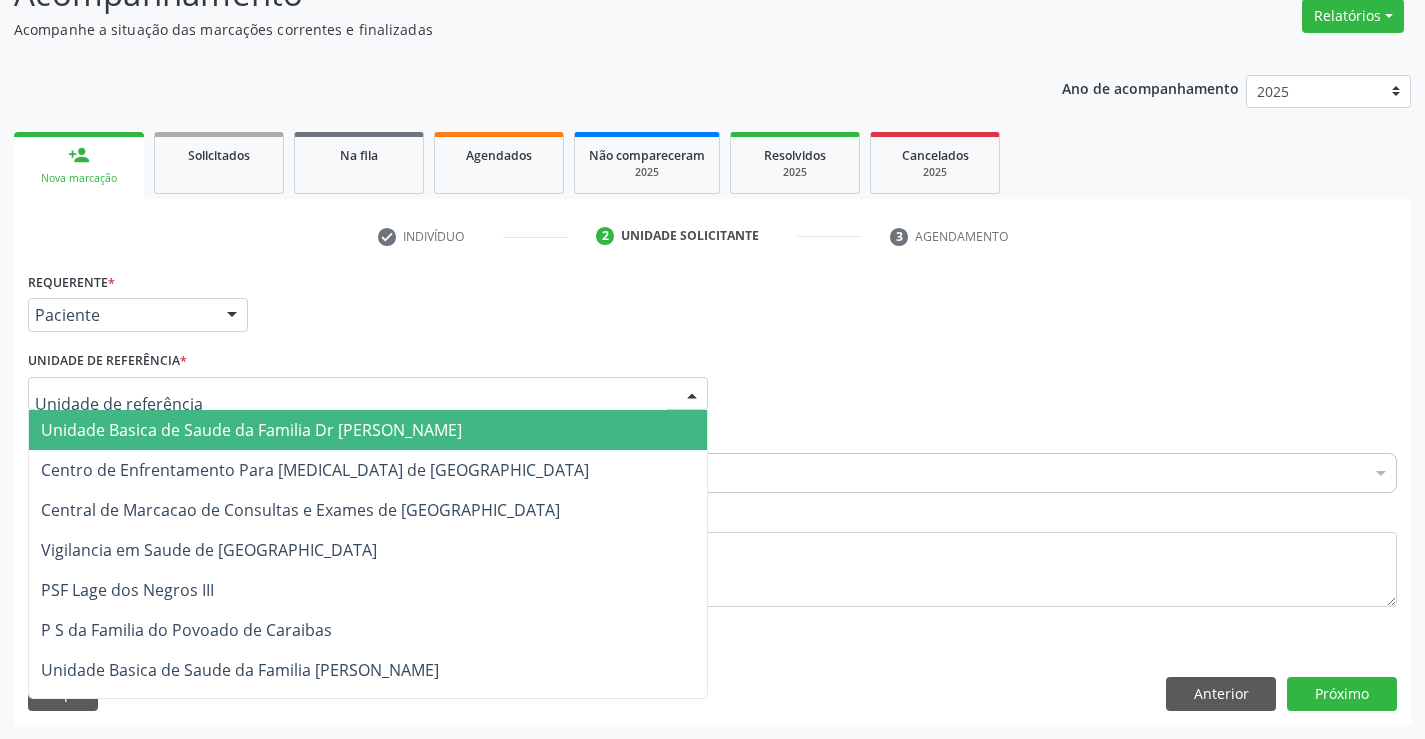 click on "Unidade Basica de Saude da Familia Dr Paulo Sudre" at bounding box center [251, 430] 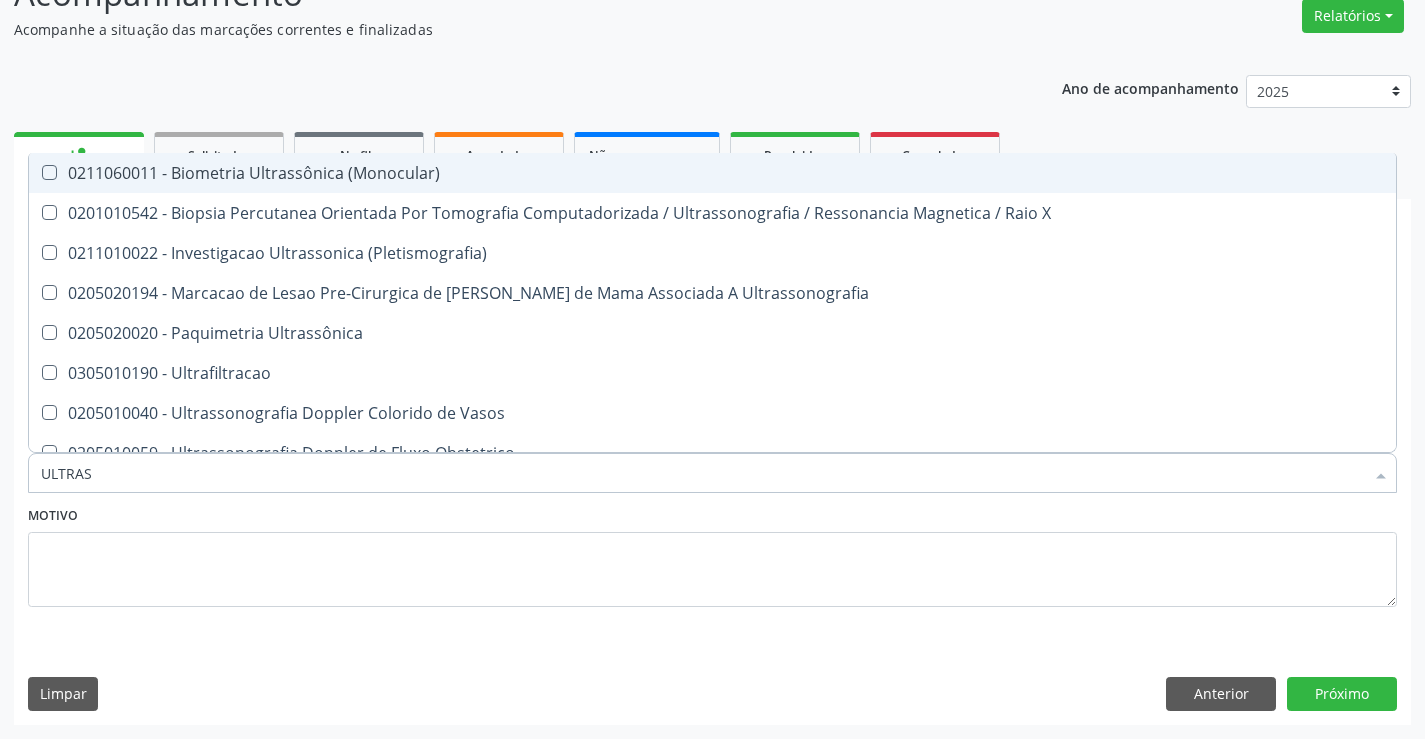 type on "ULTRASS" 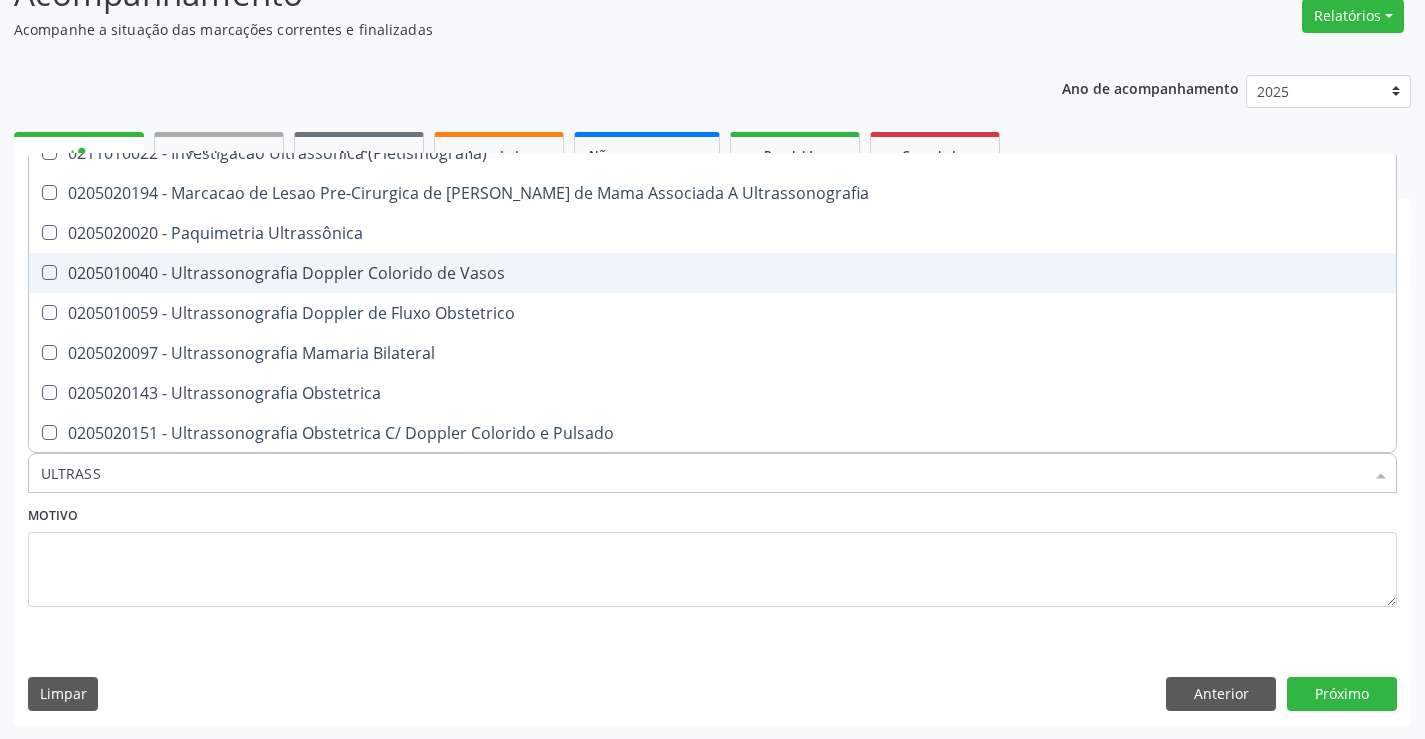 scroll, scrollTop: 200, scrollLeft: 0, axis: vertical 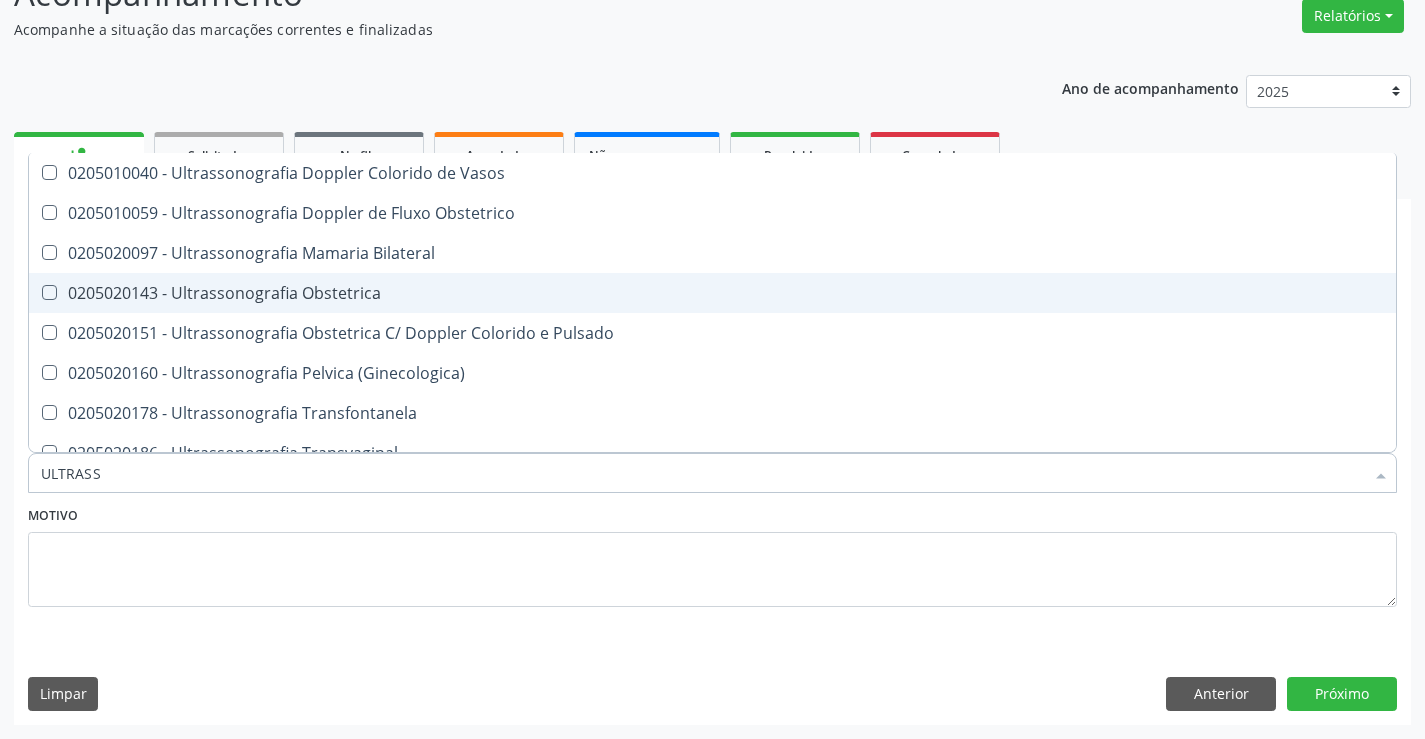 click on "0205020143 - Ultrassonografia Obstetrica" at bounding box center (712, 293) 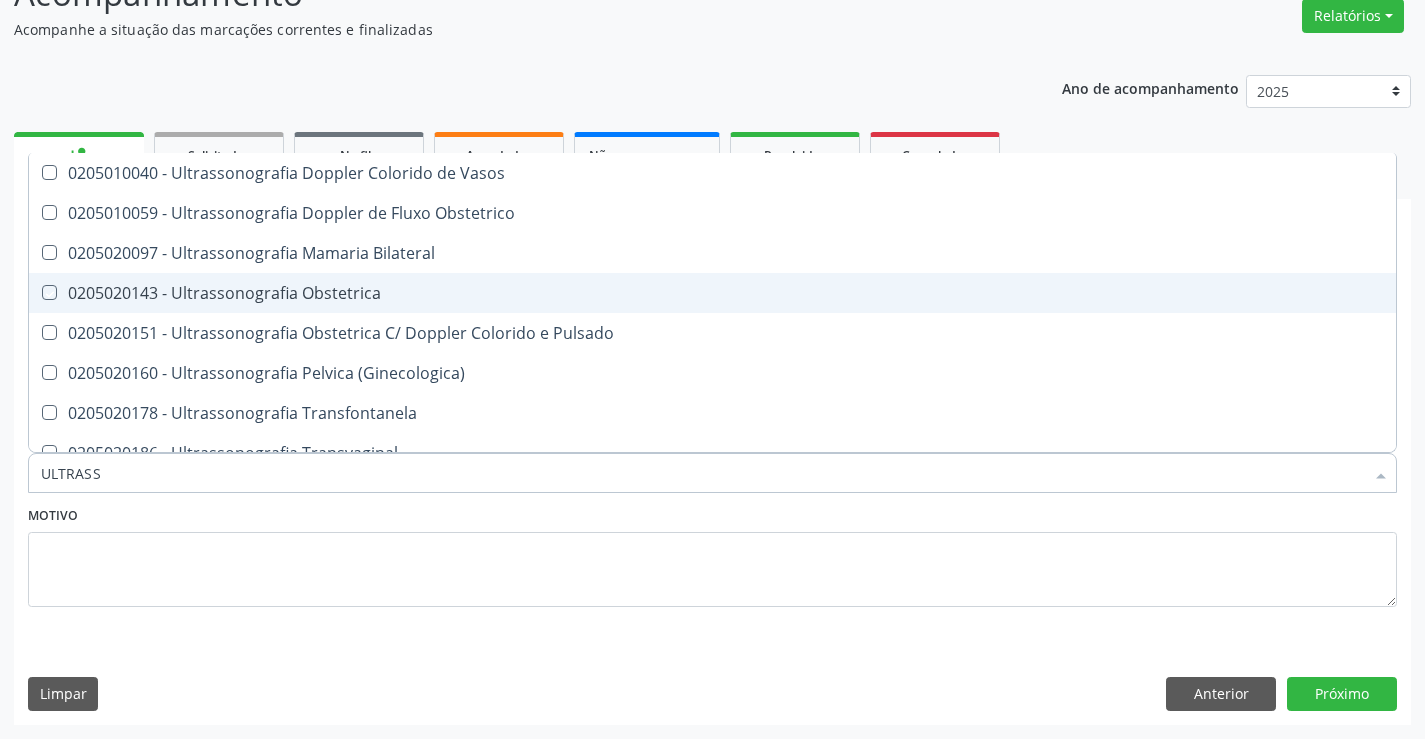 checkbox on "true" 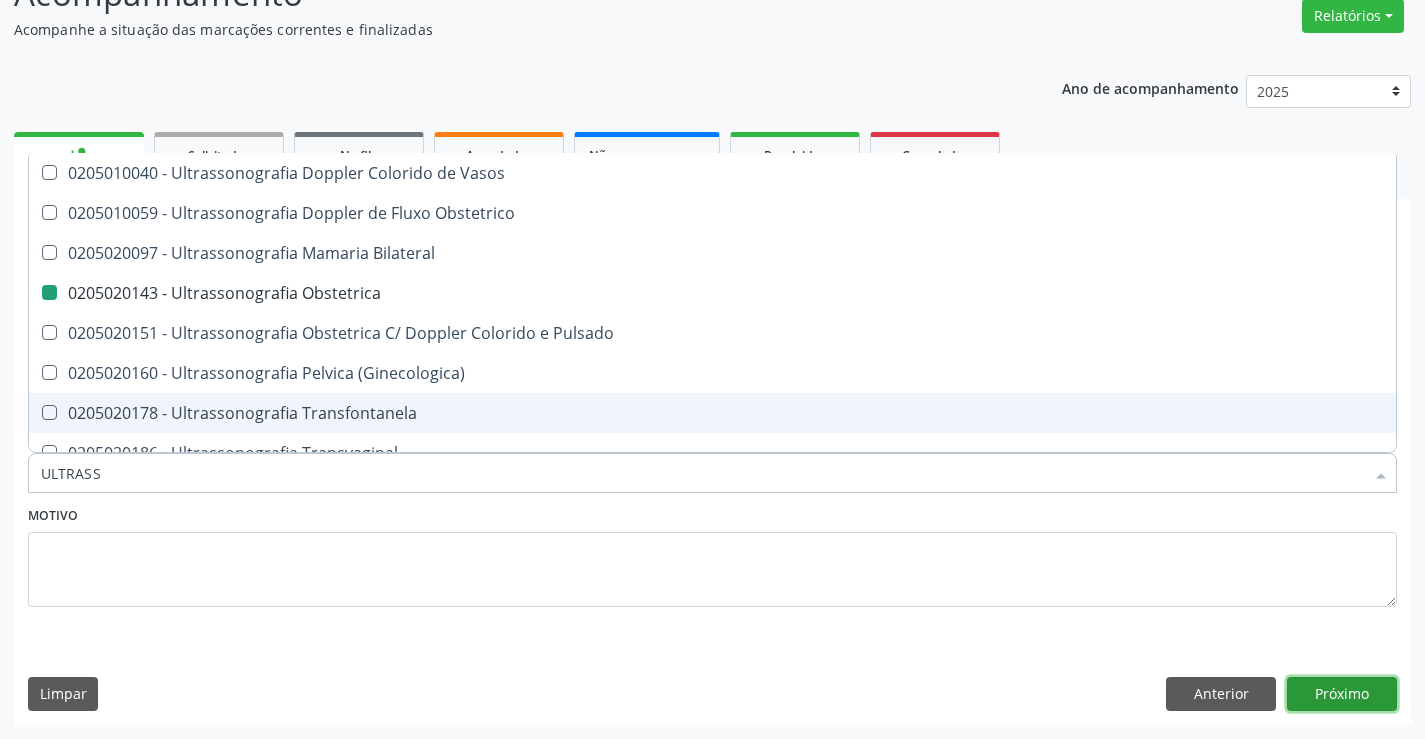 click on "Próximo" at bounding box center [1342, 694] 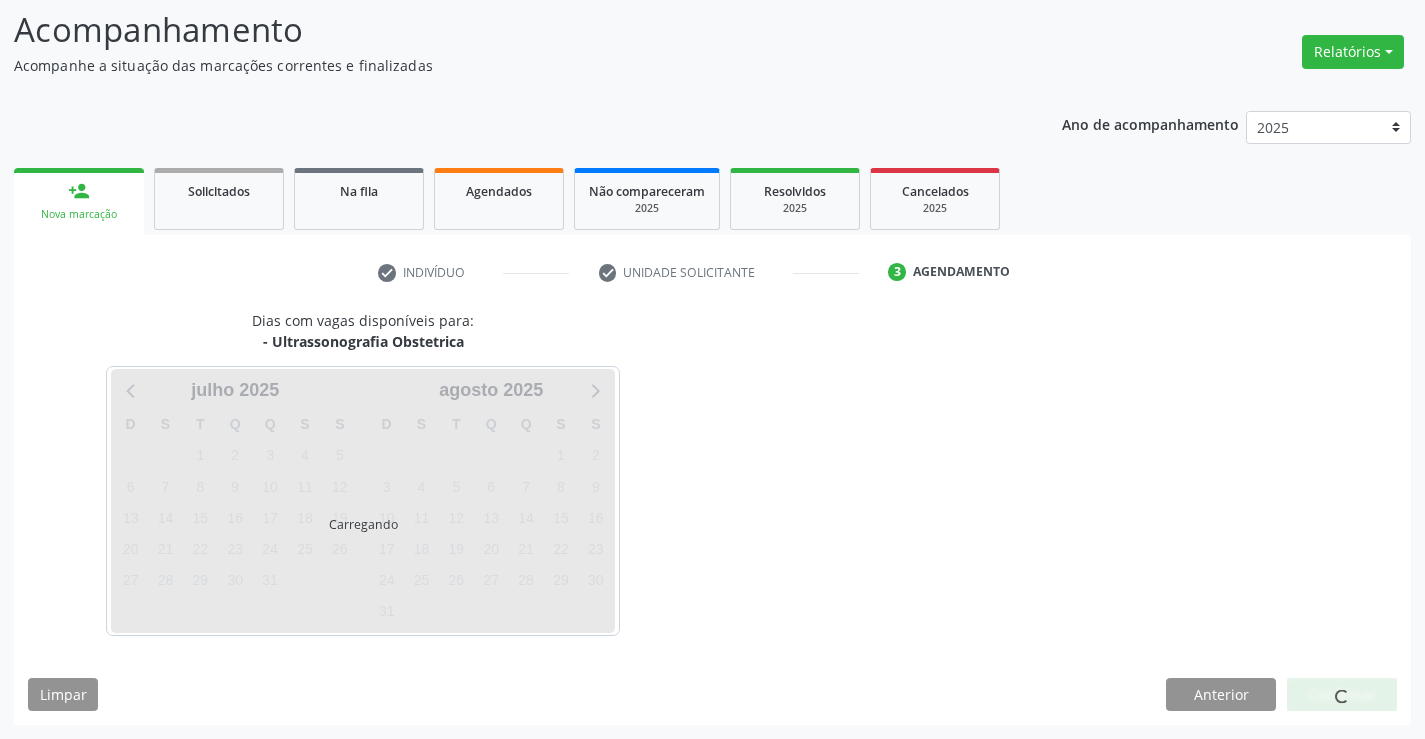 scroll, scrollTop: 131, scrollLeft: 0, axis: vertical 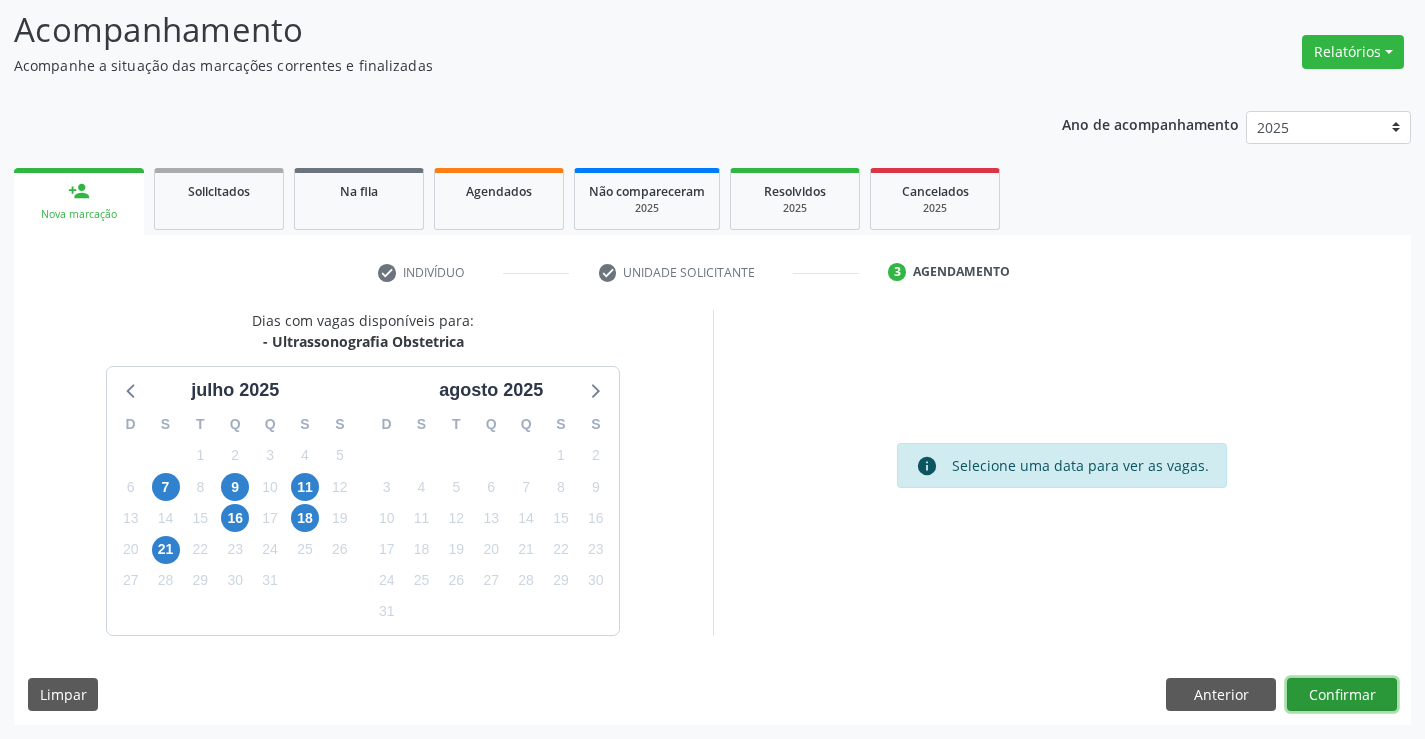 click on "Confirmar" at bounding box center (1342, 695) 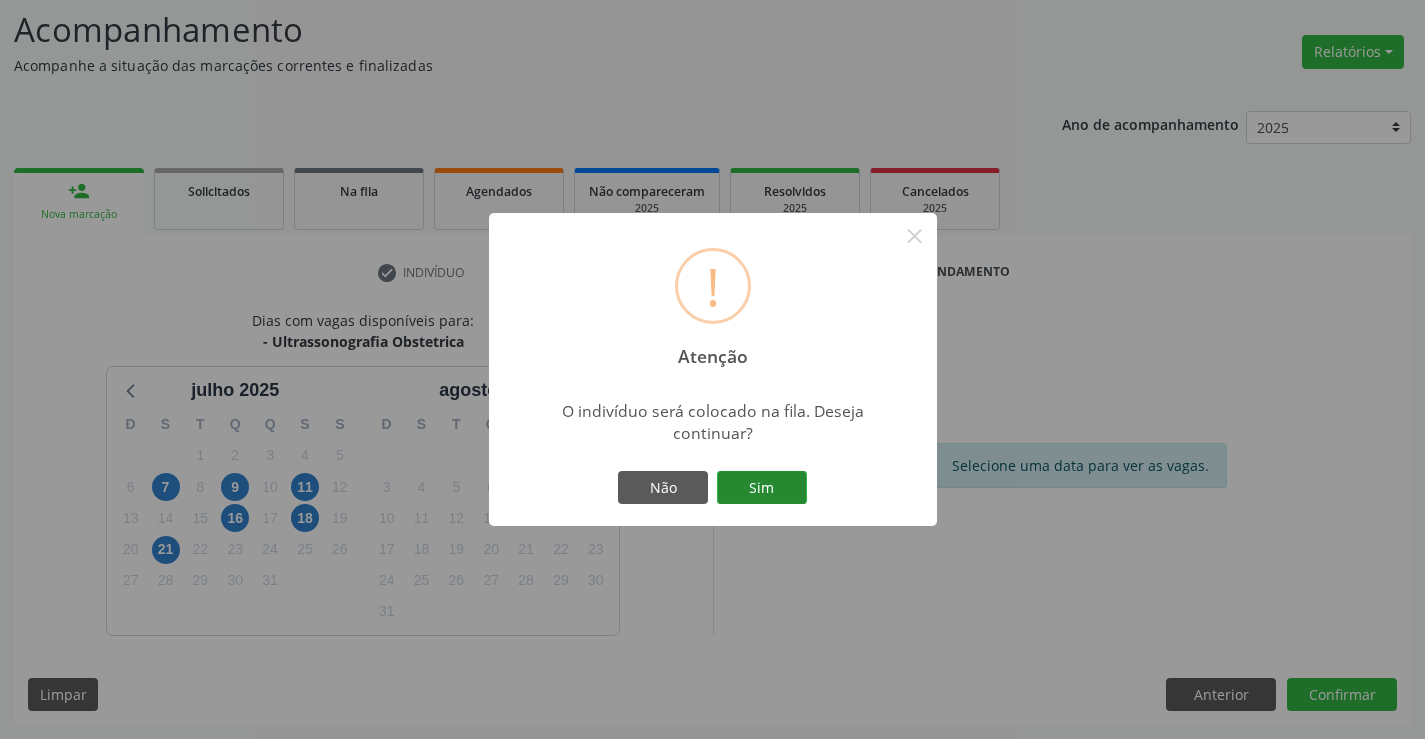 click on "Sim" at bounding box center (762, 488) 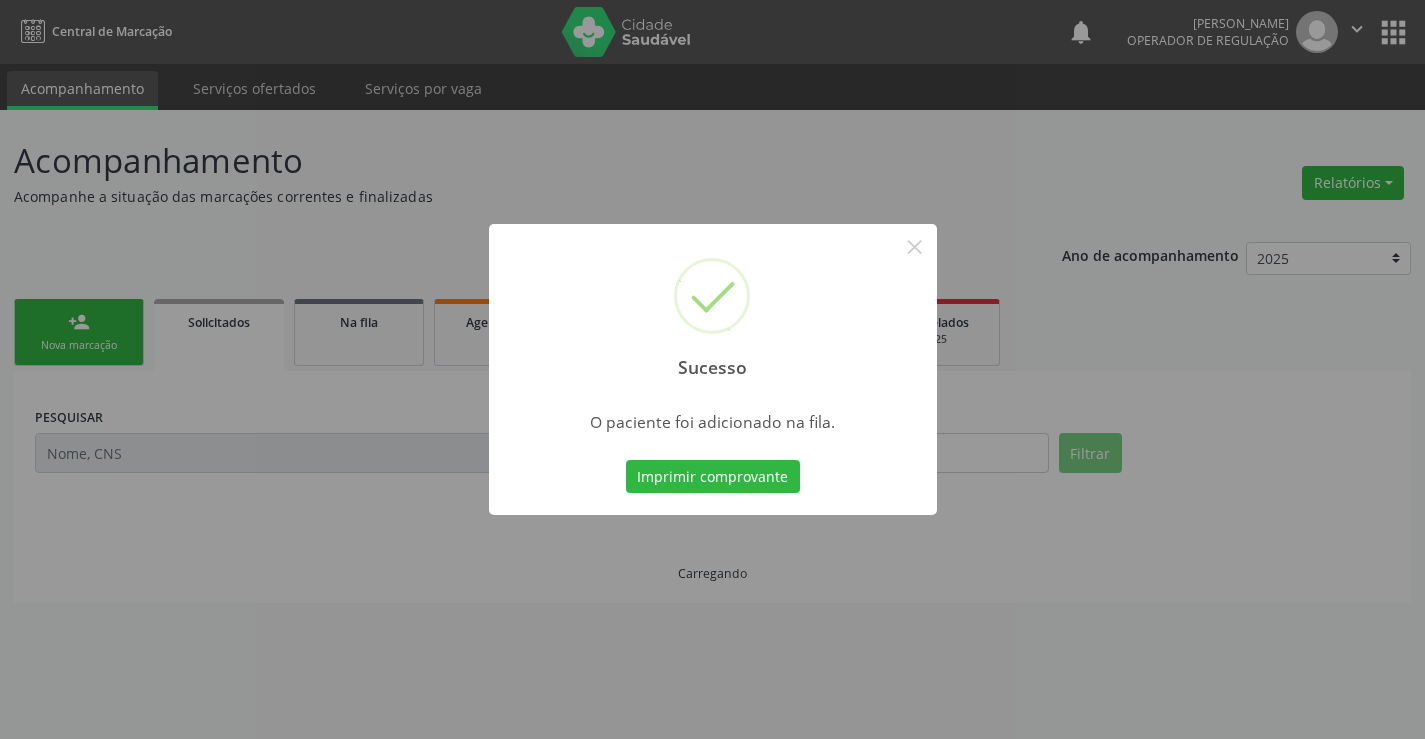 scroll, scrollTop: 0, scrollLeft: 0, axis: both 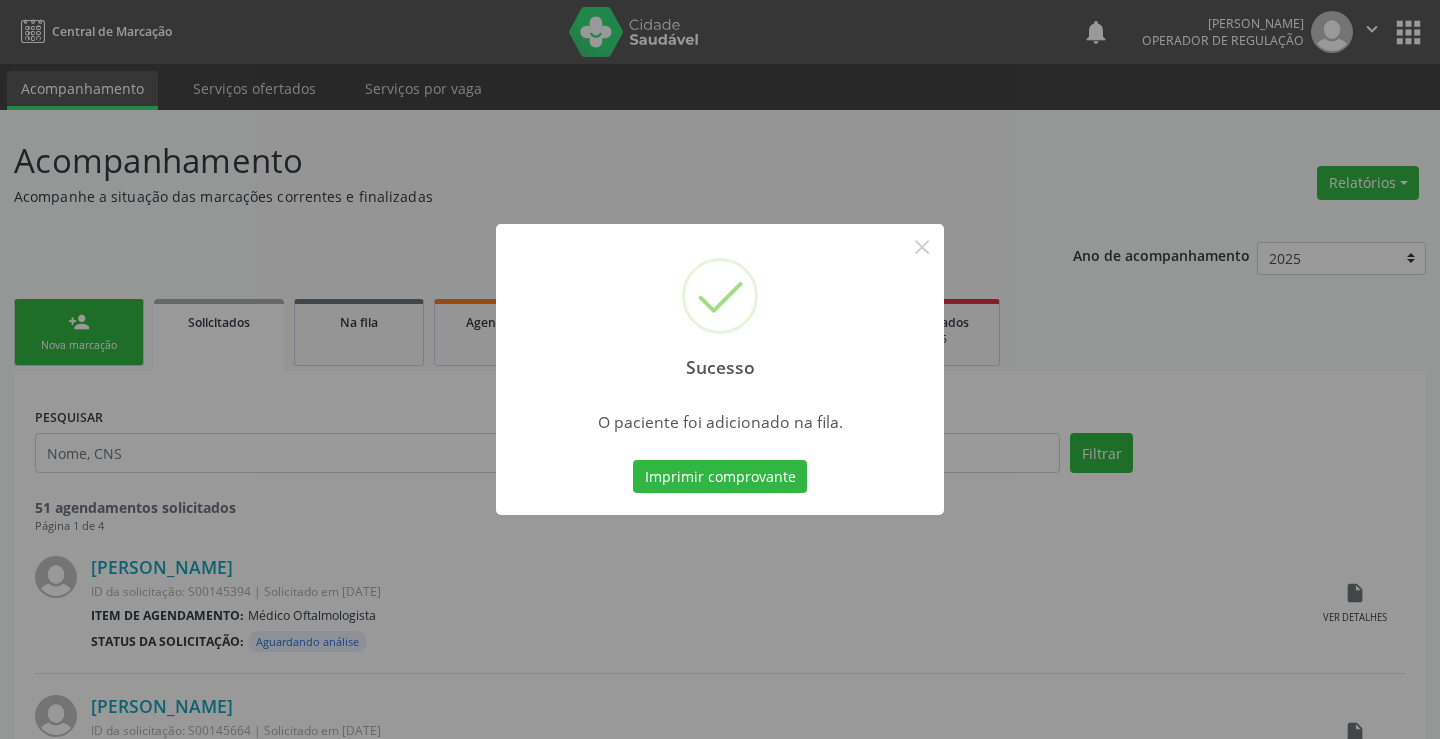 click on "Imprimir comprovante" at bounding box center (720, 477) 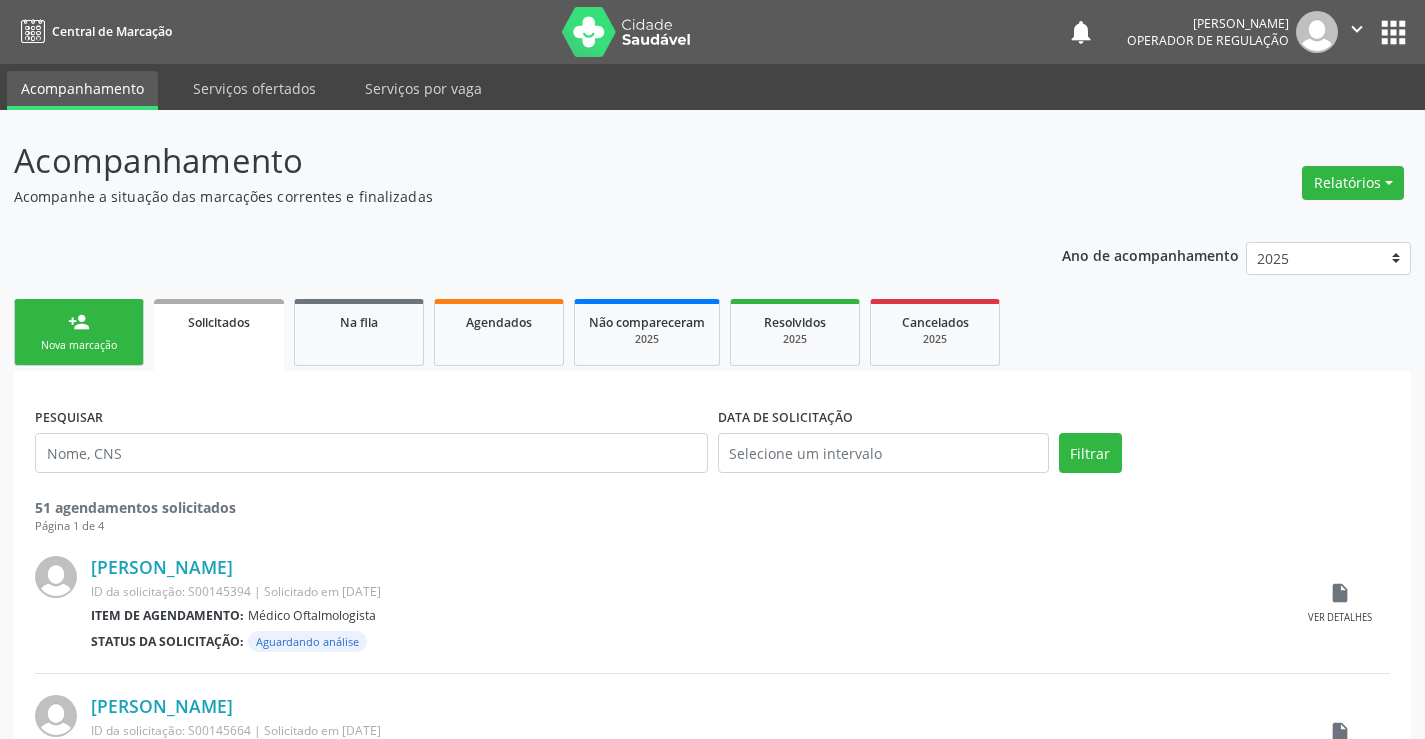 click on "person_add
Nova marcação" at bounding box center [79, 332] 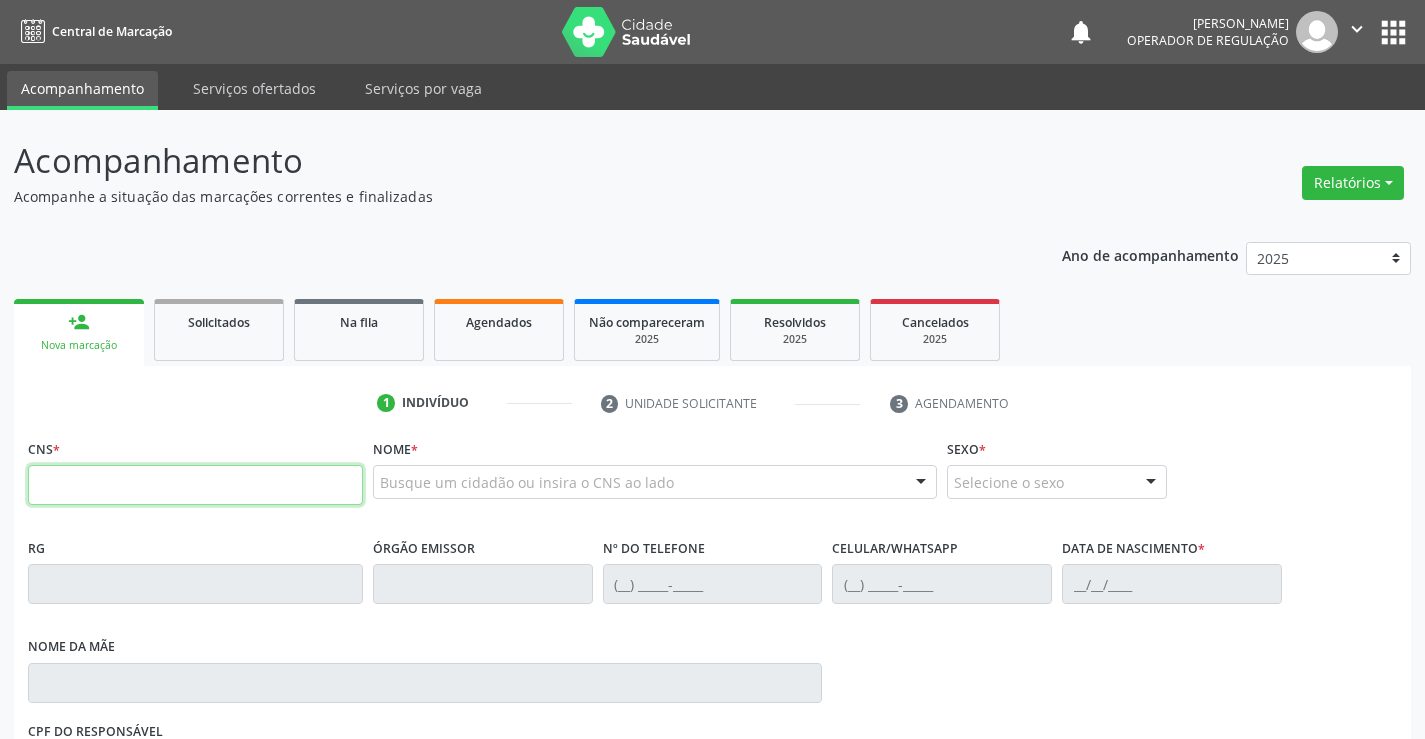 click at bounding box center (195, 485) 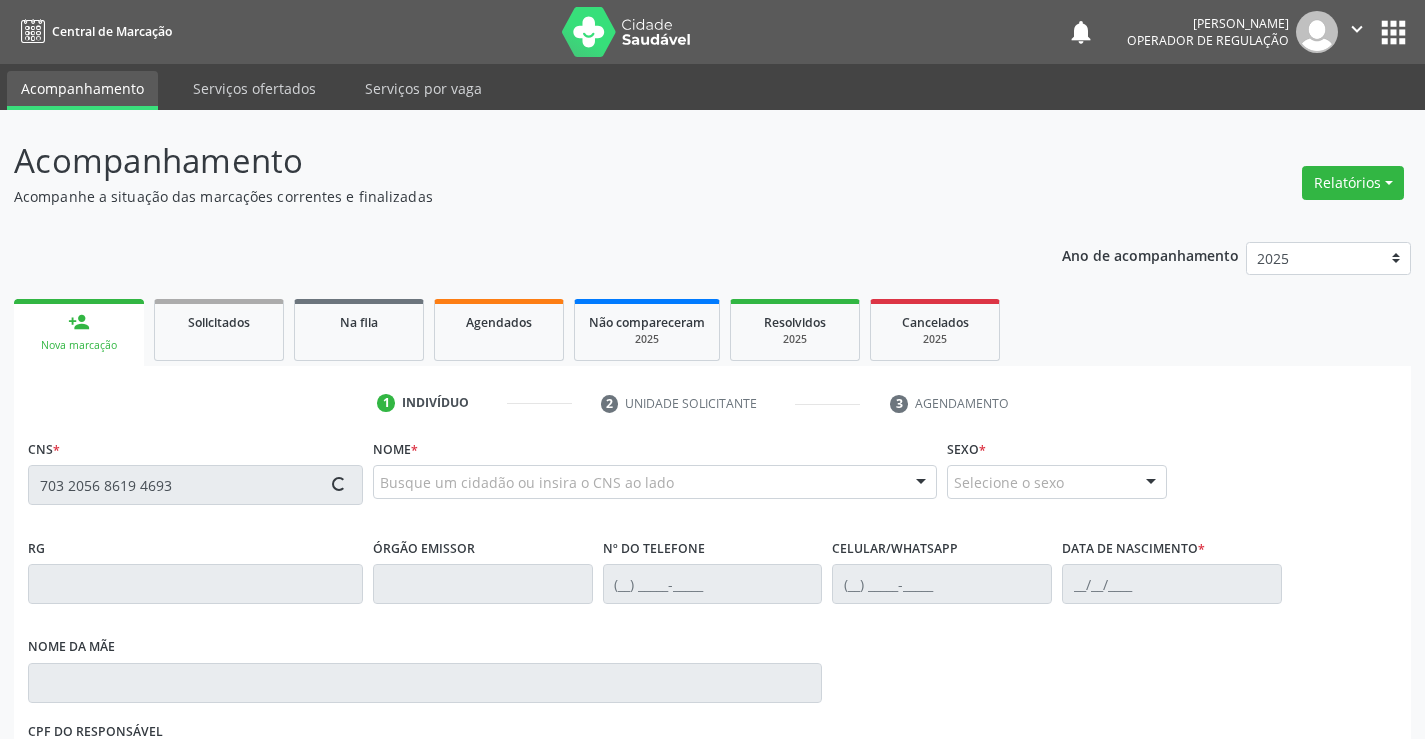 type on "703 2056 8619 4693" 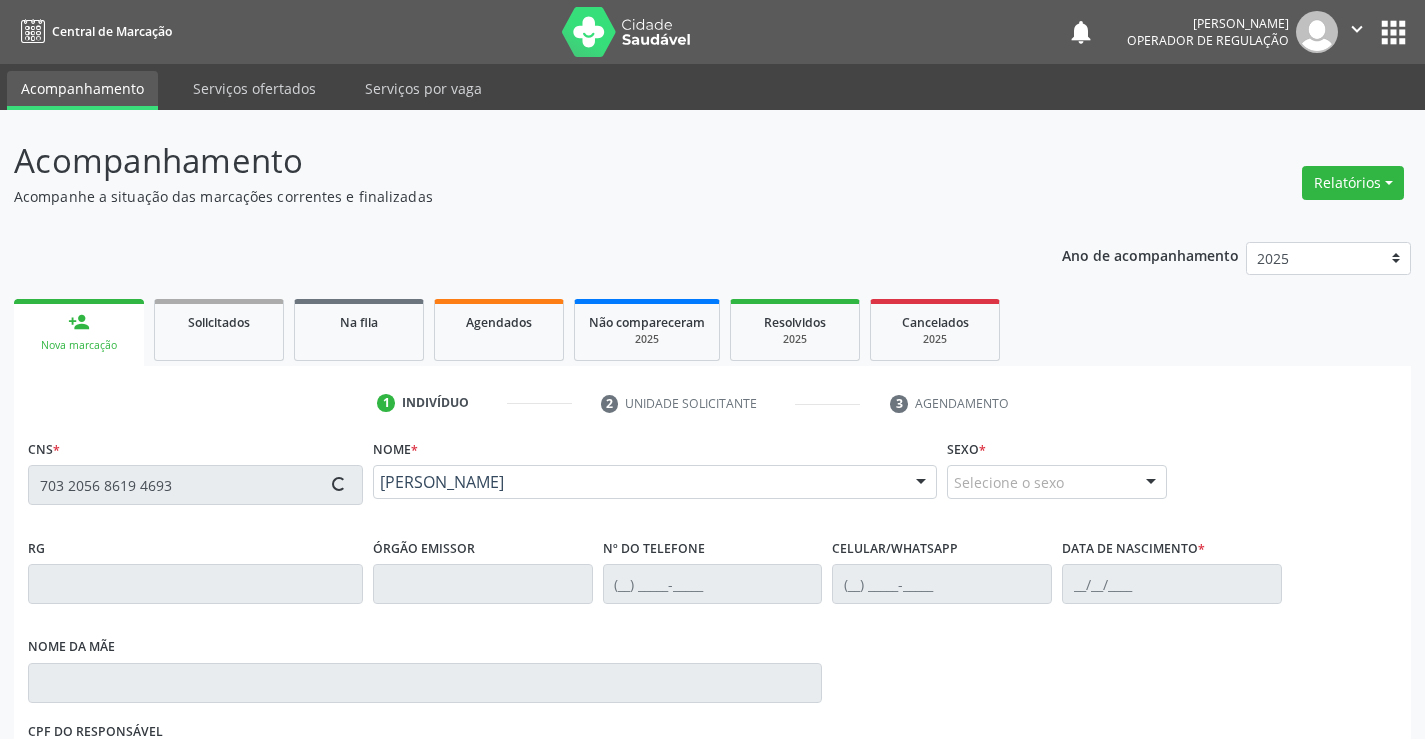 type on "0744483158" 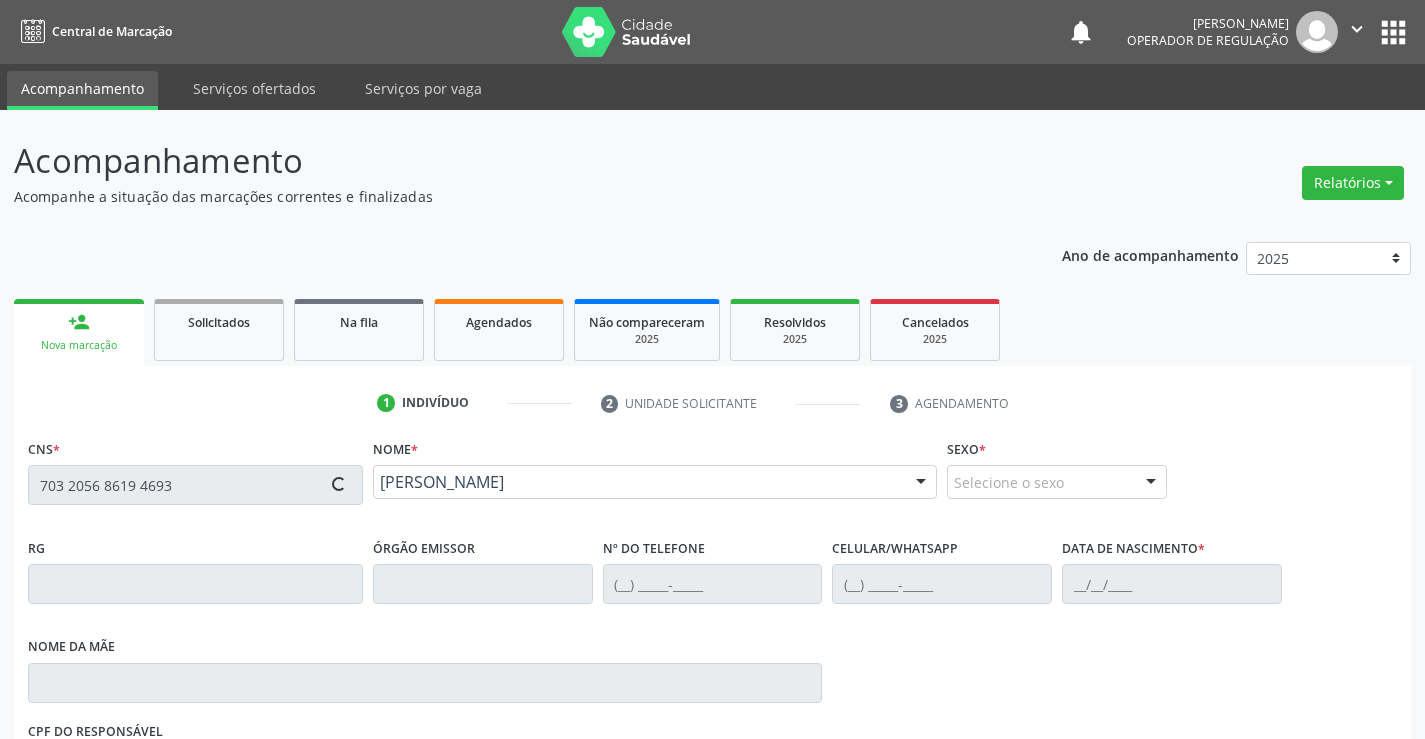 type on "(74) 98863-6428" 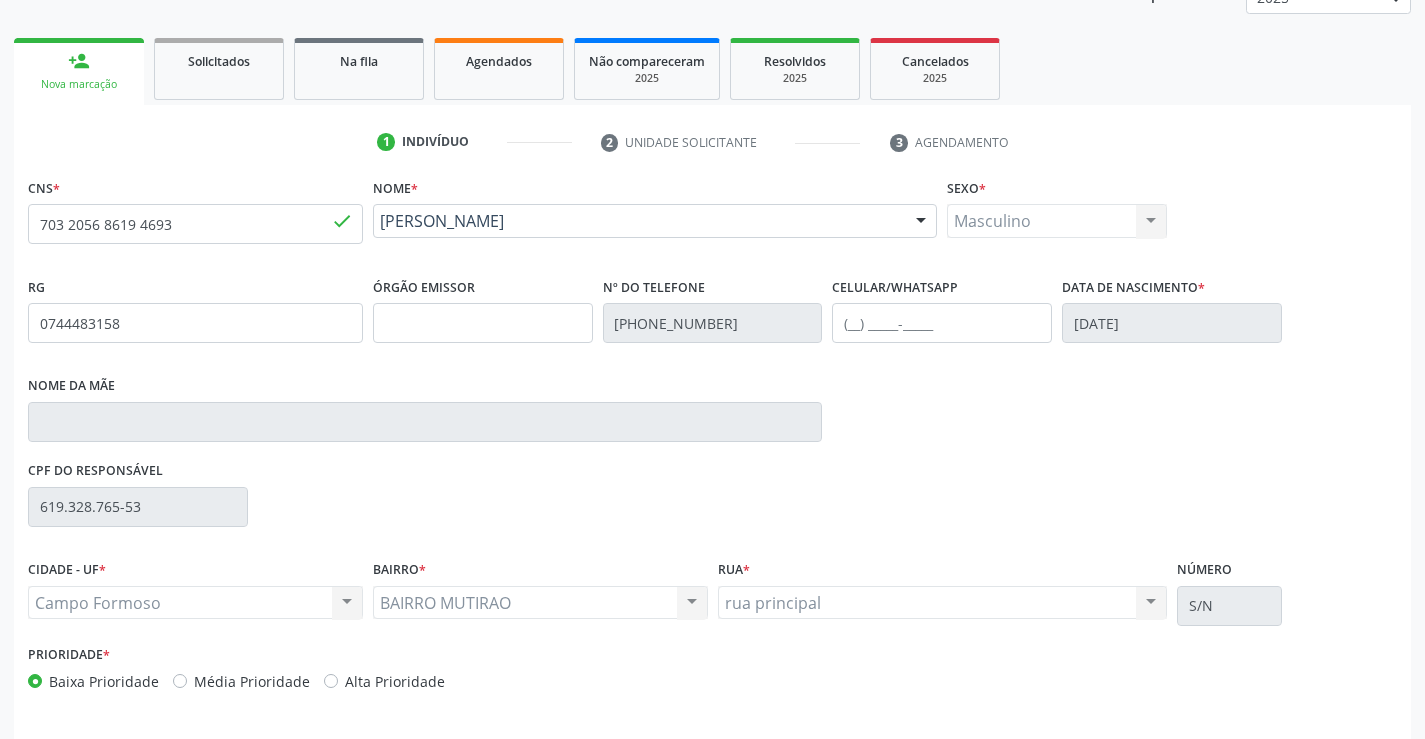 scroll, scrollTop: 331, scrollLeft: 0, axis: vertical 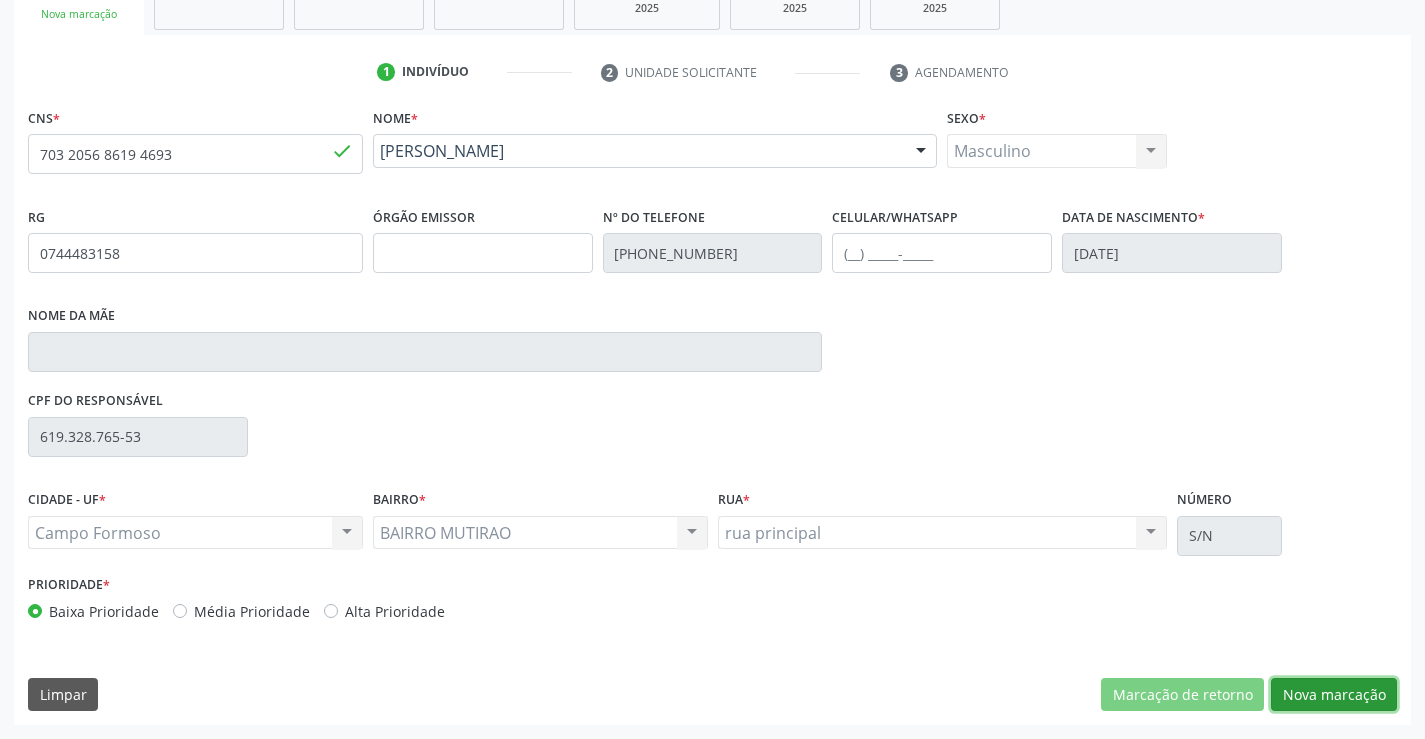 click on "Nova marcação" at bounding box center (1334, 695) 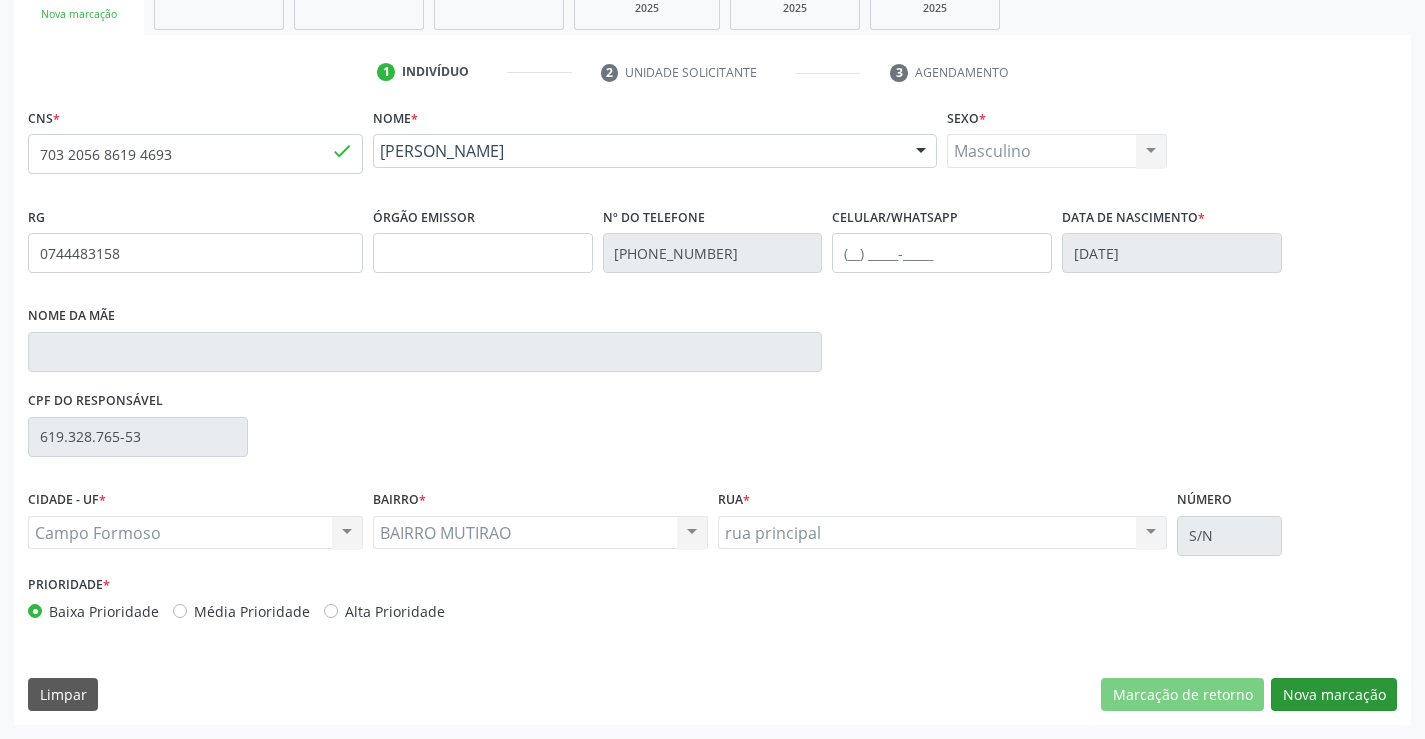 scroll, scrollTop: 167, scrollLeft: 0, axis: vertical 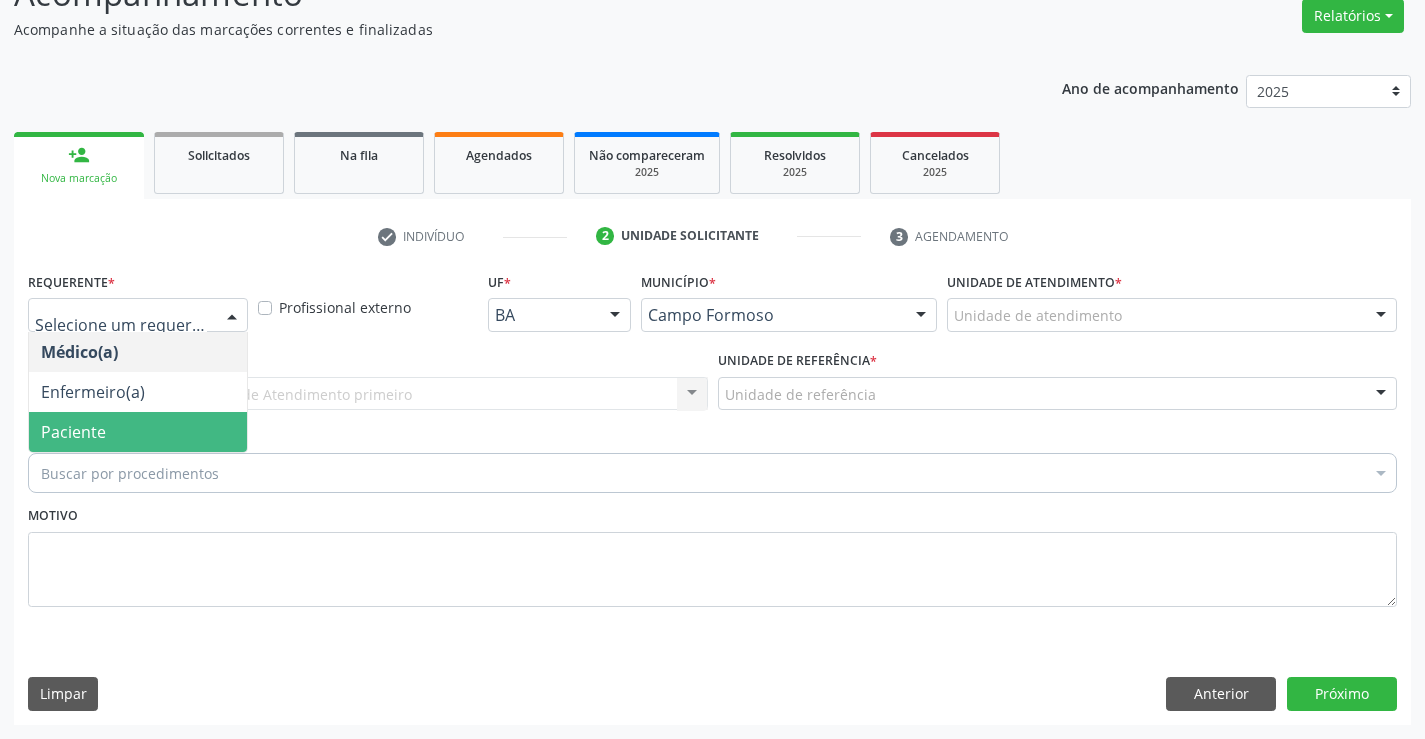 click on "Paciente" at bounding box center [73, 432] 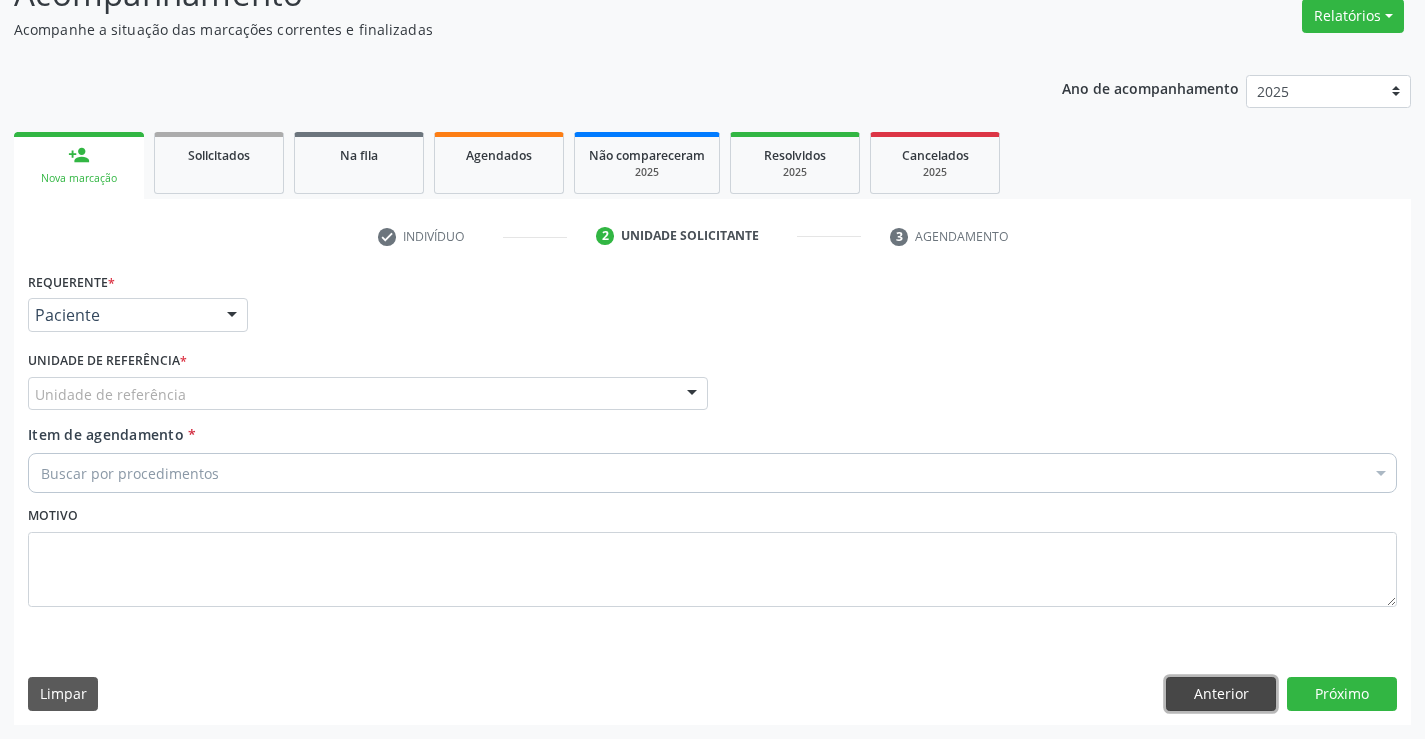 click on "Anterior" at bounding box center [1221, 694] 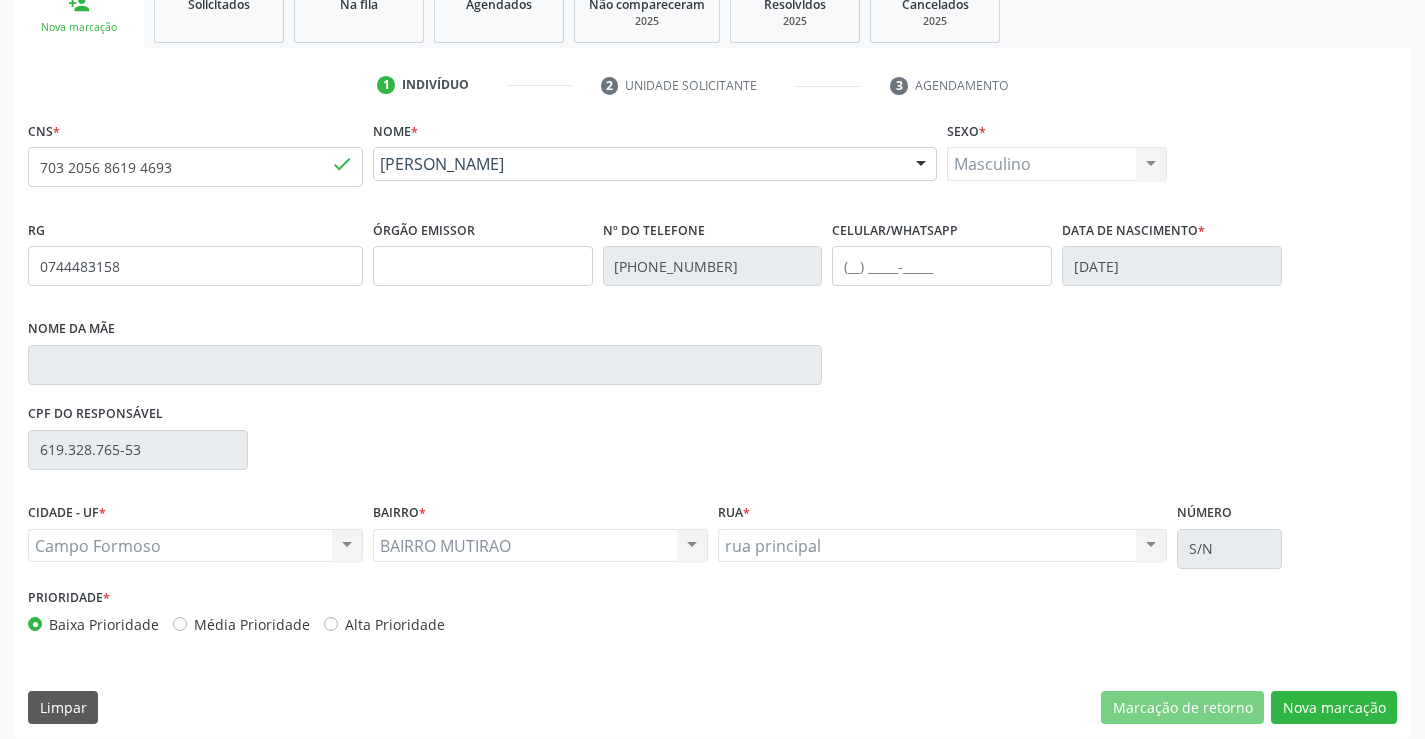 scroll, scrollTop: 331, scrollLeft: 0, axis: vertical 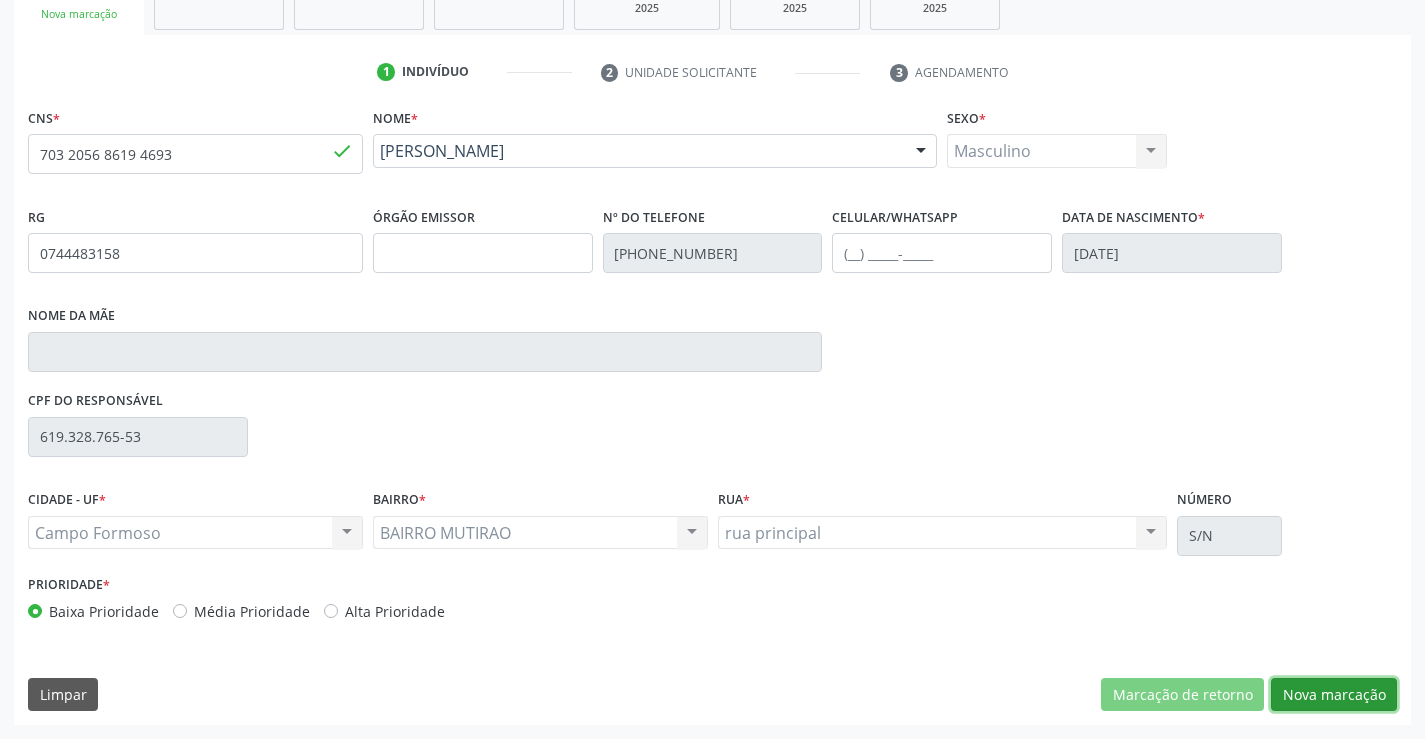 drag, startPoint x: 1374, startPoint y: 696, endPoint x: 1265, endPoint y: 649, distance: 118.70131 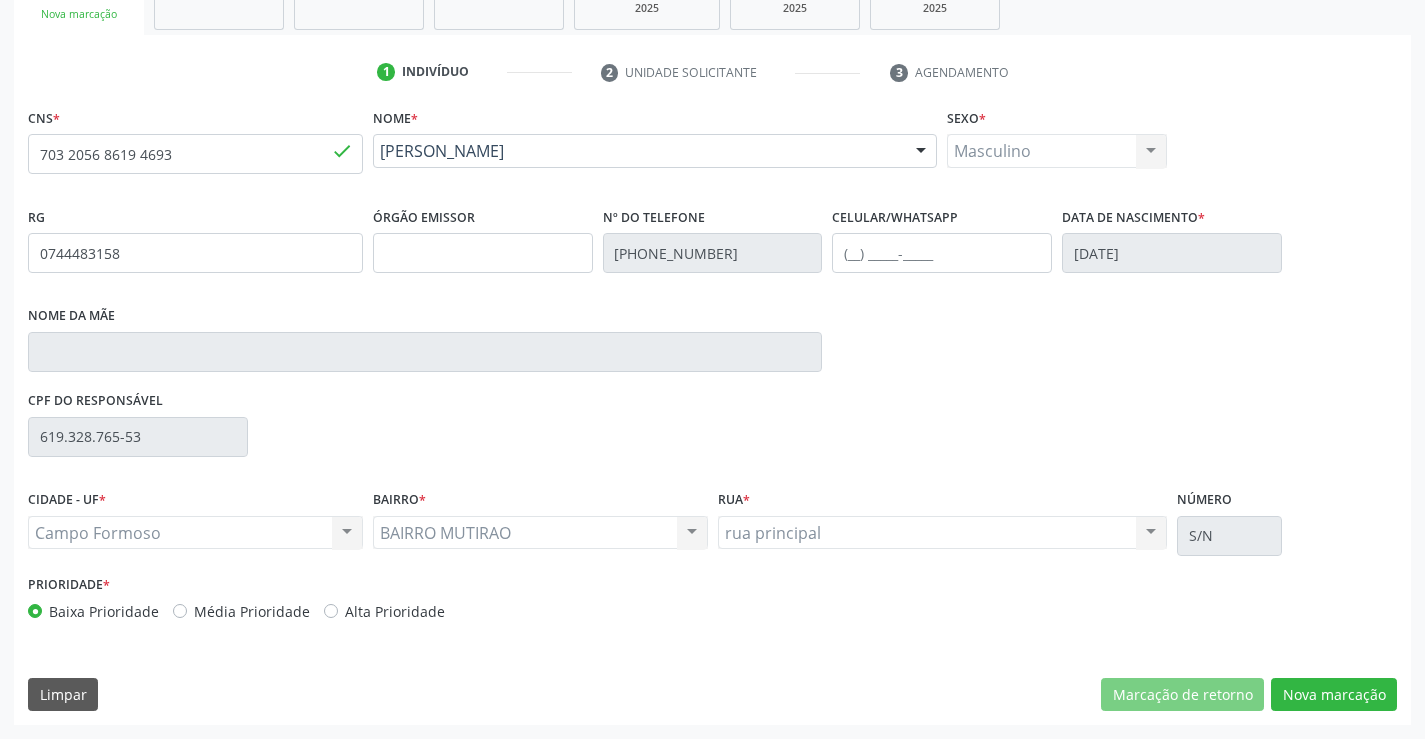 scroll, scrollTop: 167, scrollLeft: 0, axis: vertical 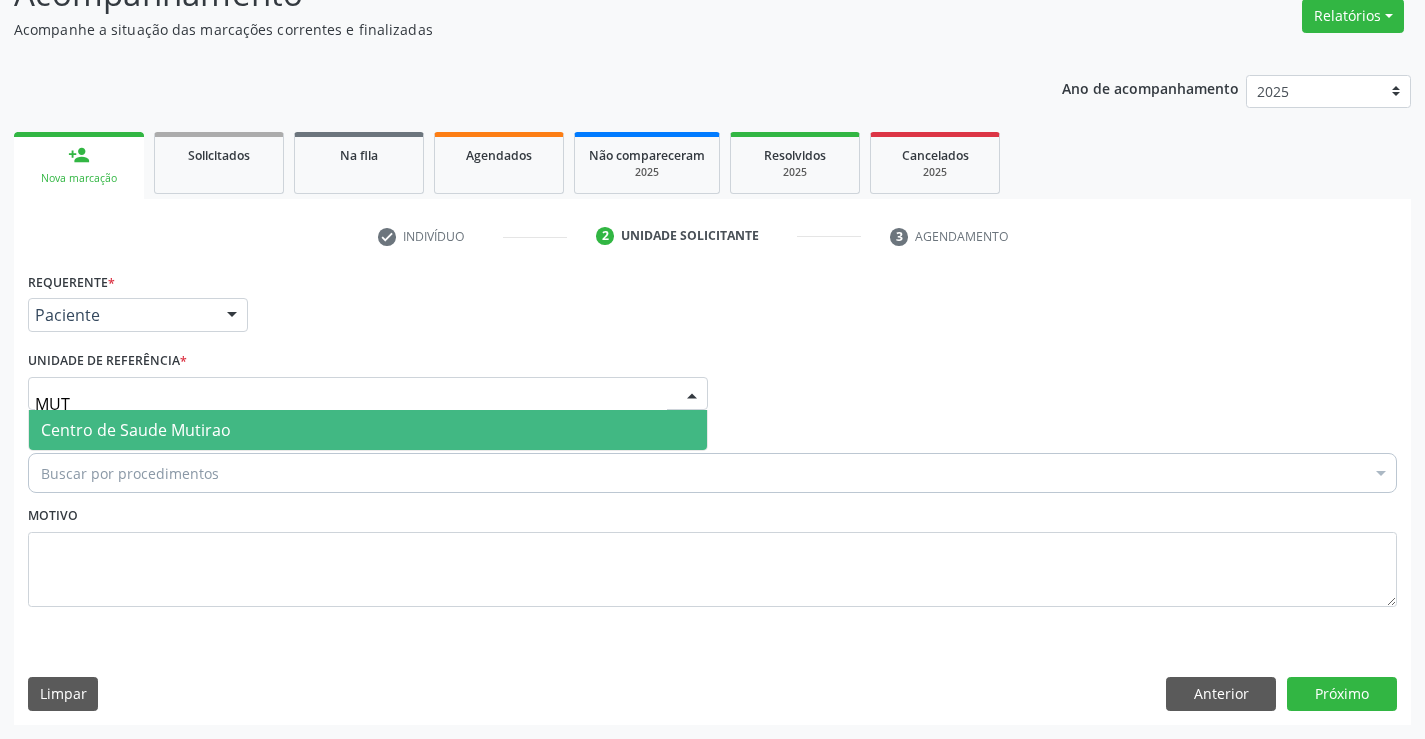 type on "MUTI" 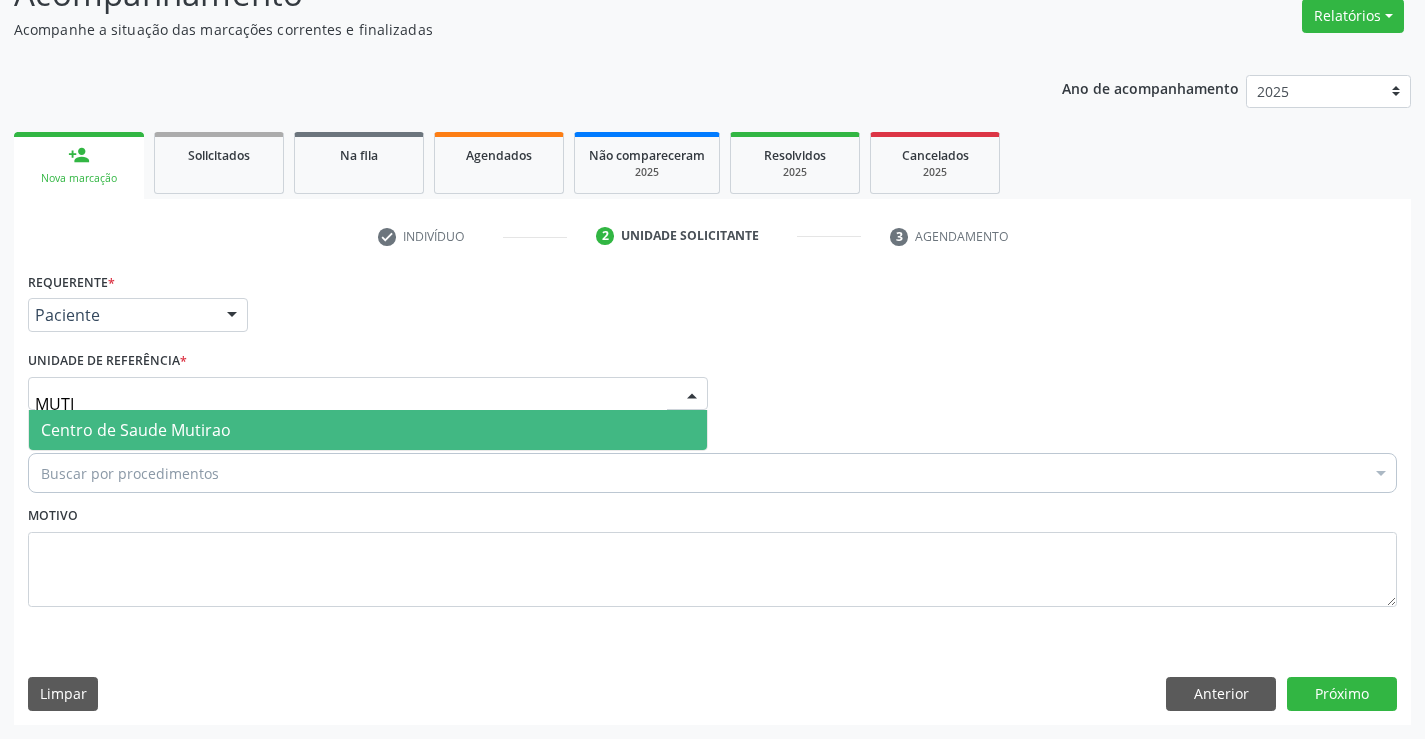 click on "Centro de Saude Mutirao" at bounding box center [136, 430] 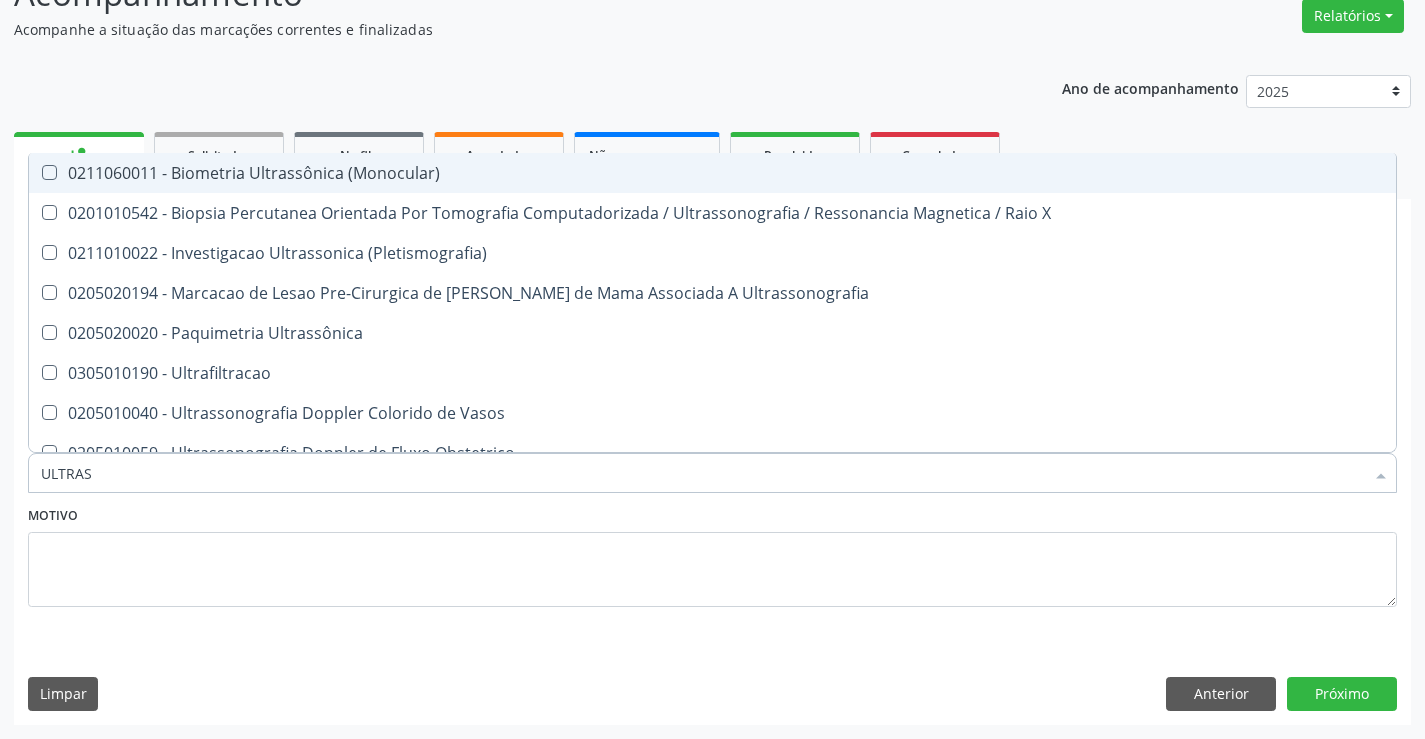 type on "ULTRASS" 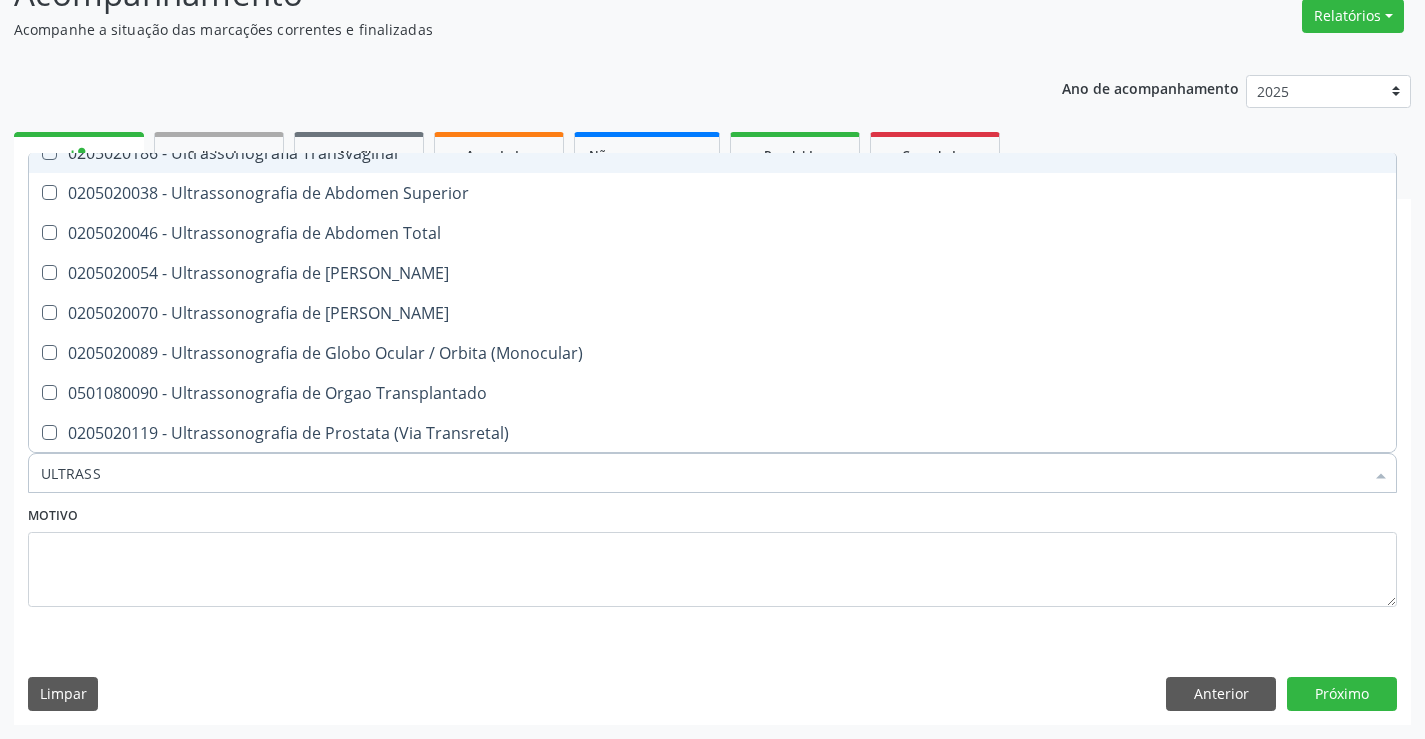 scroll, scrollTop: 600, scrollLeft: 0, axis: vertical 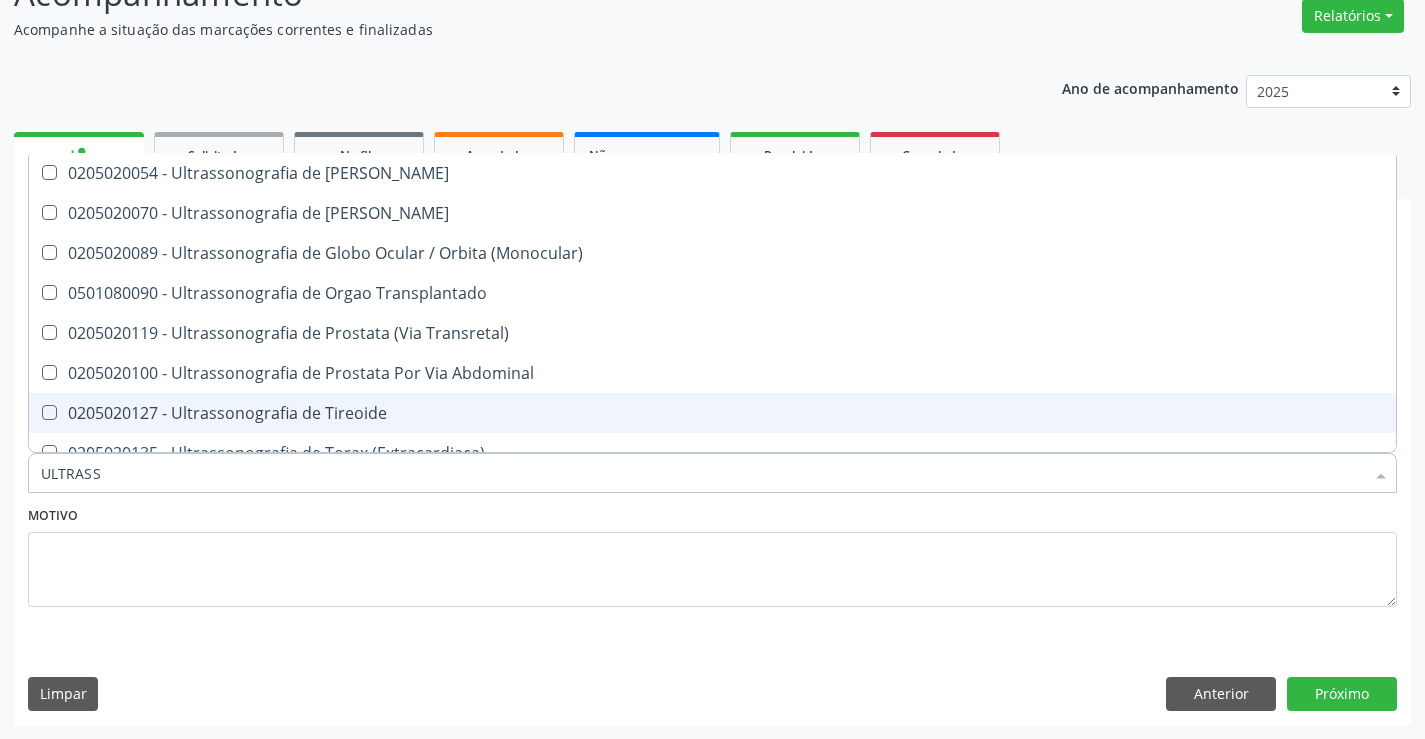 click on "0205020127 - Ultrassonografia de Tireoide" at bounding box center [712, 413] 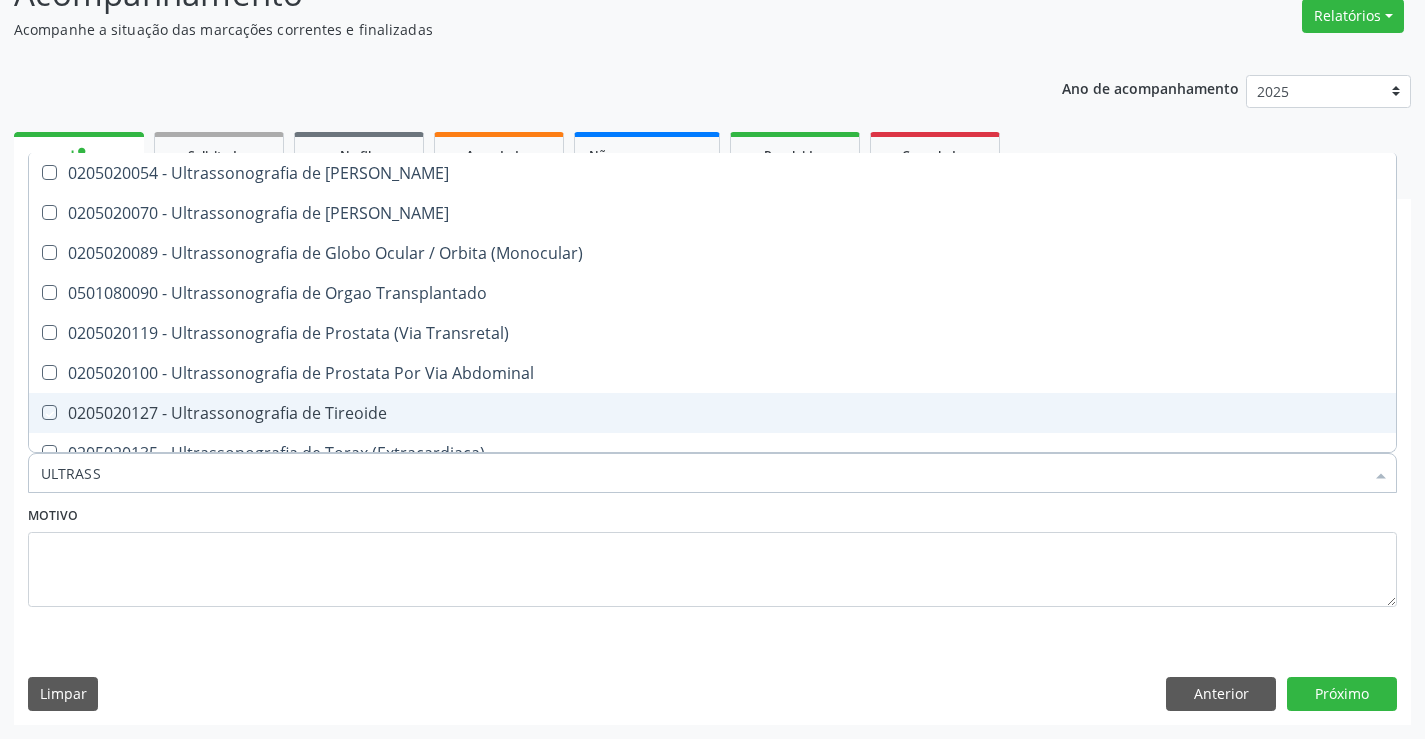 checkbox on "true" 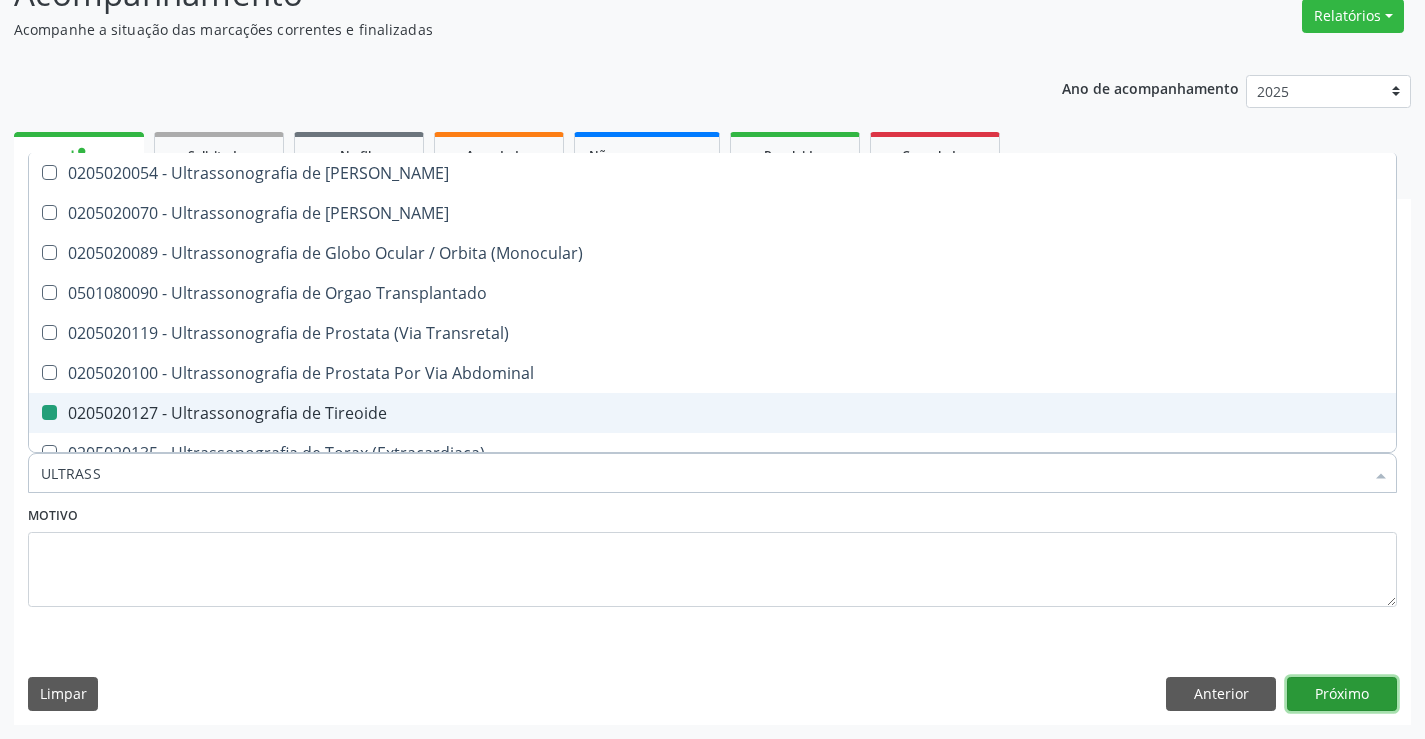click on "Próximo" at bounding box center [1342, 694] 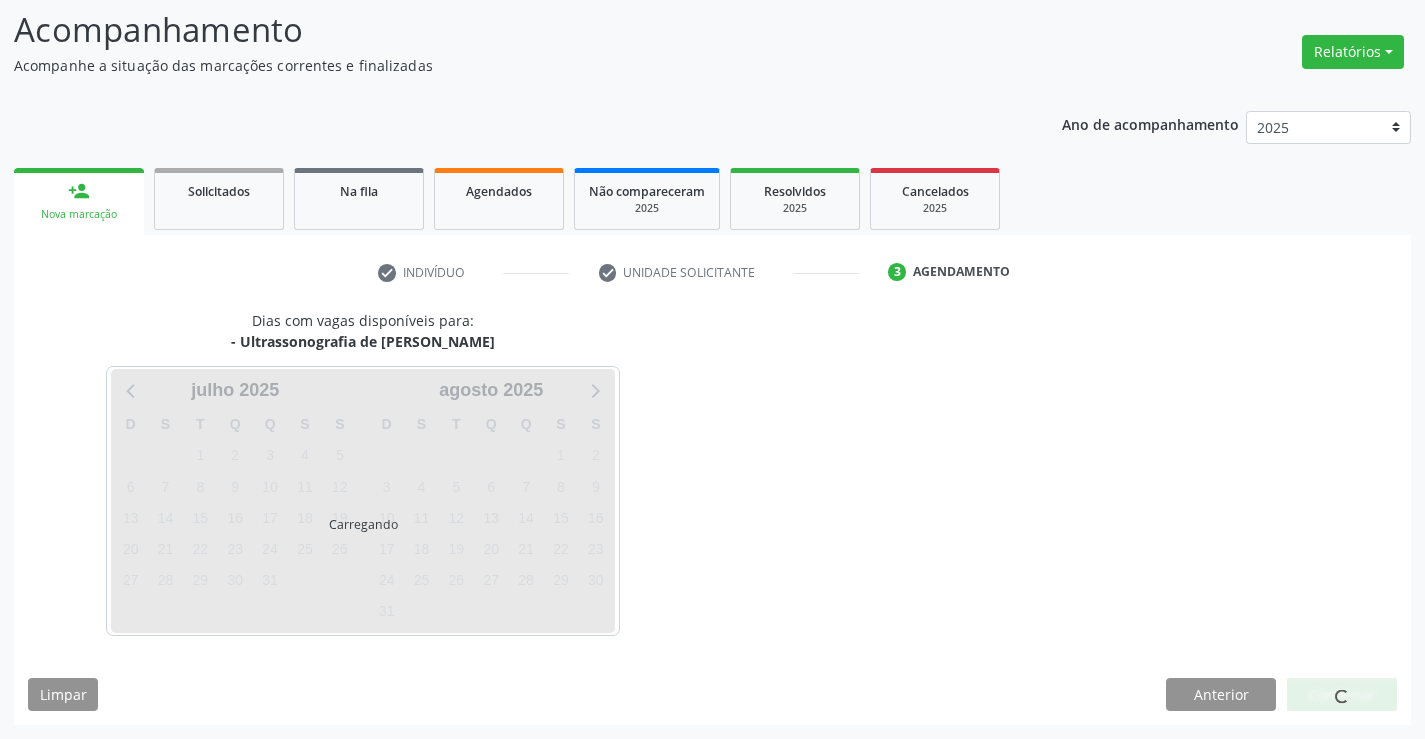scroll, scrollTop: 131, scrollLeft: 0, axis: vertical 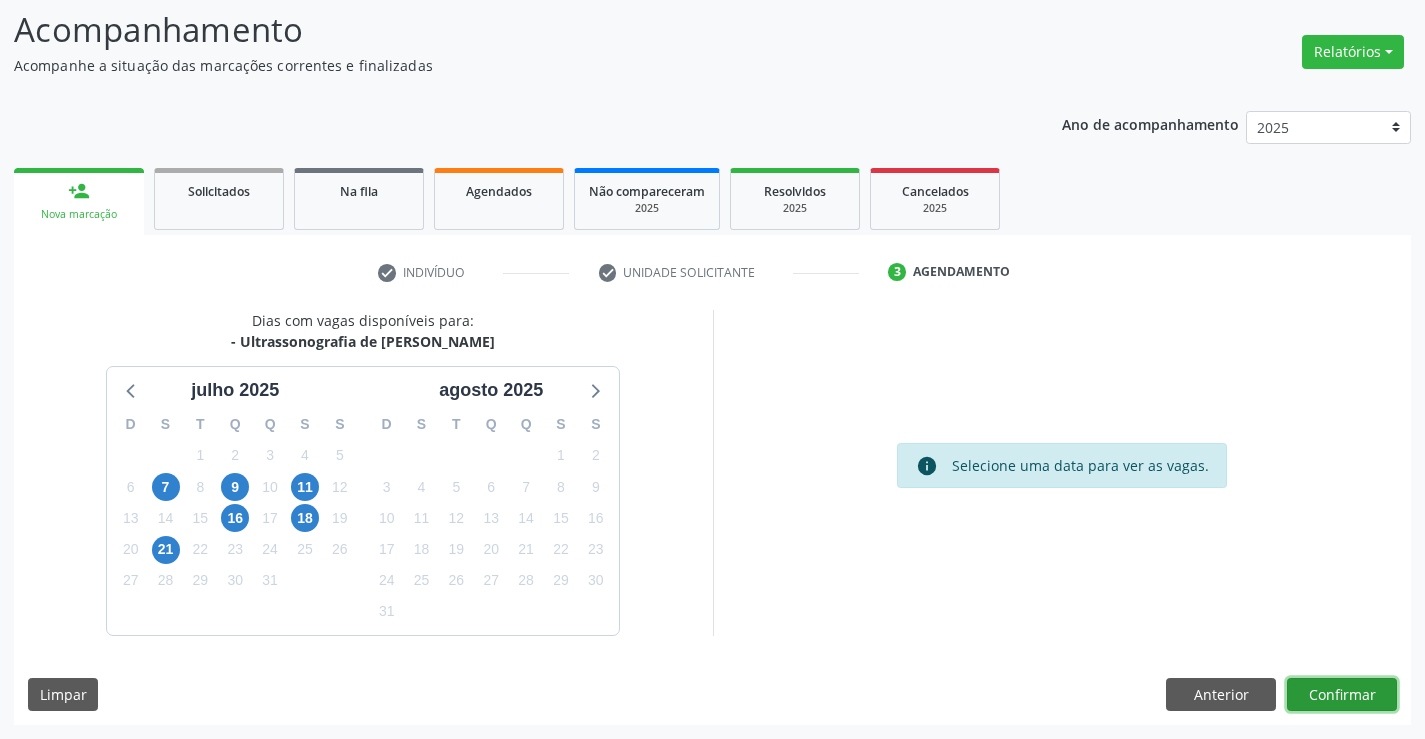 click on "Confirmar" at bounding box center [1342, 695] 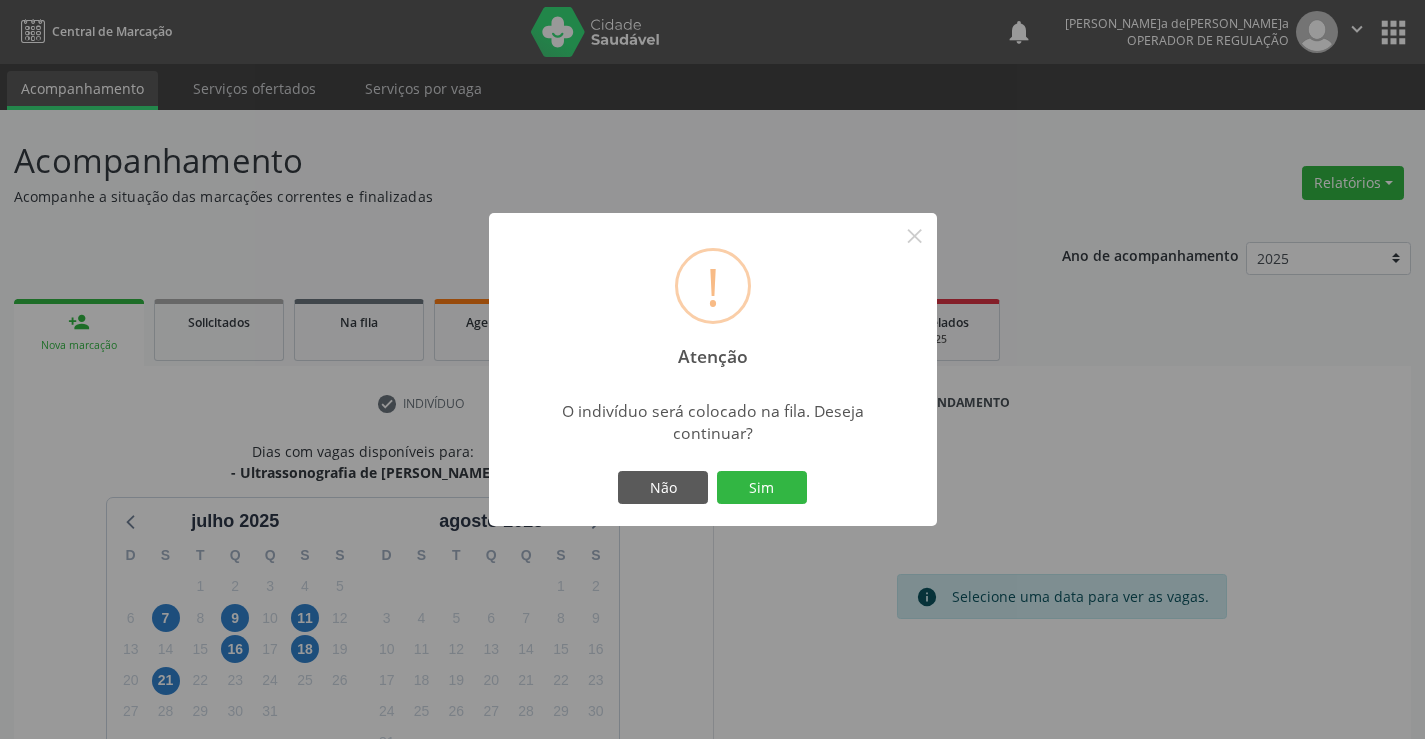 click on "Sim" at bounding box center (762, 488) 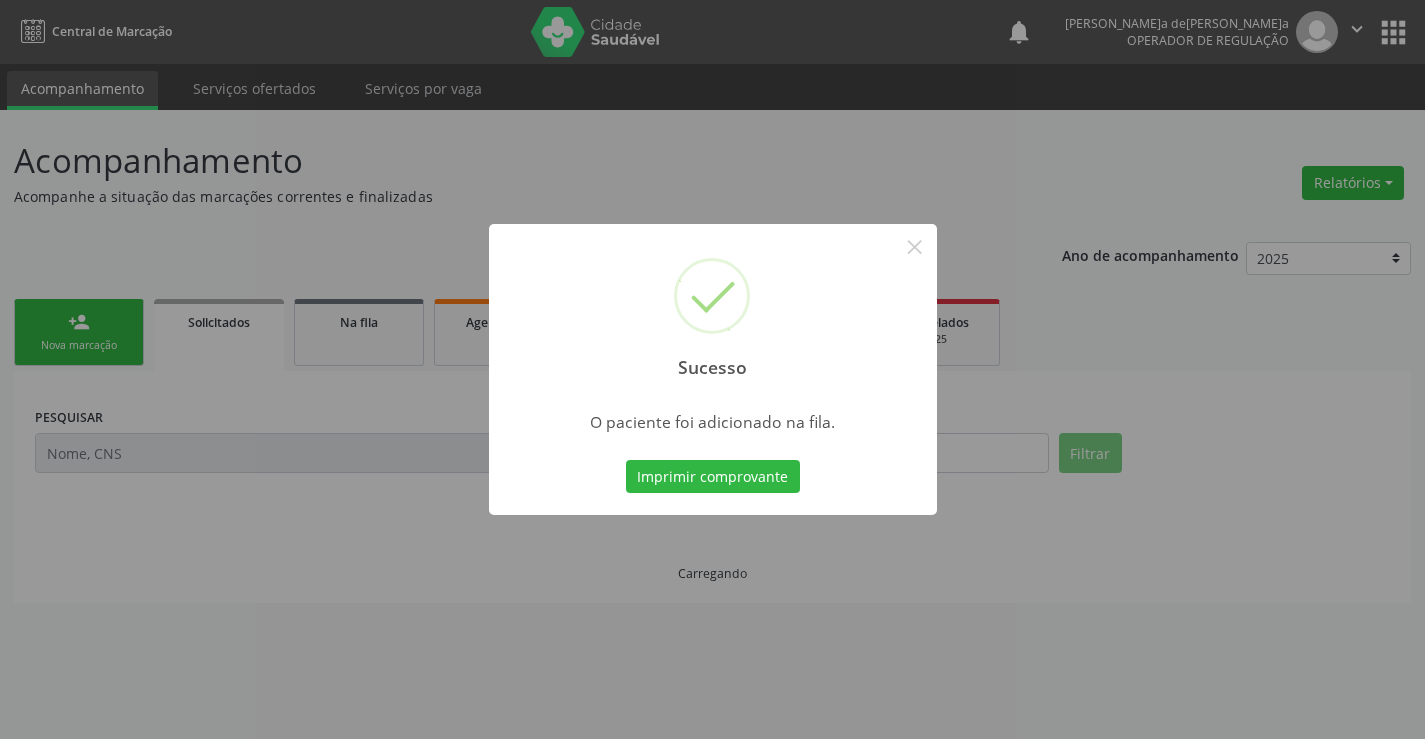 scroll, scrollTop: 0, scrollLeft: 0, axis: both 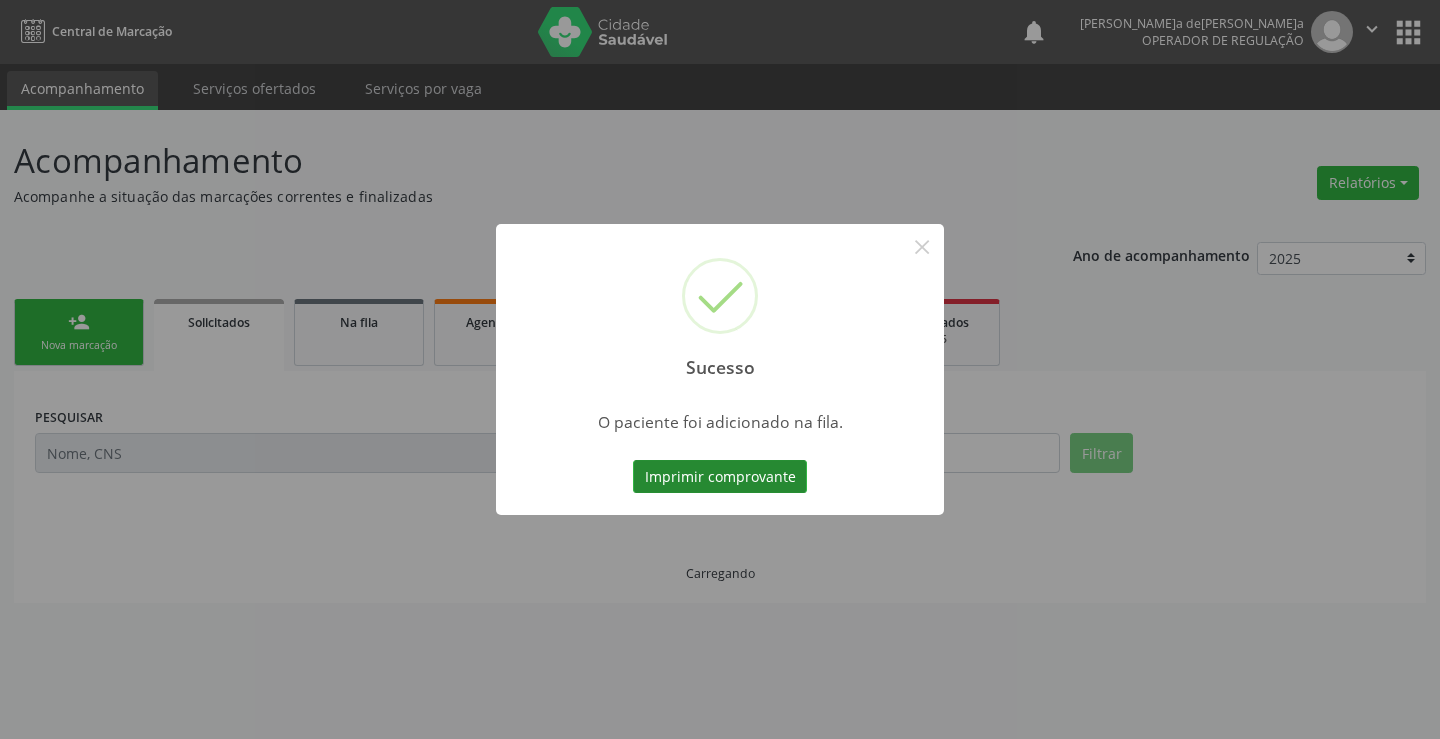 click on "Imprimir comprovante" at bounding box center [720, 477] 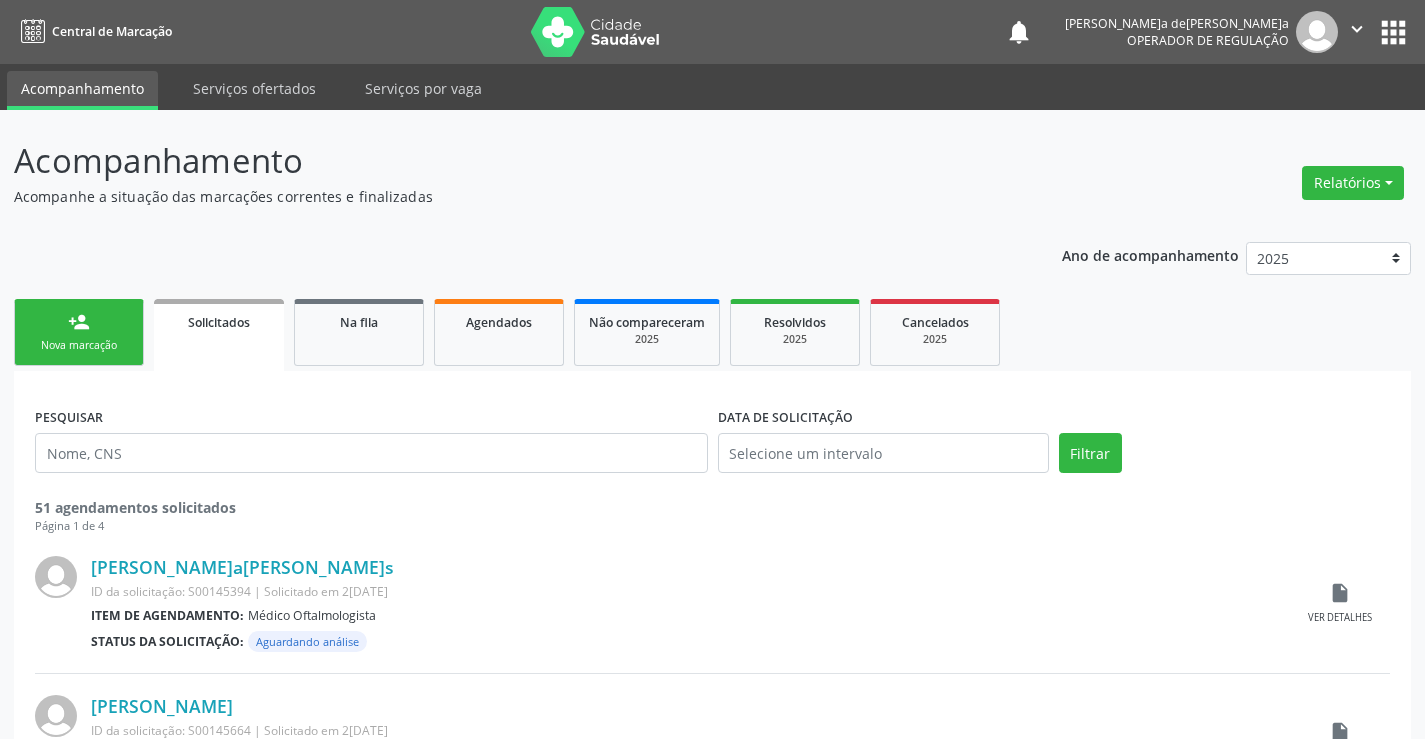 click on "person_add
Nova marcação" at bounding box center (79, 332) 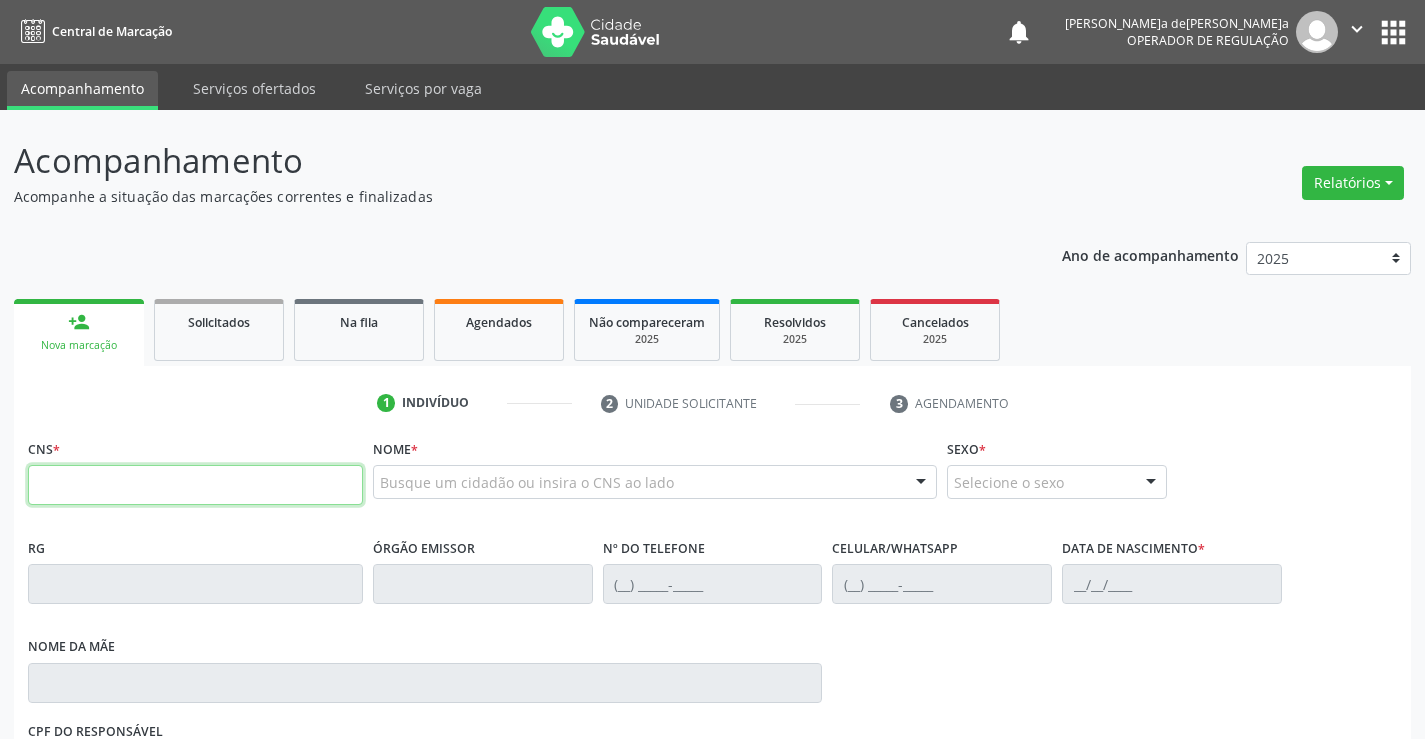 click at bounding box center (195, 485) 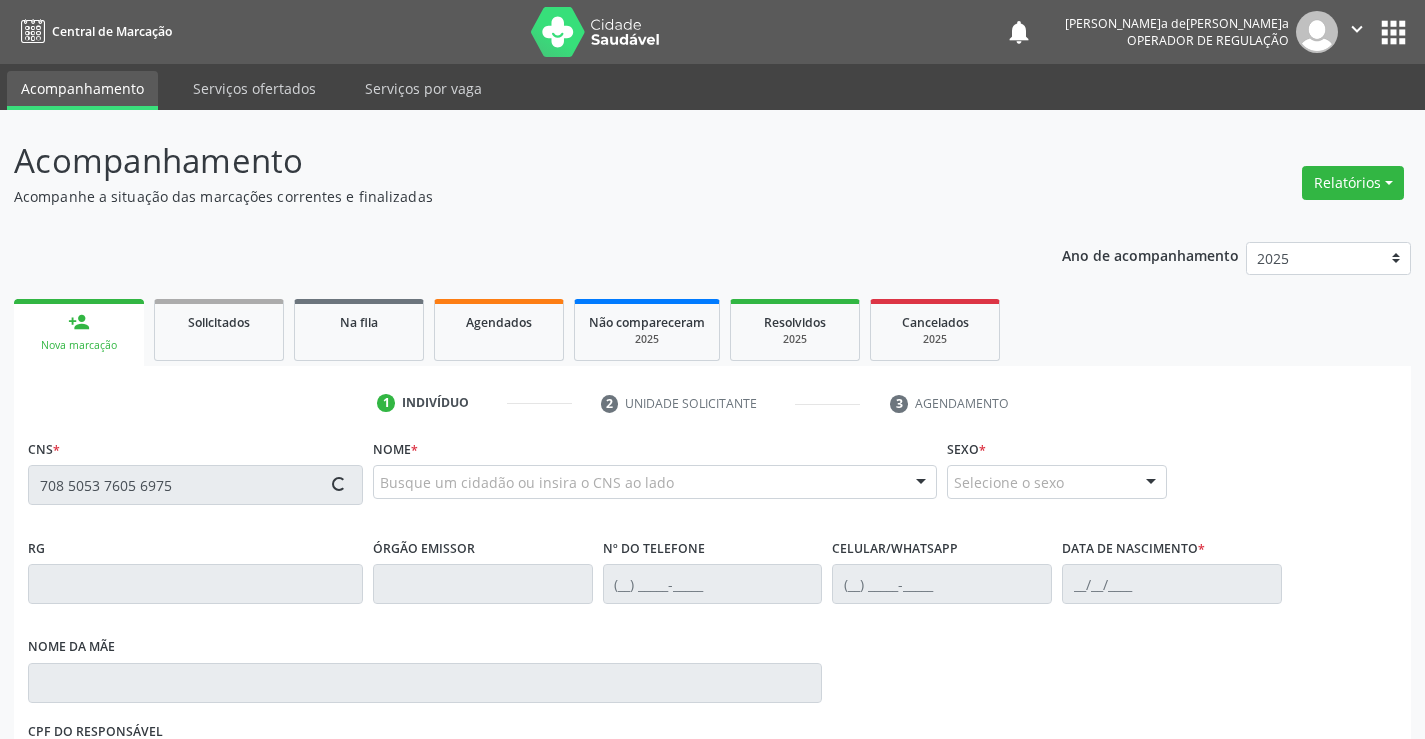 type on "708 5053 7605 6975" 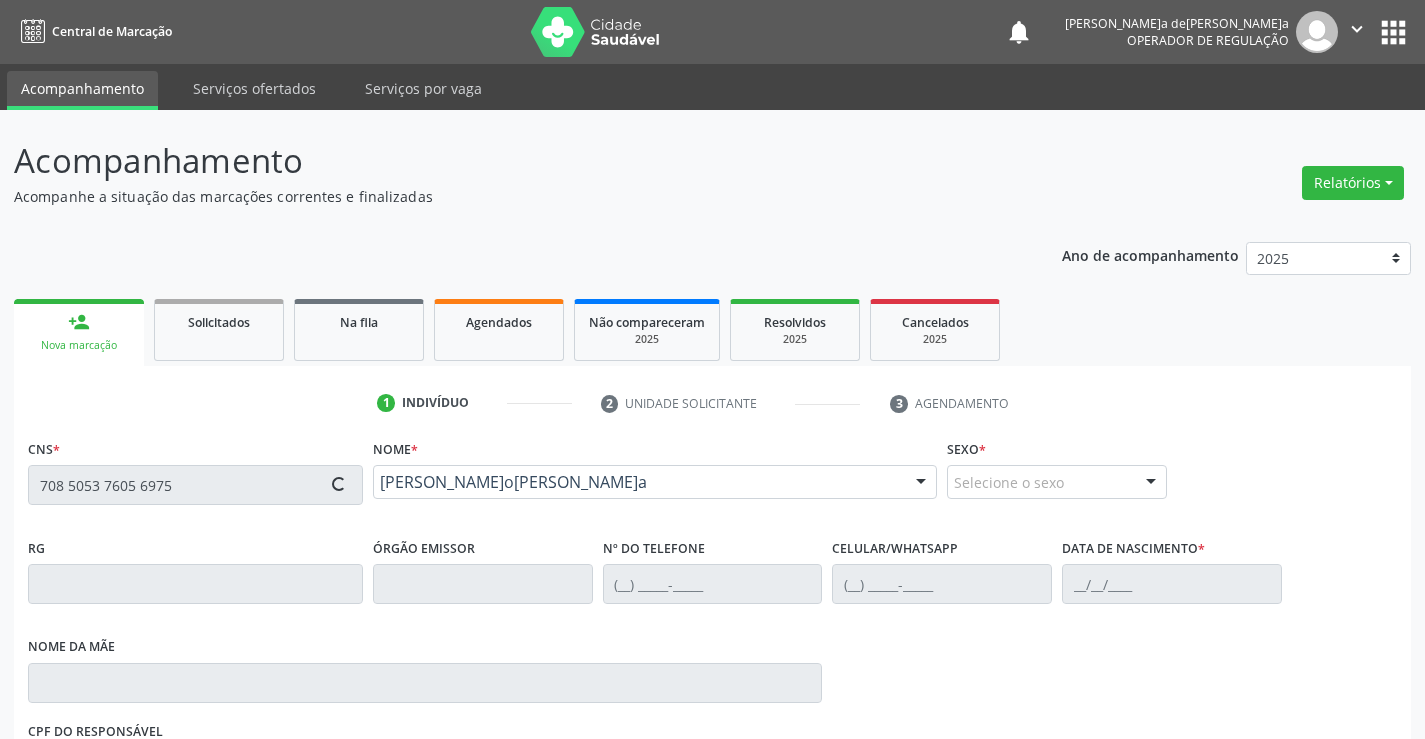 type on "0943736633" 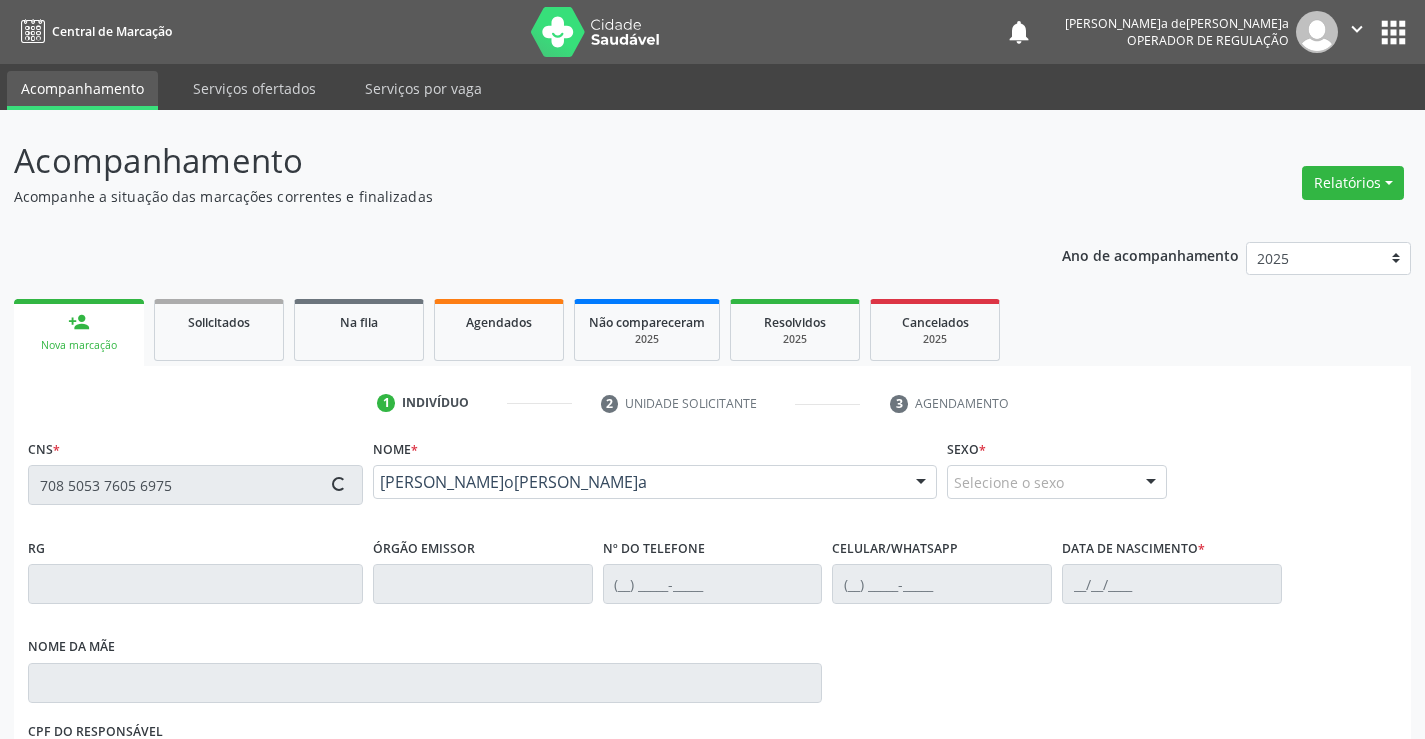 type on "[PHONE_NUMBER]" 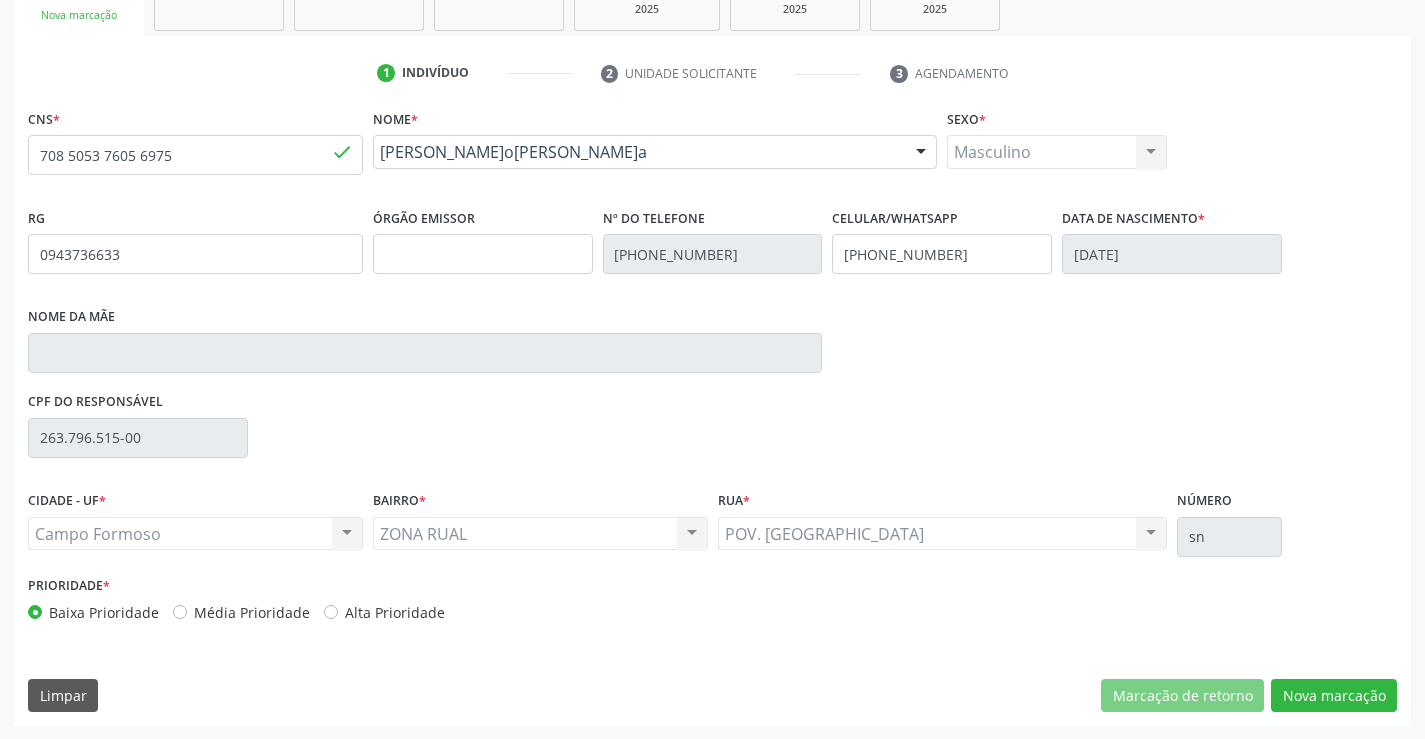 scroll, scrollTop: 331, scrollLeft: 0, axis: vertical 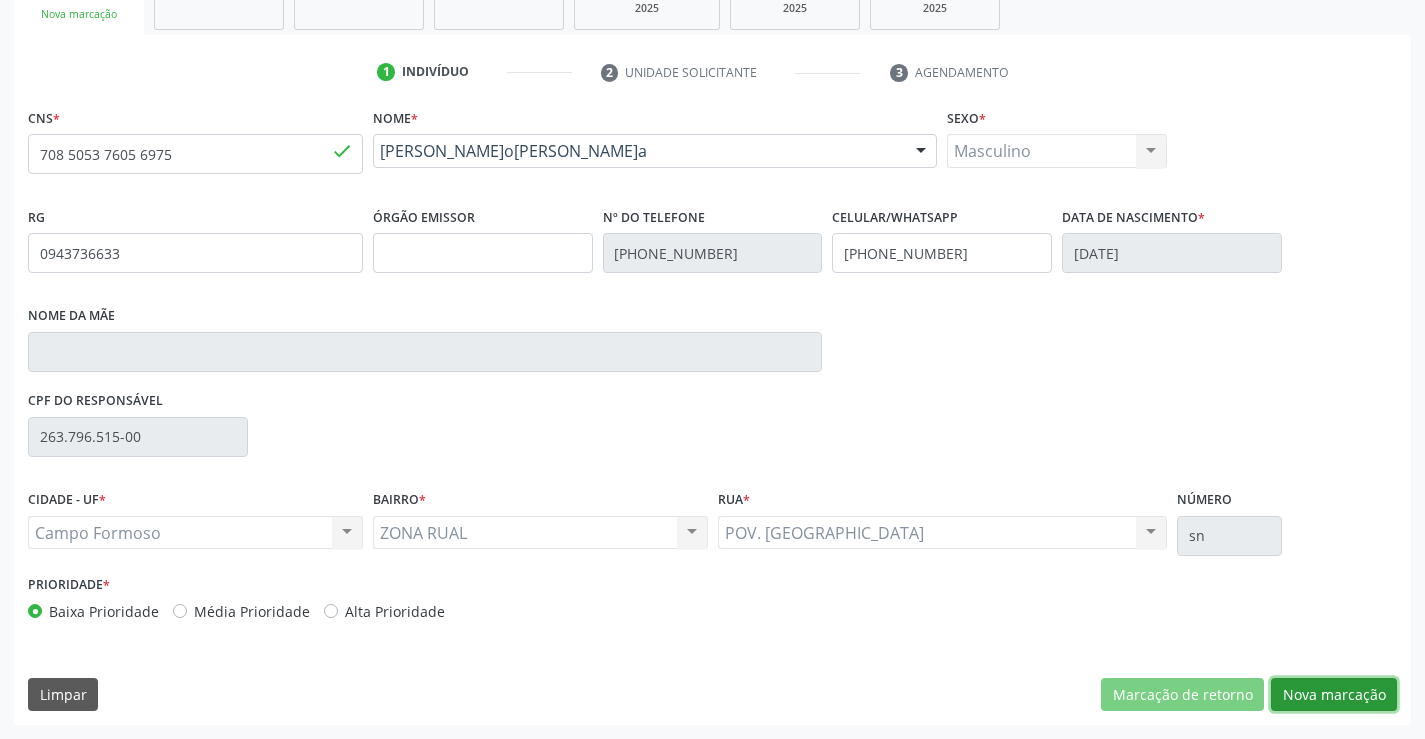 click on "Nova marcação" at bounding box center (1334, 695) 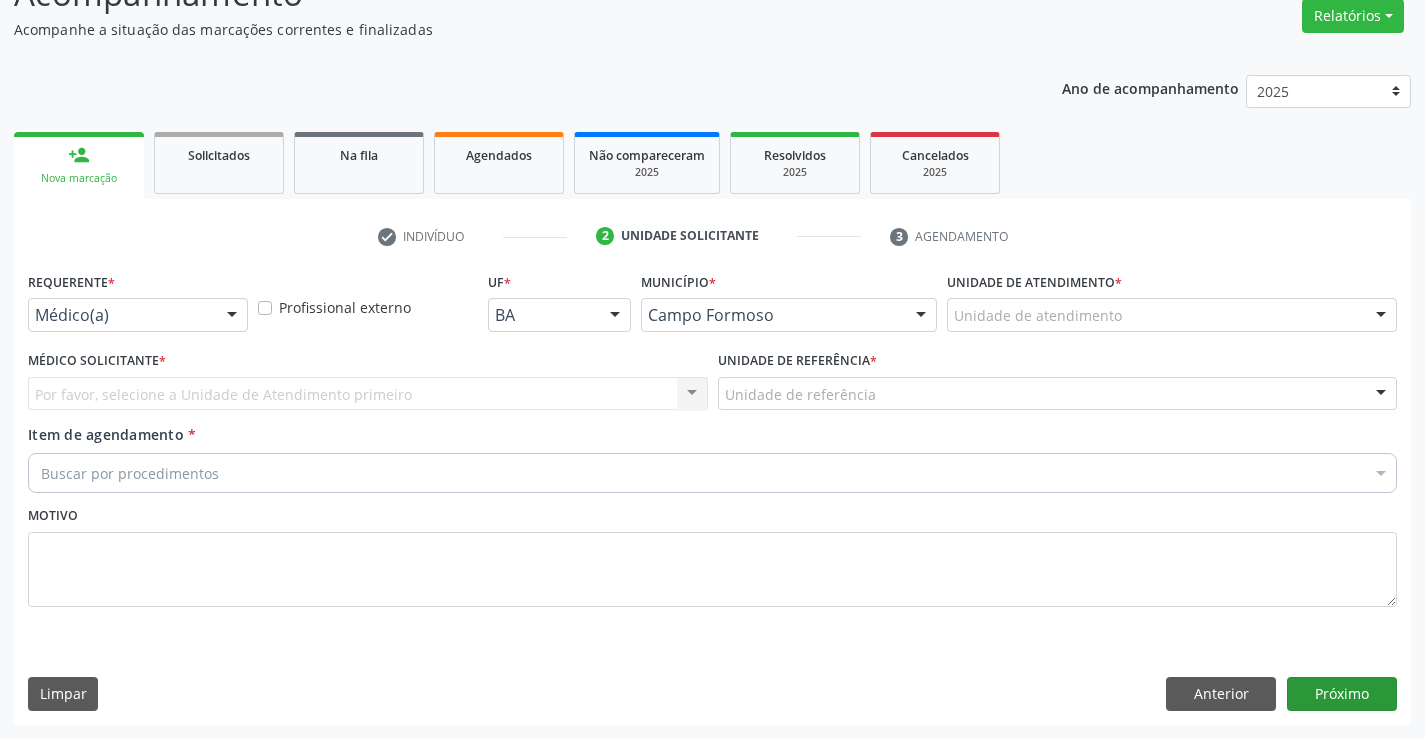 scroll, scrollTop: 167, scrollLeft: 0, axis: vertical 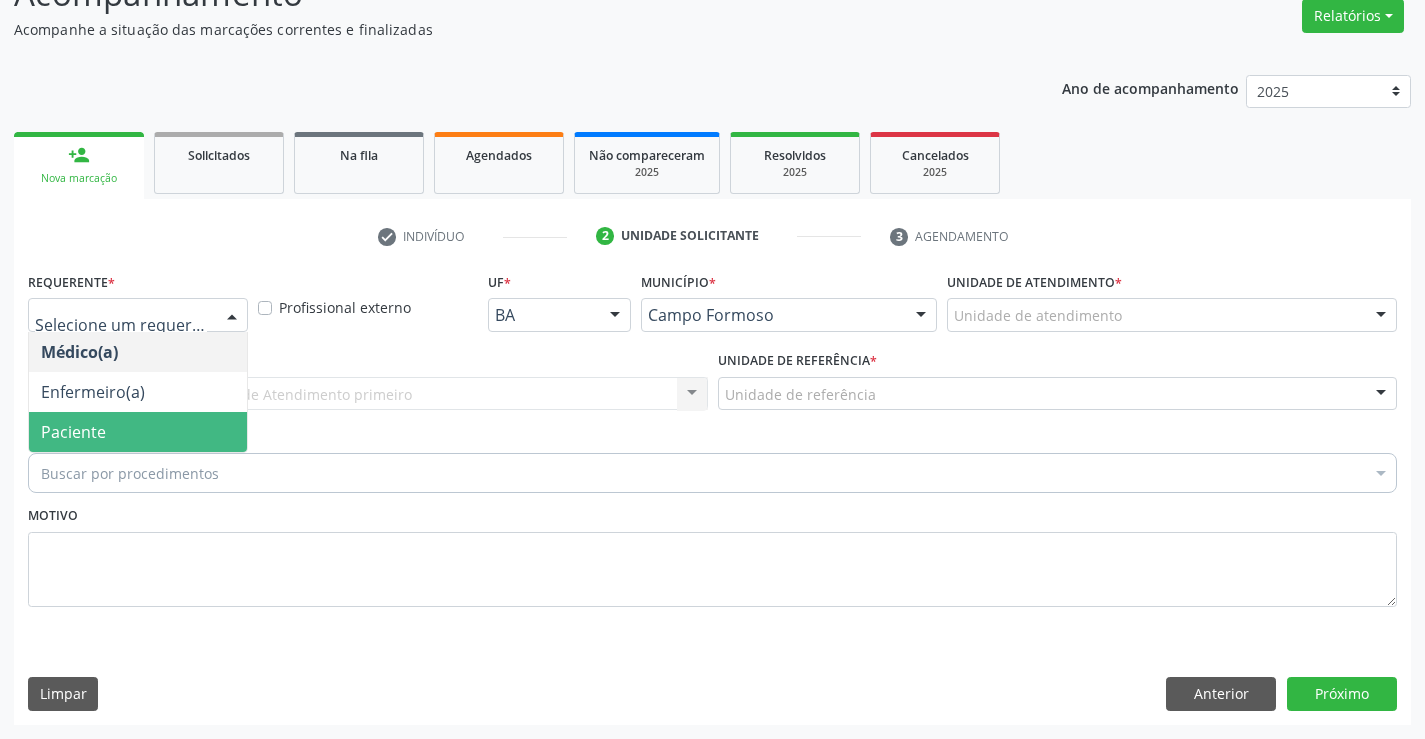 click on "Paciente" at bounding box center [73, 432] 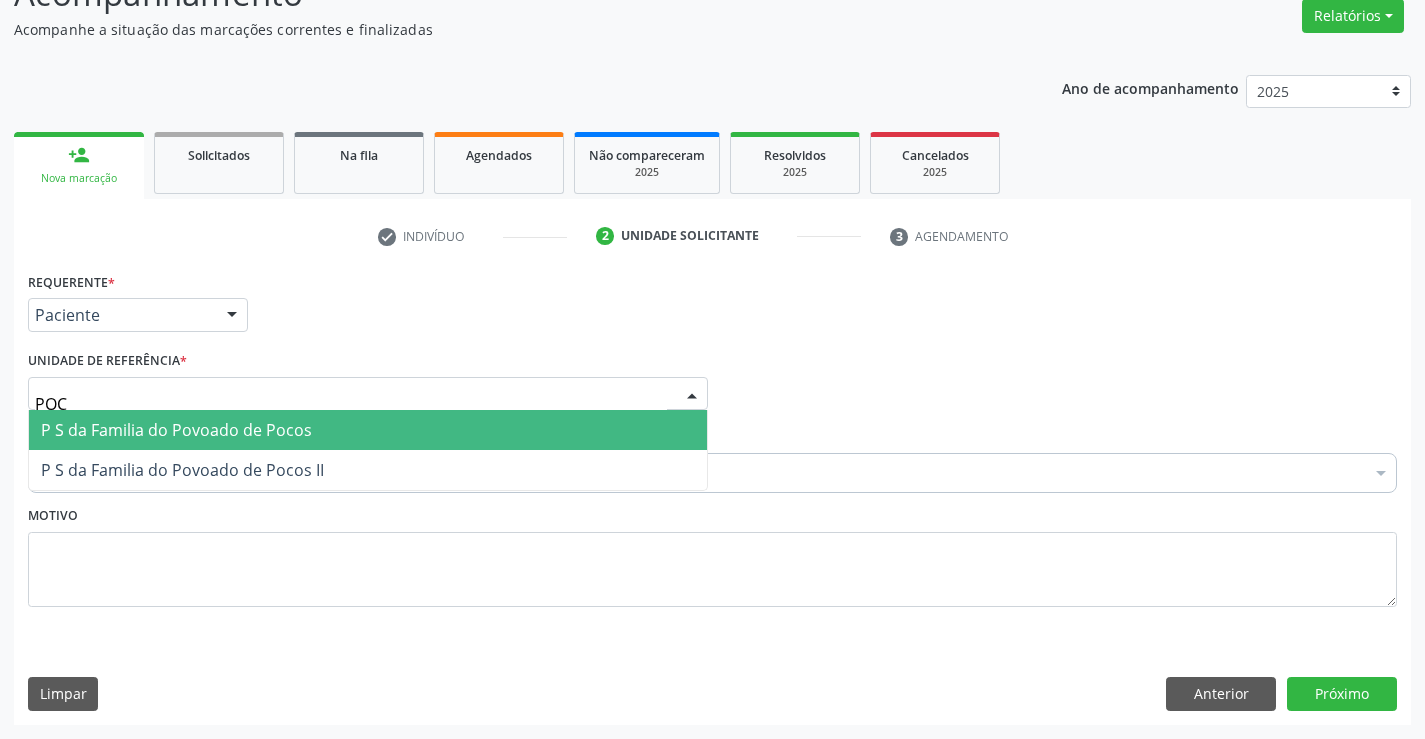 type on "POCO" 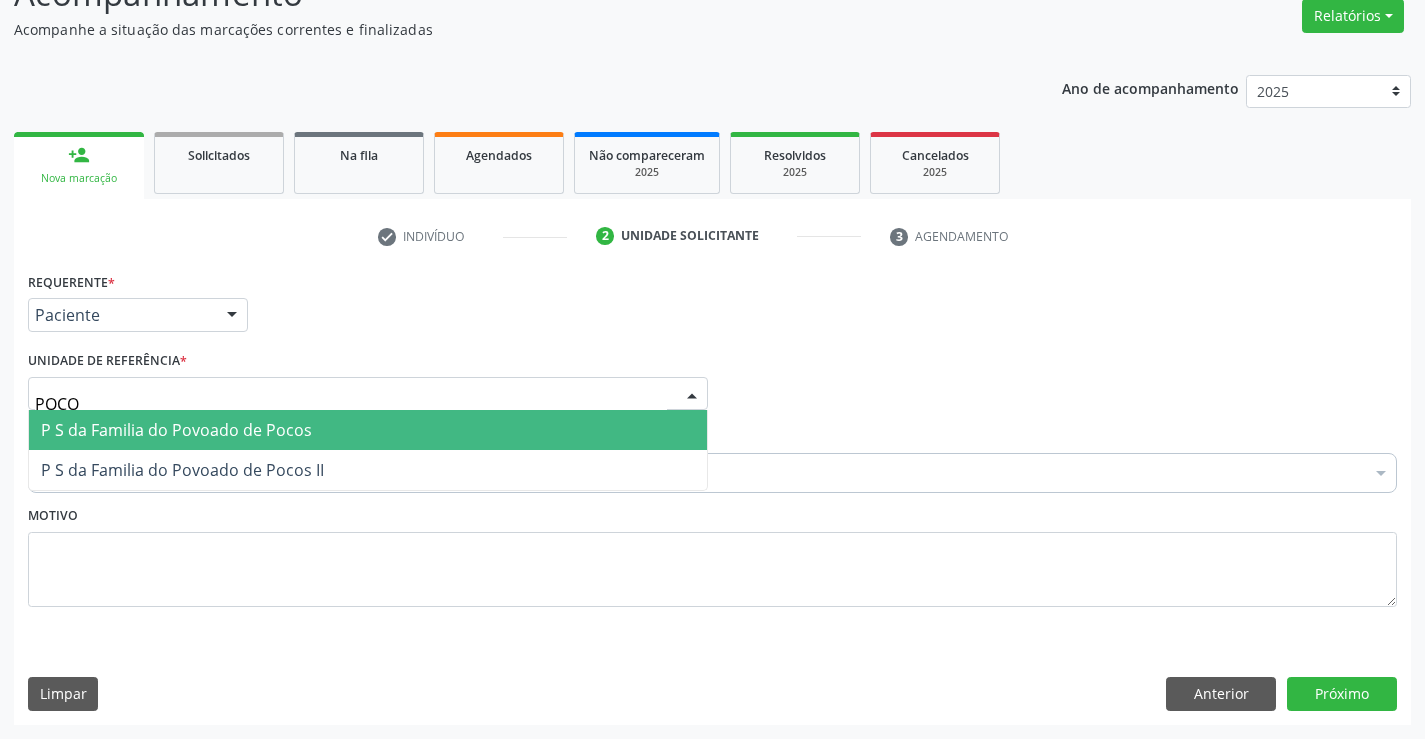 click on "P S da Familia do Povoado de Pocos" at bounding box center [176, 430] 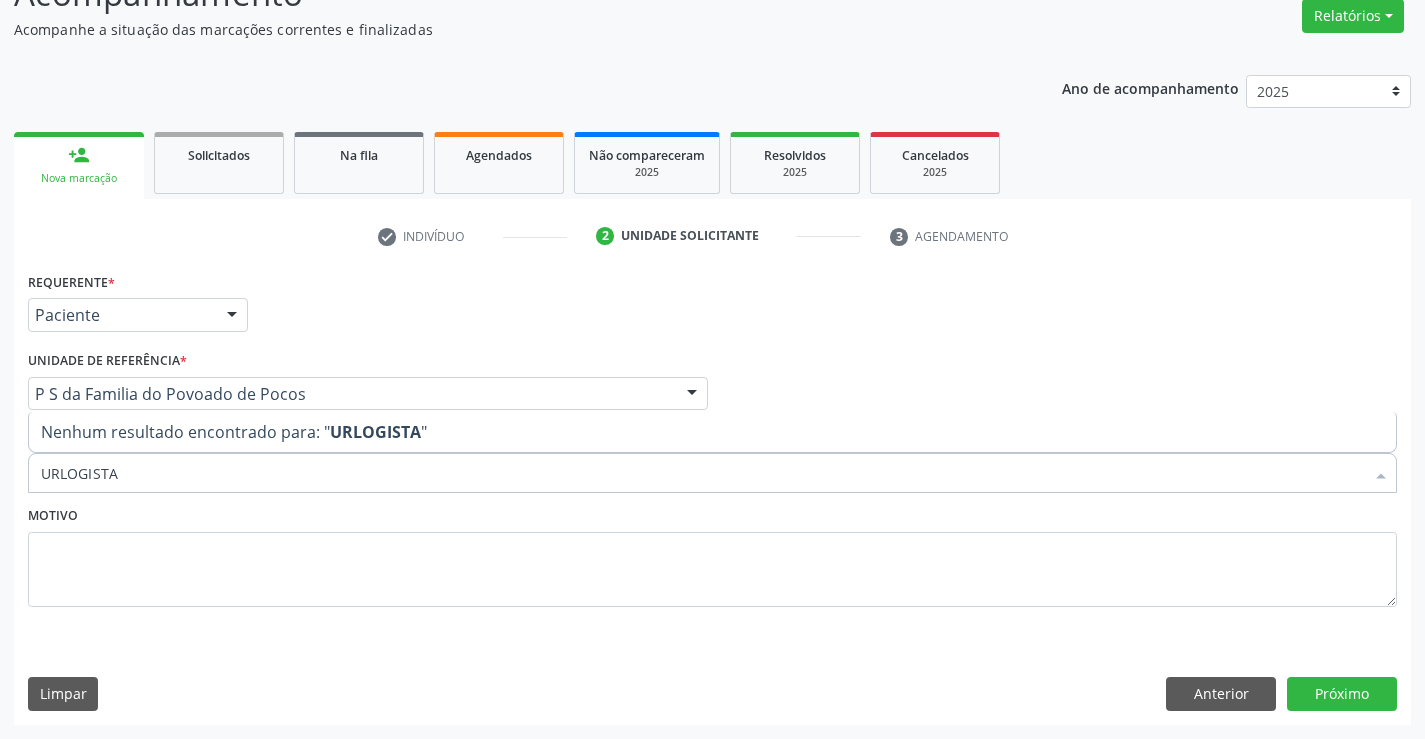 drag, startPoint x: 153, startPoint y: 460, endPoint x: 0, endPoint y: 507, distance: 160.05624 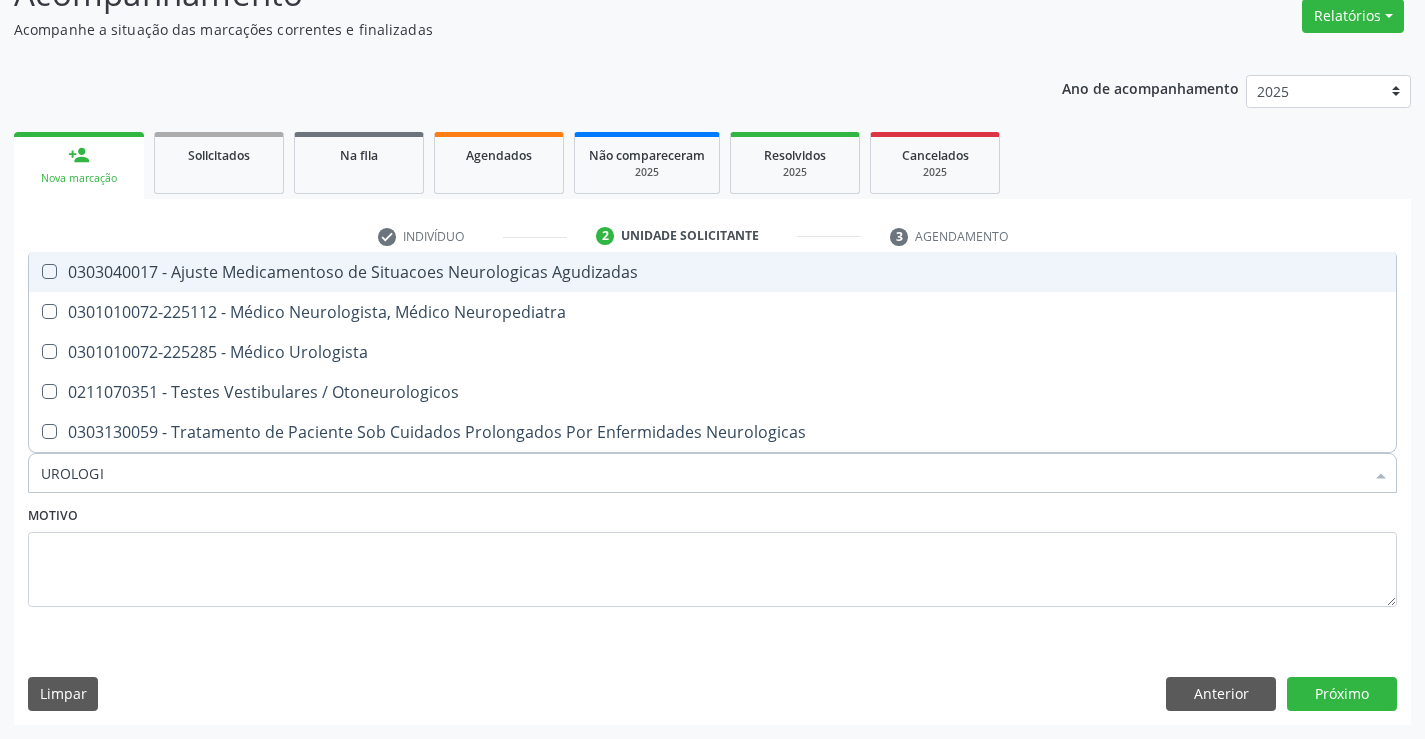 type on "UROLOGIS" 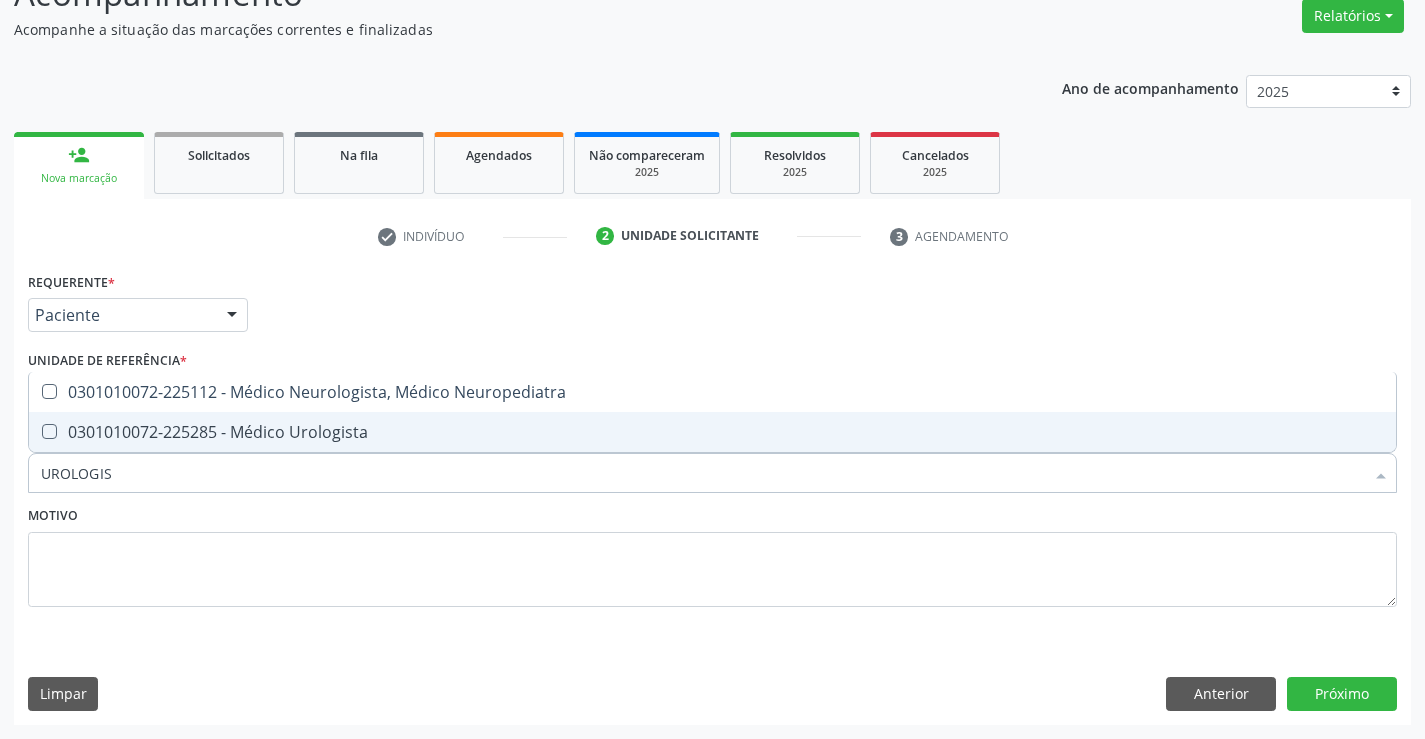 click on "0301010072-225285 - Médico Urologista" at bounding box center (712, 432) 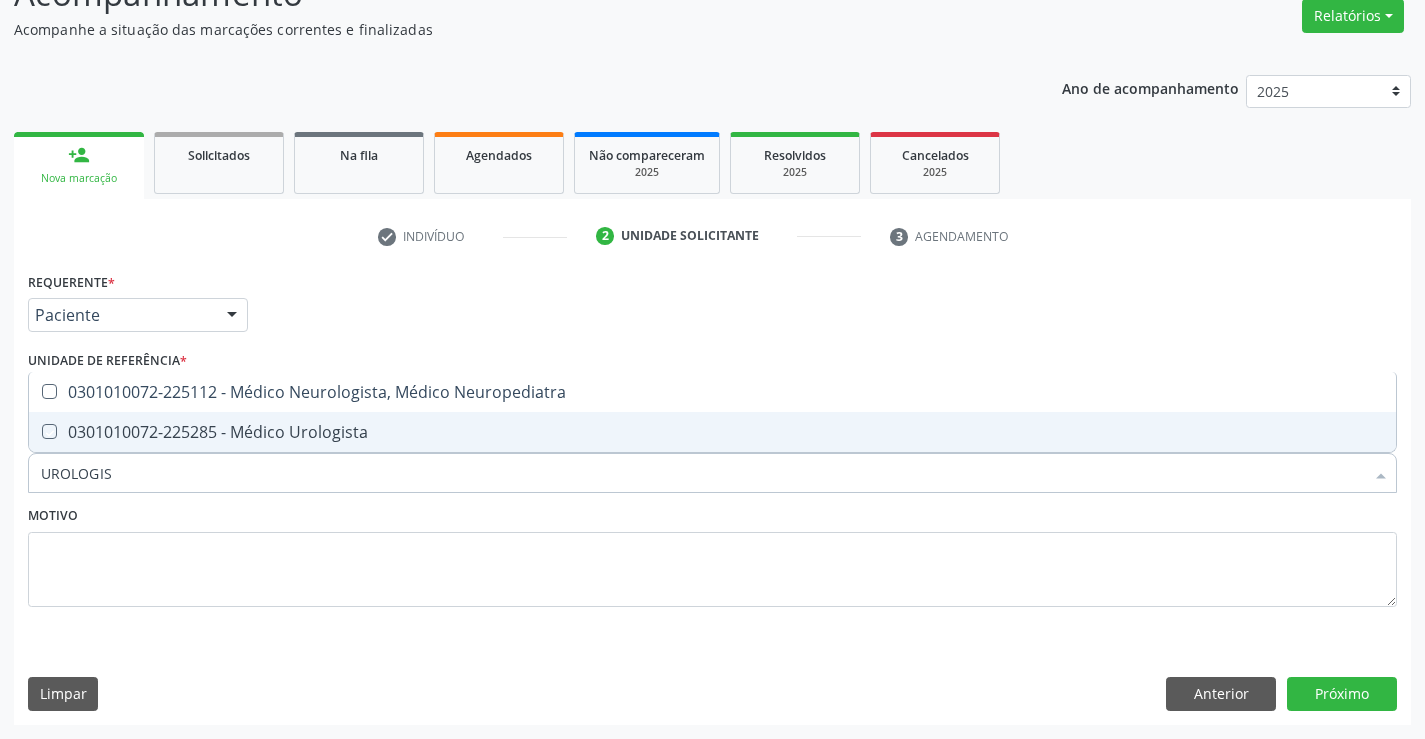 checkbox on "true" 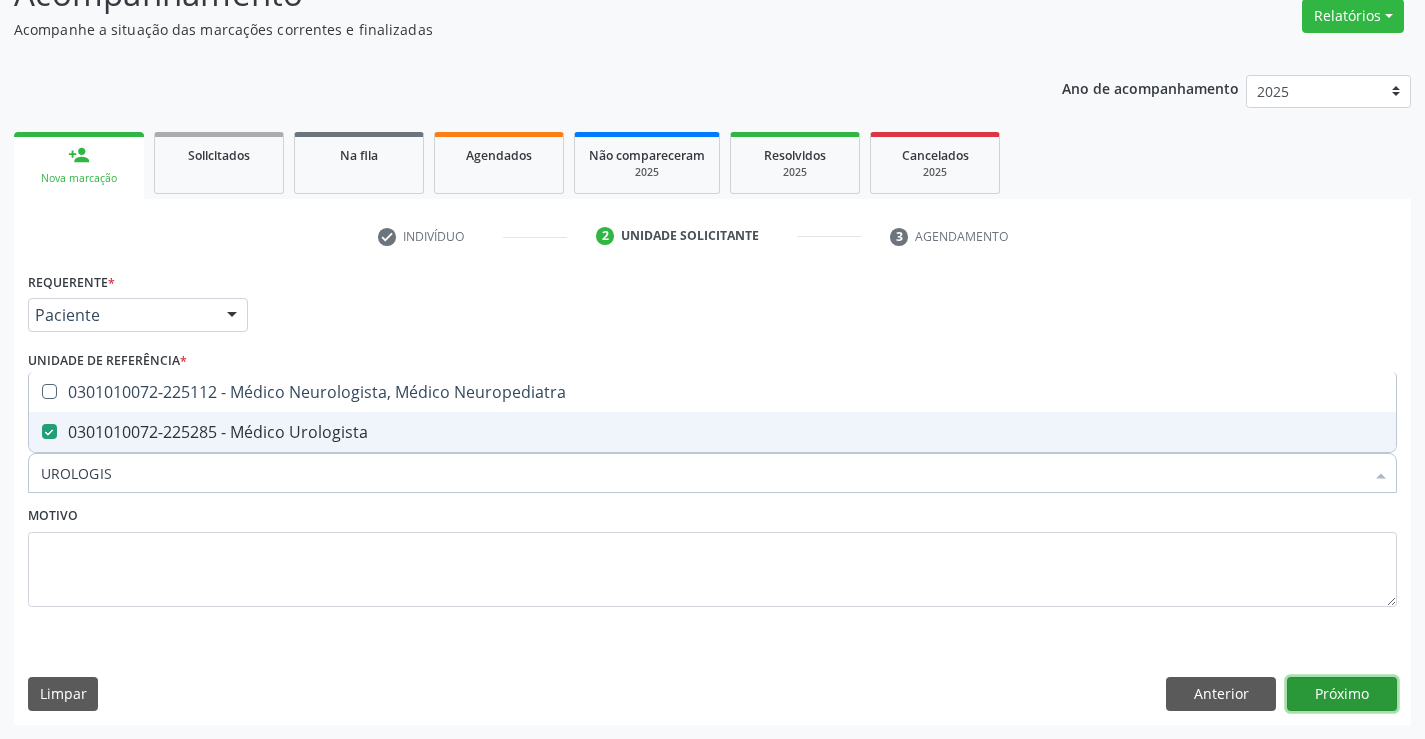 click on "Próximo" at bounding box center [1342, 694] 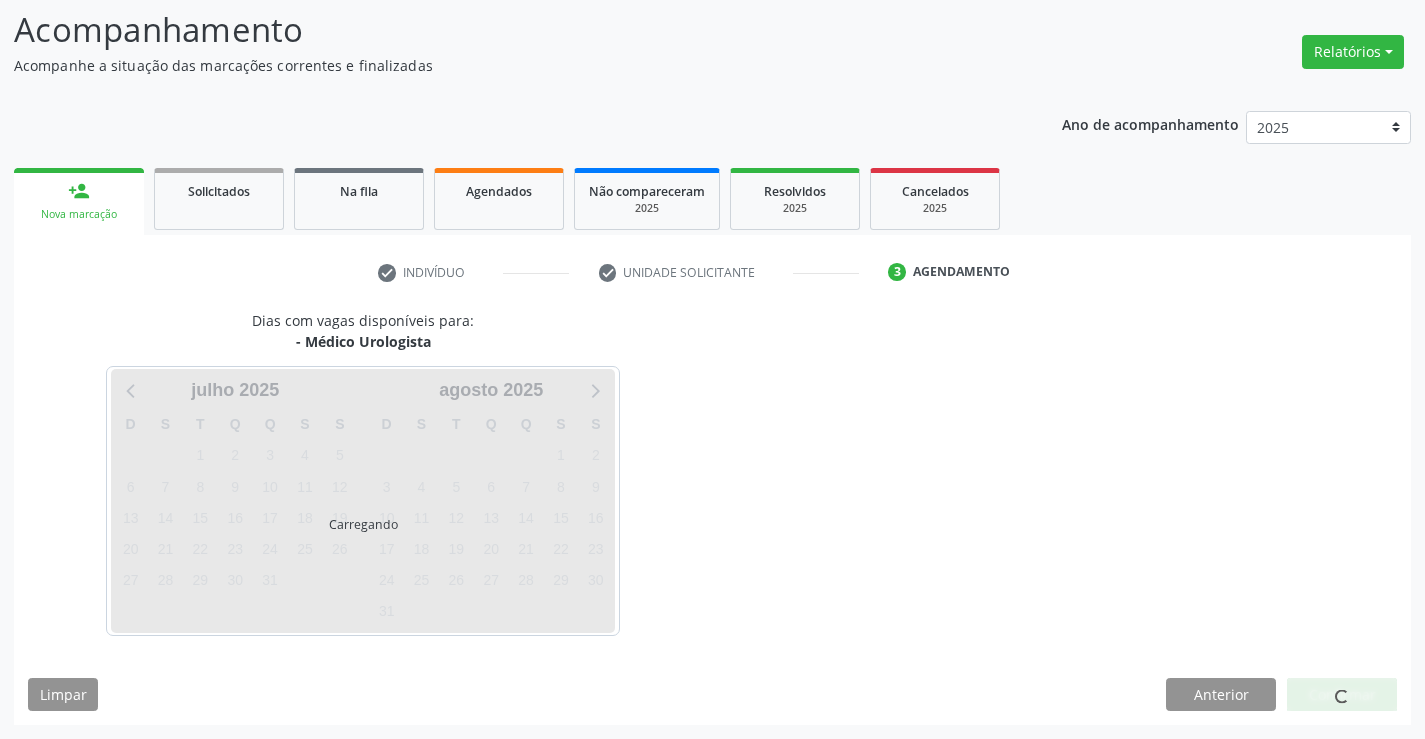 scroll, scrollTop: 131, scrollLeft: 0, axis: vertical 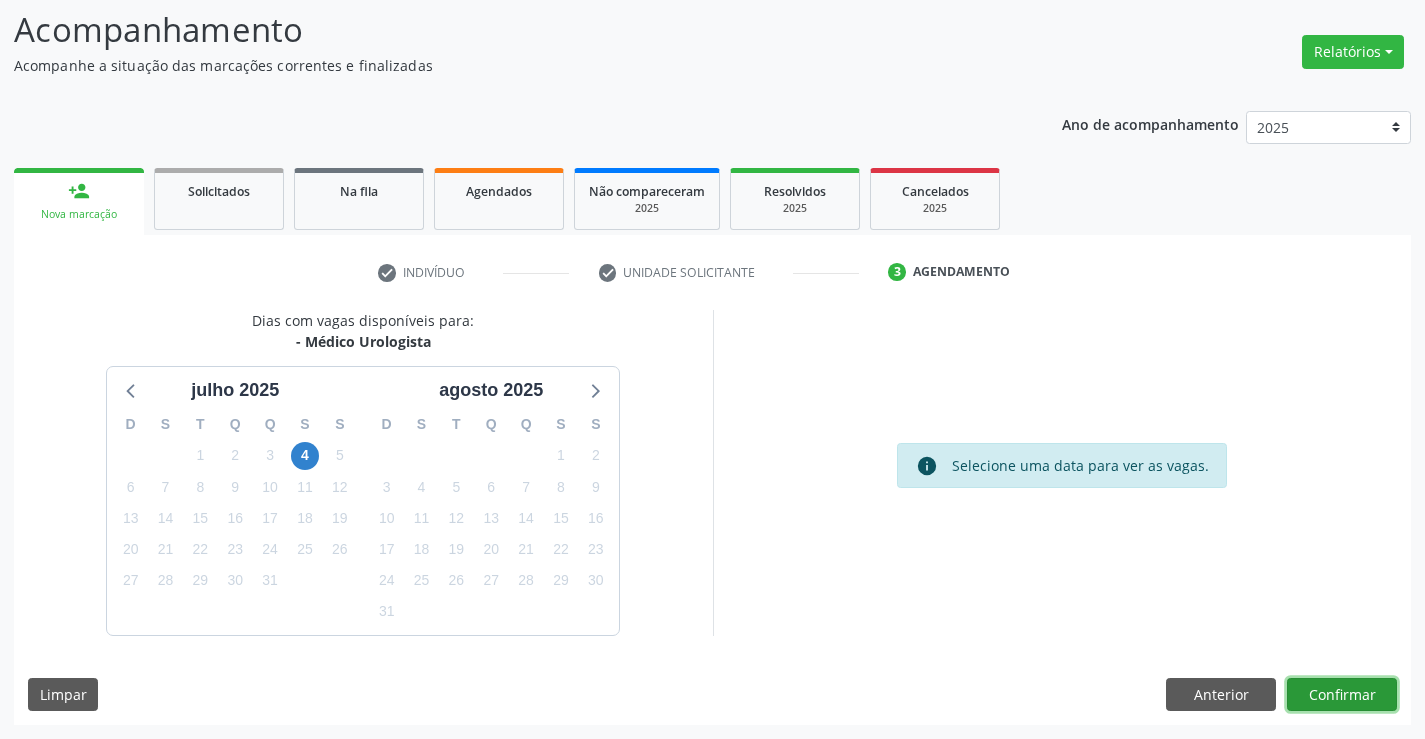click on "Confirmar" at bounding box center [1342, 695] 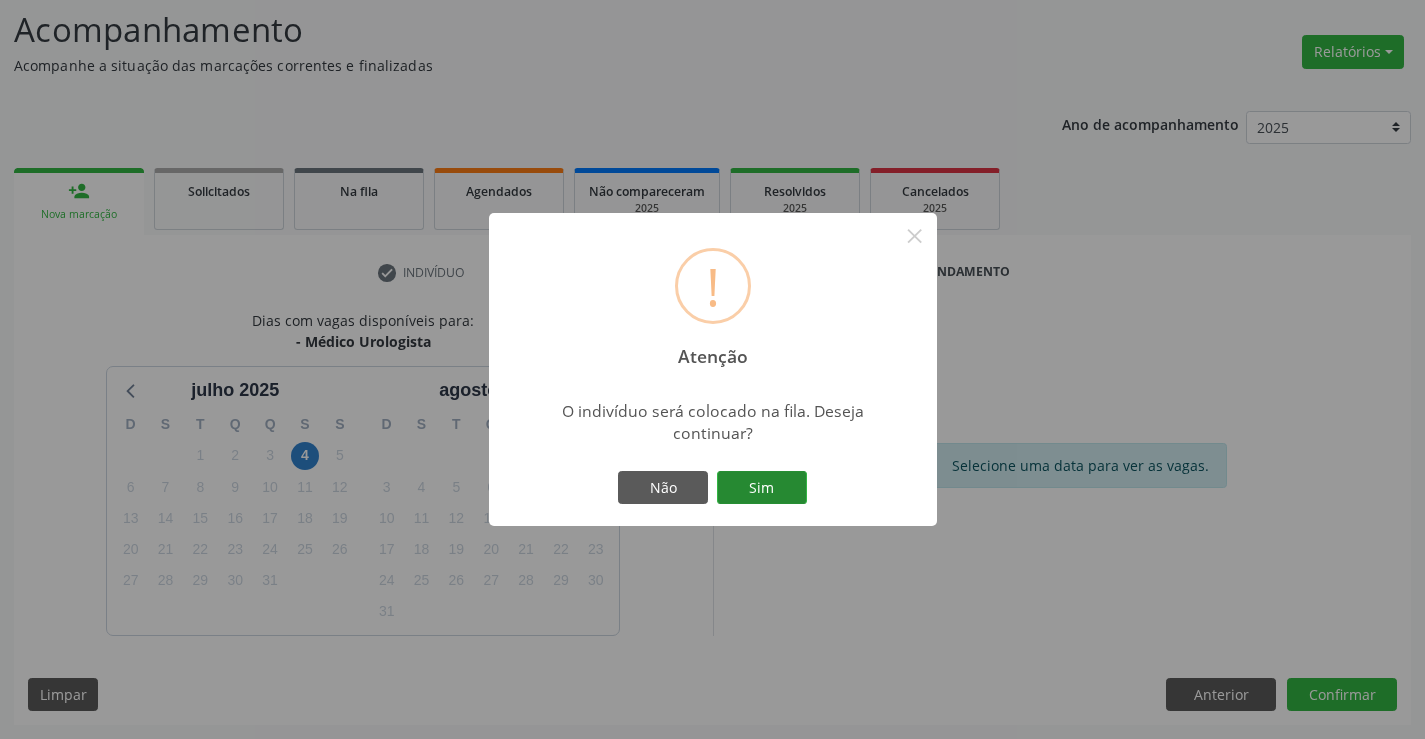 click on "Sim" at bounding box center [762, 488] 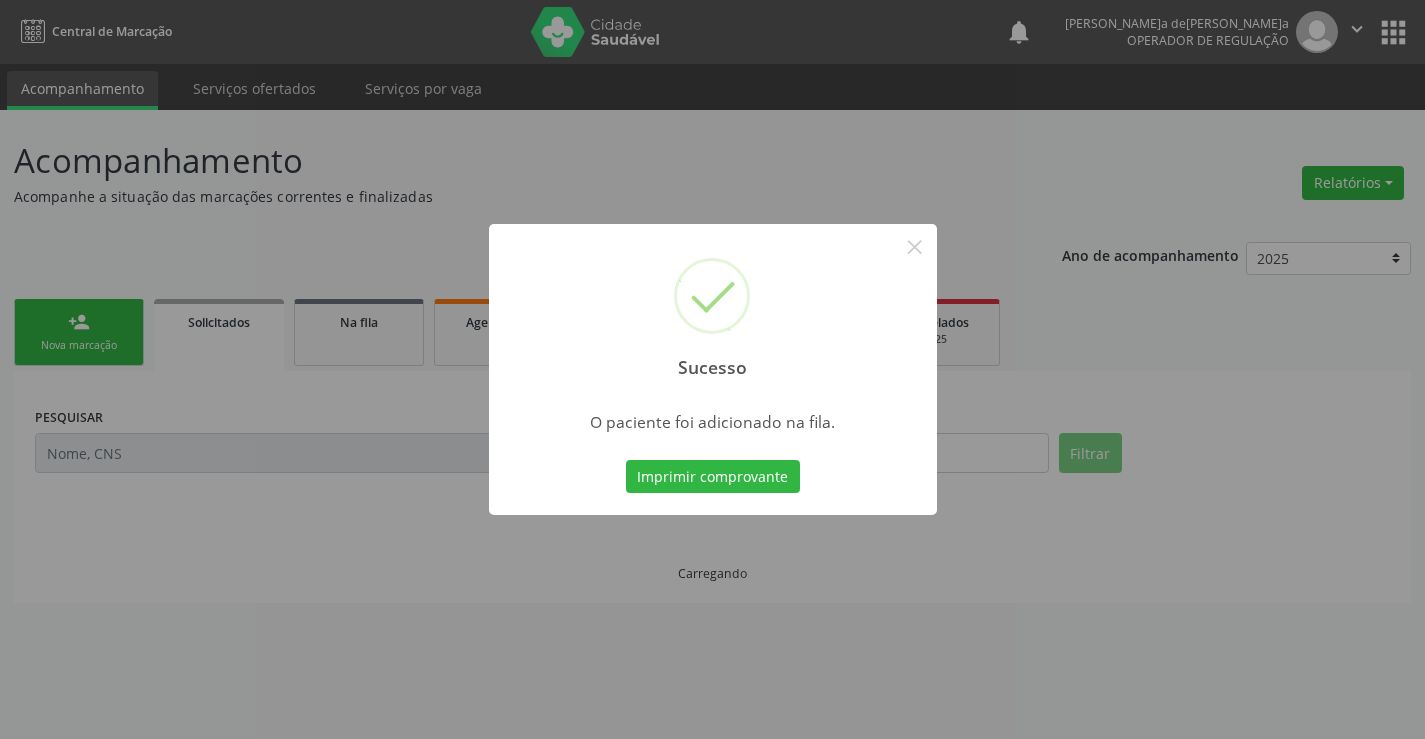 scroll, scrollTop: 0, scrollLeft: 0, axis: both 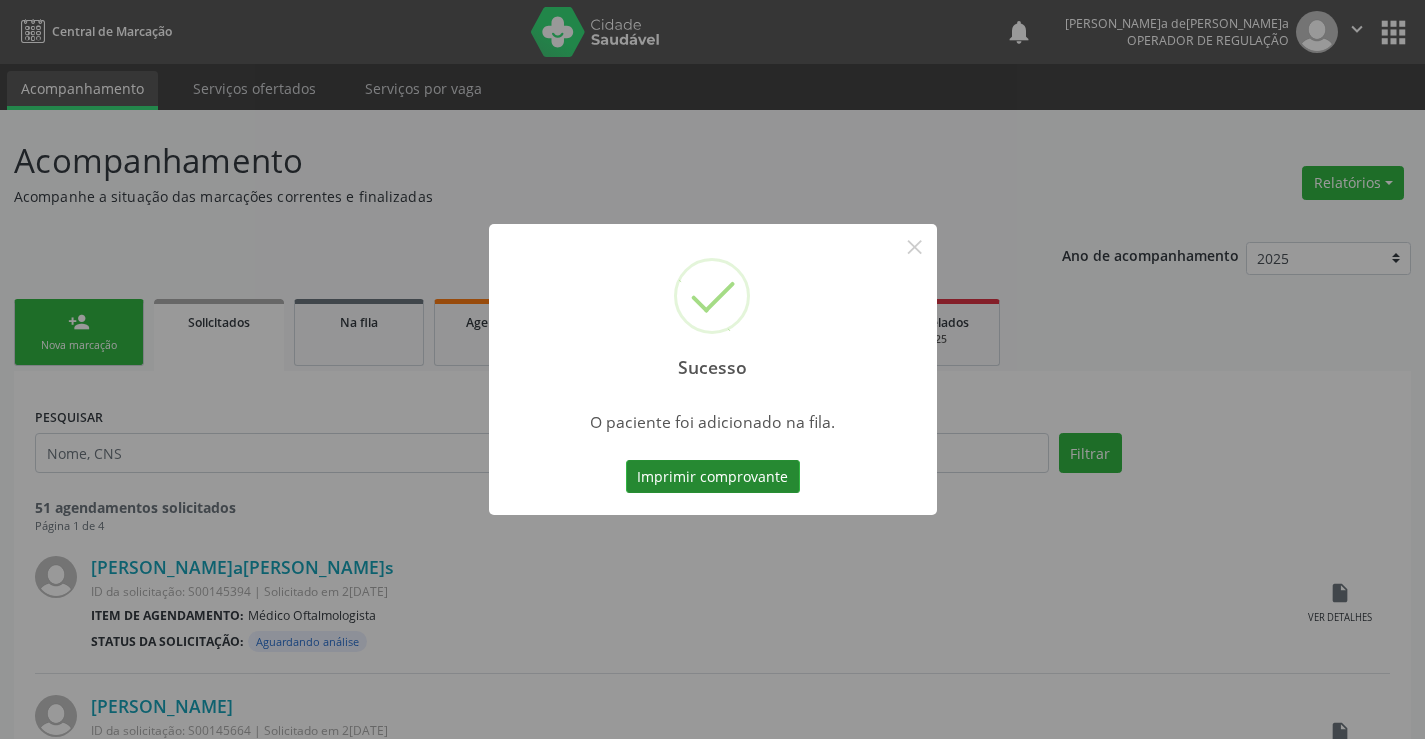 click on "Imprimir comprovante" at bounding box center [713, 477] 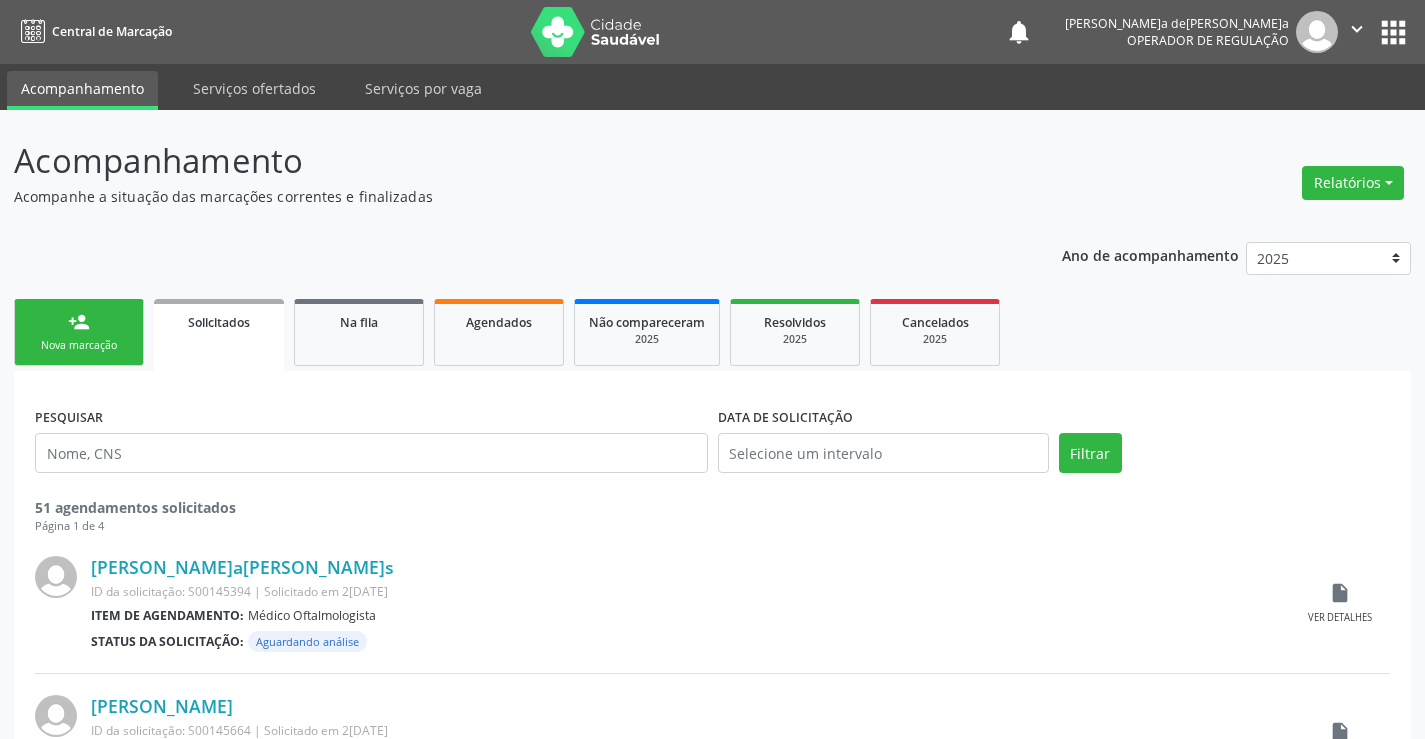 click on "person_add
Nova marcação" at bounding box center (79, 332) 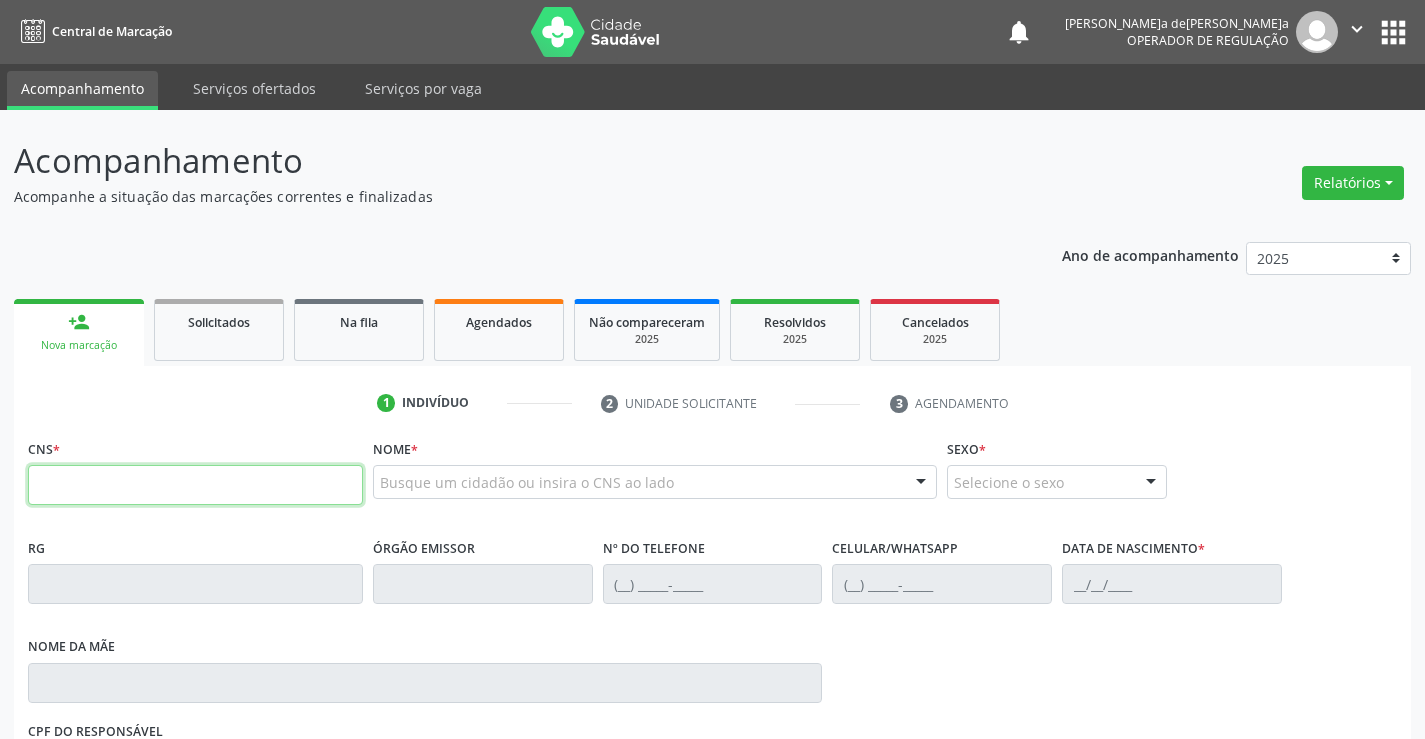 click at bounding box center [195, 485] 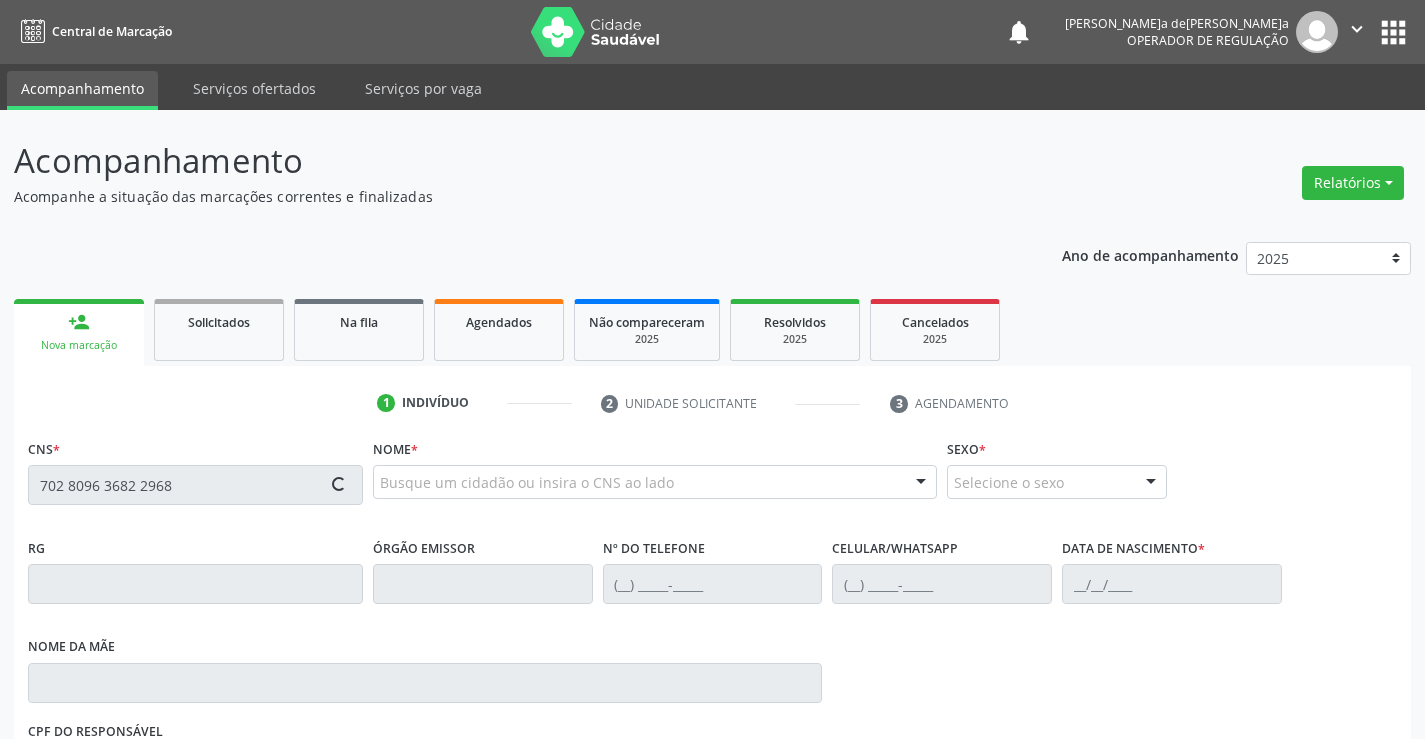 type on "702 8096 3682 2968" 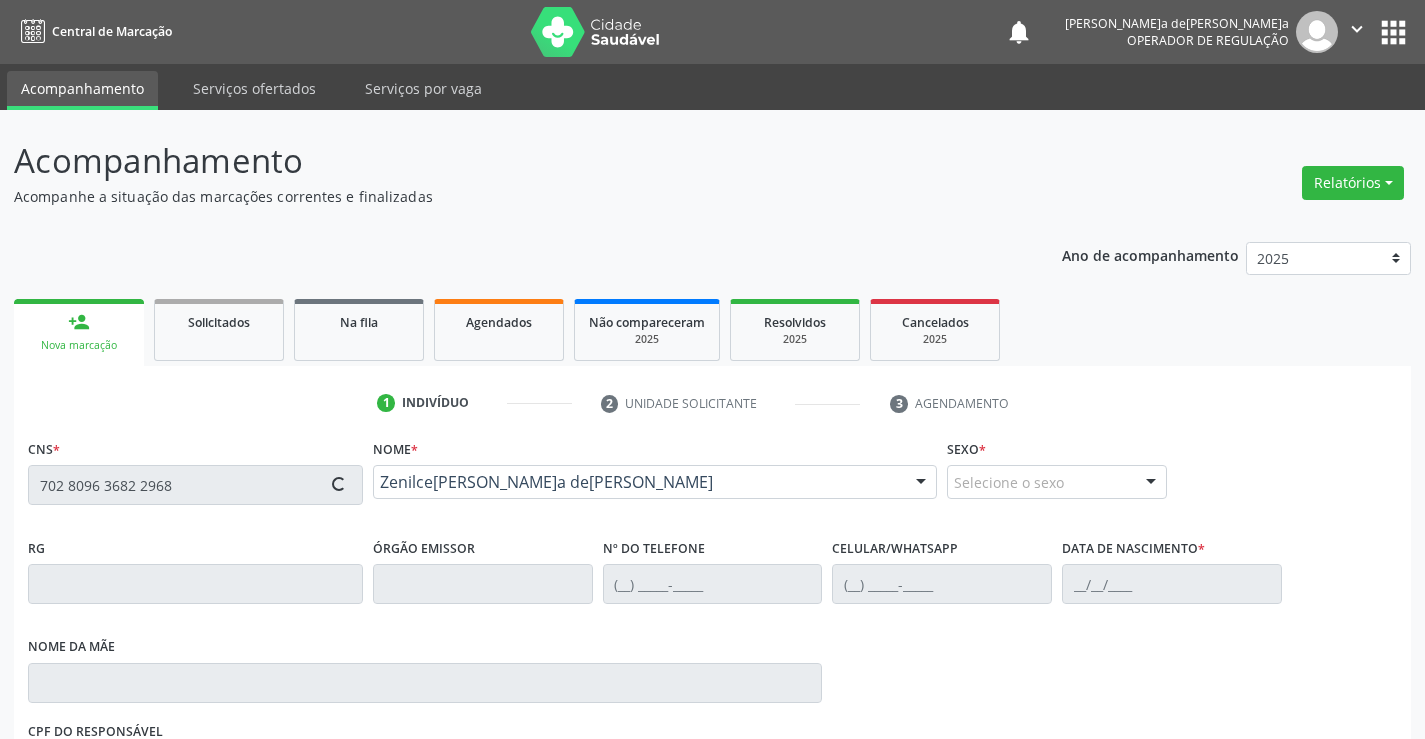 type on "0793657873" 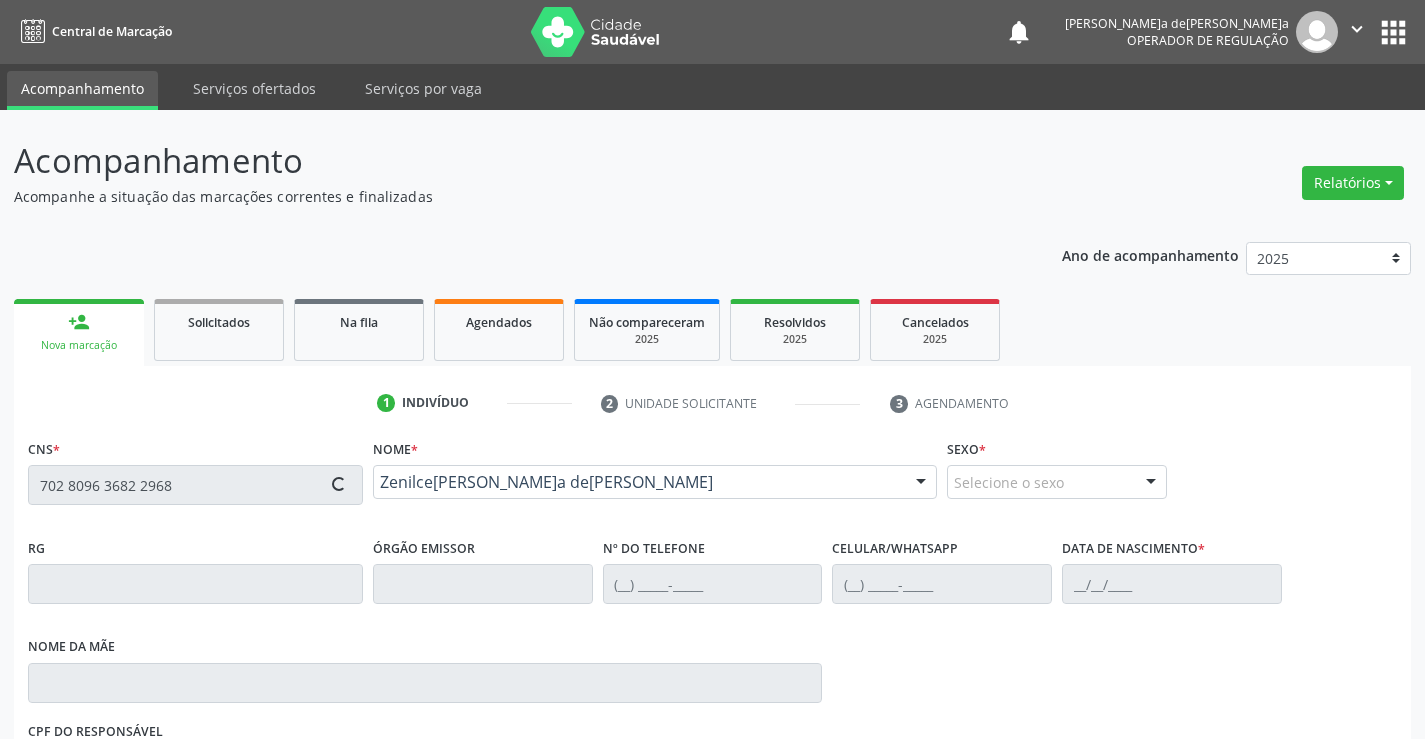 type on "(74) 97440-0936" 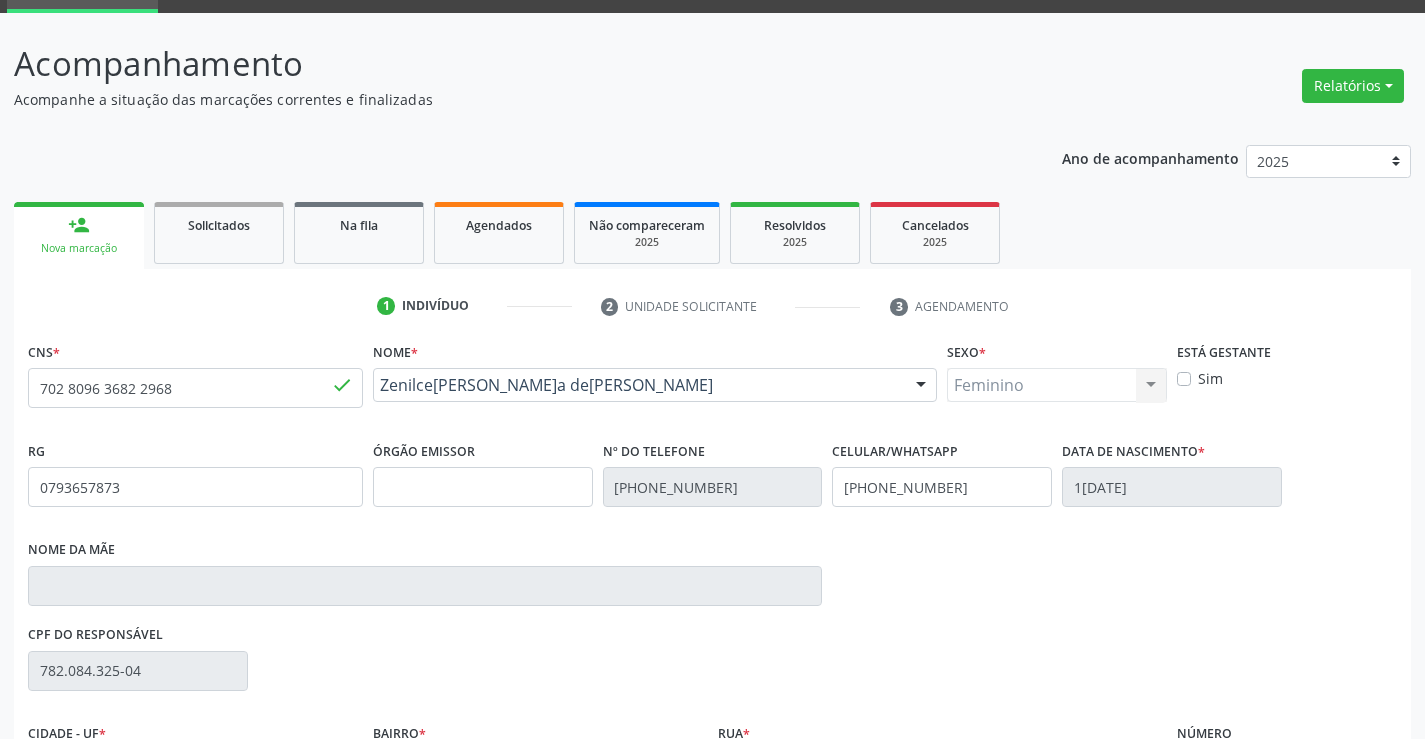 scroll, scrollTop: 200, scrollLeft: 0, axis: vertical 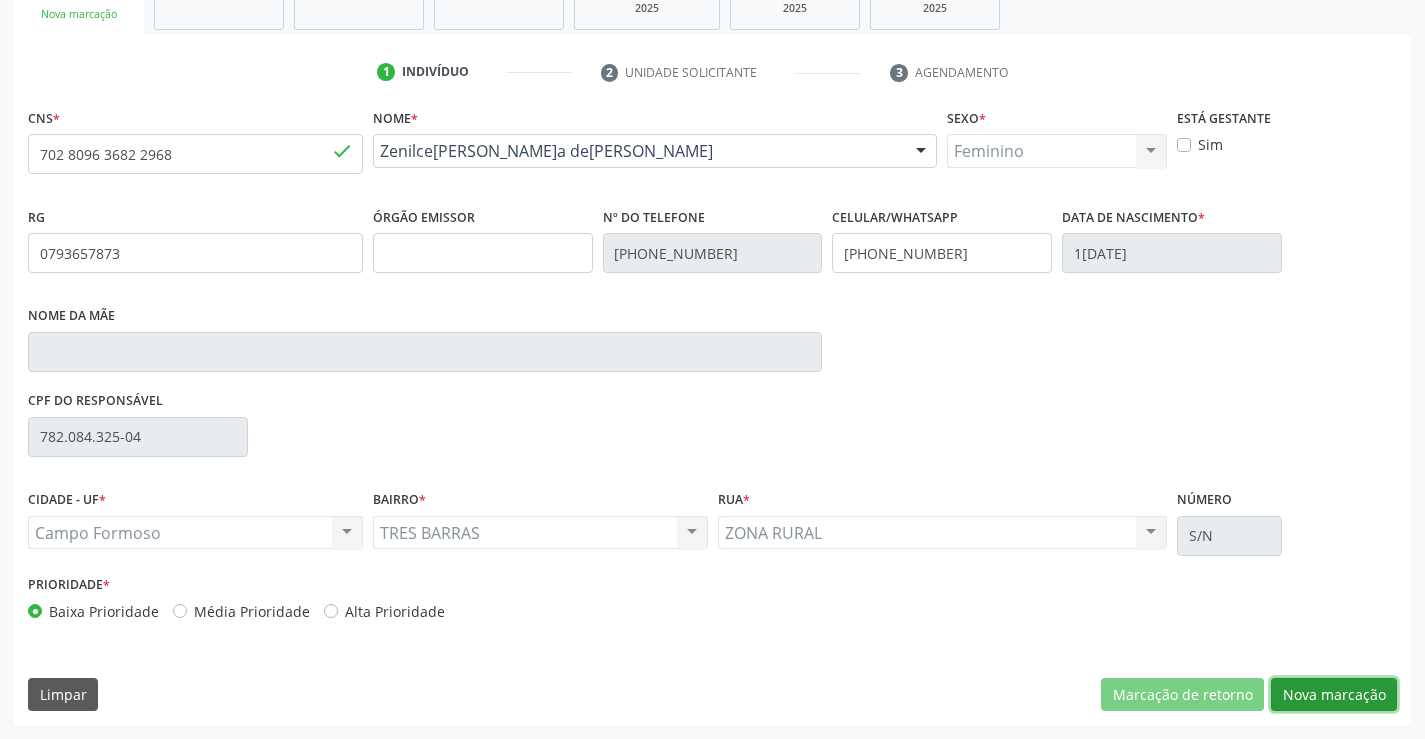 click on "Nova marcação" at bounding box center [1334, 695] 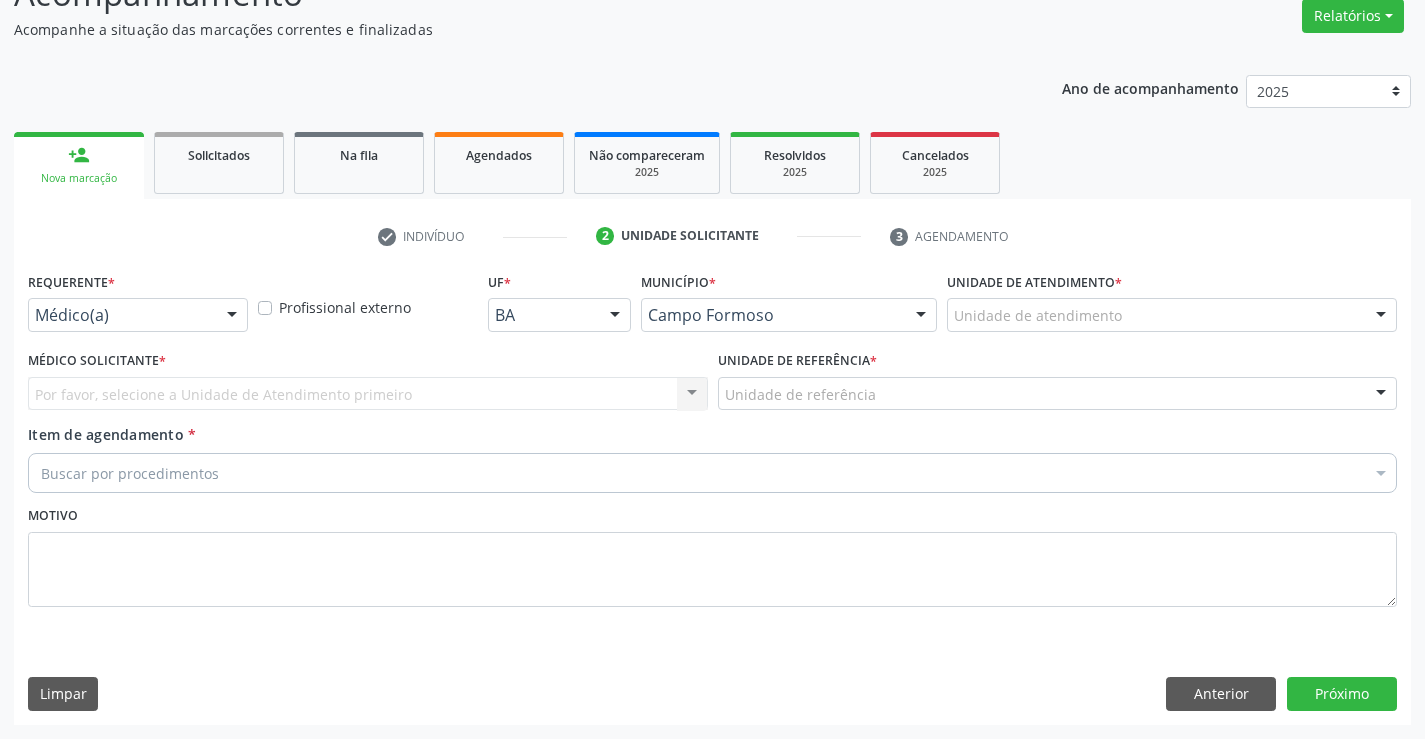 scroll, scrollTop: 167, scrollLeft: 0, axis: vertical 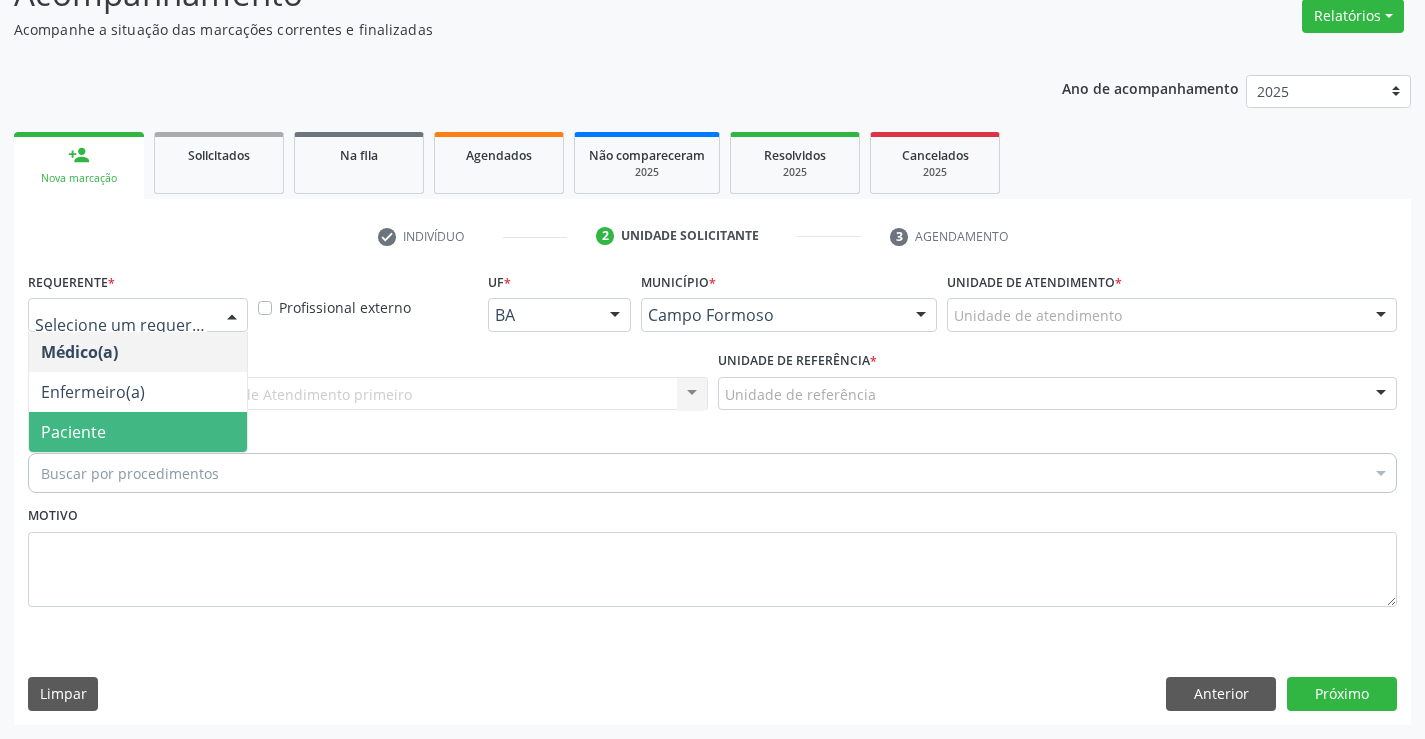 click on "Paciente" at bounding box center (138, 432) 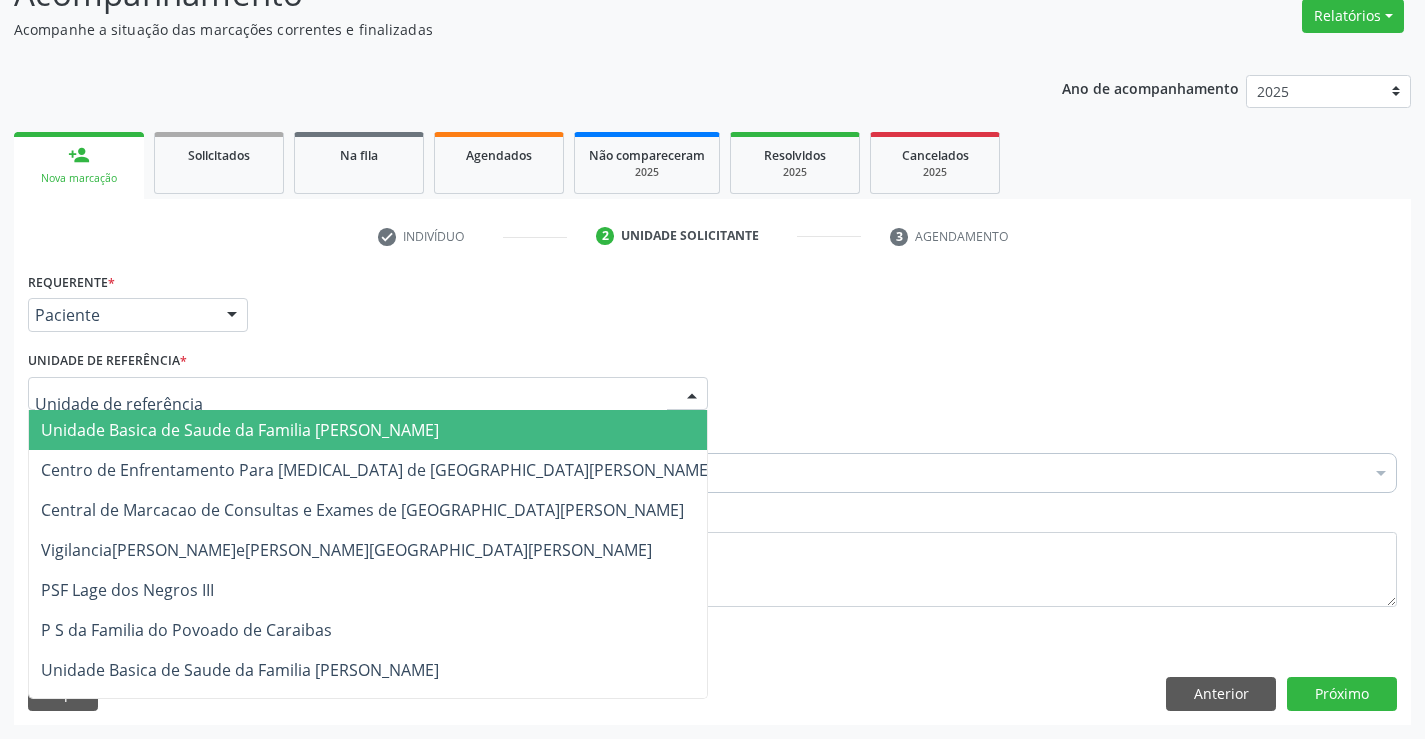 click on "Unidade Basica de Saude da Familia Dr [PERSON_NAME]" at bounding box center [240, 430] 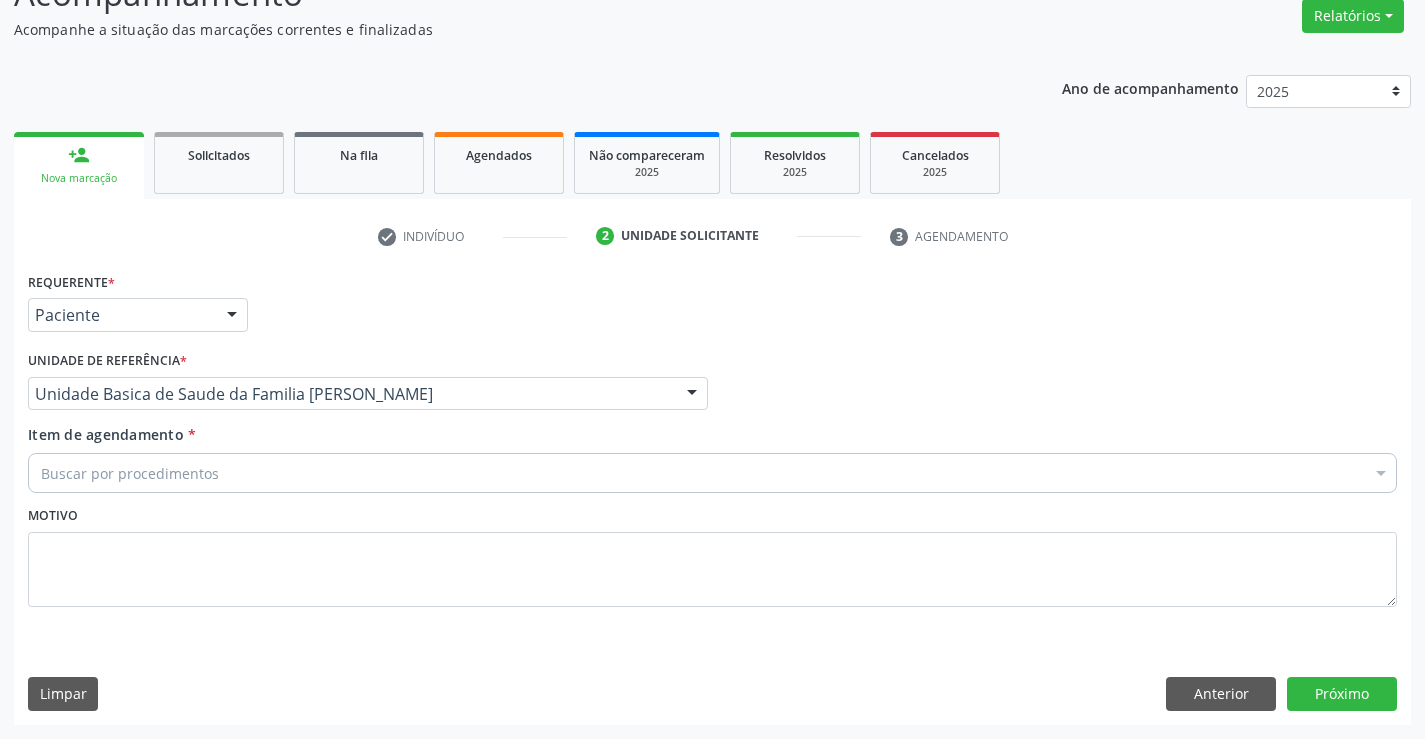 click on "Buscar por procedimentos" at bounding box center (712, 473) 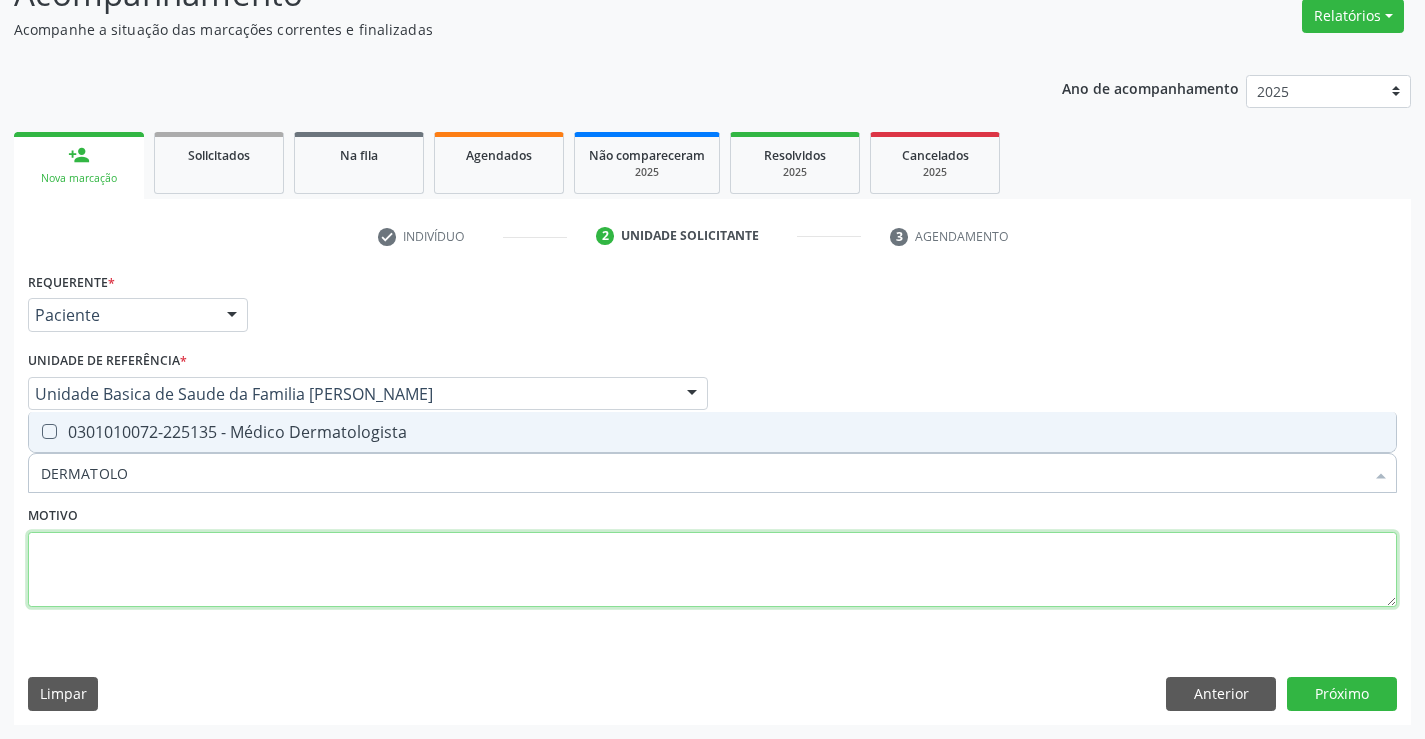 click at bounding box center [712, 570] 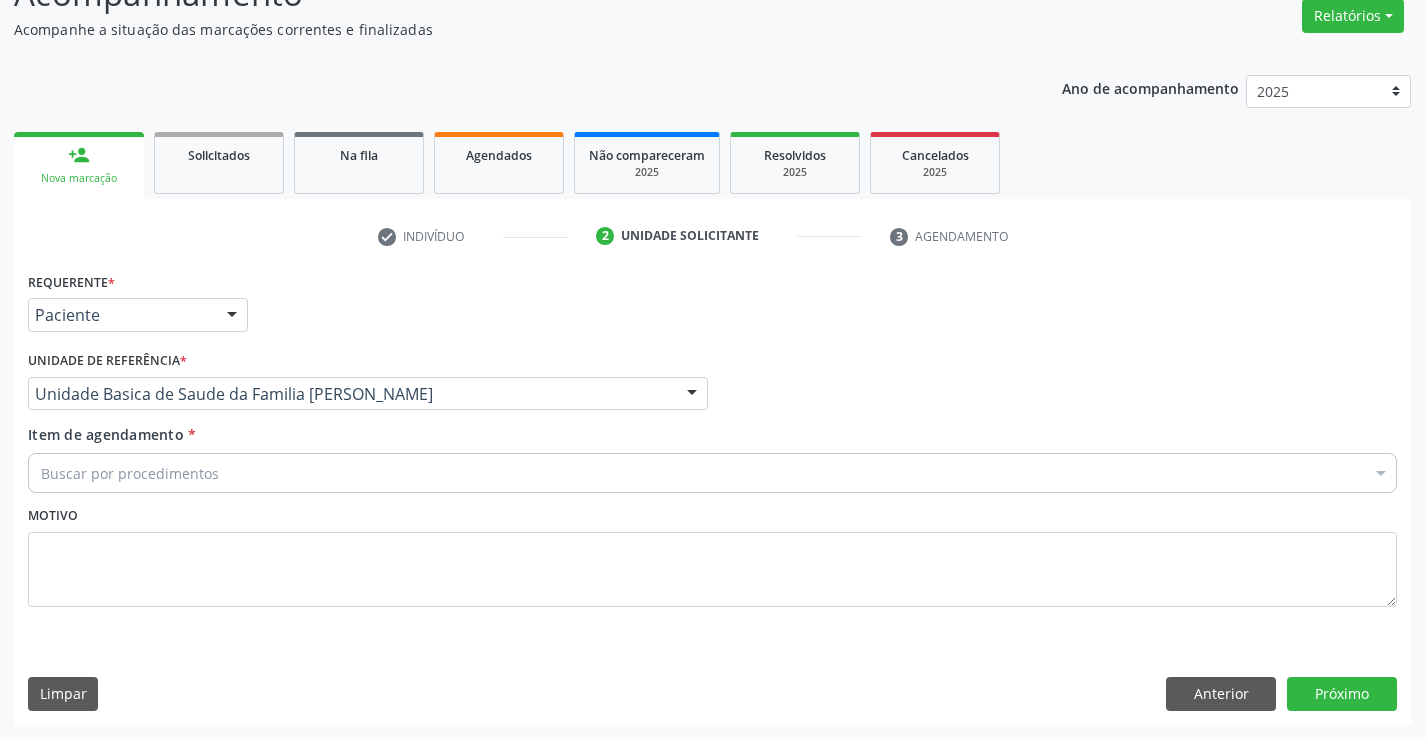 click on "Buscar por procedimentos" at bounding box center (712, 473) 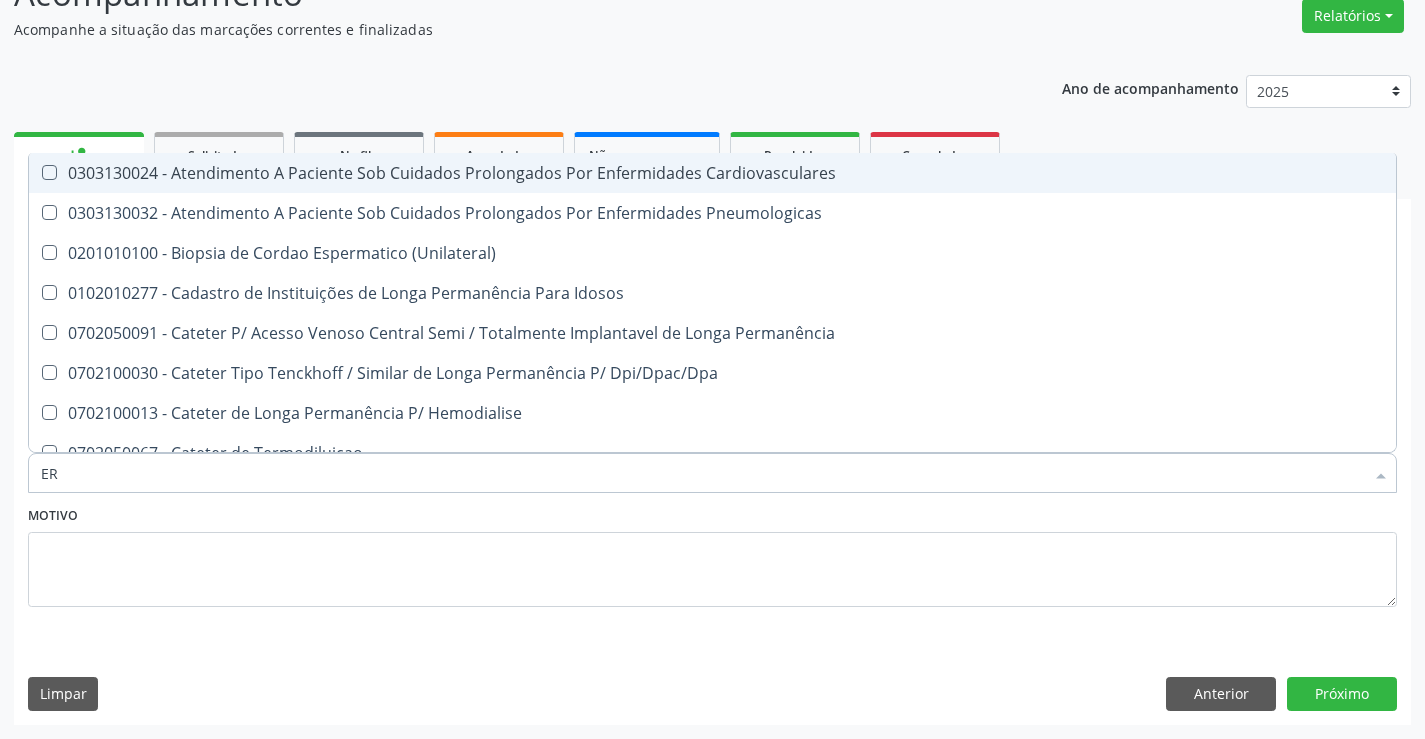 type on "E" 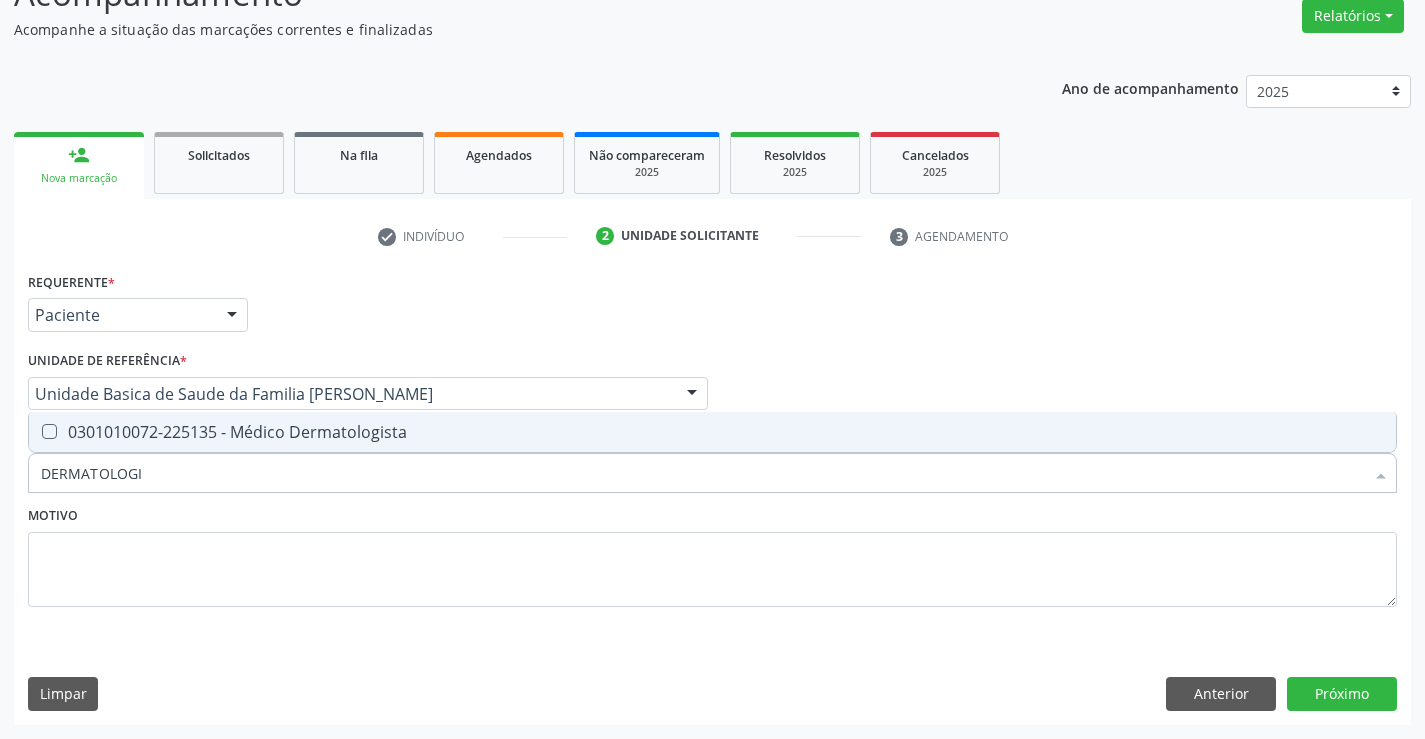 type on "DERMATOLOGIS" 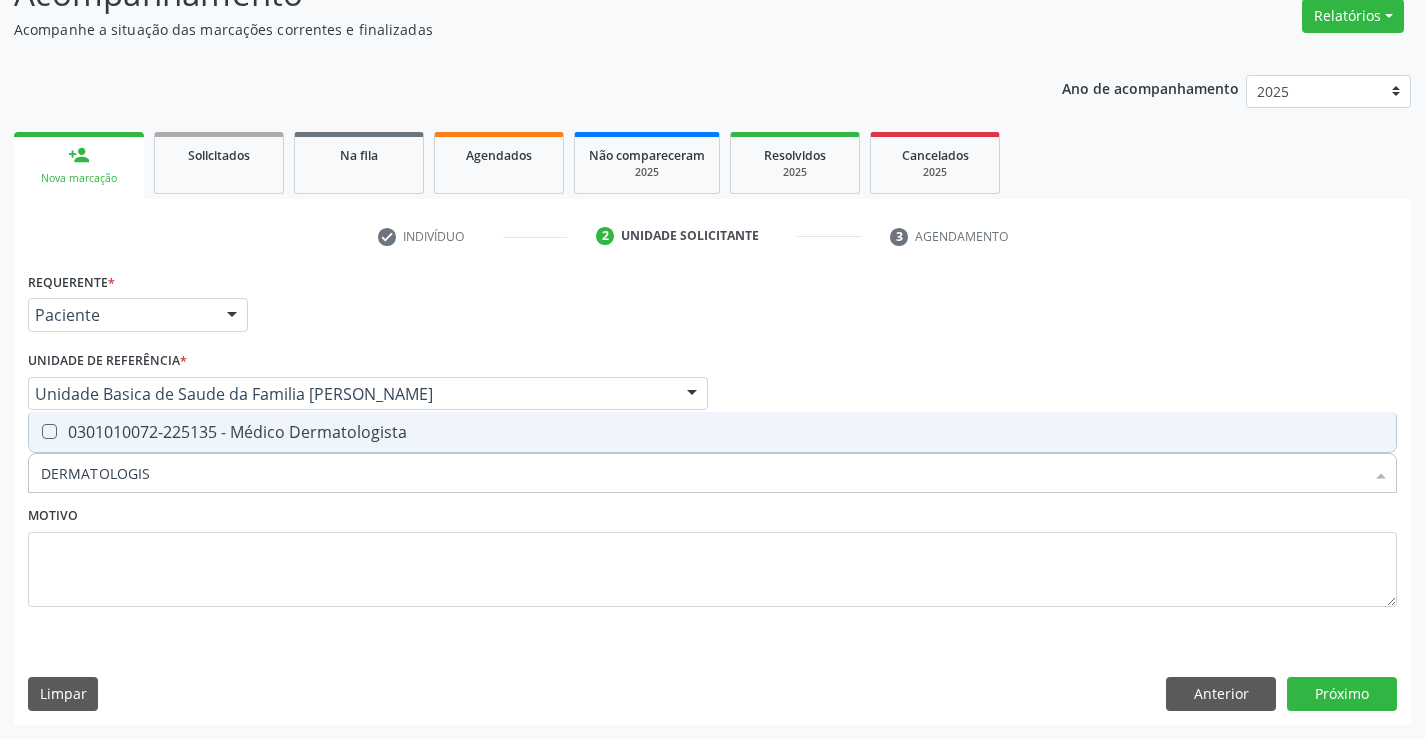 click on "0301010072-225135 - Médico Dermatologista" at bounding box center [712, 432] 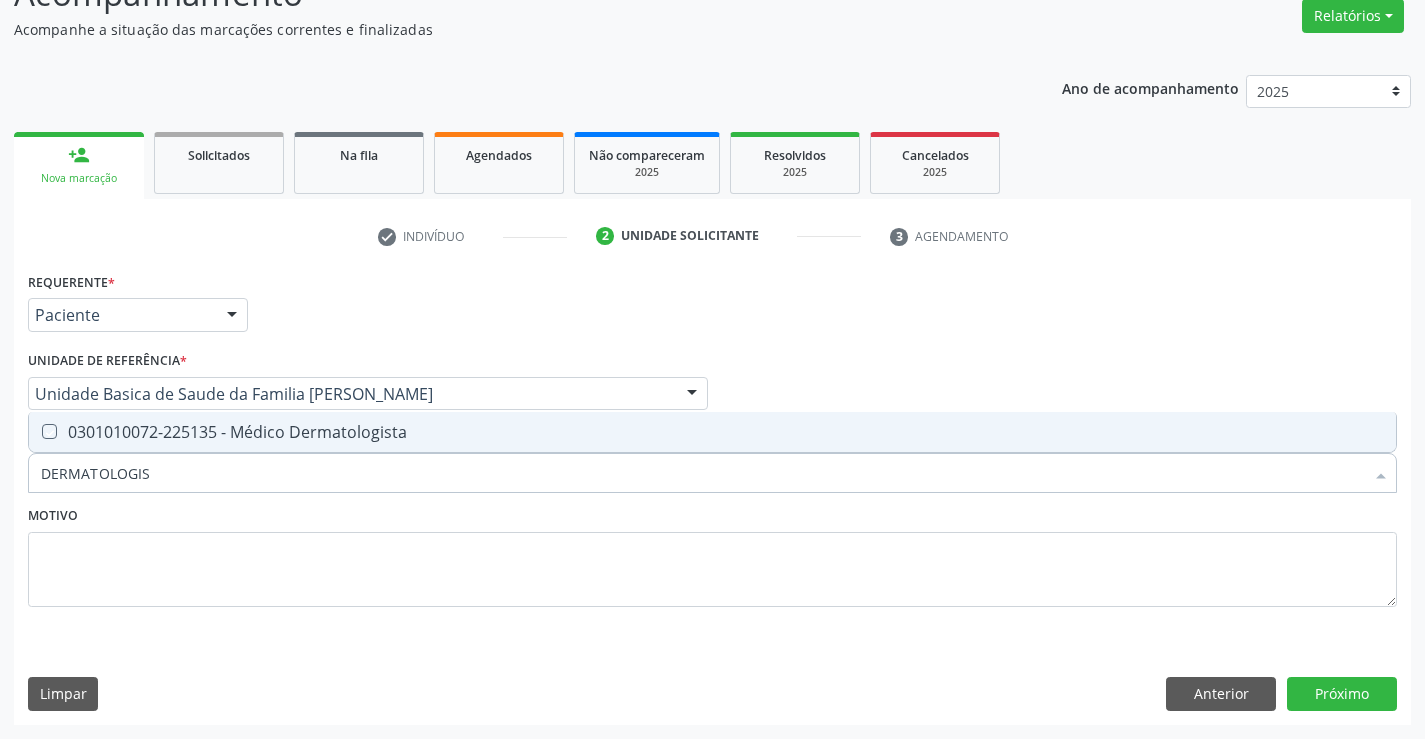 checkbox on "true" 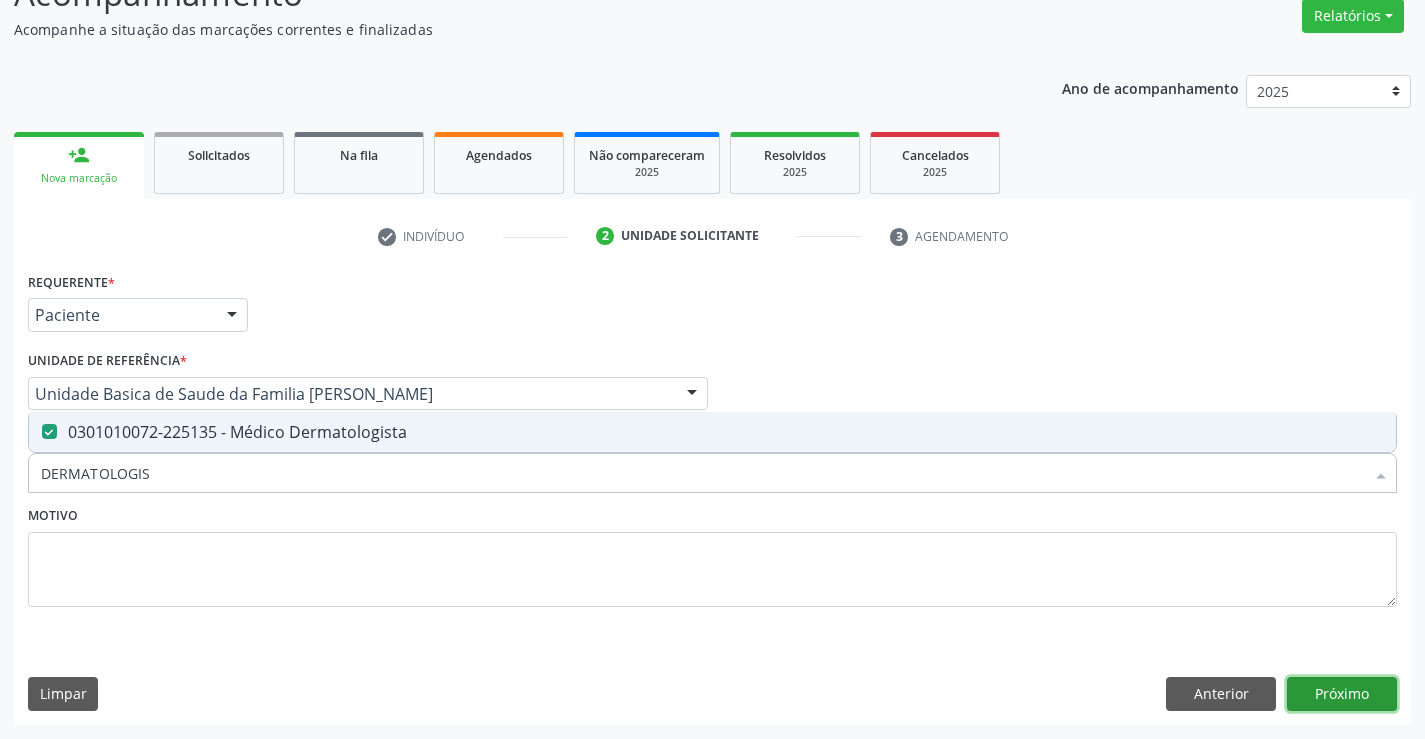 click on "Próximo" at bounding box center [1342, 694] 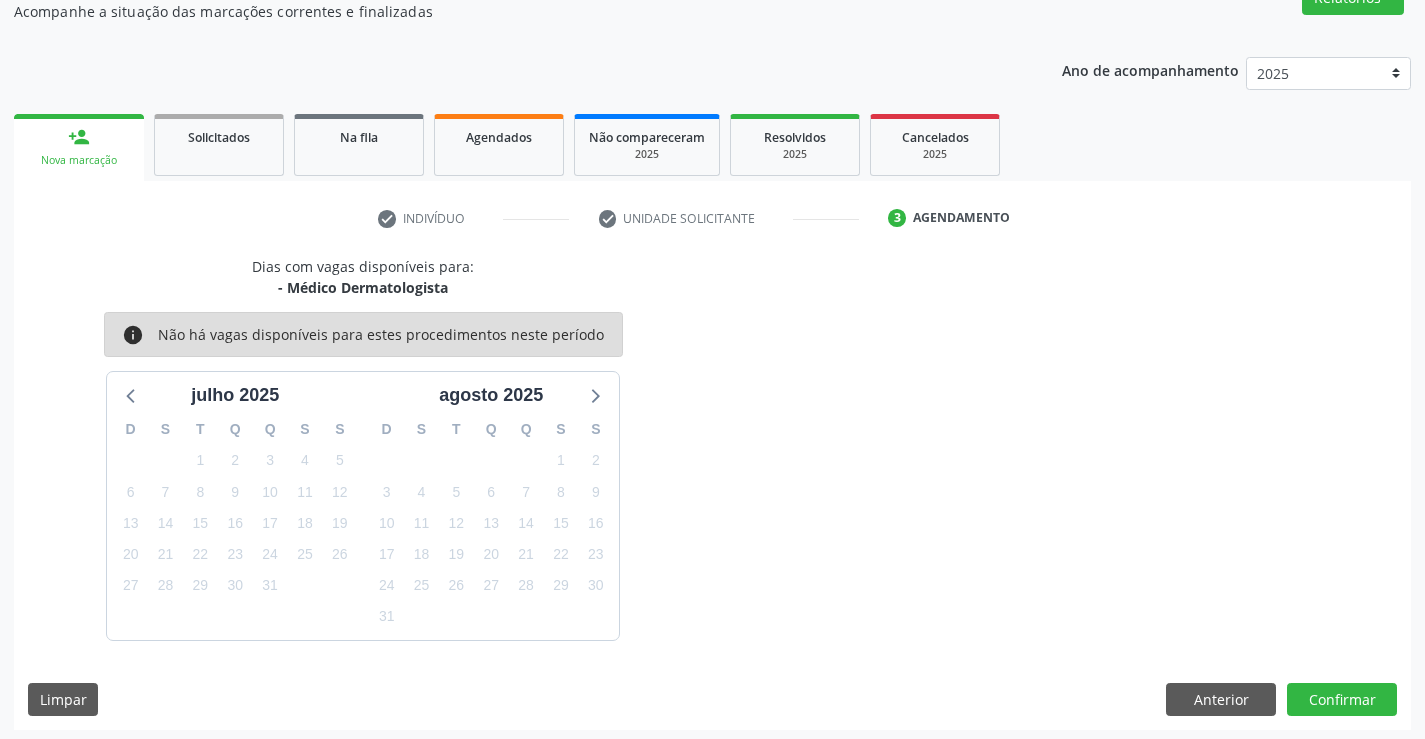 scroll, scrollTop: 190, scrollLeft: 0, axis: vertical 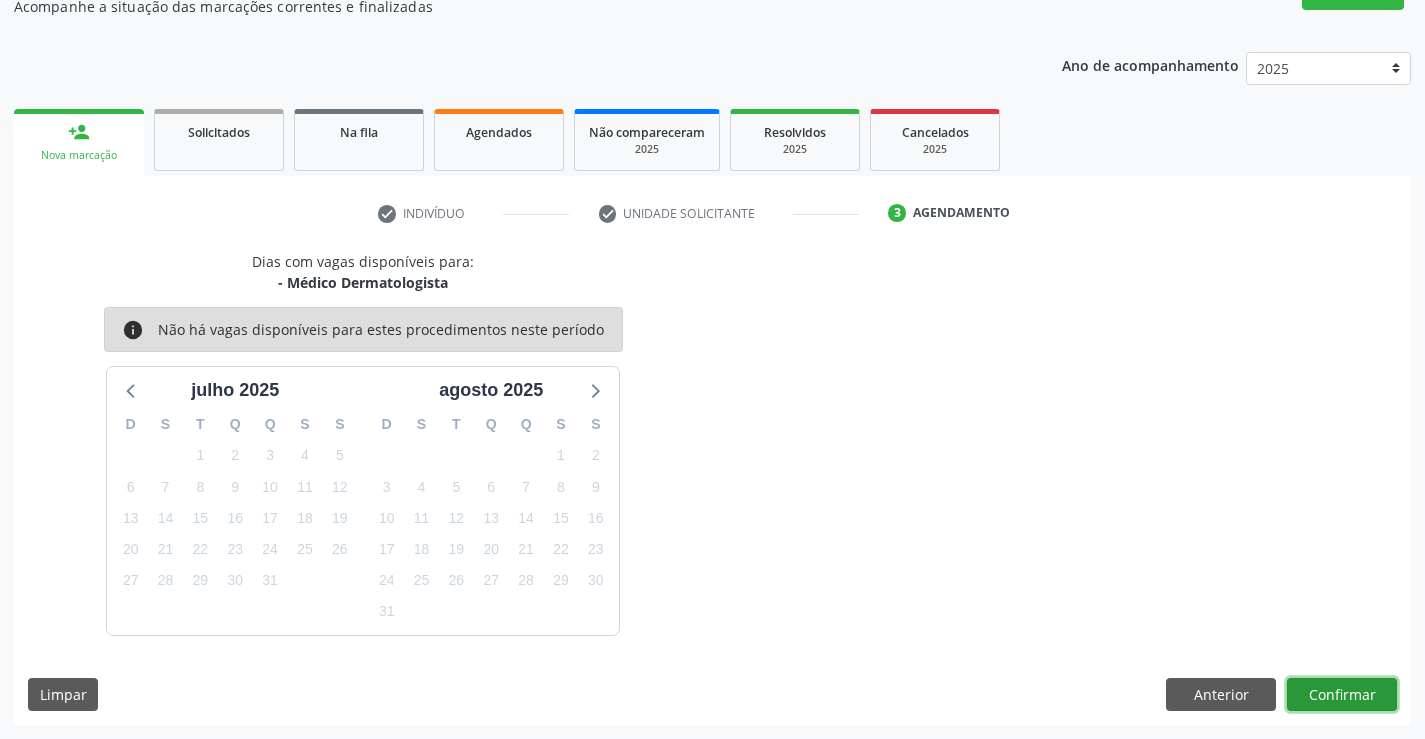 click on "Confirmar" at bounding box center [1342, 695] 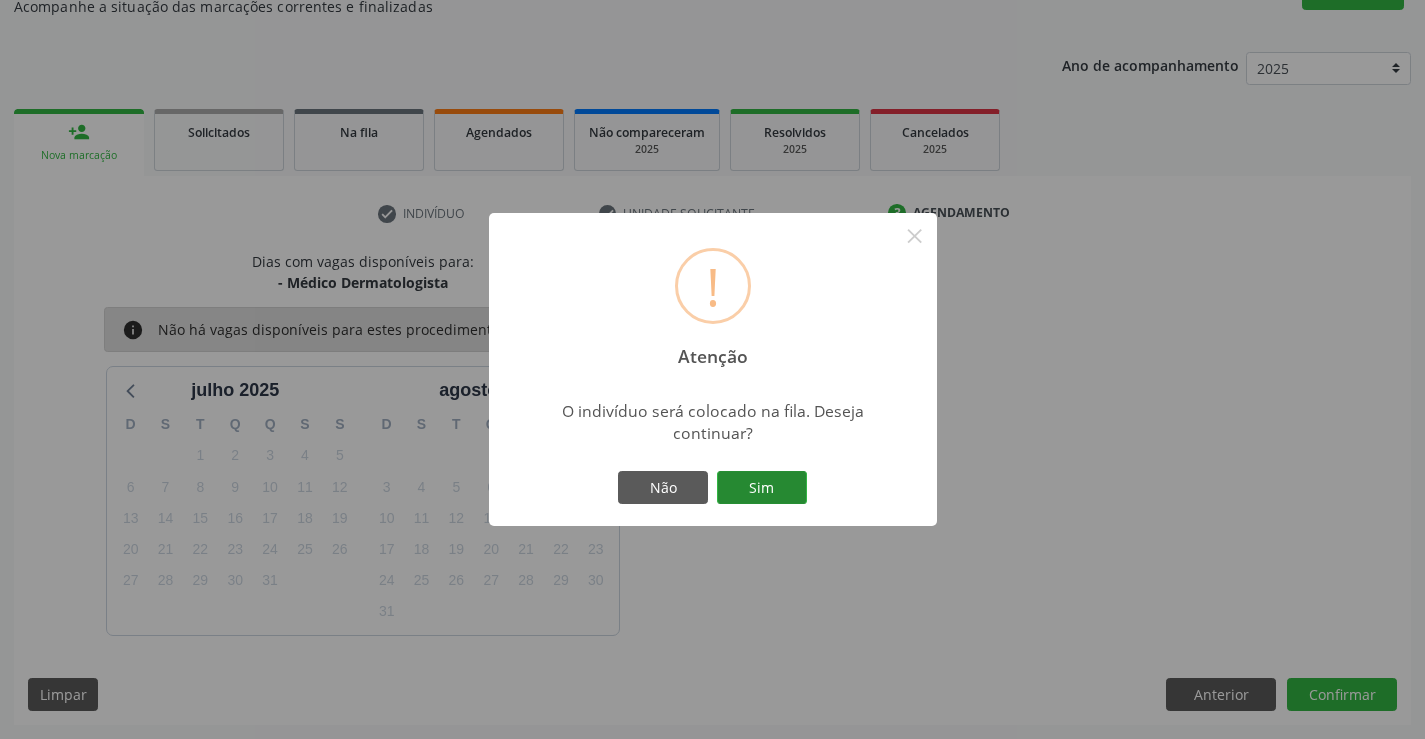 click on "Sim" at bounding box center [762, 488] 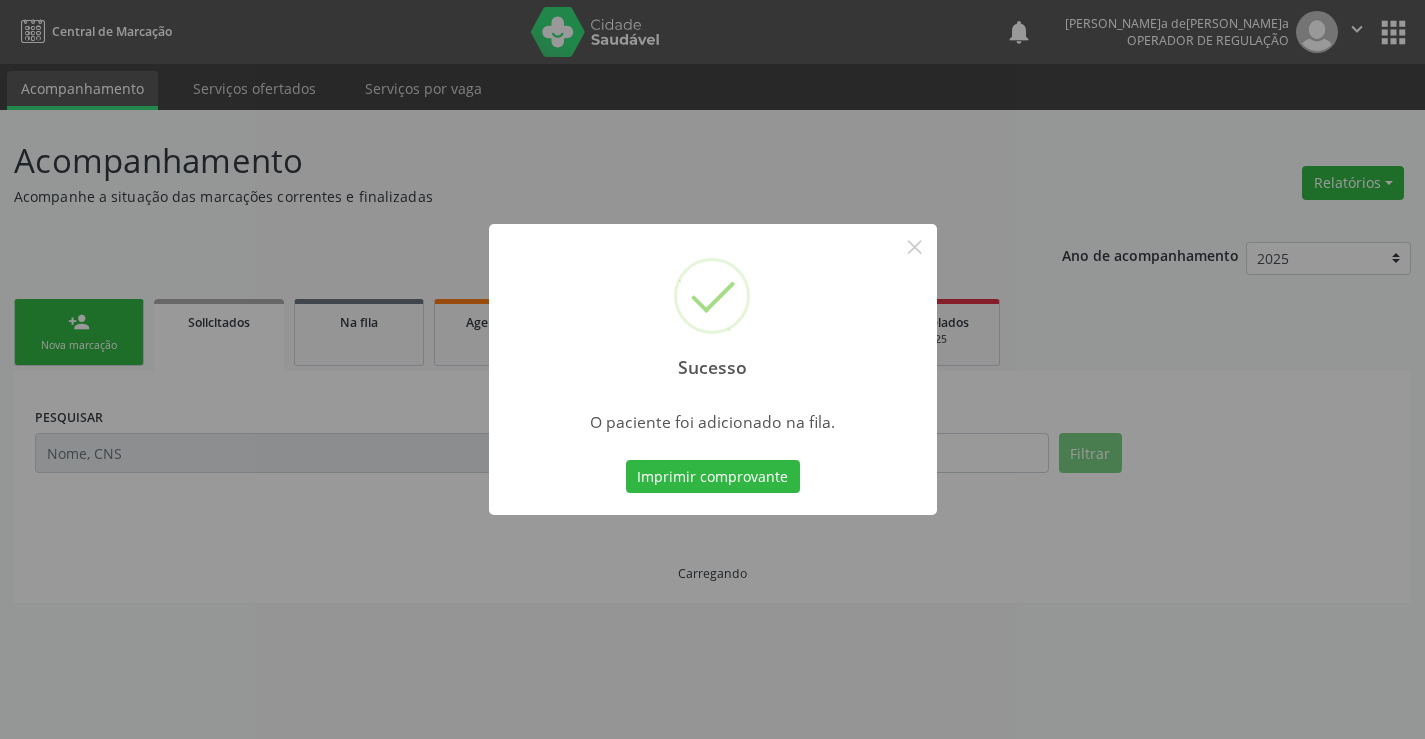 scroll, scrollTop: 0, scrollLeft: 0, axis: both 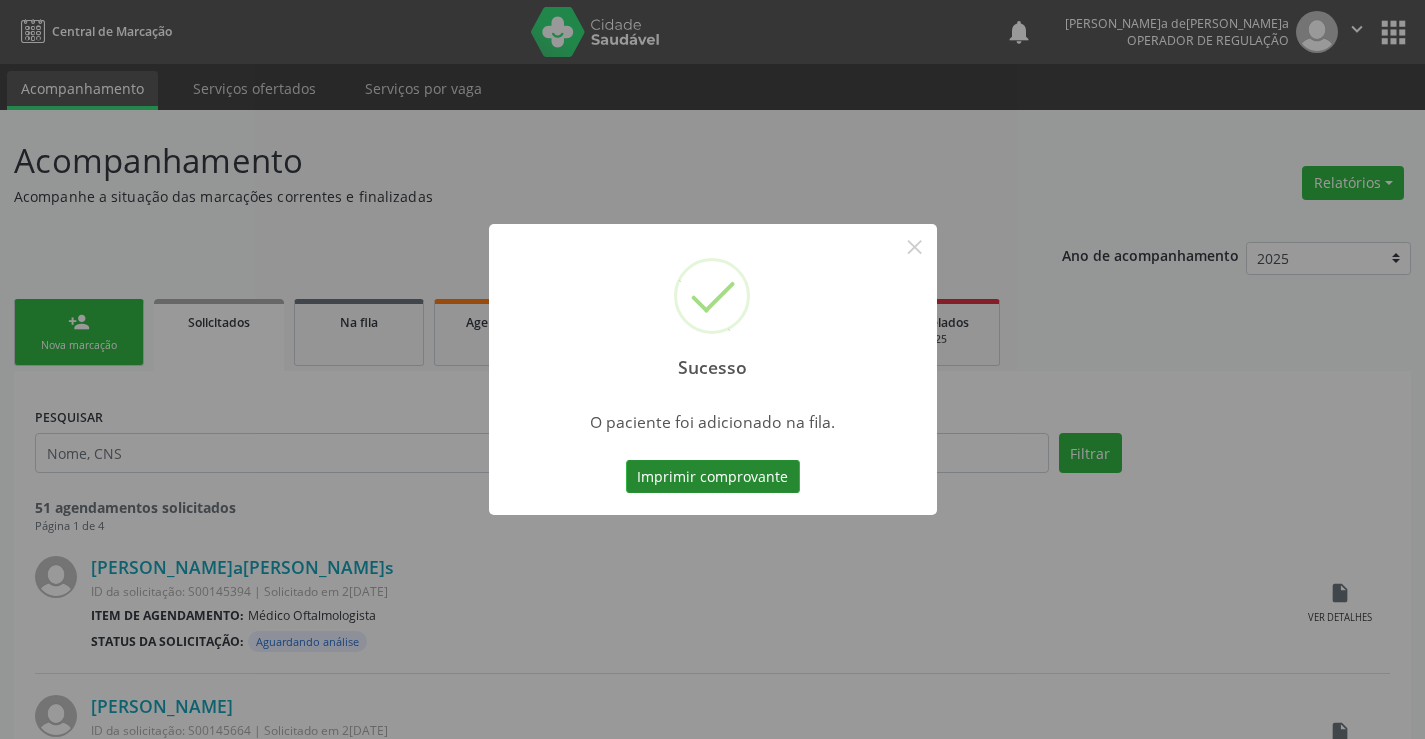 click on "Imprimir comprovante" at bounding box center [713, 477] 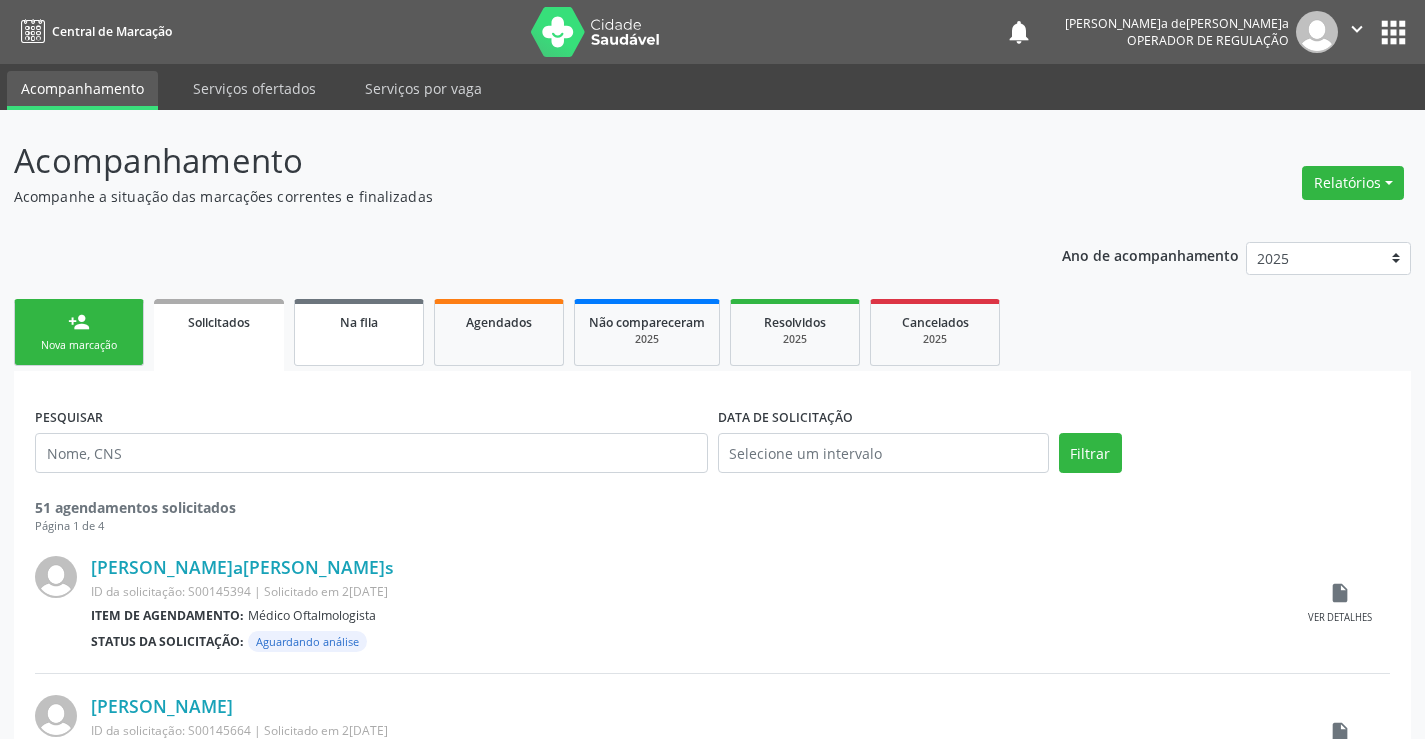 click on "Na fila" at bounding box center (359, 332) 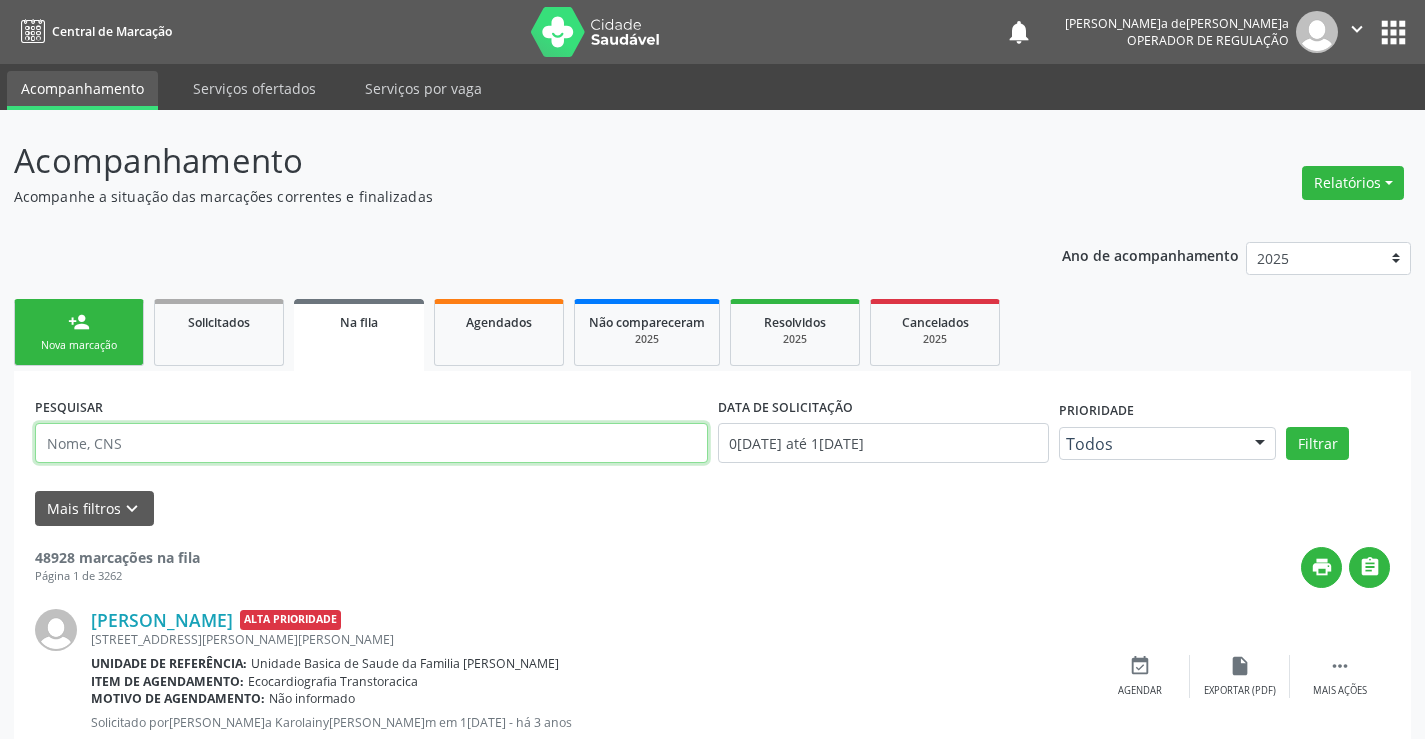 click at bounding box center [371, 443] 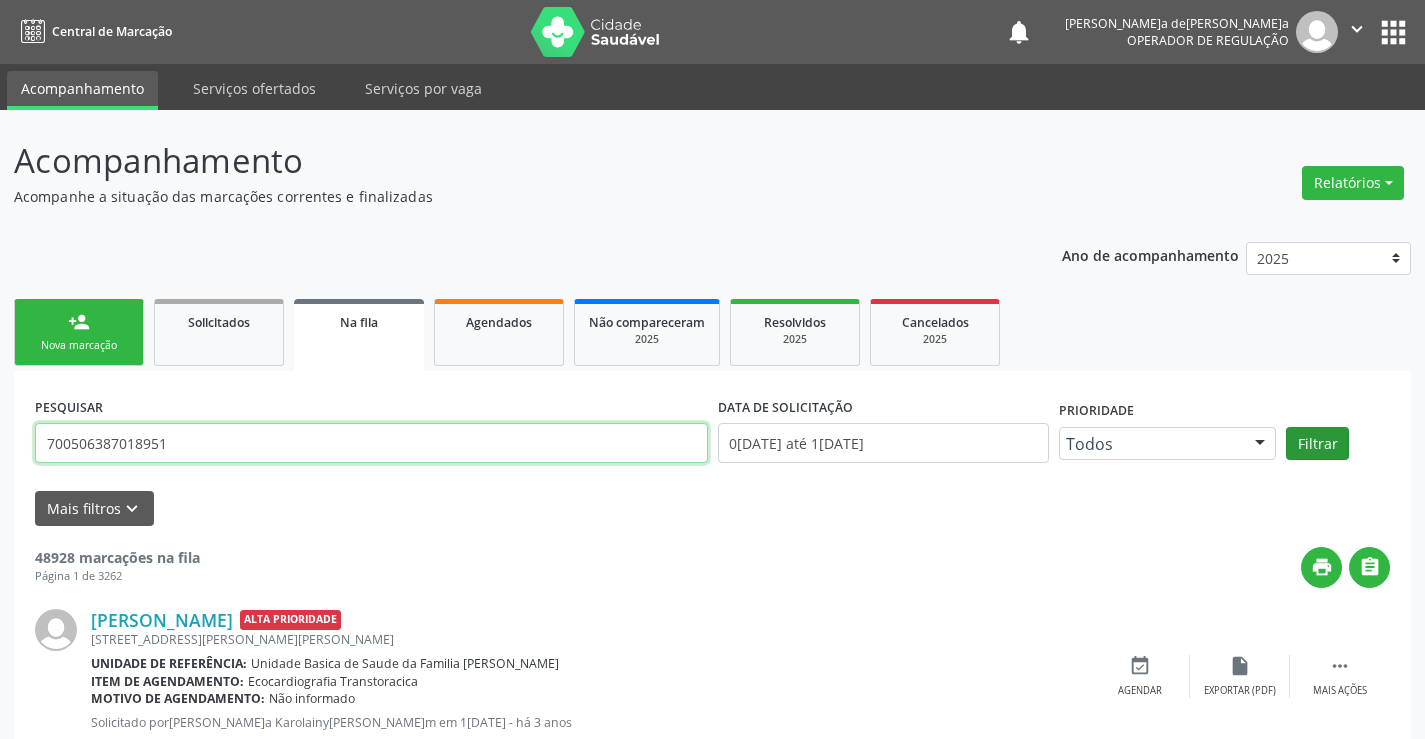 type on "700506387018951" 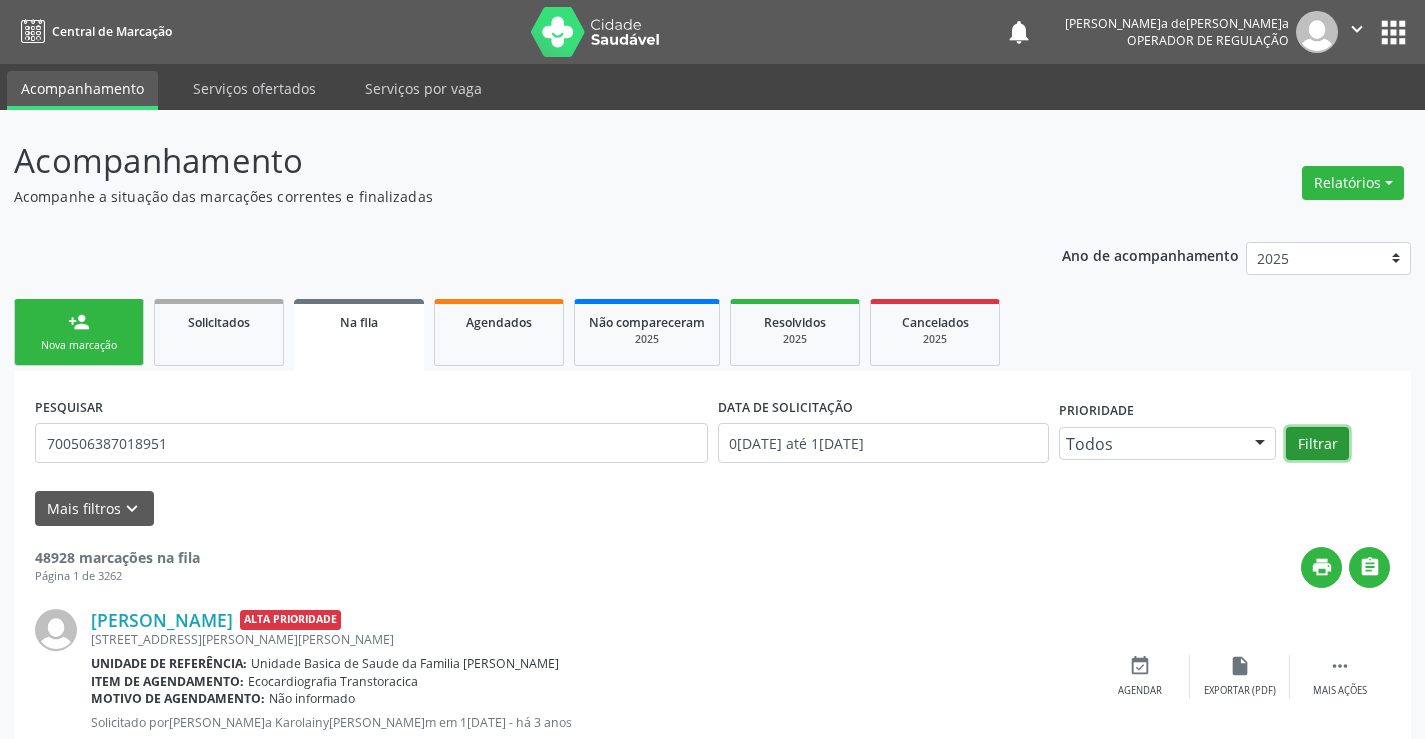 click on "Filtrar" at bounding box center [1317, 444] 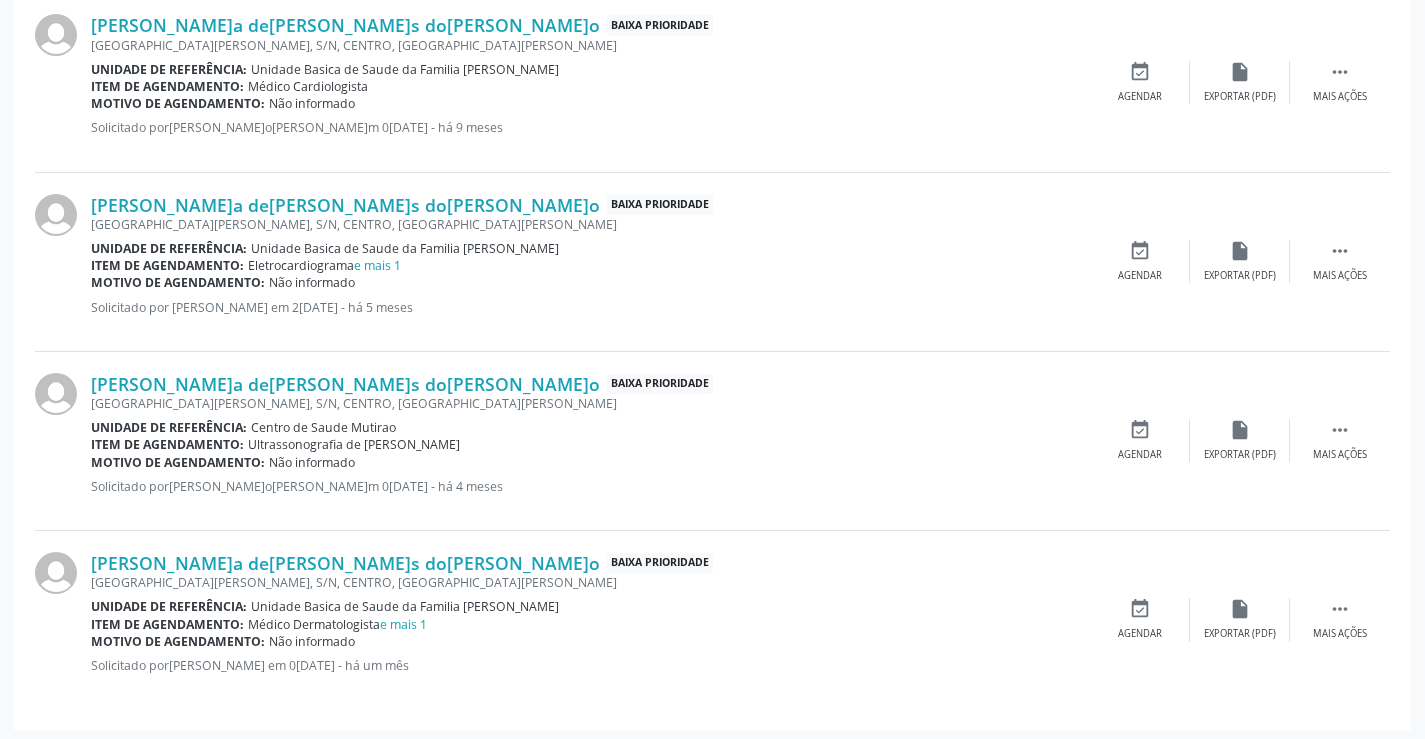 scroll, scrollTop: 1334, scrollLeft: 0, axis: vertical 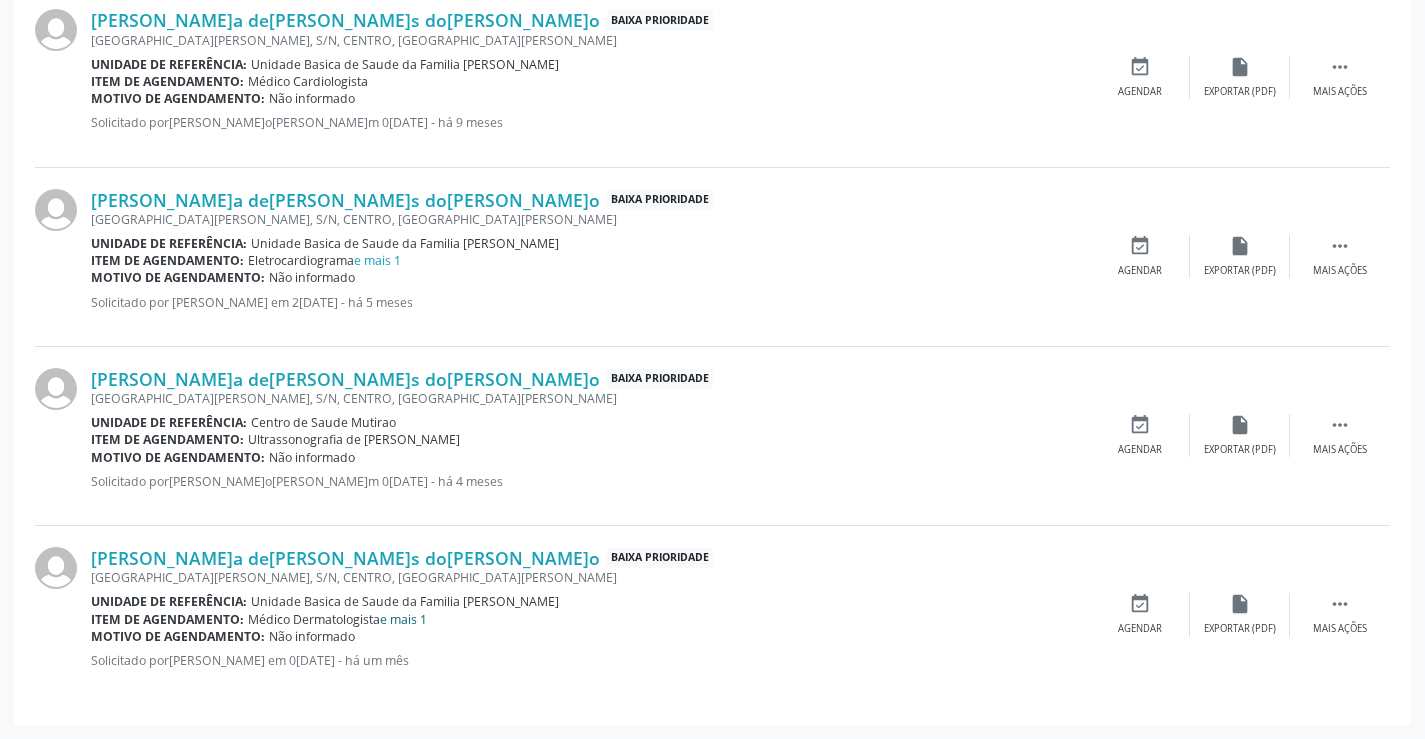 click on "e mais 1" at bounding box center [403, 619] 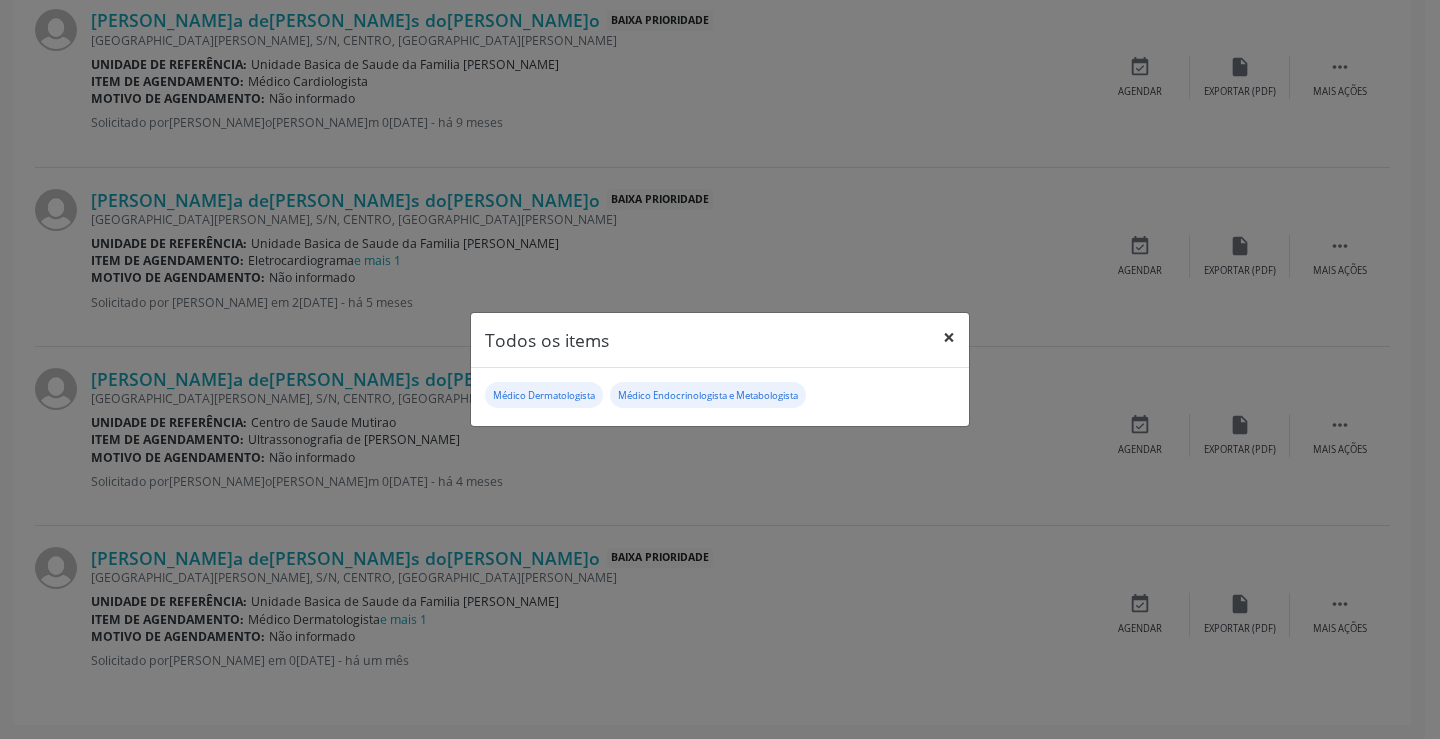 click on "×" at bounding box center (949, 337) 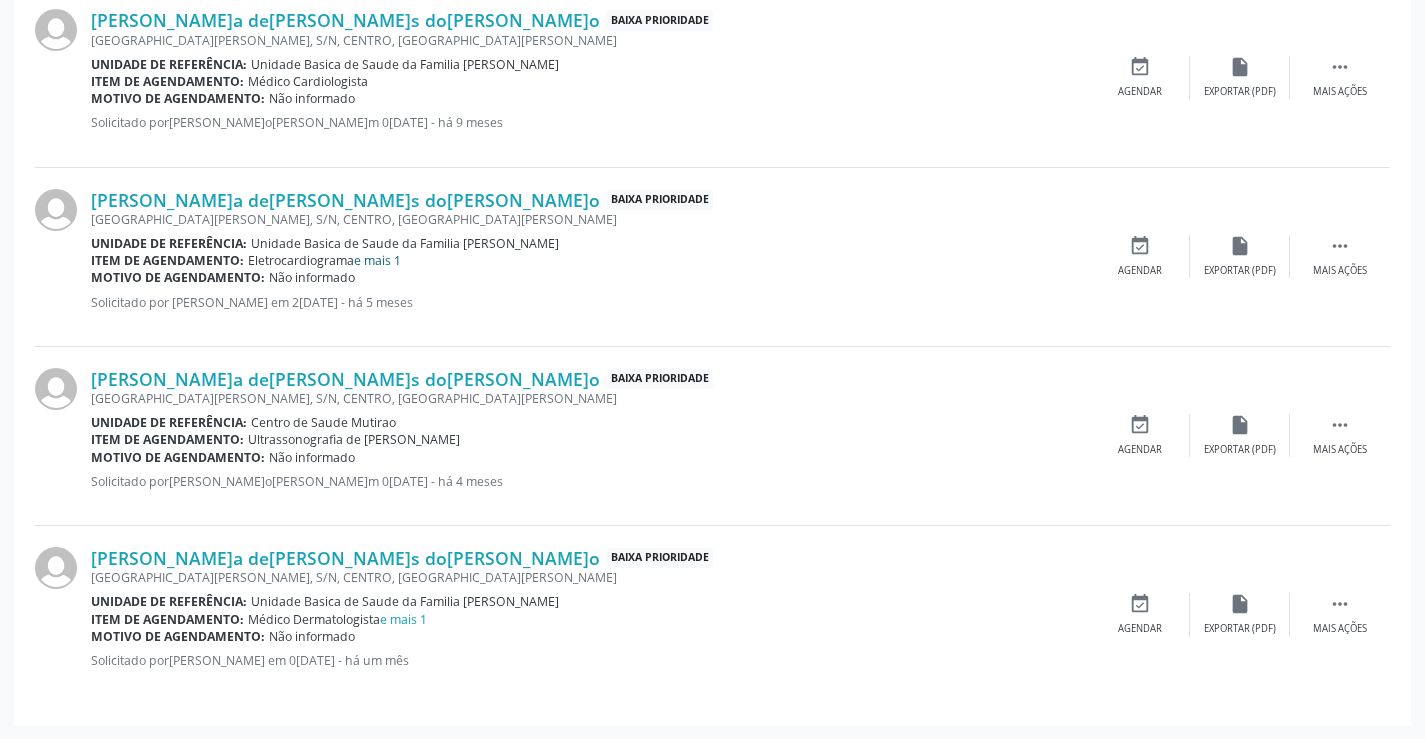 click on "e mais 1" at bounding box center [377, 260] 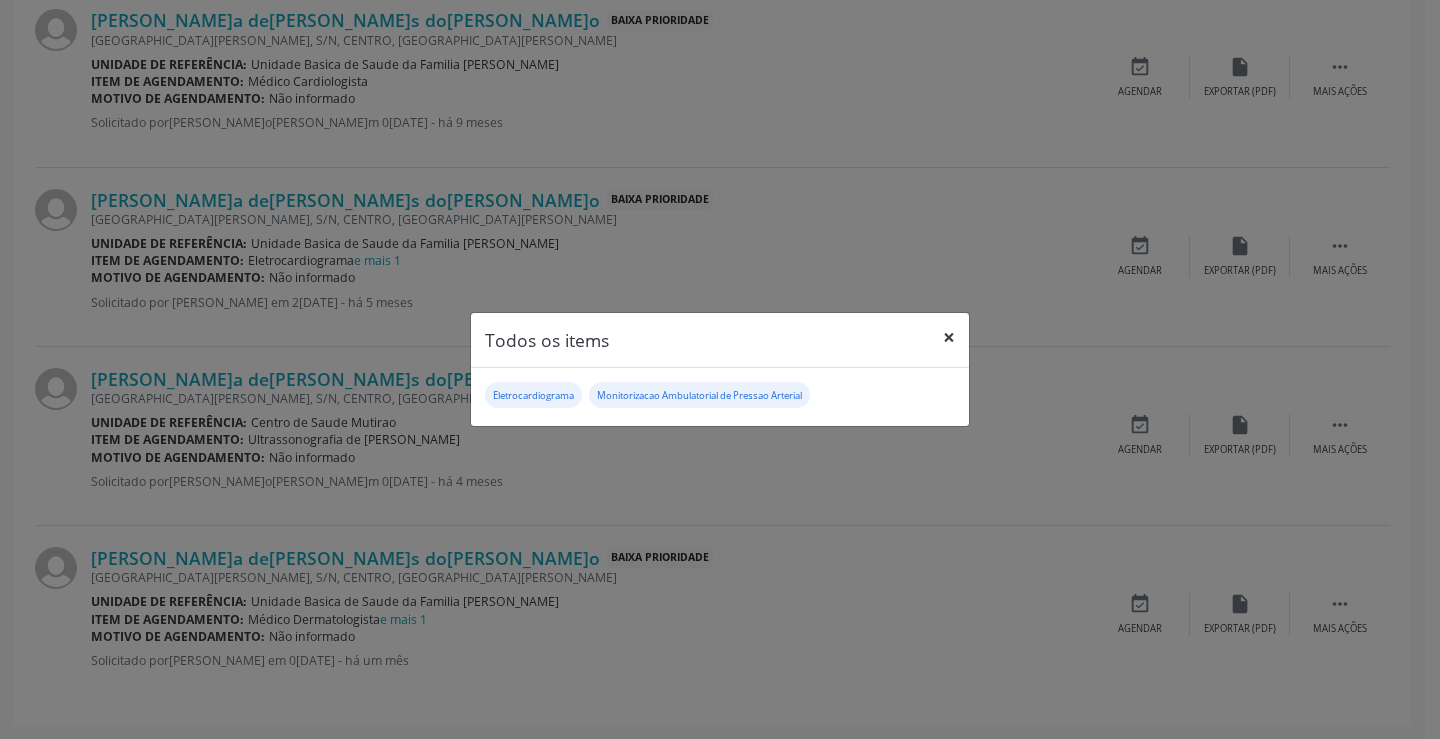 click on "×" at bounding box center [949, 337] 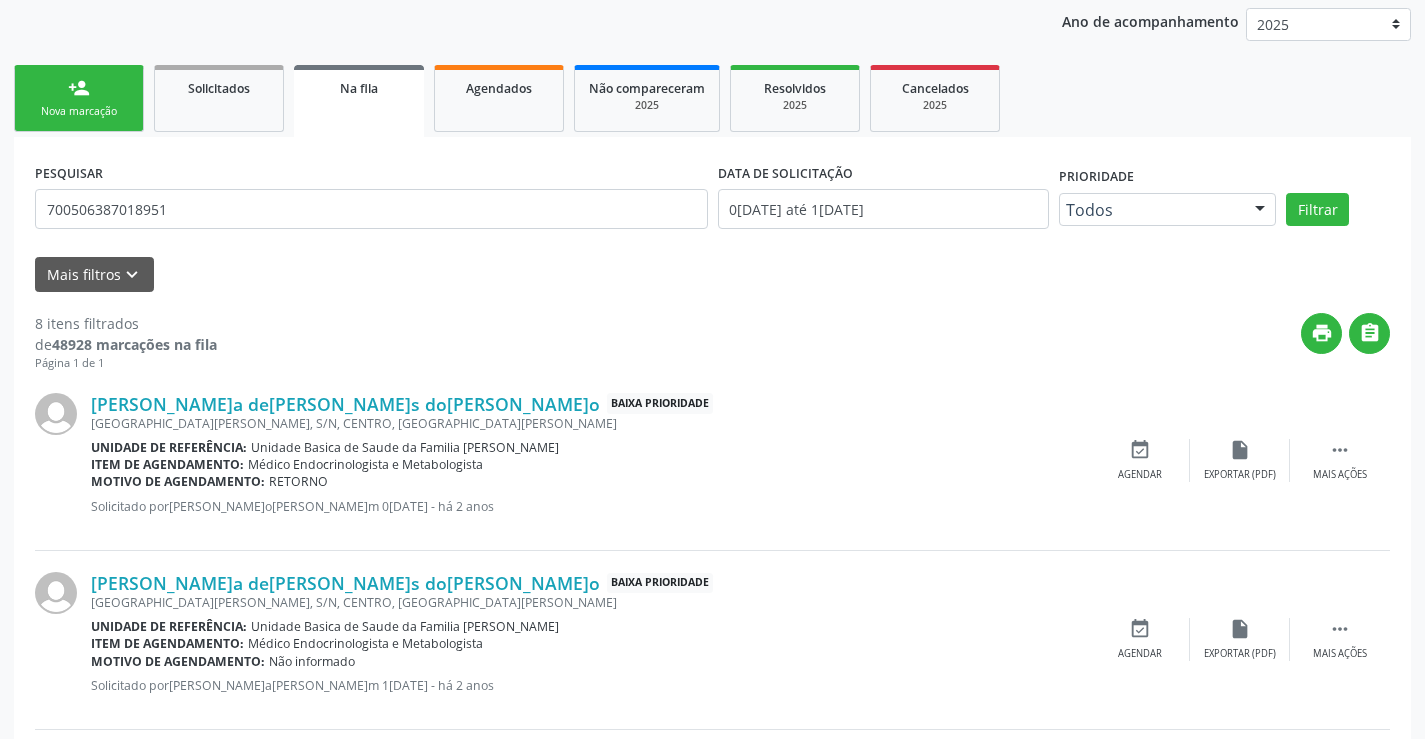 scroll, scrollTop: 134, scrollLeft: 0, axis: vertical 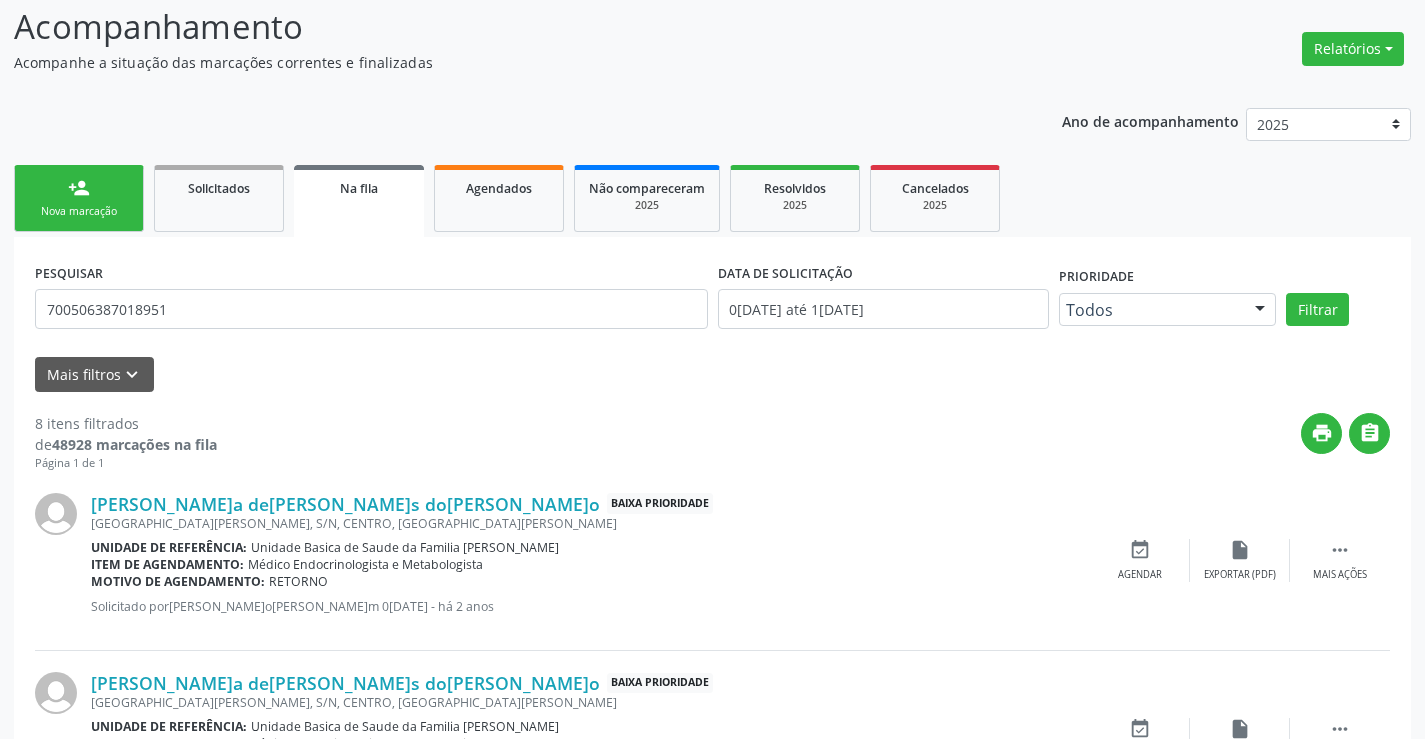 click on "Nova marcação" at bounding box center (79, 211) 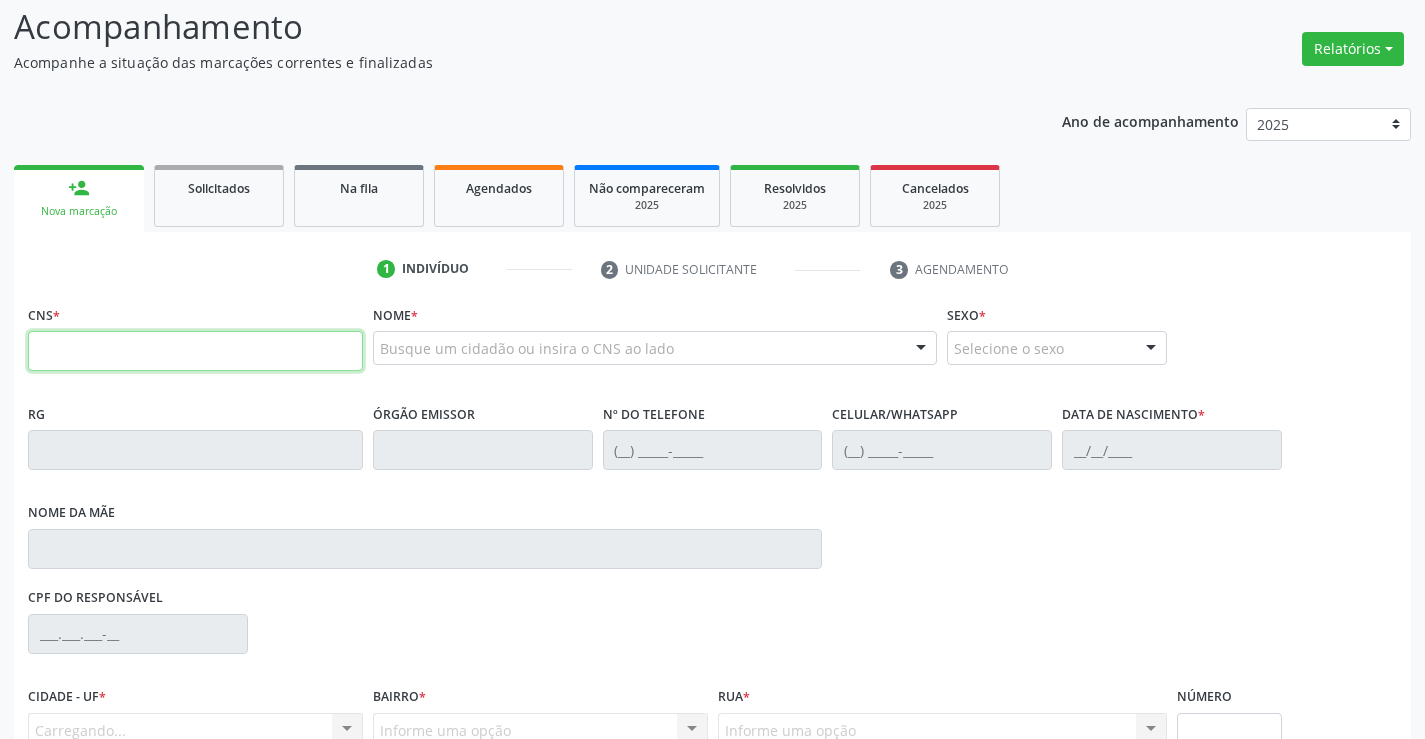 click at bounding box center (195, 351) 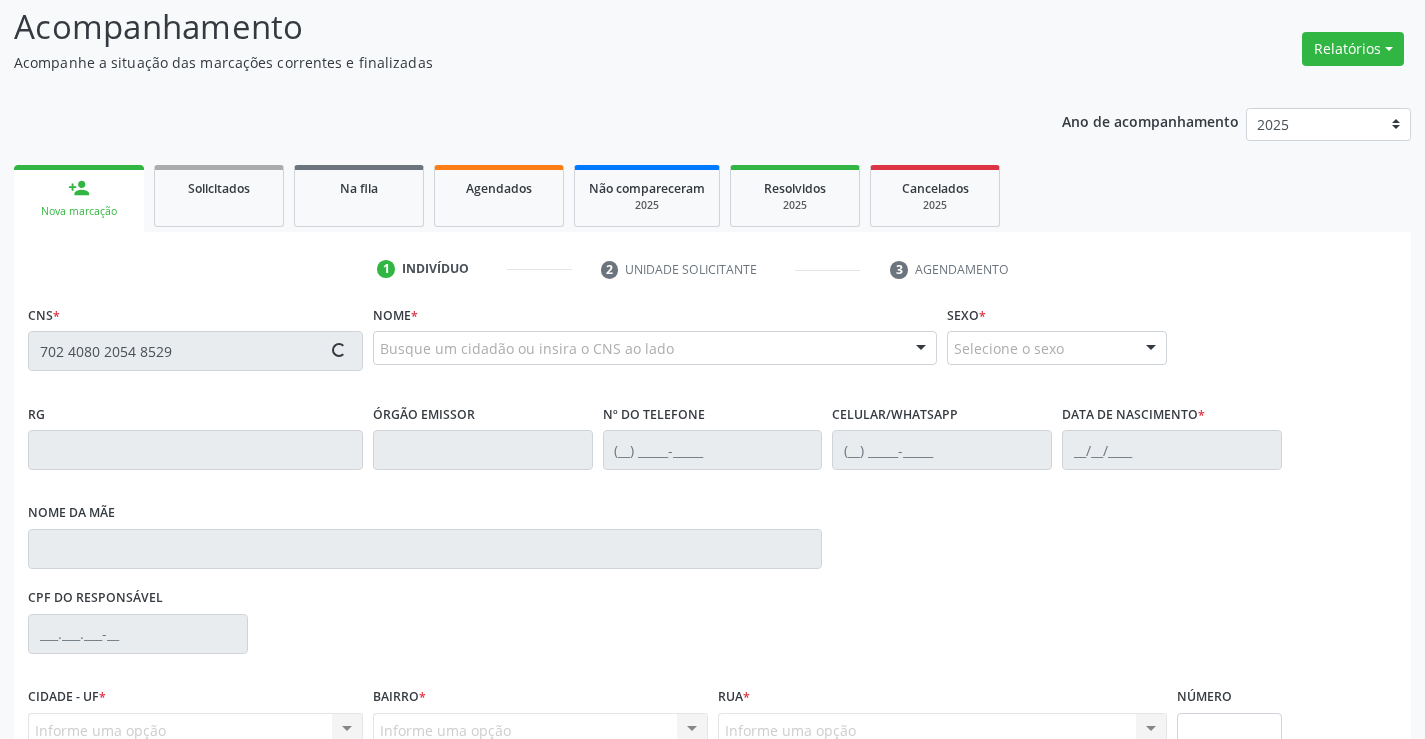 type on "702 4080 2054 8529" 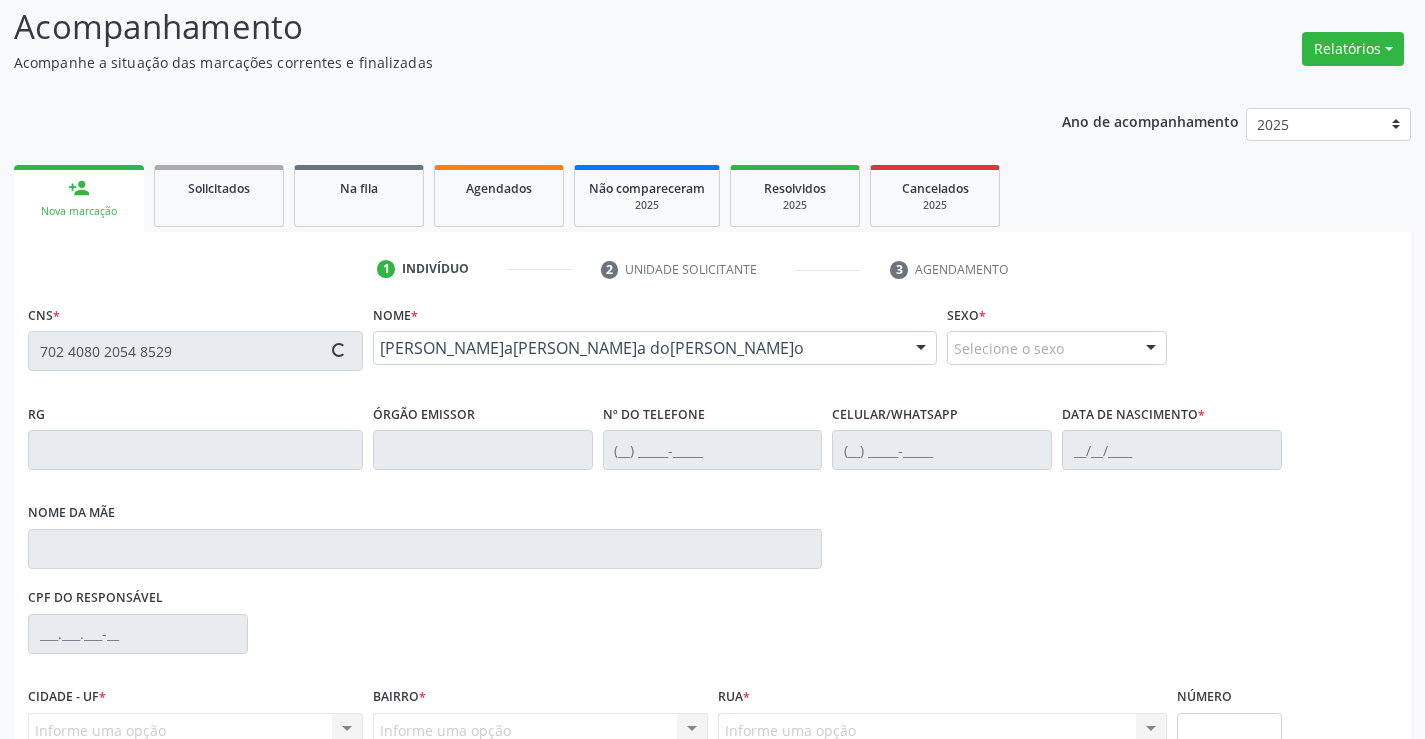 type on "2003745165" 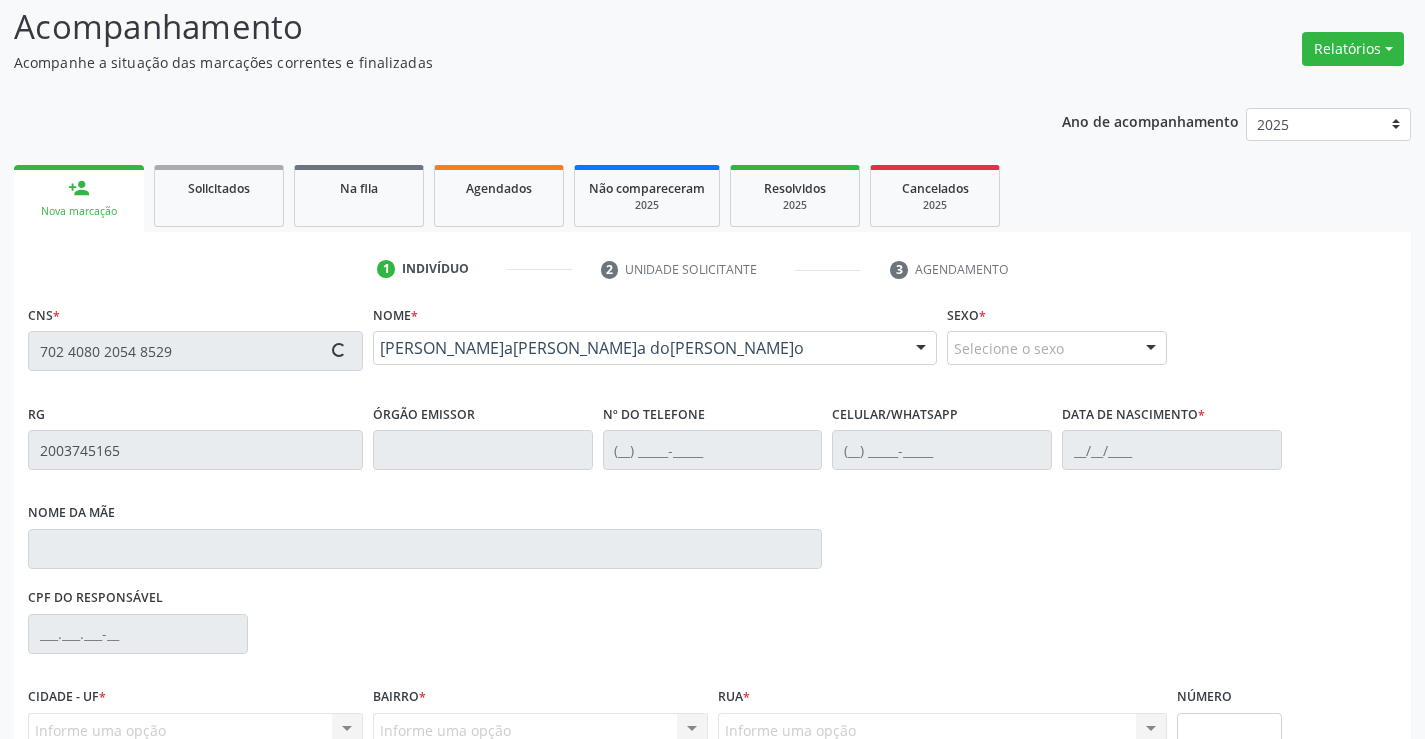 type on "13/04/1960" 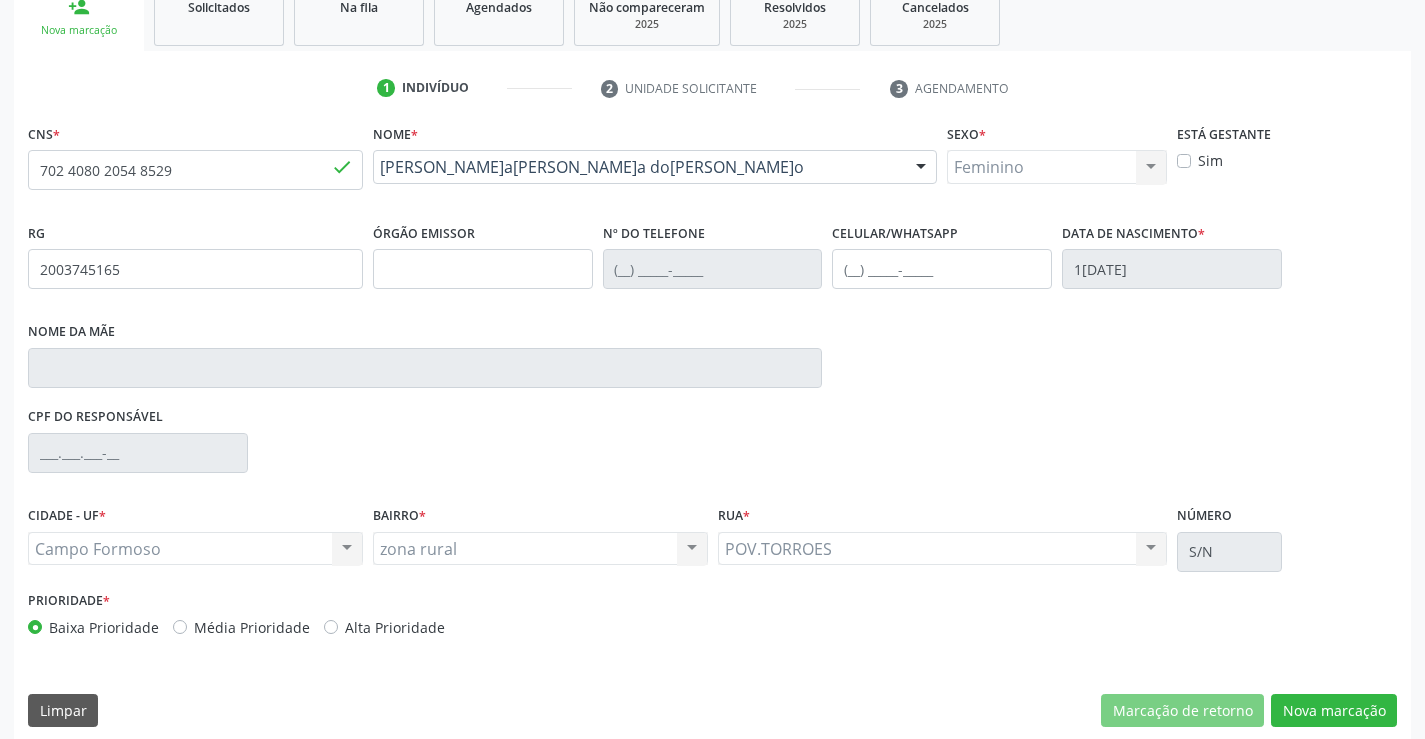 scroll, scrollTop: 331, scrollLeft: 0, axis: vertical 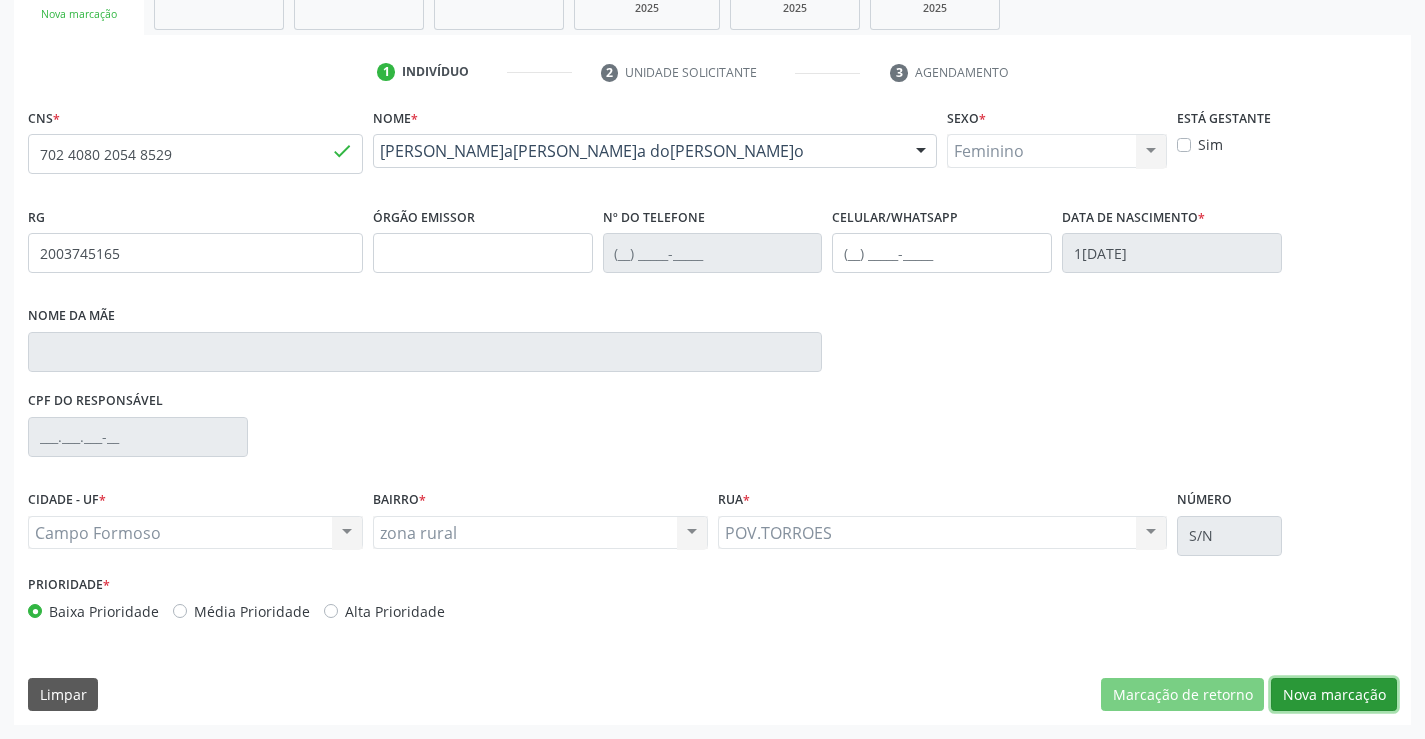 click on "Nova marcação" at bounding box center [1334, 695] 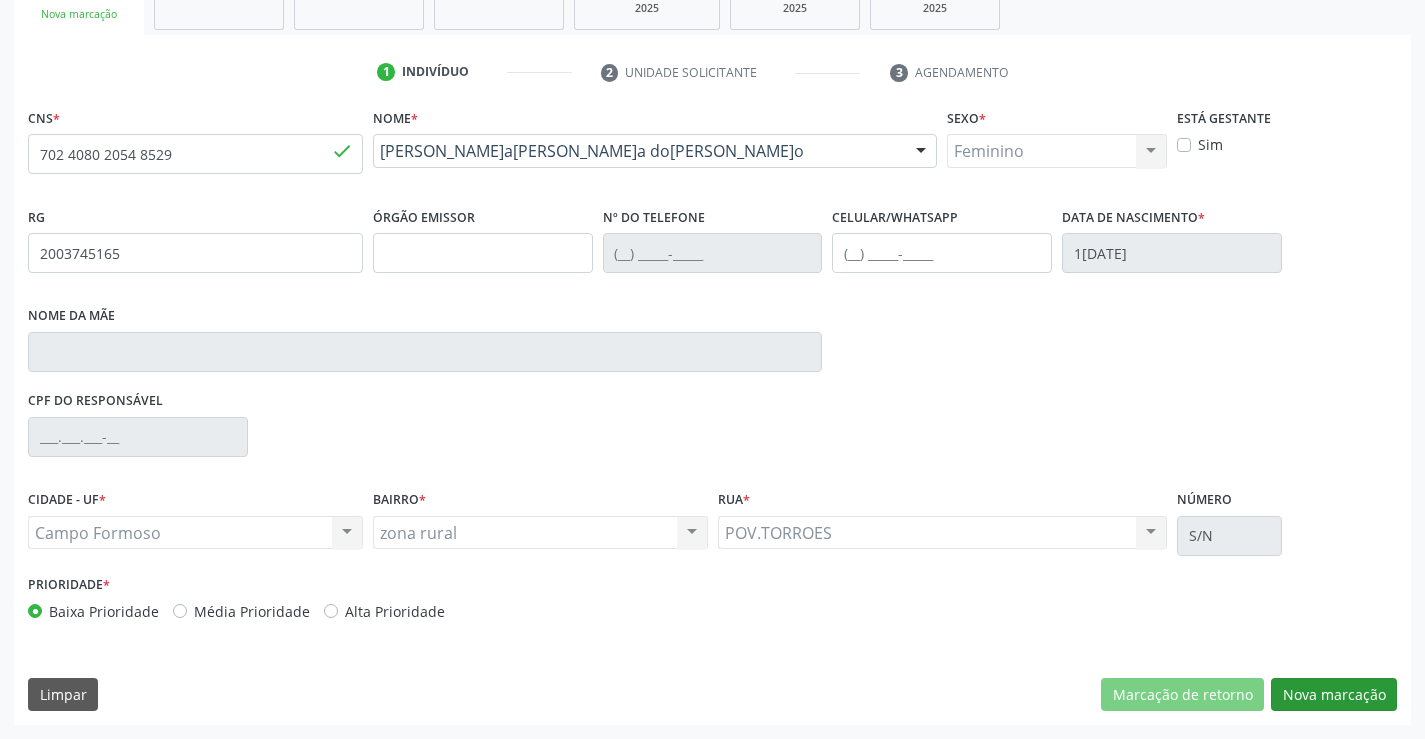 scroll, scrollTop: 167, scrollLeft: 0, axis: vertical 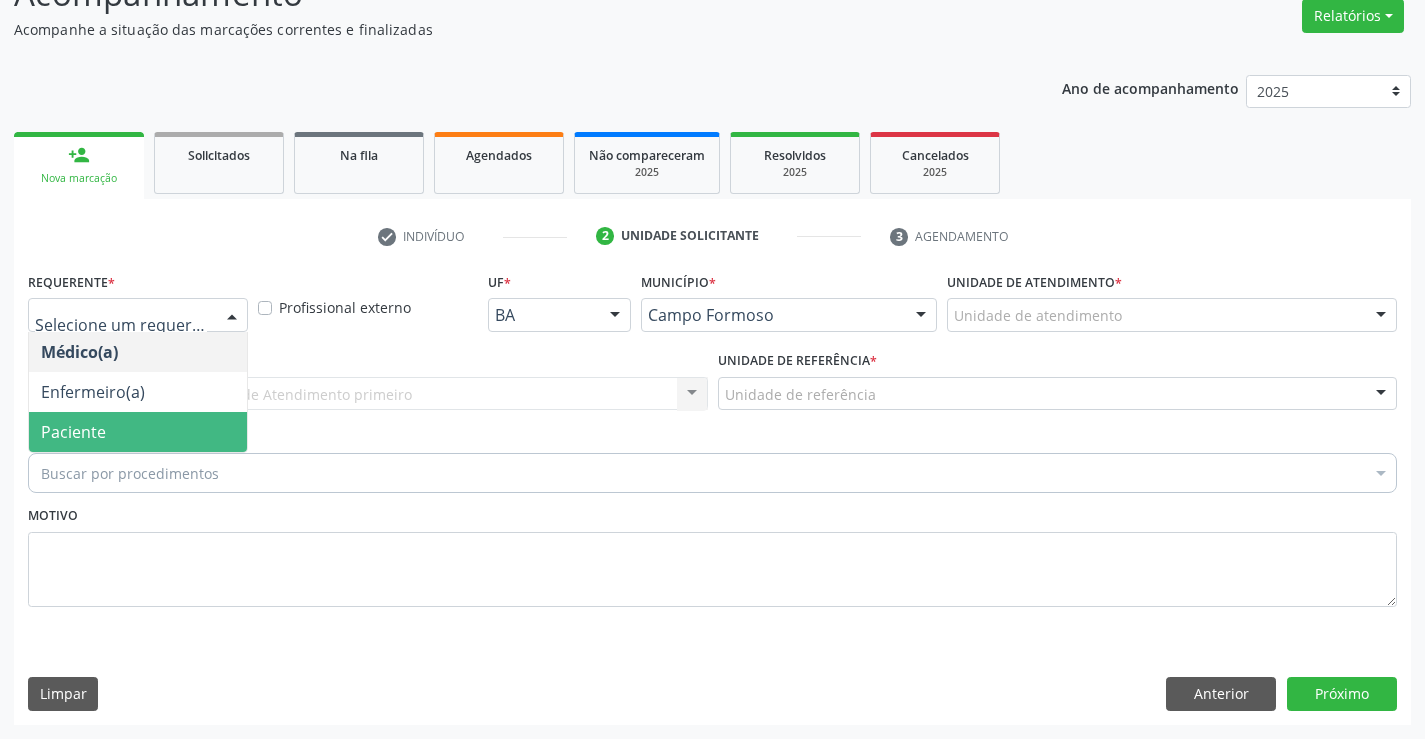 click on "Paciente" at bounding box center [138, 432] 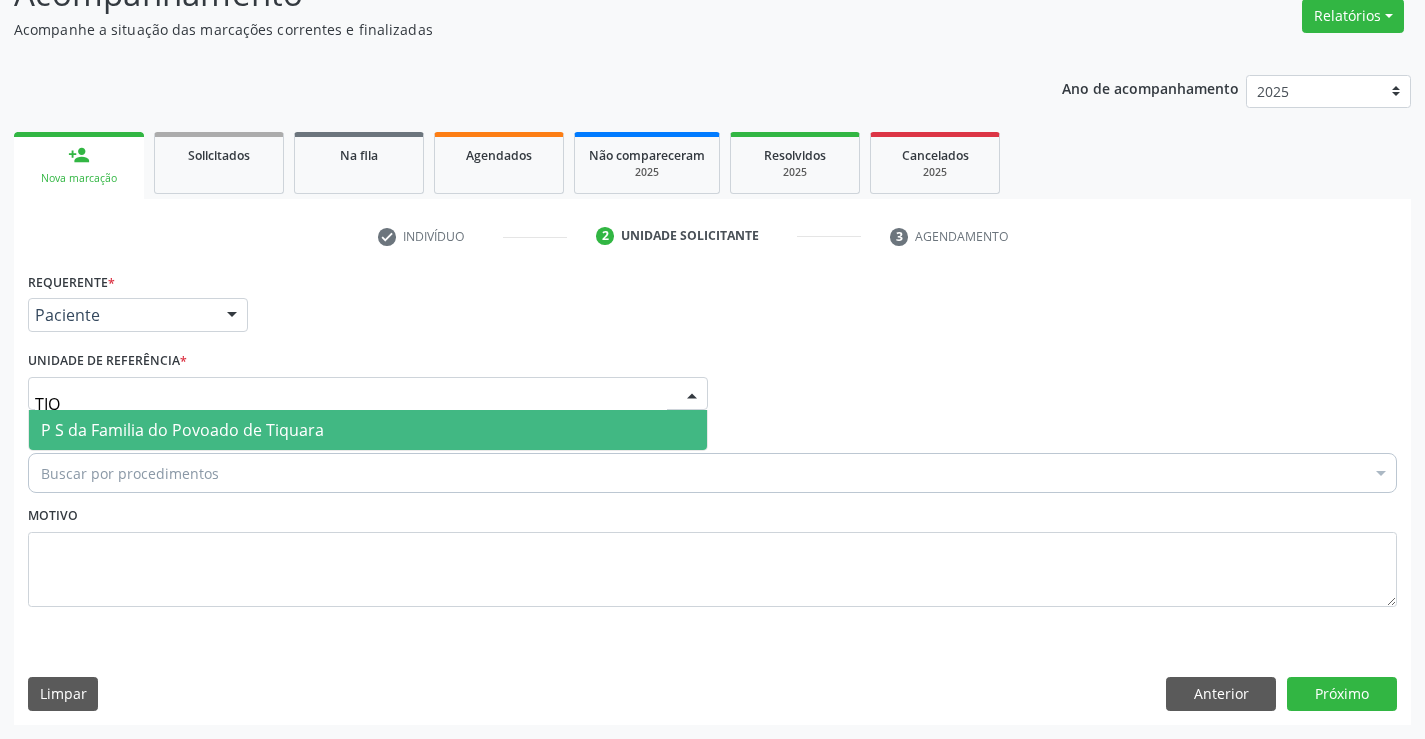 type on "TIQU" 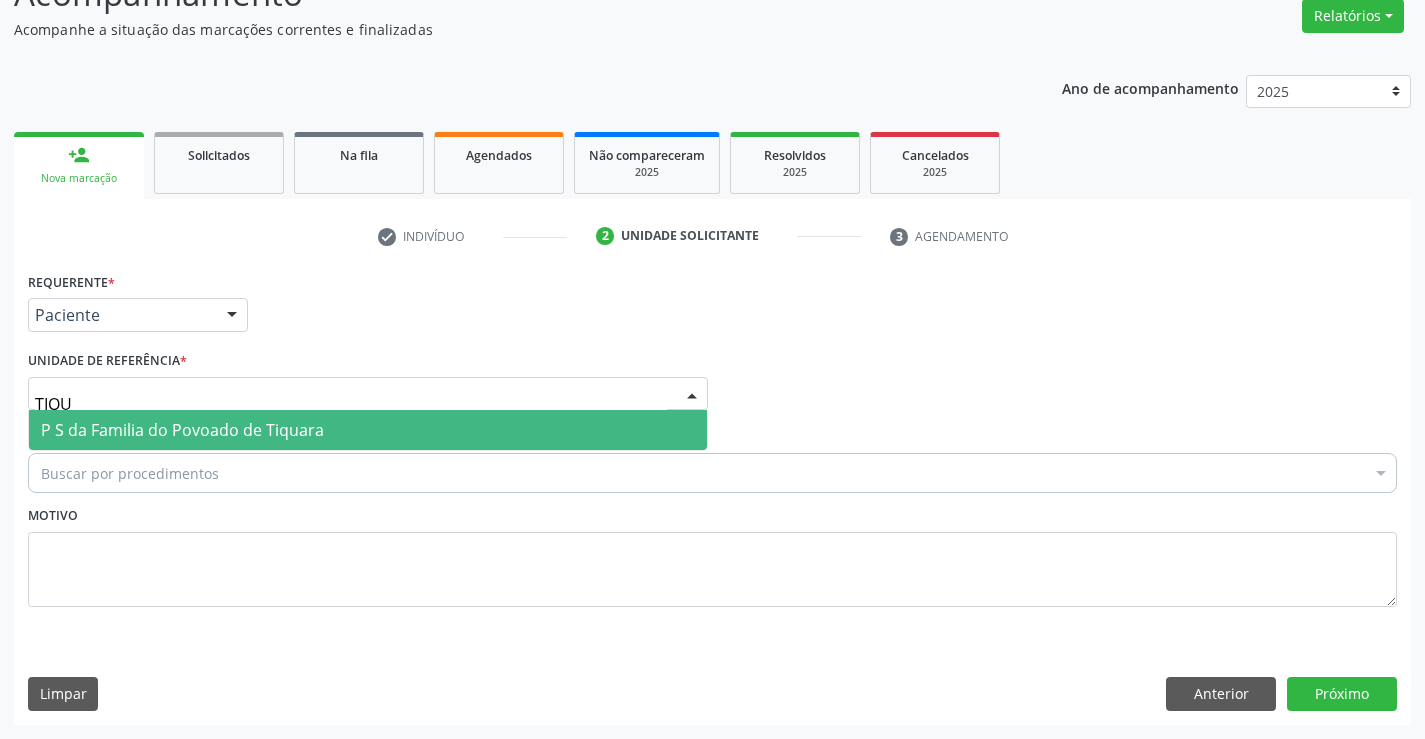 click on "P S da Familia do Povoado de Tiquara" at bounding box center [182, 430] 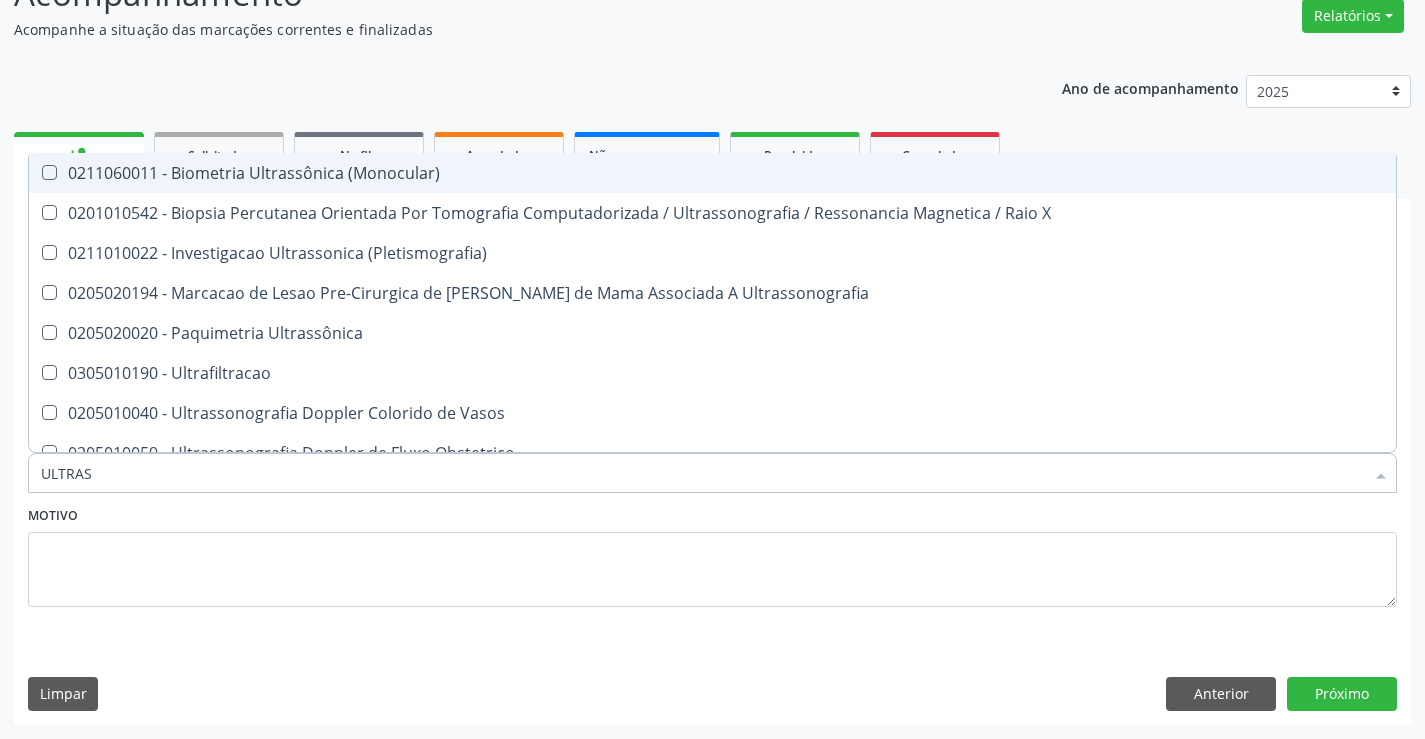 type on "ULTRASS" 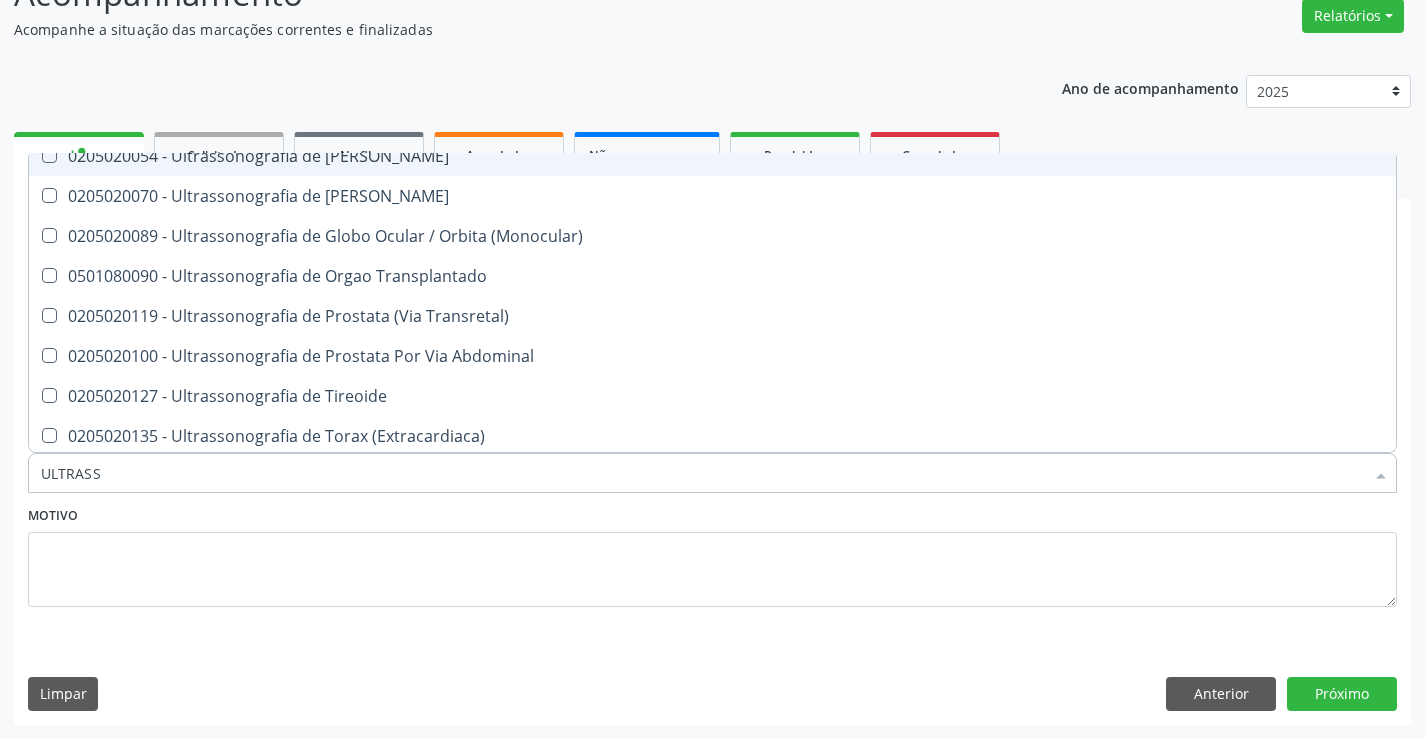 scroll, scrollTop: 621, scrollLeft: 0, axis: vertical 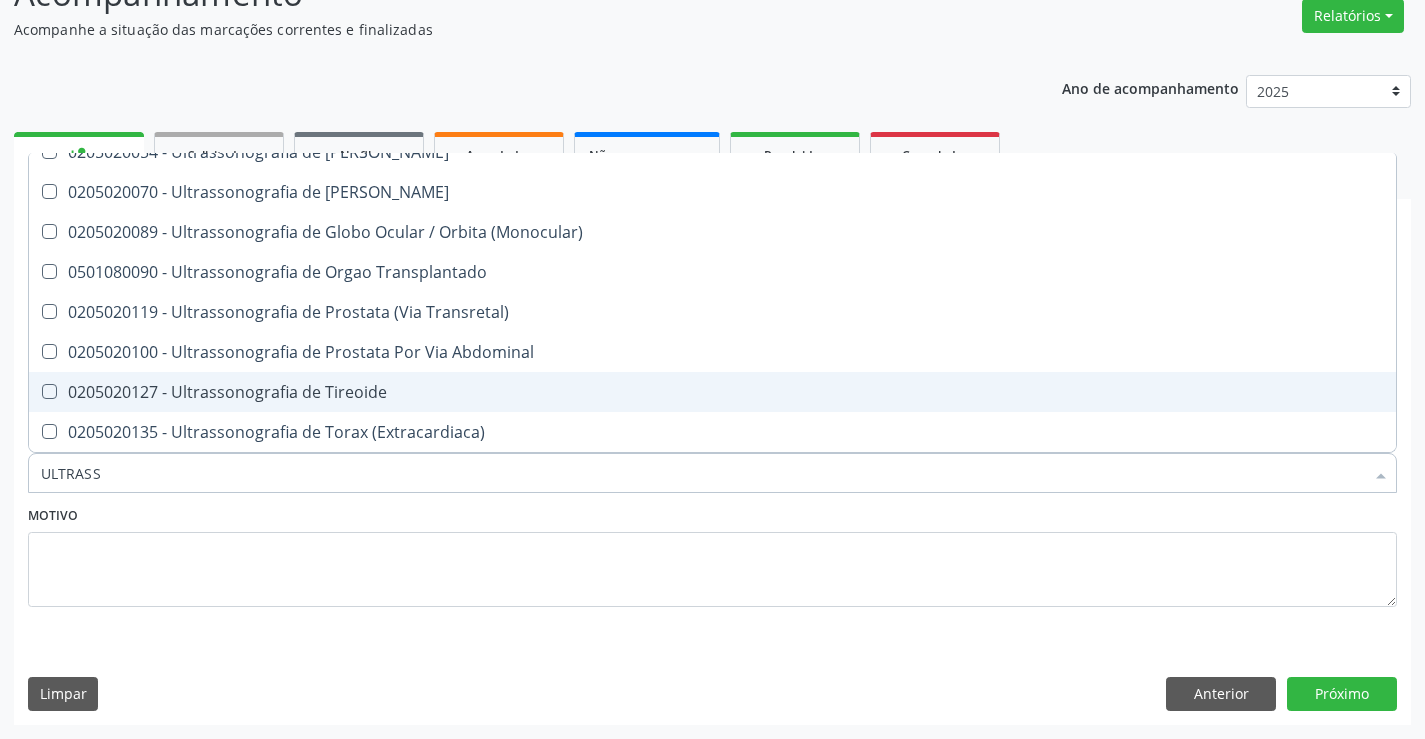 click on "0205020127 - Ultrassonografia de Tireoide" at bounding box center (712, 392) 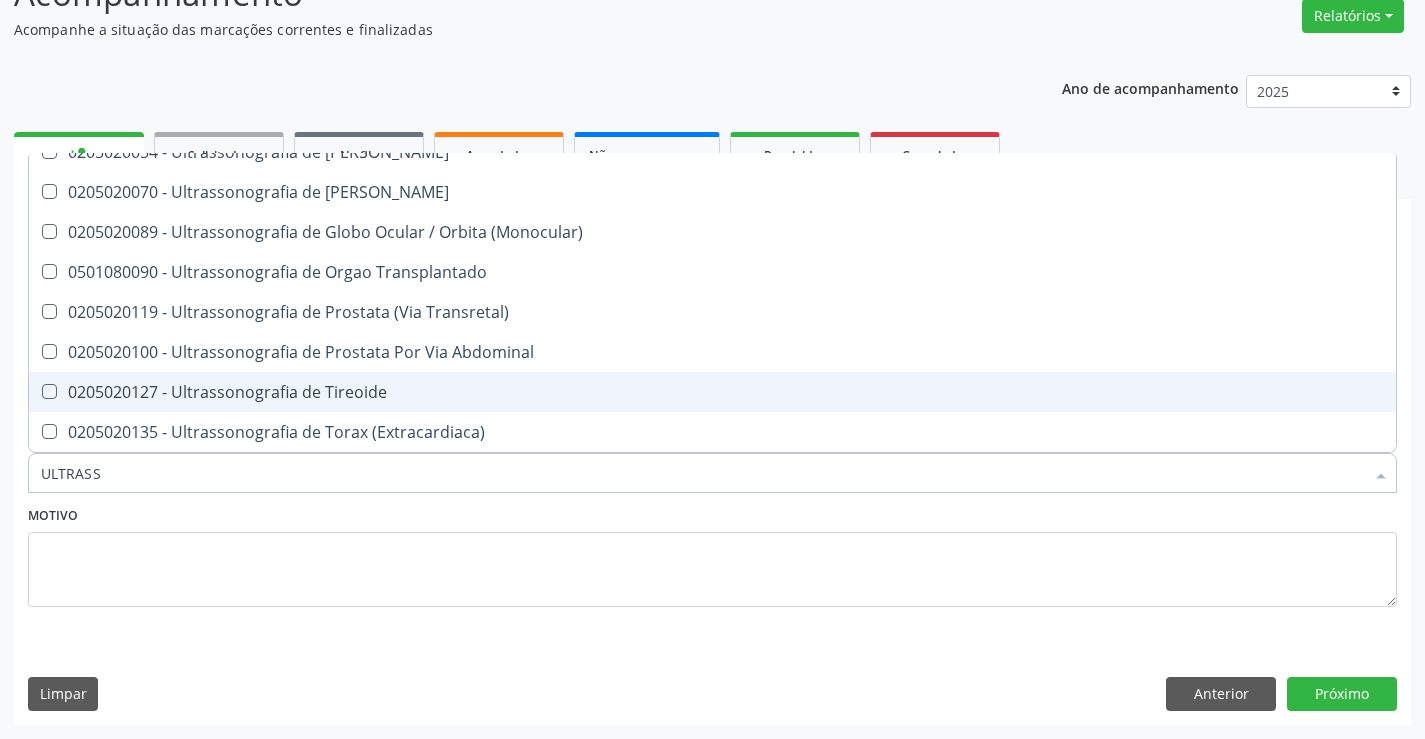 checkbox on "true" 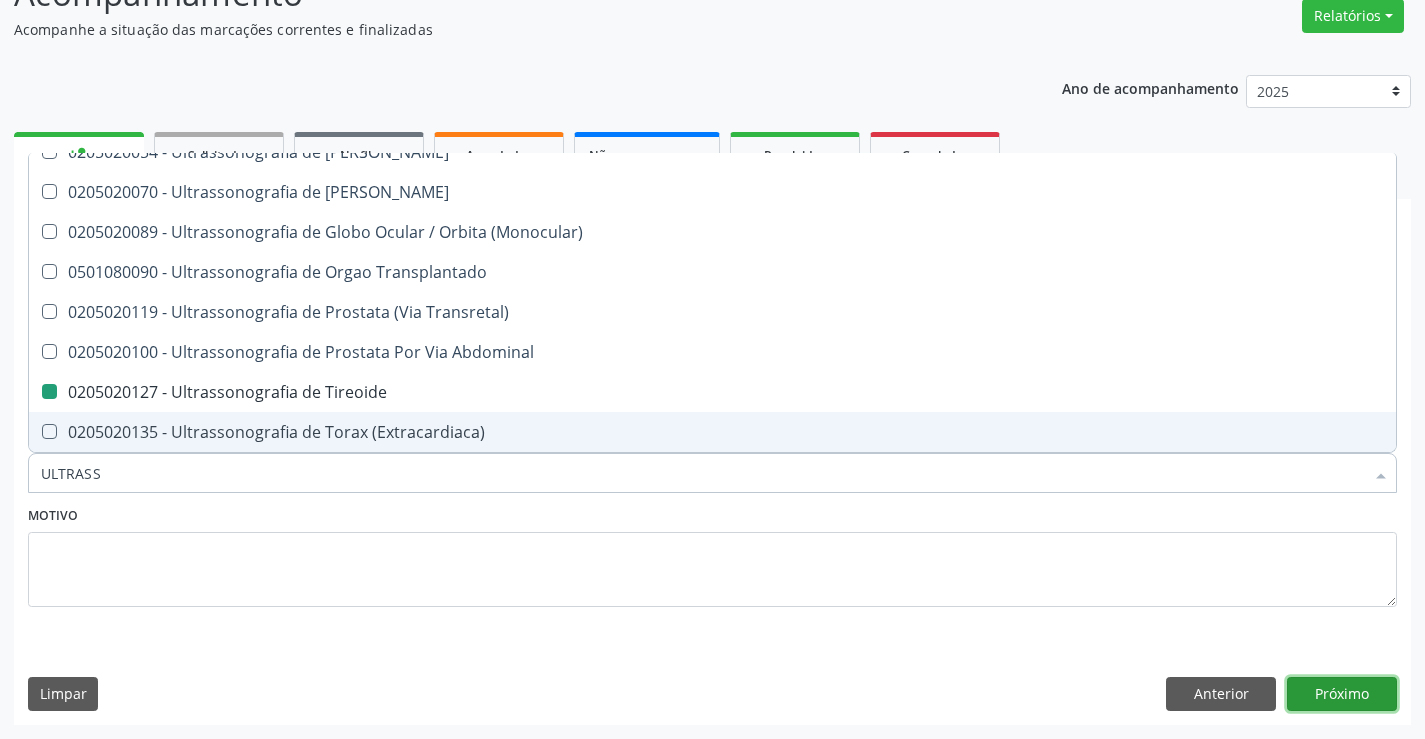 click on "Próximo" at bounding box center [1342, 694] 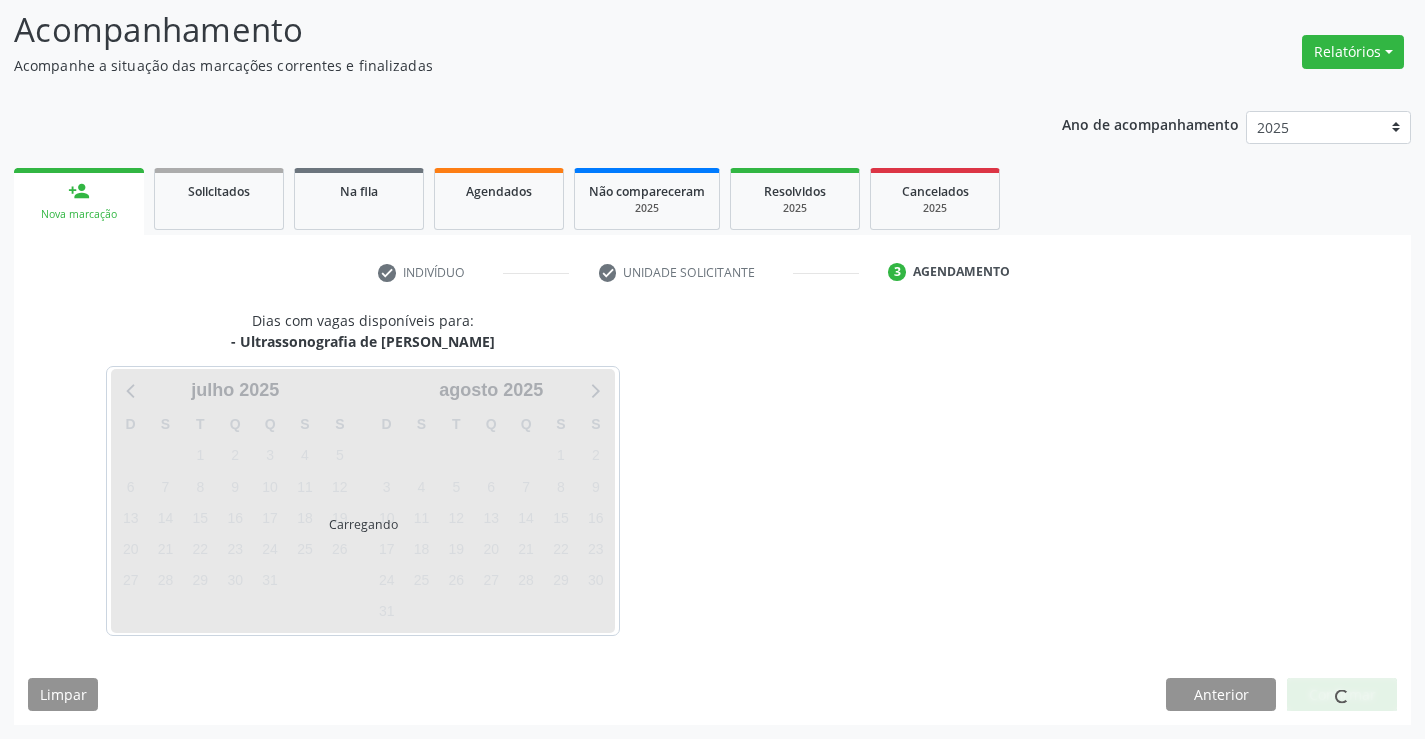 scroll, scrollTop: 131, scrollLeft: 0, axis: vertical 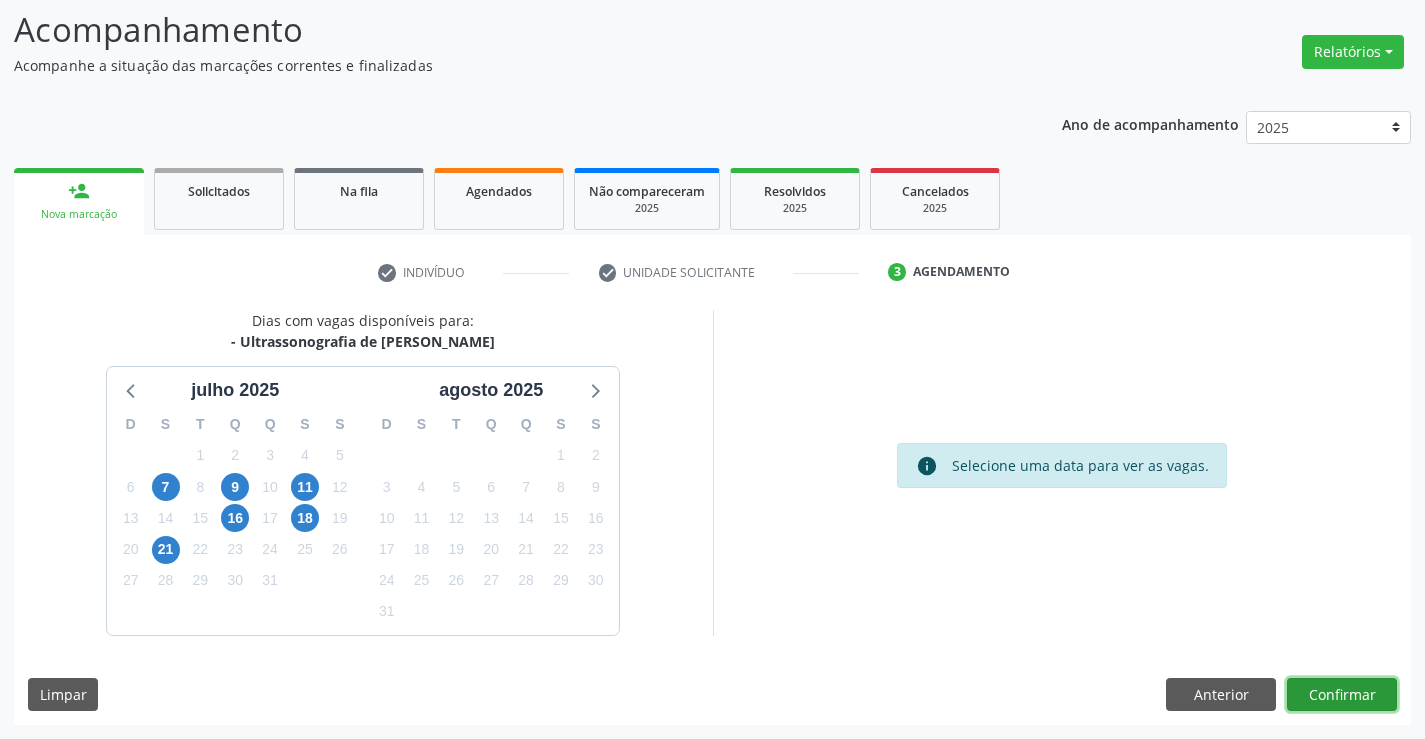 click on "Confirmar" at bounding box center (1342, 695) 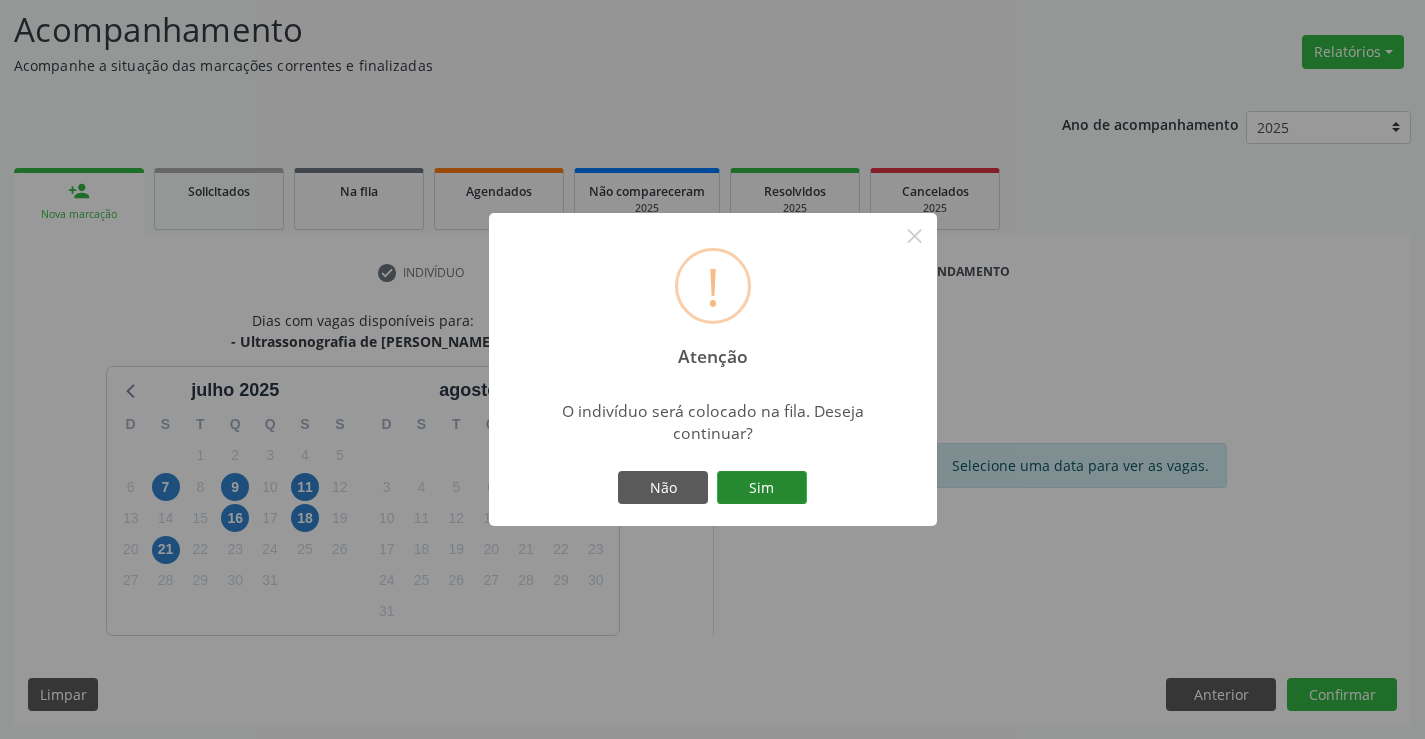 click on "Sim" at bounding box center [762, 488] 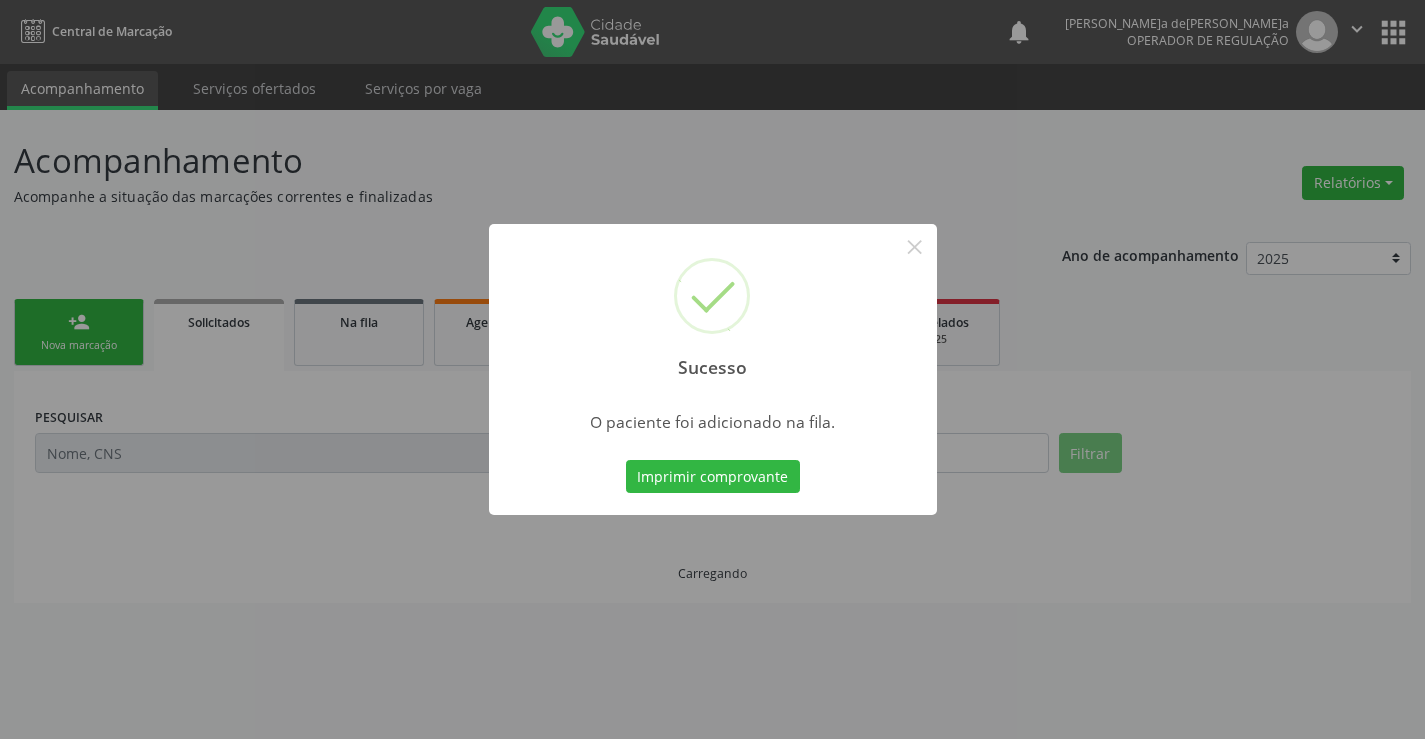 scroll, scrollTop: 0, scrollLeft: 0, axis: both 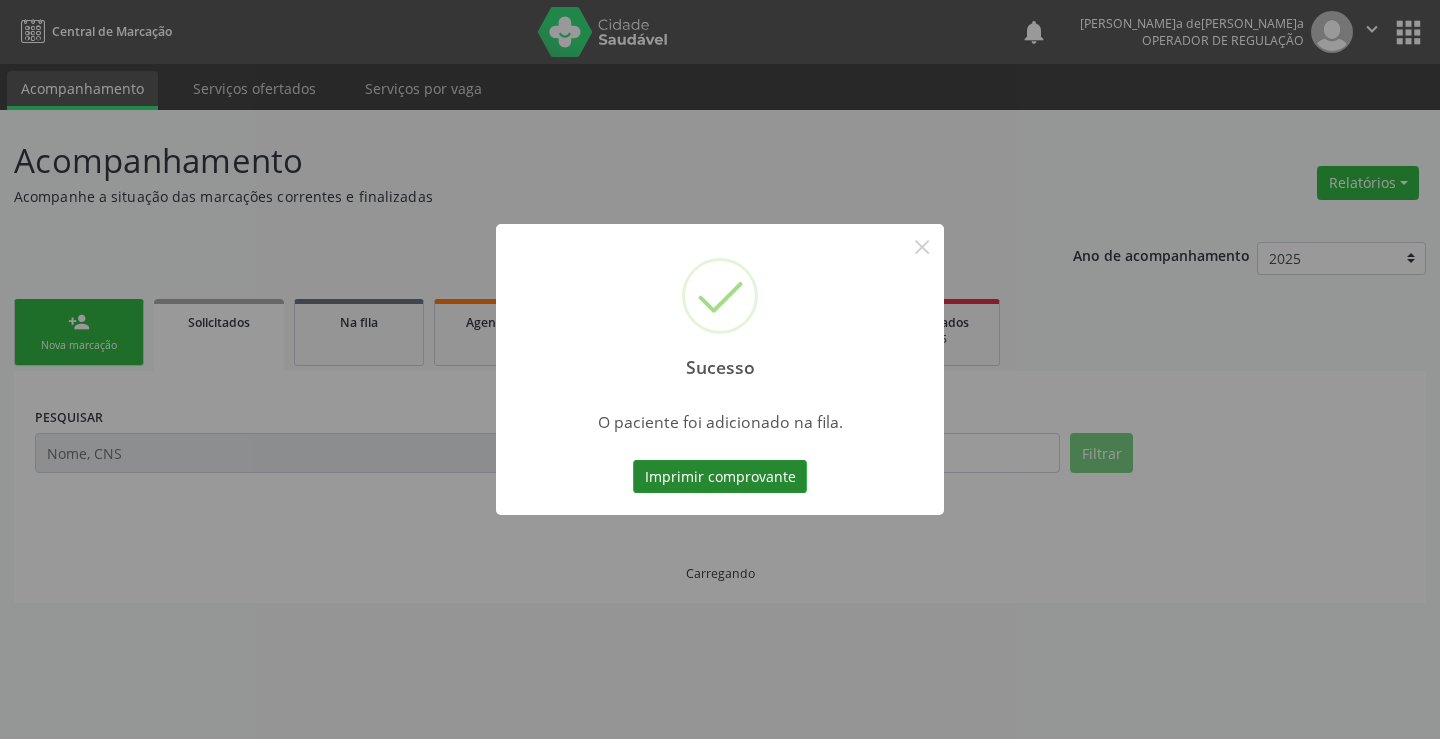 click on "Imprimir comprovante" at bounding box center [720, 477] 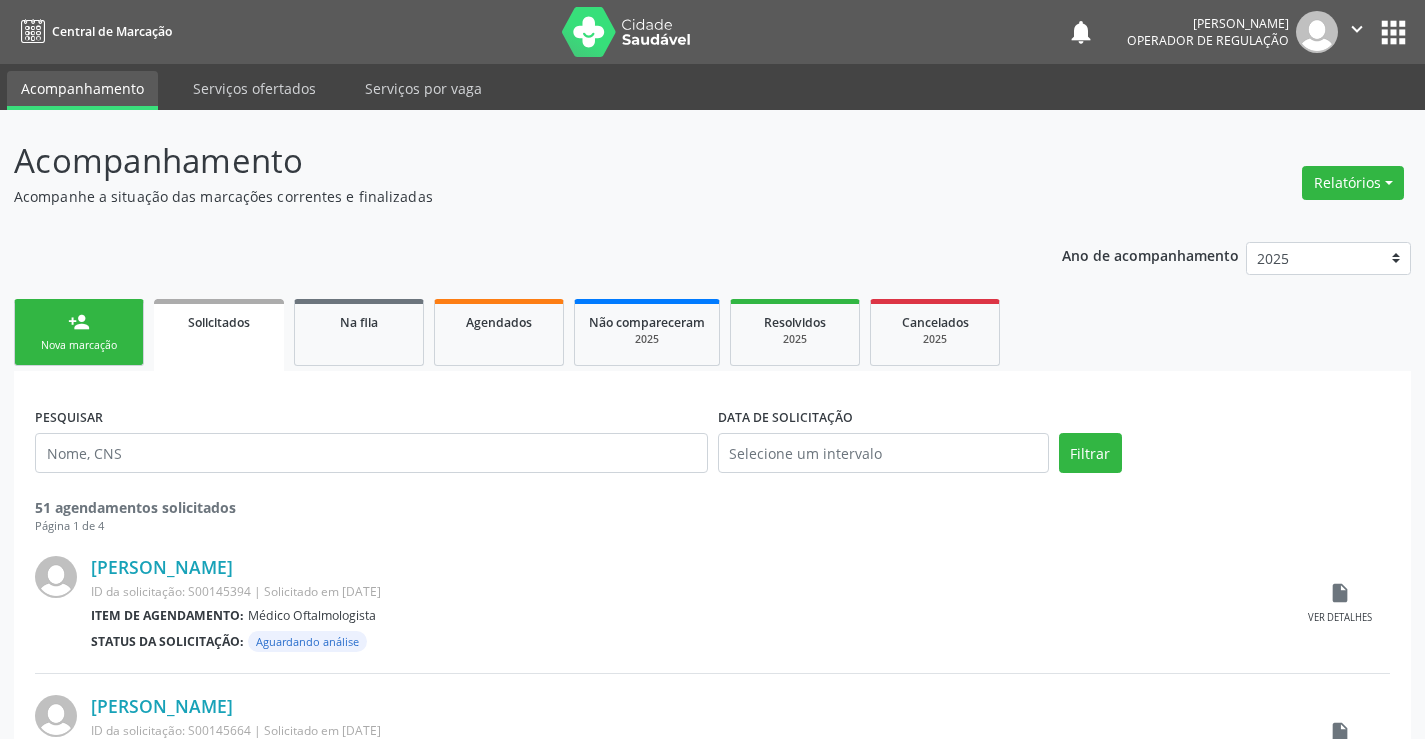 scroll, scrollTop: 0, scrollLeft: 0, axis: both 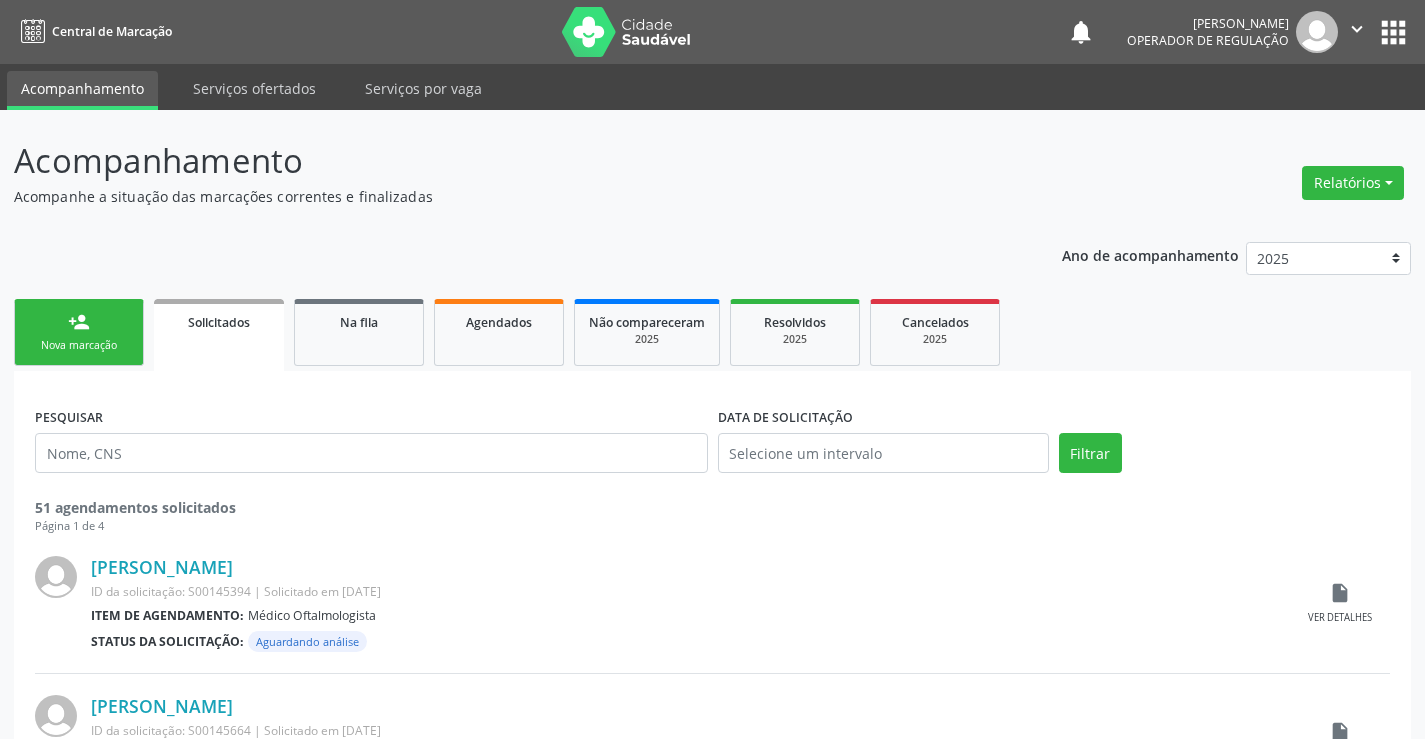 click on "person_add
Nova marcação" at bounding box center [79, 332] 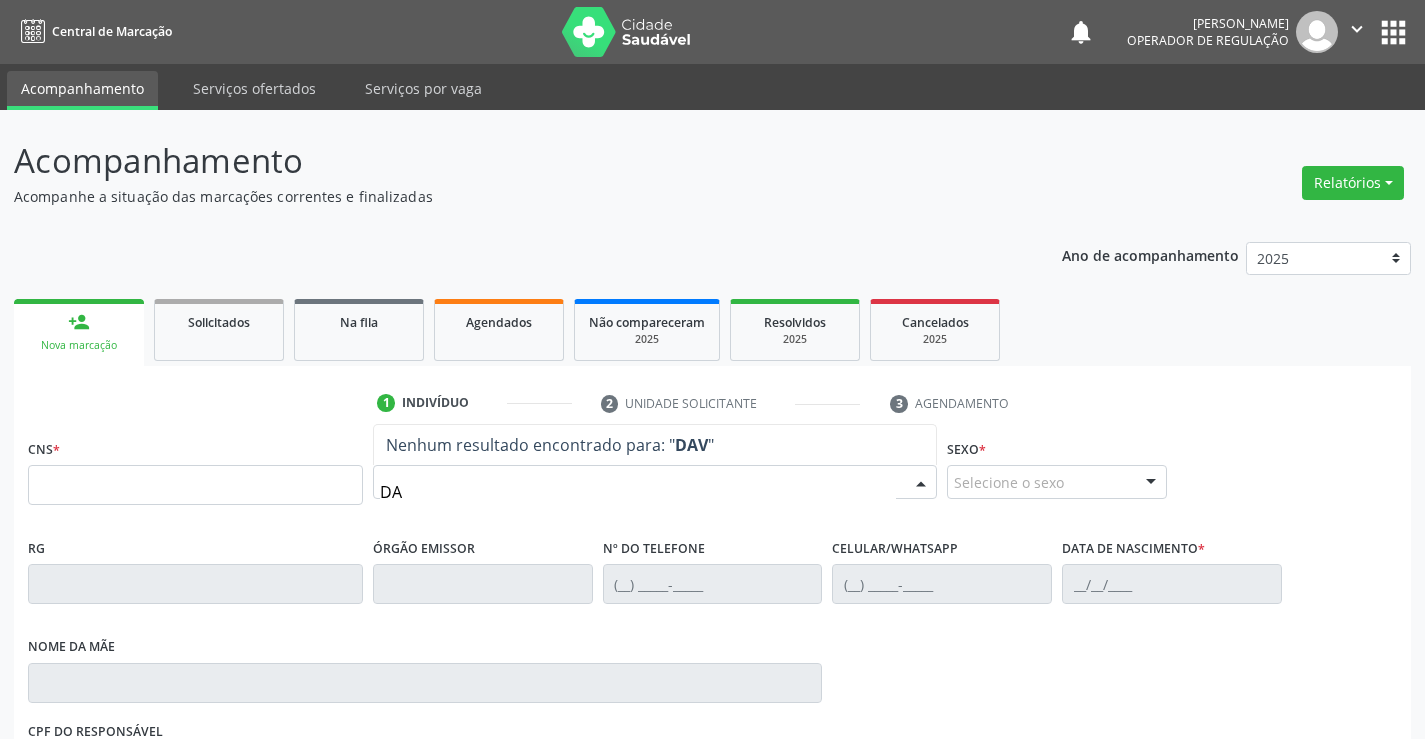 type on "D" 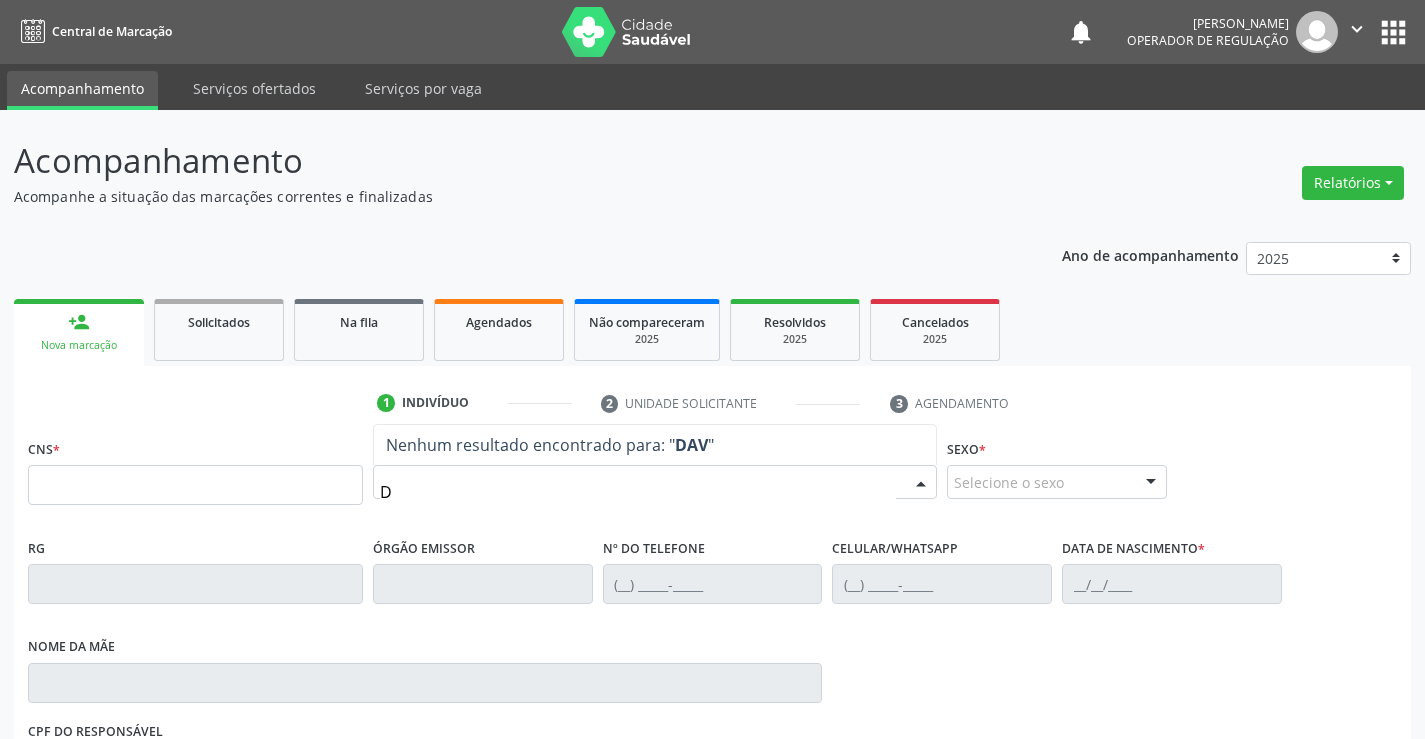 type 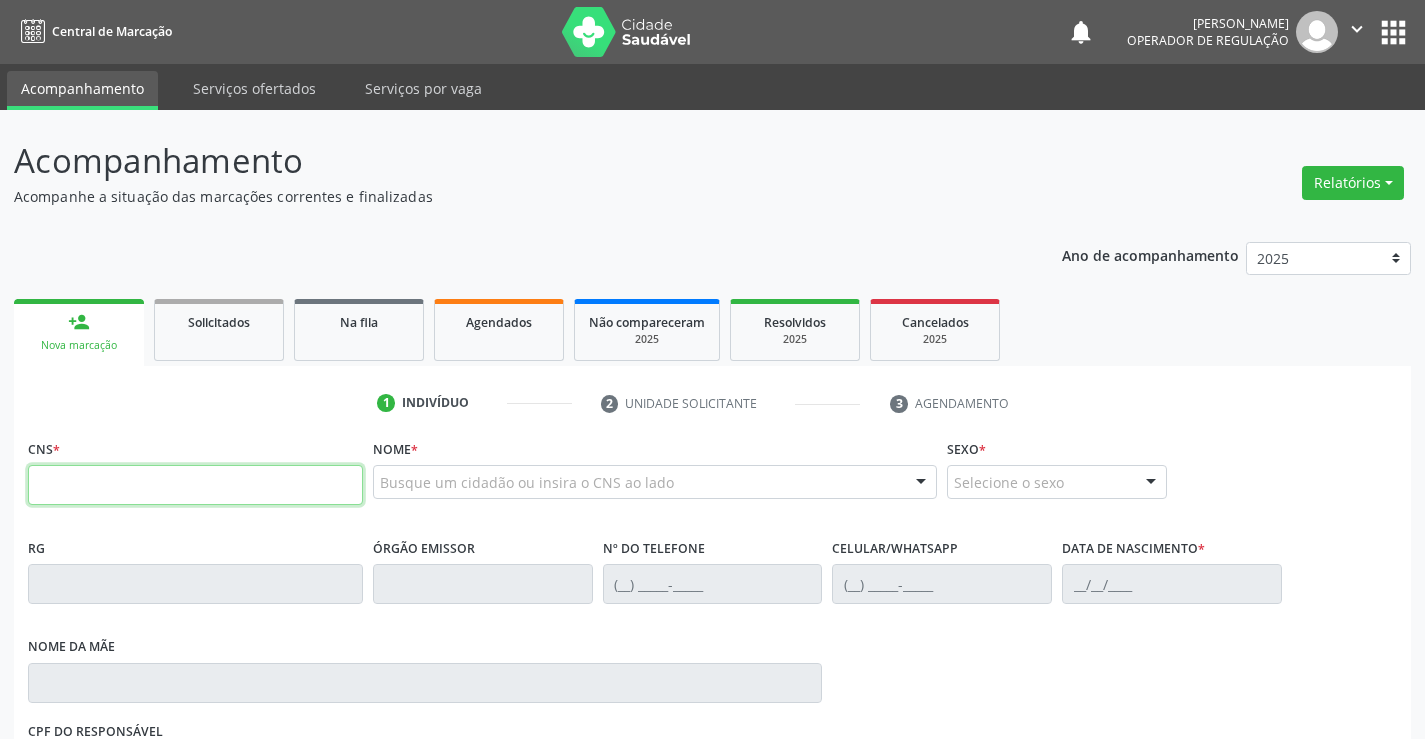 scroll, scrollTop: 0, scrollLeft: 0, axis: both 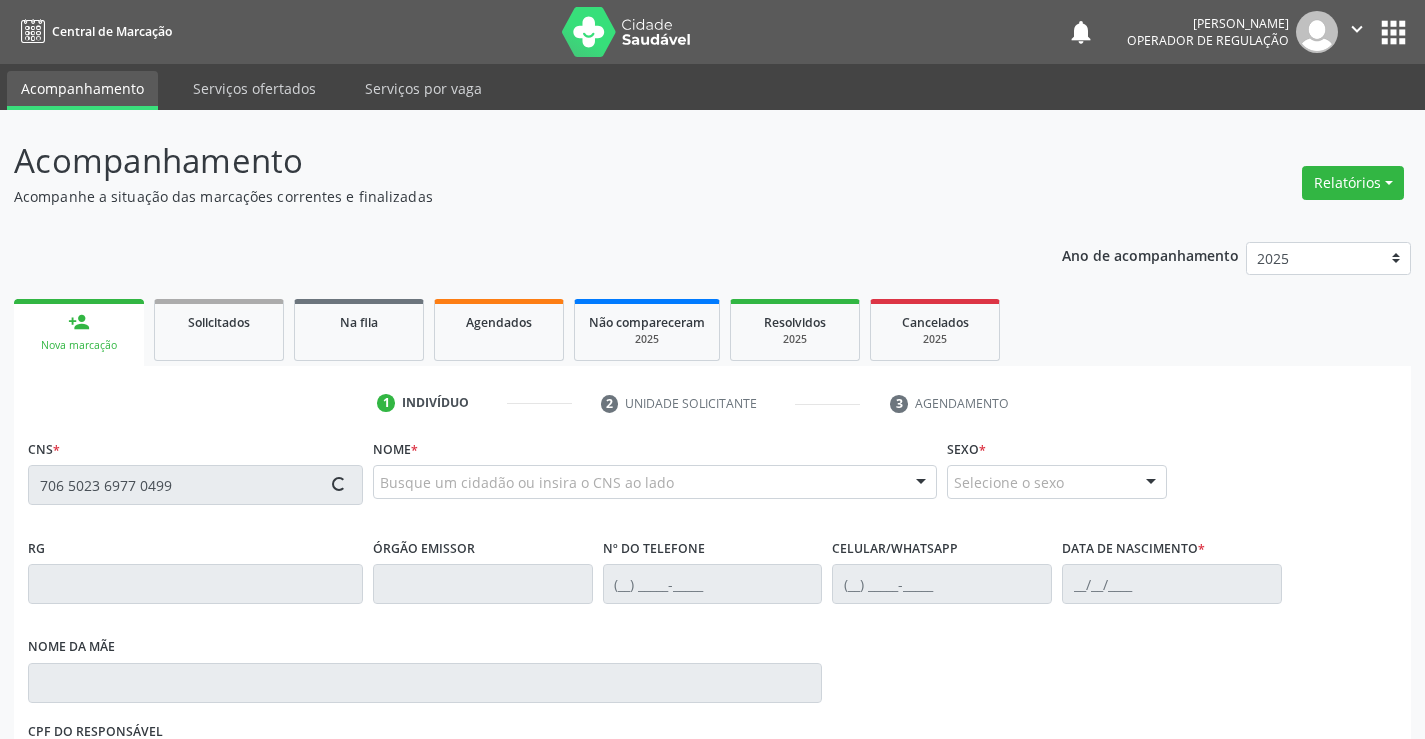 type on "706 5023 6977 0499" 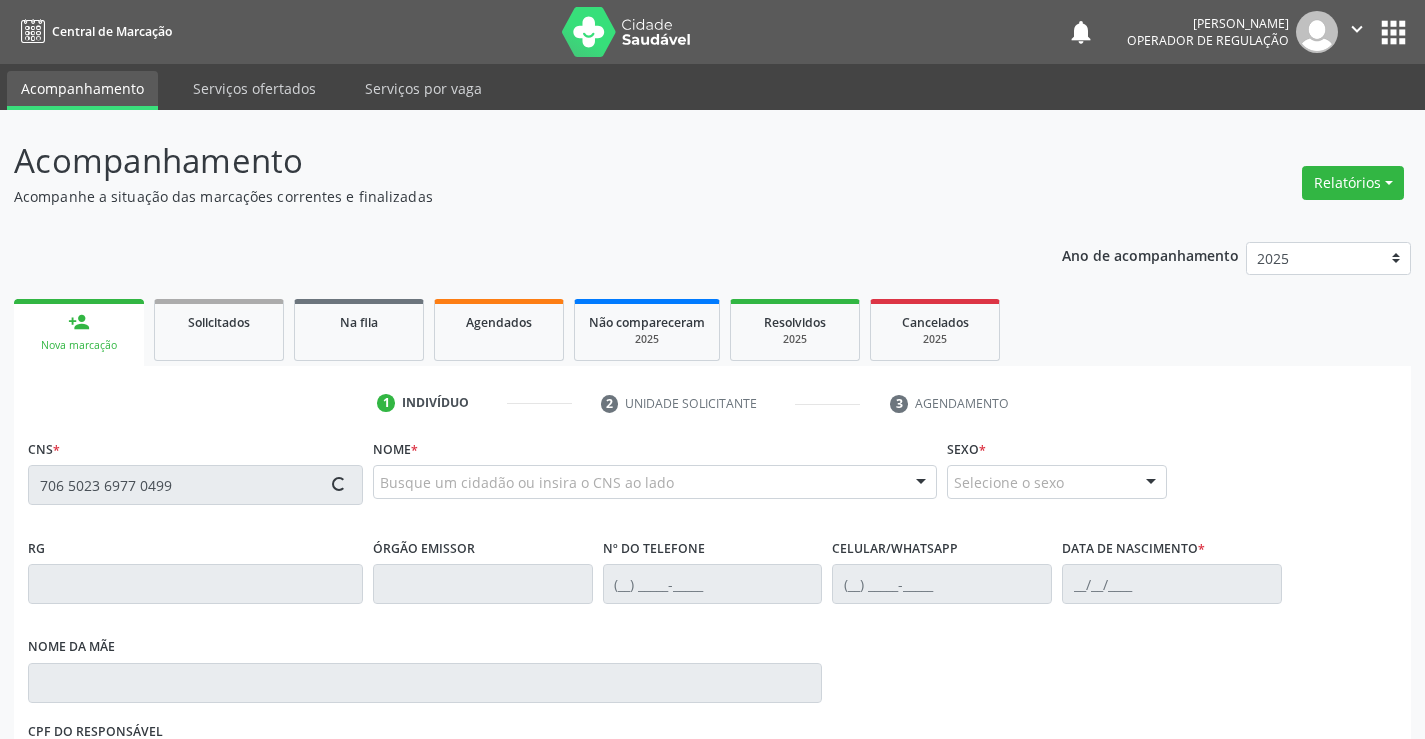 type 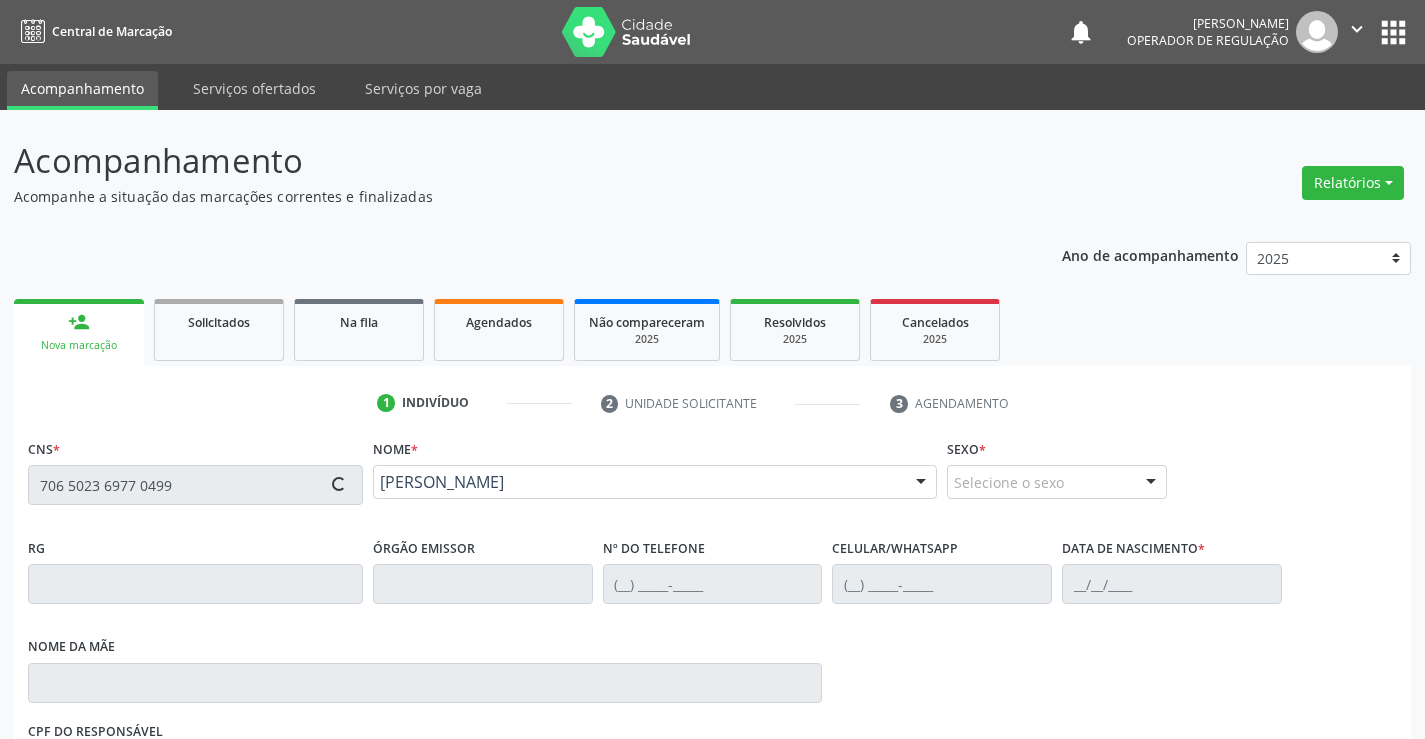 type on "[PHONE_NUMBER]" 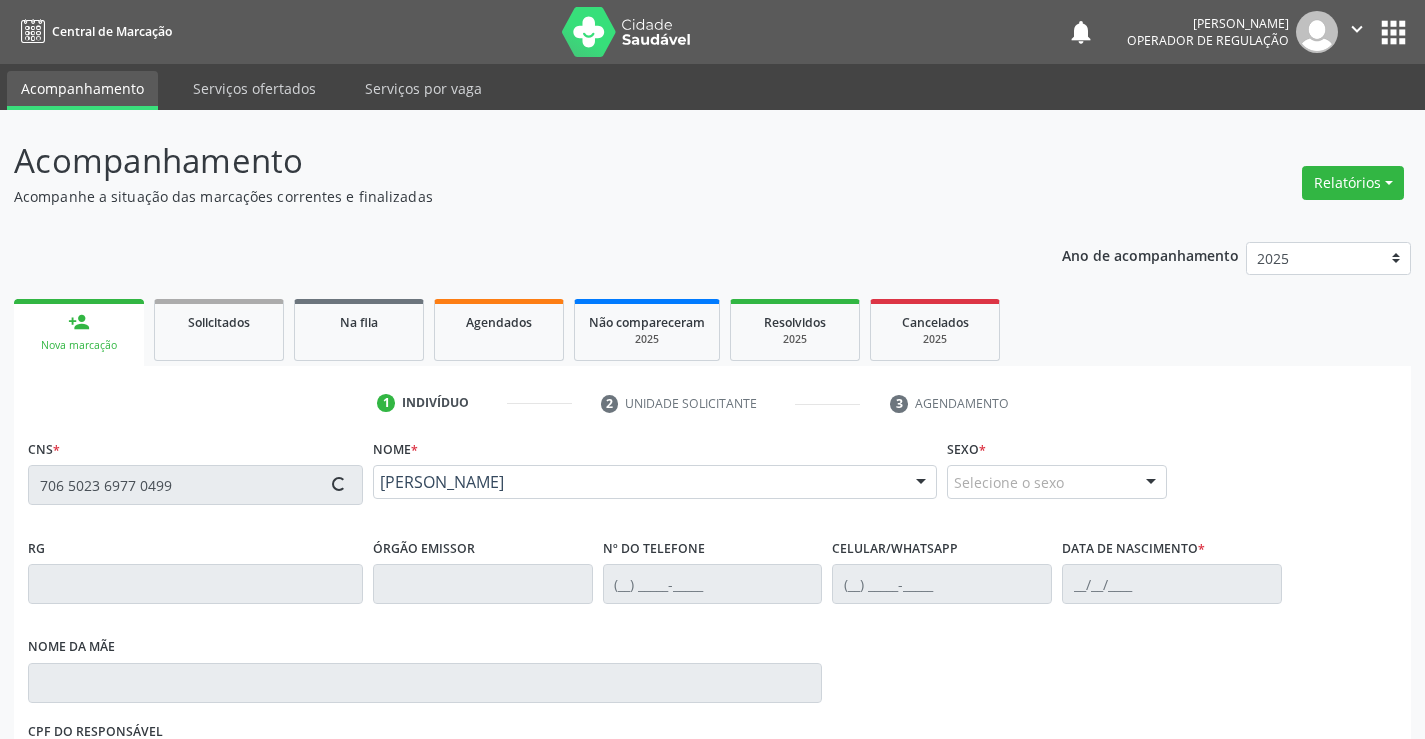 type on "[DATE]" 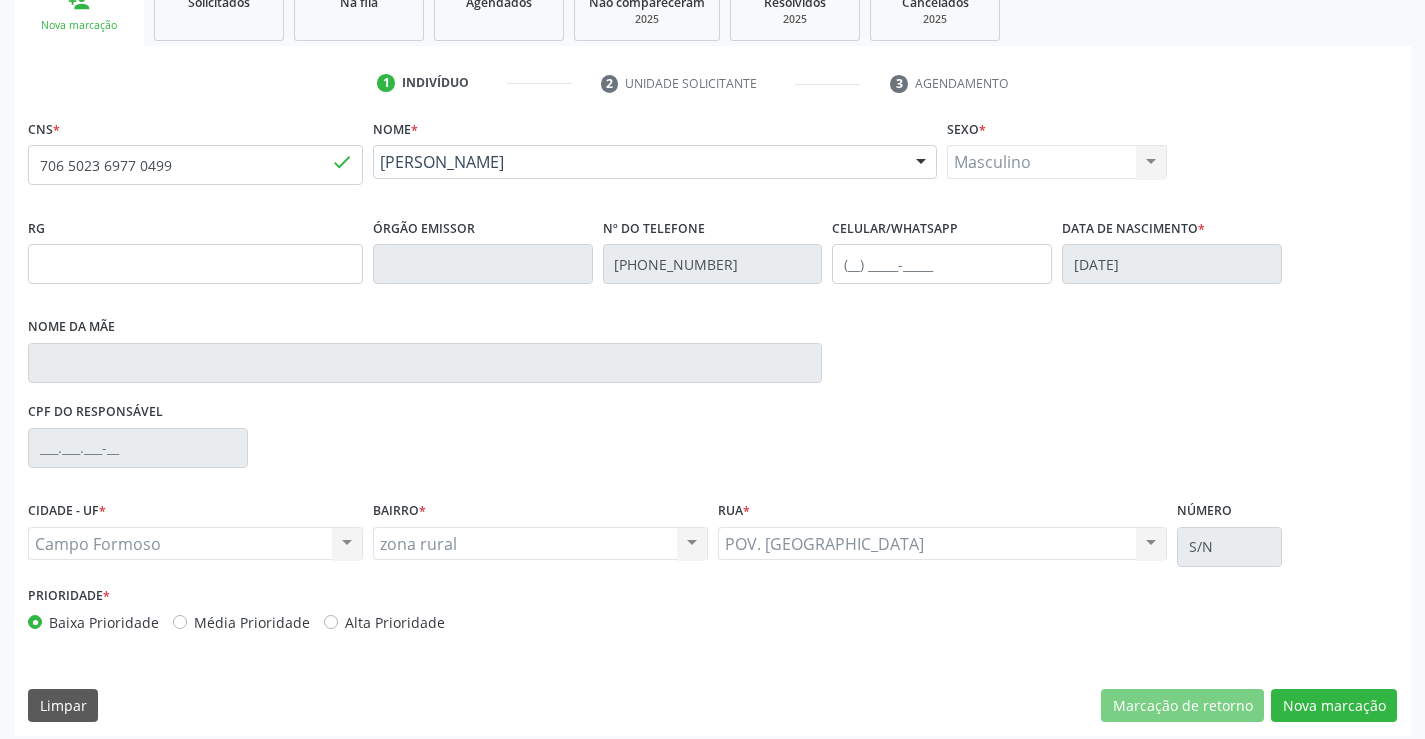 scroll, scrollTop: 331, scrollLeft: 0, axis: vertical 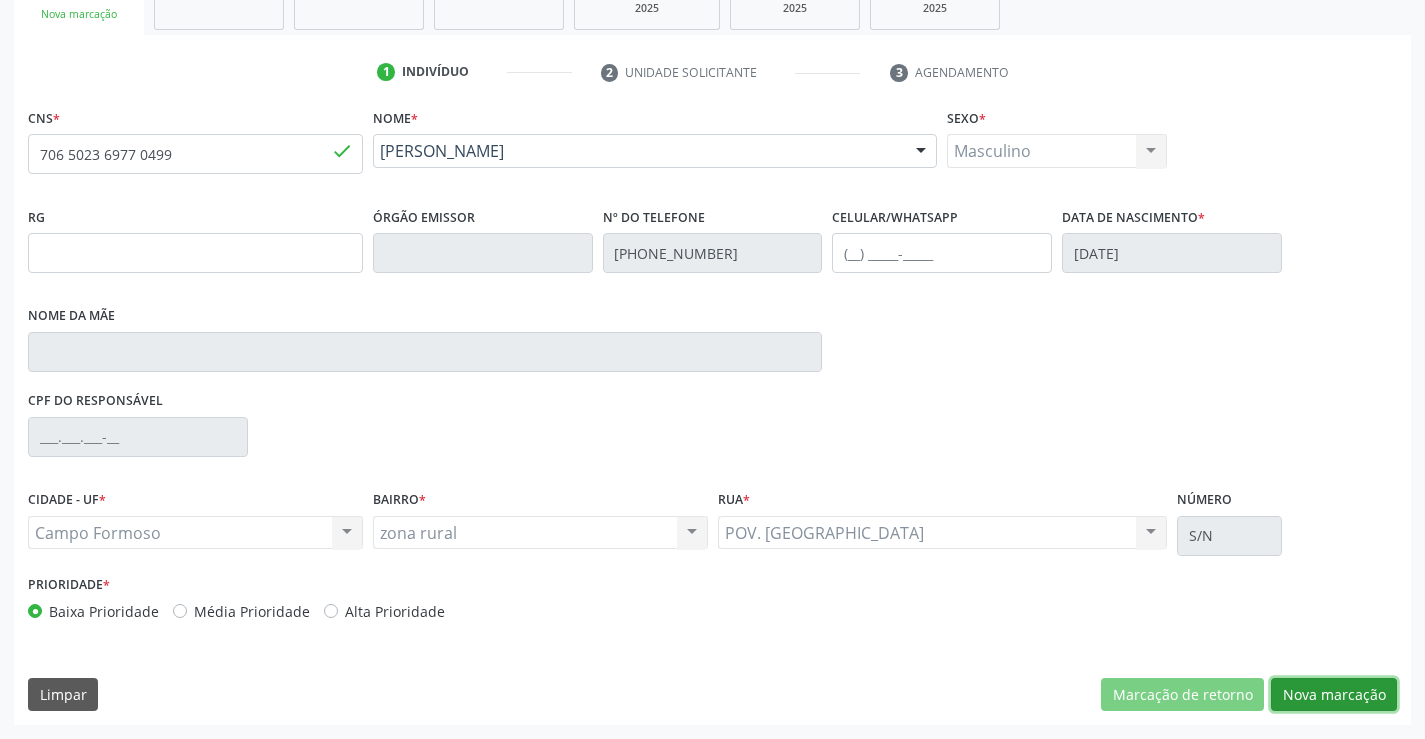 click on "Nova marcação" at bounding box center [1334, 695] 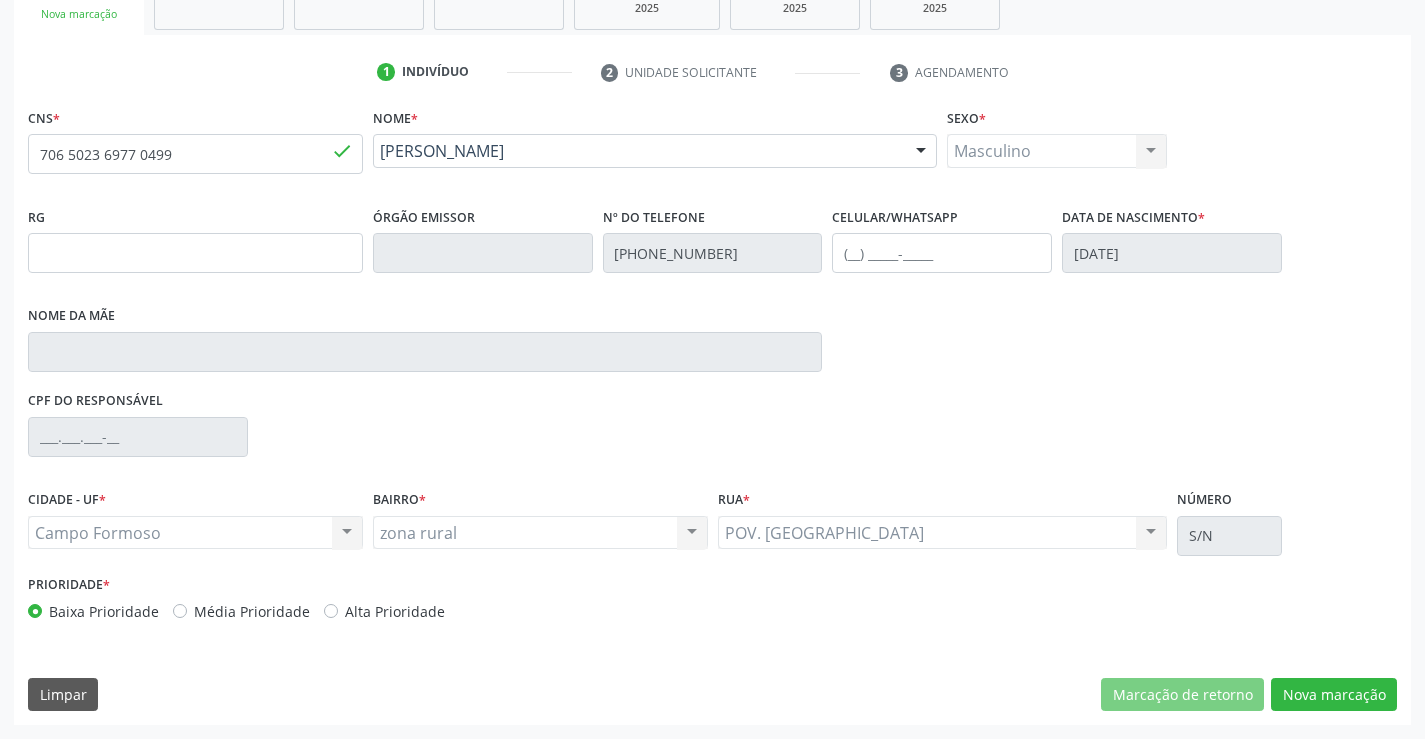 scroll, scrollTop: 167, scrollLeft: 0, axis: vertical 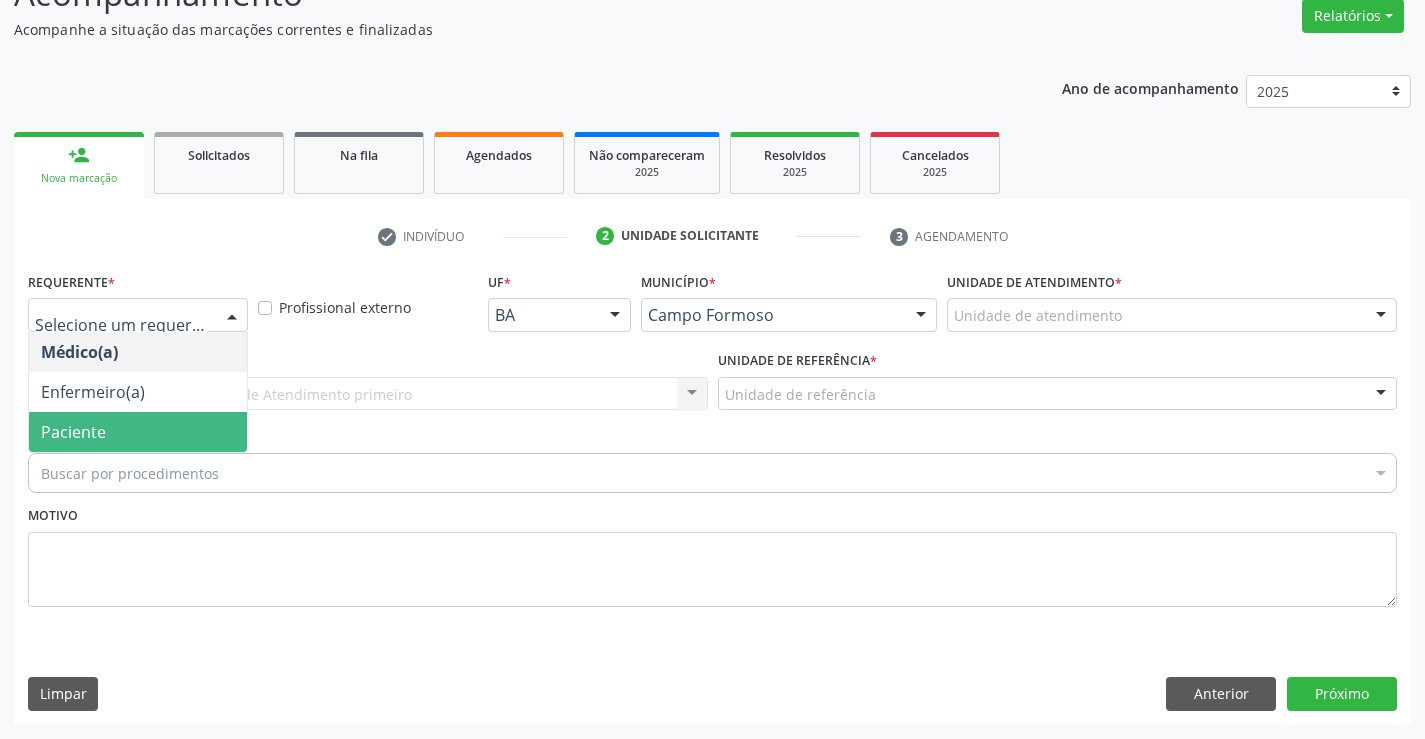 click on "Paciente" at bounding box center (73, 432) 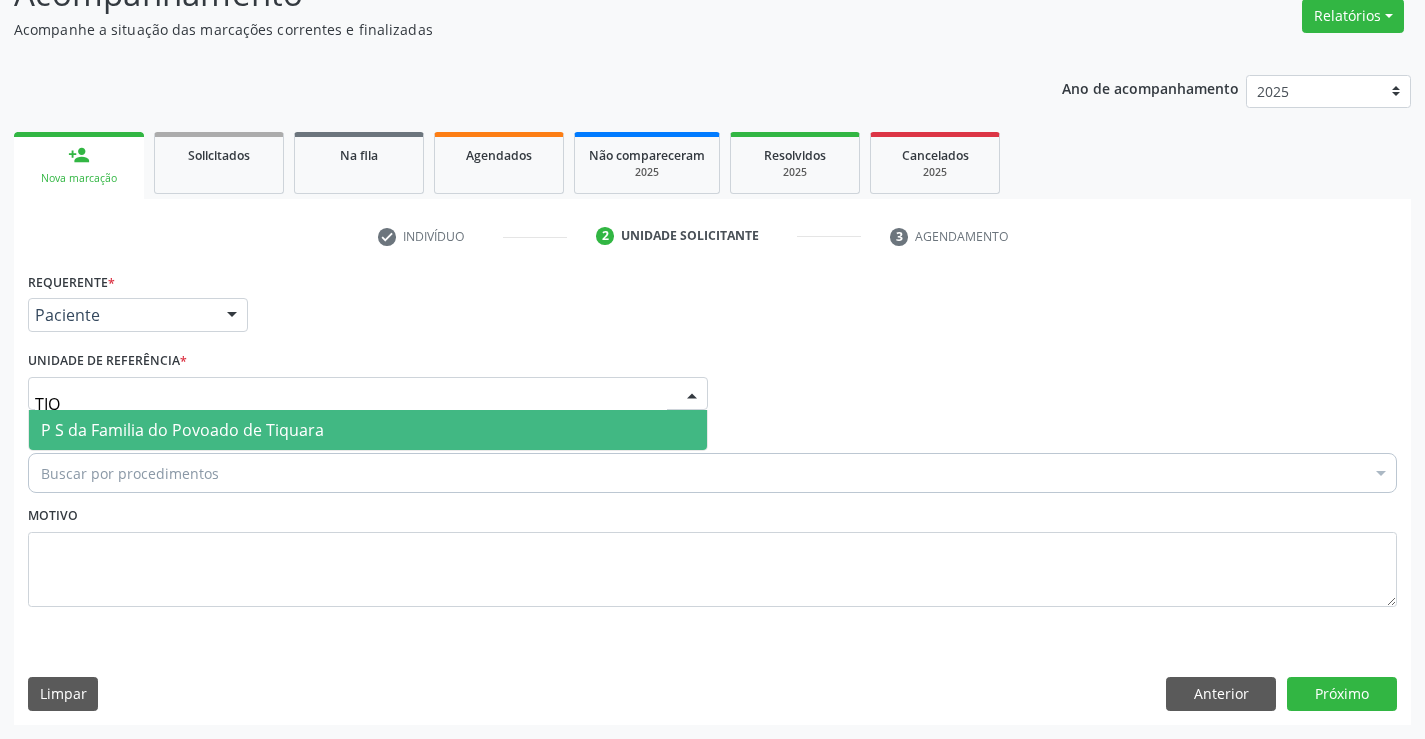 type on "TIQU" 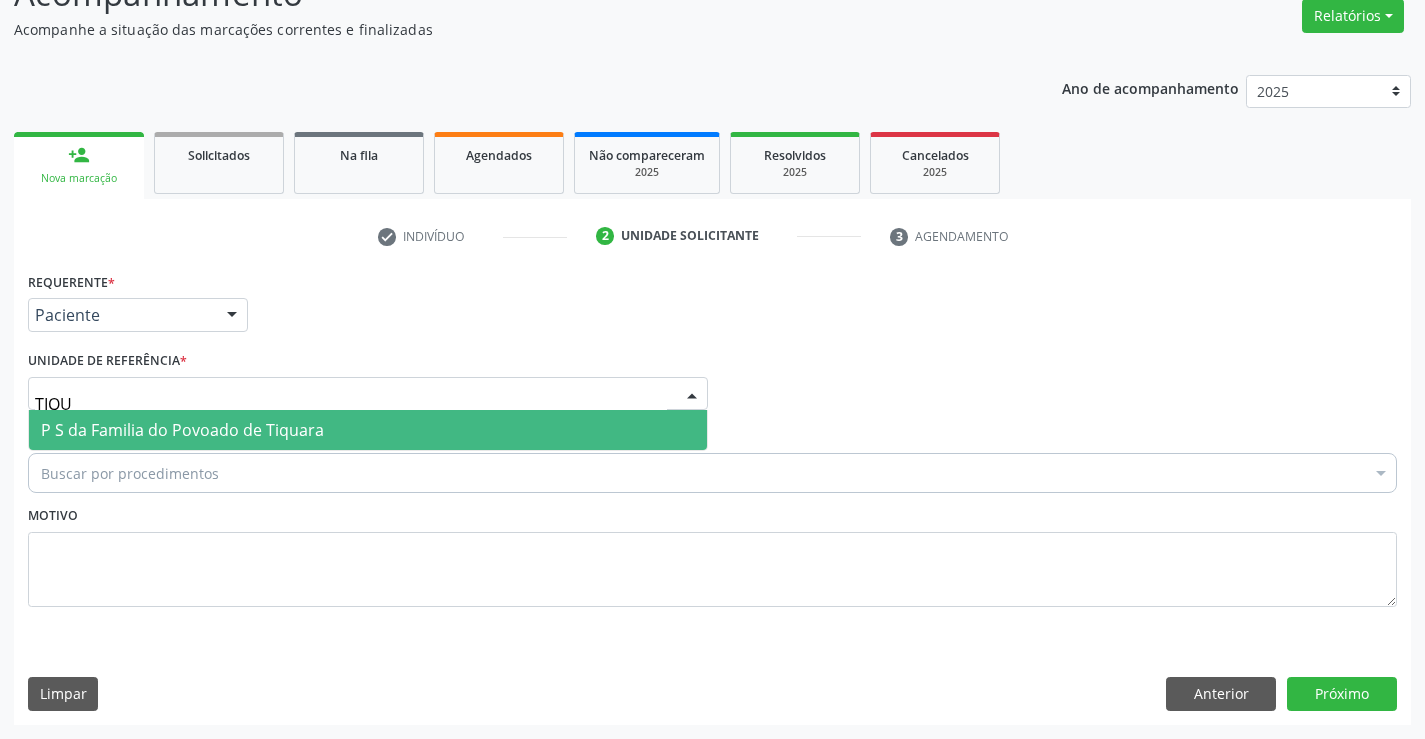 click on "P S da Familia do Povoado de Tiquara" at bounding box center (182, 430) 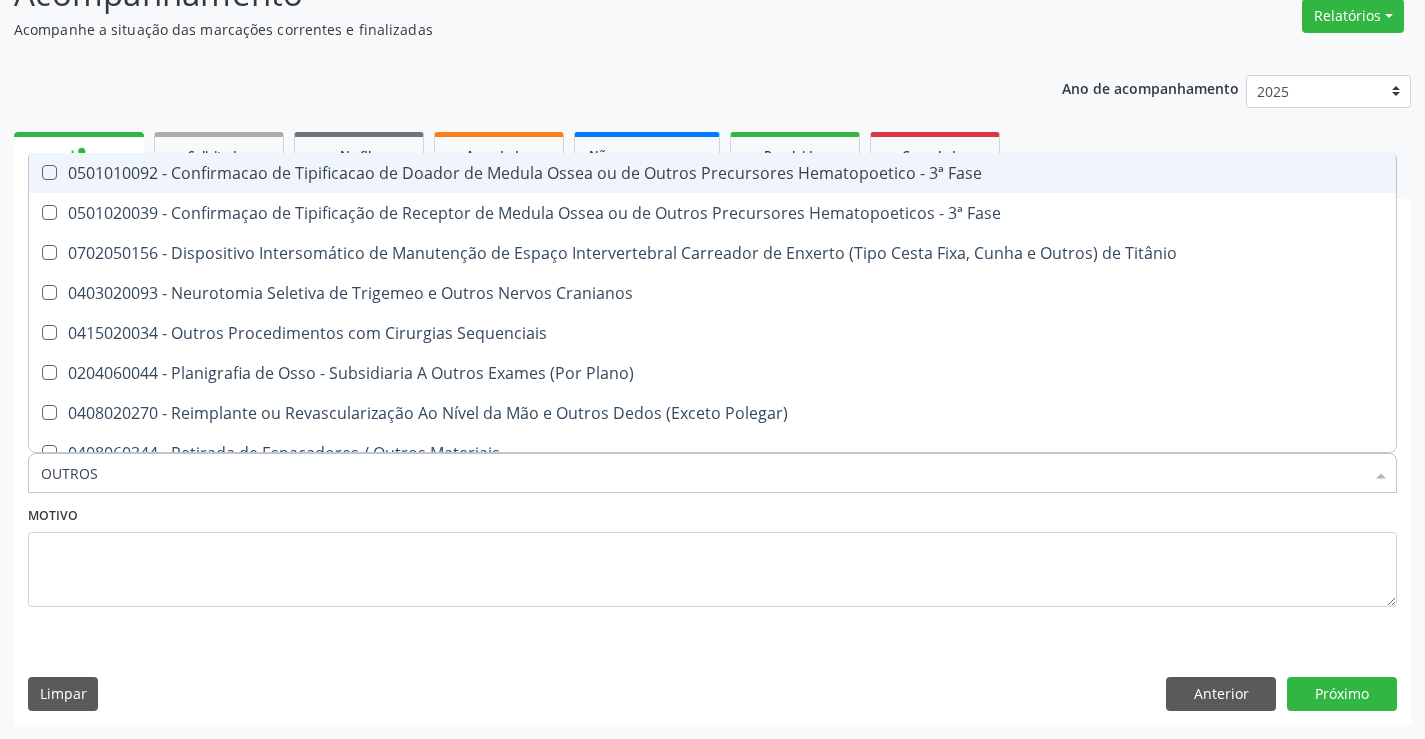 type on "OUTROS" 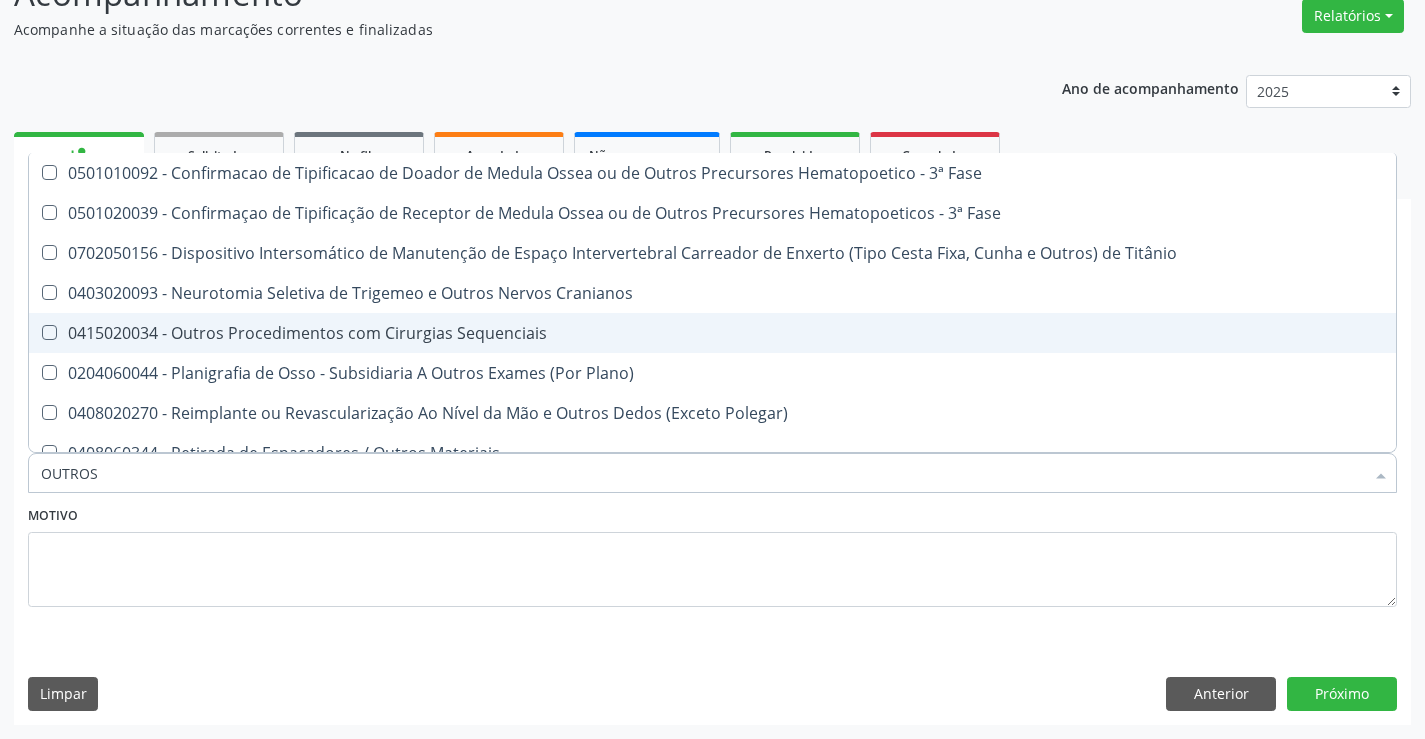 click on "0415020034 - Outros Procedimentos com Cirurgias Sequenciais" at bounding box center (712, 333) 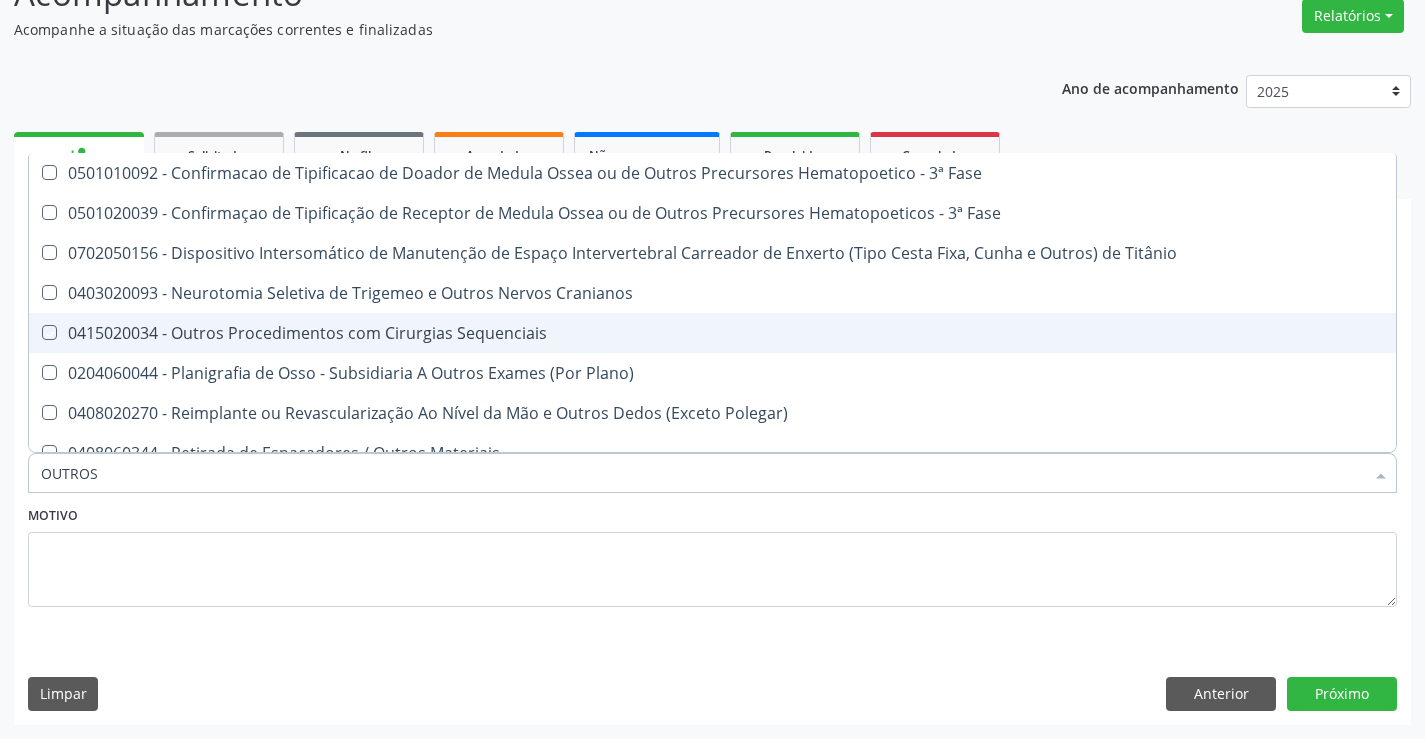 checkbox on "true" 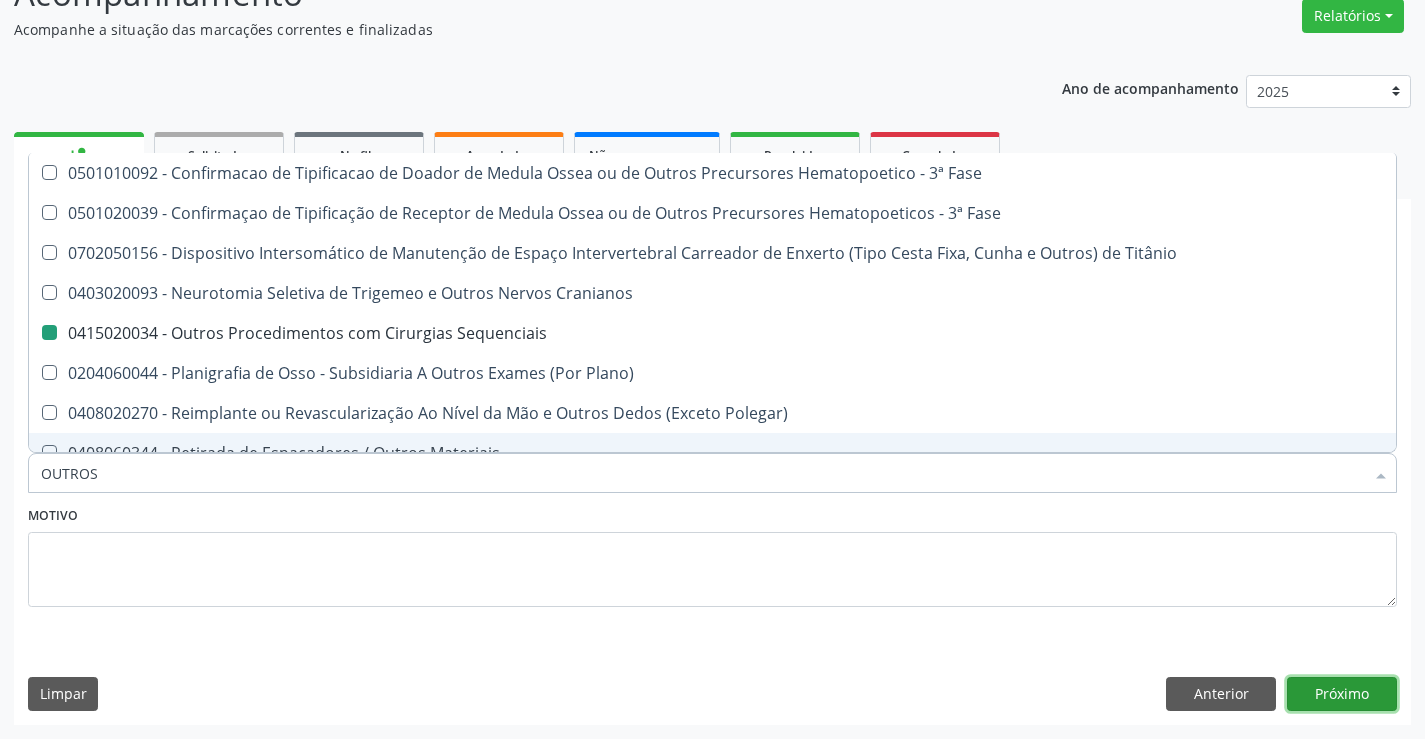 click on "Próximo" at bounding box center [1342, 694] 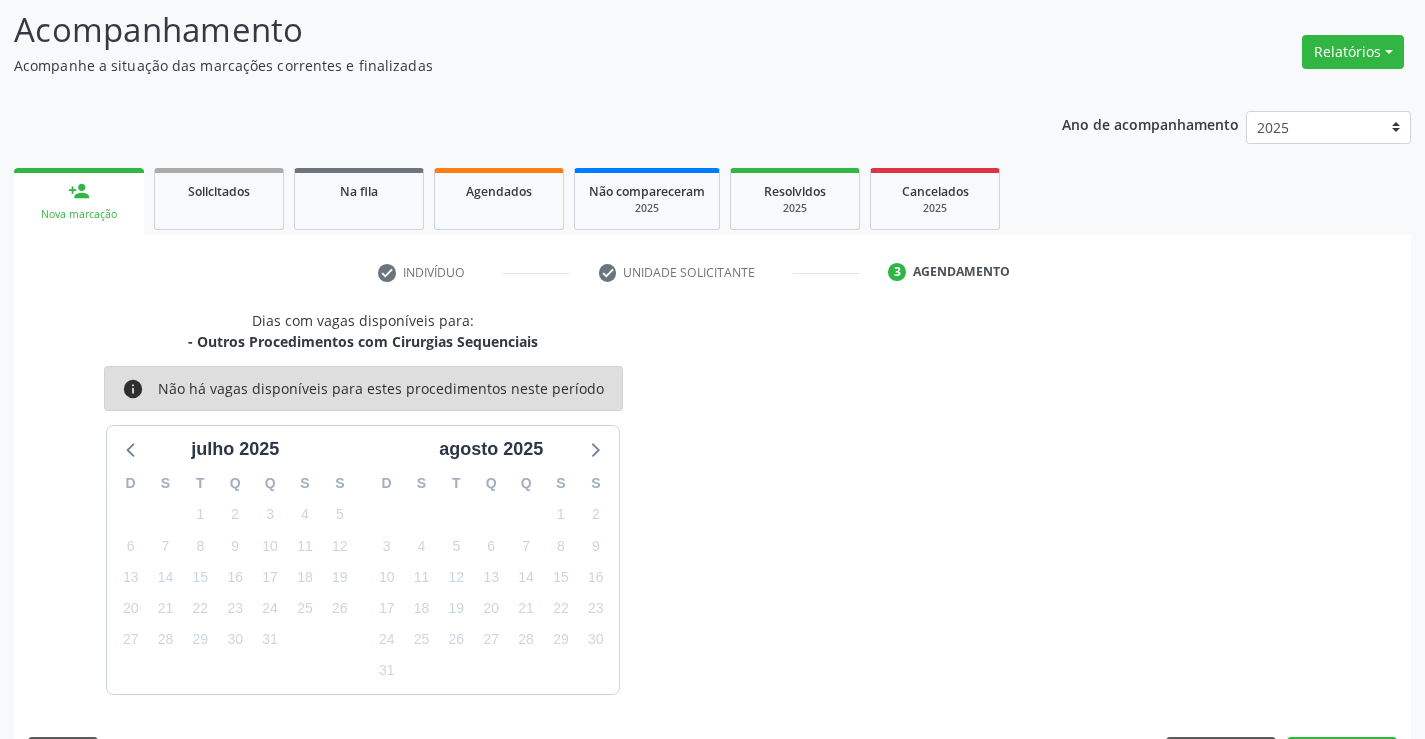 scroll, scrollTop: 167, scrollLeft: 0, axis: vertical 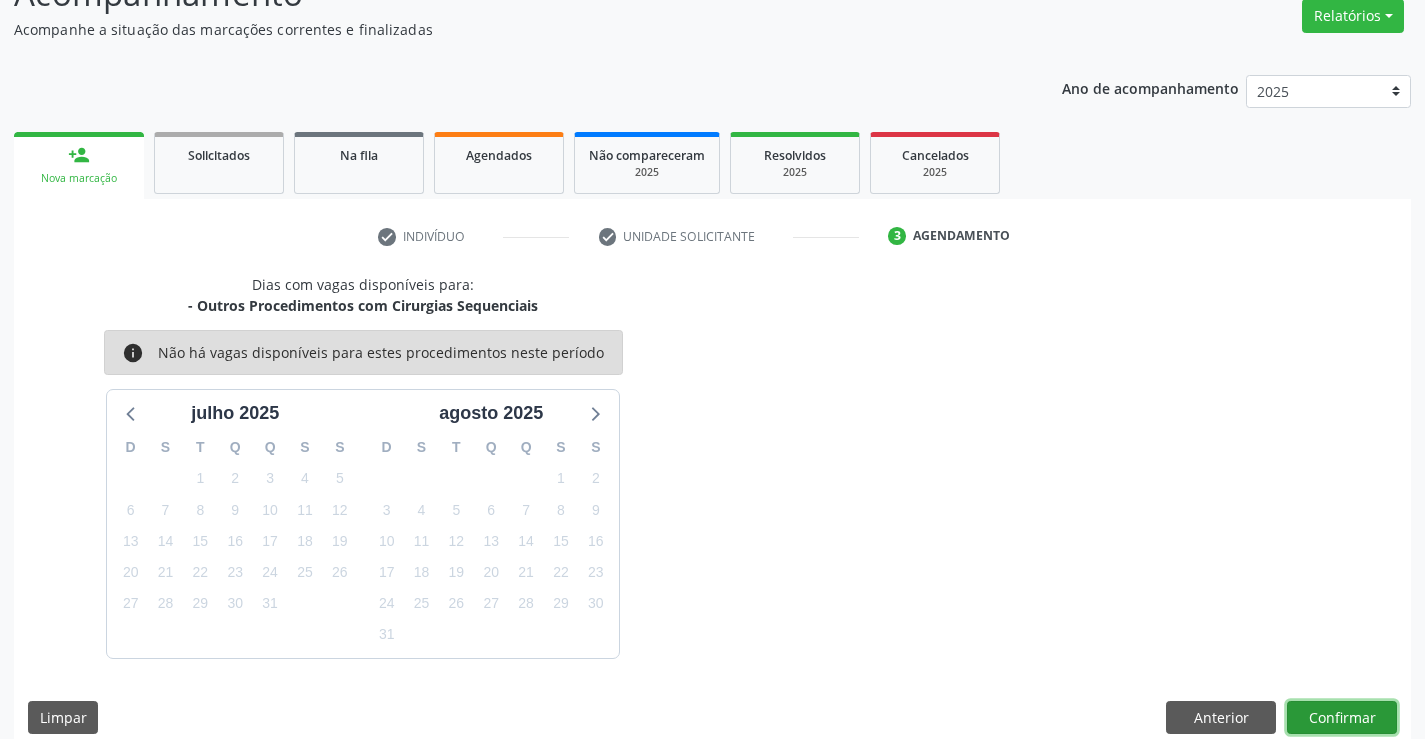 click on "Confirmar" at bounding box center (1342, 718) 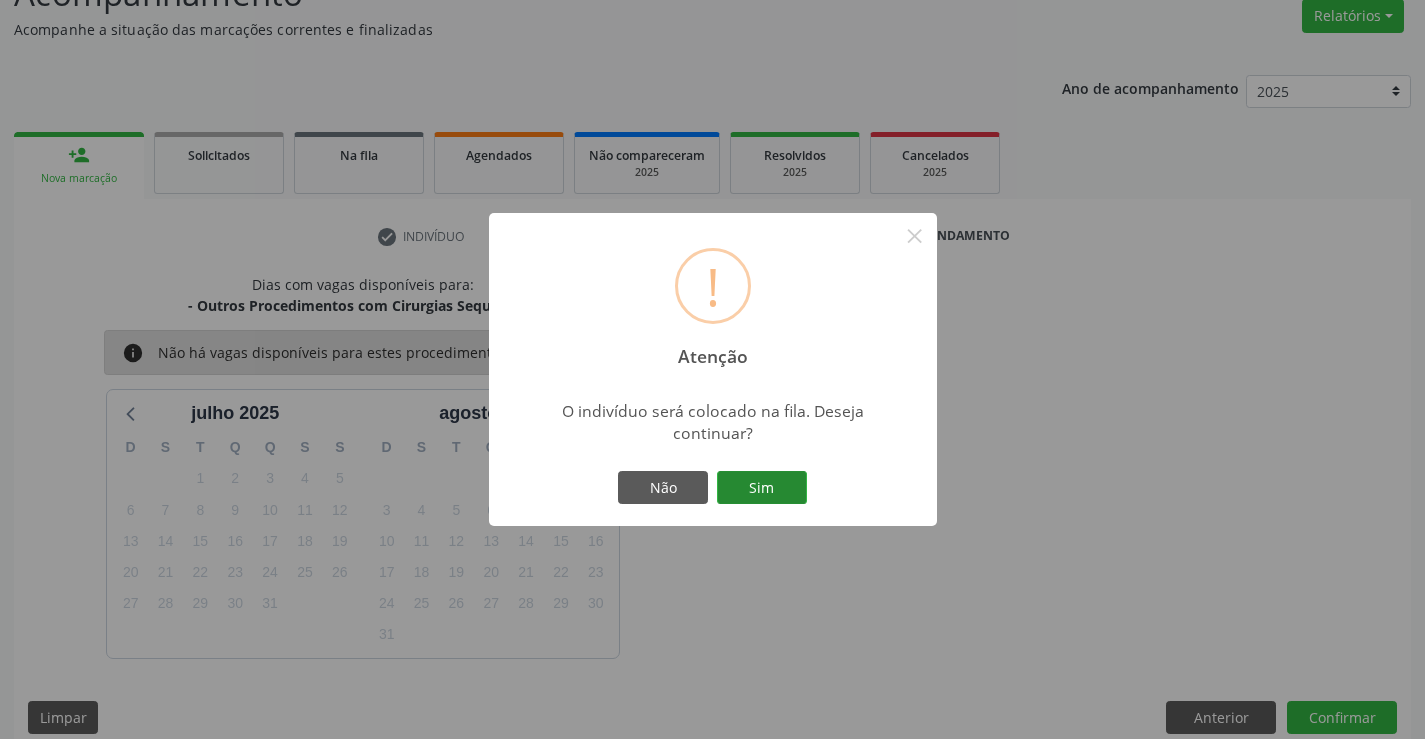click on "Sim" at bounding box center [762, 488] 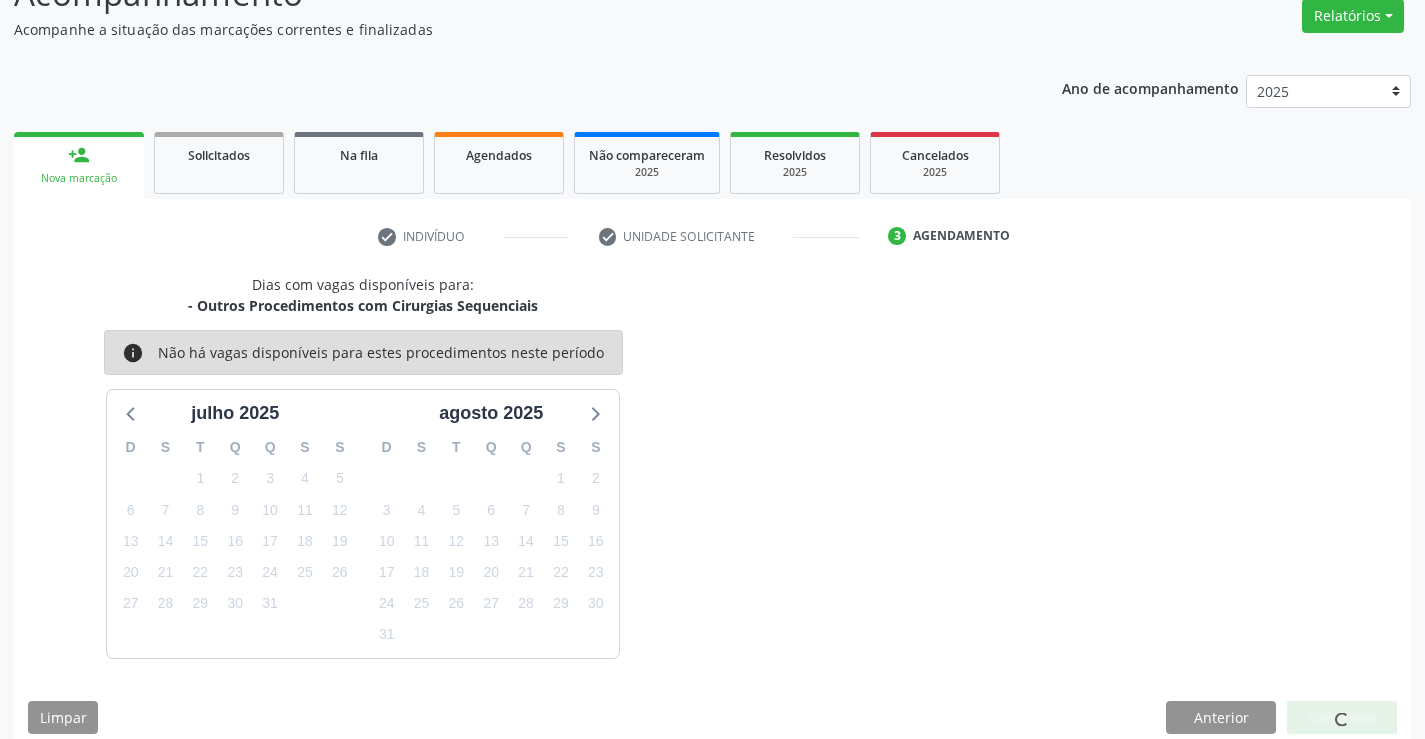 scroll, scrollTop: 0, scrollLeft: 0, axis: both 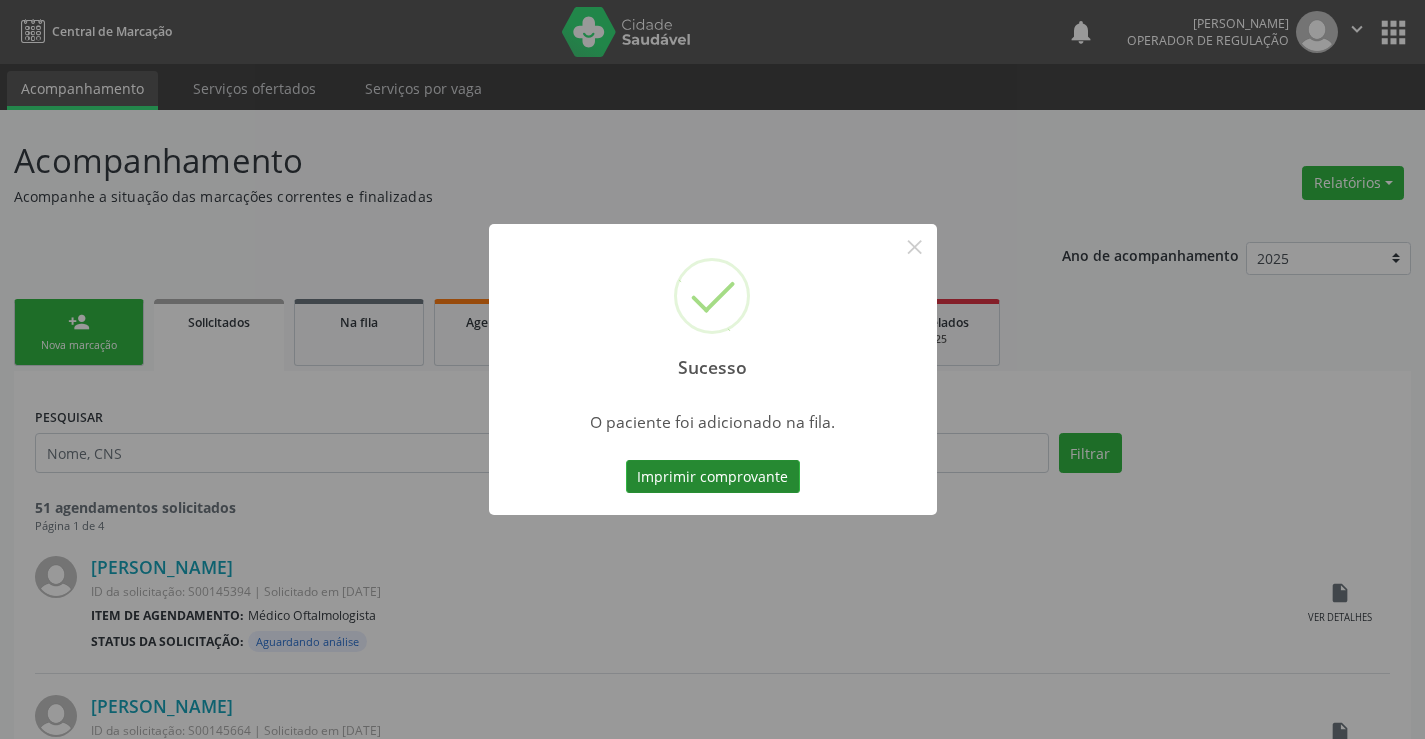 click on "Imprimir comprovante" at bounding box center [713, 477] 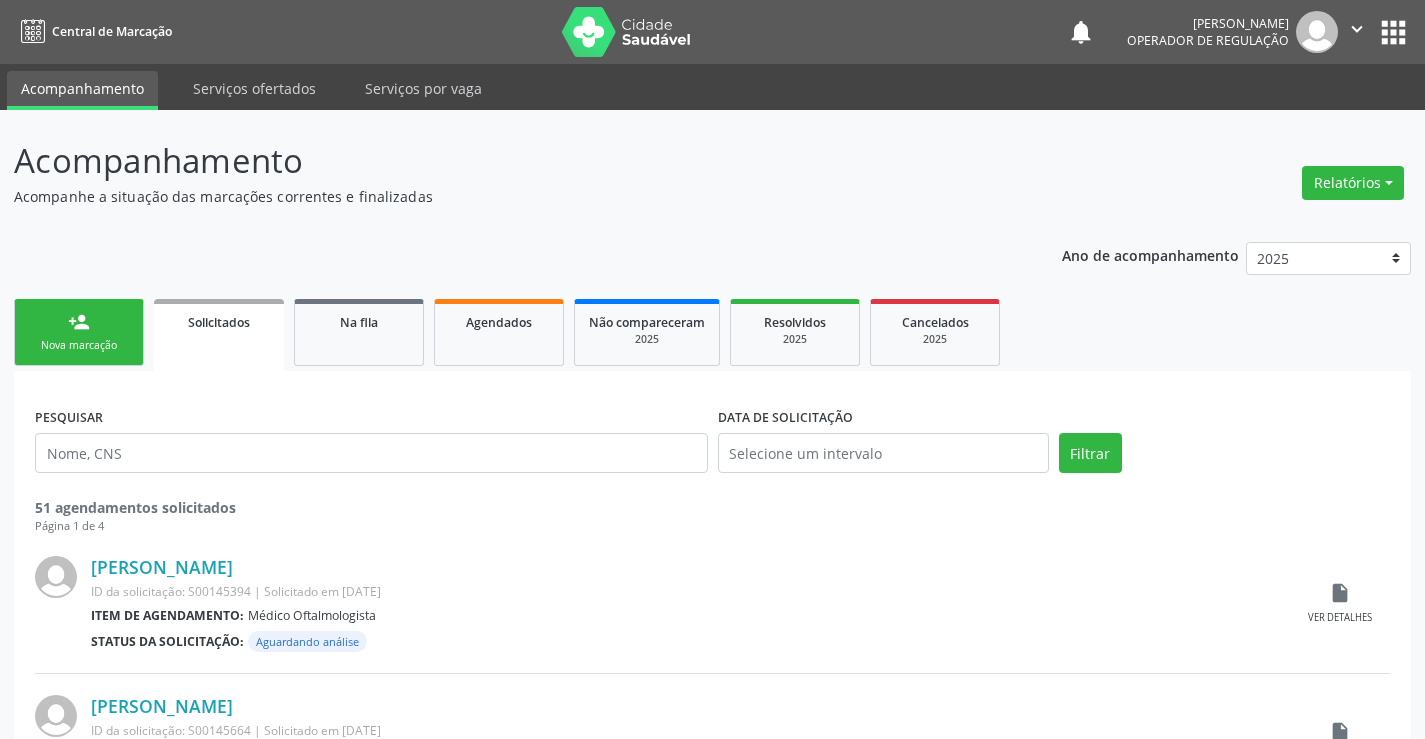 click on "Nova marcação" at bounding box center [79, 345] 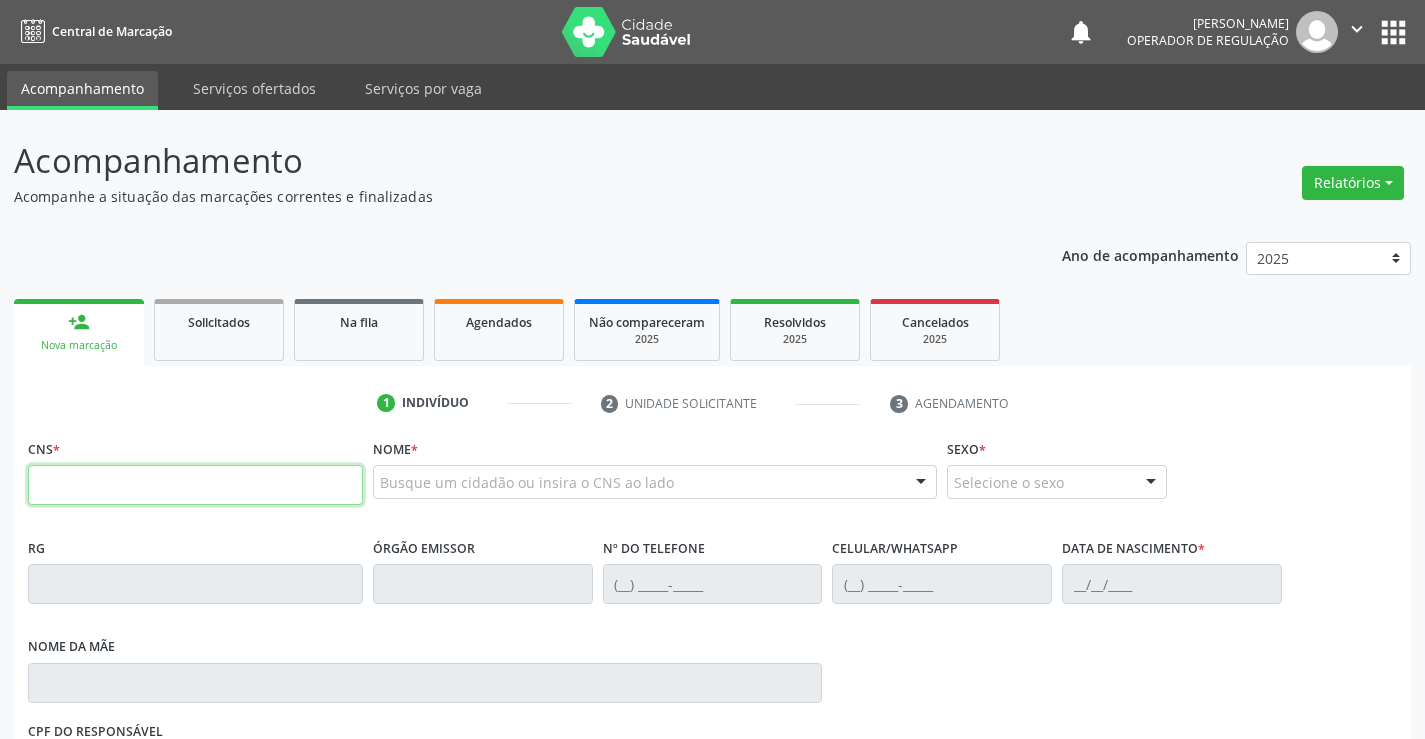 click at bounding box center (195, 485) 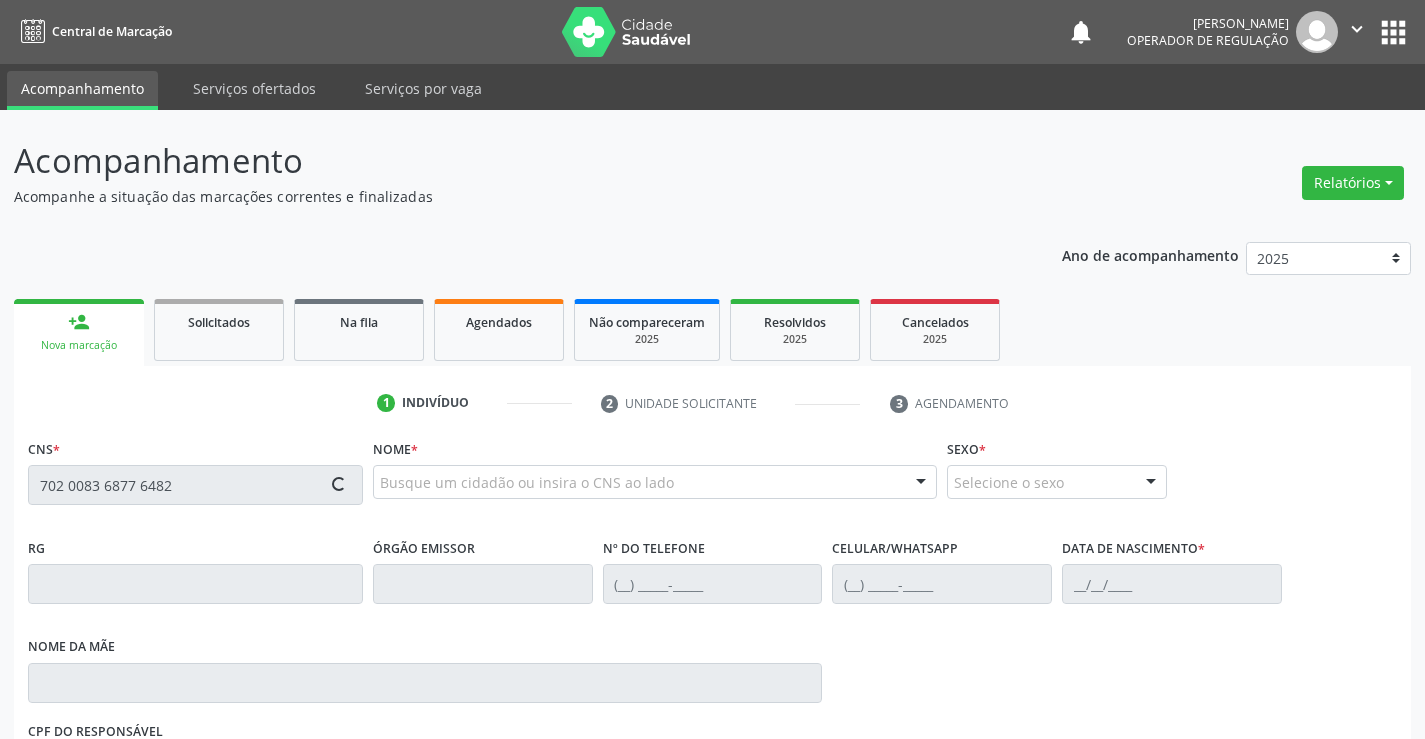 type on "702 0083 6877 6482" 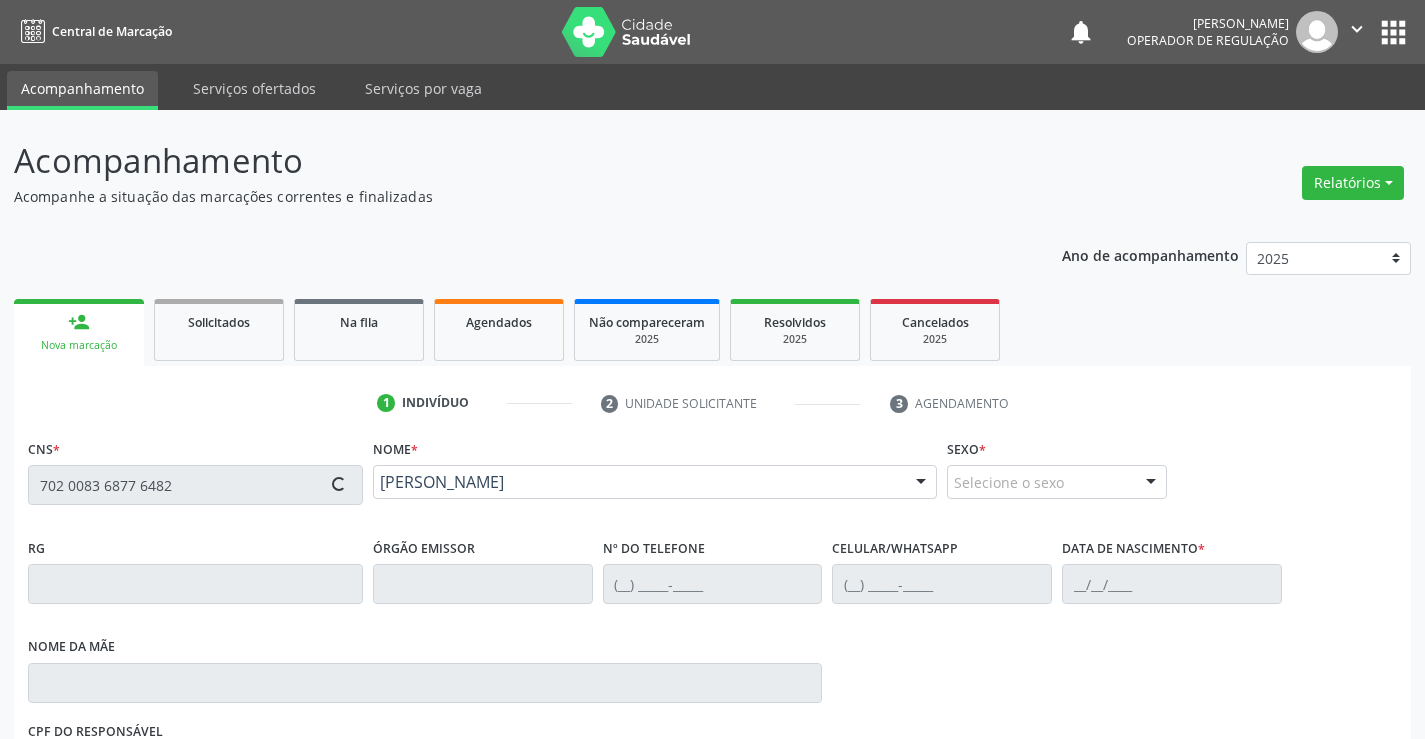 type on "0773250956" 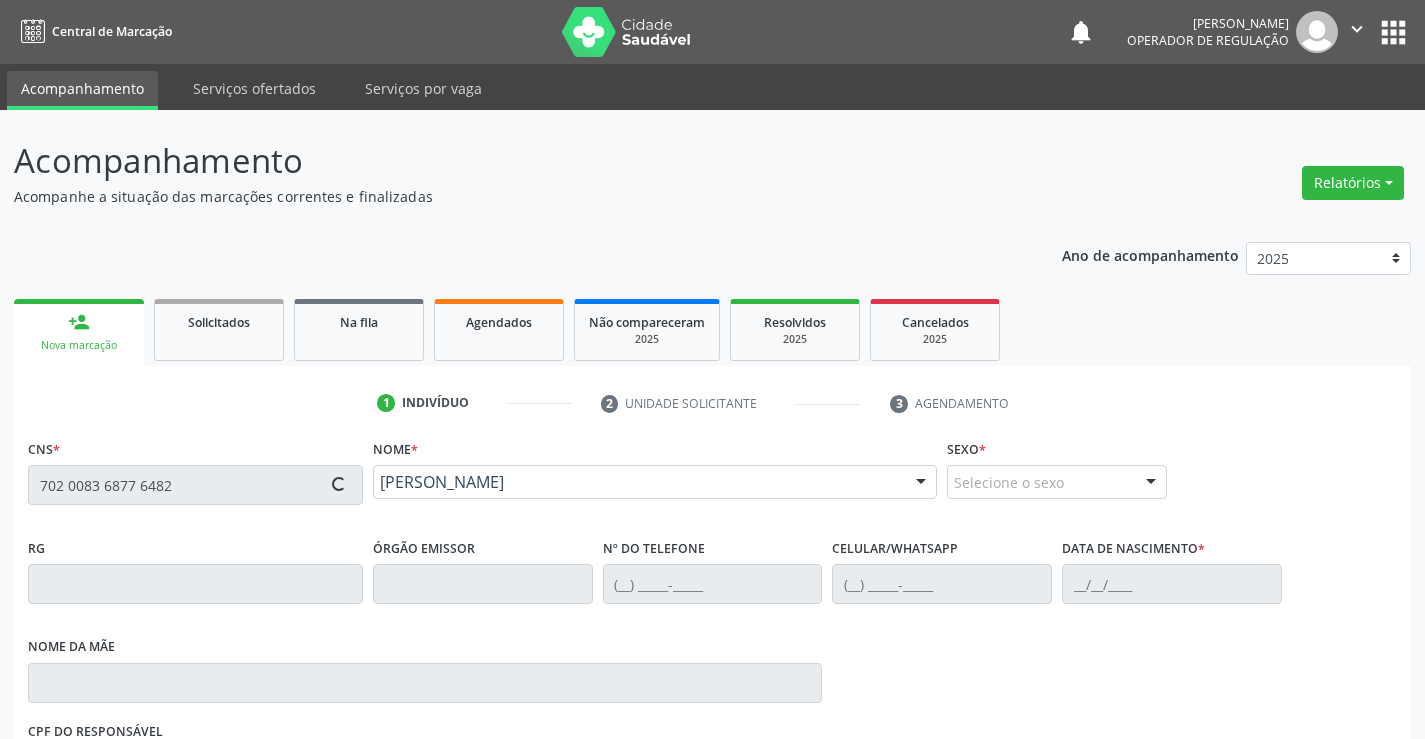 type on "SP" 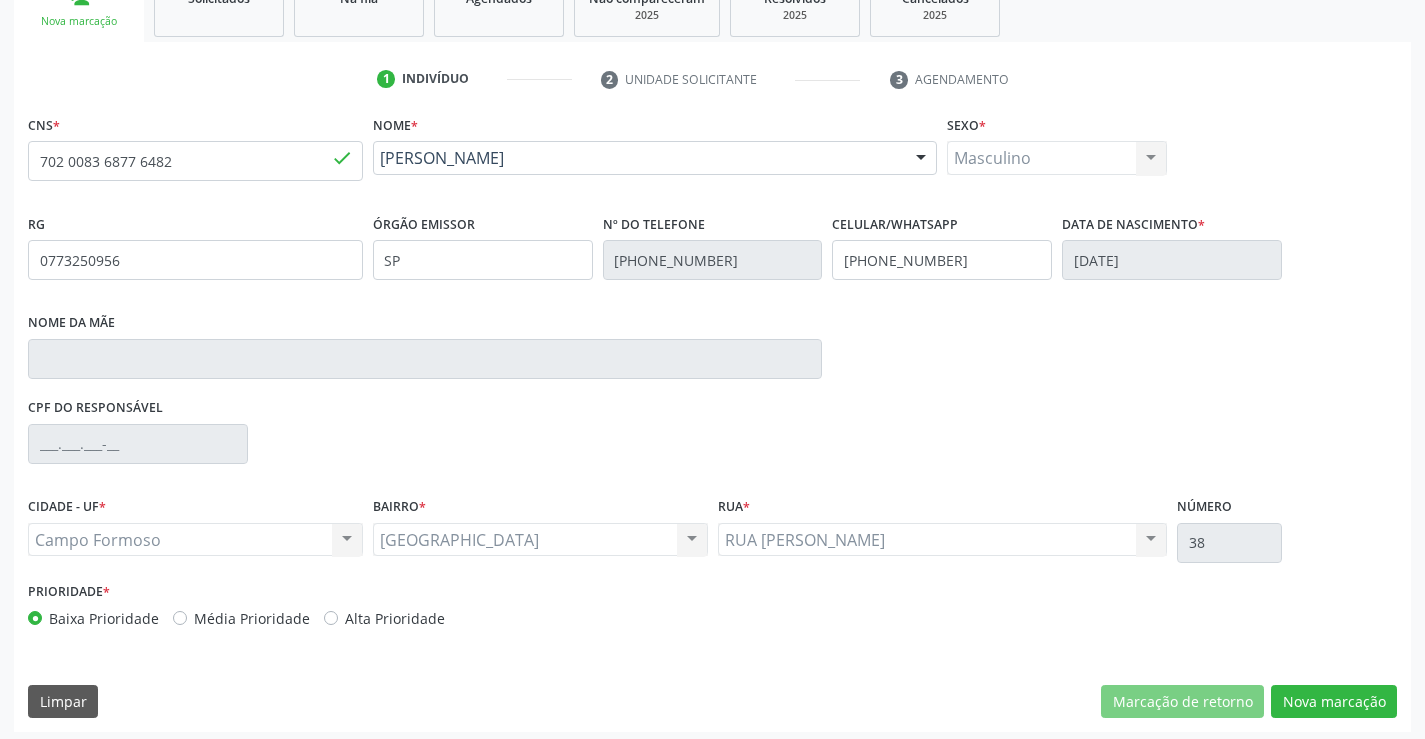 scroll, scrollTop: 331, scrollLeft: 0, axis: vertical 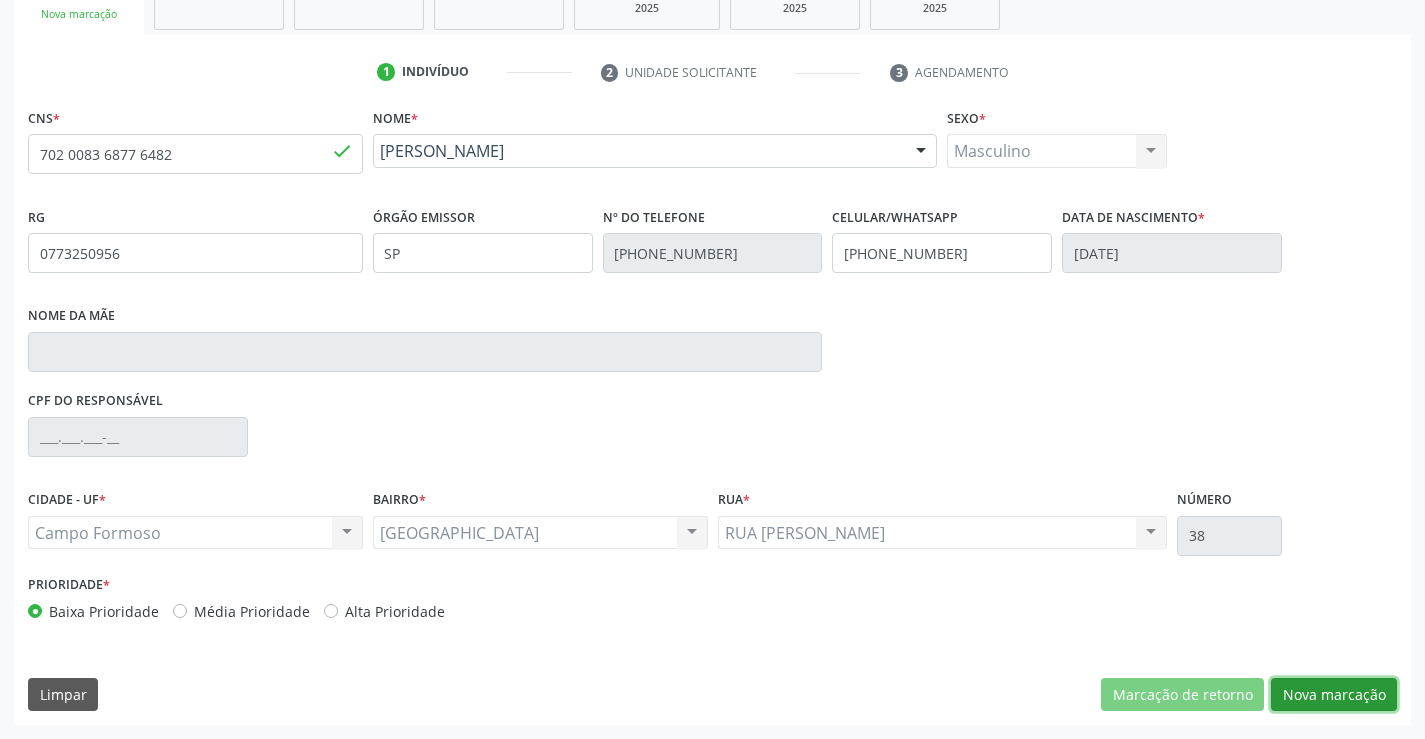 click on "Nova marcação" at bounding box center (1334, 695) 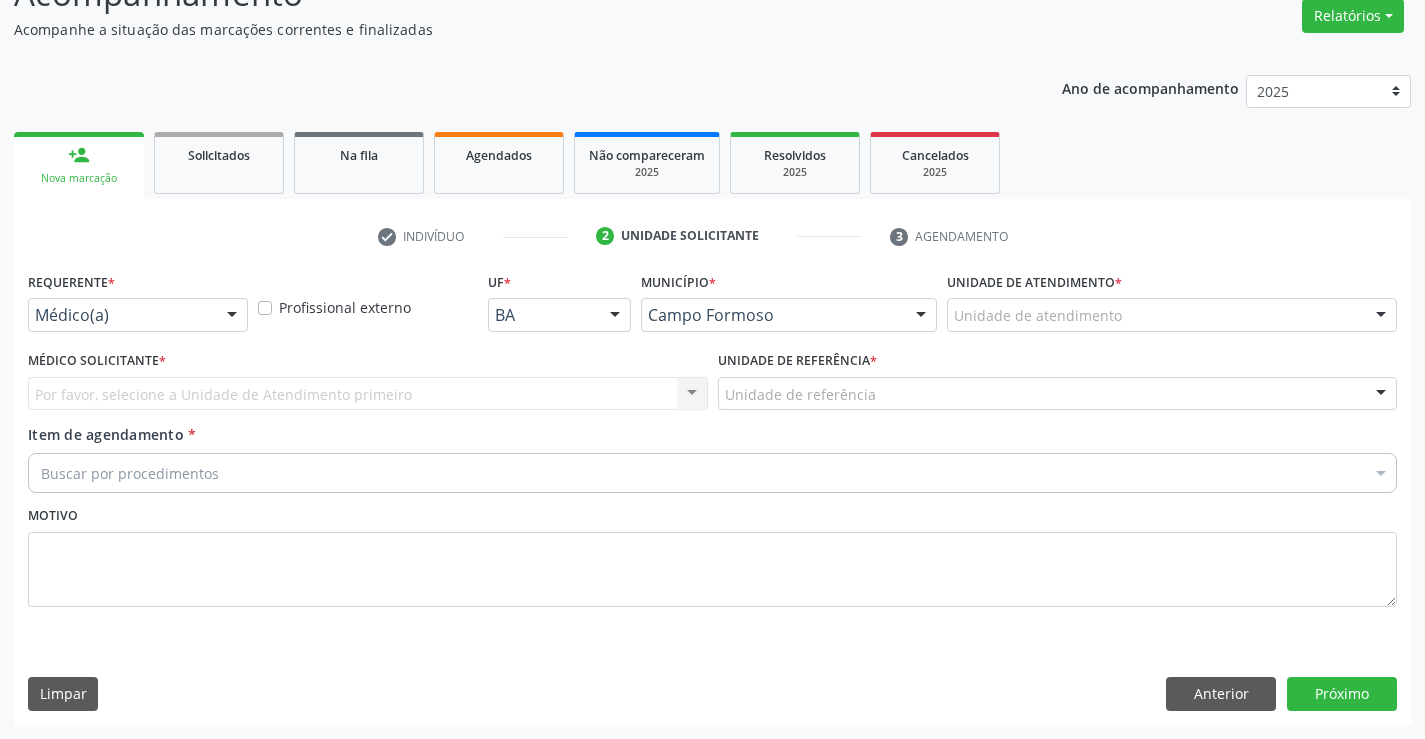 scroll, scrollTop: 167, scrollLeft: 0, axis: vertical 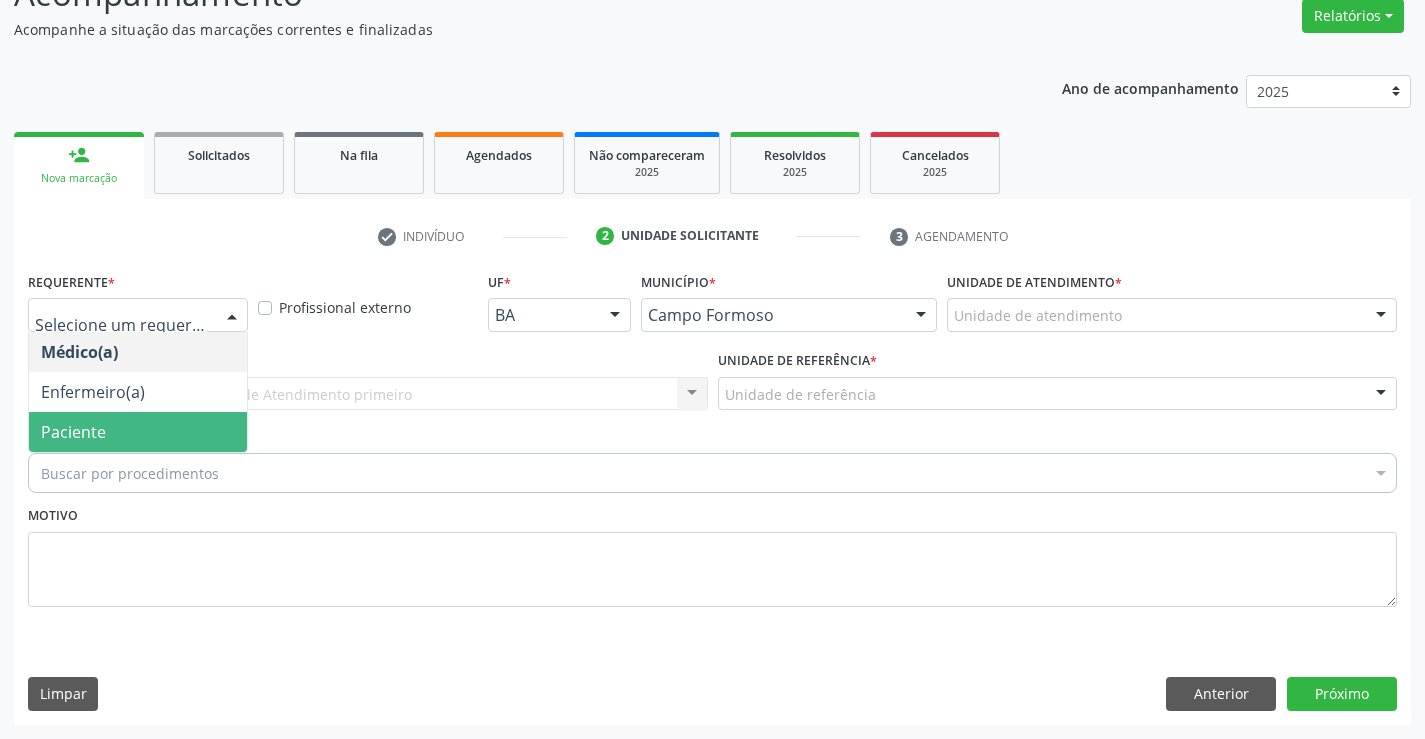 click on "Paciente" at bounding box center [73, 432] 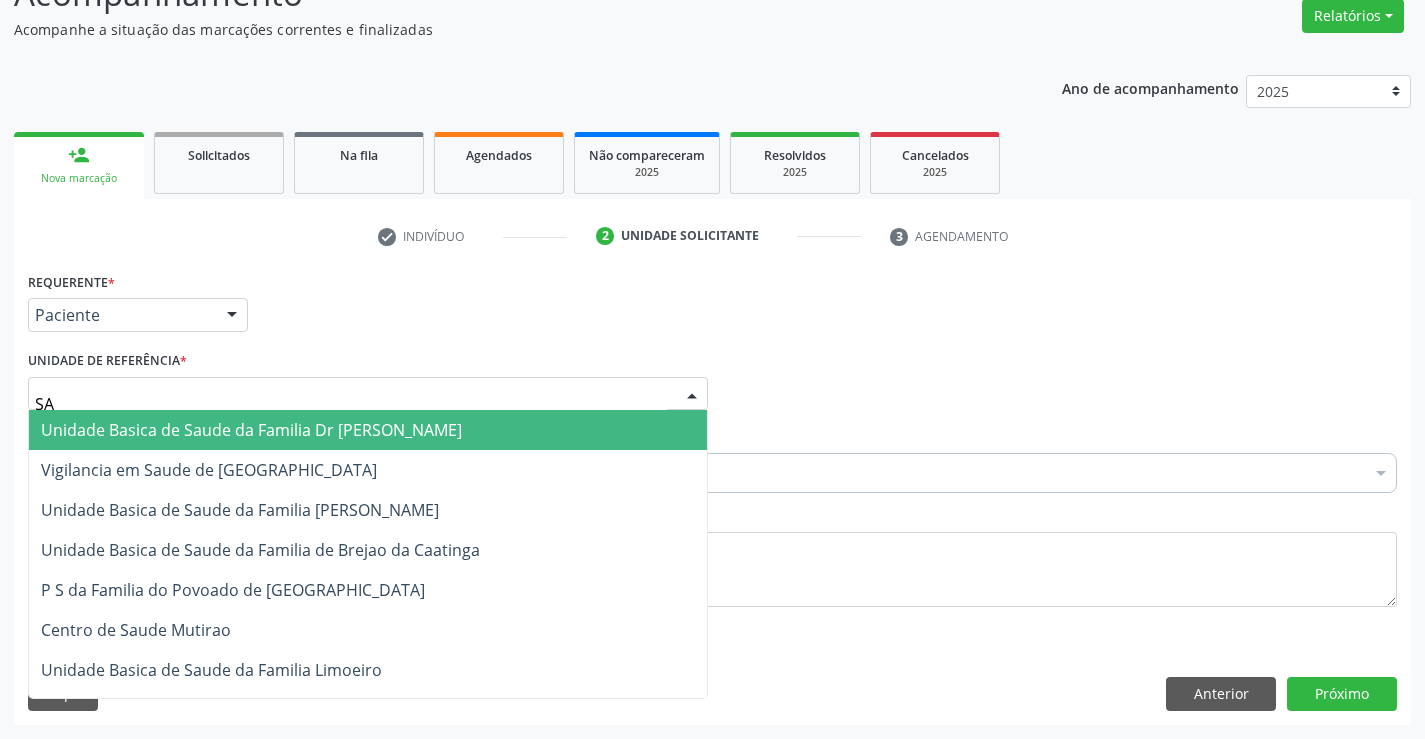 type on "SAO" 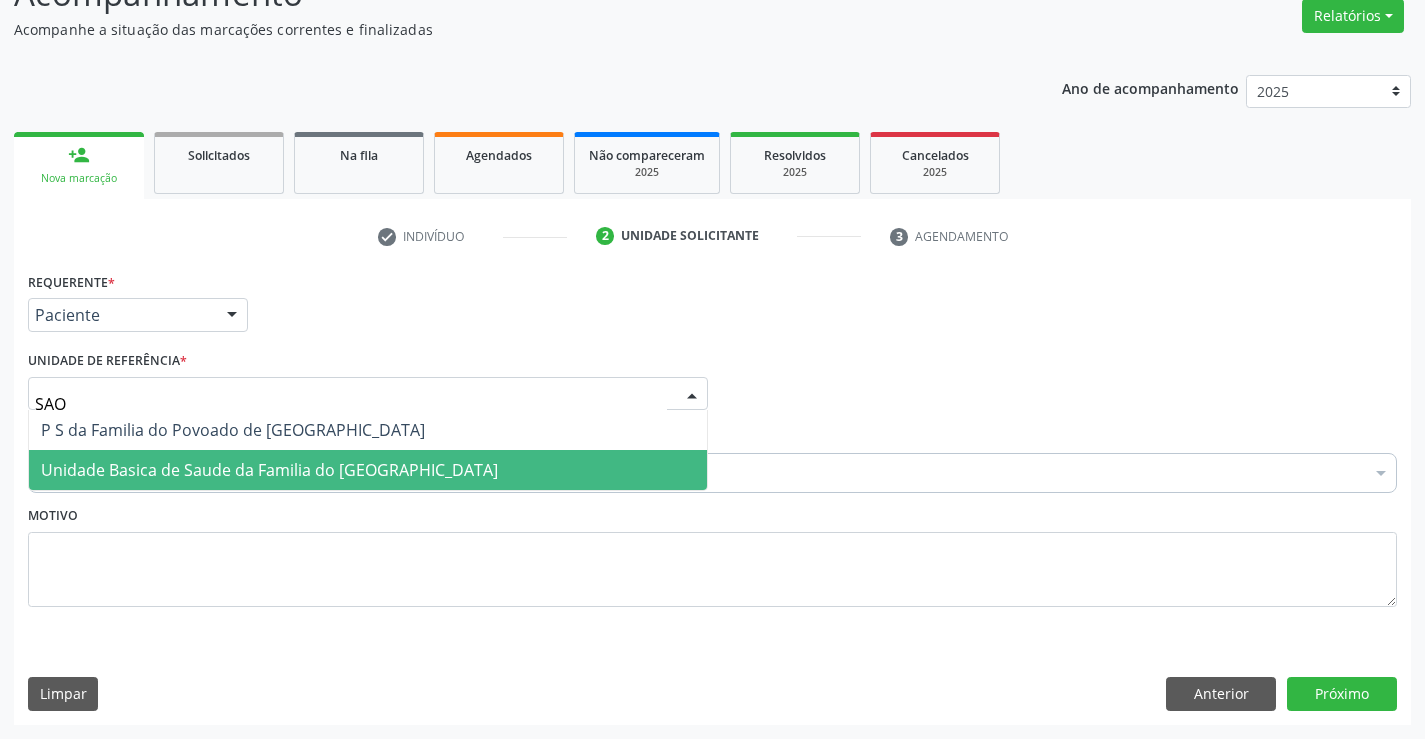 click on "Unidade Basica de Saude da Familia do [GEOGRAPHIC_DATA]" at bounding box center (269, 470) 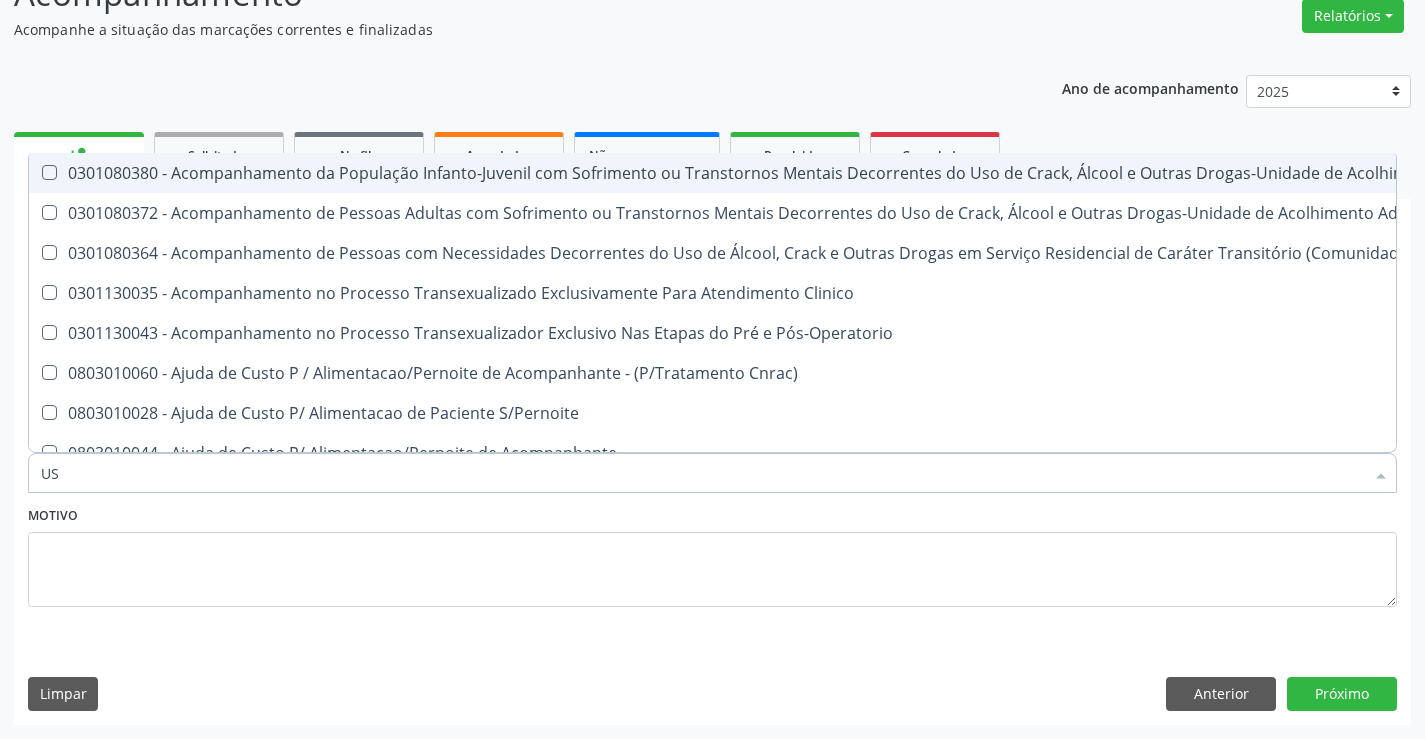 type on "USG" 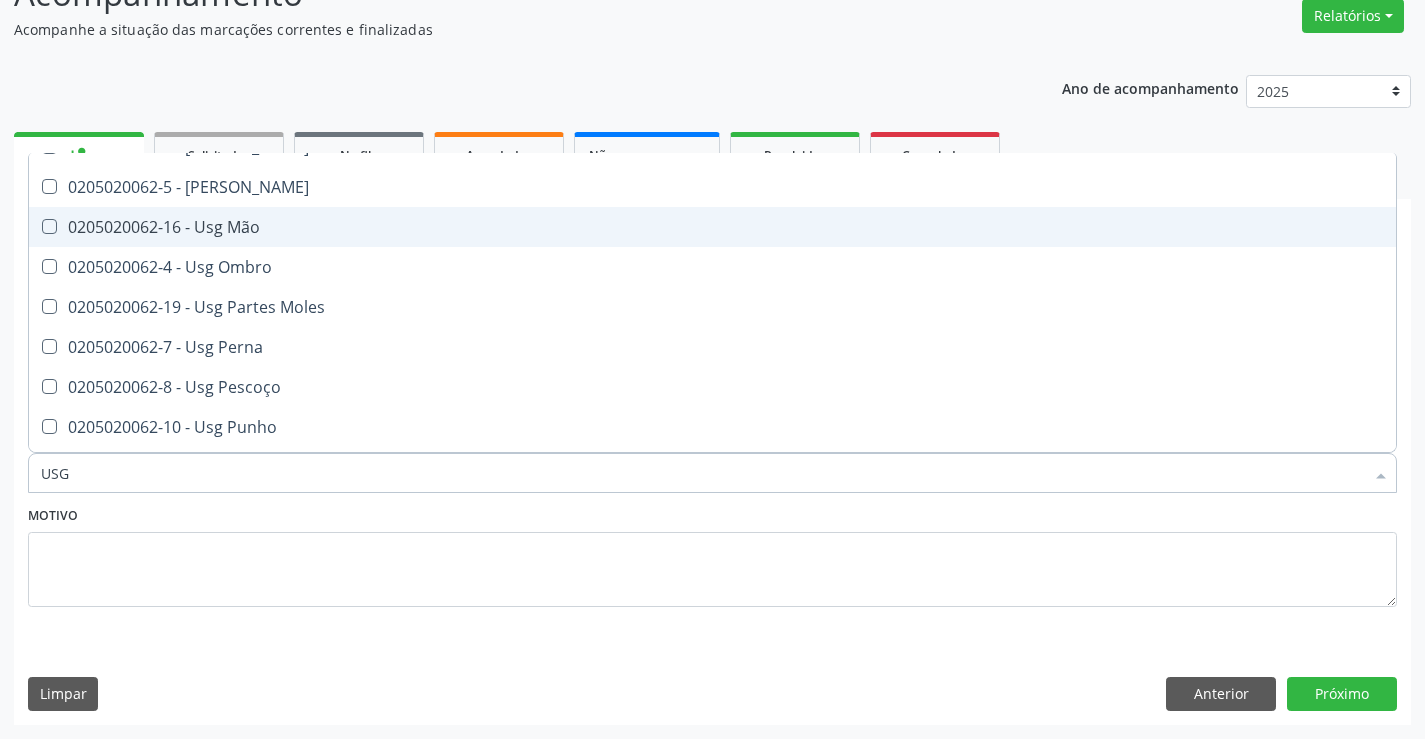 scroll, scrollTop: 300, scrollLeft: 0, axis: vertical 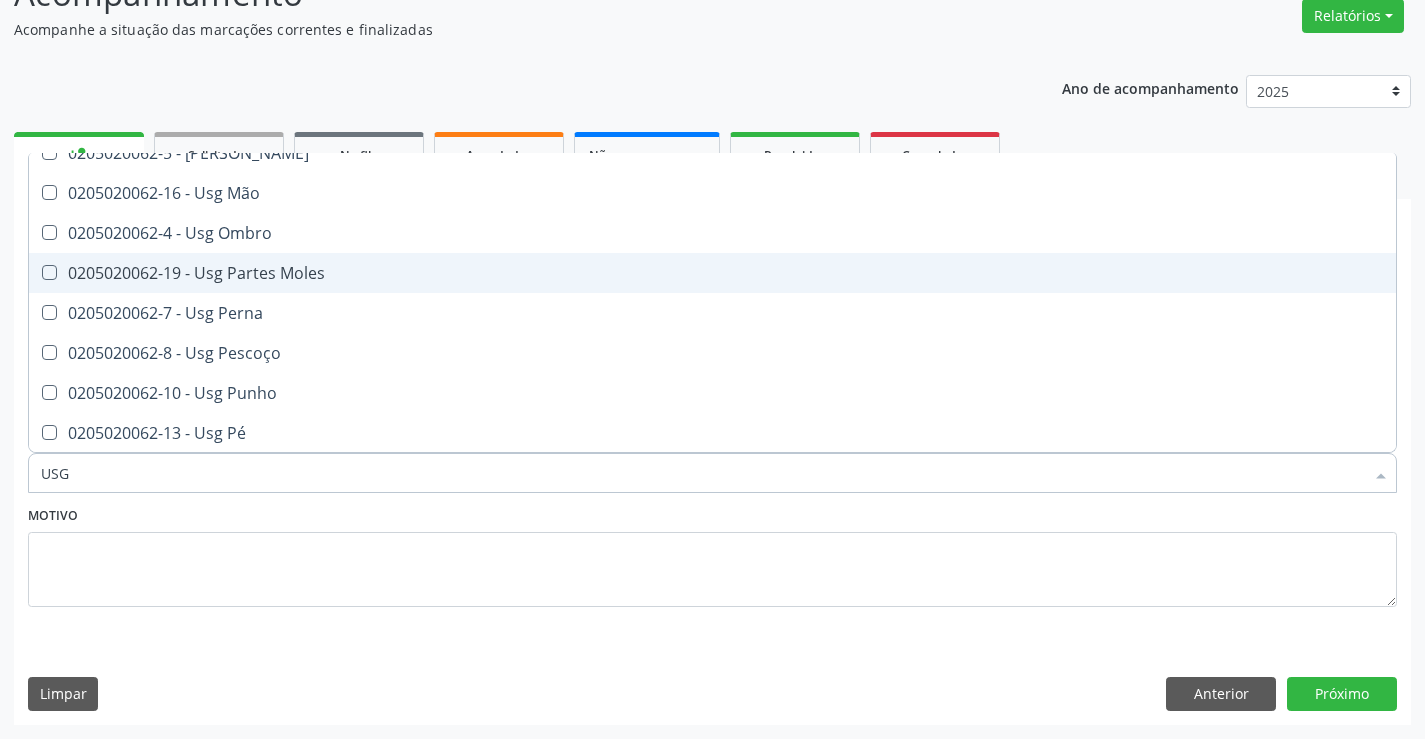click on "0205020062-19 - Usg Partes Moles" at bounding box center (712, 273) 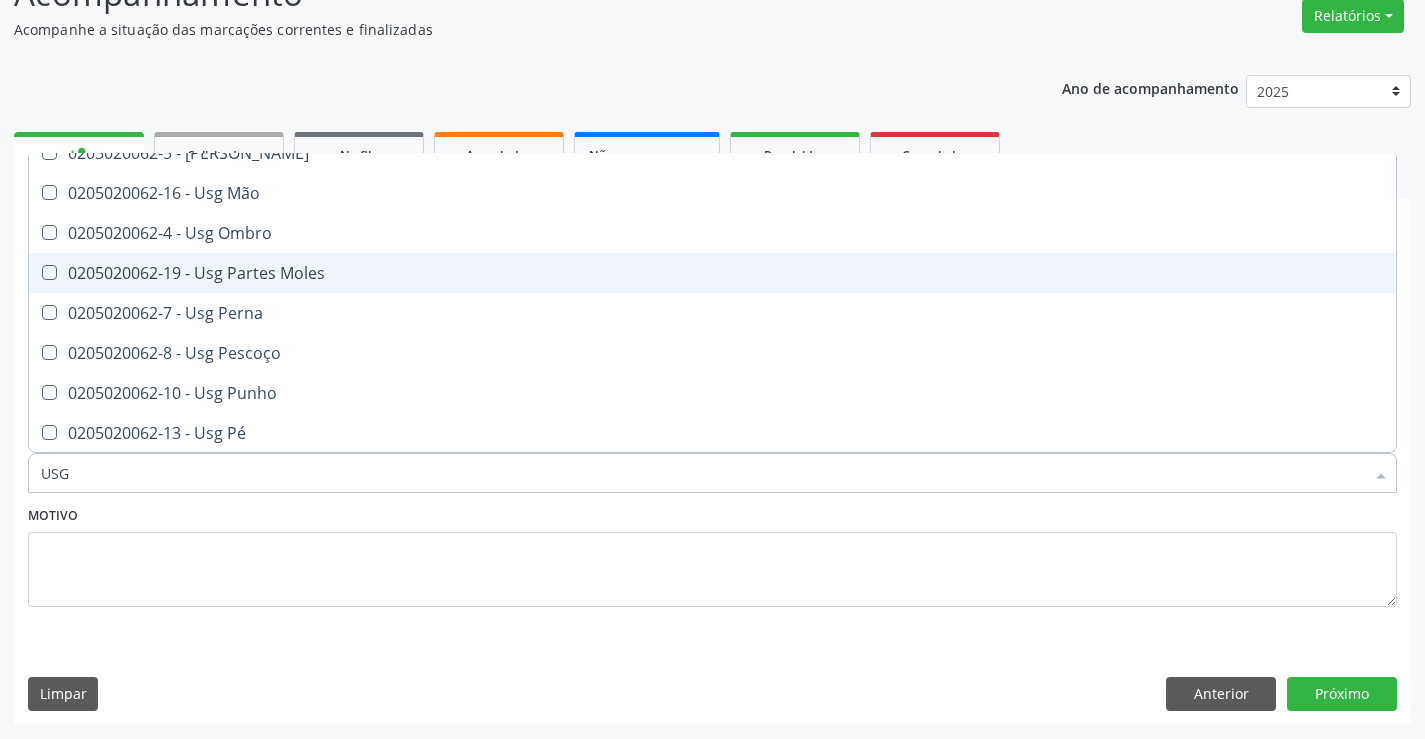 checkbox on "true" 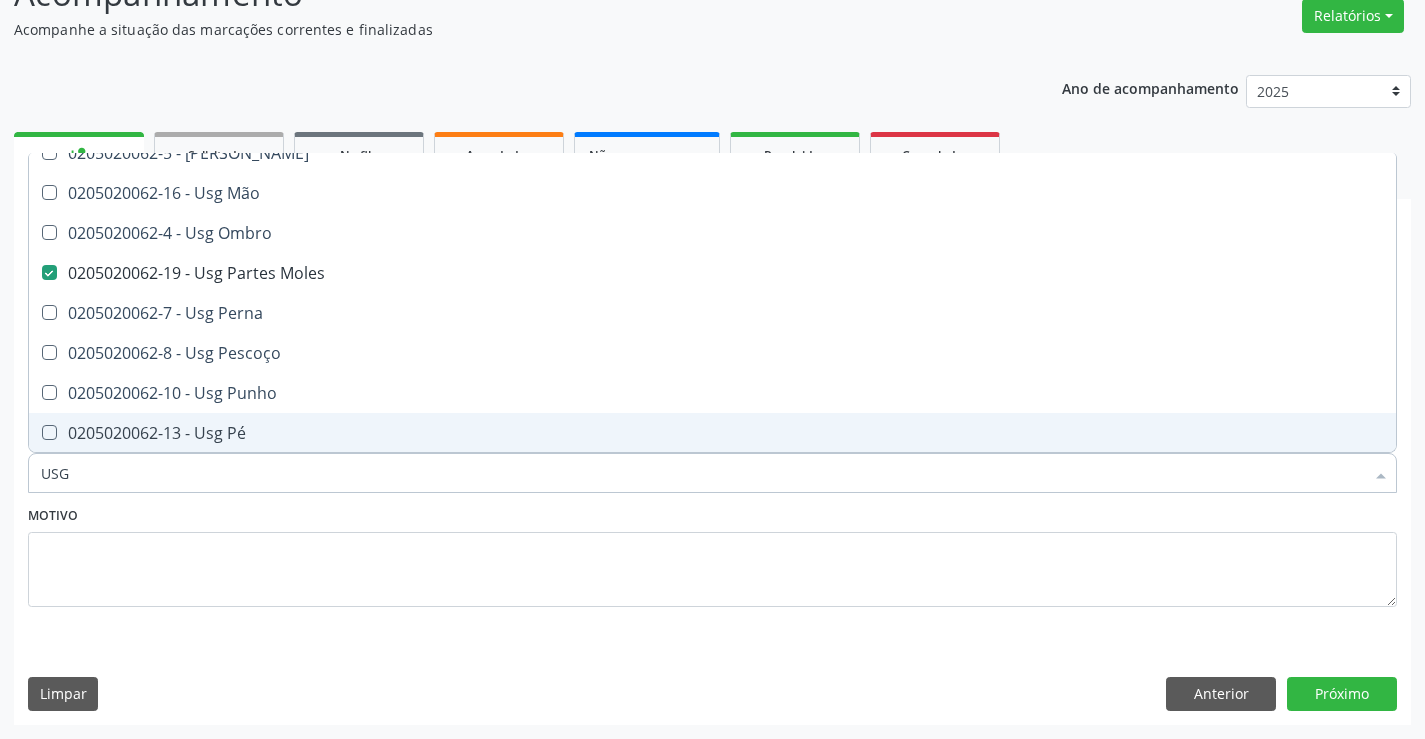 type on "USG" 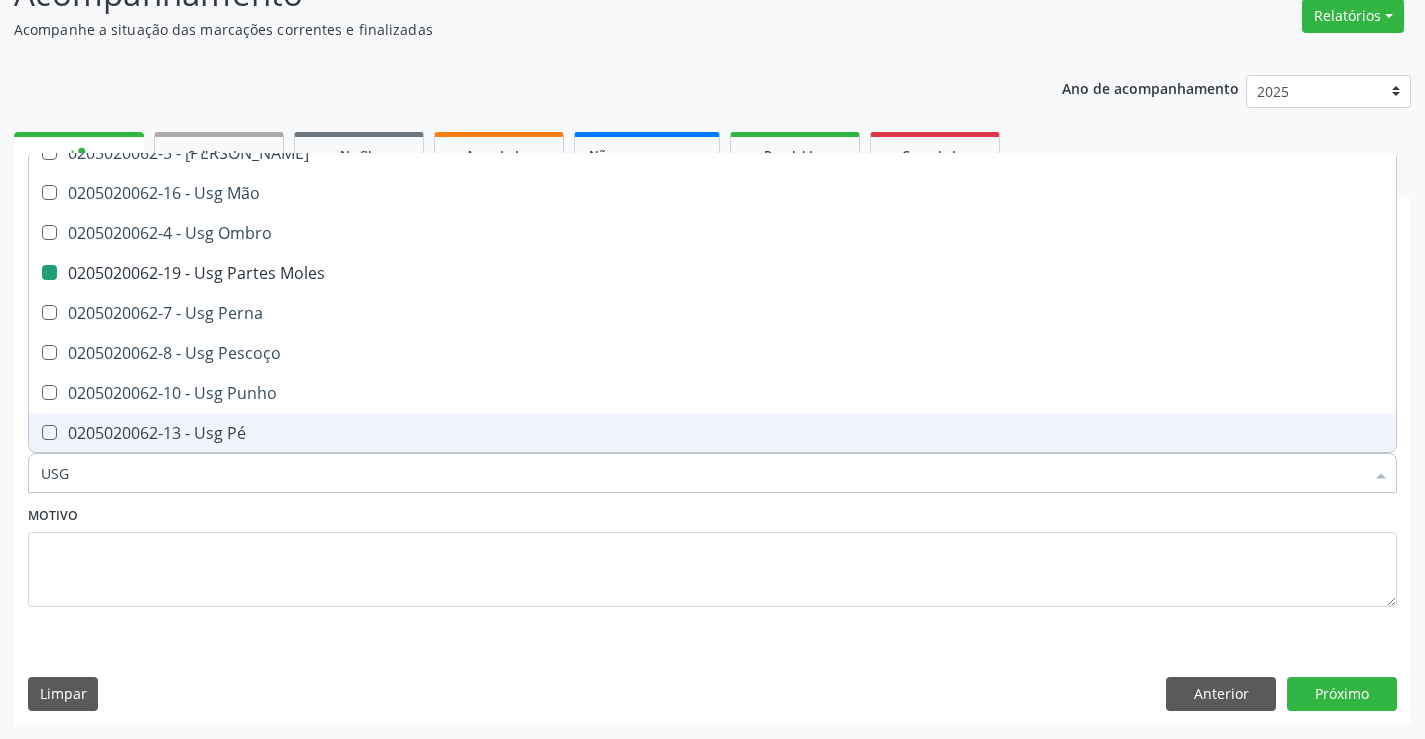 click on "Motivo" at bounding box center [712, 561] 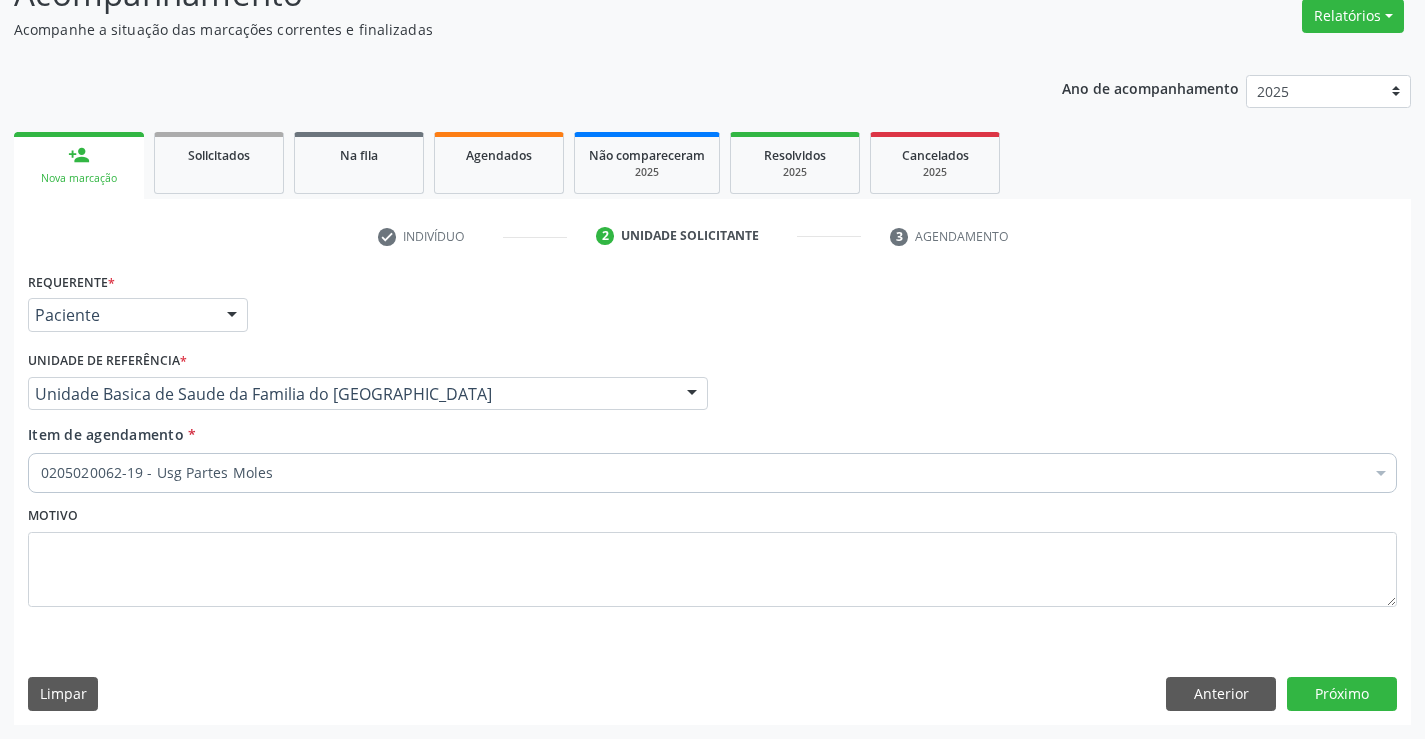scroll, scrollTop: 0, scrollLeft: 0, axis: both 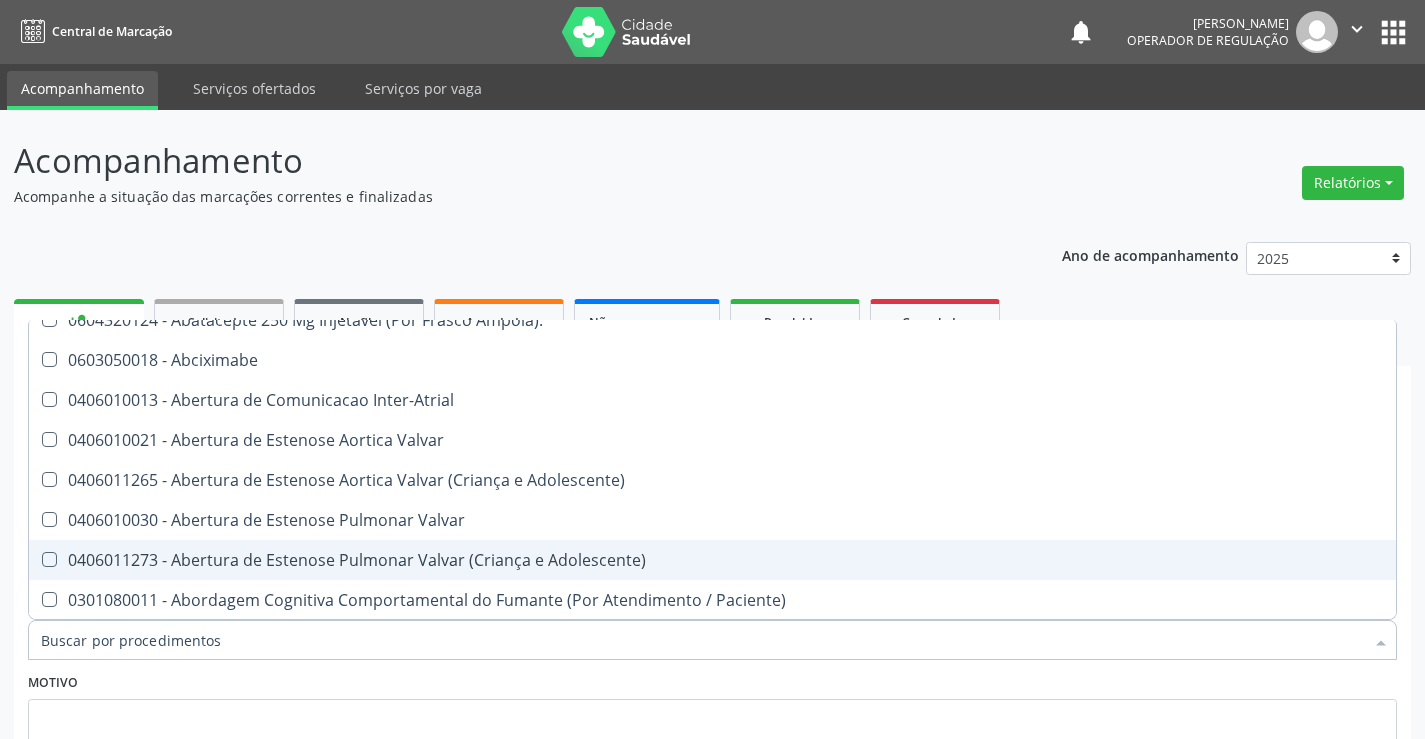 click on "Motivo" at bounding box center (712, 721) 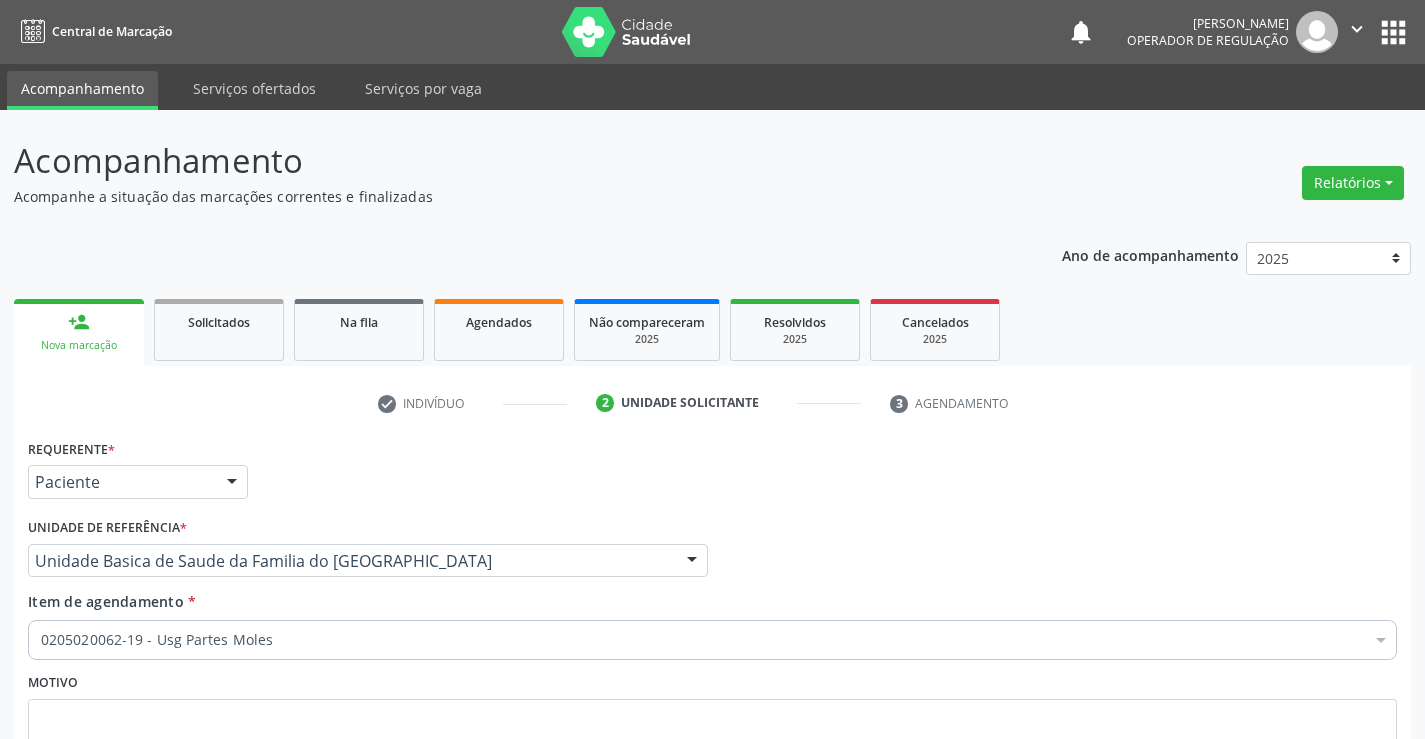 scroll, scrollTop: 0, scrollLeft: 0, axis: both 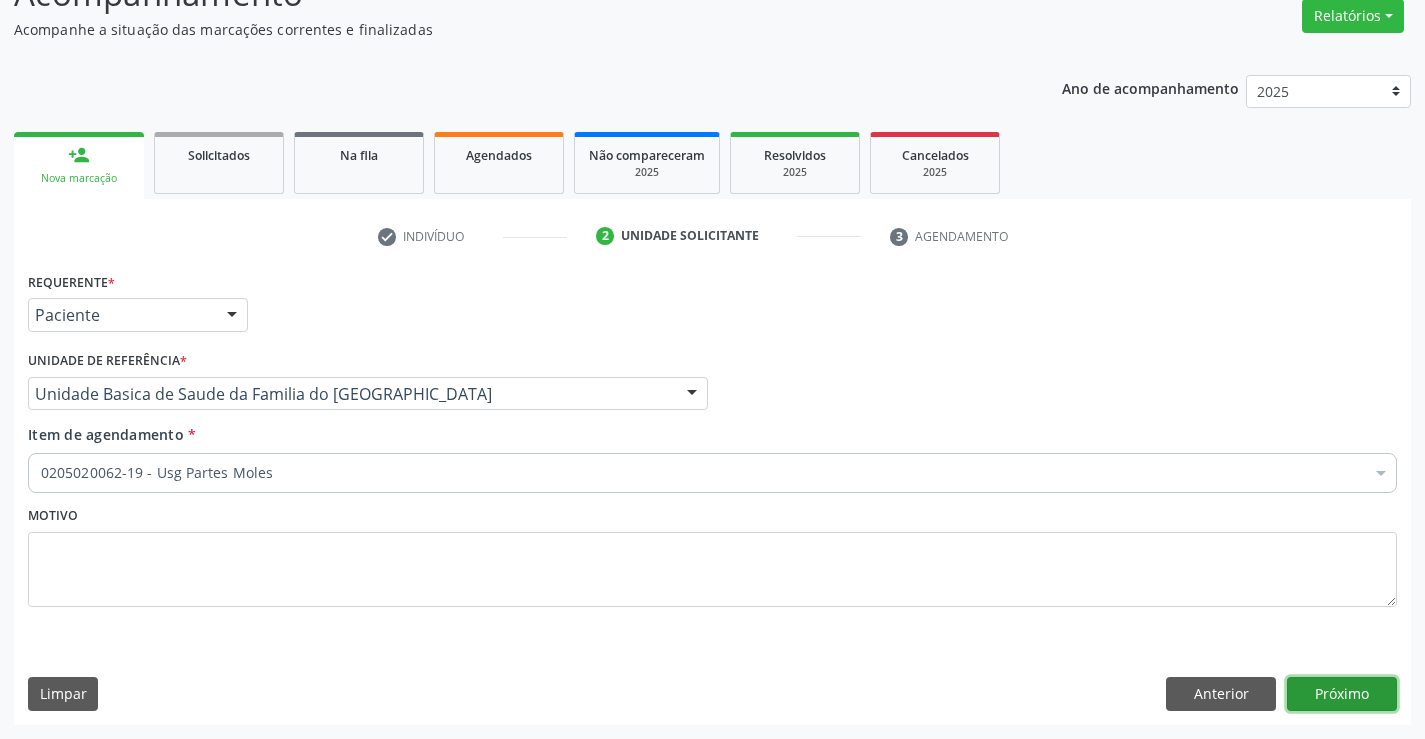click on "Próximo" at bounding box center [1342, 694] 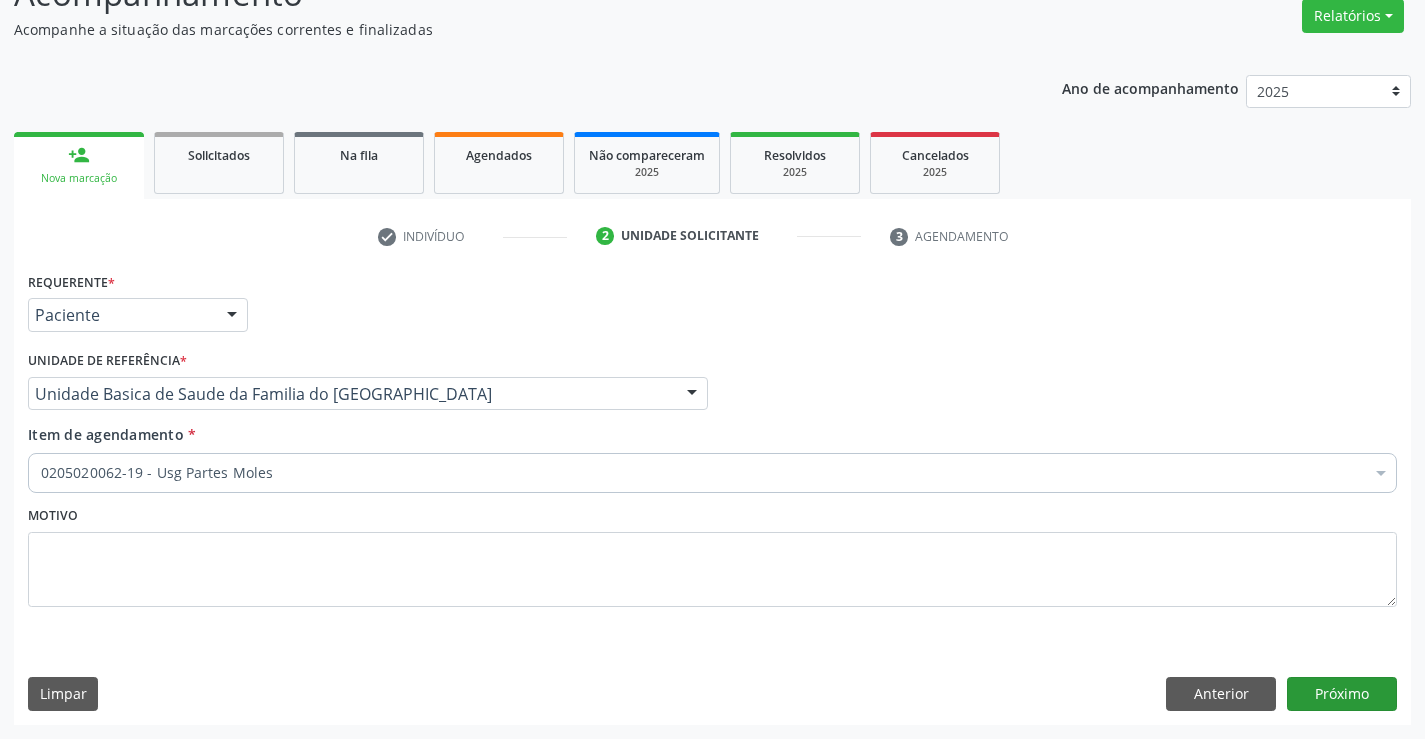 scroll, scrollTop: 131, scrollLeft: 0, axis: vertical 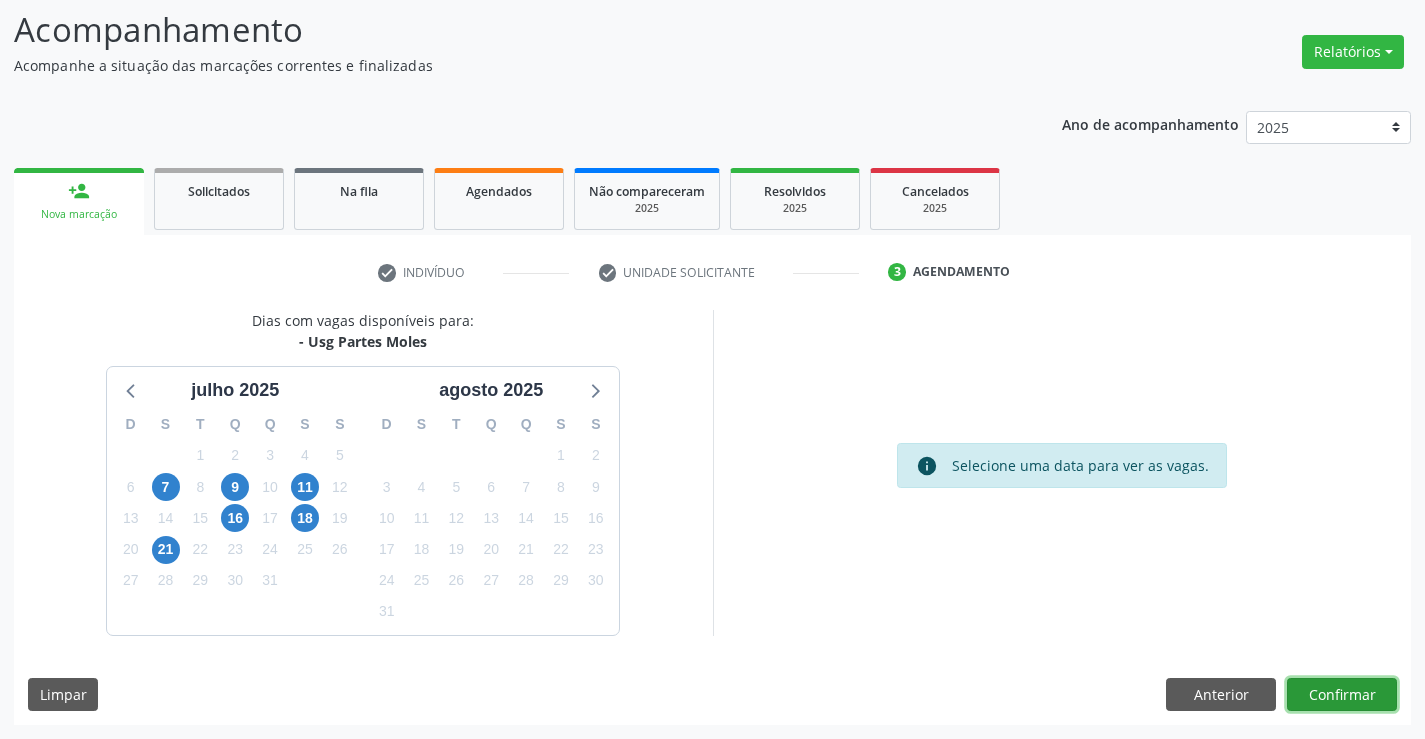 click on "Confirmar" at bounding box center [1342, 695] 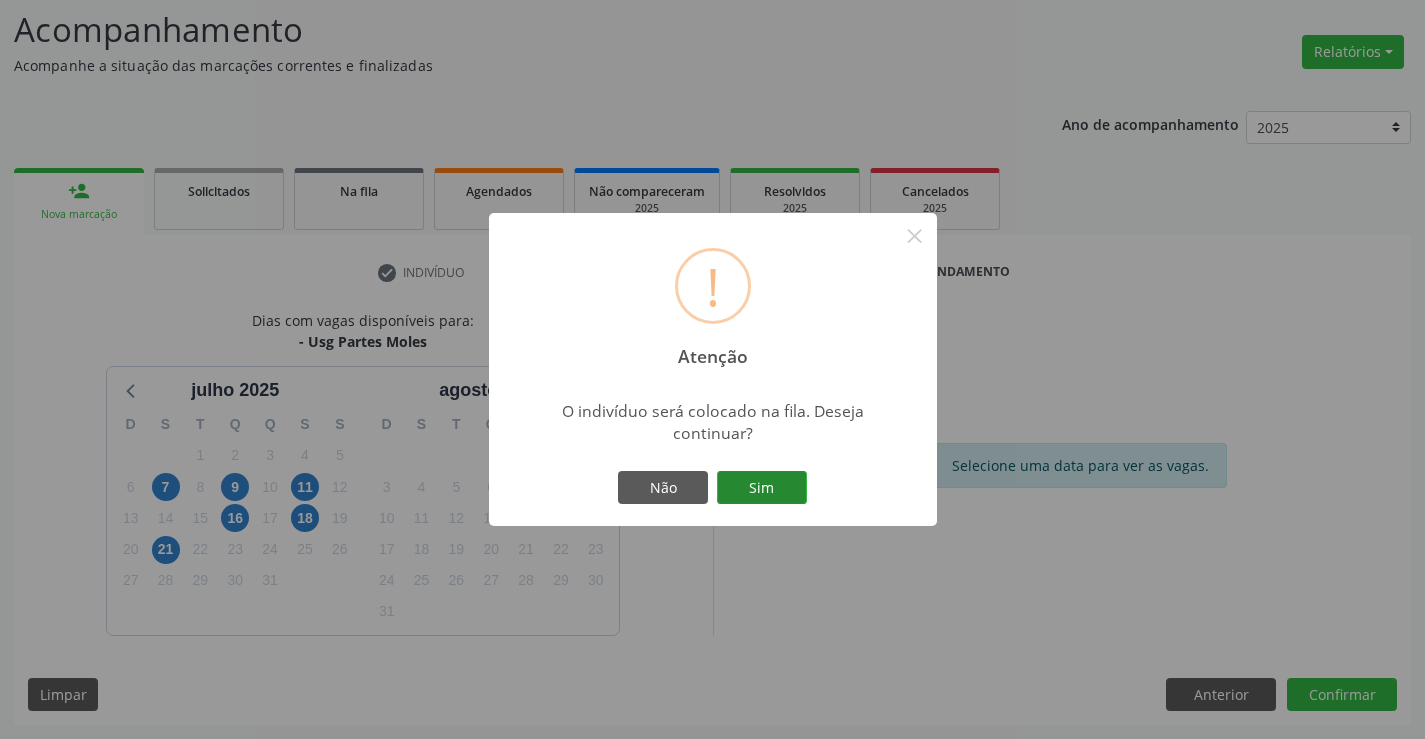 click on "Sim" at bounding box center (762, 488) 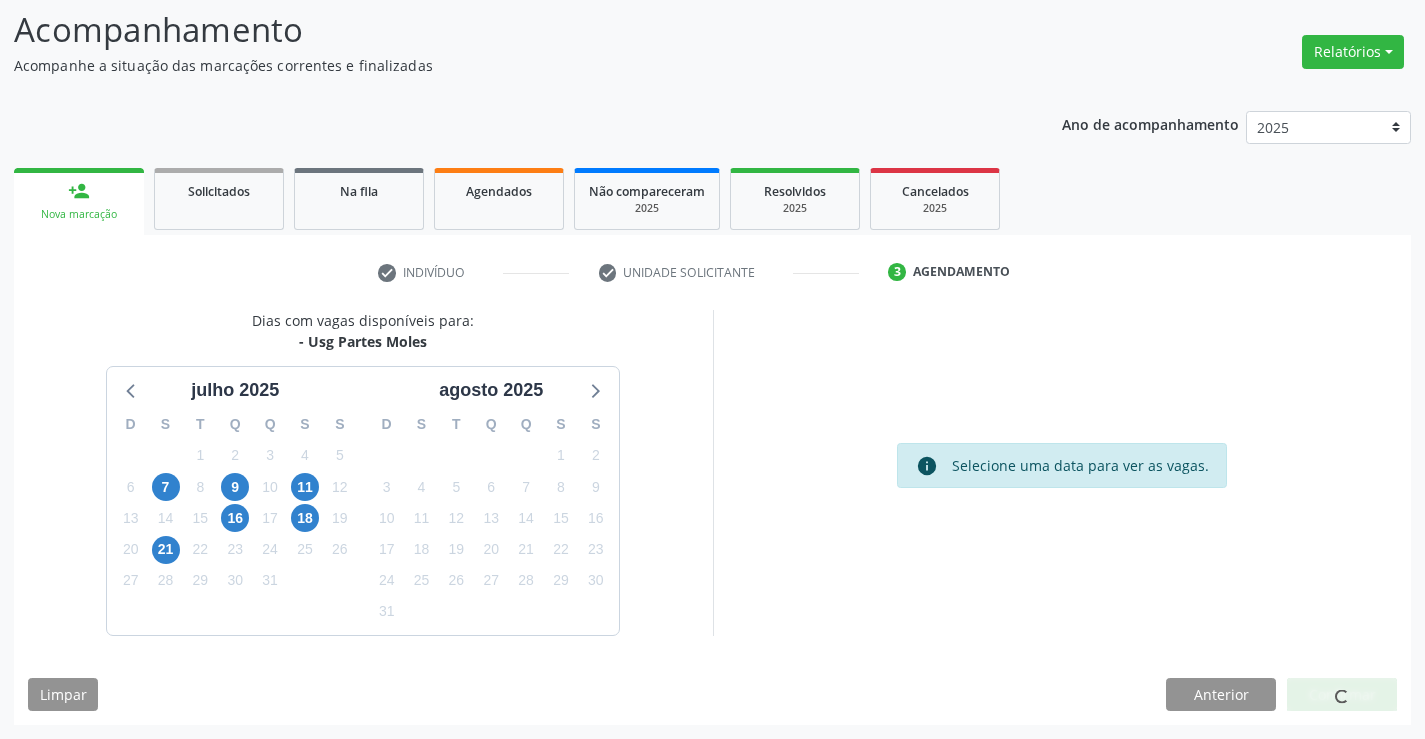 scroll, scrollTop: 0, scrollLeft: 0, axis: both 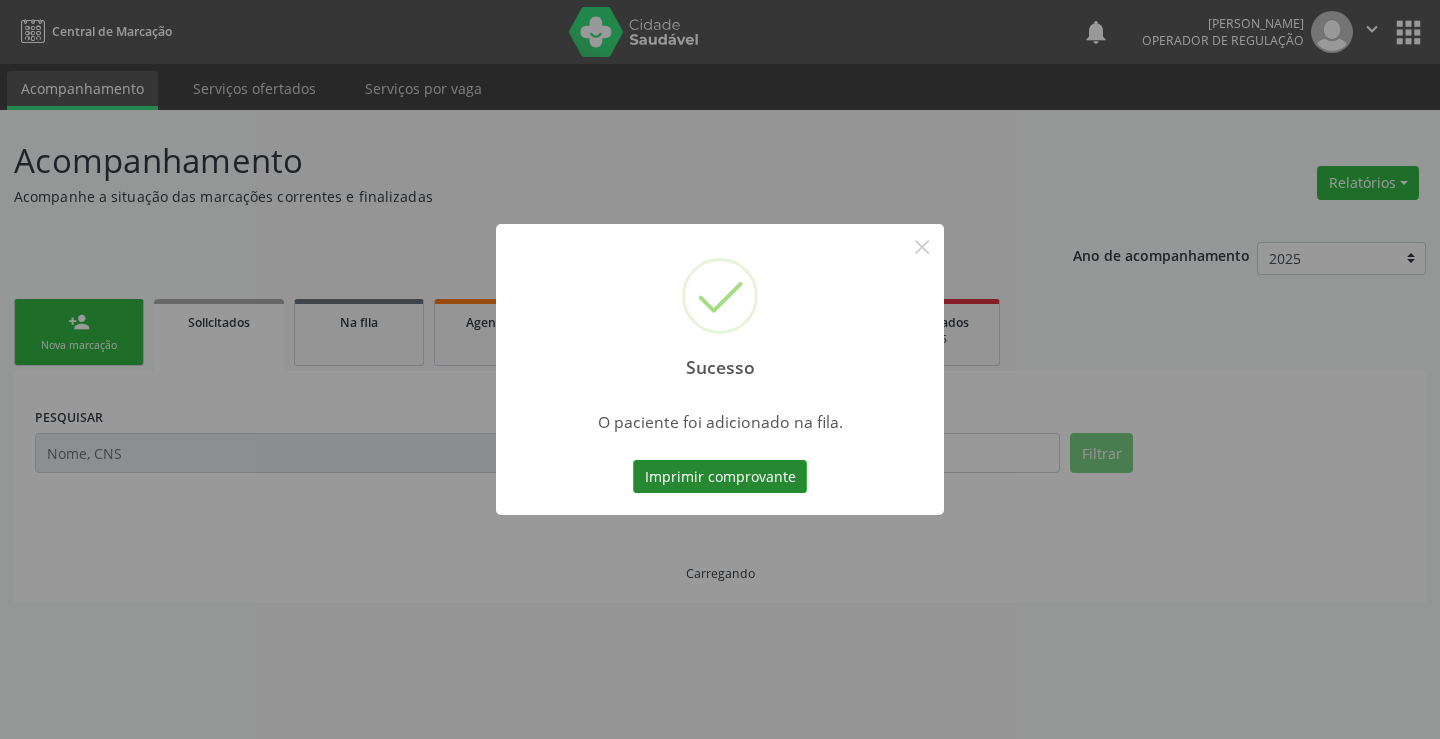 click on "Imprimir comprovante" at bounding box center [720, 477] 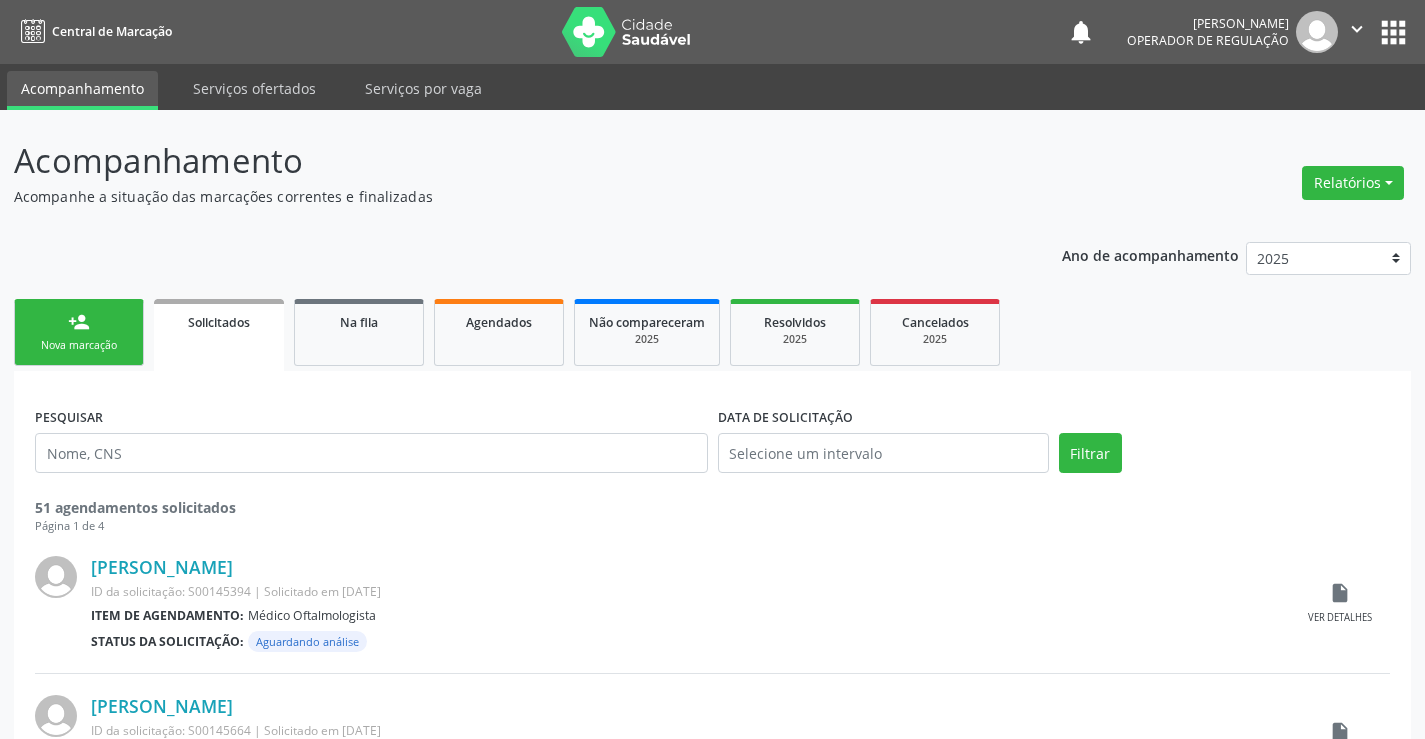click on "person_add
Nova marcação" at bounding box center (79, 332) 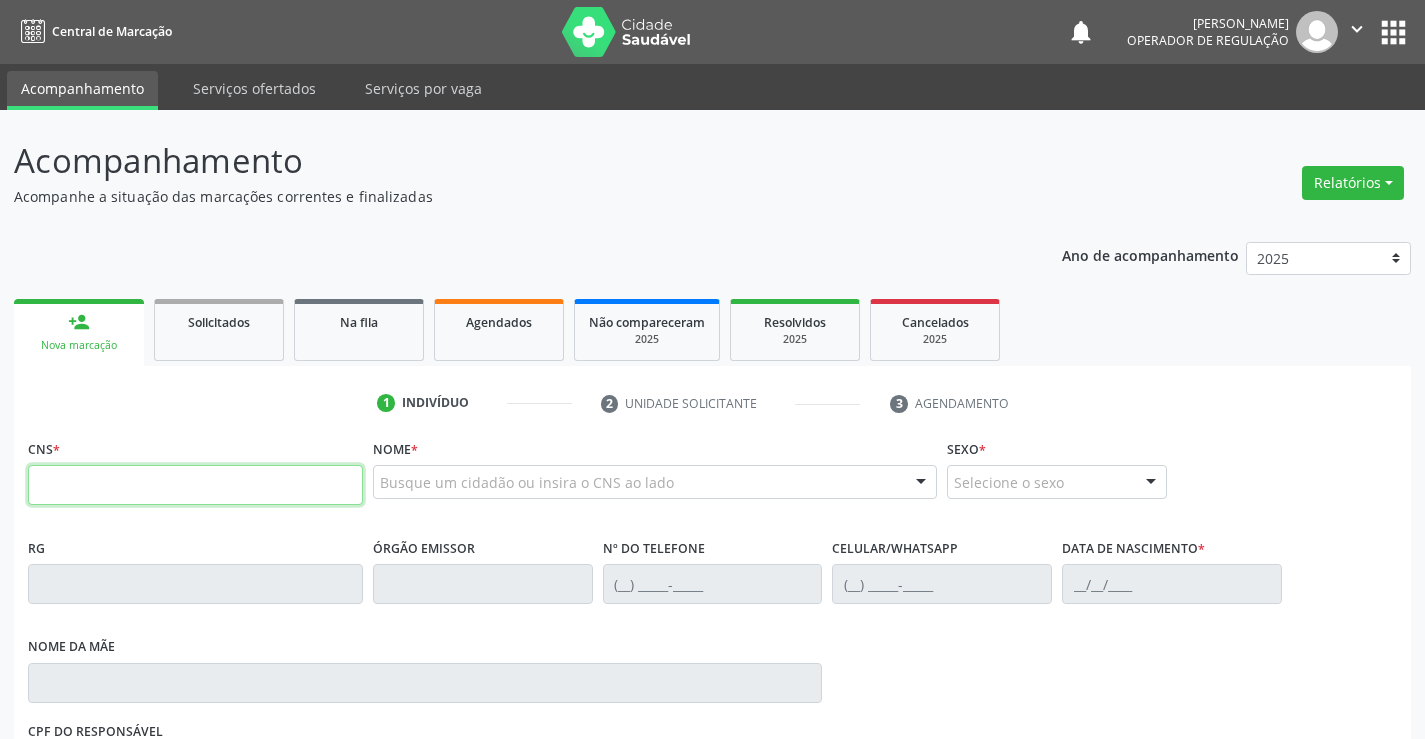 click at bounding box center (195, 485) 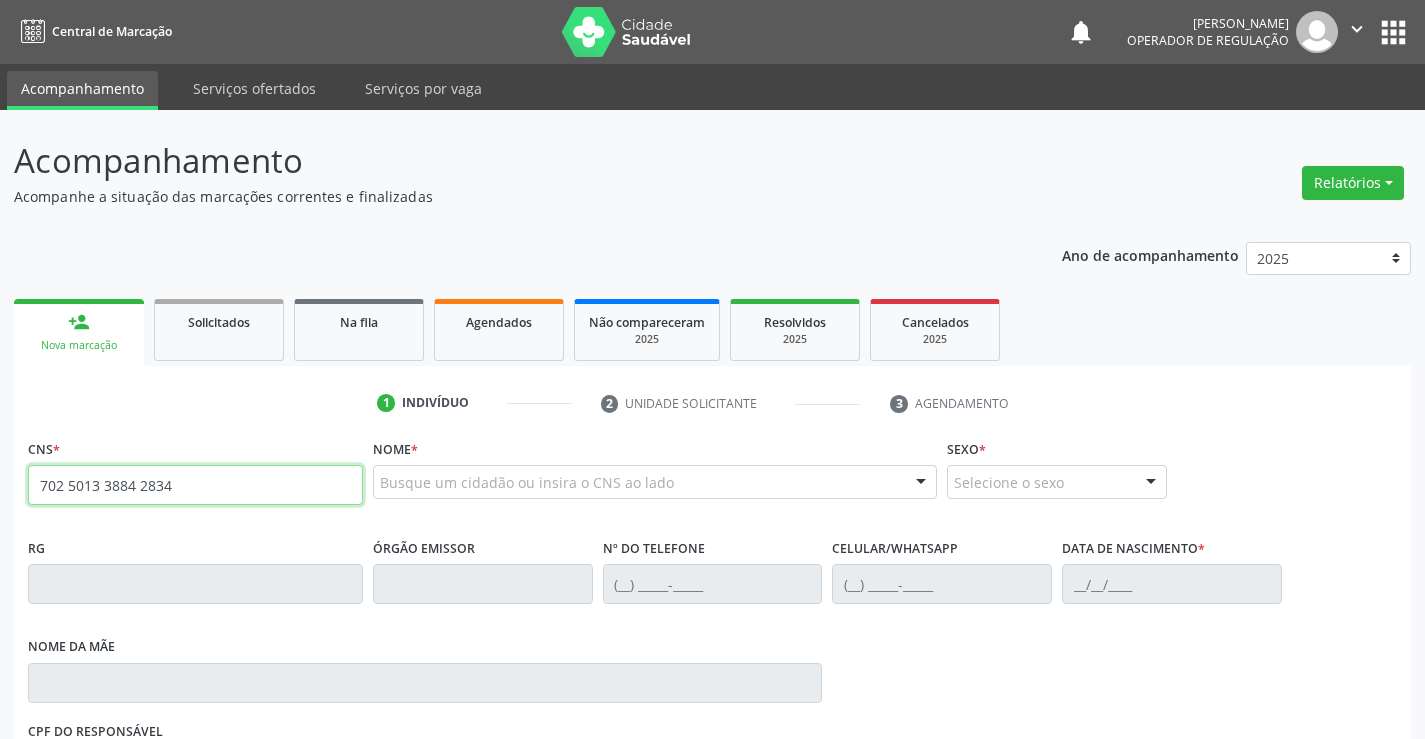 type on "702 5013 3884 2834" 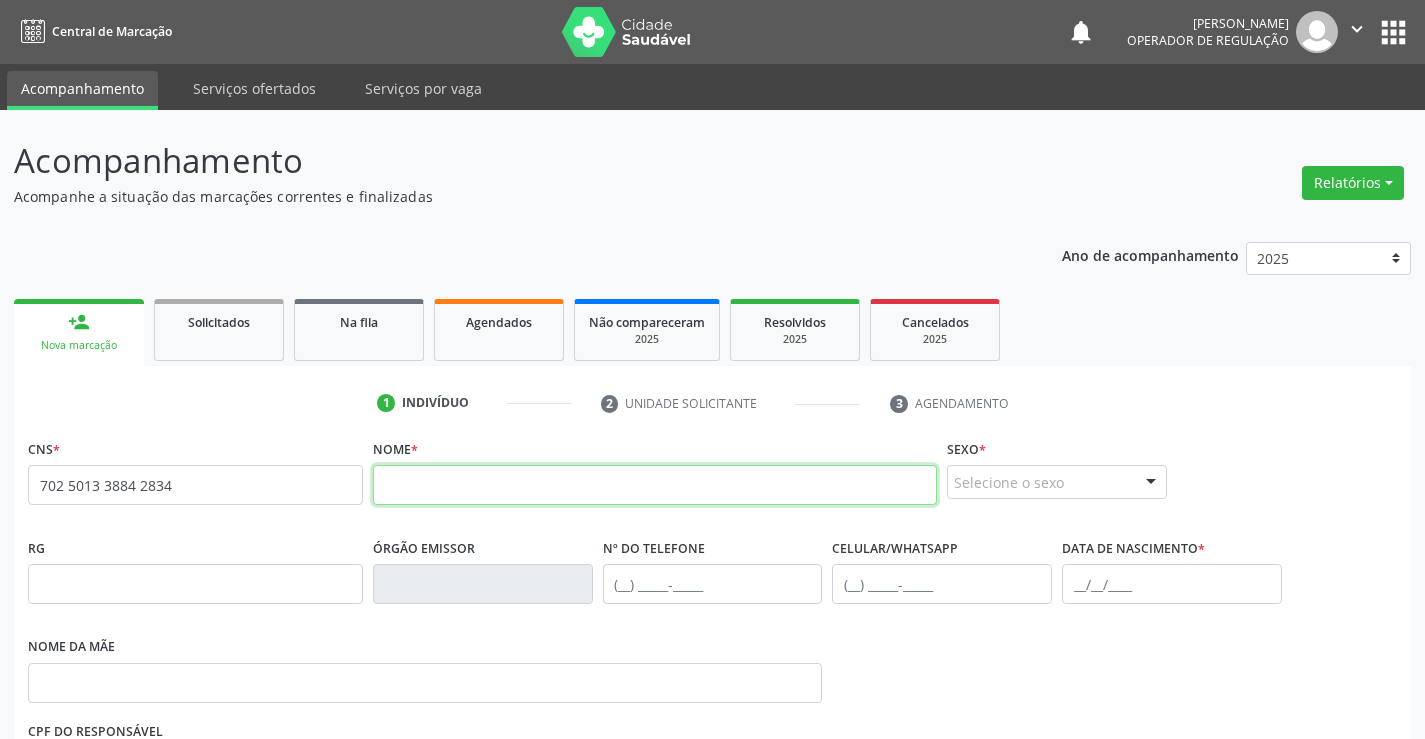 click at bounding box center [655, 485] 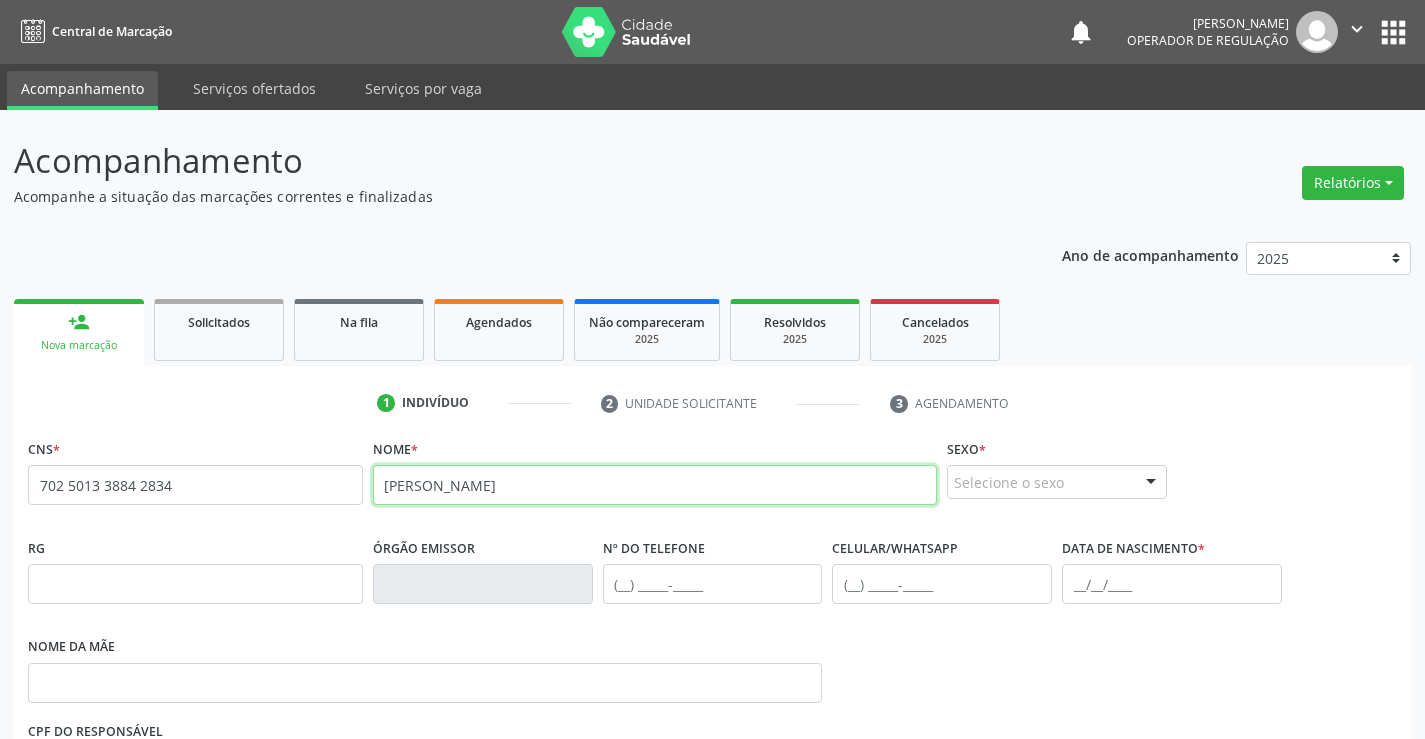 type on "DAVY LUCA DE JESUS RIOS" 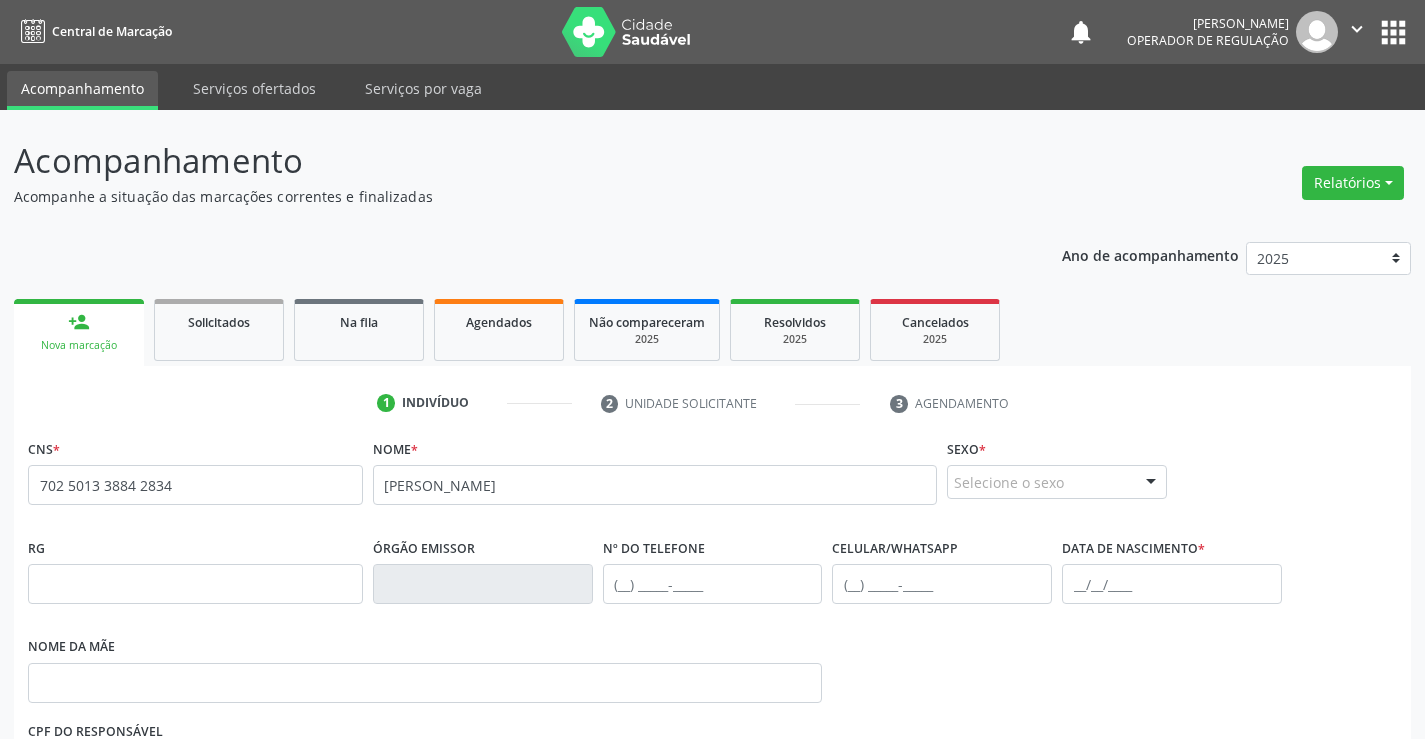 click on "Selecione o sexo" at bounding box center [1057, 482] 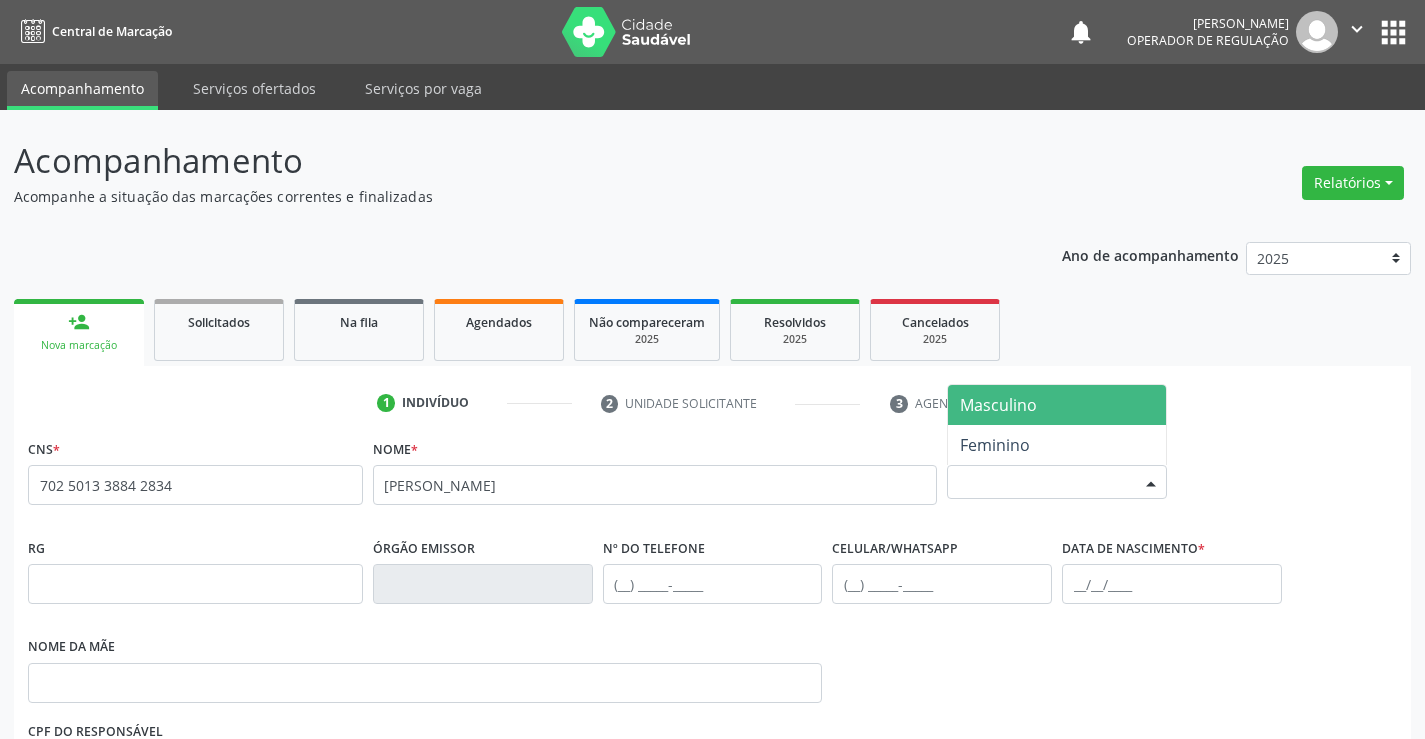 click on "Masculino" at bounding box center (998, 405) 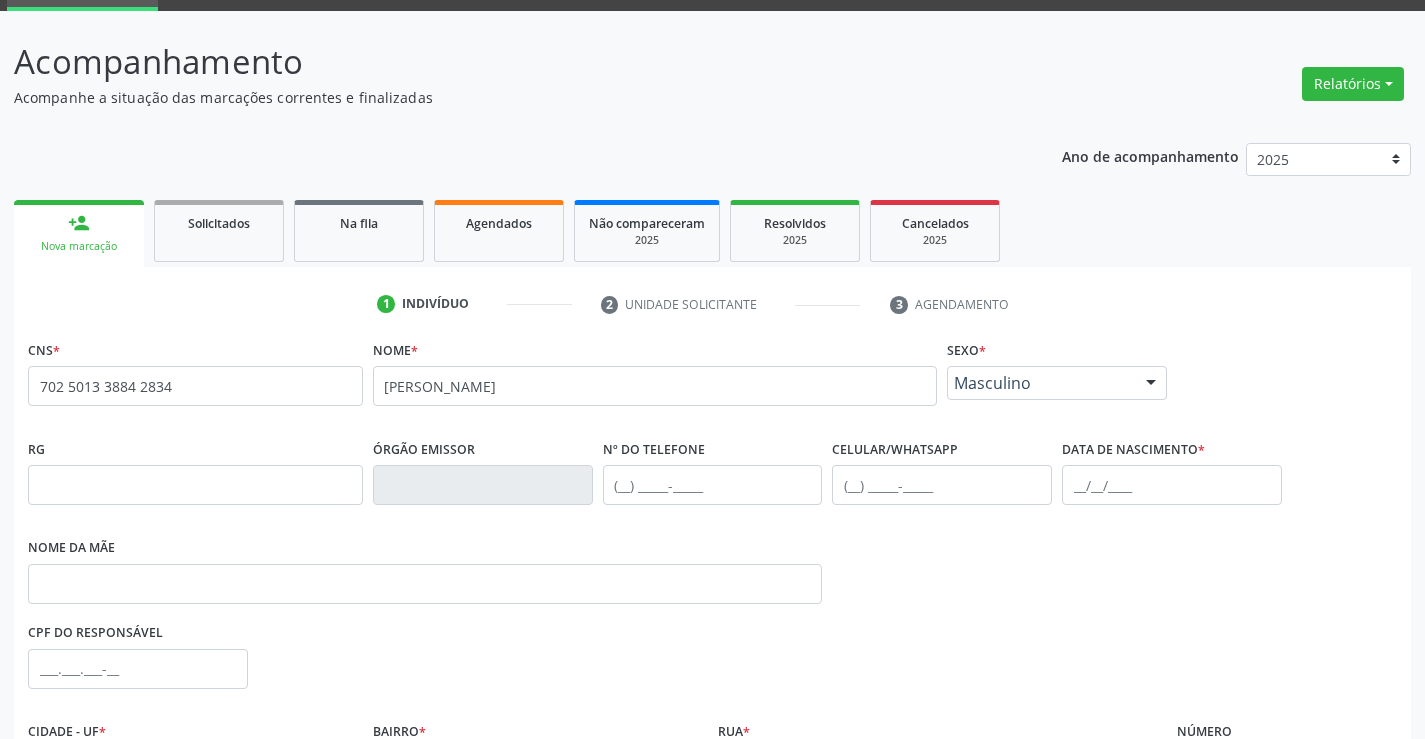 scroll, scrollTop: 100, scrollLeft: 0, axis: vertical 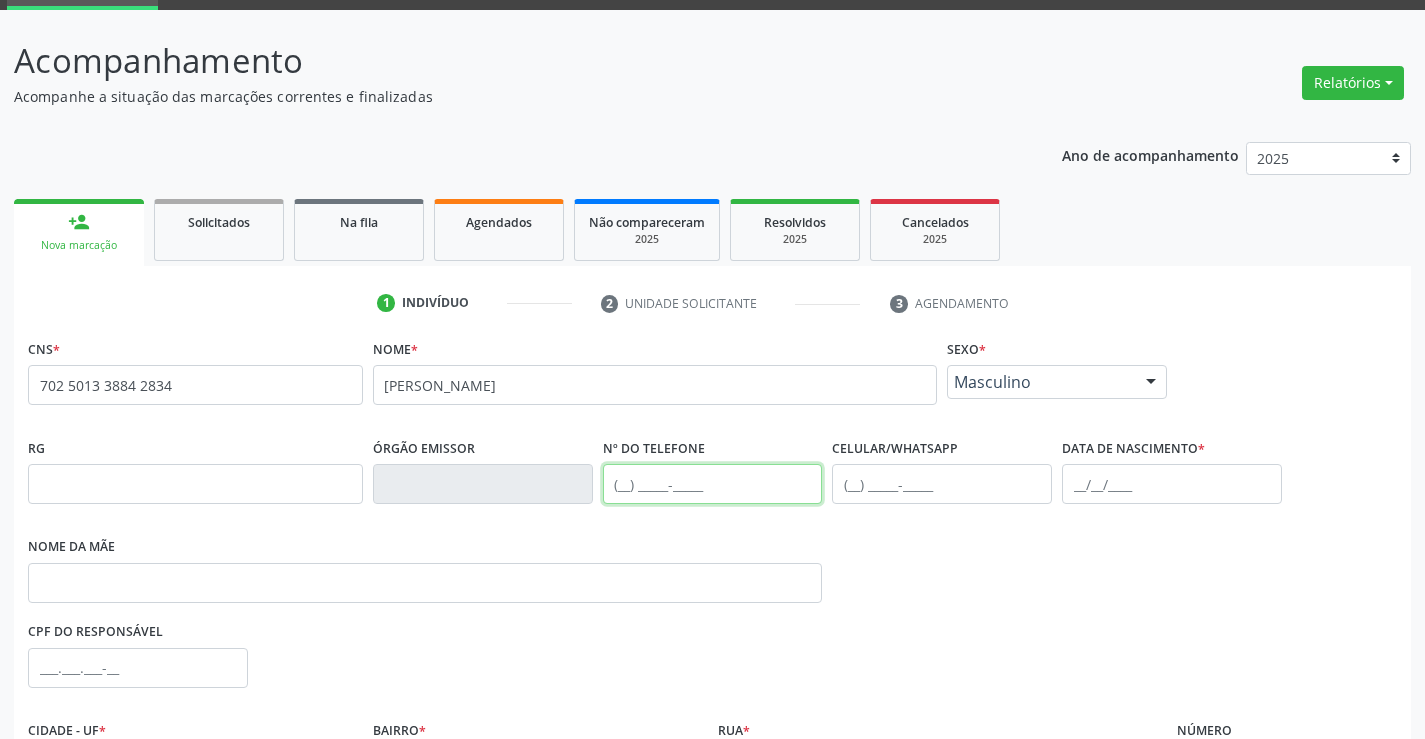 click at bounding box center (713, 484) 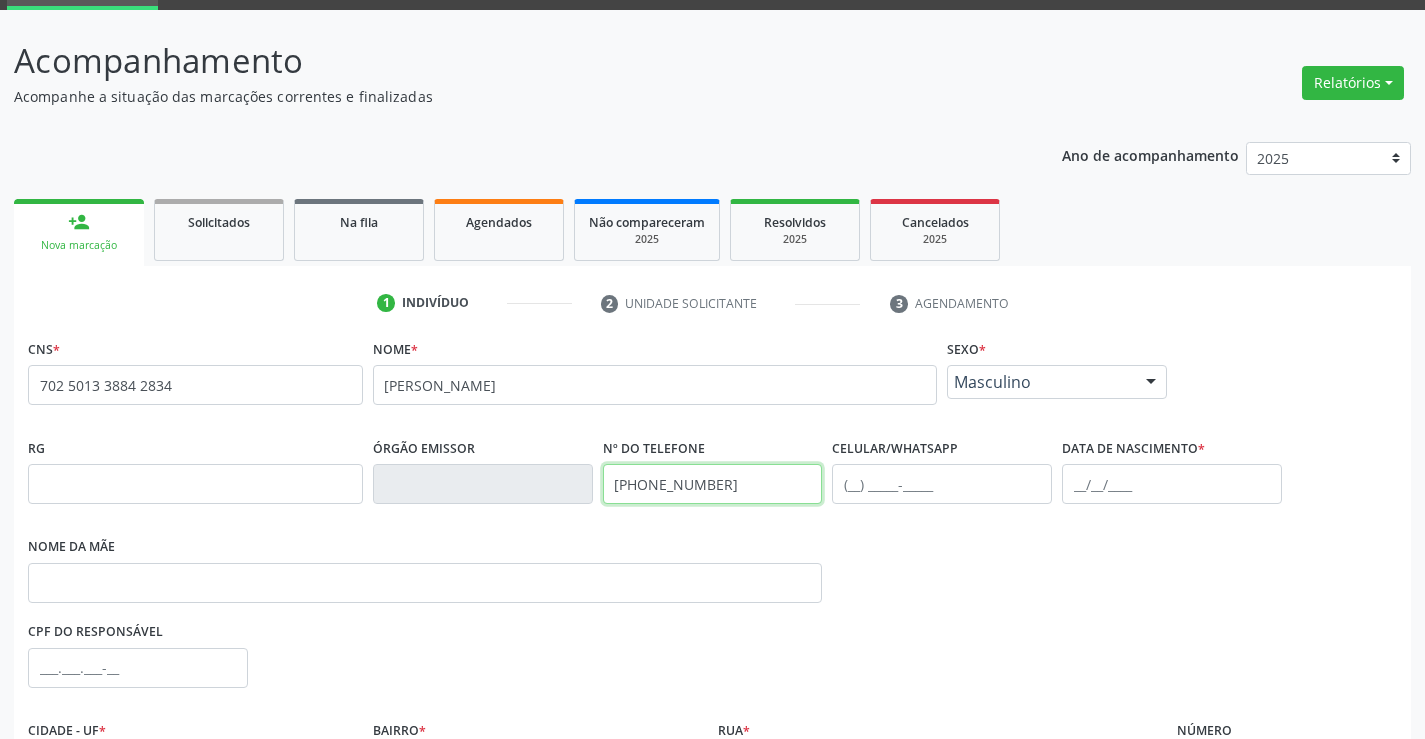 type on "(74) 99191-4399" 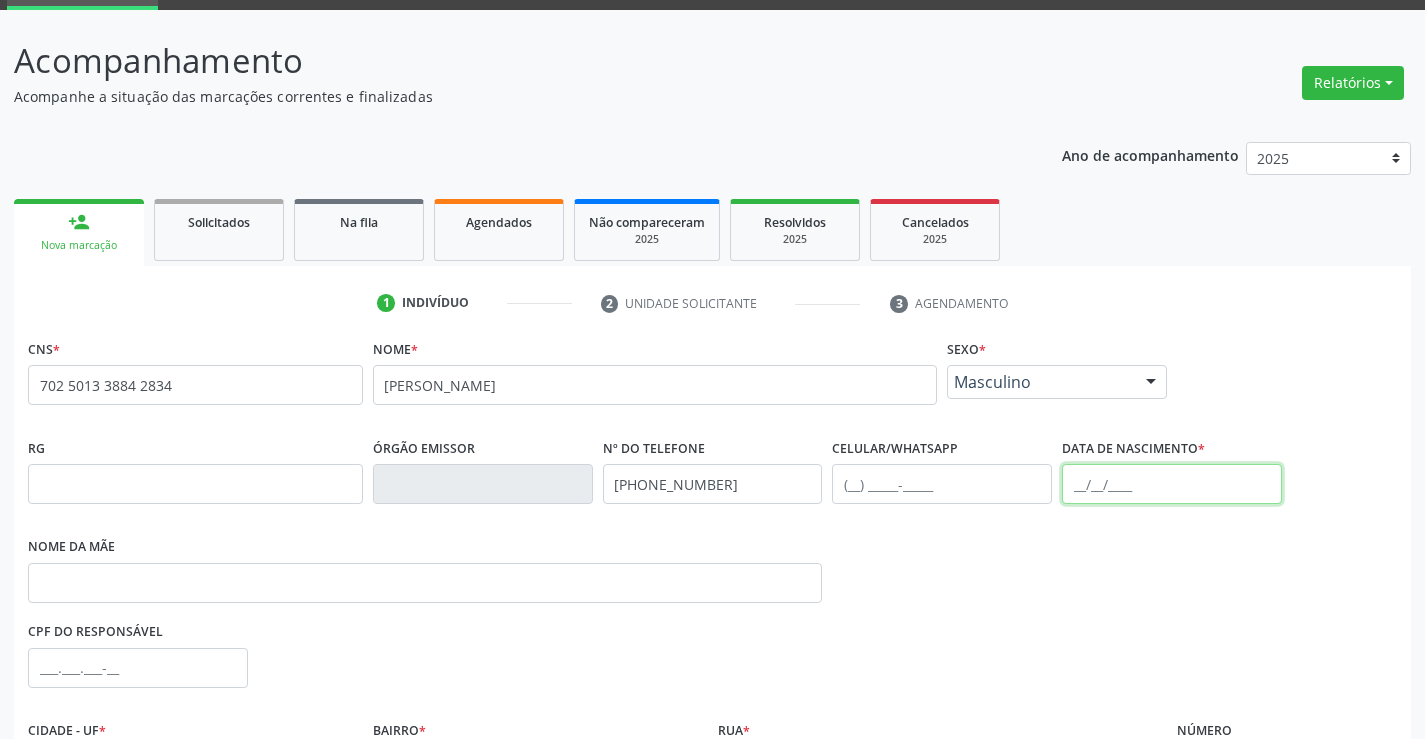 click at bounding box center (1172, 484) 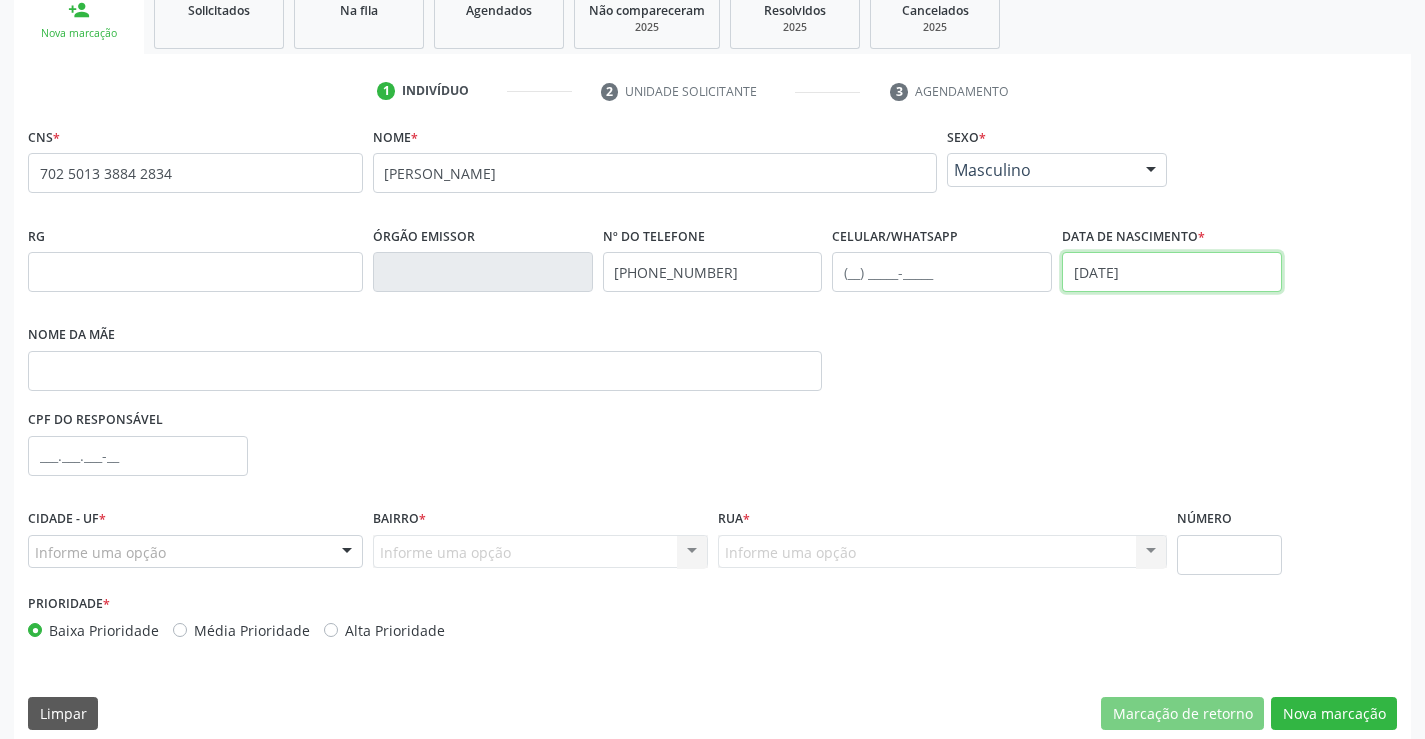 scroll, scrollTop: 331, scrollLeft: 0, axis: vertical 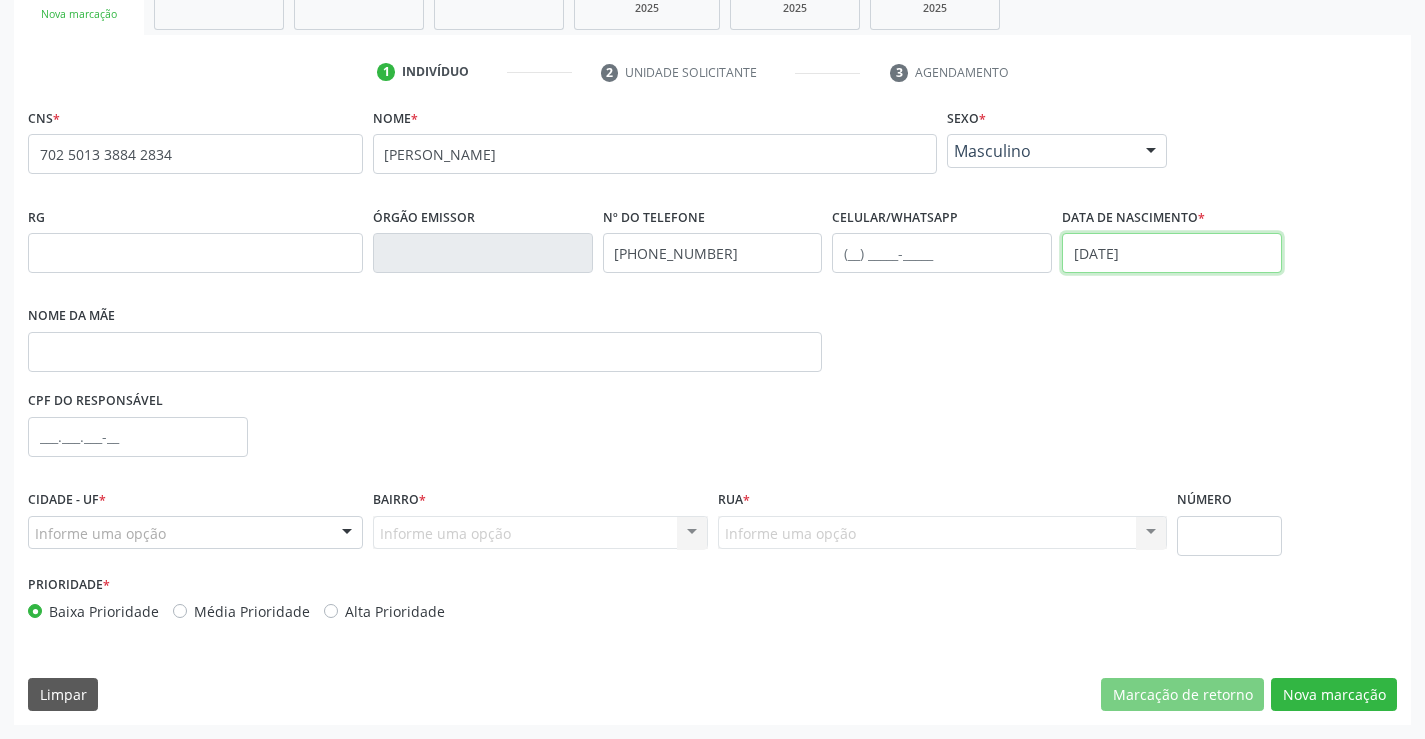 type on "19/11/2024" 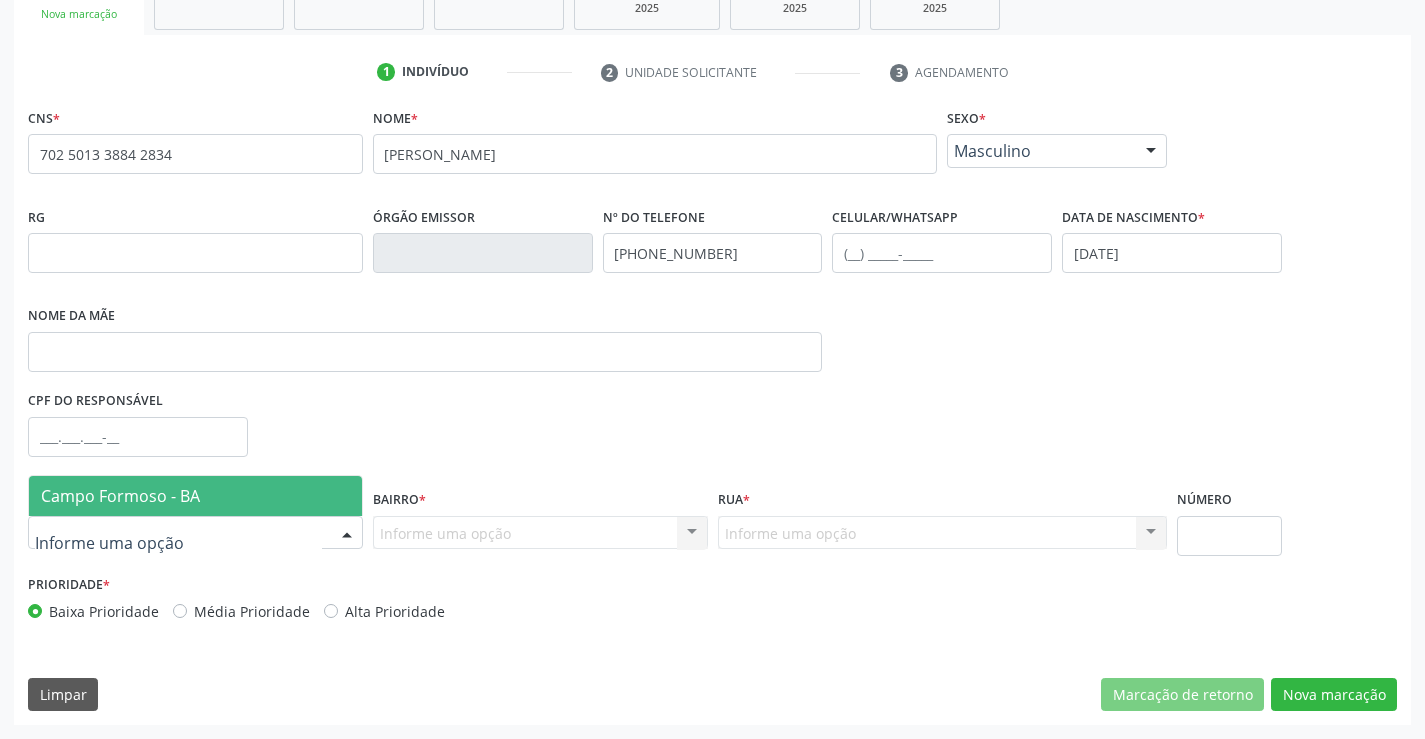 click on "Campo Formoso - BA" at bounding box center (120, 496) 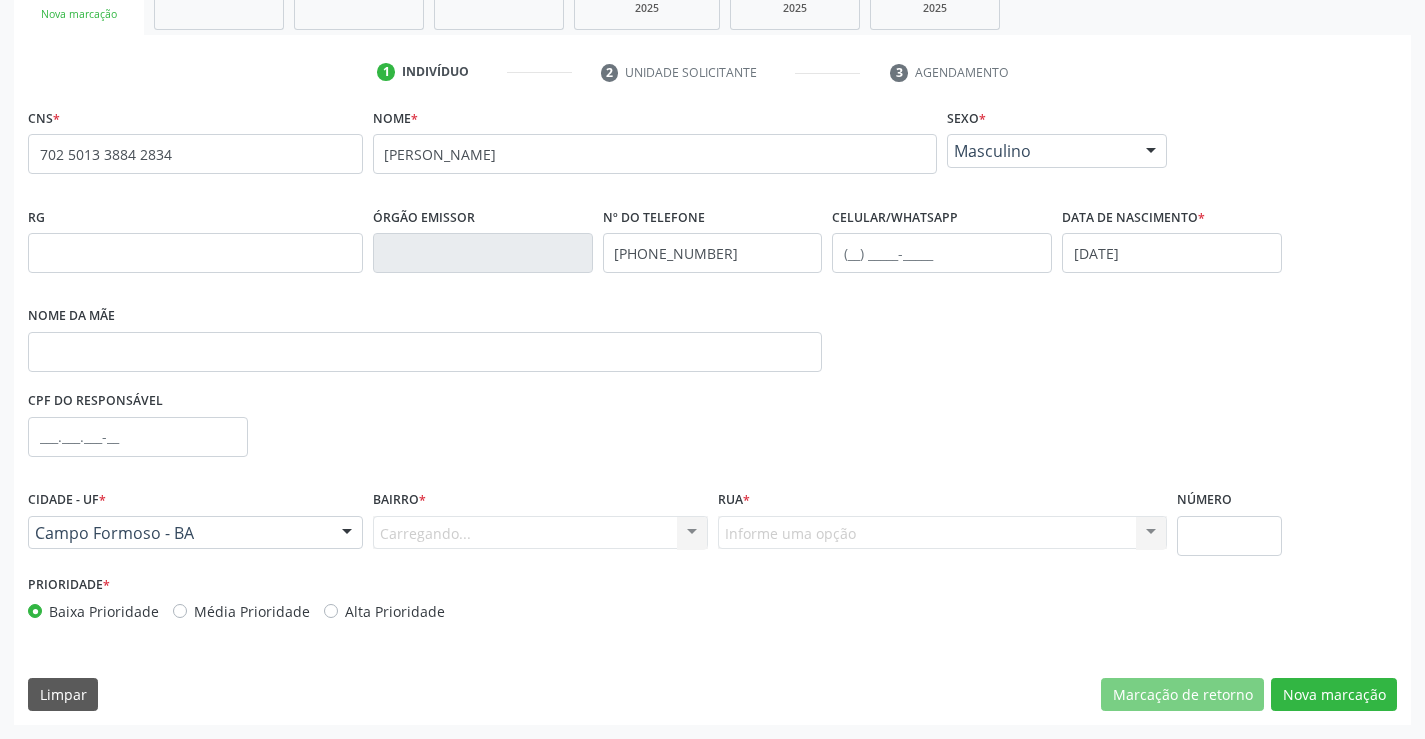 click on "Carregando...
Nenhum resultado encontrado para: "   "
Nenhuma opção encontrada. Digite para adicionar." at bounding box center (540, 533) 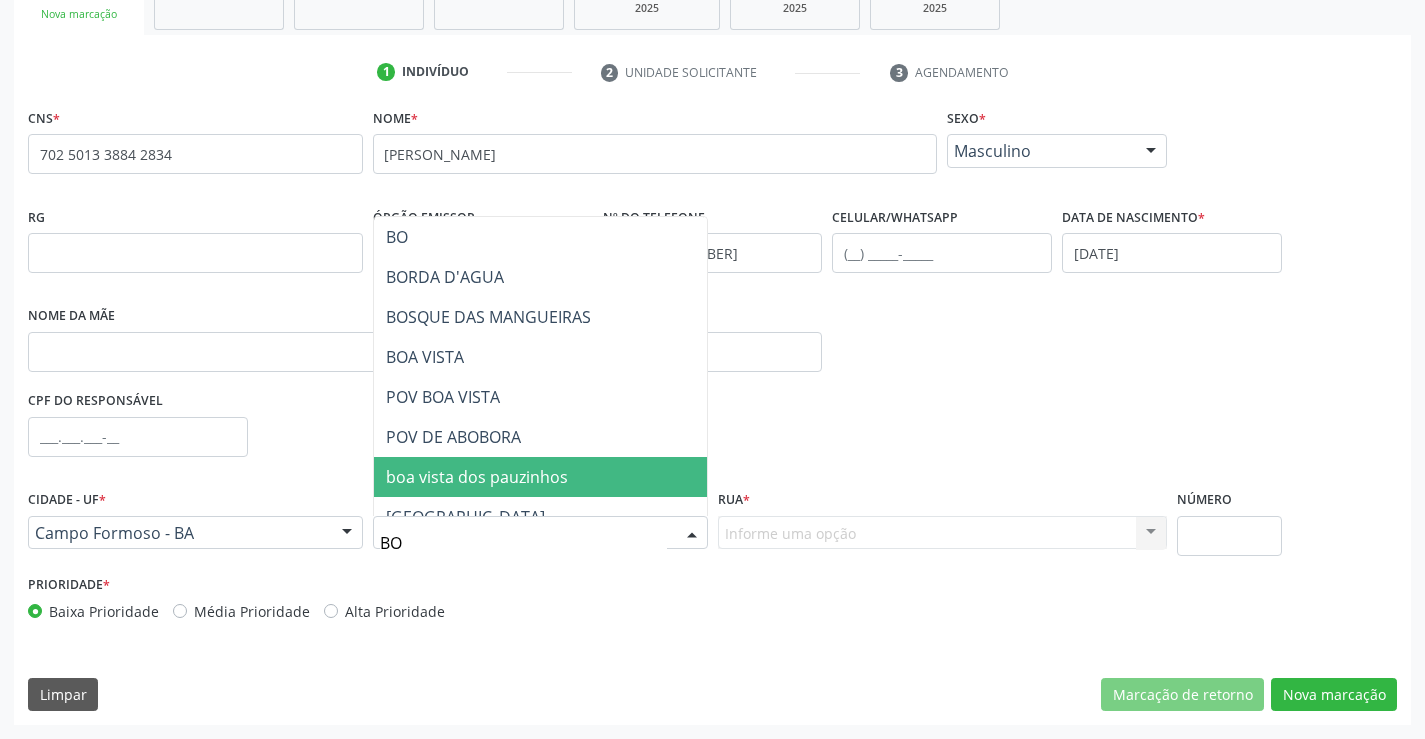 type on "BOS" 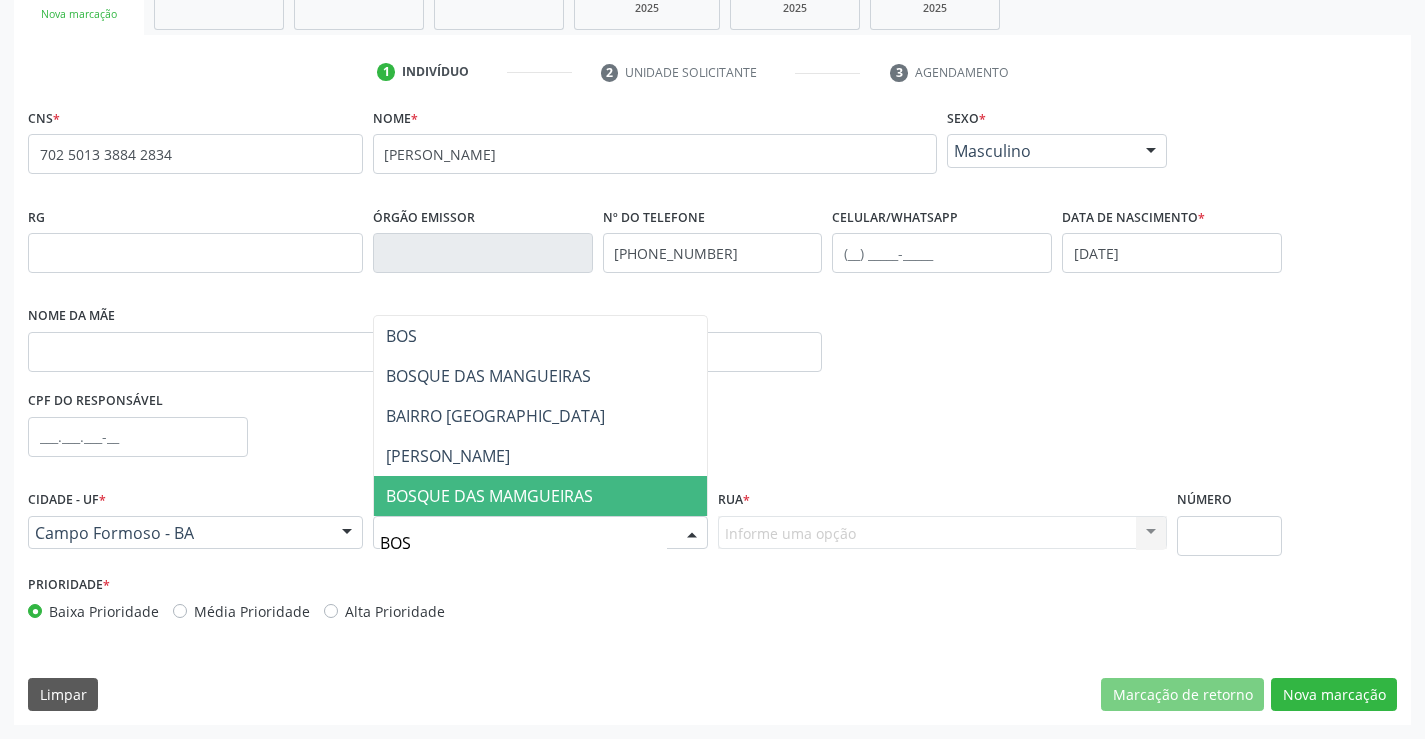 click on "BOSQUE DAS MAMGUEIRAS" at bounding box center (489, 496) 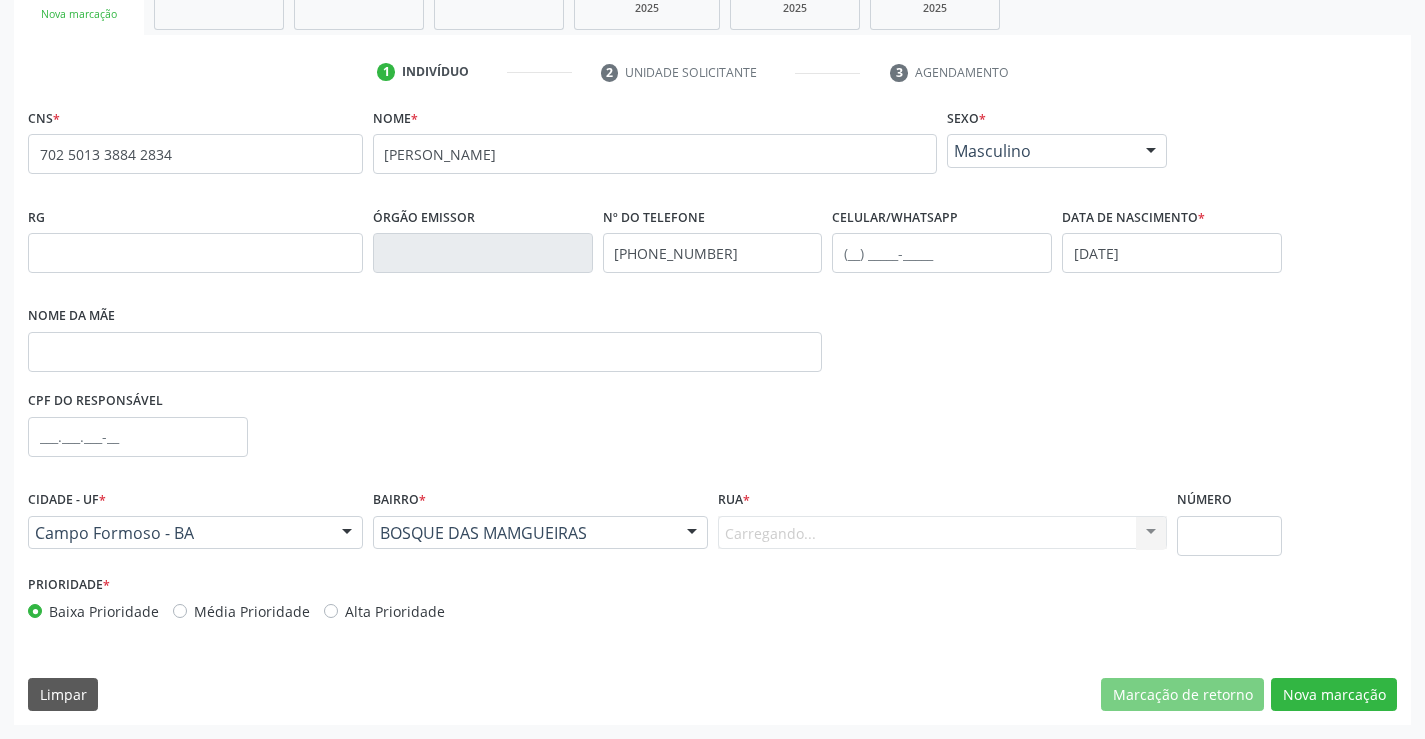 click on "Carregando...
Nenhum resultado encontrado para: "   "
Nenhuma opção encontrada. Digite para adicionar." at bounding box center (943, 533) 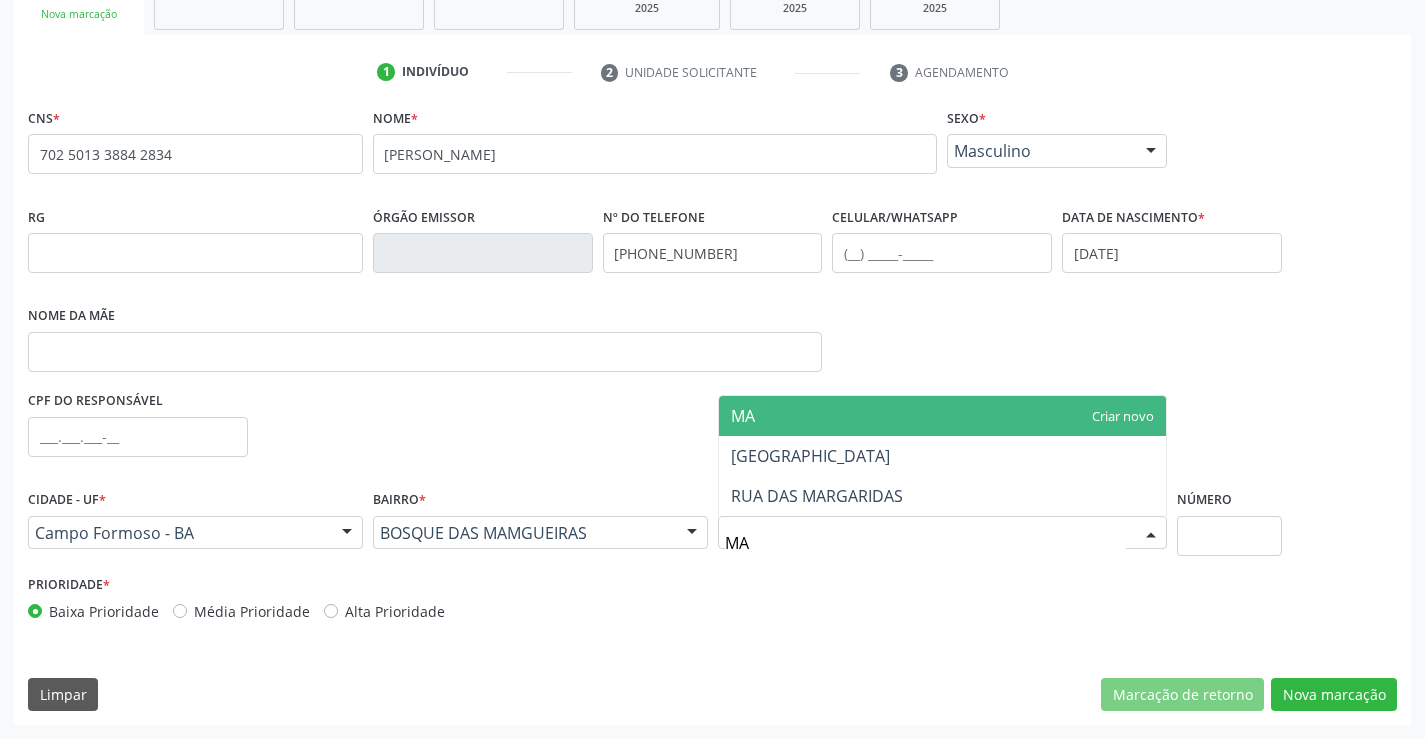 type on "MAR" 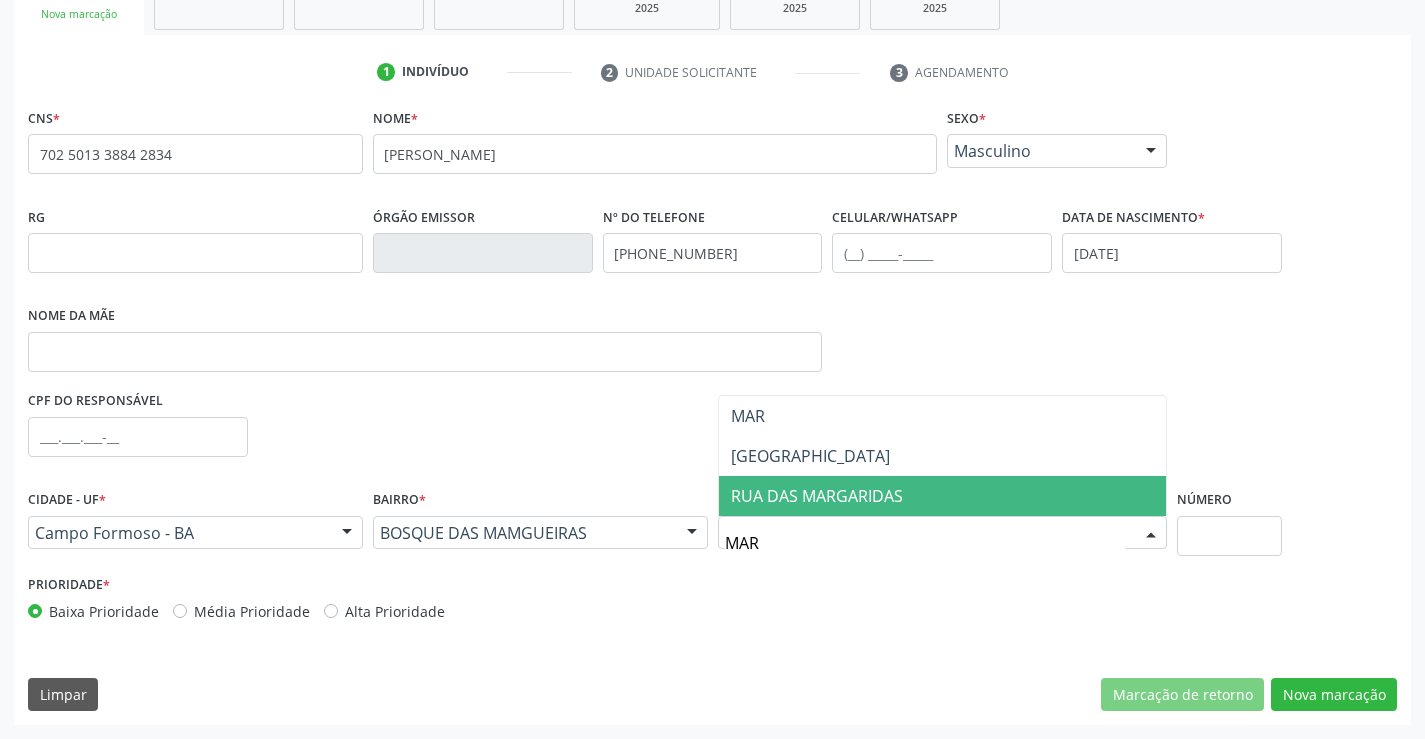 click on "RUA DAS MARGARIDAS" at bounding box center [943, 496] 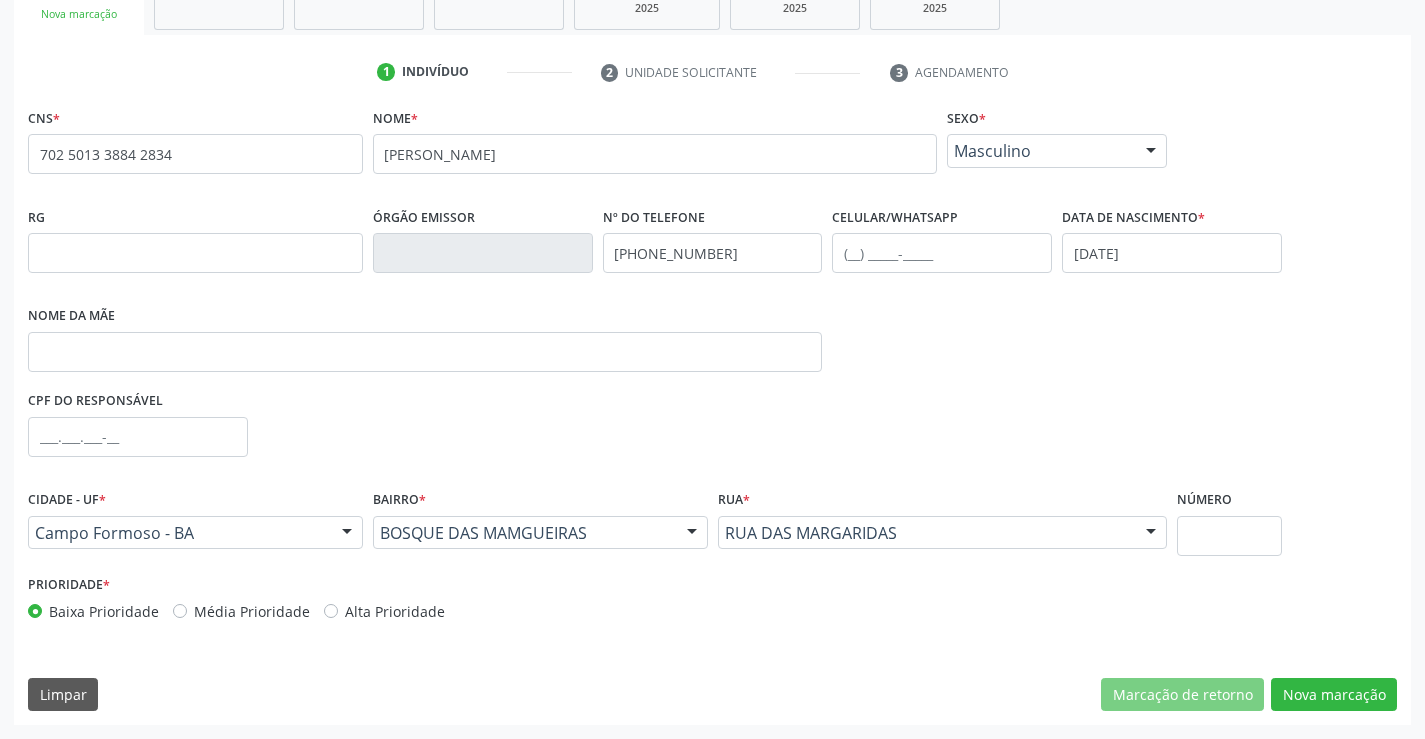 click on "Prioridade
*
Baixa Prioridade
Média Prioridade
Alta Prioridade" at bounding box center [712, 603] 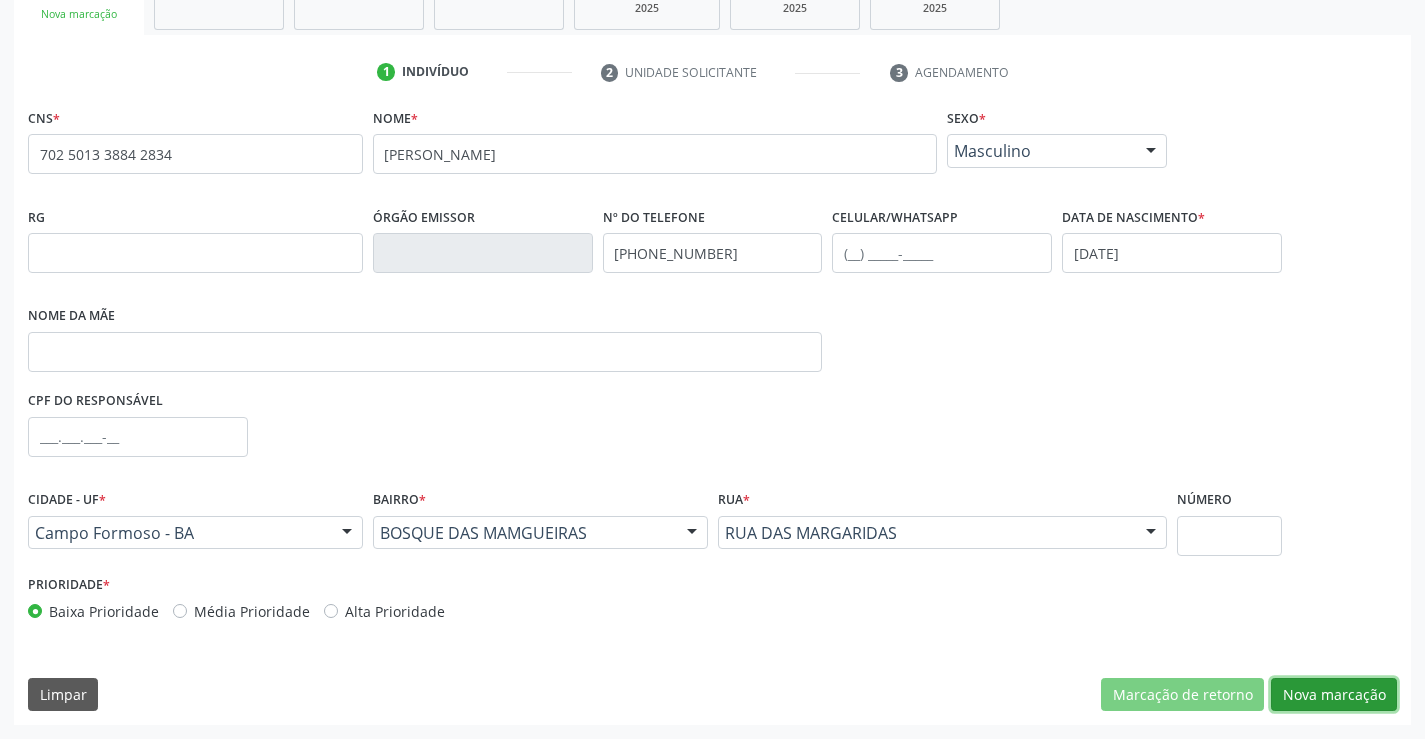 click on "Nova marcação" at bounding box center [1334, 695] 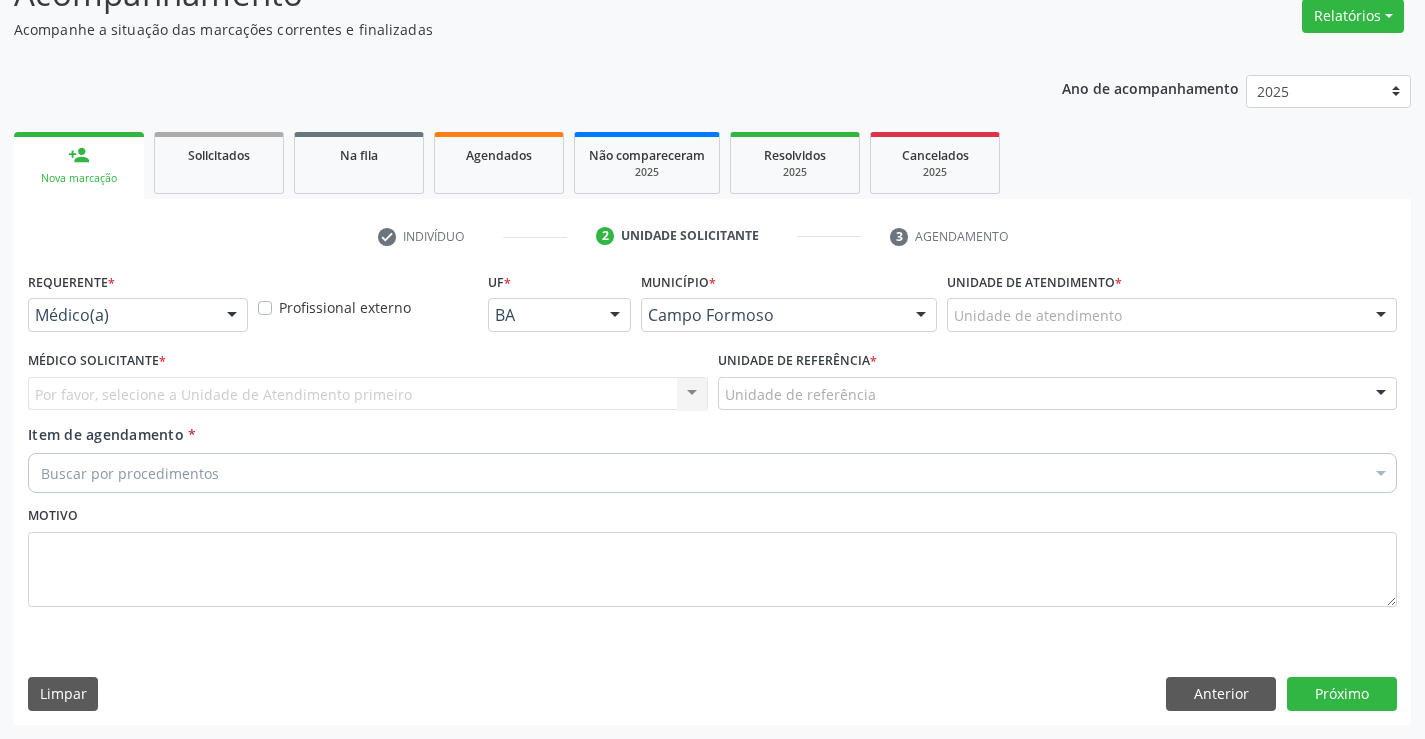 scroll, scrollTop: 167, scrollLeft: 0, axis: vertical 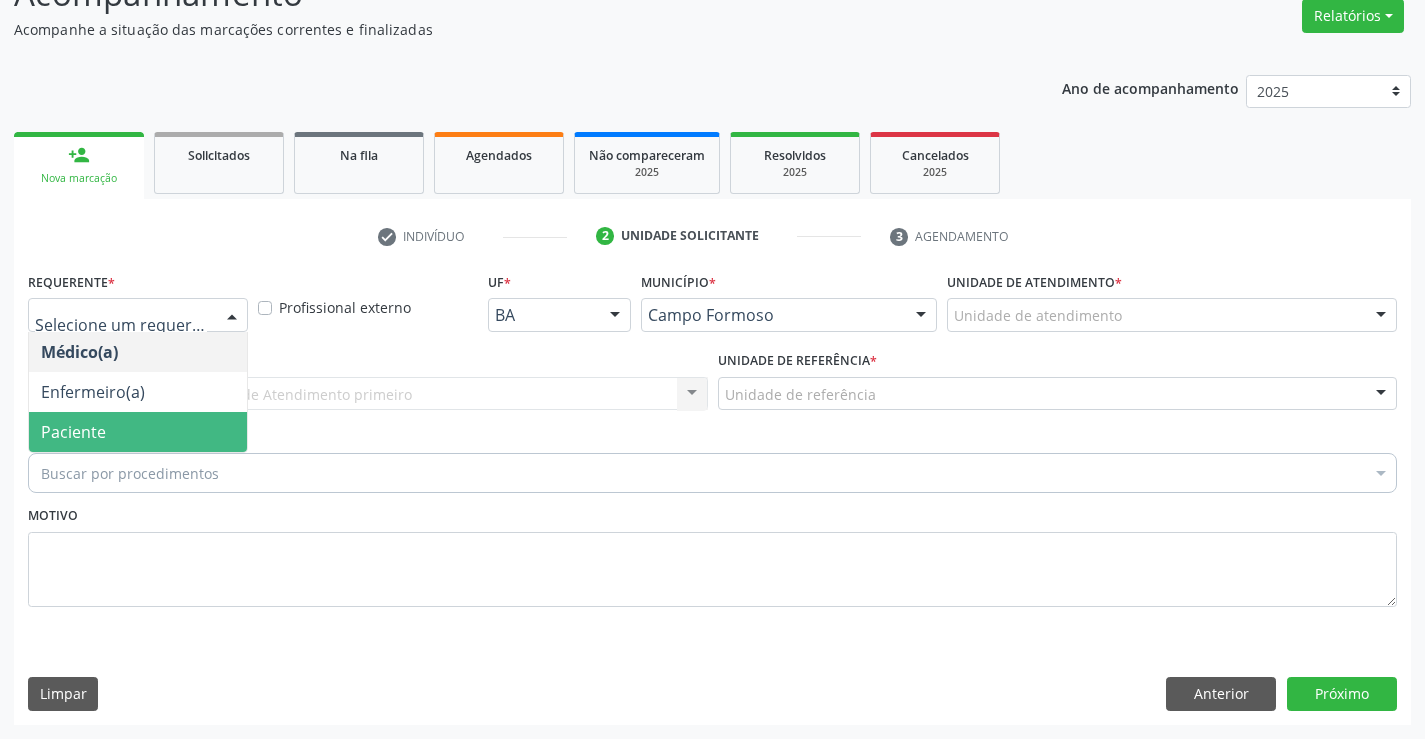 click on "Paciente" at bounding box center [73, 432] 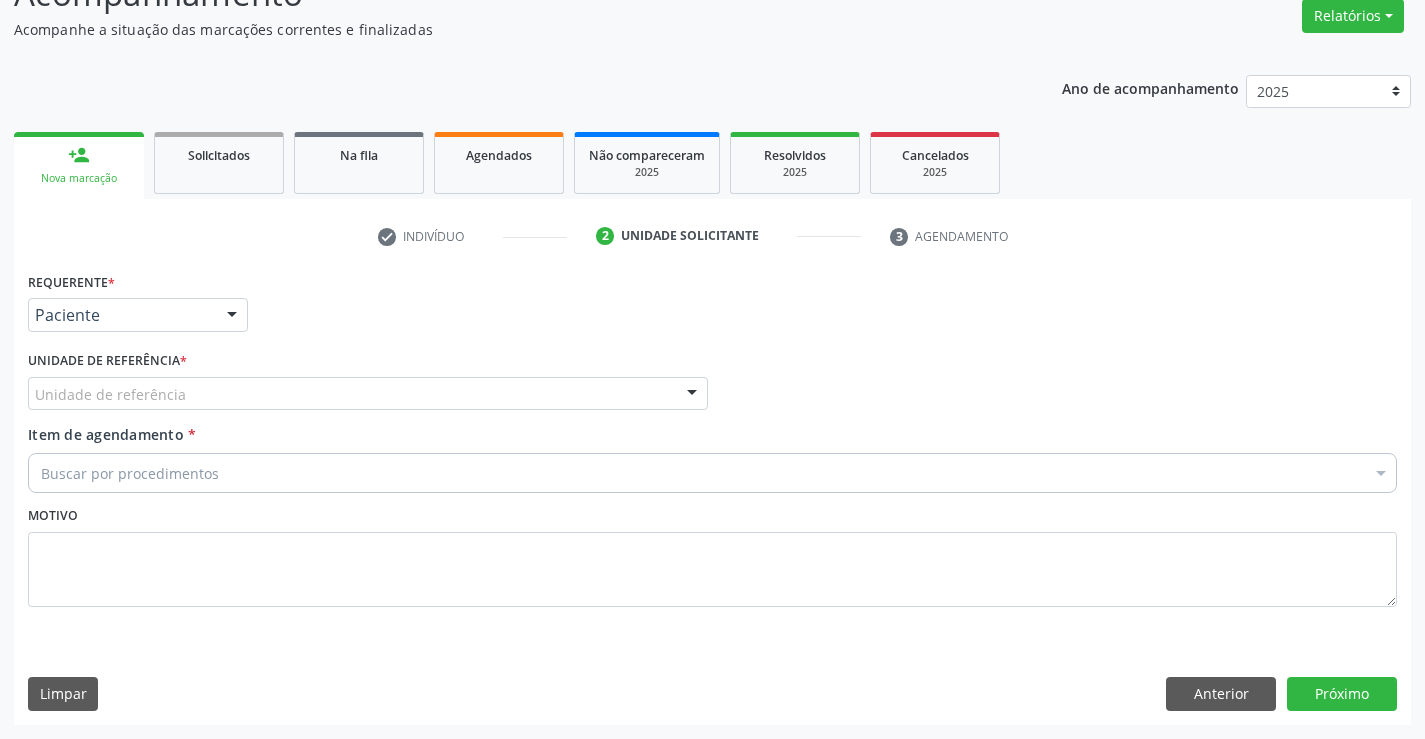 click on "Unidade de referência" at bounding box center [368, 394] 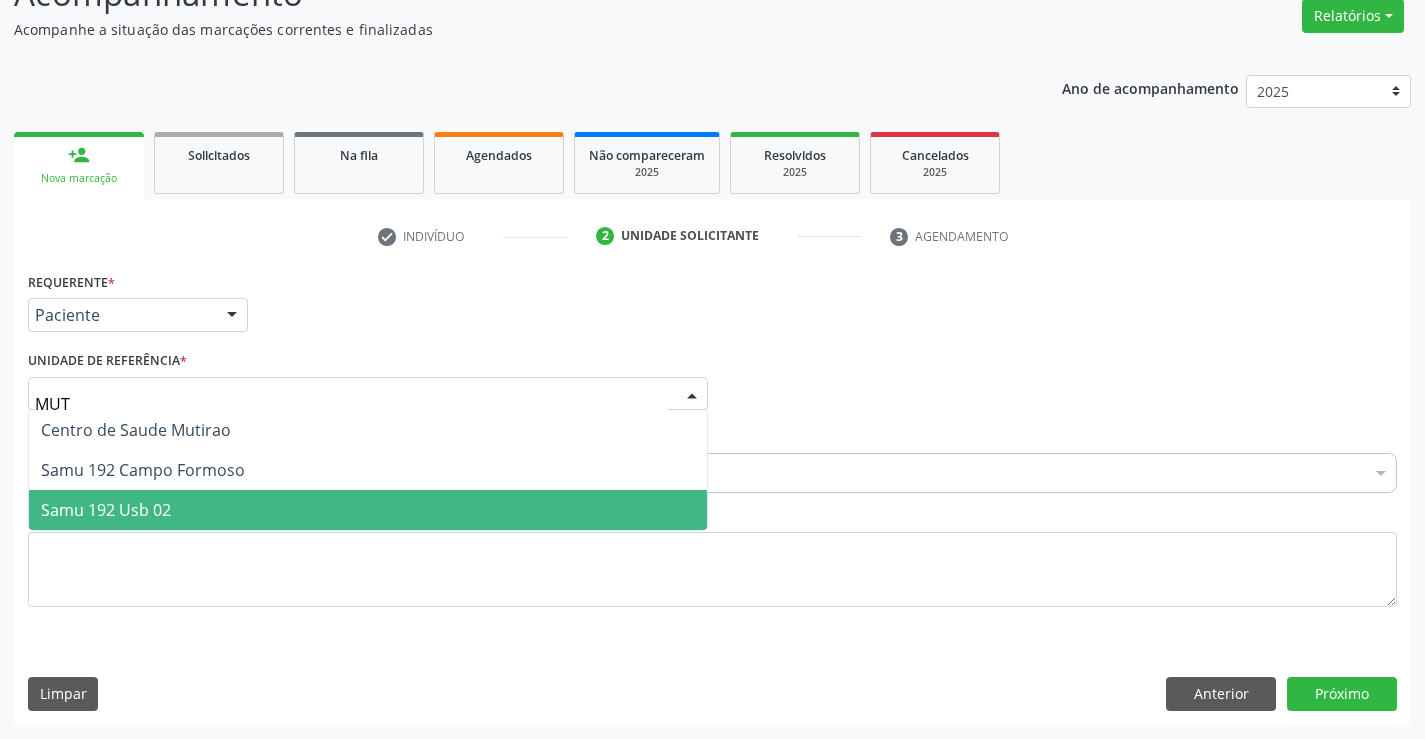 type on "MUTI" 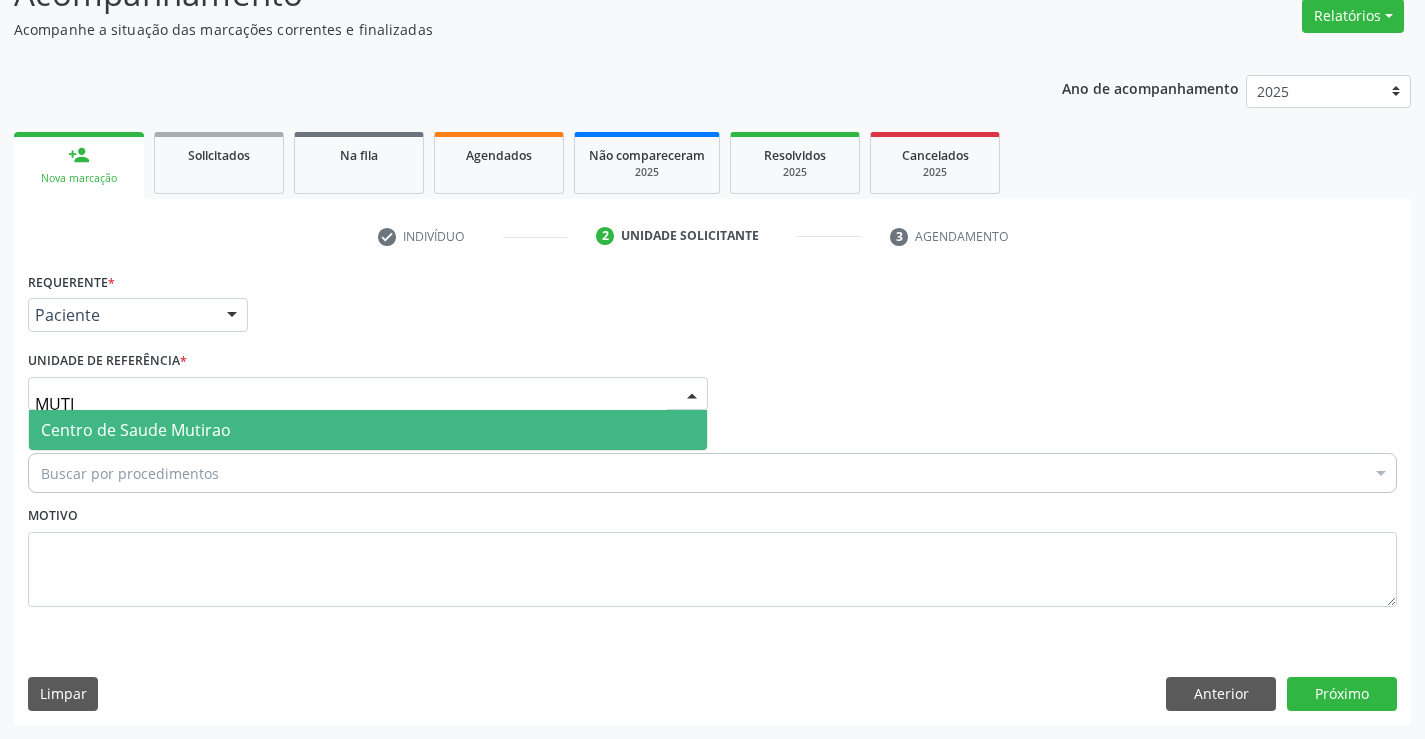 click on "Centro de Saude Mutirao" at bounding box center (368, 430) 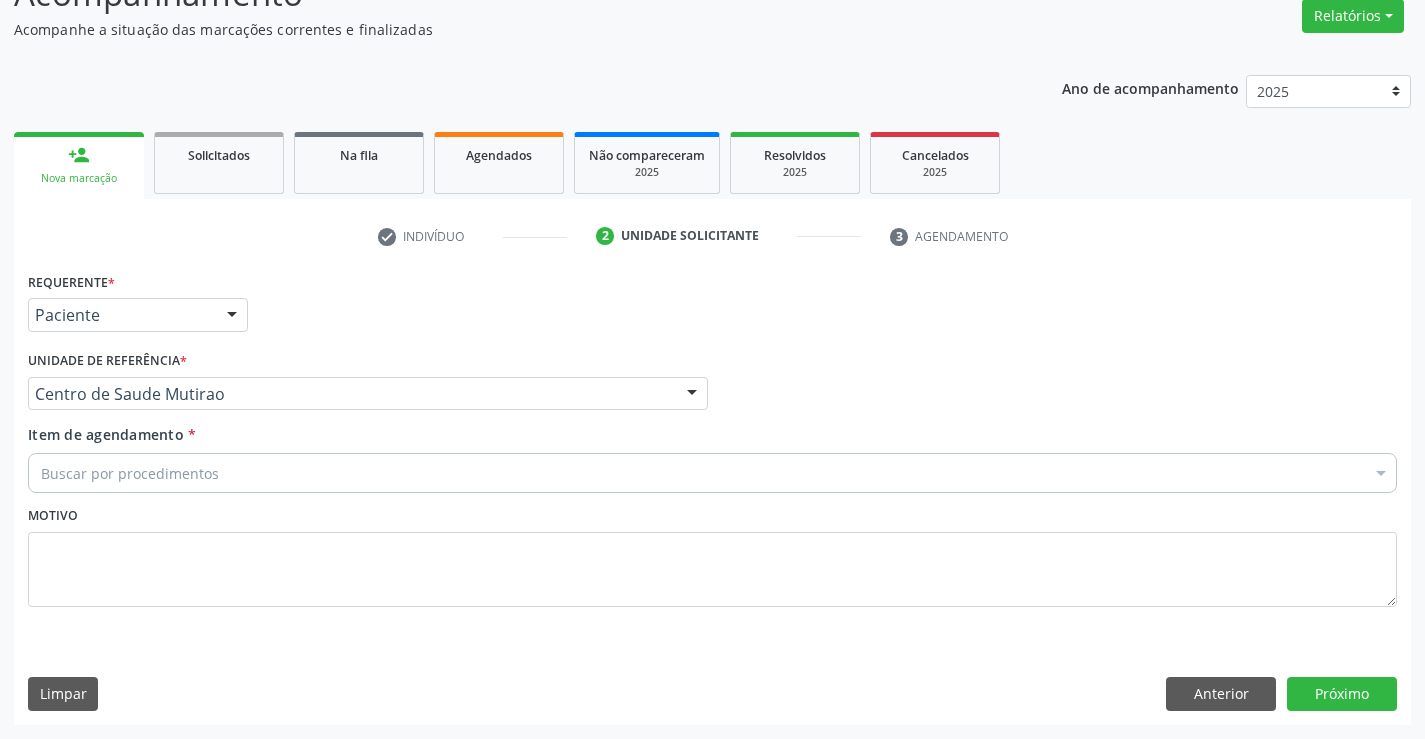 click on "Buscar por procedimentos" at bounding box center (712, 473) 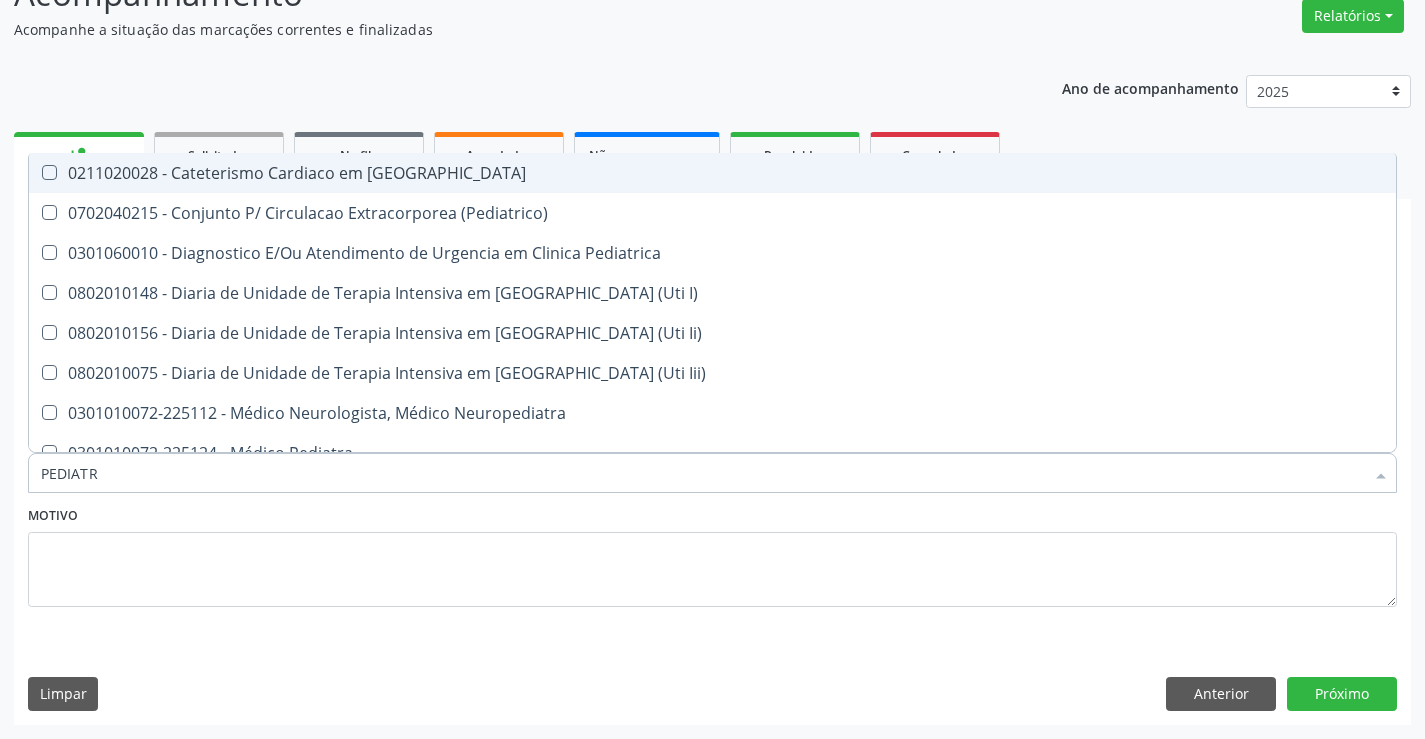 type on "PEDIATRA" 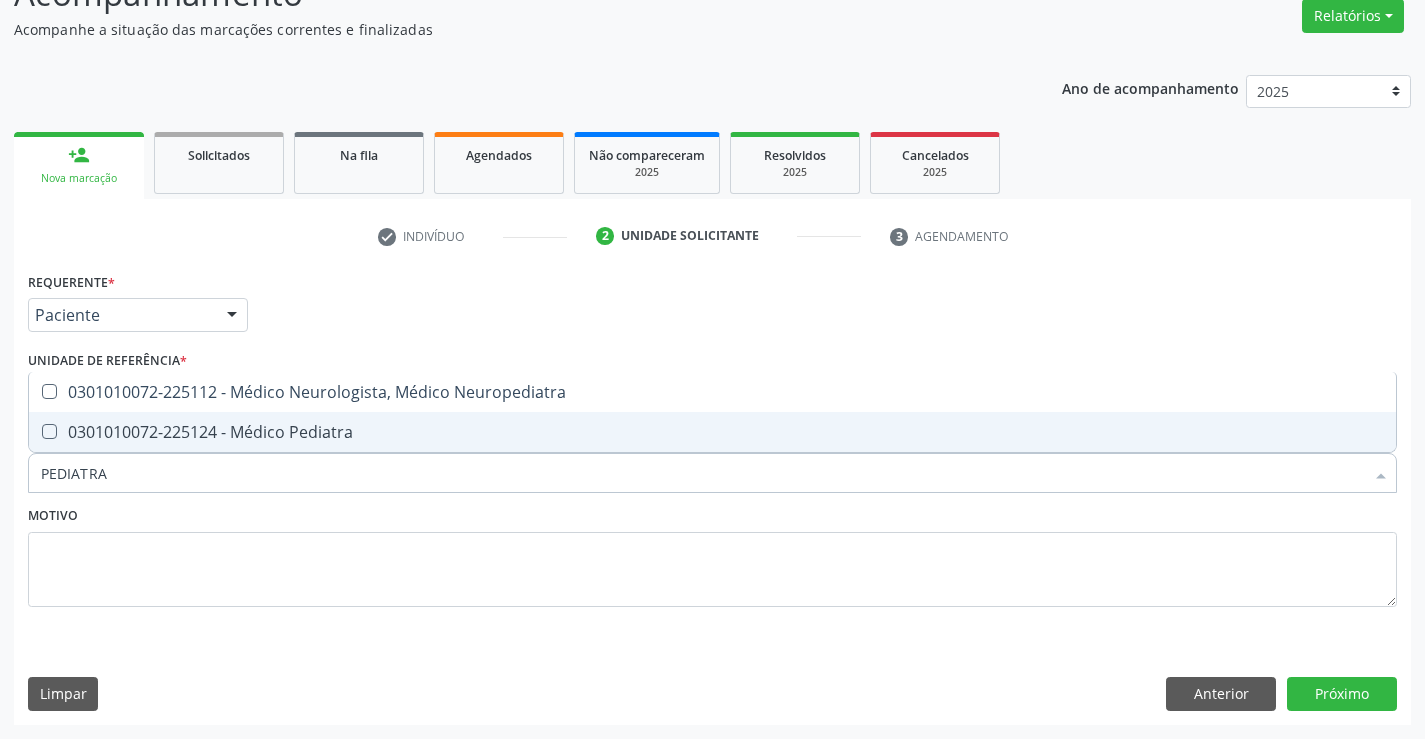 click on "0301010072-225124 - Médico Pediatra" at bounding box center [712, 432] 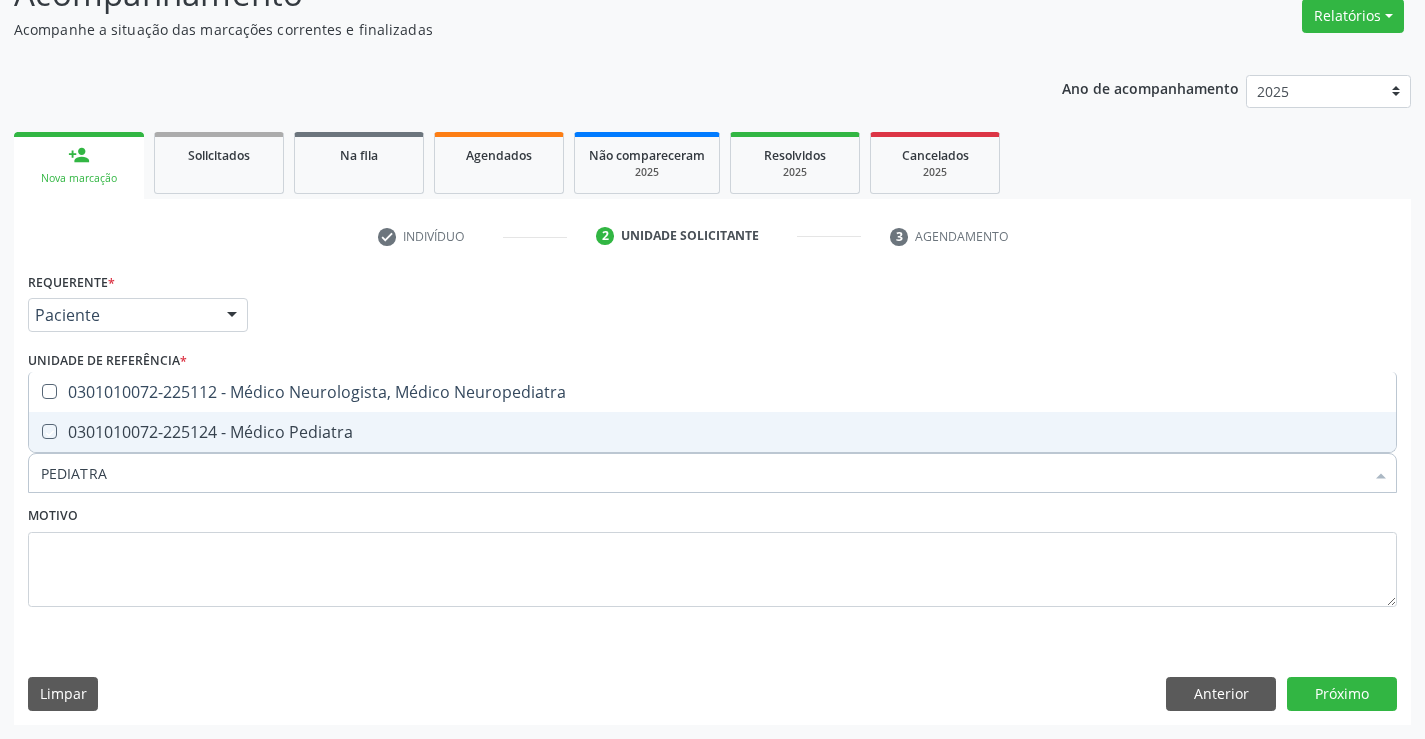 checkbox on "true" 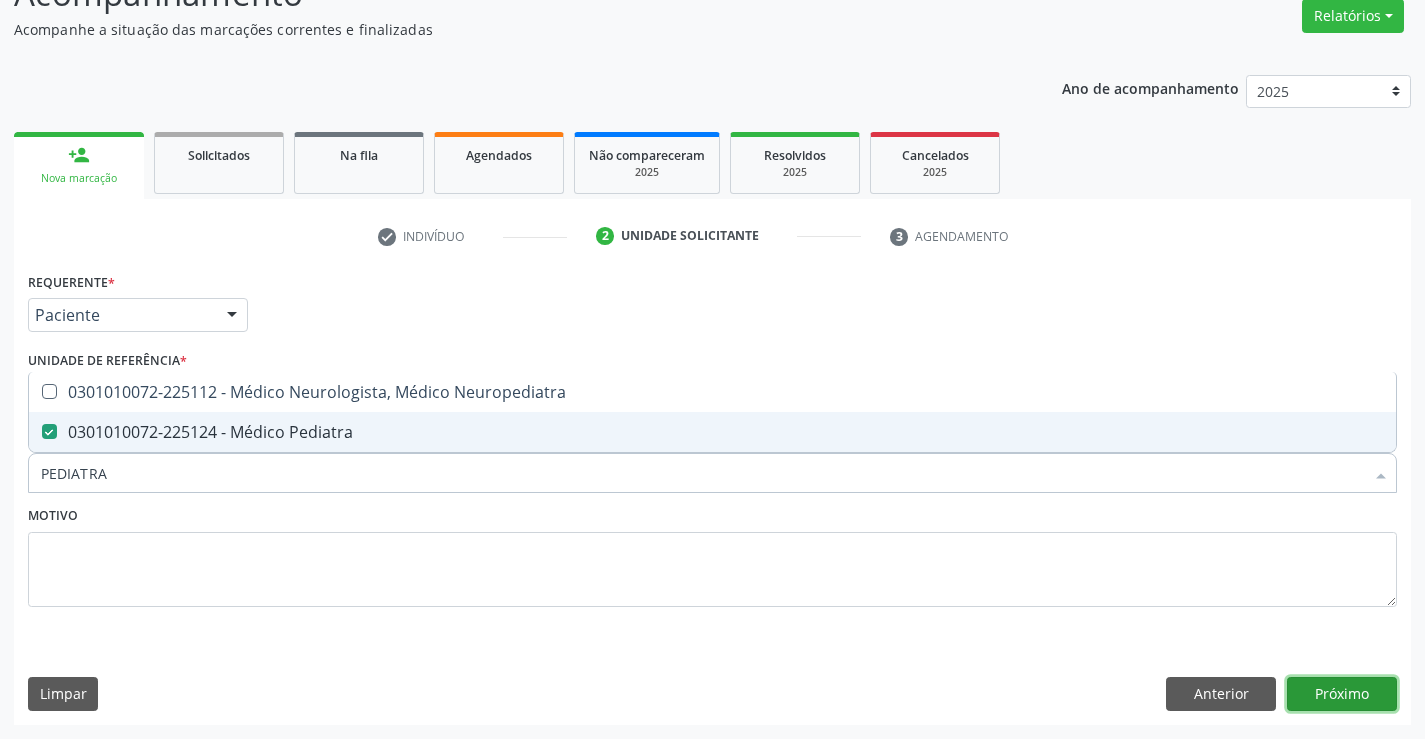 click on "Próximo" at bounding box center (1342, 694) 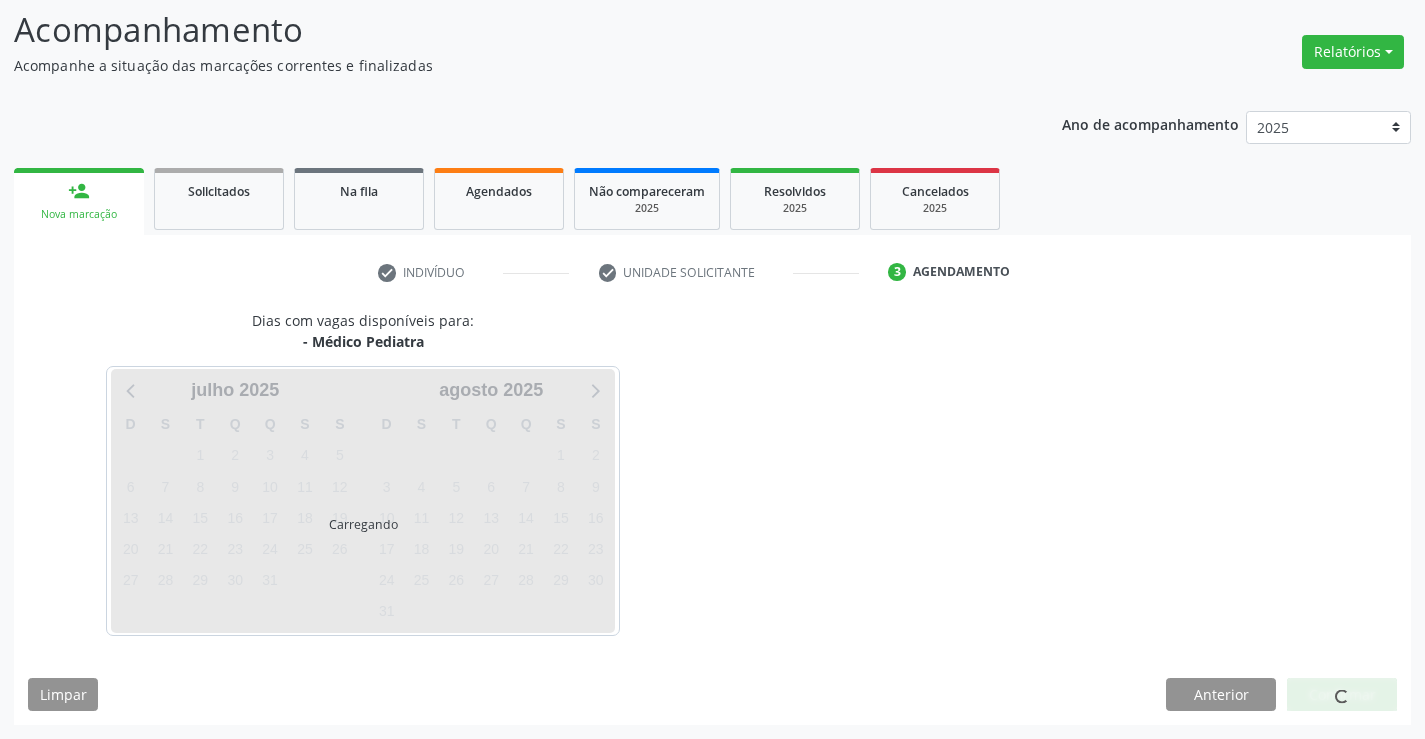 scroll, scrollTop: 131, scrollLeft: 0, axis: vertical 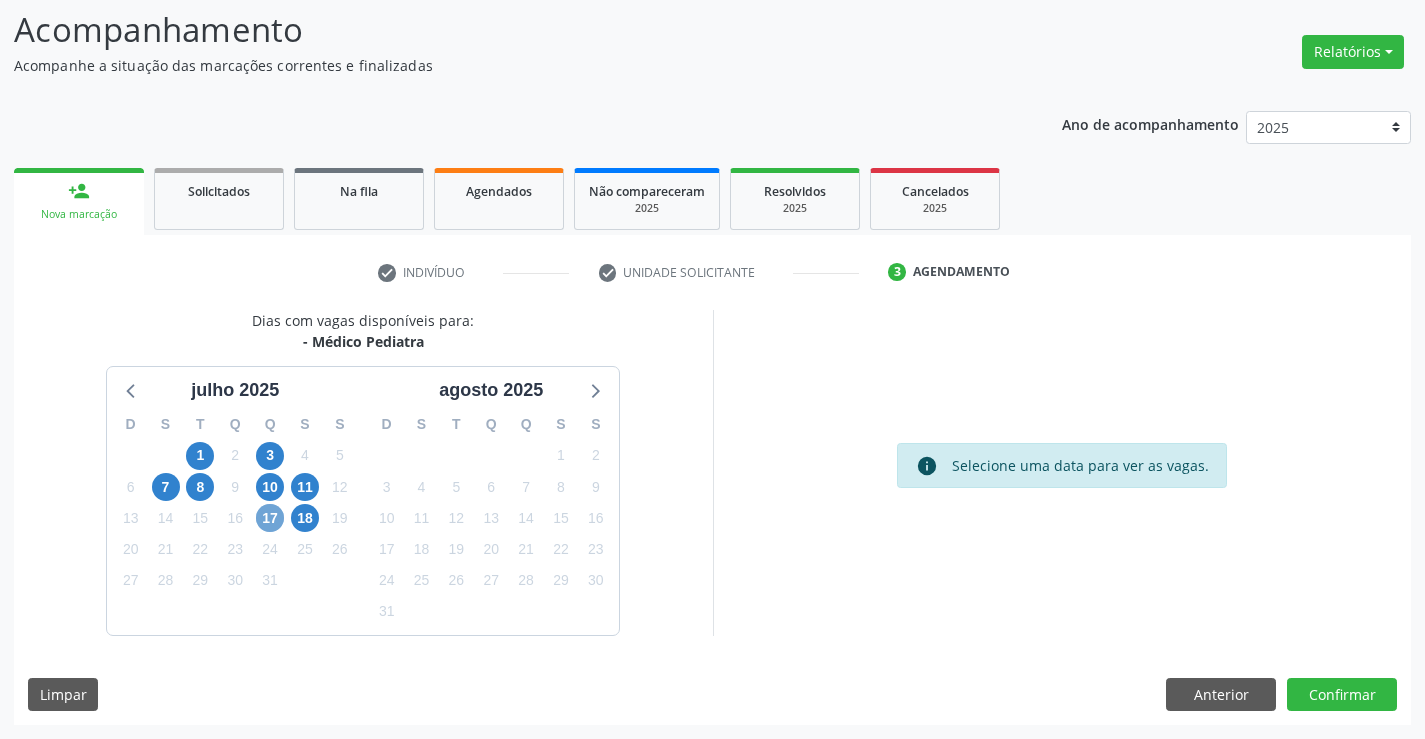 click on "17" at bounding box center [270, 518] 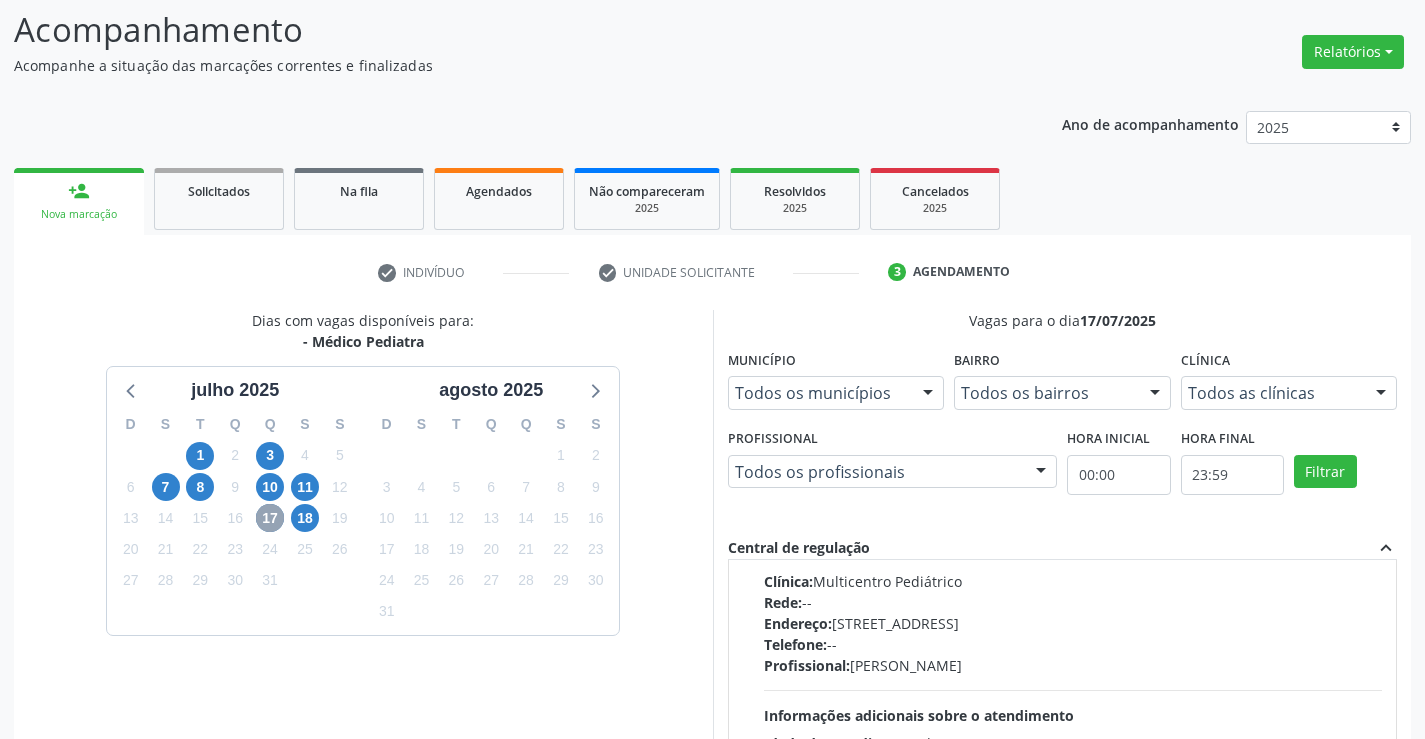 scroll, scrollTop: 0, scrollLeft: 0, axis: both 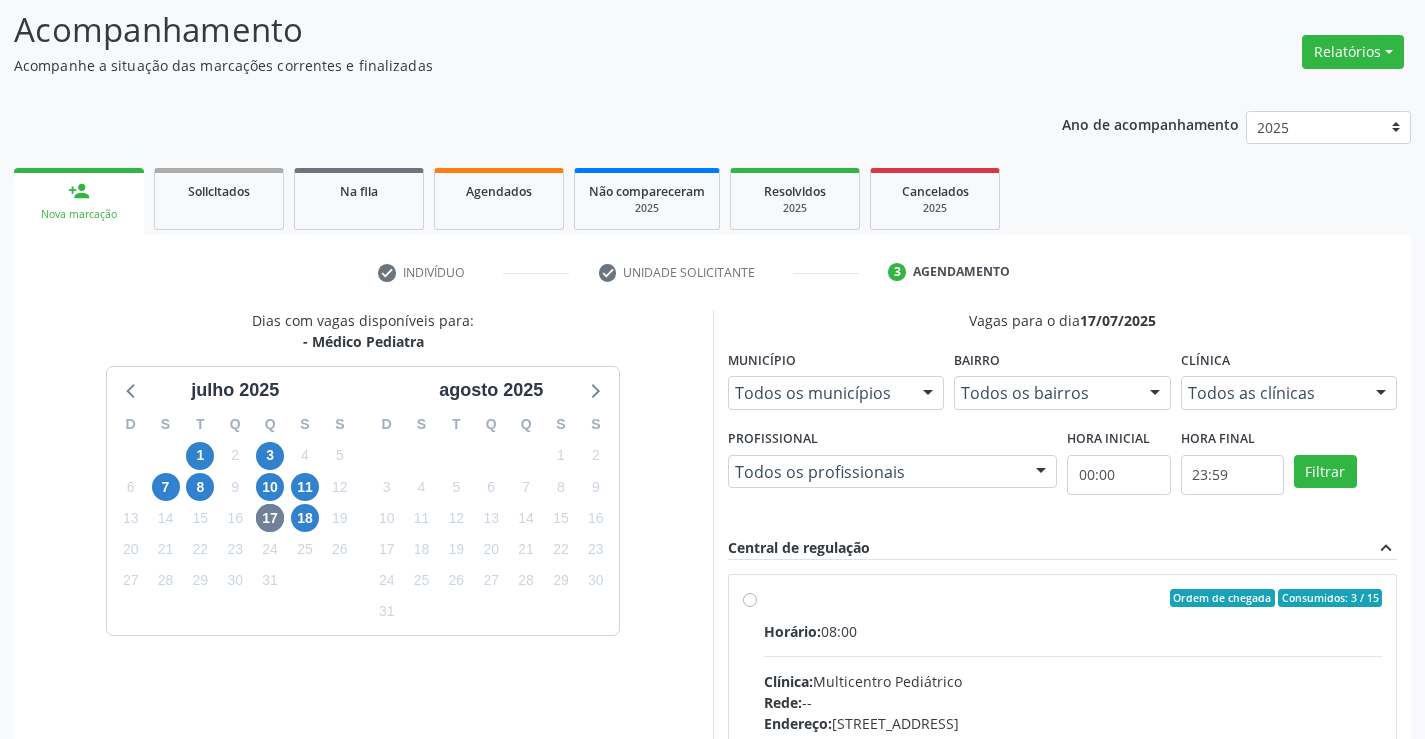 click on "Ordem de chegada
Consumidos: 3 / 15
Horário:   08:00
Clínica:  Multicentro Pediátrico
Rede:
--
Endereço:   Antigo Casa Grande, nº 37, Centro, Campo Formoso - BA
Telefone:   --
Profissional:
Maria Eleny Goncalves de Oliveira Porto
Informações adicionais sobre o atendimento
Idade de atendimento:
de 0 a 11 anos
Gênero(s) atendido(s):
Masculino e Feminino
Informações adicionais:
--" at bounding box center [1073, 742] 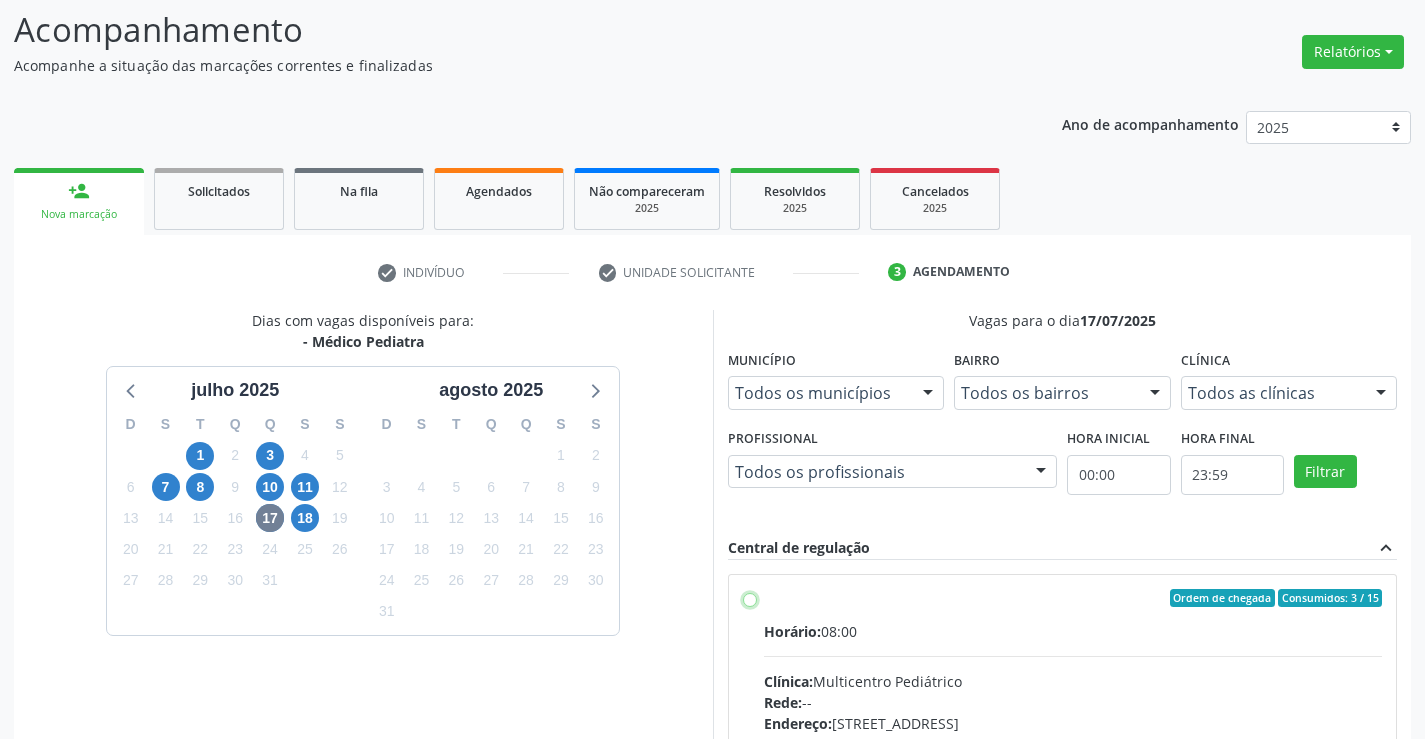 click on "Ordem de chegada
Consumidos: 3 / 15
Horário:   08:00
Clínica:  Multicentro Pediátrico
Rede:
--
Endereço:   Antigo Casa Grande, nº 37, Centro, Campo Formoso - BA
Telefone:   --
Profissional:
Maria Eleny Goncalves de Oliveira Porto
Informações adicionais sobre o atendimento
Idade de atendimento:
de 0 a 11 anos
Gênero(s) atendido(s):
Masculino e Feminino
Informações adicionais:
--" at bounding box center (750, 598) 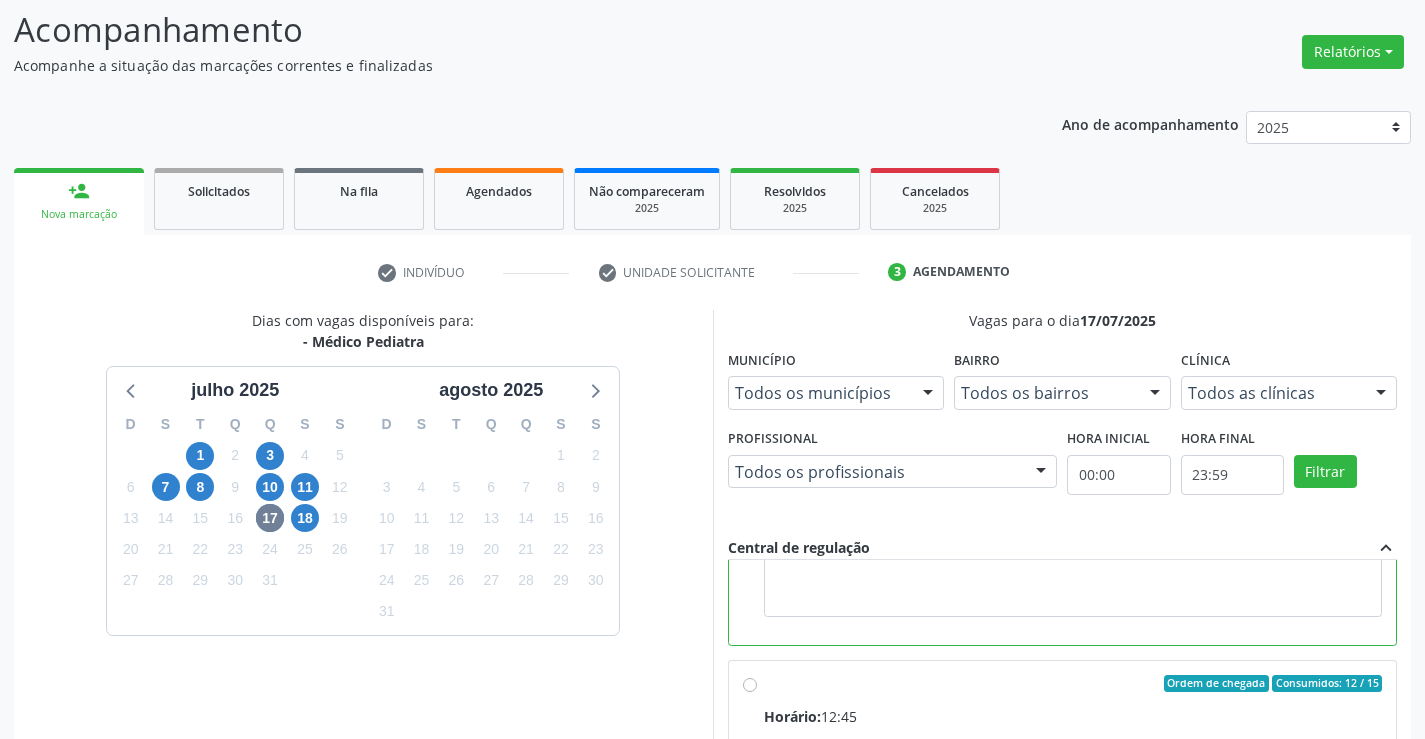 scroll, scrollTop: 450, scrollLeft: 0, axis: vertical 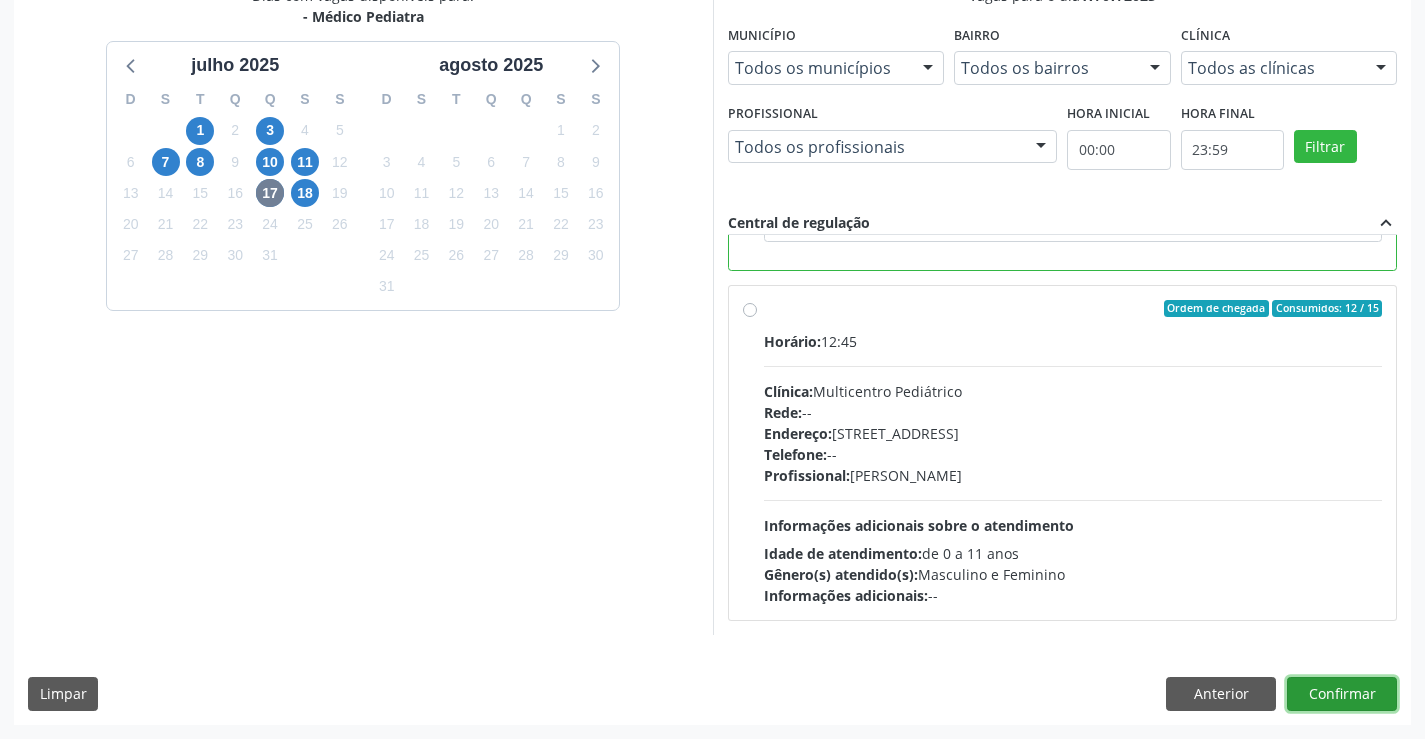 click on "Confirmar" at bounding box center [1342, 694] 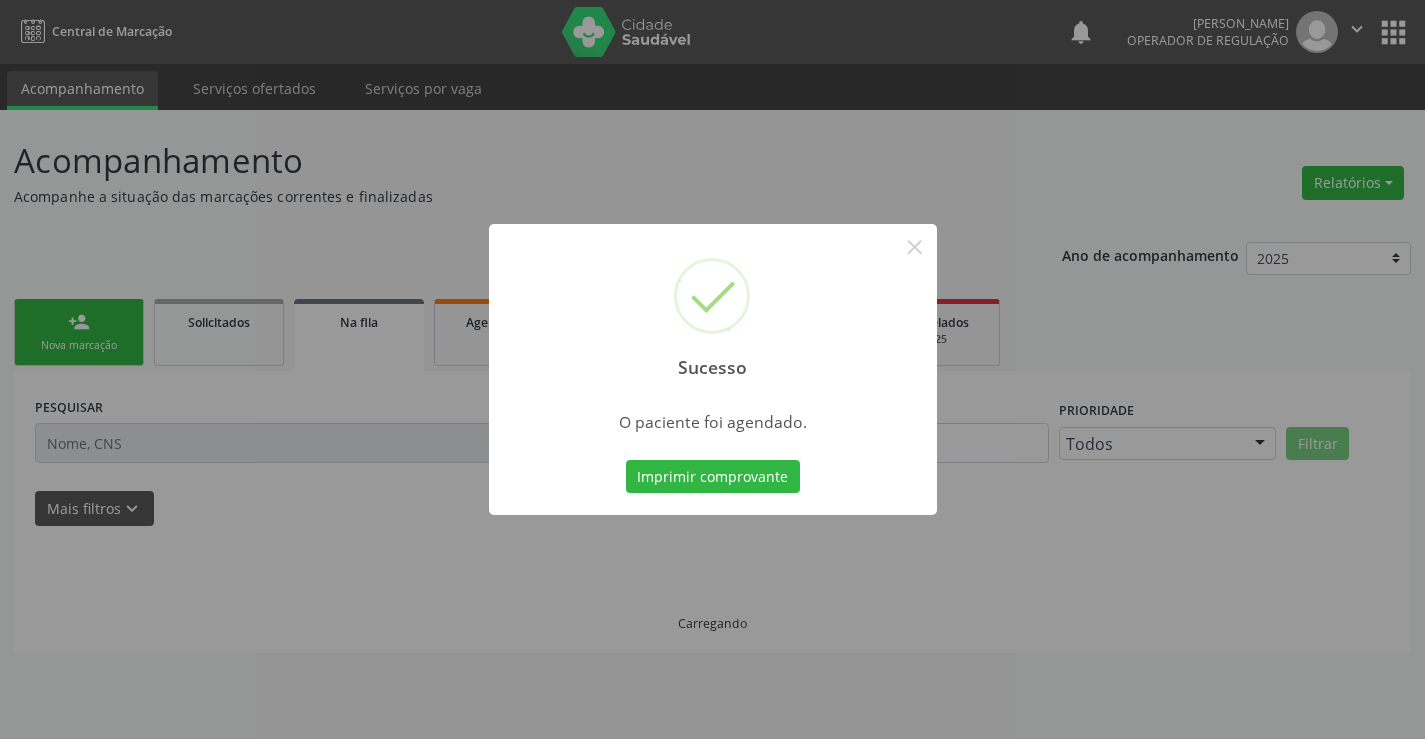 scroll, scrollTop: 0, scrollLeft: 0, axis: both 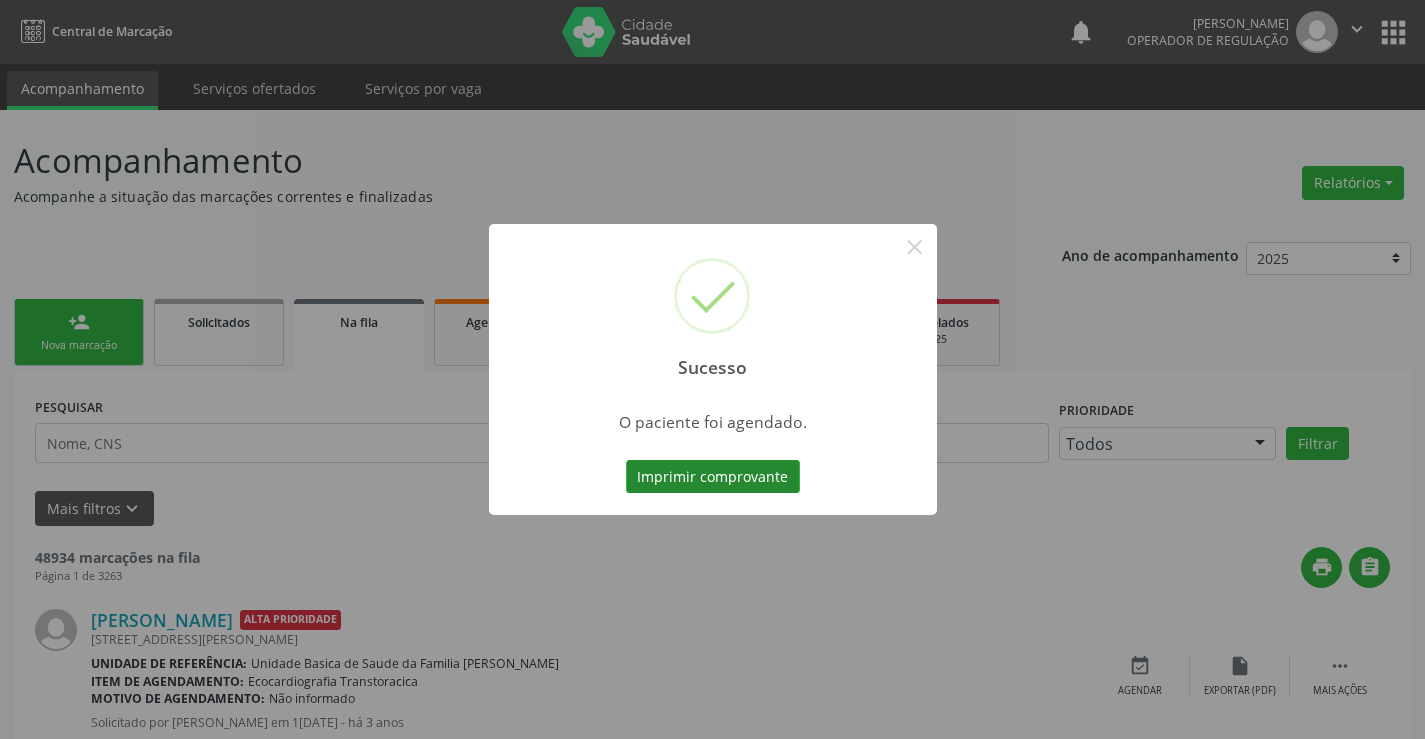 click on "Imprimir comprovante" at bounding box center [713, 477] 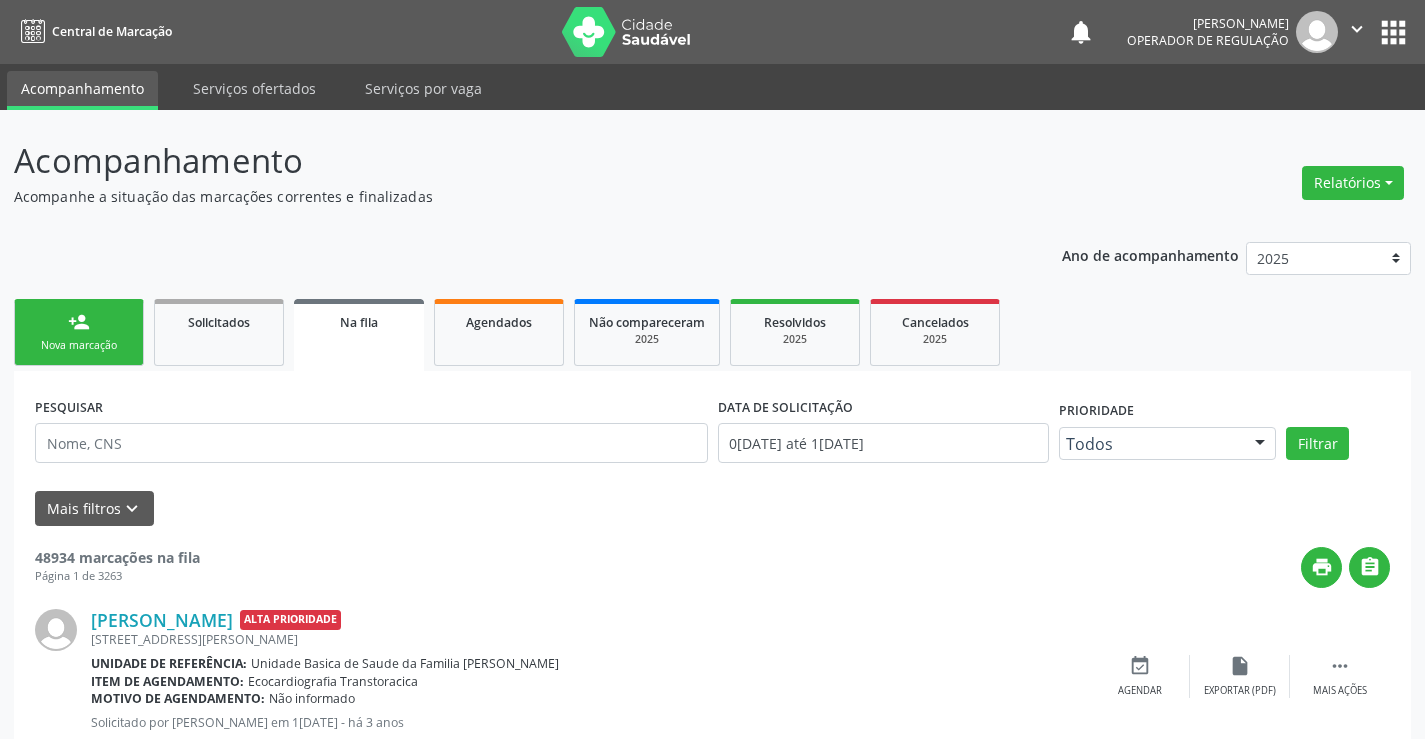 click on "Nova marcação" at bounding box center (79, 345) 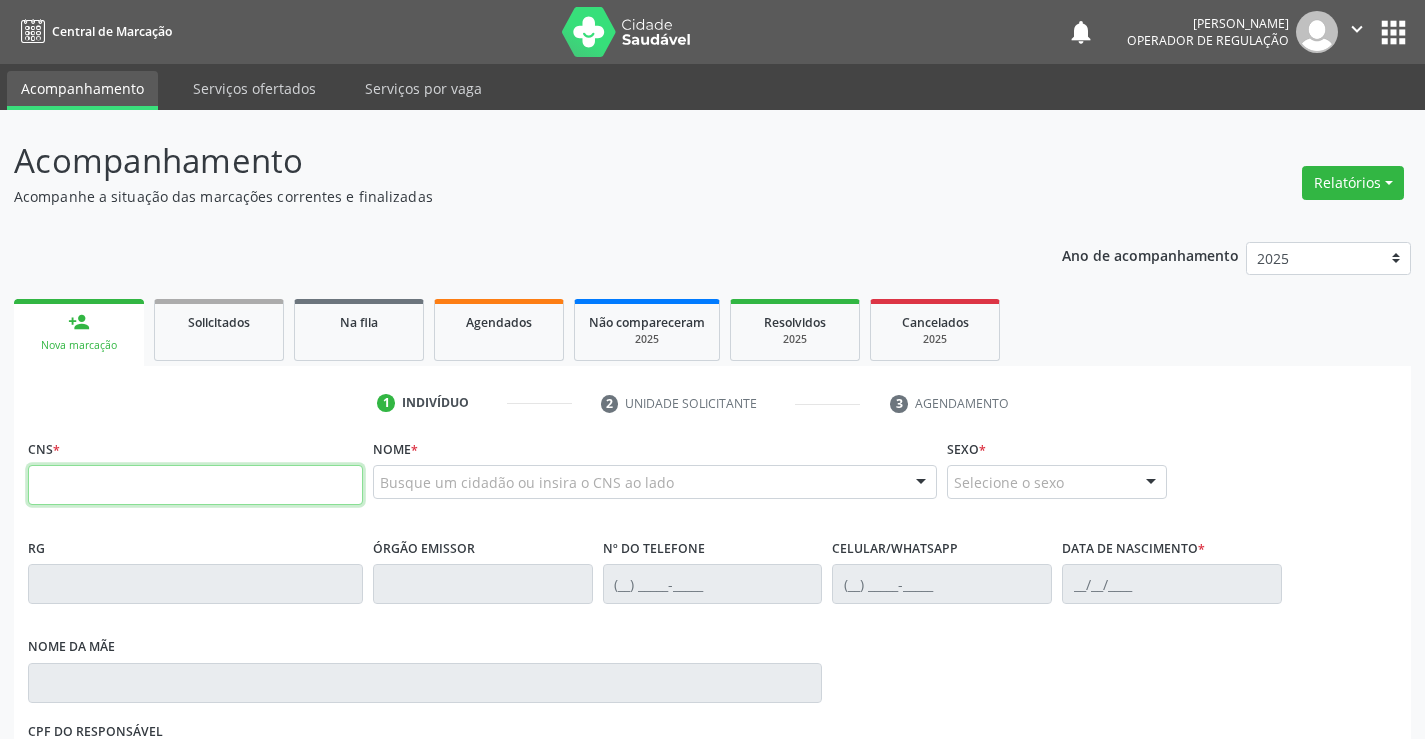 click at bounding box center (195, 485) 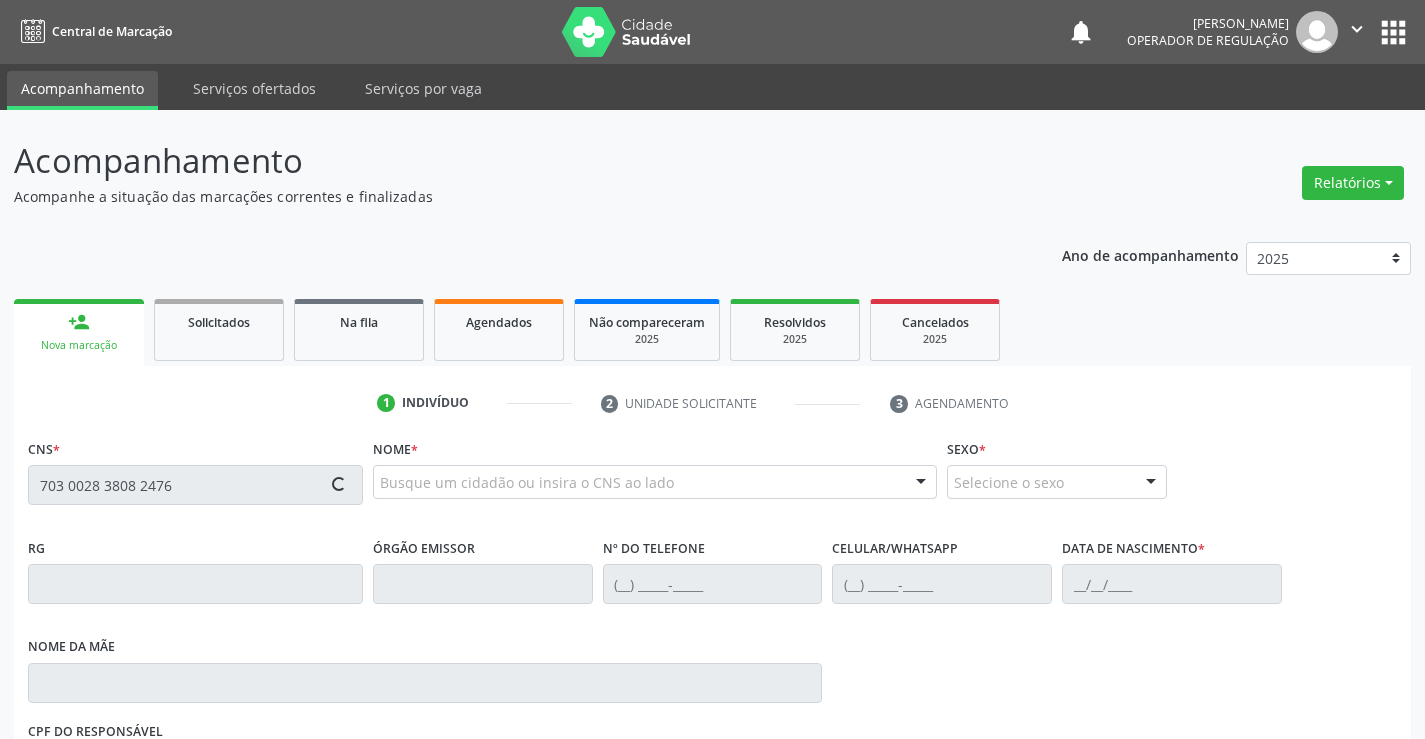 type on "703 0028 3808 2476" 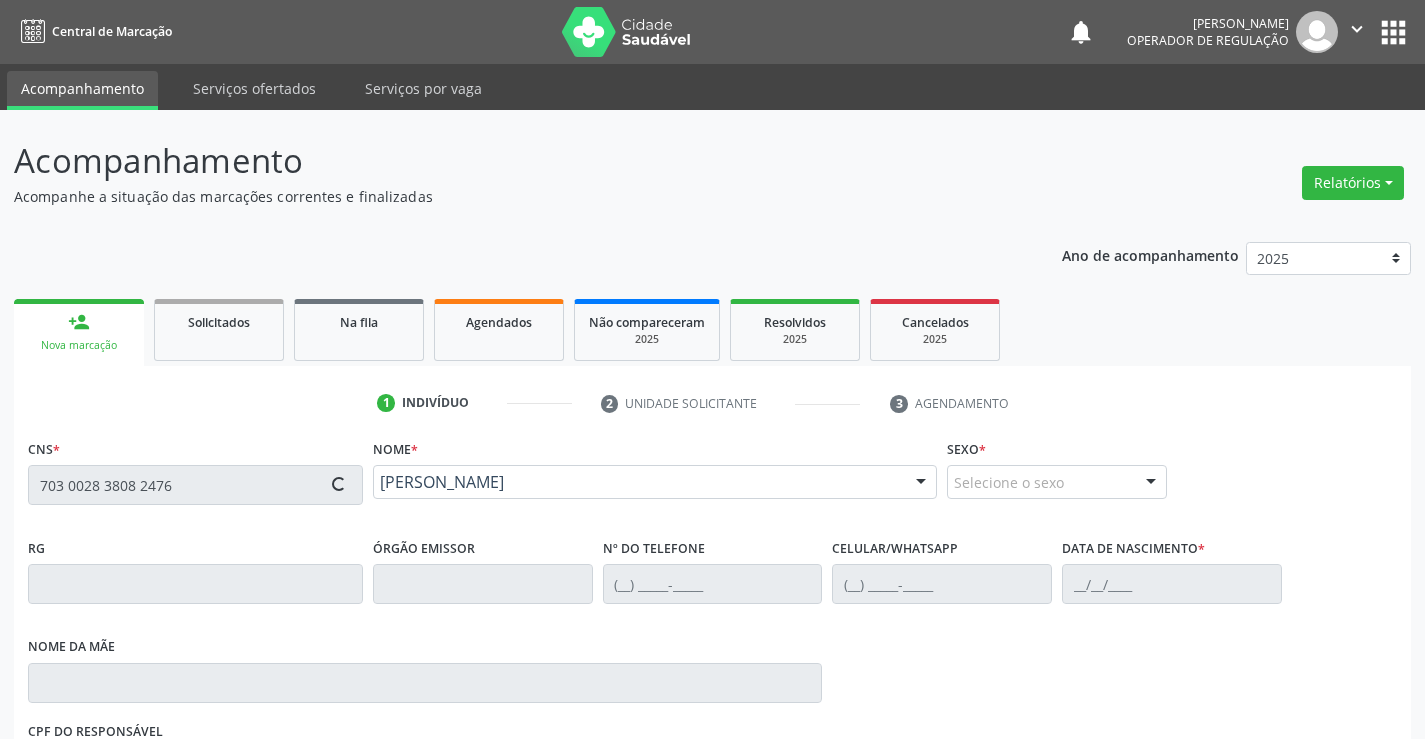 type on "(74) 98120-9465" 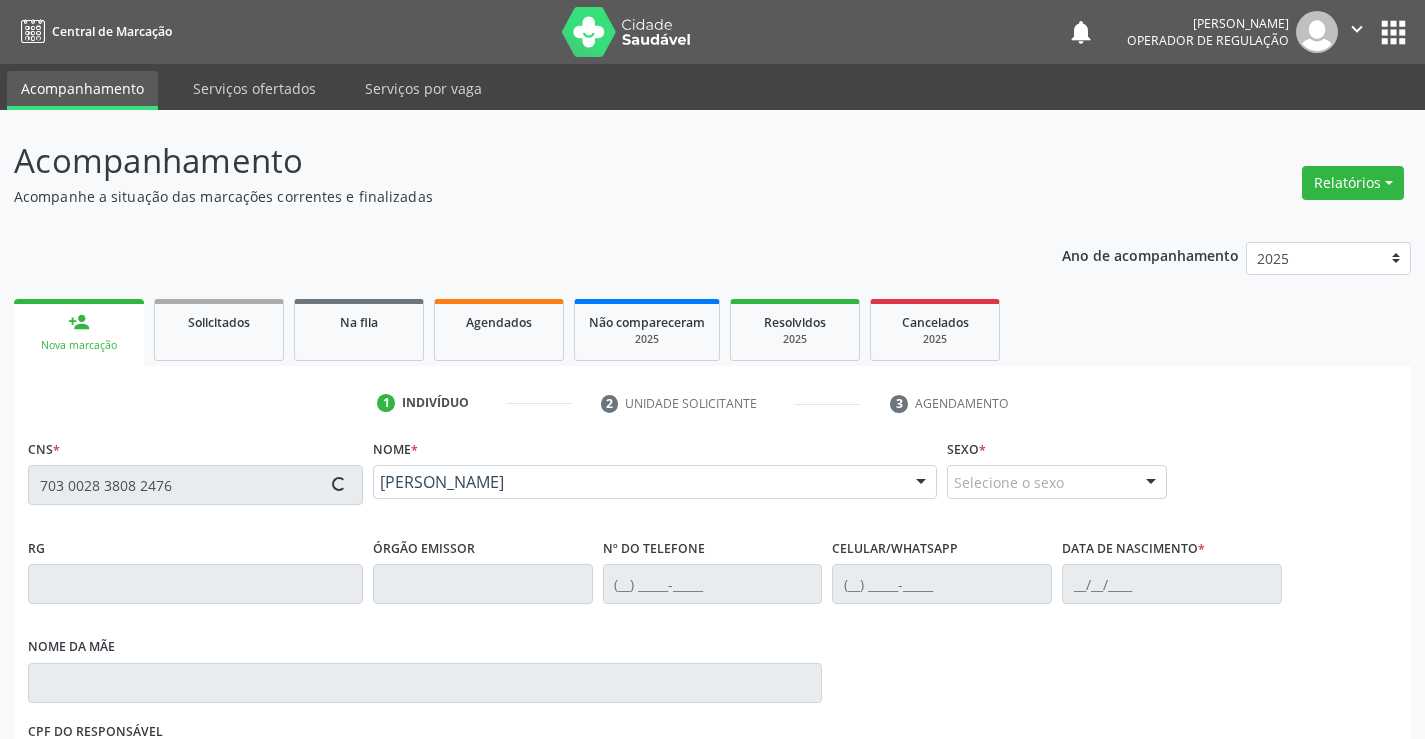 type on "05/09/2021" 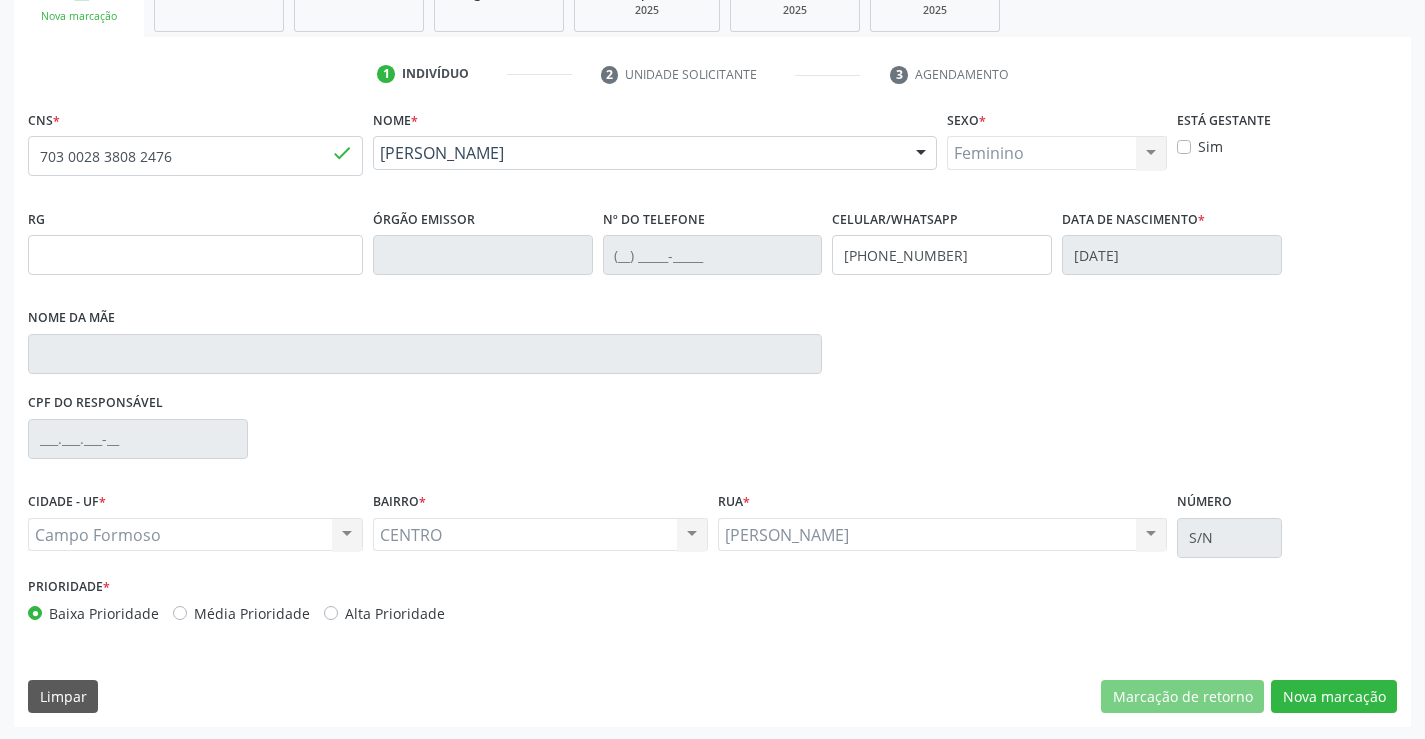 scroll, scrollTop: 331, scrollLeft: 0, axis: vertical 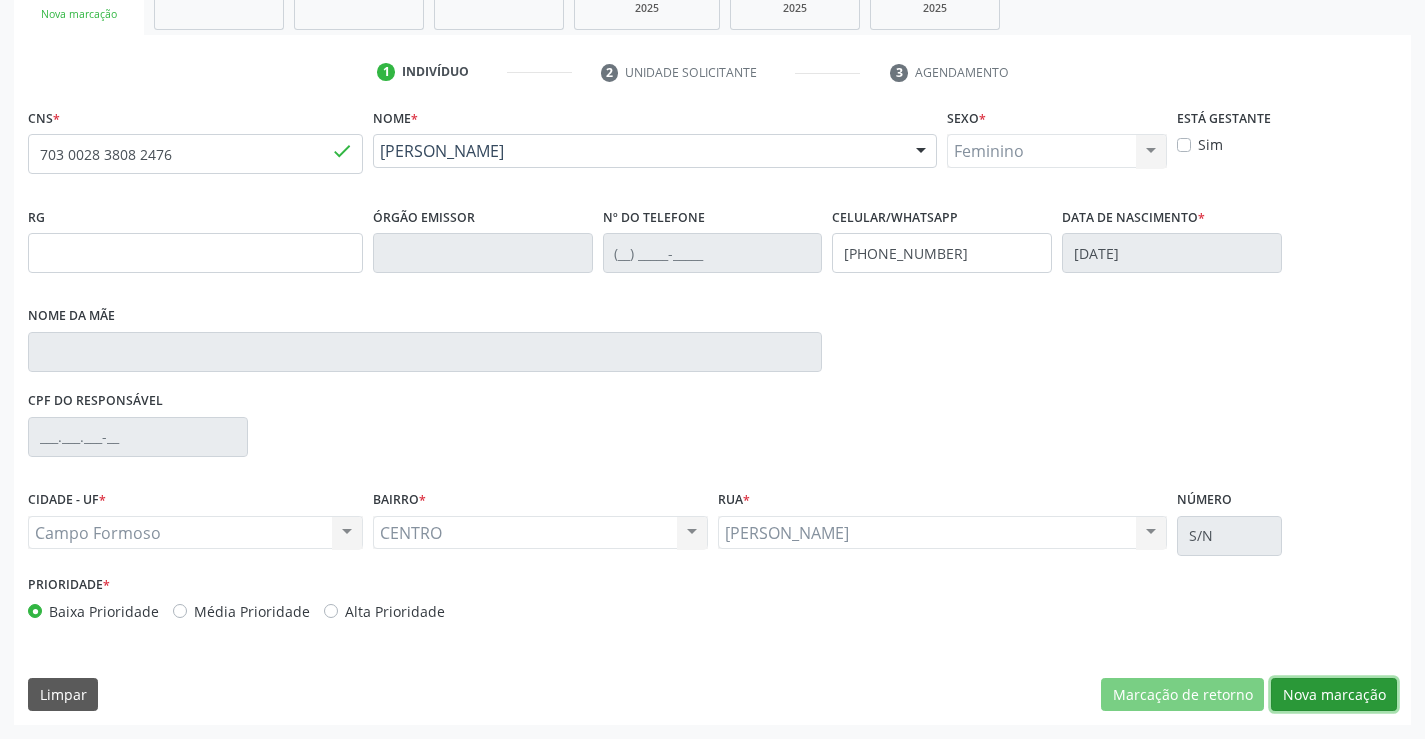 click on "Nova marcação" at bounding box center (1334, 695) 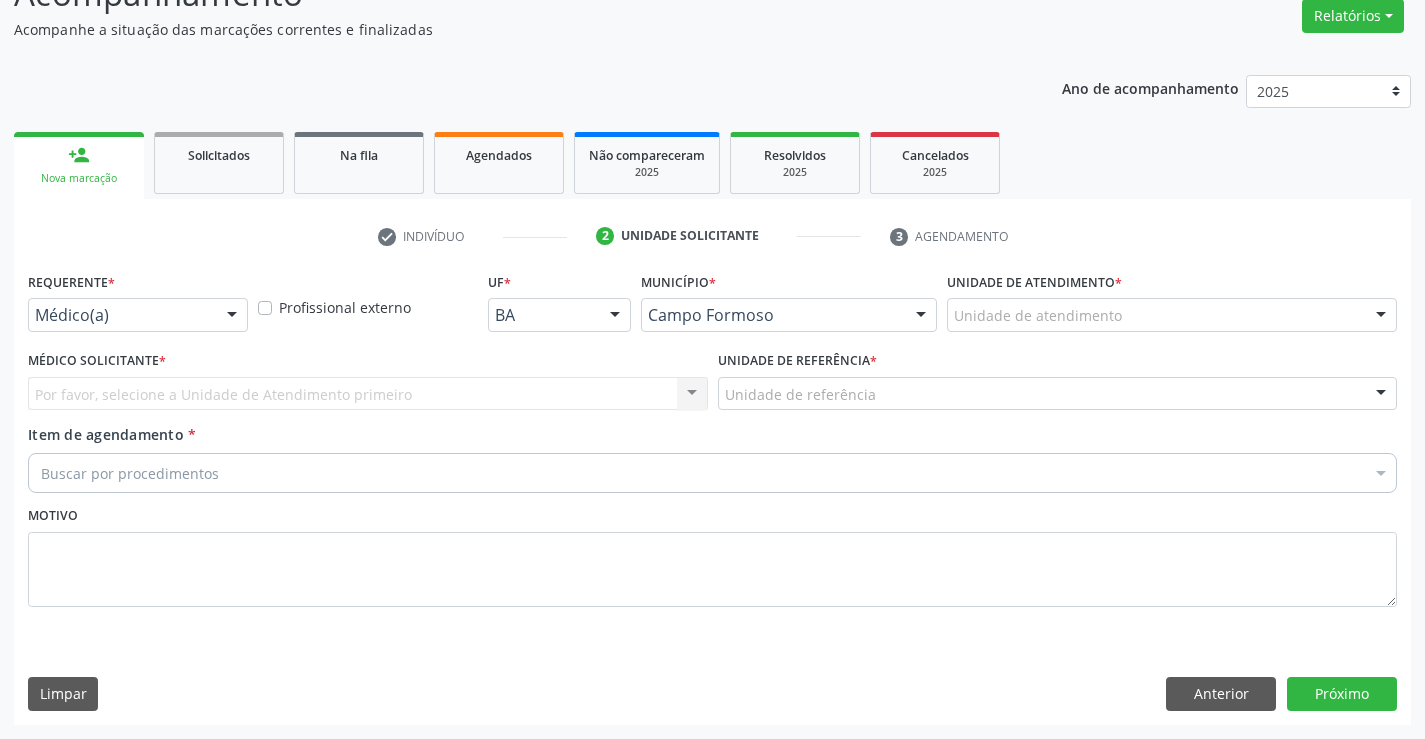 scroll, scrollTop: 167, scrollLeft: 0, axis: vertical 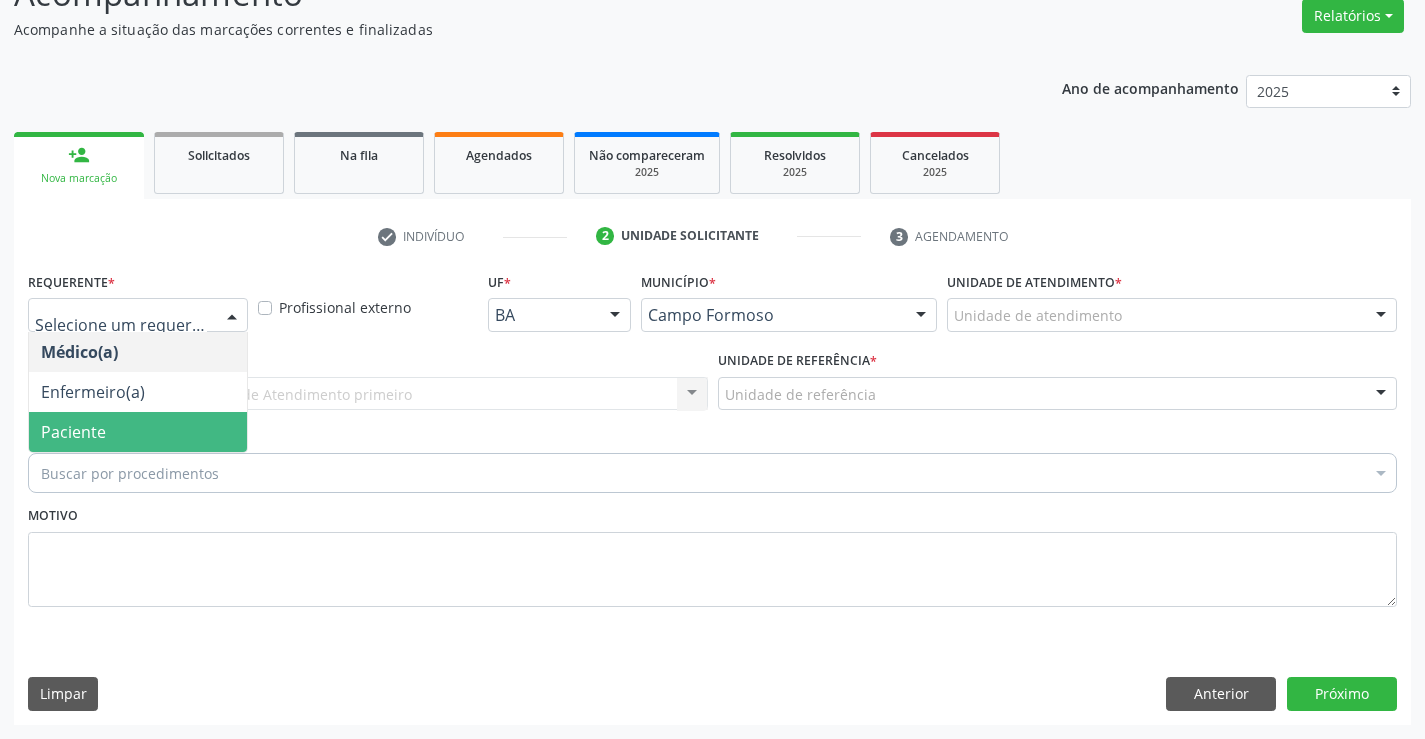 click on "Paciente" at bounding box center [73, 432] 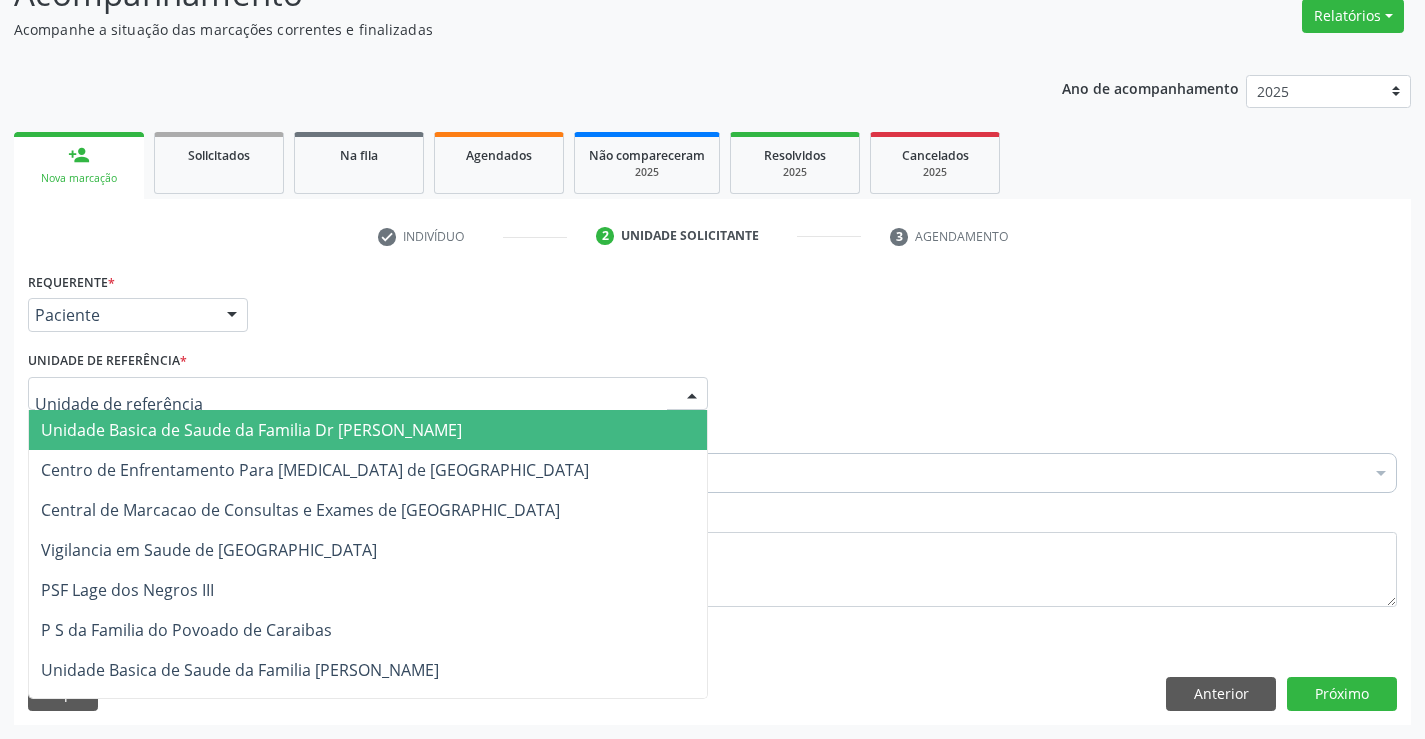 click on "Unidade Basica de Saude da Familia Dr Paulo Sudre" at bounding box center (251, 430) 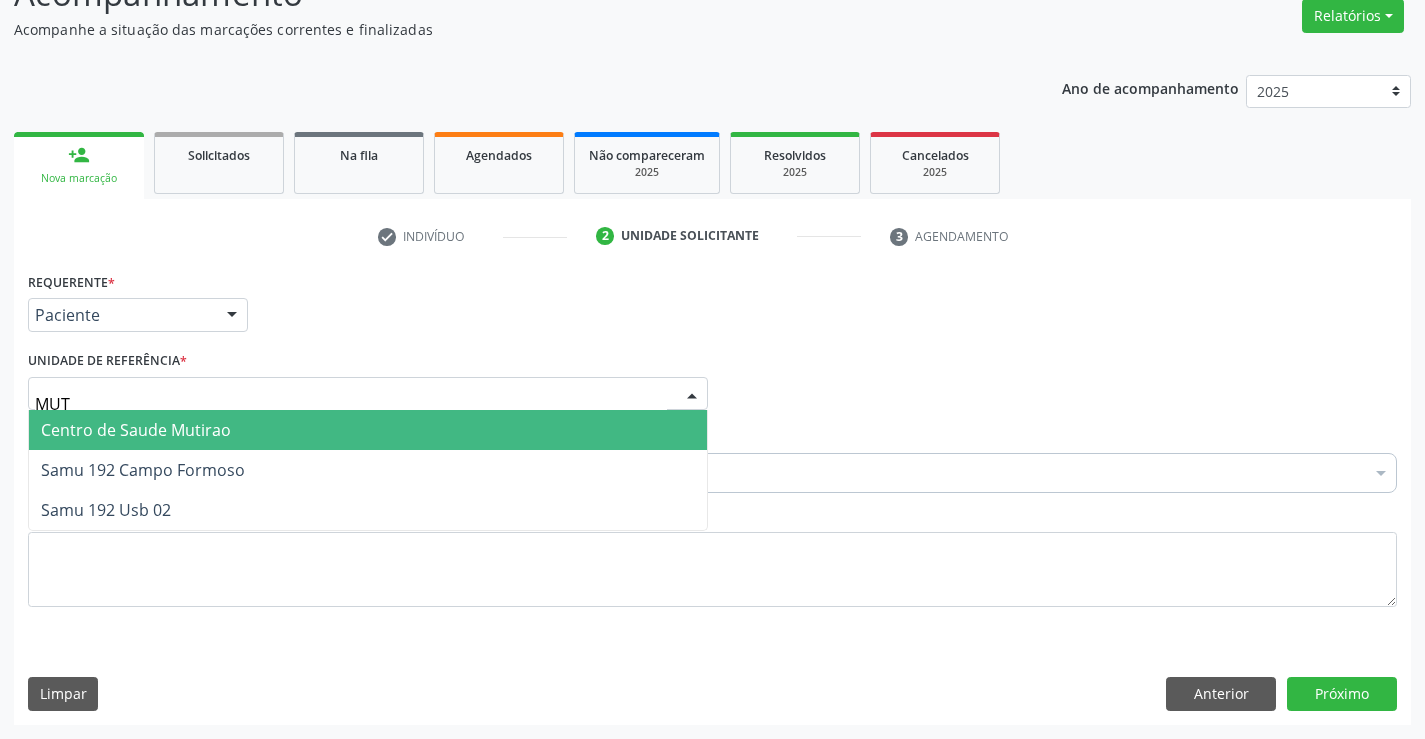 type on "MUTI" 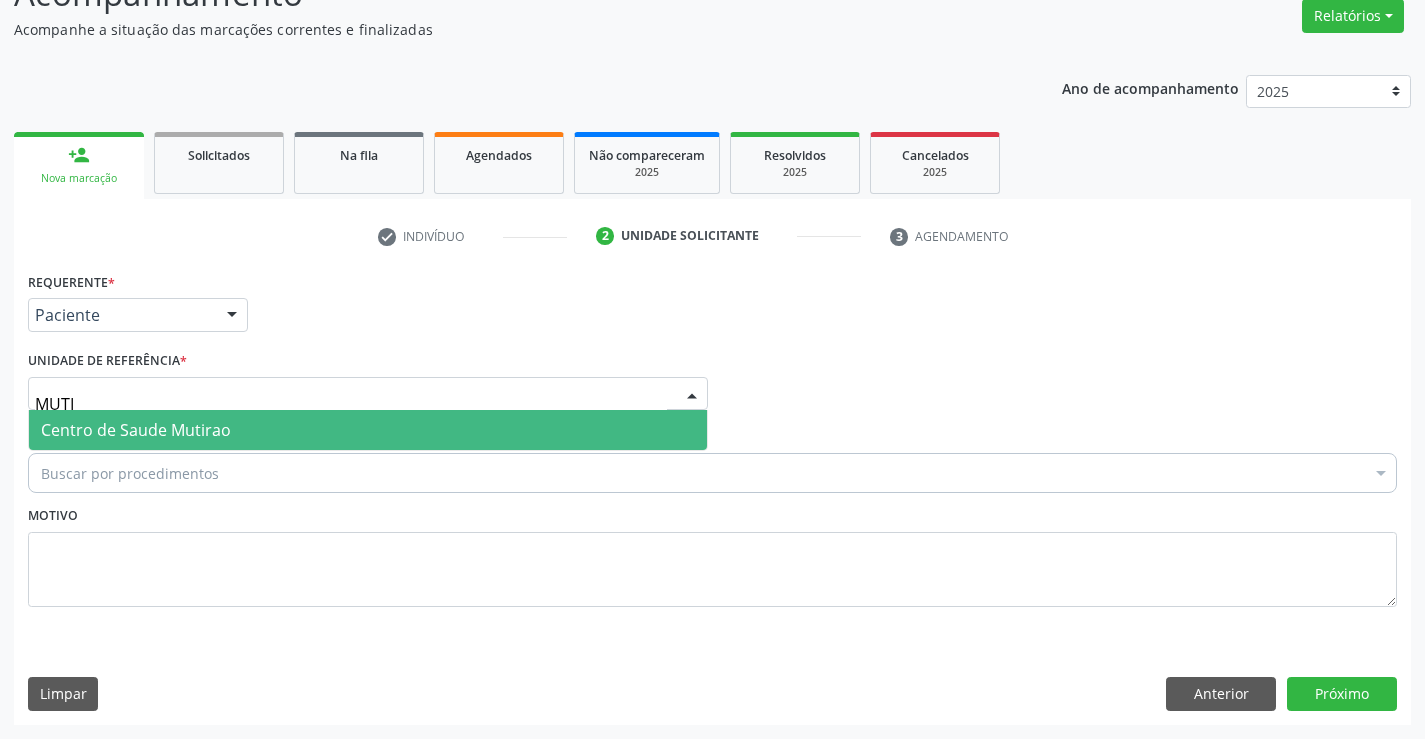 click on "Centro de Saude Mutirao" at bounding box center (136, 430) 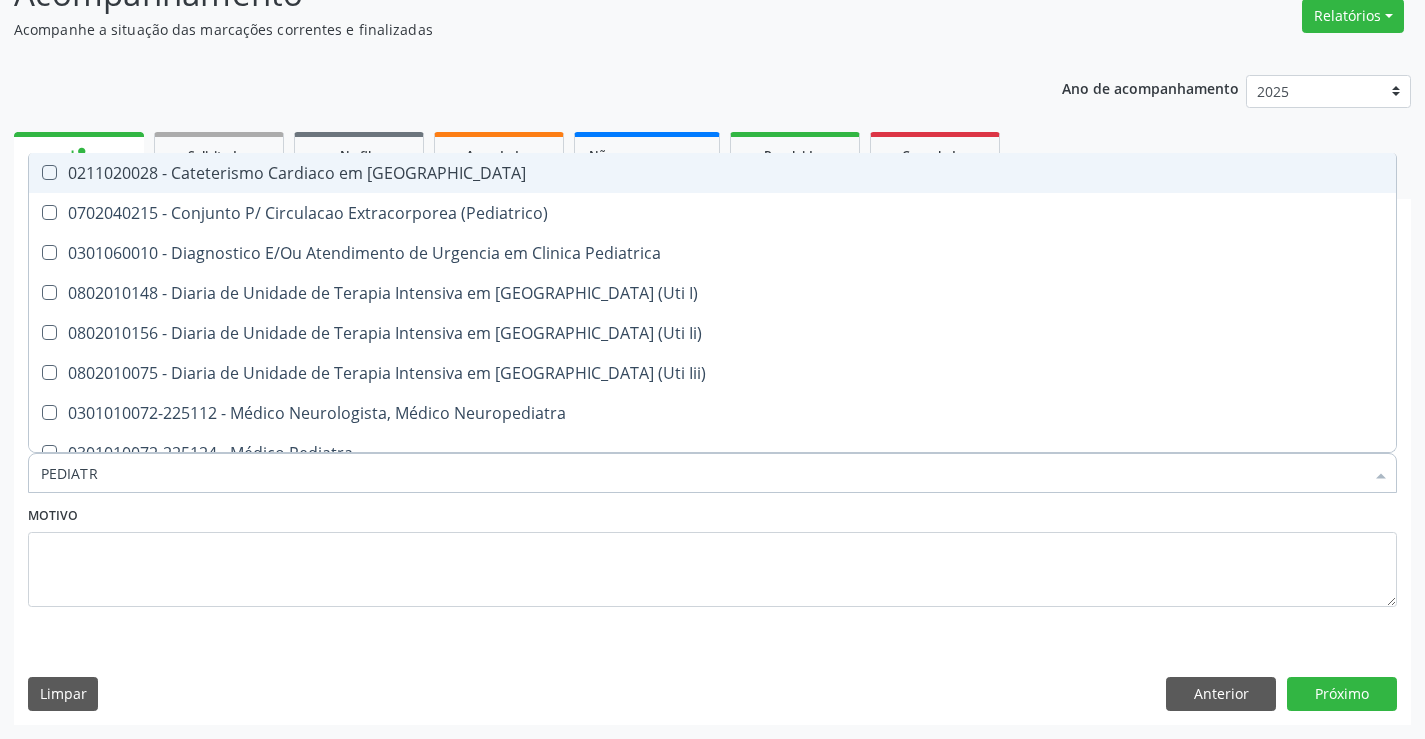 type on "PEDIATRA" 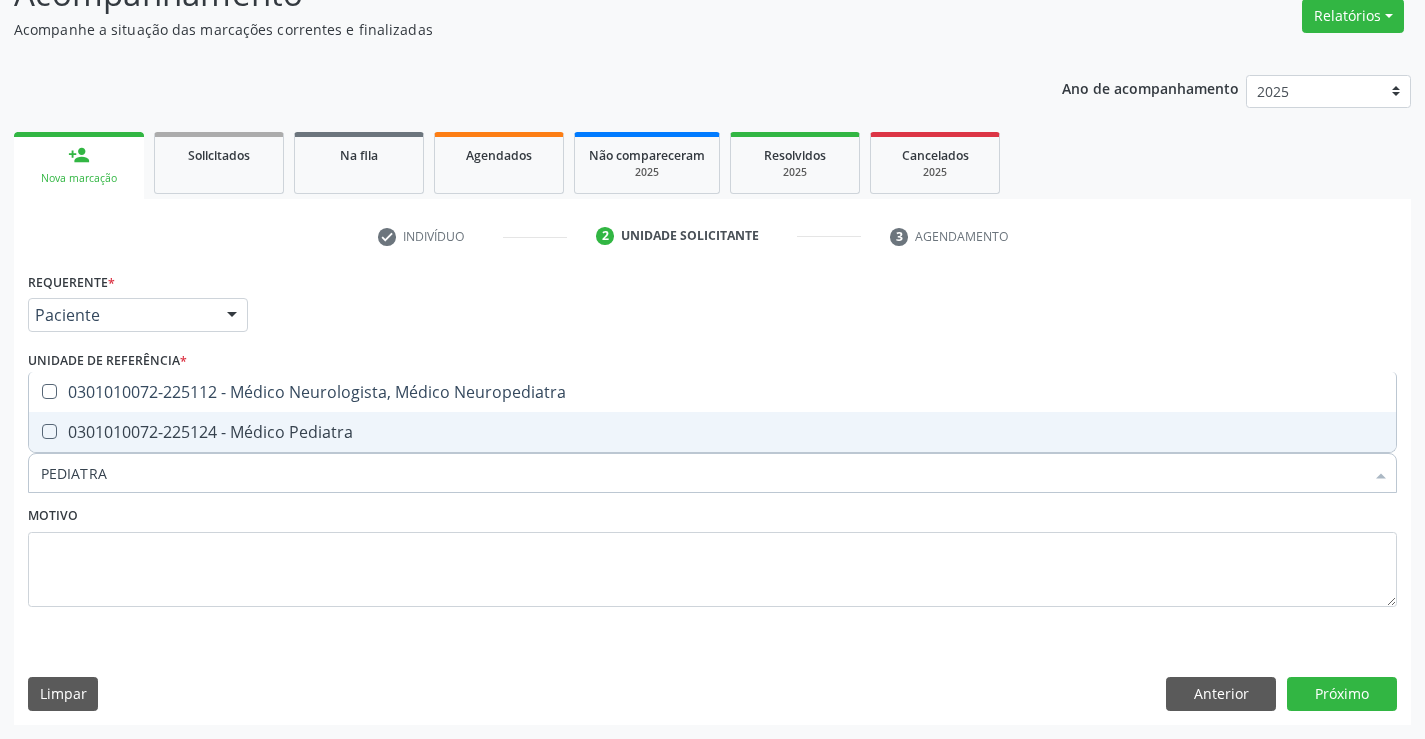 click on "0301010072-225124 - Médico Pediatra" at bounding box center [712, 432] 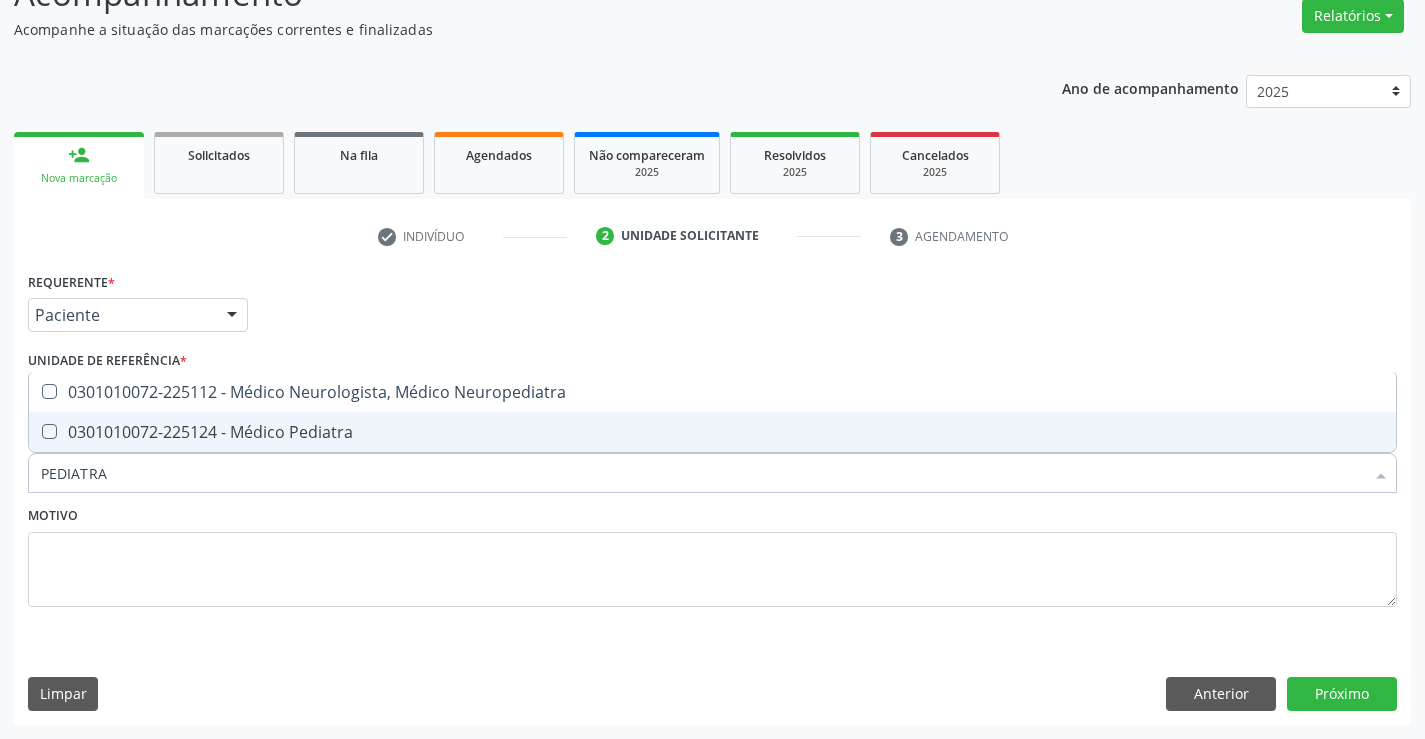 checkbox on "true" 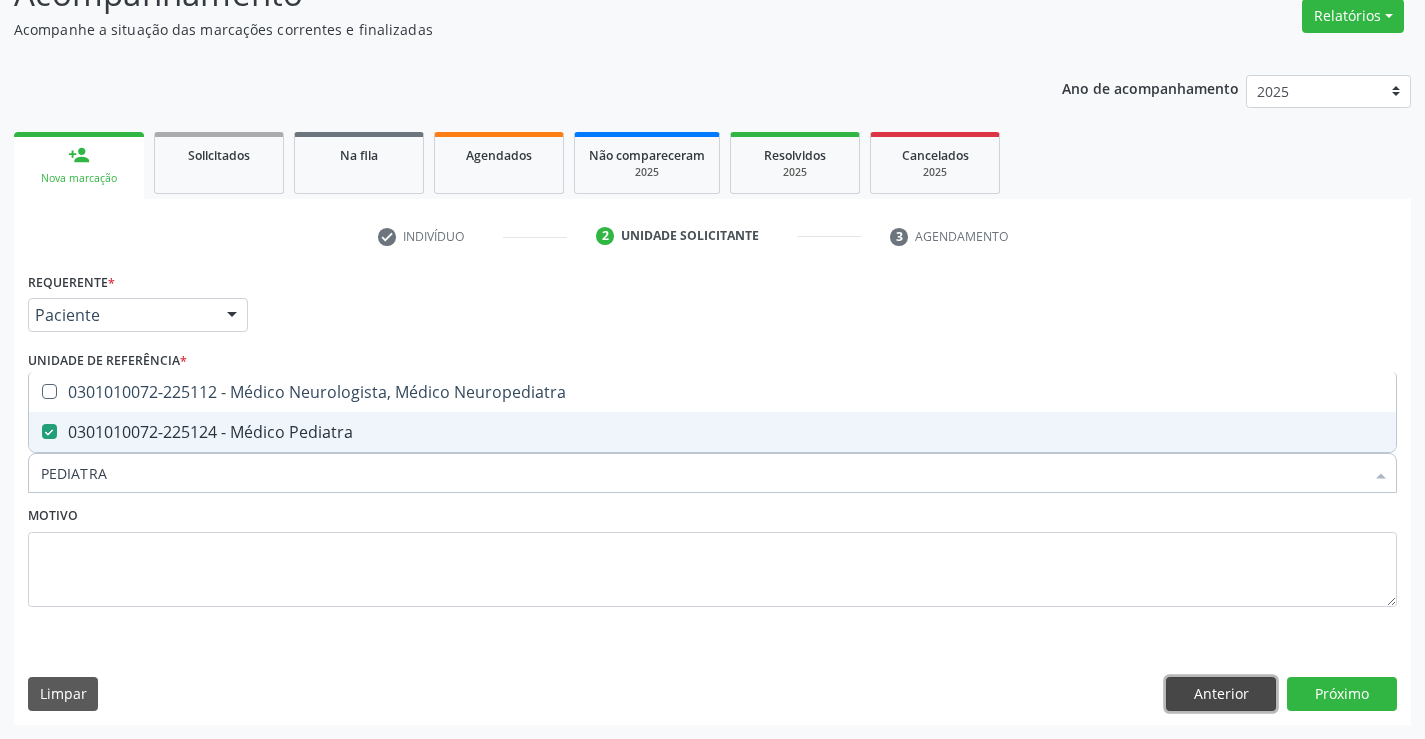 click on "Anterior" at bounding box center [1221, 694] 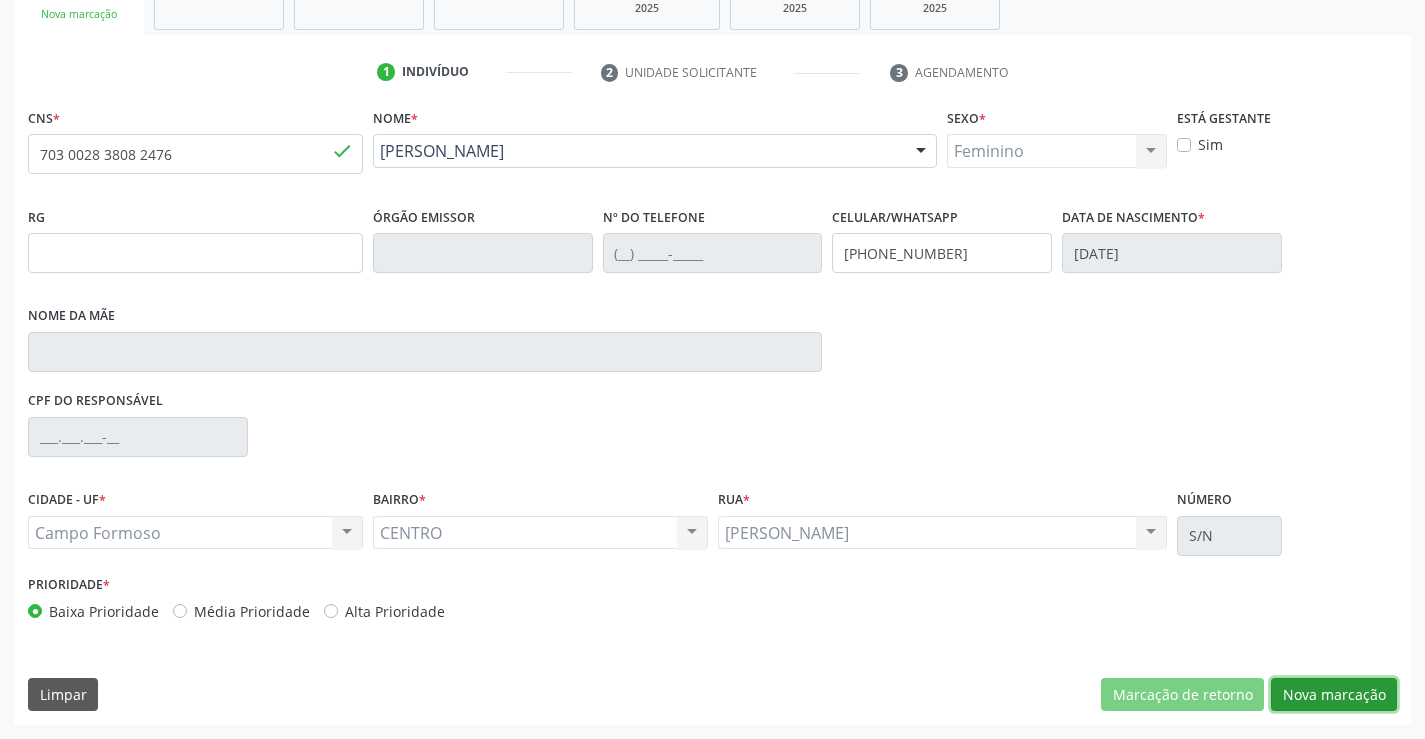 click on "Nova marcação" at bounding box center (1334, 695) 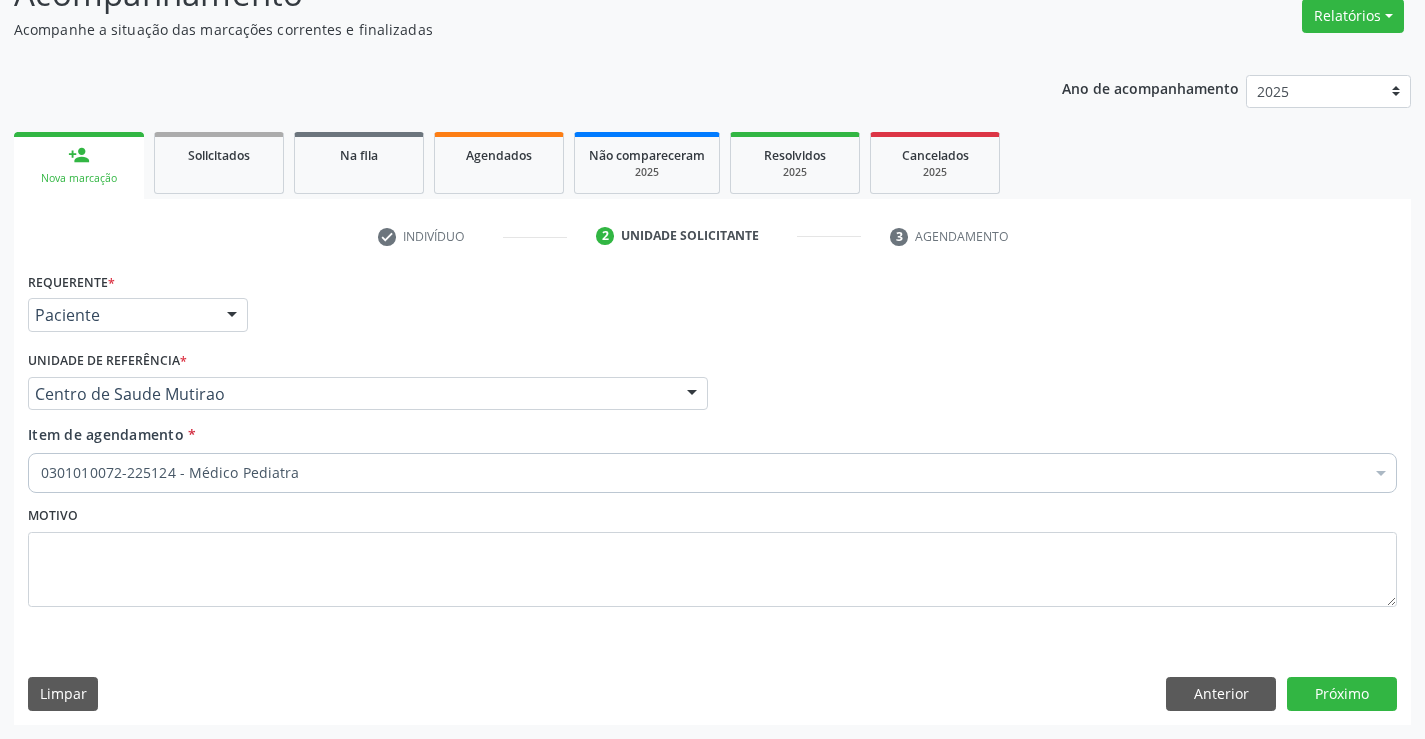 scroll, scrollTop: 167, scrollLeft: 0, axis: vertical 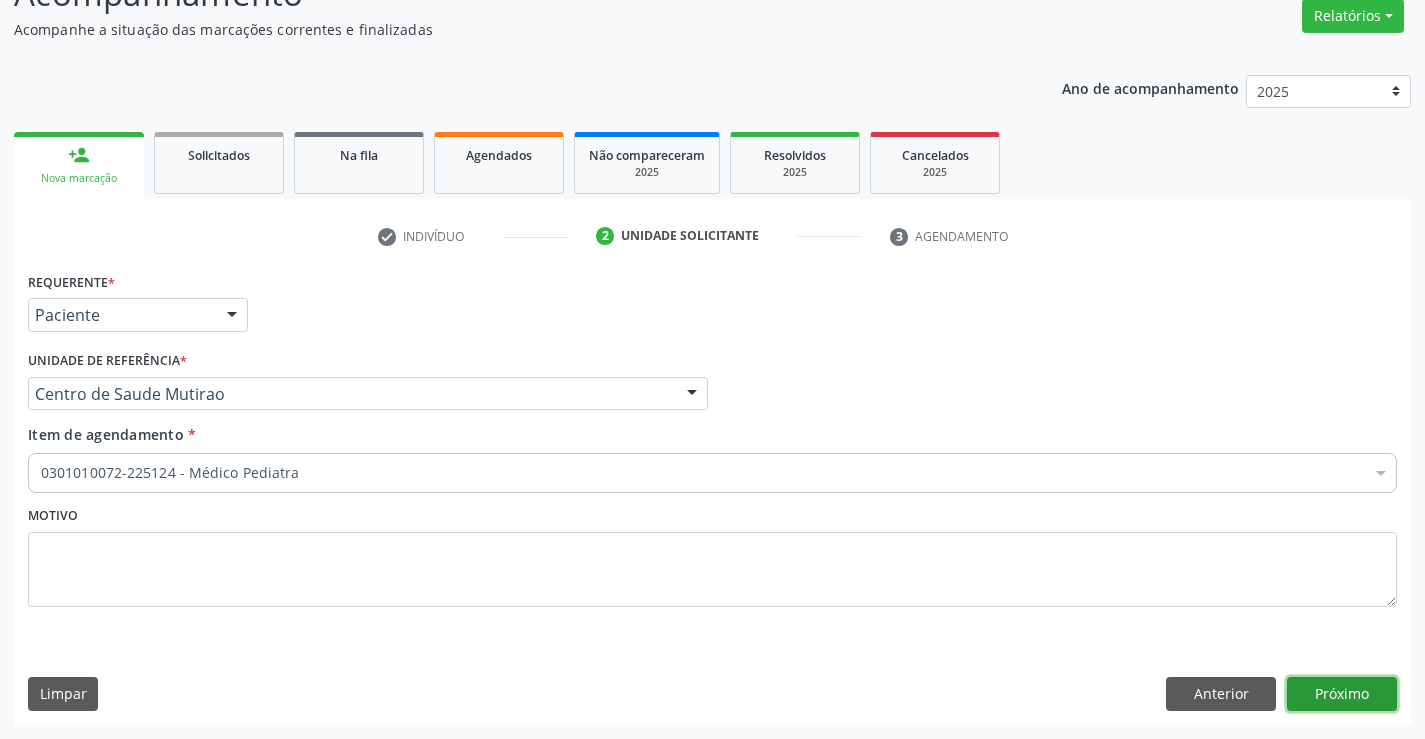 click on "Próximo" at bounding box center (1342, 694) 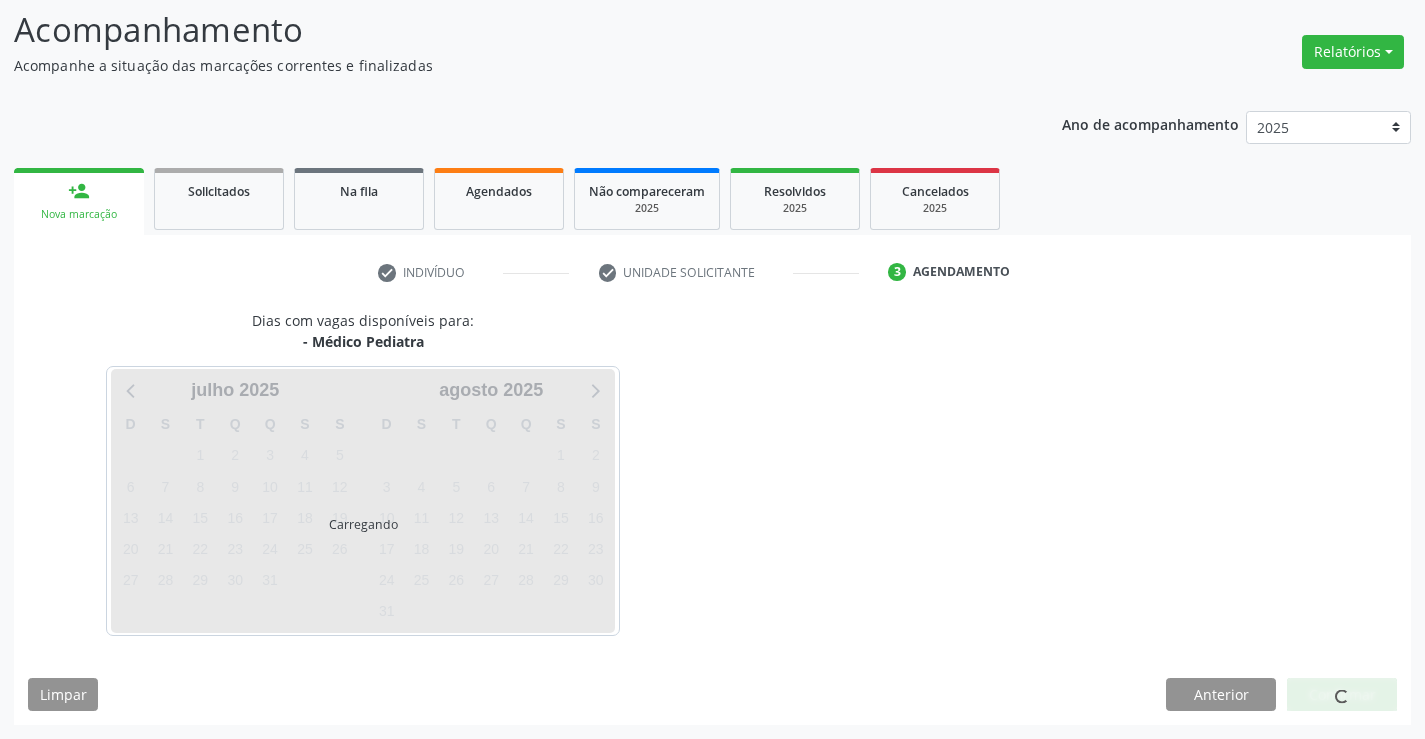 scroll, scrollTop: 131, scrollLeft: 0, axis: vertical 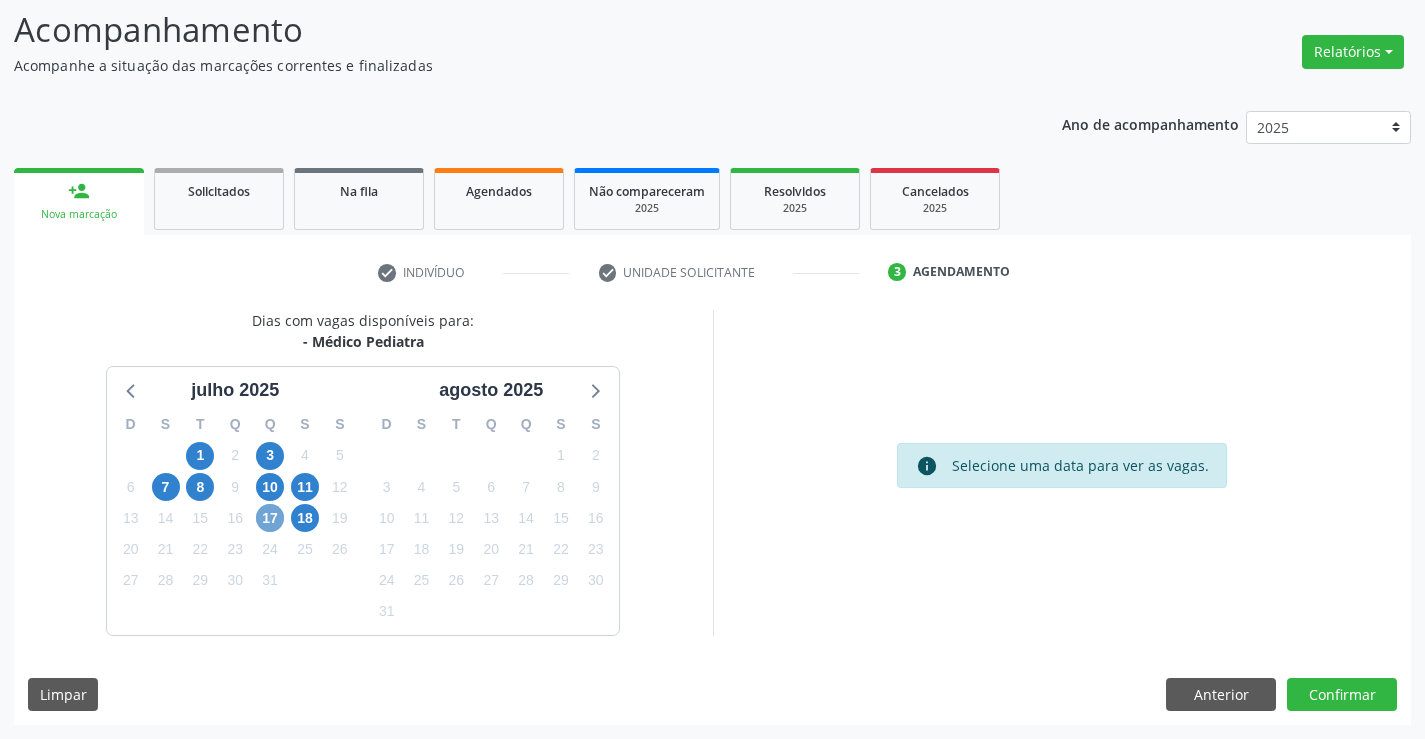 click on "17" at bounding box center (270, 518) 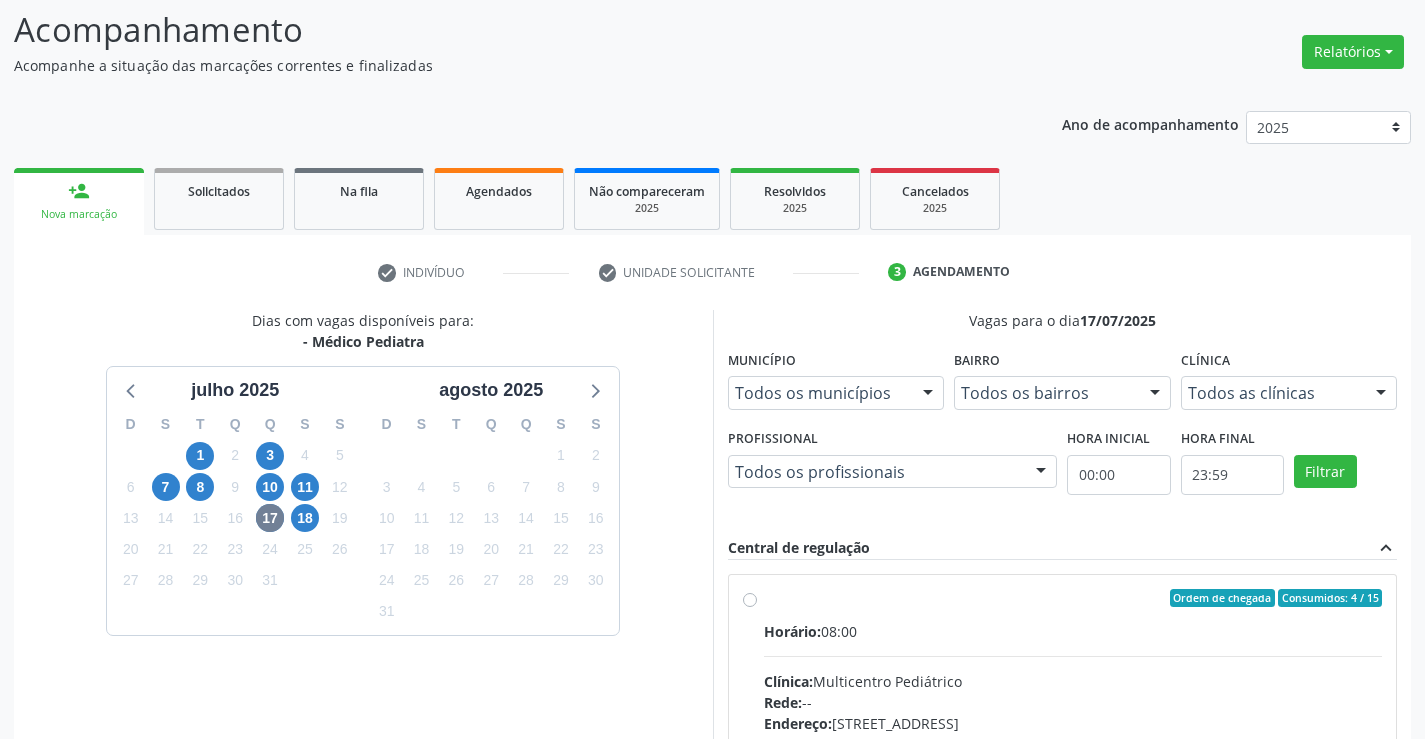 click on "Ordem de chegada
Consumidos: 4 / 15
Horário:   08:00
Clínica:  Multicentro Pediátrico
Rede:
--
Endereço:   Antigo Casa Grande, nº 37, Centro, Campo Formoso - BA
Telefone:   --
Profissional:
Maria Eleny Goncalves de Oliveira Porto
Informações adicionais sobre o atendimento
Idade de atendimento:
de 0 a 11 anos
Gênero(s) atendido(s):
Masculino e Feminino
Informações adicionais:
--" at bounding box center (1073, 742) 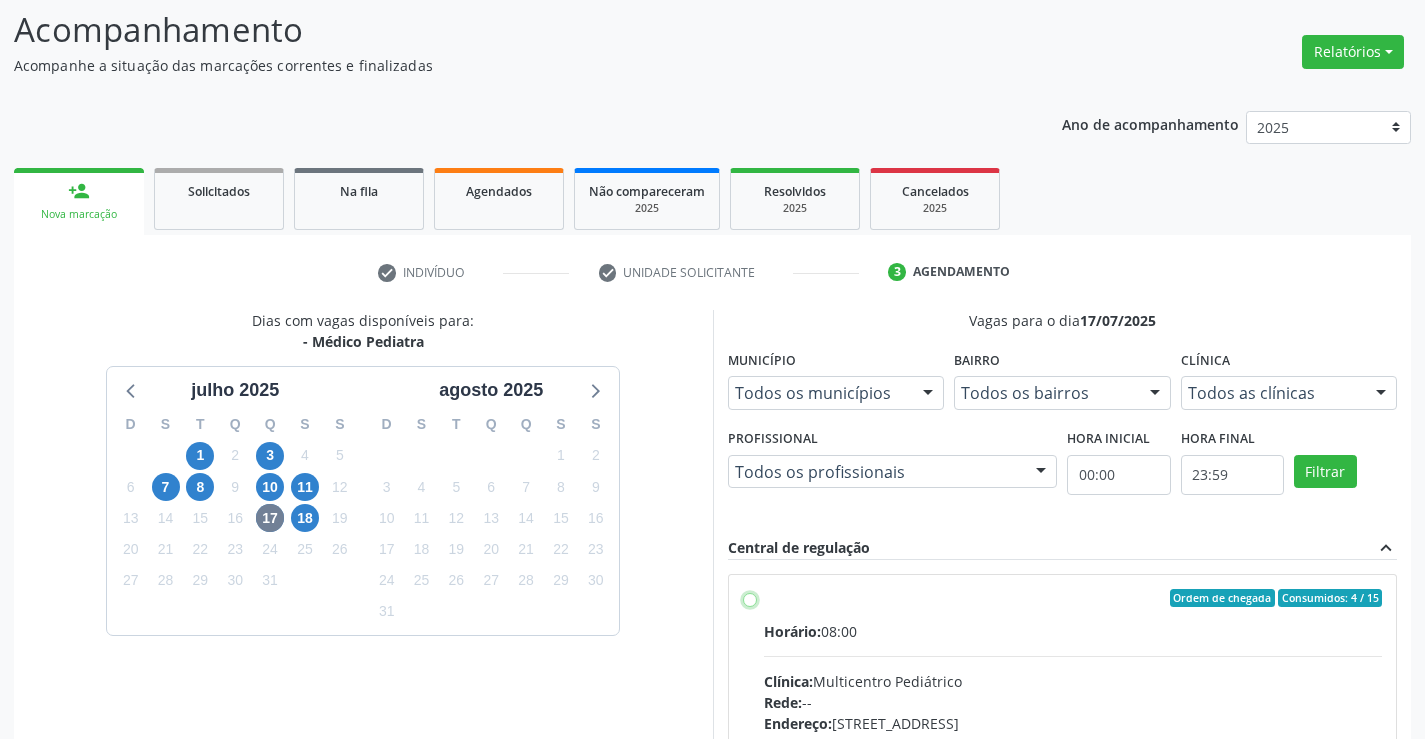 click on "Ordem de chegada
Consumidos: 4 / 15
Horário:   08:00
Clínica:  Multicentro Pediátrico
Rede:
--
Endereço:   Antigo Casa Grande, nº 37, Centro, Campo Formoso - BA
Telefone:   --
Profissional:
Maria Eleny Goncalves de Oliveira Porto
Informações adicionais sobre o atendimento
Idade de atendimento:
de 0 a 11 anos
Gênero(s) atendido(s):
Masculino e Feminino
Informações adicionais:
--" at bounding box center [750, 598] 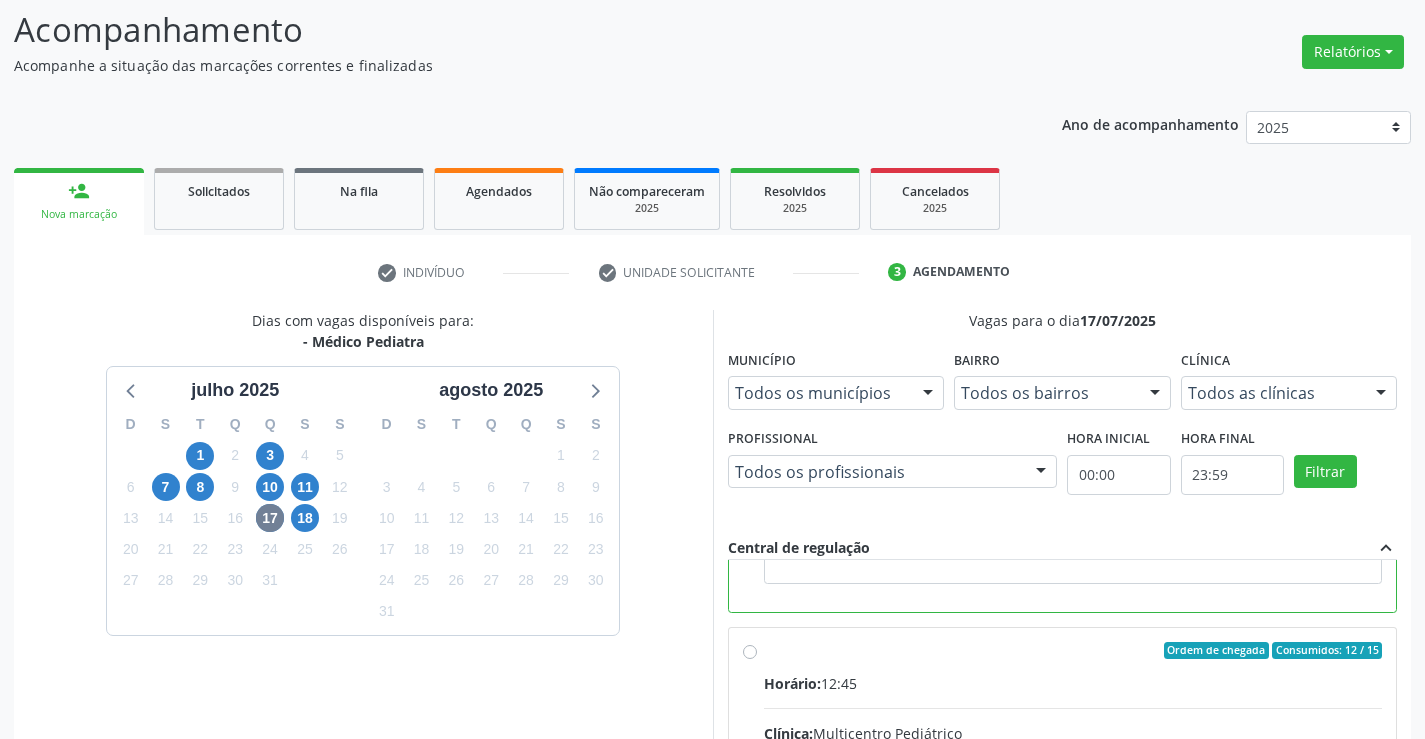 scroll, scrollTop: 450, scrollLeft: 0, axis: vertical 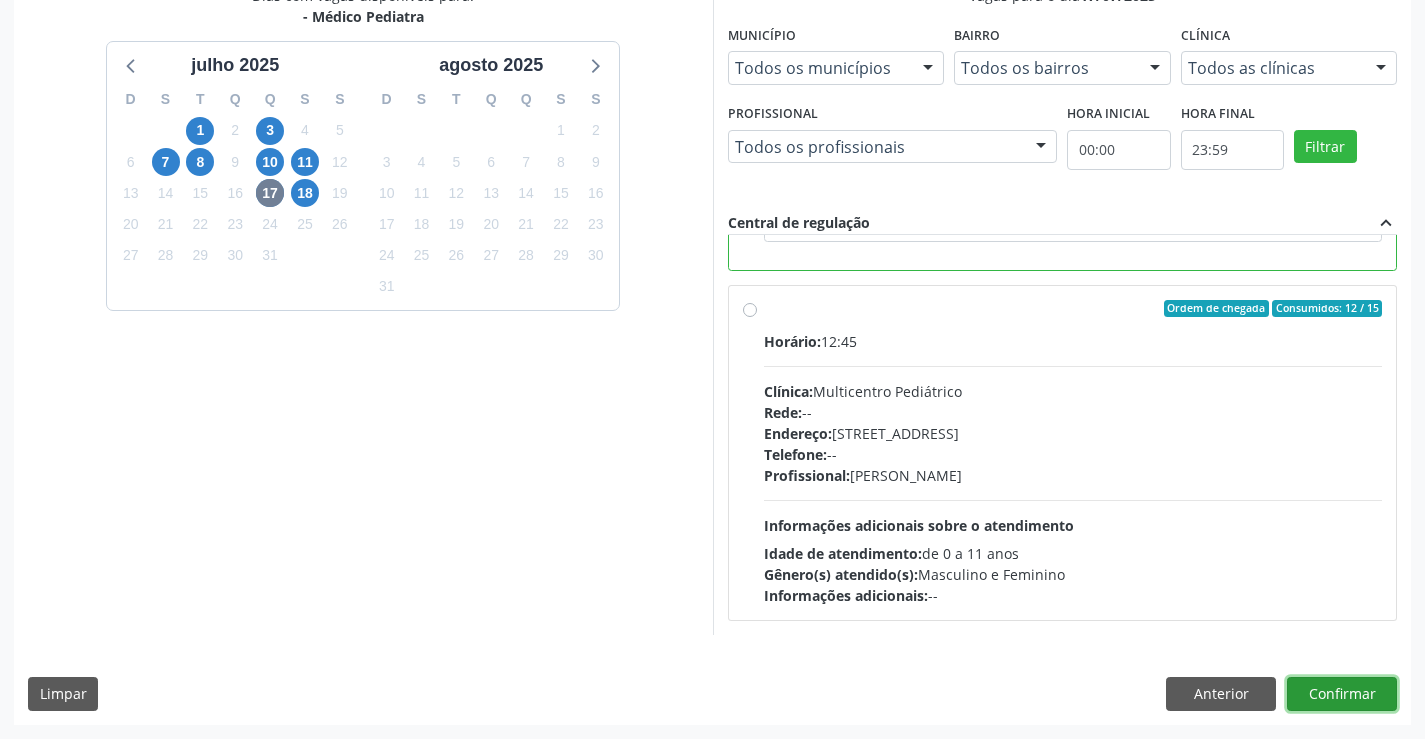 click on "Confirmar" at bounding box center (1342, 694) 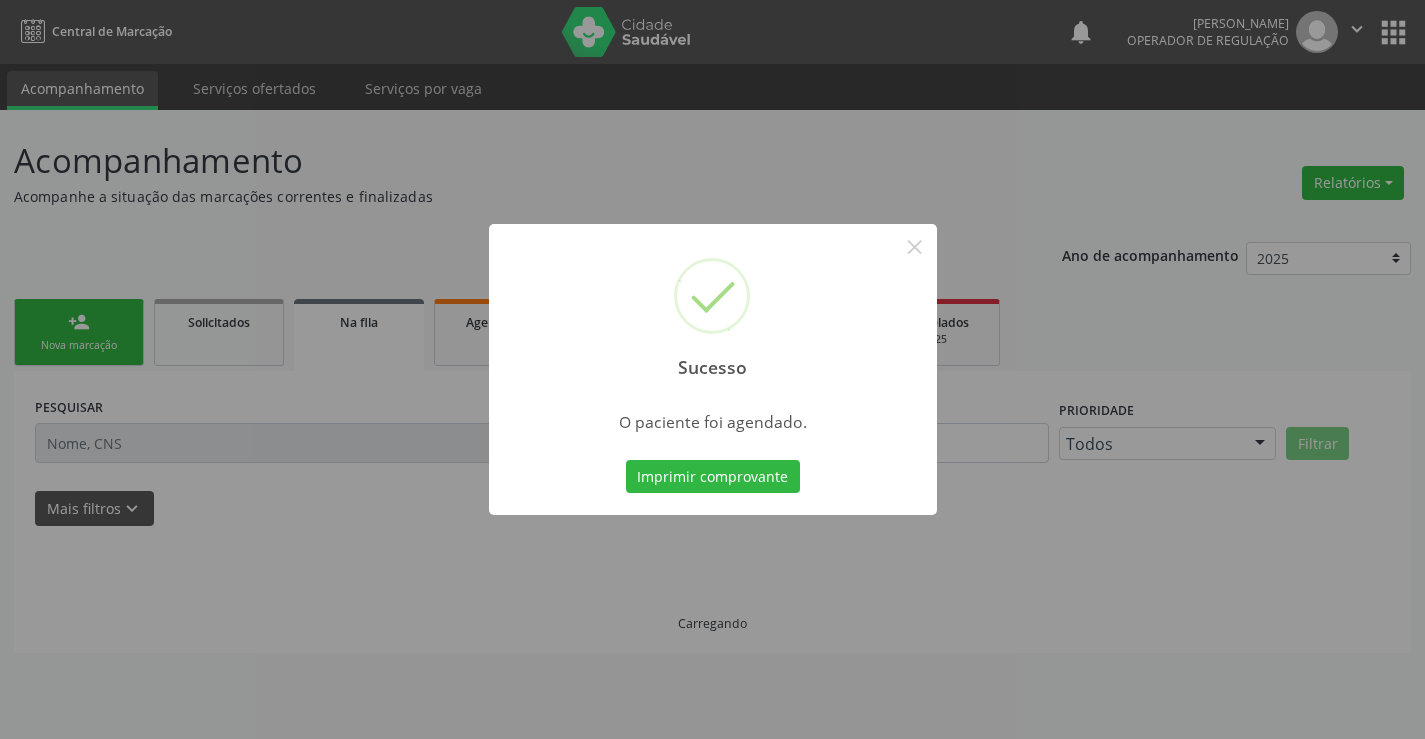 scroll, scrollTop: 0, scrollLeft: 0, axis: both 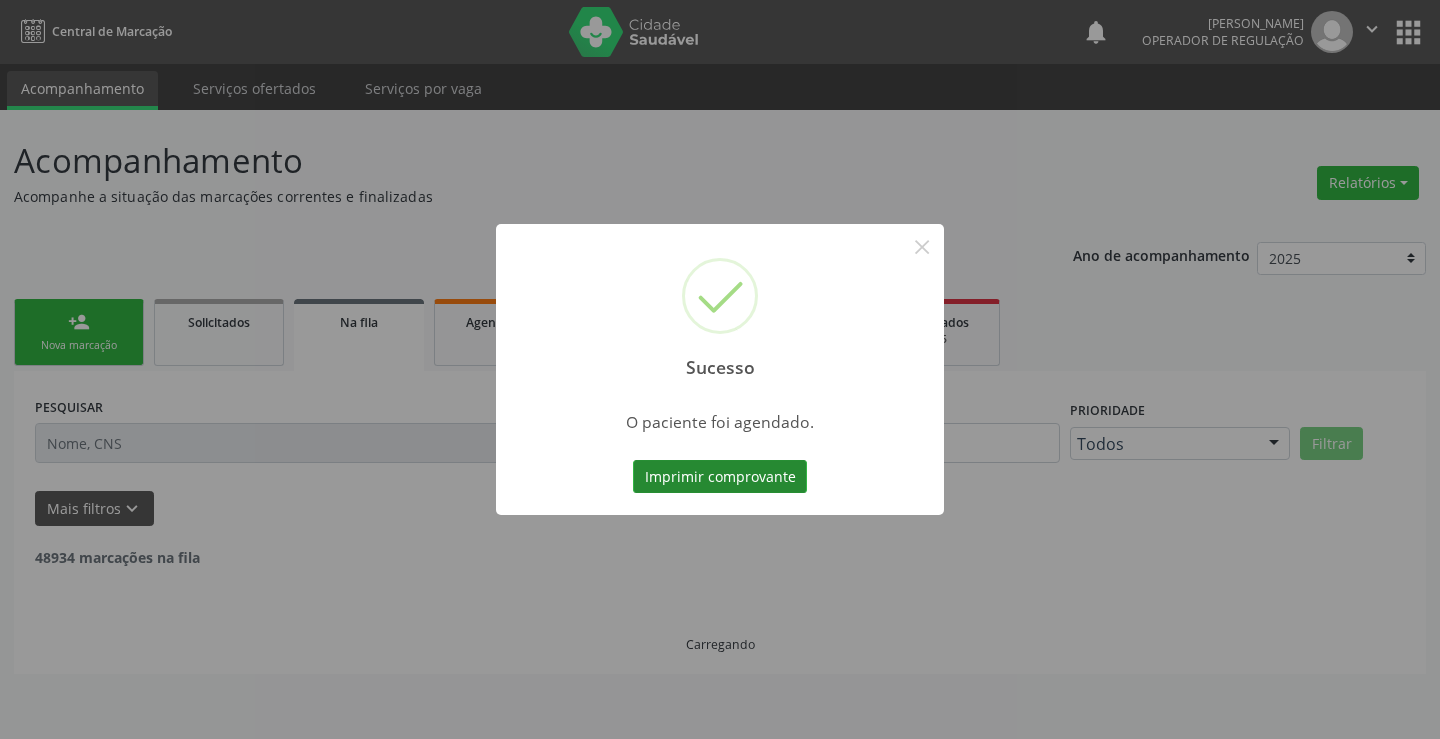 click on "Imprimir comprovante" at bounding box center [720, 477] 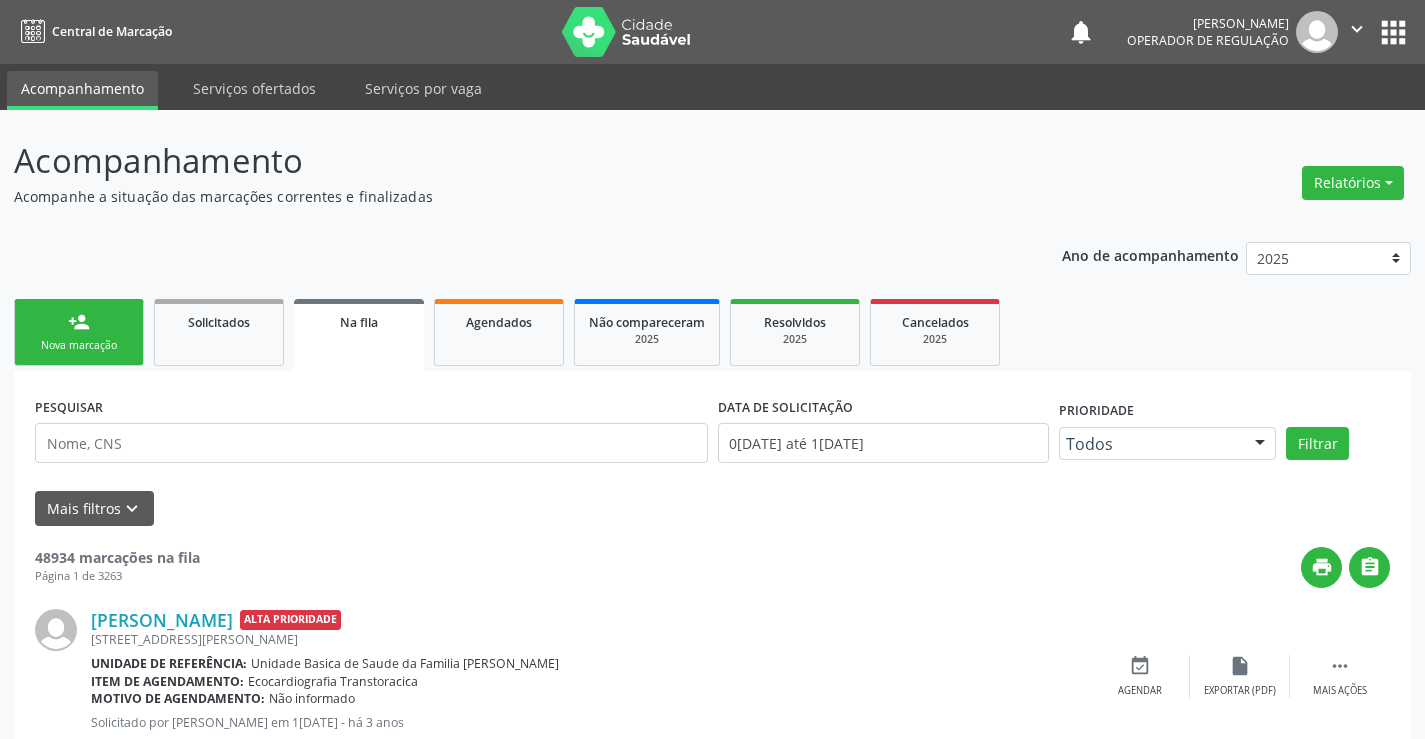 click on "person_add
Nova marcação" at bounding box center [79, 332] 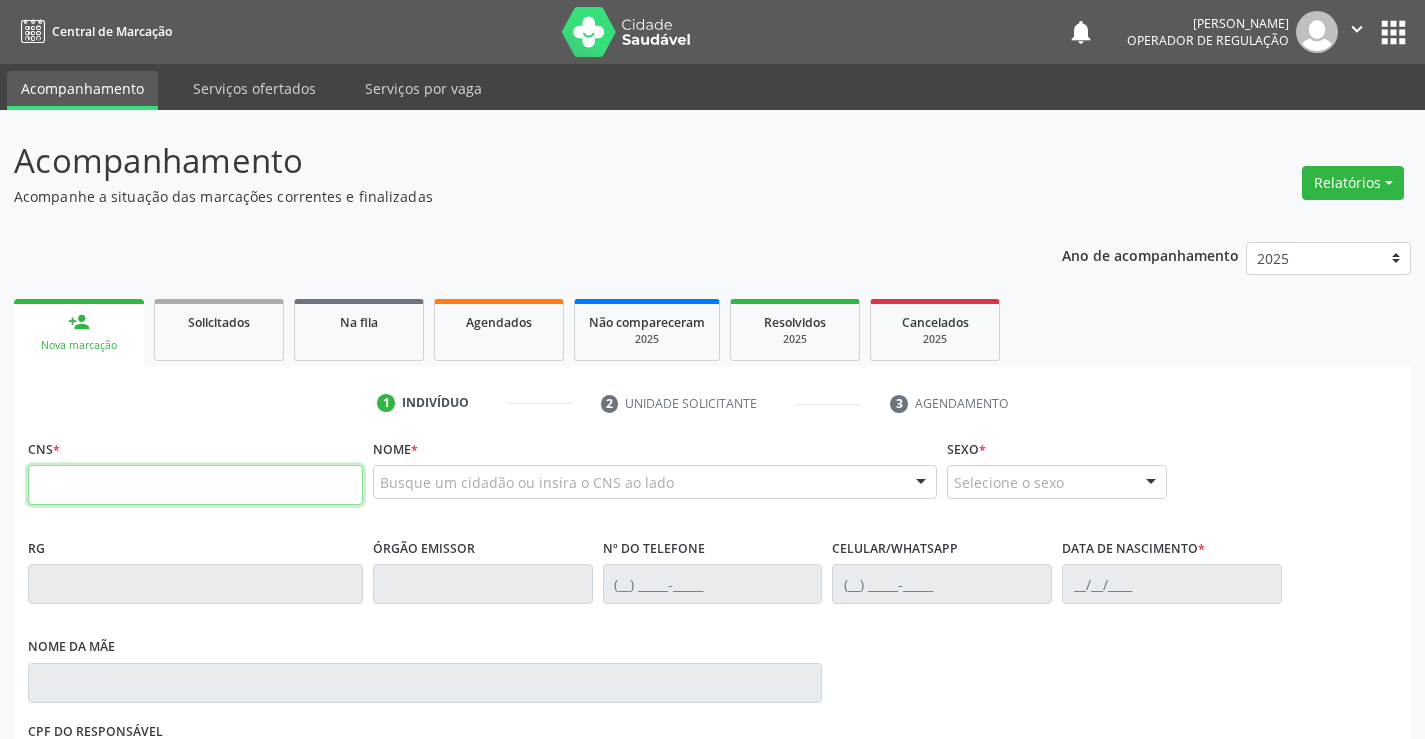 click at bounding box center (195, 485) 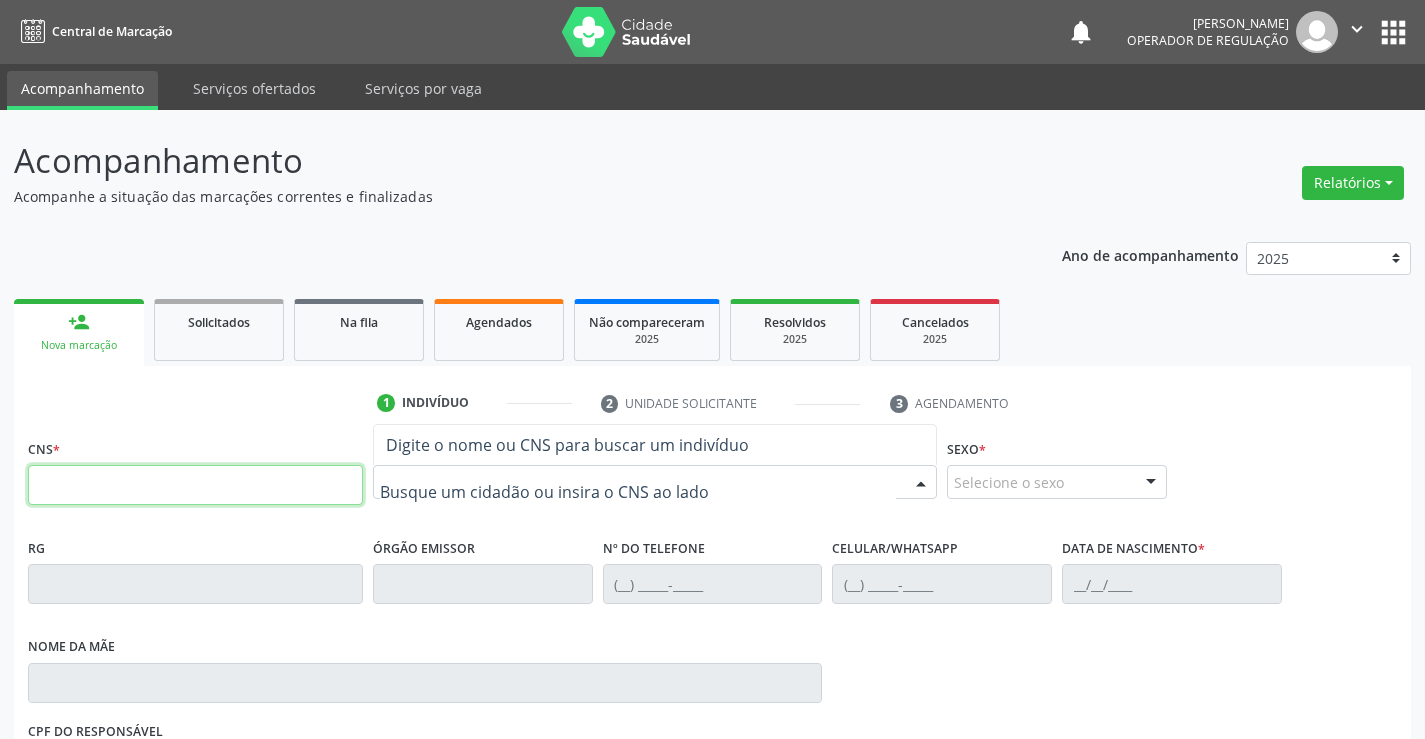 click at bounding box center [195, 485] 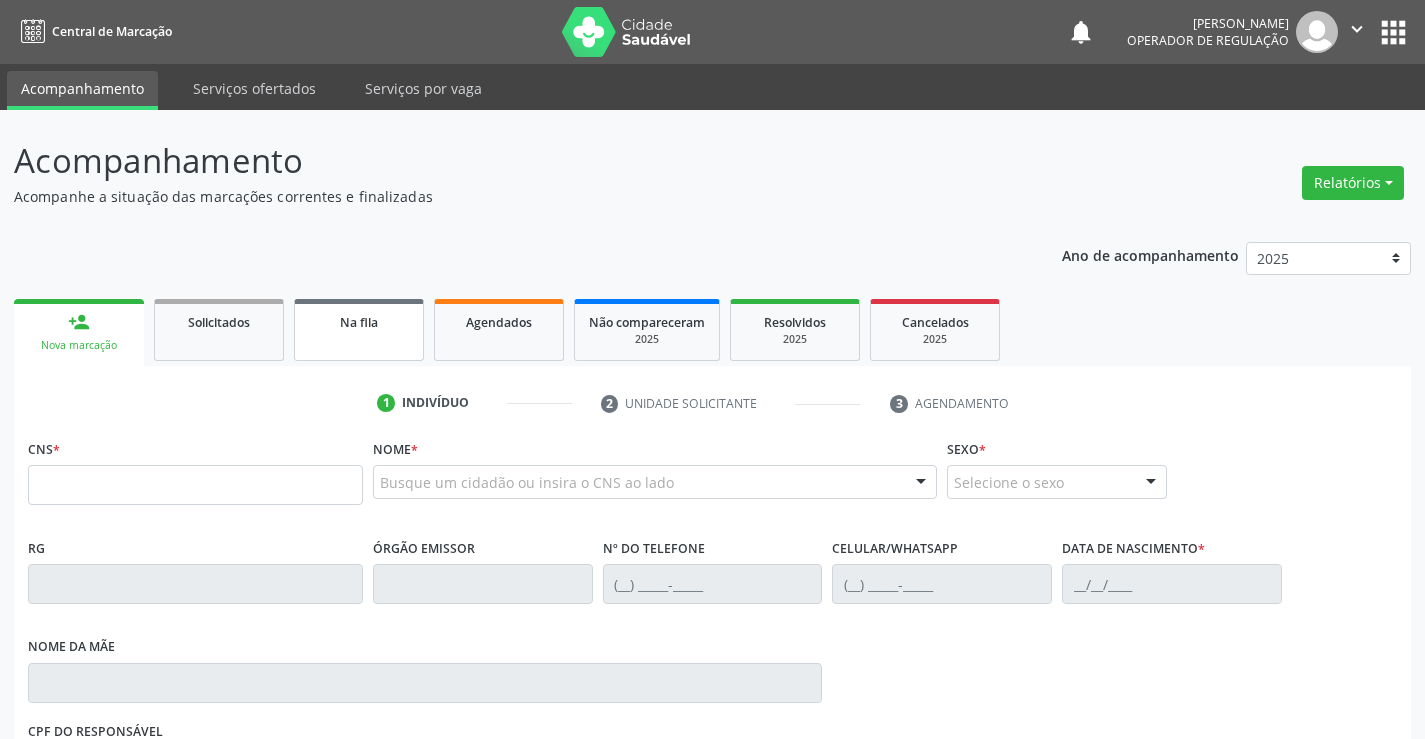 click on "Na fila" at bounding box center [359, 330] 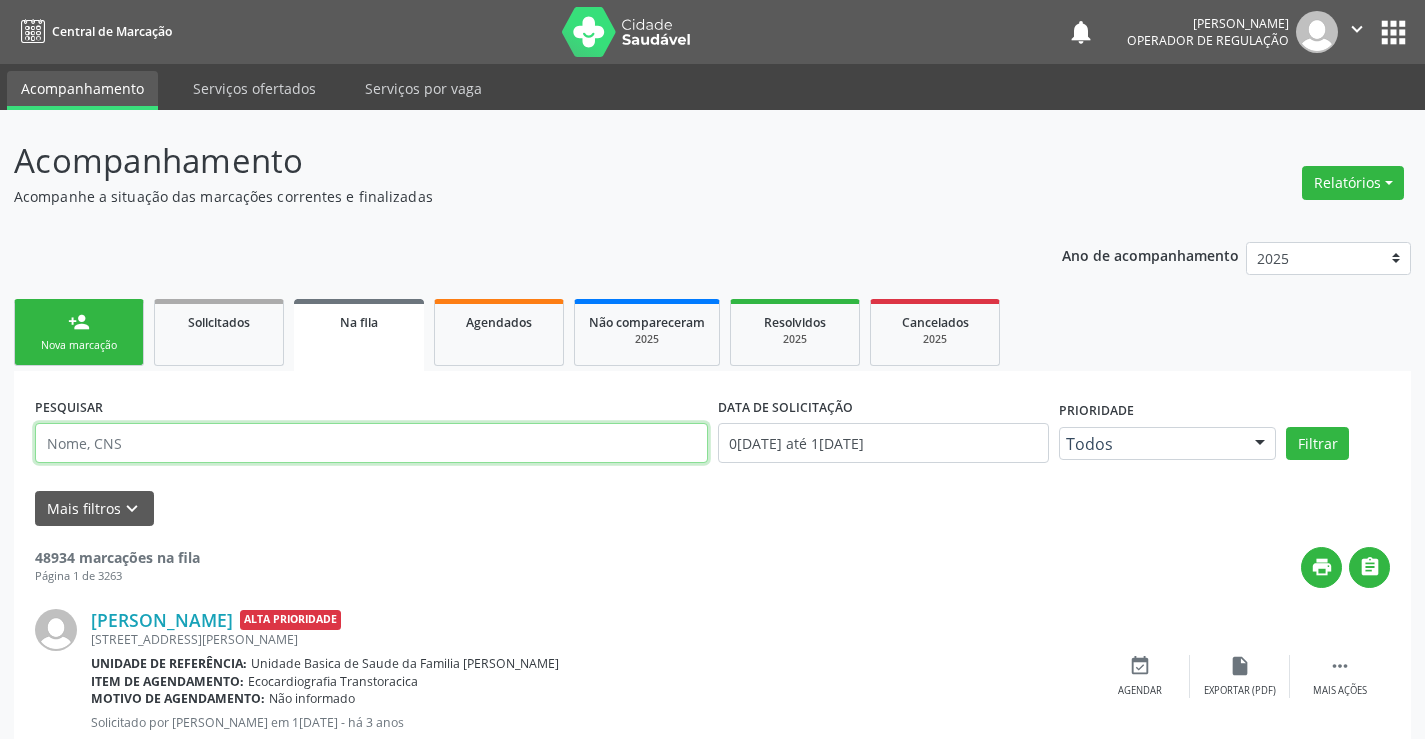 click at bounding box center [371, 443] 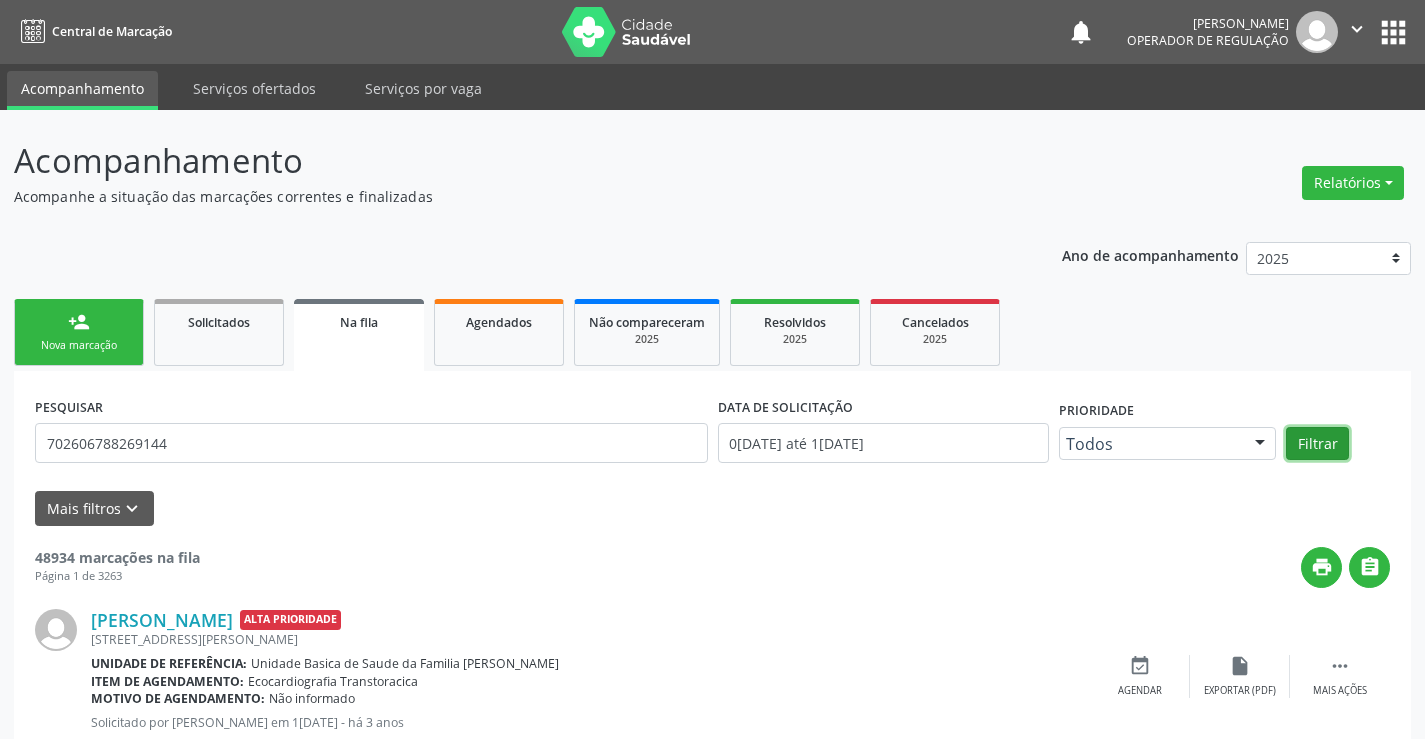 click on "Filtrar" at bounding box center [1317, 444] 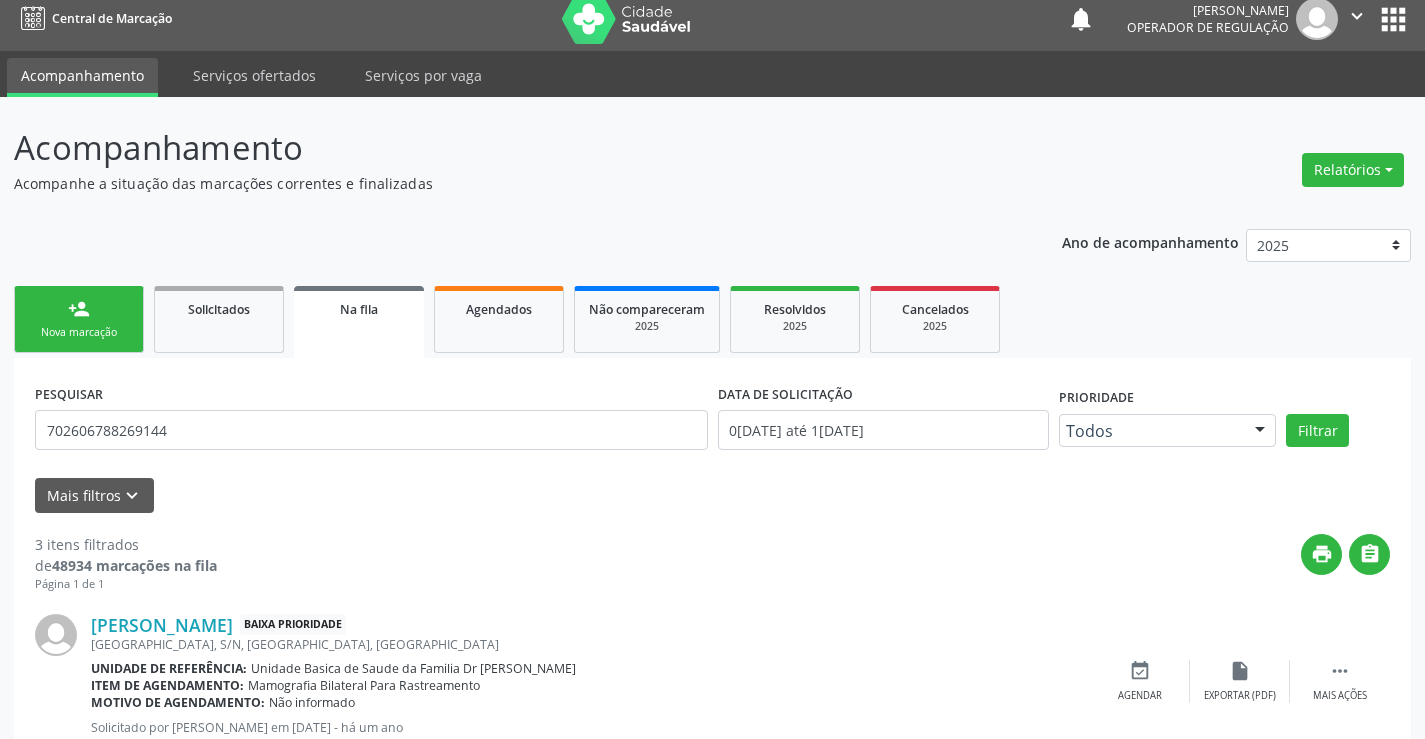 scroll, scrollTop: 0, scrollLeft: 0, axis: both 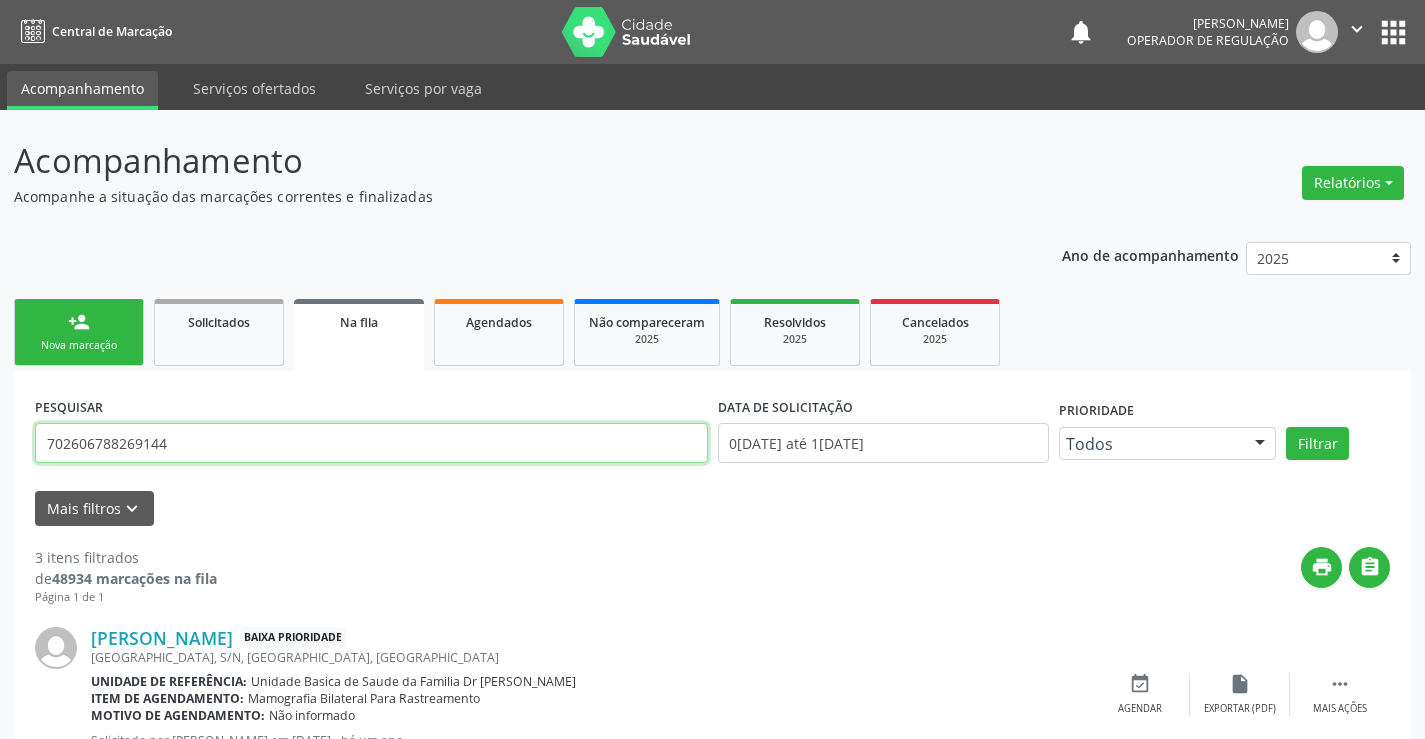 drag, startPoint x: 169, startPoint y: 438, endPoint x: 0, endPoint y: 443, distance: 169.07394 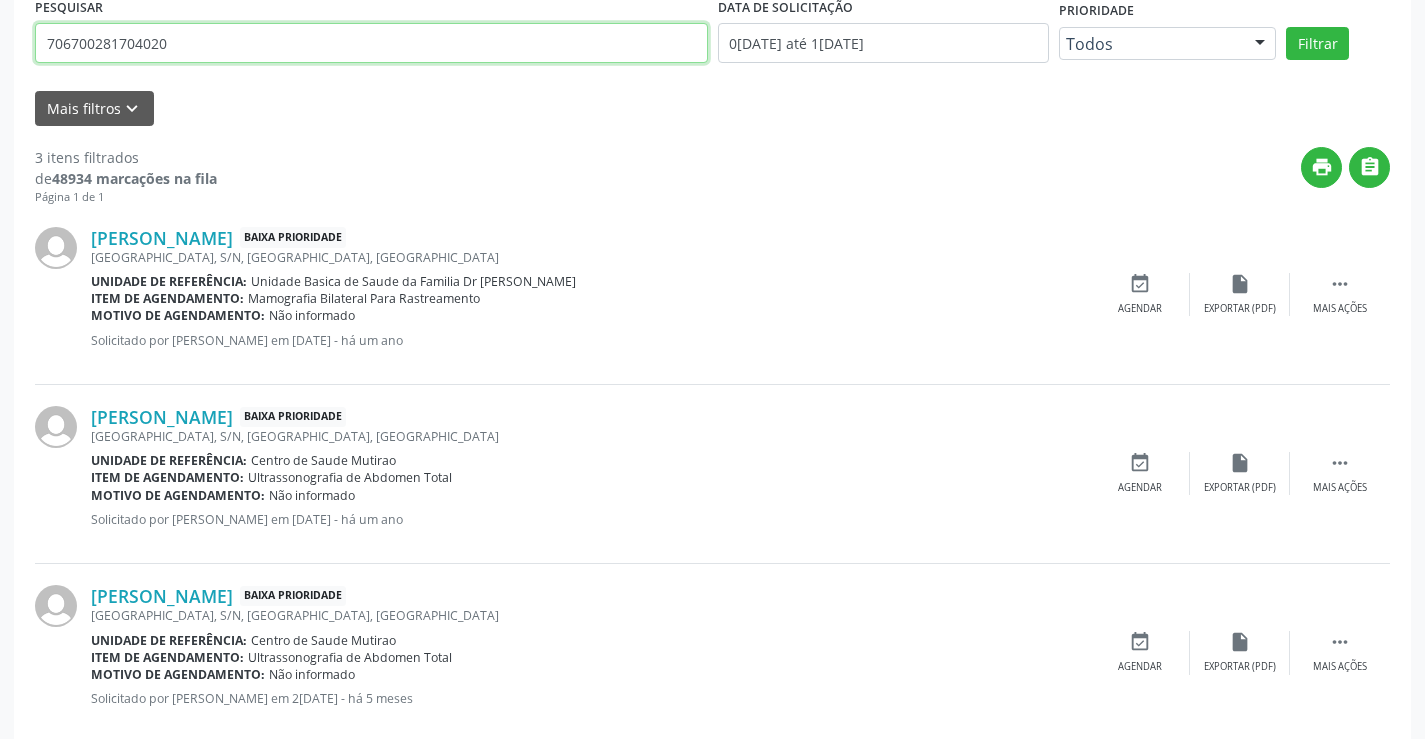 scroll, scrollTop: 100, scrollLeft: 0, axis: vertical 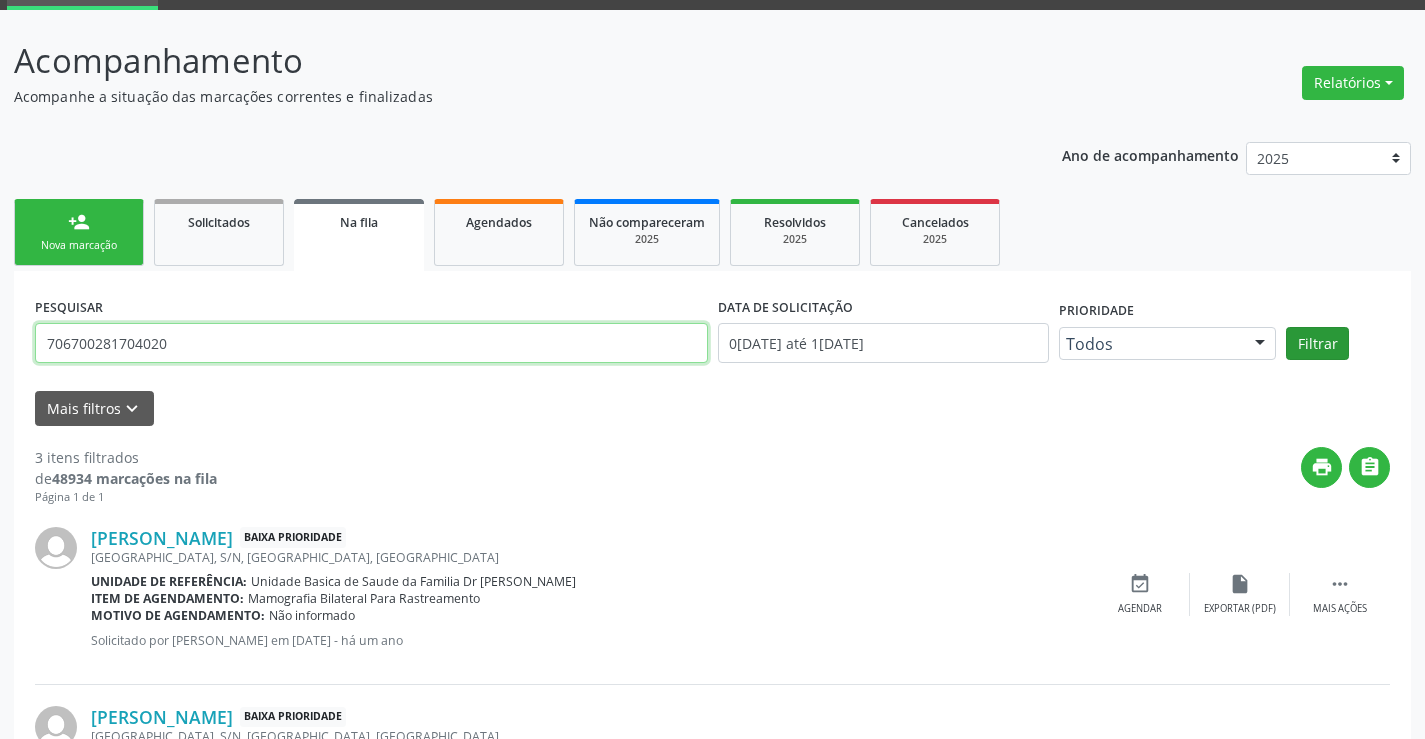 type on "706700281704020" 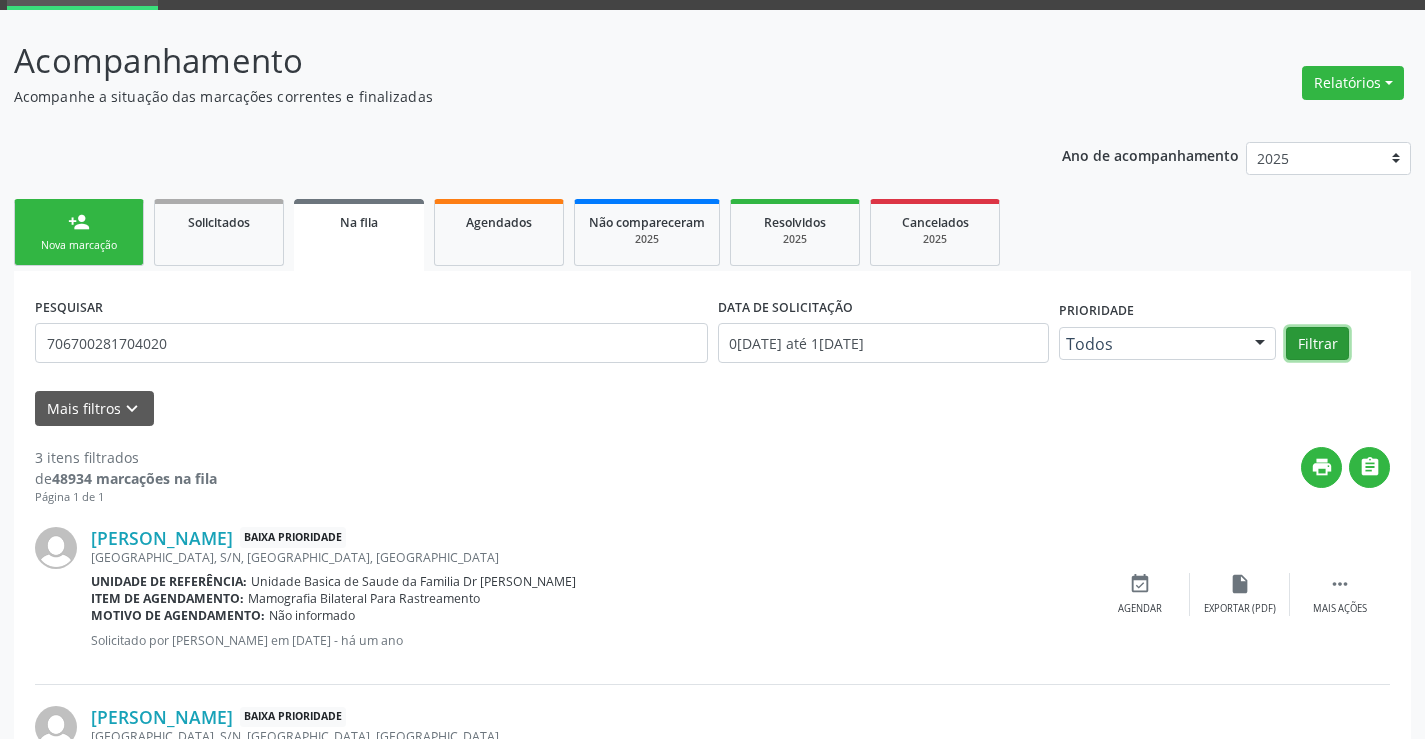 click on "Filtrar" at bounding box center [1317, 344] 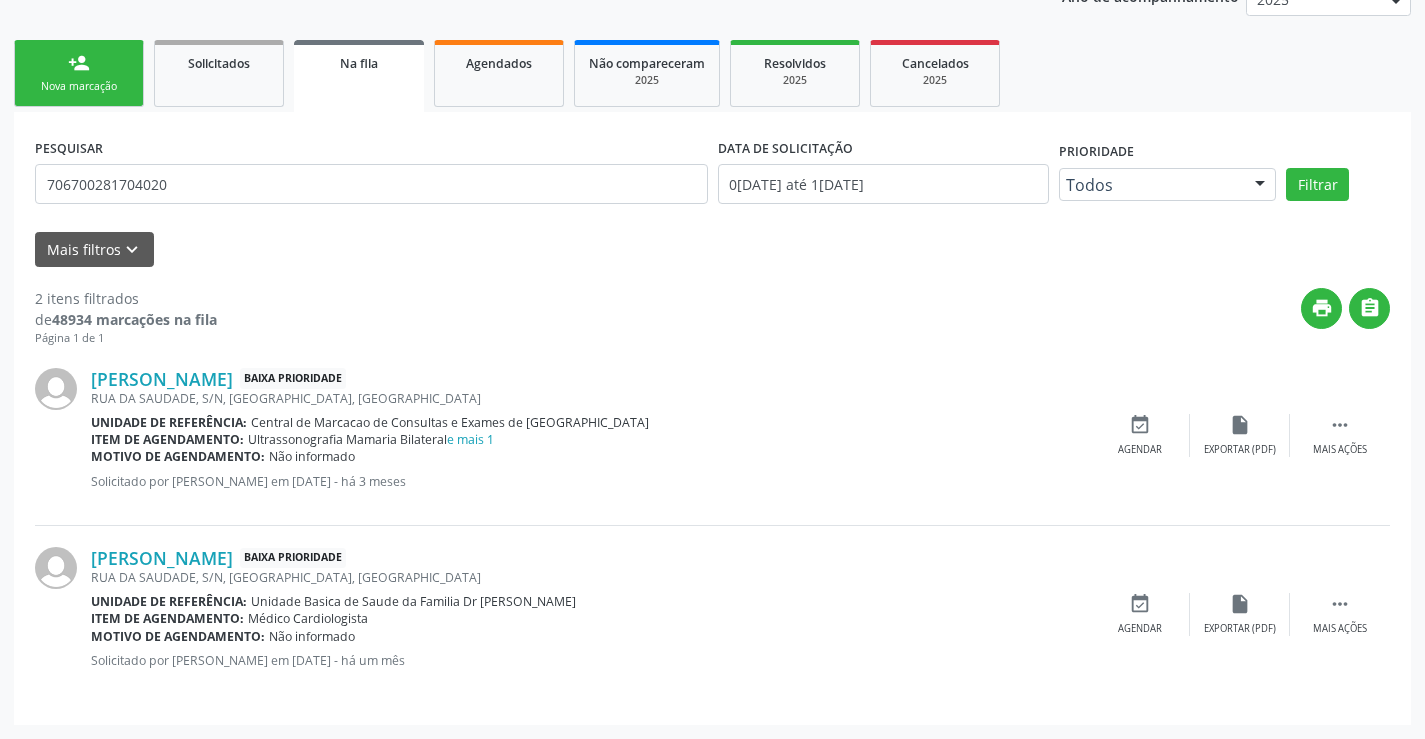scroll, scrollTop: 159, scrollLeft: 0, axis: vertical 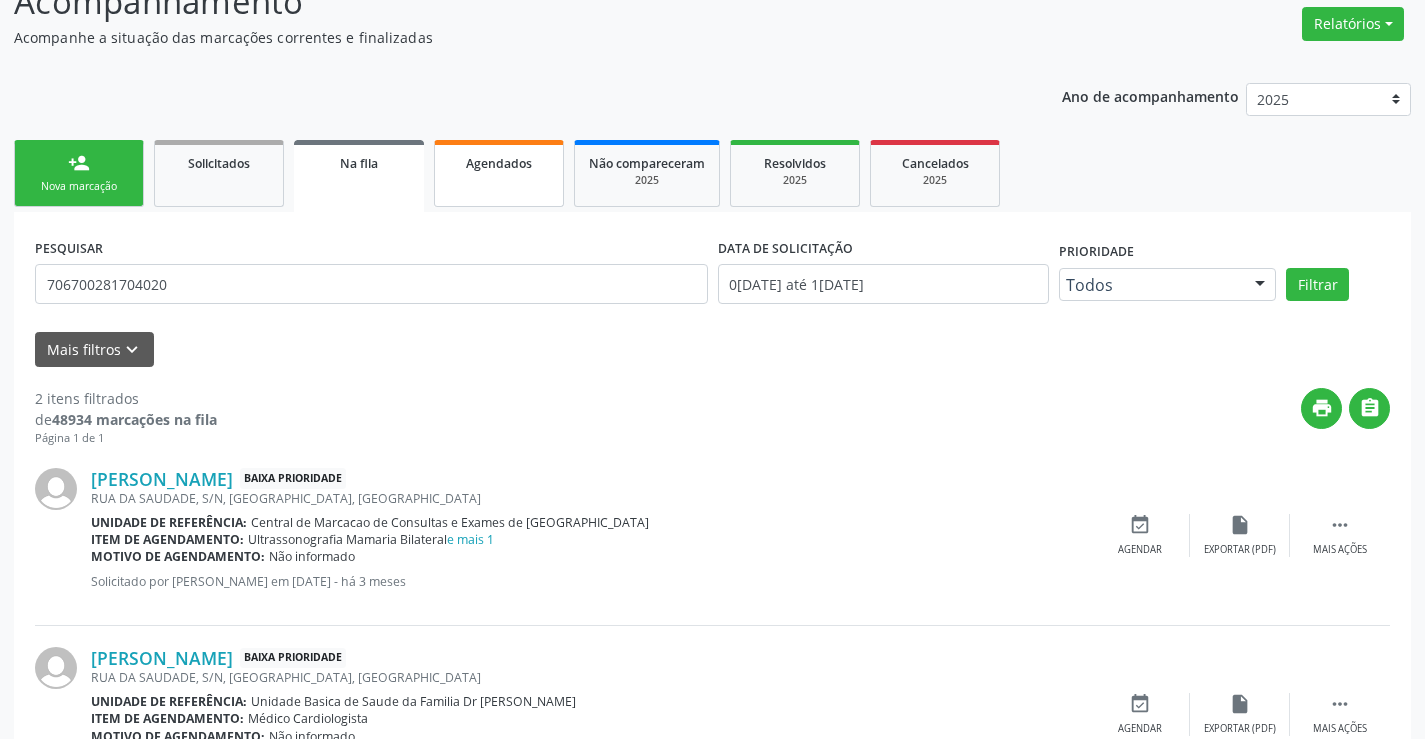 click on "Agendados" at bounding box center [499, 173] 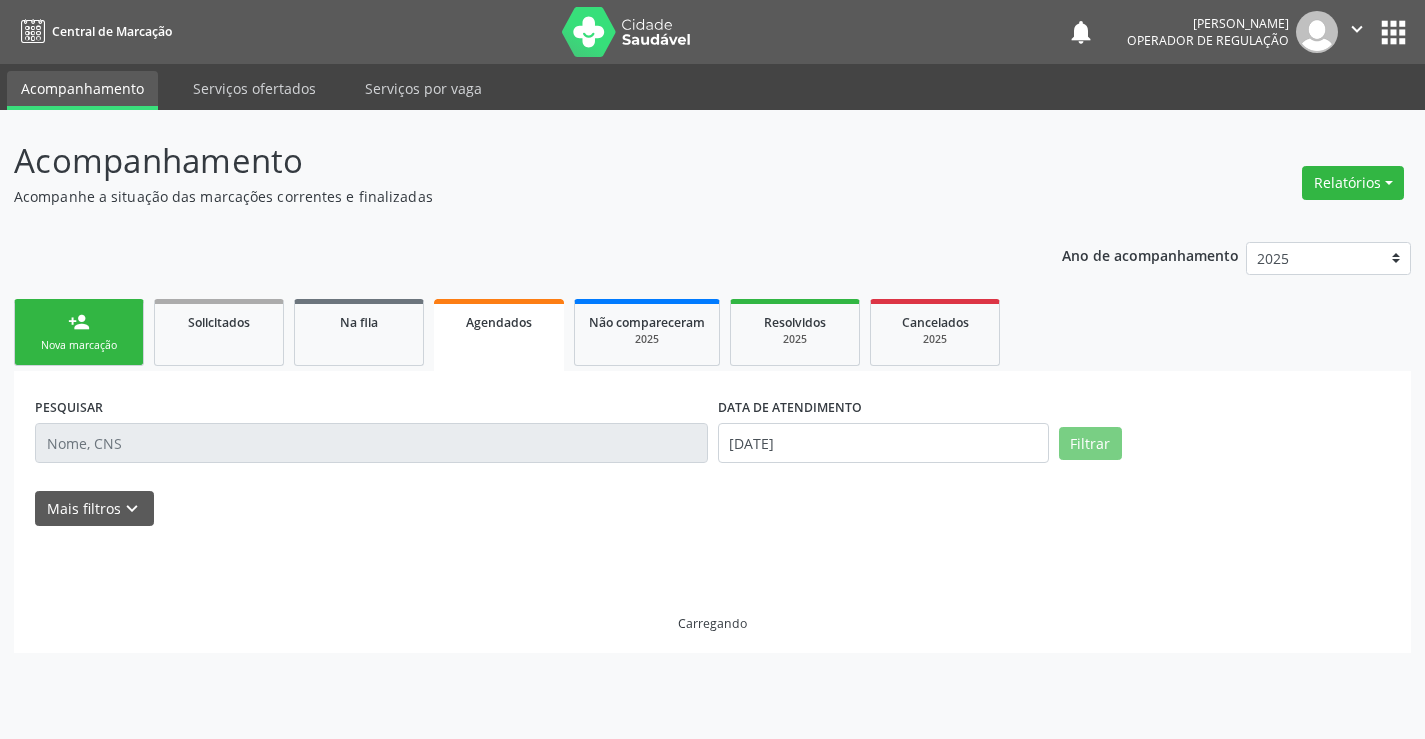 scroll, scrollTop: 0, scrollLeft: 0, axis: both 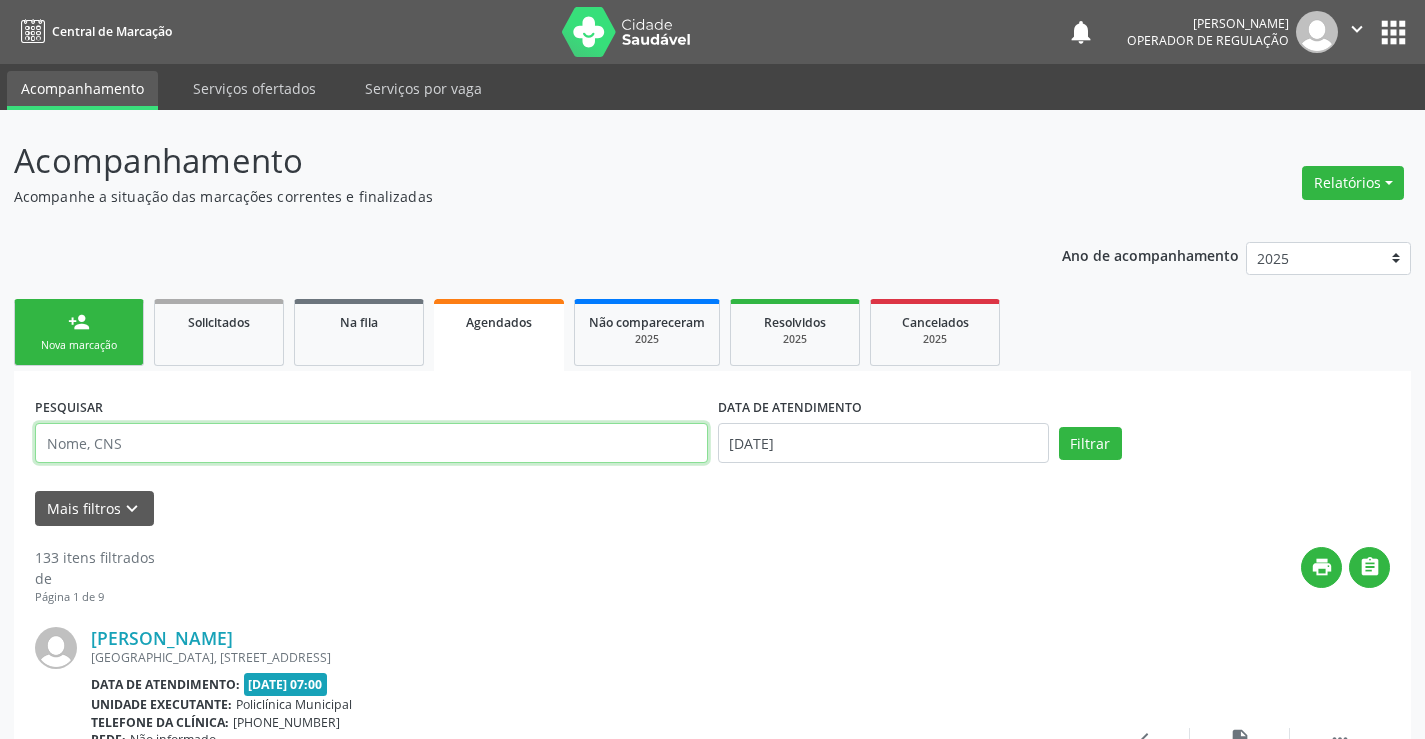 click at bounding box center [371, 443] 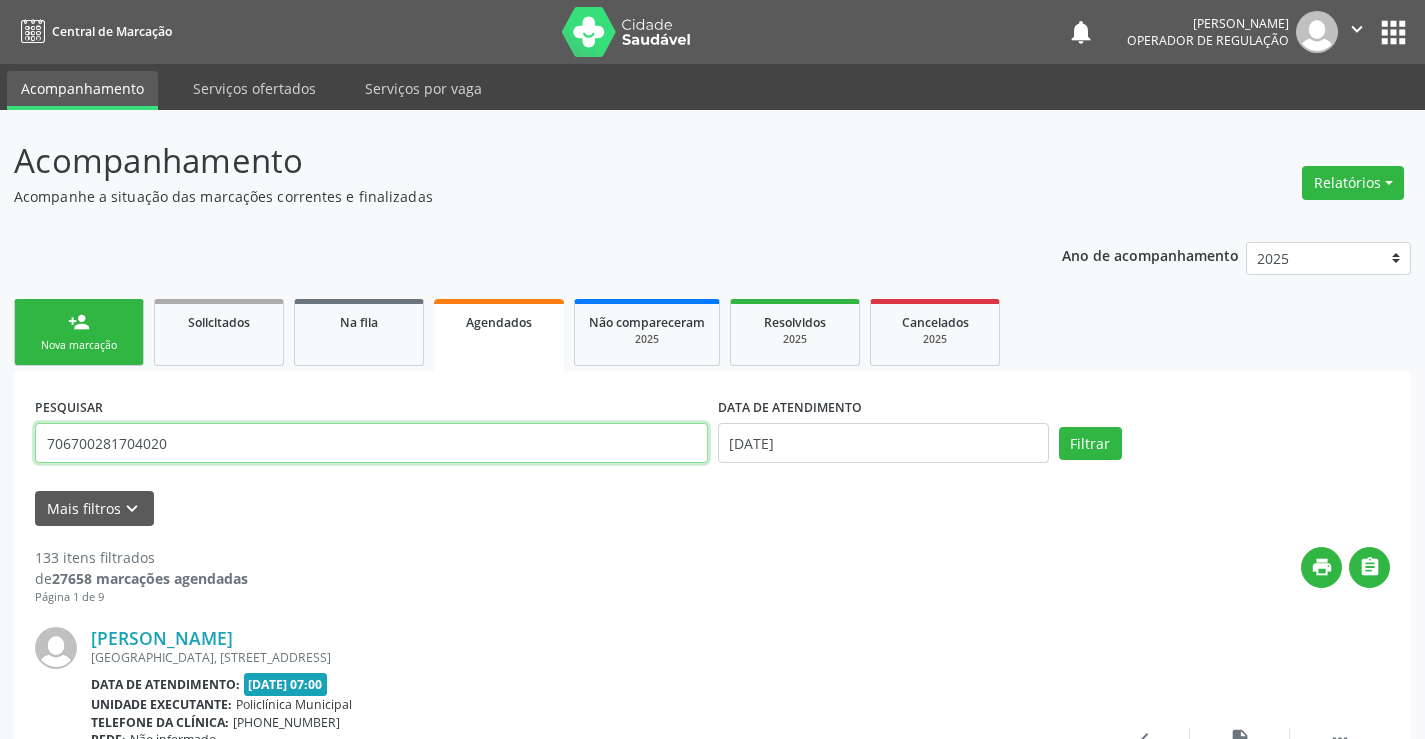 type on "706700281704020" 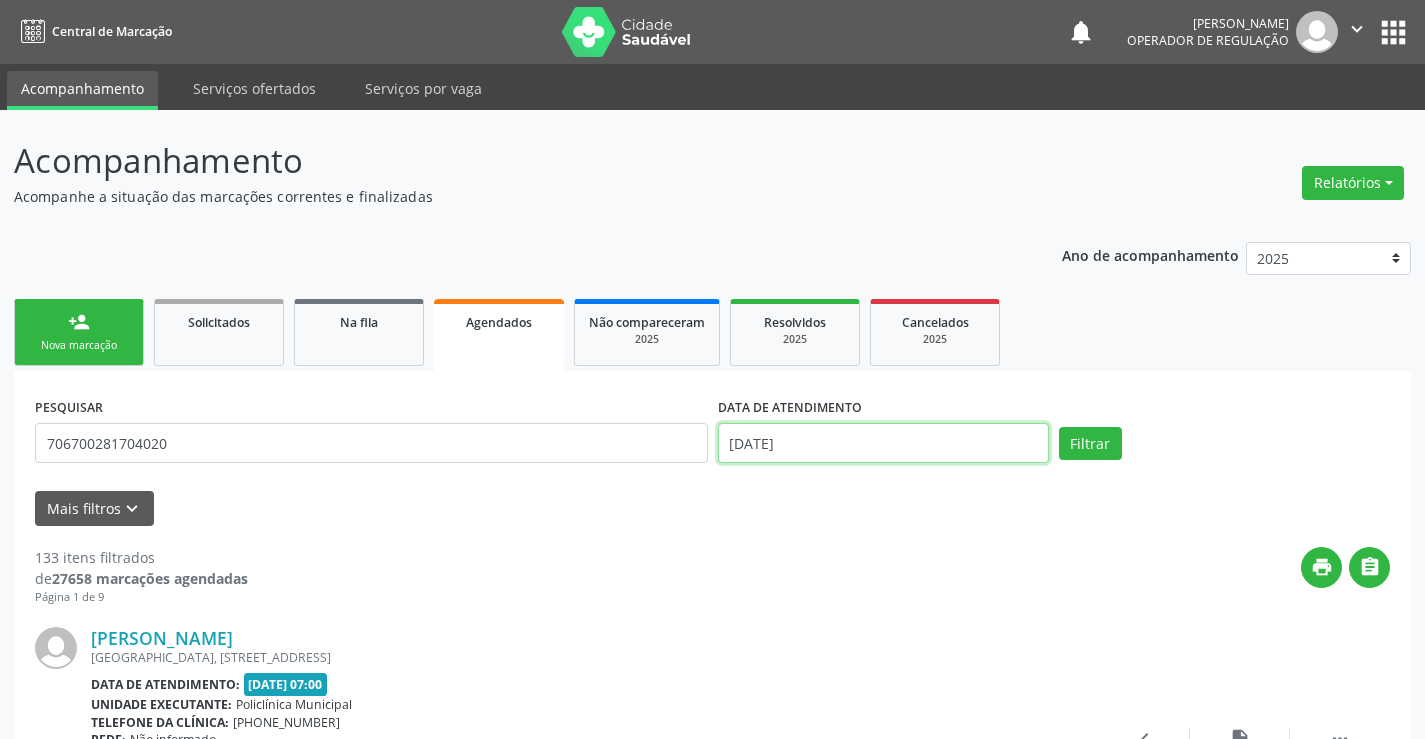 click on "14/07/2025" at bounding box center [883, 443] 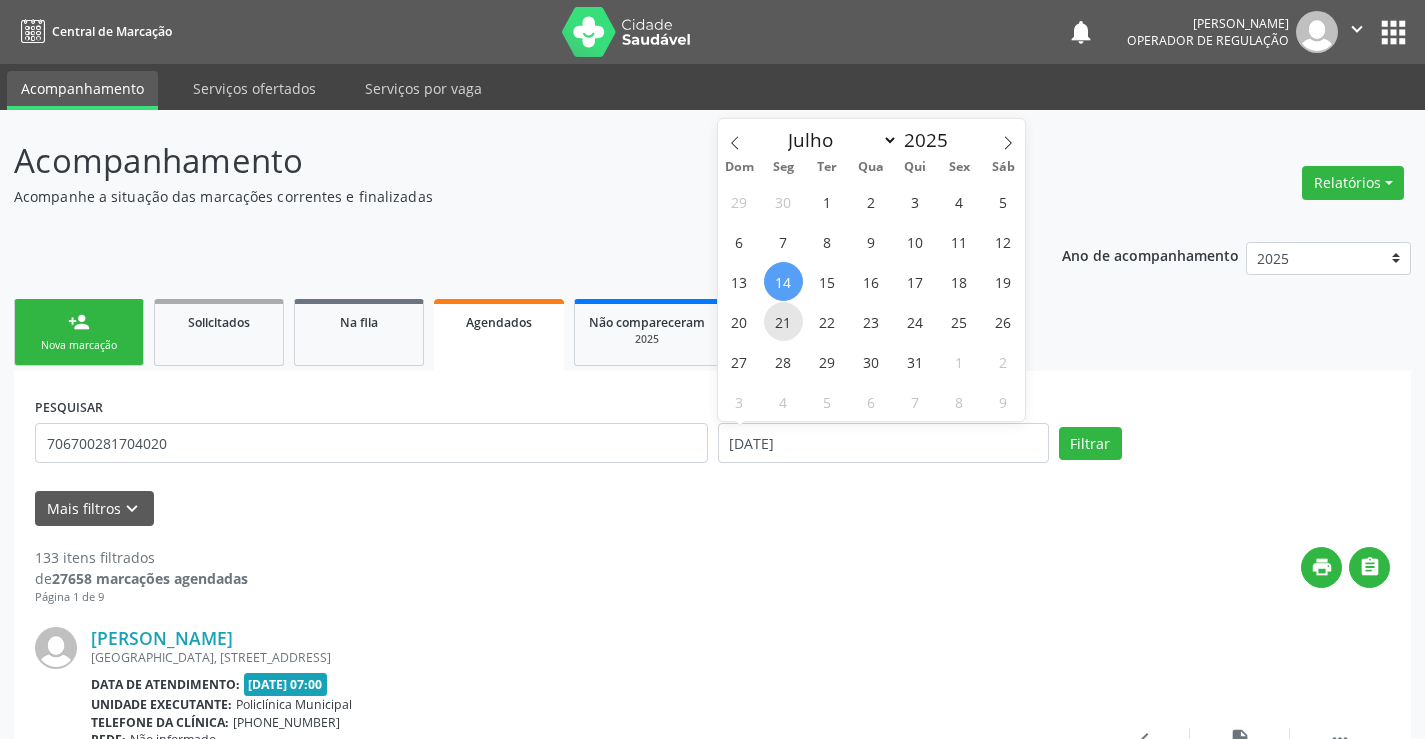 click on "21" at bounding box center [783, 321] 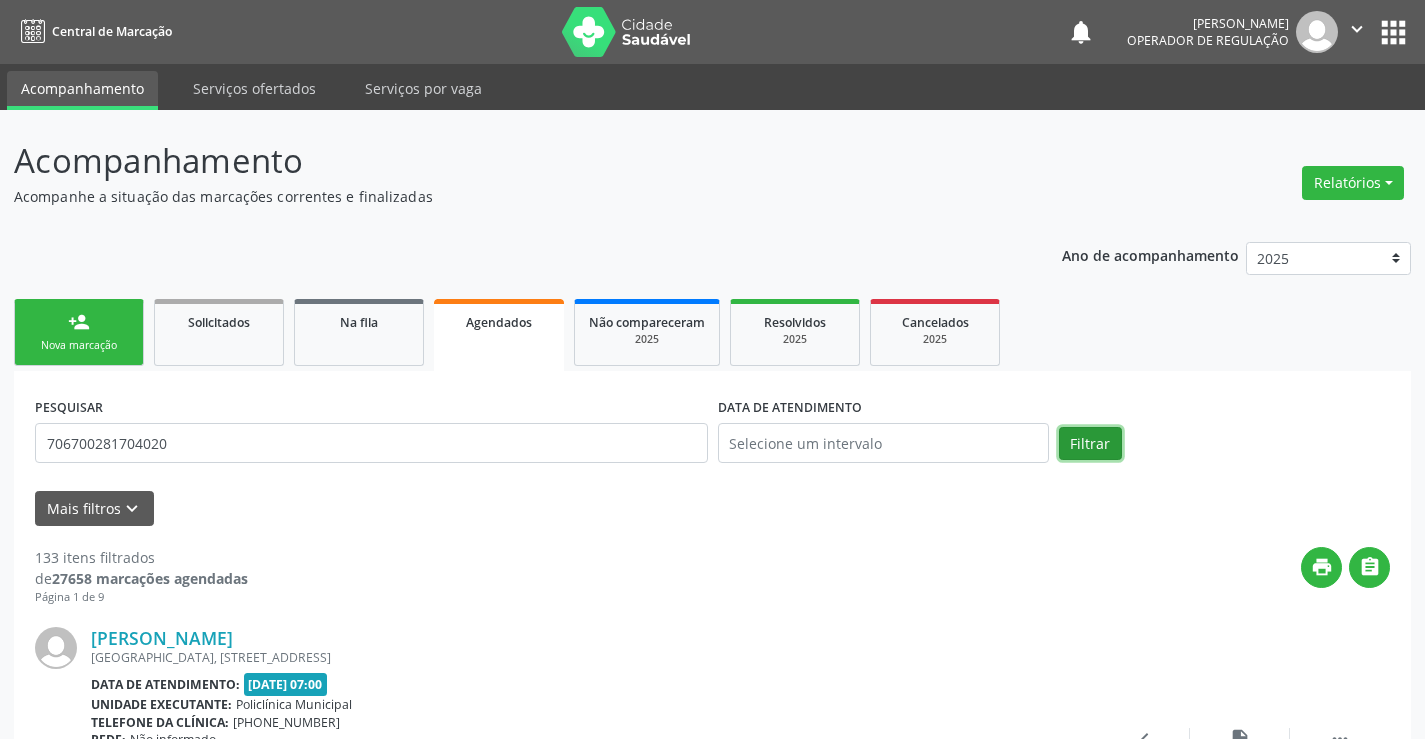 click on "Filtrar" at bounding box center [1090, 444] 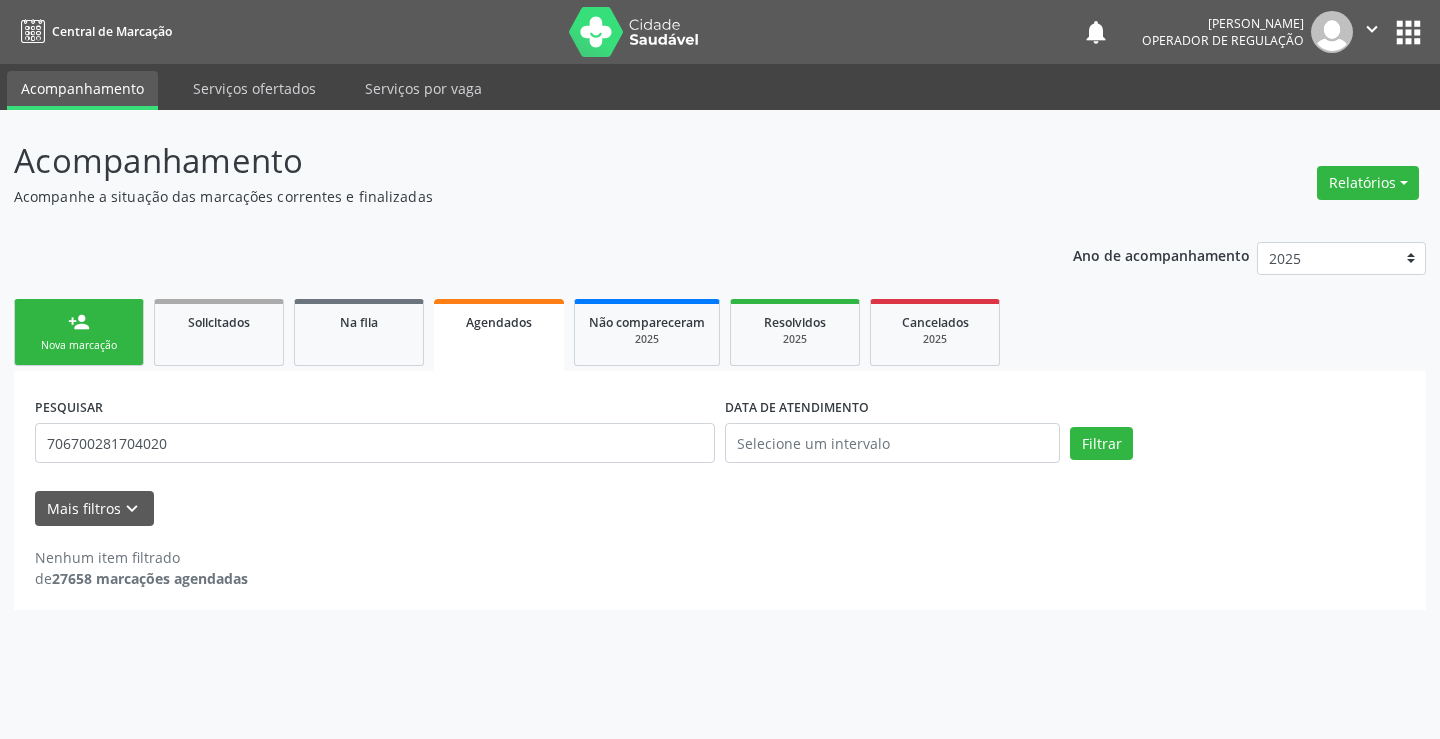 click on "Nova marcação" at bounding box center (79, 345) 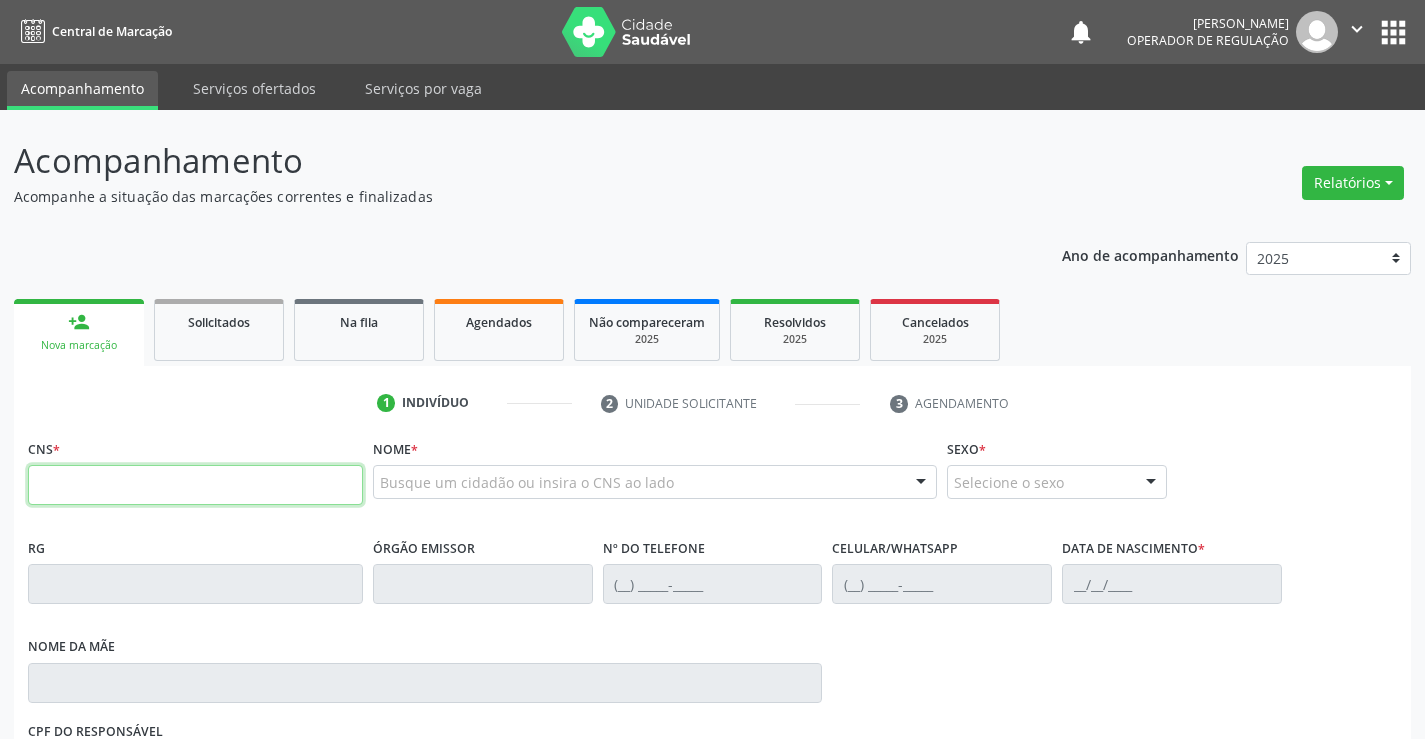 click at bounding box center [195, 485] 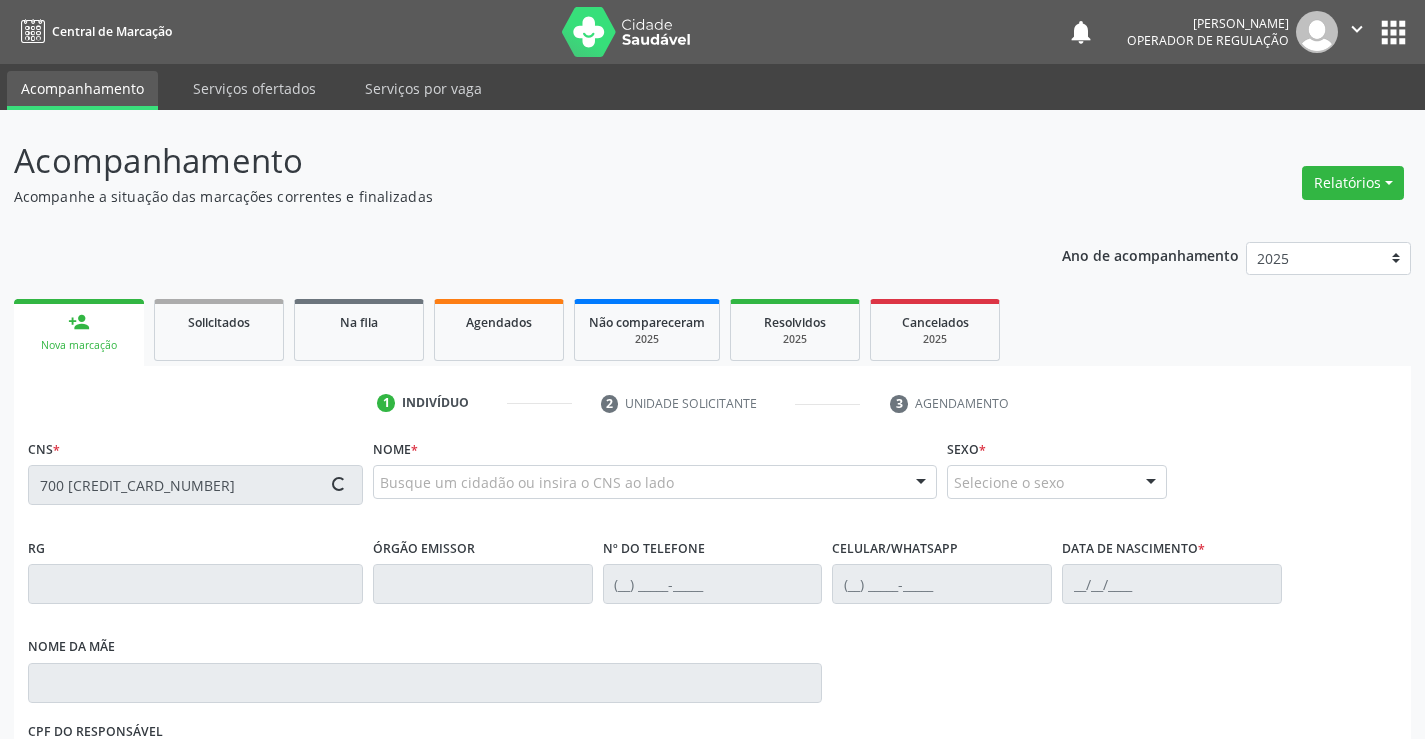 type on "700 5007 9969 3758" 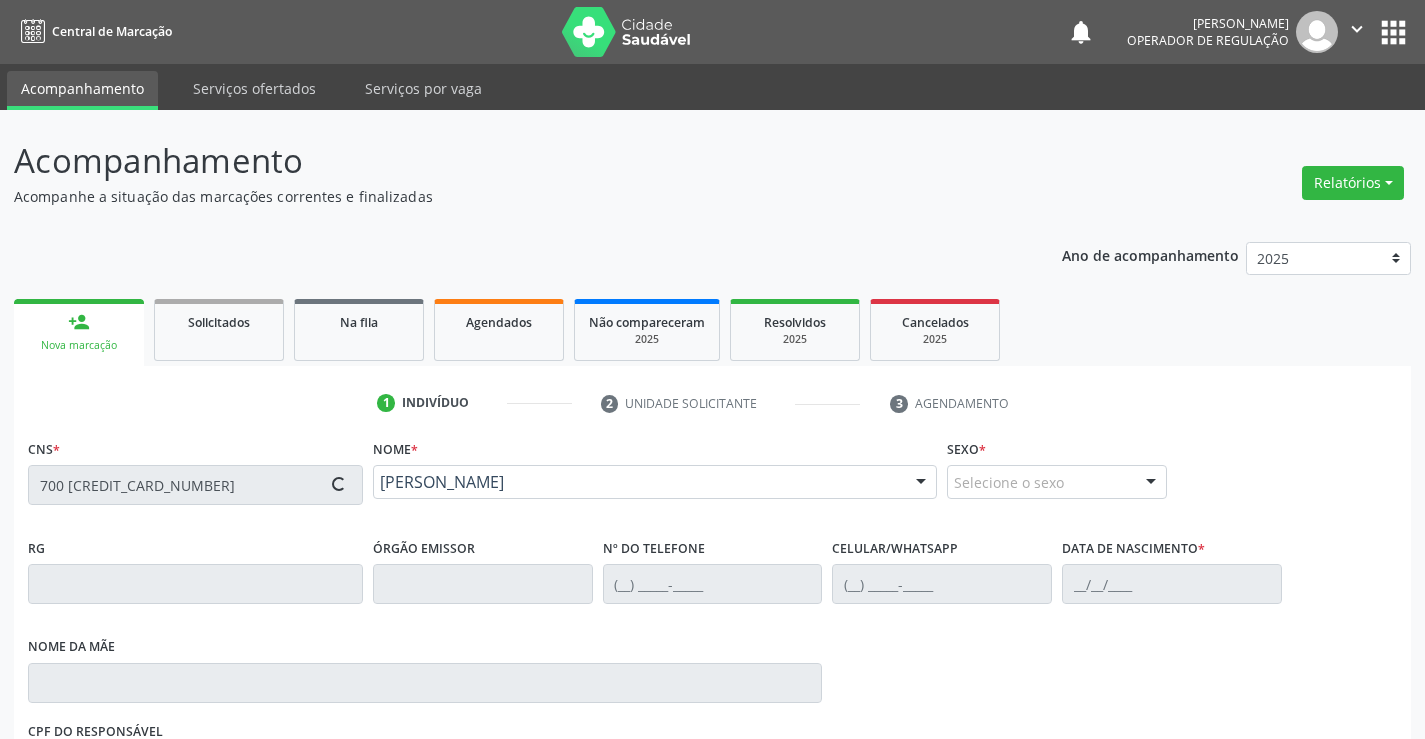 type on "007770461" 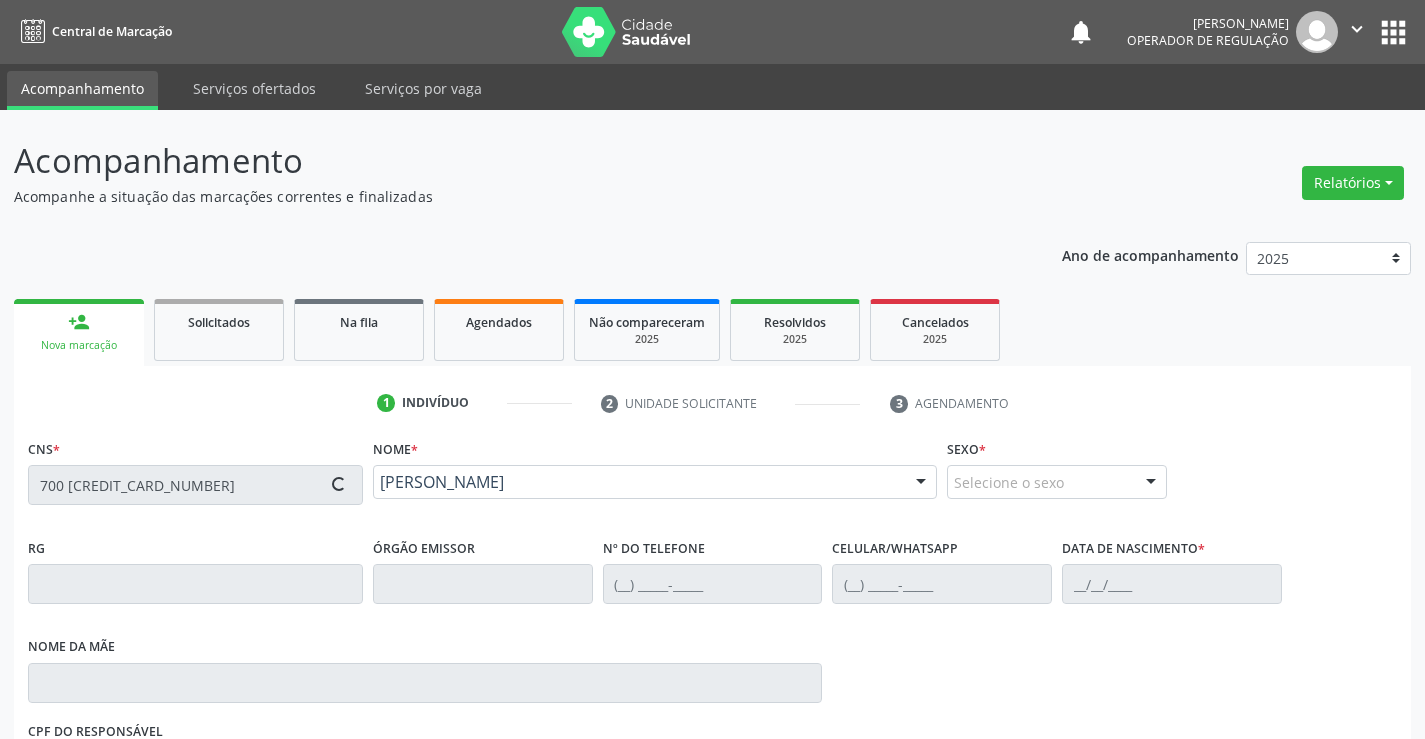 type on "(74) 9843-2164" 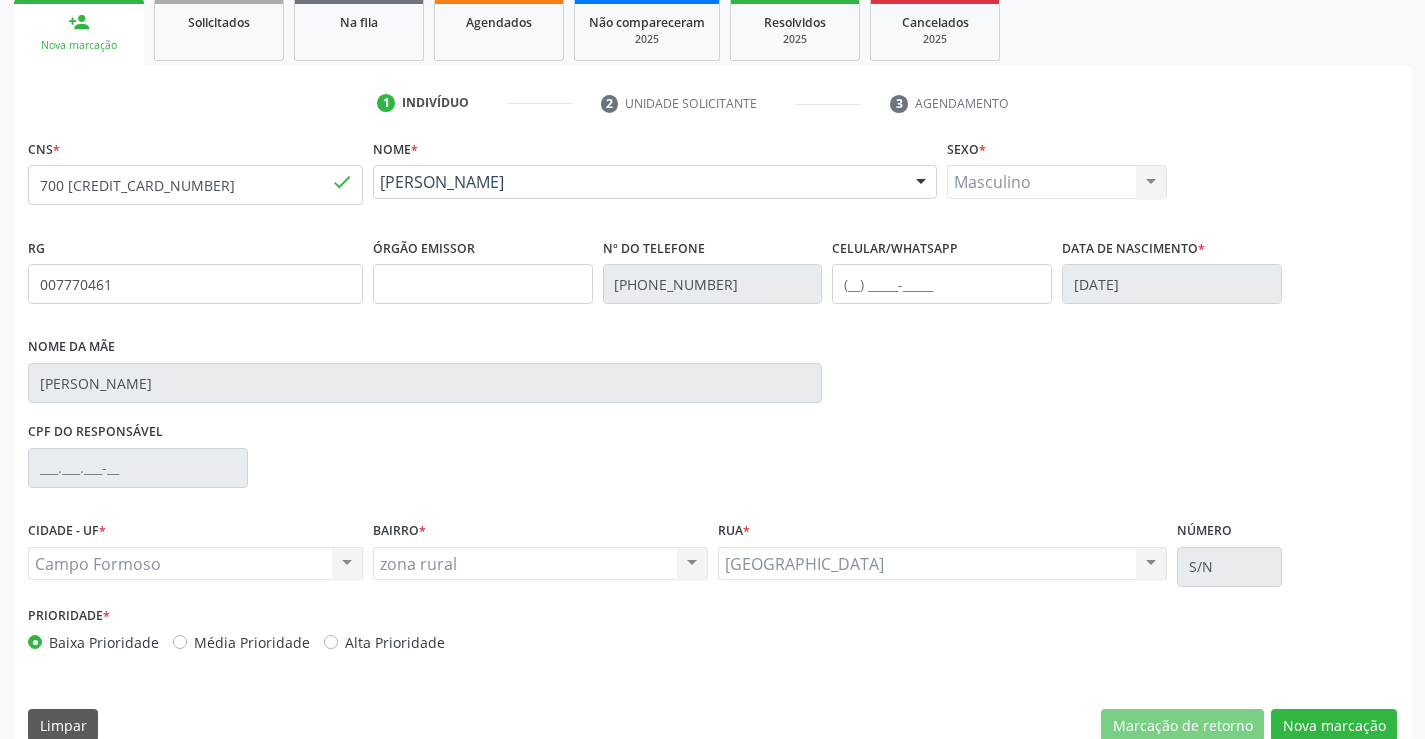 scroll, scrollTop: 331, scrollLeft: 0, axis: vertical 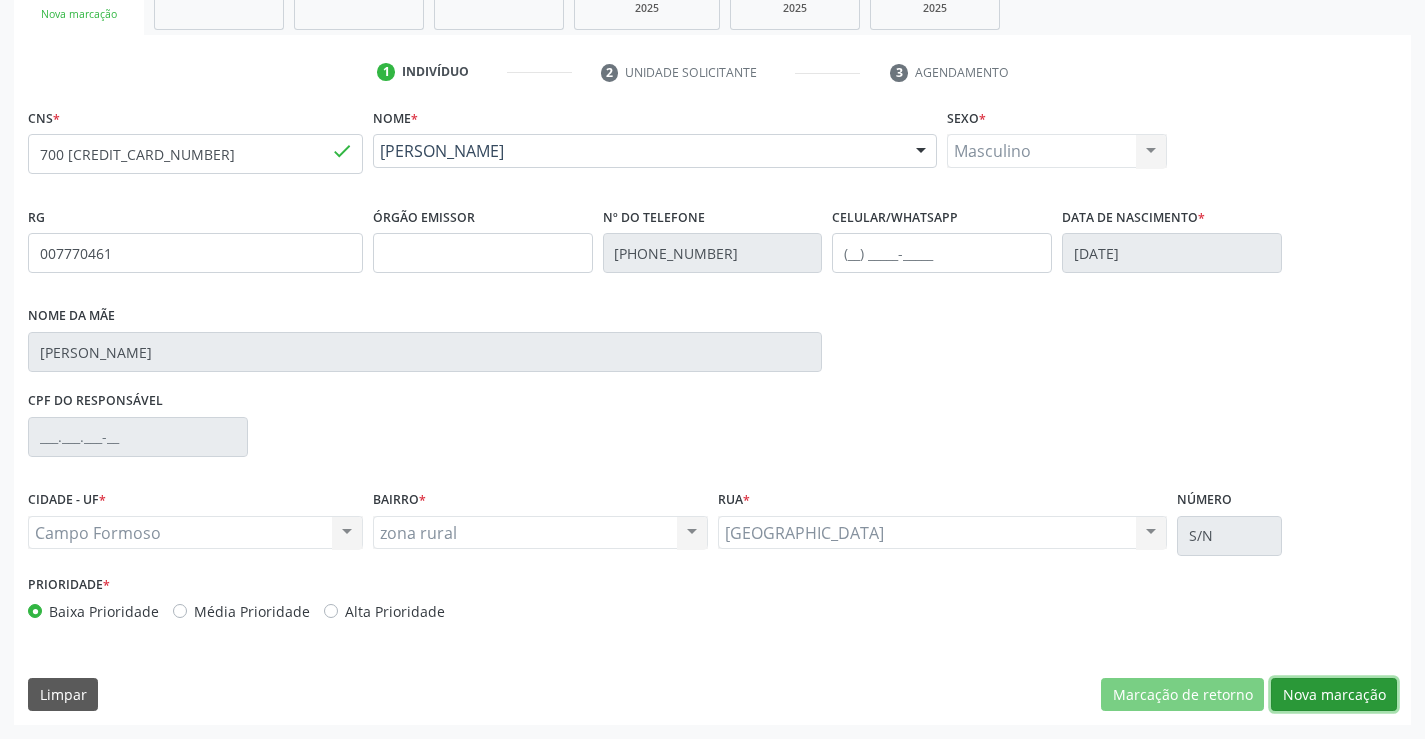 click on "Nova marcação" at bounding box center [1334, 695] 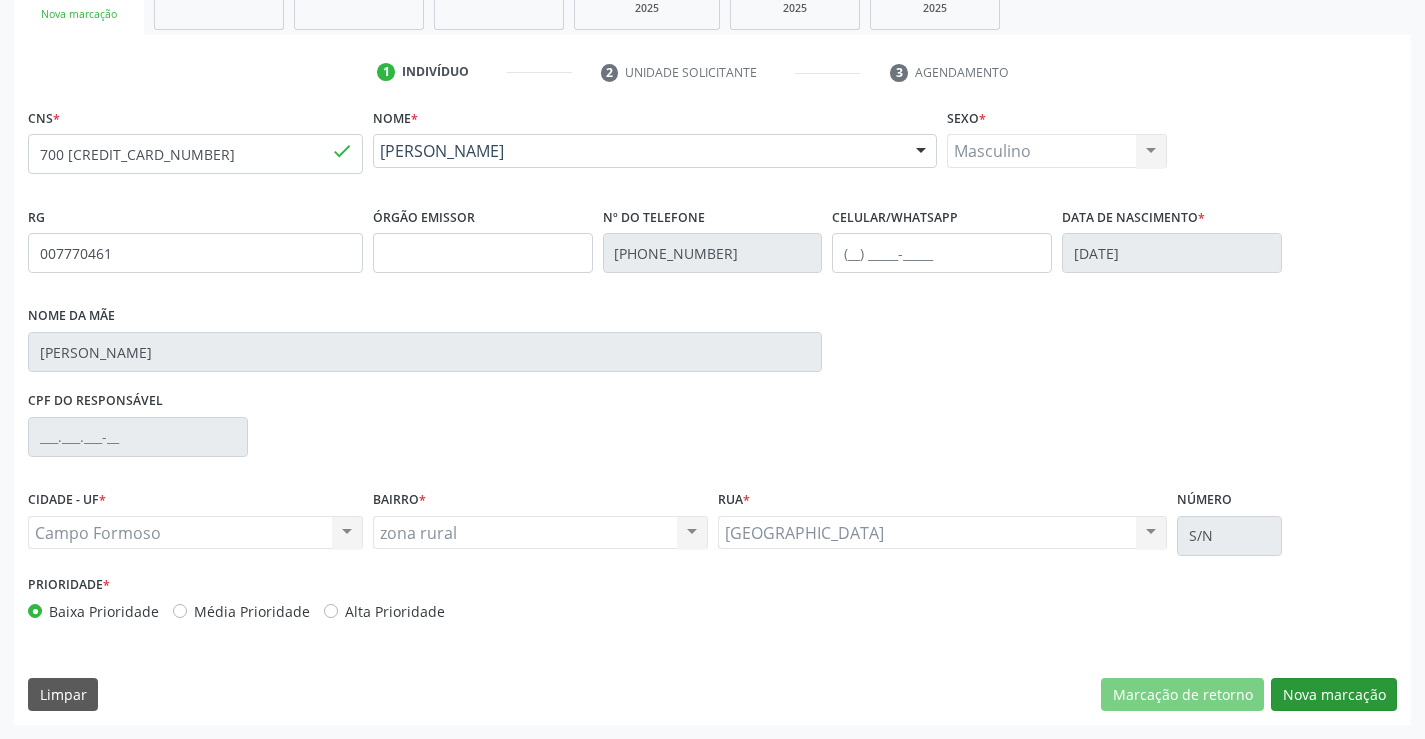 scroll, scrollTop: 167, scrollLeft: 0, axis: vertical 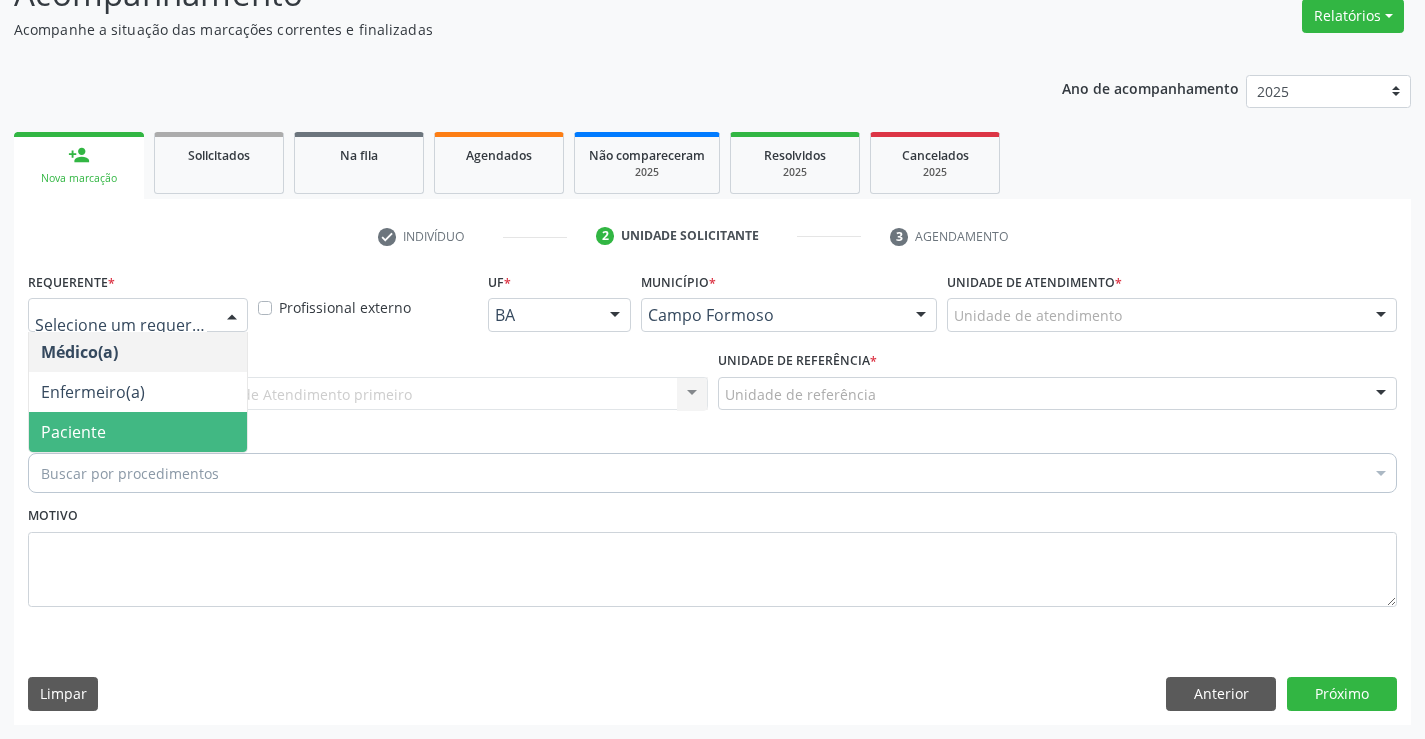 click on "Paciente" at bounding box center [138, 432] 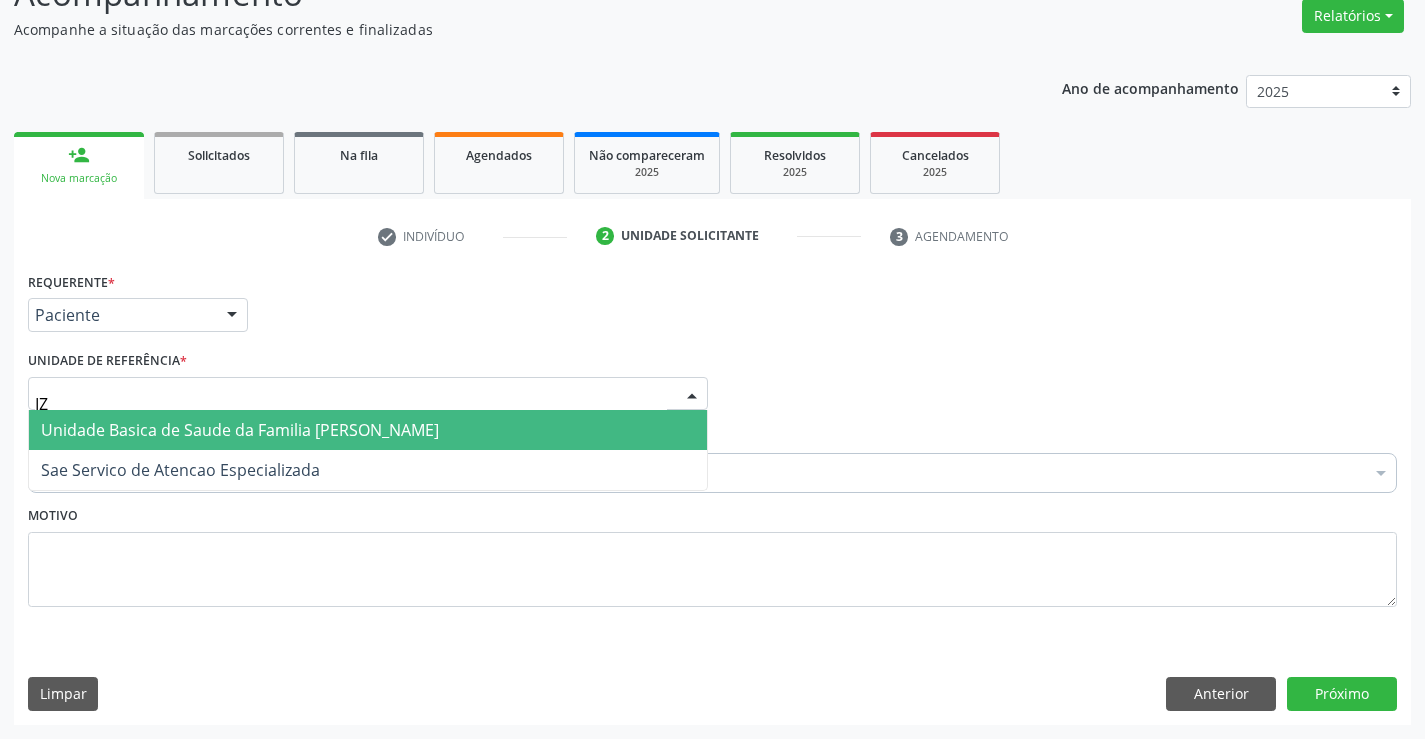 type on "IZA" 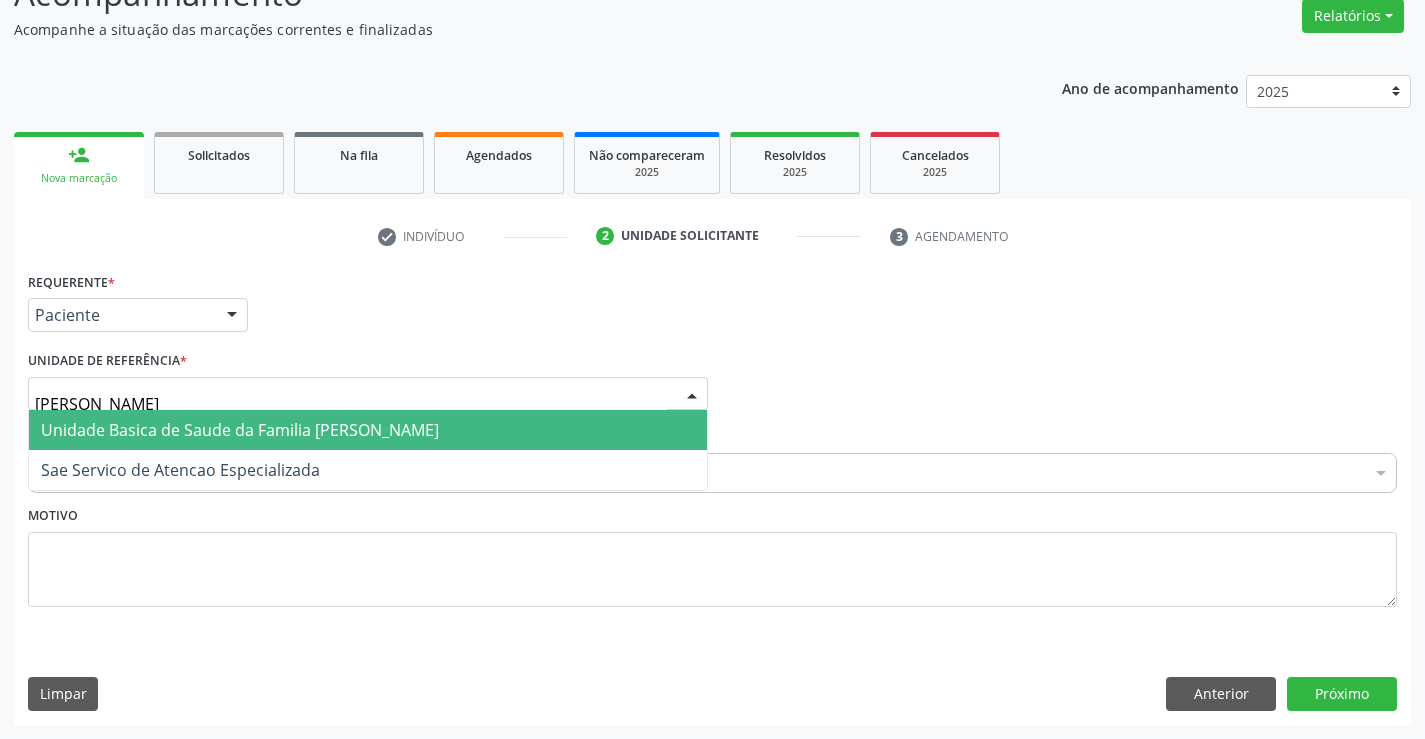 click on "Unidade Basica de Saude da Familia Izabel Godinho de Freitas" at bounding box center [240, 430] 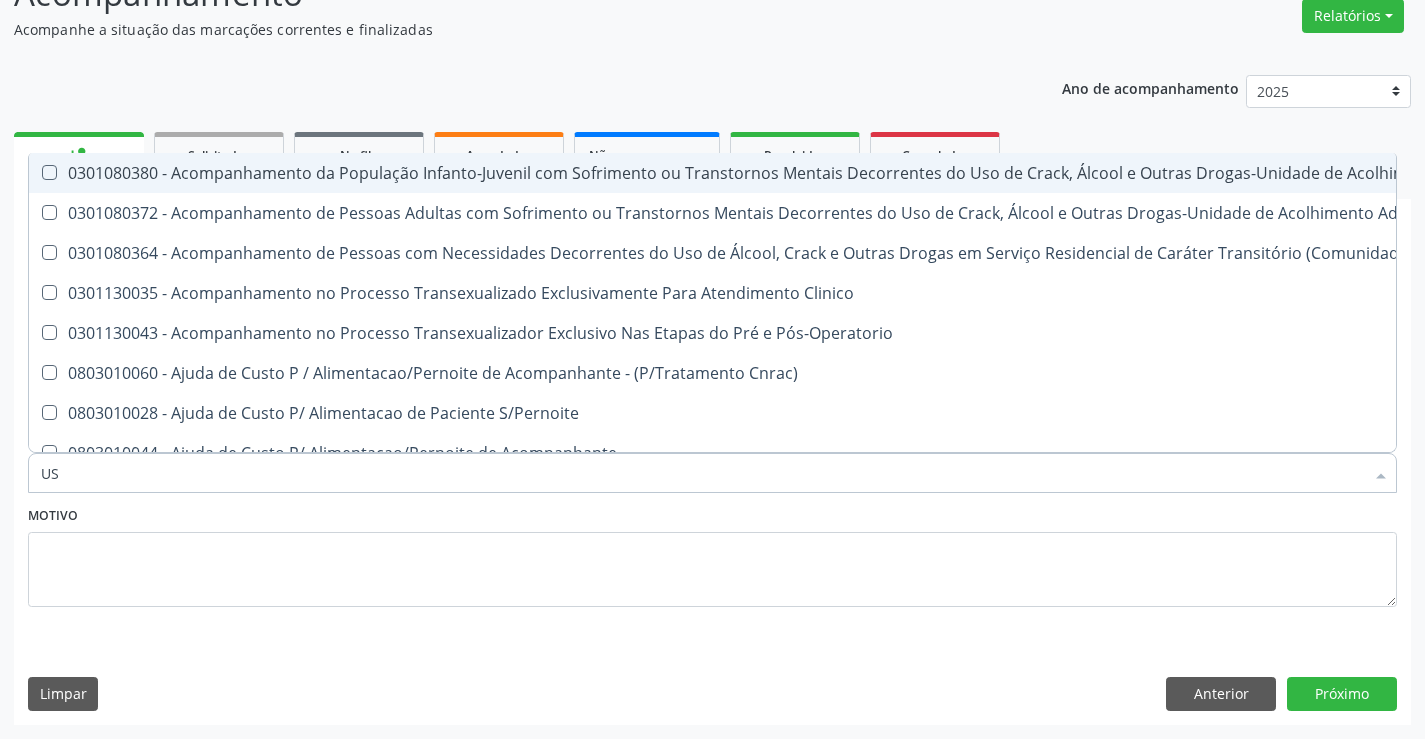 type on "USG" 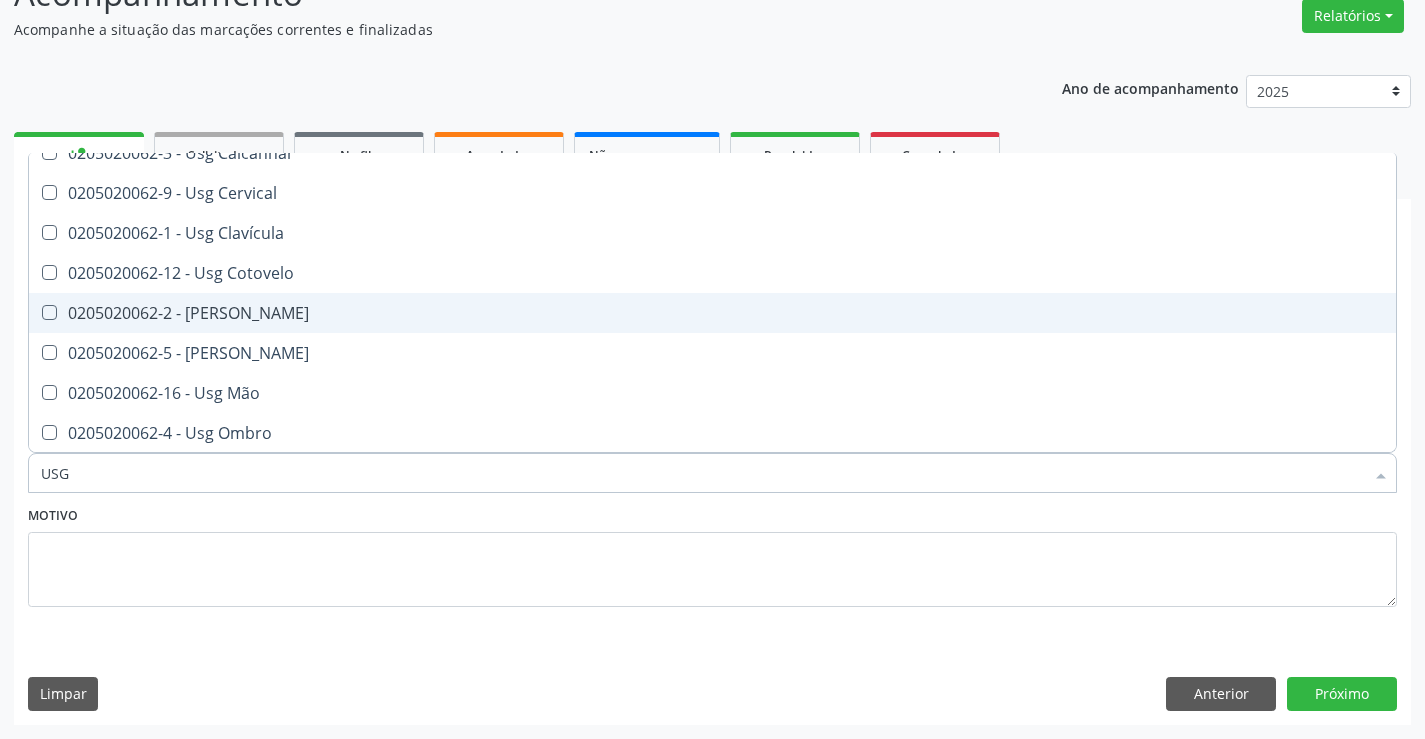 scroll, scrollTop: 200, scrollLeft: 0, axis: vertical 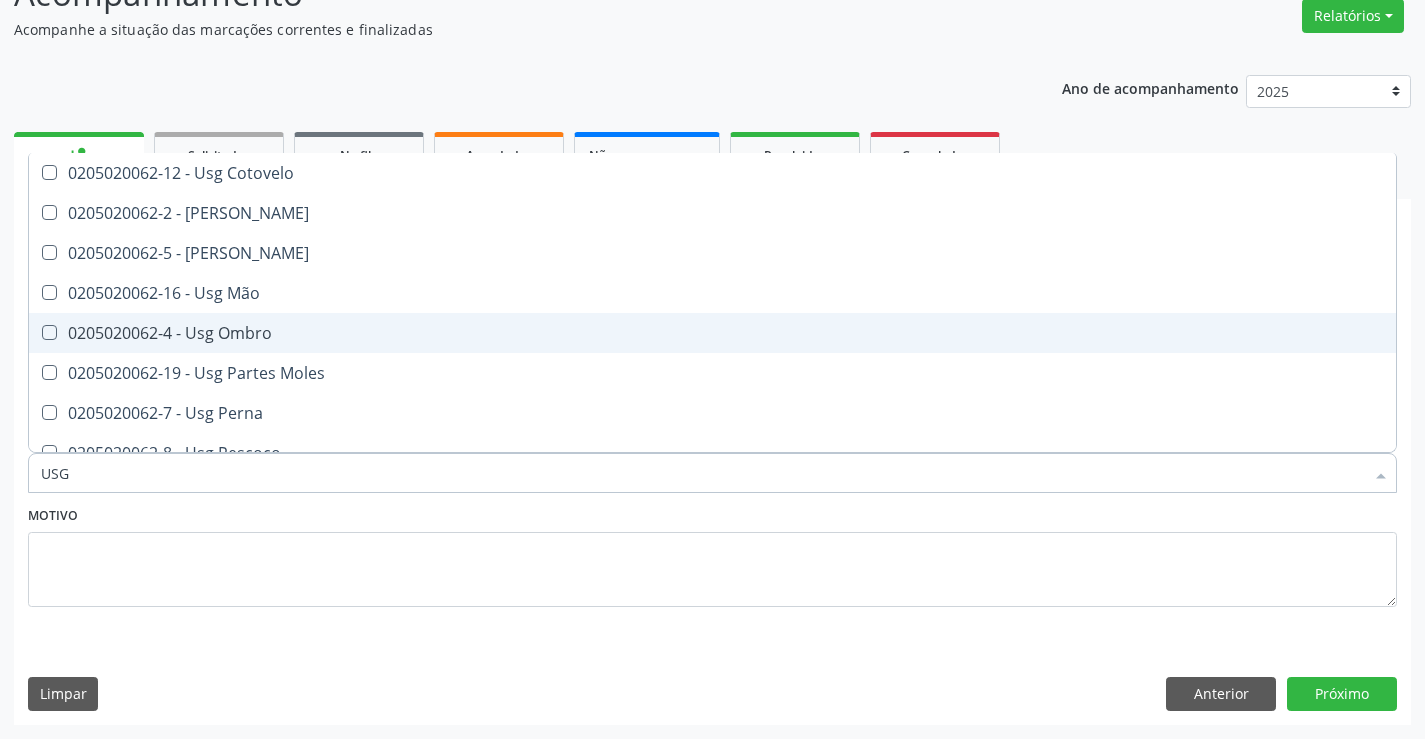 click on "0205020062-4 - Usg Ombro" at bounding box center (712, 333) 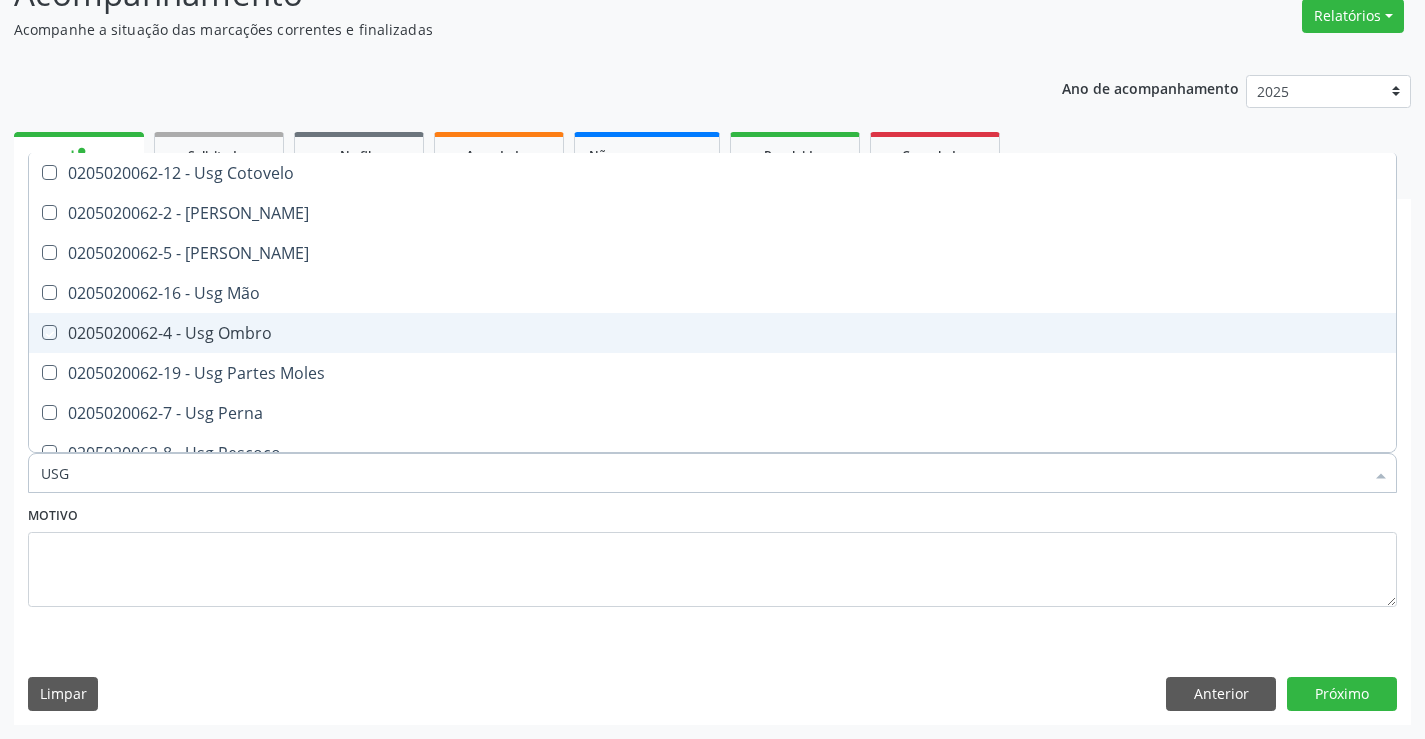 checkbox on "true" 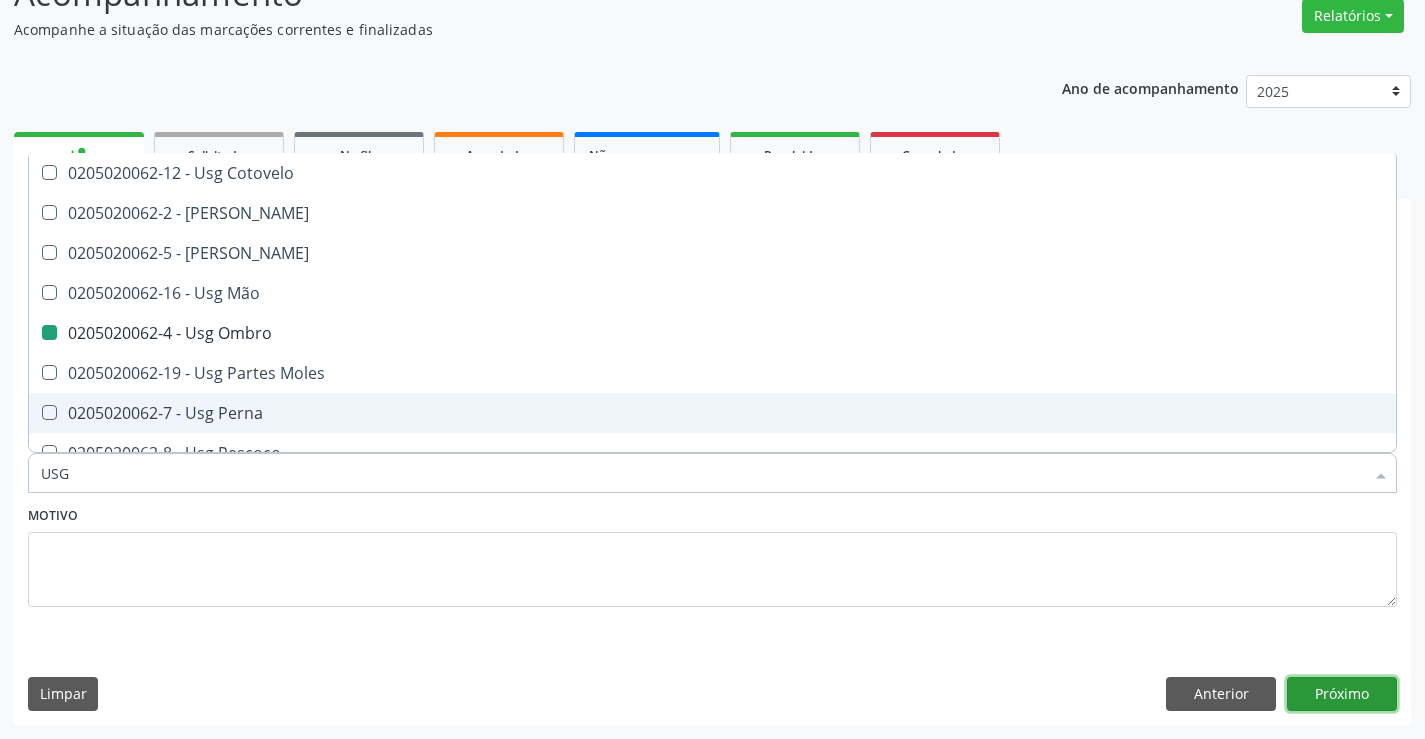 click on "Próximo" at bounding box center [1342, 694] 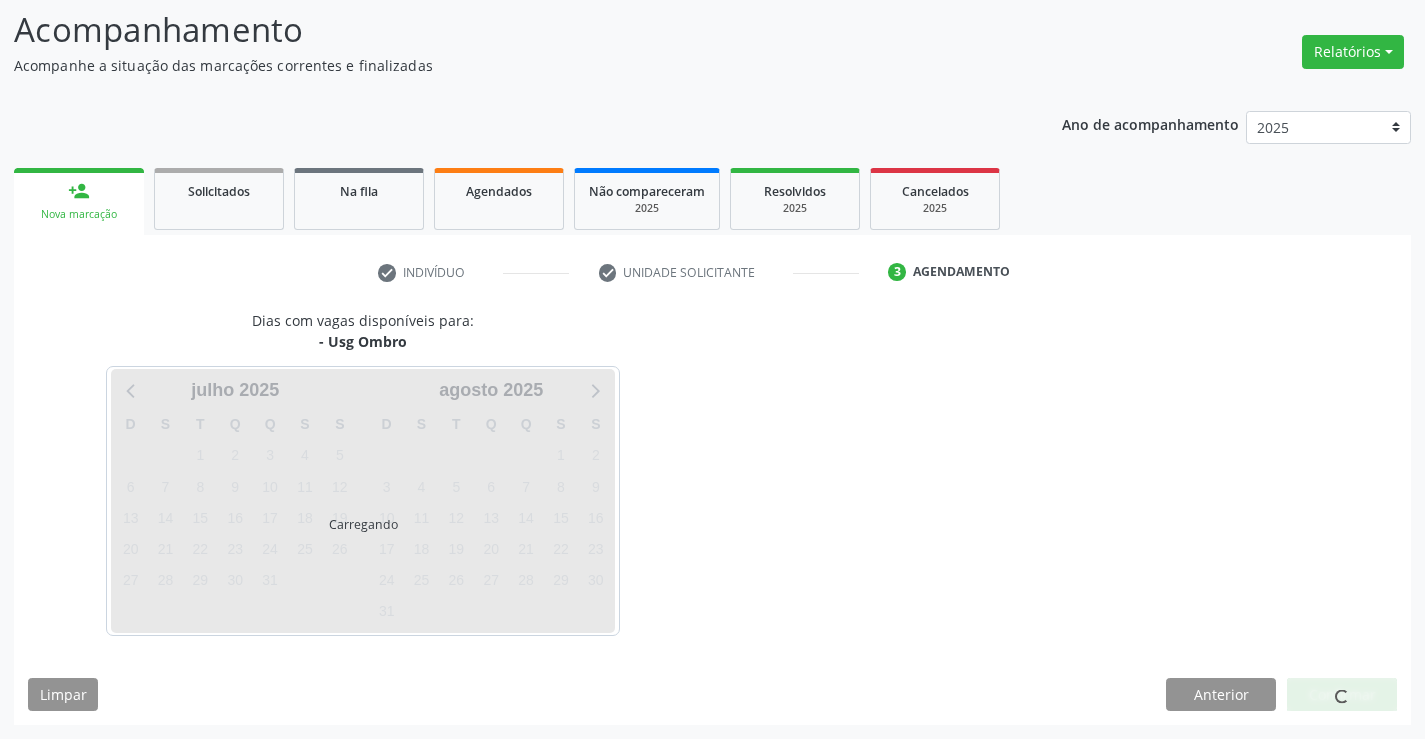 scroll, scrollTop: 131, scrollLeft: 0, axis: vertical 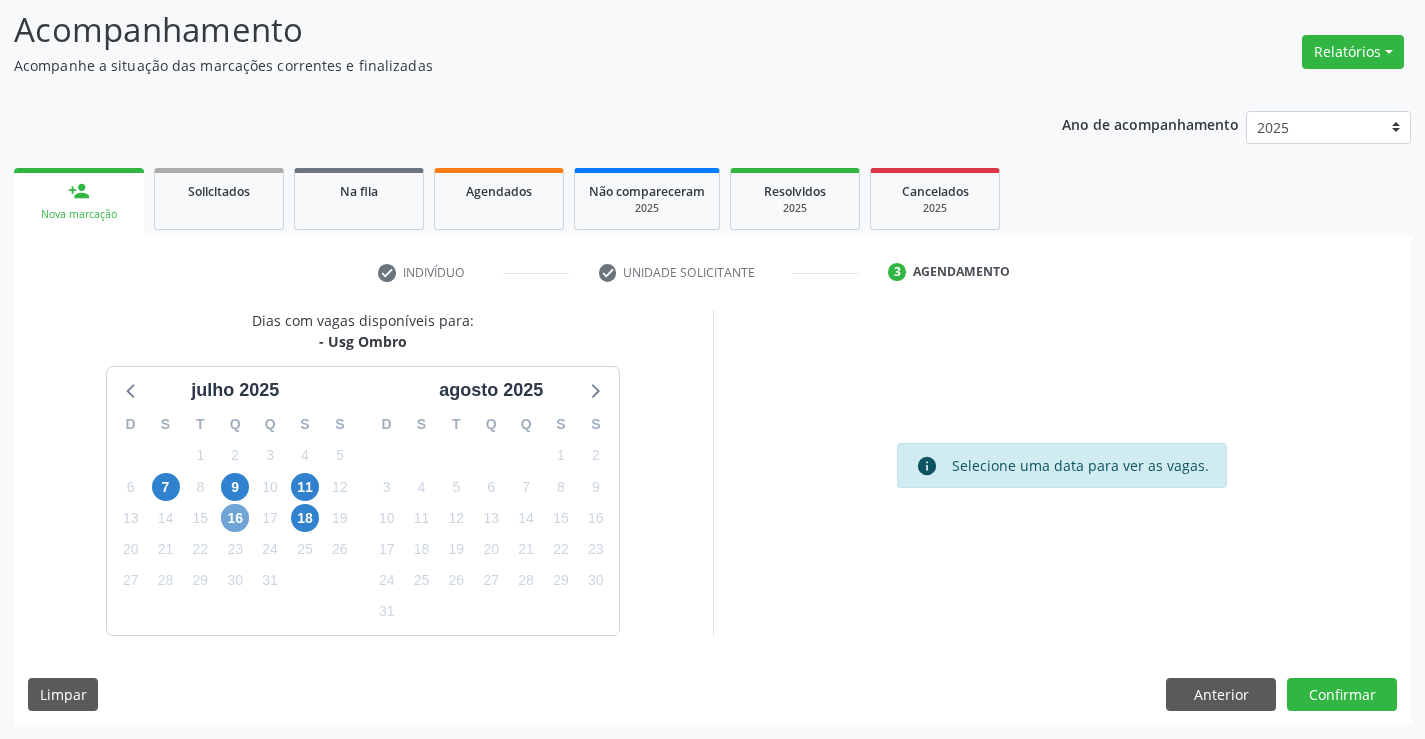 click on "16" at bounding box center (235, 518) 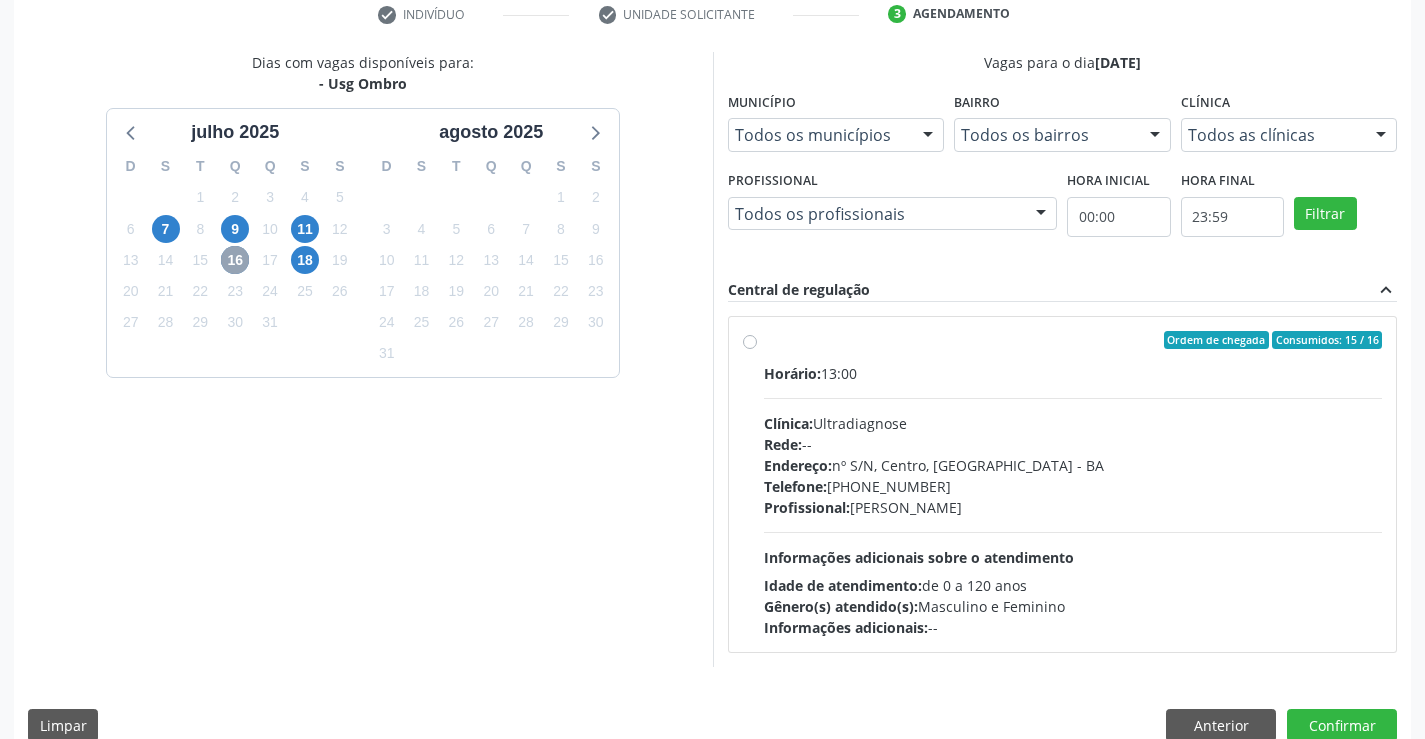 scroll, scrollTop: 420, scrollLeft: 0, axis: vertical 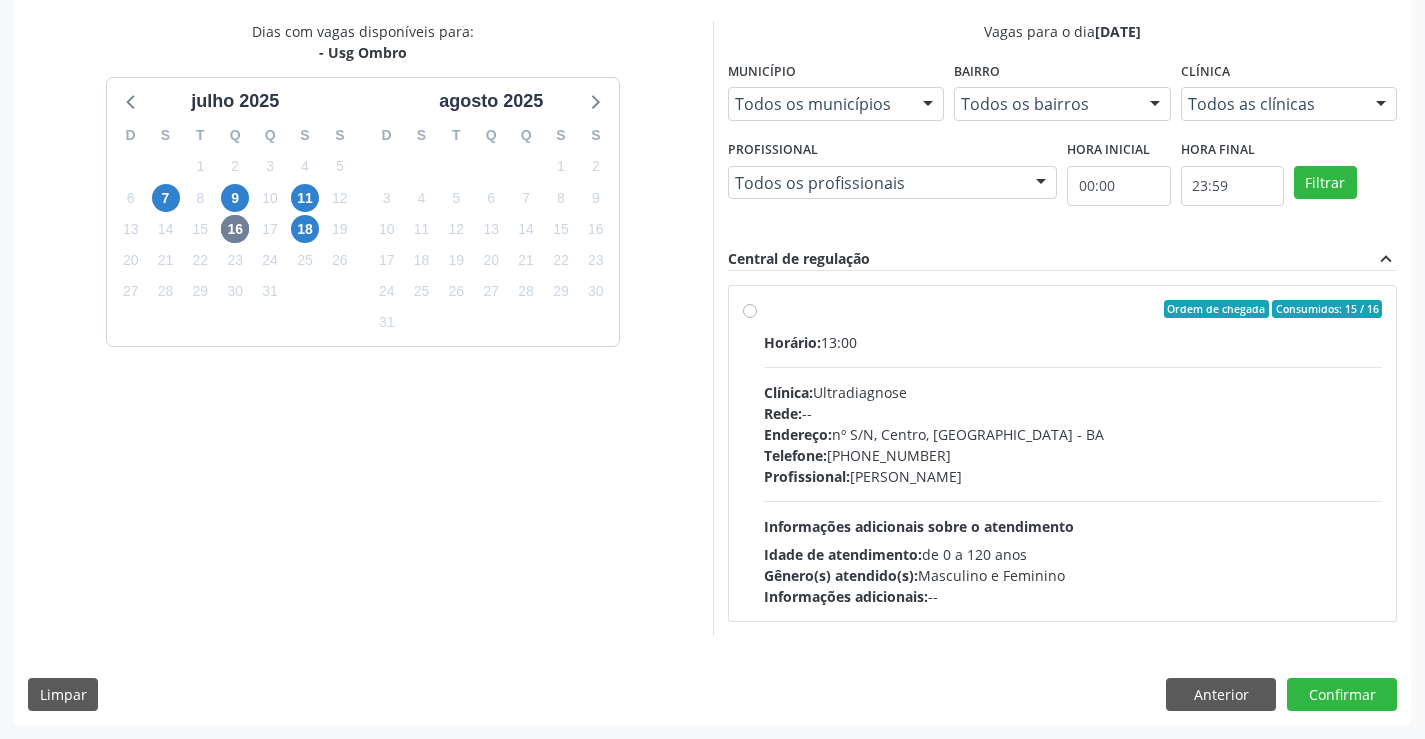 click on "Ordem de chegada
Consumidos: 15 / 16
Horário:   13:00
Clínica:  Ultradiagnose
Rede:
--
Endereço:   nº S/N, Centro, Campo Formoso - BA
Telefone:   (74) 36452857
Profissional:
Alciole Mendes Muritiba
Informações adicionais sobre o atendimento
Idade de atendimento:
de 0 a 120 anos
Gênero(s) atendido(s):
Masculino e Feminino
Informações adicionais:
--" at bounding box center (1073, 453) 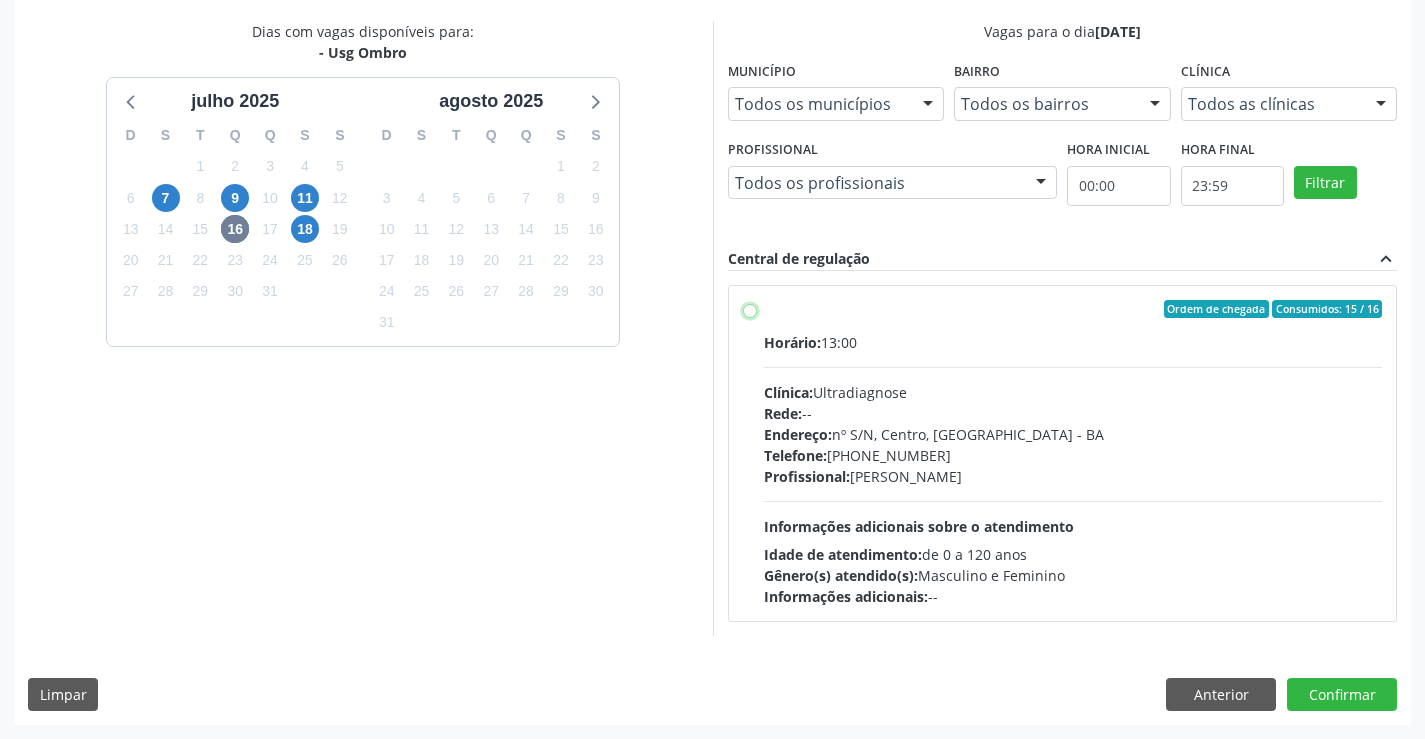 click on "Ordem de chegada
Consumidos: 15 / 16
Horário:   13:00
Clínica:  Ultradiagnose
Rede:
--
Endereço:   nº S/N, Centro, Campo Formoso - BA
Telefone:   (74) 36452857
Profissional:
Alciole Mendes Muritiba
Informações adicionais sobre o atendimento
Idade de atendimento:
de 0 a 120 anos
Gênero(s) atendido(s):
Masculino e Feminino
Informações adicionais:
--" at bounding box center [750, 309] 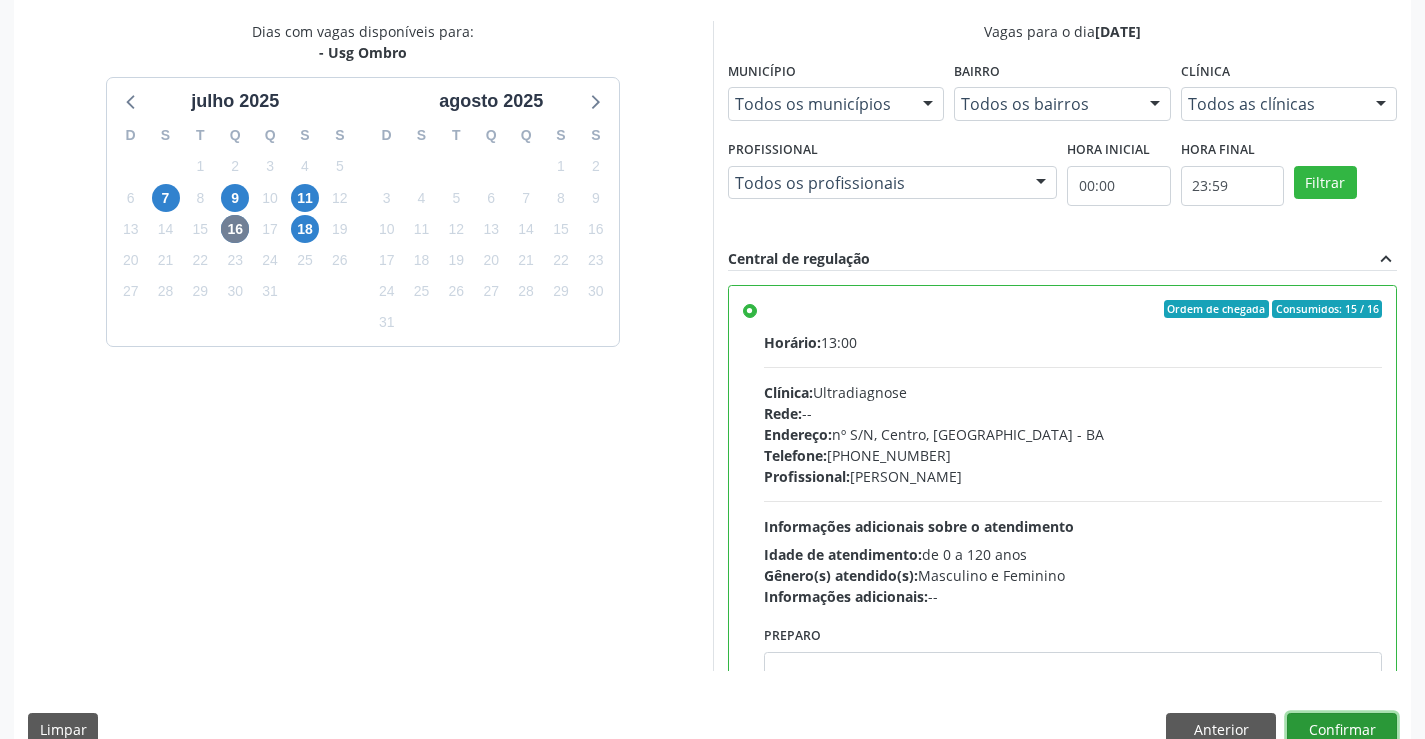 click on "Confirmar" at bounding box center [1342, 730] 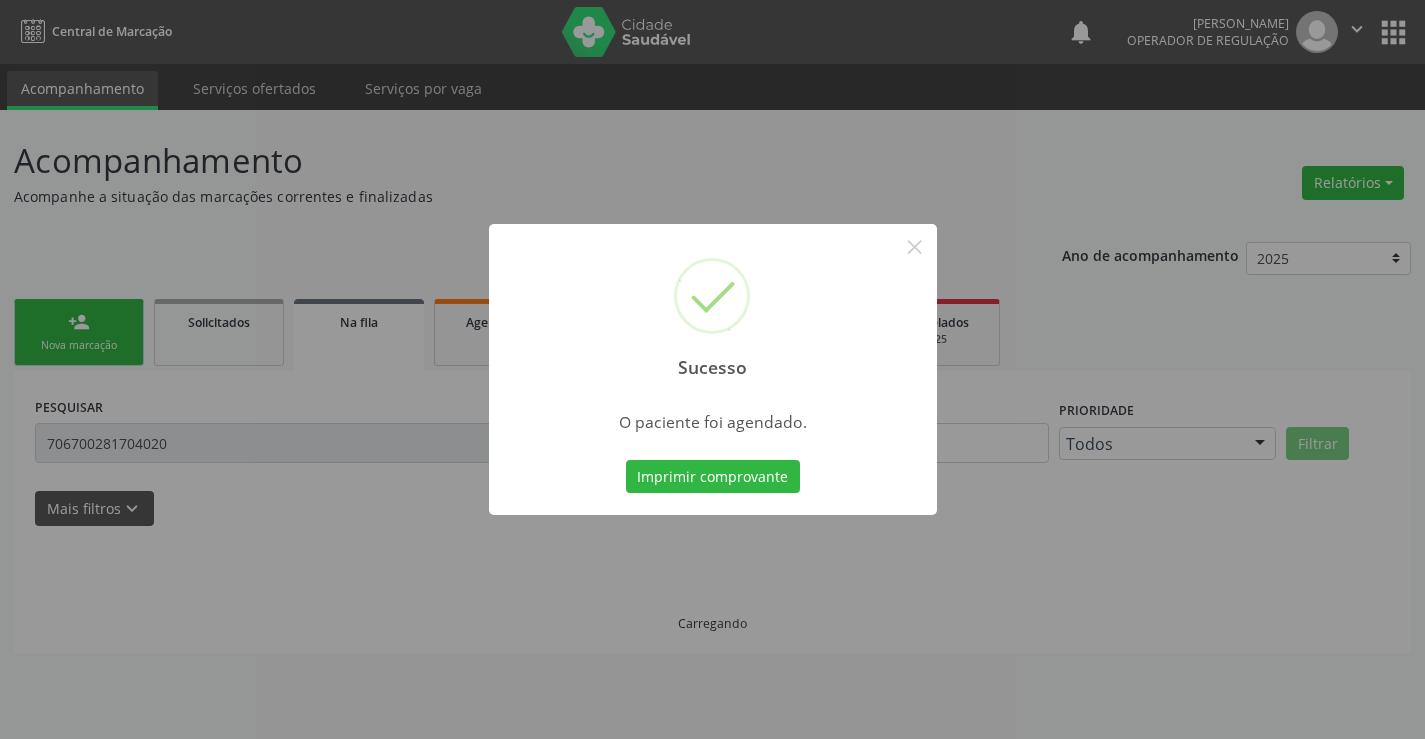 scroll, scrollTop: 0, scrollLeft: 0, axis: both 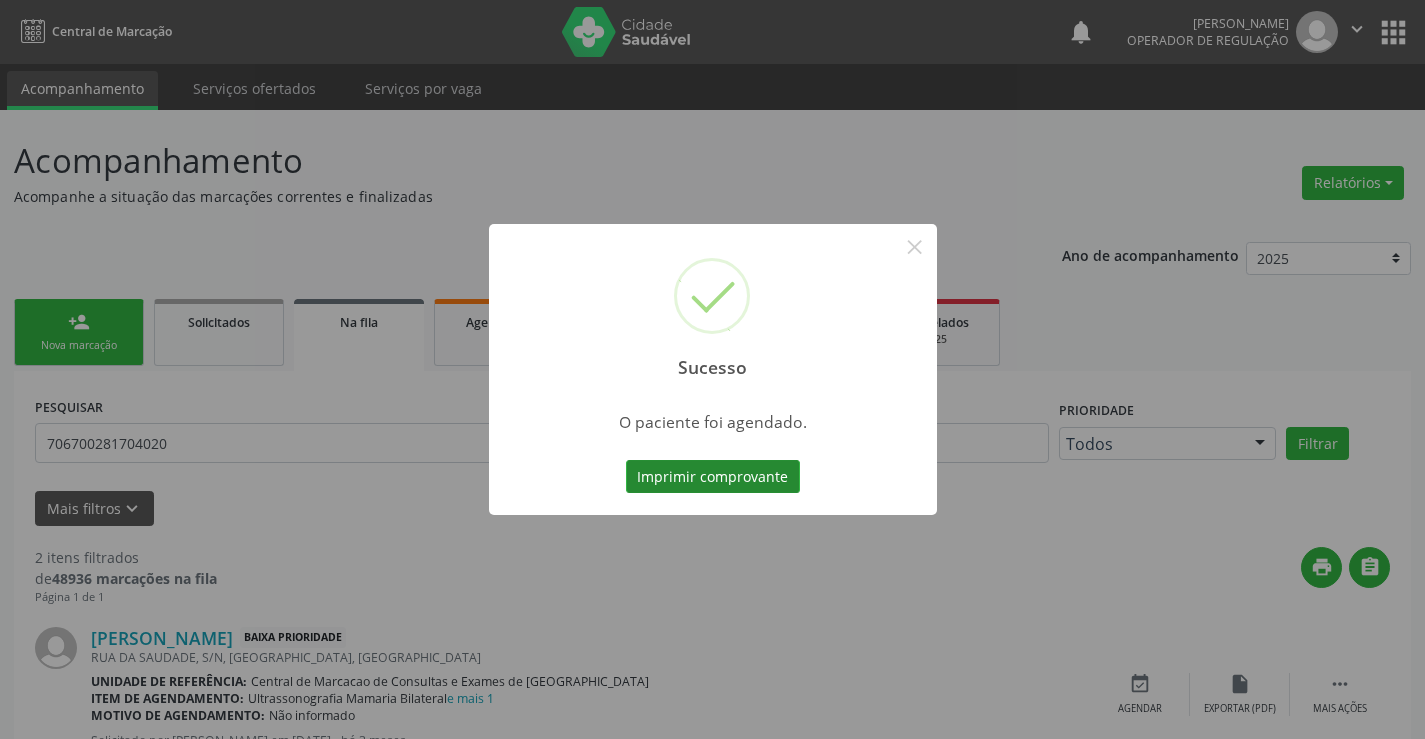 click on "Imprimir comprovante" at bounding box center (713, 477) 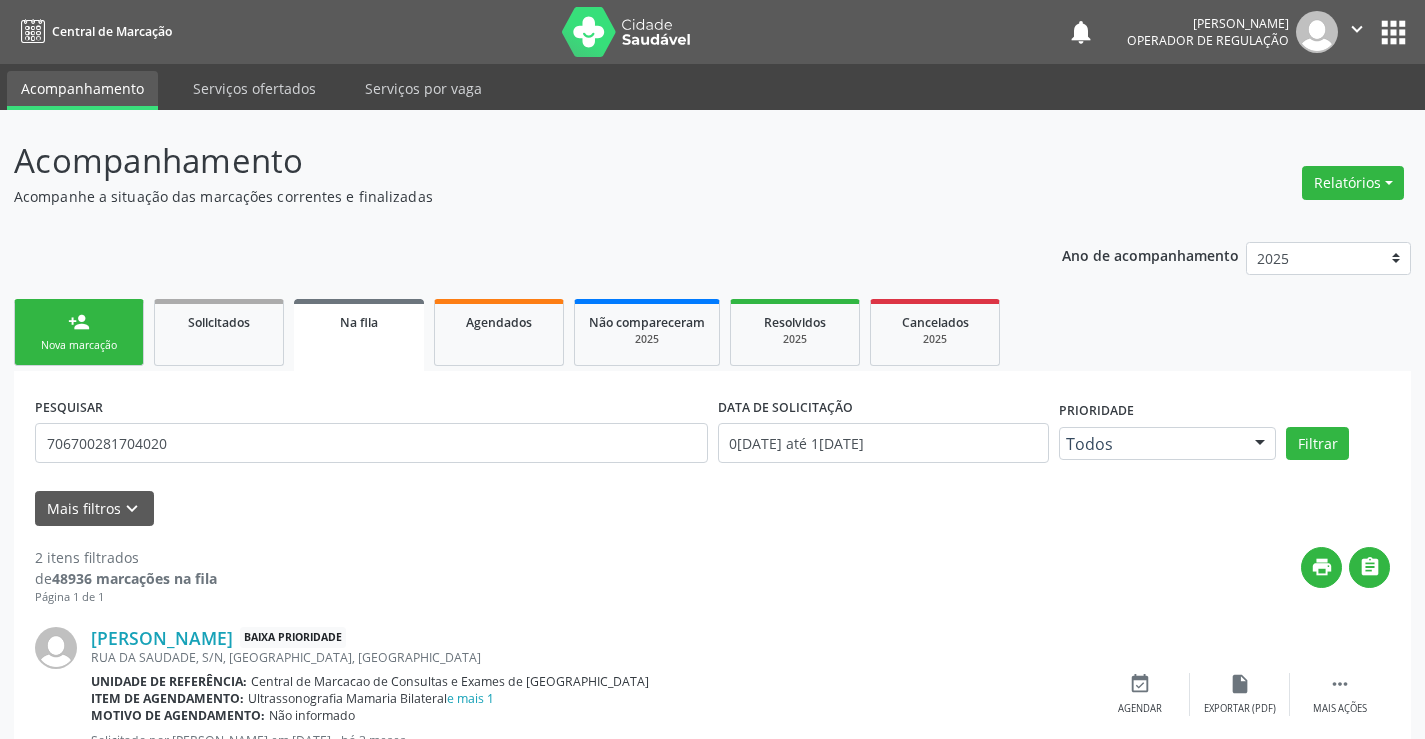 click on "person_add
Nova marcação" at bounding box center [79, 332] 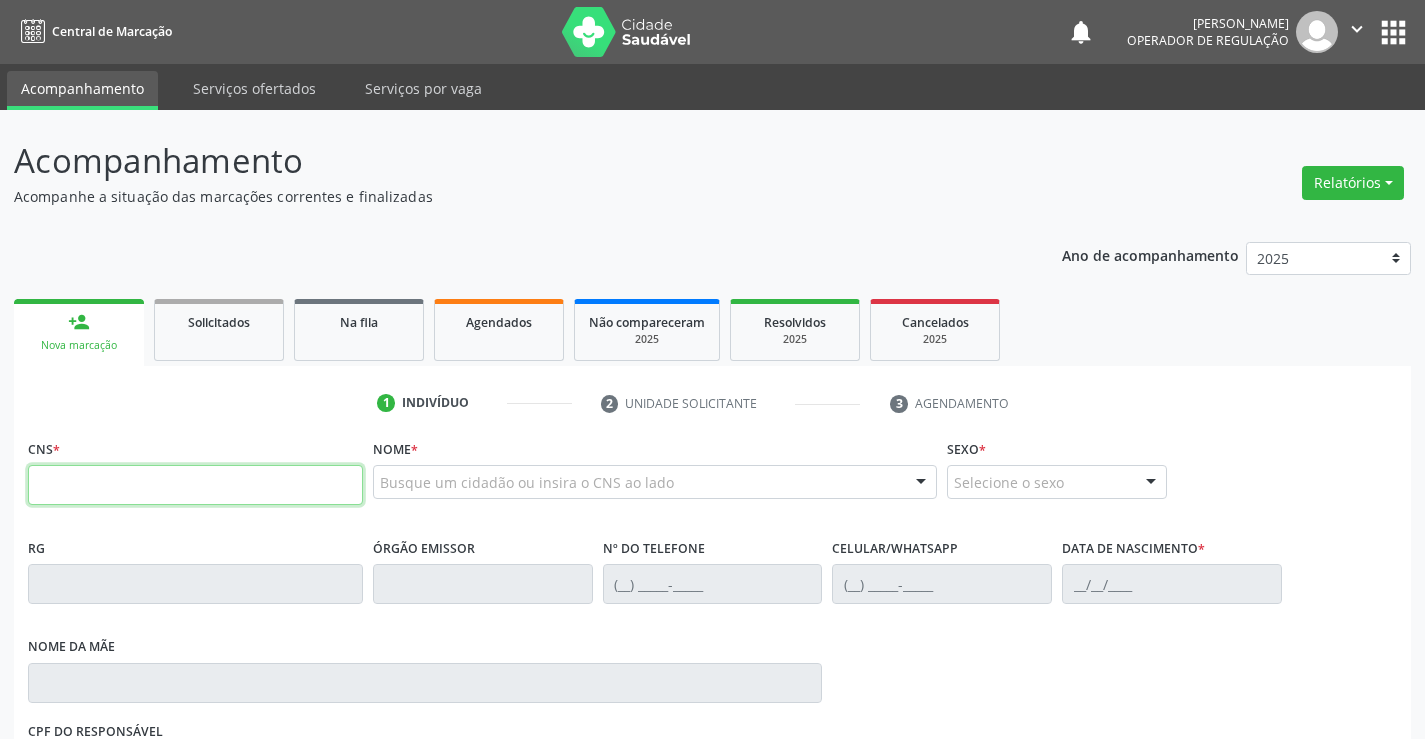 click at bounding box center [195, 485] 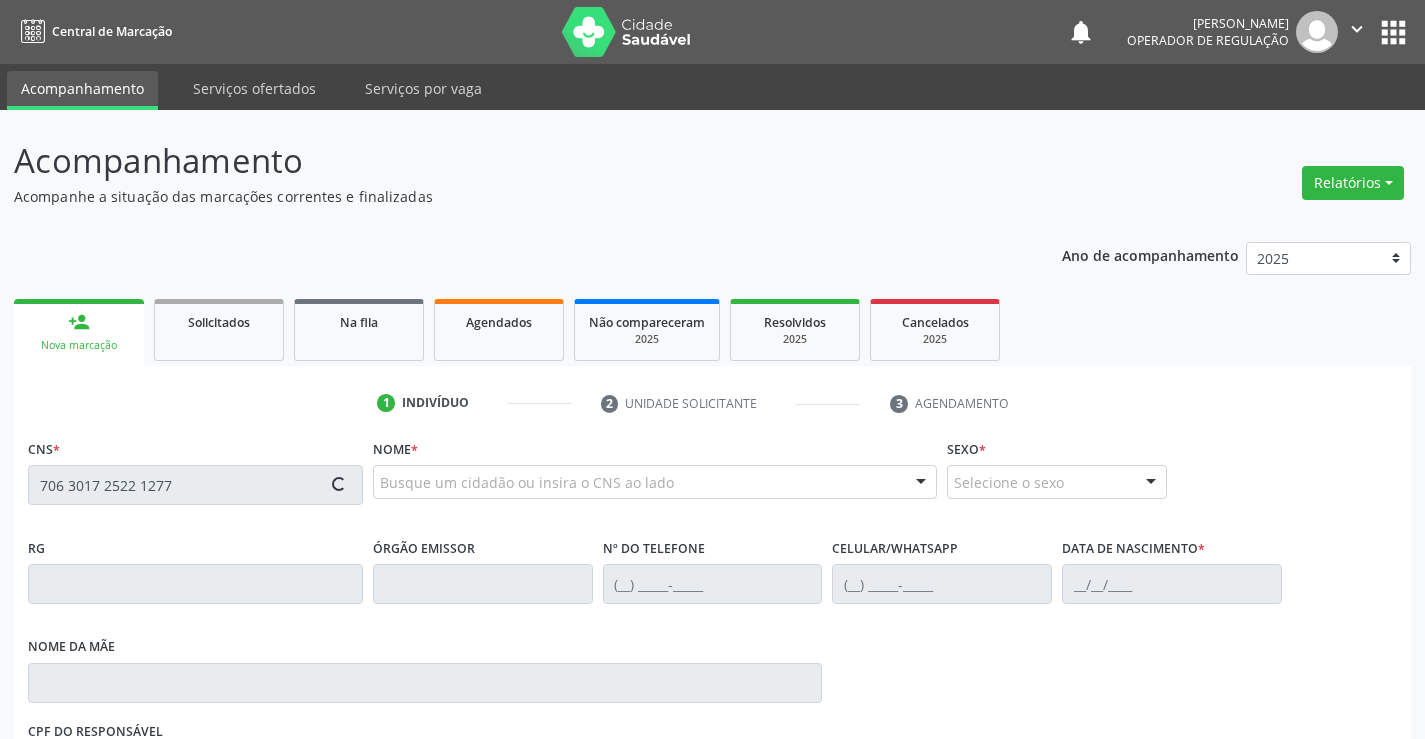 type on "706 3017 2522 1277" 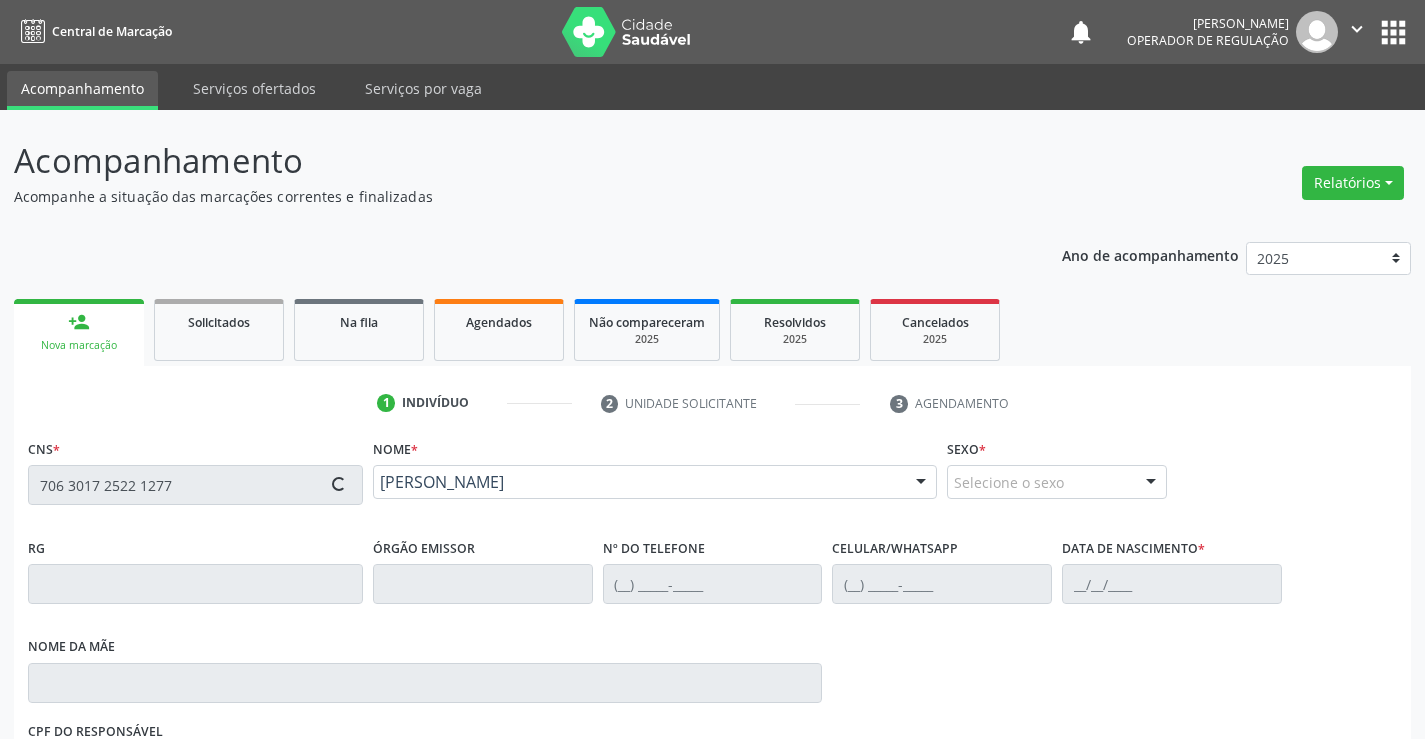 type on "0559260881" 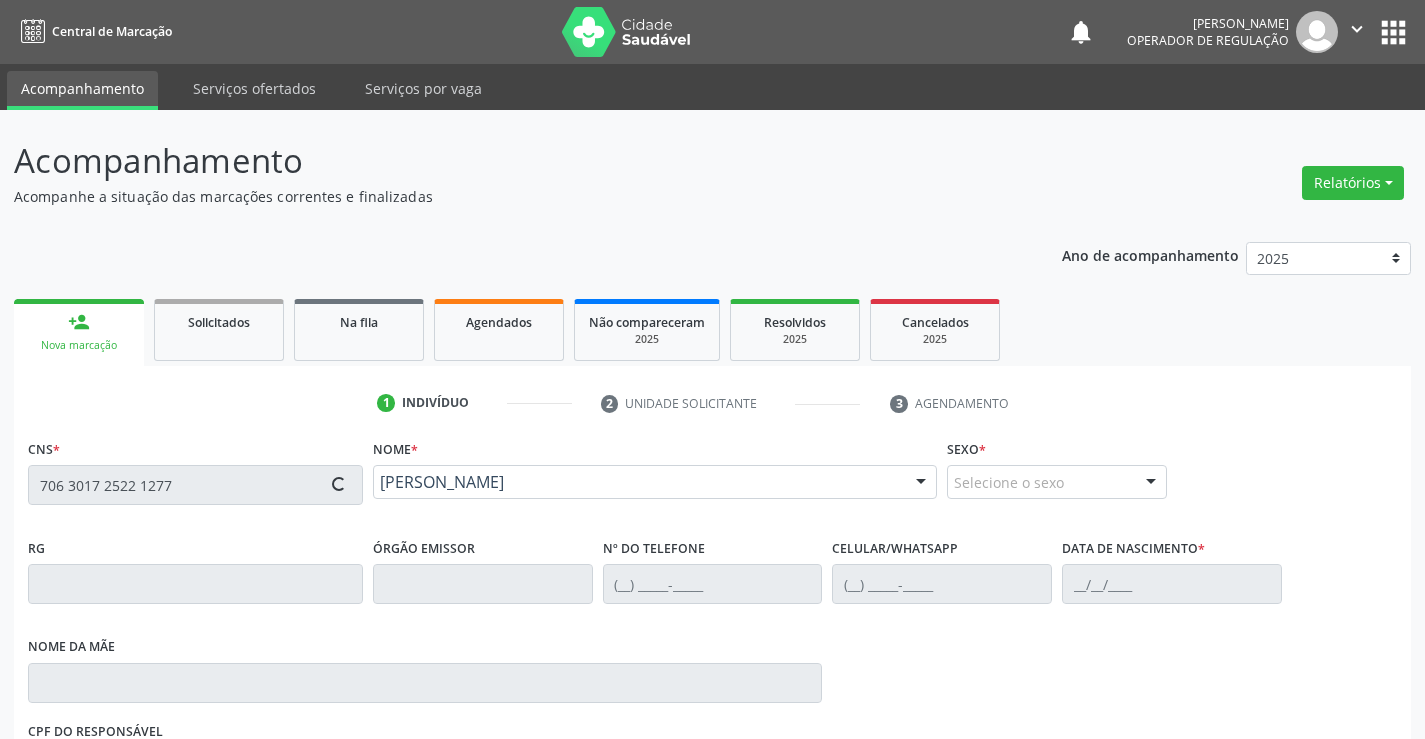 type on "24/12/1964" 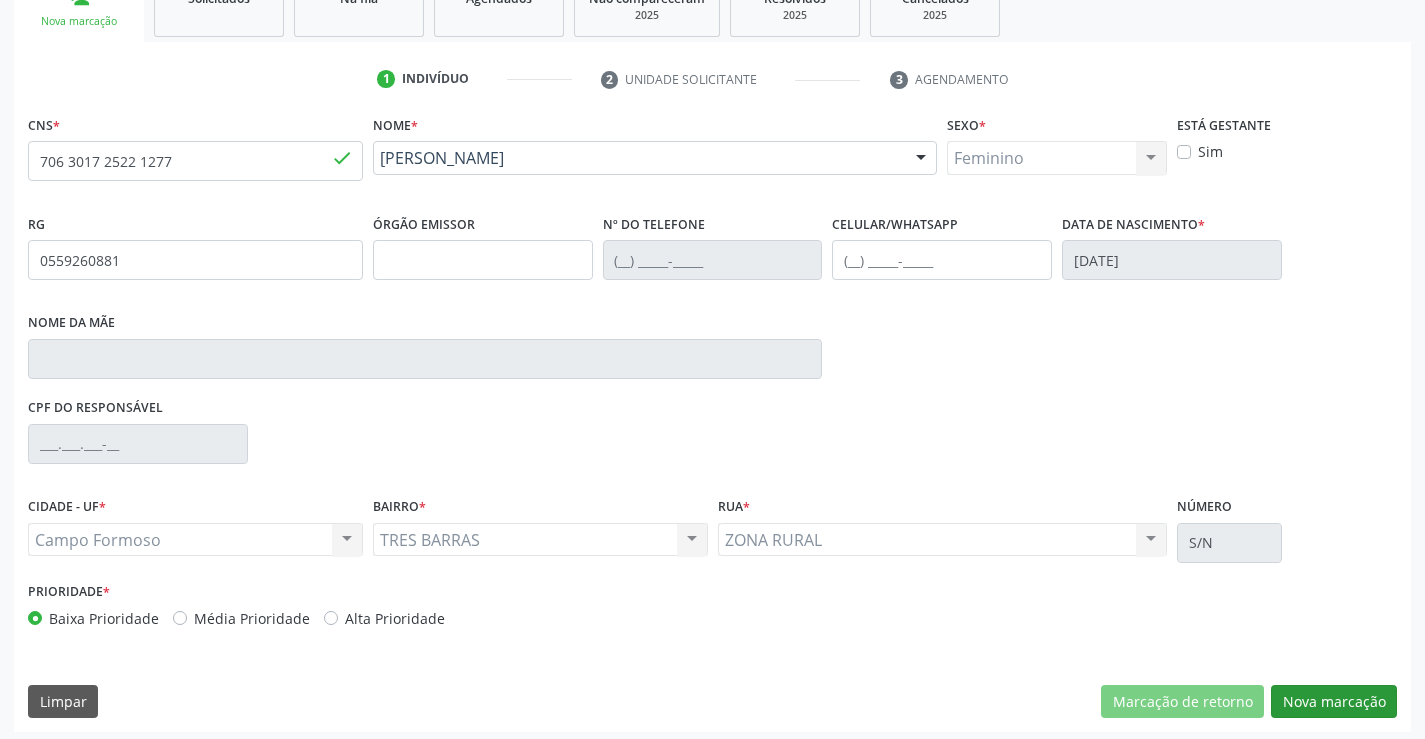 scroll, scrollTop: 331, scrollLeft: 0, axis: vertical 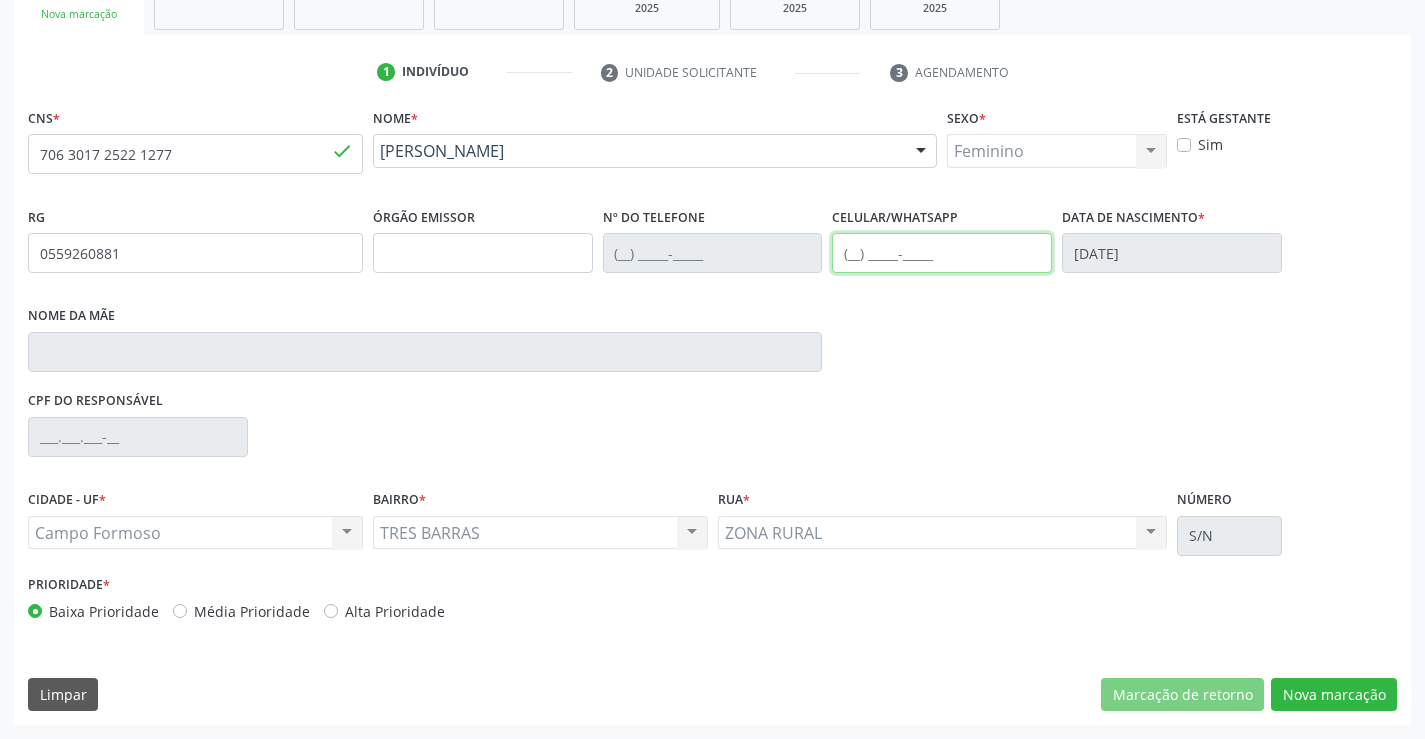 click at bounding box center (942, 253) 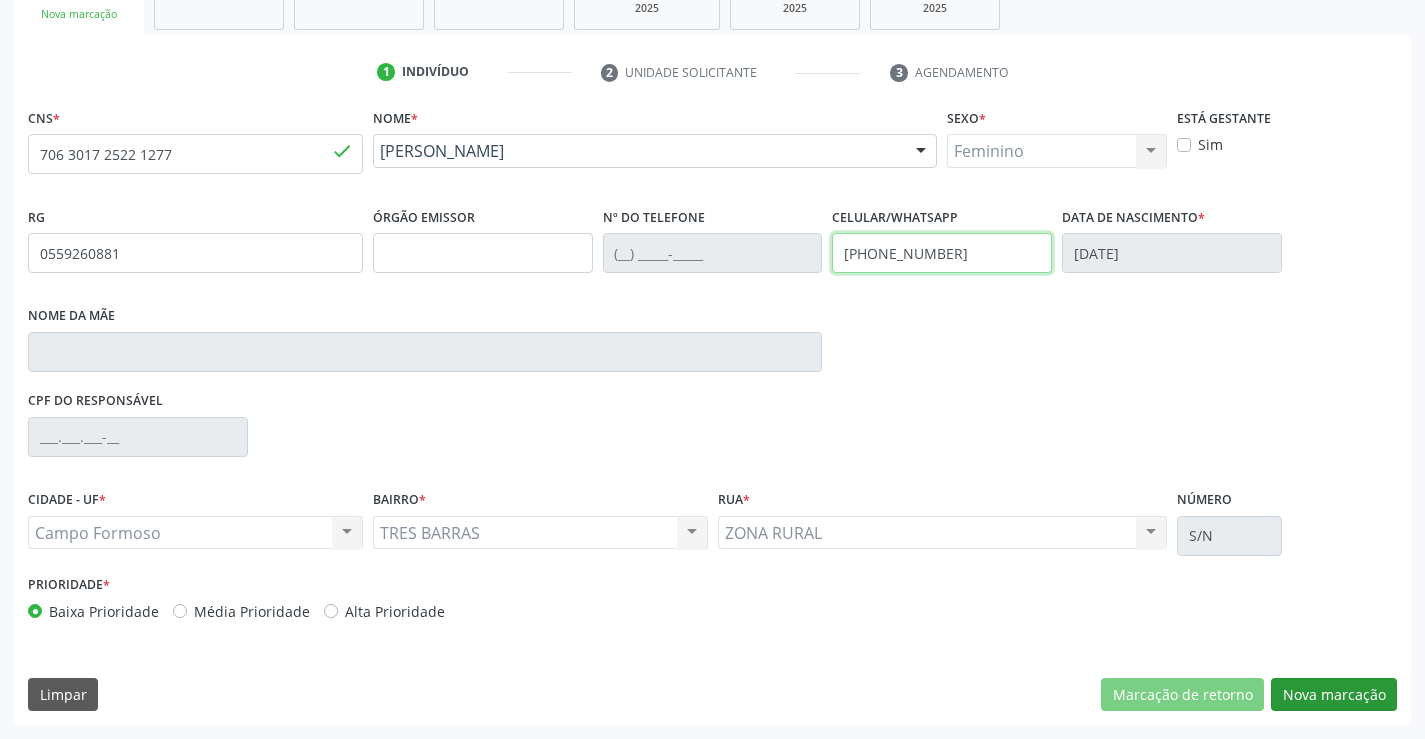 type on "(74) 98867-0145" 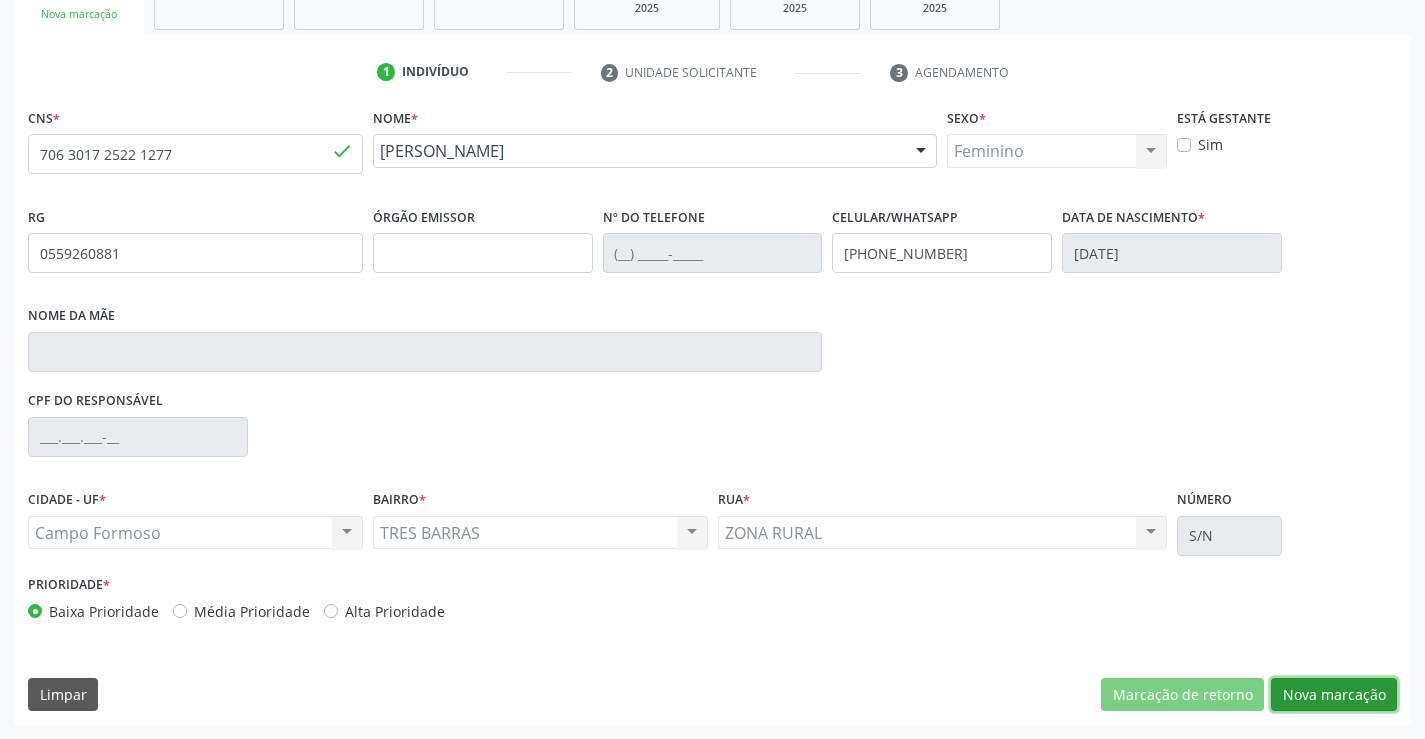 click on "Nova marcação" at bounding box center [1334, 695] 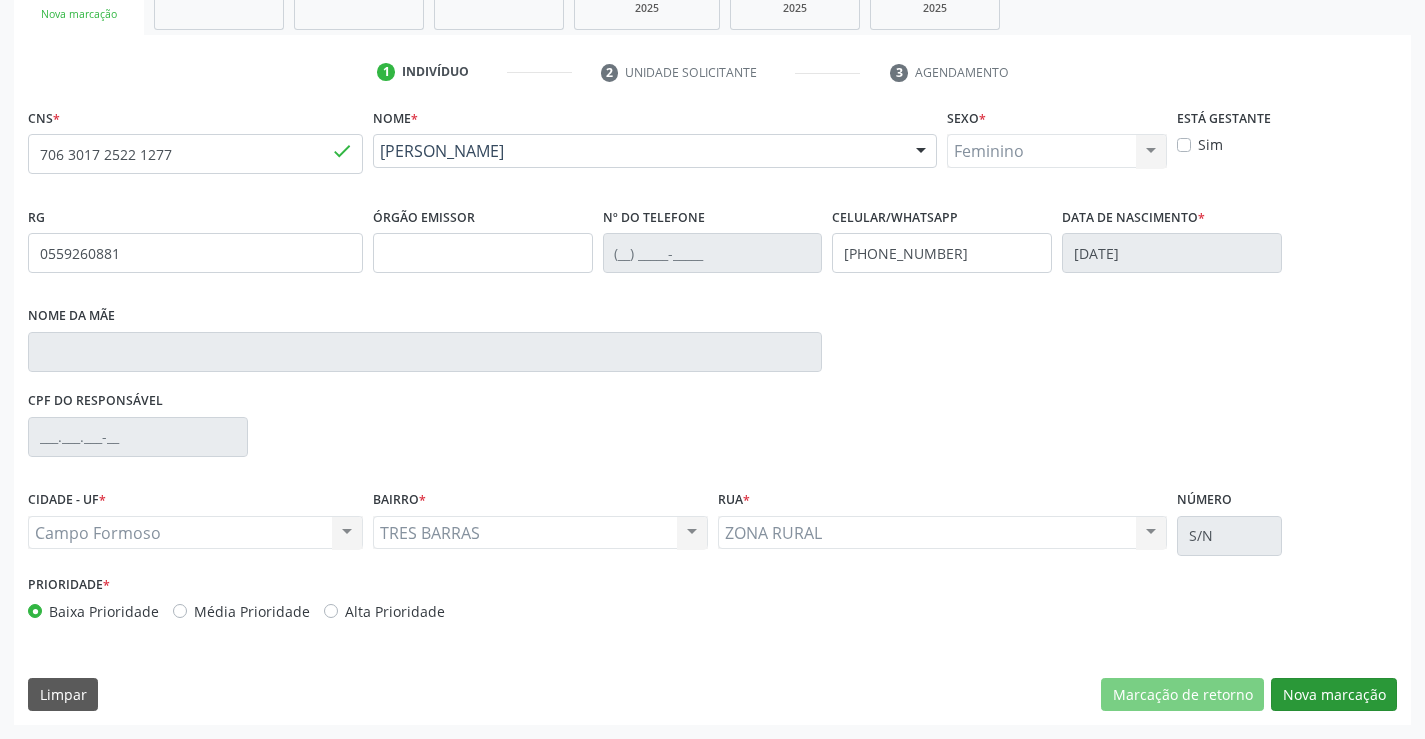 scroll, scrollTop: 167, scrollLeft: 0, axis: vertical 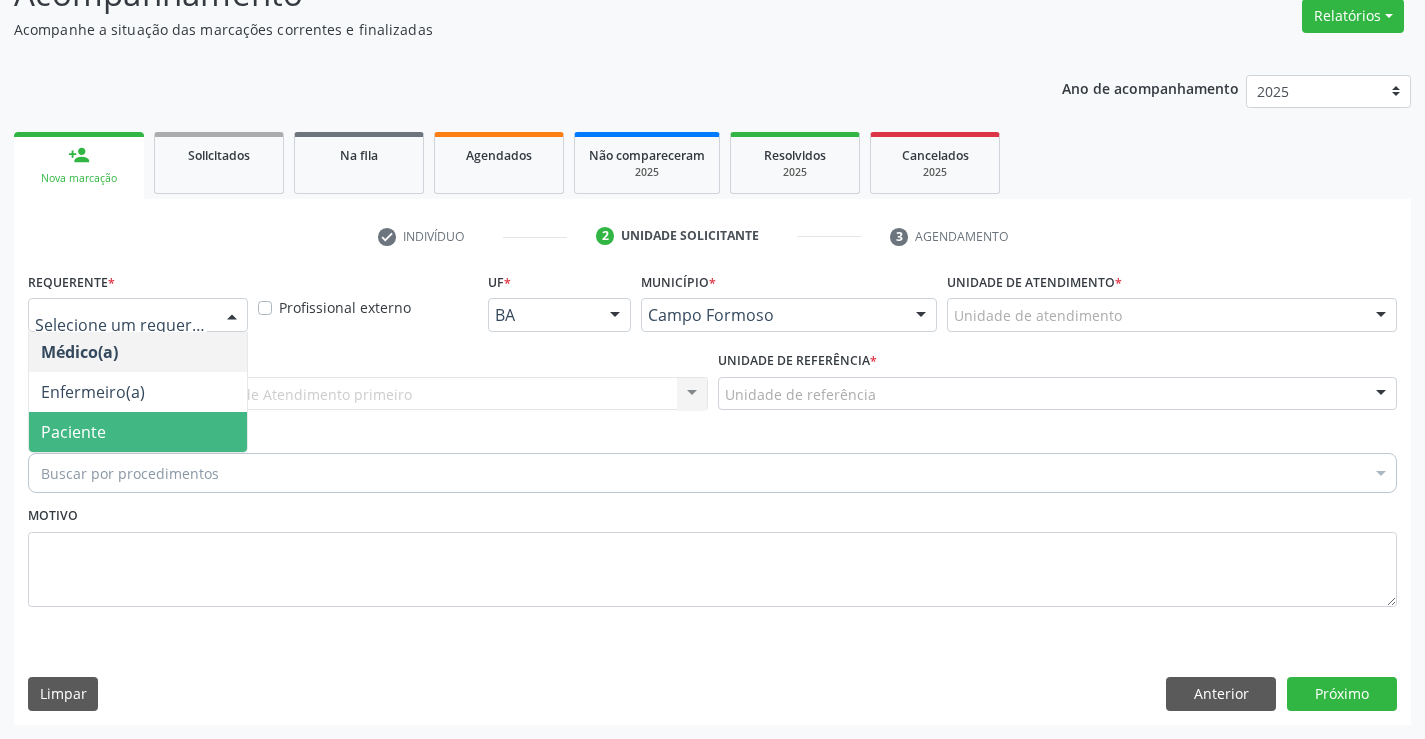 click on "Paciente" at bounding box center (138, 432) 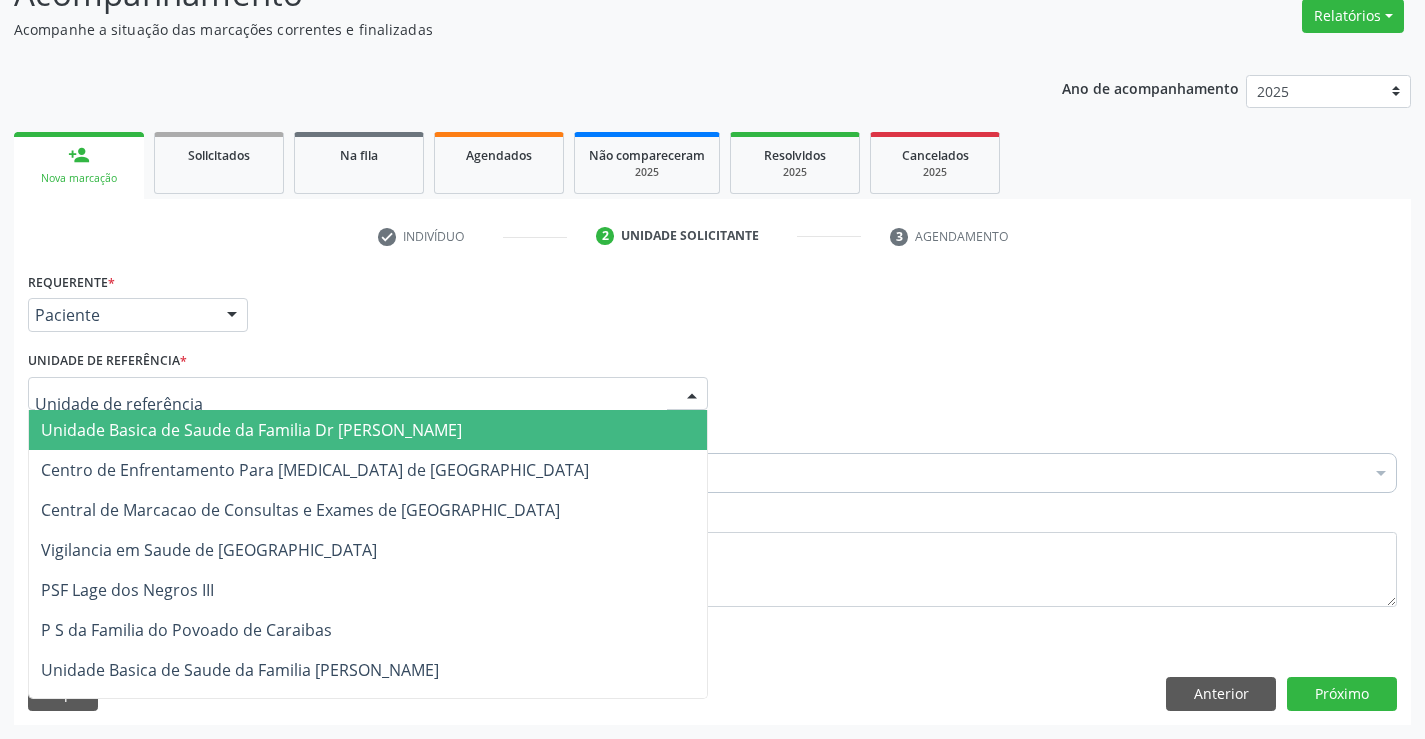 click on "Unidade Basica de Saude da Familia Dr Paulo Sudre" at bounding box center (251, 430) 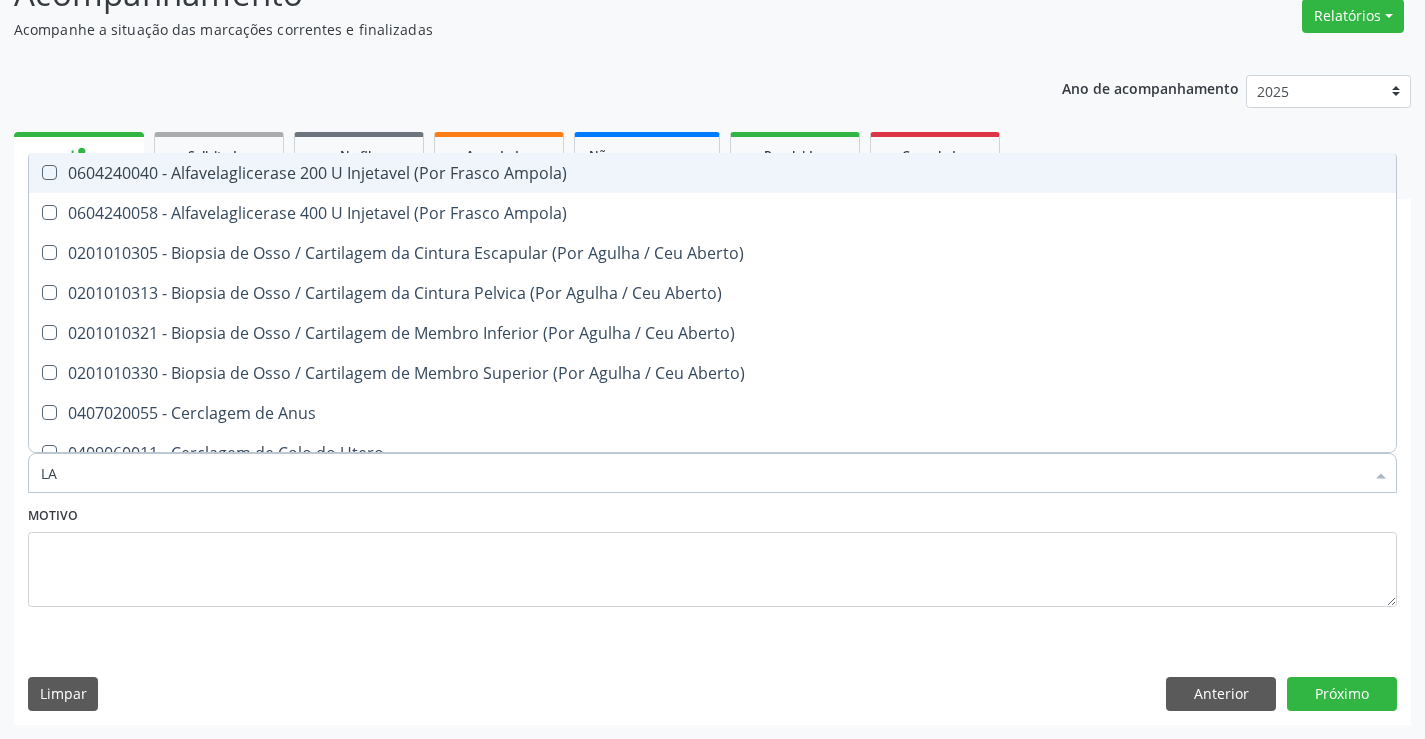 type on "L" 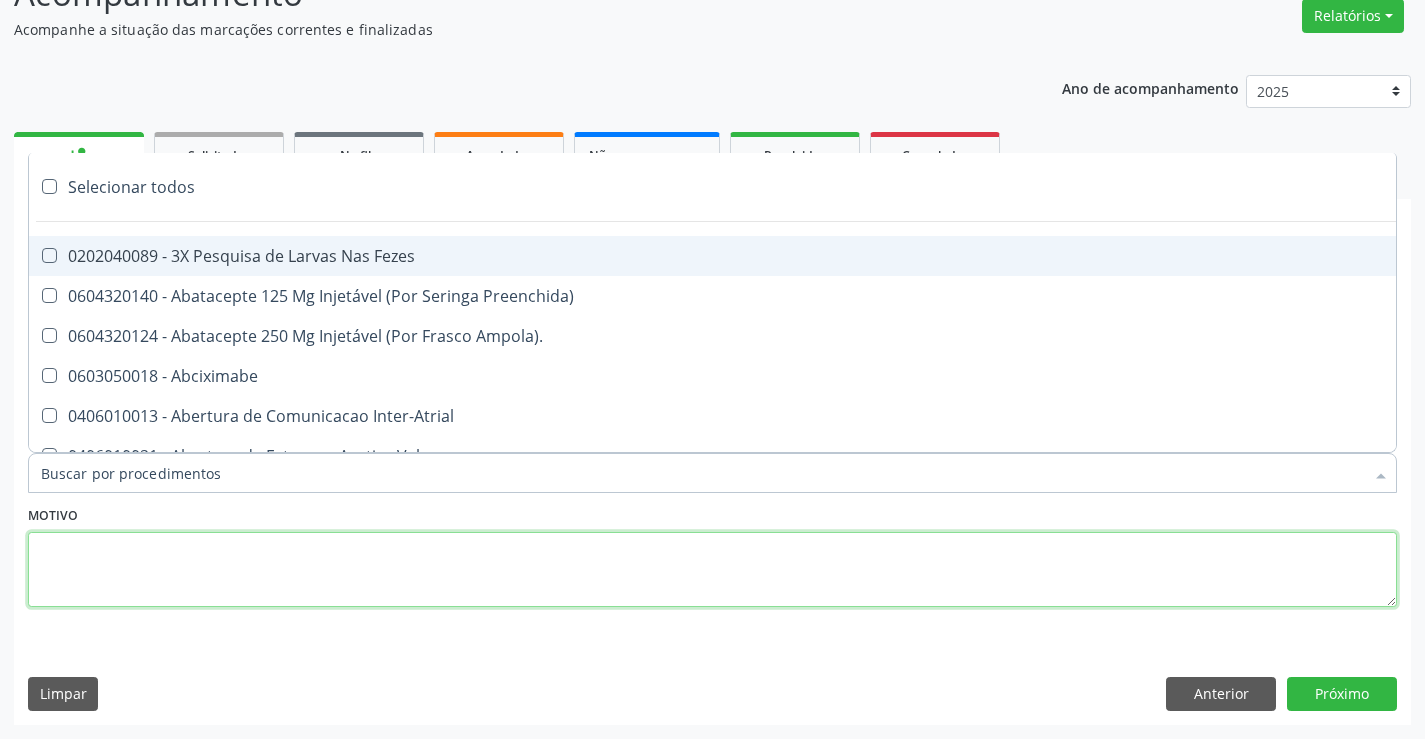 click at bounding box center (712, 570) 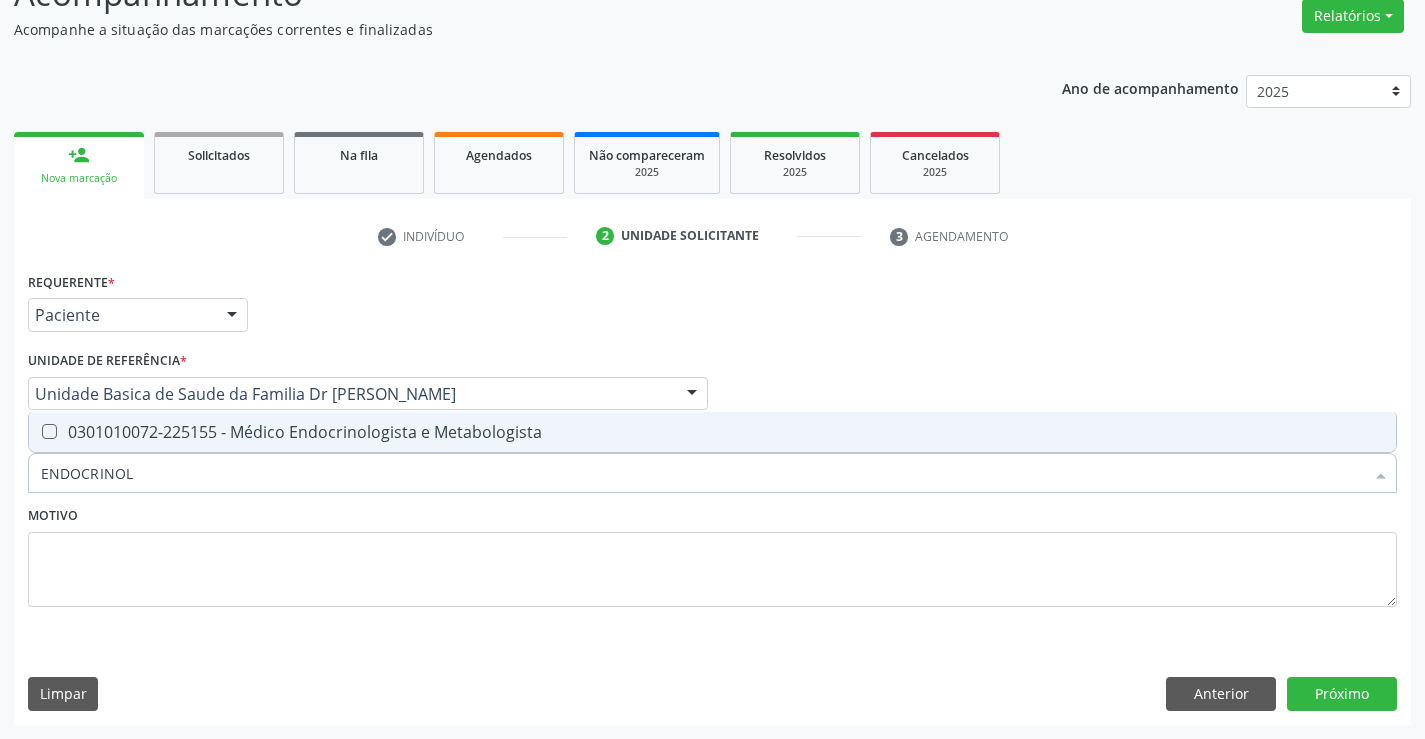 type on "ENDOCRINOLO" 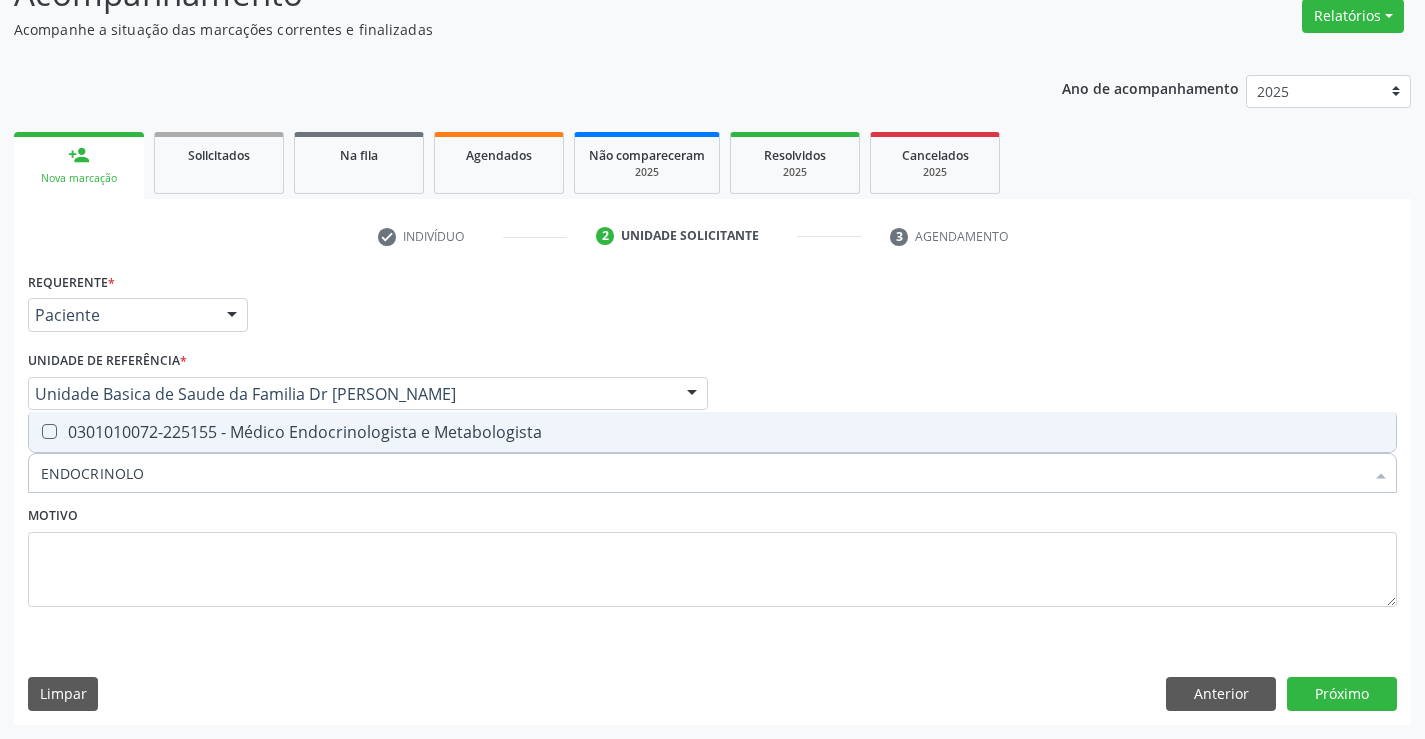 click on "0301010072-225155 - Médico Endocrinologista e Metabologista" at bounding box center [712, 432] 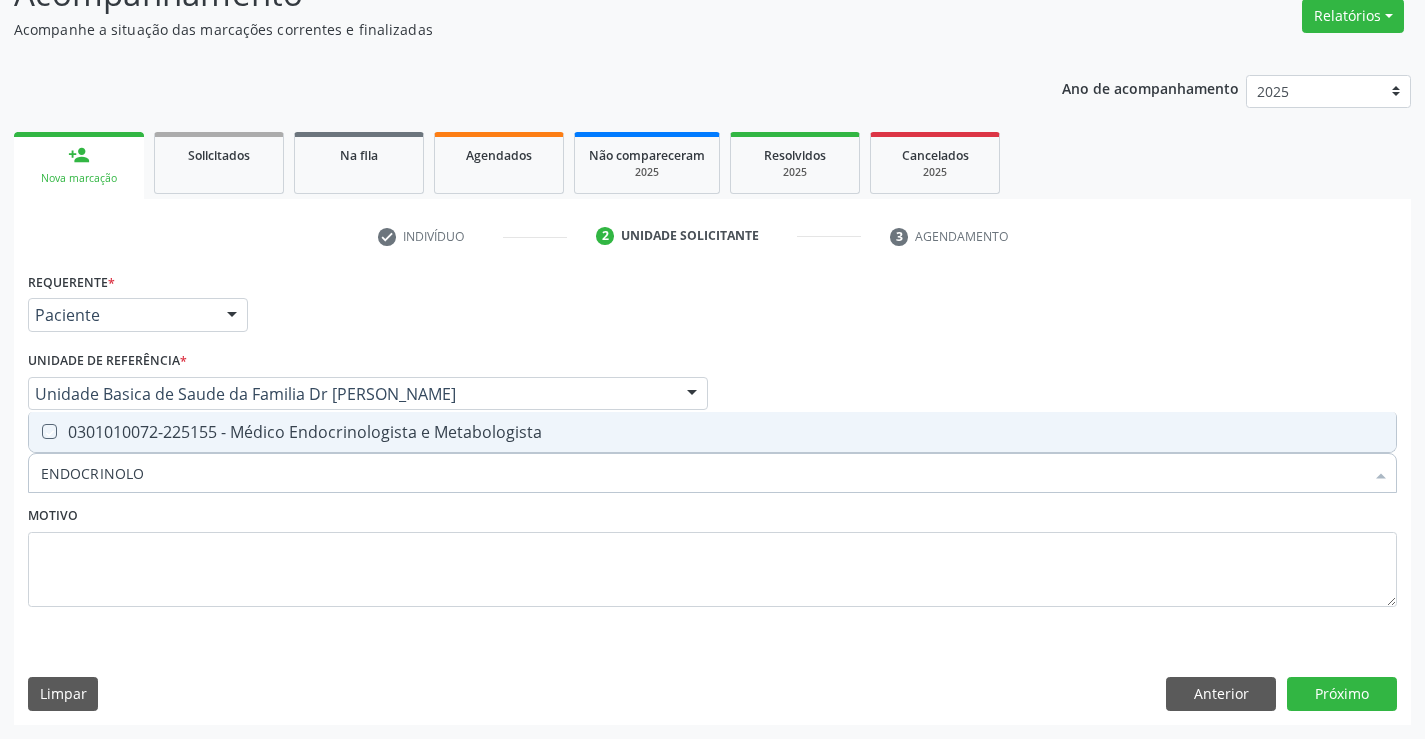 checkbox on "true" 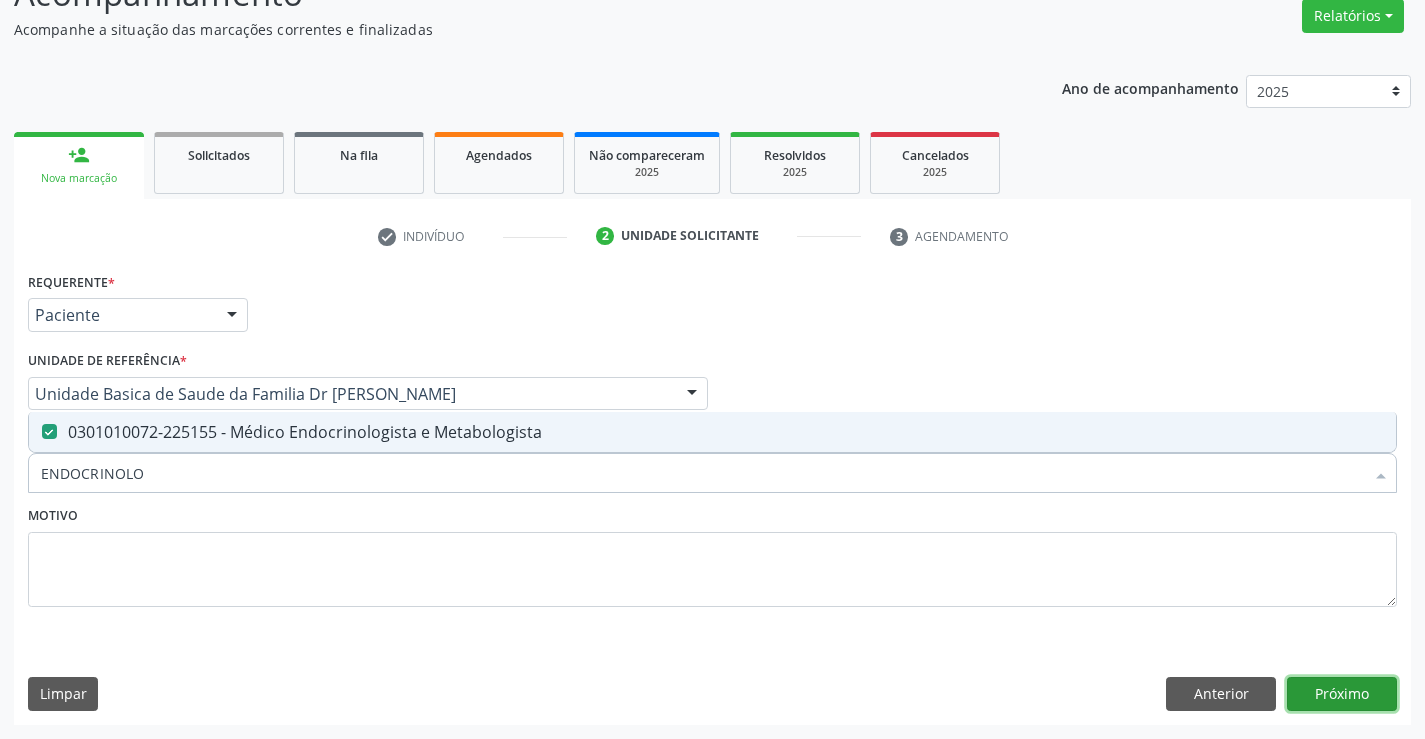 click on "Próximo" at bounding box center [1342, 694] 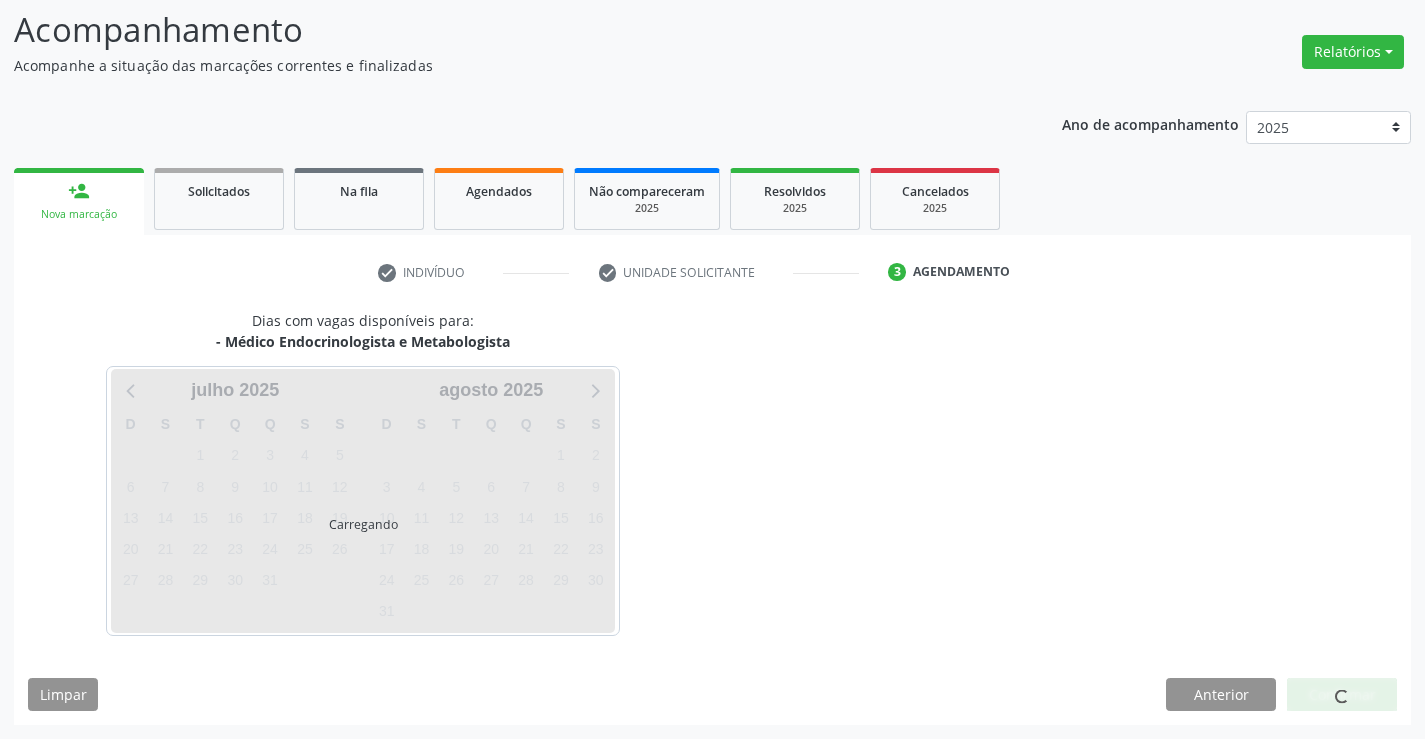 scroll, scrollTop: 167, scrollLeft: 0, axis: vertical 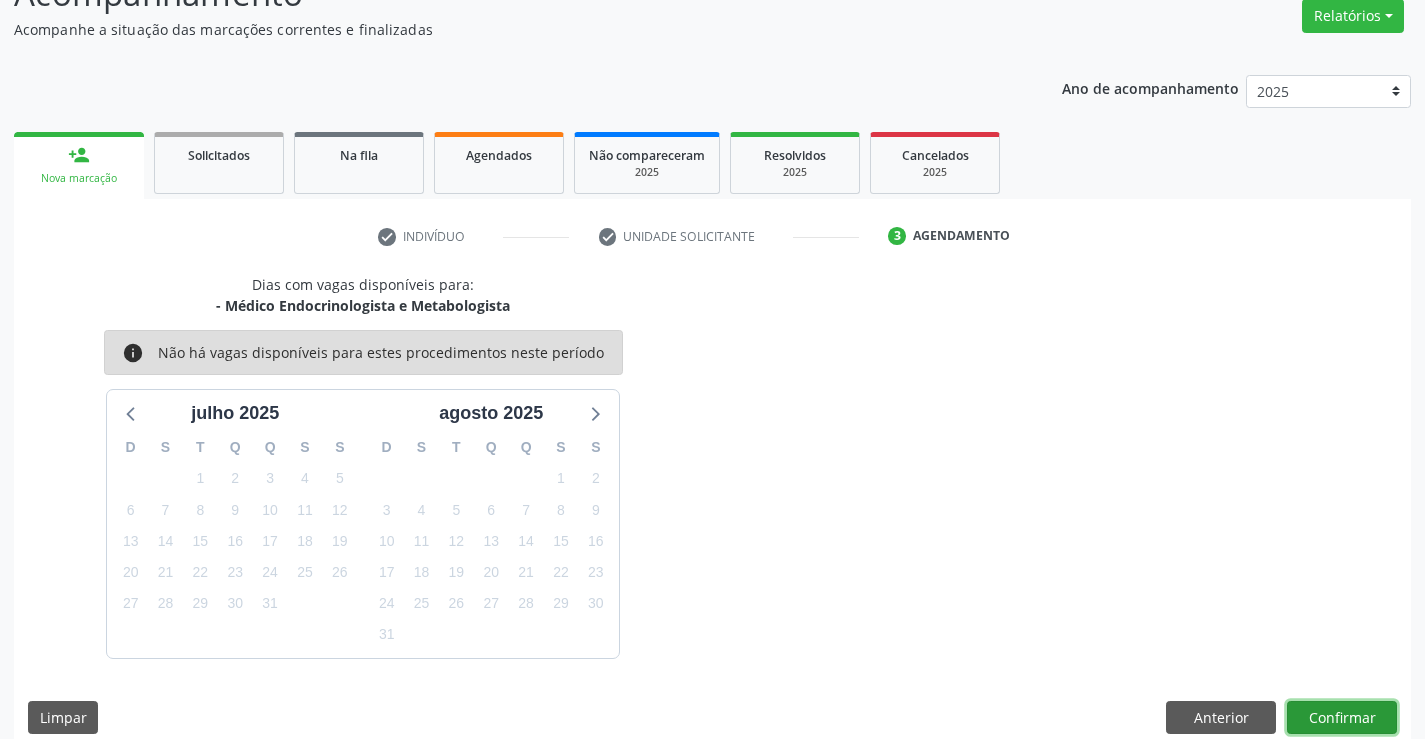 click on "Confirmar" at bounding box center [1342, 718] 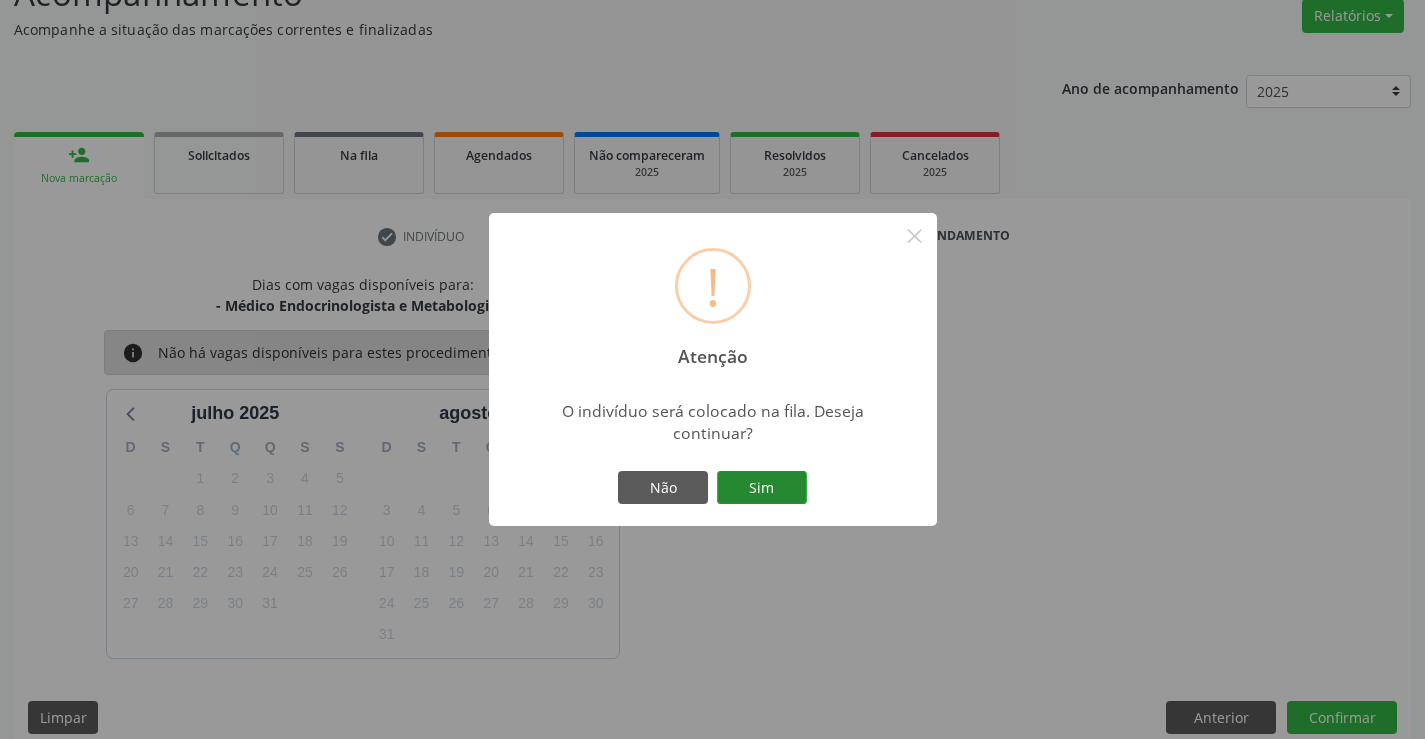 click on "Sim" at bounding box center (762, 488) 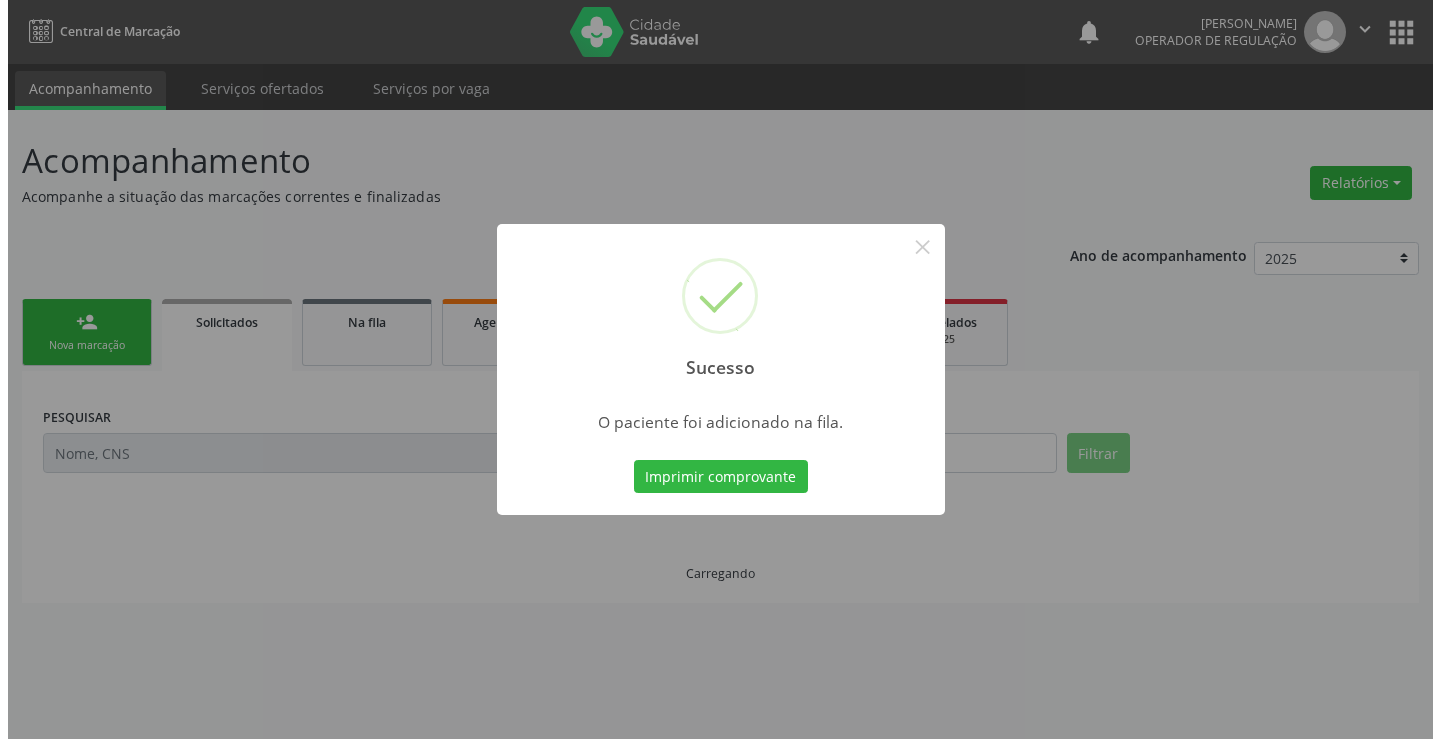 scroll, scrollTop: 0, scrollLeft: 0, axis: both 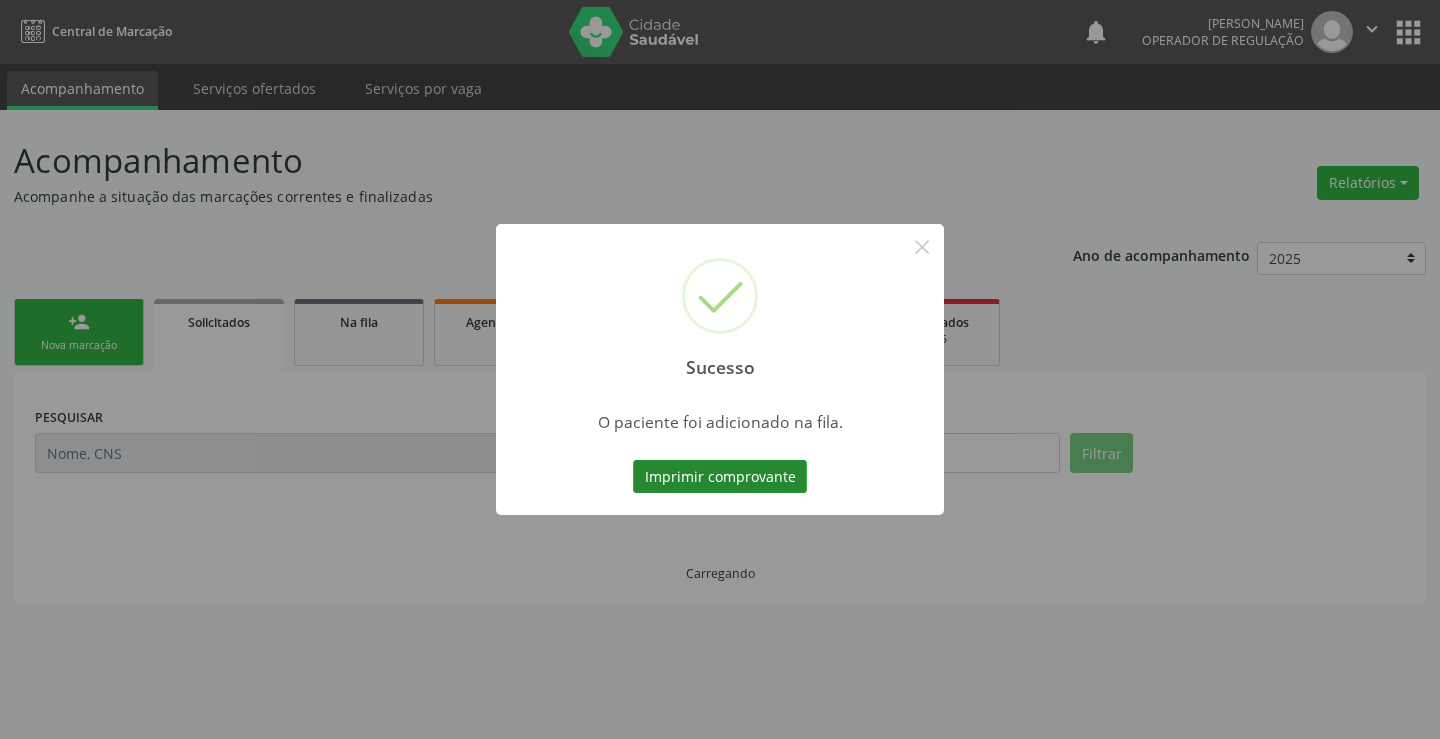 click on "Imprimir comprovante" at bounding box center (720, 477) 